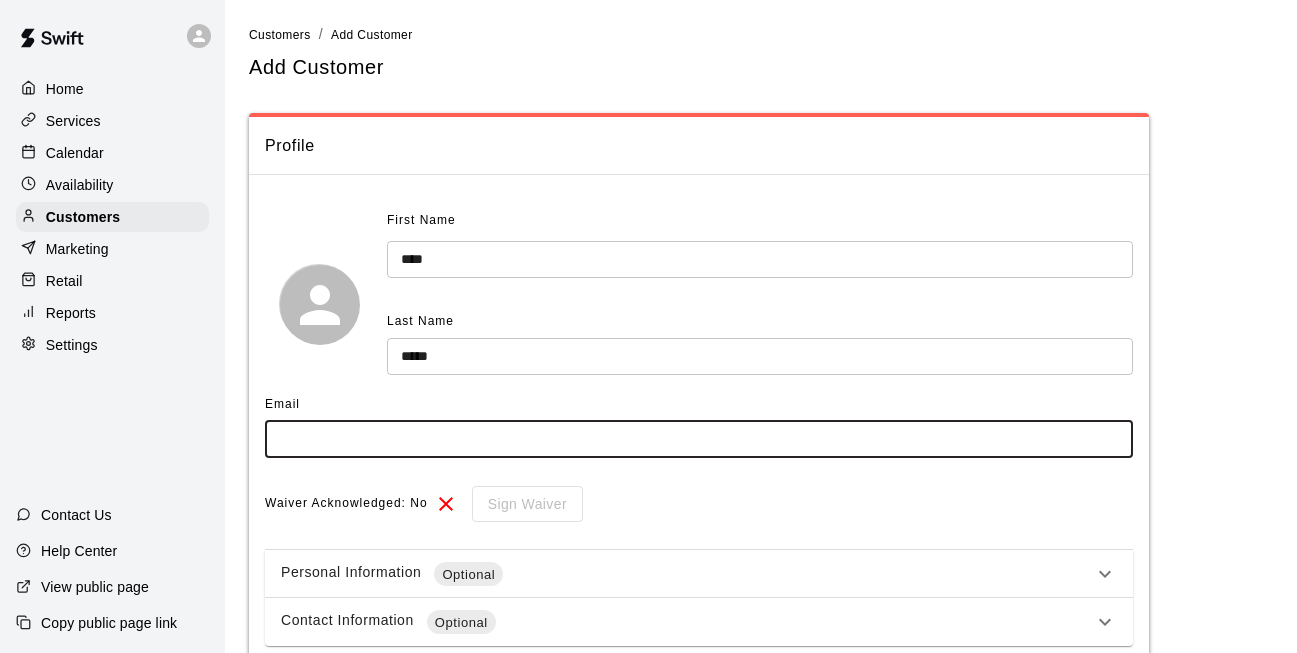 select on "**" 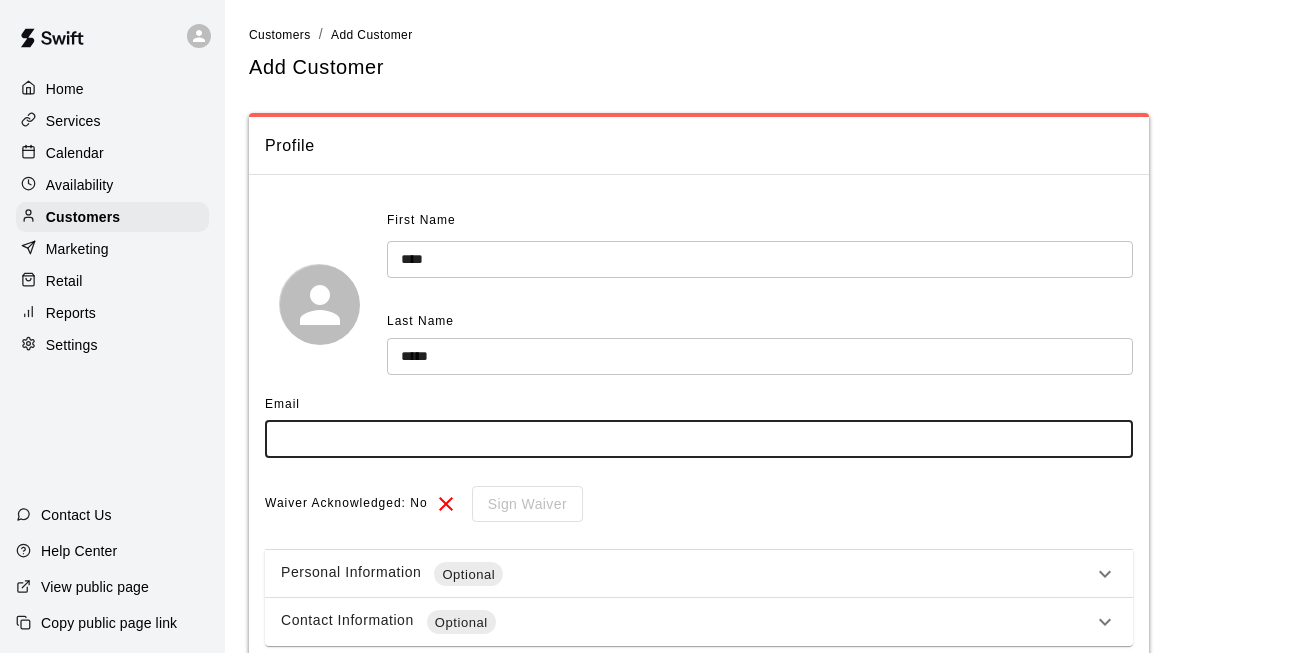 paste on "**********" 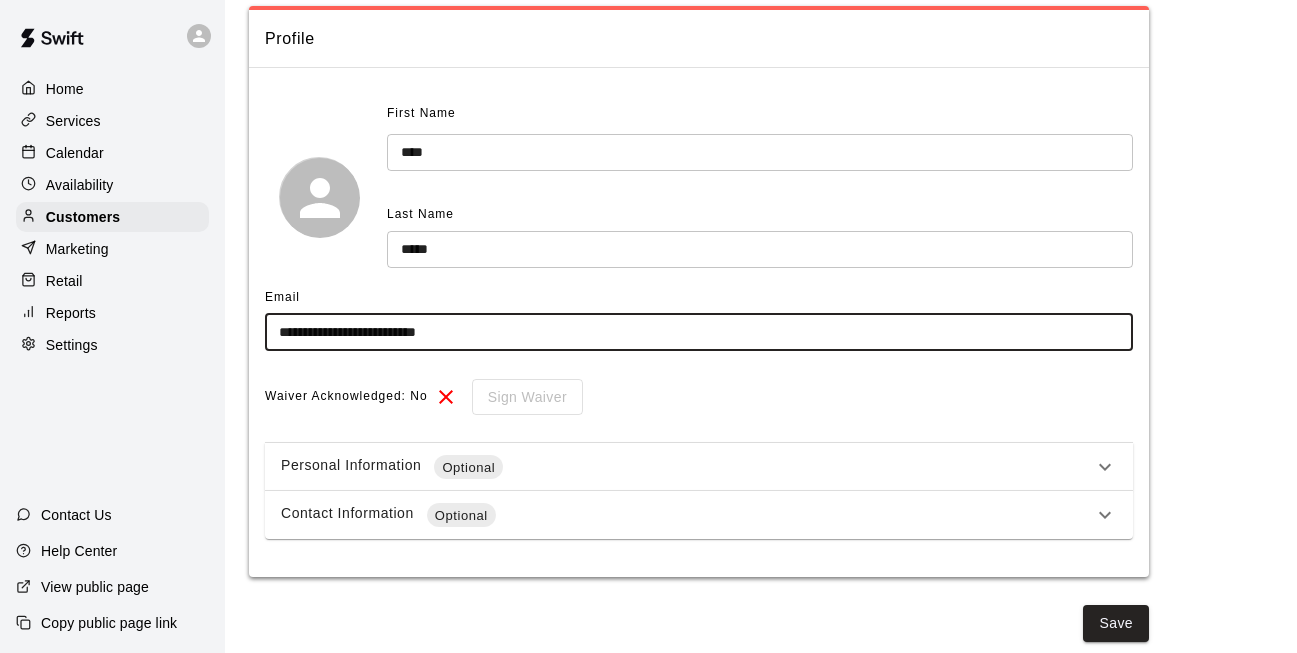 scroll, scrollTop: 106, scrollLeft: 0, axis: vertical 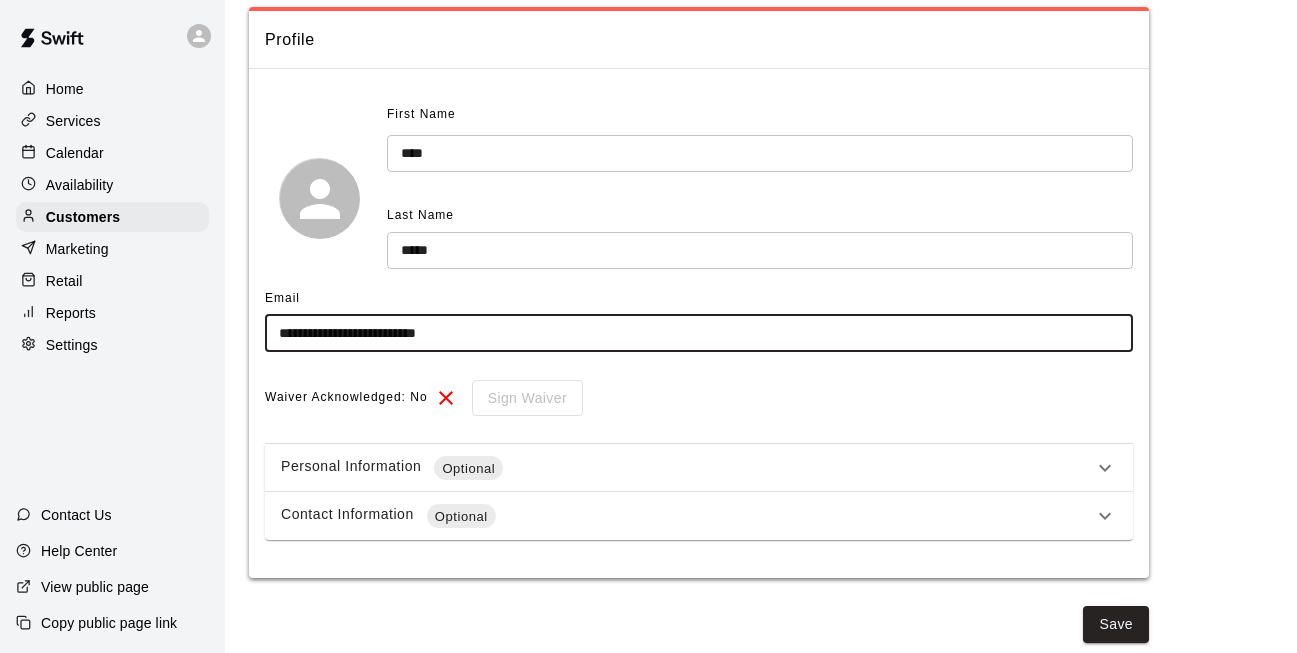 type on "**********" 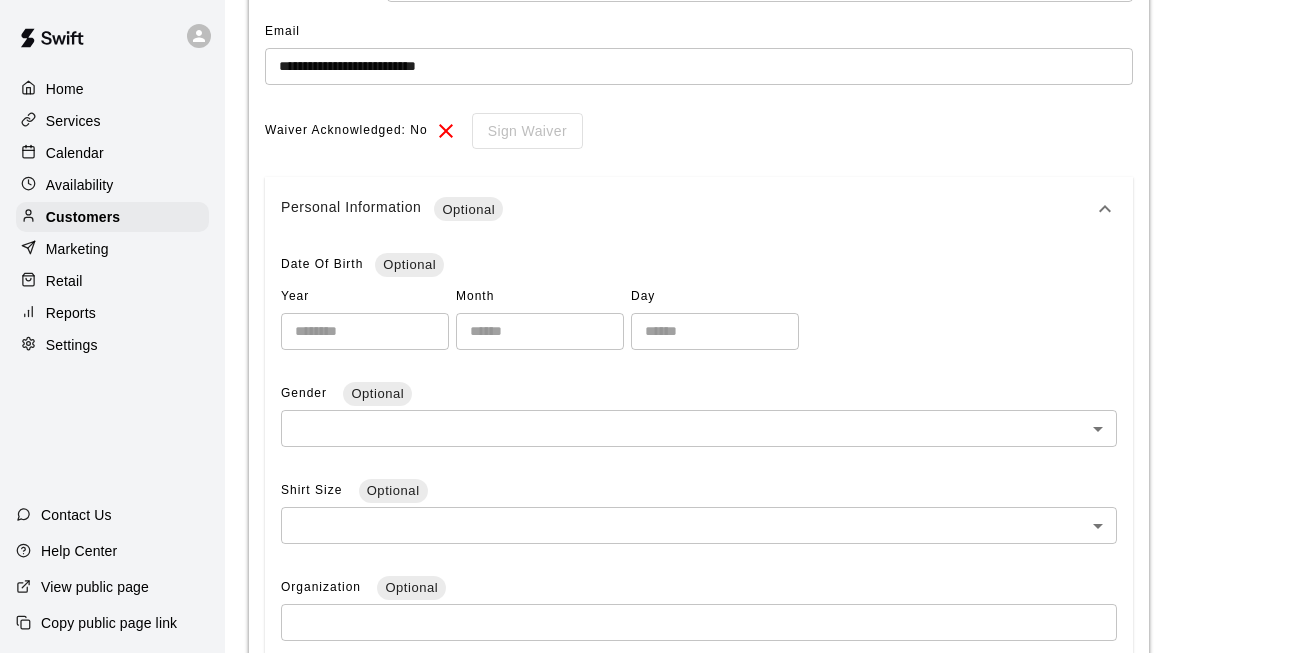 scroll, scrollTop: 496, scrollLeft: 0, axis: vertical 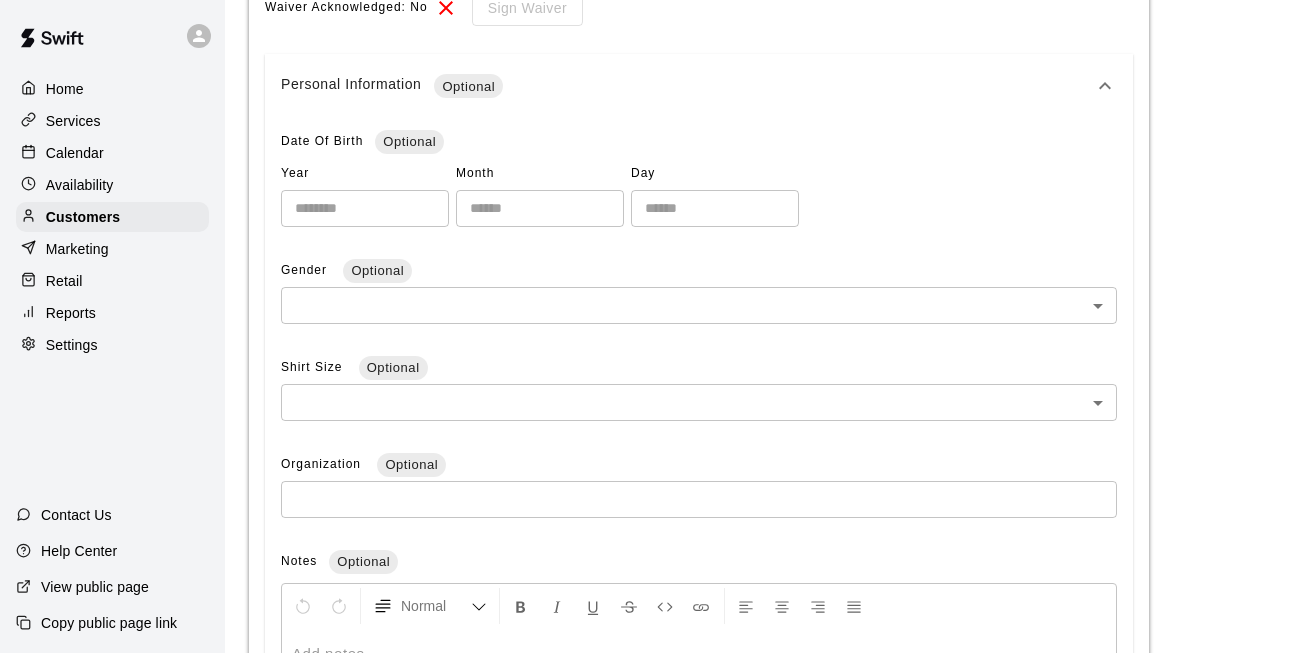 click on "**********" at bounding box center (648, 244) 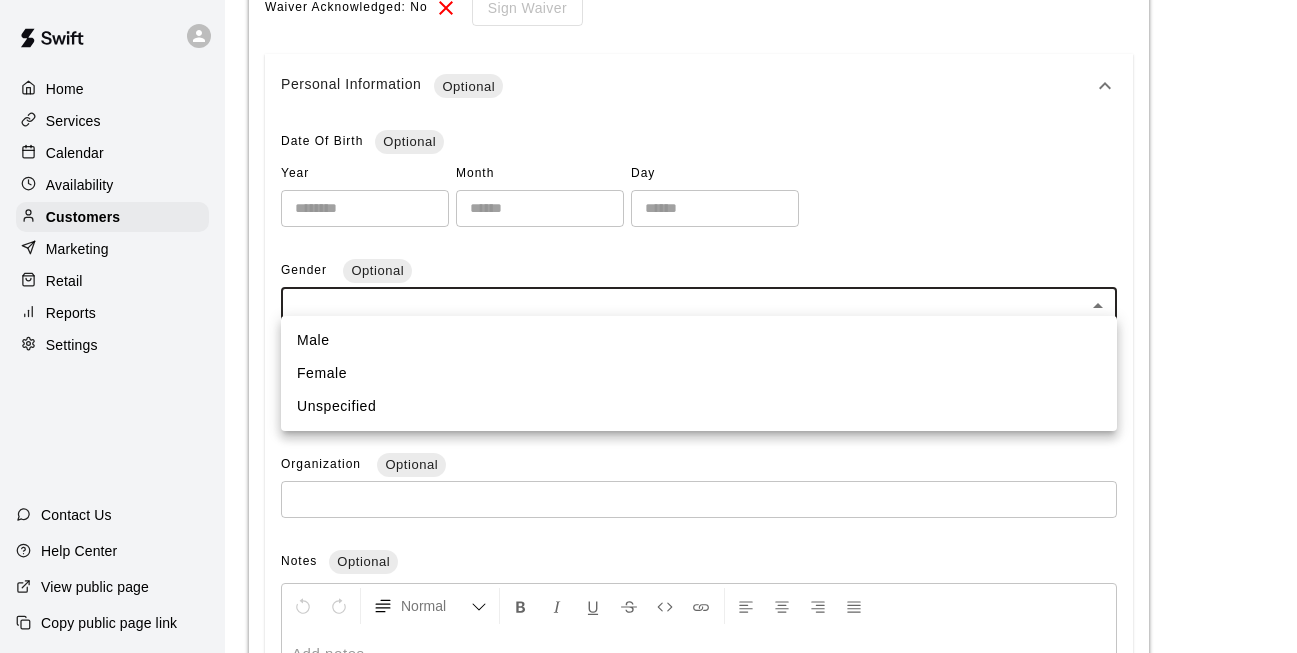 click on "Male" at bounding box center (699, 340) 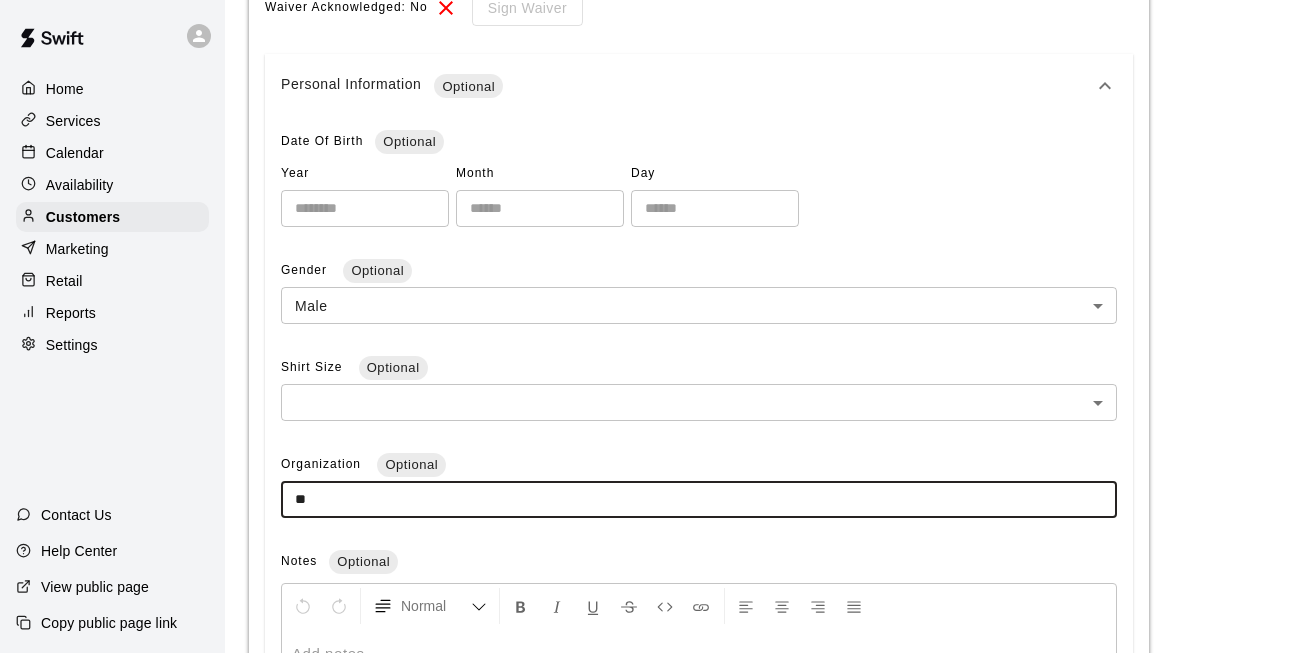 type on "*" 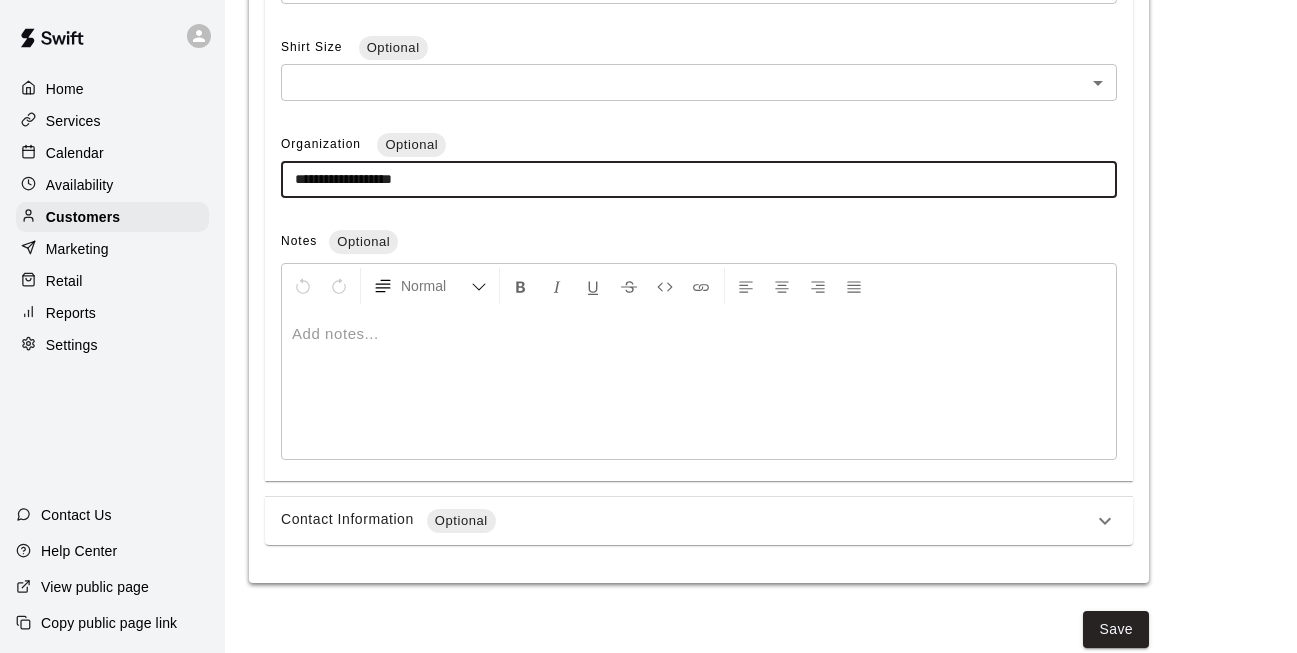scroll, scrollTop: 815, scrollLeft: 0, axis: vertical 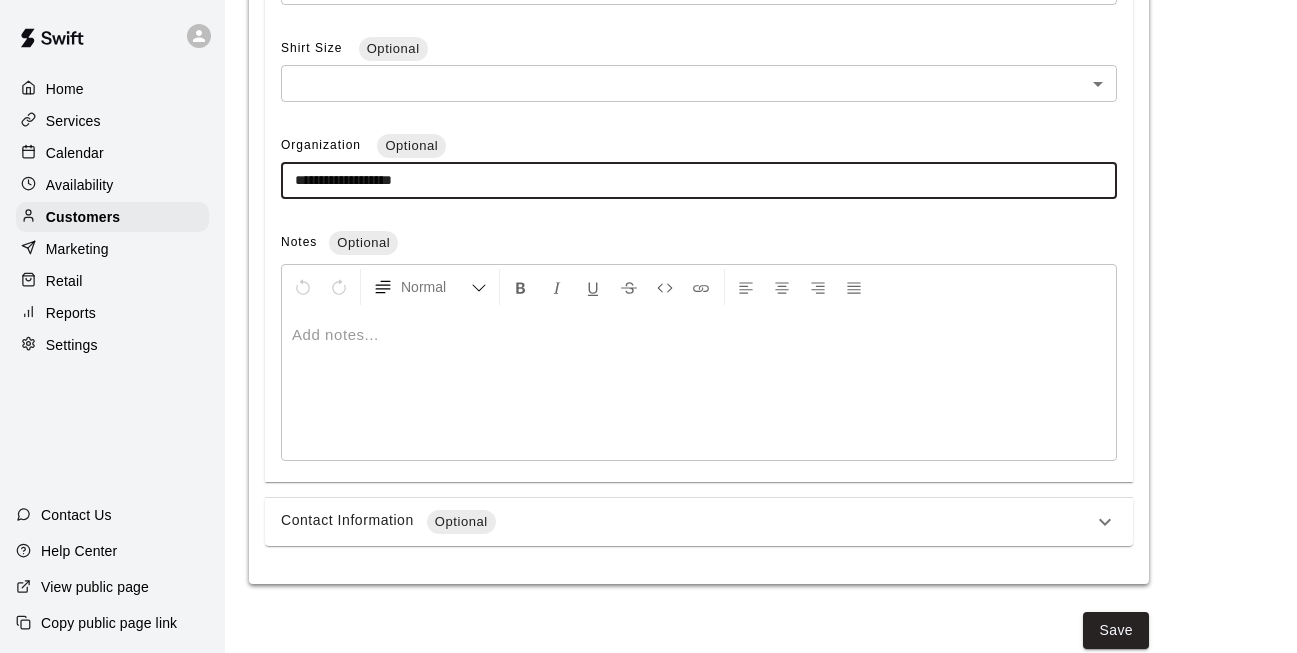 type on "**********" 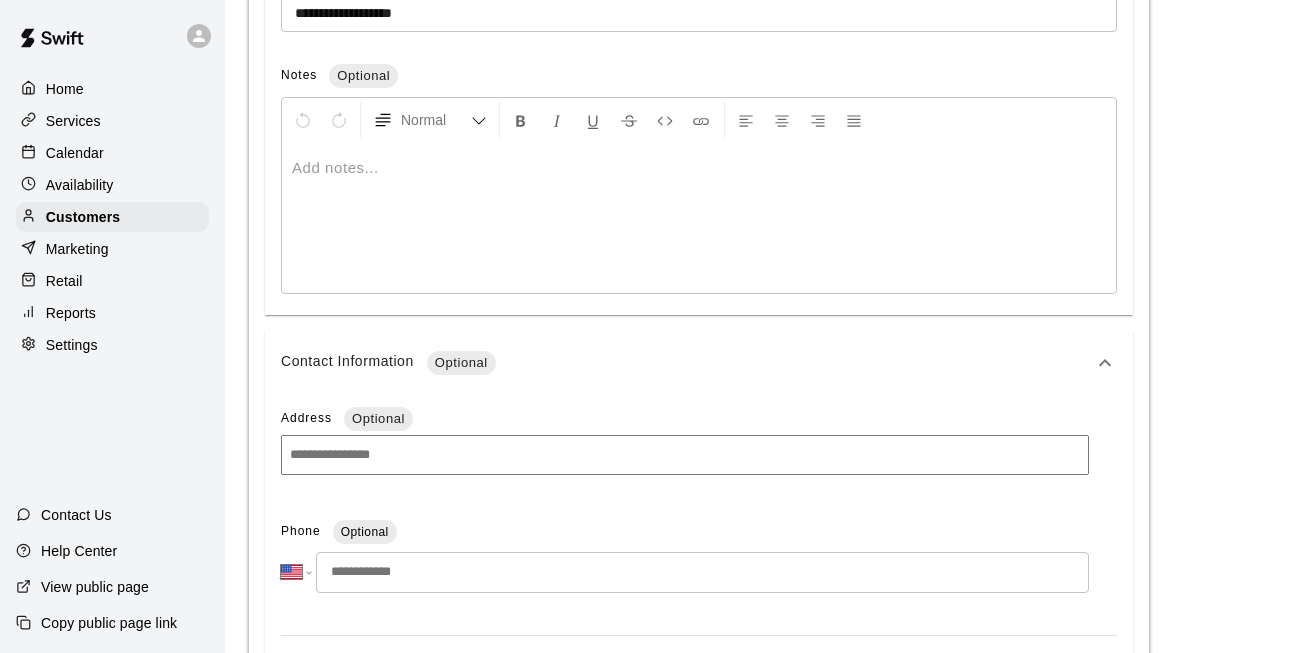 scroll, scrollTop: 1008, scrollLeft: 0, axis: vertical 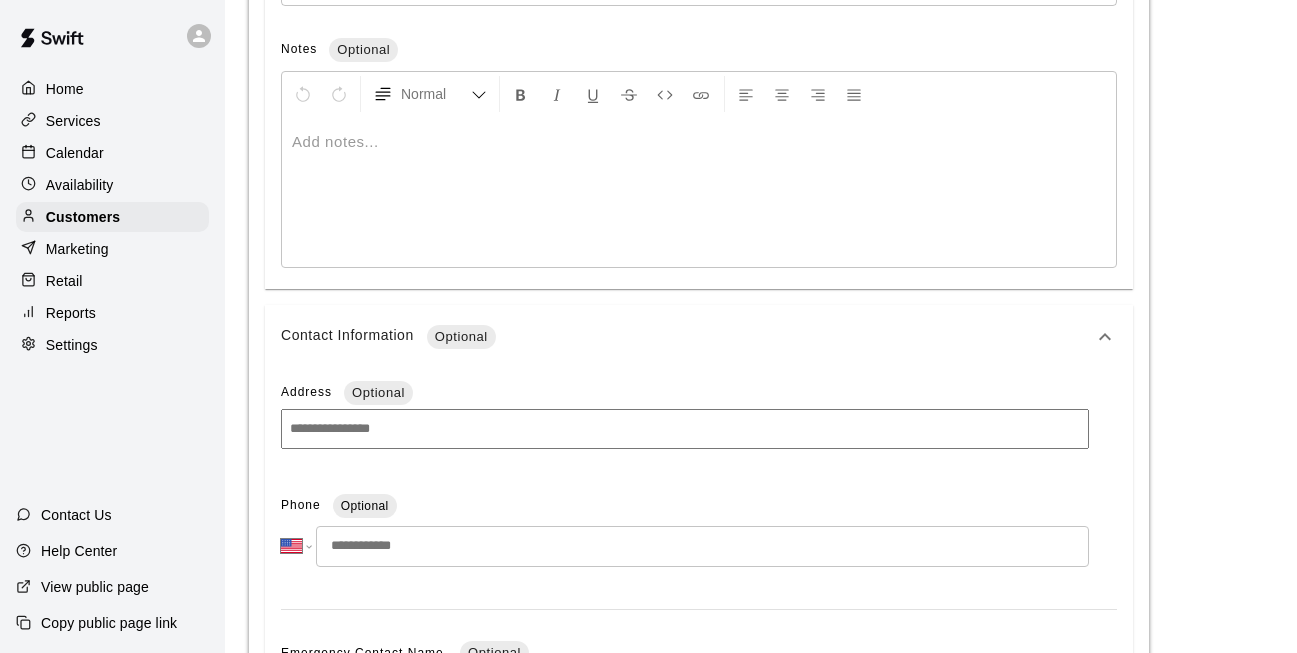 click at bounding box center (702, 546) 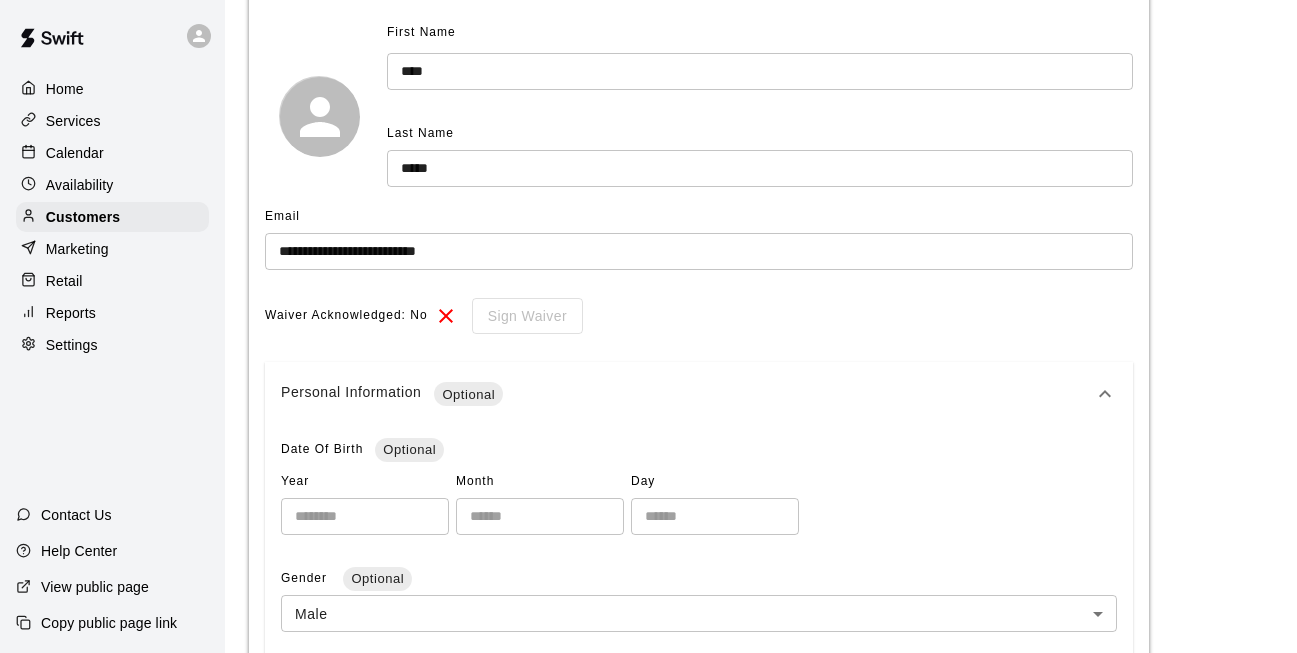 scroll, scrollTop: 189, scrollLeft: 0, axis: vertical 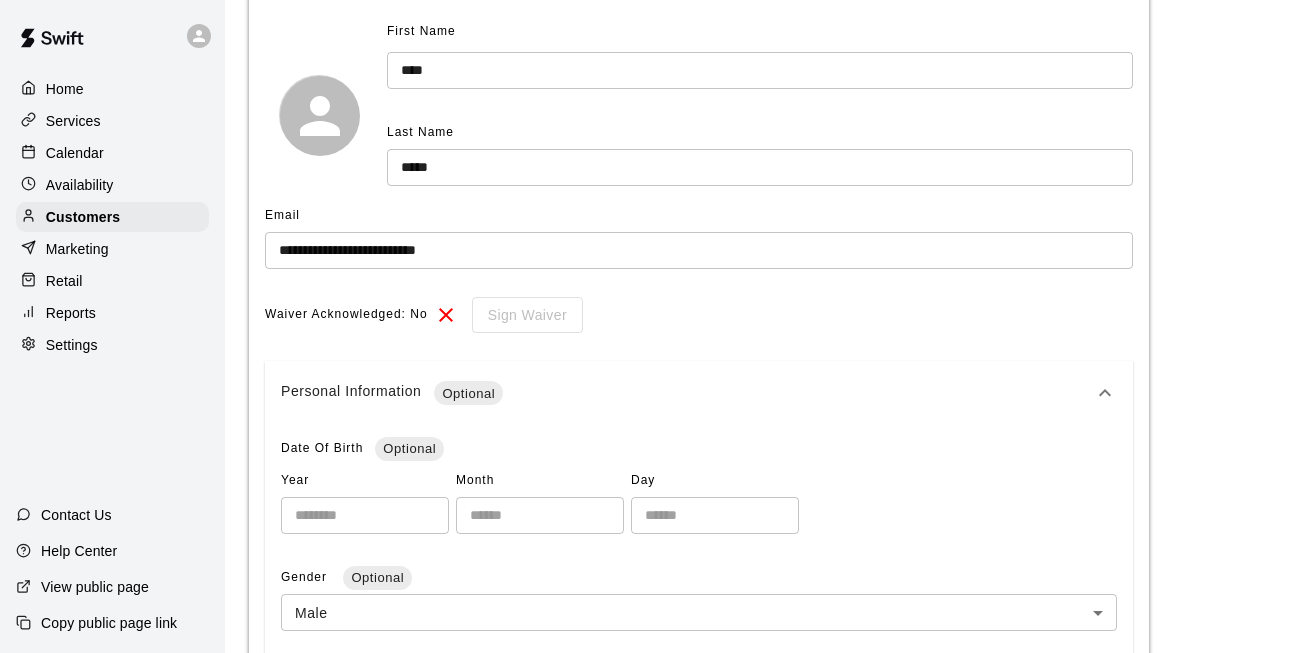type on "**********" 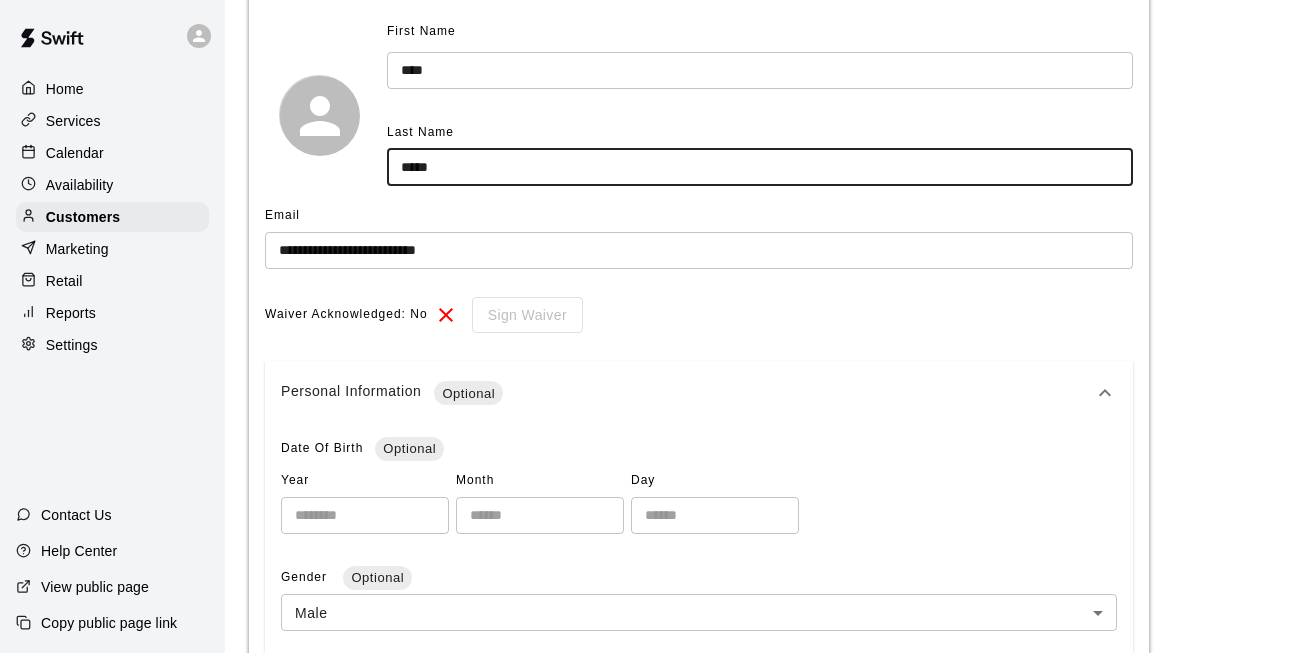 click on "*****" at bounding box center [760, 167] 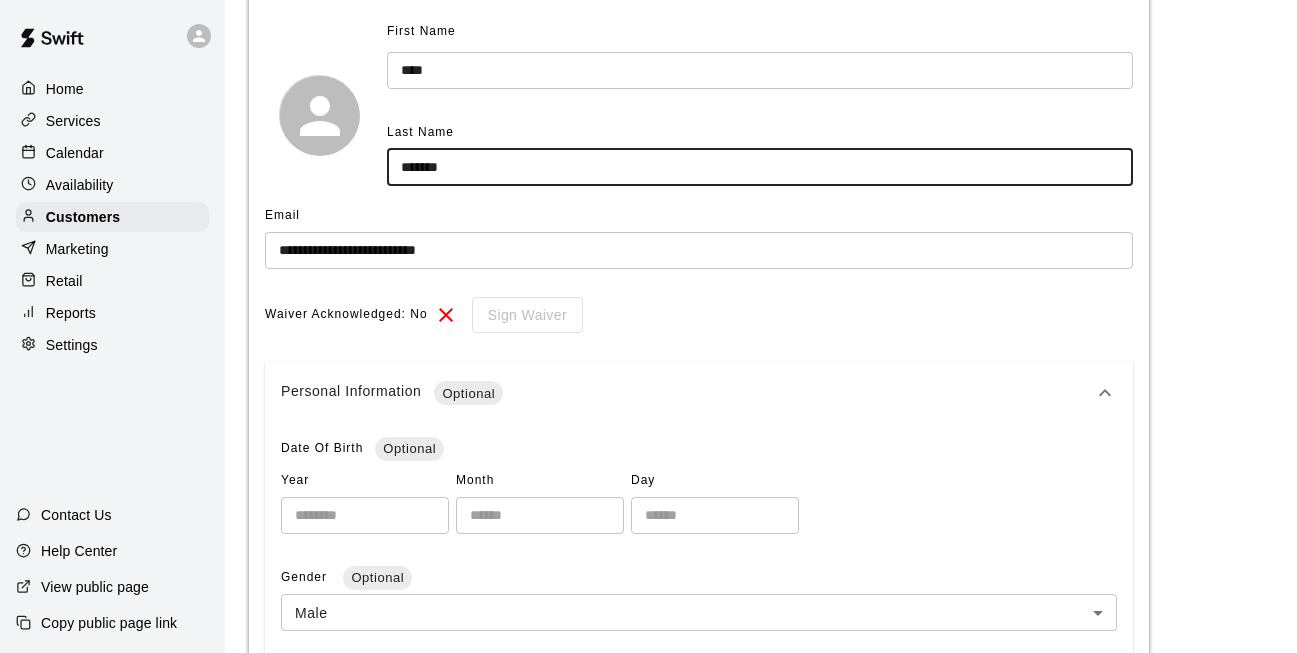 type on "*******" 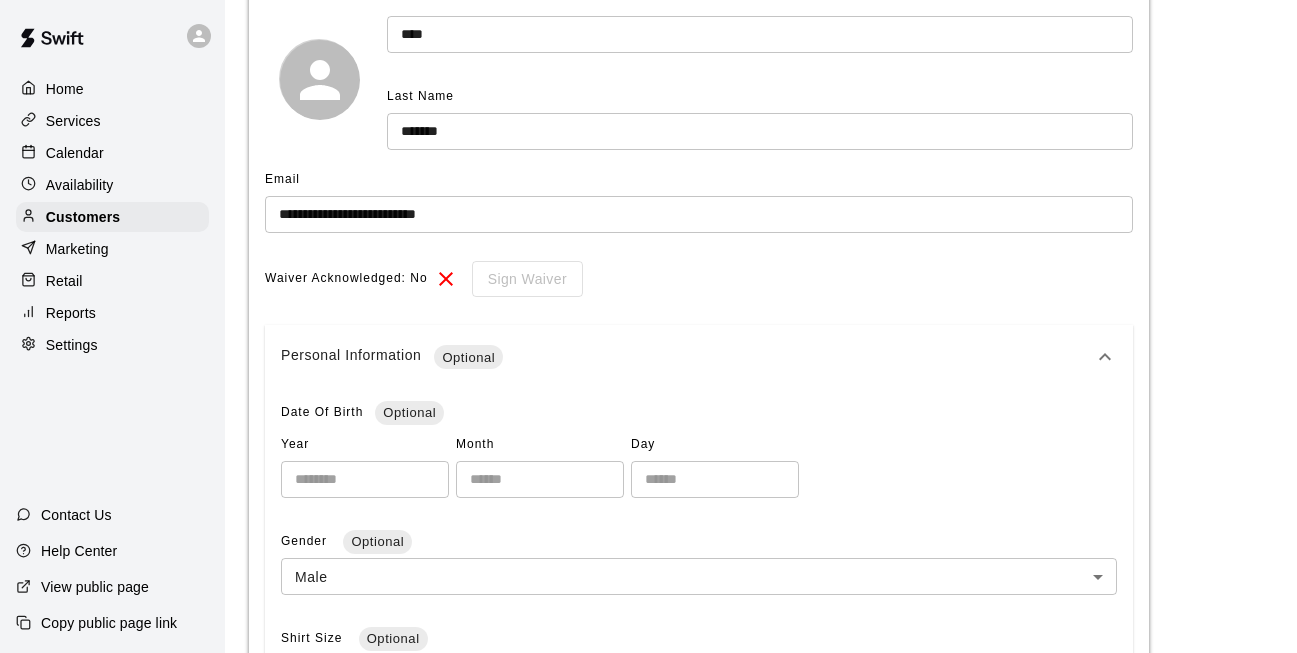 scroll, scrollTop: 237, scrollLeft: 0, axis: vertical 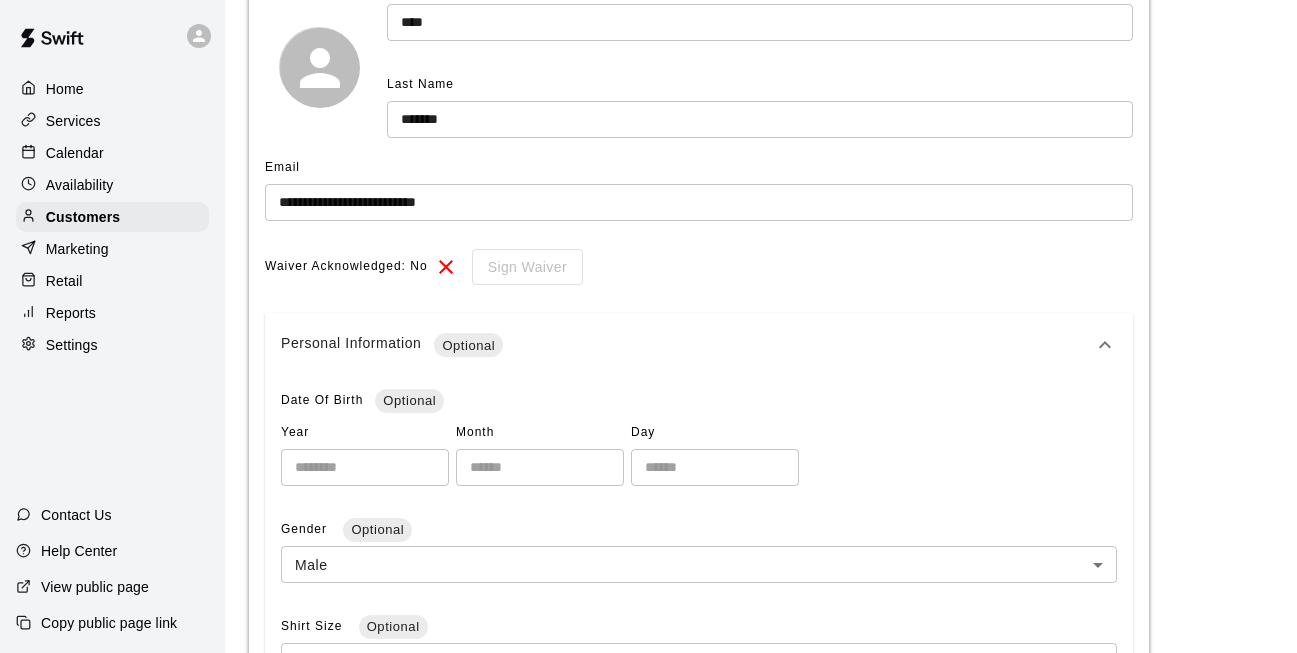 click on "**********" at bounding box center [699, 193] 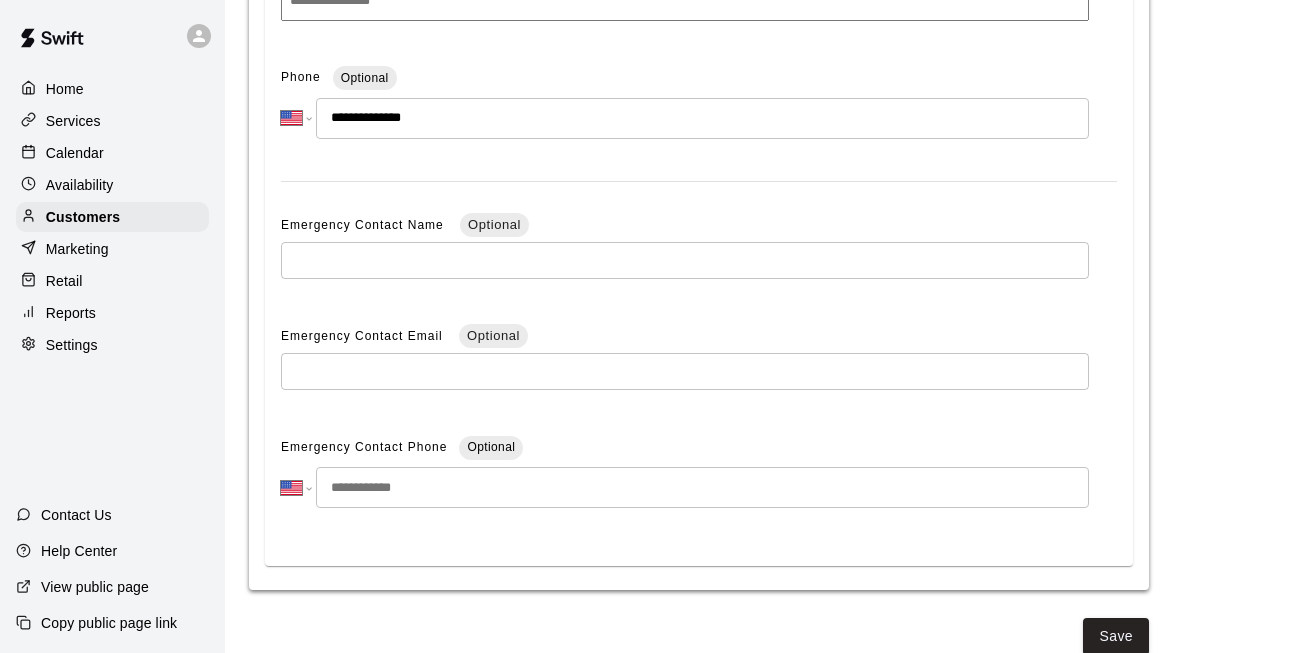 scroll, scrollTop: 1434, scrollLeft: 0, axis: vertical 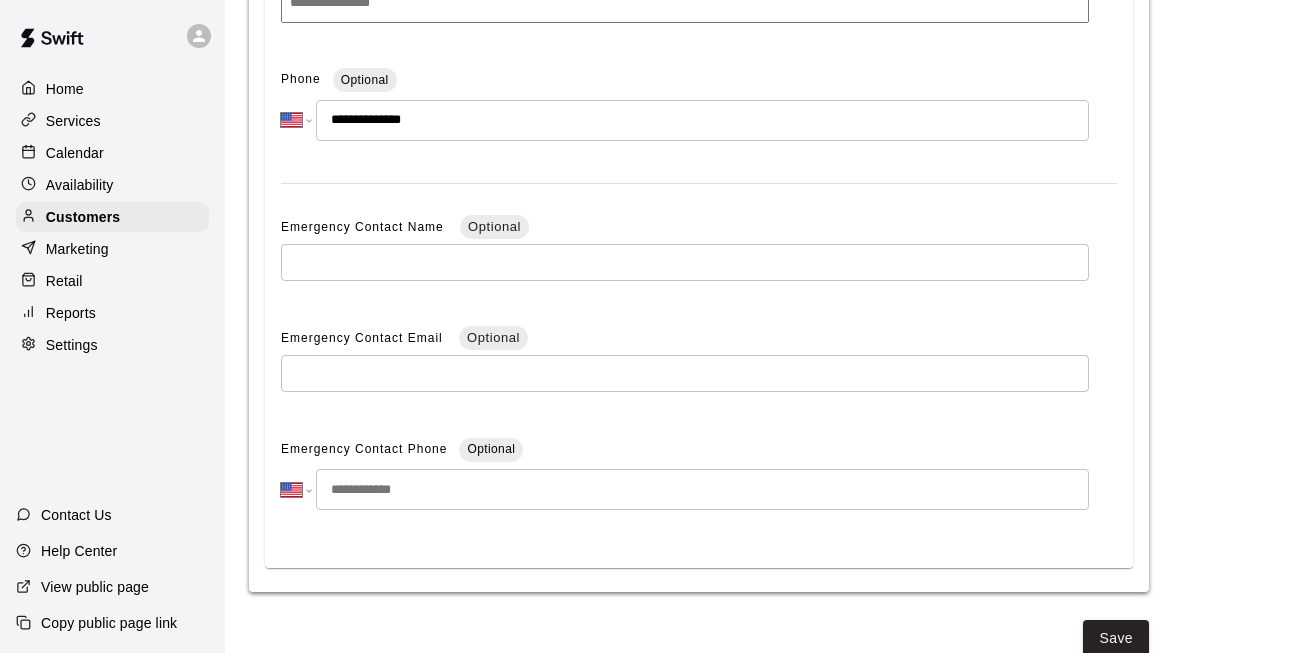 click on "**********" at bounding box center (702, 120) 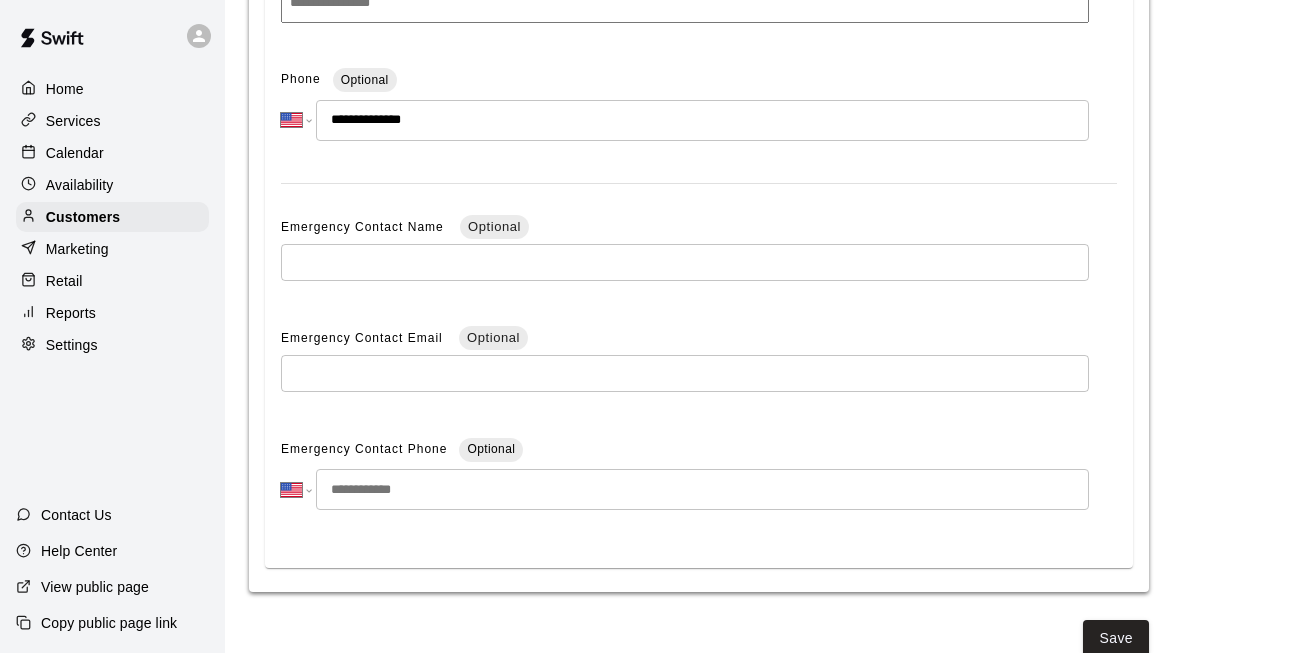 drag, startPoint x: 451, startPoint y: 108, endPoint x: 364, endPoint y: 102, distance: 87.20665 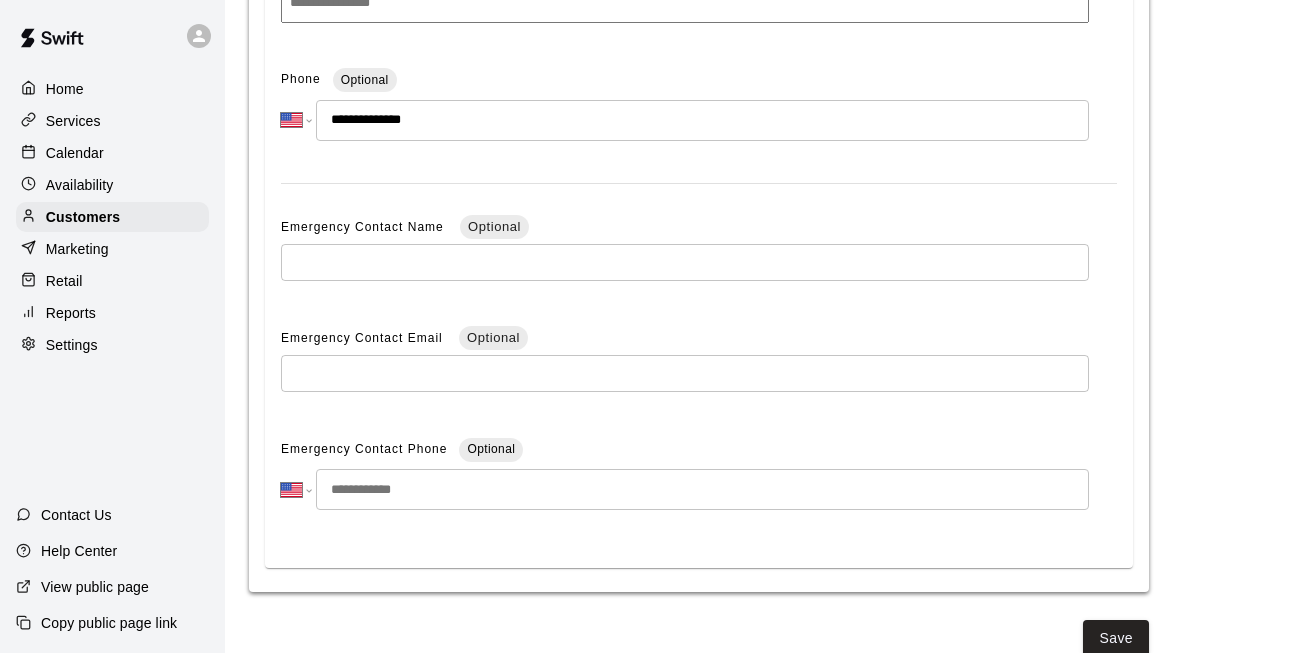 click on "**********" at bounding box center [702, 120] 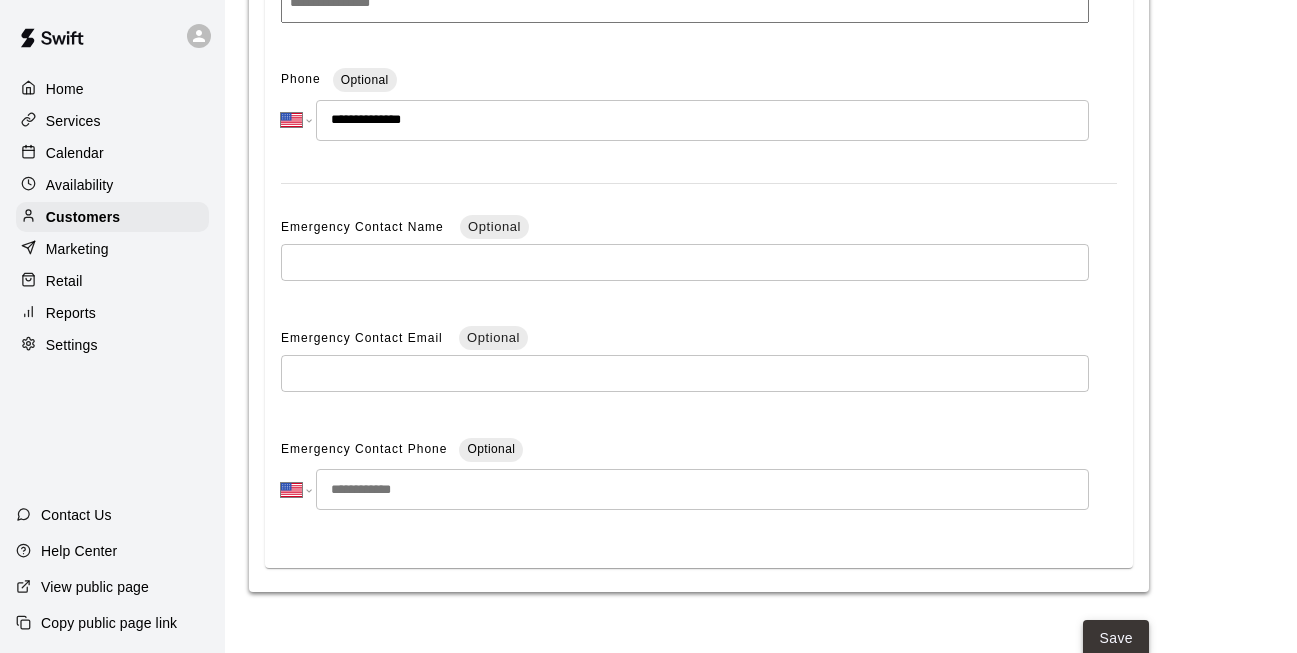 type on "**********" 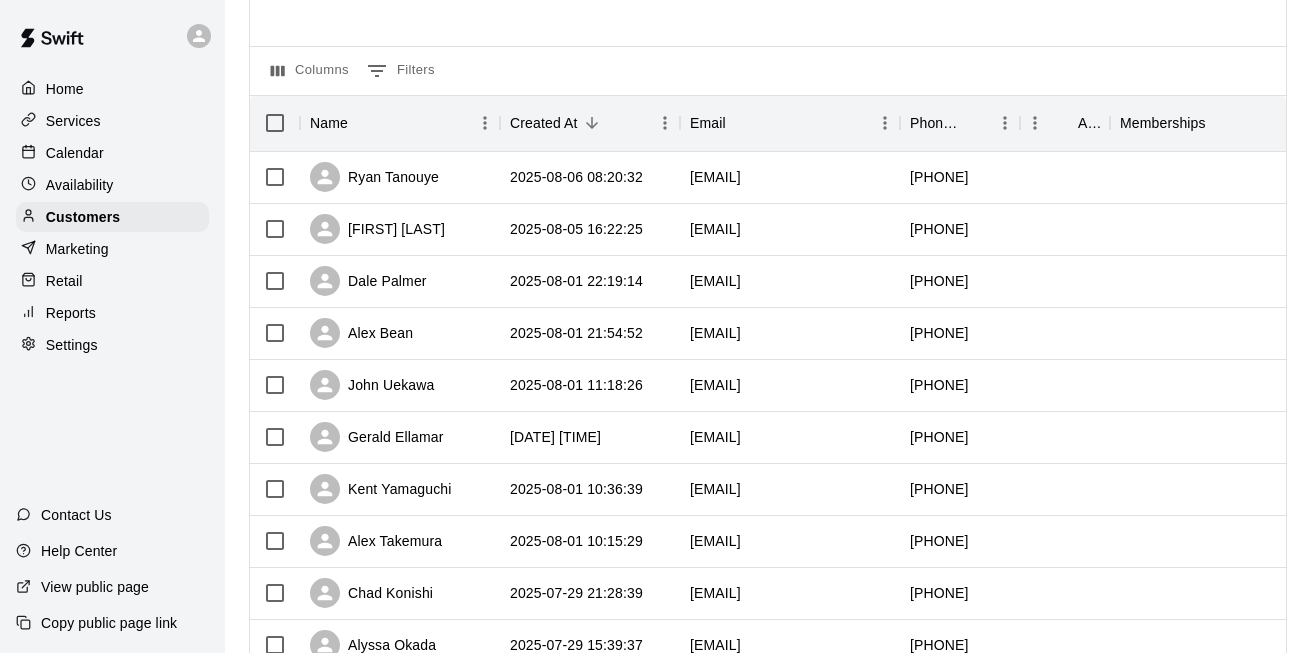 scroll, scrollTop: 162, scrollLeft: 0, axis: vertical 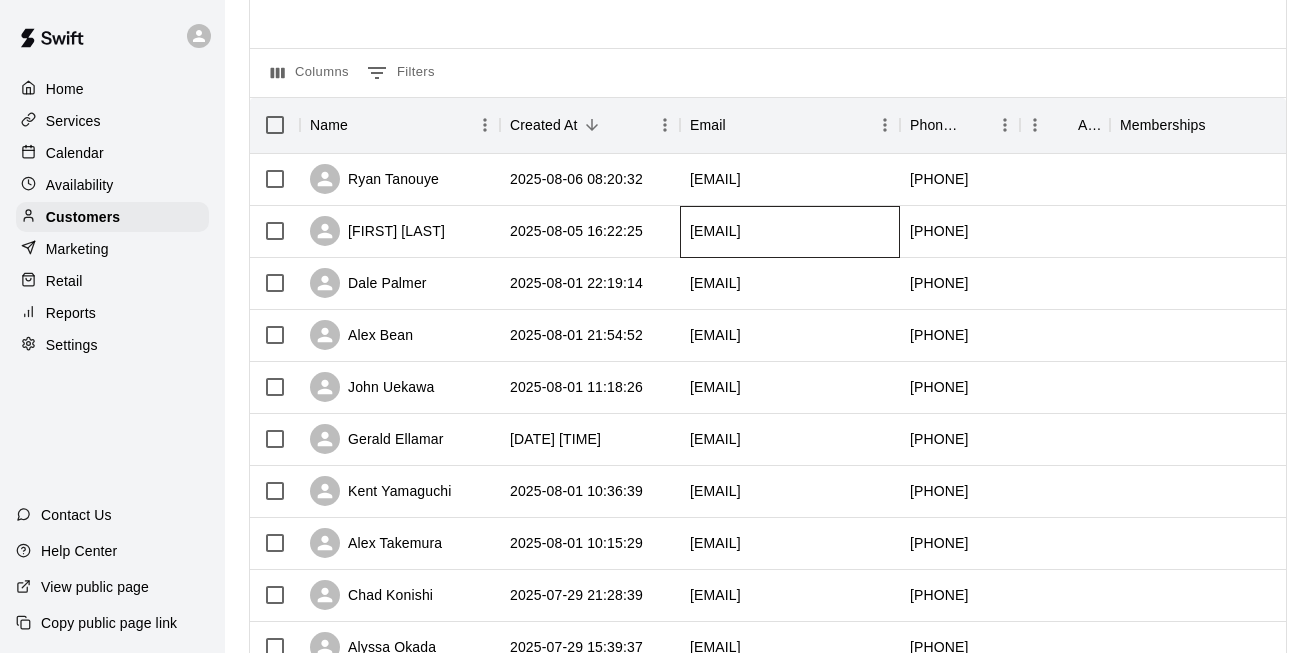click on "[EMAIL]" at bounding box center [715, 231] 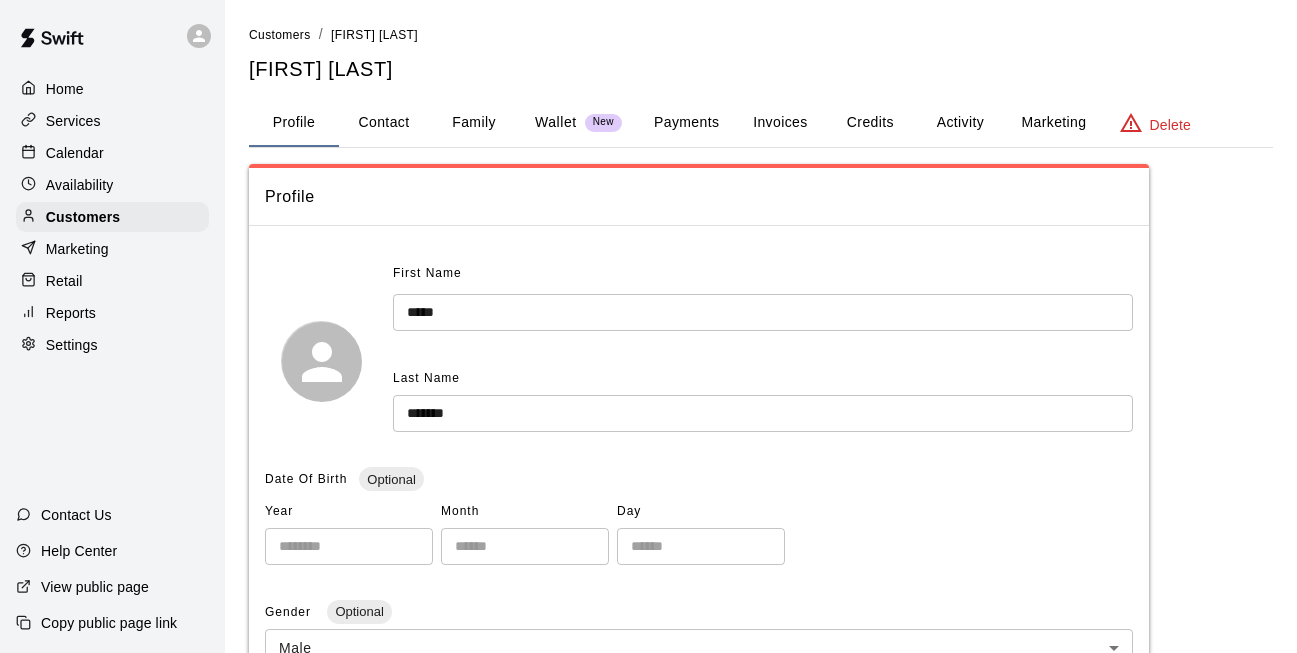 click on "Invoices" at bounding box center [780, 123] 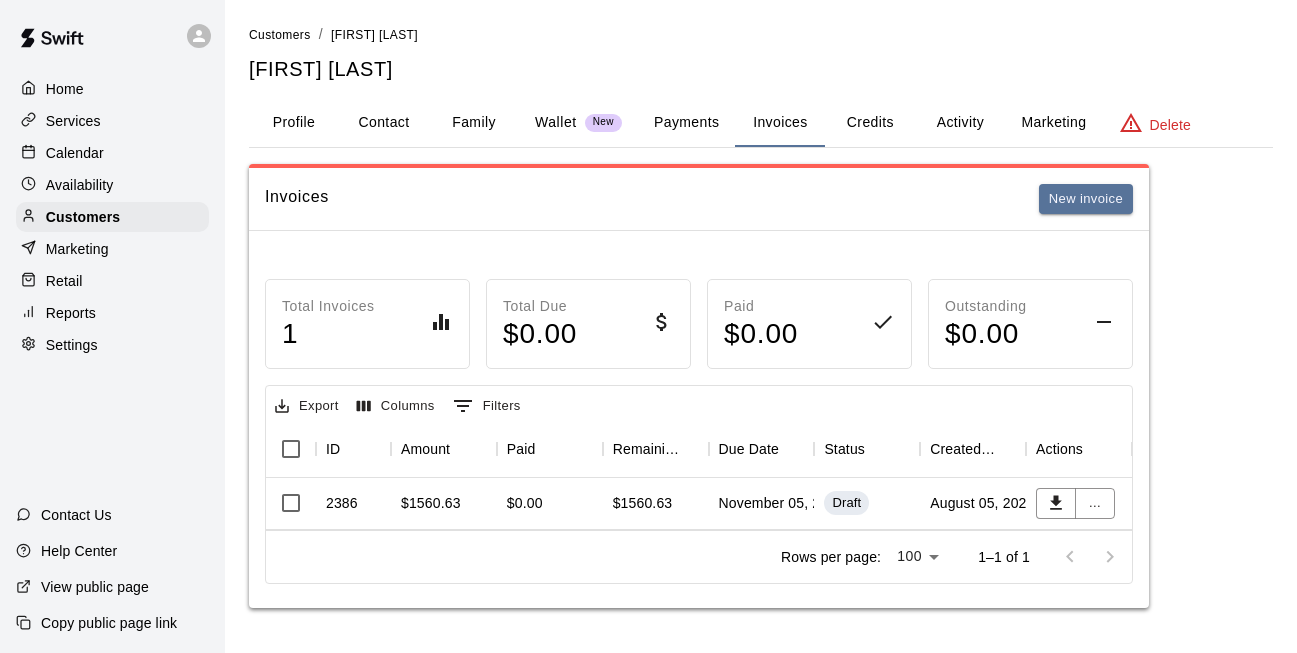 click on "Customers / Alika McGuire Alika McGuire Profile Contact Family Wallet New Payments Invoices Credits Activity Marketing Delete Invoices New invoice Total Invoices 1 Total Due $ 0.00 Paid $ 0.00 Outstanding $ 0.00 Export Columns 0 Filters ID Amount Paid Remaining Due Date Status Created On Actions 2386 $1560.63 $0.00 $1560.63 November 05, 2025 Draft August 05, 2025 ... Rows per page: 100 *** 1–1 of 1" at bounding box center [761, 316] 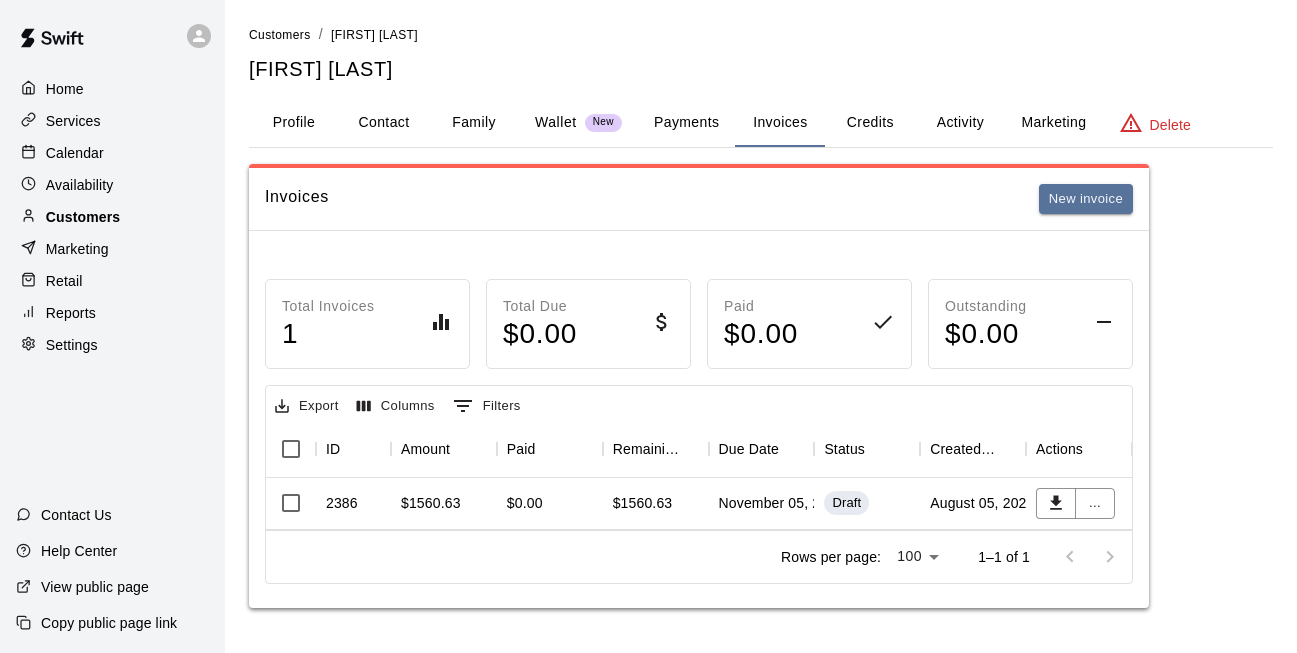click on "Customers" at bounding box center (112, 217) 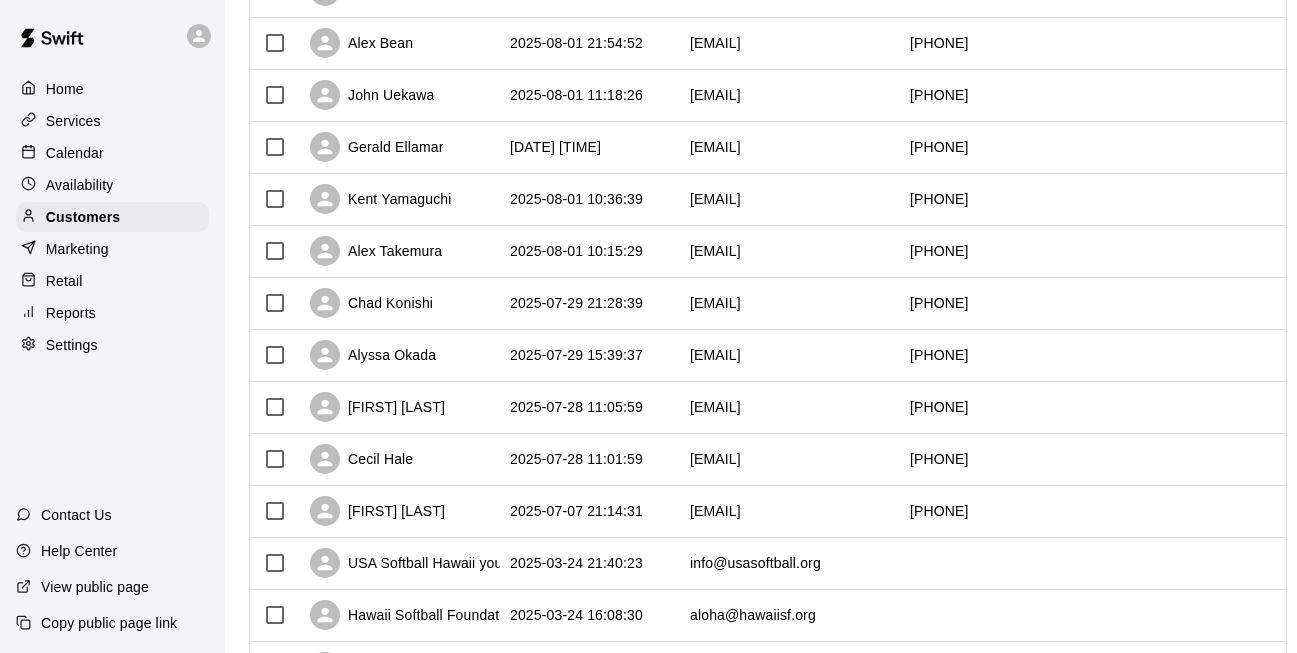 scroll, scrollTop: 519, scrollLeft: 0, axis: vertical 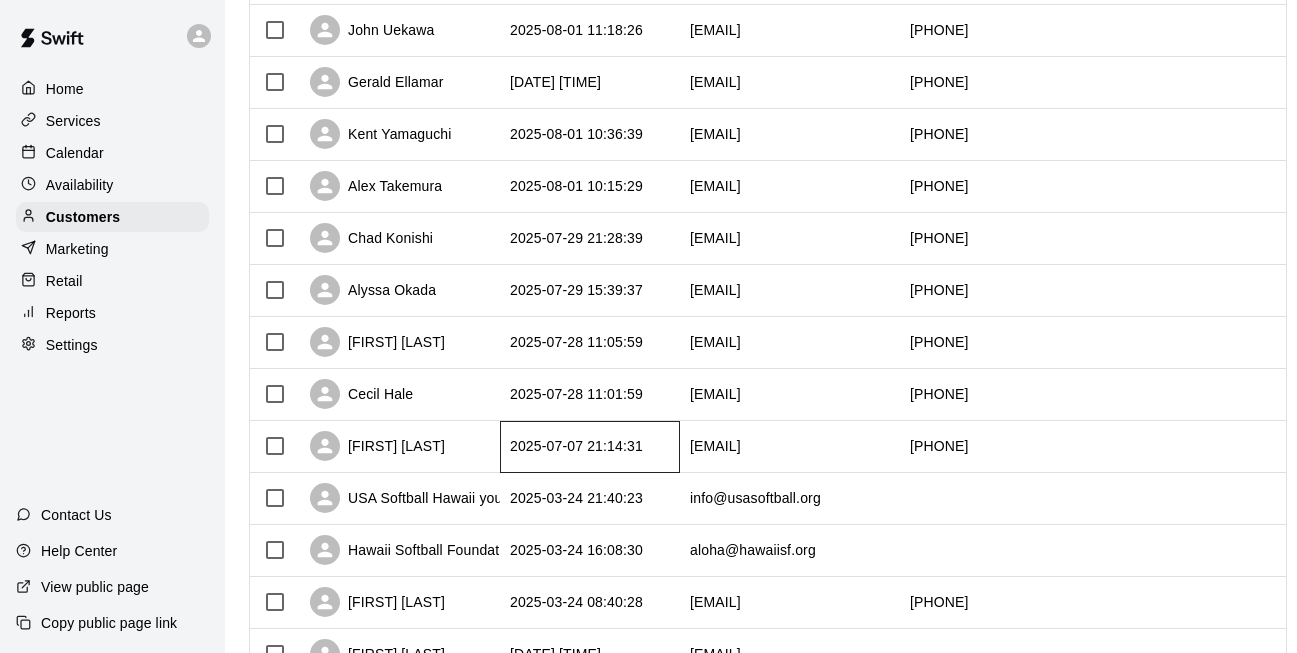 click on "2025-07-07 21:14:31" at bounding box center (576, 446) 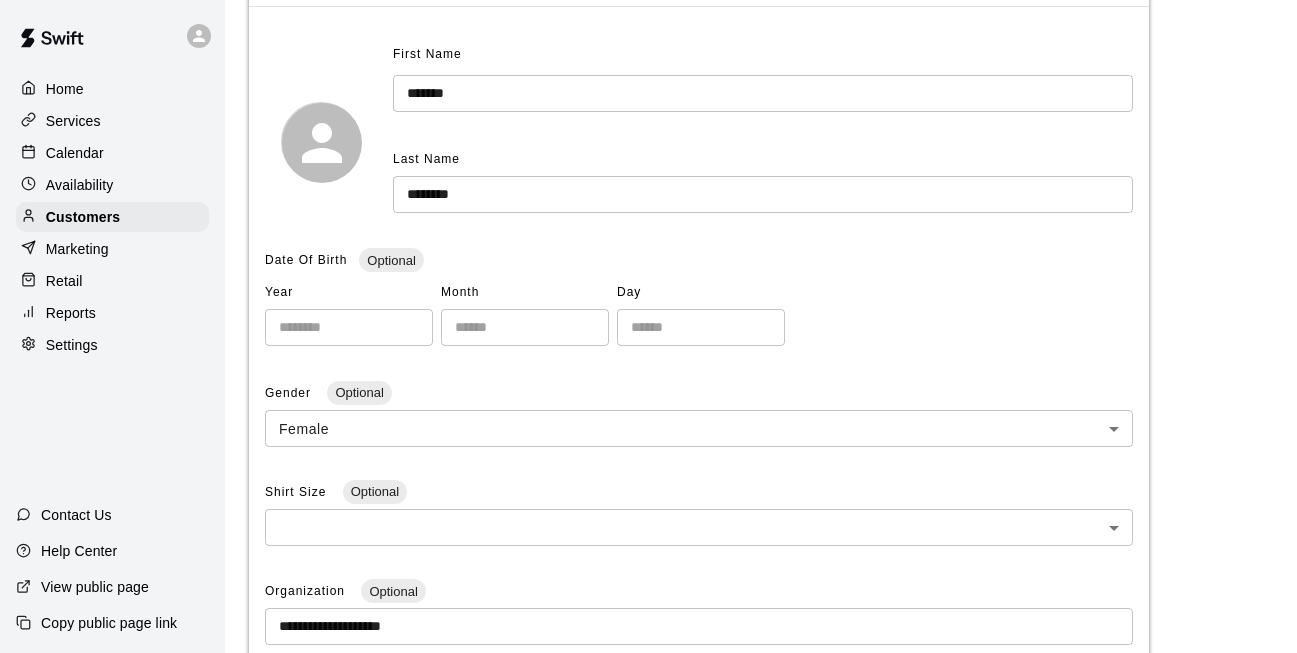 scroll, scrollTop: 76, scrollLeft: 0, axis: vertical 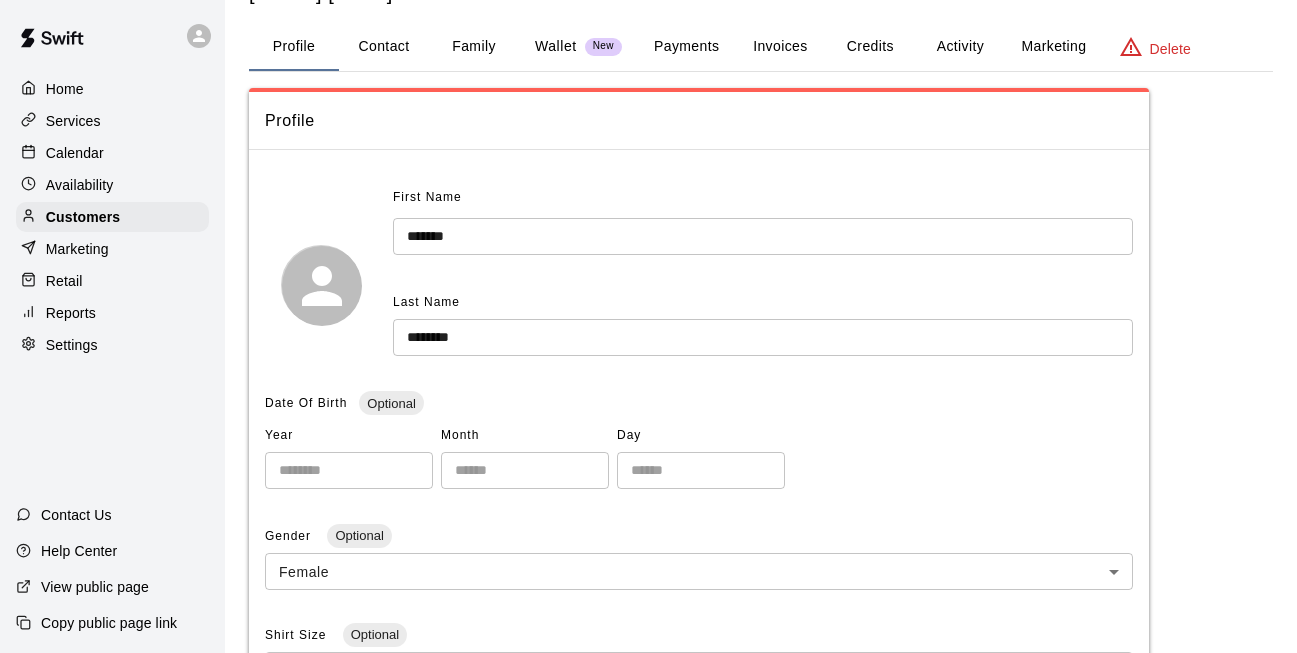 click on "Invoices" at bounding box center (780, 47) 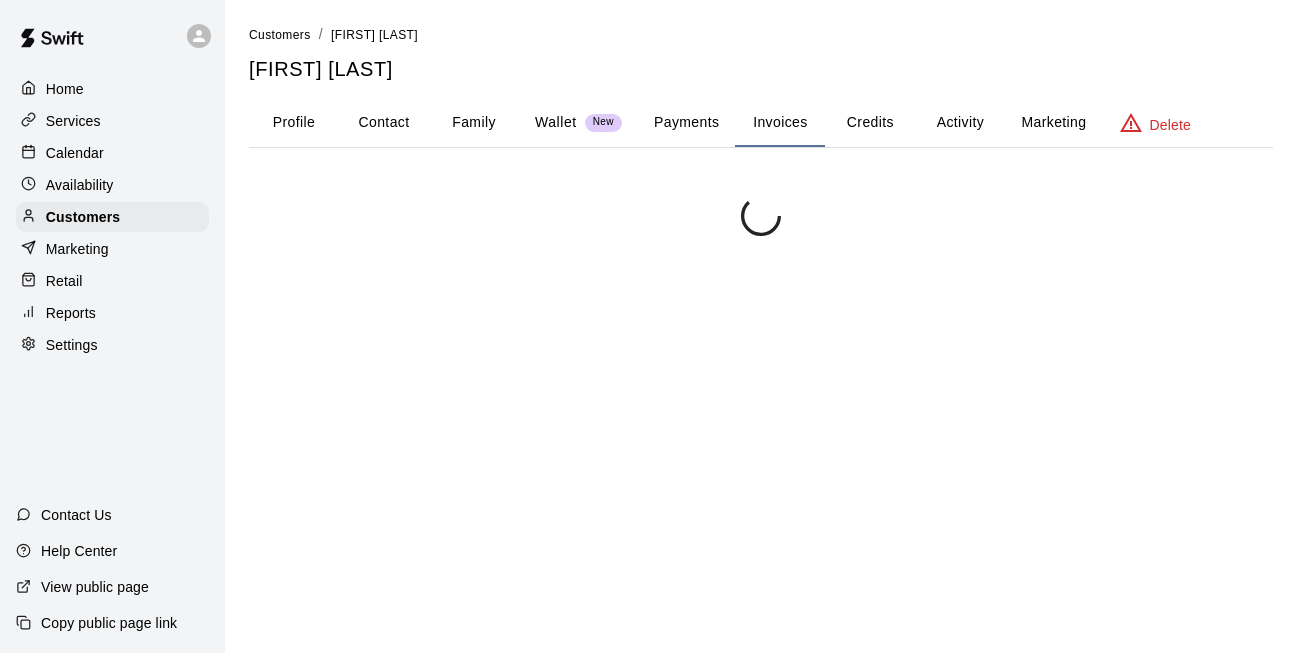 scroll, scrollTop: 0, scrollLeft: 0, axis: both 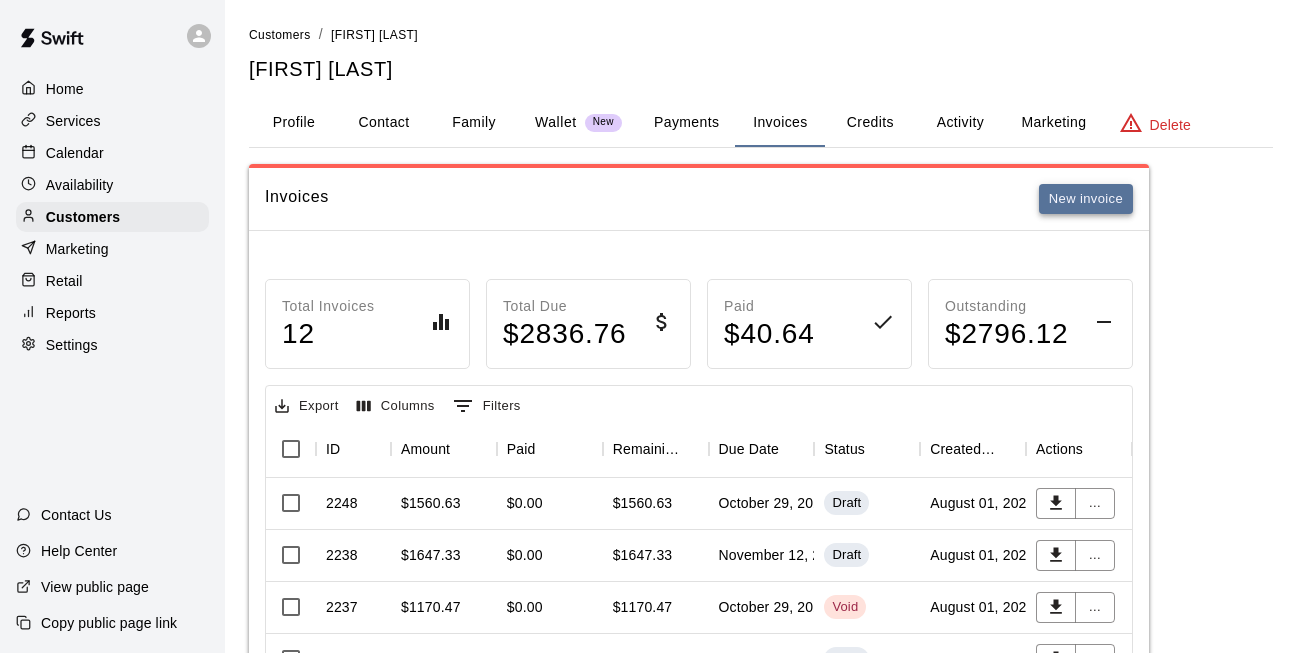 click on "New invoice" at bounding box center (1086, 199) 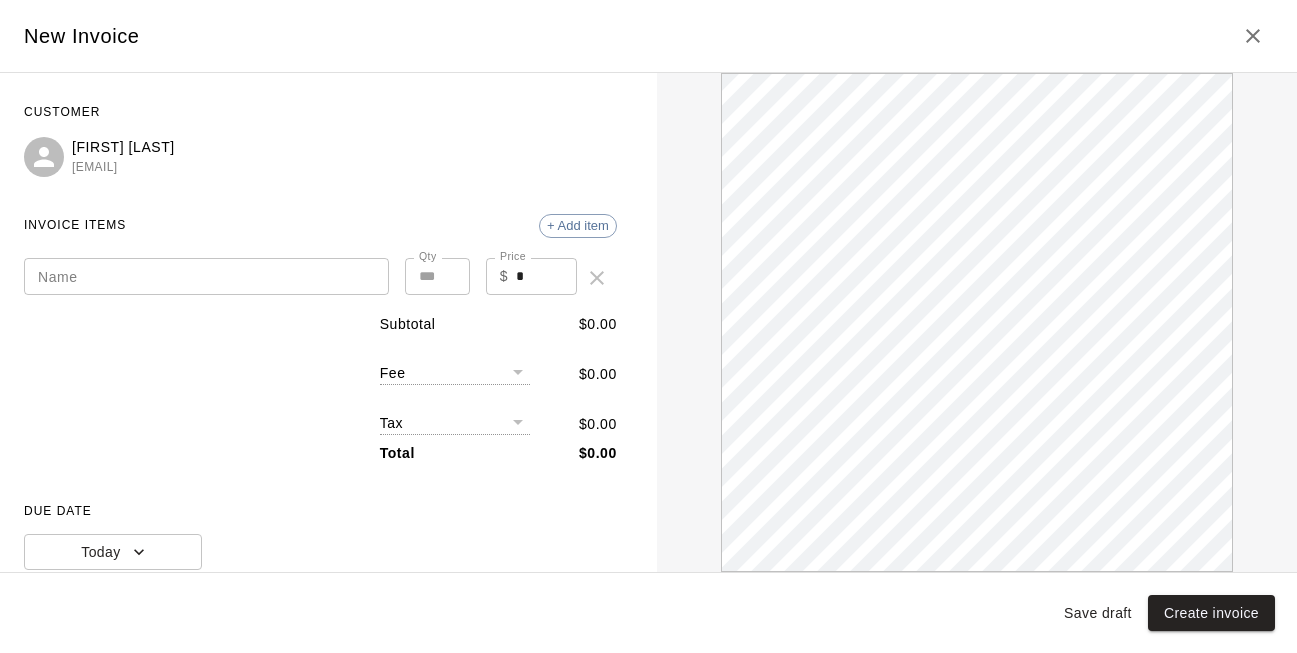 scroll, scrollTop: 0, scrollLeft: 0, axis: both 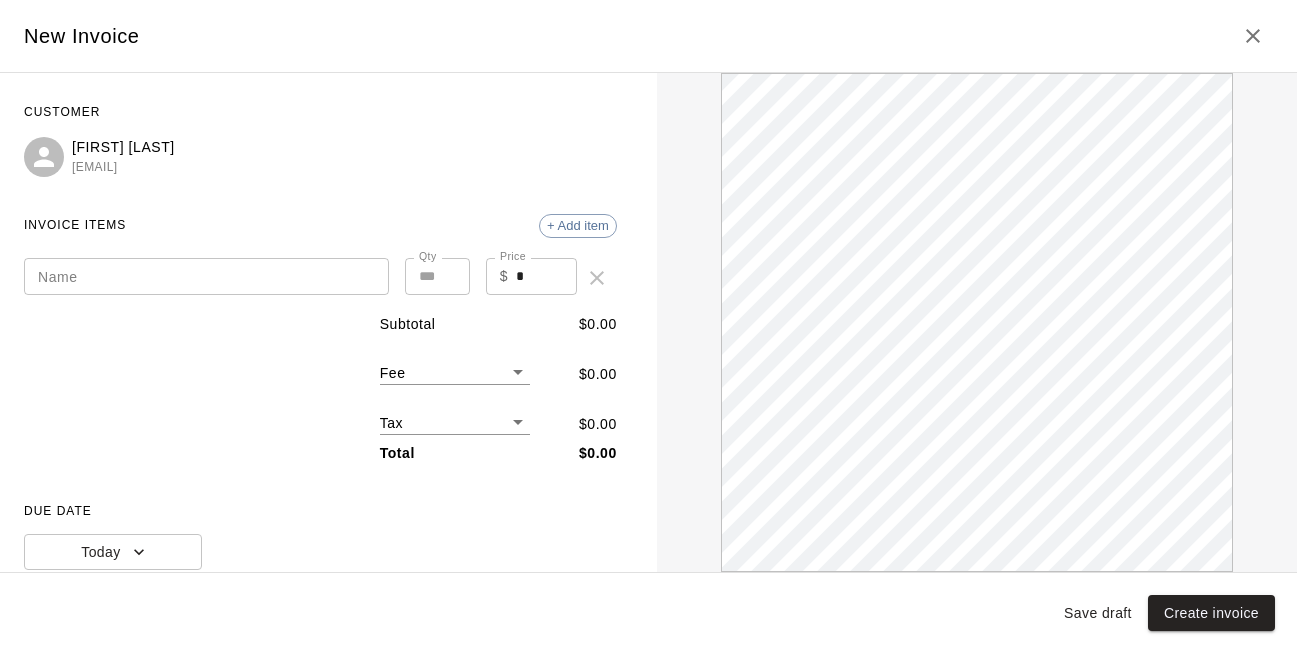 click on "Name" at bounding box center [206, 276] 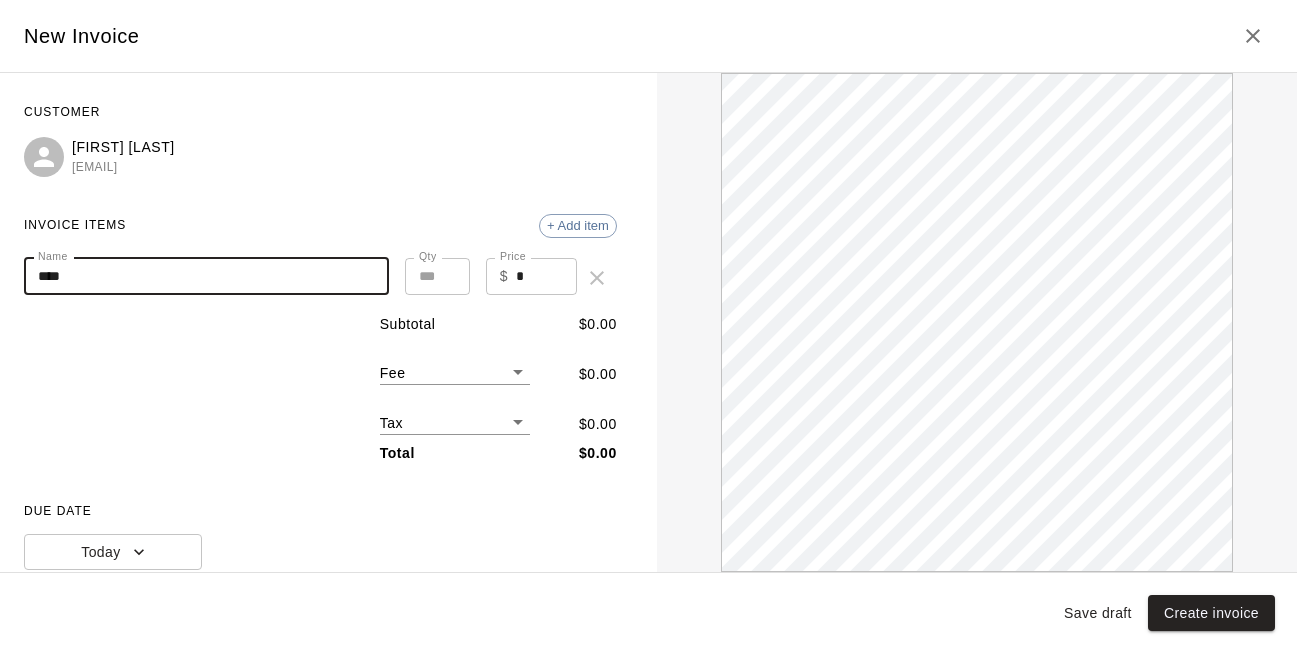 scroll, scrollTop: 0, scrollLeft: 0, axis: both 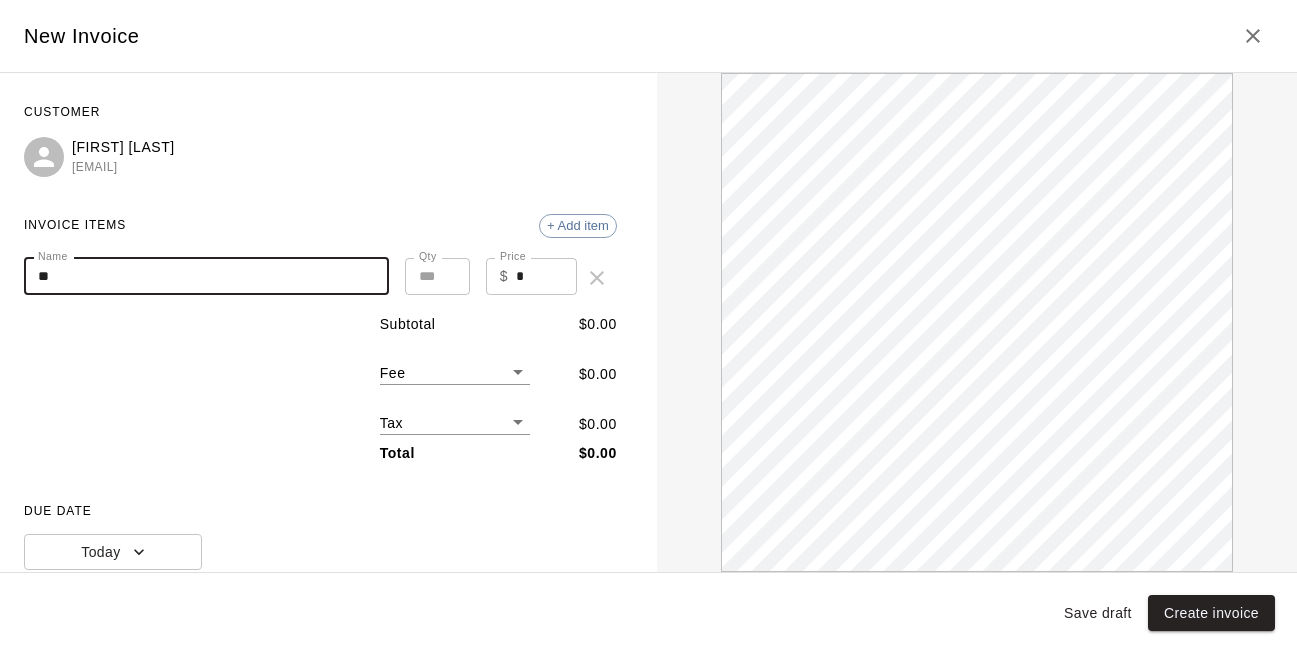 type on "*" 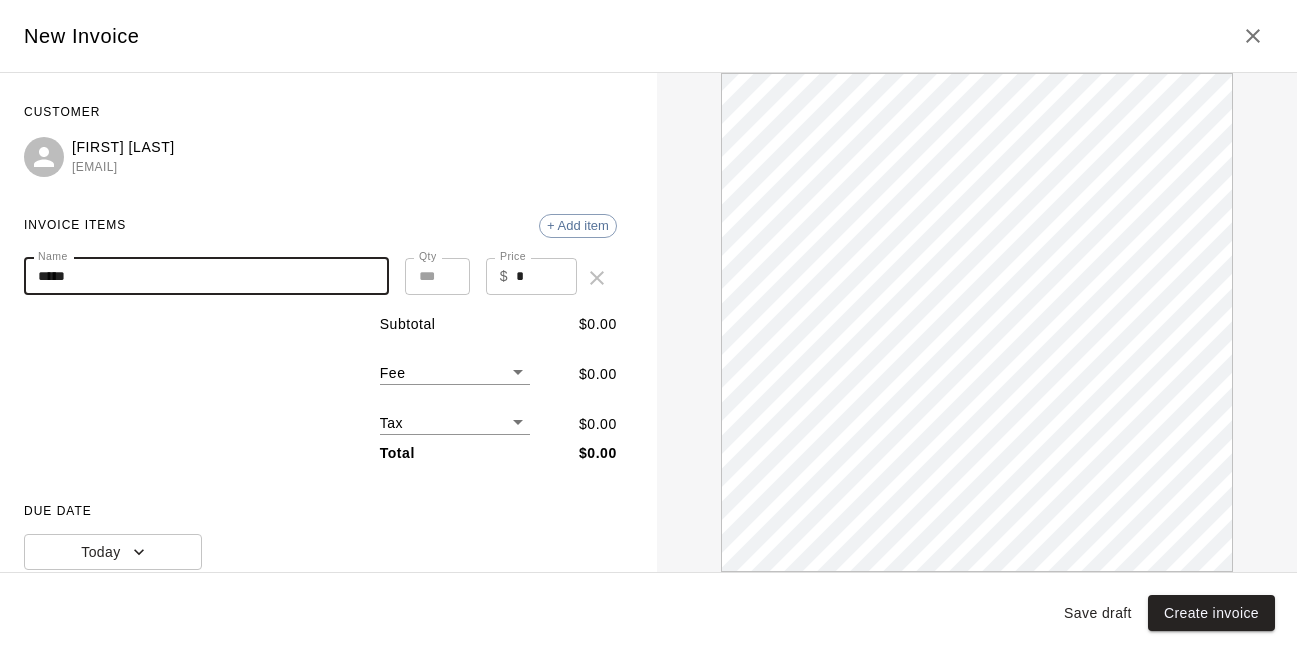 scroll, scrollTop: 0, scrollLeft: 0, axis: both 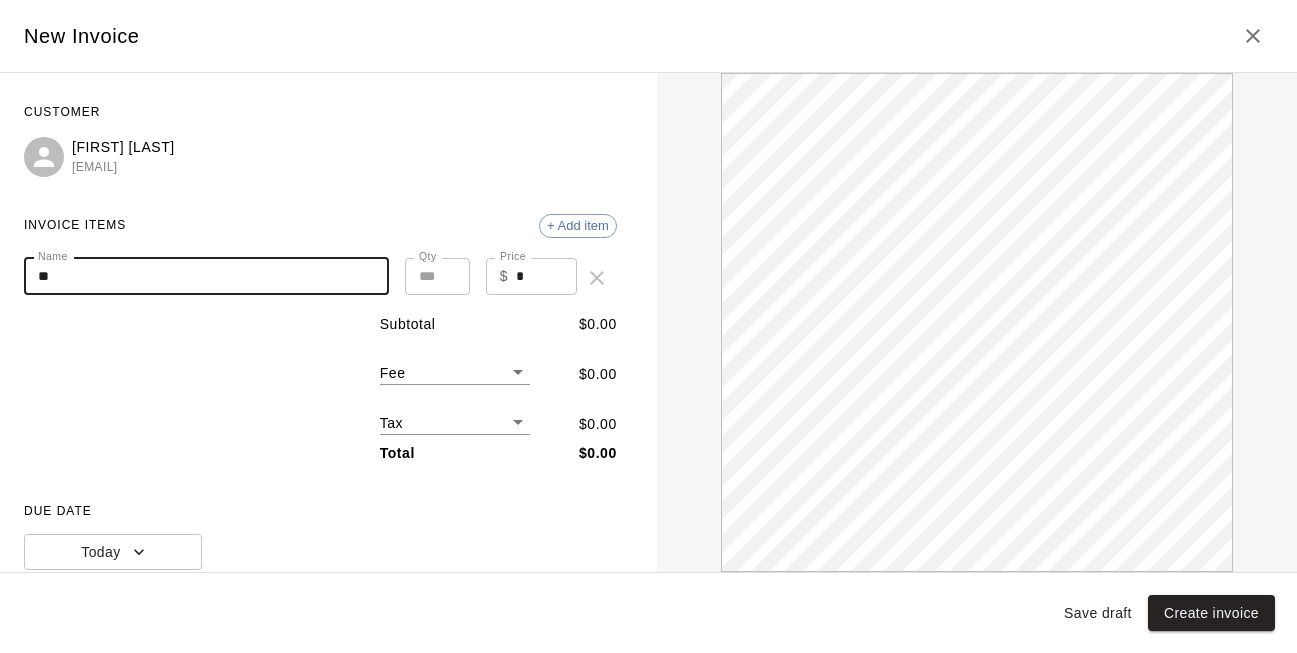 type on "*" 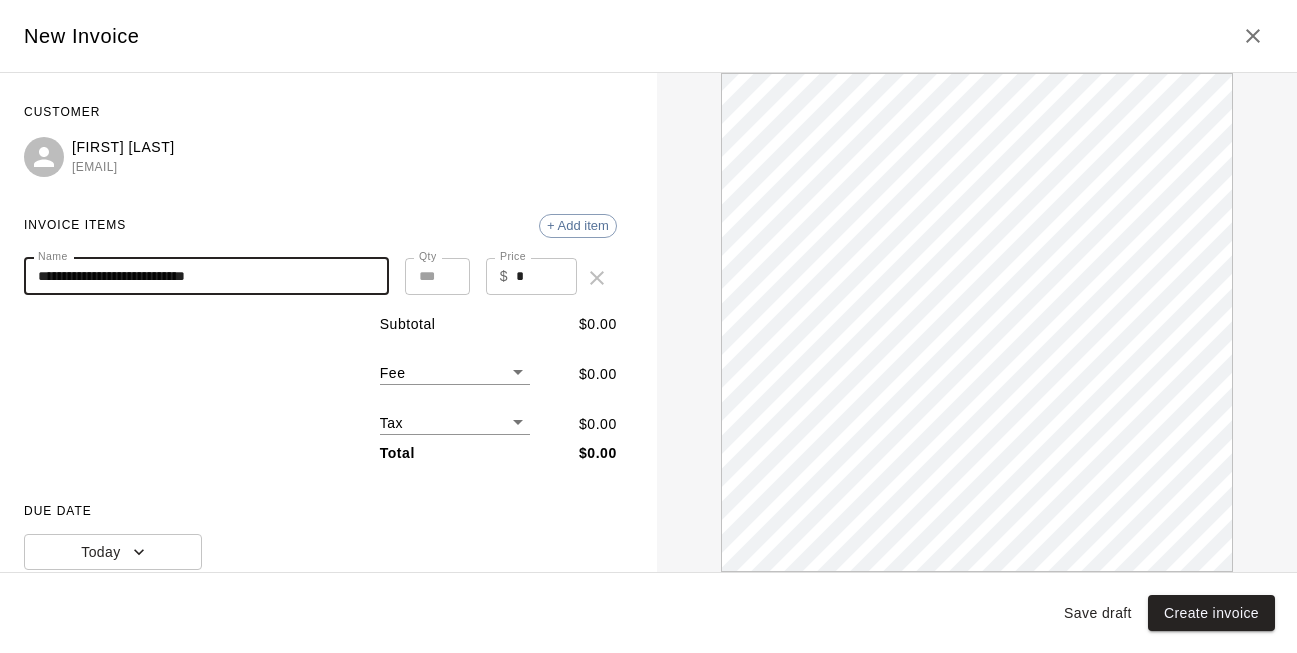 scroll, scrollTop: 0, scrollLeft: 0, axis: both 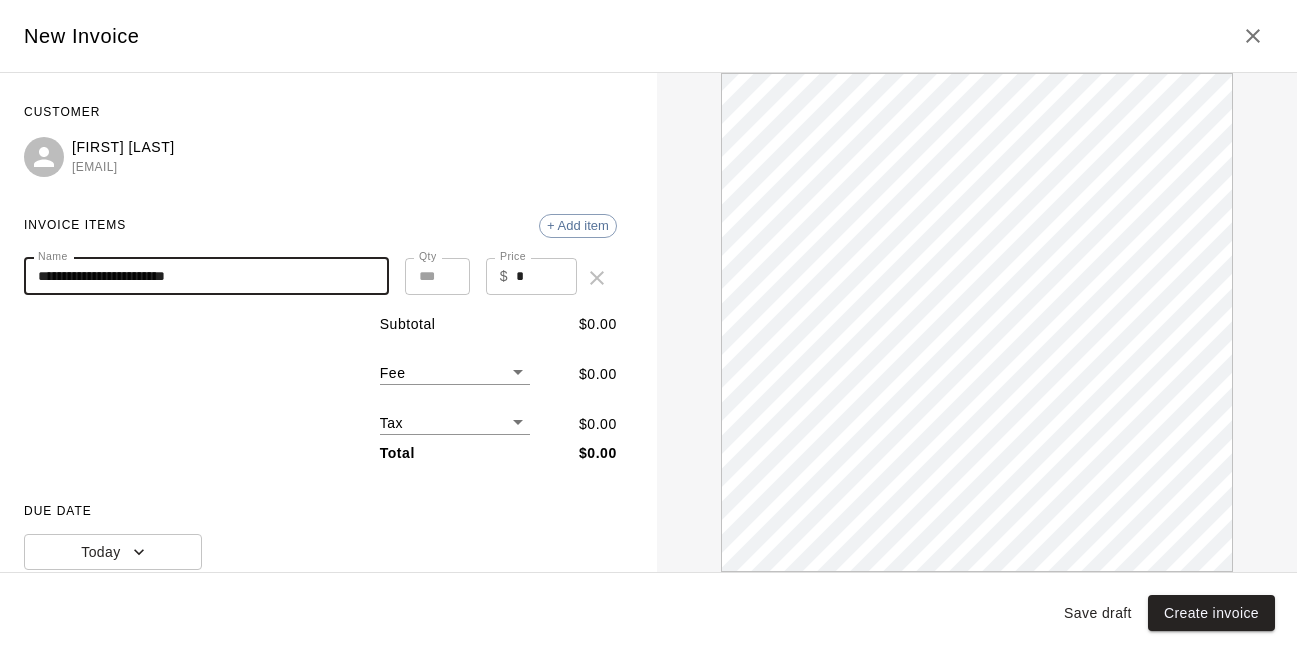 click on "**********" at bounding box center [206, 276] 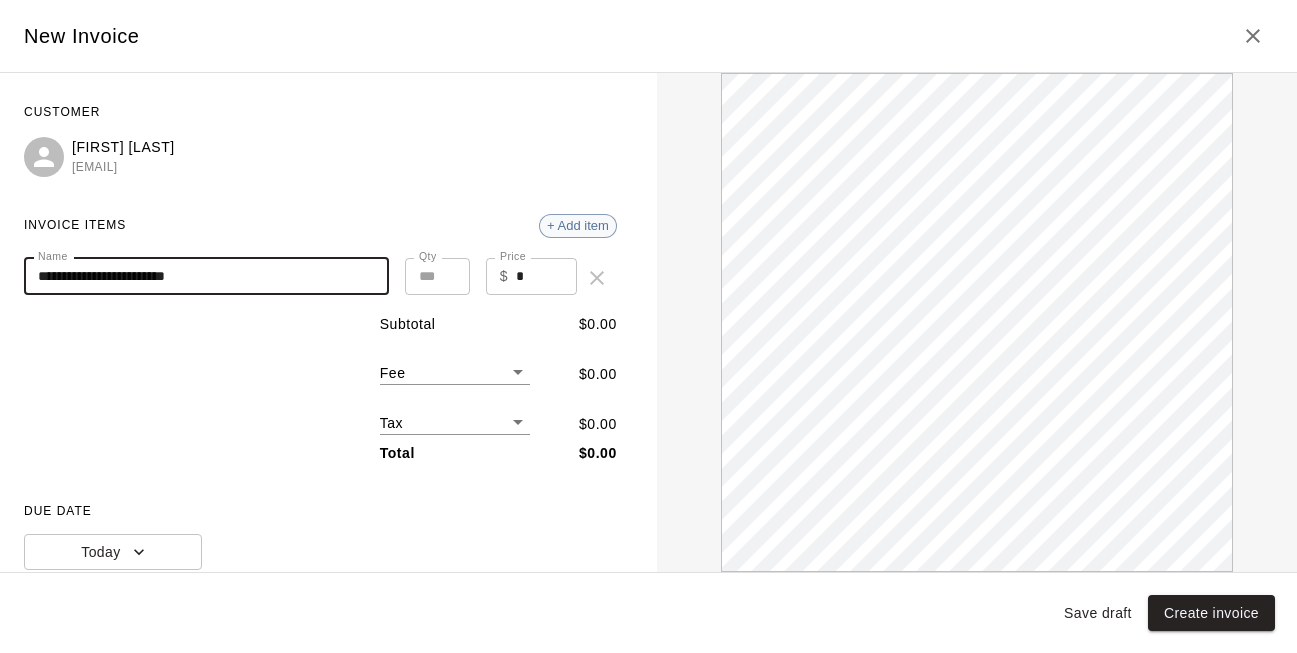 drag, startPoint x: 254, startPoint y: 277, endPoint x: 558, endPoint y: 218, distance: 309.6724 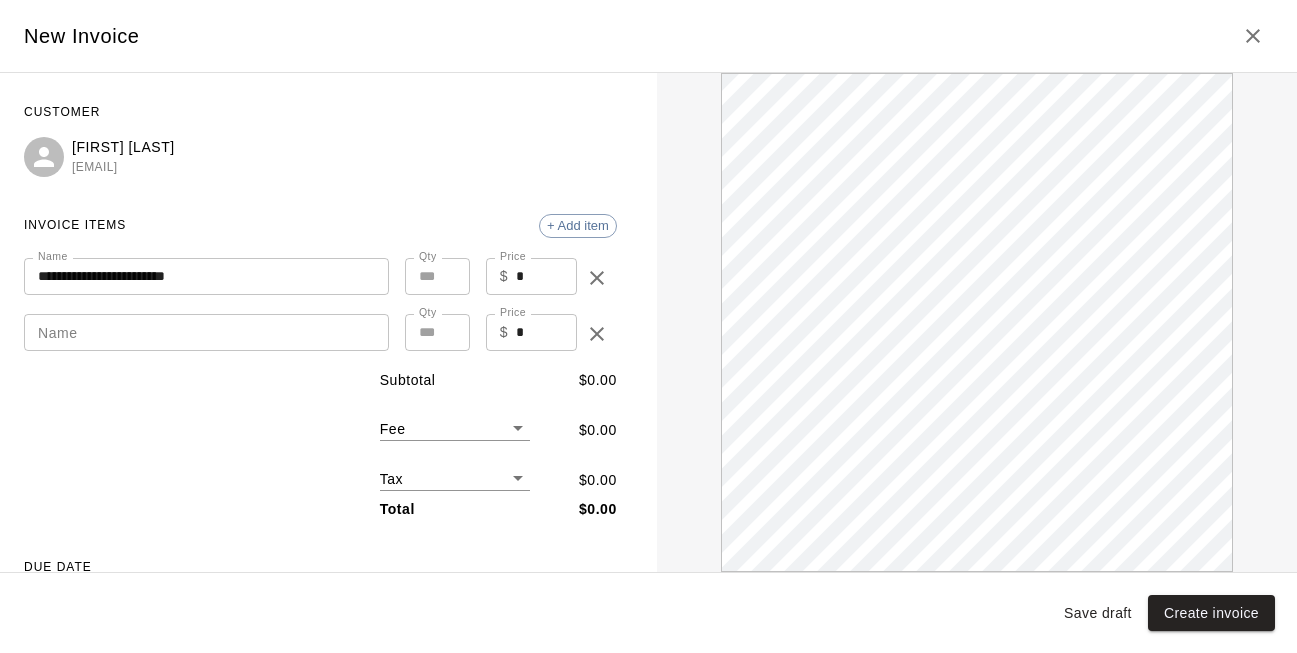 scroll, scrollTop: 0, scrollLeft: 0, axis: both 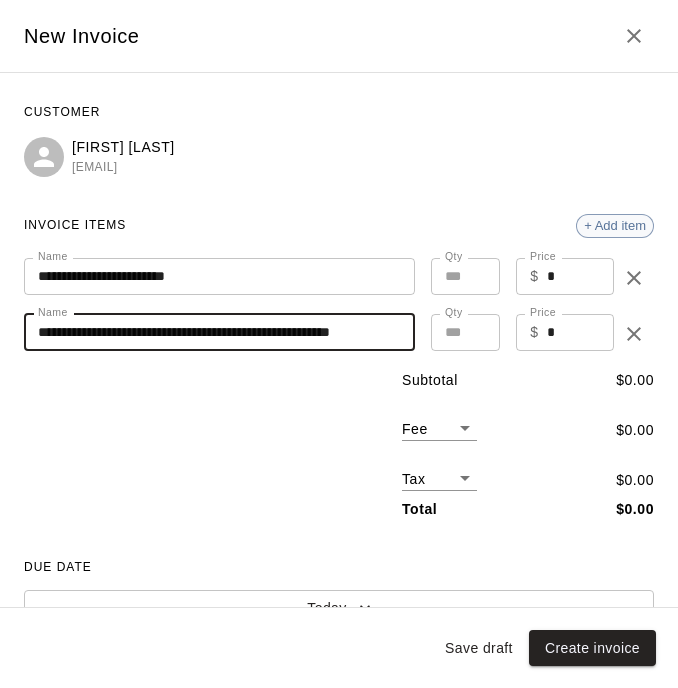 type on "**********" 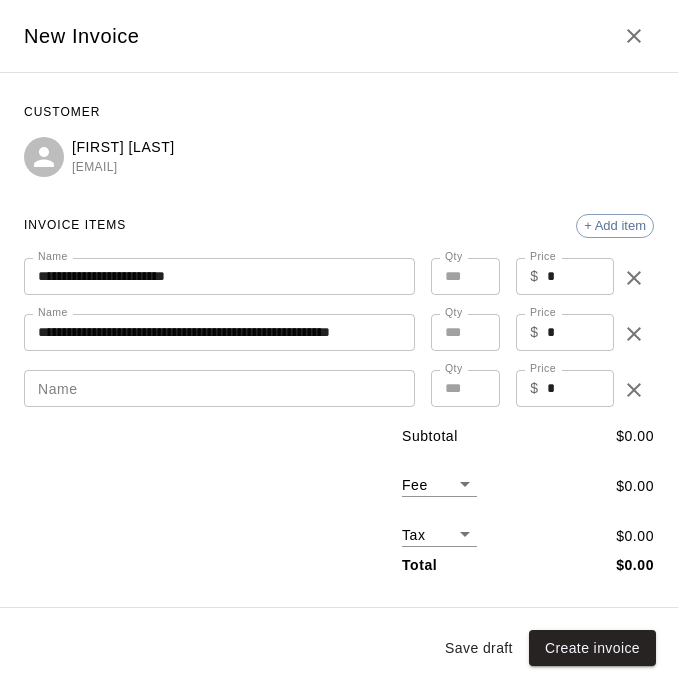 scroll, scrollTop: 0, scrollLeft: 0, axis: both 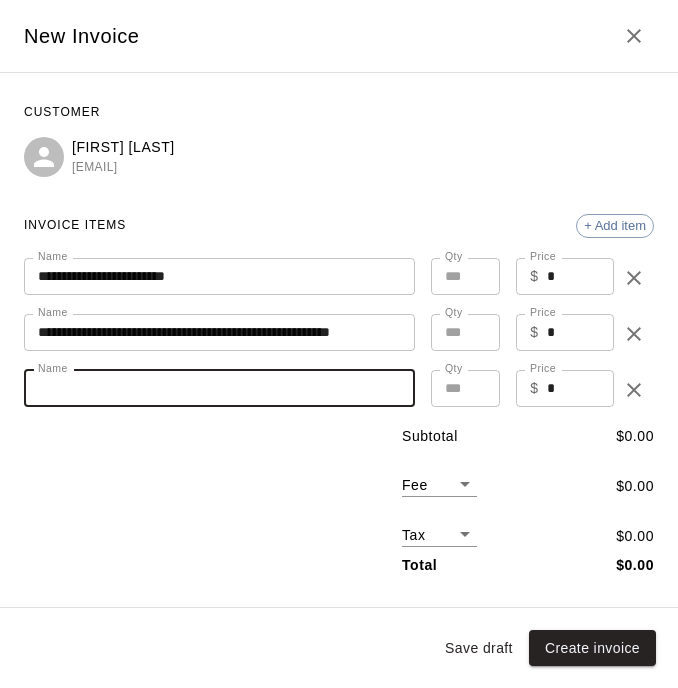 click on "Name" at bounding box center (219, 388) 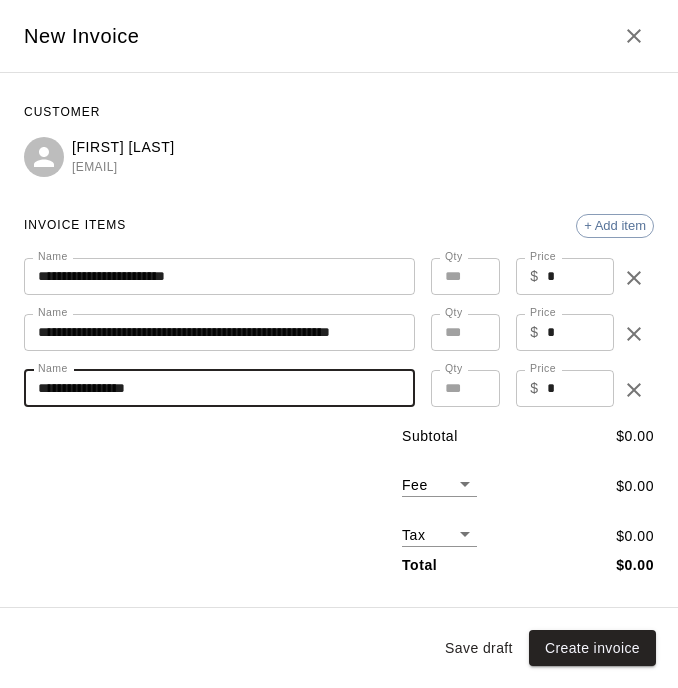 scroll, scrollTop: 0, scrollLeft: 0, axis: both 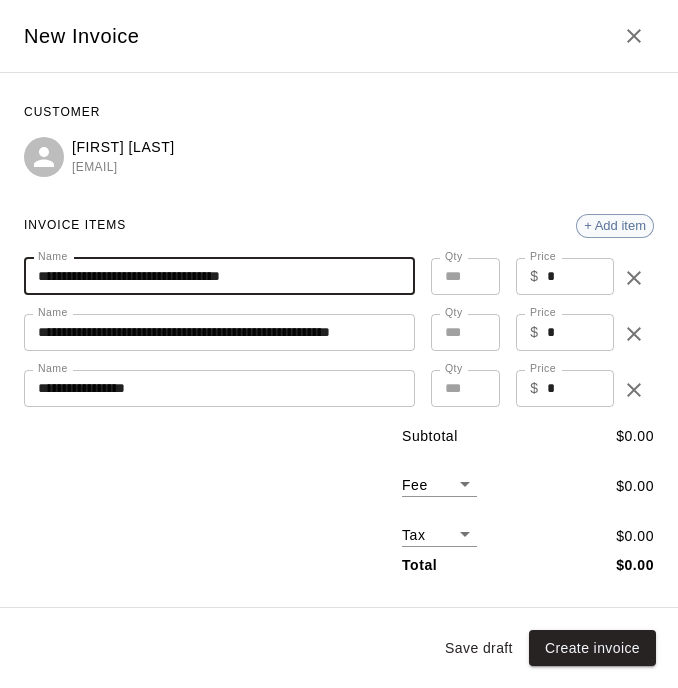 type on "**********" 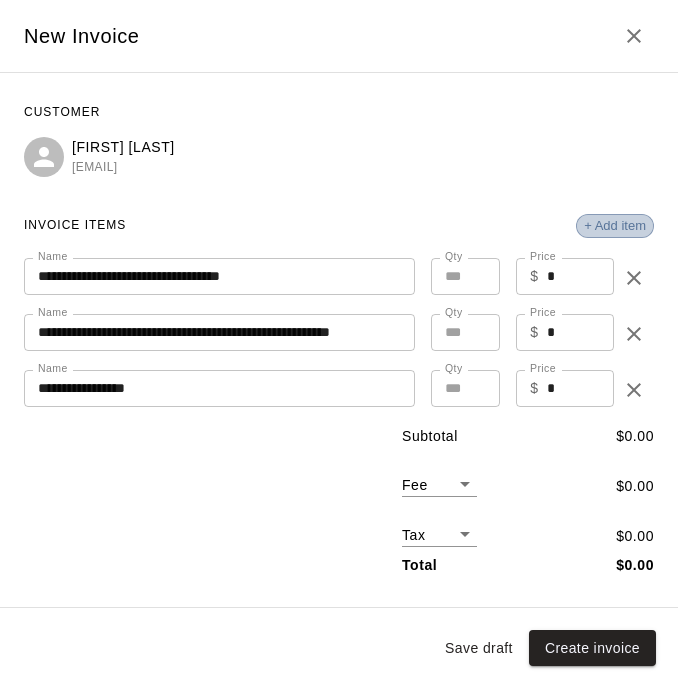 click on "+ Add item" at bounding box center [615, 225] 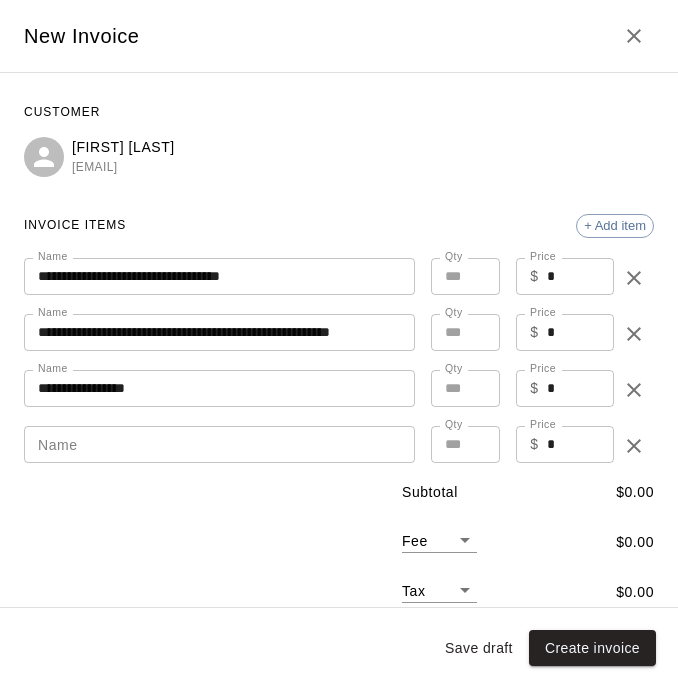 scroll, scrollTop: 0, scrollLeft: 0, axis: both 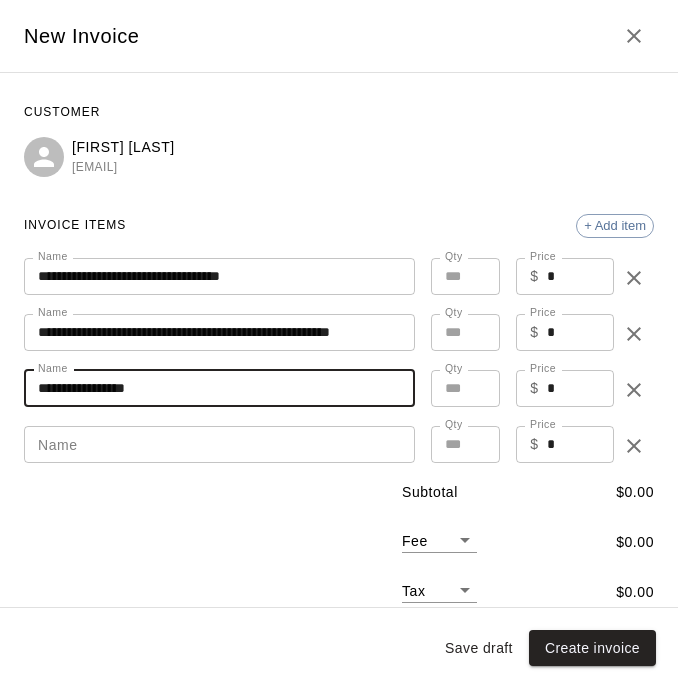 drag, startPoint x: 33, startPoint y: 385, endPoint x: 178, endPoint y: 389, distance: 145.05516 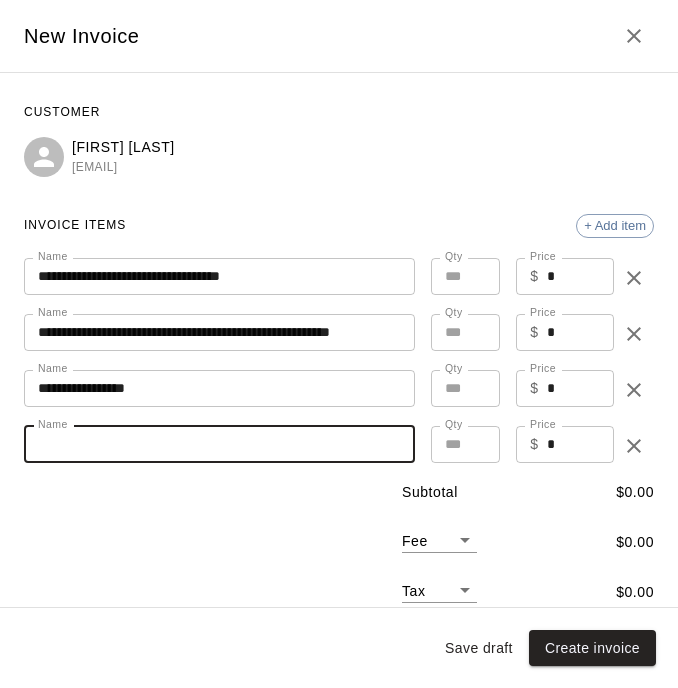 paste on "**********" 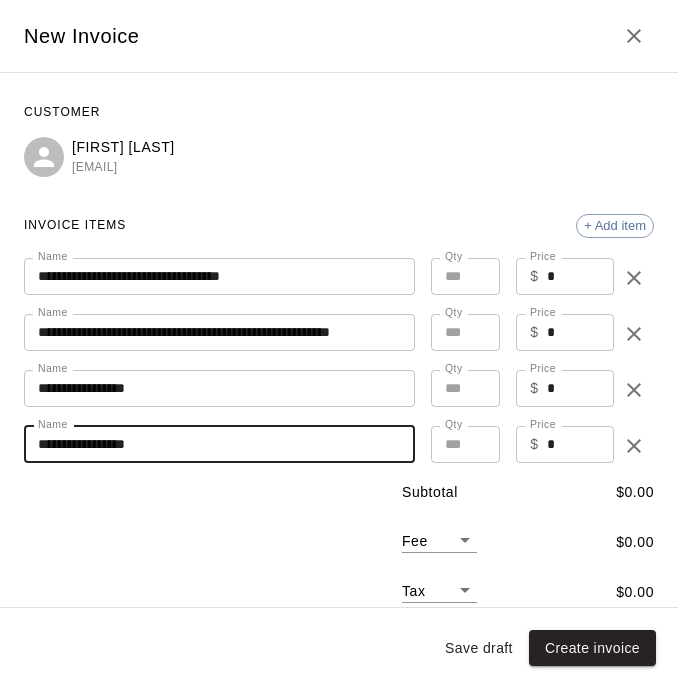scroll, scrollTop: 0, scrollLeft: 0, axis: both 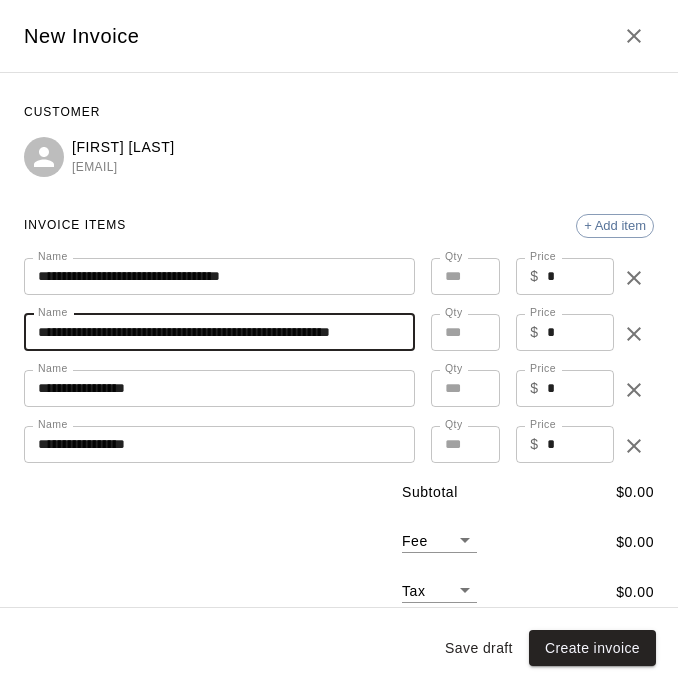 drag, startPoint x: 37, startPoint y: 332, endPoint x: 459, endPoint y: 316, distance: 422.30322 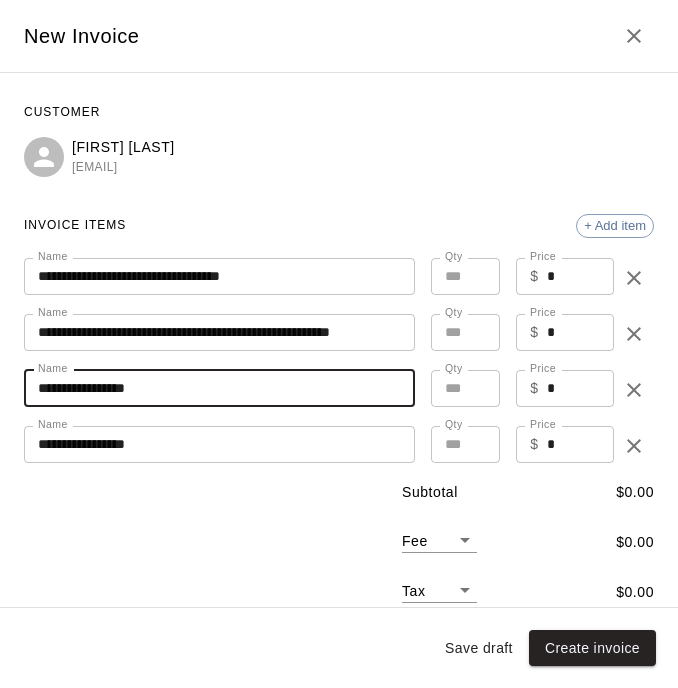 drag, startPoint x: 39, startPoint y: 388, endPoint x: 323, endPoint y: 398, distance: 284.176 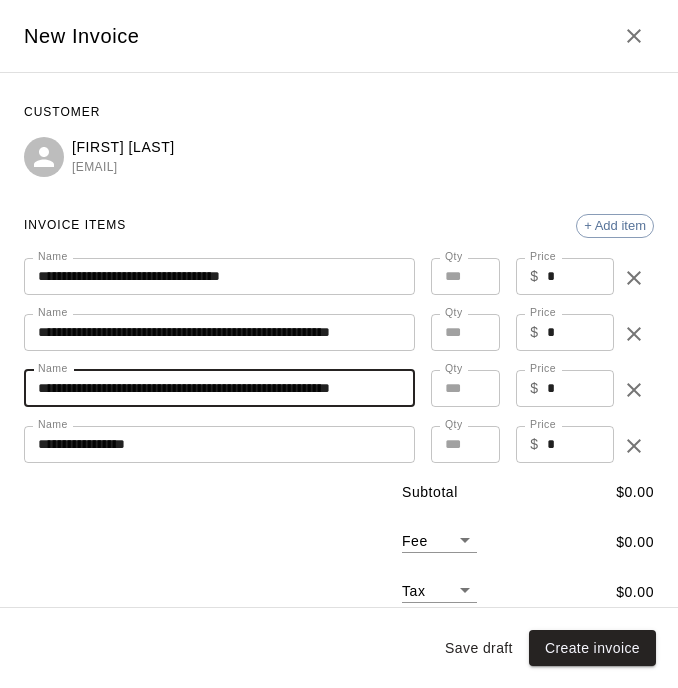 scroll, scrollTop: 0, scrollLeft: 0, axis: both 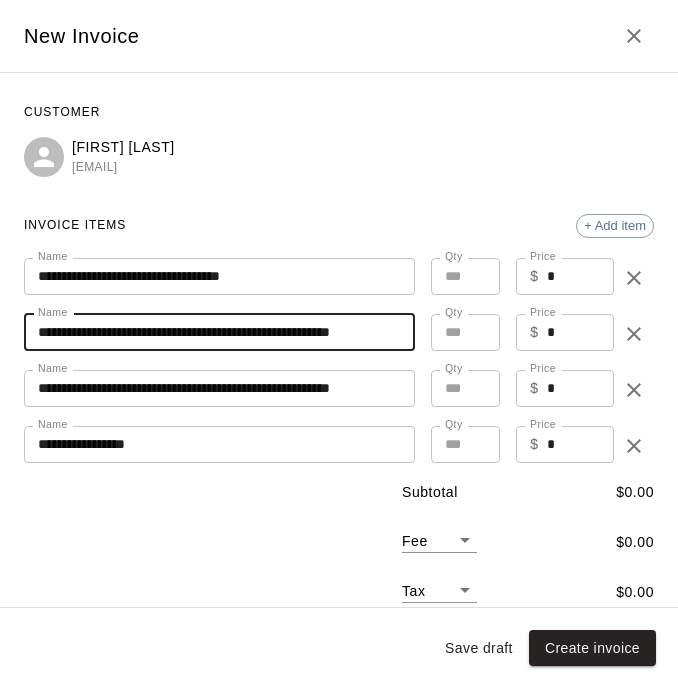 drag, startPoint x: 33, startPoint y: 333, endPoint x: 455, endPoint y: 330, distance: 422.01065 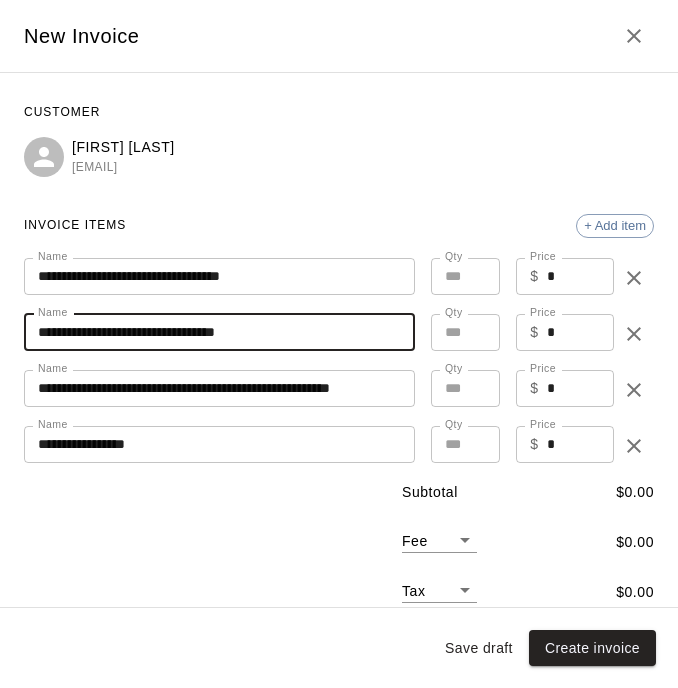 scroll, scrollTop: 0, scrollLeft: 0, axis: both 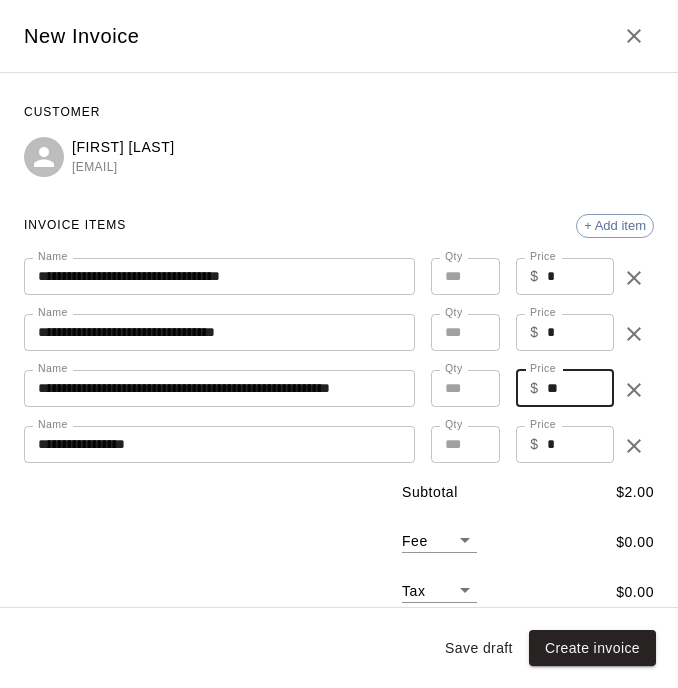 type on "**" 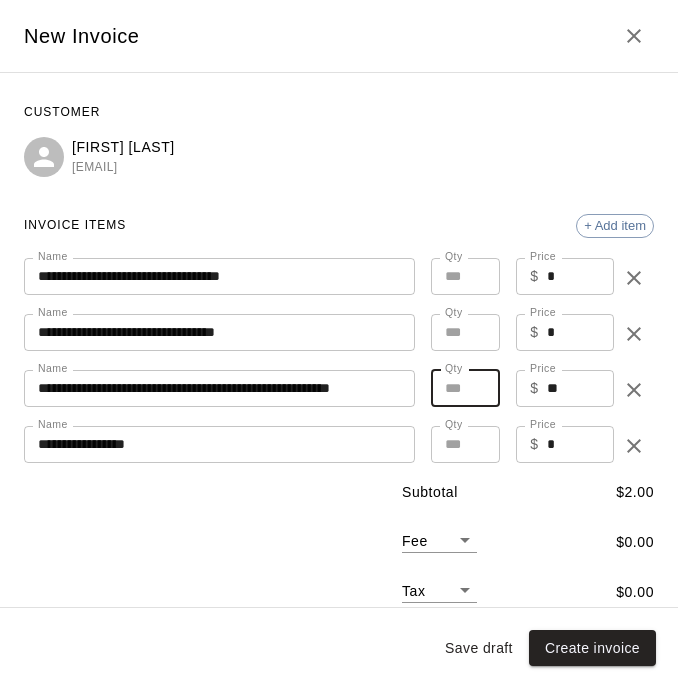 click on "*" at bounding box center [466, 388] 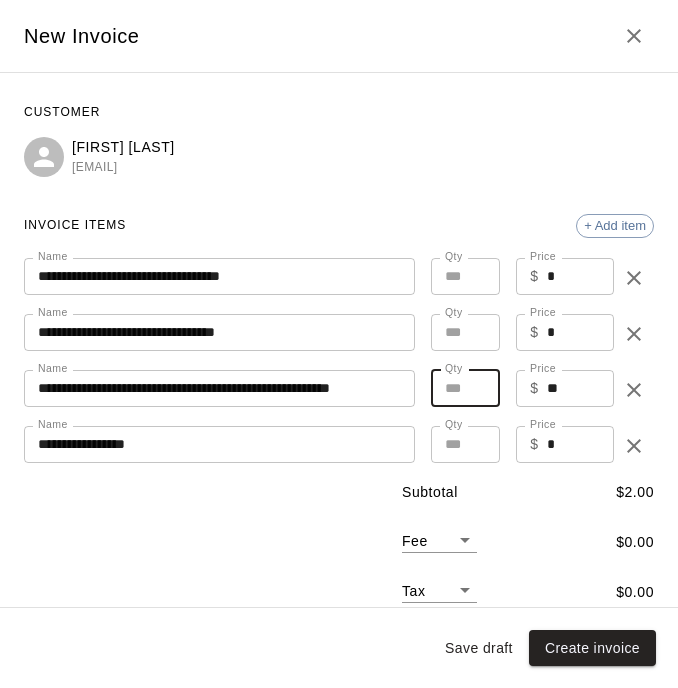 click on "*" at bounding box center (466, 388) 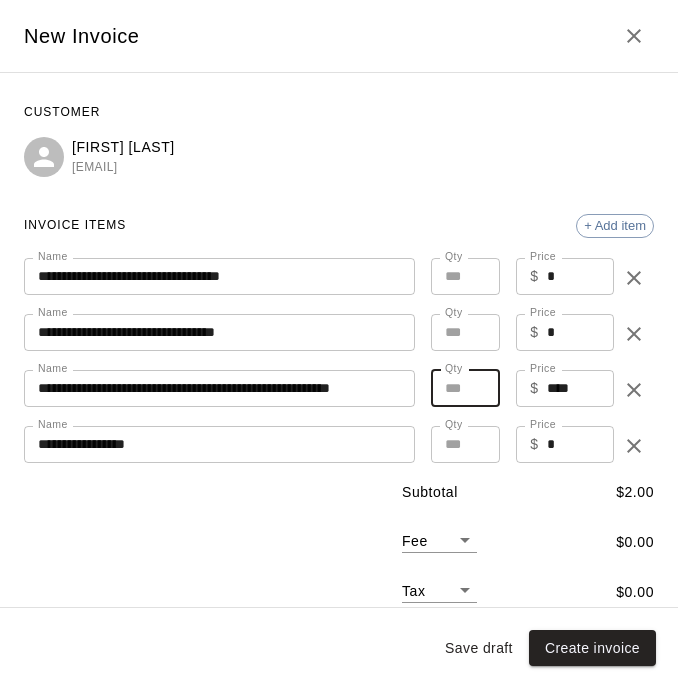 type on "**" 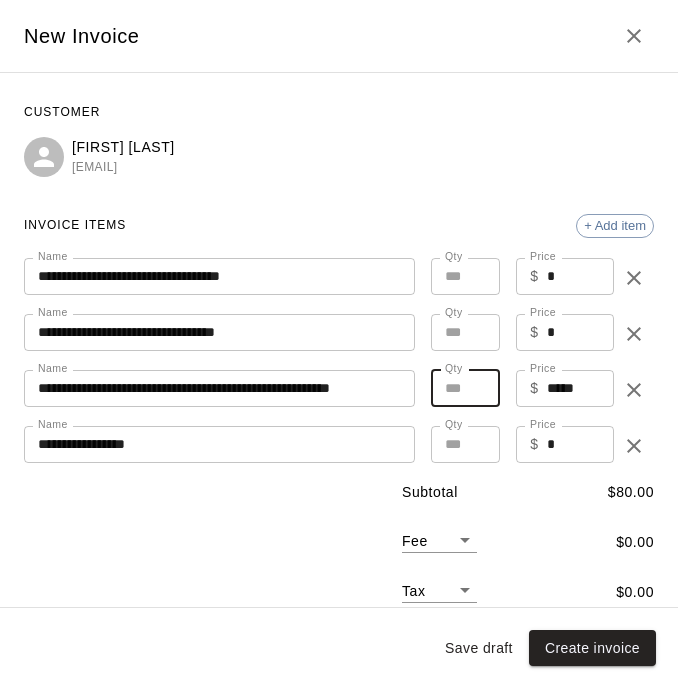 scroll, scrollTop: 0, scrollLeft: 0, axis: both 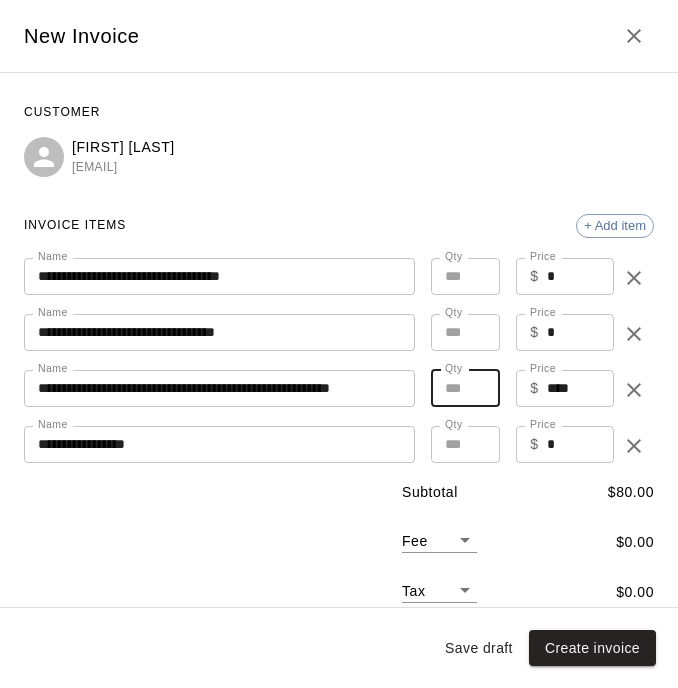 type 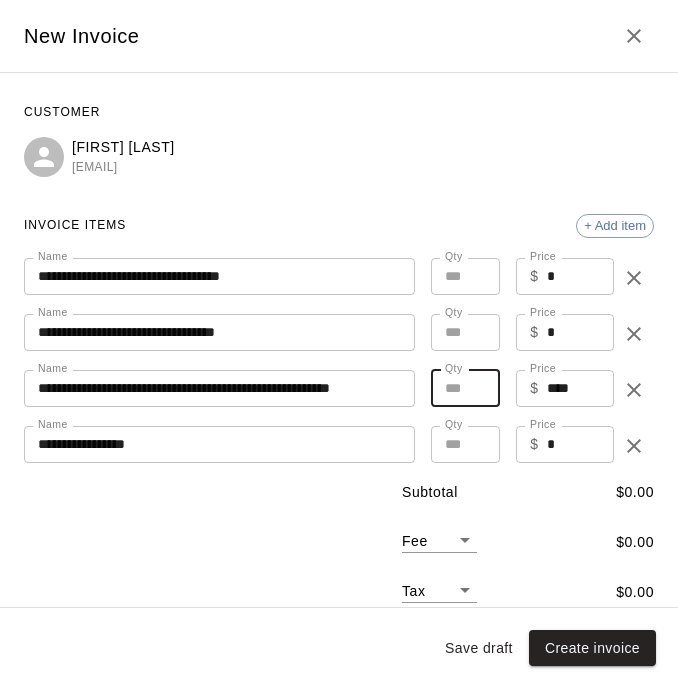 scroll, scrollTop: 0, scrollLeft: 0, axis: both 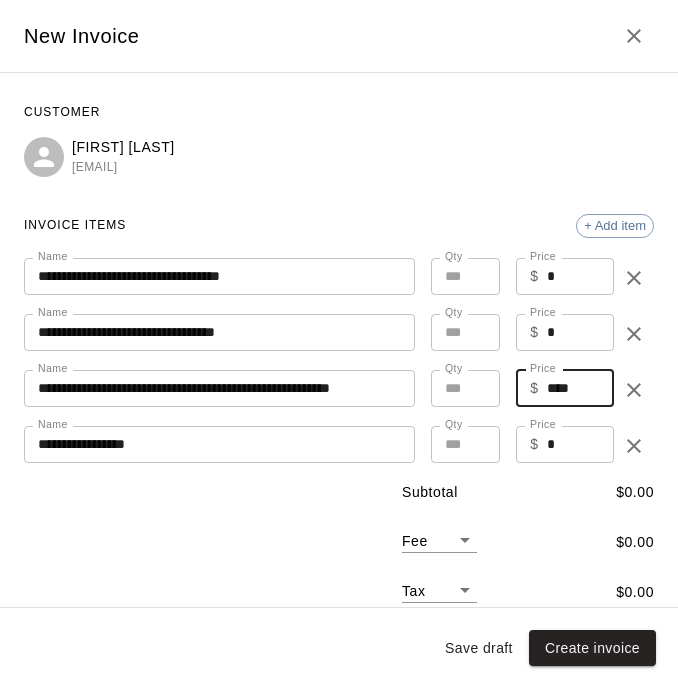 click on "****" at bounding box center [580, 388] 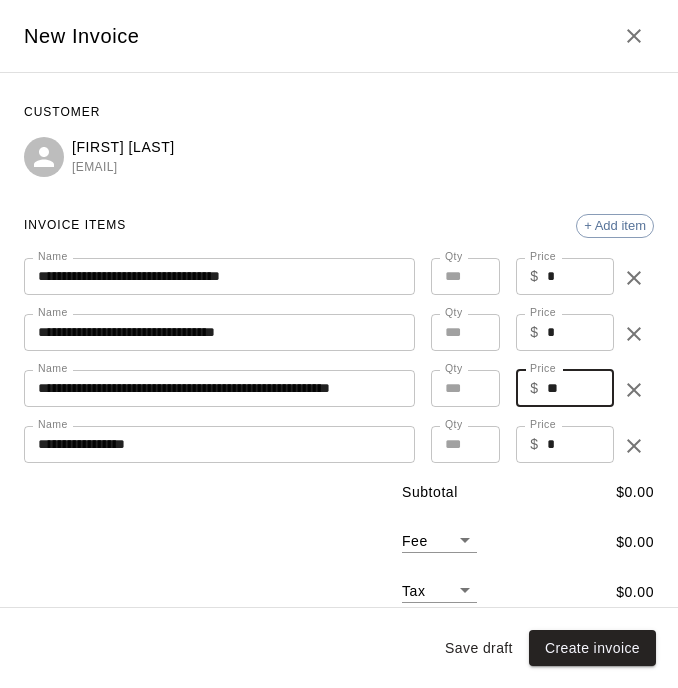 scroll, scrollTop: 0, scrollLeft: 0, axis: both 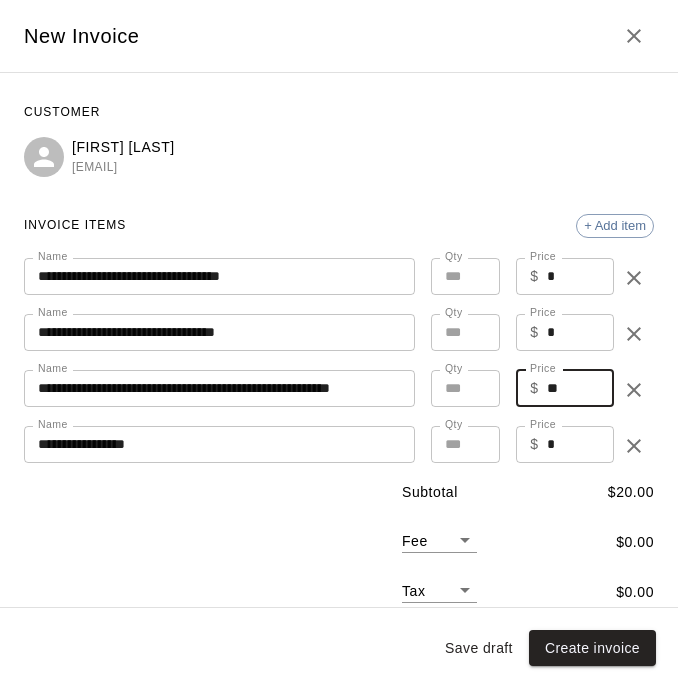 type on "**" 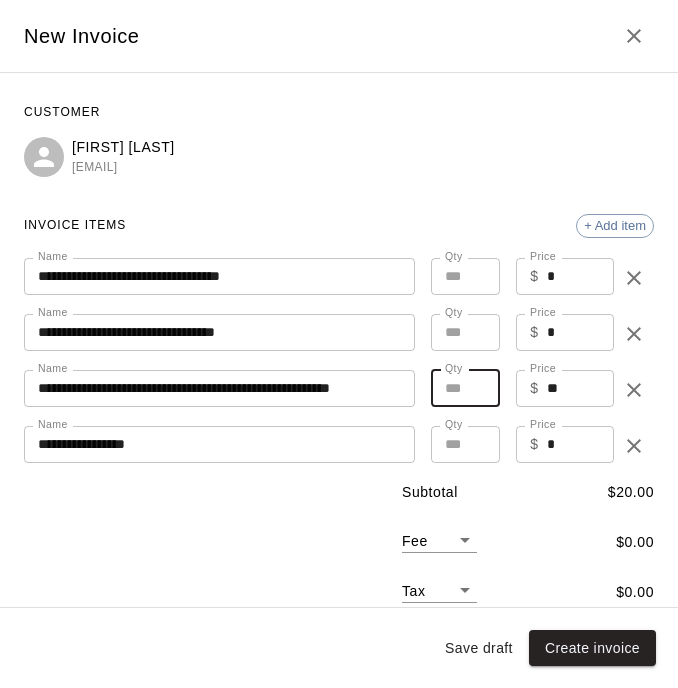 click on "*" at bounding box center (466, 388) 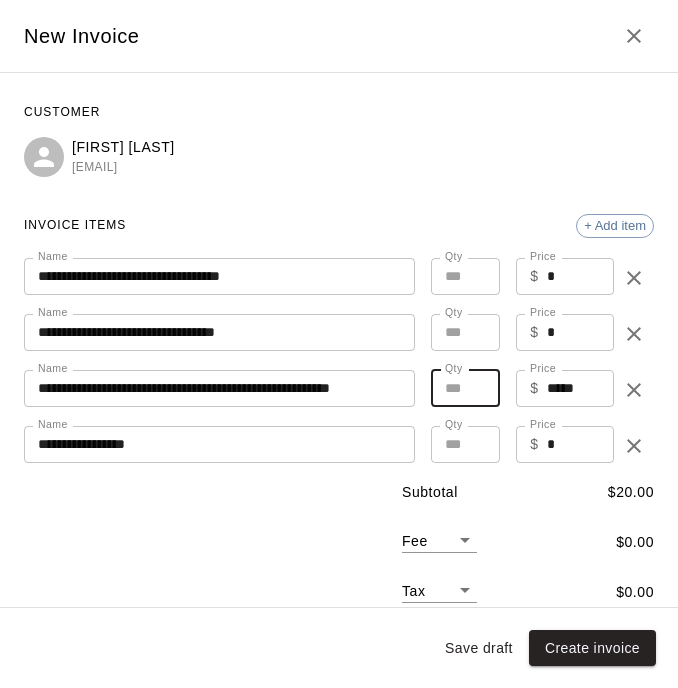 type on "**" 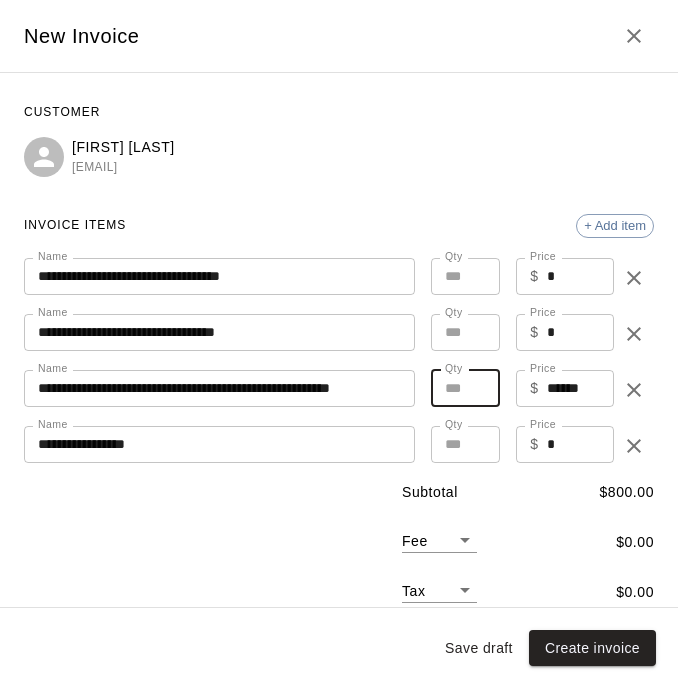 scroll, scrollTop: 0, scrollLeft: 0, axis: both 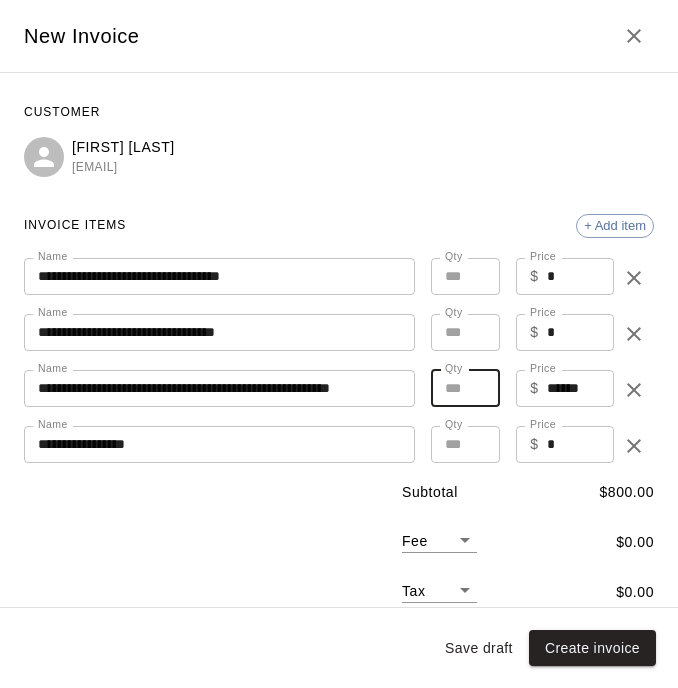 type on "**" 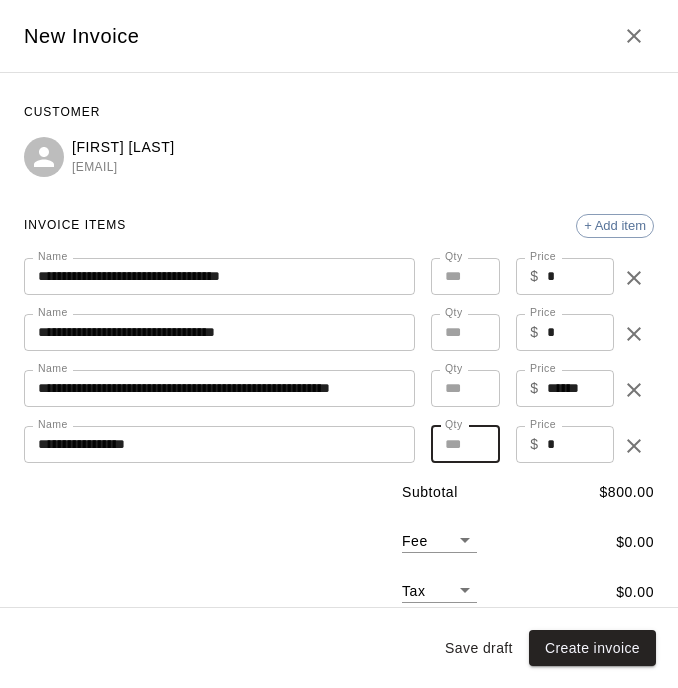 click on "*" at bounding box center (466, 444) 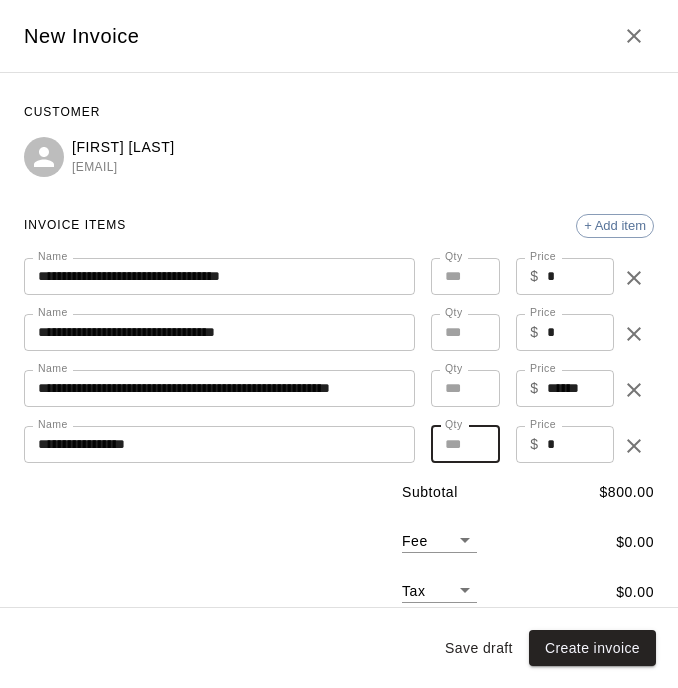 scroll, scrollTop: 0, scrollLeft: 0, axis: both 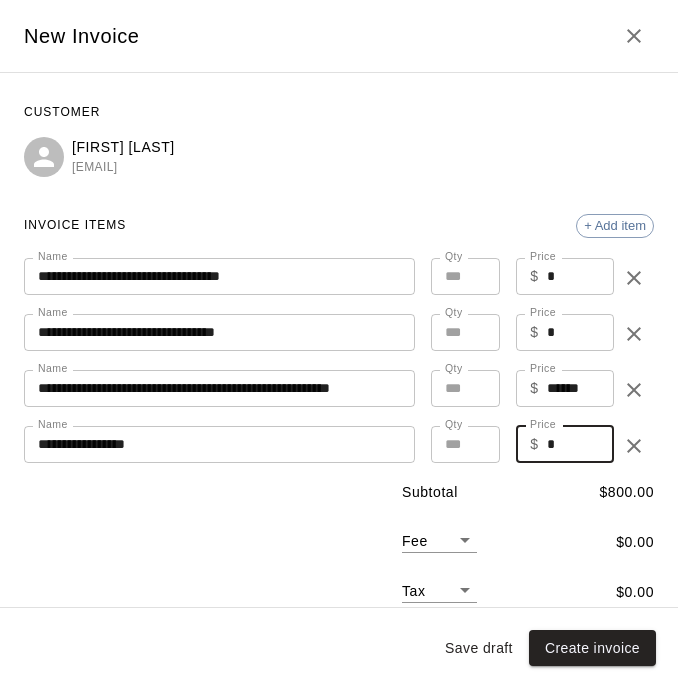 click on "*" at bounding box center (580, 444) 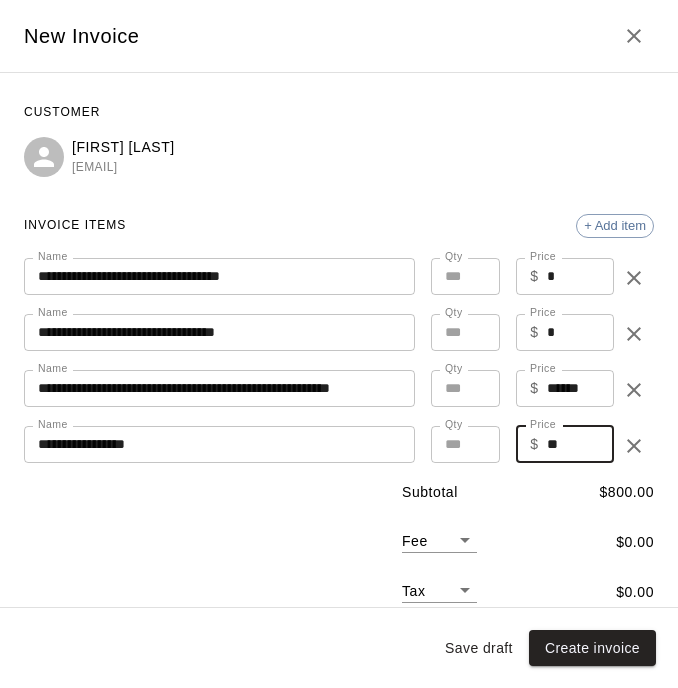 type on "**" 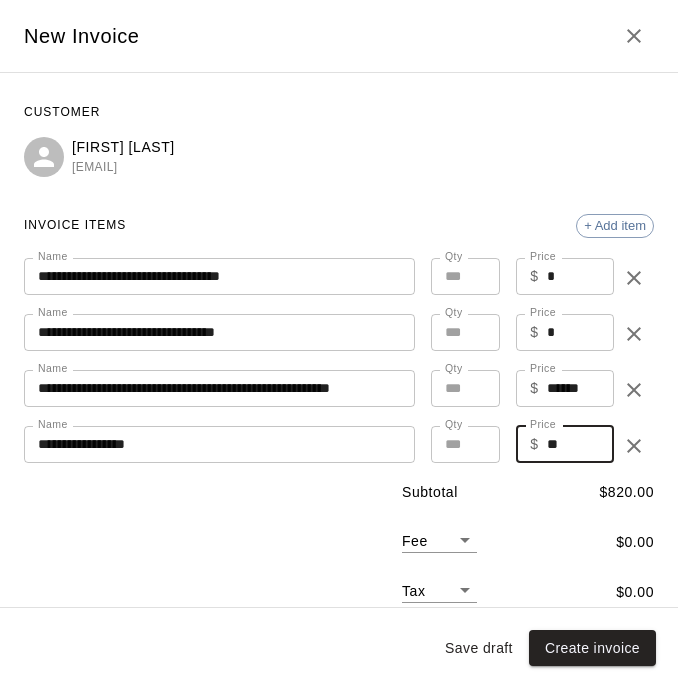 scroll, scrollTop: 0, scrollLeft: 0, axis: both 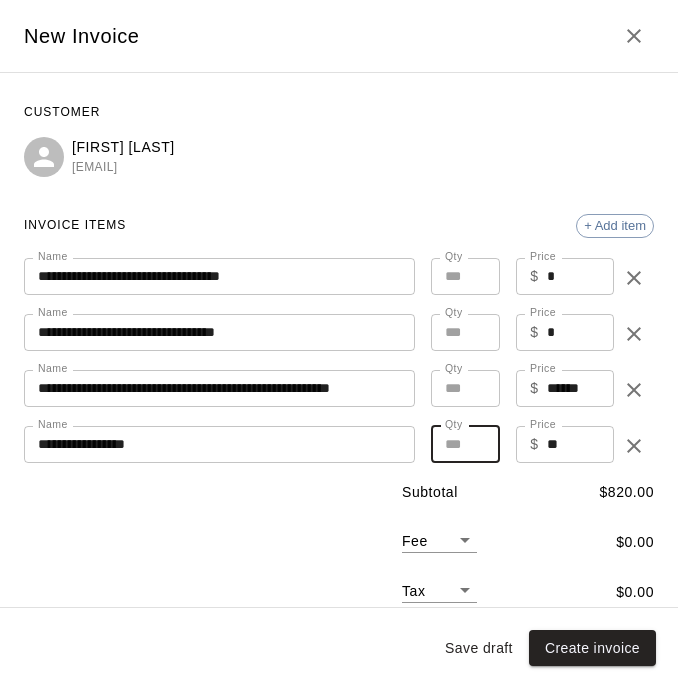 click on "*" at bounding box center (466, 444) 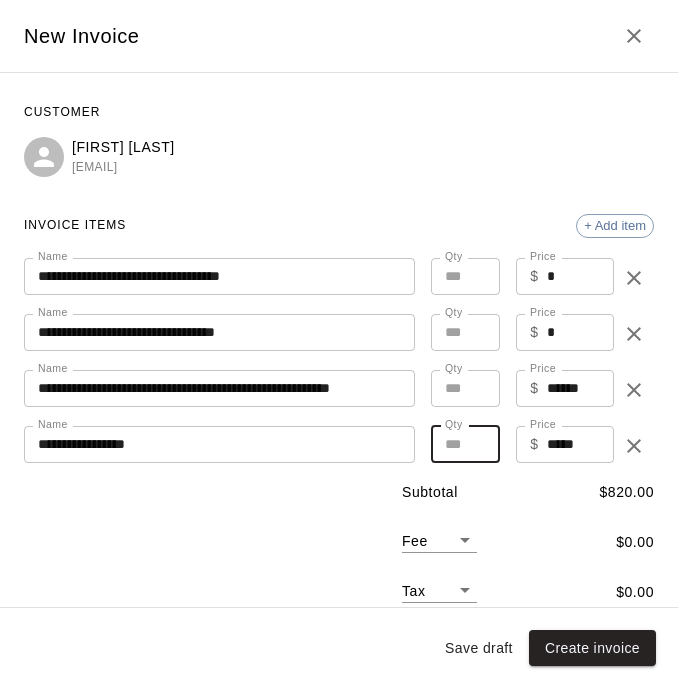 type on "**" 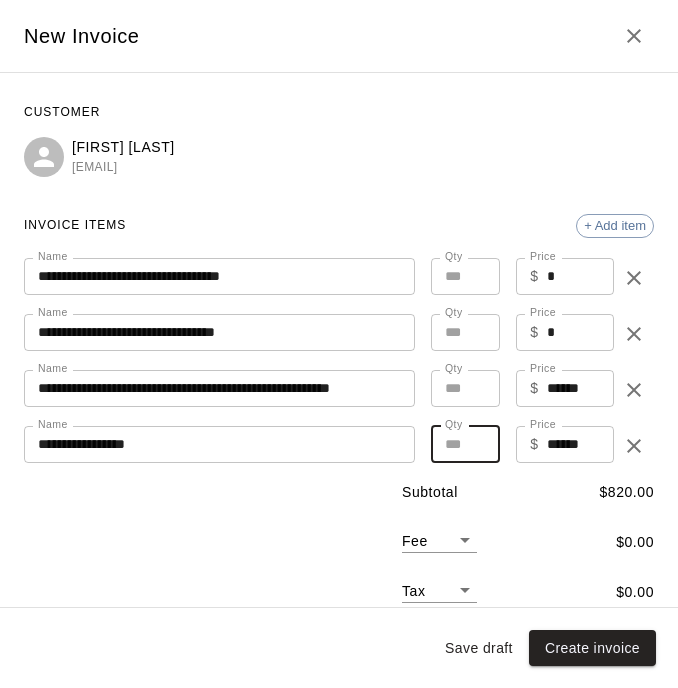 scroll, scrollTop: 0, scrollLeft: 0, axis: both 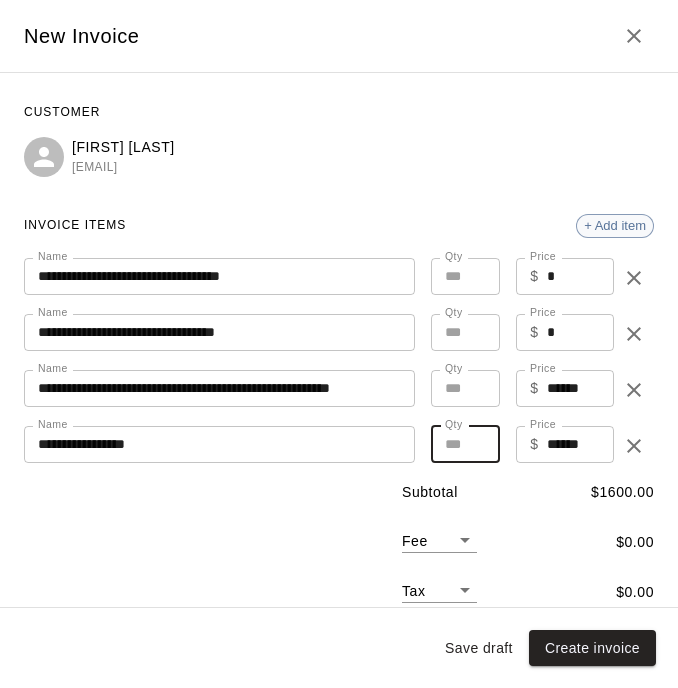 type on "**" 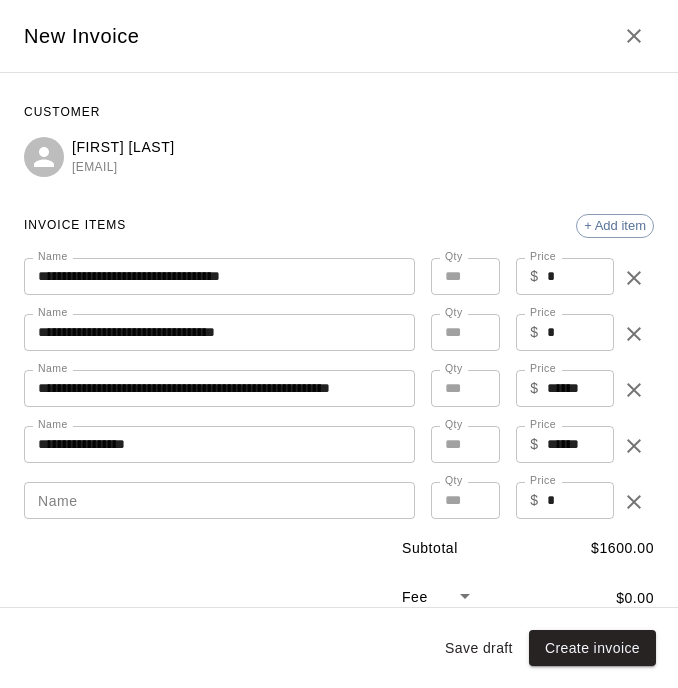 scroll, scrollTop: 0, scrollLeft: 0, axis: both 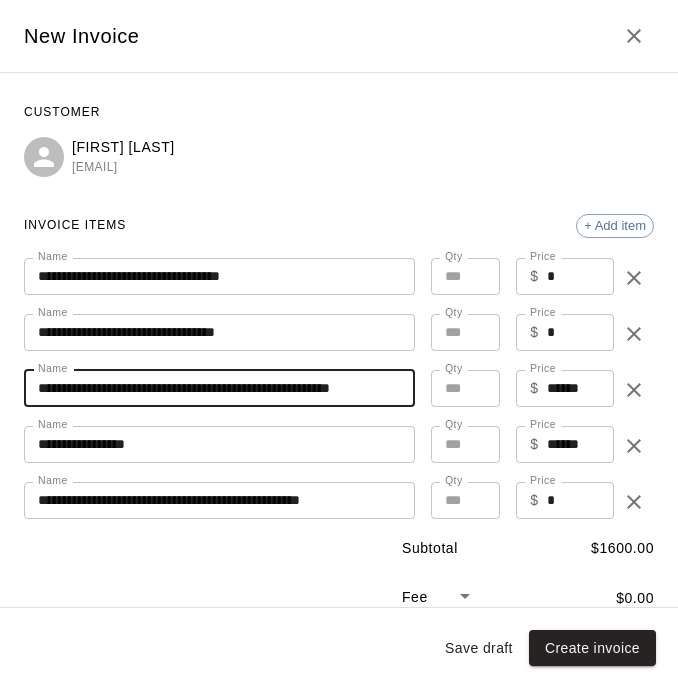 click on "**********" at bounding box center [219, 388] 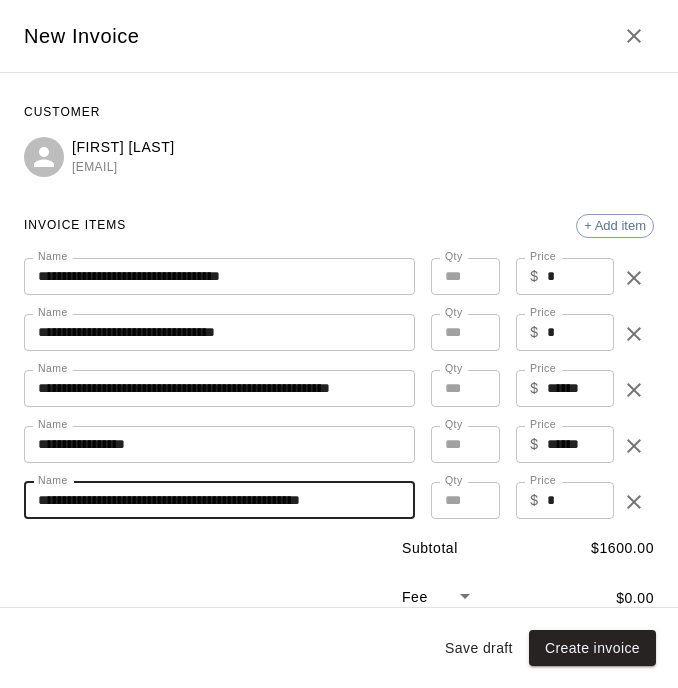 drag, startPoint x: 392, startPoint y: 500, endPoint x: 328, endPoint y: 494, distance: 64.28063 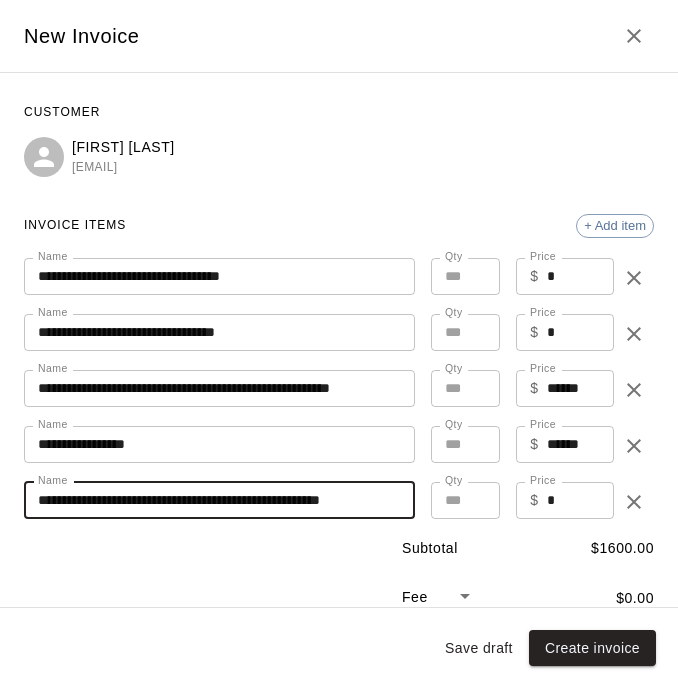 scroll, scrollTop: 0, scrollLeft: 0, axis: both 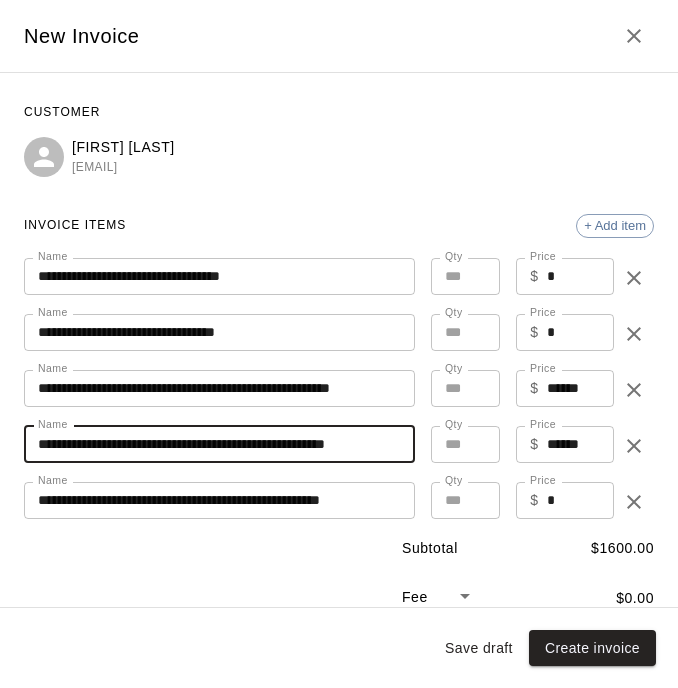 type on "**********" 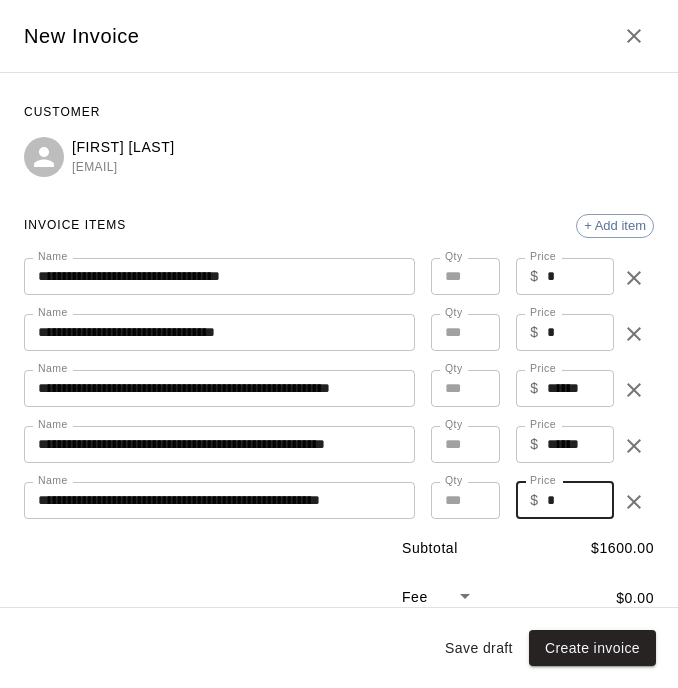 click on "*" at bounding box center (580, 500) 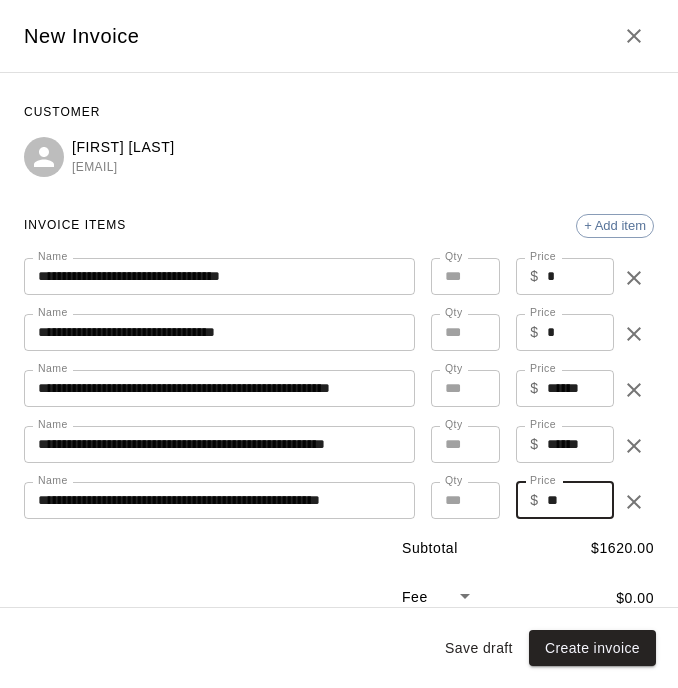 scroll, scrollTop: 0, scrollLeft: 0, axis: both 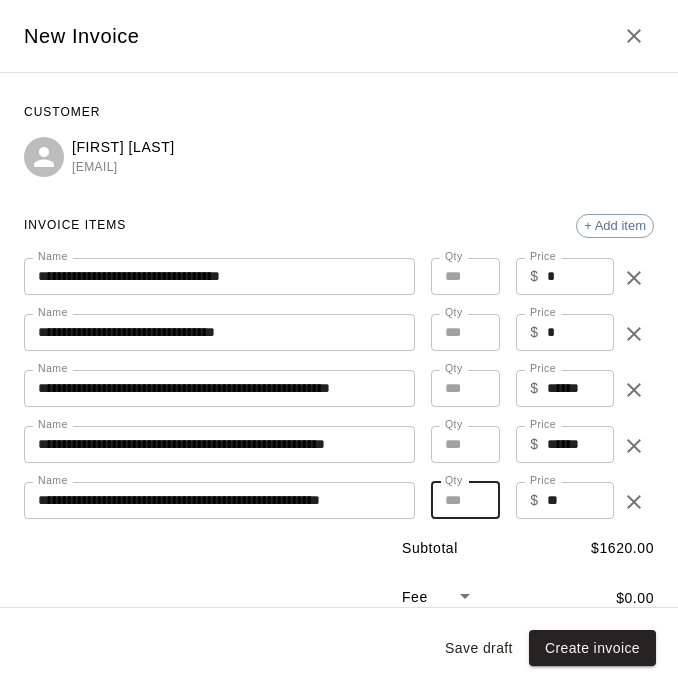 click on "*" at bounding box center (466, 500) 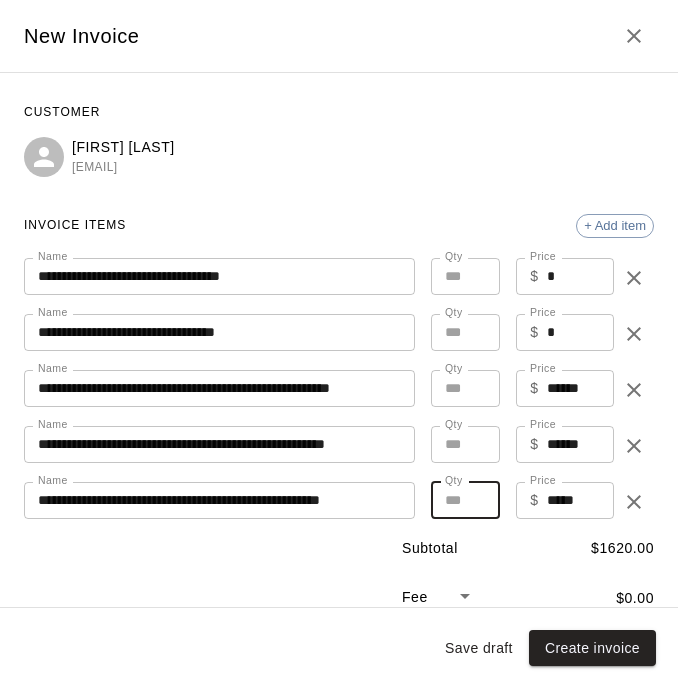 type on "**" 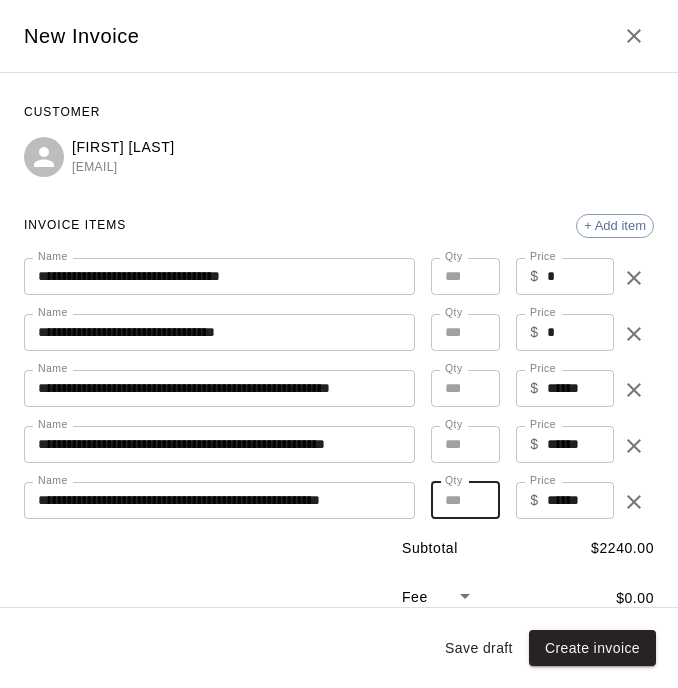 scroll, scrollTop: 0, scrollLeft: 0, axis: both 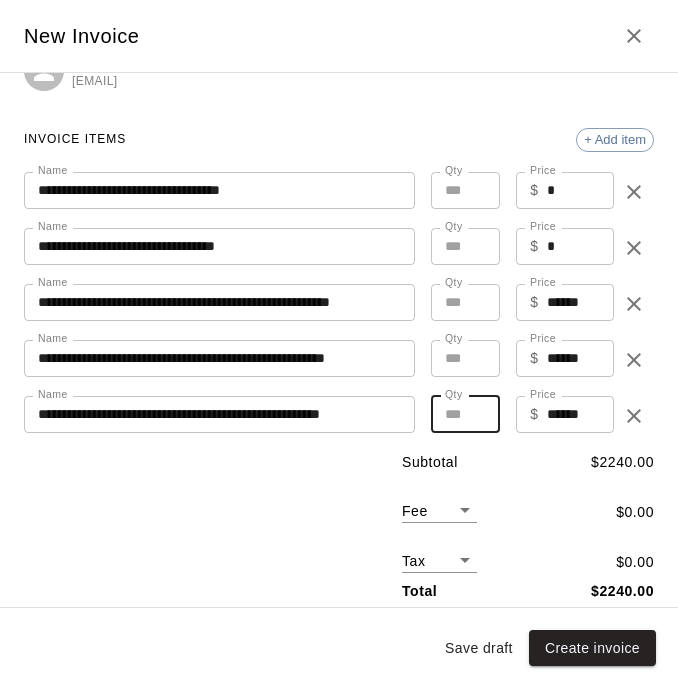 type on "**" 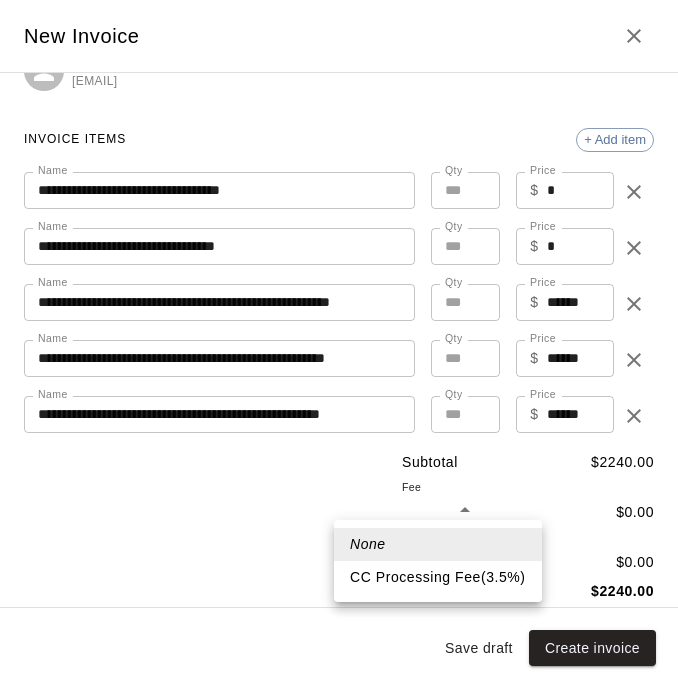 click on "Customers / Darlene Asuncion Darlene Asuncion Profile Contact Family Wallet New Payments Invoices Credits Activity Marketing Delete Invoices New invoice Total Invoices 12 Total Due $ 2836.76 Paid $ 40.64 Outstanding $ 2796.12 Export Columns 0 Filters ID Amount Paid Remaining Due Date Status Created On Actions 2248 $1560.63 $0.00 $1560.63 October 29, 2025 Draft August 01, 2025 ... 2238 $1647.33 $0.00 $1647.33 November 12, 2025 Draft August 01, 2025 ... 2237 $1170.47 $0.00 $1170.47 October 29, 2025 Void August 01, 2025 ... 2236 $1300.52 $0.00 $1300.52 October 15, 2025 Draft August 01, 2025 ... 2235 $1170.47 $0.00 $1170.47 September 24, 2025 Open August 01, 2025 ... 2217 $975.39 $0.00 $975.39 September 17, 2025 Open July 29, 2025 ... 2215 $650.26 $0.00 $650.26 August 13, 2025 Open July 29, 2025 ... 2214 $433.51 $0.00 $433.51 August 13, 2025 Void July 29, 2025 ... 2213 $40.64 $40.64 $0.00 July 29, 2025 Paid July 29, 2025 ... 2212 $650.26 $0.00 $650.26 August 13, 2025 Void July 29, 2025 ... 2047 $62.83 $0.00 Void" at bounding box center [339, 784] 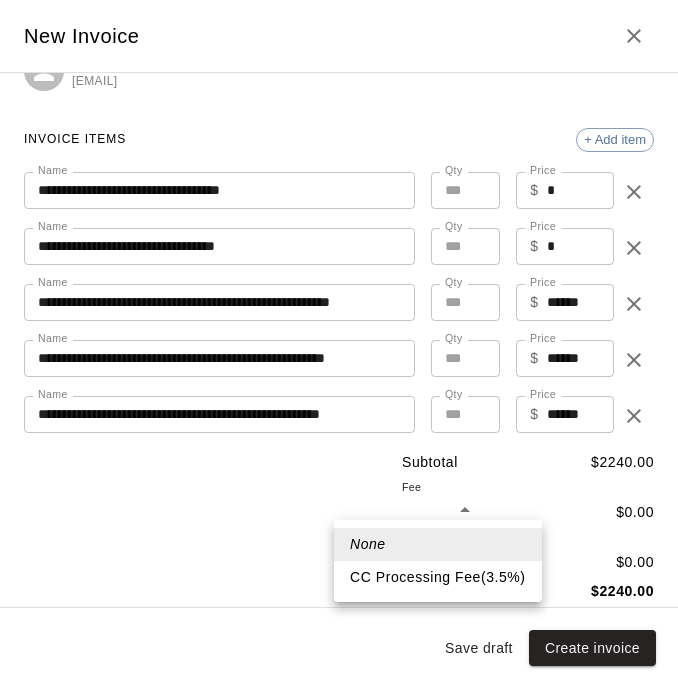 click on "CC Processing Fee  ( 3.5 % )" at bounding box center [438, 577] 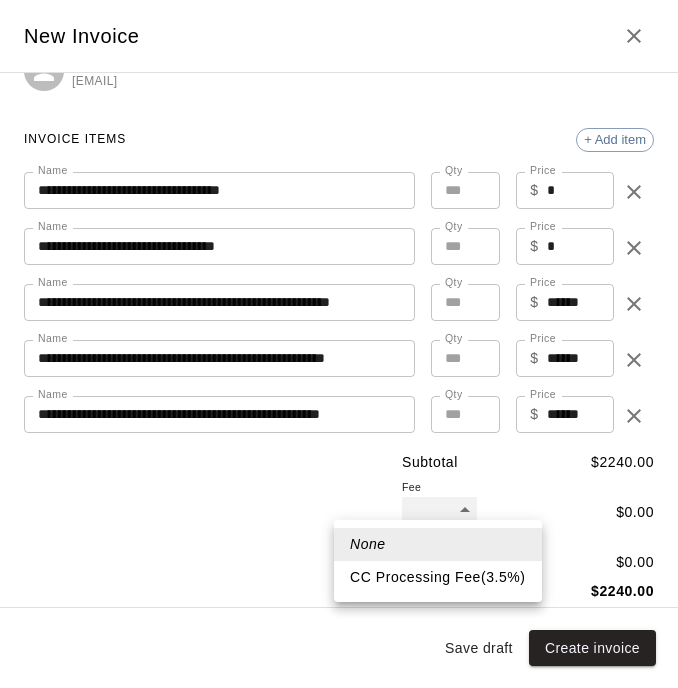 type on "***" 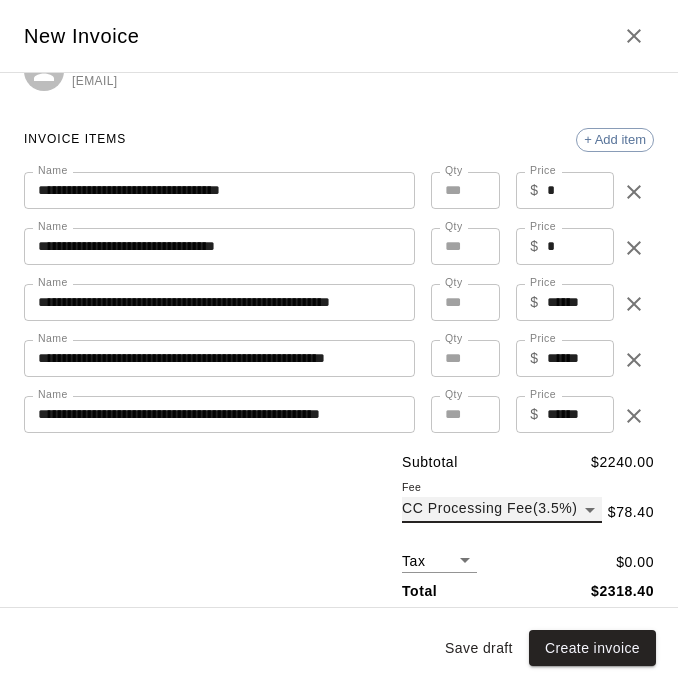 scroll, scrollTop: 0, scrollLeft: 0, axis: both 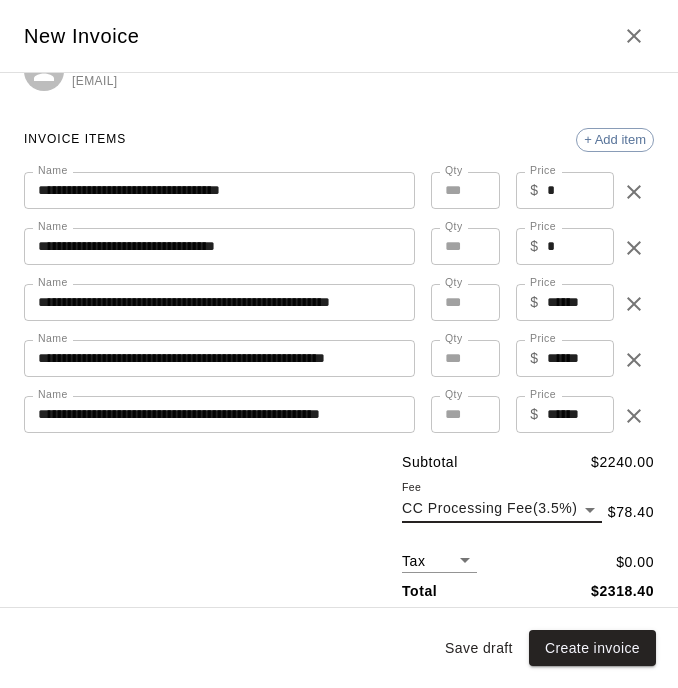 click on "Customers / Darlene Asuncion Darlene Asuncion Profile Contact Family Wallet New Payments Invoices Credits Activity Marketing Delete Invoices New invoice Total Invoices 12 Total Due $ 2836.76 Paid $ 40.64 Outstanding $ 2796.12 Export Columns 0 Filters ID Amount Paid Remaining Due Date Status Created On Actions 2248 $1560.63 $0.00 $1560.63 October 29, 2025 Draft August 01, 2025 ... 2238 $1647.33 $0.00 $1647.33 November 12, 2025 Draft August 01, 2025 ... 2237 $1170.47 $0.00 $1170.47 October 29, 2025 Void August 01, 2025 ... 2236 $1300.52 $0.00 $1300.52 October 15, 2025 Draft August 01, 2025 ... 2235 $1170.47 $0.00 $1170.47 September 24, 2025 Open August 01, 2025 ... 2217 $975.39 $0.00 $975.39 September 17, 2025 Open July 29, 2025 ... 2215 $650.26 $0.00 $650.26 August 13, 2025 Open July 29, 2025 ... 2214 $433.51 $0.00 $433.51 August 13, 2025 Void July 29, 2025 ... 2213 $40.64 $40.64 $0.00 July 29, 2025 Paid July 29, 2025 ... 2212 $650.26 $0.00 $650.26 August 13, 2025 Void July 29, 2025 ... 2047 $62.83 $0.00 Void" at bounding box center [339, 784] 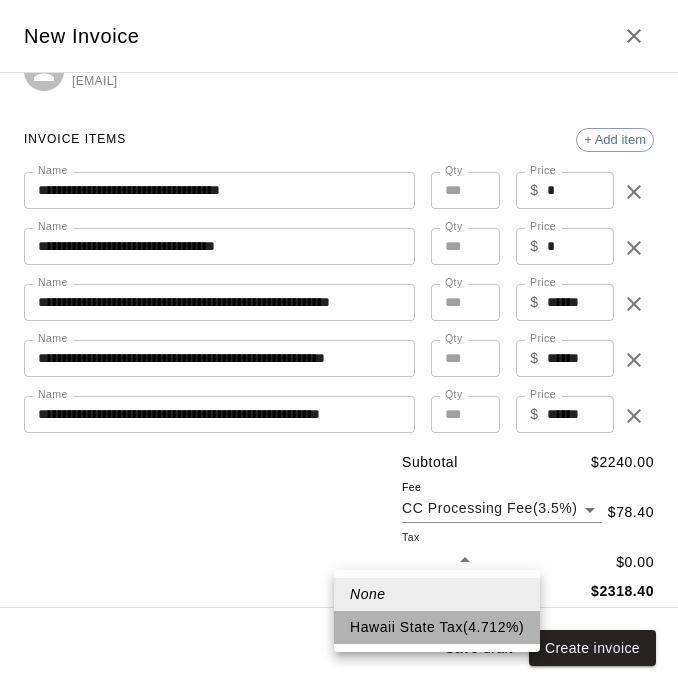 click on "Hawaii State Tax  ( 4.712 %)" at bounding box center (437, 627) 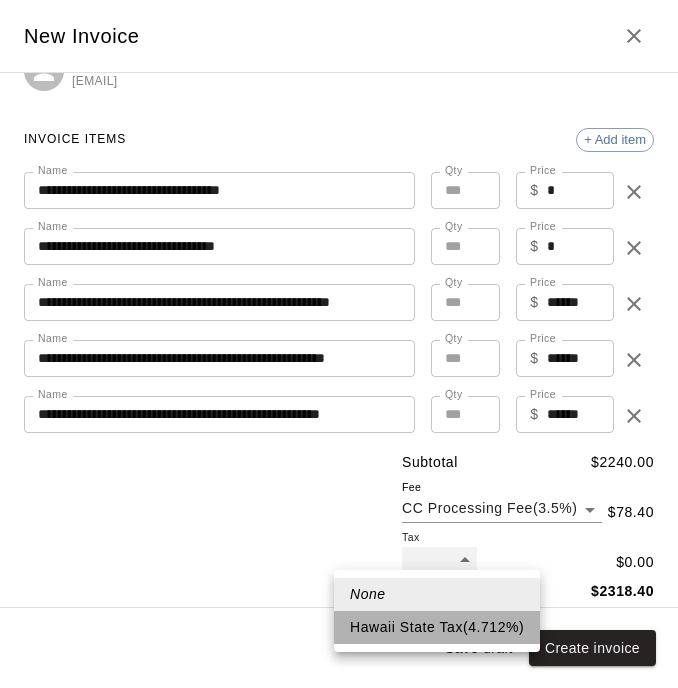 type on "***" 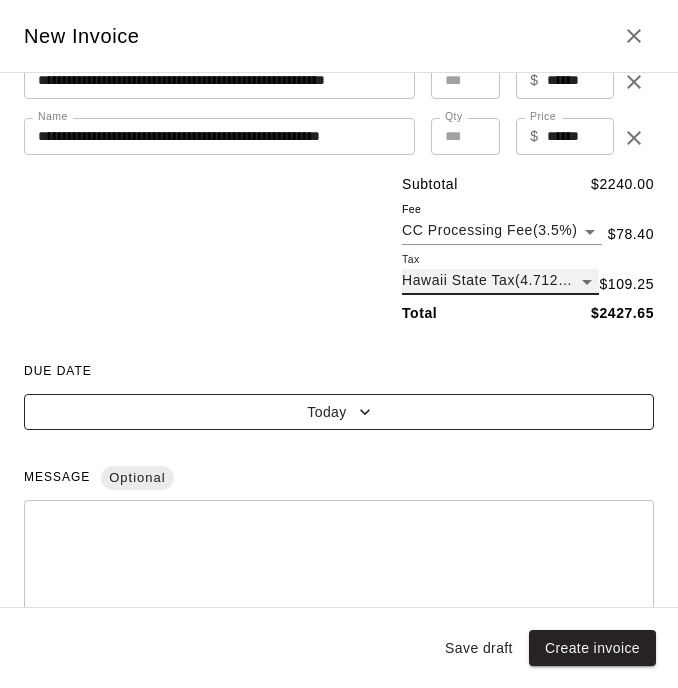scroll, scrollTop: 369, scrollLeft: 0, axis: vertical 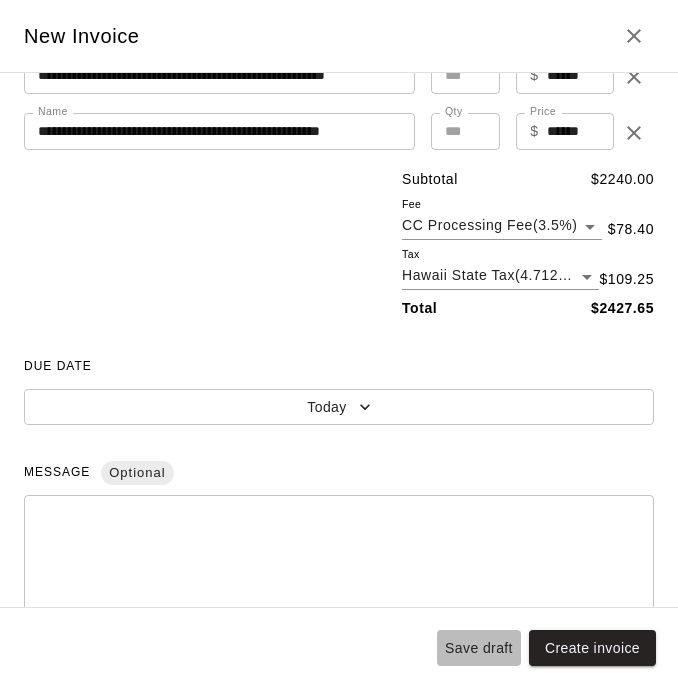 click on "Save draft" at bounding box center [479, 648] 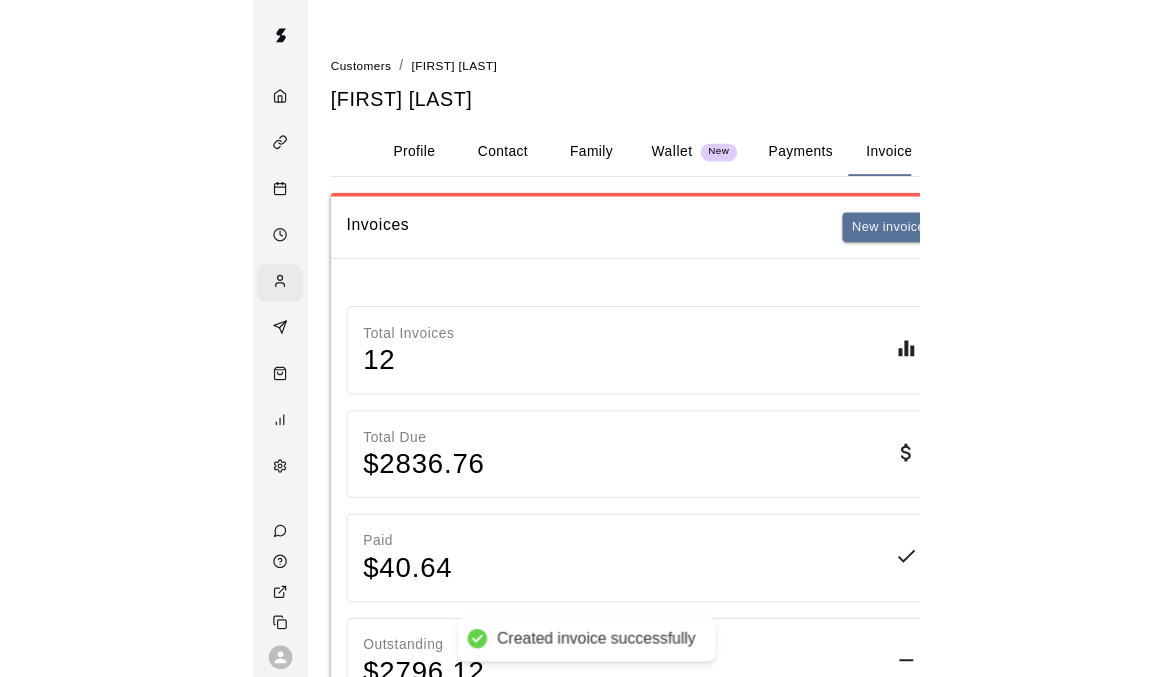 scroll, scrollTop: 0, scrollLeft: 0, axis: both 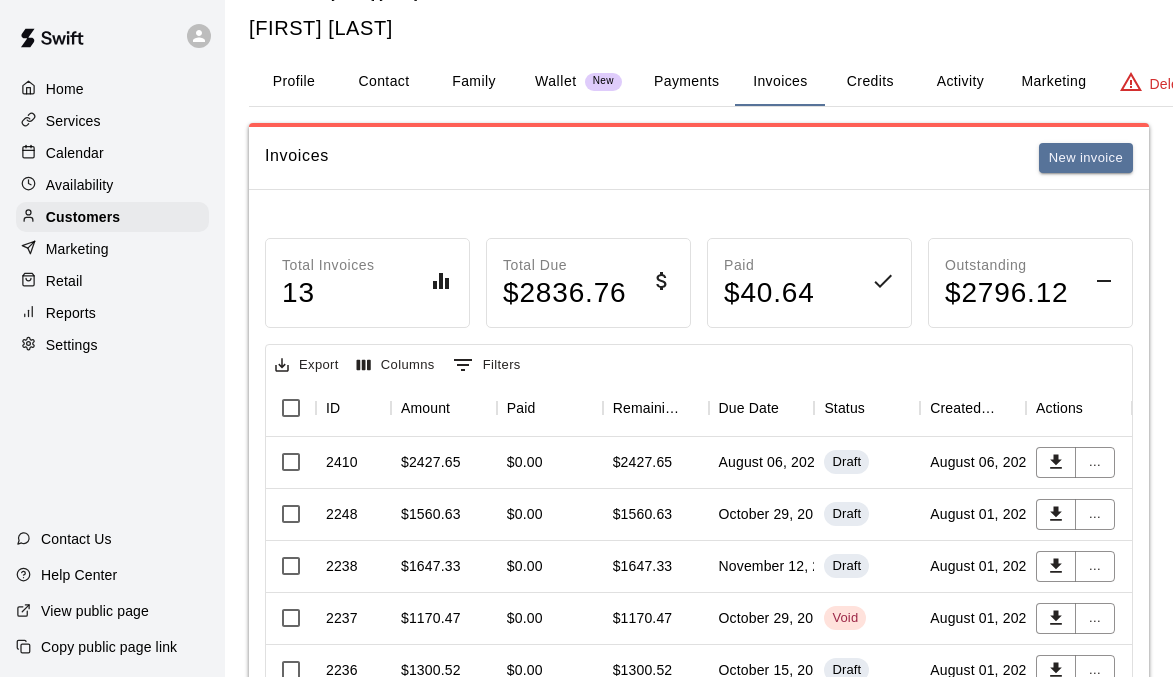click on "$0.00" at bounding box center [525, 462] 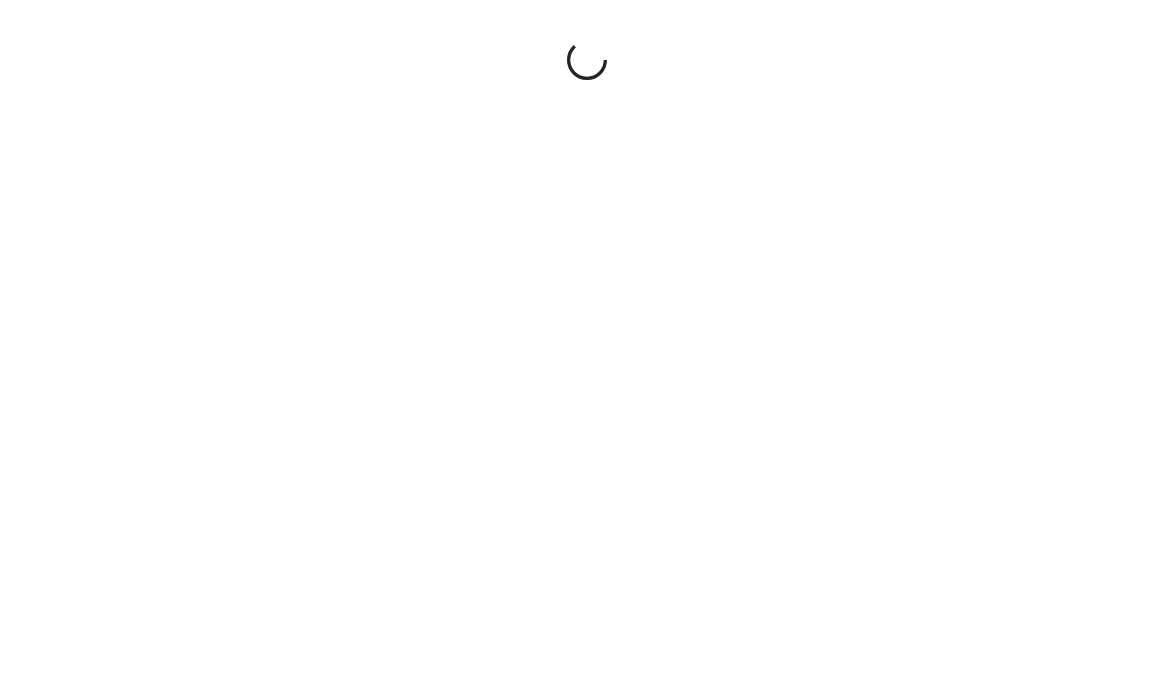 scroll, scrollTop: 0, scrollLeft: 0, axis: both 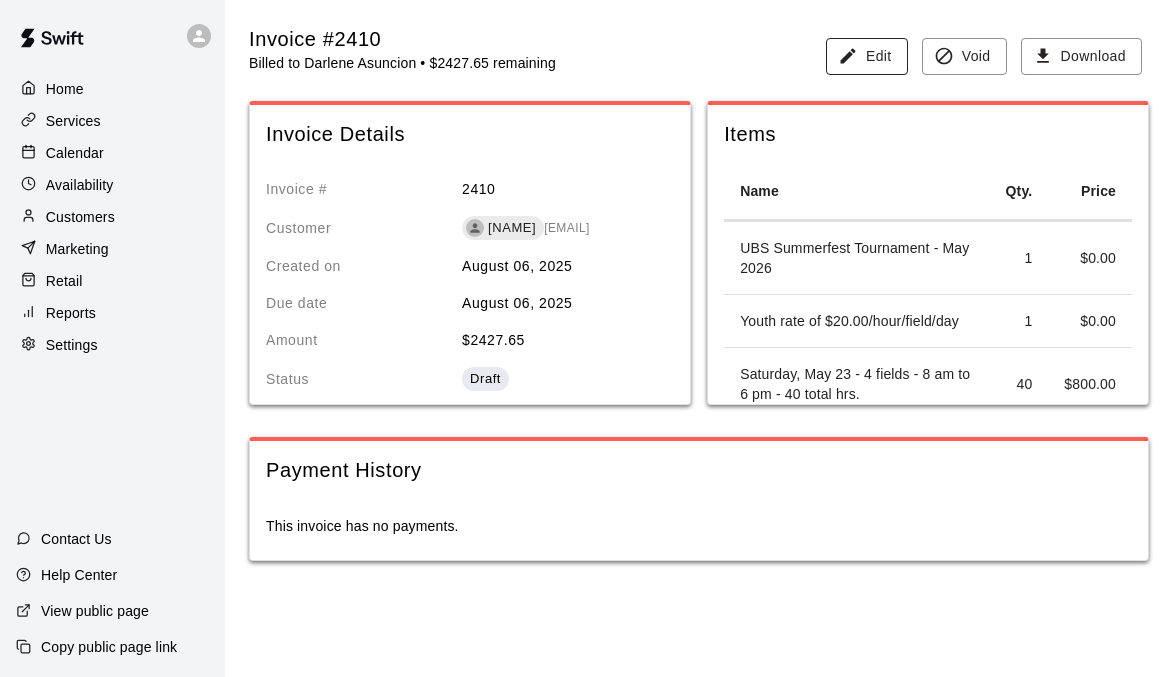 click 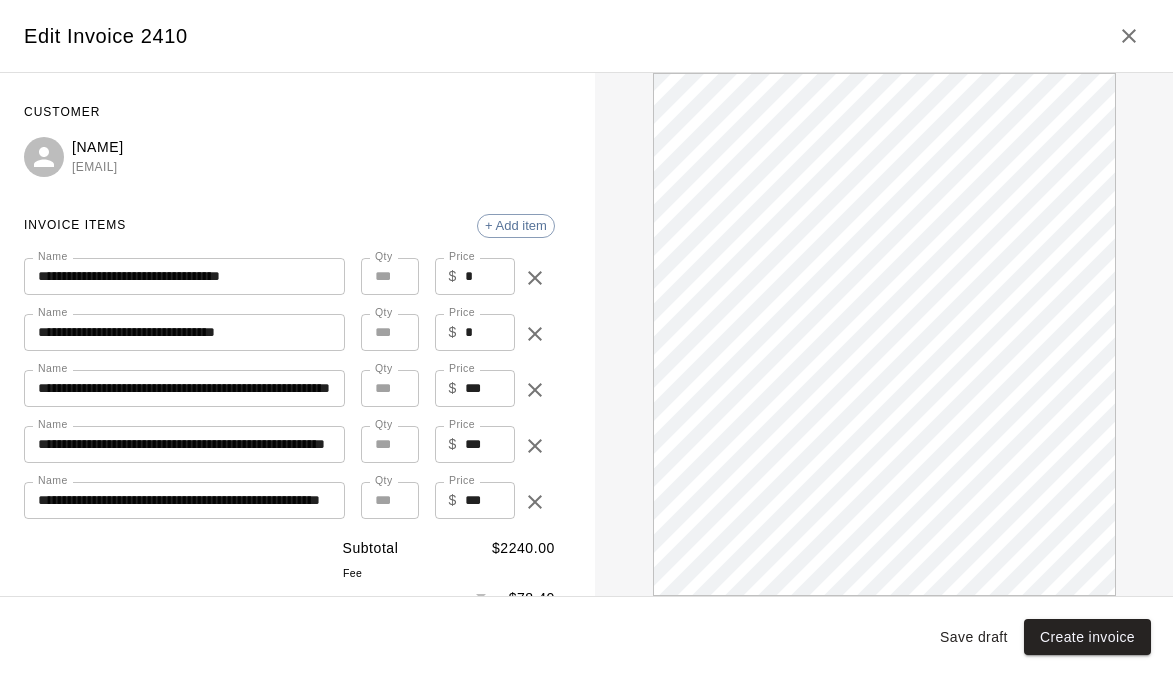 scroll, scrollTop: 0, scrollLeft: 0, axis: both 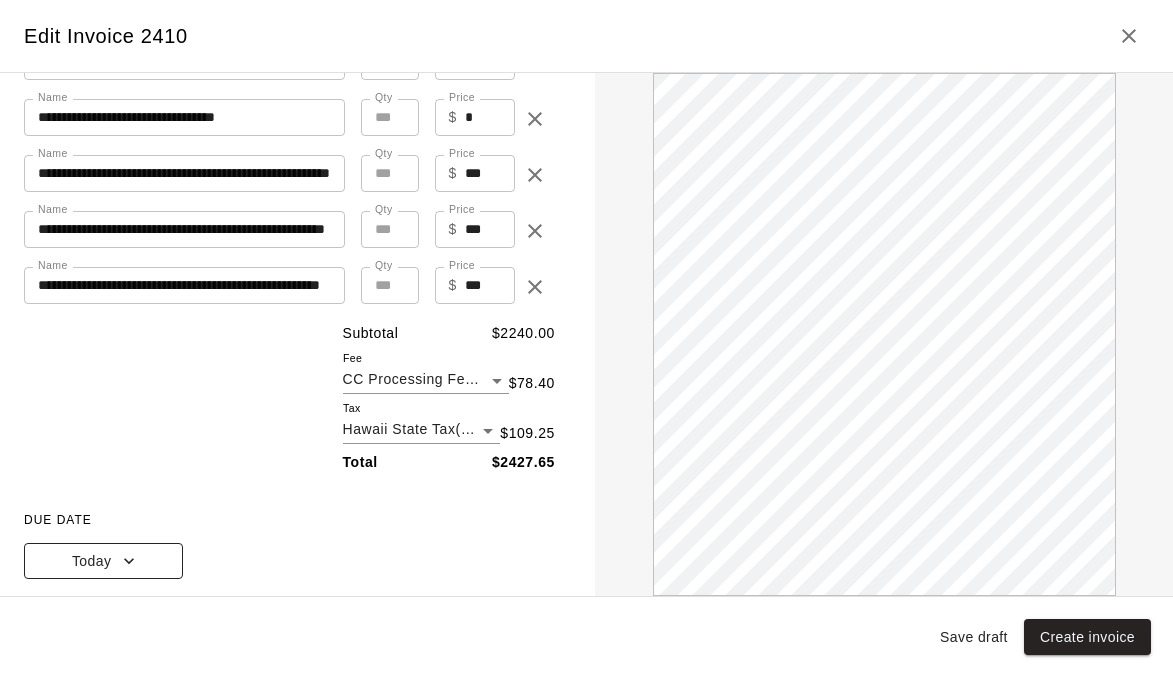 click on "Today" at bounding box center [103, 561] 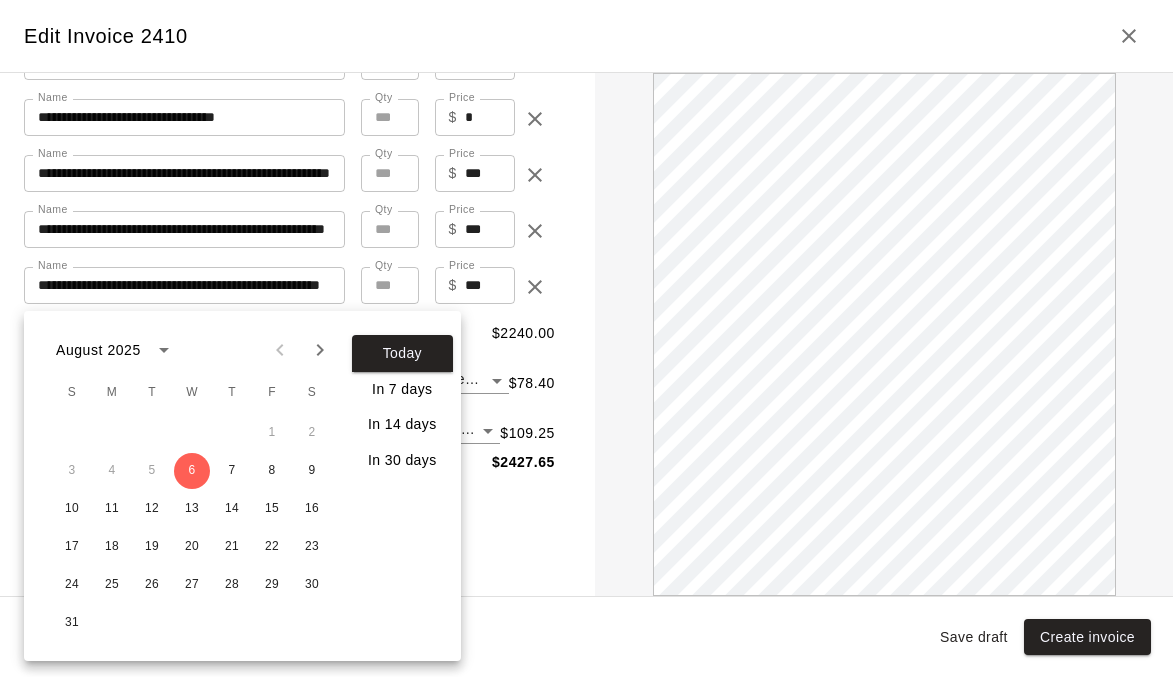 click 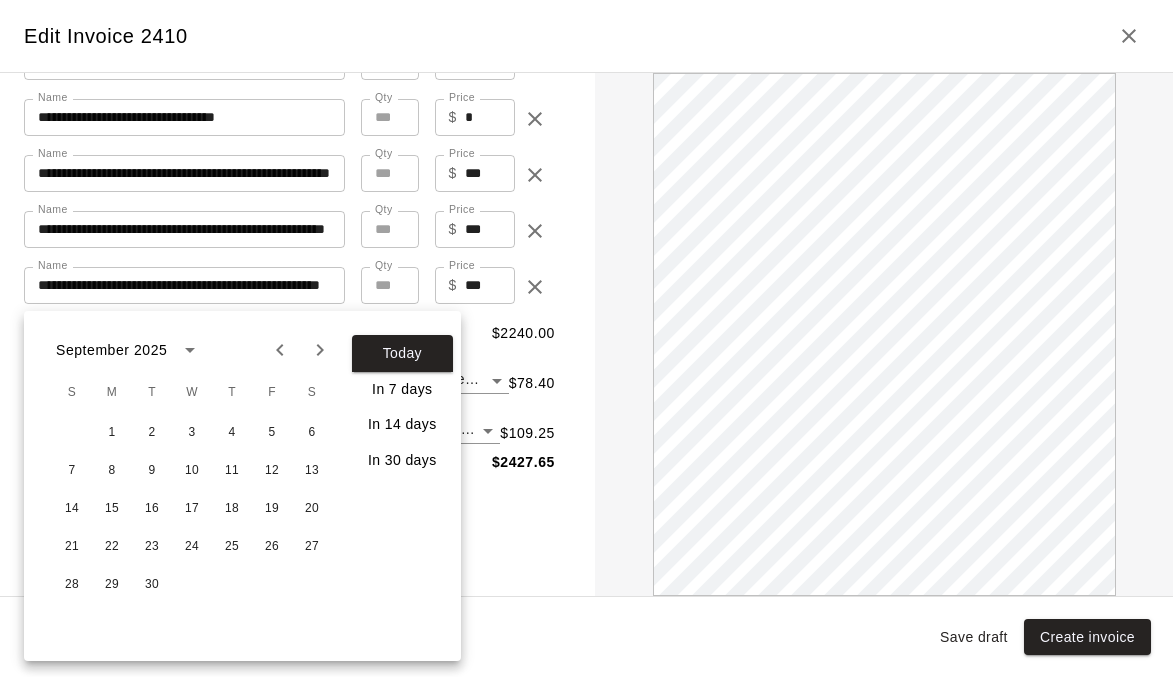 click 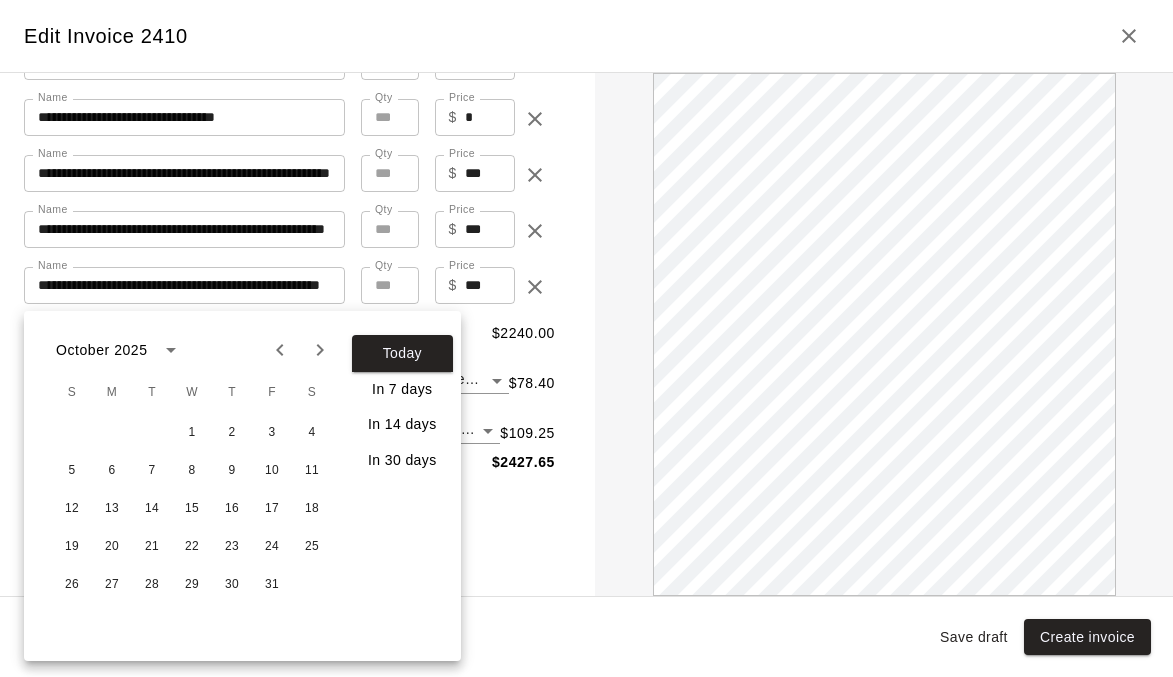 click 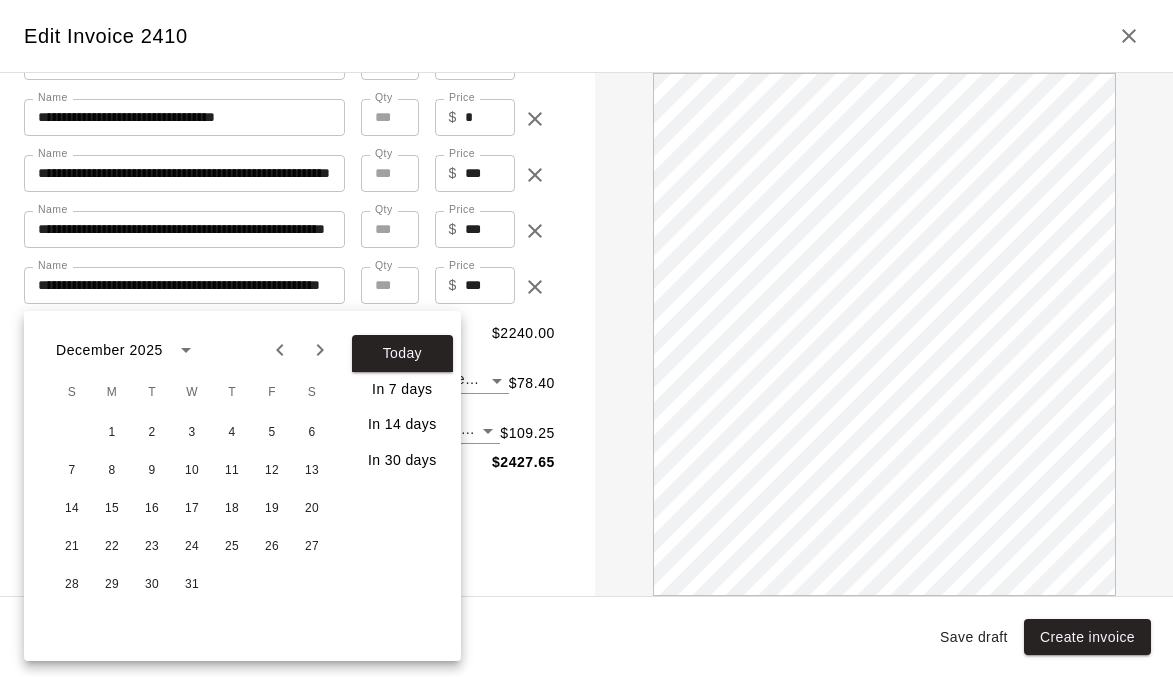 click 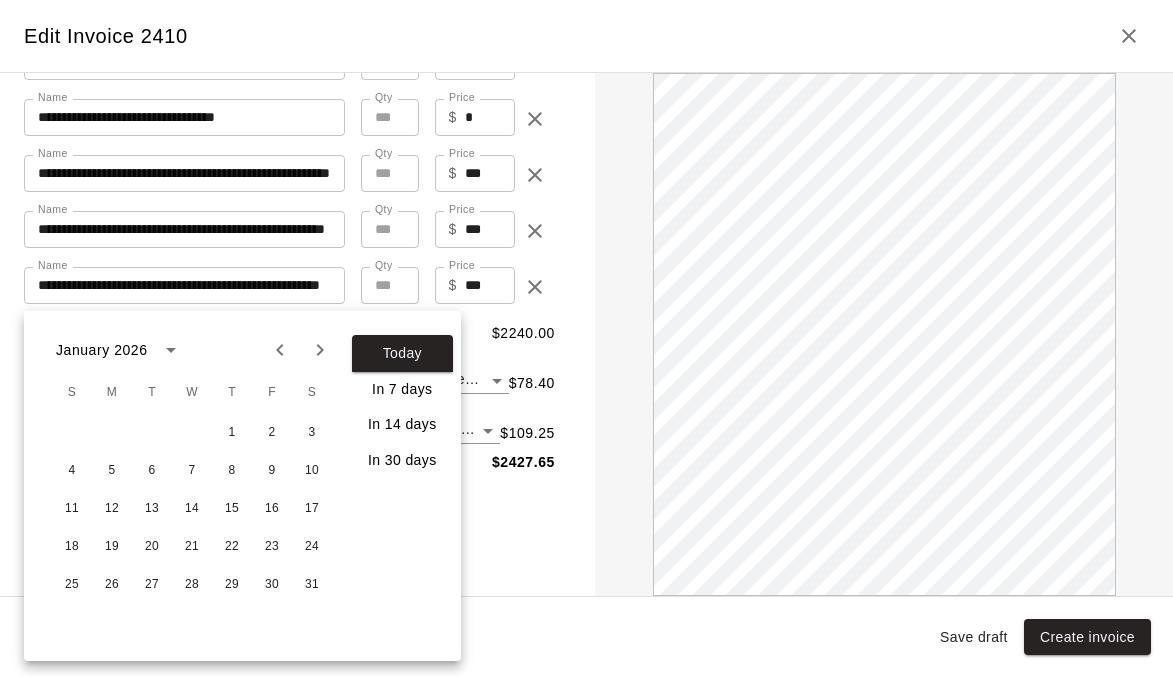 click 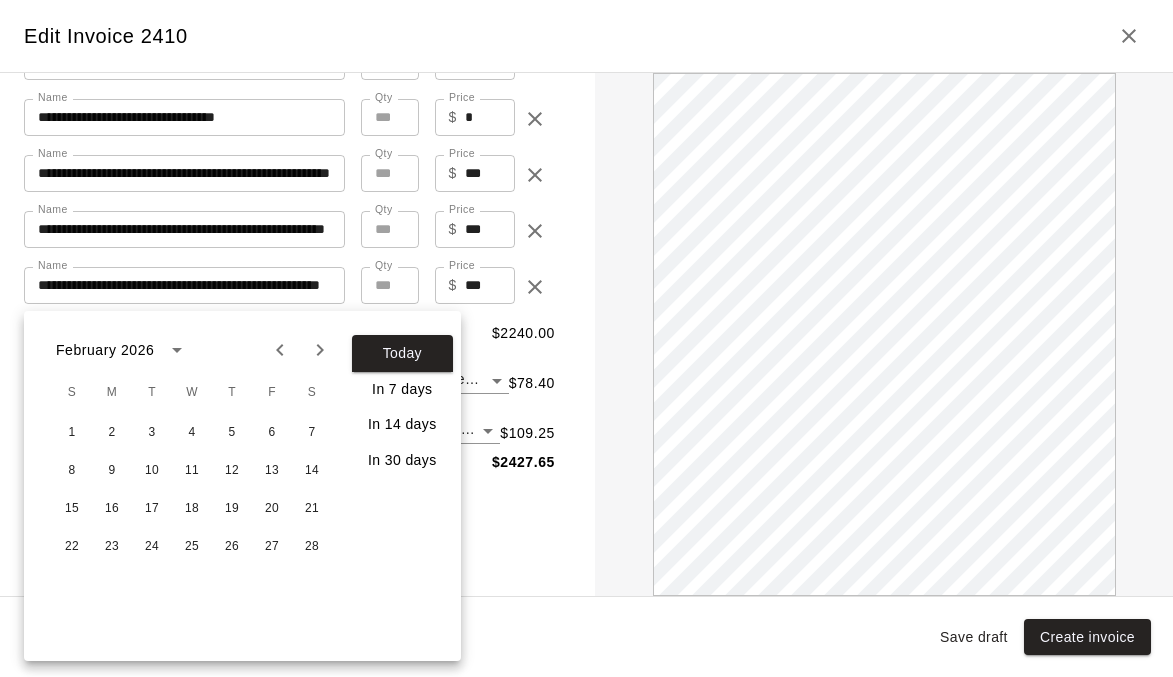 click 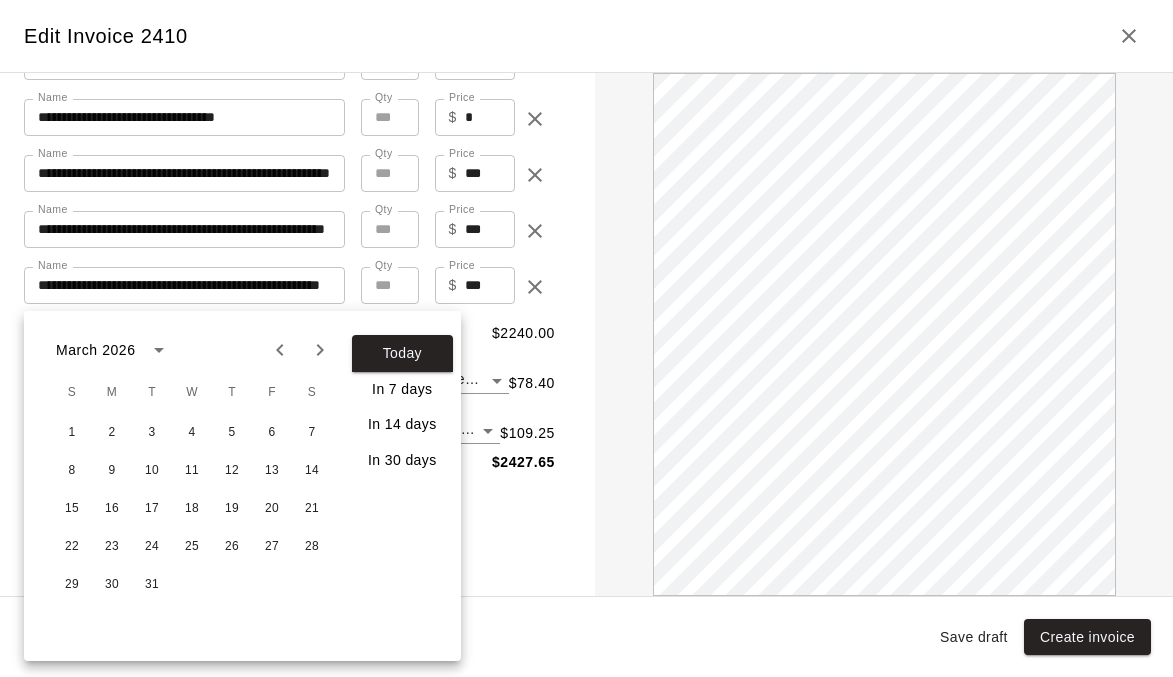 click 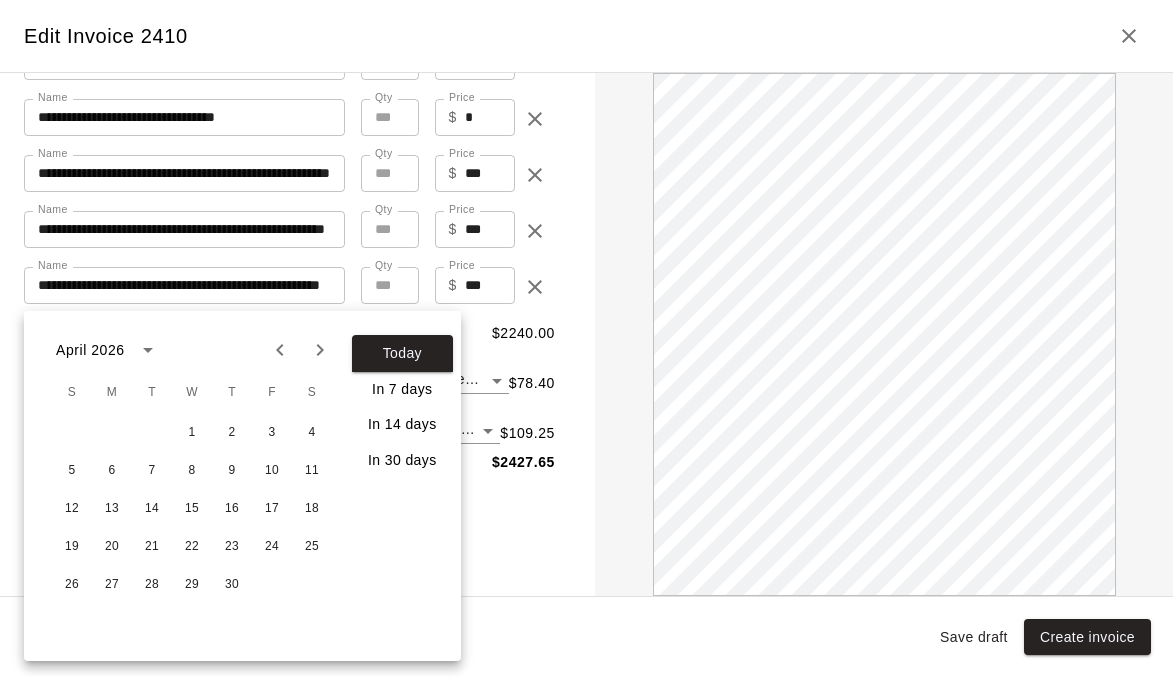 click 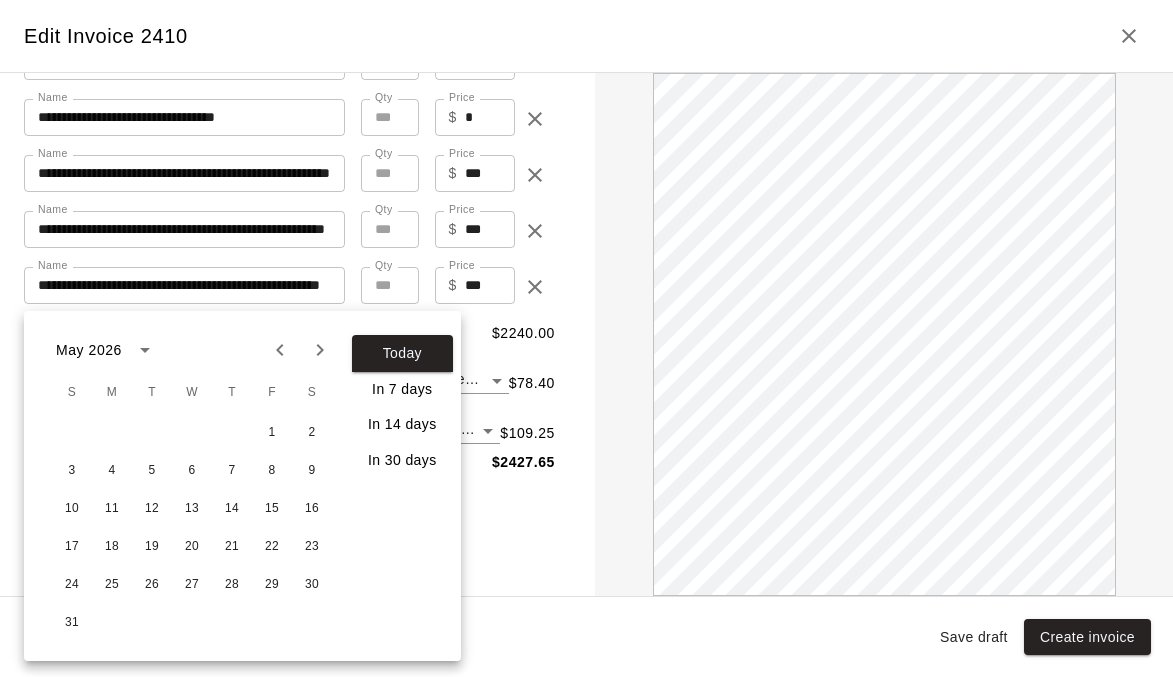 click 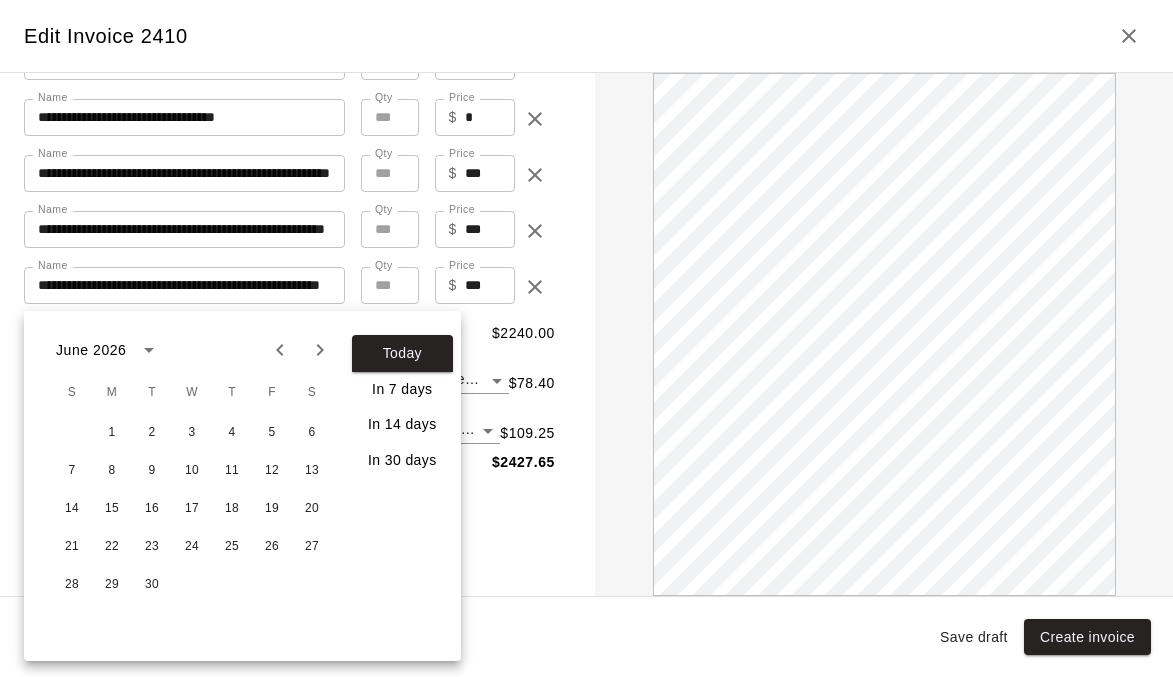 click 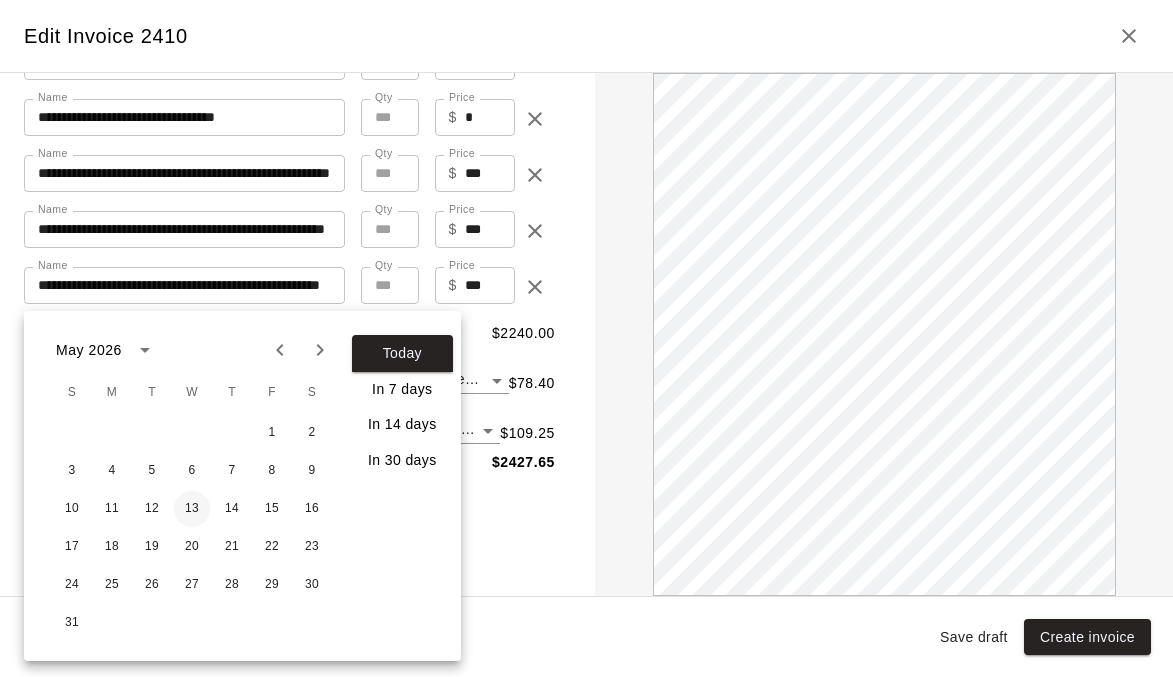 click on "13" at bounding box center [192, 509] 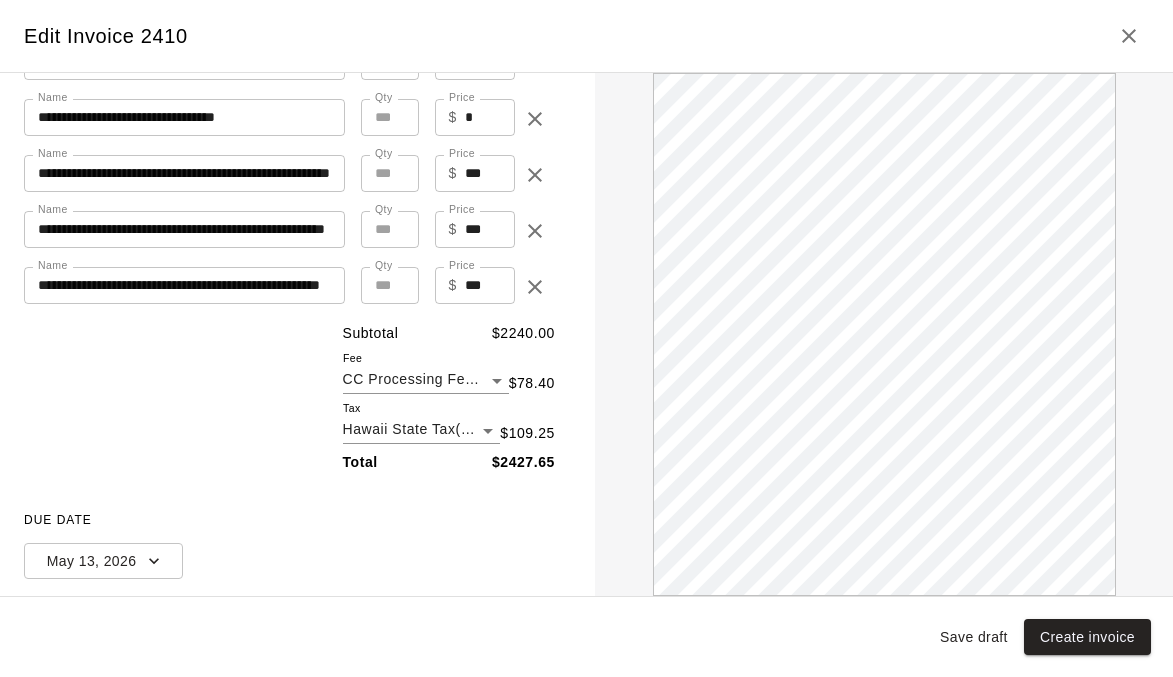 scroll, scrollTop: 0, scrollLeft: 0, axis: both 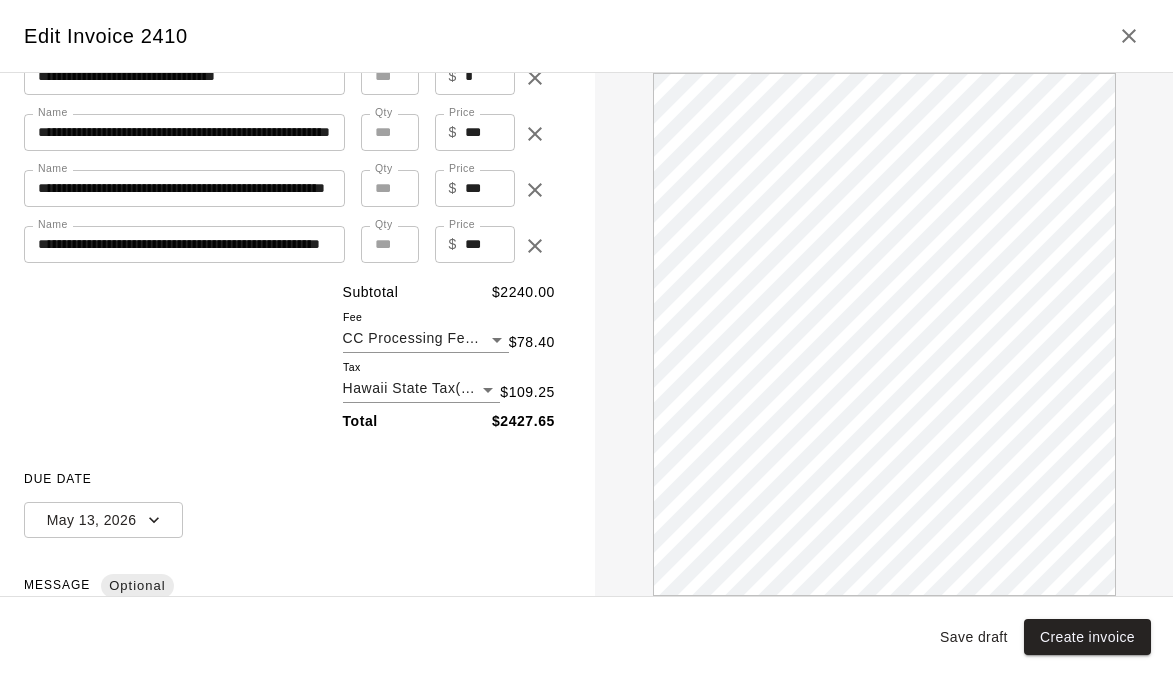 click on "Save draft" at bounding box center [974, 637] 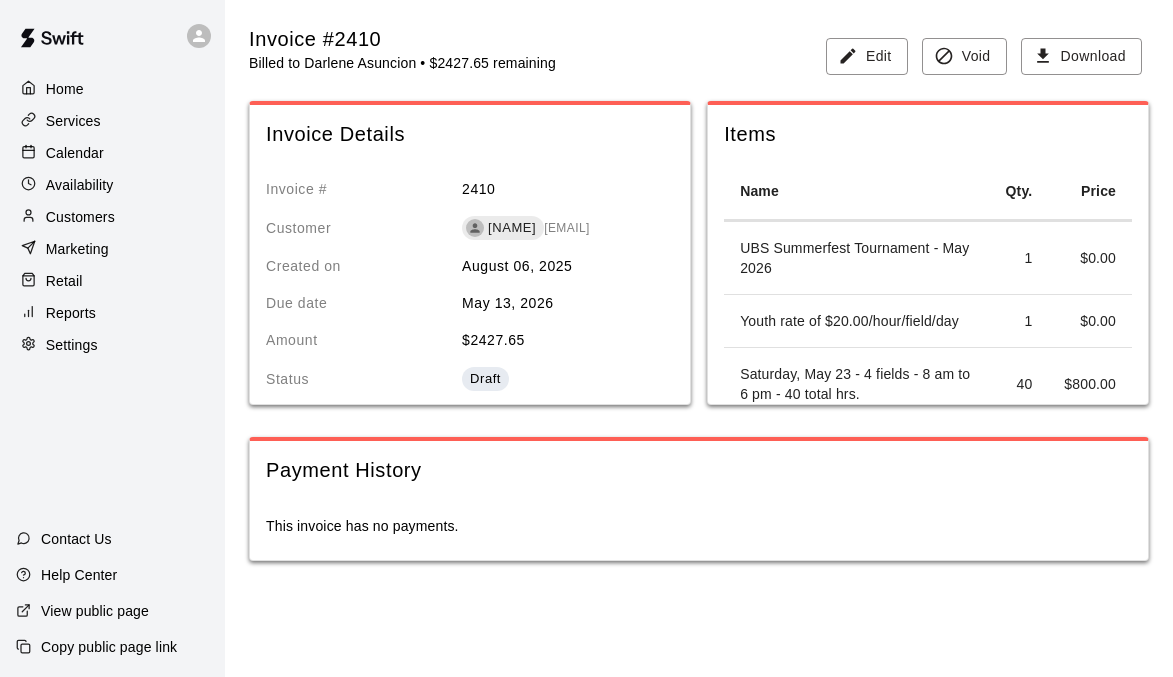 click on "Customers" at bounding box center [112, 217] 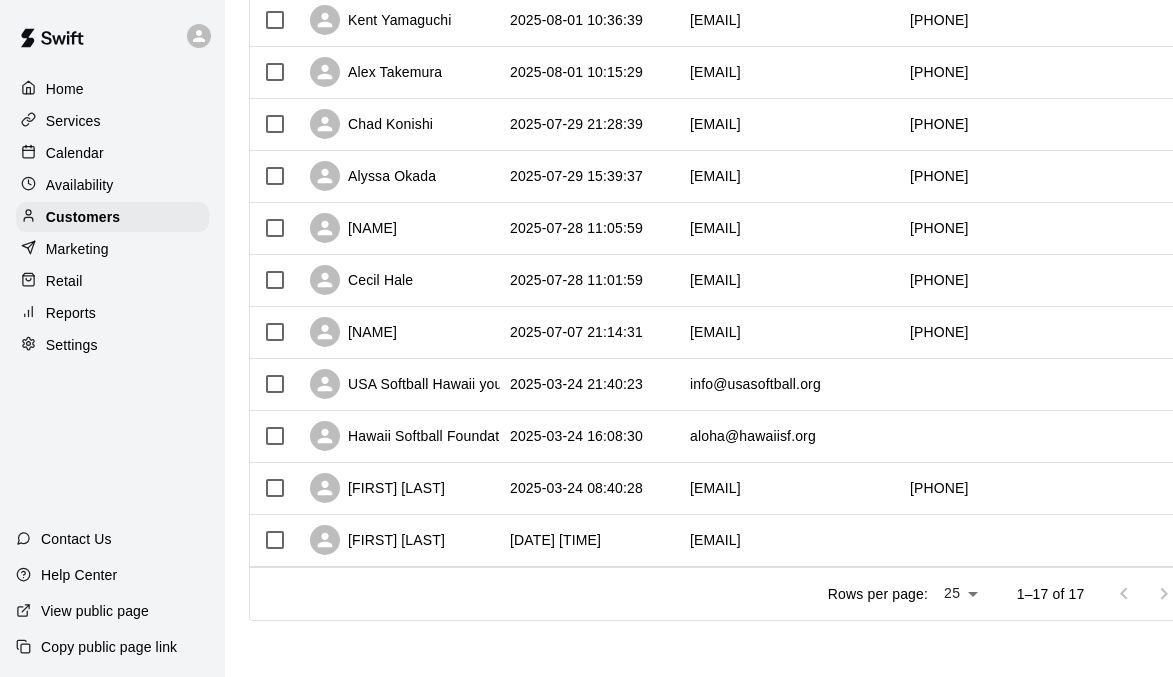 scroll, scrollTop: 632, scrollLeft: 0, axis: vertical 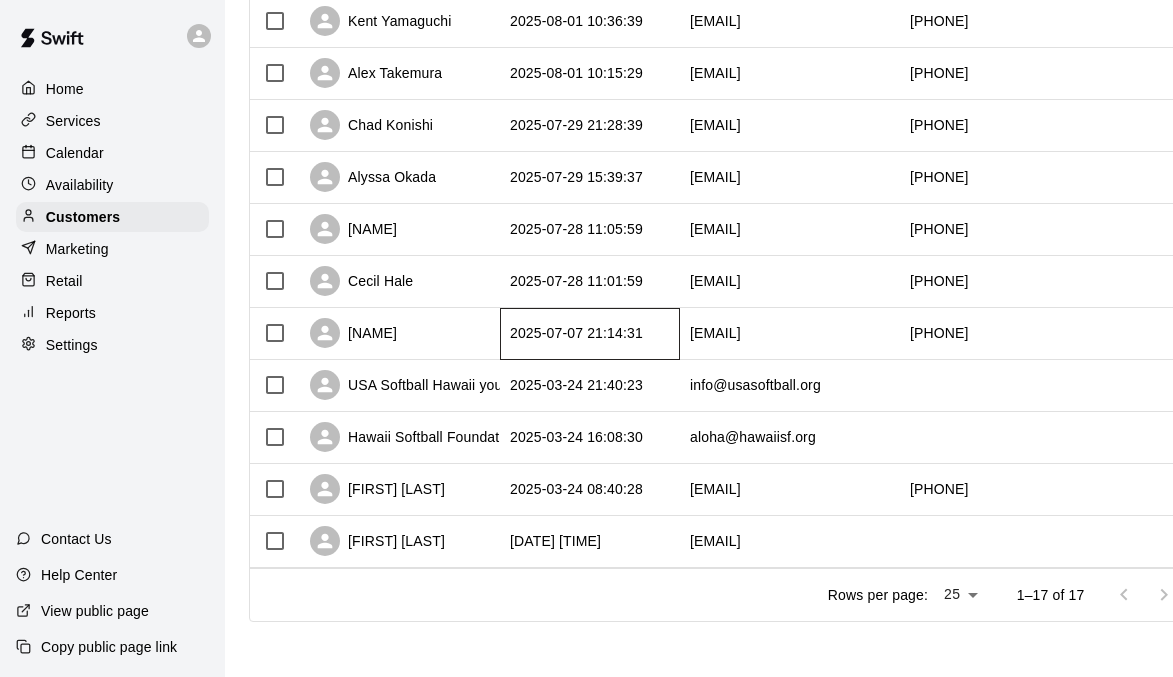 click on "2025-07-07 21:14:31" at bounding box center [590, 334] 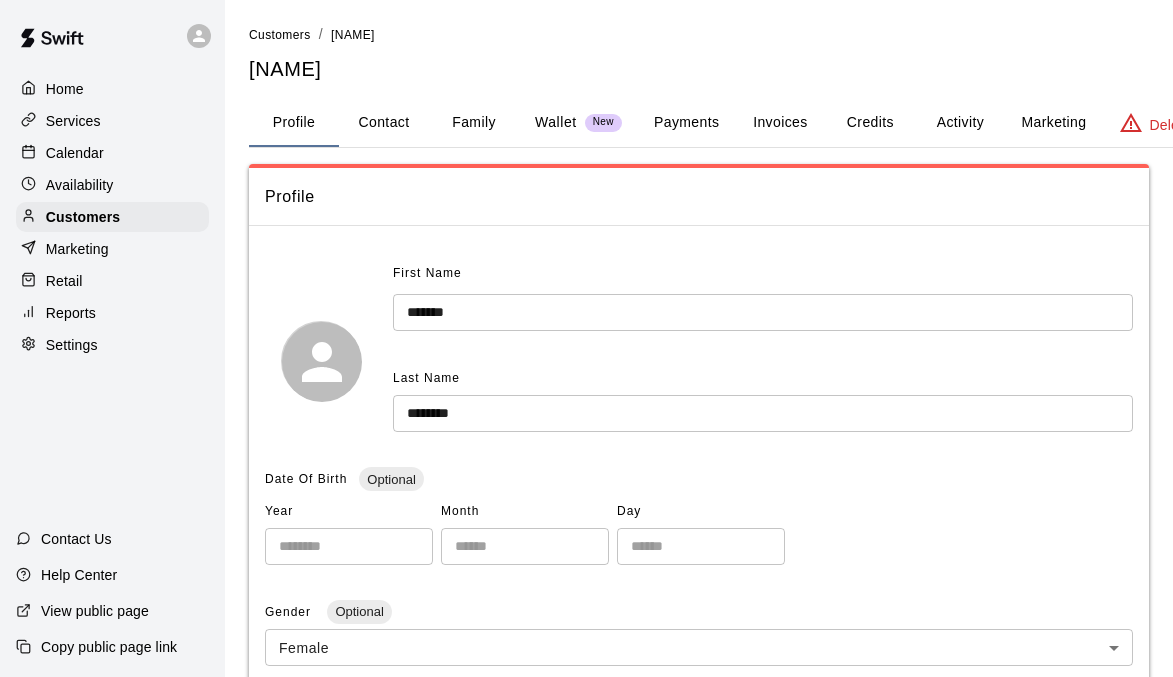 scroll, scrollTop: 0, scrollLeft: 0, axis: both 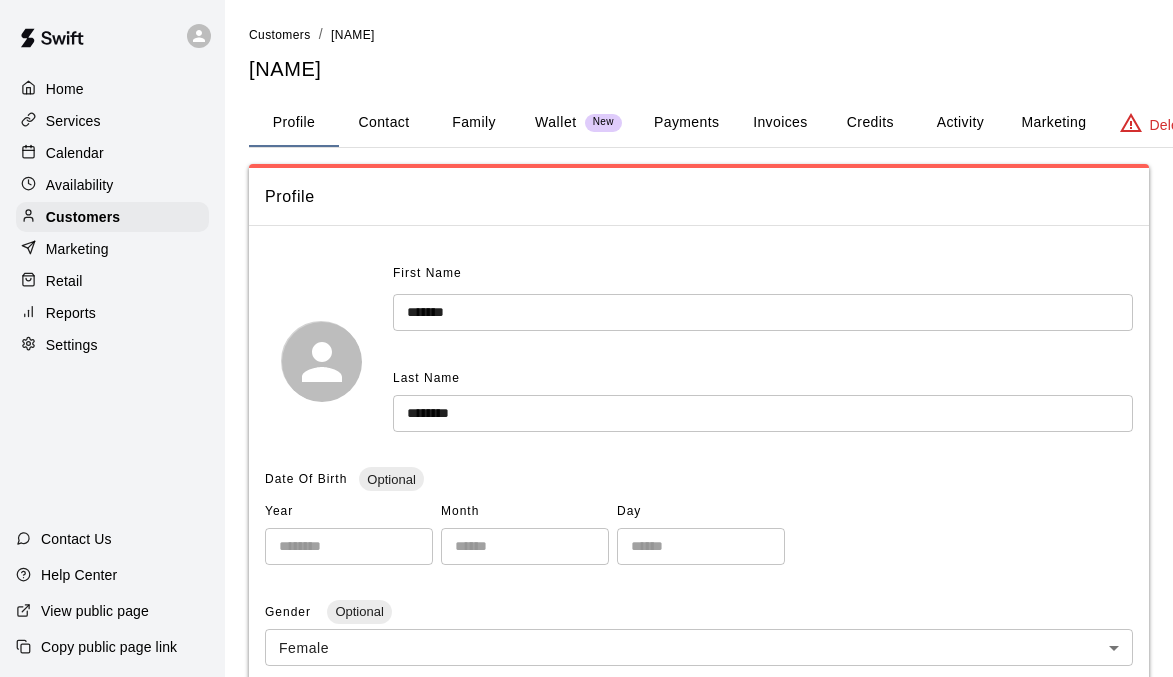 click on "Invoices" at bounding box center [780, 123] 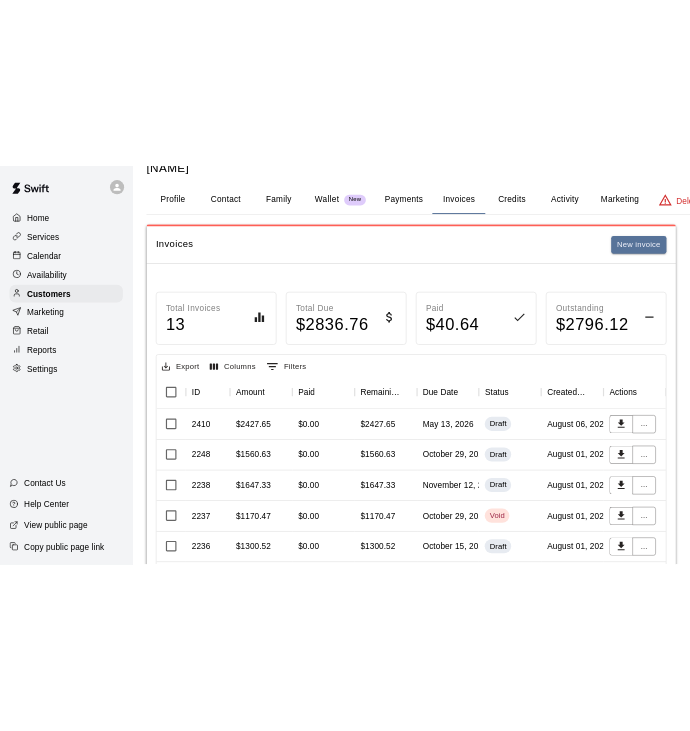scroll, scrollTop: 67, scrollLeft: 0, axis: vertical 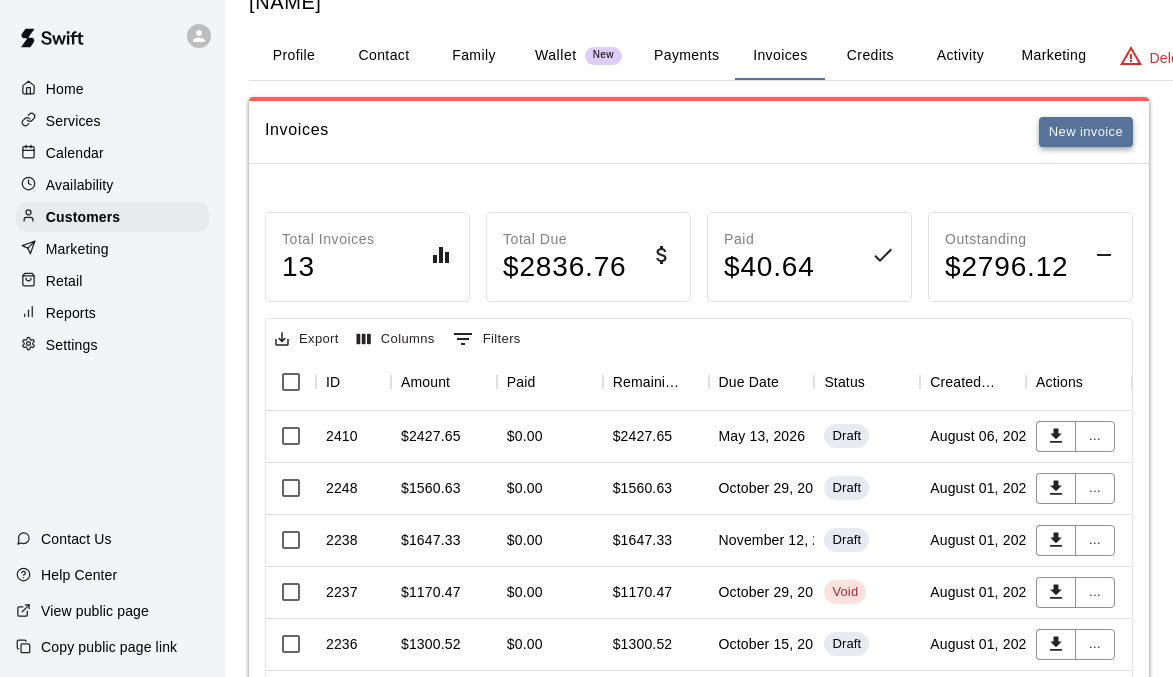 click on "New invoice" at bounding box center [1086, 132] 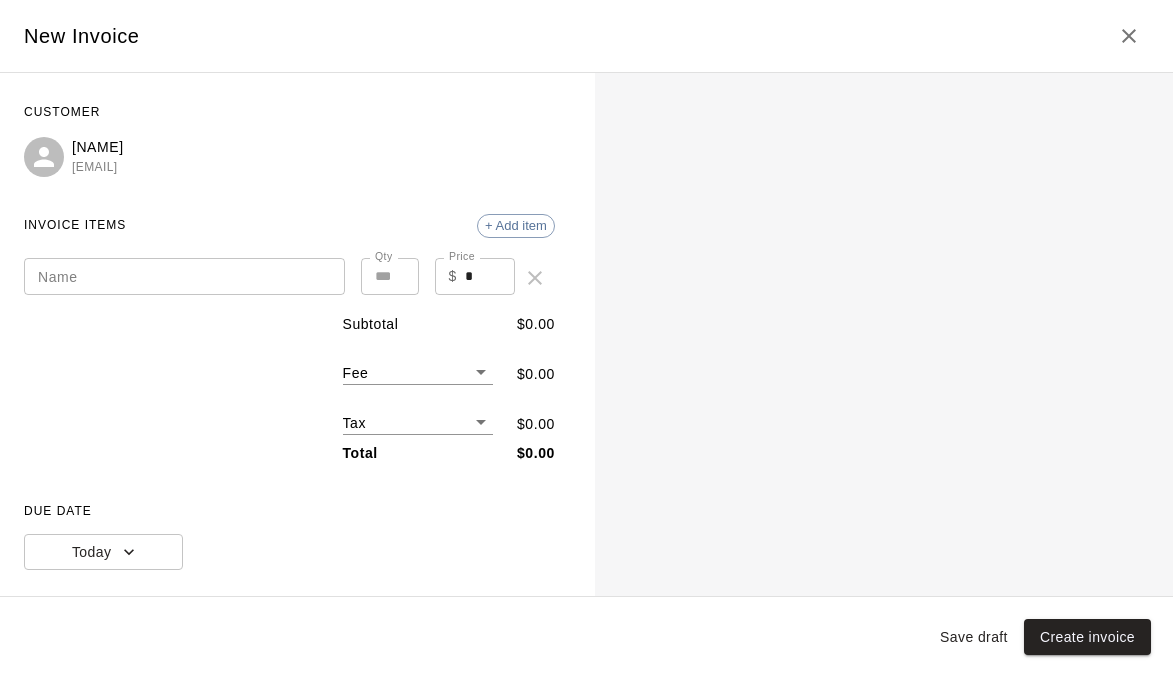 click on "Name" at bounding box center (184, 276) 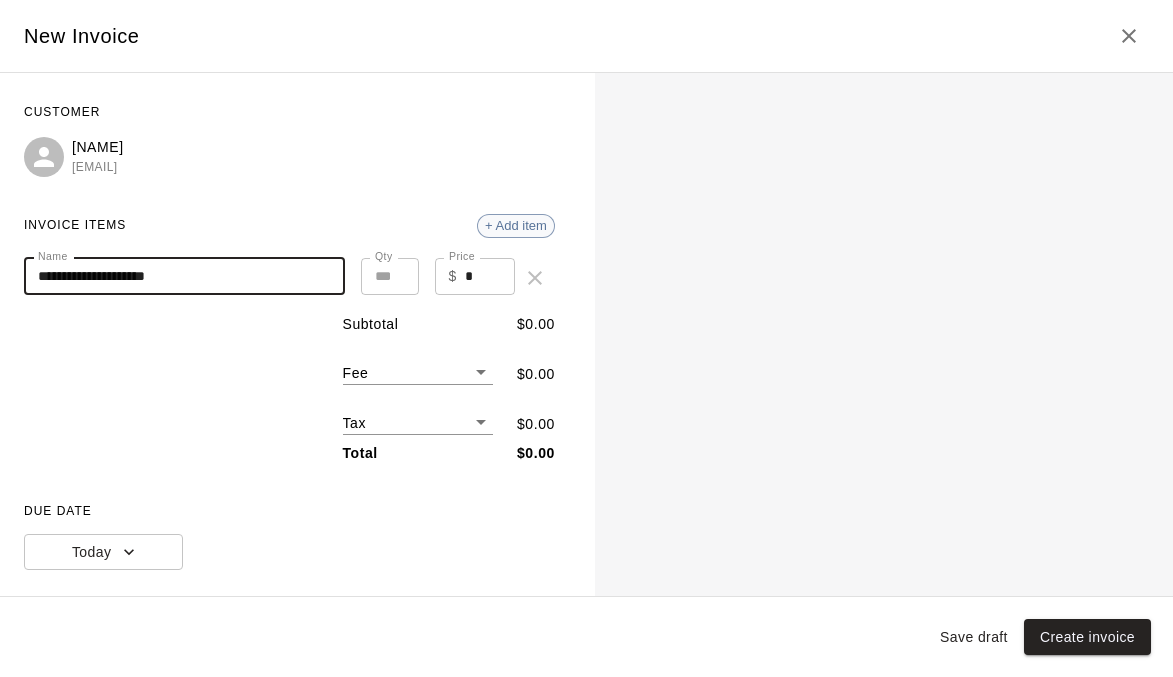 type on "**********" 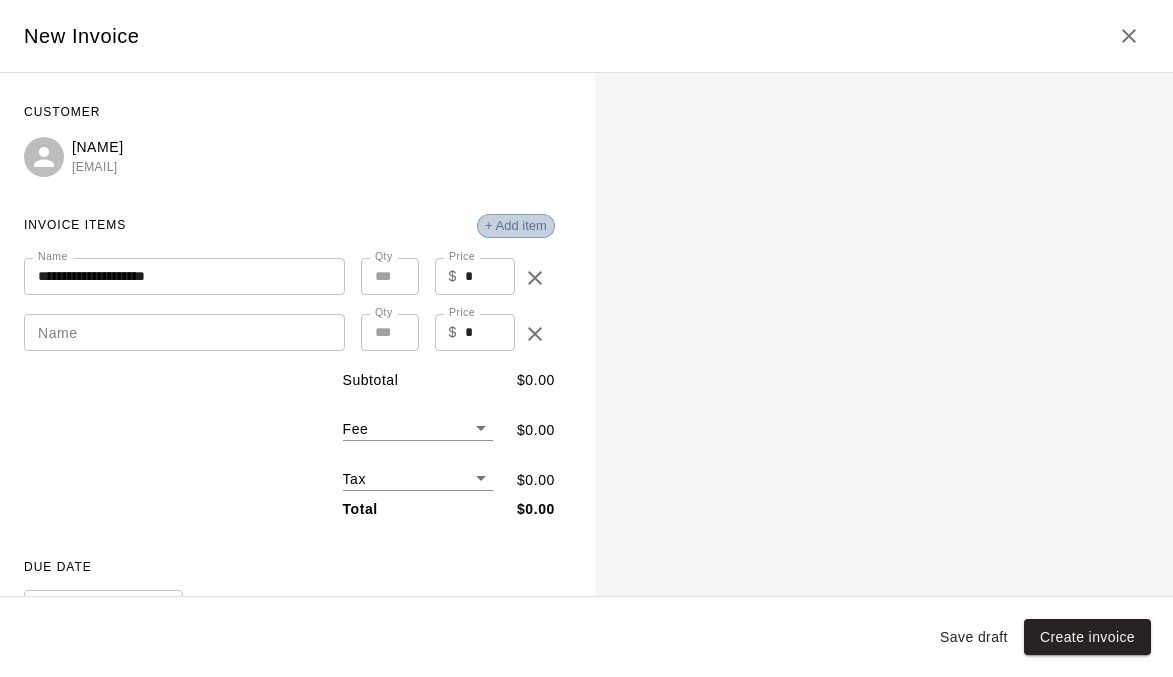 click on "+ Add item" at bounding box center [516, 225] 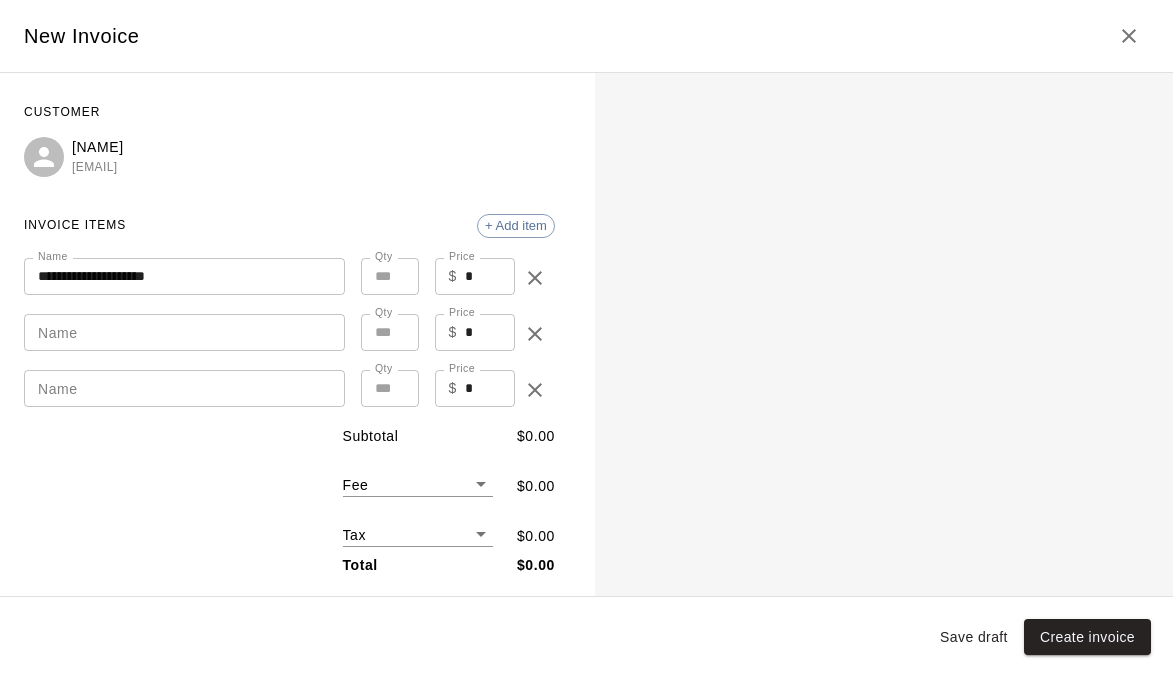 click on "Name" at bounding box center (184, 332) 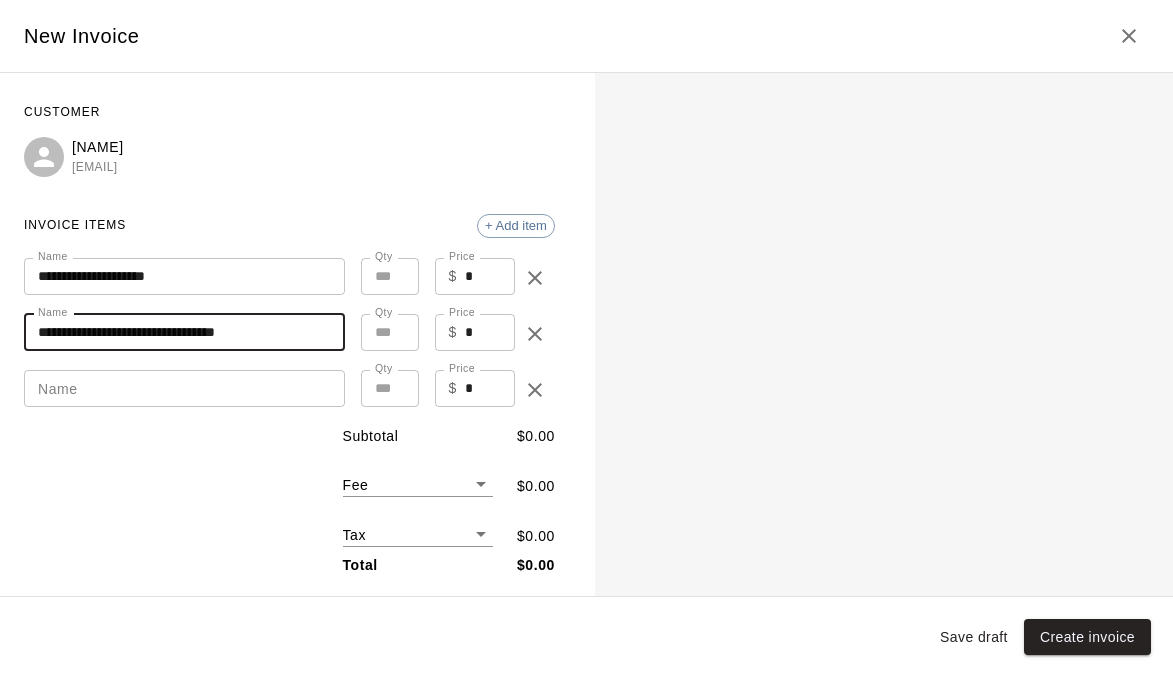type on "**********" 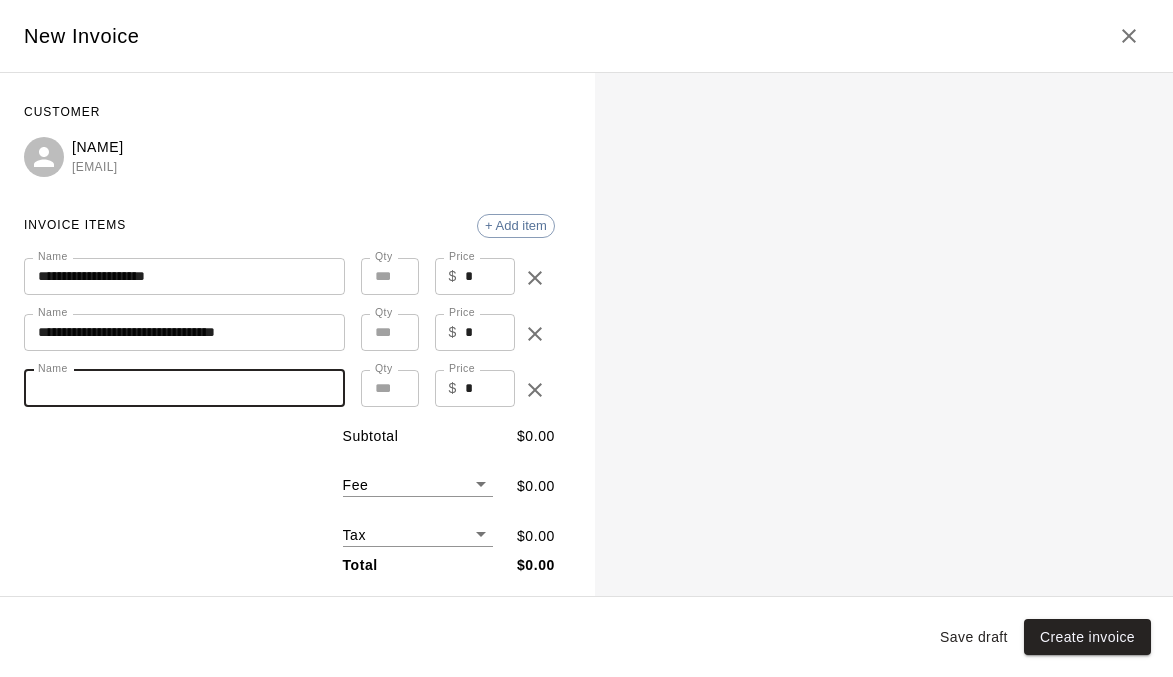 click on "Name" at bounding box center [184, 388] 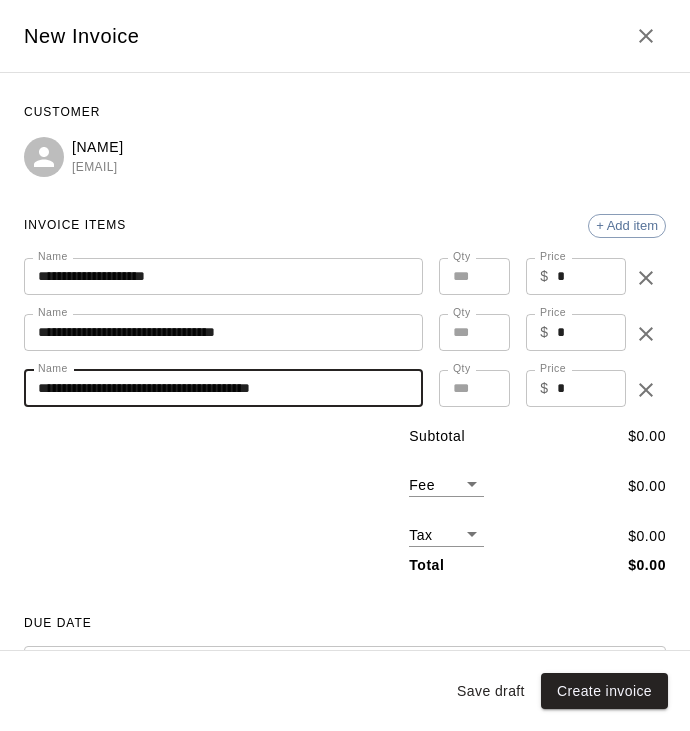 click on "**********" at bounding box center [223, 388] 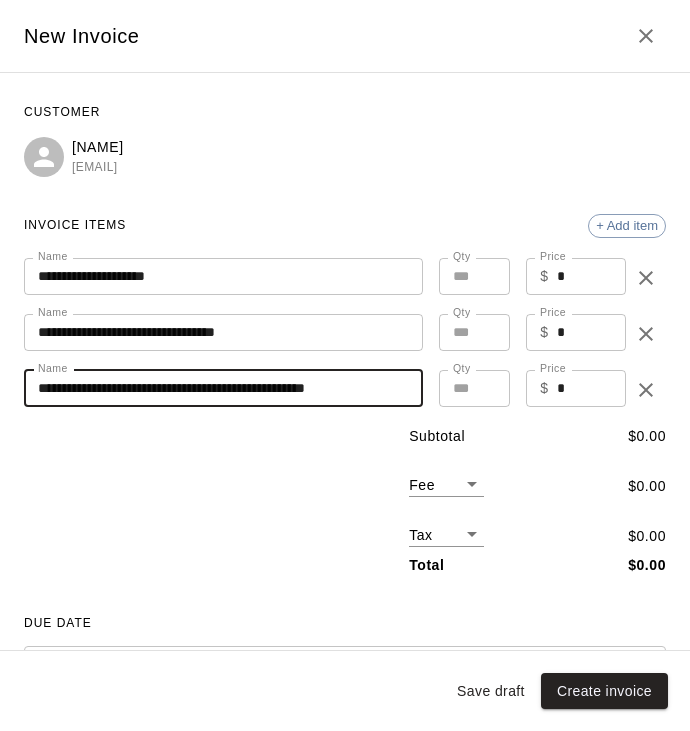 drag, startPoint x: 387, startPoint y: 387, endPoint x: 337, endPoint y: 388, distance: 50.01 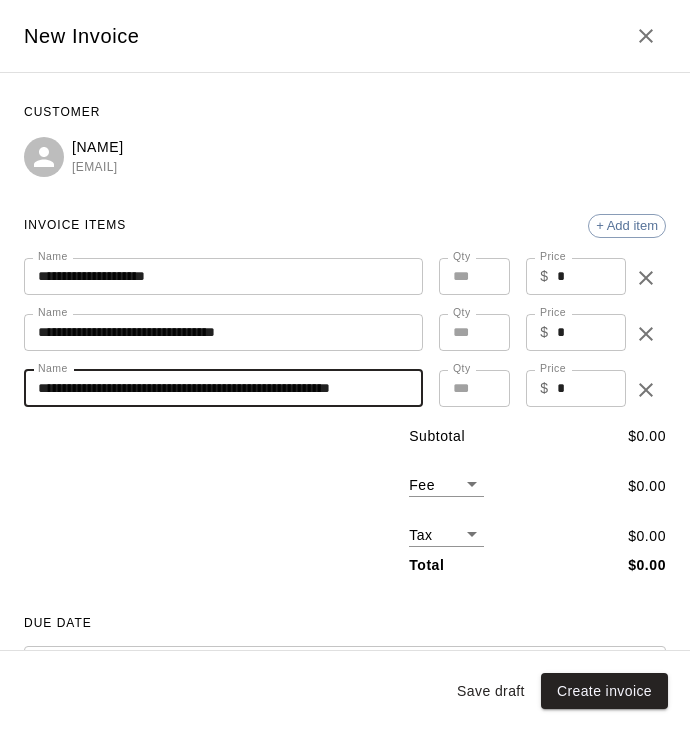 type on "**********" 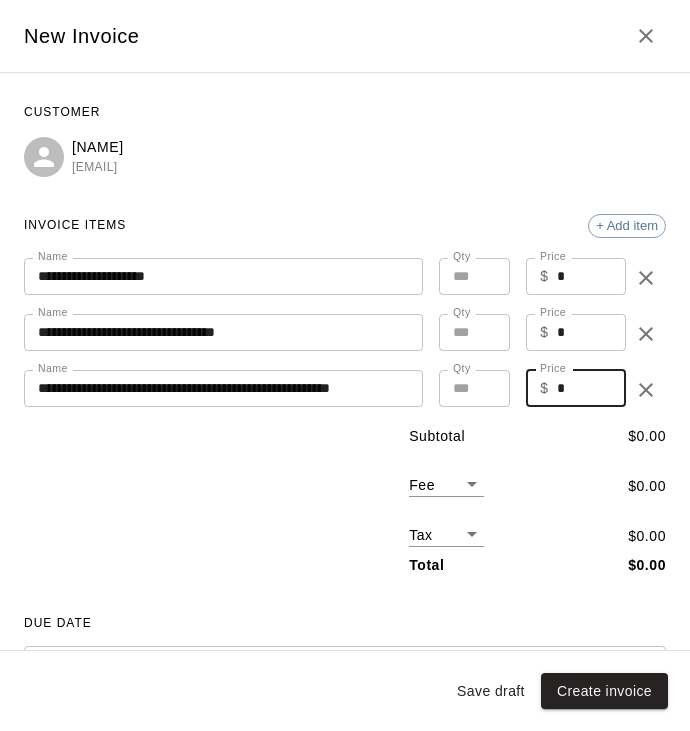 click on "*" at bounding box center (591, 388) 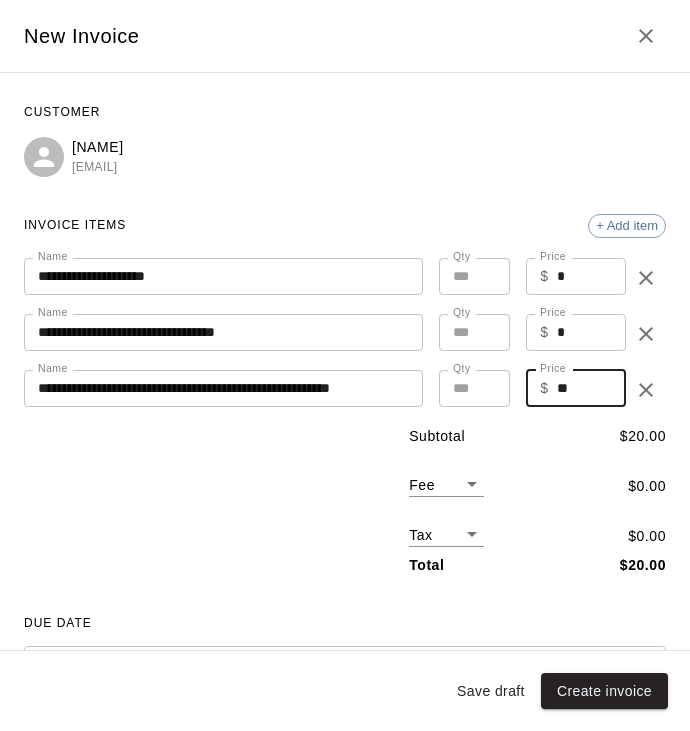 type on "**" 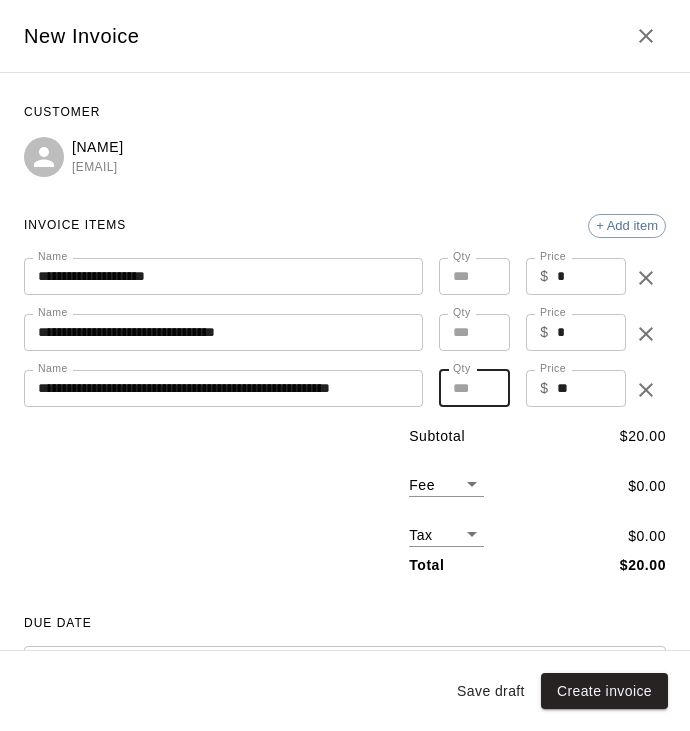 click on "*" at bounding box center (474, 388) 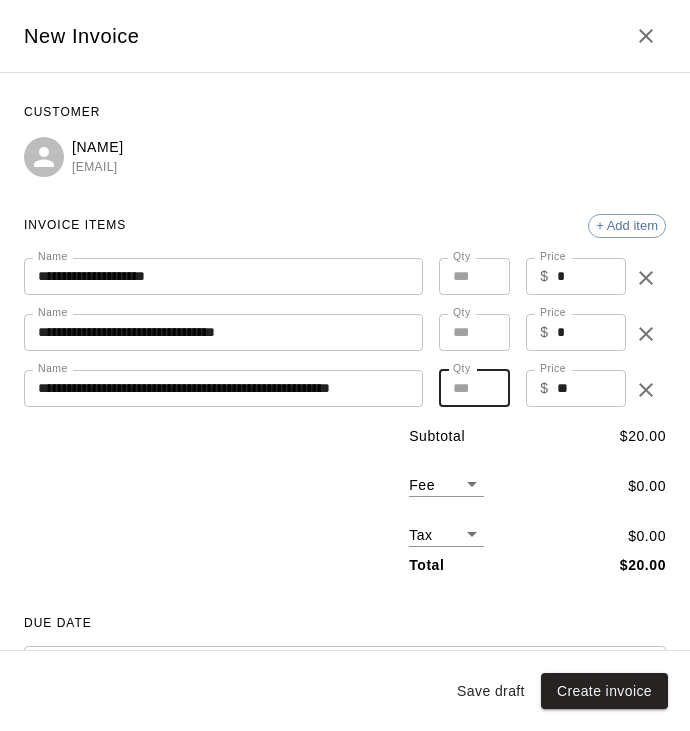 click on "*" at bounding box center [474, 388] 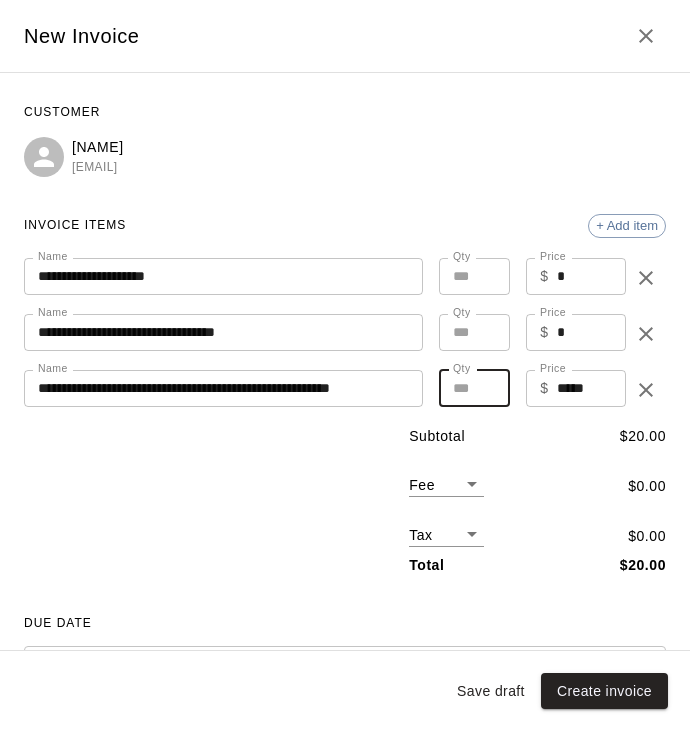 type on "**" 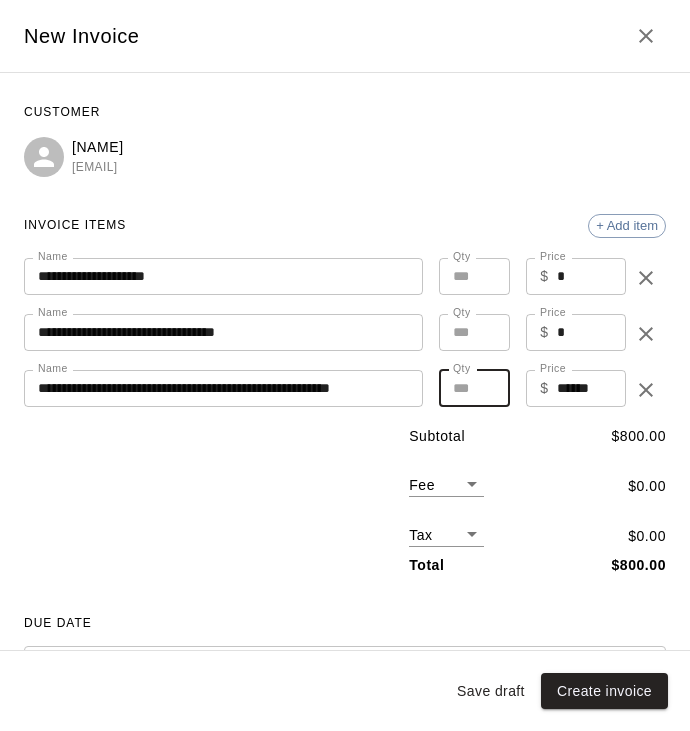 type on "**" 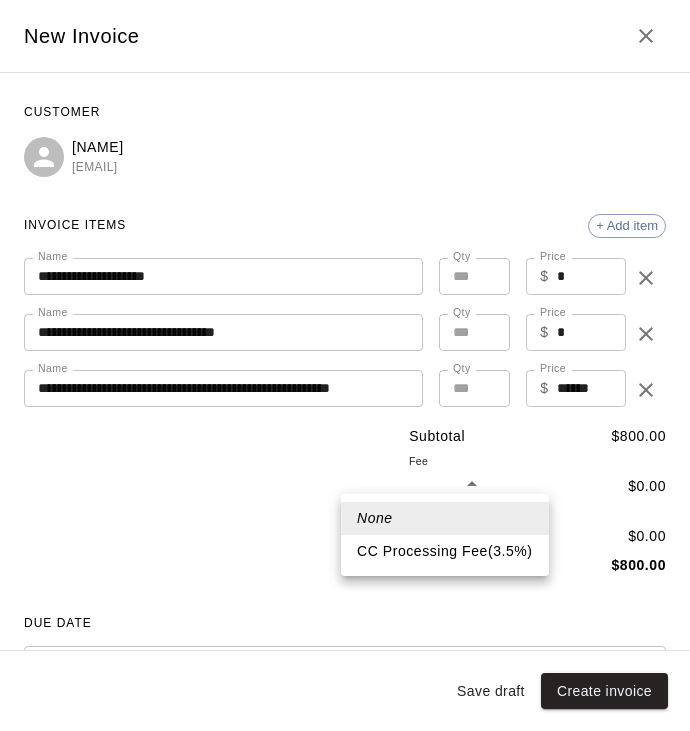 click on "CC Processing Fee  ( 3.5 % )" at bounding box center [445, 551] 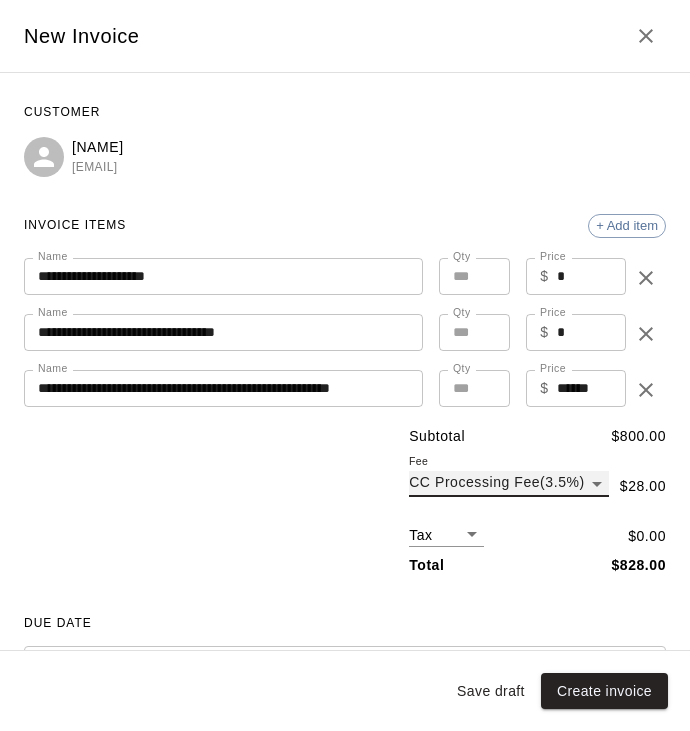 type on "***" 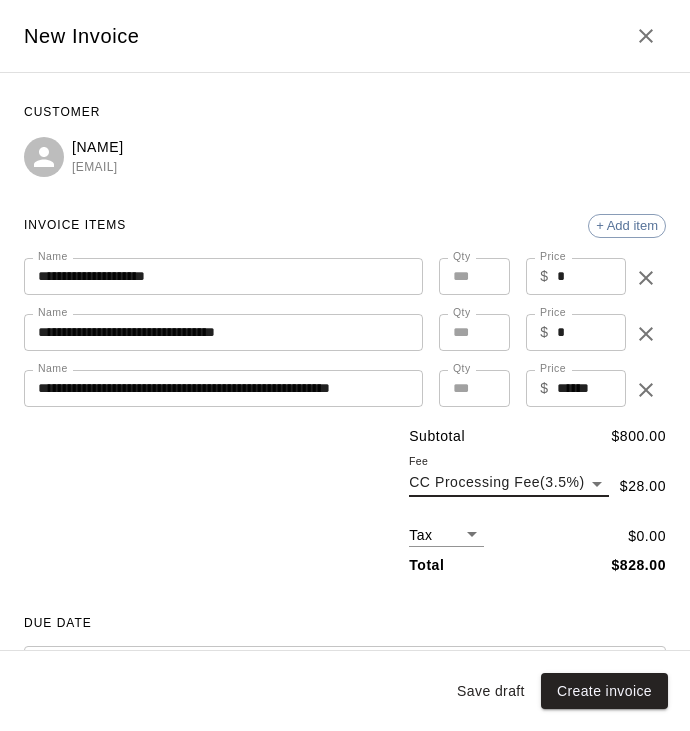 click on "Customers / Darlene Asuncion Darlene Asuncion Profile Contact Family Wallet New Payments Invoices Credits Activity Marketing Delete Invoices New invoice Total Invoices 13 Total Due $ 2836.76 Paid $ 40.64 Outstanding $ 2796.12 Export Columns 0 Filters ID Amount Paid Remaining Due Date Status Created On Actions 2410 $2427.65 $0.00 $2427.65 May 13, 2026 Draft August 06, 2025 ... 2248 $1560.63 $0.00 $1560.63 October 29, 2025 Draft August 01, 2025 ... 2238 $1647.33 $0.00 $1647.33 November 12, 2025 Draft August 01, 2025 ... 2237 $1170.47 $0.00 $1170.47 October 29, 2025 Void August 01, 2025 ... 2236 $1300.52 $0.00 $1300.52 October 15, 2025 Draft August 01, 2025 ... 2235 $1170.47 $0.00 $1170.47 September 24, 2025 Open August 01, 2025 ... 2217 $975.39 $0.00 $975.39 September 17, 2025 Open July 29, 2025 ... 2215 $650.26 $0.00 $650.26 August 13, 2025 Open July 29, 2025 ... 2214 $433.51 $0.00 $433.51 August 13, 2025 Void July 29, 2025 ... 2213 $40.64 $40.64 $0.00 July 29, 2025 Paid July 29, 2025 ... 2212 $650.26 $0.00 *" at bounding box center [345, 743] 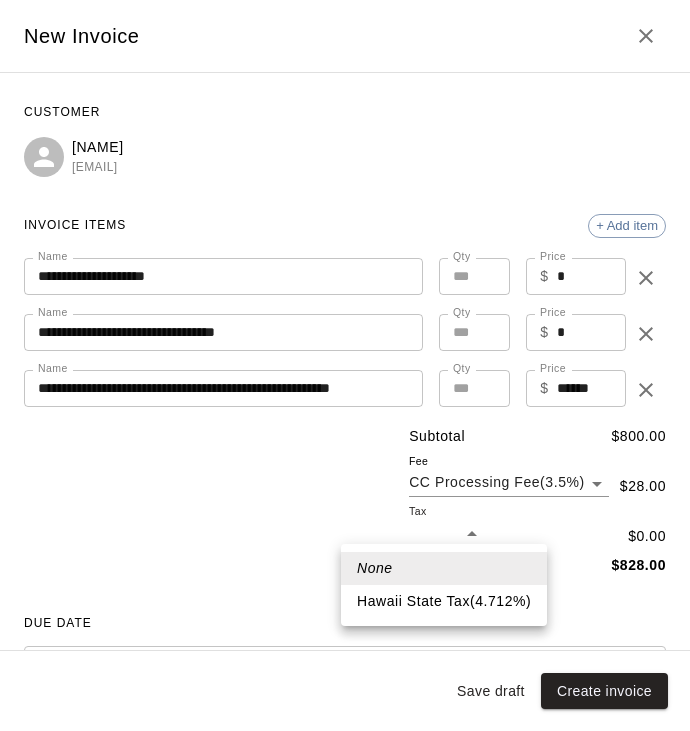 click on "Hawaii State Tax  ( 4.712 %)" at bounding box center (444, 601) 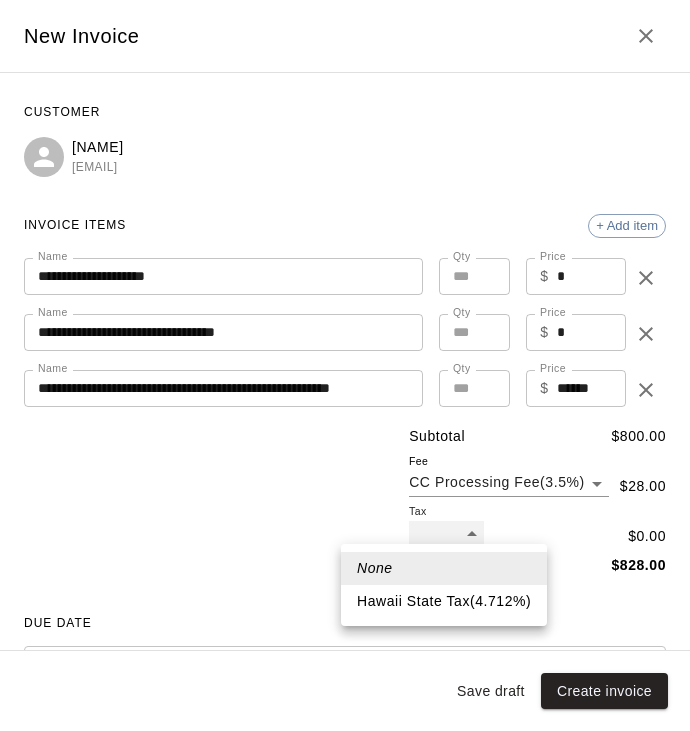 type on "***" 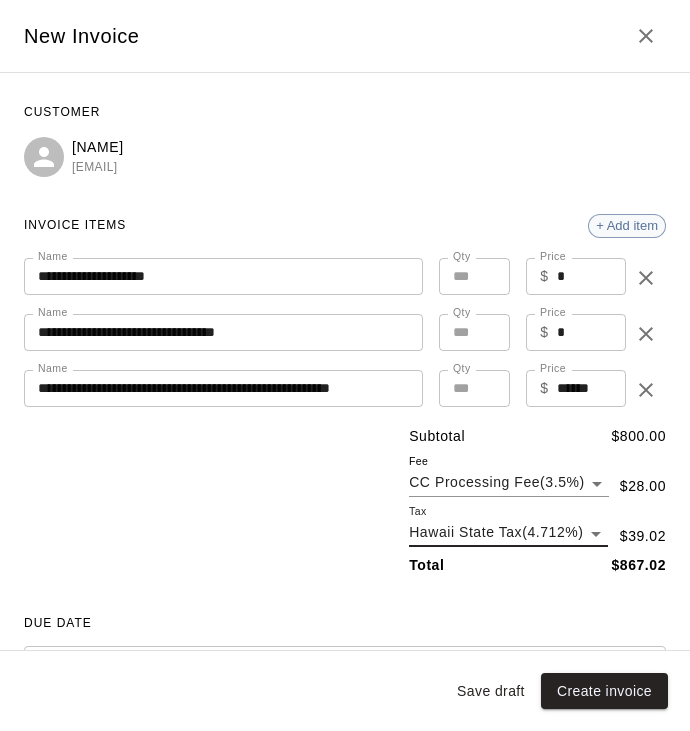 click on "+ Add item" at bounding box center (627, 225) 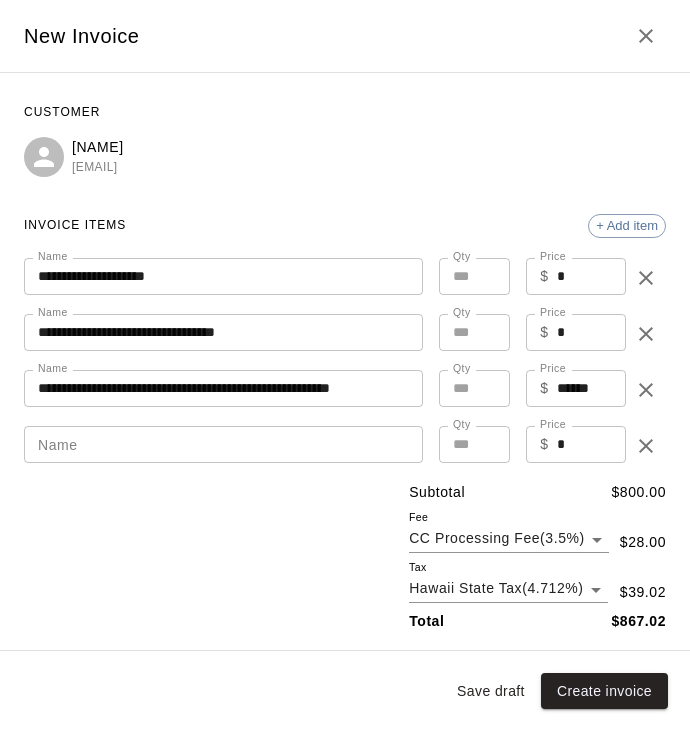 click on "Name" at bounding box center (223, 444) 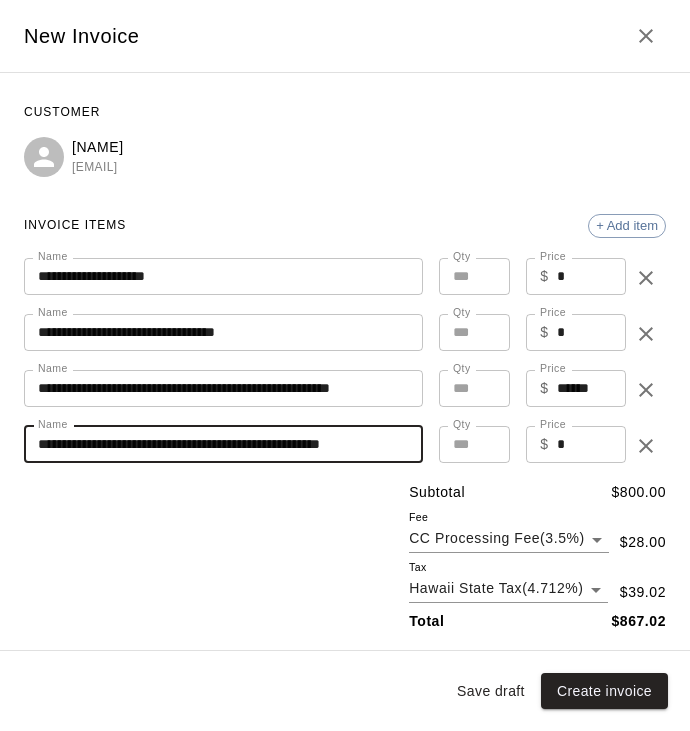 type on "**********" 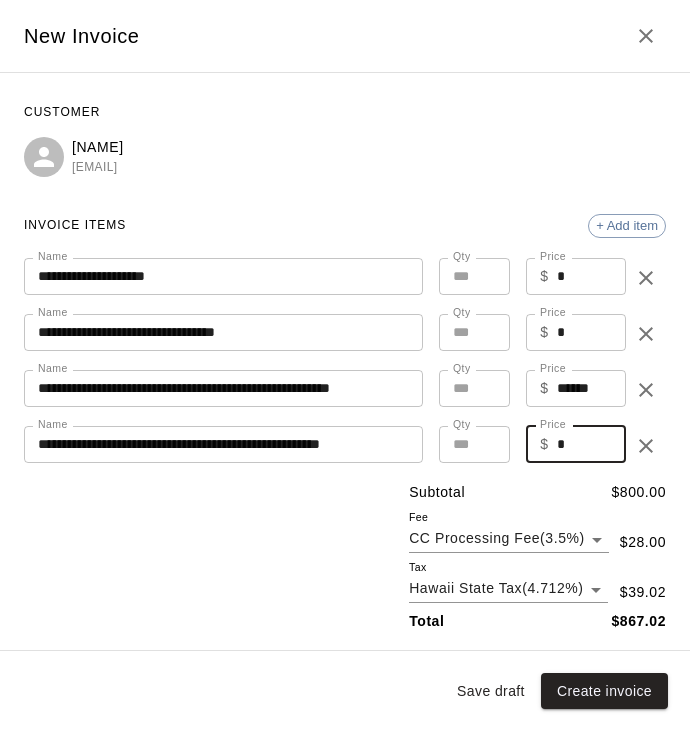 click on "*" at bounding box center [591, 444] 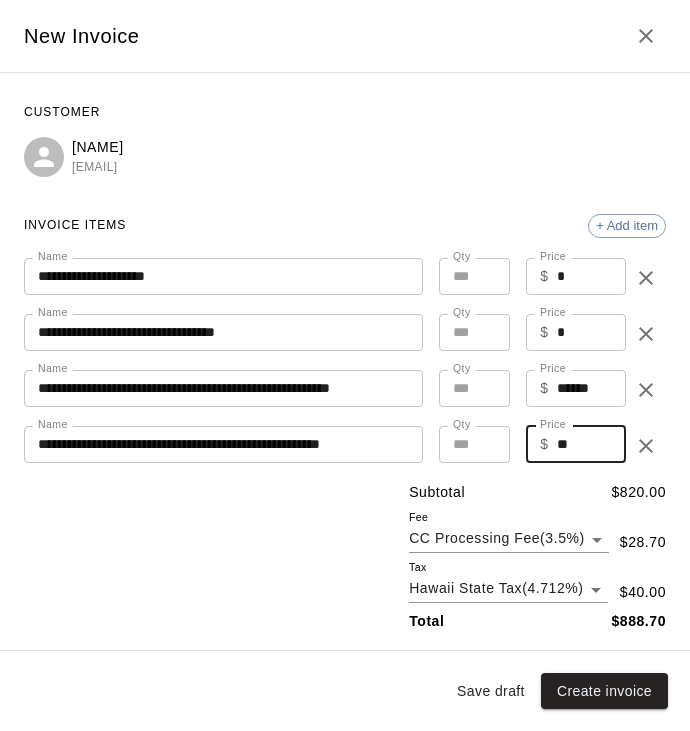 type on "**" 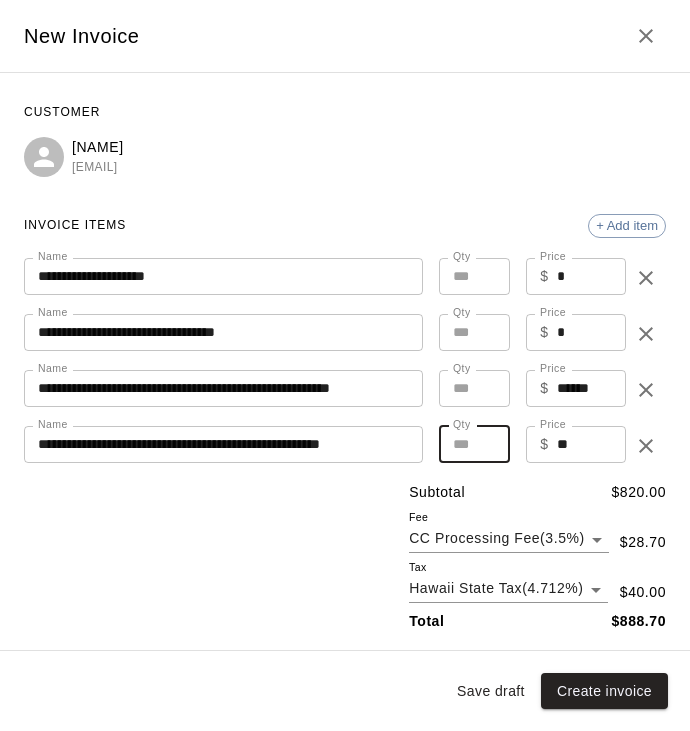 click on "*" at bounding box center [474, 444] 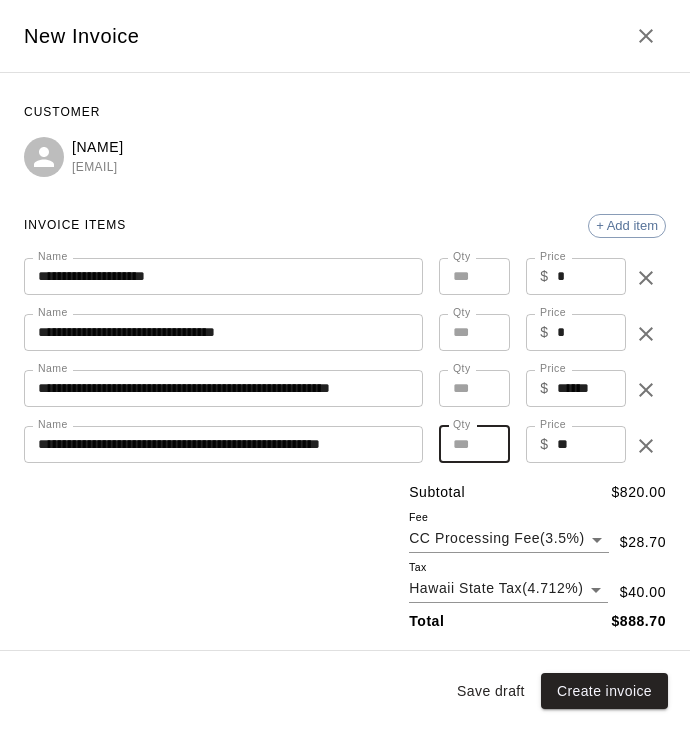 type on "*" 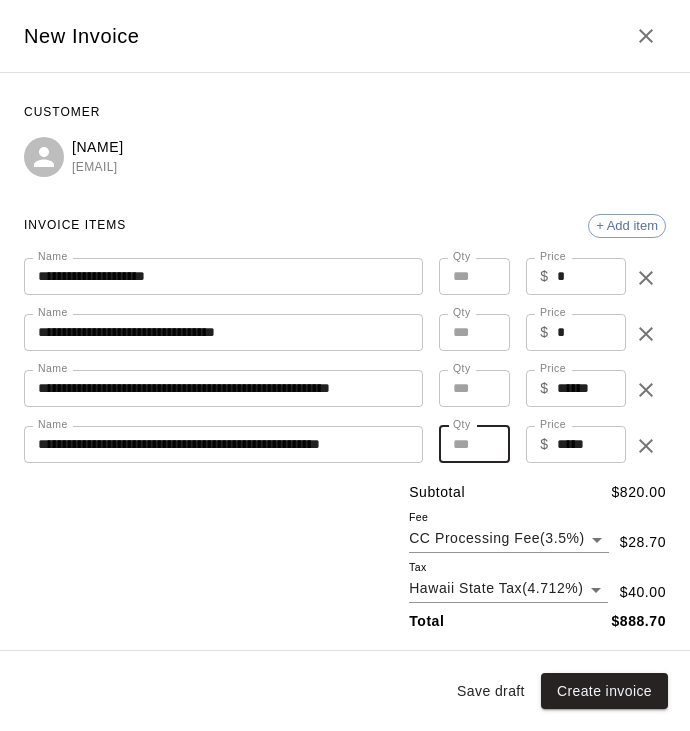 type on "**" 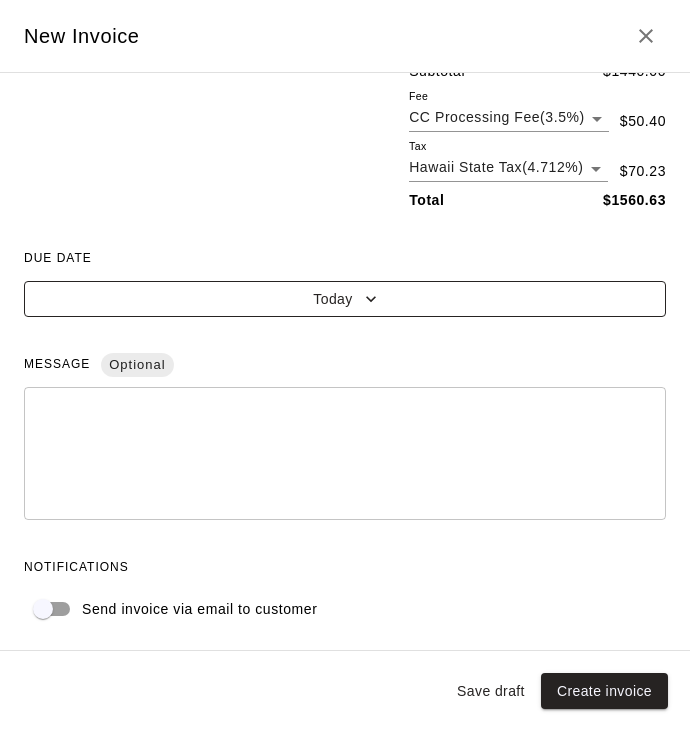 scroll, scrollTop: 417, scrollLeft: 0, axis: vertical 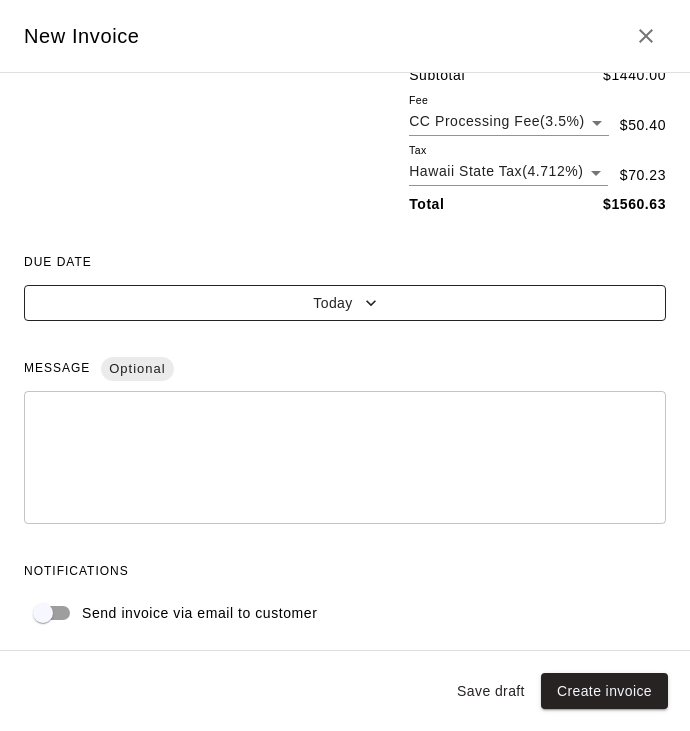 type on "**" 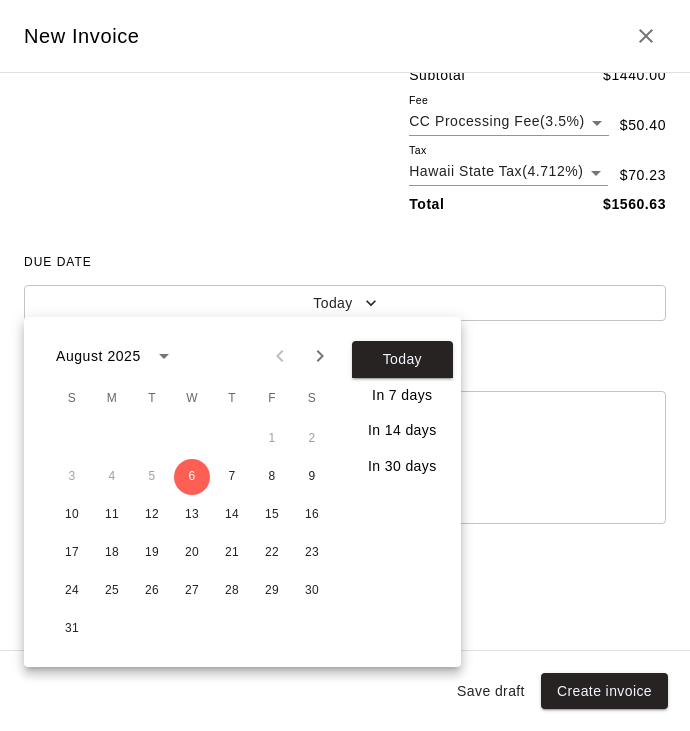 click 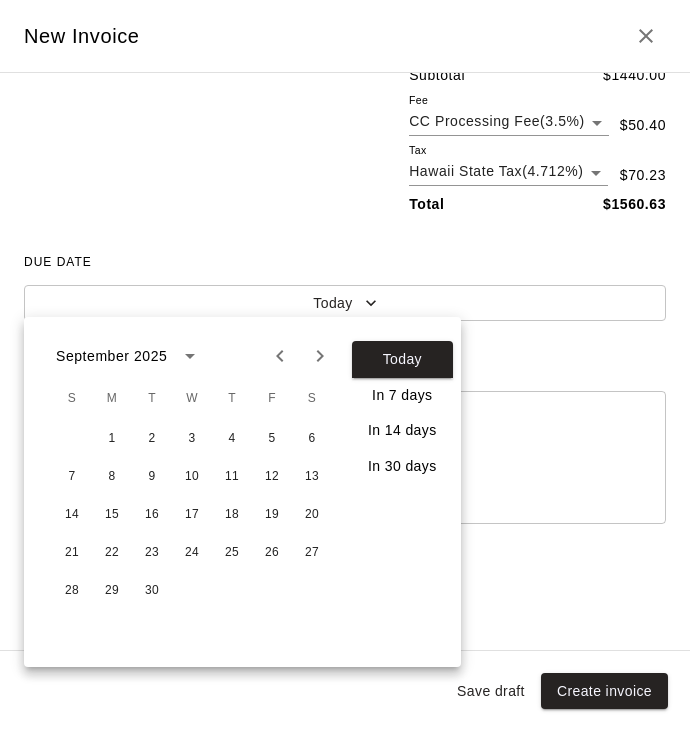 click 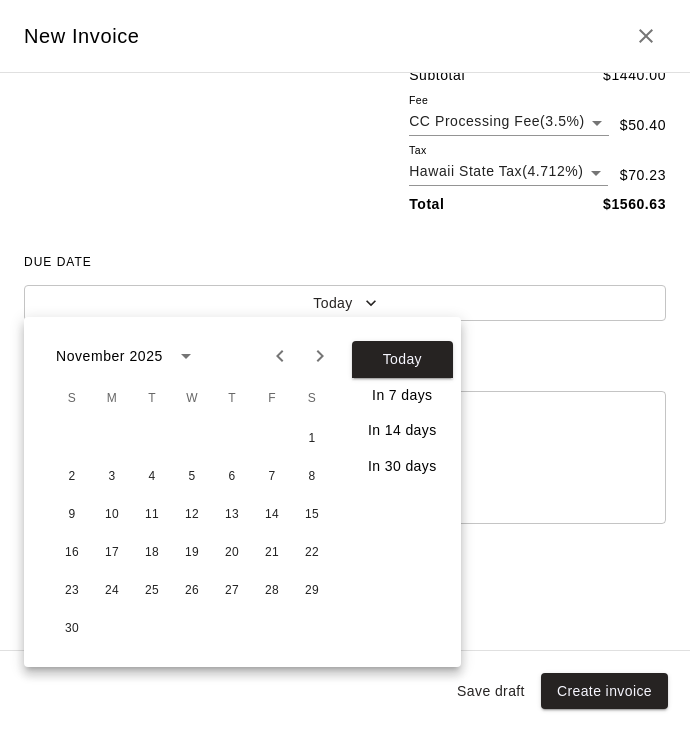 click 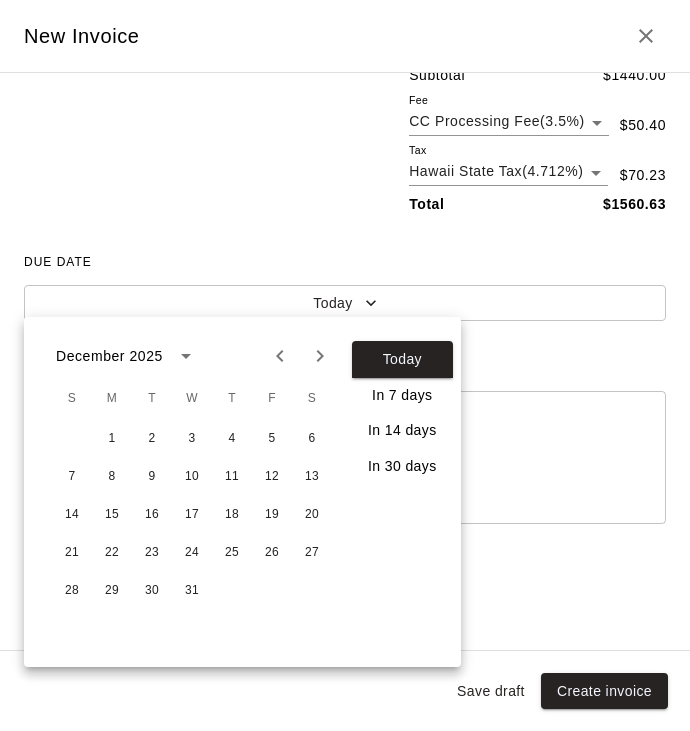 click 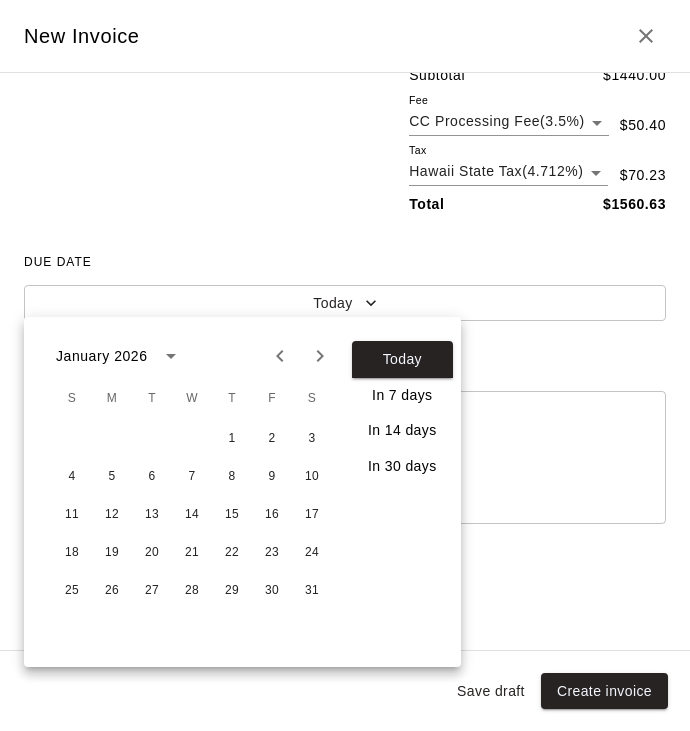 click 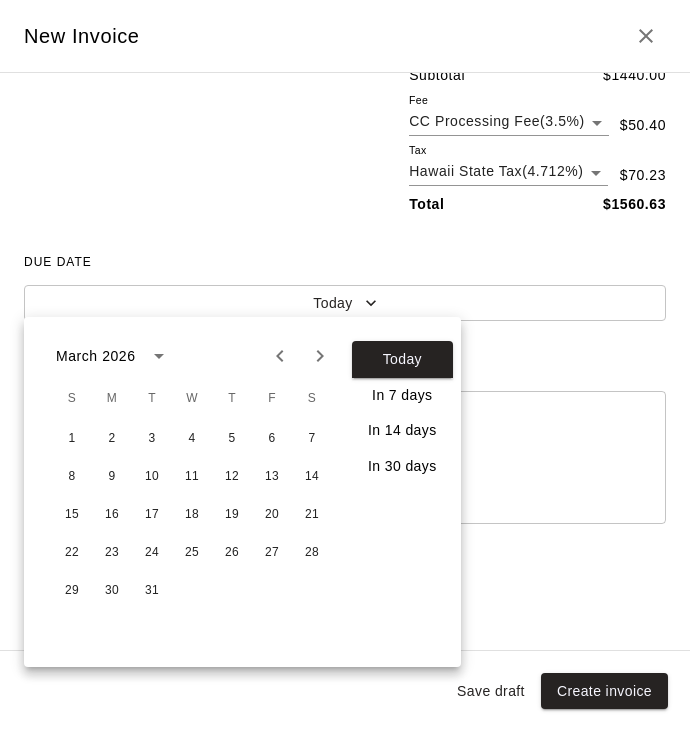 click 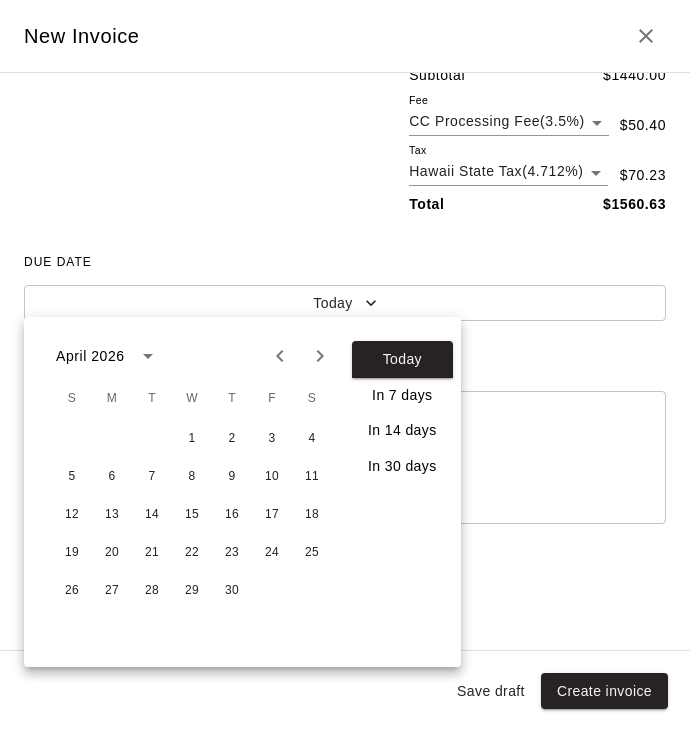 click 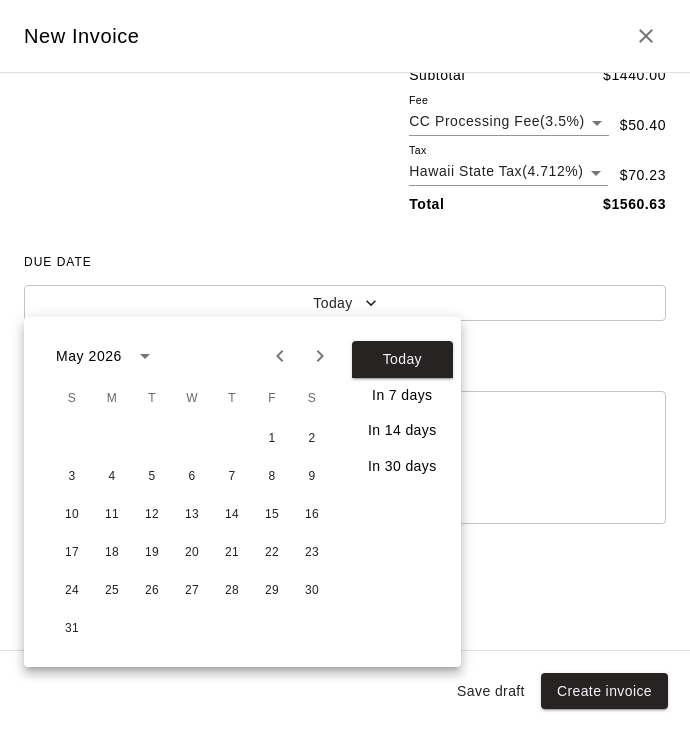 click 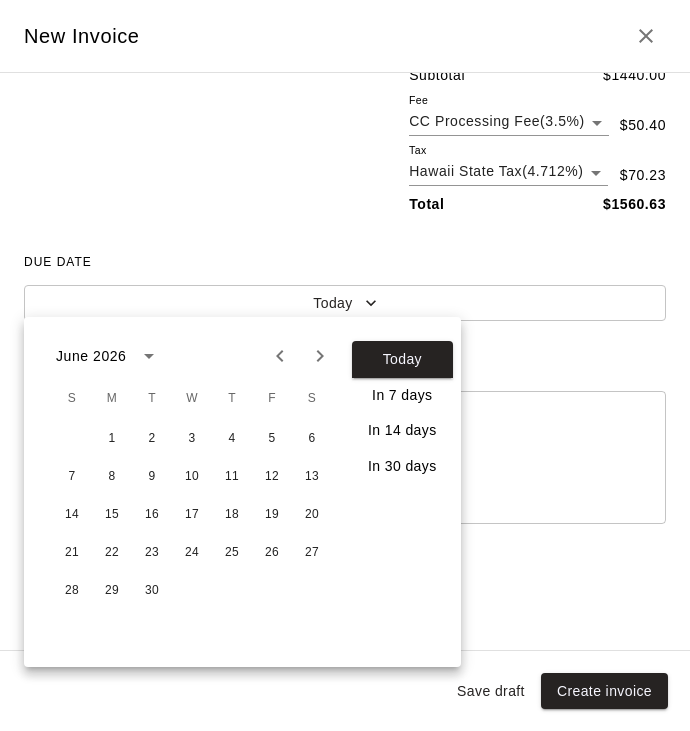 click 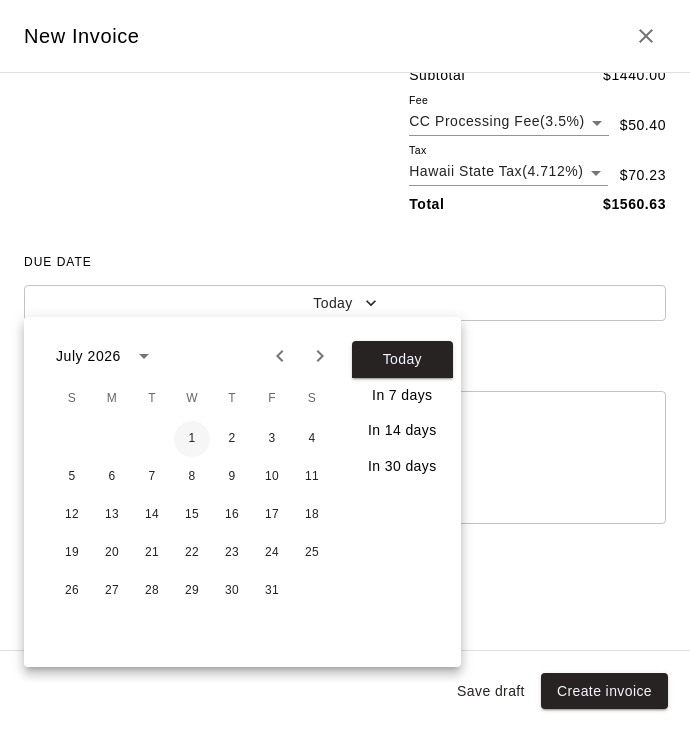 click on "1" at bounding box center [192, 439] 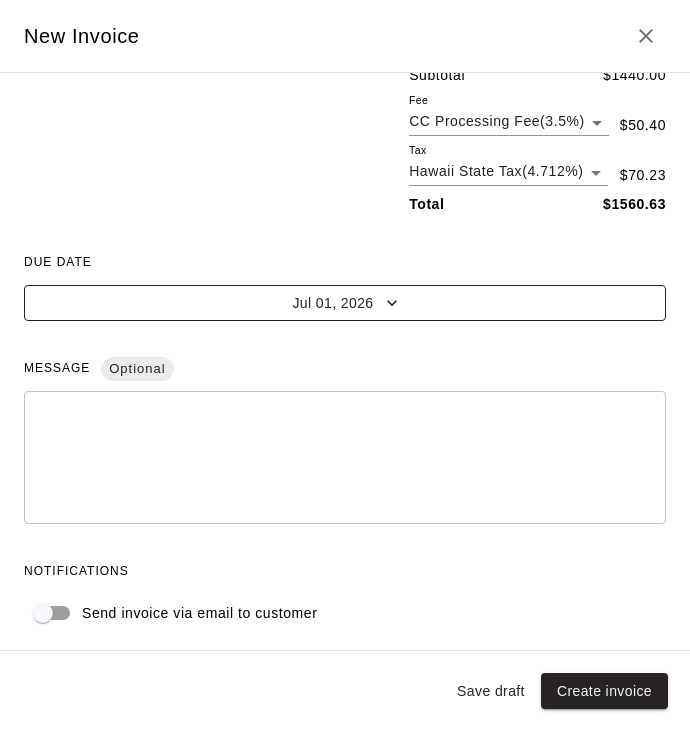 click on "Jul 01, 2026" at bounding box center (345, 303) 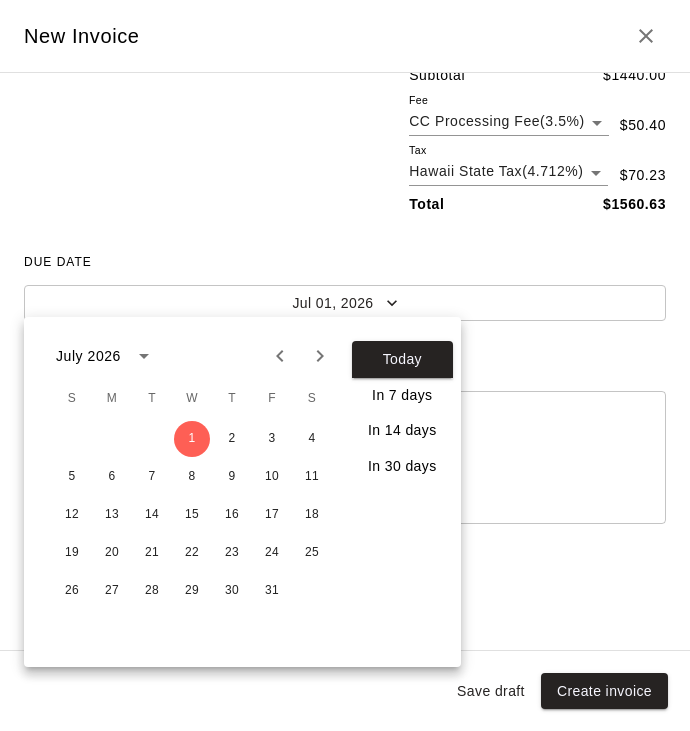 click 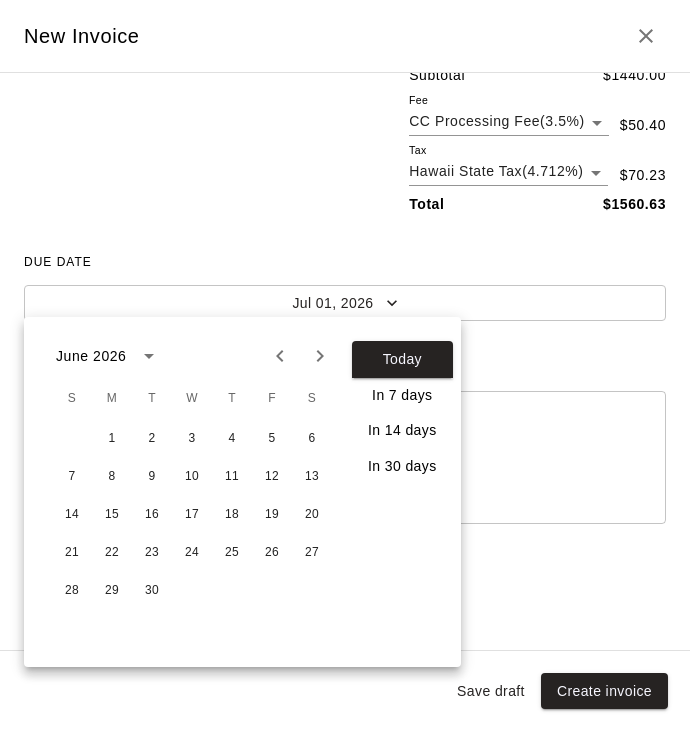 click 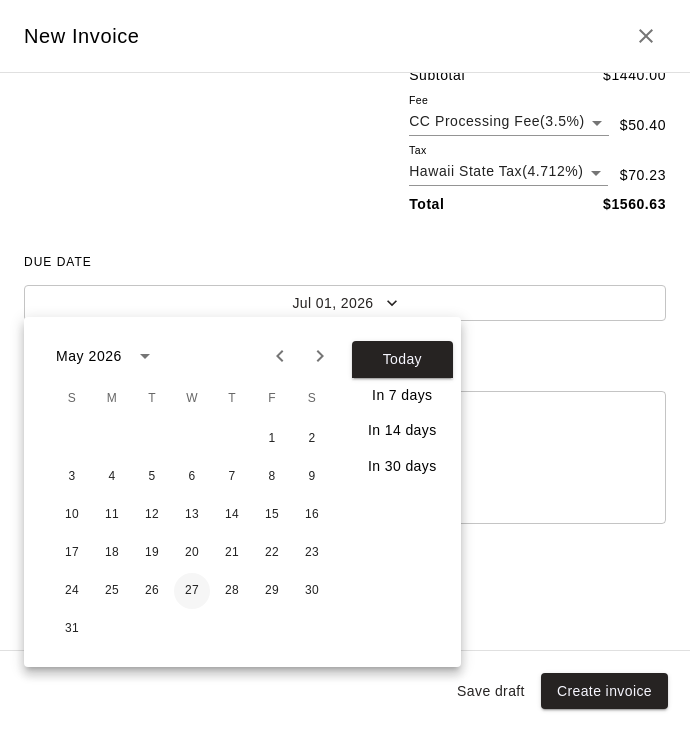 click on "27" at bounding box center (192, 591) 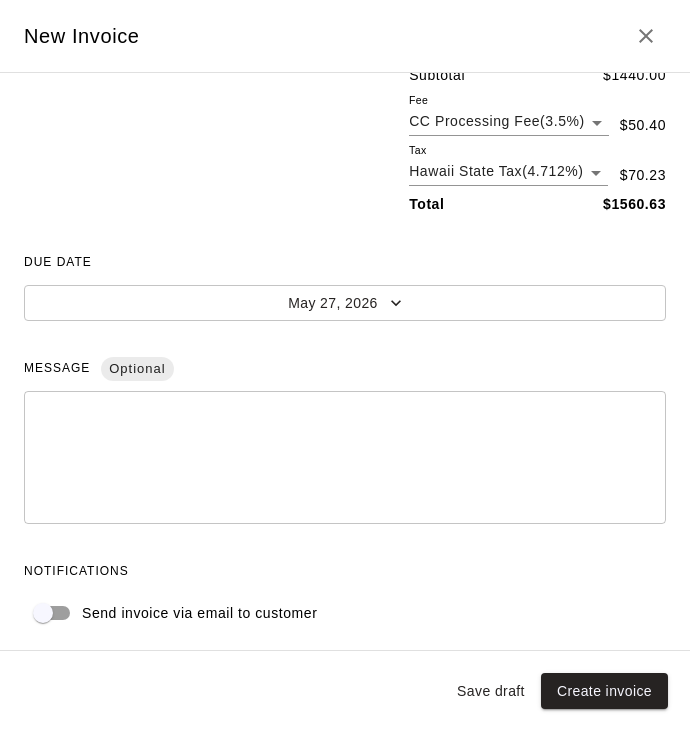 click on "Save draft" at bounding box center (491, 691) 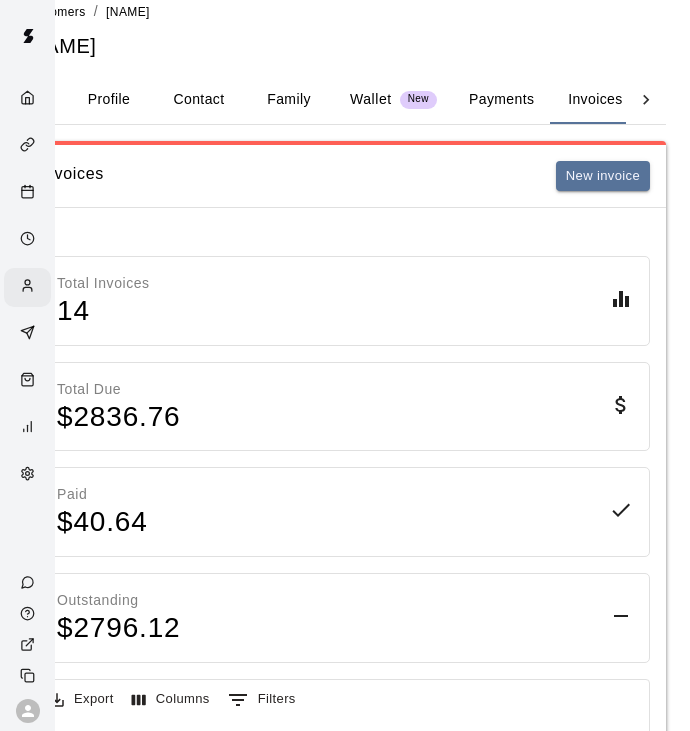 scroll, scrollTop: 55, scrollLeft: 55, axis: both 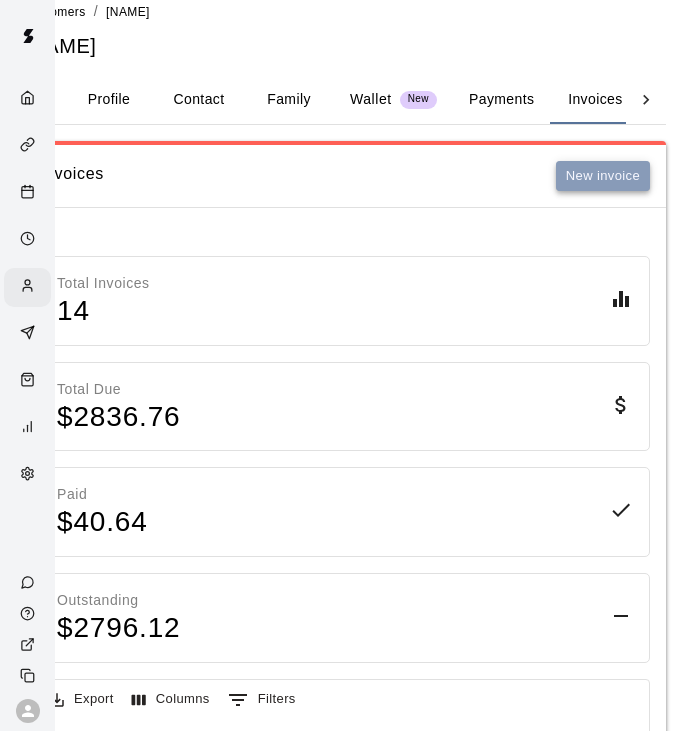 click on "New invoice" at bounding box center (603, 176) 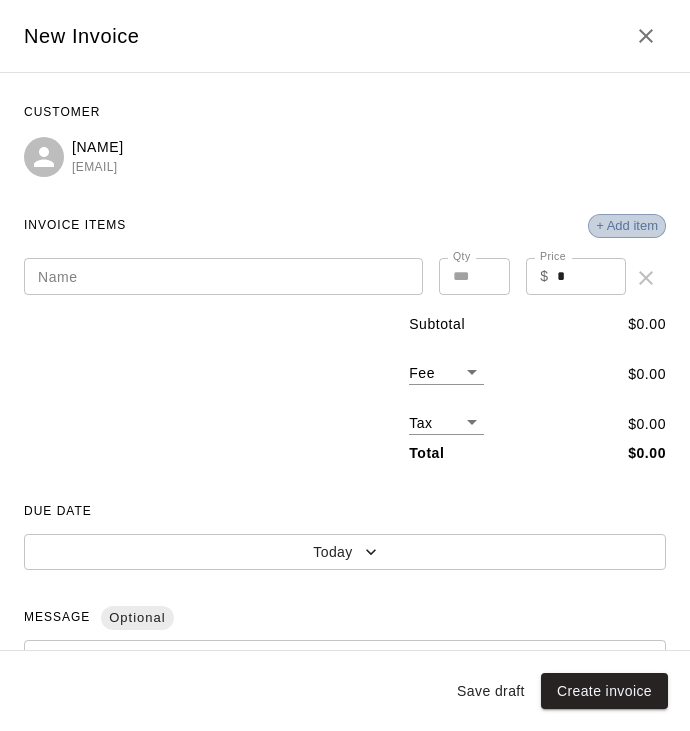 click on "+ Add item" at bounding box center (627, 226) 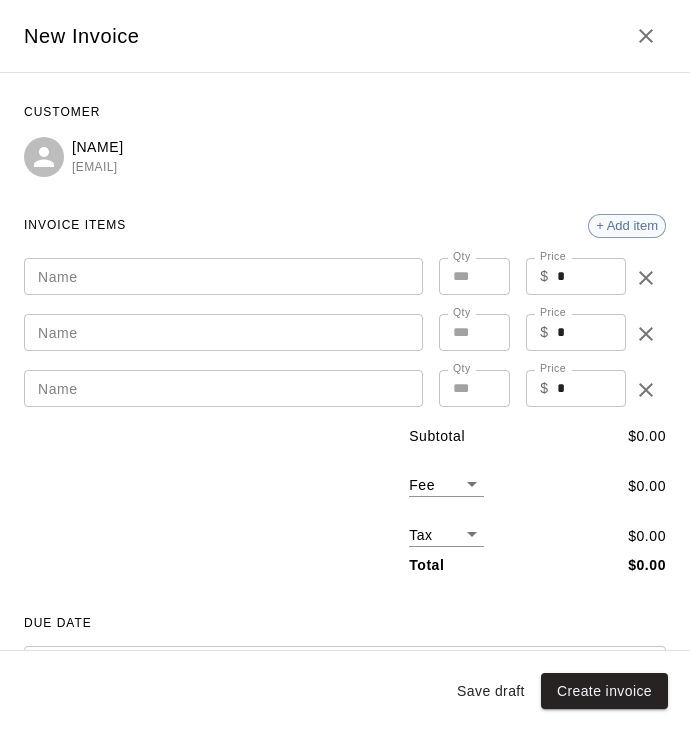 click on "+ Add item" at bounding box center (627, 226) 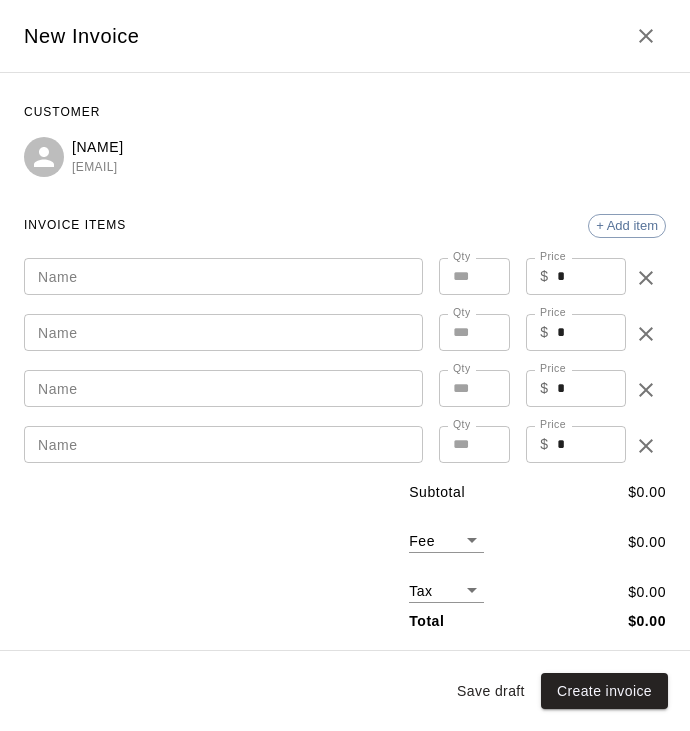 click on "Name" at bounding box center [223, 276] 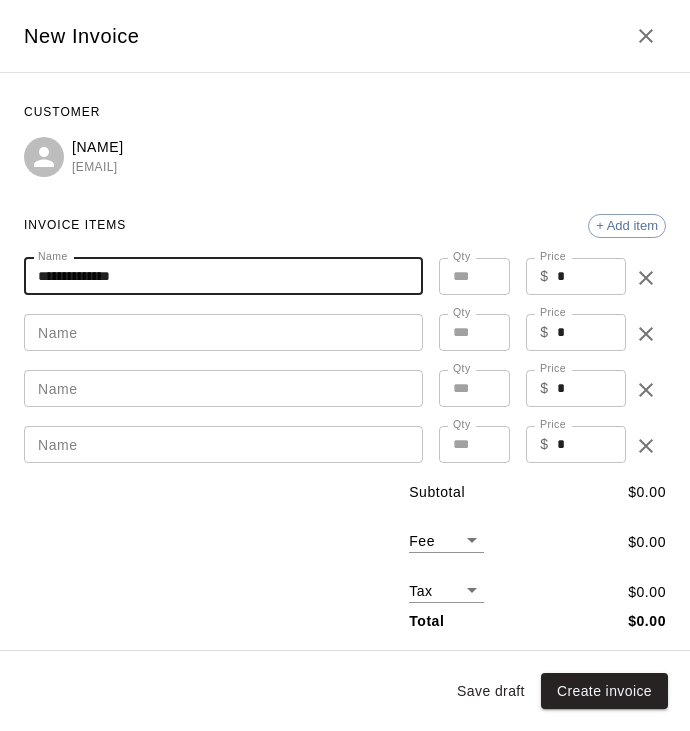 type on "**********" 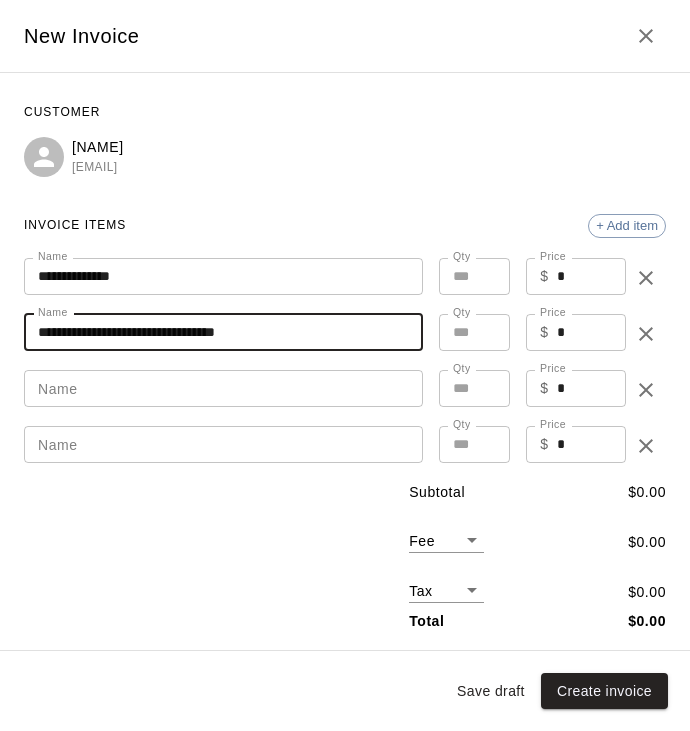 type on "**********" 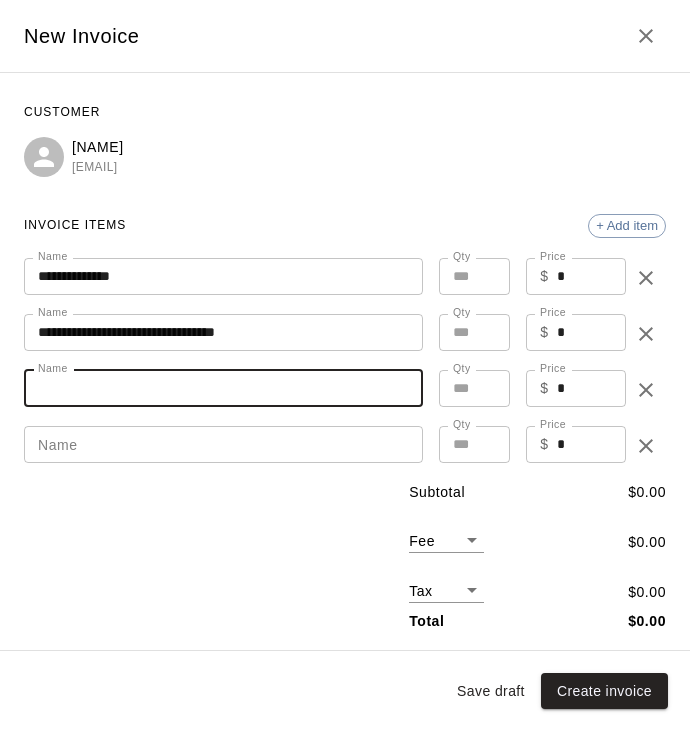 click on "Name" at bounding box center [223, 388] 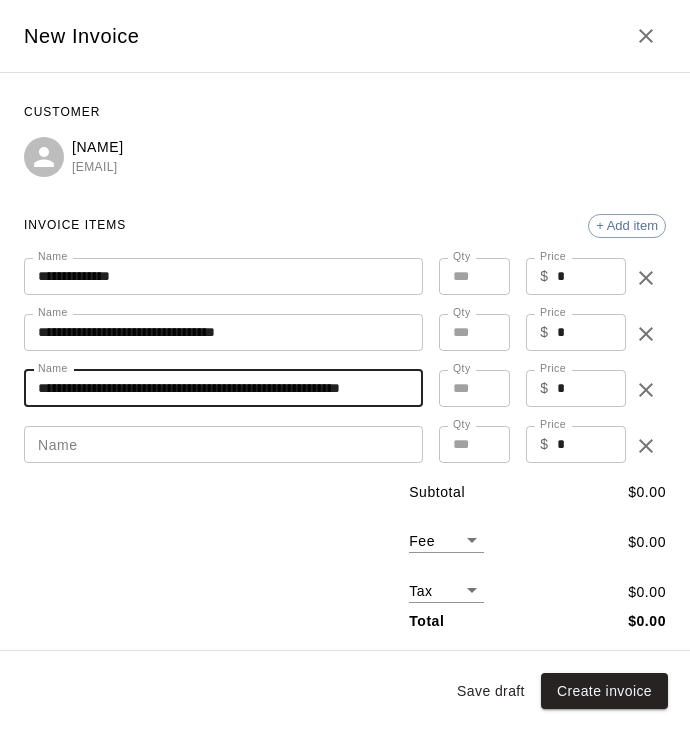 type on "**********" 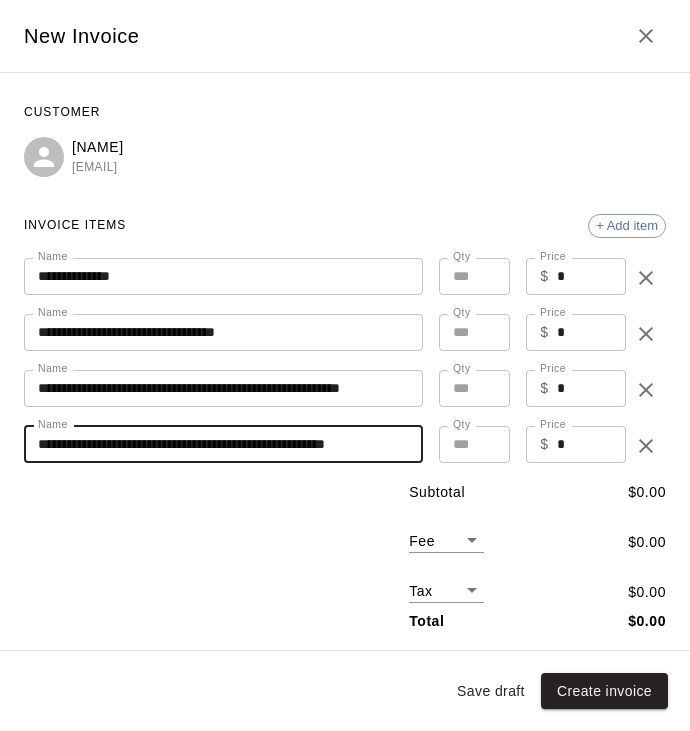 type on "**********" 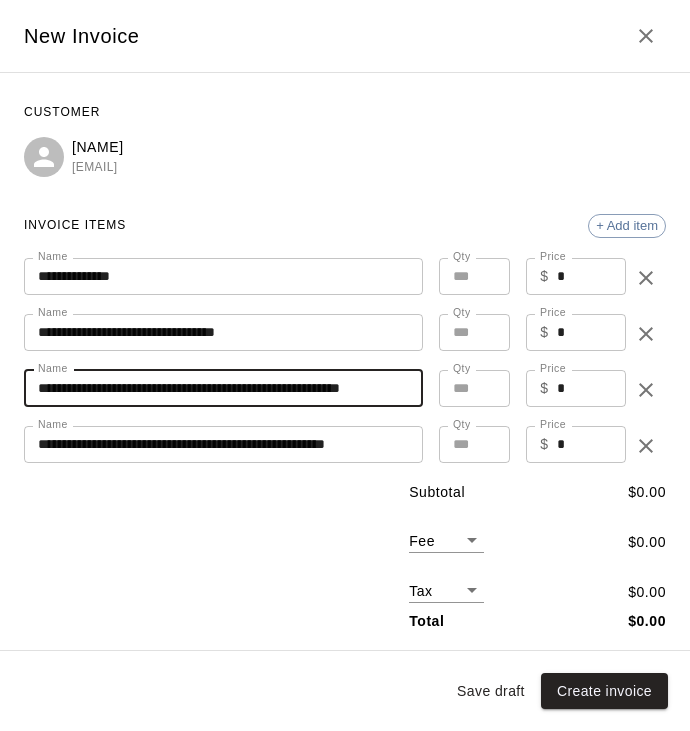 click on "**********" at bounding box center (223, 388) 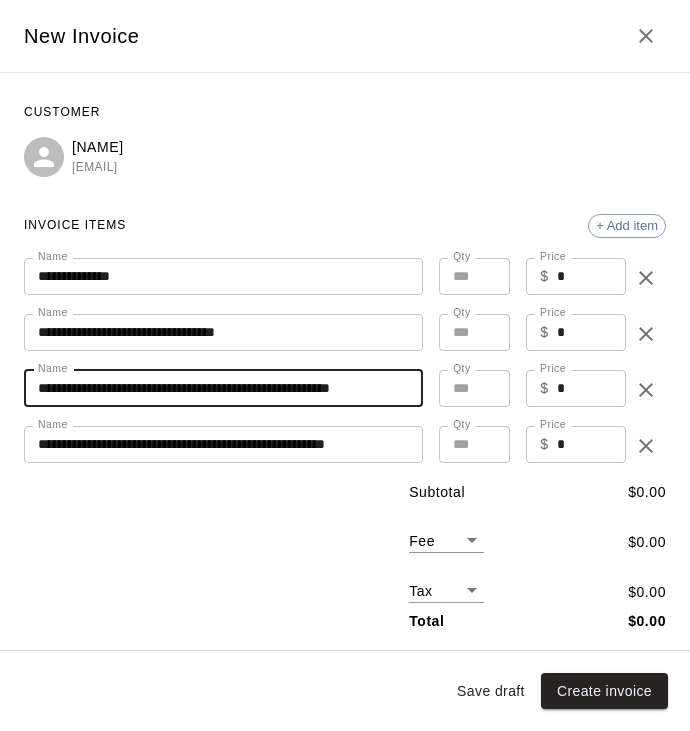 click on "**********" at bounding box center (223, 388) 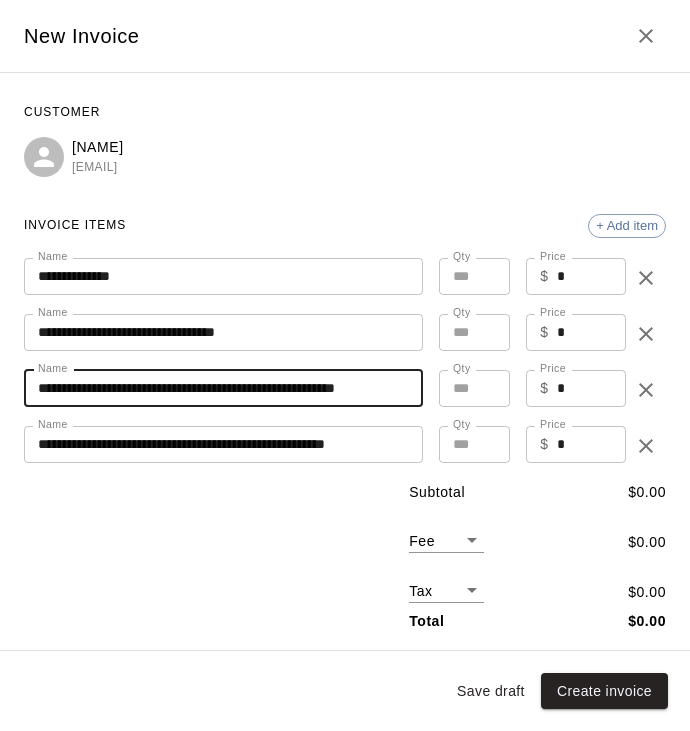 type on "**********" 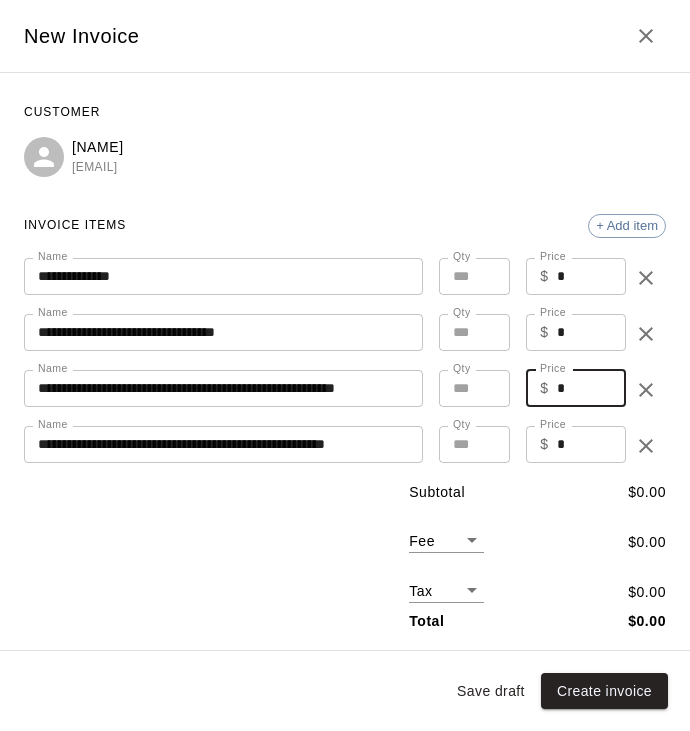 click on "*" at bounding box center [591, 388] 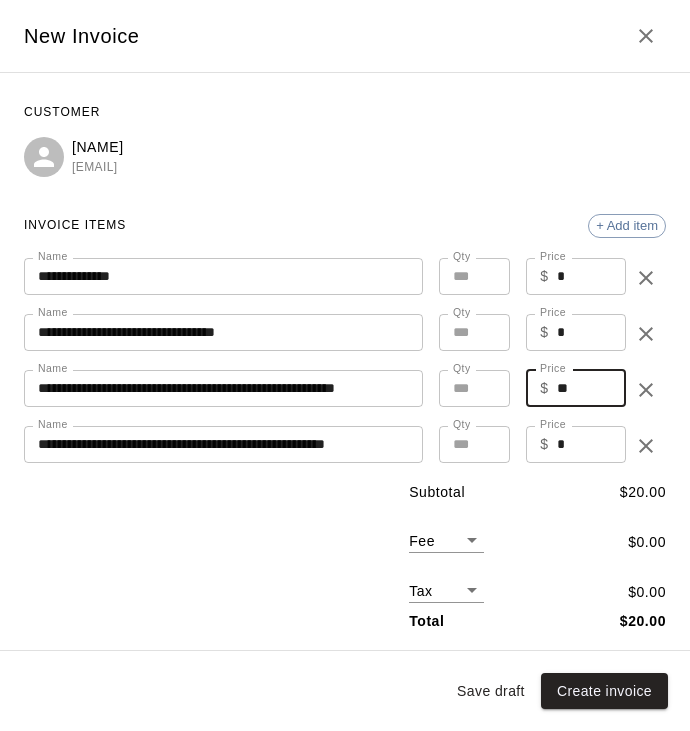 type on "**" 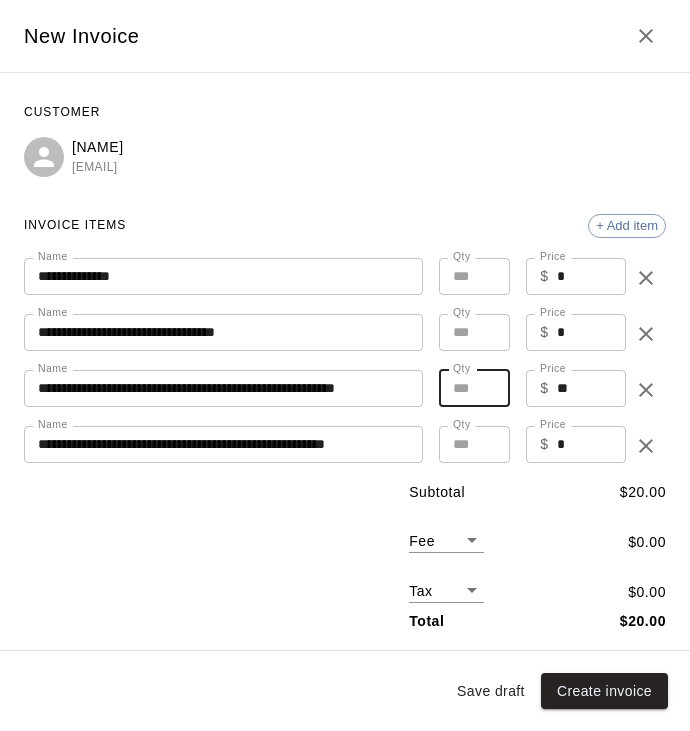 click on "*" at bounding box center [474, 388] 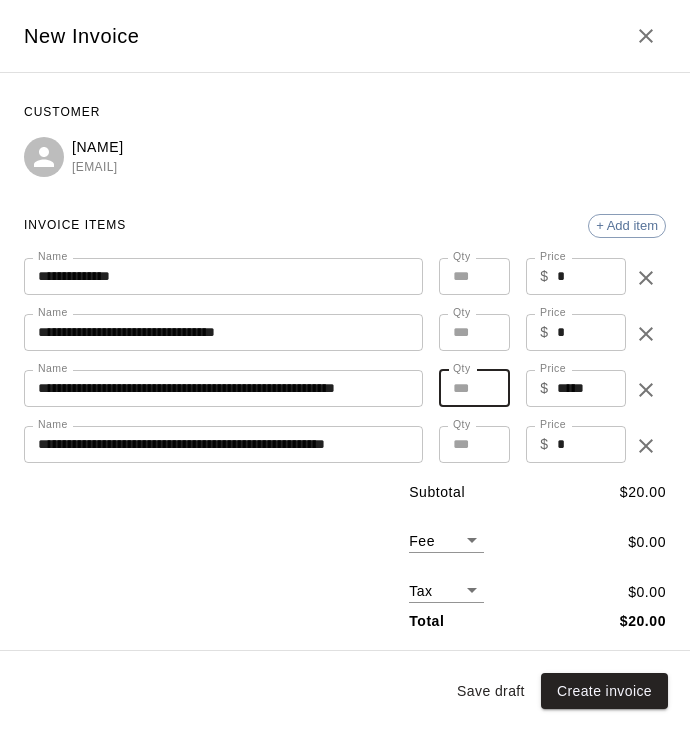 type on "**" 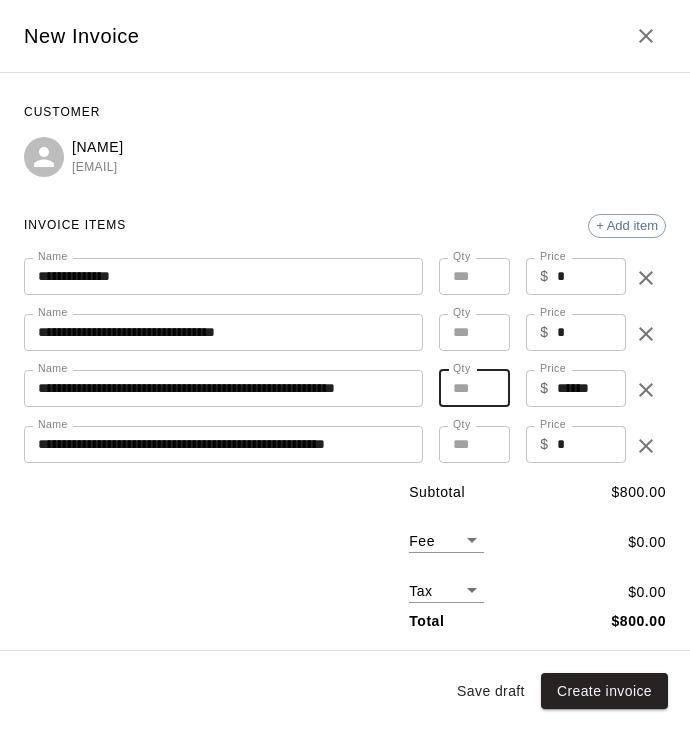 type on "**" 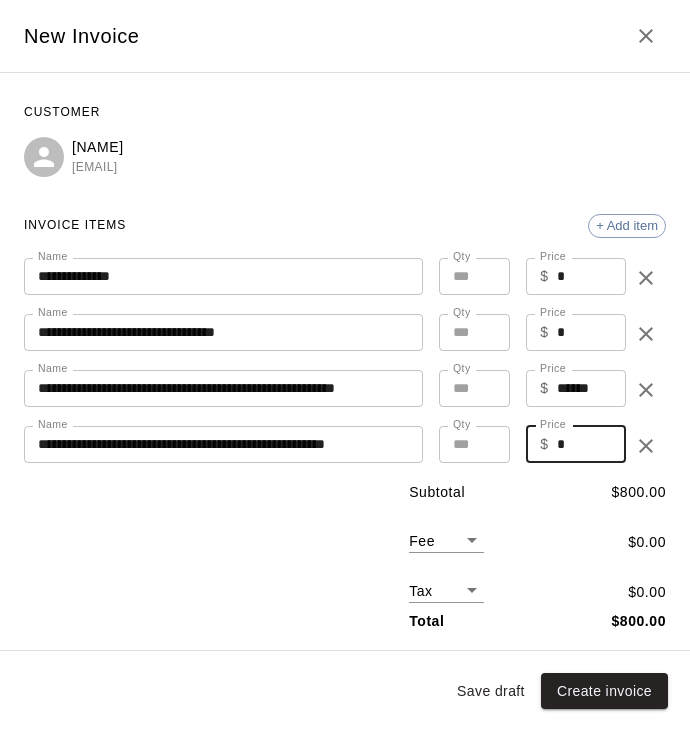 click on "*" at bounding box center [591, 444] 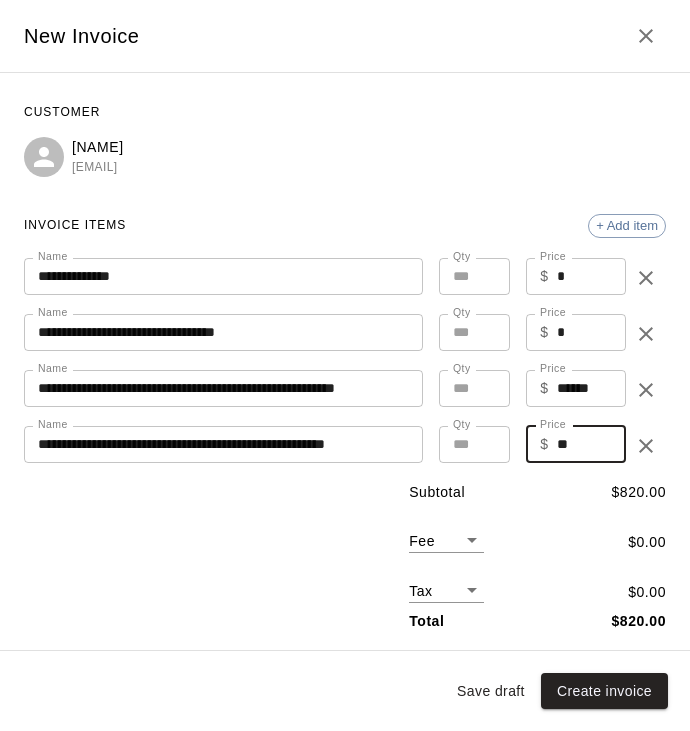 type on "**" 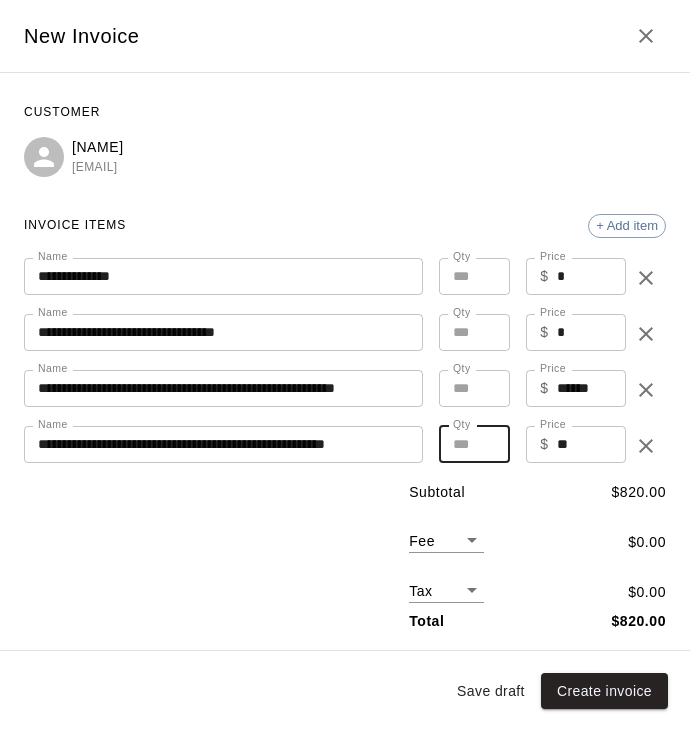 type on "*" 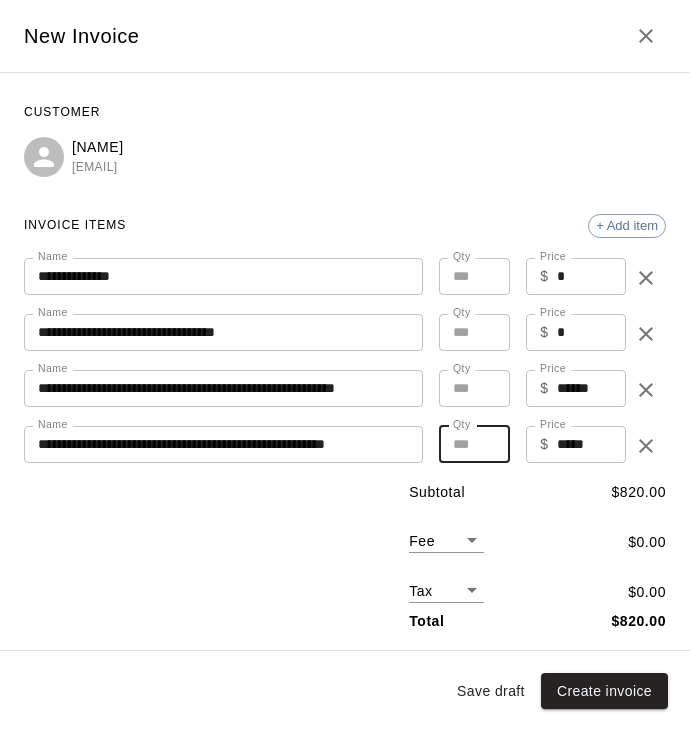 type on "**" 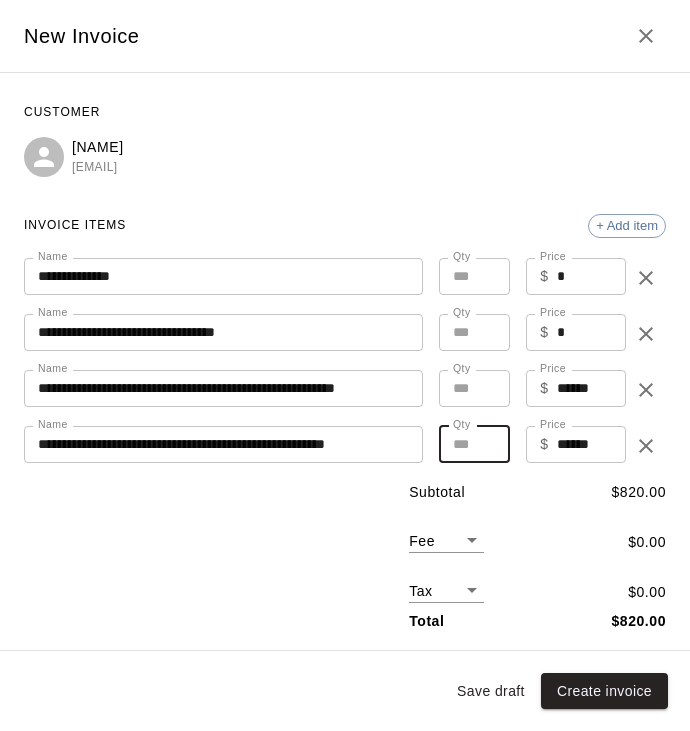 type on "**" 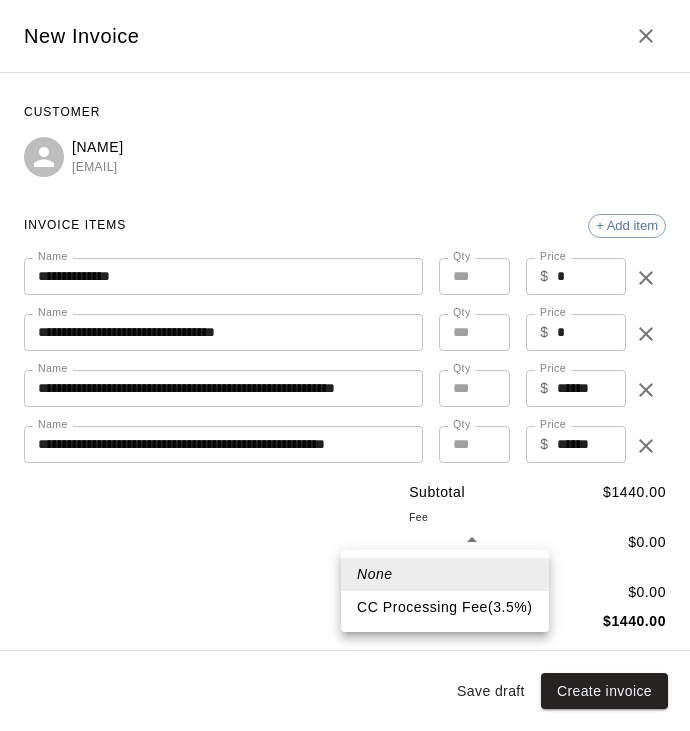 click on "CC Processing Fee  ( 3.5 % )" at bounding box center (445, 607) 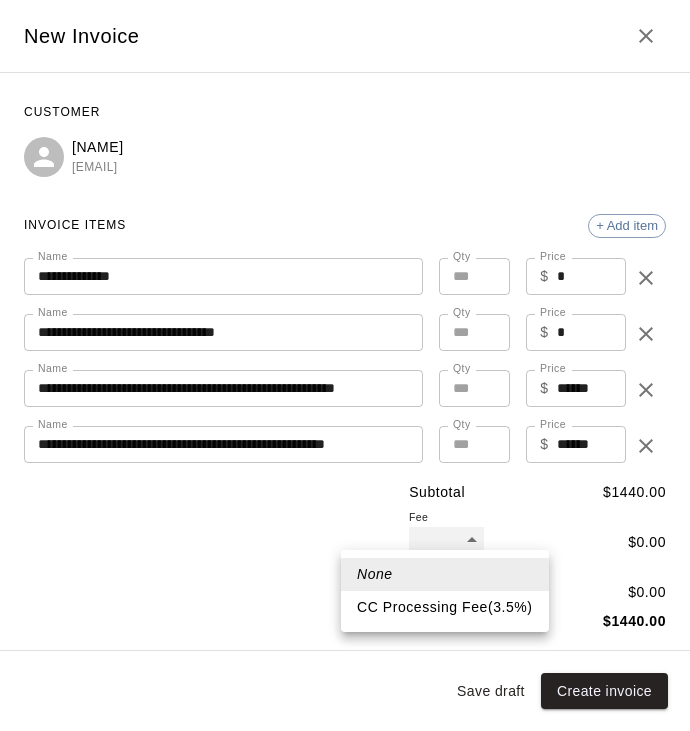type on "***" 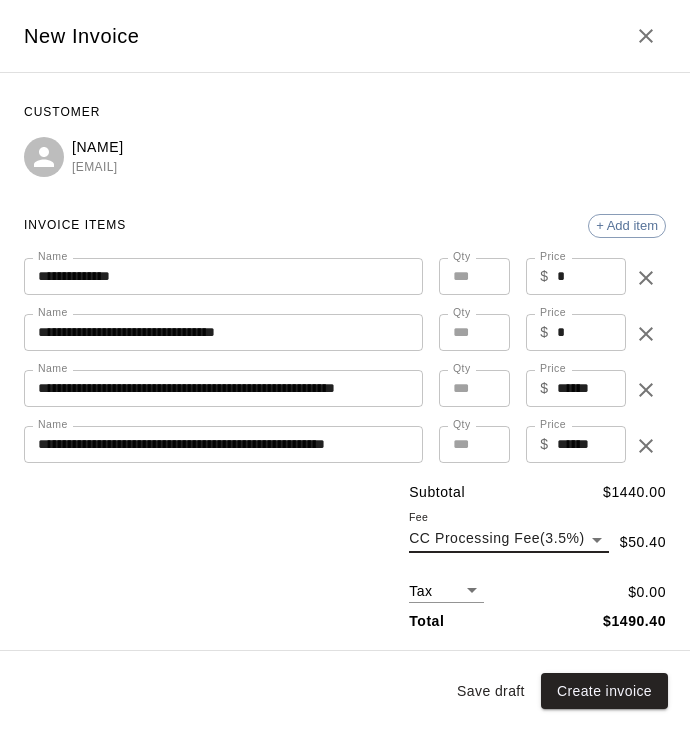 click on "Tax ​ $ 0.00" at bounding box center (537, 582) 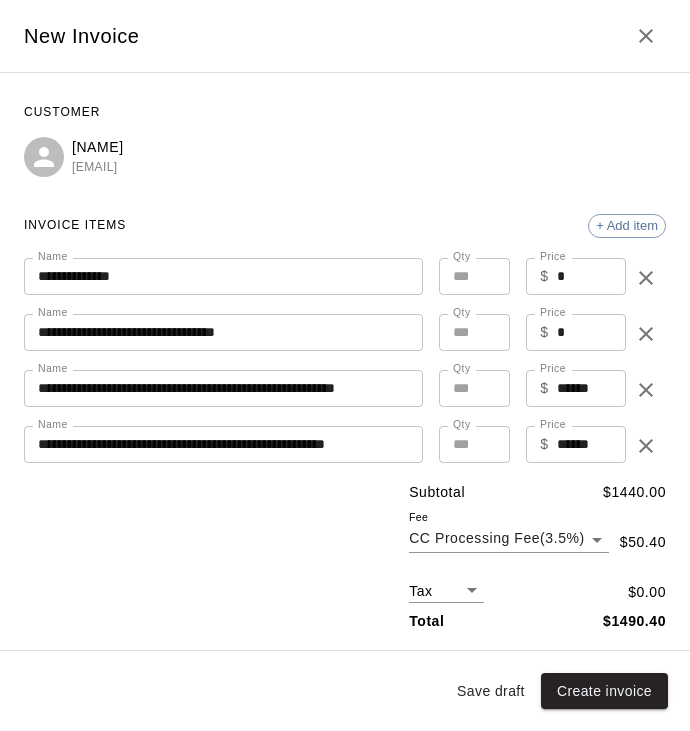 click on "Customers / Darlene Asuncion Darlene Asuncion Profile Contact Family Wallet New Payments Invoices Credits Activity Marketing Delete Invoices New invoice Total Invoices 14 Total Due $ 2836.76 Paid $ 40.64 Outstanding $ 2796.12 Export Columns 0 Filters ID Amount Paid Remaining Due Date Status Created On Actions 2411 $1560.63 $0.00 $1560.63 May 27, 2026 Draft August 06, 2025 ... 2410 $2427.65 $0.00 $2427.65 May 13, 2026 Draft August 06, 2025 ... 2248 $1560.63 $0.00 $1560.63 October 29, 2025 Draft August 01, 2025 ... 2238 $1647.33 $0.00 $1647.33 November 12, 2025 Draft August 01, 2025 ... 2237 $1170.47 $0.00 $1170.47 October 29, 2025 Void August 01, 2025 ... 2236 $1300.52 $0.00 $1300.52 October 15, 2025 Draft August 01, 2025 ... 2235 $1170.47 $0.00 $1170.47 September 24, 2025 Open August 01, 2025 ... 2217 $975.39 $0.00 $975.39 September 17, 2025 Open July 29, 2025 ... 2215 $650.26 $0.00 $650.26 August 13, 2025 Open July 29, 2025 ... 2214 $433.51 $0.00 $433.51 August 13, 2025 Void July 29, 2025 ... 2213 $40.64 ..." at bounding box center (290, 781) 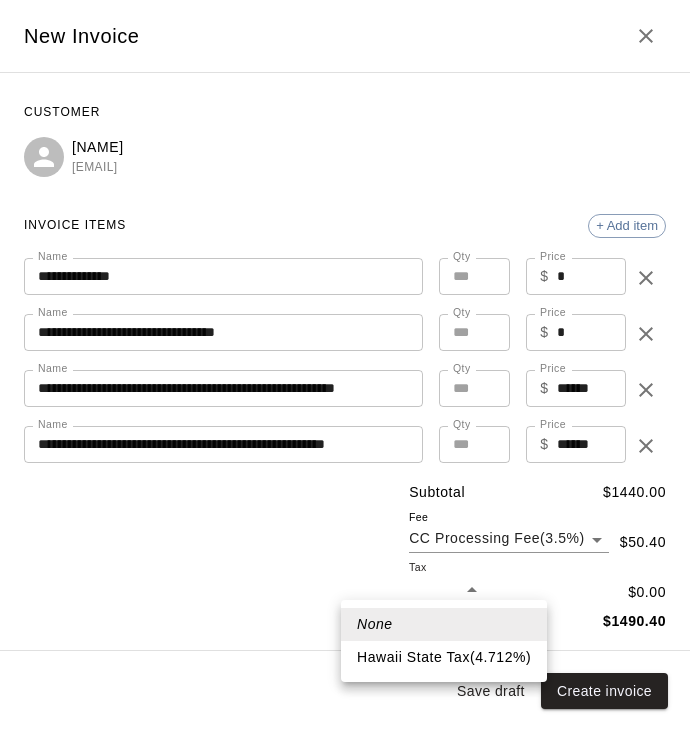 click on "Hawaii State Tax  ( 4.712 %)" at bounding box center (444, 657) 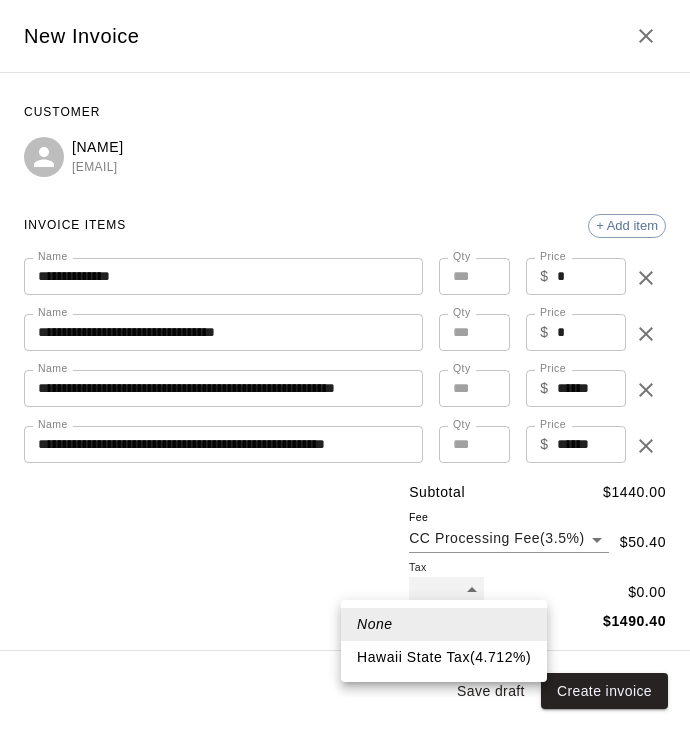 type on "***" 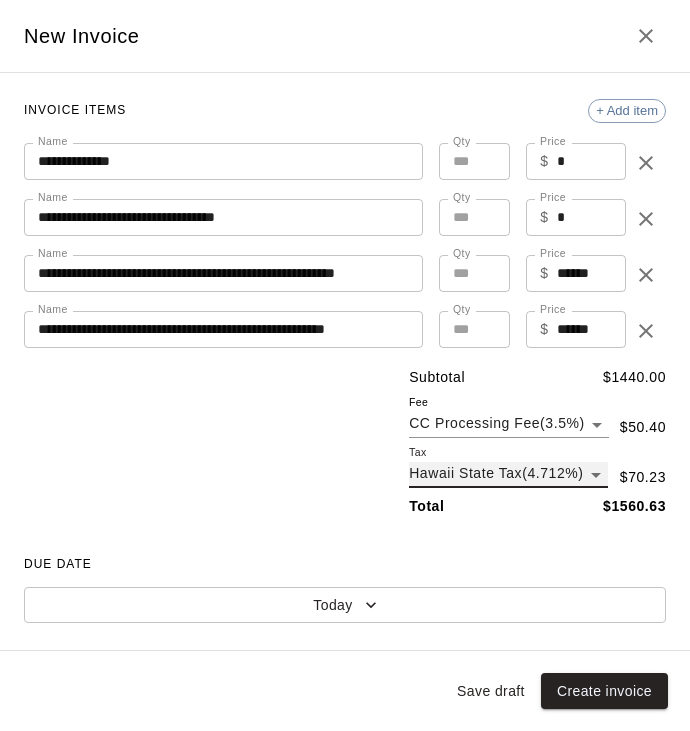 scroll, scrollTop: 163, scrollLeft: 0, axis: vertical 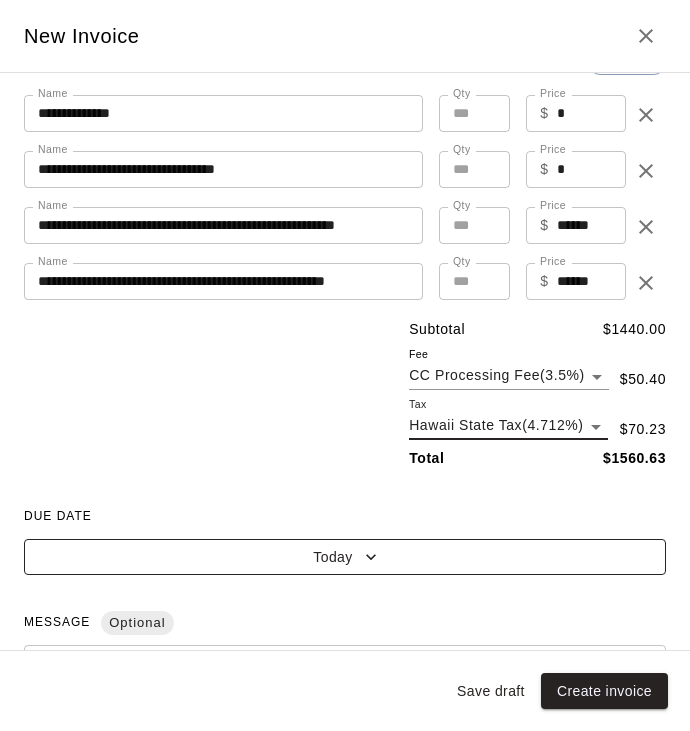 click on "Today" at bounding box center [345, 557] 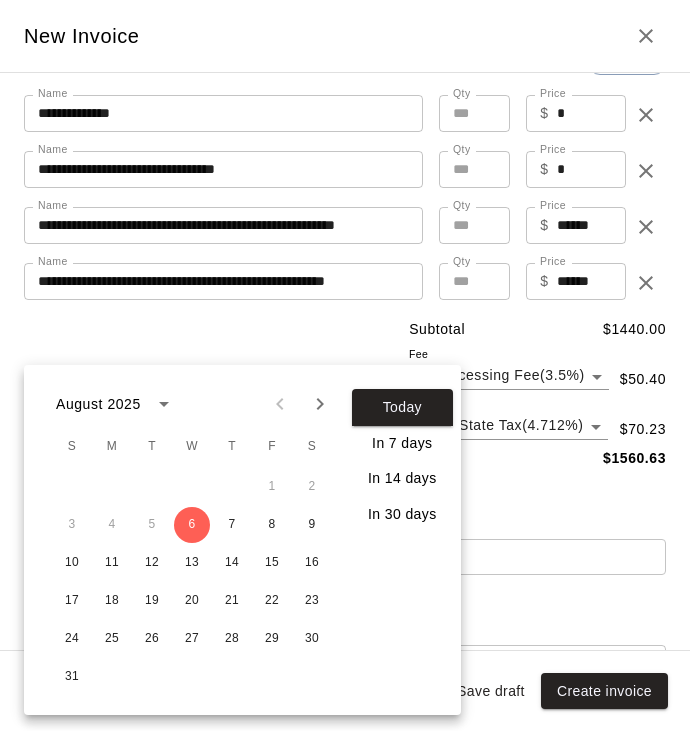 click 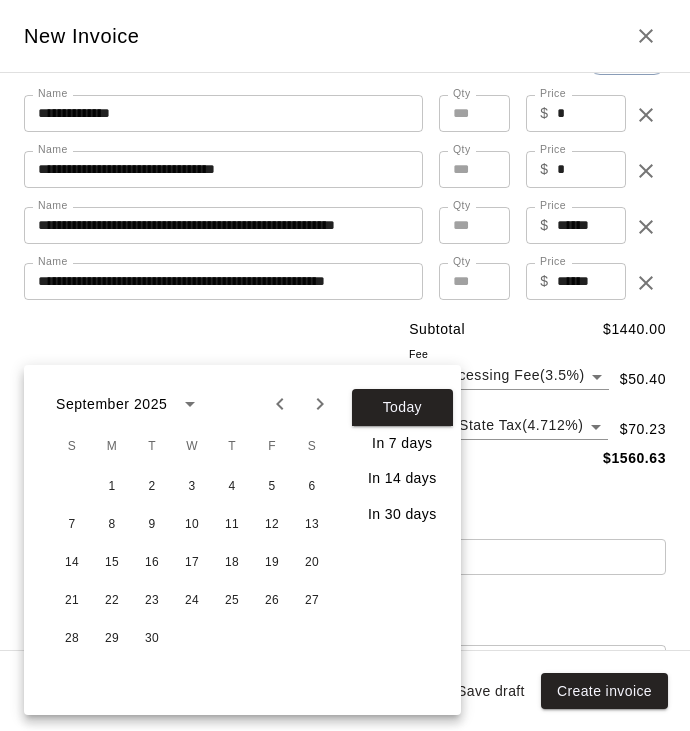 click 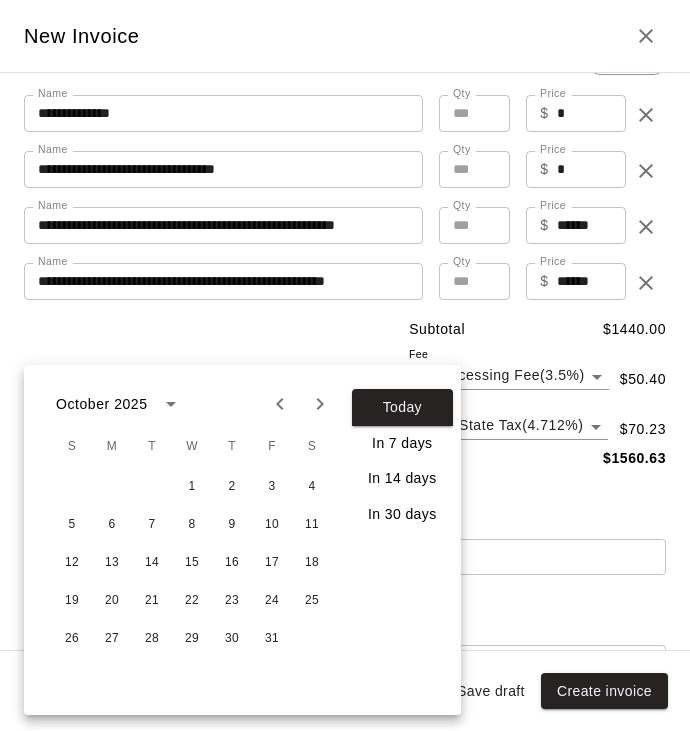 click 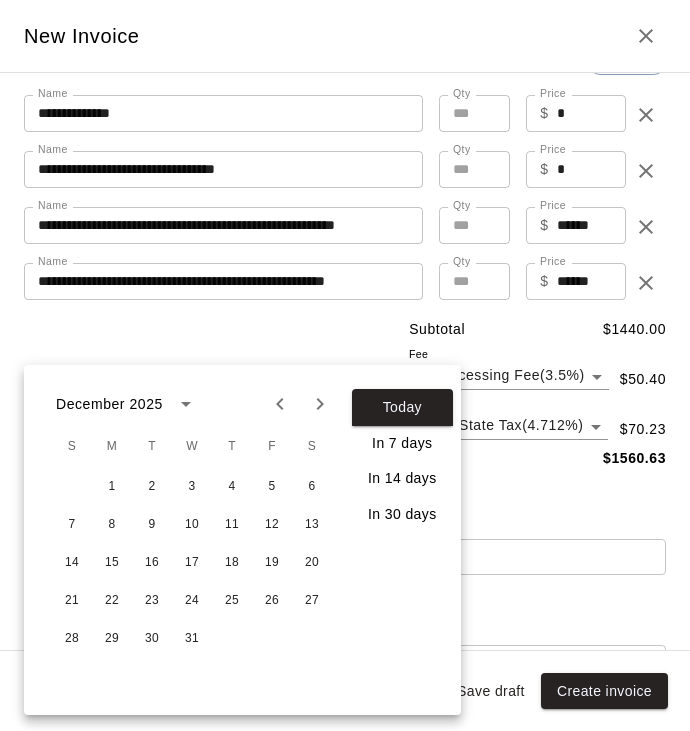 click 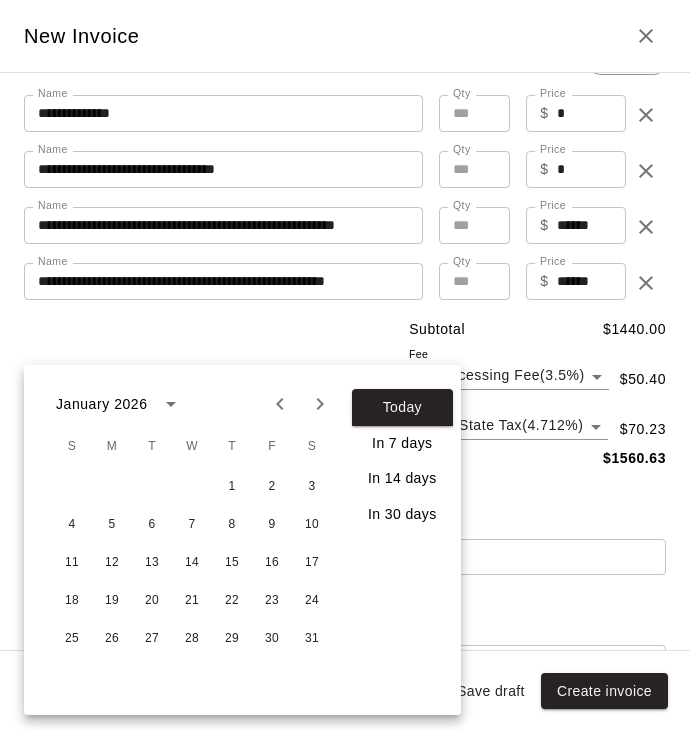 click 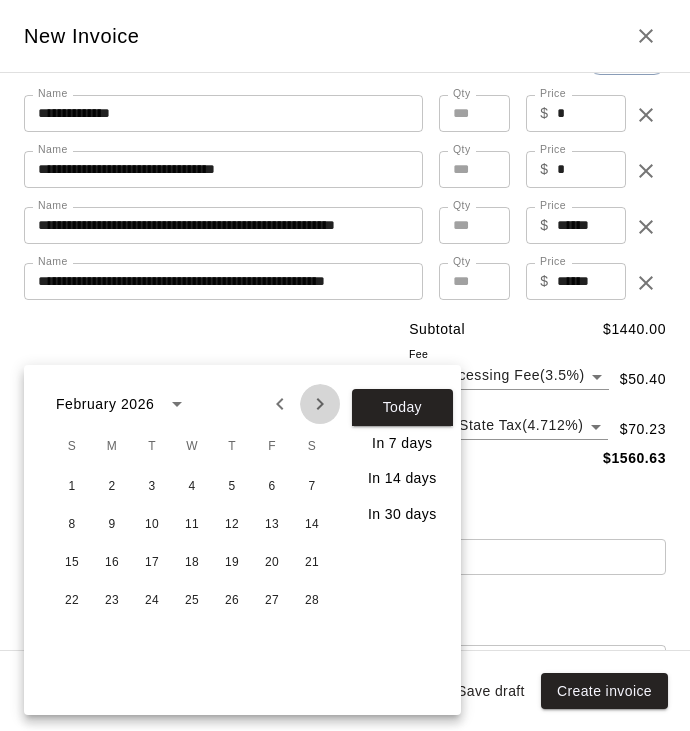 click 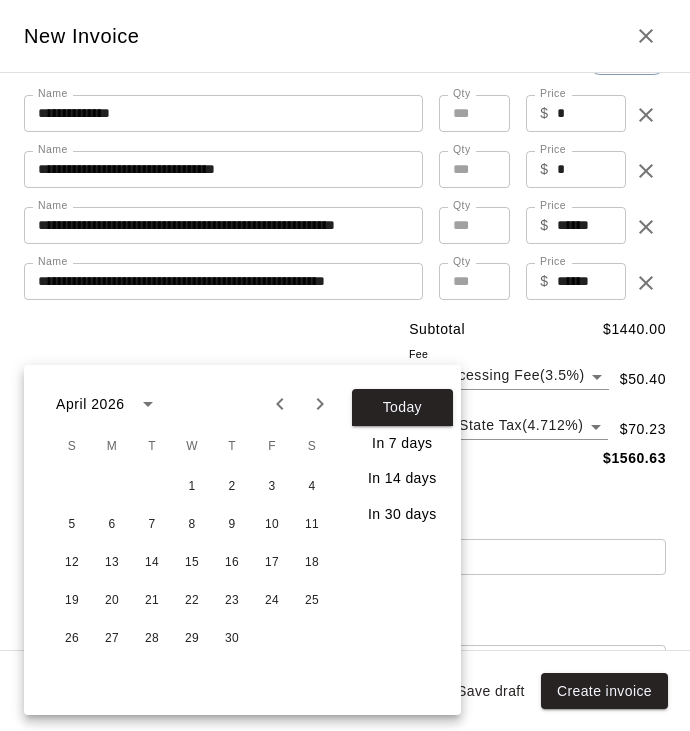 click 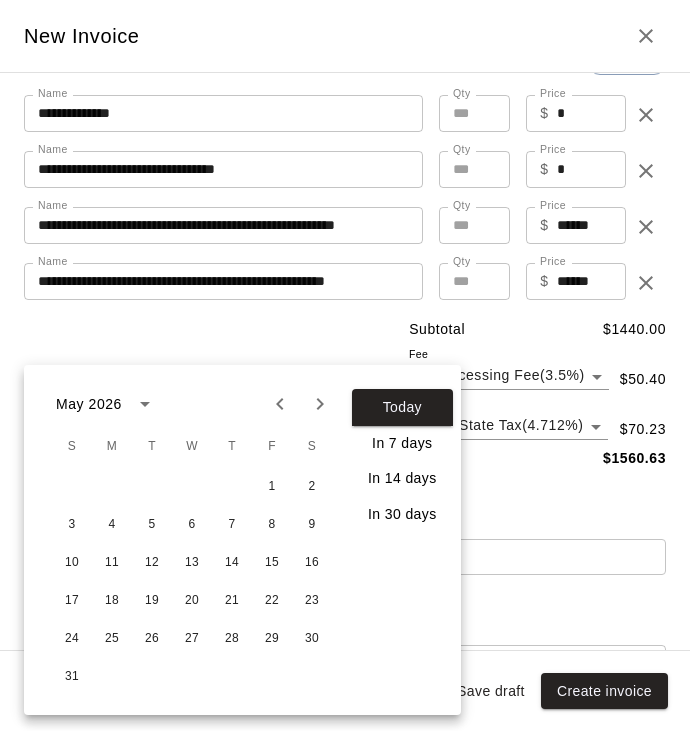 click 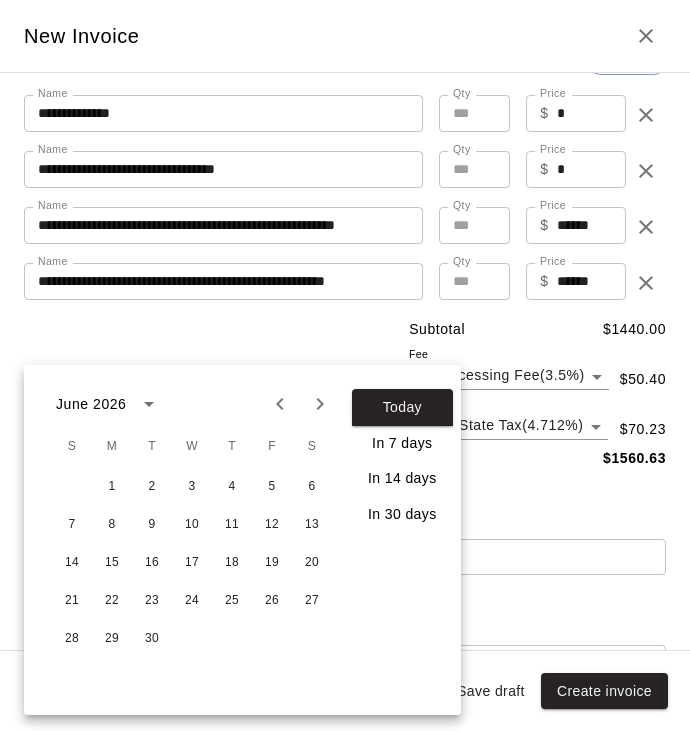 click 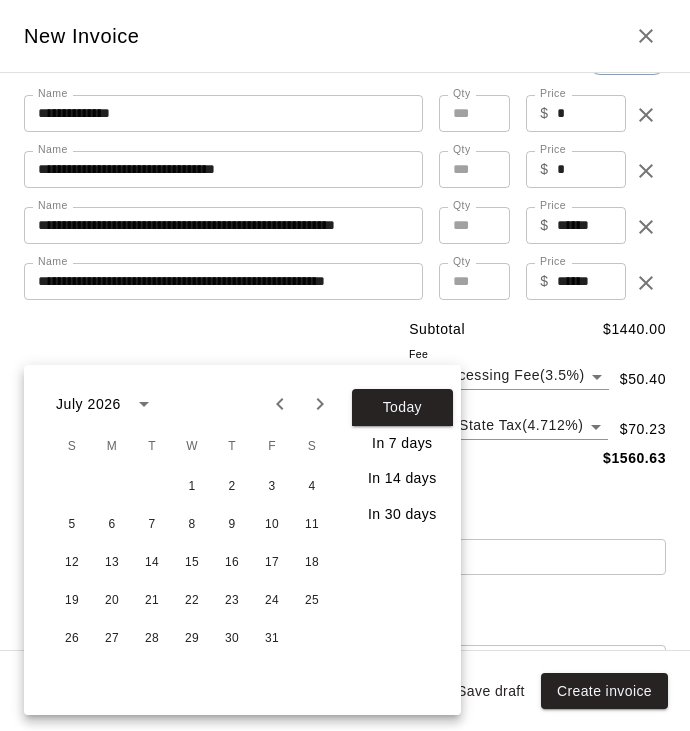 click 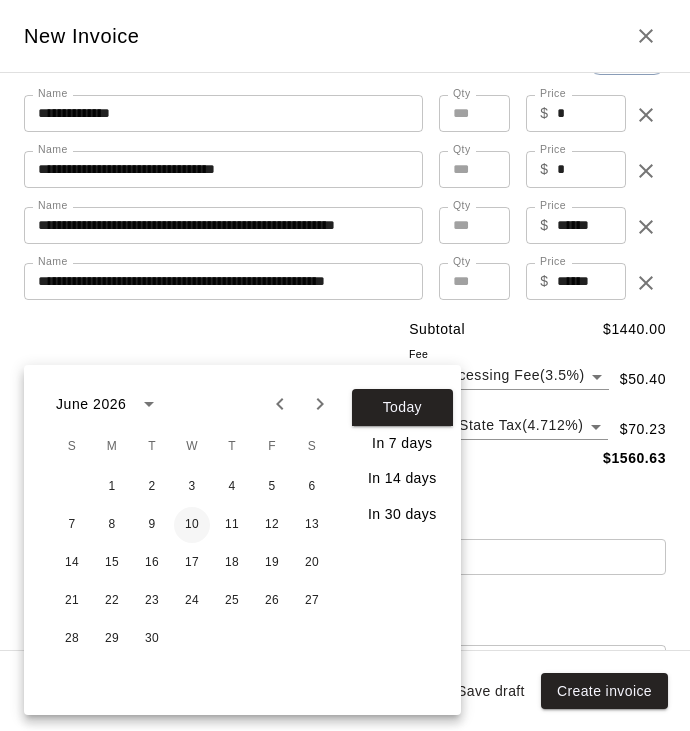 click on "10" at bounding box center [192, 525] 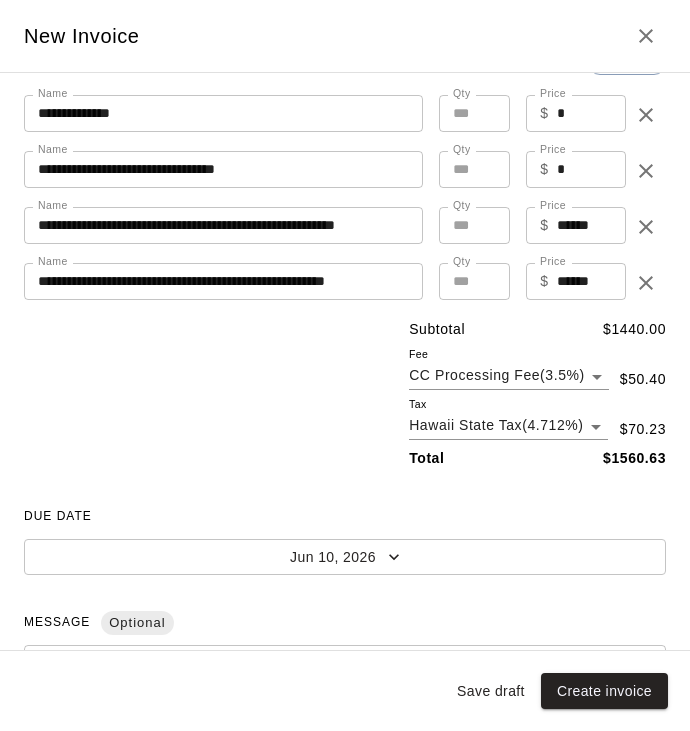 click on "Save draft" at bounding box center (491, 691) 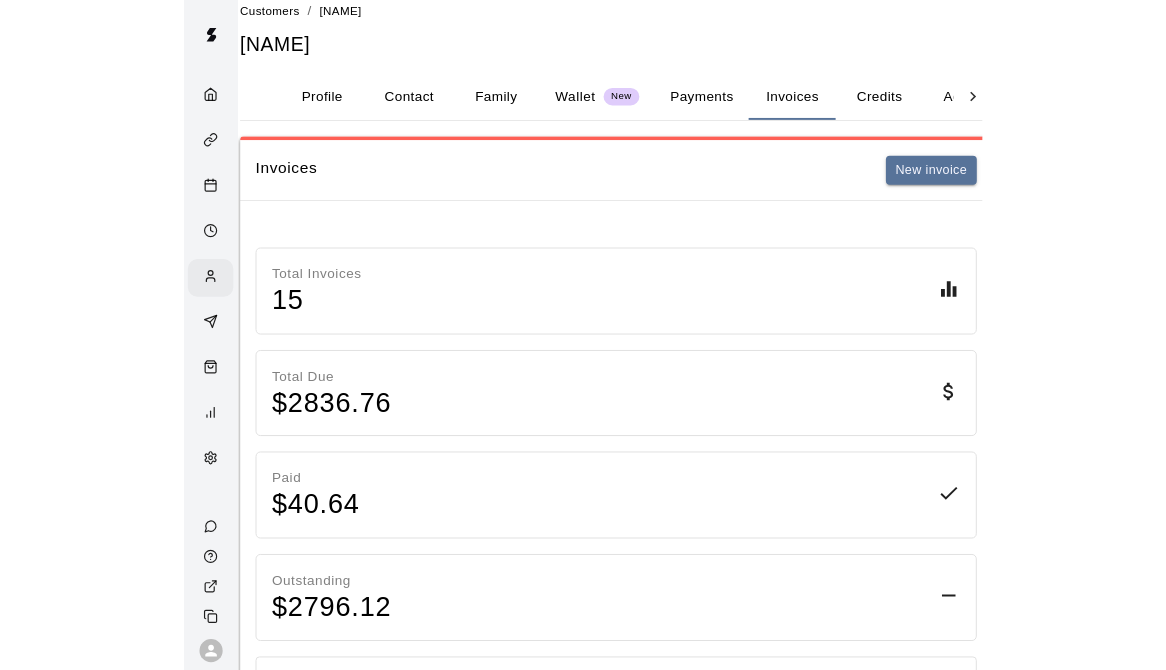 scroll, scrollTop: 55, scrollLeft: 15, axis: both 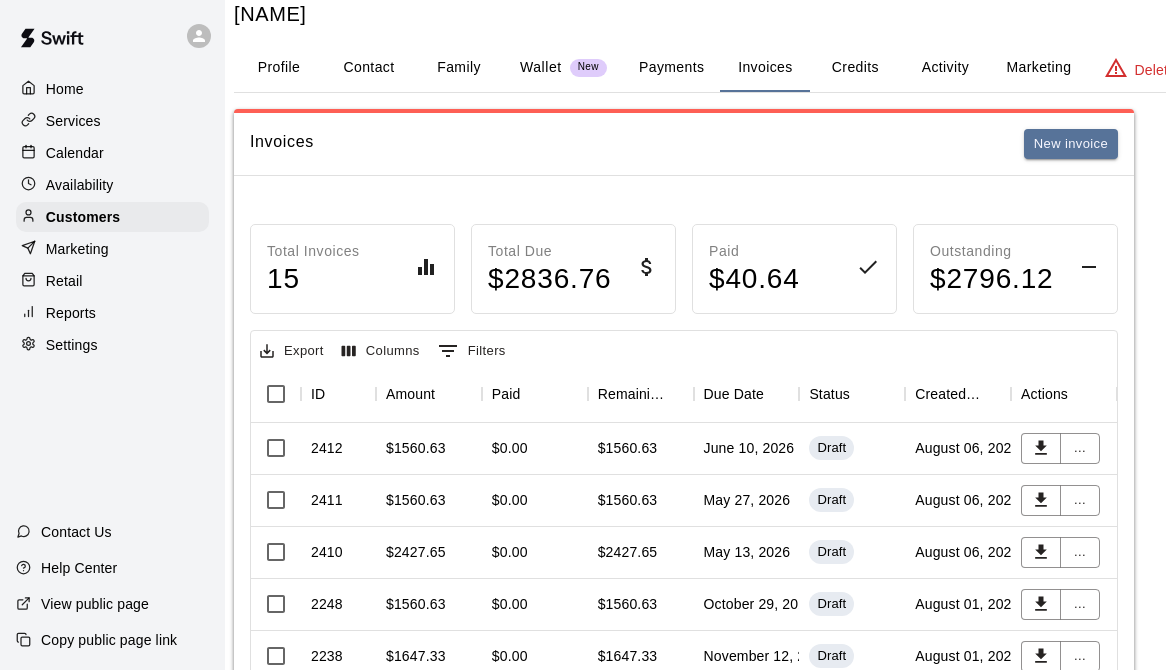 click on "Reports" at bounding box center (112, 313) 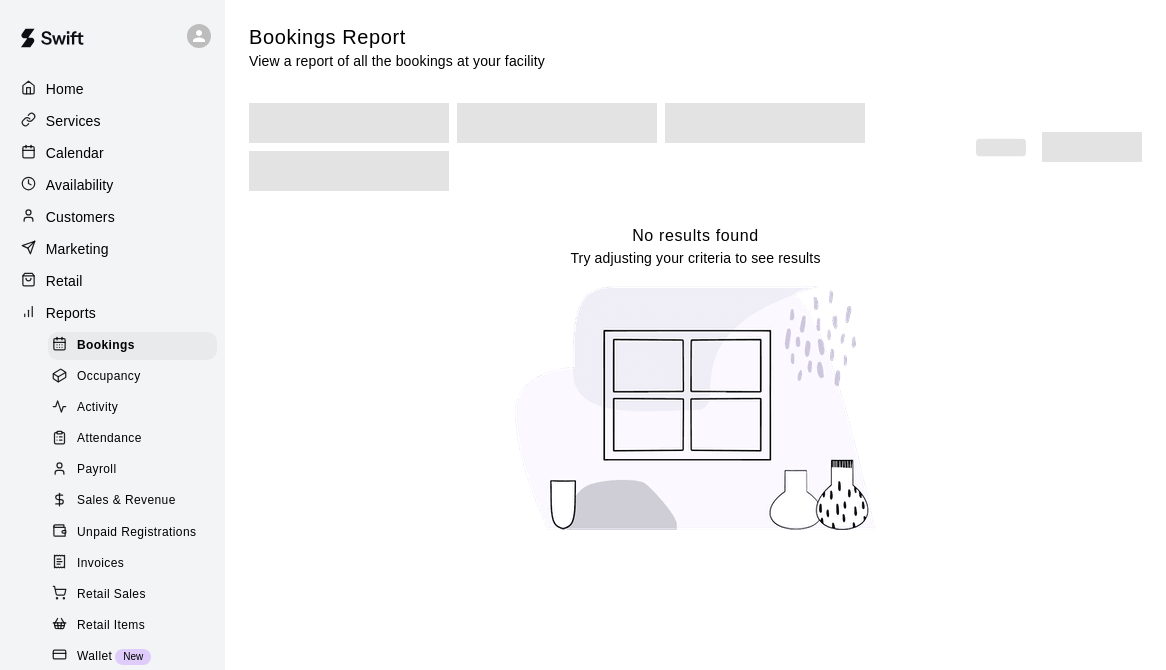 scroll, scrollTop: 0, scrollLeft: 0, axis: both 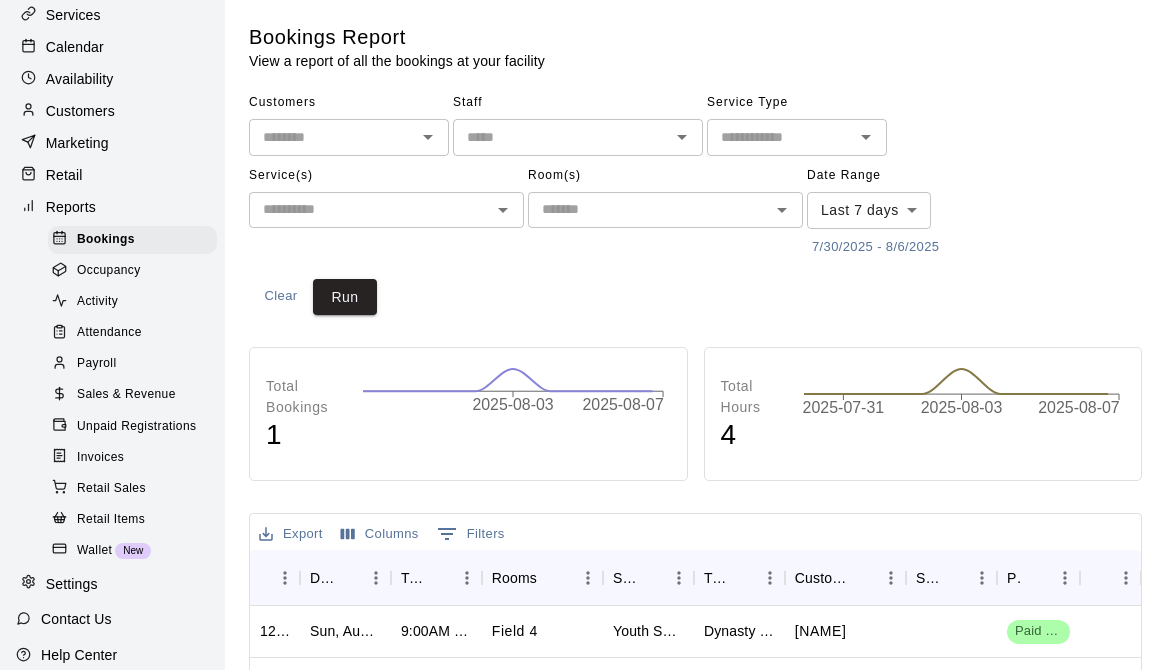 click on "Invoices" at bounding box center (132, 458) 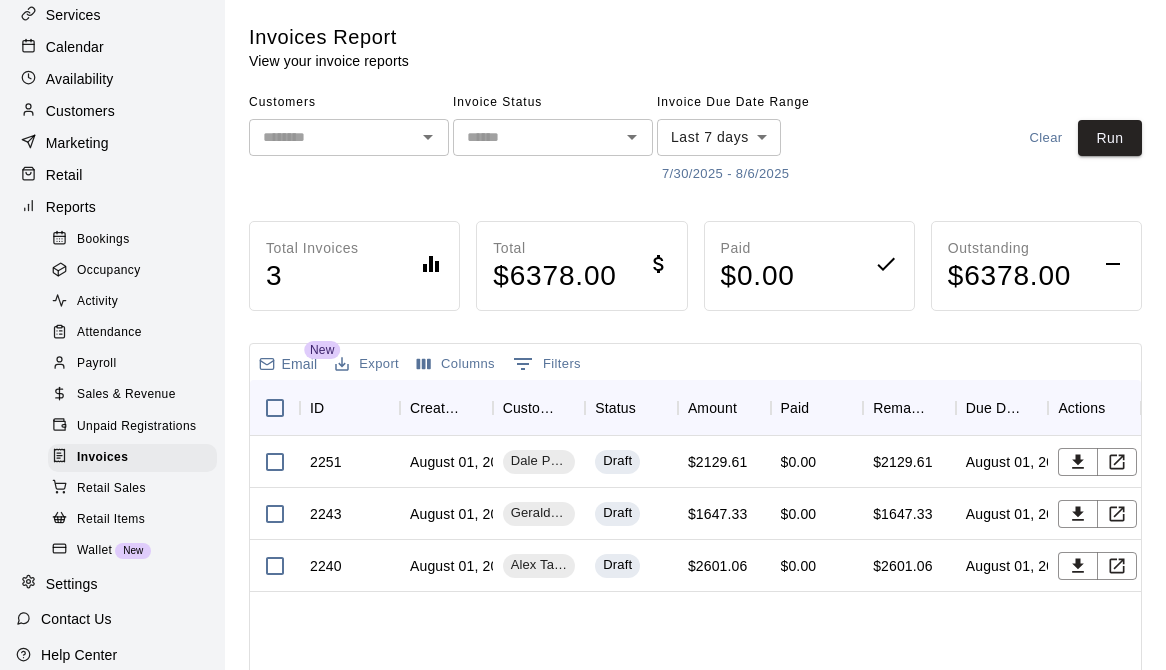 click on "7/30/2025 - 8/6/2025" at bounding box center [725, 174] 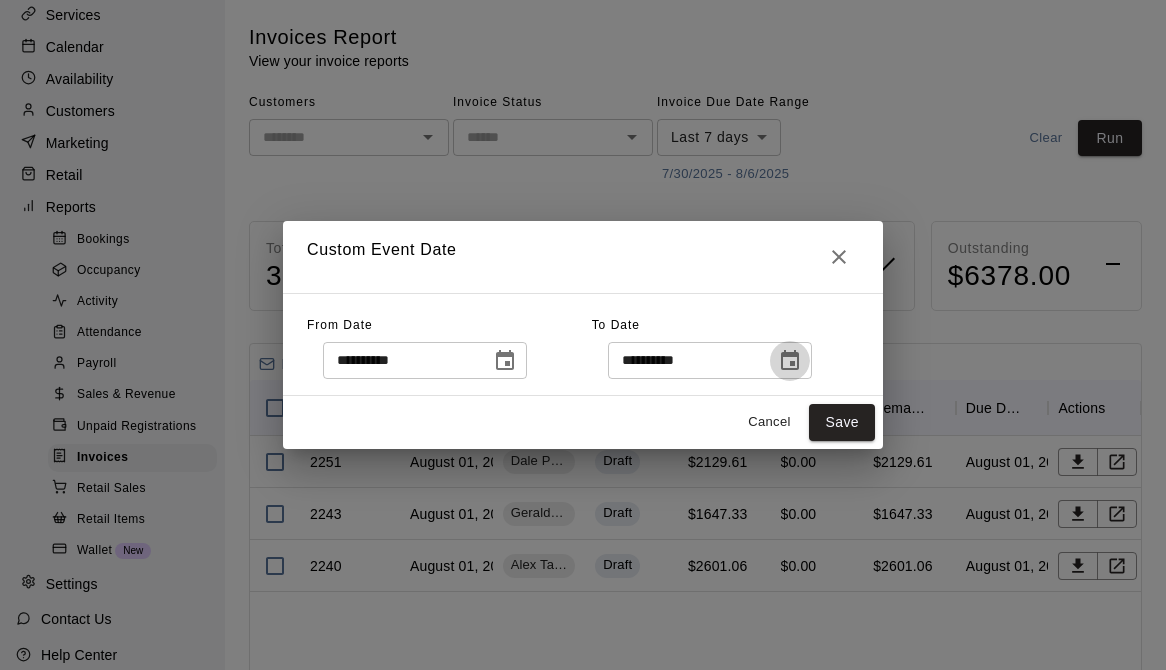 click 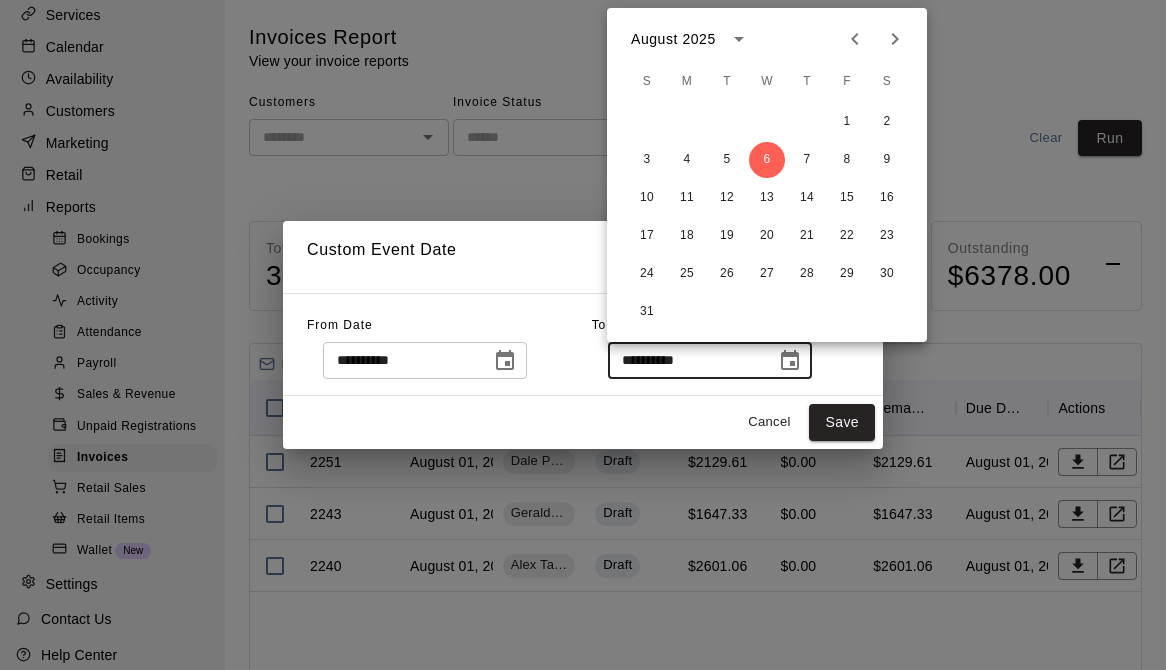 click 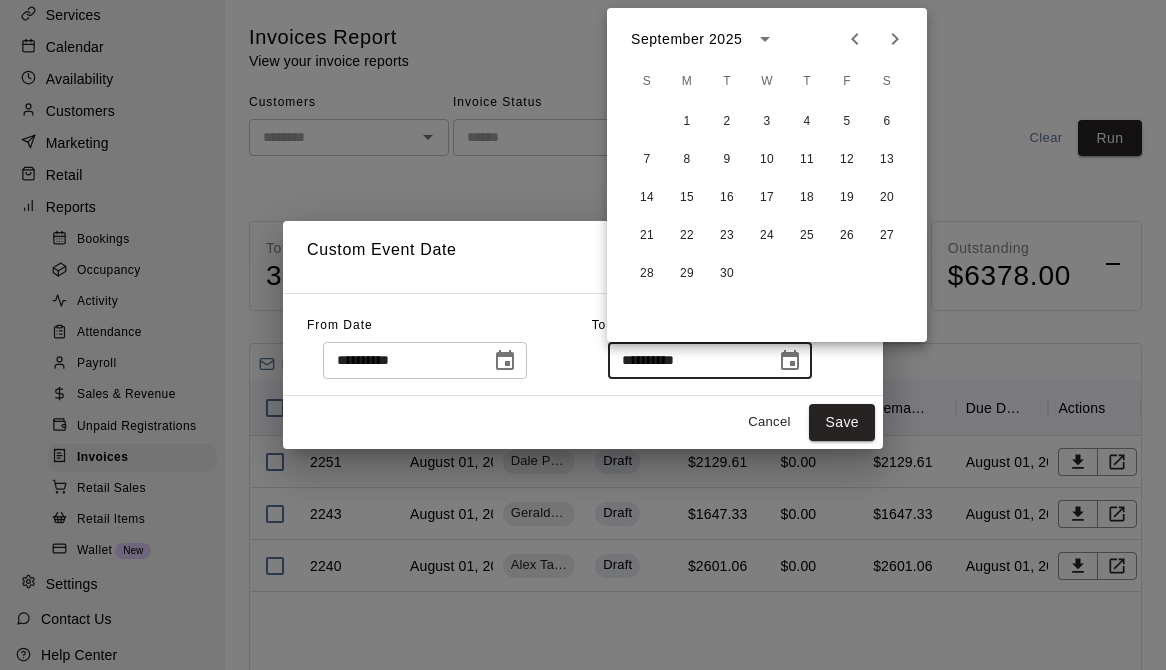 click 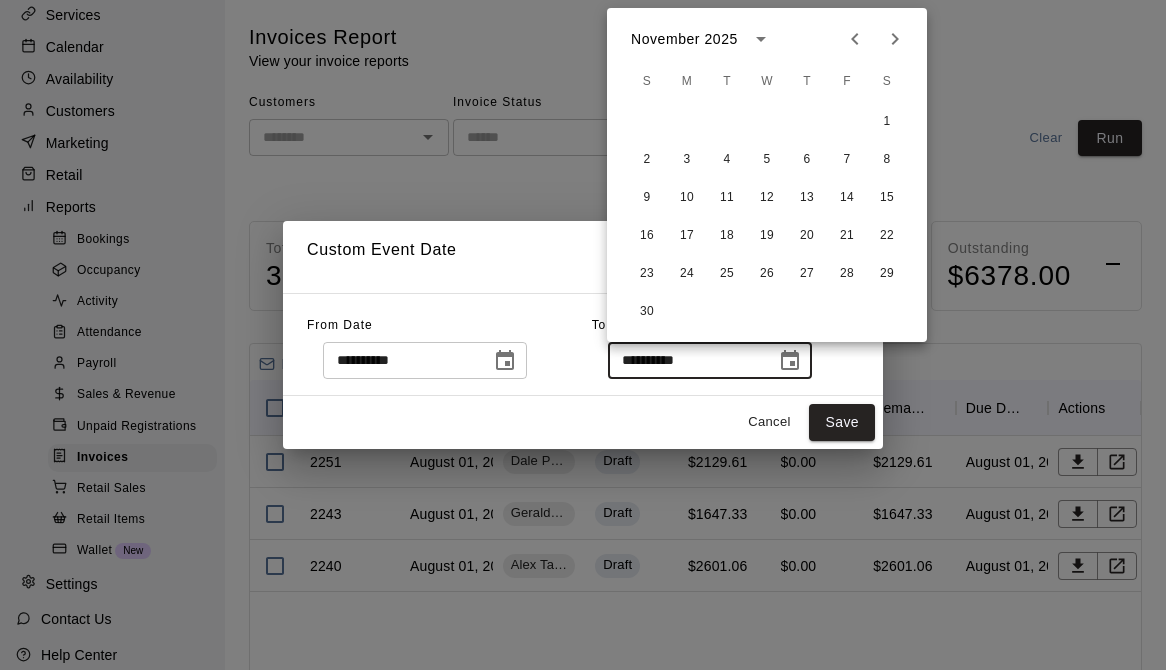 click 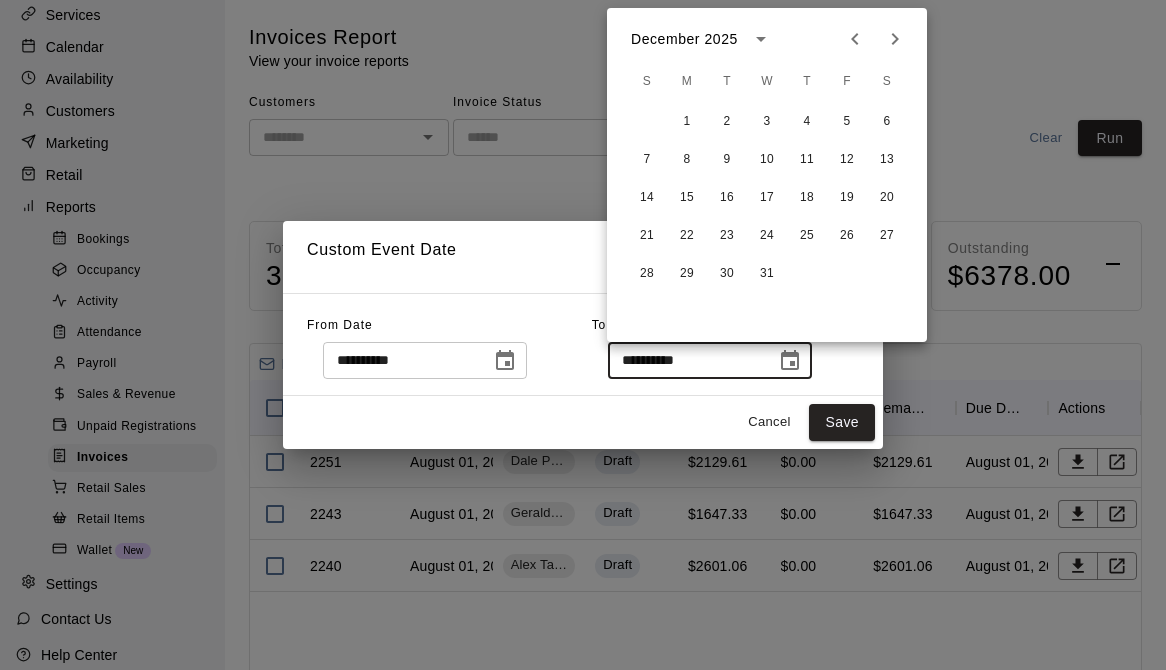 click 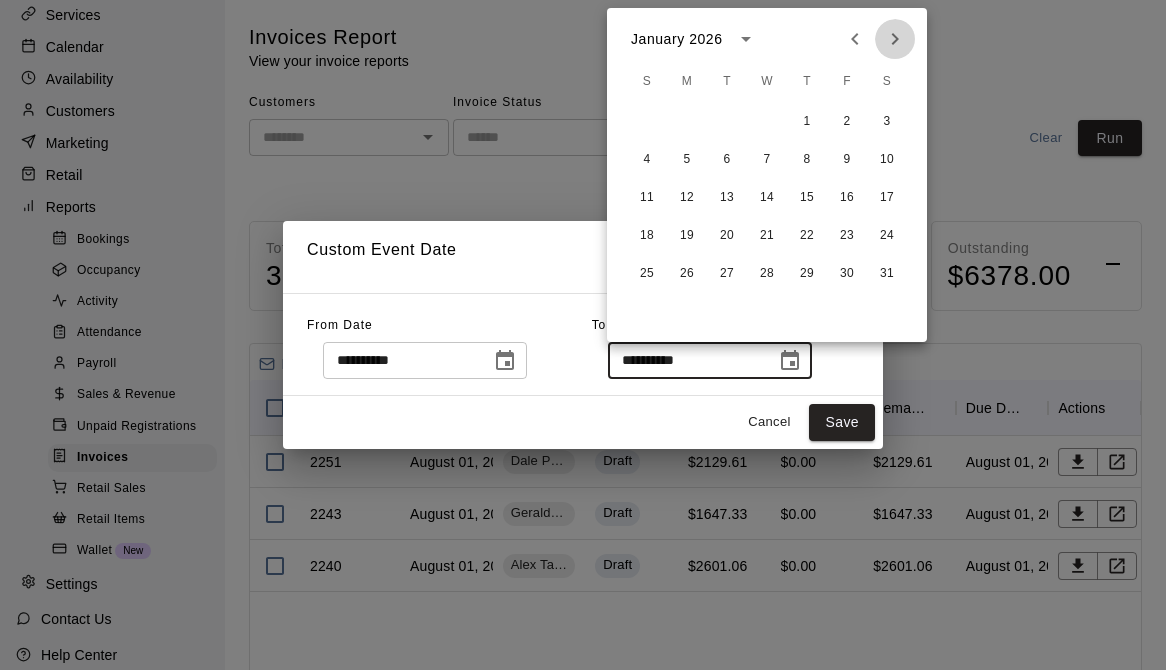 click 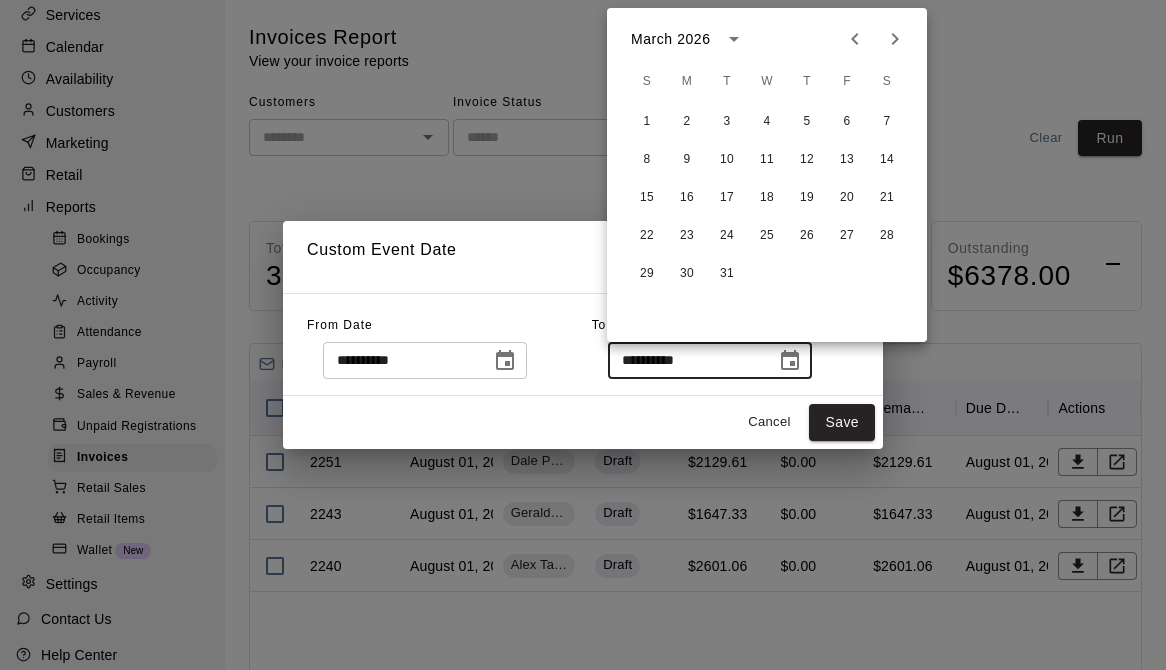 click 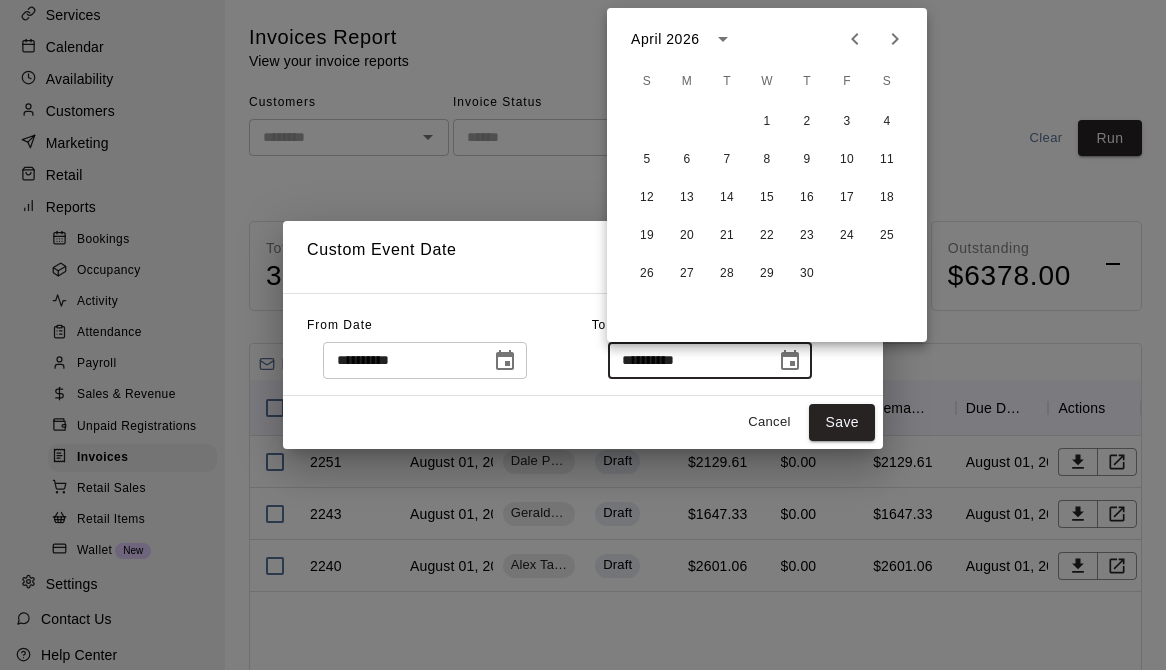 click 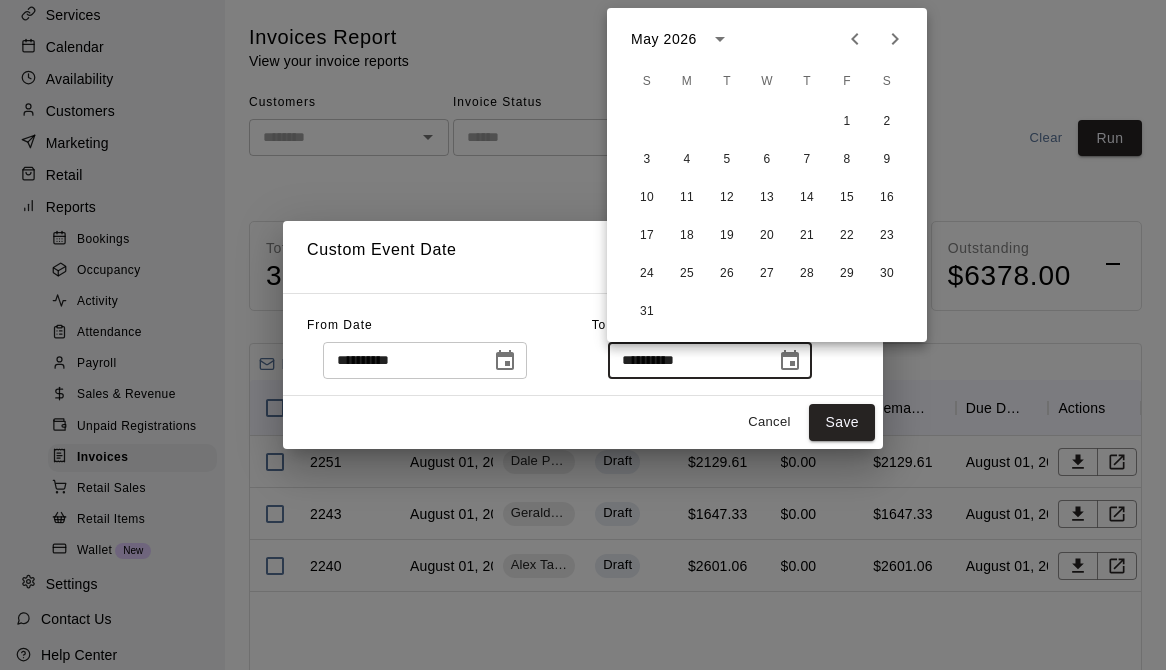 click 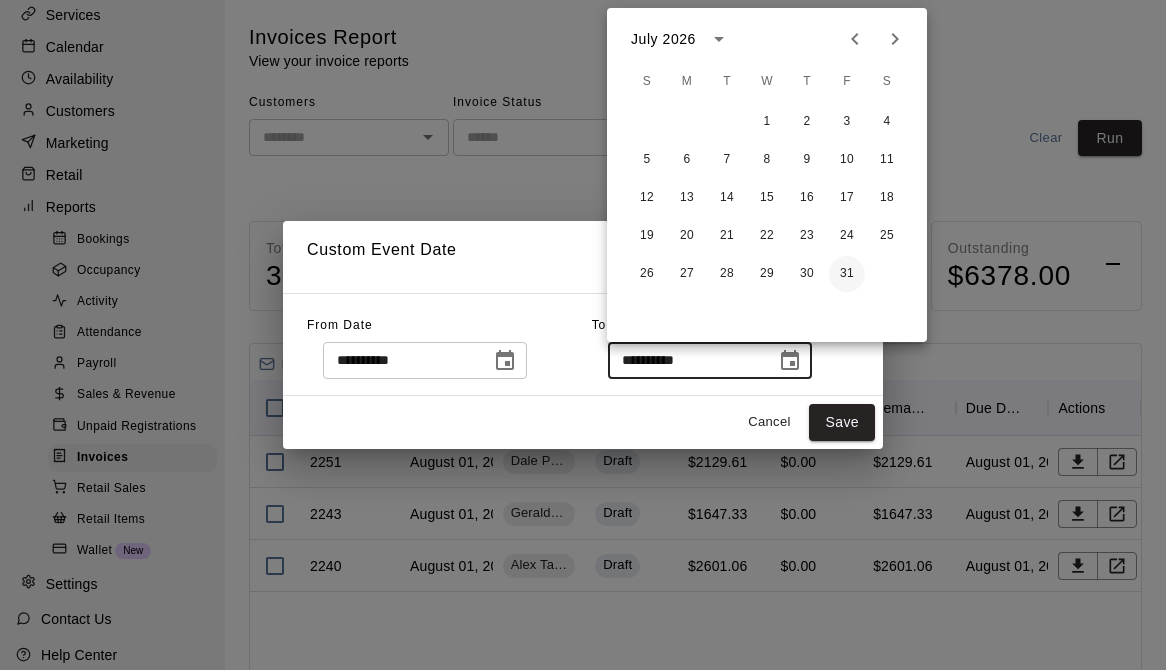 click on "31" at bounding box center [847, 274] 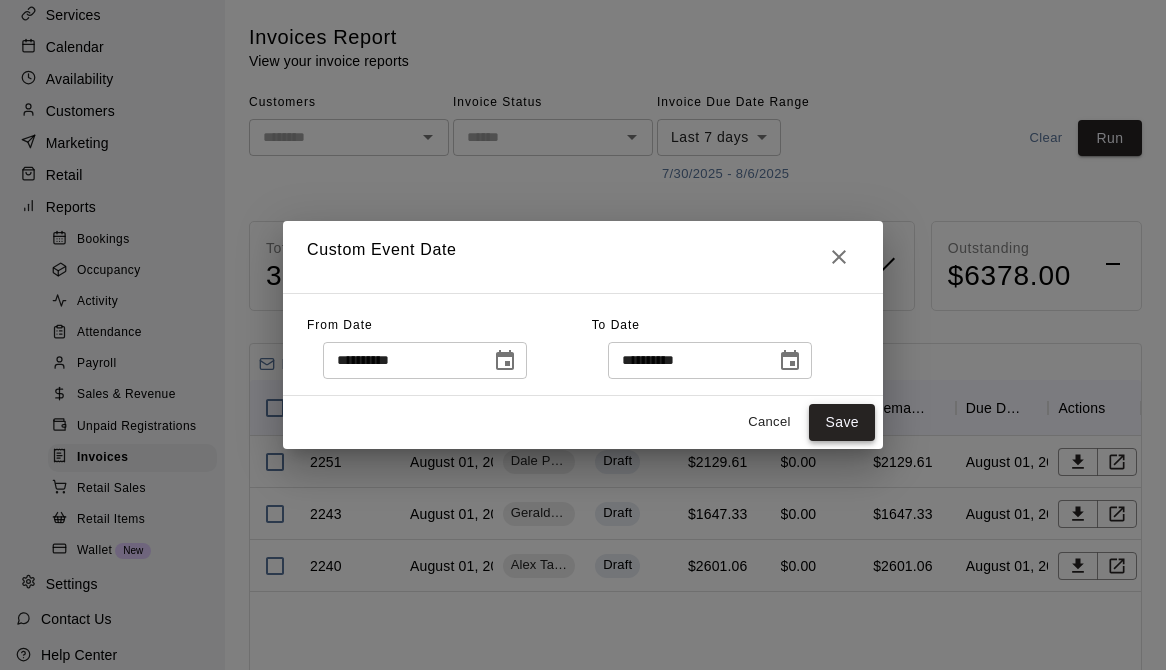 click on "Save" at bounding box center [842, 422] 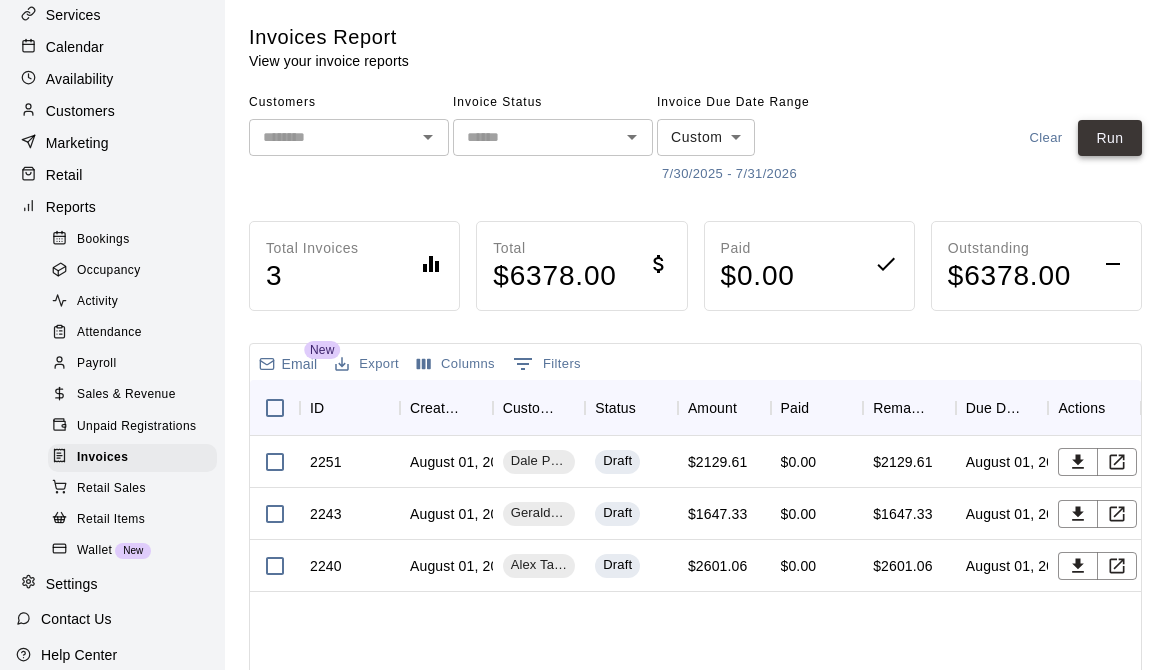 click on "Run" at bounding box center [1110, 138] 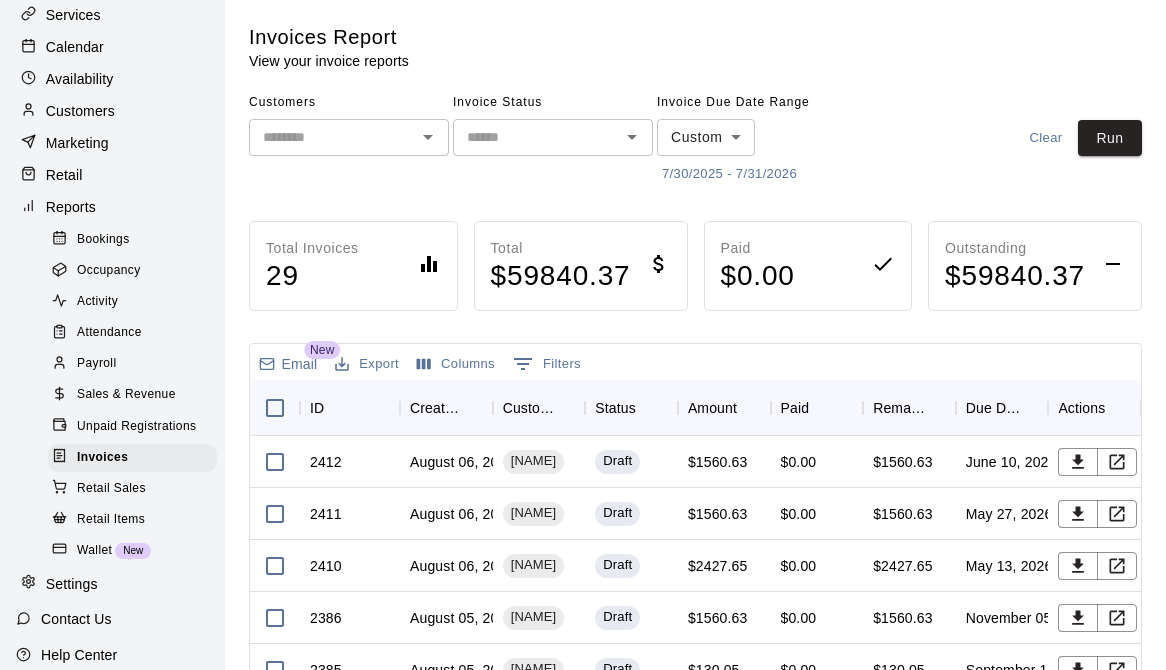 click on "Customers" at bounding box center [112, 111] 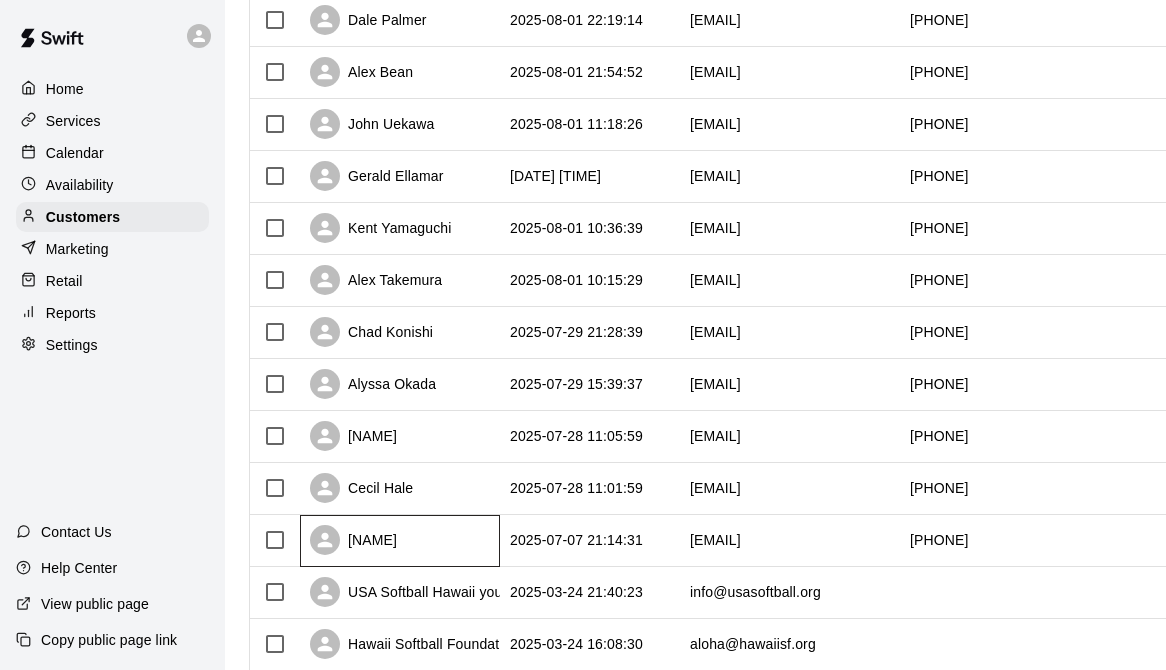 click on "[FIRST] [LAST]" at bounding box center [400, 541] 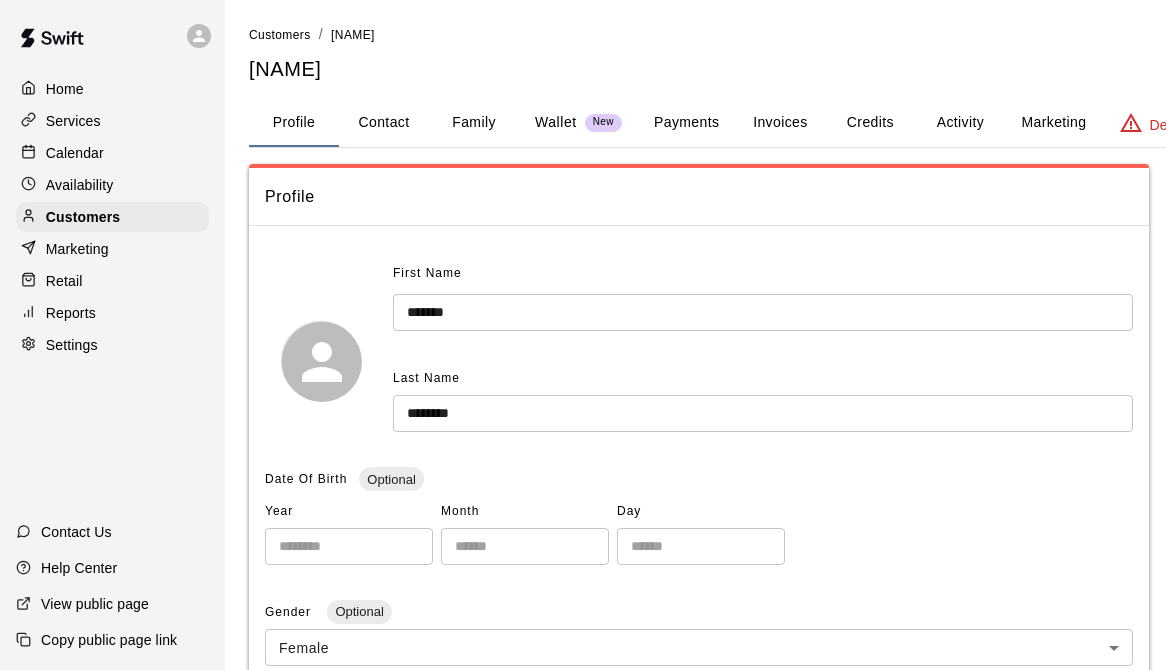 scroll, scrollTop: 0, scrollLeft: 0, axis: both 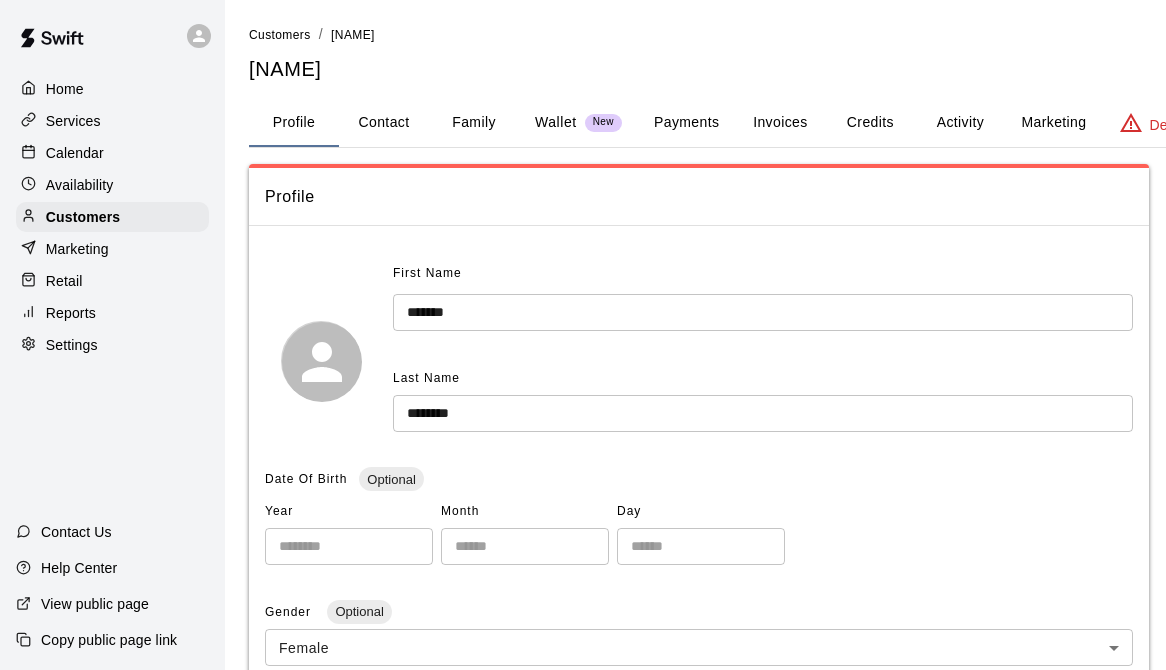 click on "Invoices" at bounding box center (780, 123) 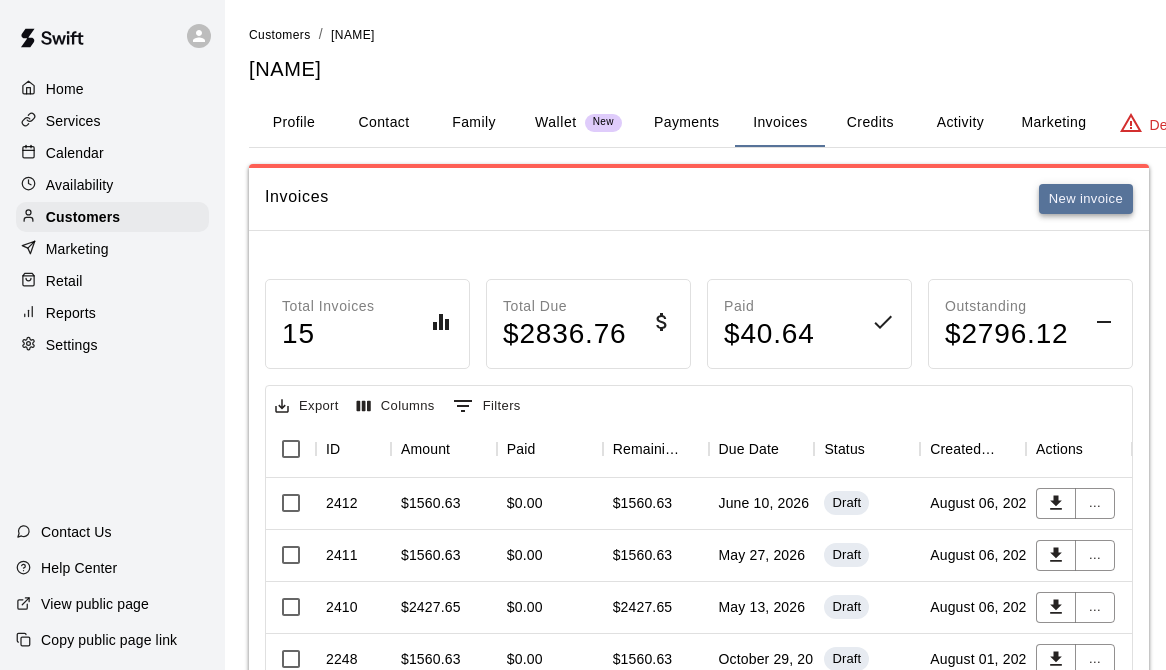 click on "New invoice" at bounding box center (1086, 199) 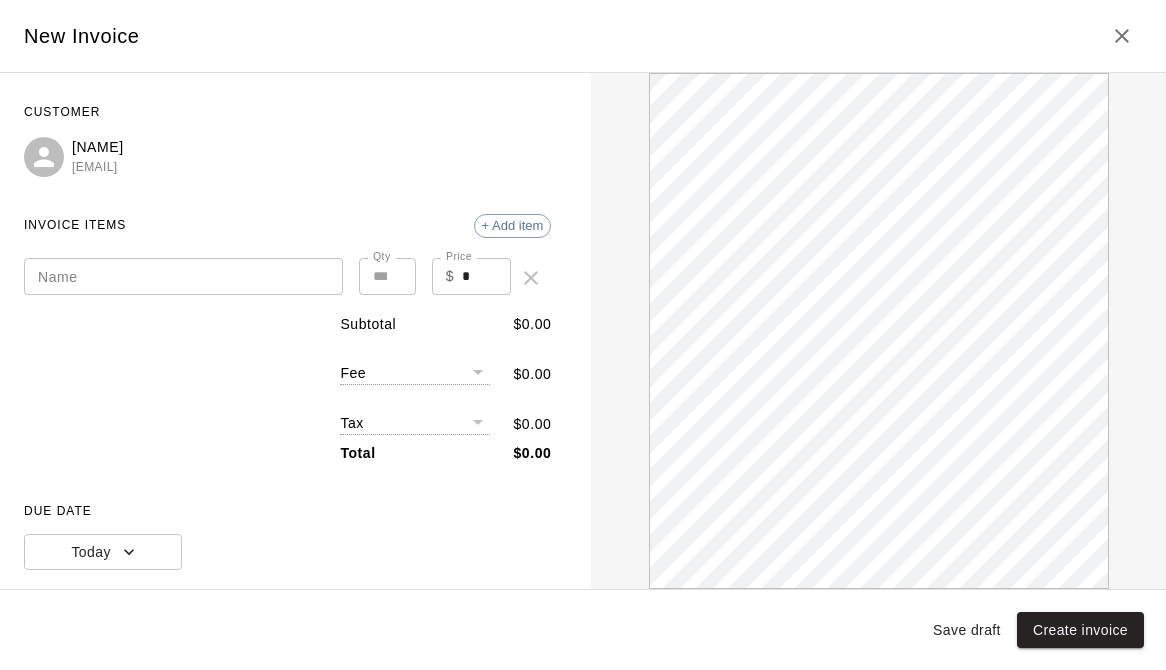 scroll, scrollTop: 0, scrollLeft: 0, axis: both 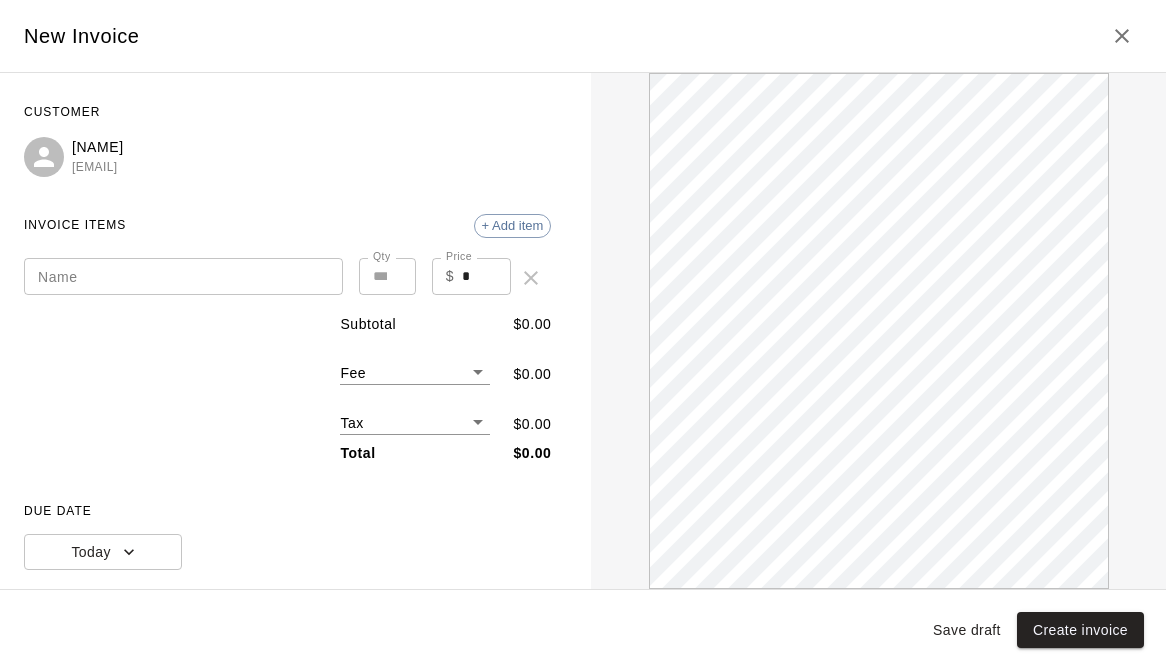 click on "Name" at bounding box center (183, 276) 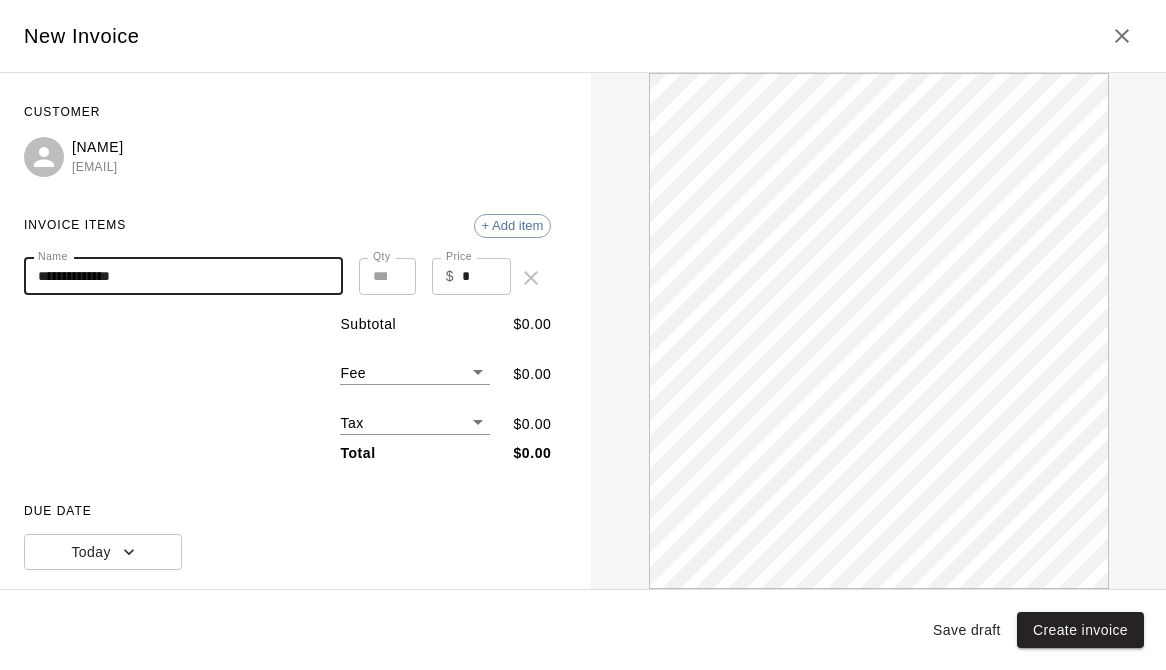 scroll, scrollTop: 0, scrollLeft: 0, axis: both 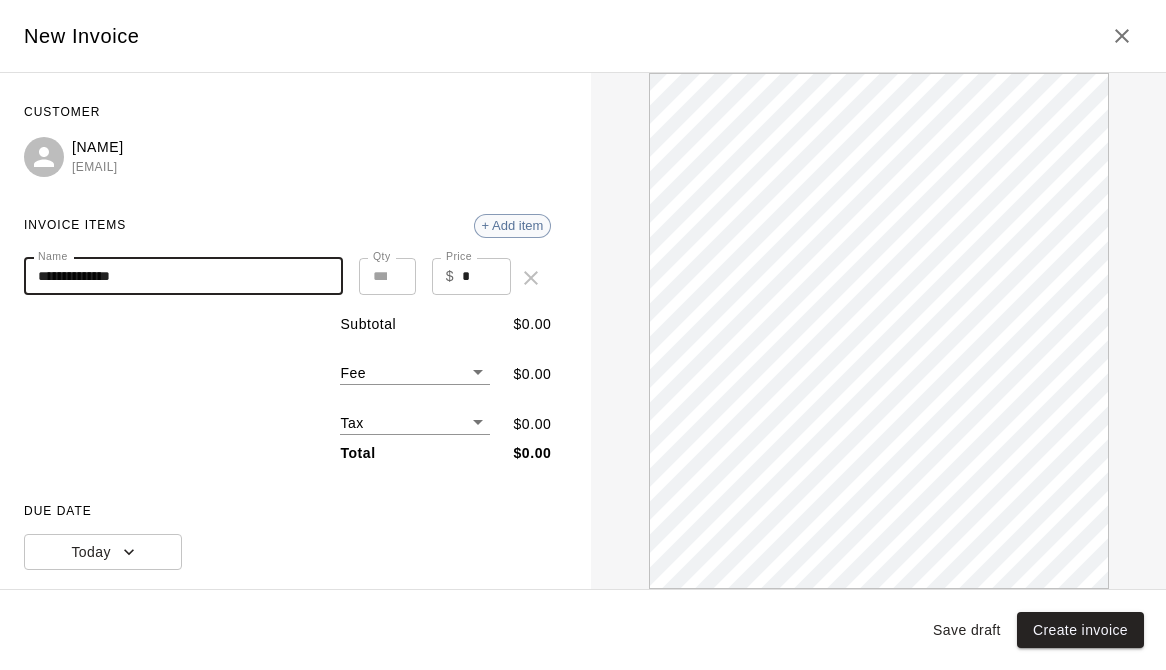 type on "**********" 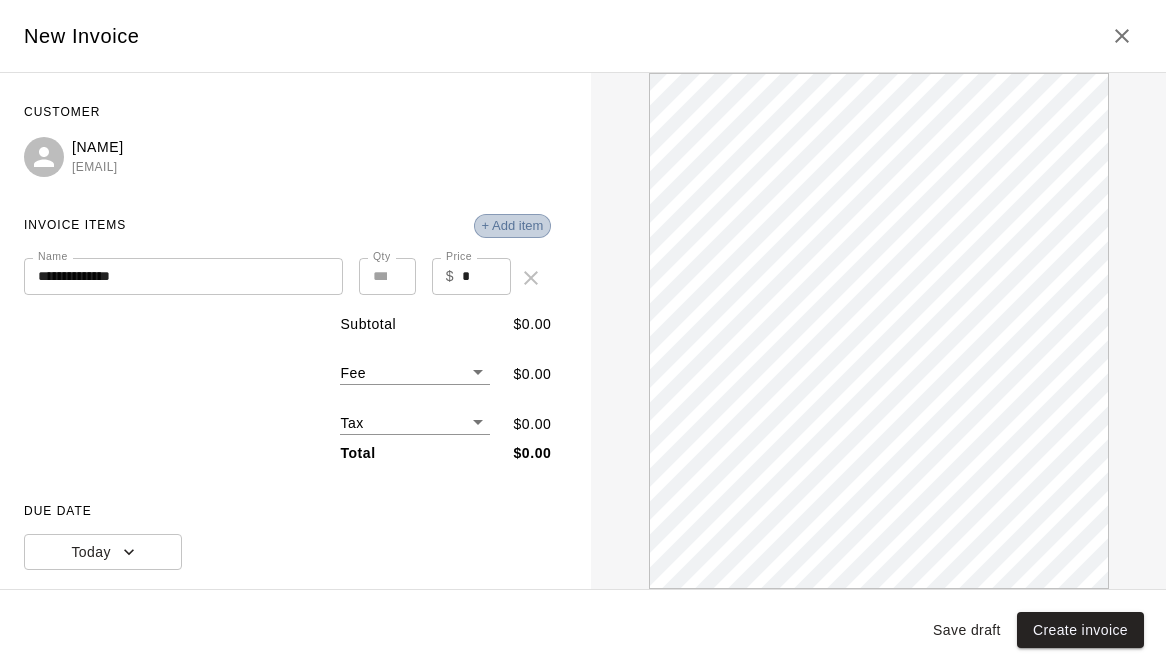 click on "+ Add item" at bounding box center [513, 225] 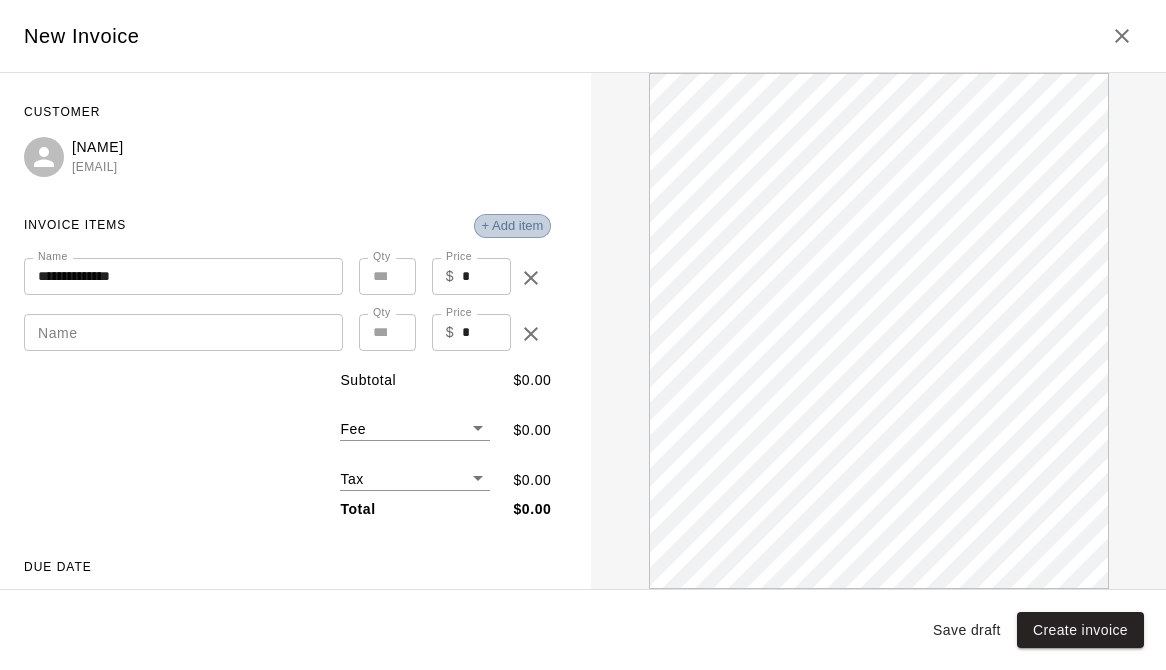 click on "+ Add item" at bounding box center [513, 225] 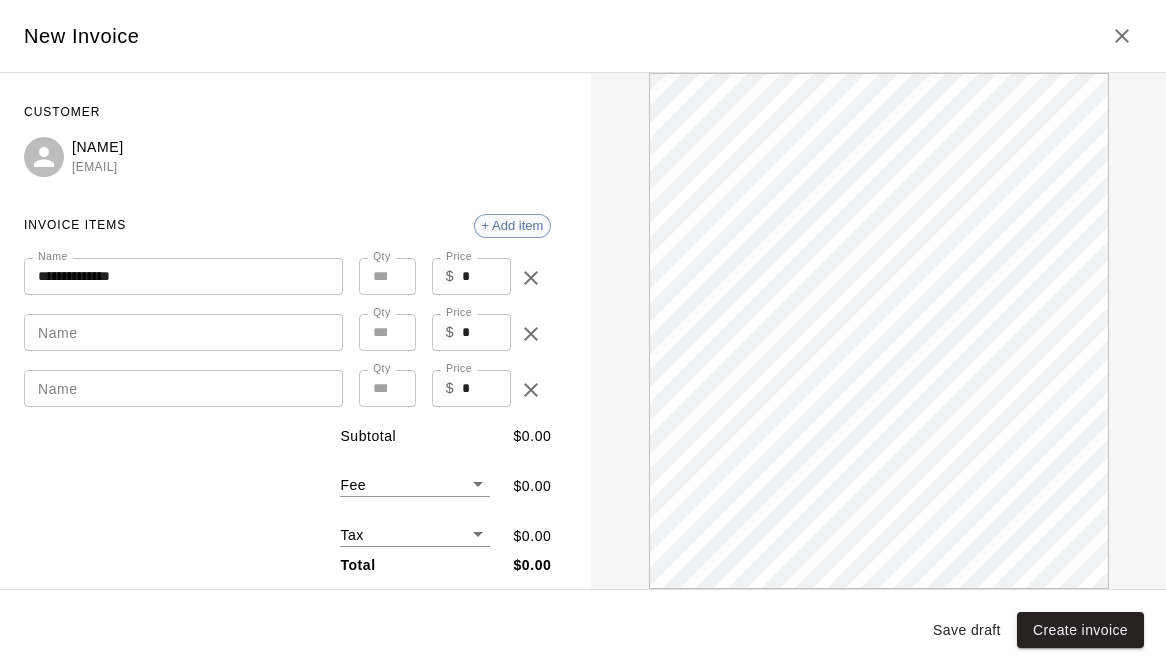 click on "+ Add item" at bounding box center [513, 225] 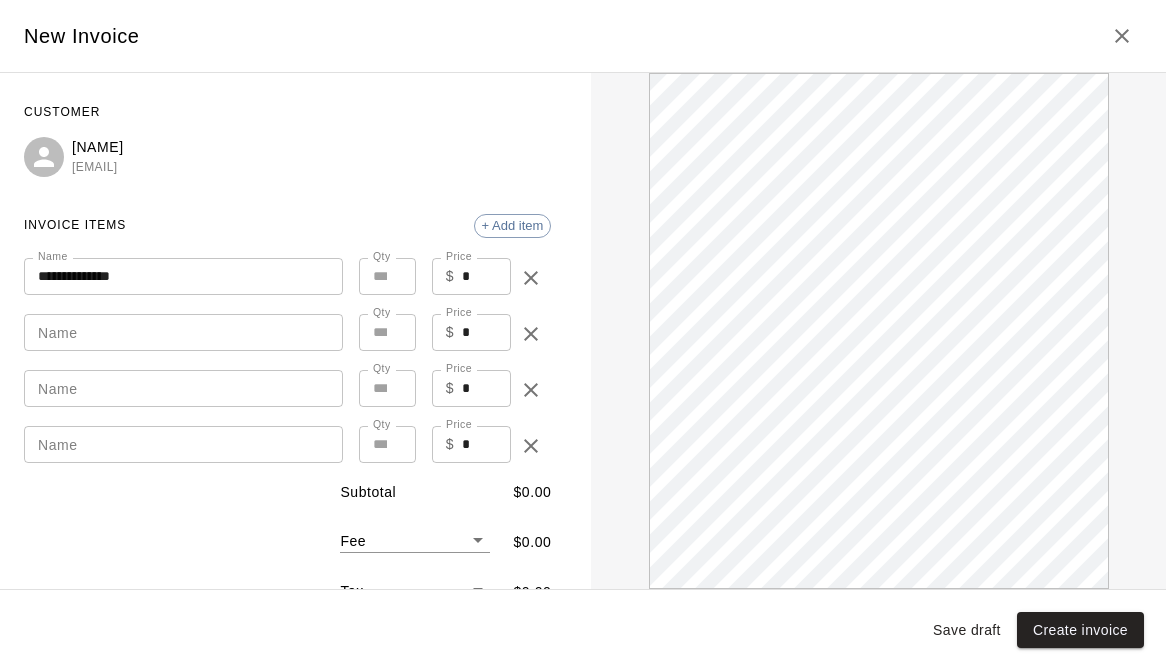 scroll, scrollTop: 0, scrollLeft: 0, axis: both 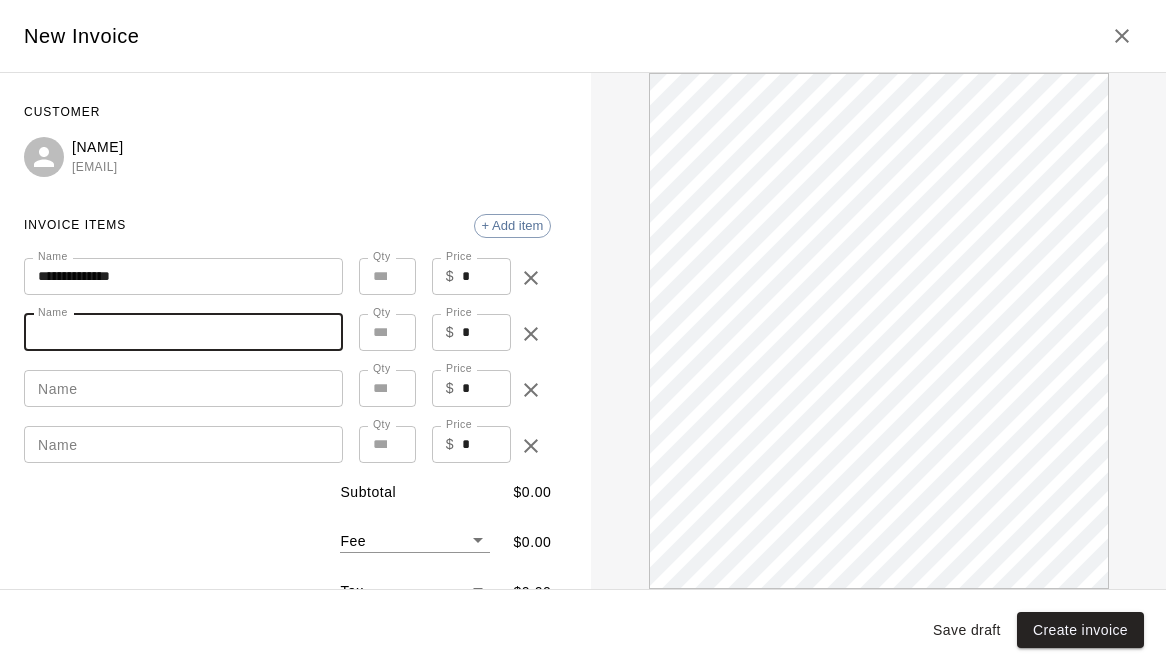 click on "Name" at bounding box center [183, 332] 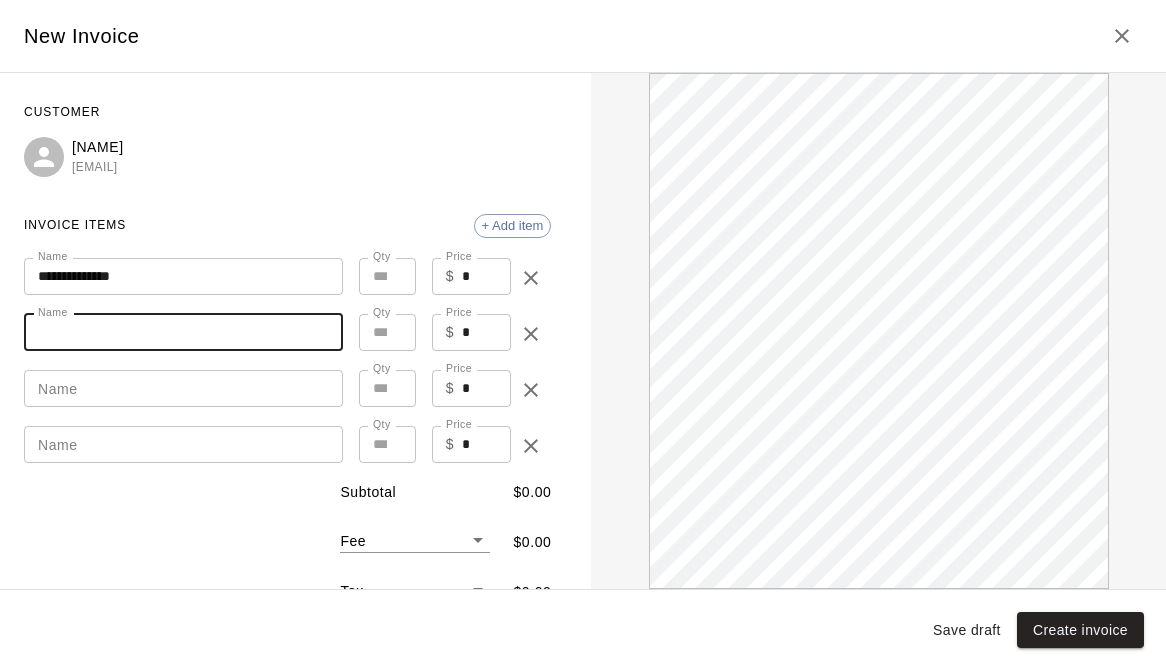 click on "**********" at bounding box center [287, 354] 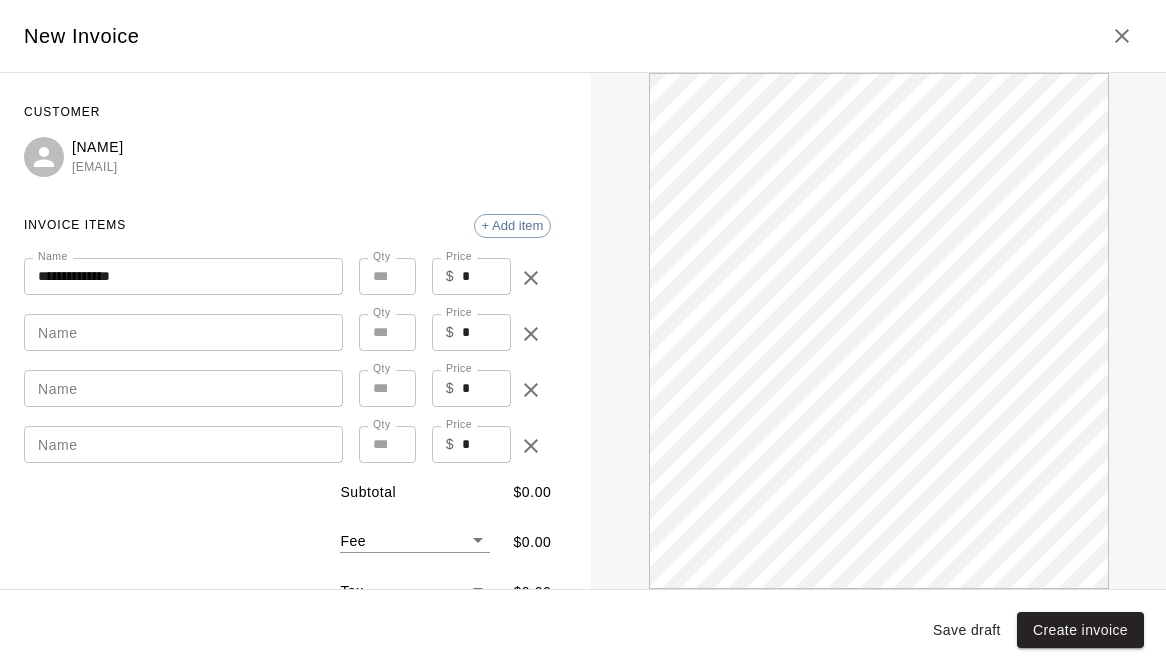 click on "Name" at bounding box center [183, 332] 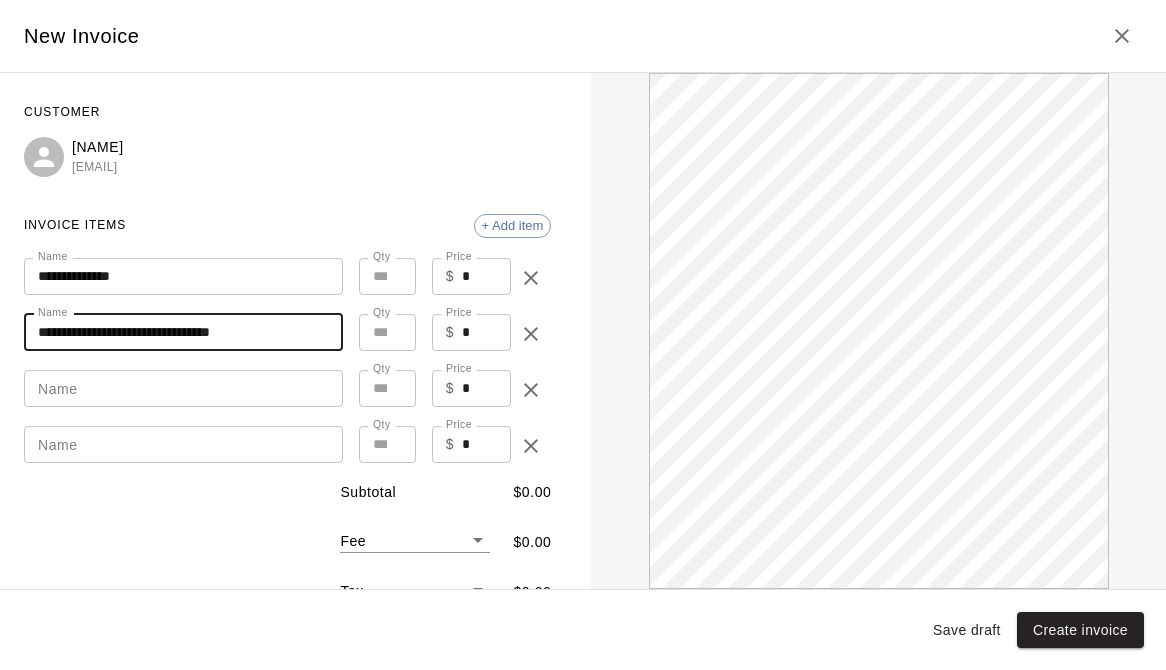 scroll, scrollTop: 0, scrollLeft: 0, axis: both 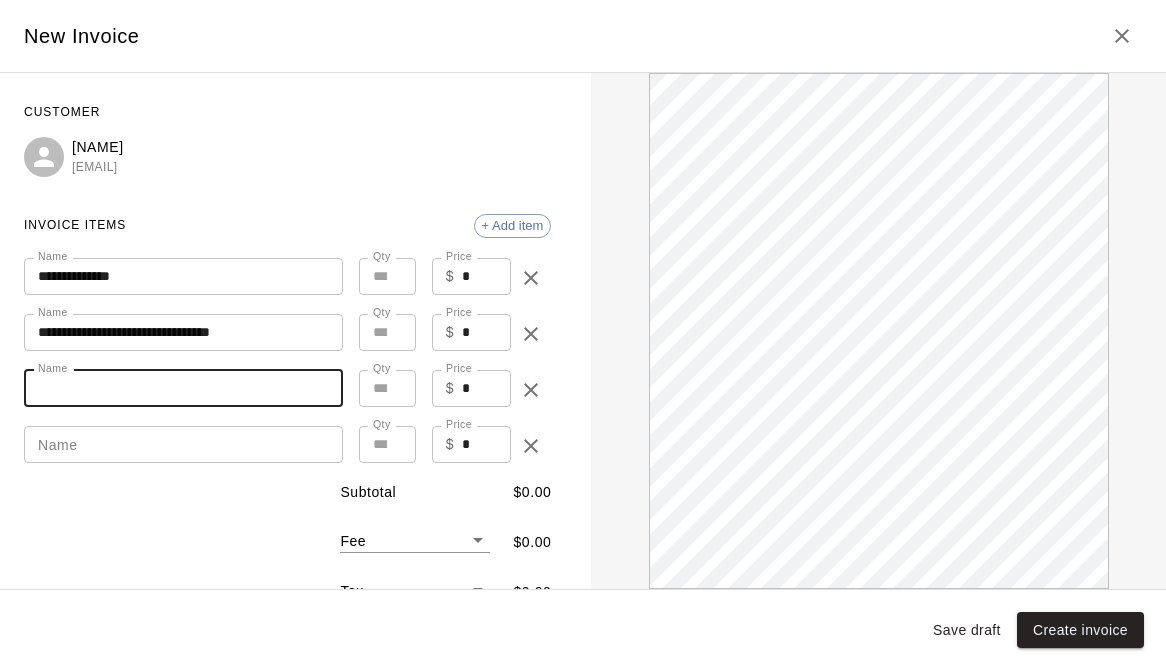 click on "Name" at bounding box center [183, 388] 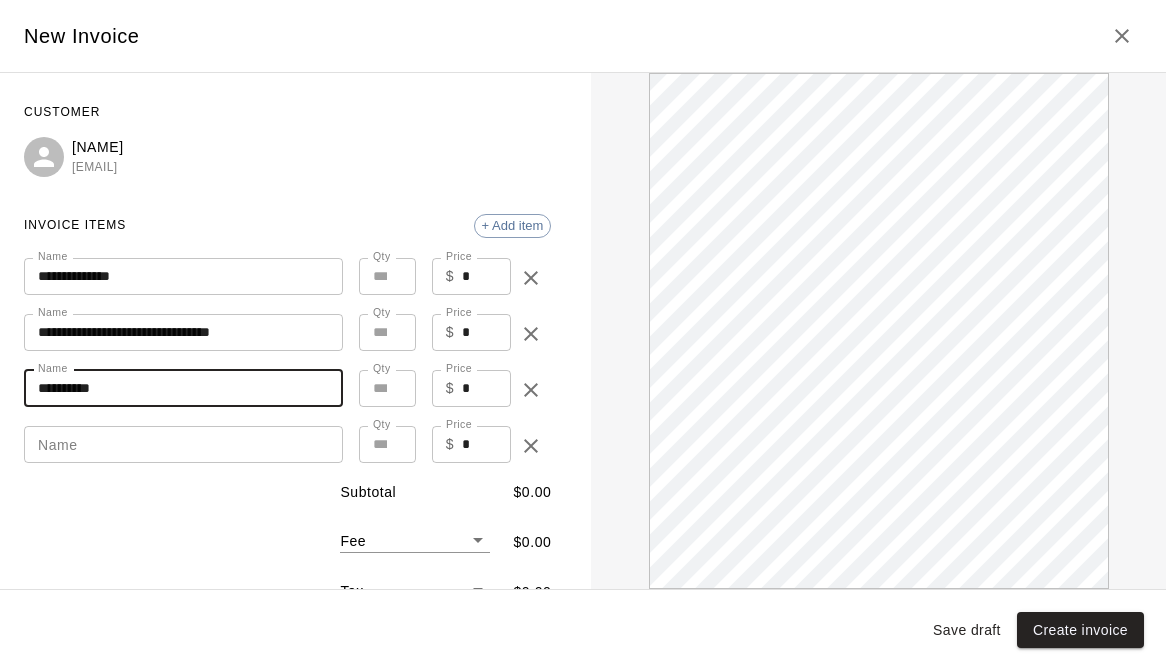 scroll, scrollTop: 0, scrollLeft: 0, axis: both 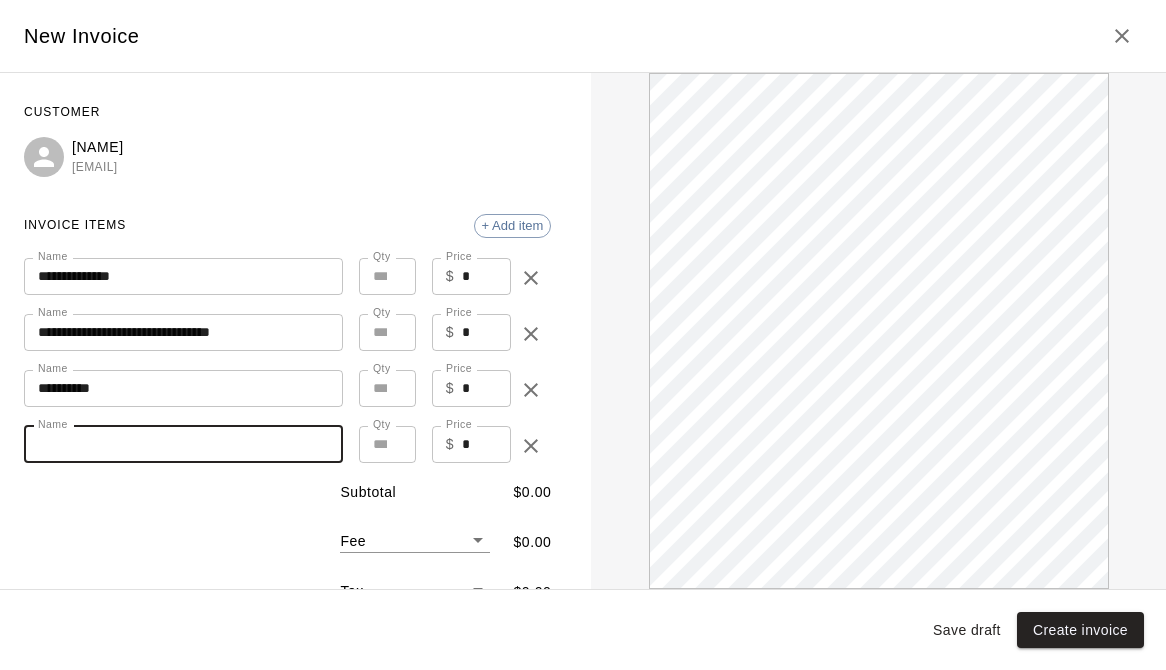 click on "Name" at bounding box center [183, 444] 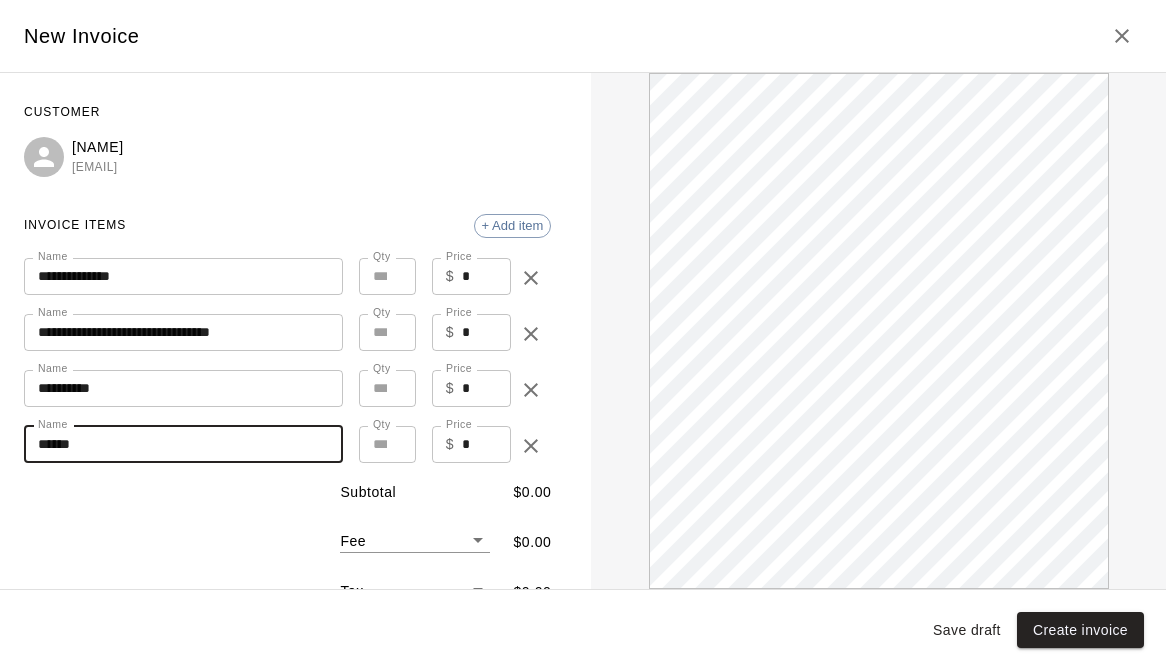scroll, scrollTop: 0, scrollLeft: 0, axis: both 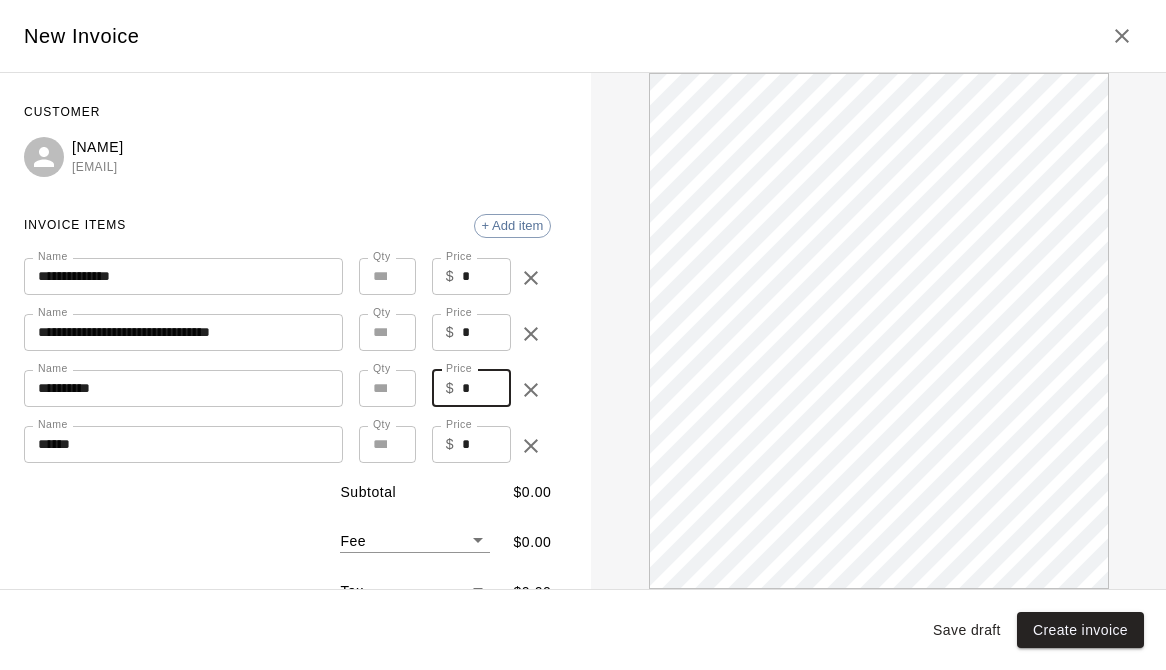 click on "*" at bounding box center [486, 388] 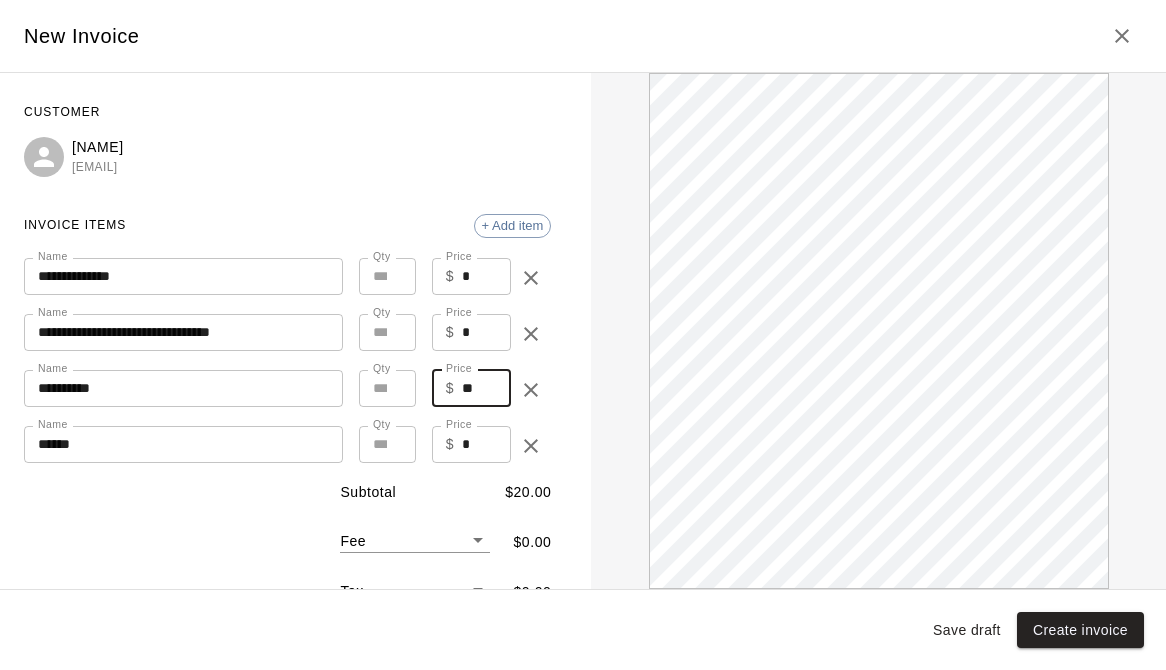 scroll, scrollTop: 0, scrollLeft: 0, axis: both 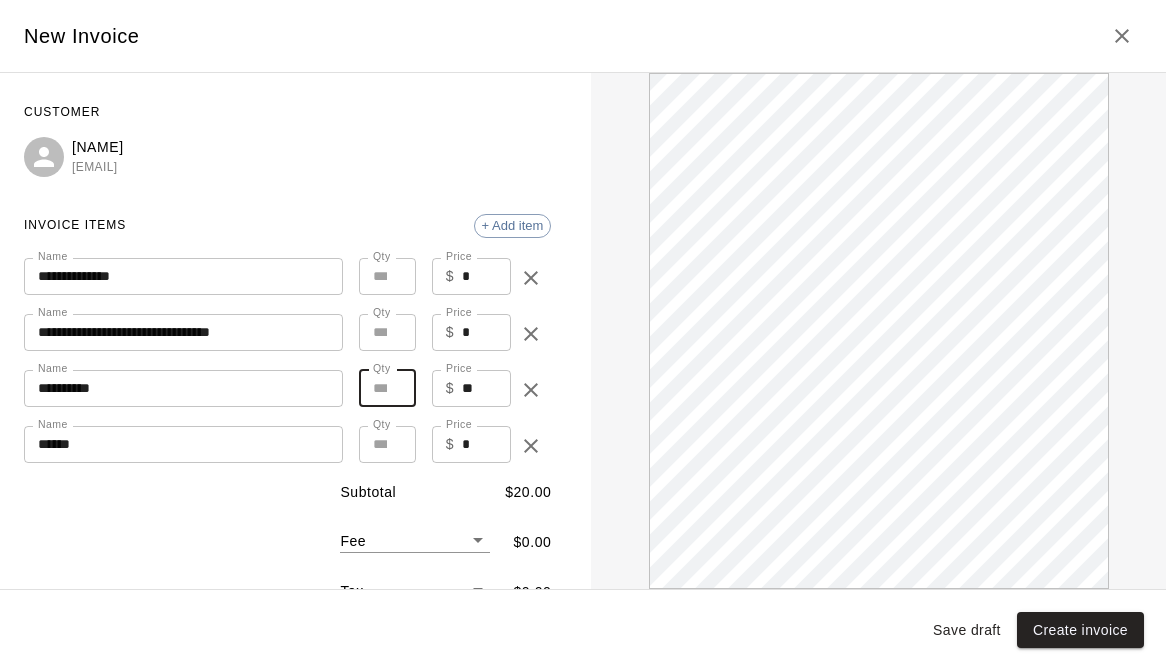 click on "*" at bounding box center [387, 388] 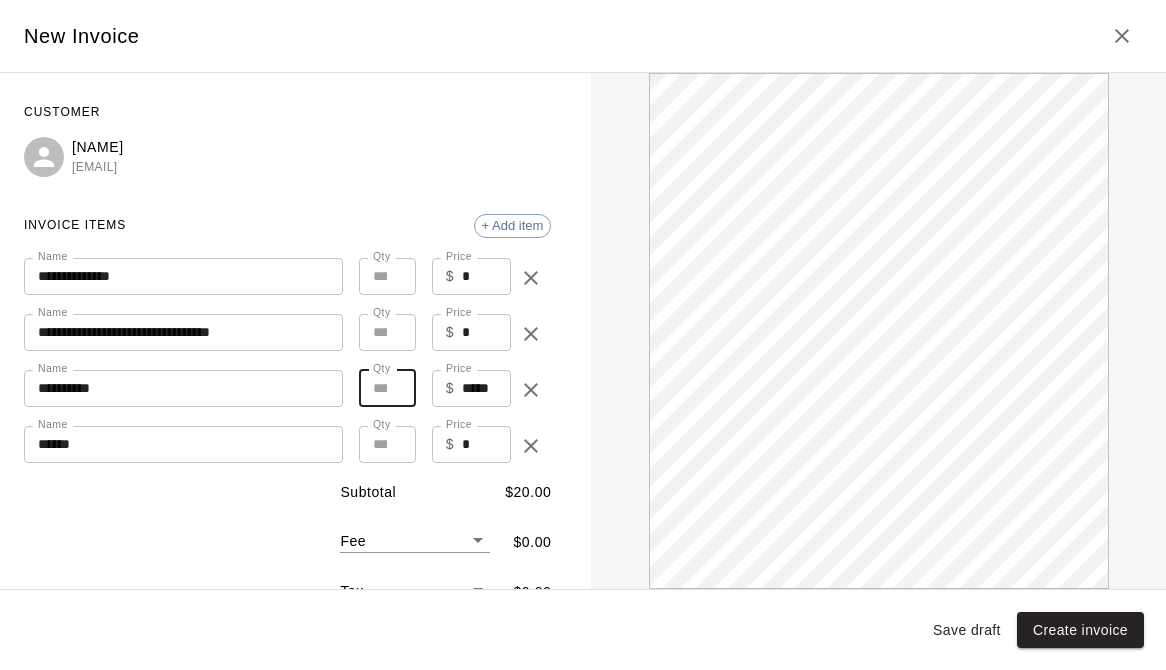 type on "**" 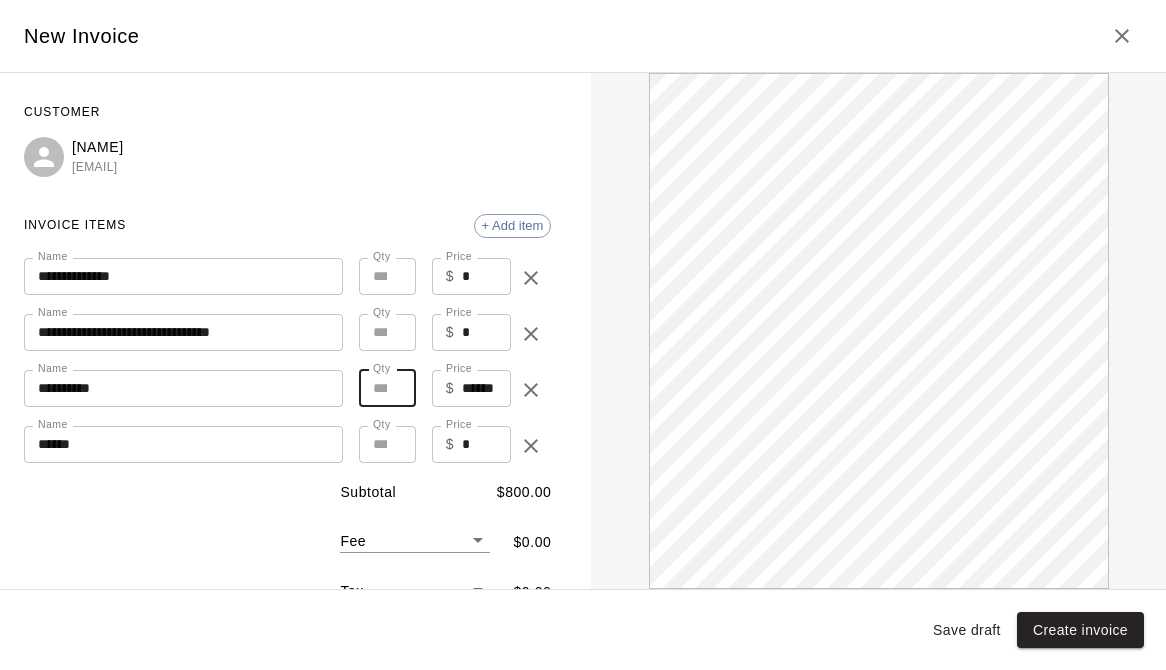 scroll, scrollTop: 0, scrollLeft: 0, axis: both 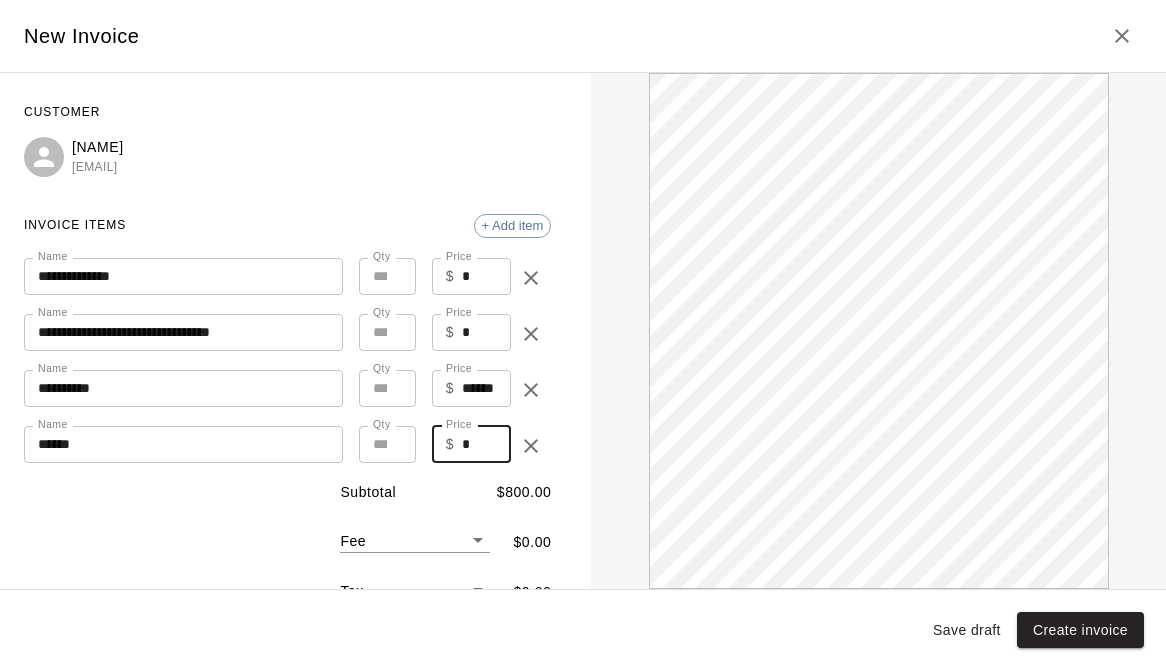 click on "*" at bounding box center [486, 444] 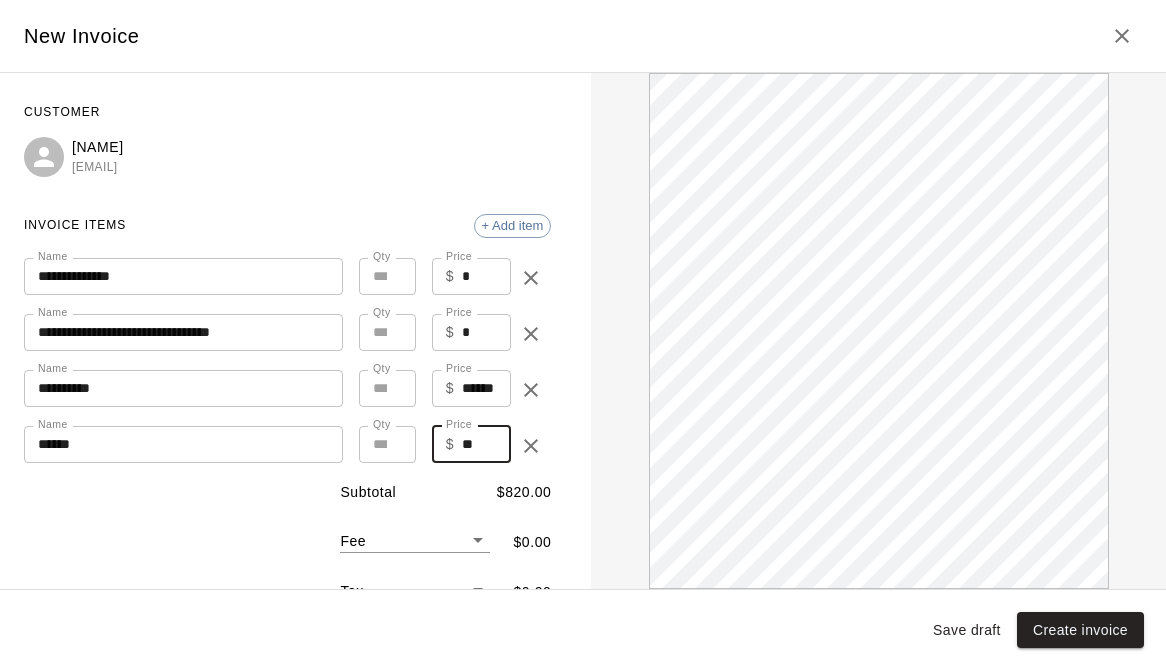scroll, scrollTop: 0, scrollLeft: 0, axis: both 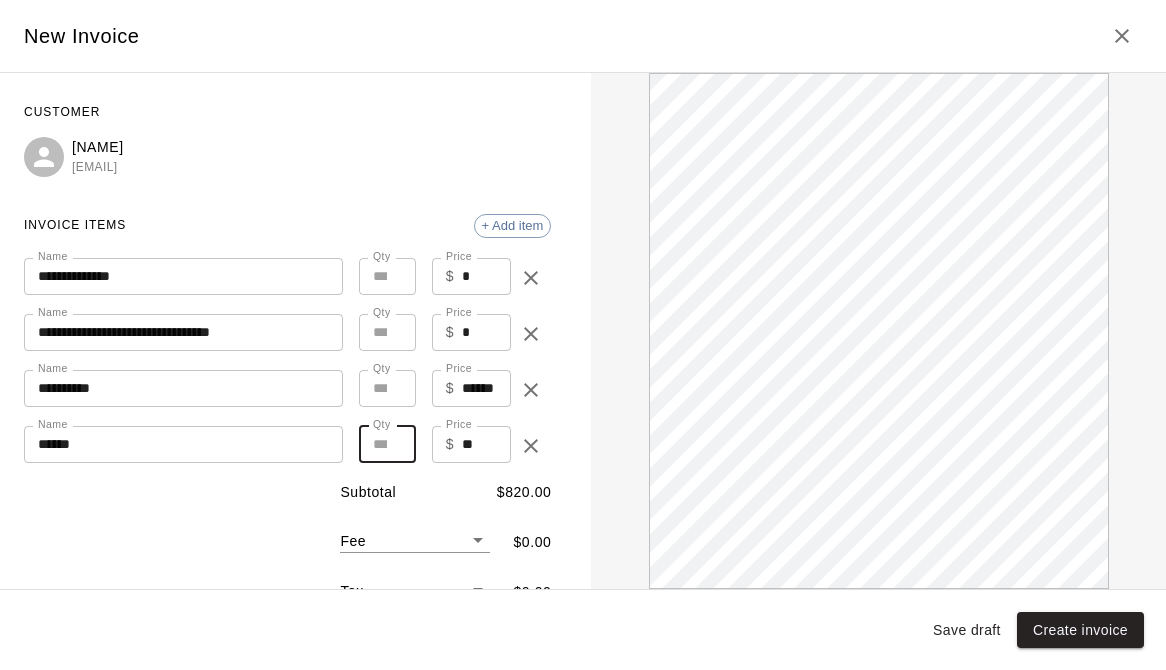 click on "*" at bounding box center (387, 444) 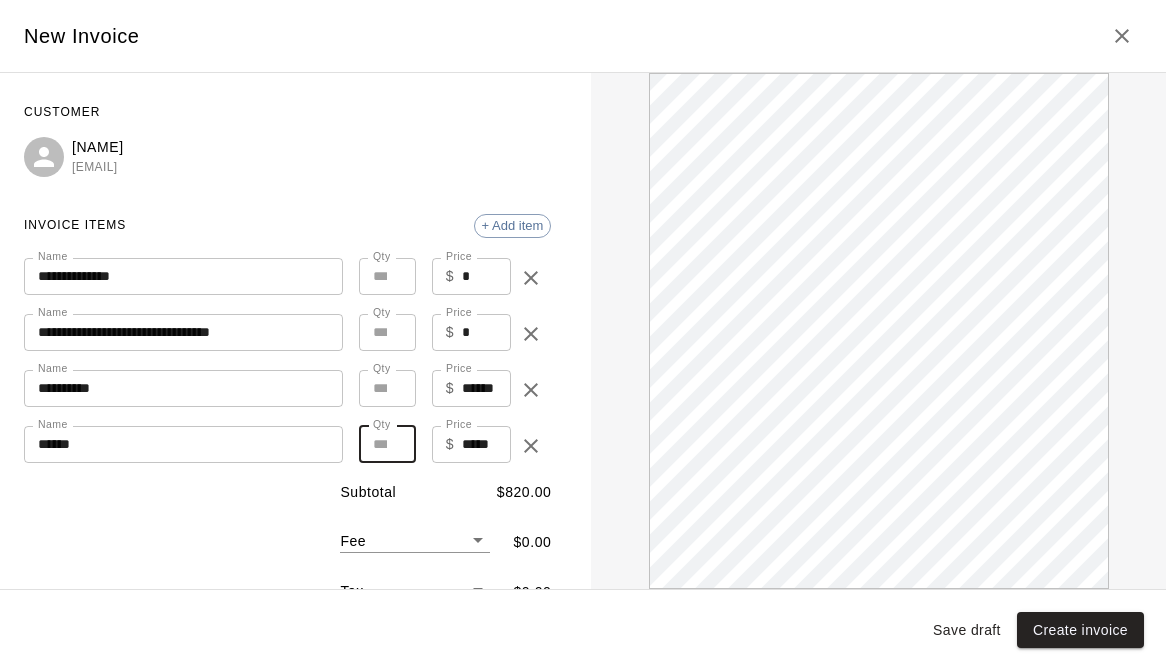 type on "**" 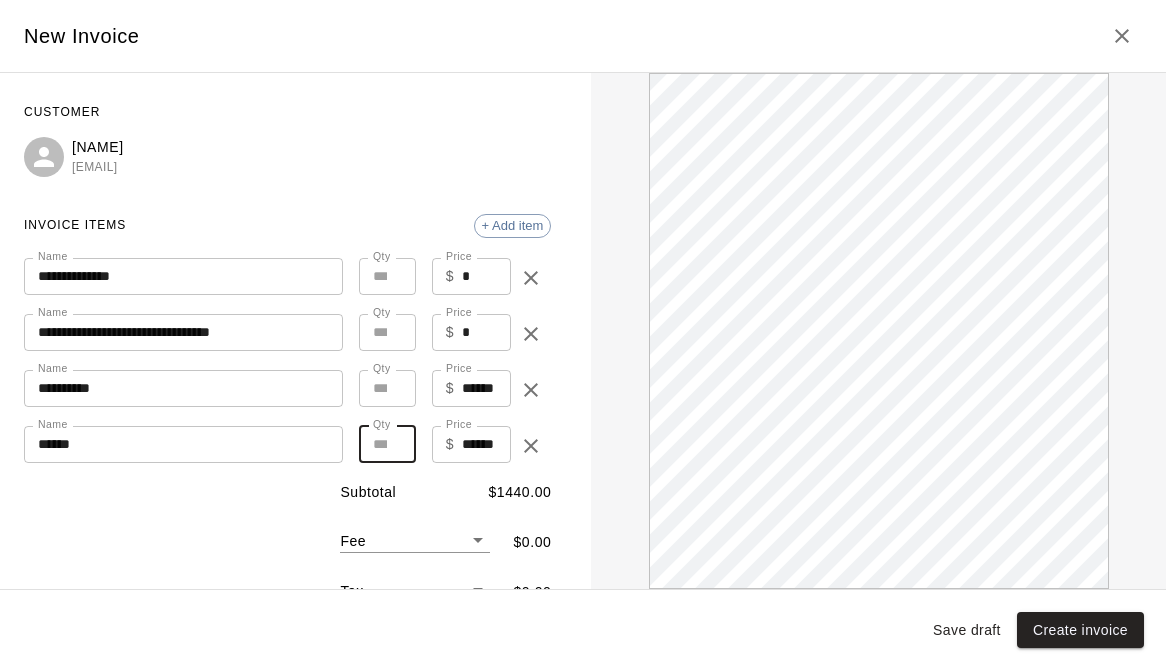 scroll, scrollTop: 0, scrollLeft: 0, axis: both 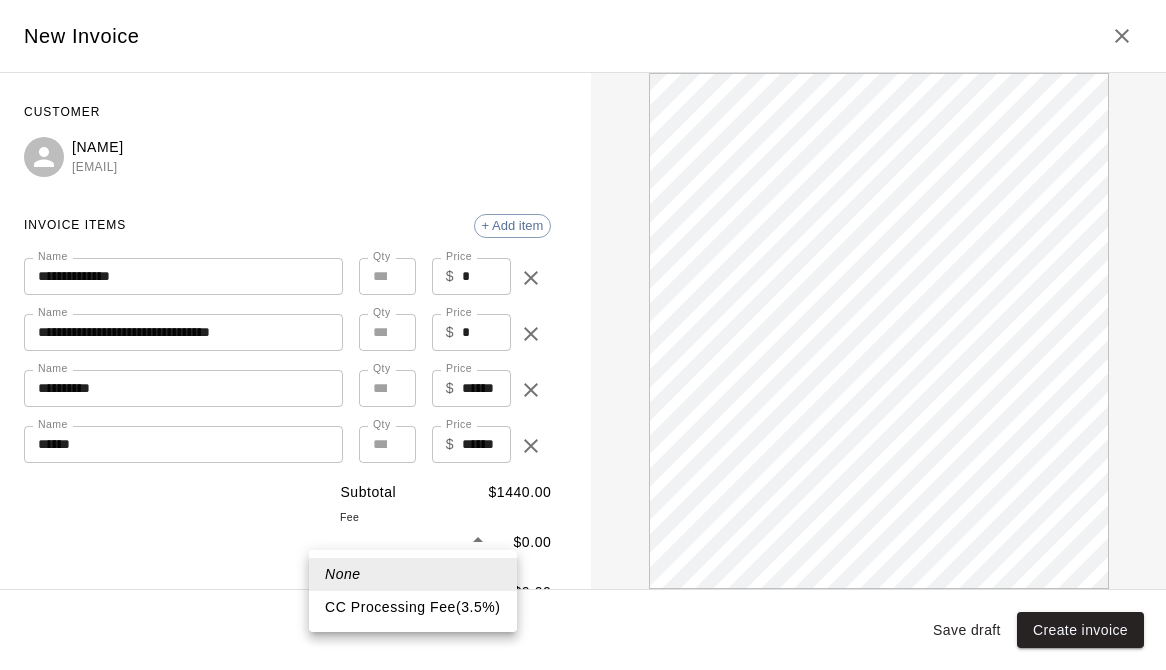 click on "CC Processing Fee  ( 3.5 % )" at bounding box center (413, 607) 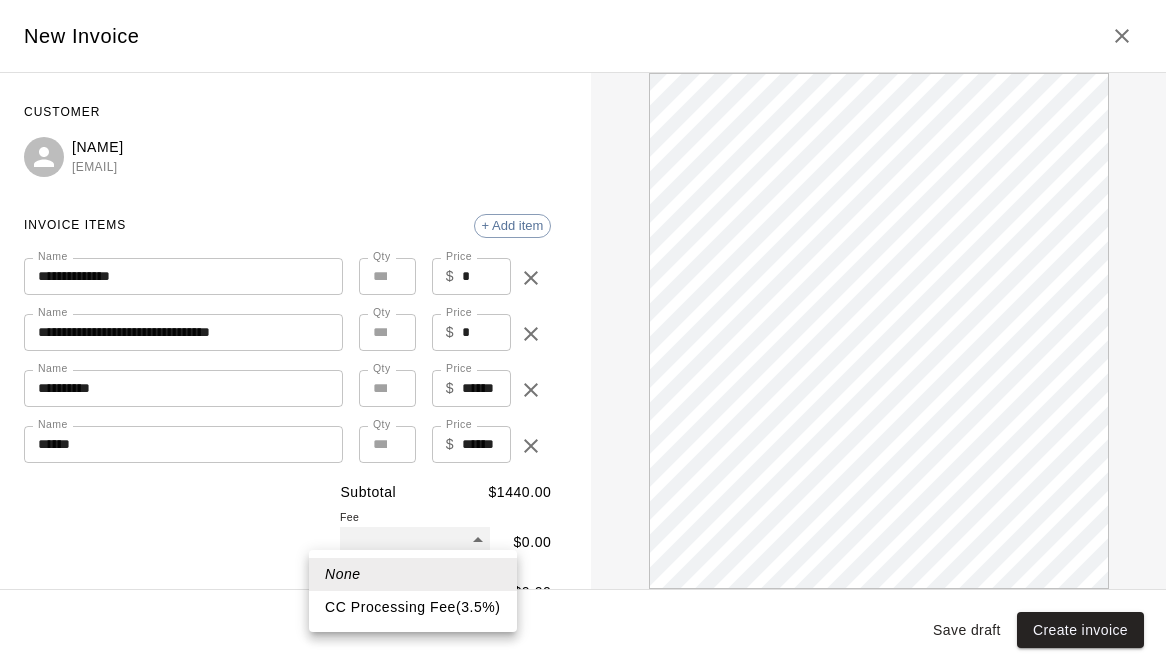 type on "***" 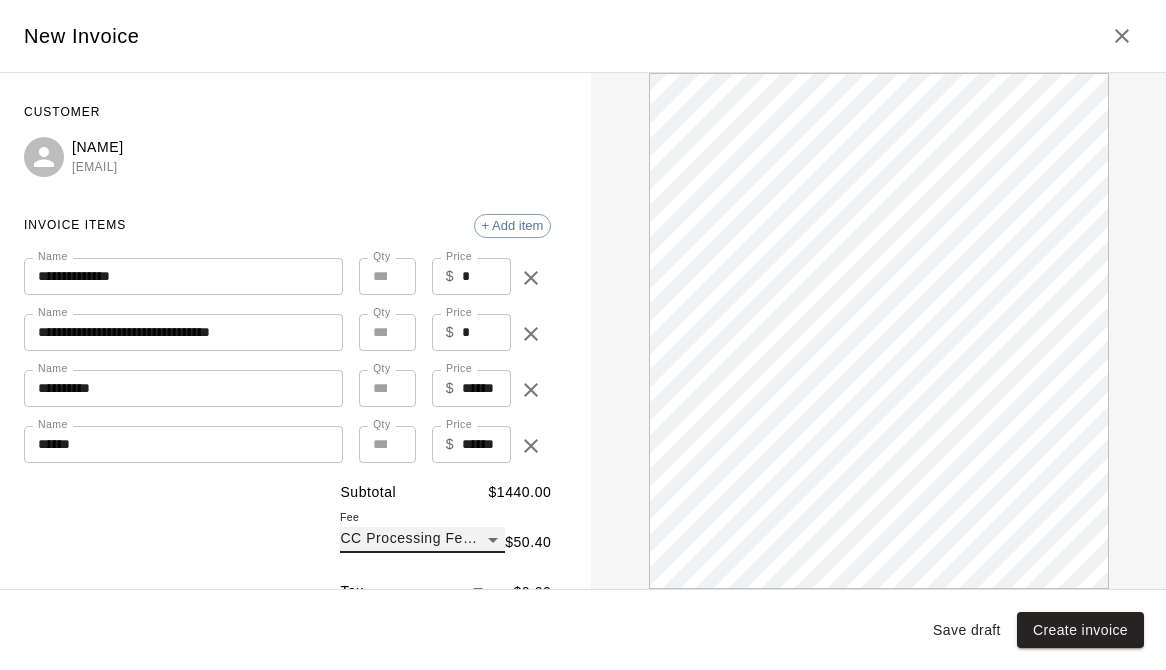 scroll, scrollTop: 0, scrollLeft: 0, axis: both 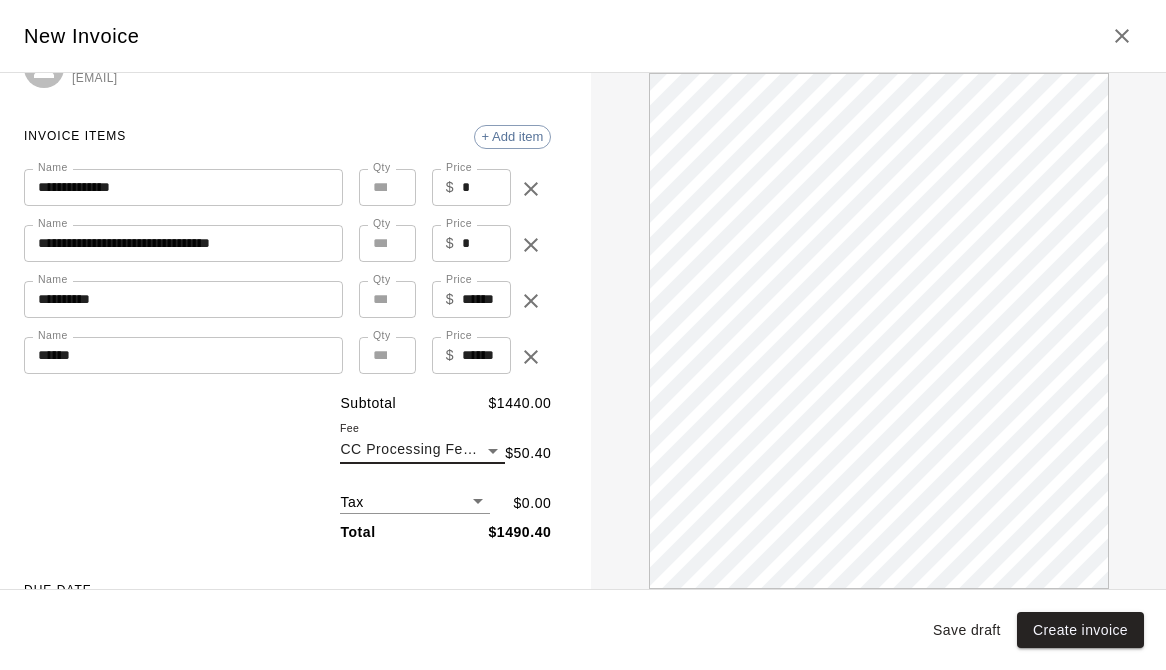 click on "Home Services Calendar Availability Customers Marketing Retail Reports Settings Contact Us Help Center View public page Copy public page link Customers / Darlene Asuncion Darlene Asuncion Profile Contact Family Wallet New Payments Invoices Credits Activity Marketing Delete Invoices New invoice Total Invoices 15 Total Due $ 2836.76 Paid $ 40.64 Outstanding $ 2796.12 Export Columns 0 Filters ID Amount Paid Remaining Due Date Status Created On Actions 2412 $1560.63 $0.00 $1560.63 June 10, 2026 Draft August 06, 2025 ... 2411 $1560.63 $0.00 $1560.63 May 27, 2026 Draft August 06, 2025 ... 2410 $2427.65 $0.00 $2427.65 May 13, 2026 Draft August 06, 2025 ... 2248 $1560.63 $0.00 $1560.63 October 29, 2025 Draft August 01, 2025 ... 2238 $1647.33 $0.00 $1647.33 November 12, 2025 Draft August 01, 2025 ... 2237 $1170.47 $0.00 $1170.47 October 29, 2025 Void August 01, 2025 ... 2236 $1300.52 $0.00 $1300.52 October 15, 2025 Draft August 01, 2025 ... 2235 $1170.47 $0.00 $1170.47 September 24, 2025 Open August 01, 2025 ... 2217" at bounding box center [583, 688] 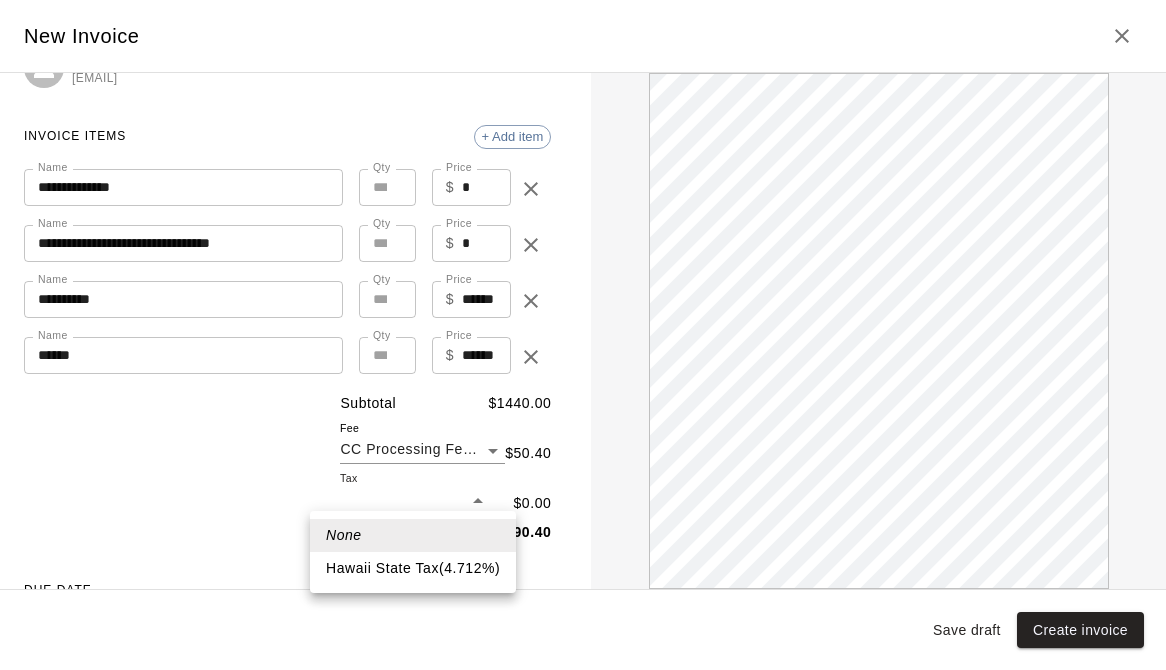 click on "Hawaii State Tax  ( 4.712 %)" at bounding box center [413, 568] 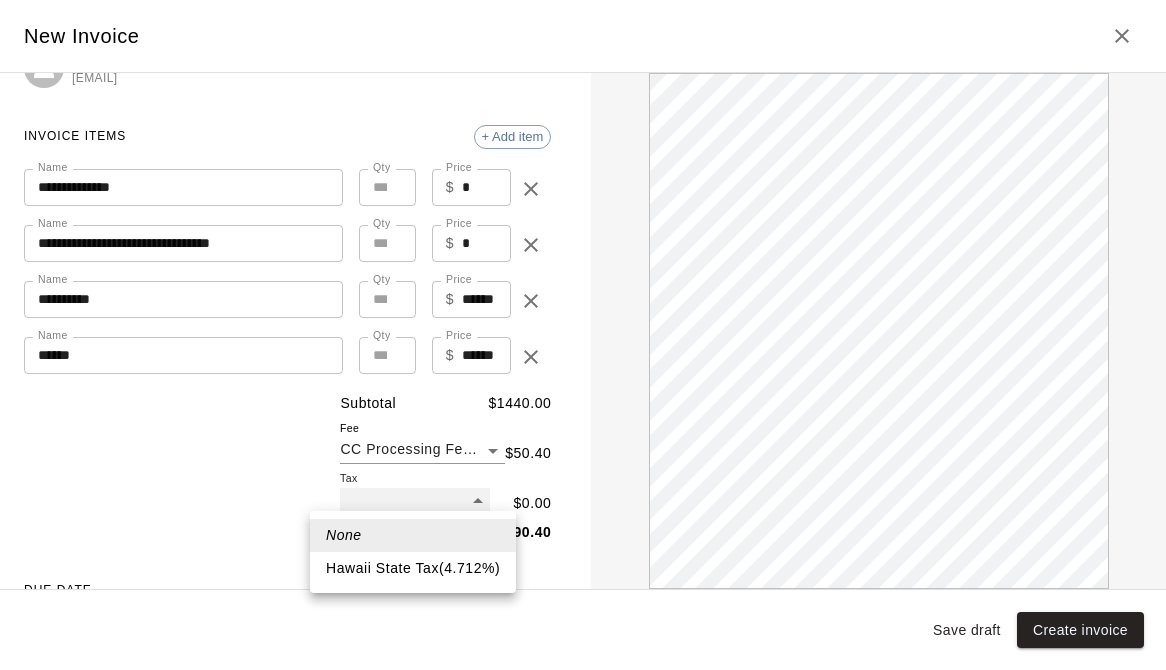 type on "***" 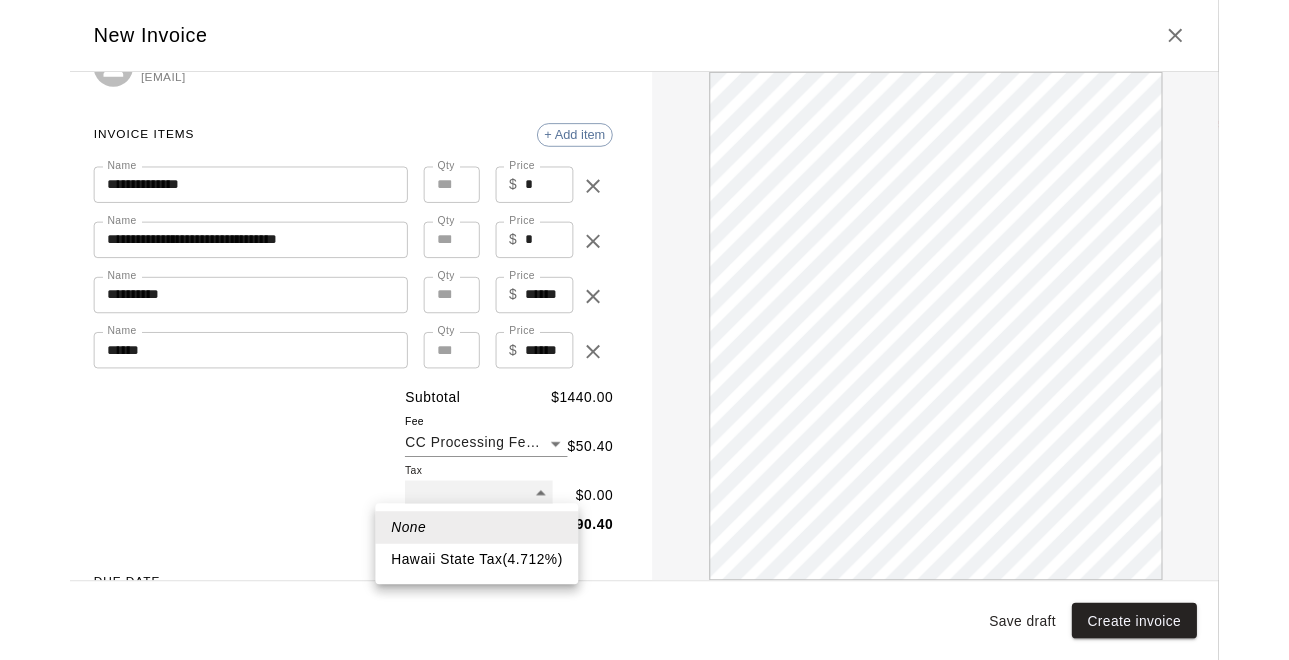 scroll, scrollTop: 0, scrollLeft: 0, axis: both 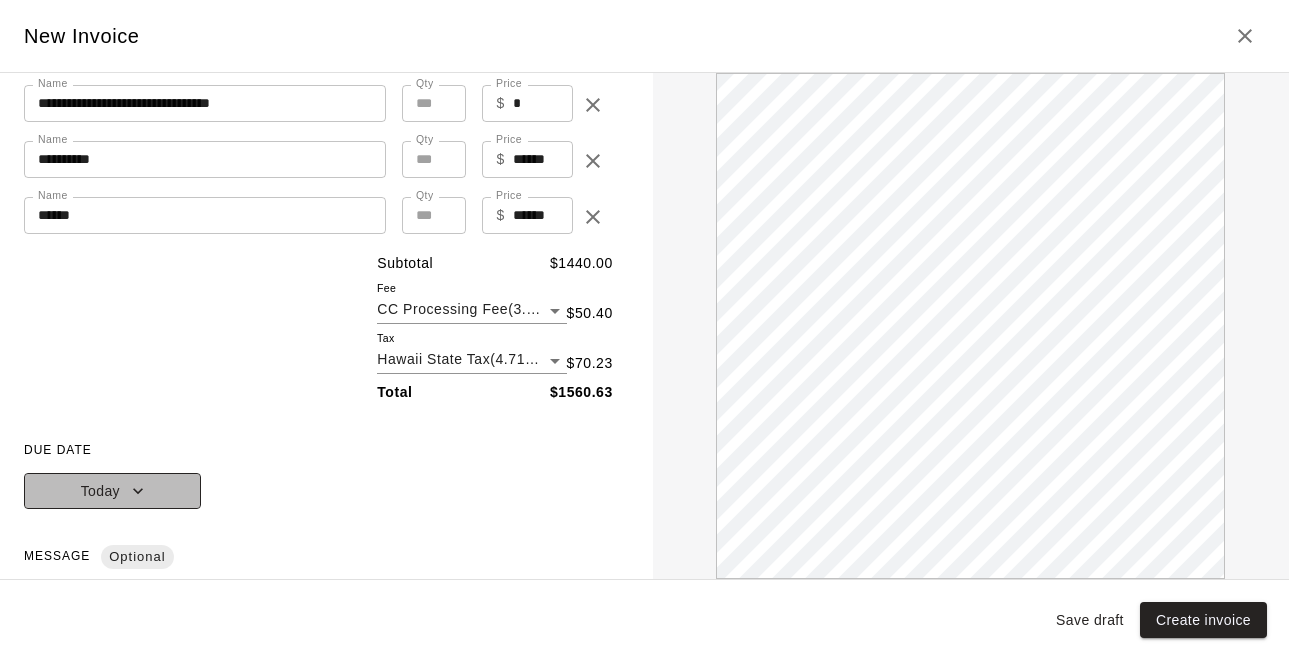 click 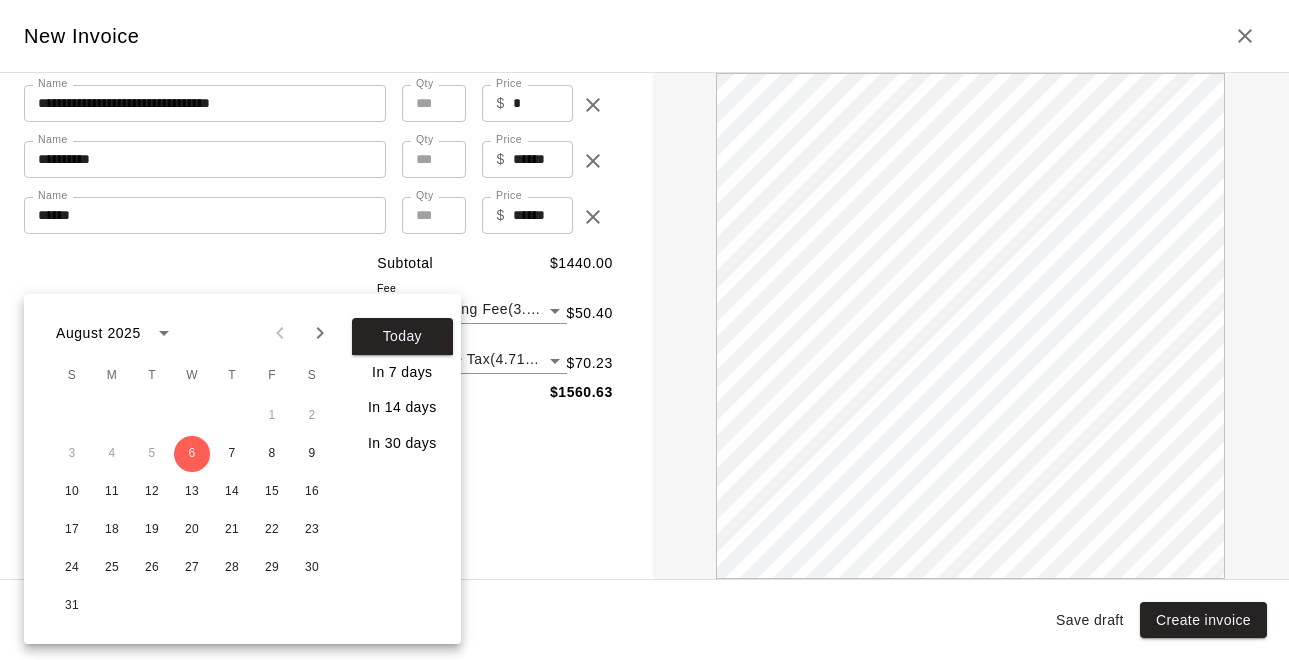 click 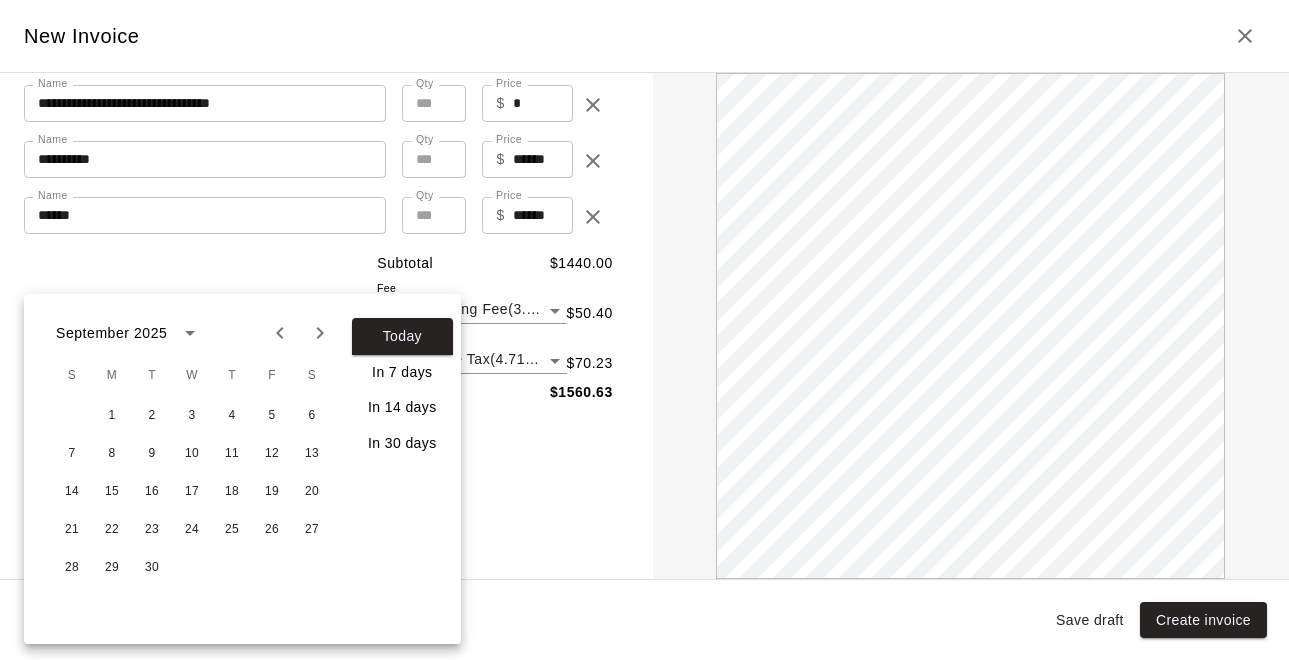 click 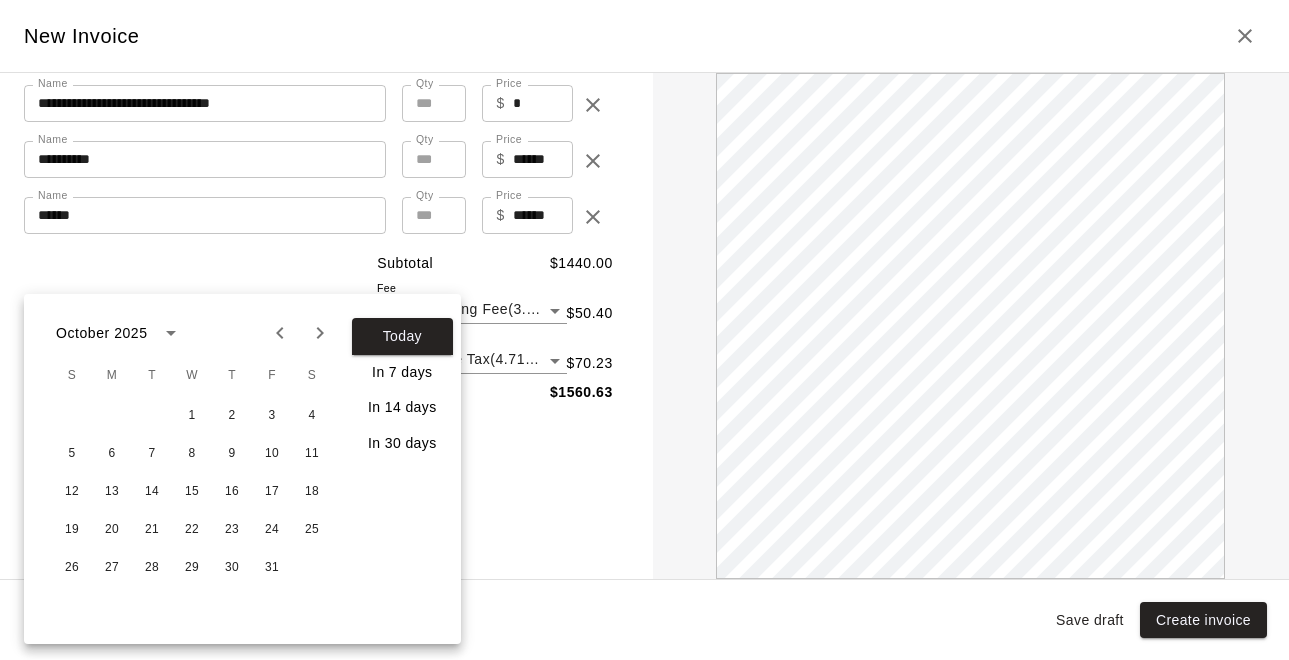 click 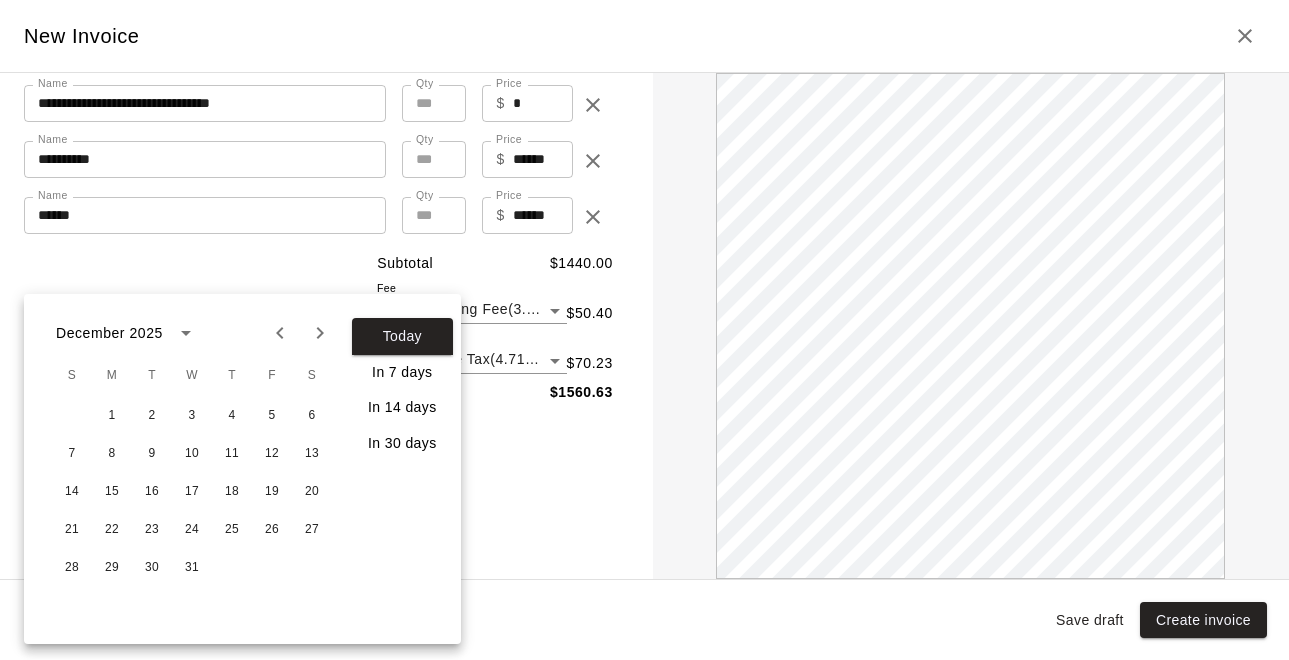 click 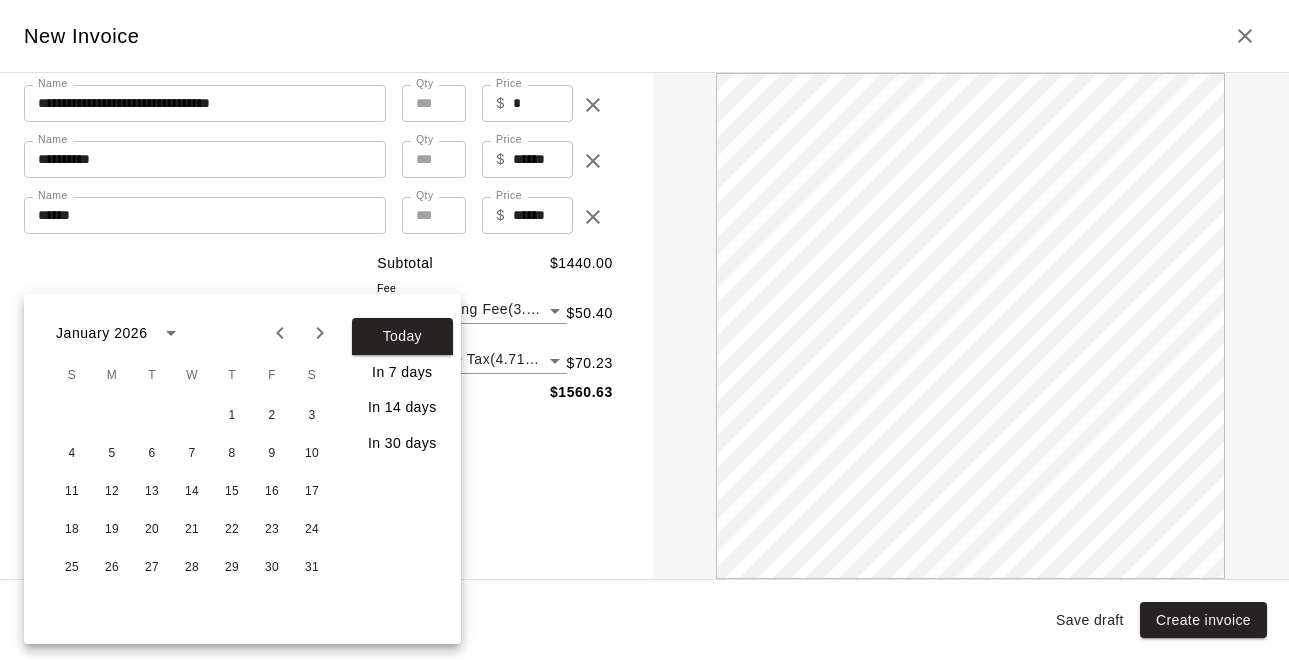click 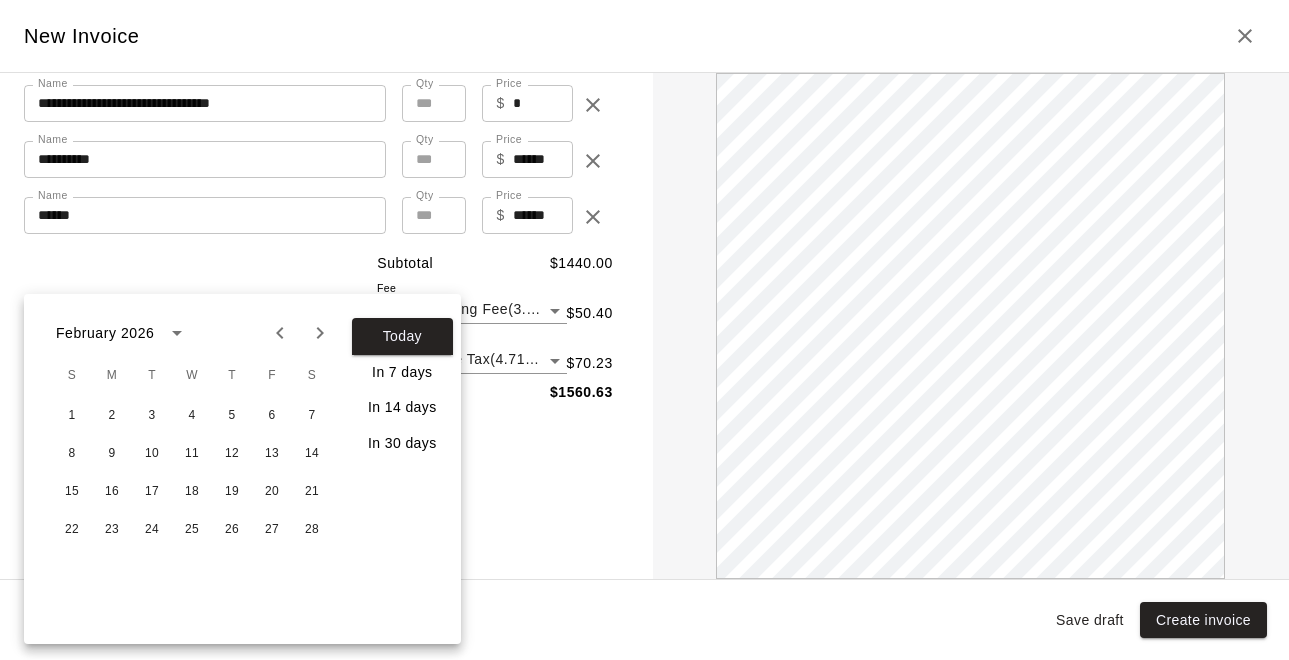 click 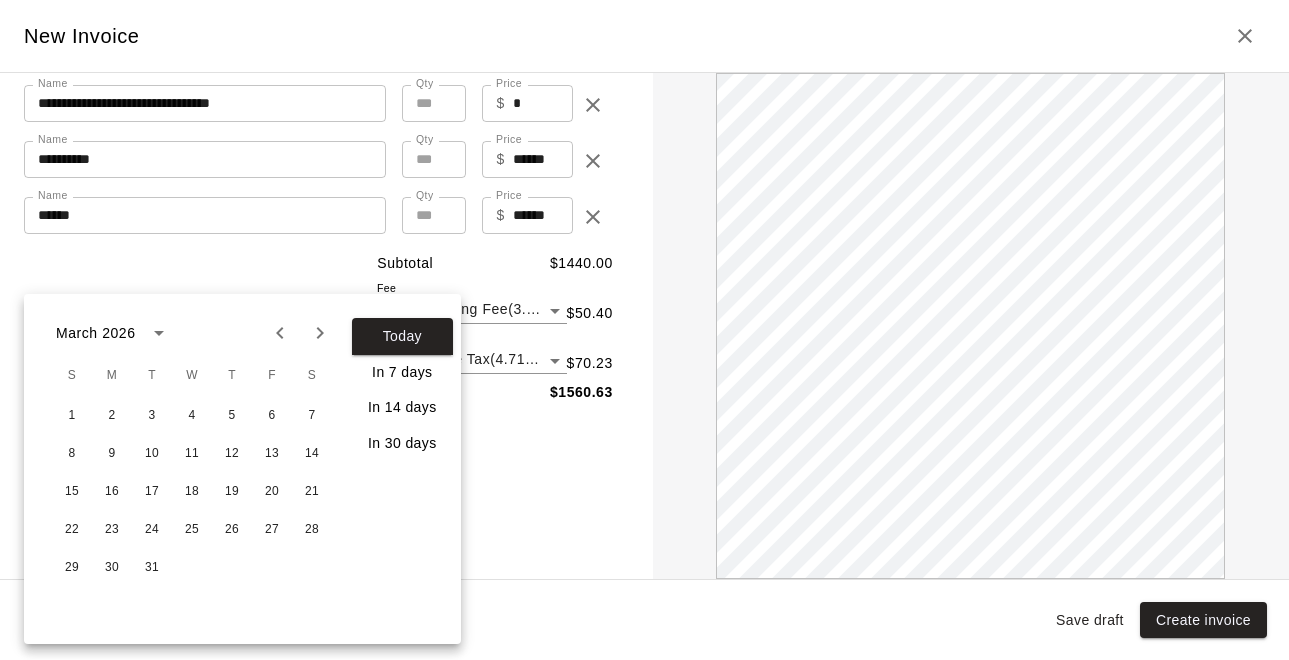 click 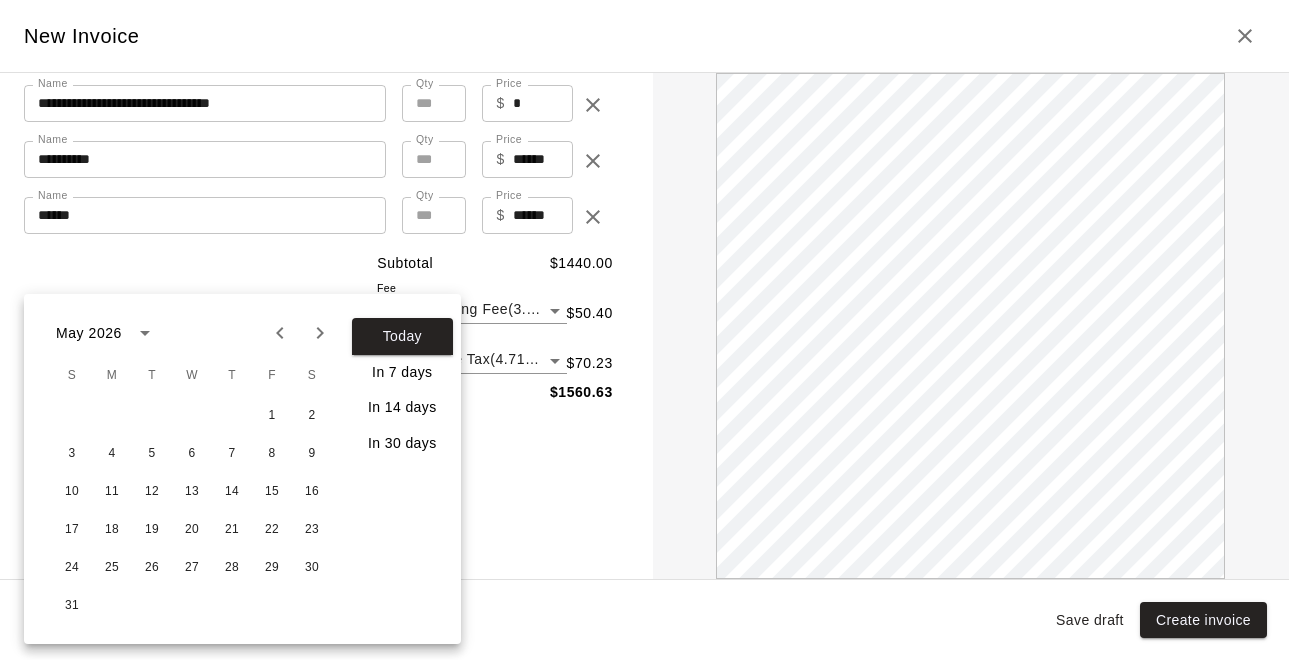 click 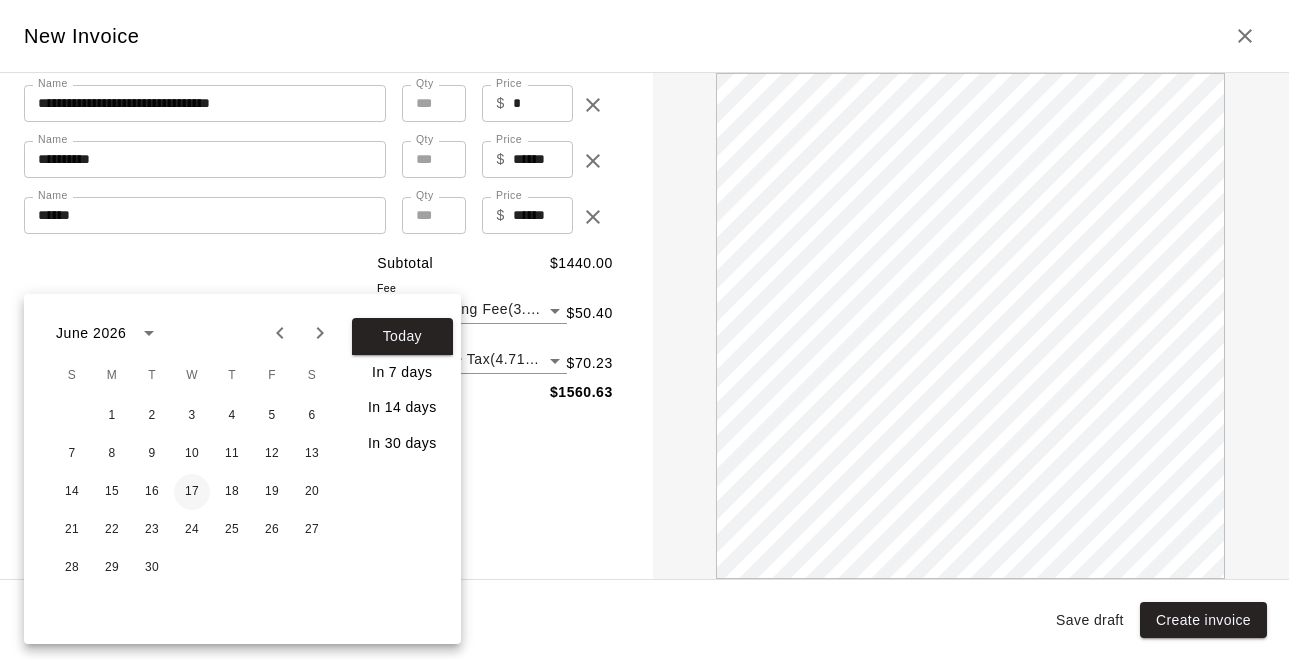 click on "17" at bounding box center [192, 492] 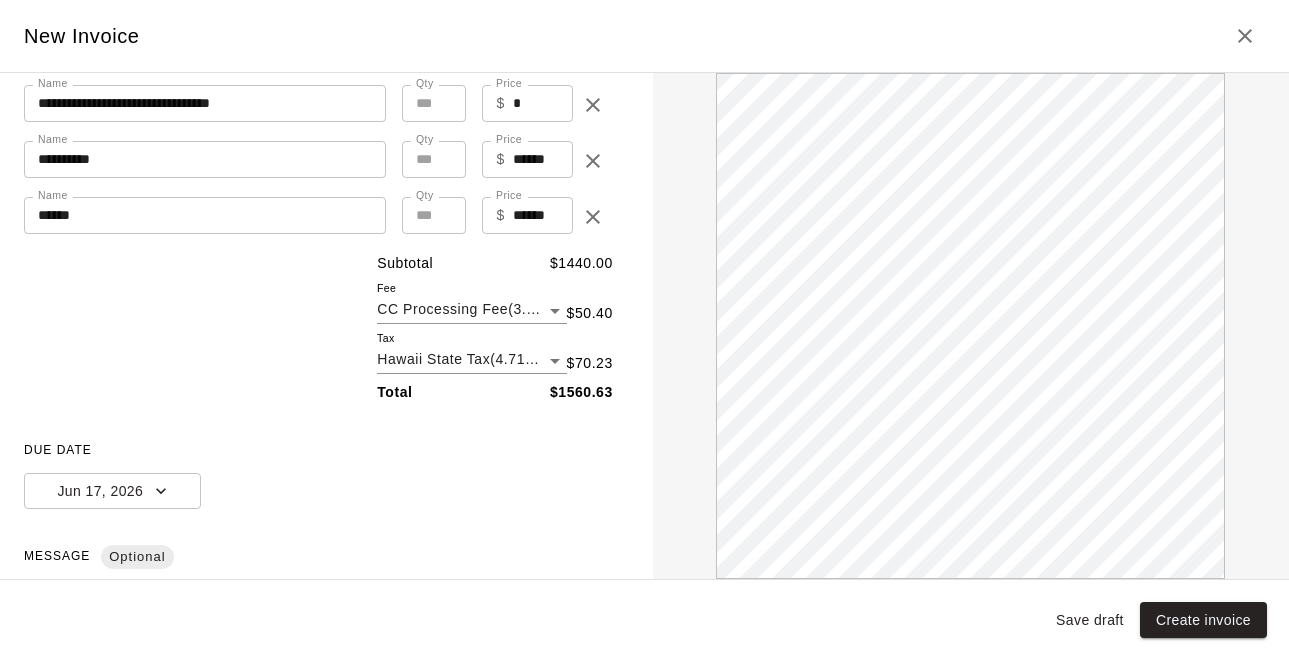 scroll, scrollTop: 0, scrollLeft: 0, axis: both 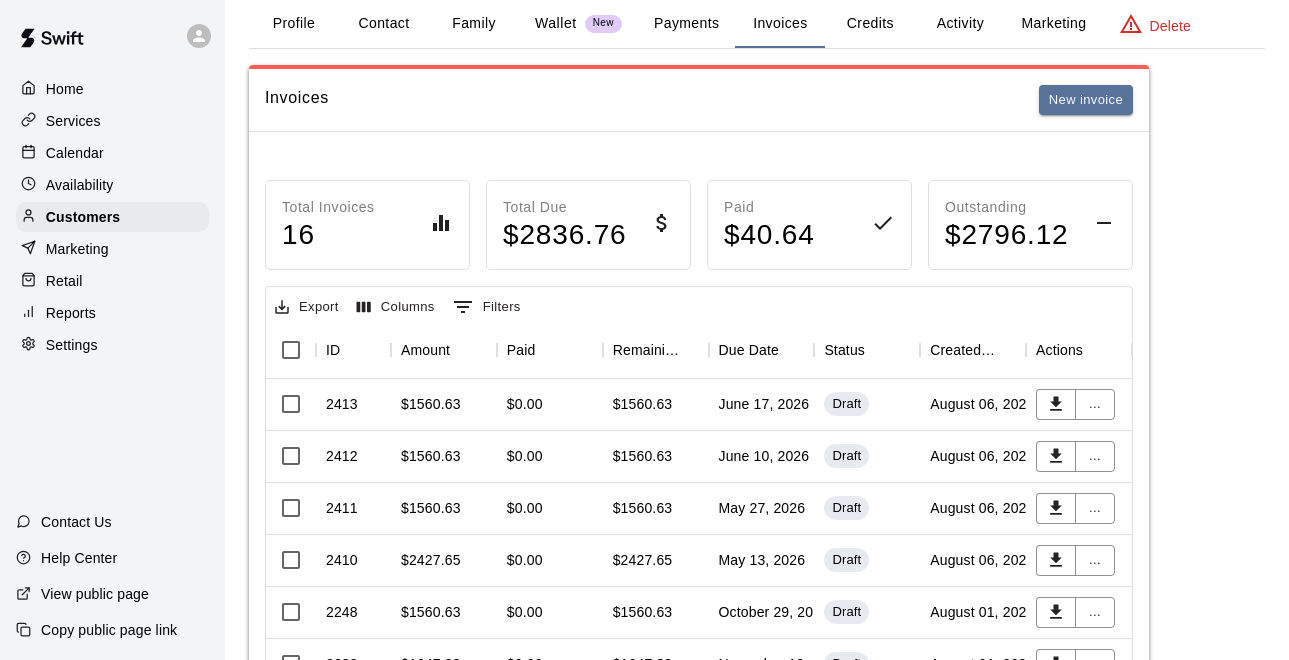 click on "June 10, 2026" at bounding box center [762, 457] 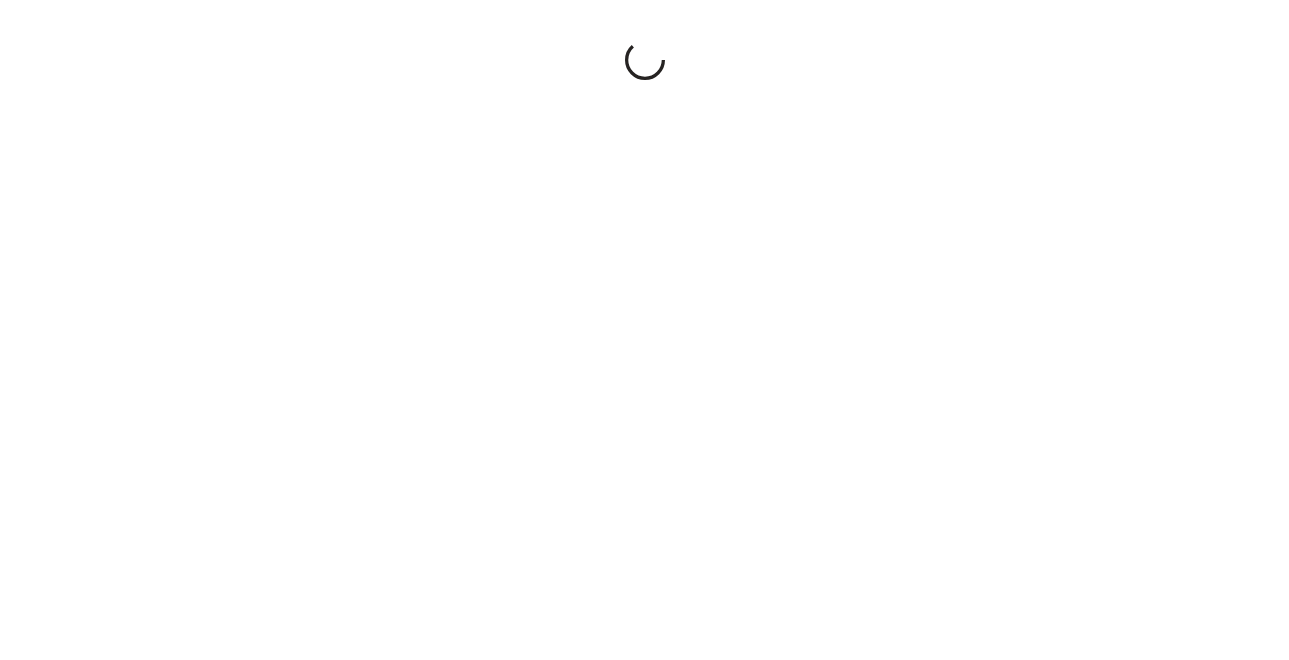 scroll, scrollTop: 0, scrollLeft: 0, axis: both 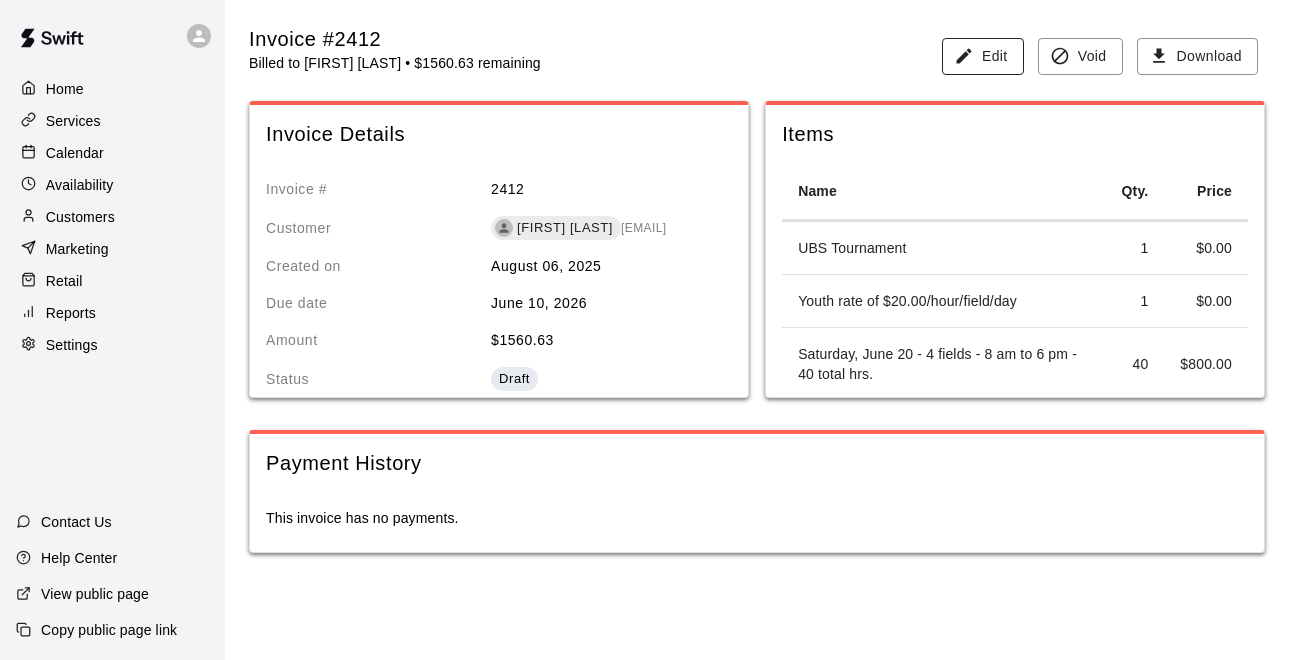 click 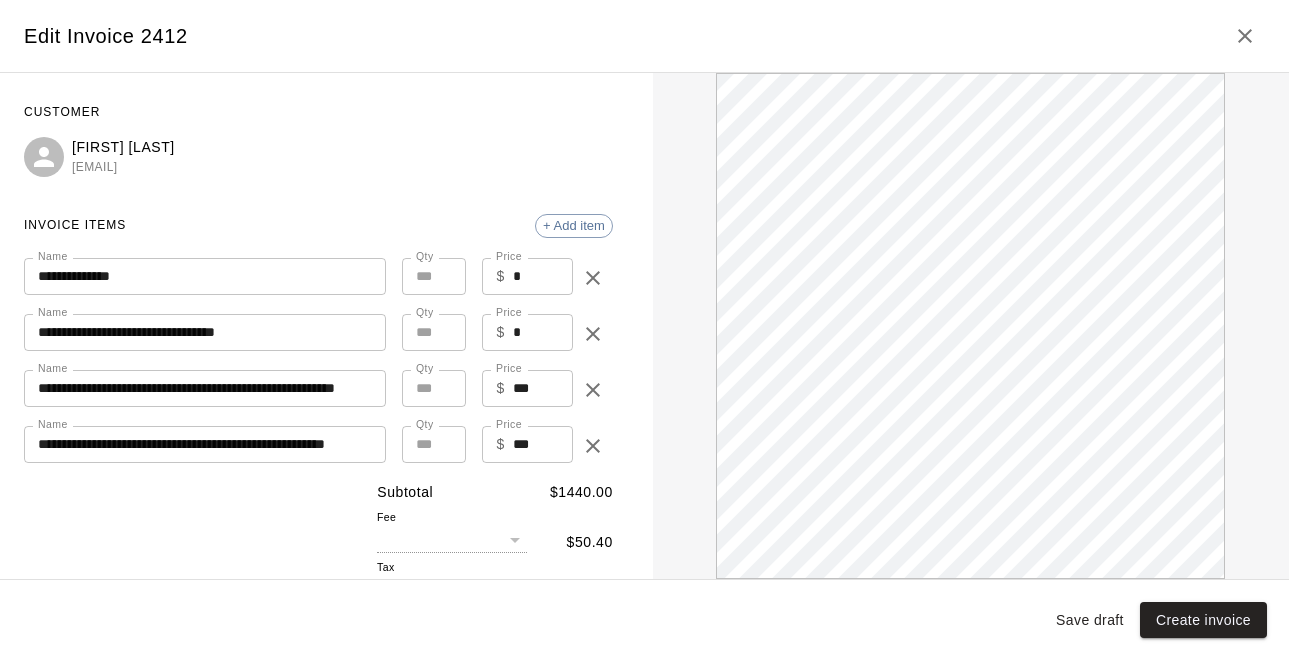 scroll, scrollTop: 0, scrollLeft: 0, axis: both 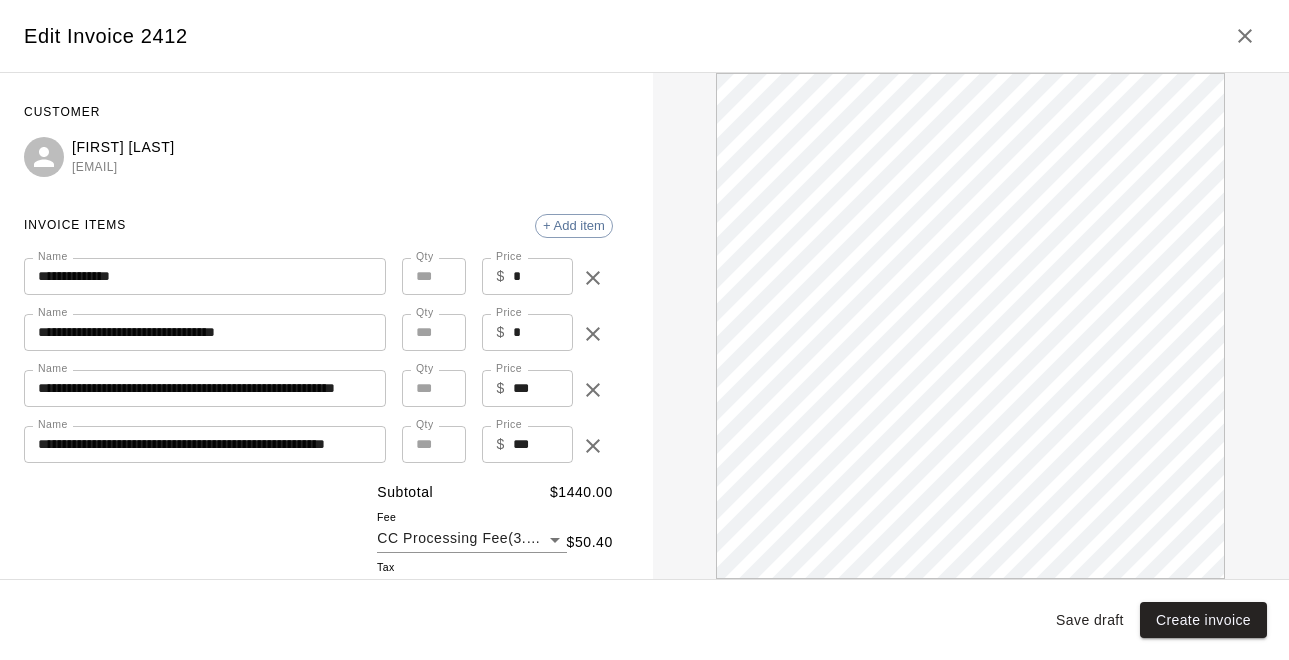 click 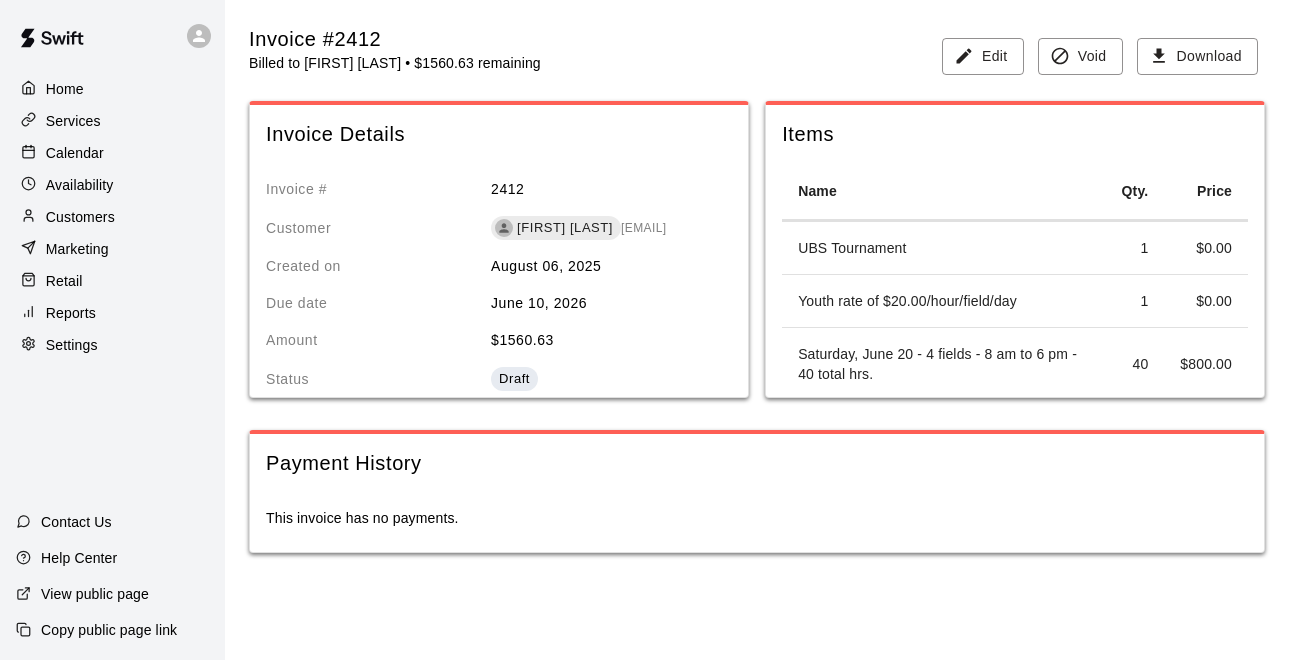 click on "Customers" at bounding box center (112, 217) 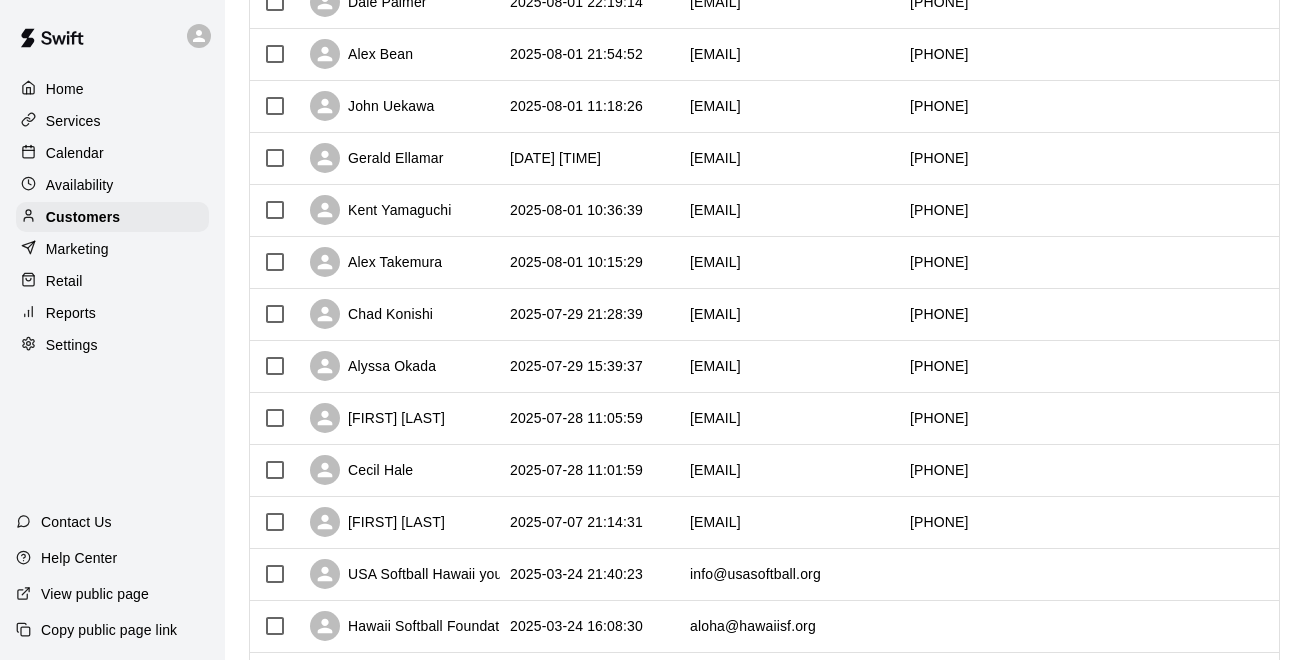 scroll, scrollTop: 448, scrollLeft: 0, axis: vertical 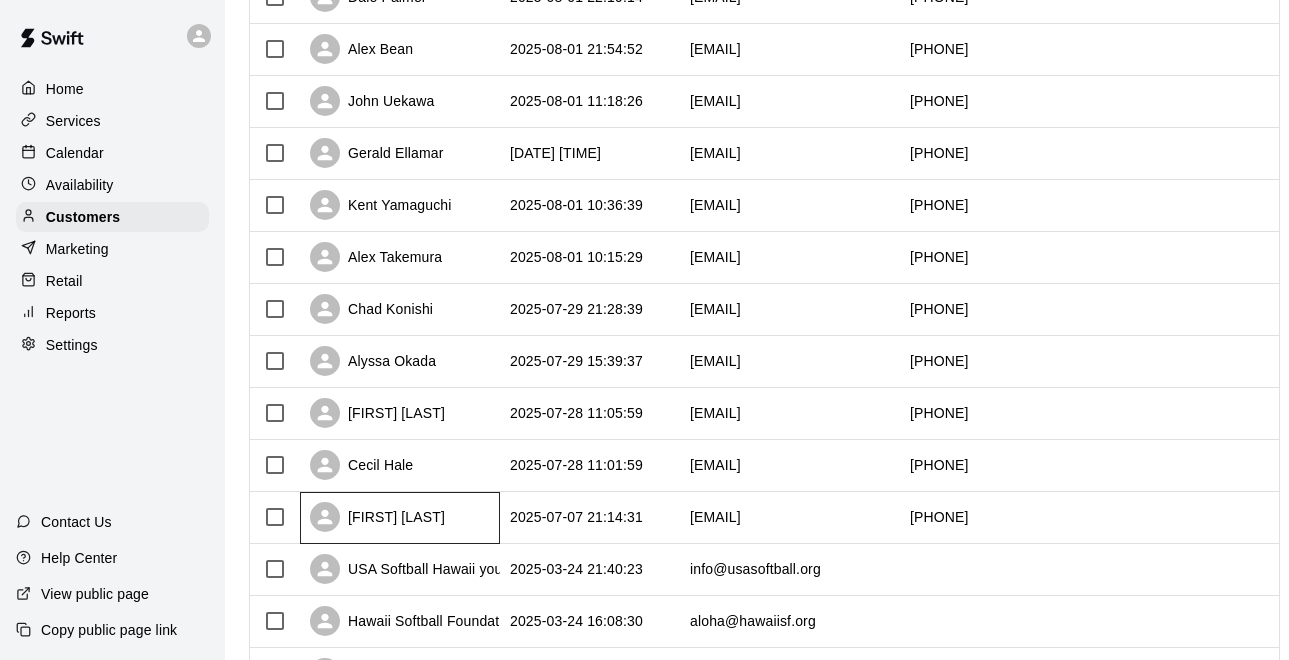 click on "[FIRST] [LAST]" at bounding box center (377, 517) 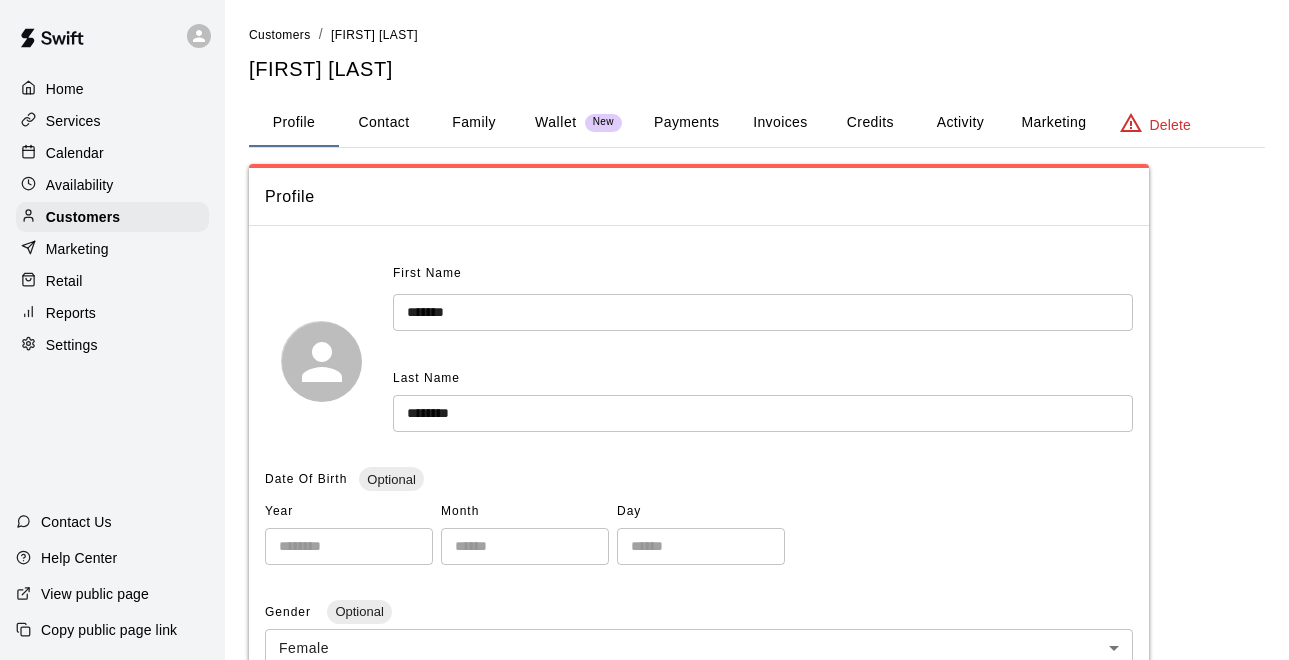 scroll, scrollTop: 0, scrollLeft: 0, axis: both 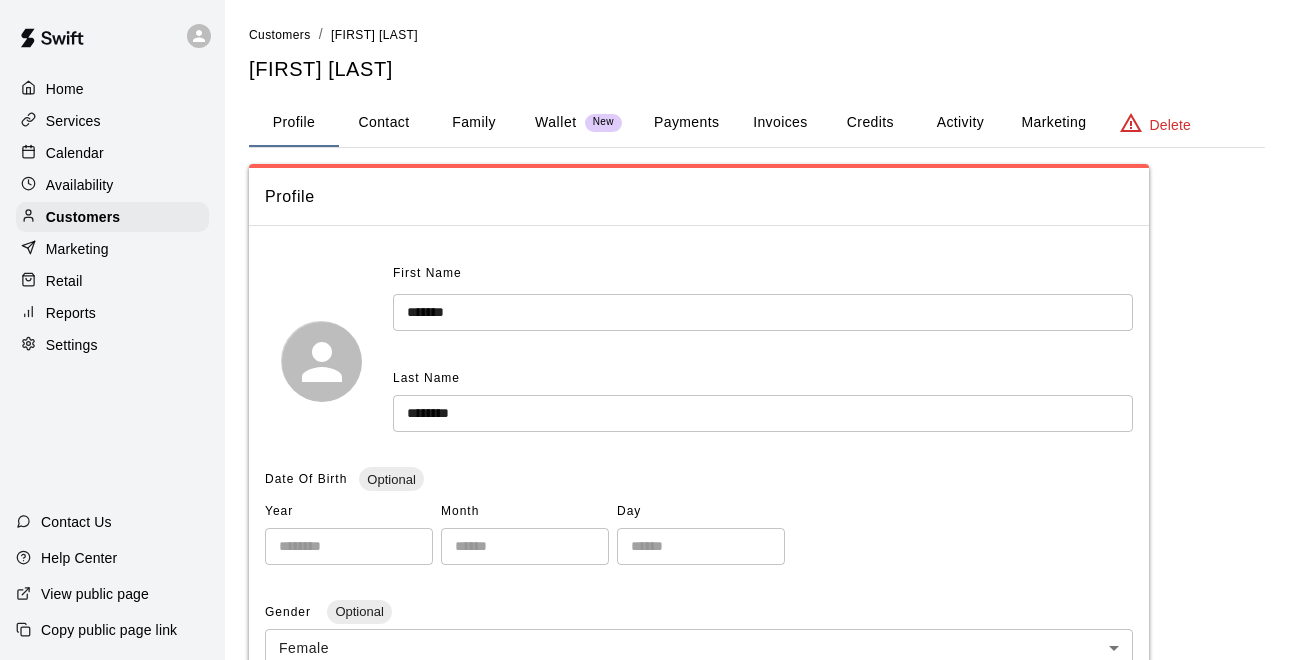 click on "Invoices" at bounding box center (780, 123) 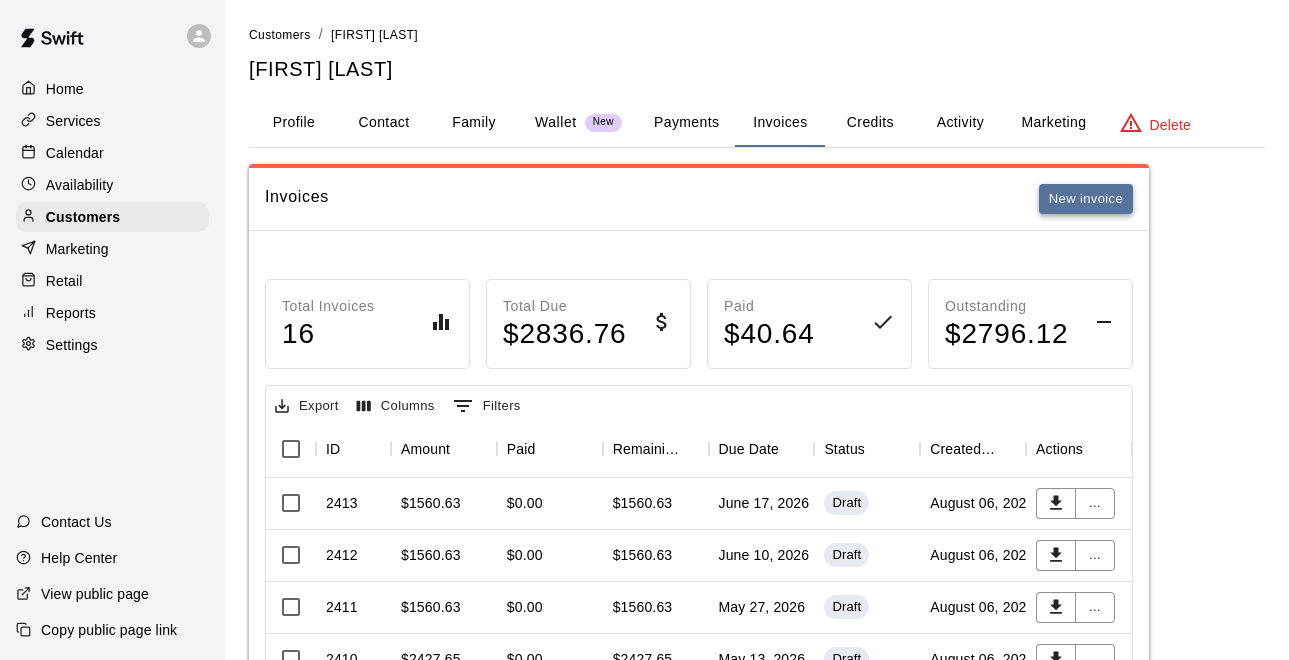click on "New invoice" at bounding box center [1086, 199] 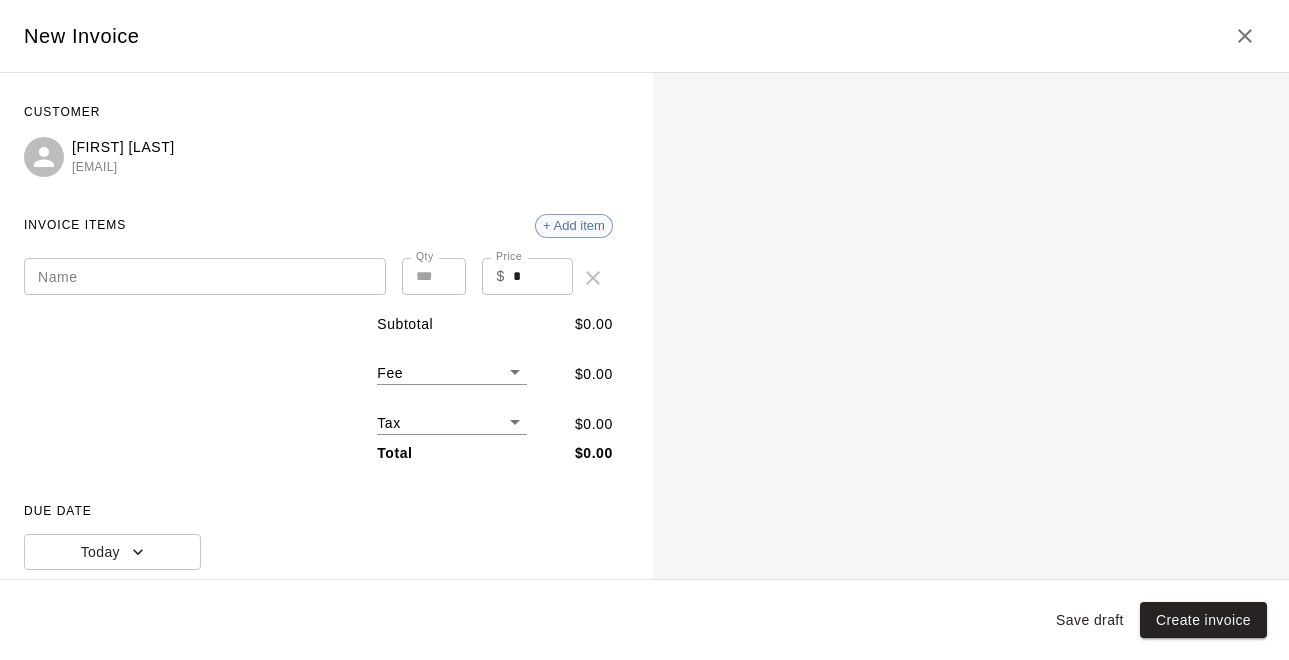 click on "+ Add item" at bounding box center (574, 225) 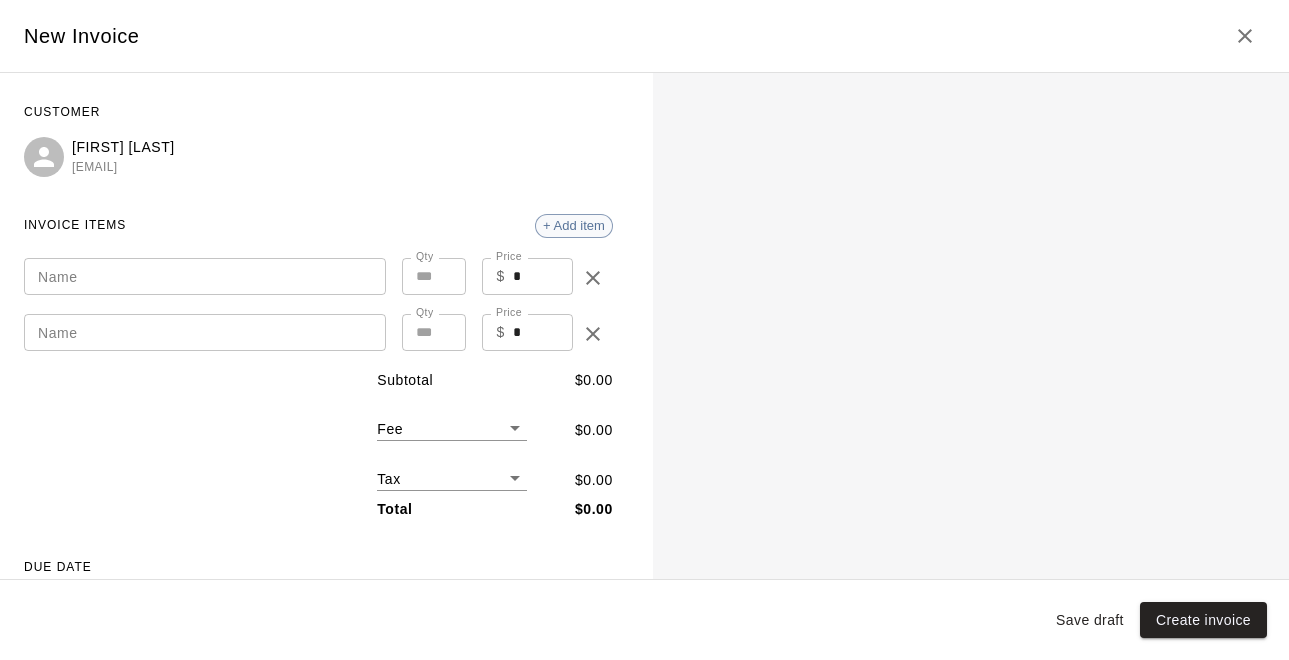 click on "+ Add item" at bounding box center (574, 225) 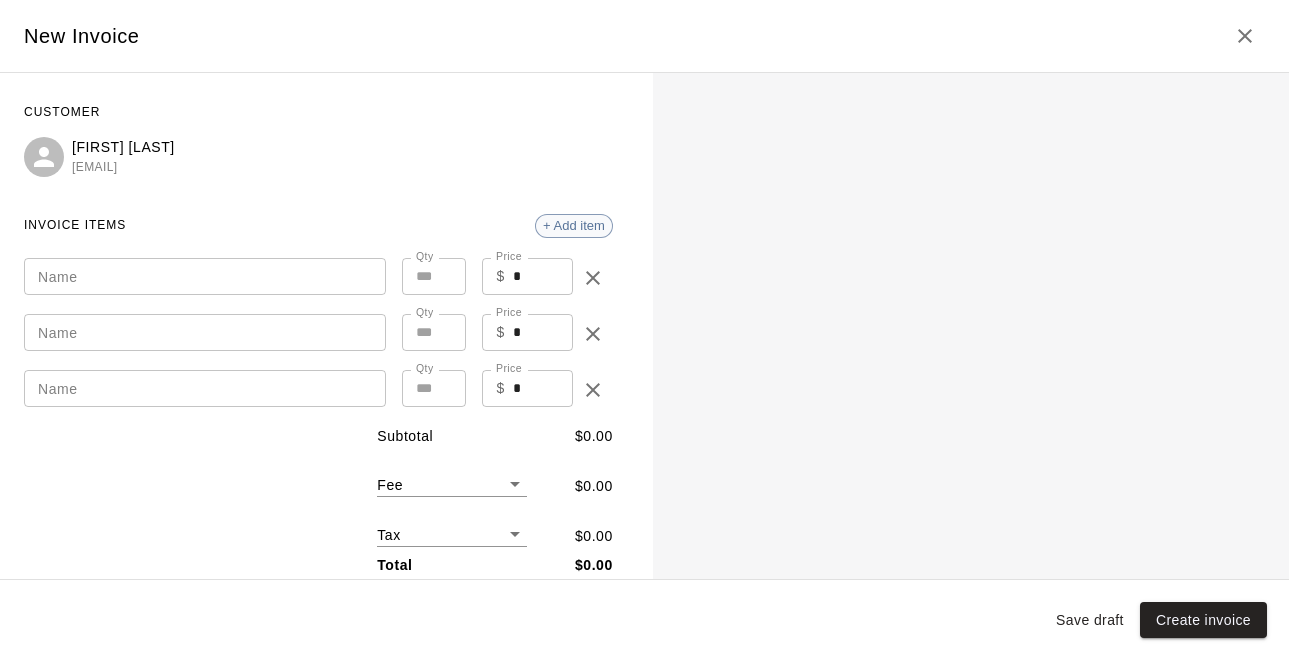click on "+ Add item" at bounding box center [574, 225] 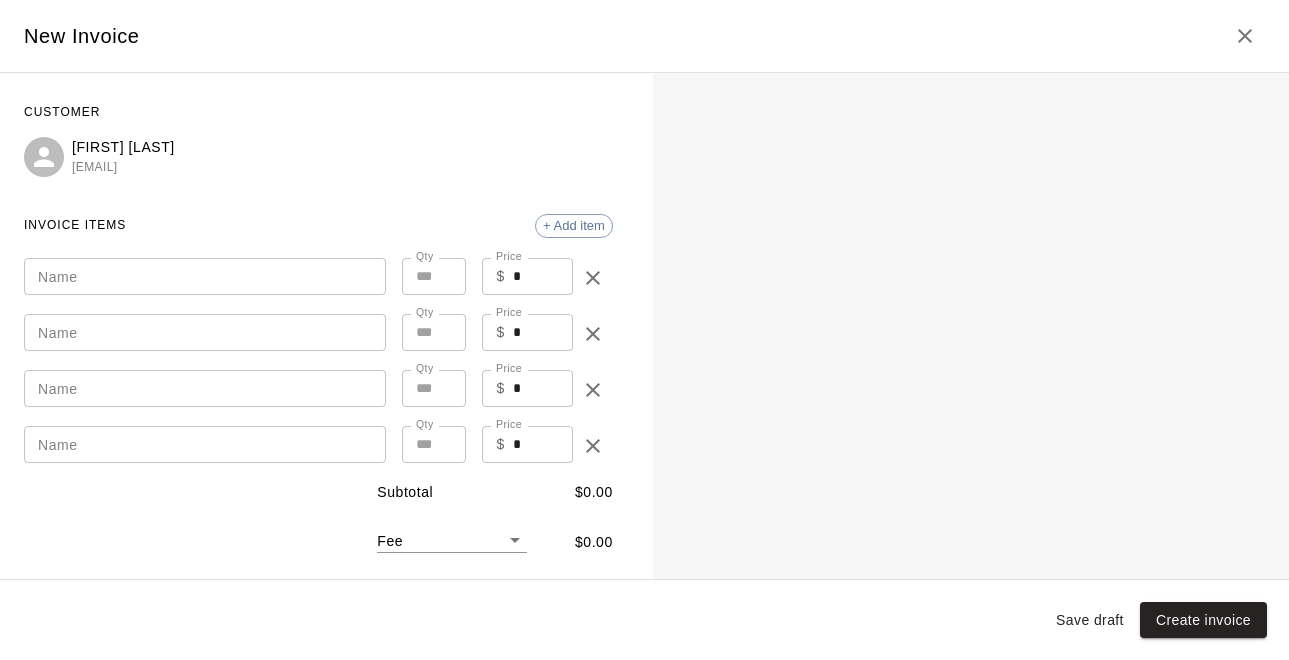 click on "Name" at bounding box center (205, 332) 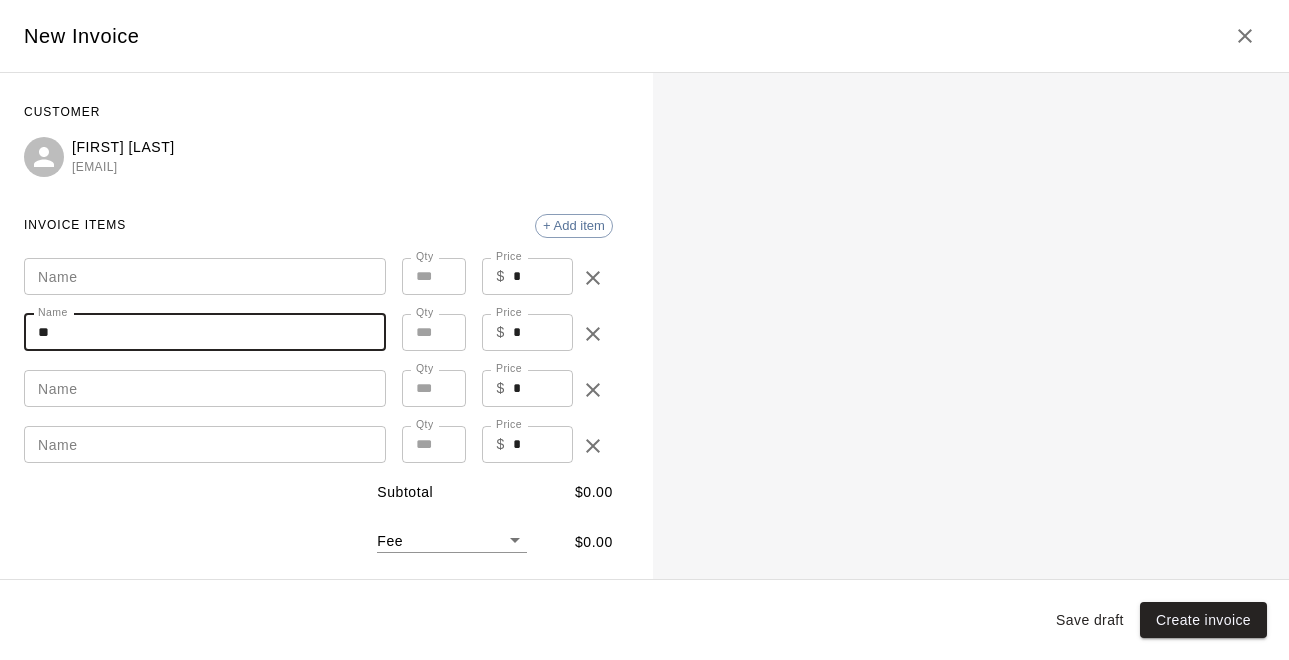 type on "*" 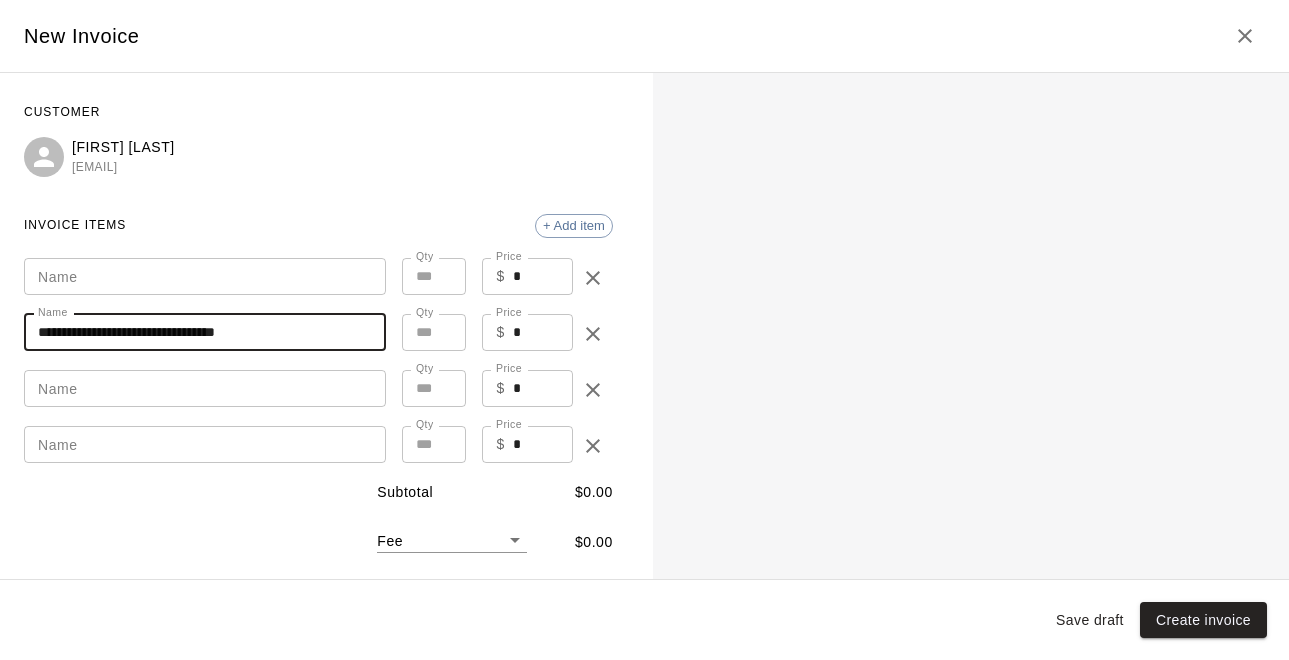 type on "**********" 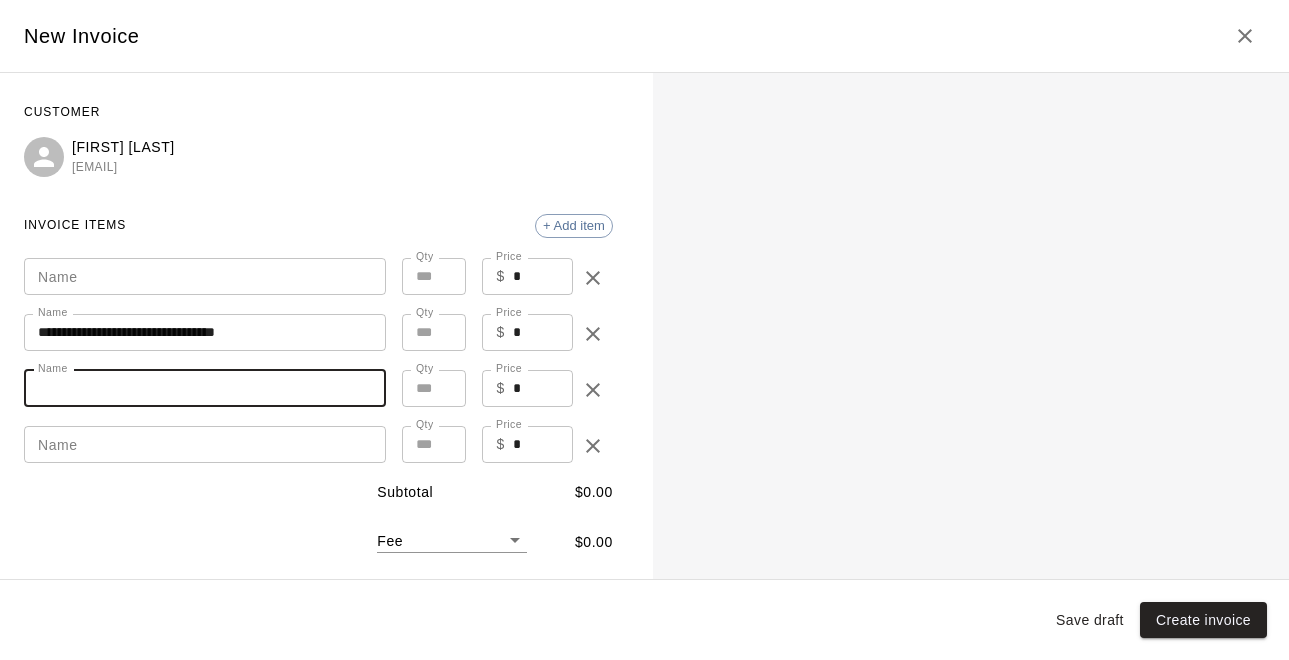 click on "Name" at bounding box center (205, 276) 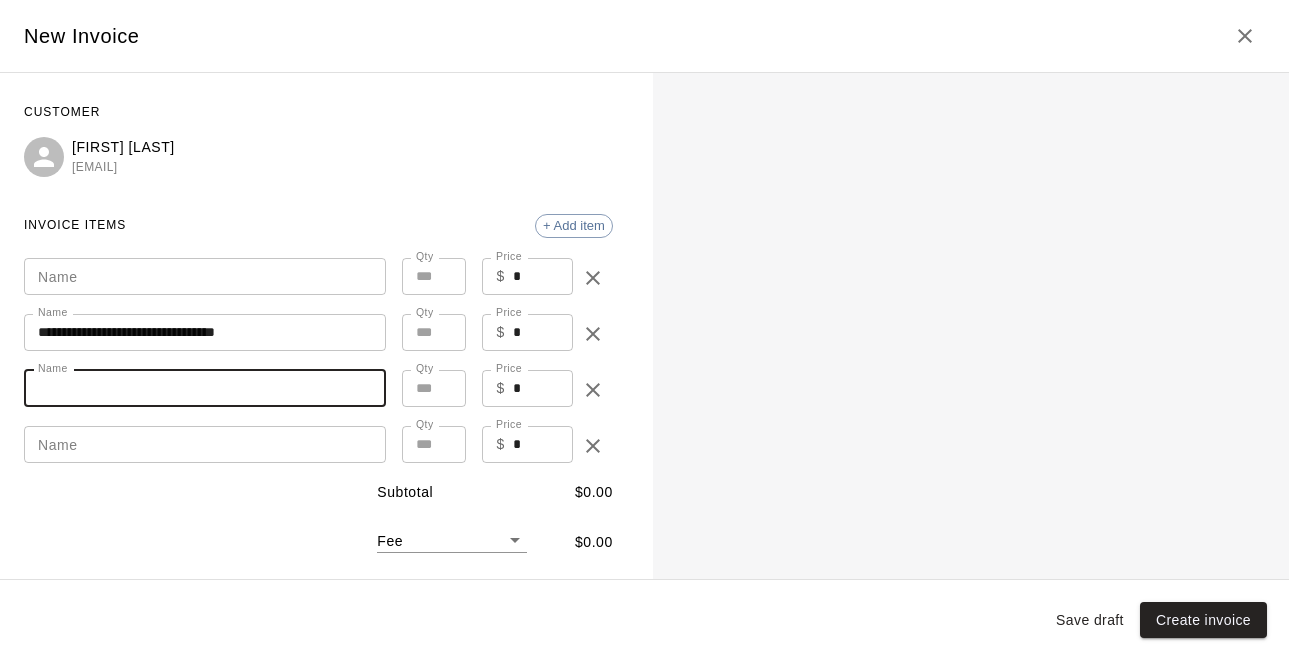 click on "Name" at bounding box center (205, 388) 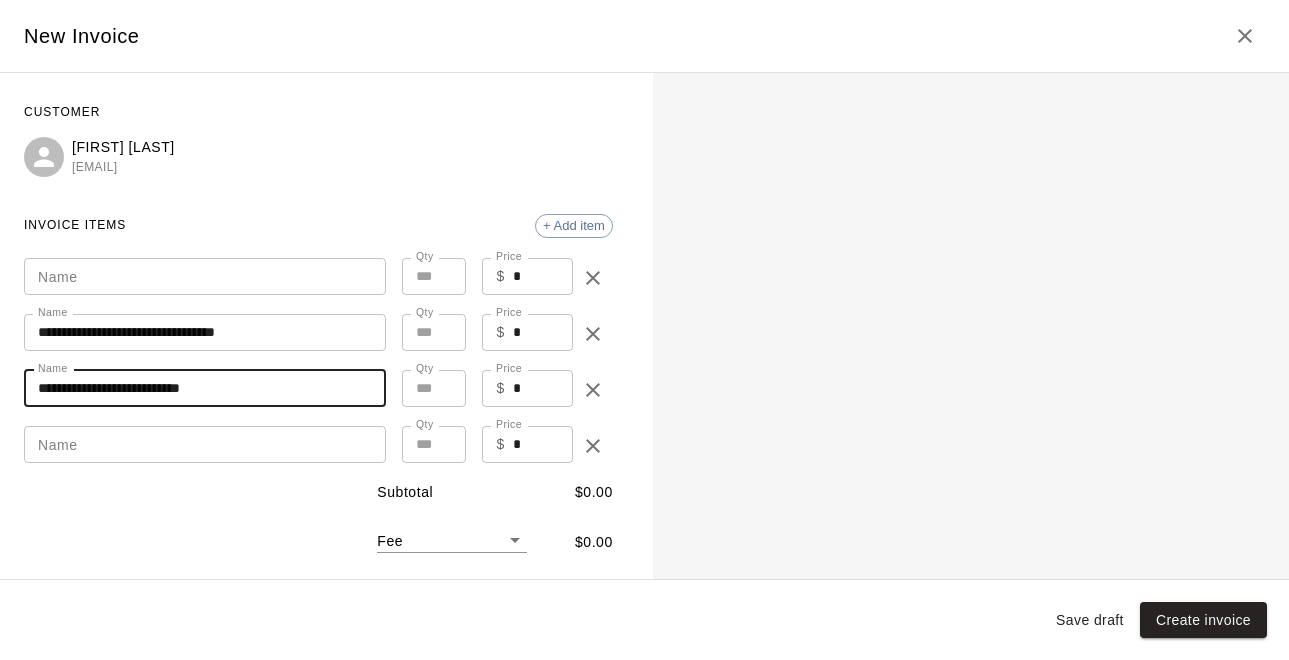 type on "**********" 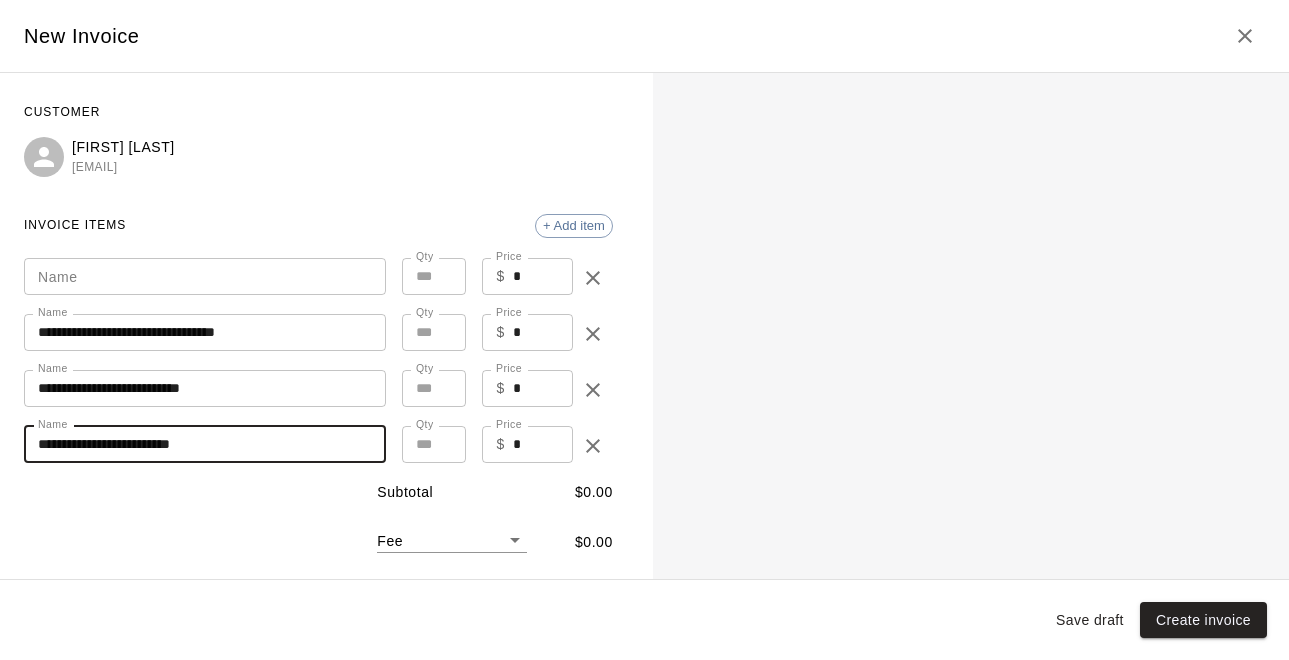 type on "**********" 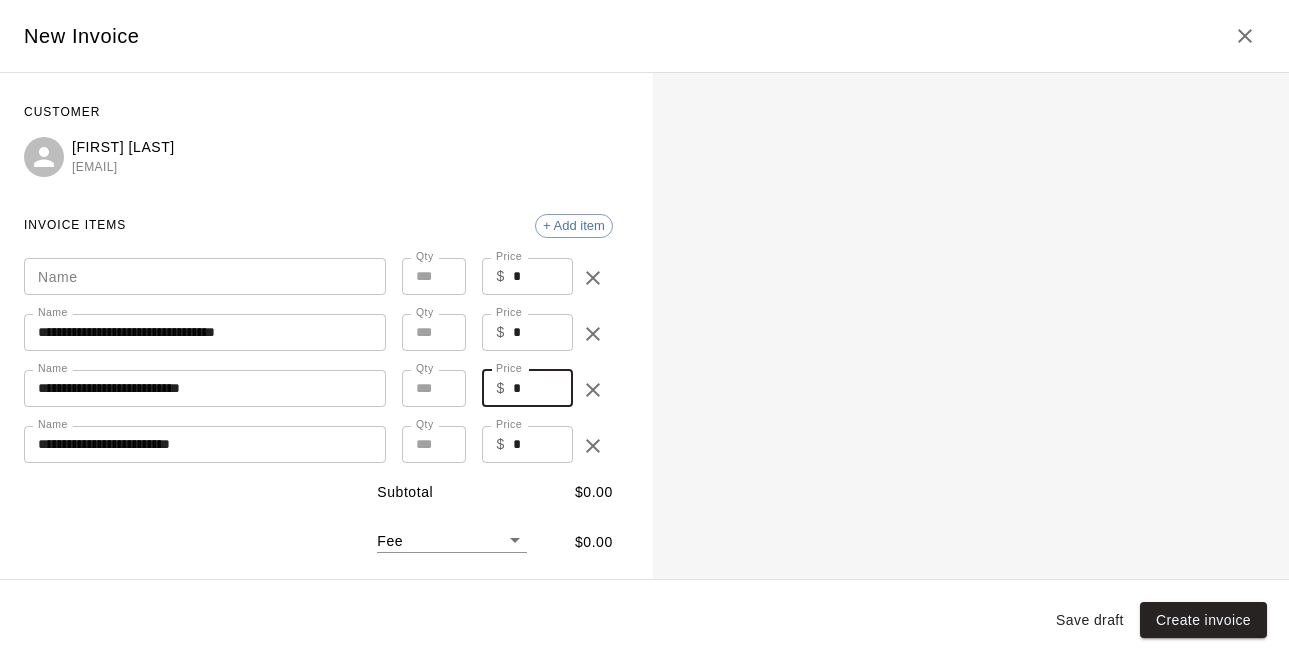 click on "*" at bounding box center (543, 388) 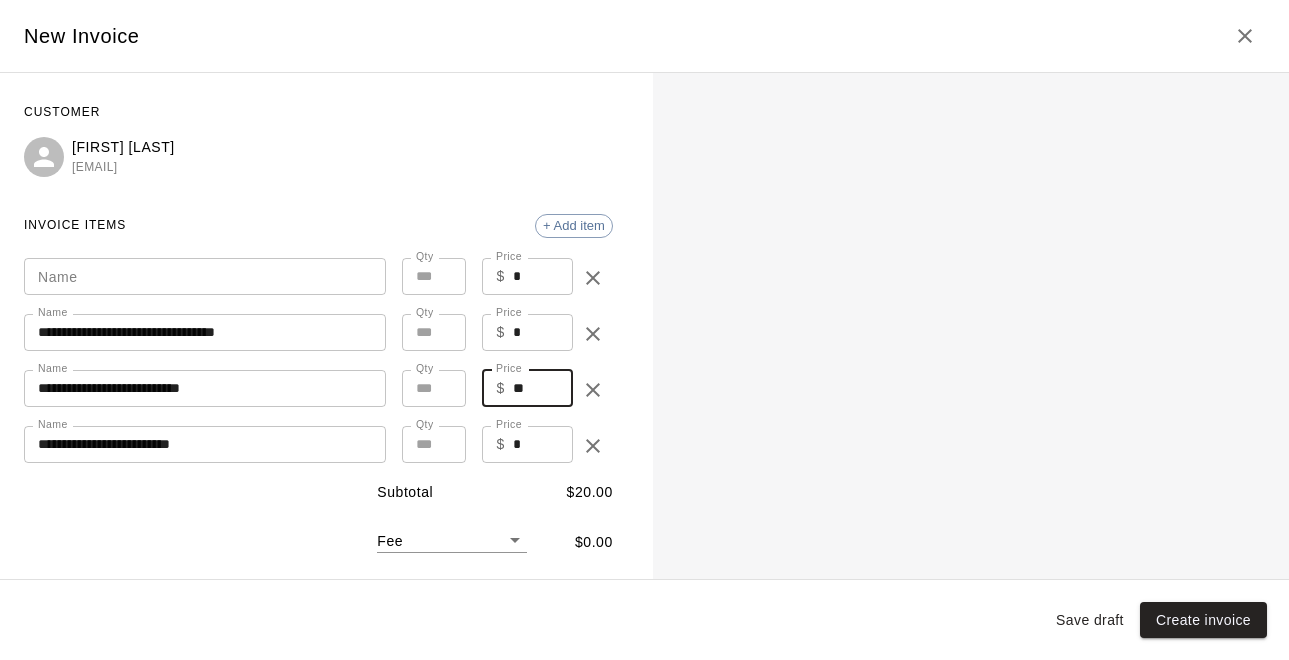 type on "**" 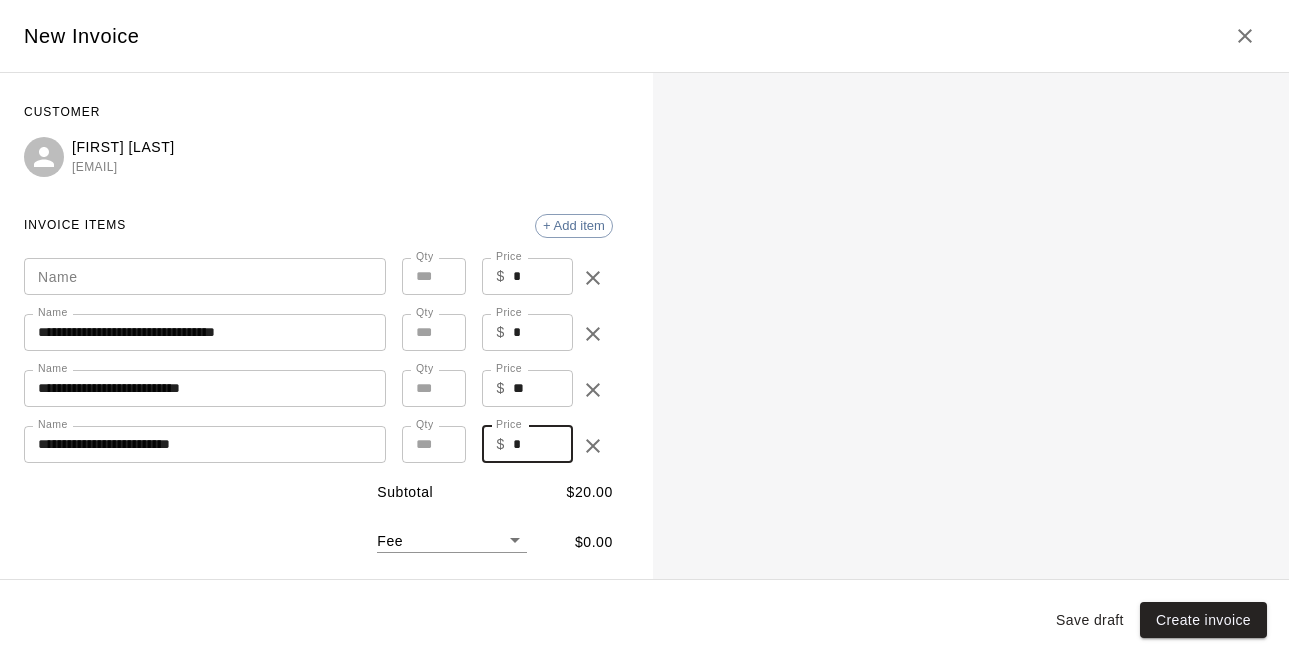 click on "*" at bounding box center (543, 444) 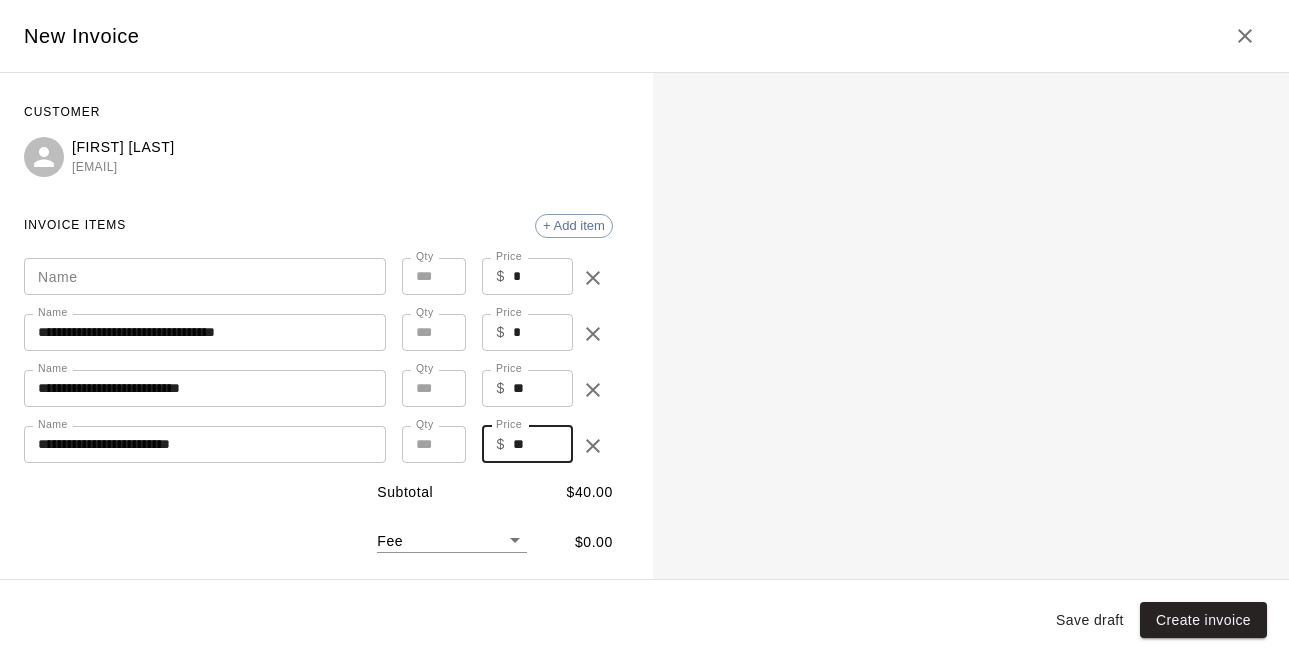 type on "**" 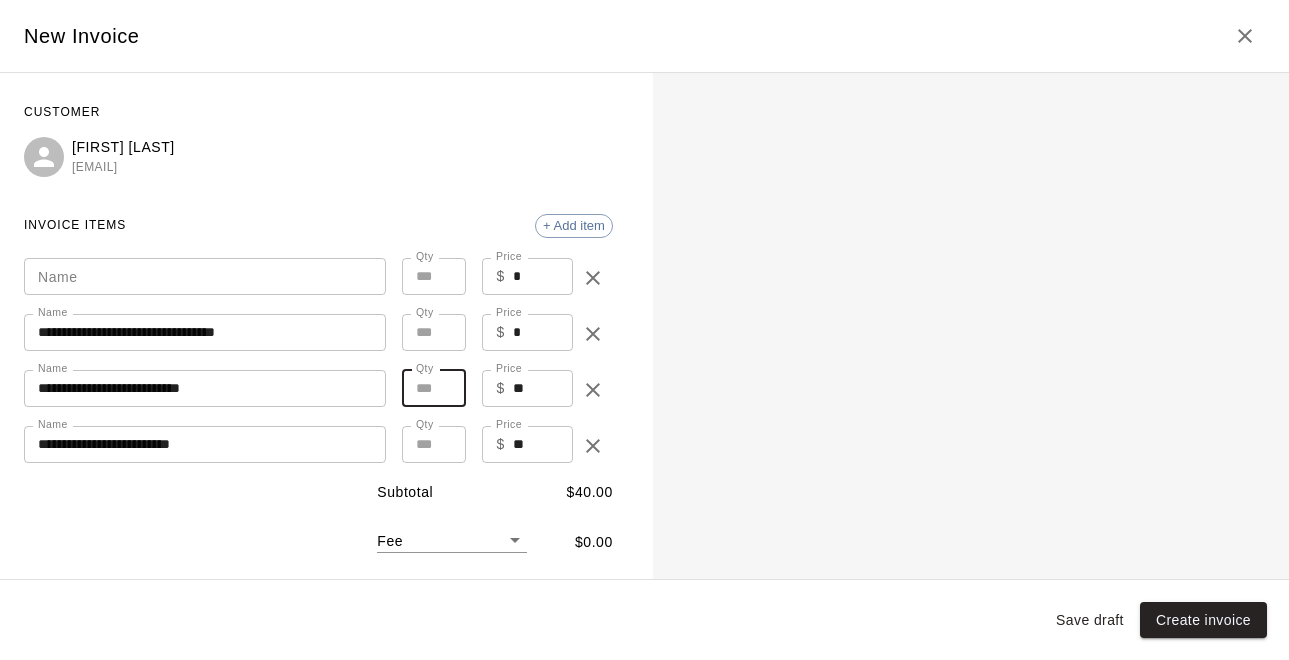 click on "*" at bounding box center [434, 388] 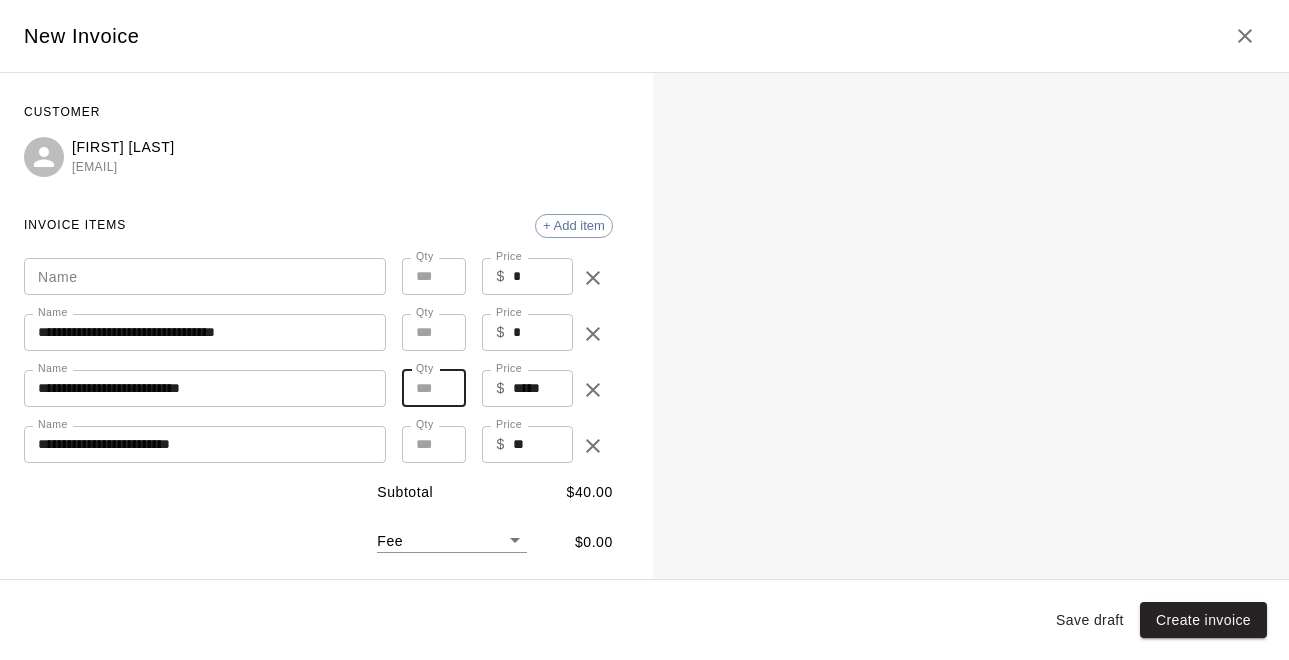 type on "**" 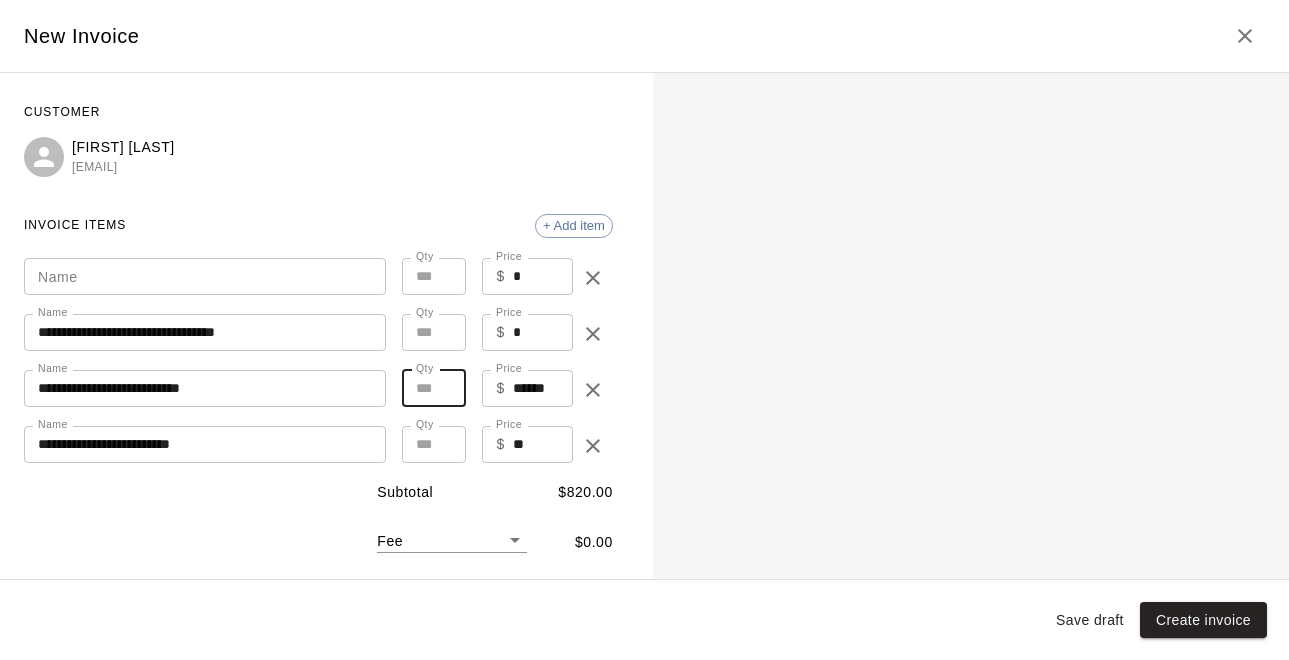 type on "**" 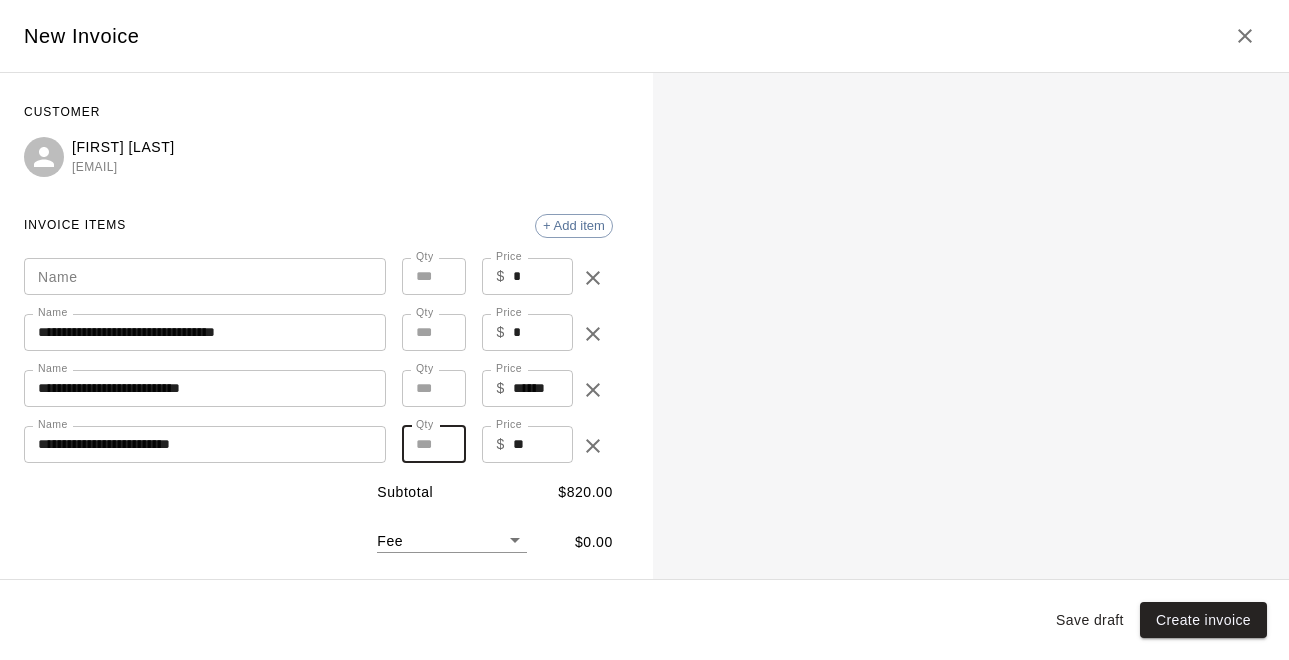 click on "*" at bounding box center [434, 444] 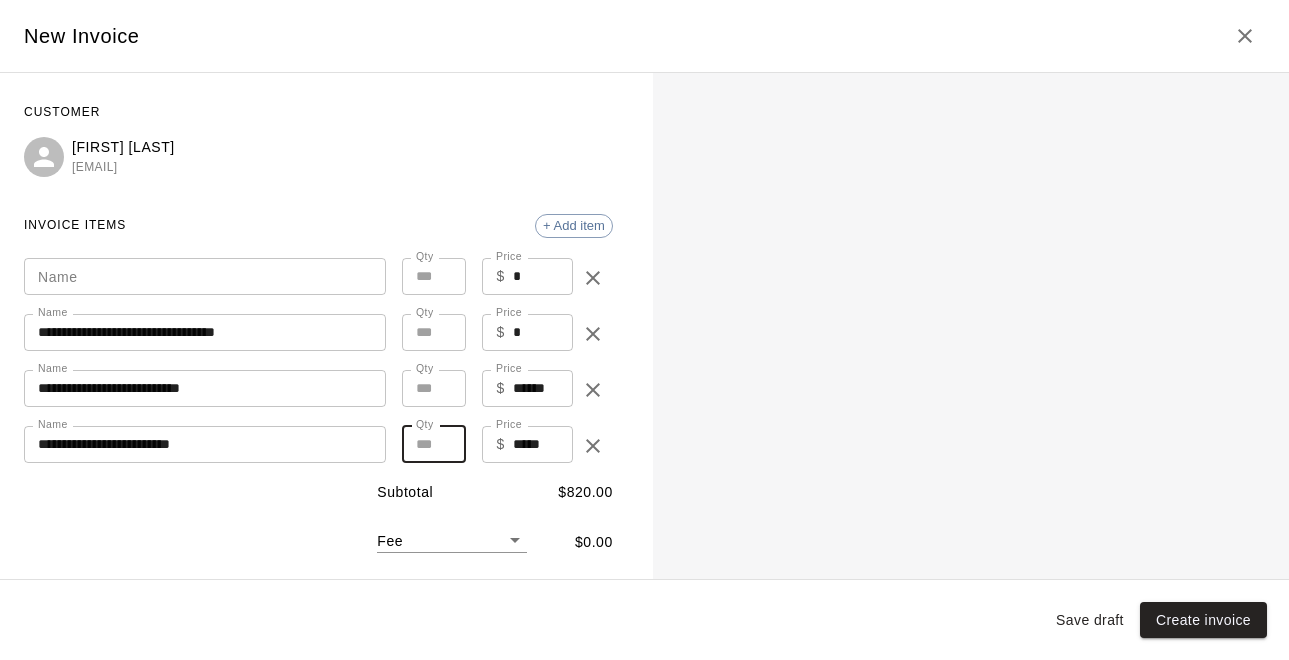 type on "**" 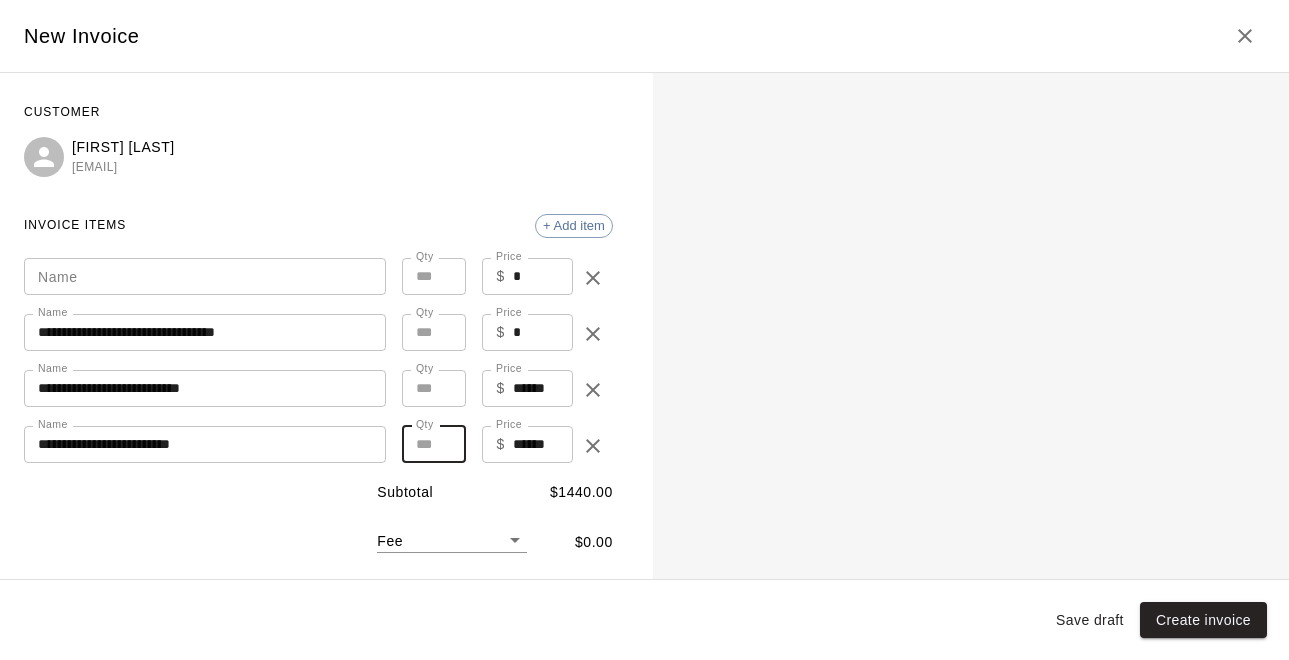 type on "**" 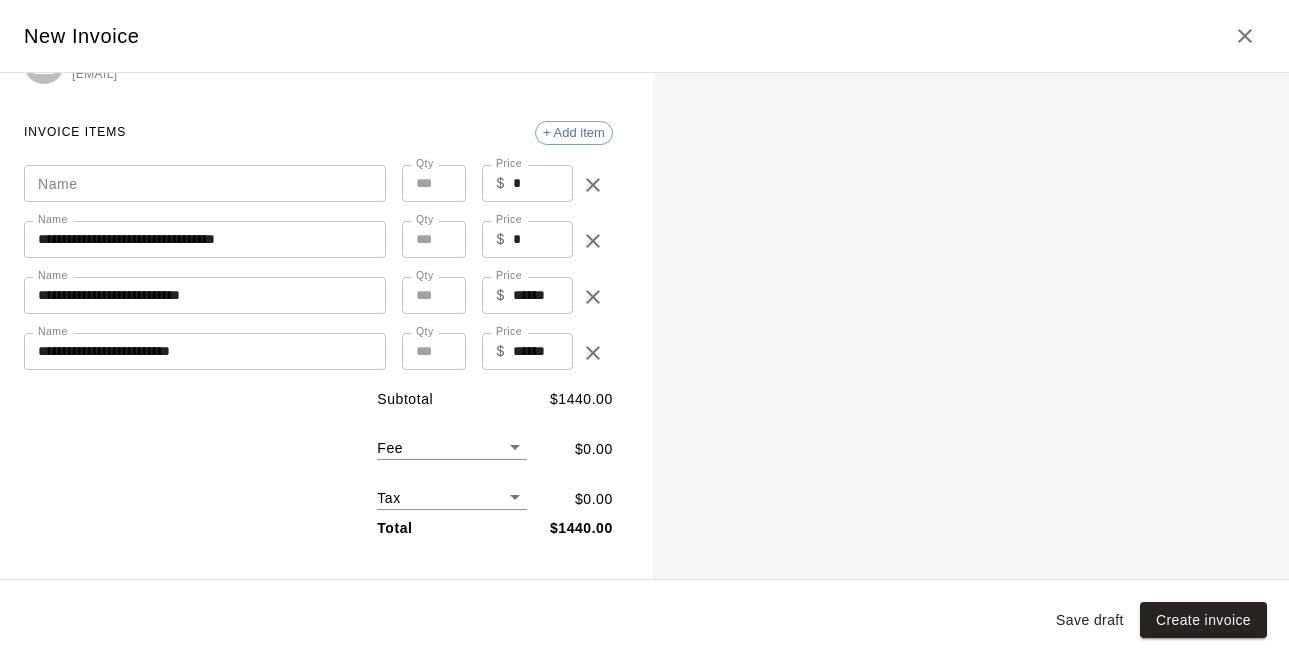 scroll, scrollTop: 94, scrollLeft: 0, axis: vertical 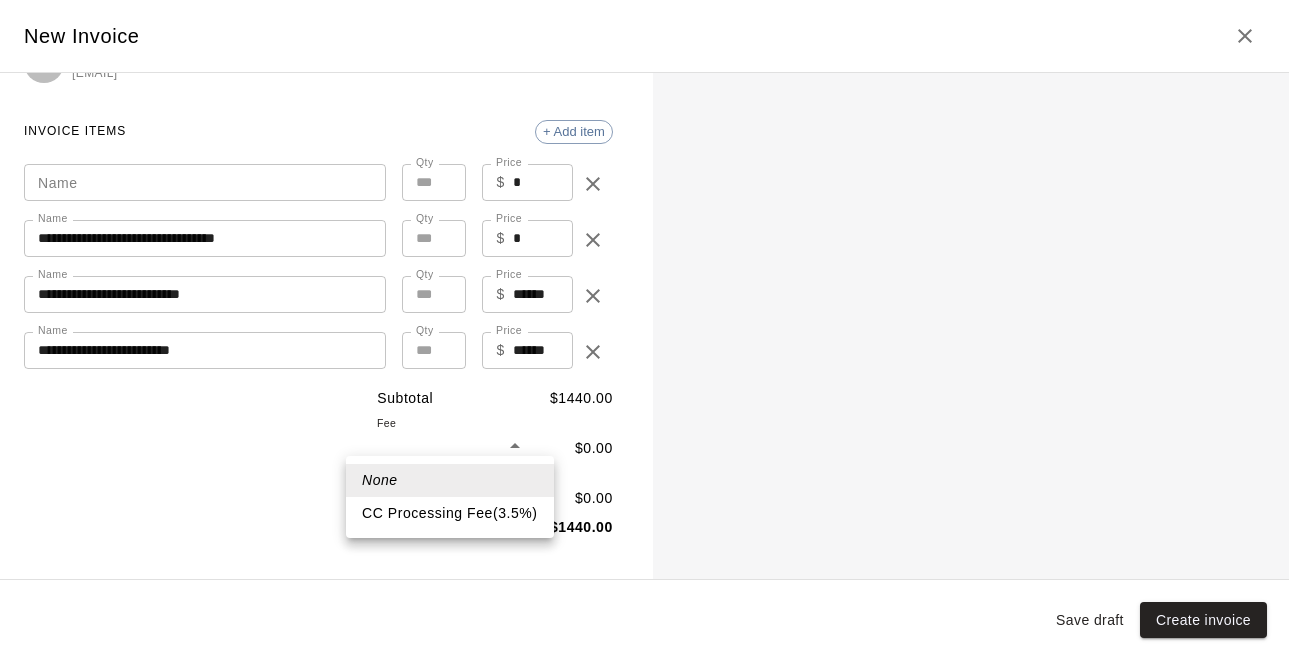 click on "Home Services Calendar Availability Customers Marketing Retail Reports Settings Contact Us Help Center View public page Copy public page link Customers / Darlene Asuncion Darlene Asuncion Profile Contact Family Wallet New Payments Invoices Credits Activity Marketing Delete Invoices New invoice Total Invoices 16 Total Due $ 2836.76 Paid $ 40.64 Outstanding $ 2796.12 Export Columns 0 Filters ID Amount Paid Remaining Due Date Status Created On Actions 2413 $1560.63 $0.00 $1560.63 June 17, 2026 Draft August 06, 2025 ... 2412 $1560.63 $0.00 $1560.63 June 10, 2026 Draft August 06, 2025 ... 2411 $1560.63 $0.00 $1560.63 May 27, 2026 Draft August 06, 2025 ... 2410 $2427.65 $0.00 $2427.65 May 13, 2026 Draft August 06, 2025 ... 2248 $1560.63 $0.00 $1560.63 October 29, 2025 Draft August 01, 2025 ... 2238 $1647.33 $0.00 $1647.33 November 12, 2025 Draft August 01, 2025 ... 2237 $1170.47 $0.00 $1170.47 October 29, 2025 Void August 01, 2025 ... 2236 $1300.52 $0.00 $1300.52 October 15, 2025 Draft August 01, 2025 ... 2235 Open" at bounding box center [644, 714] 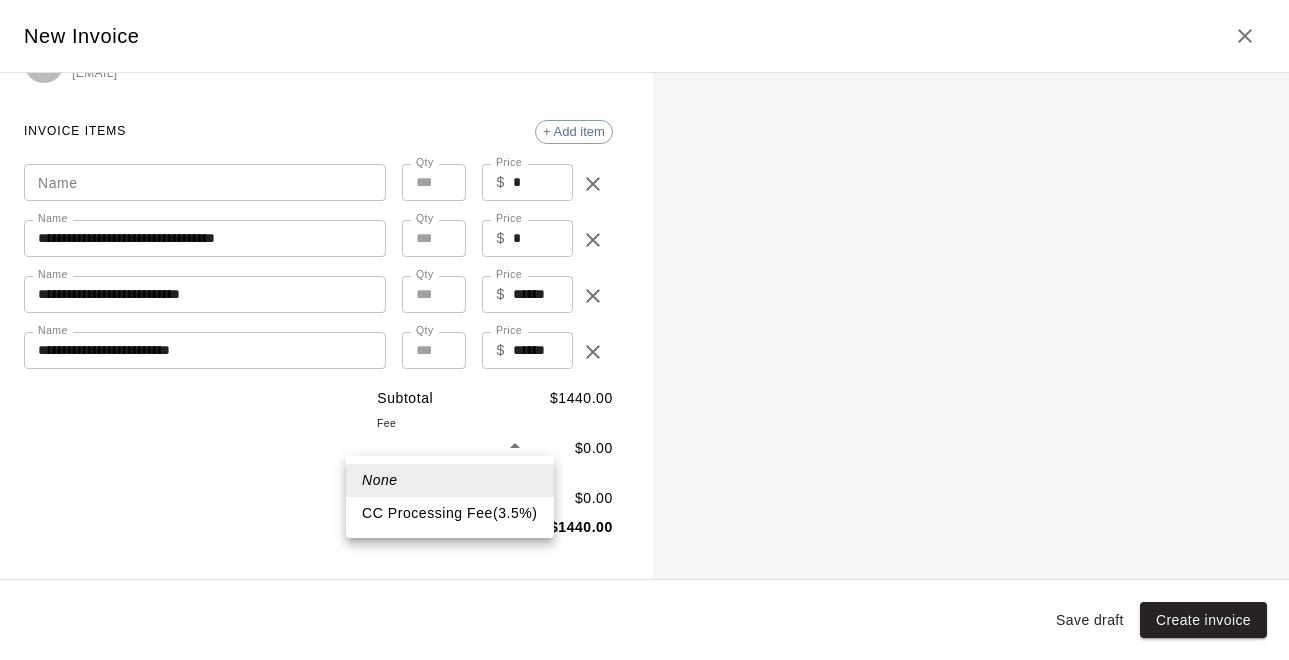 click on "CC Processing Fee  ( 3.5 % )" at bounding box center (450, 513) 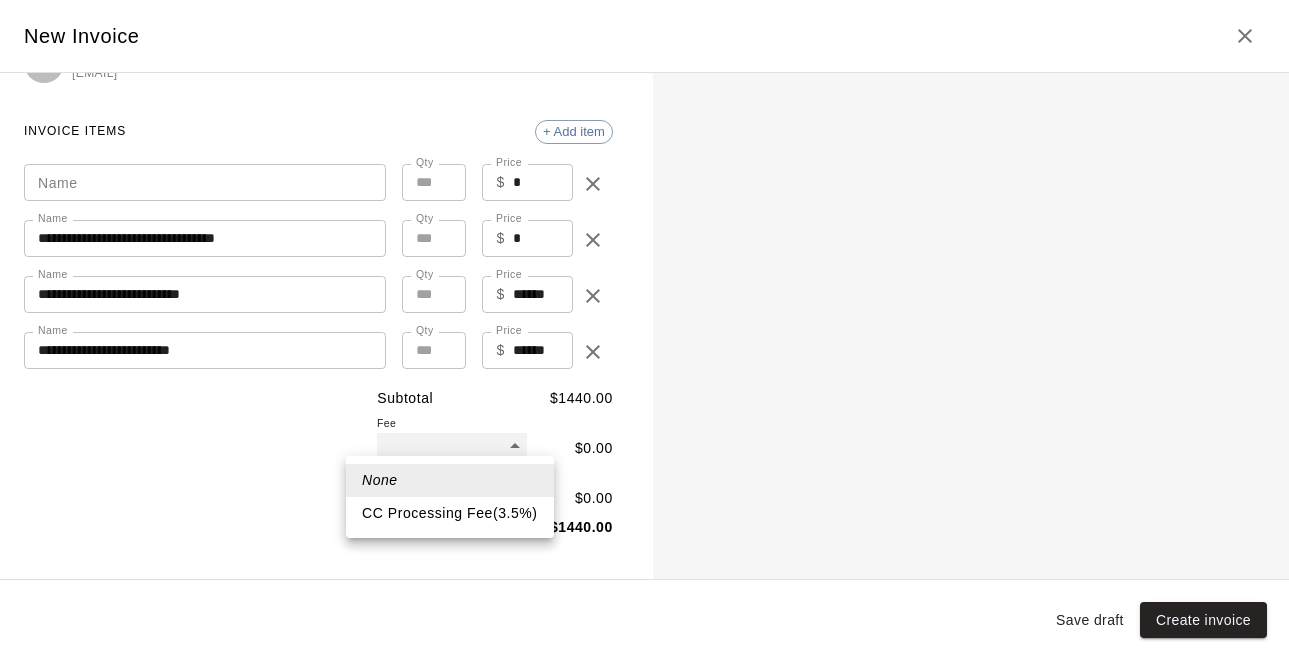 type on "***" 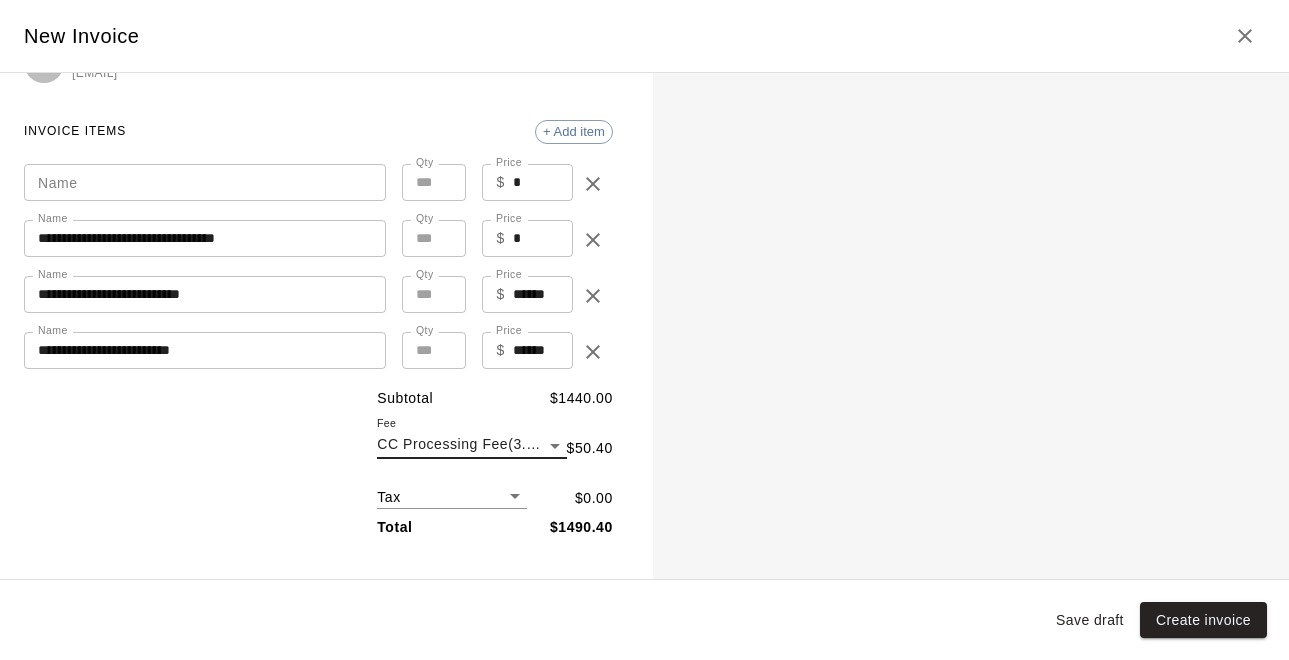 click on "Home Services Calendar Availability Customers Marketing Retail Reports Settings Contact Us Help Center View public page Copy public page link Customers / Darlene Asuncion Darlene Asuncion Profile Contact Family Wallet New Payments Invoices Credits Activity Marketing Delete Invoices New invoice Total Invoices 16 Total Due $ 2836.76 Paid $ 40.64 Outstanding $ 2796.12 Export Columns 0 Filters ID Amount Paid Remaining Due Date Status Created On Actions 2413 $1560.63 $0.00 $1560.63 June 17, 2026 Draft August 06, 2025 ... 2412 $1560.63 $0.00 $1560.63 June 10, 2026 Draft August 06, 2025 ... 2411 $1560.63 $0.00 $1560.63 May 27, 2026 Draft August 06, 2025 ... 2410 $2427.65 $0.00 $2427.65 May 13, 2026 Draft August 06, 2025 ... 2248 $1560.63 $0.00 $1560.63 October 29, 2025 Draft August 01, 2025 ... 2238 $1647.33 $0.00 $1647.33 November 12, 2025 Draft August 01, 2025 ... 2237 $1170.47 $0.00 $1170.47 October 29, 2025 Void August 01, 2025 ... 2236 $1300.52 $0.00 $1300.52 October 15, 2025 Draft August 01, 2025 ... 2235 Open" at bounding box center (644, 714) 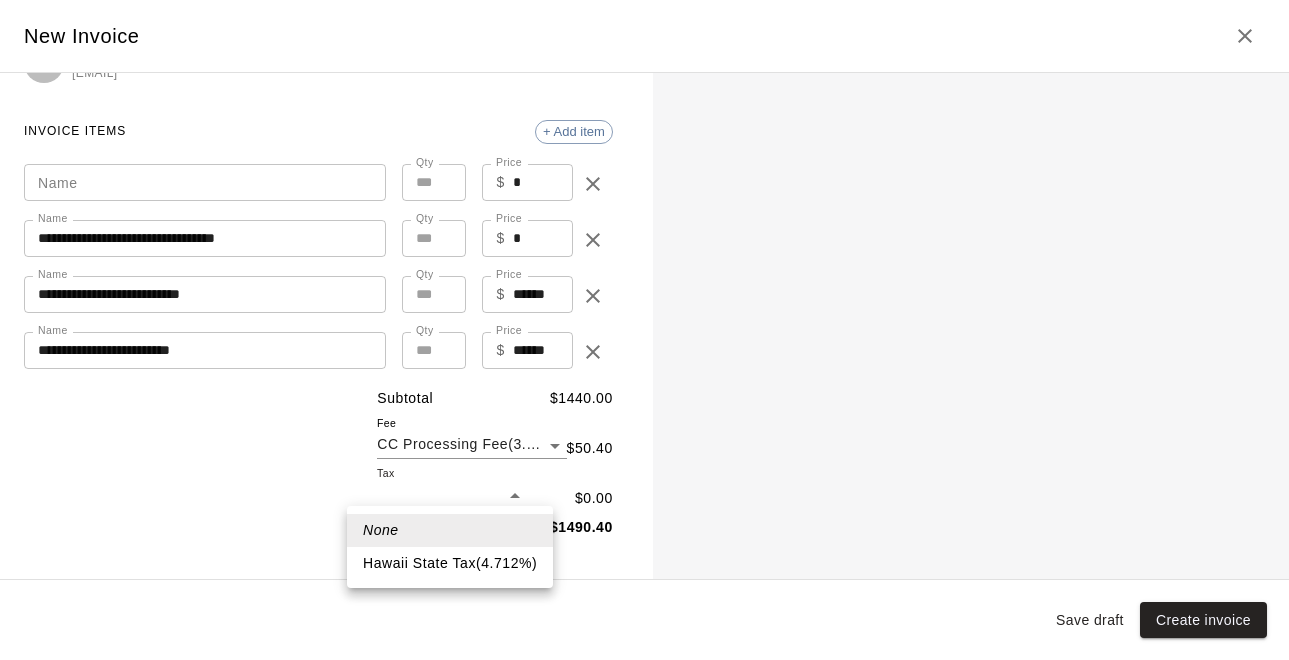 click on "Hawaii State Tax  ( 4.712 %)" at bounding box center (450, 563) 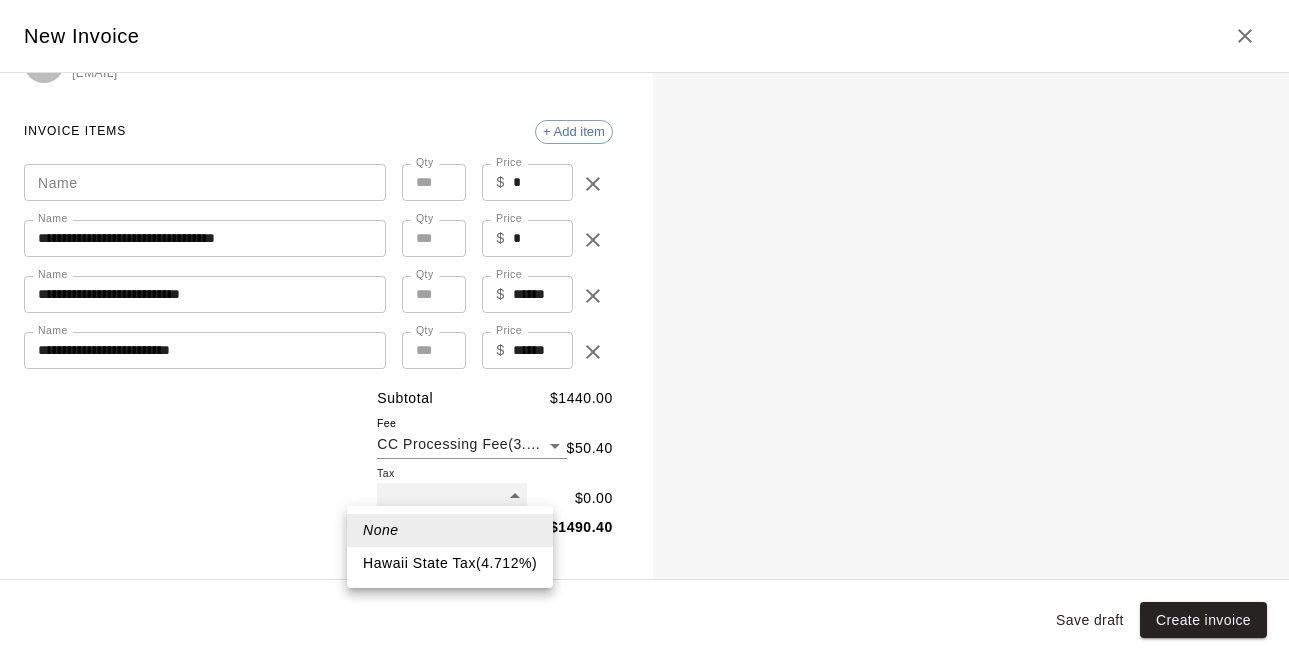type on "***" 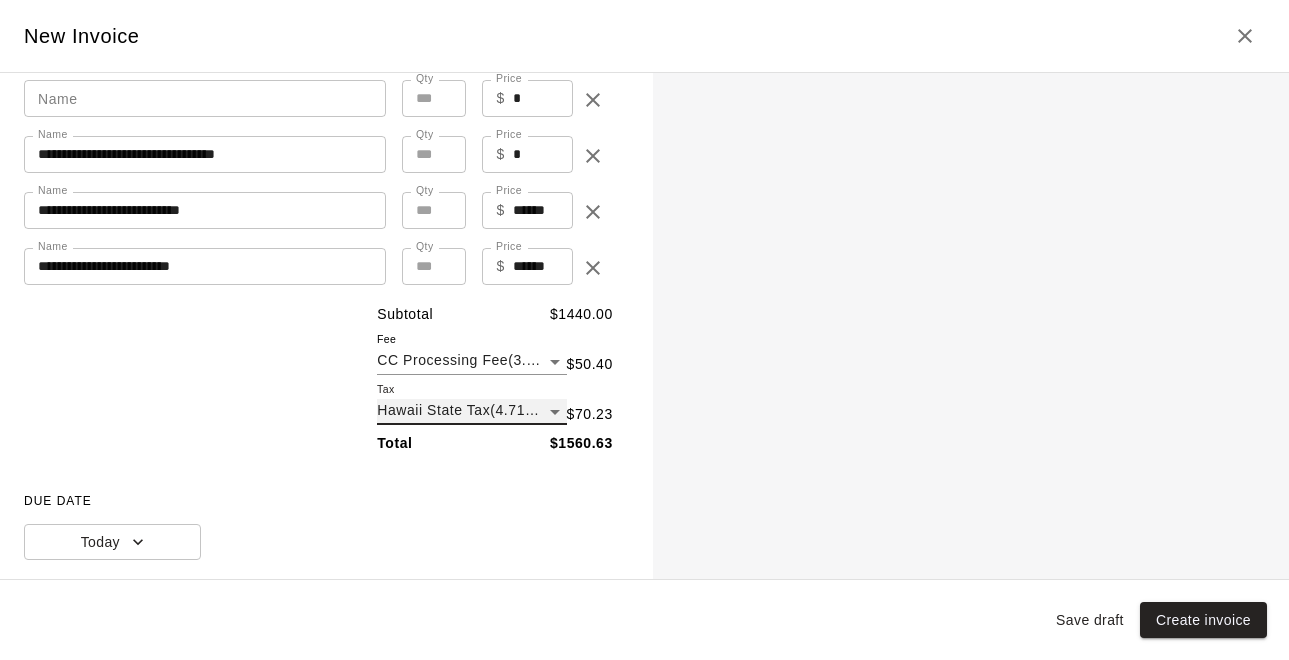 scroll, scrollTop: 187, scrollLeft: 0, axis: vertical 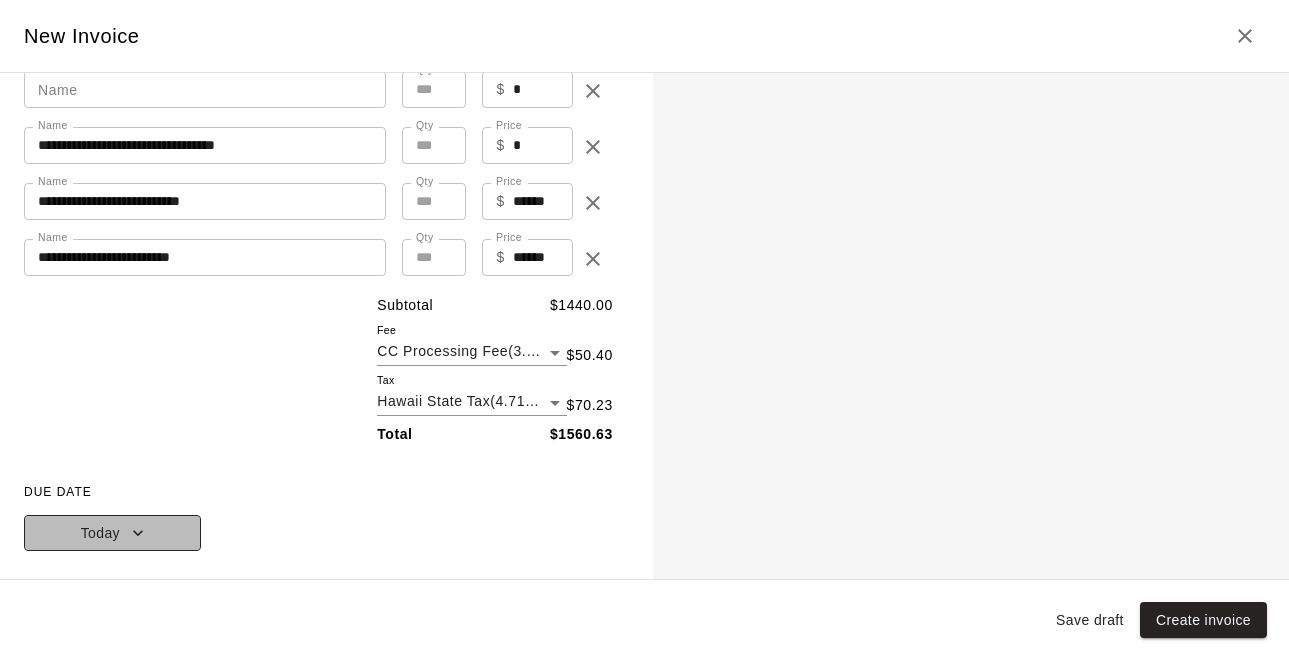 click 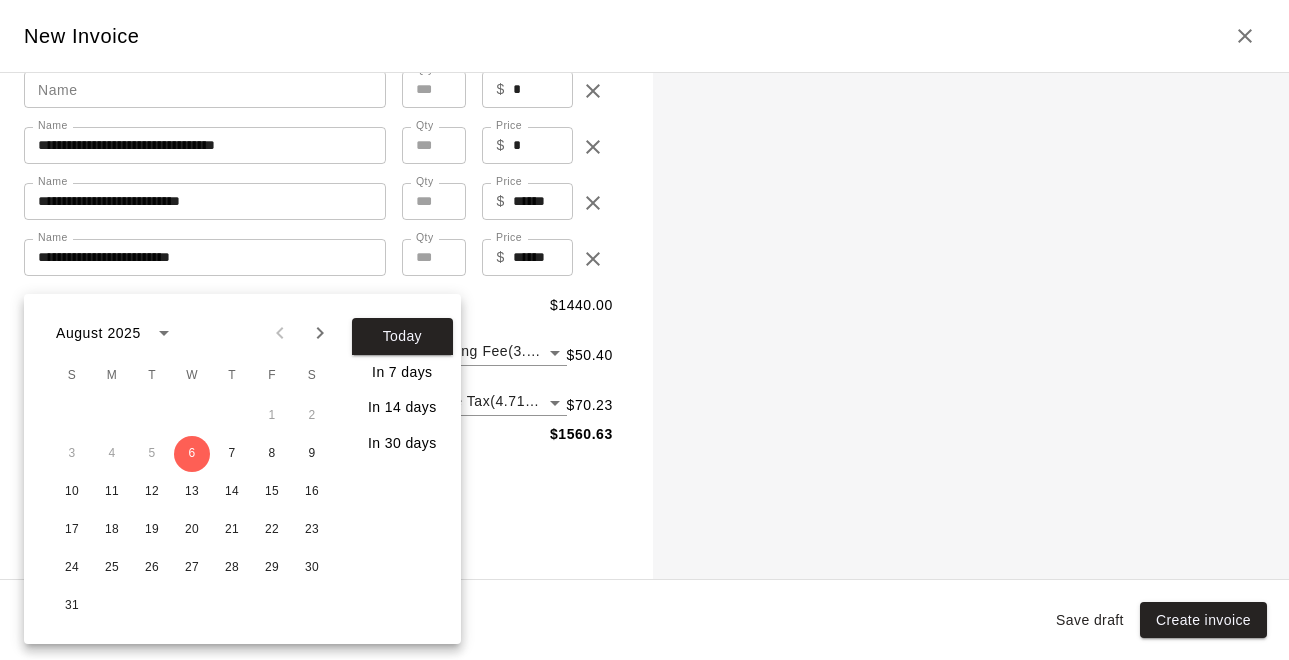click 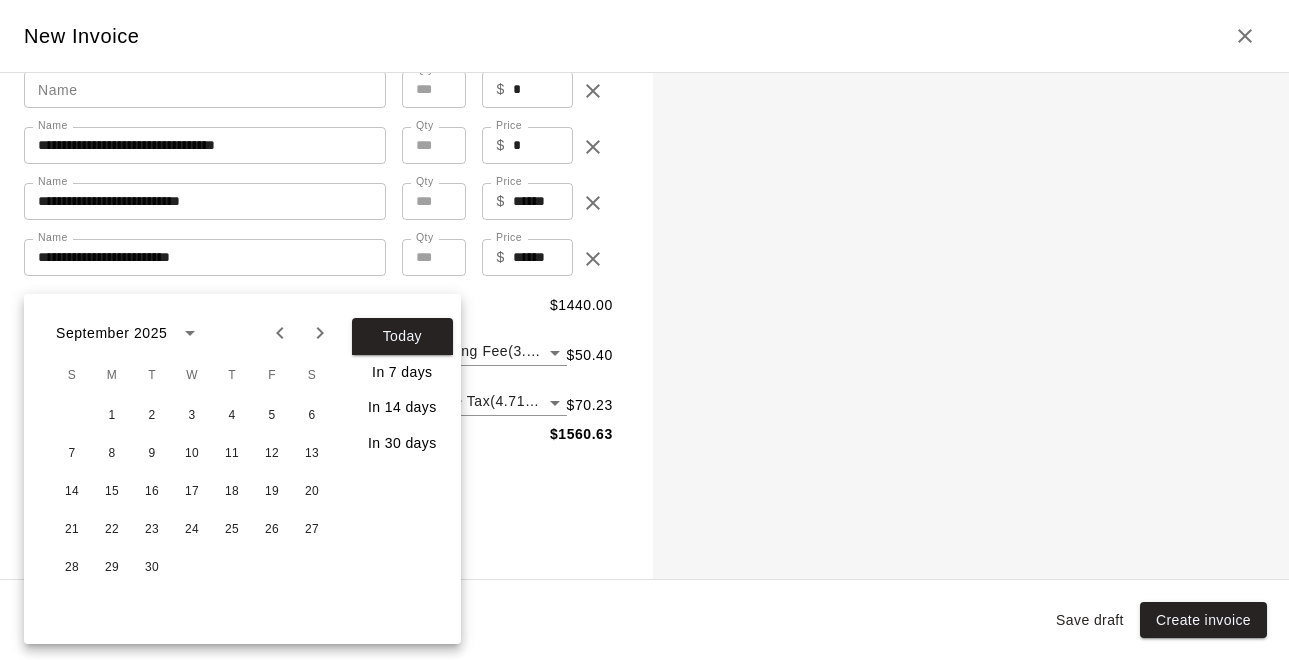 click 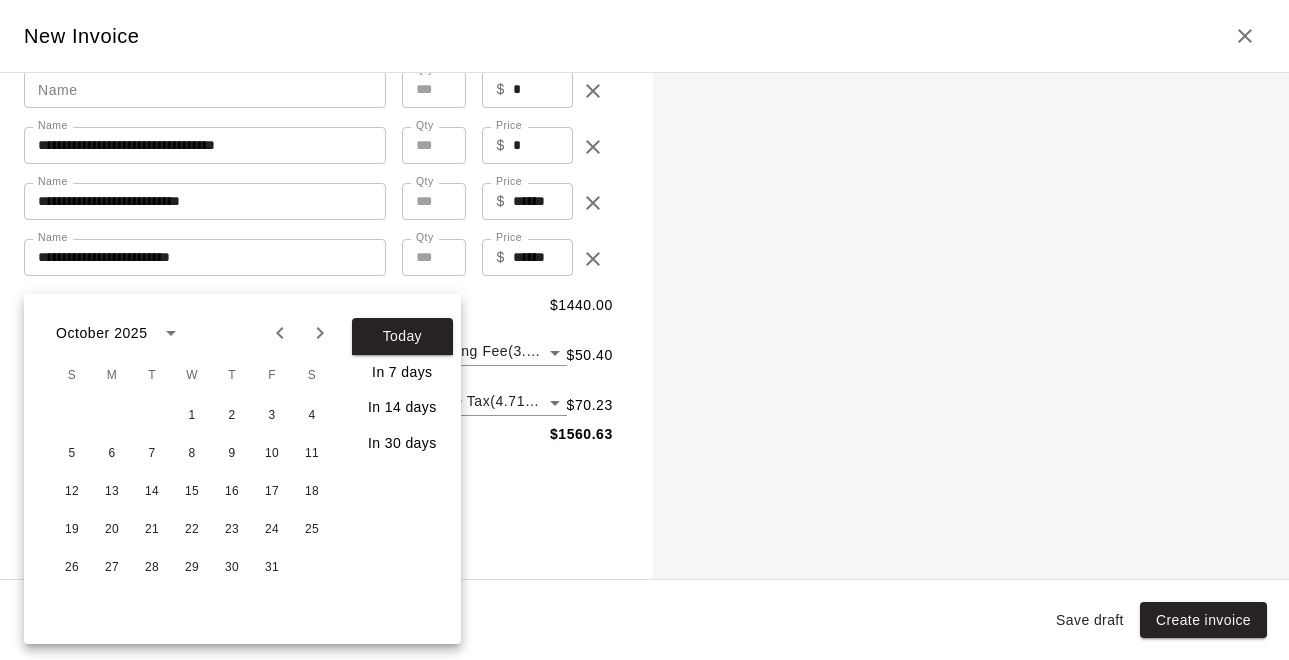 click 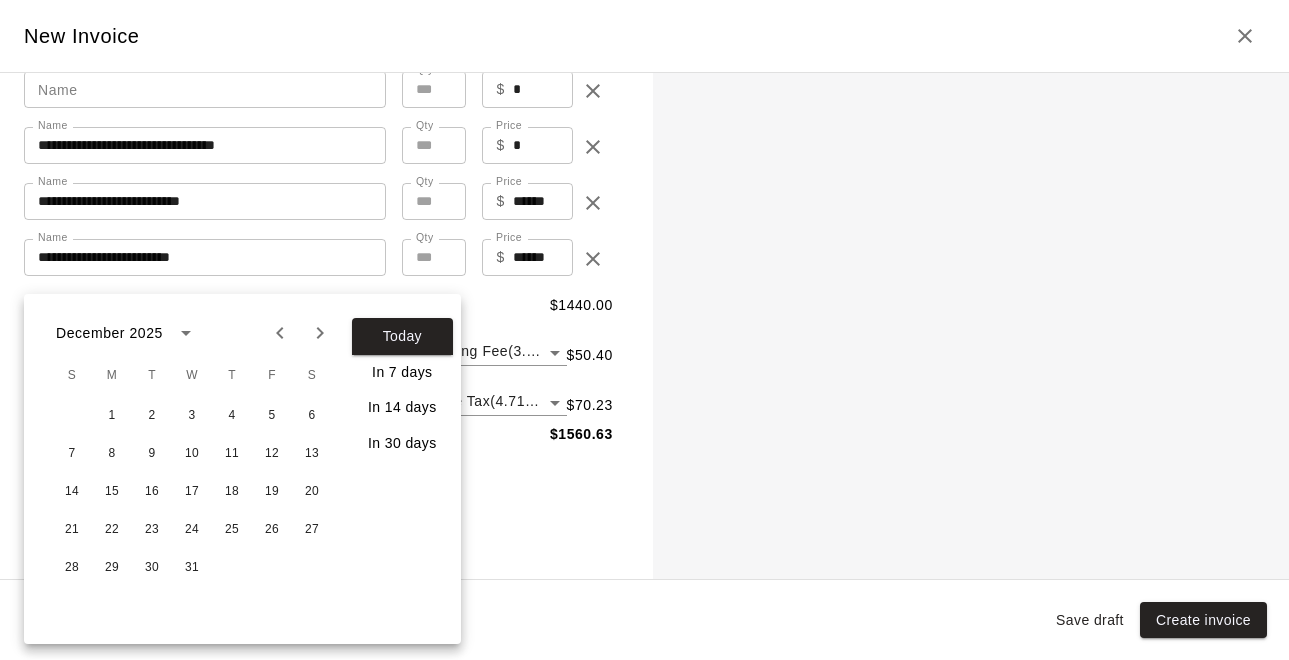 click 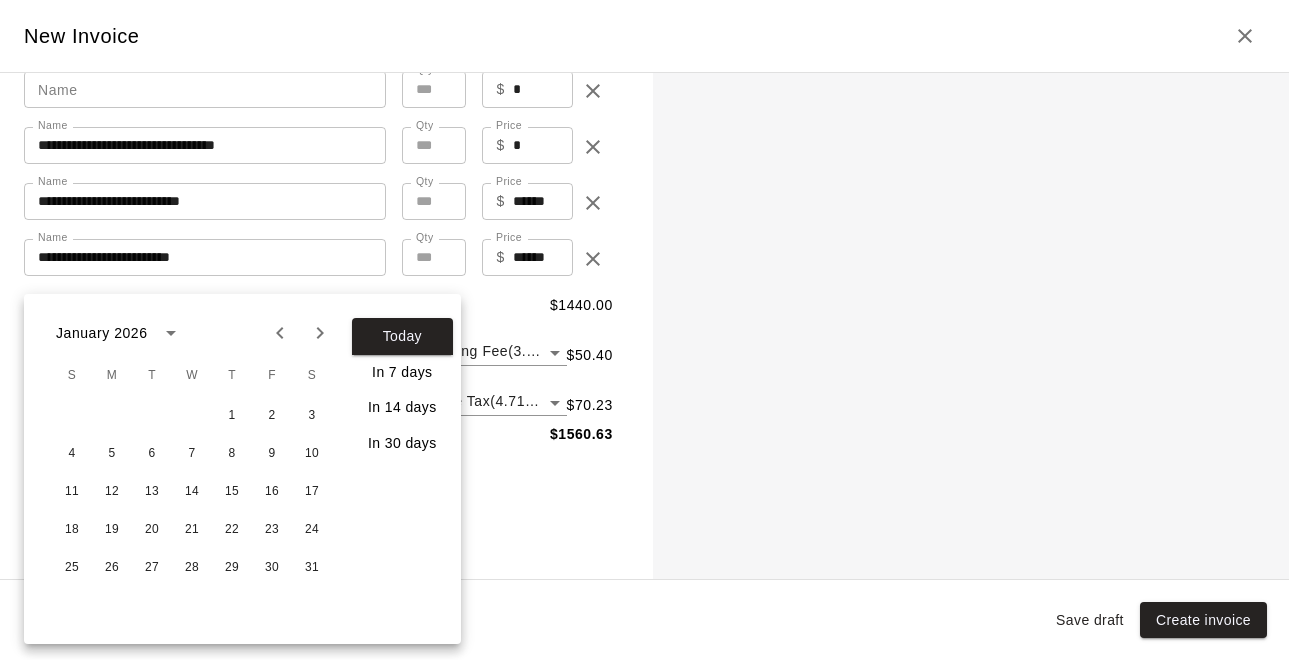 click 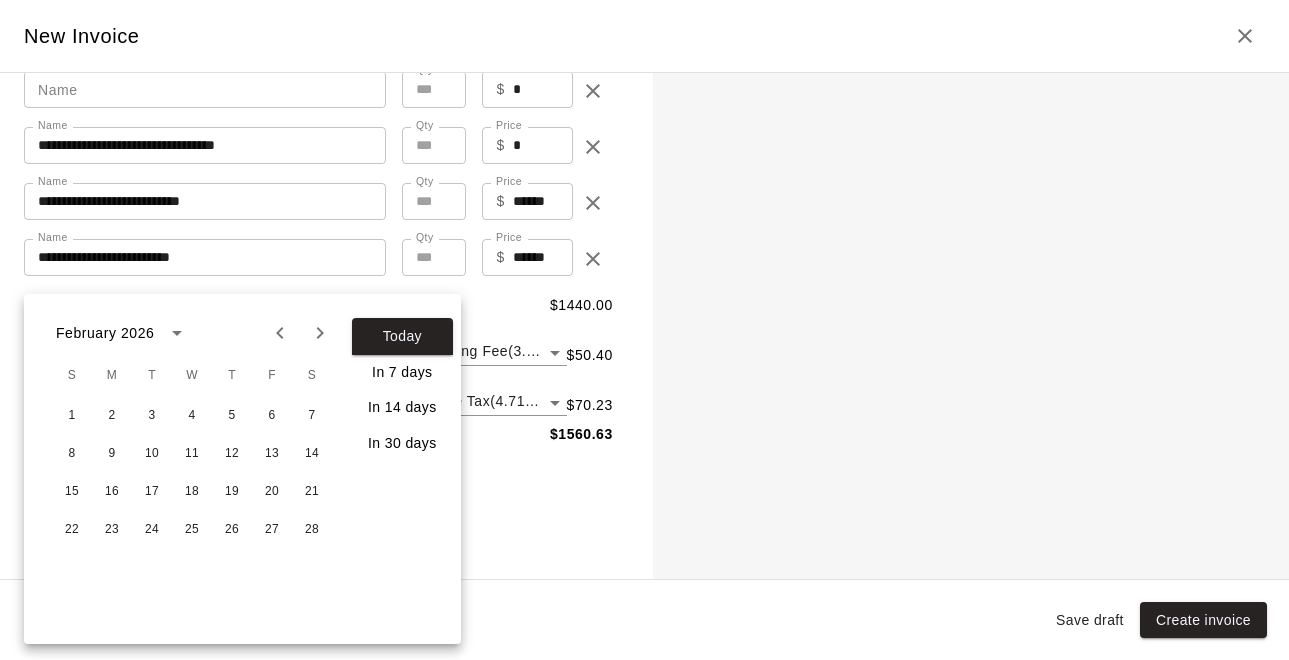 click 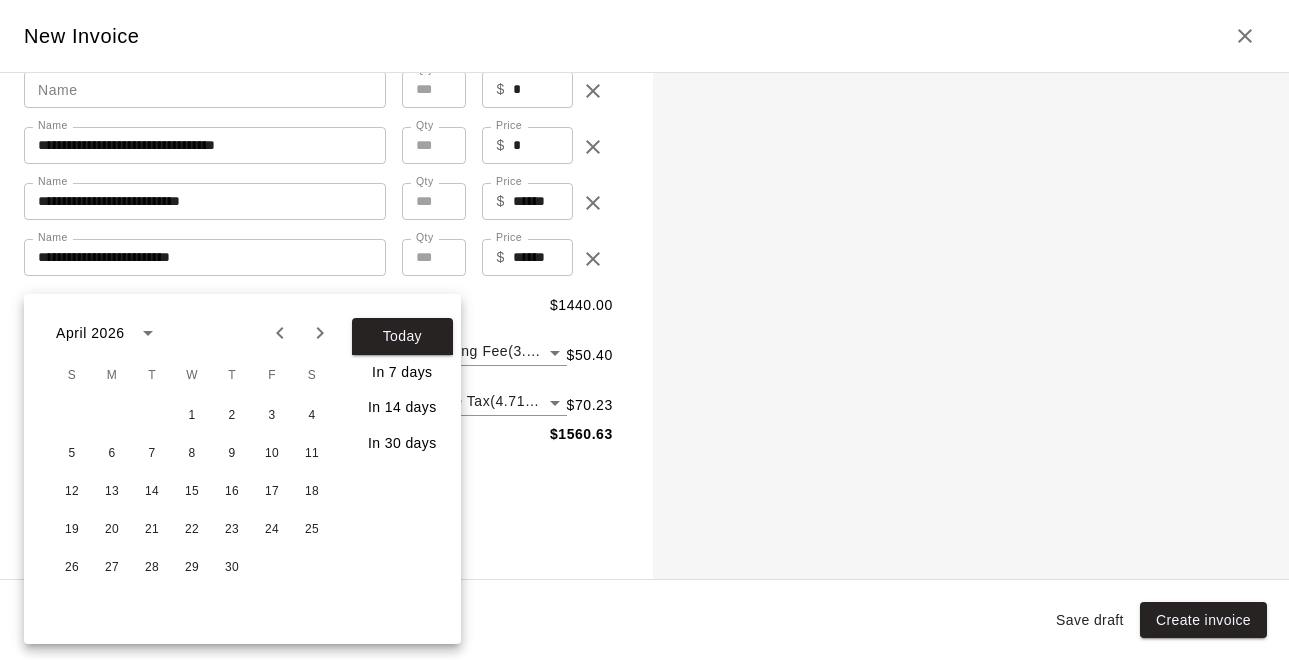 click 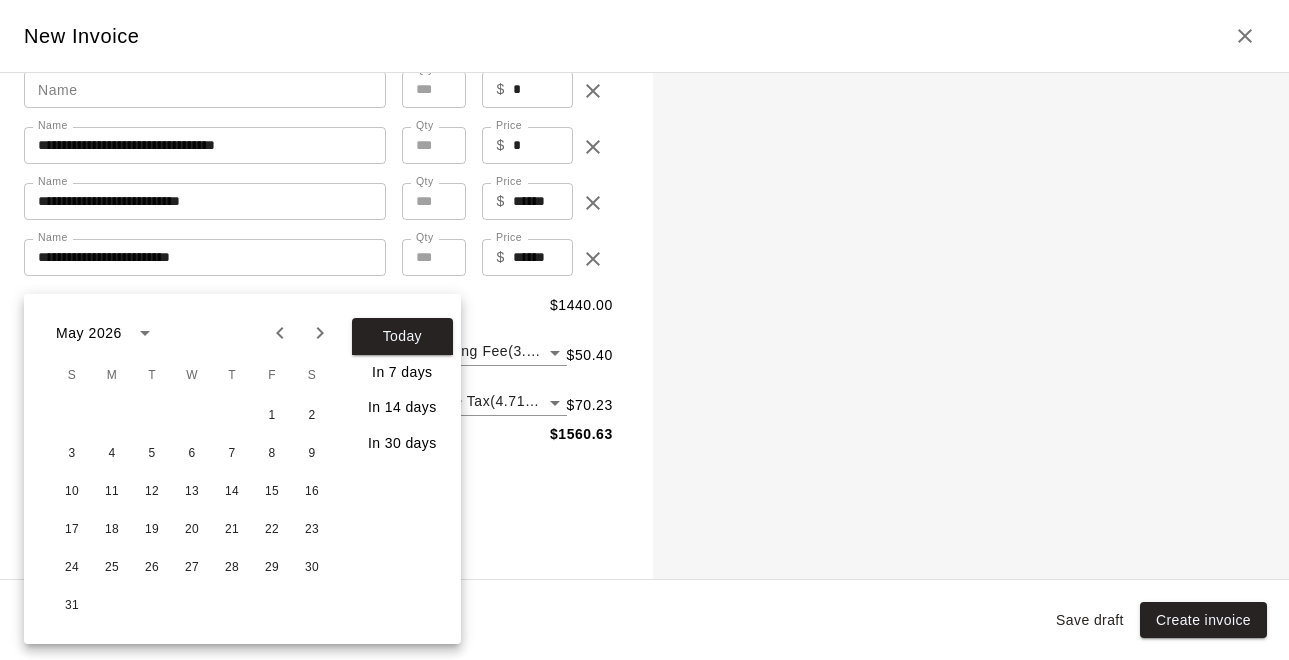 click 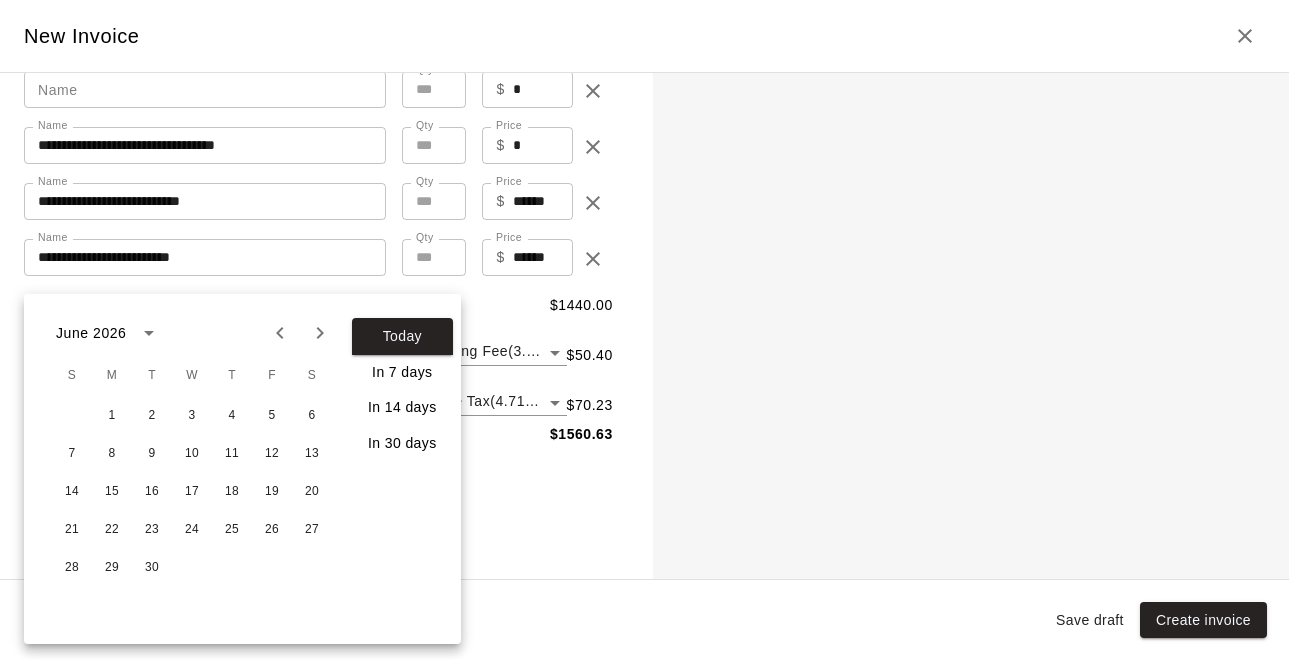 click 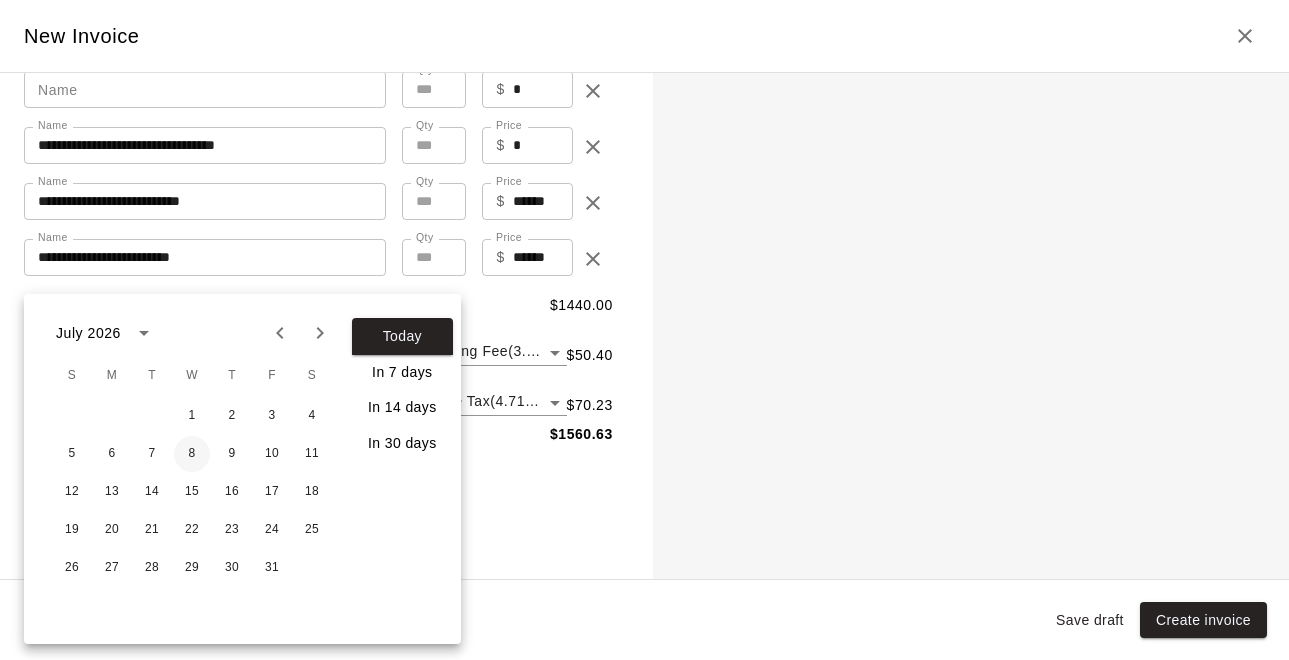 click on "8" at bounding box center (192, 454) 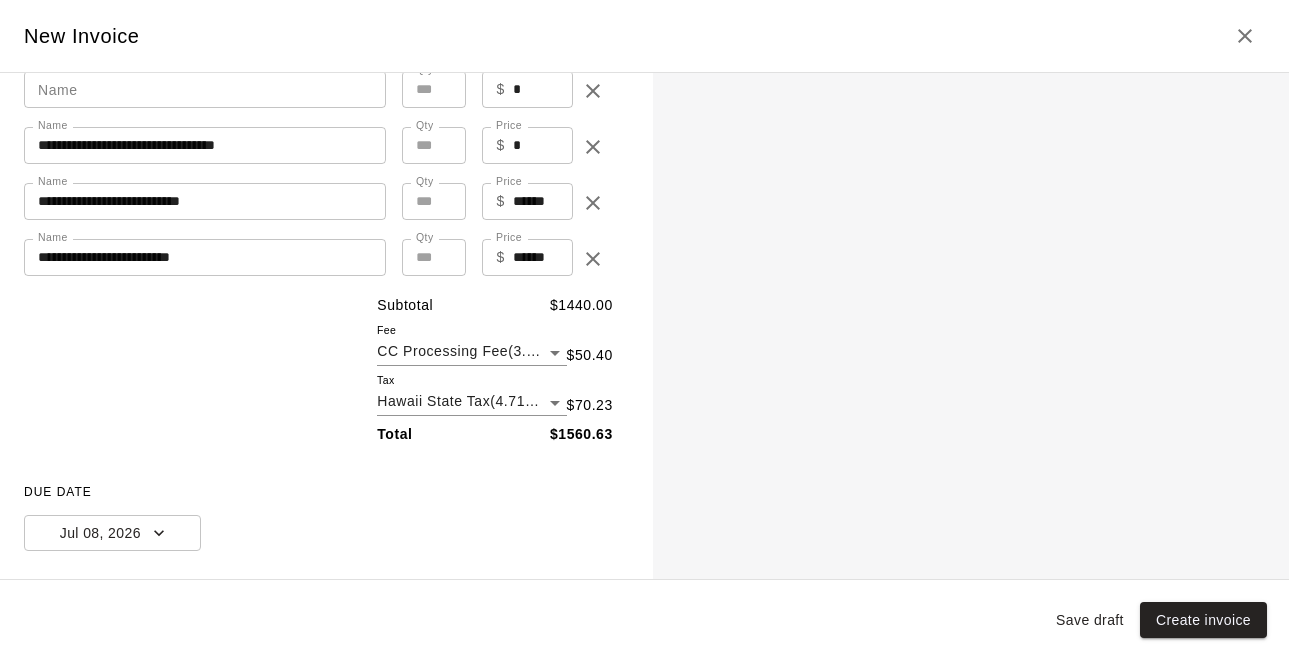 click on "Save draft" at bounding box center (1090, 620) 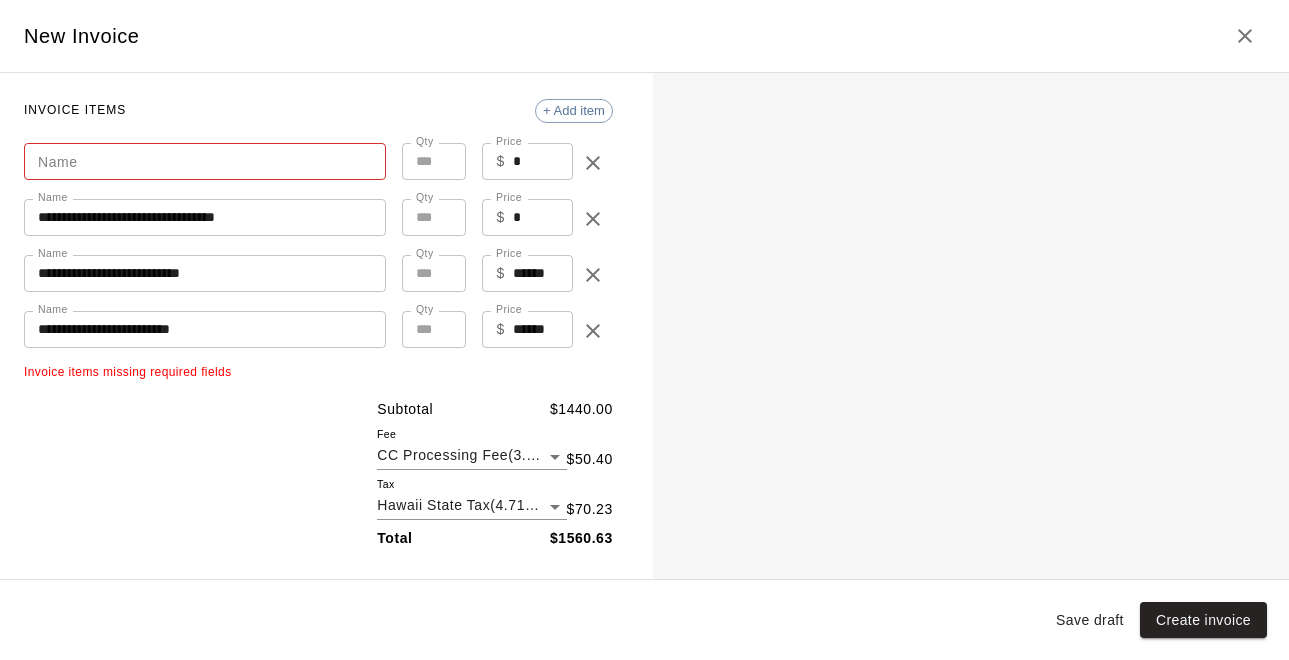 scroll, scrollTop: 114, scrollLeft: 0, axis: vertical 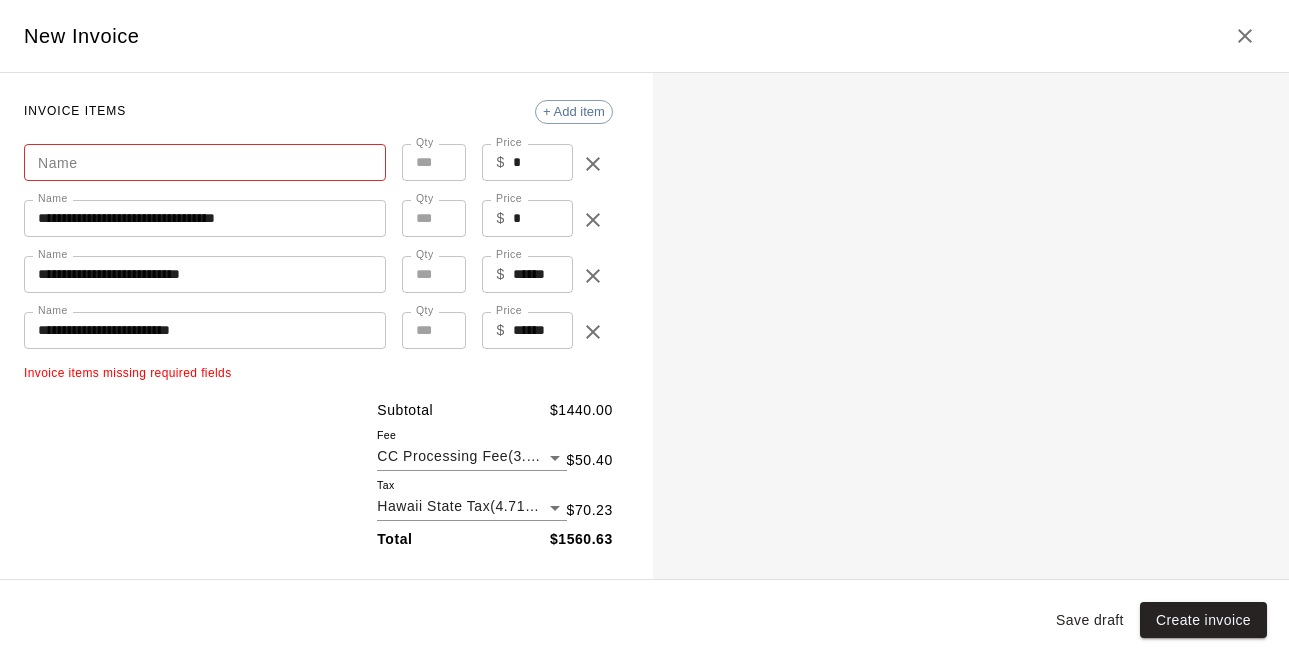 click on "Name" at bounding box center [205, 162] 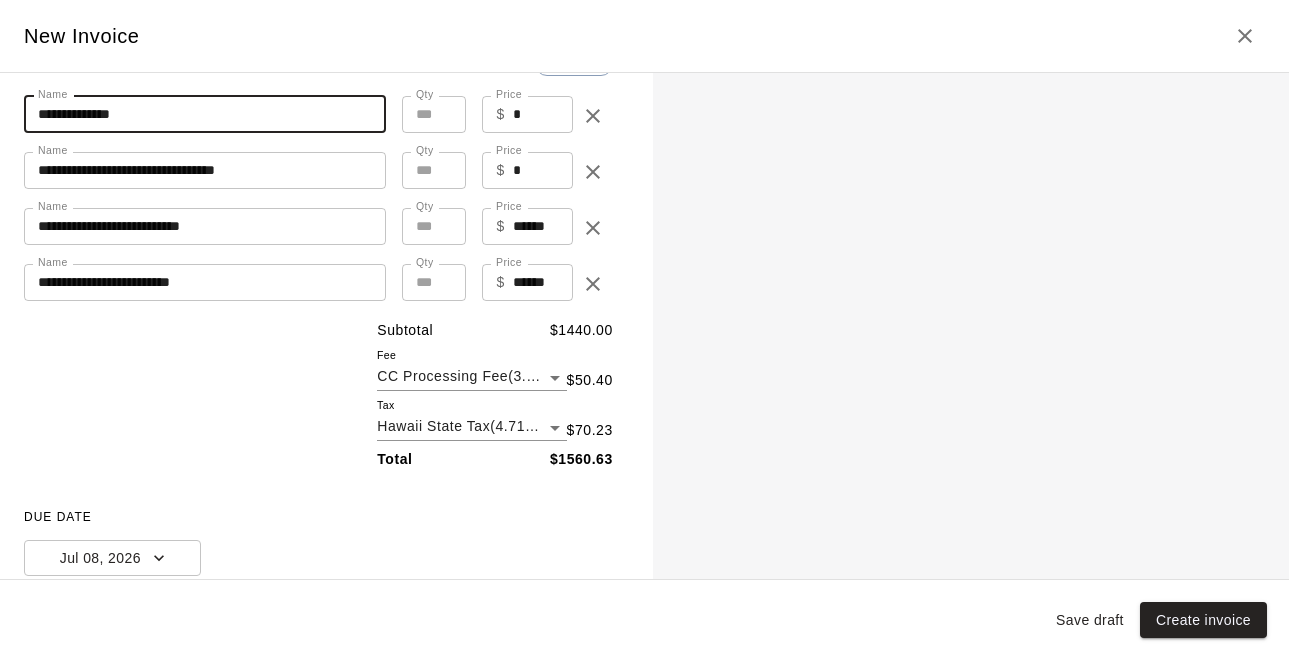 scroll, scrollTop: 164, scrollLeft: 0, axis: vertical 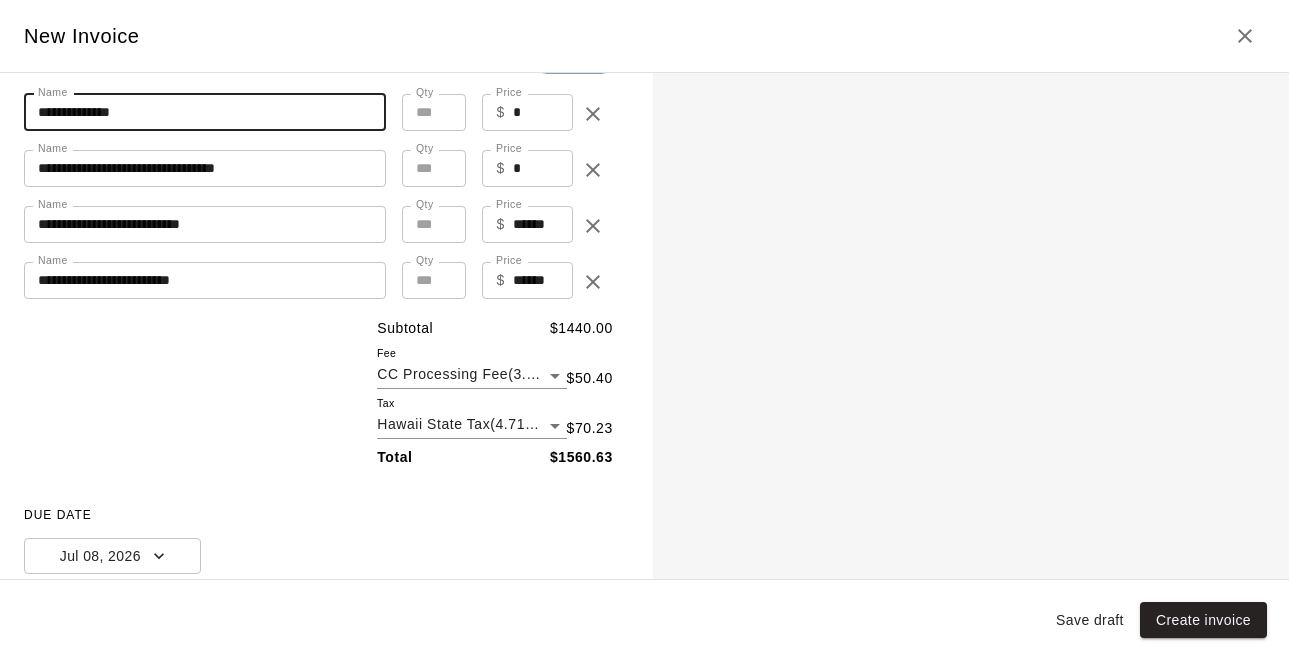 type on "**********" 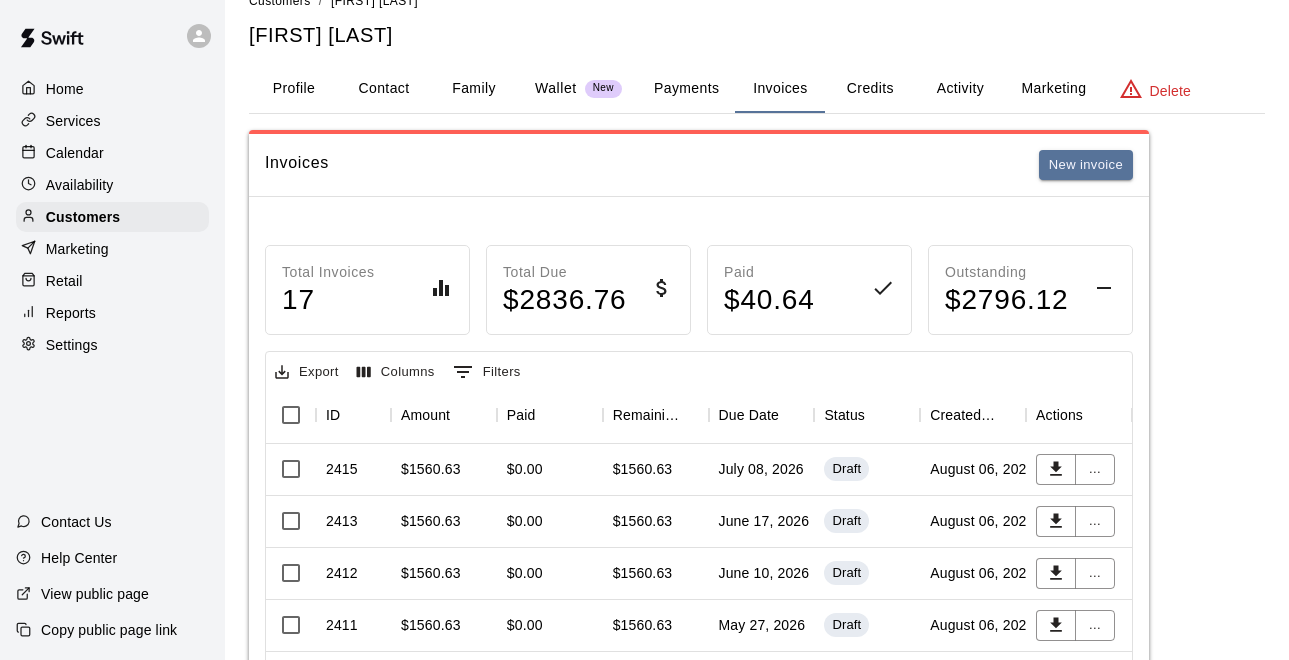 scroll, scrollTop: 28, scrollLeft: 0, axis: vertical 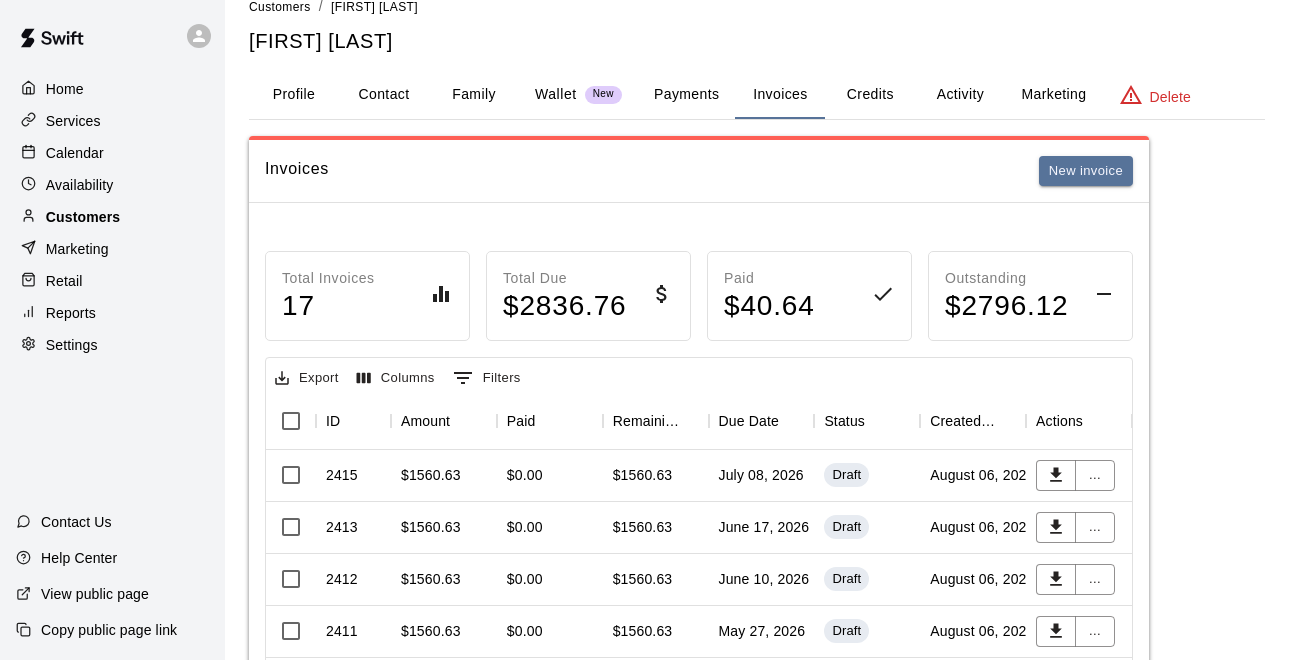 click on "Customers" at bounding box center [112, 217] 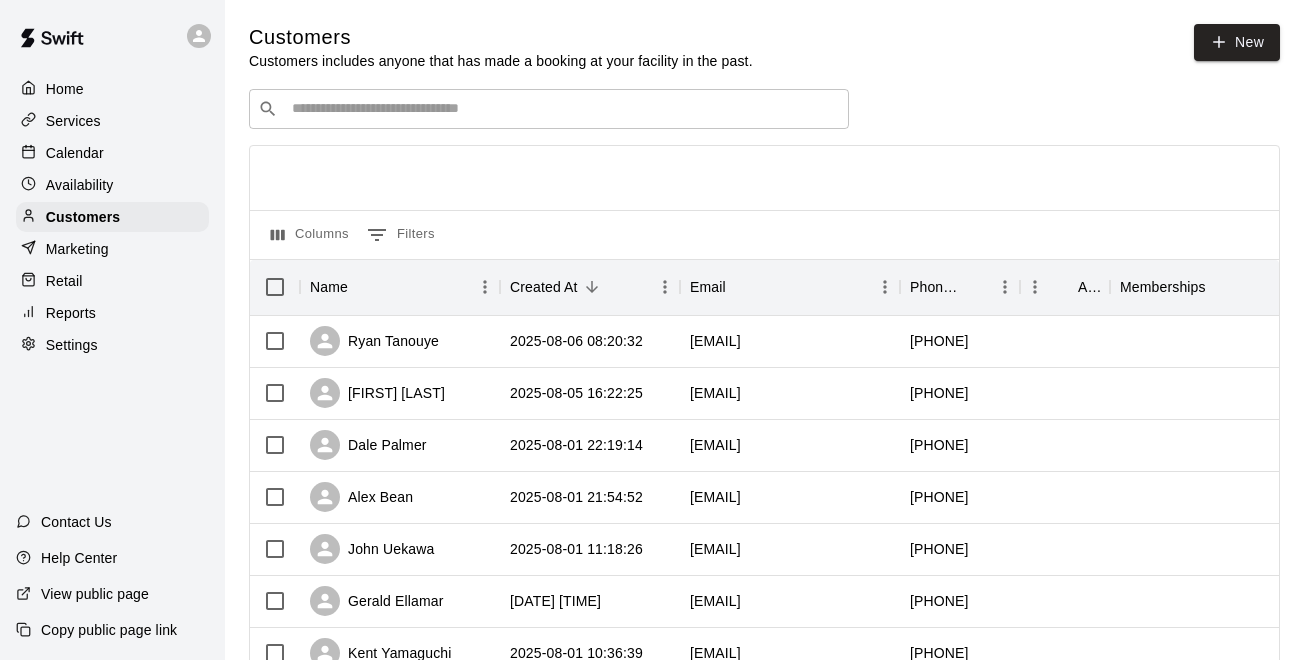 scroll, scrollTop: 0, scrollLeft: 0, axis: both 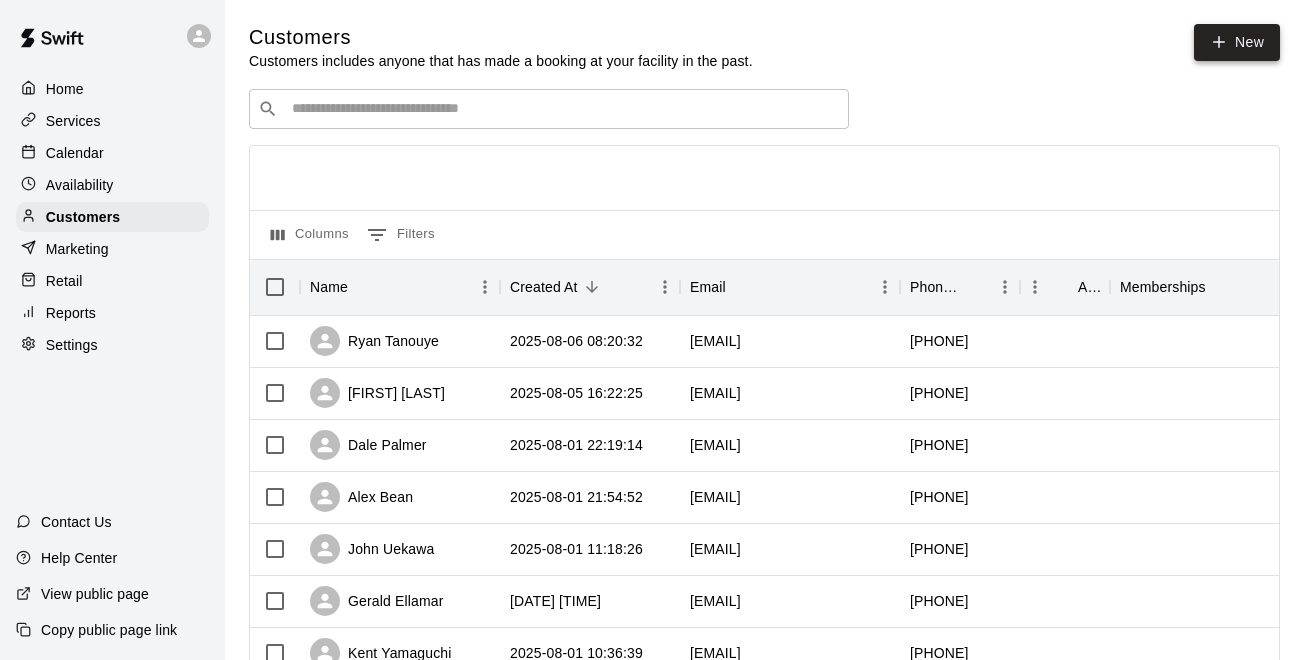 click 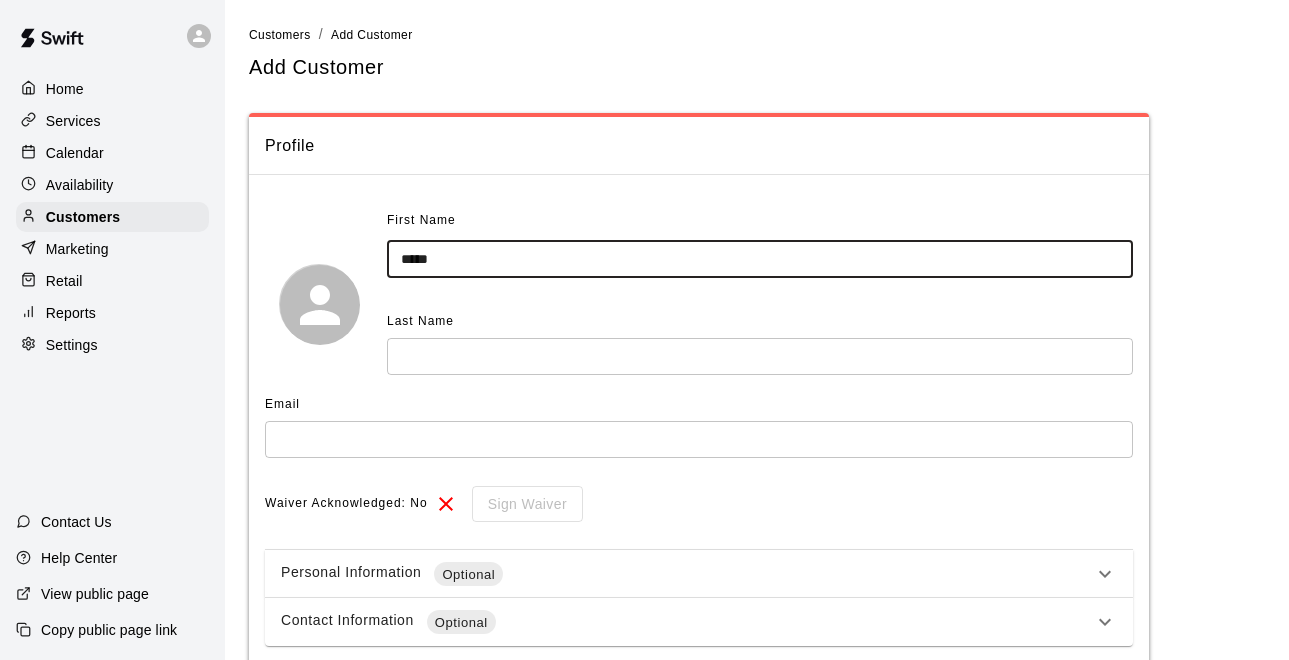 type on "*****" 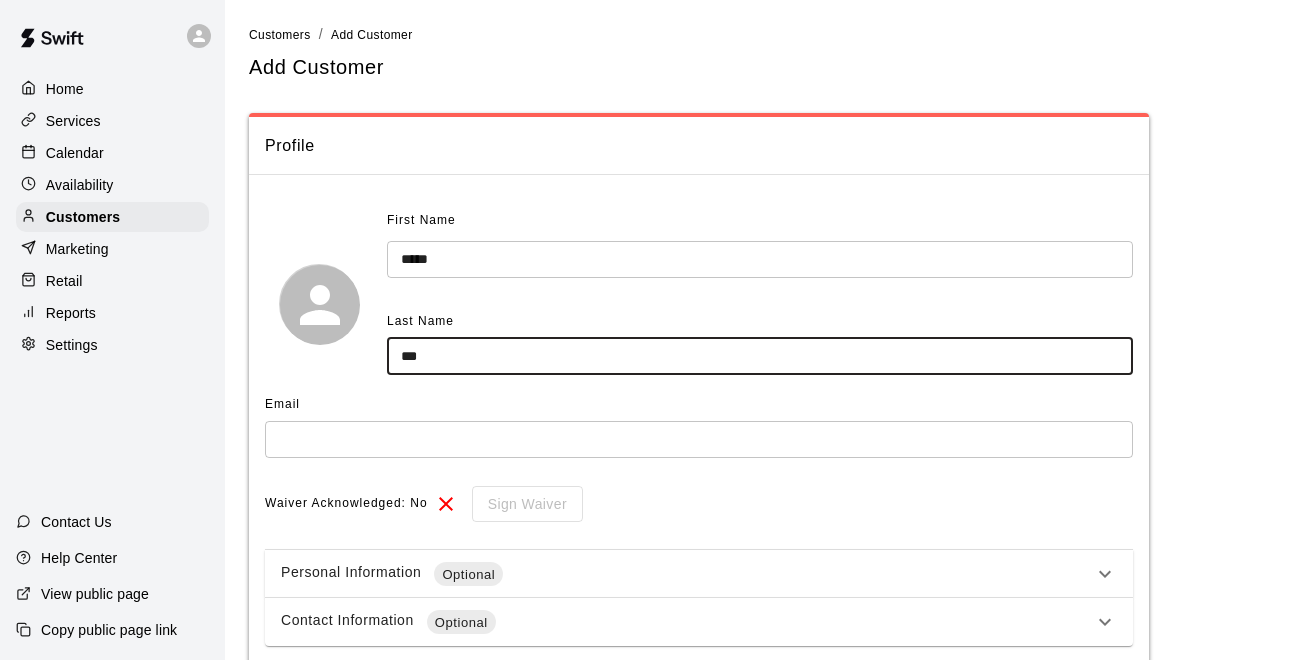 type on "***" 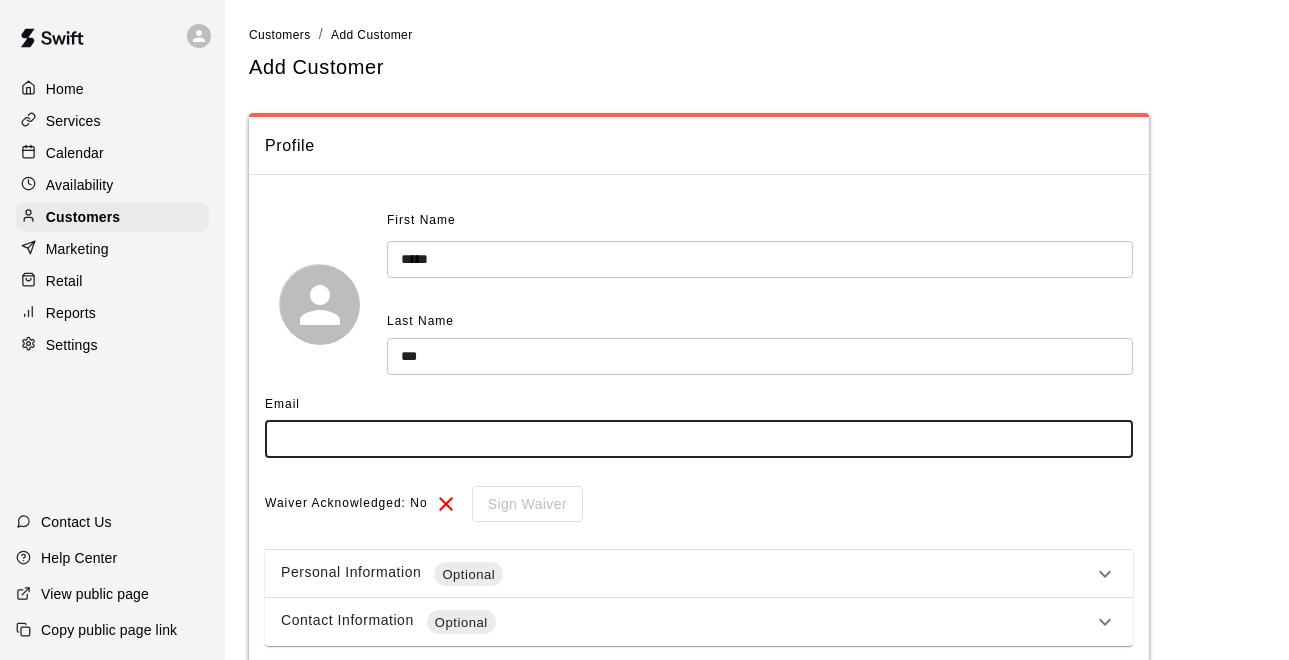 paste on "**********" 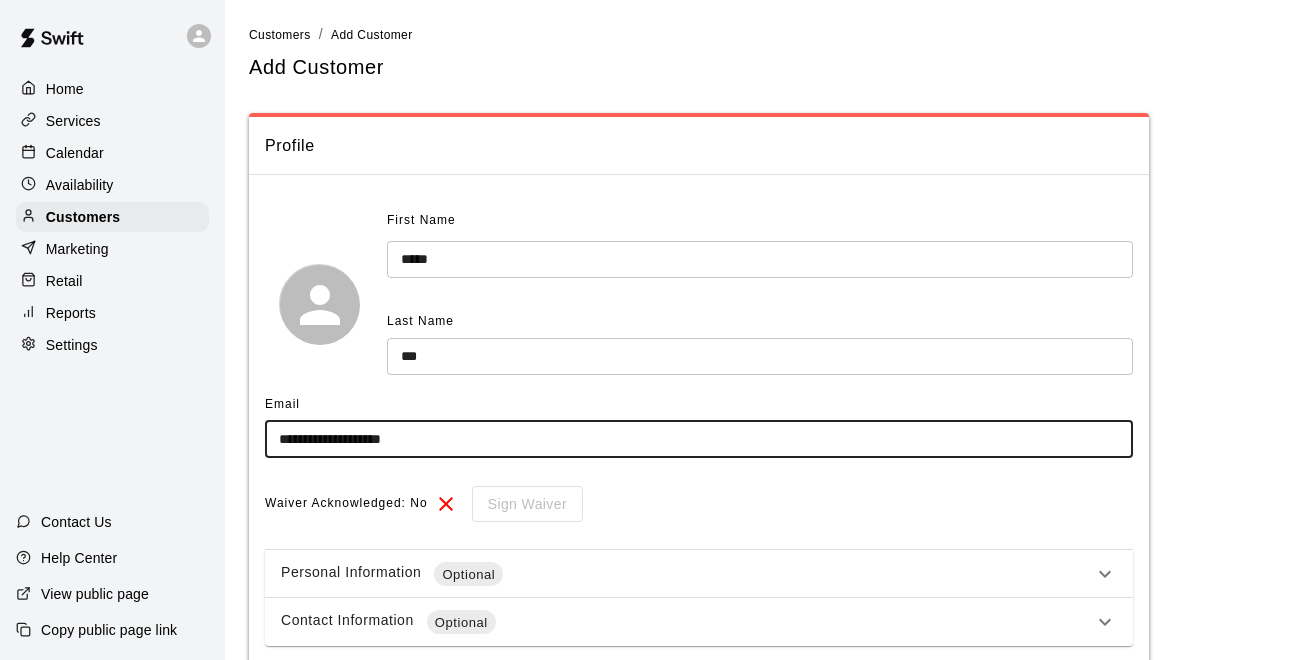 type on "**********" 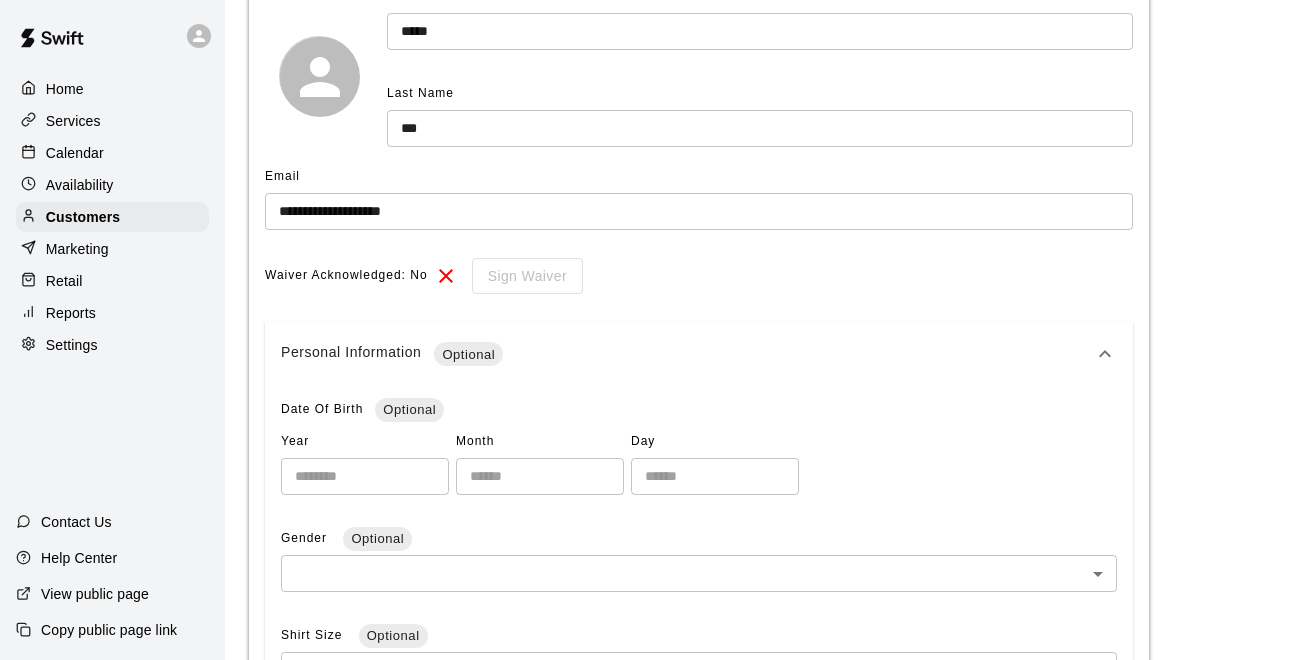 scroll, scrollTop: 443, scrollLeft: 0, axis: vertical 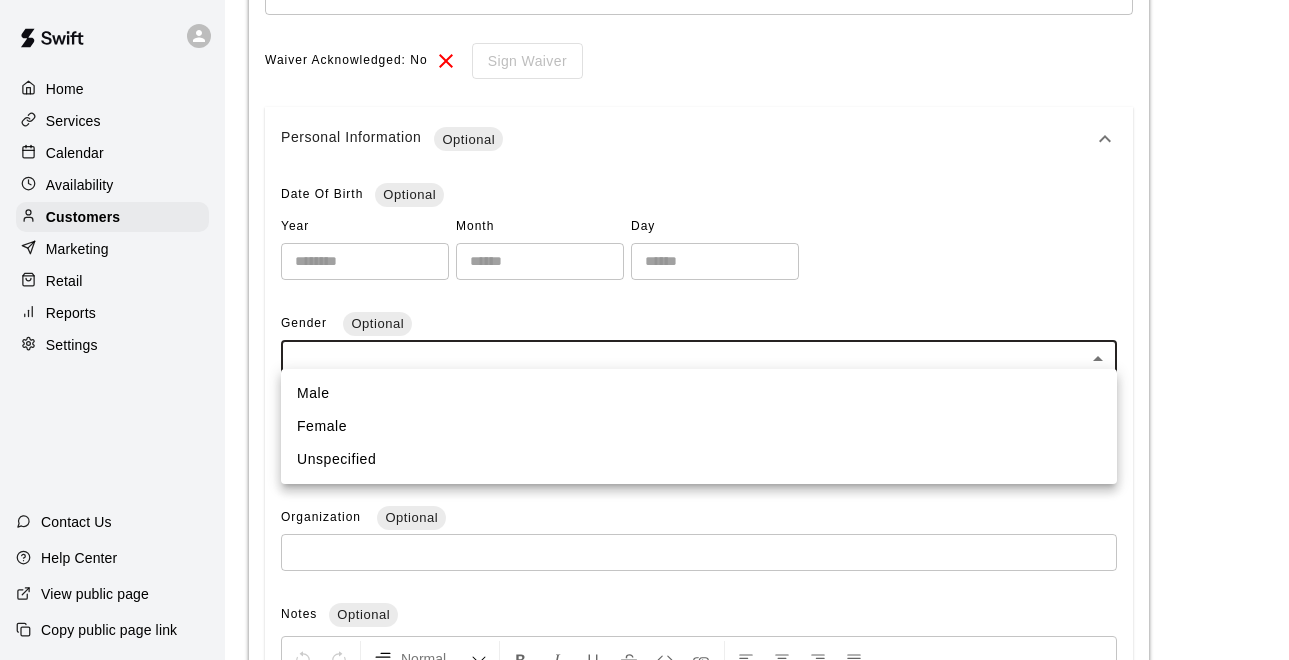 click on "**********" at bounding box center (644, 297) 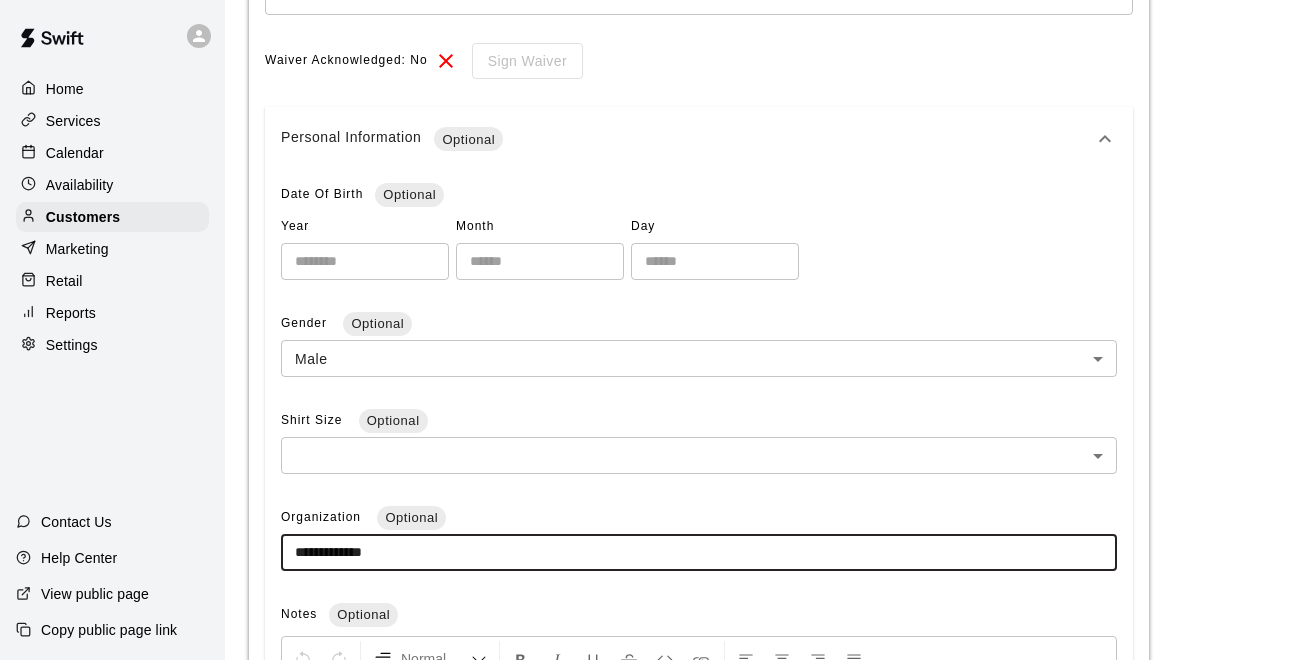 type on "**********" 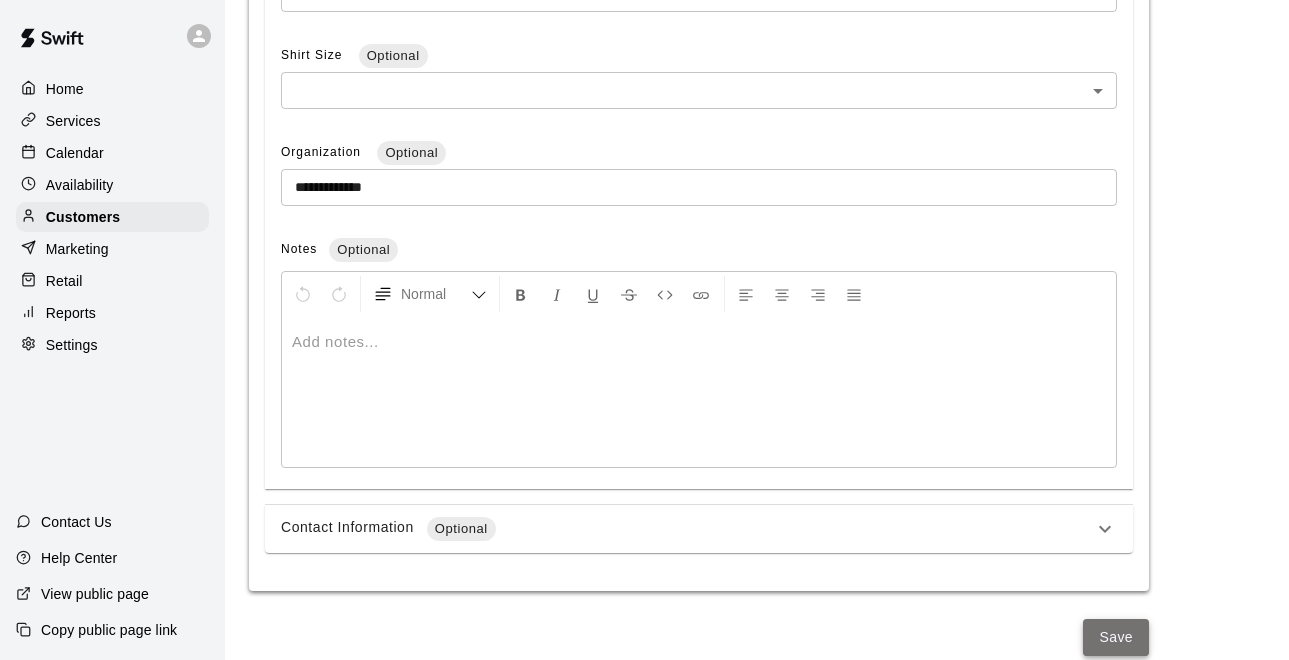 click on "Save" at bounding box center (1116, 637) 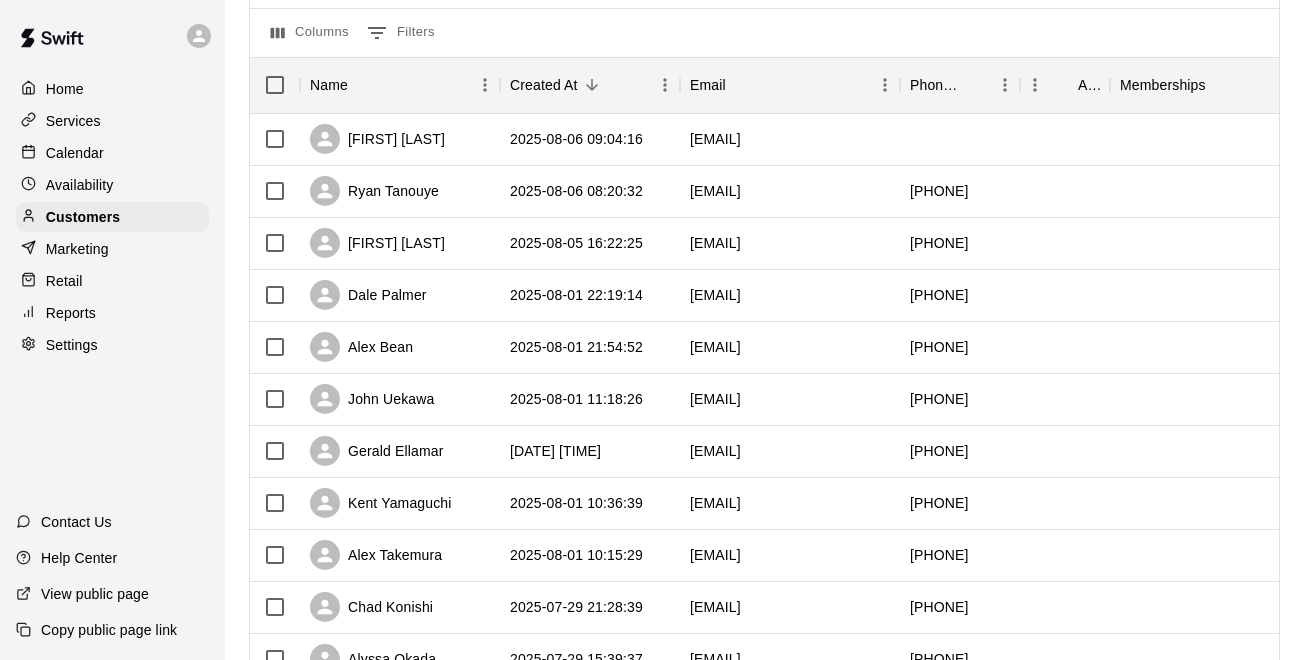 scroll, scrollTop: 182, scrollLeft: 0, axis: vertical 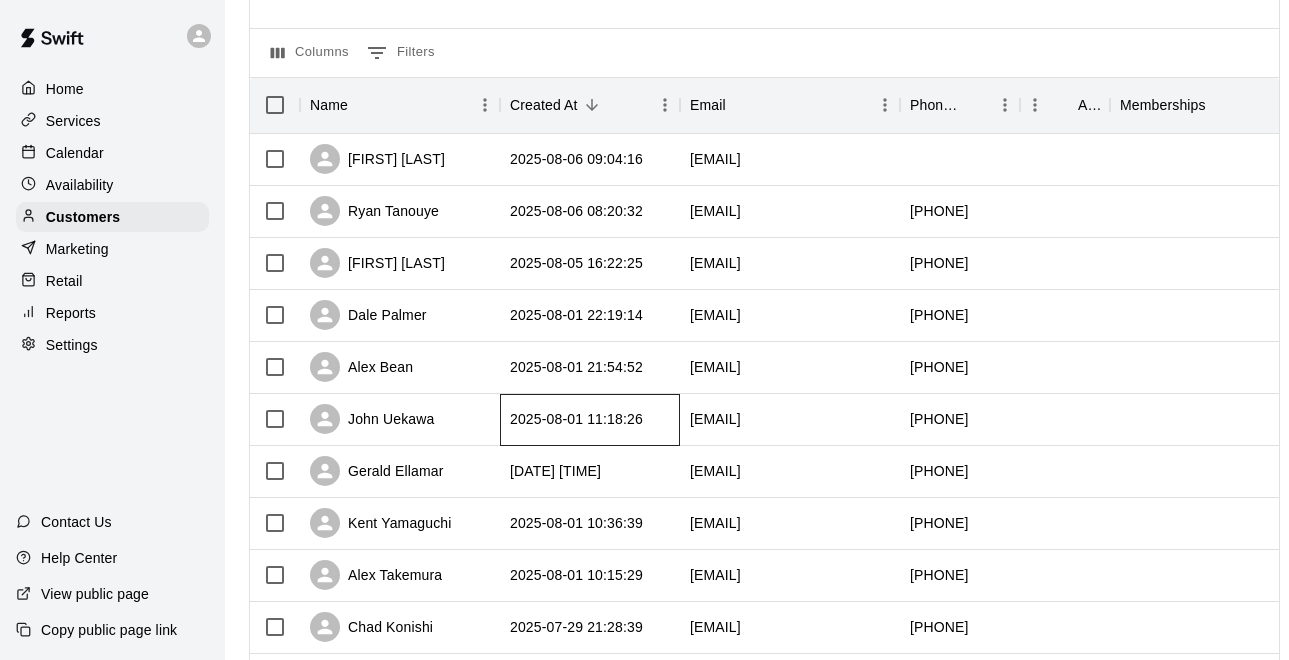 click on "2025-08-01 11:18:26" at bounding box center (576, 419) 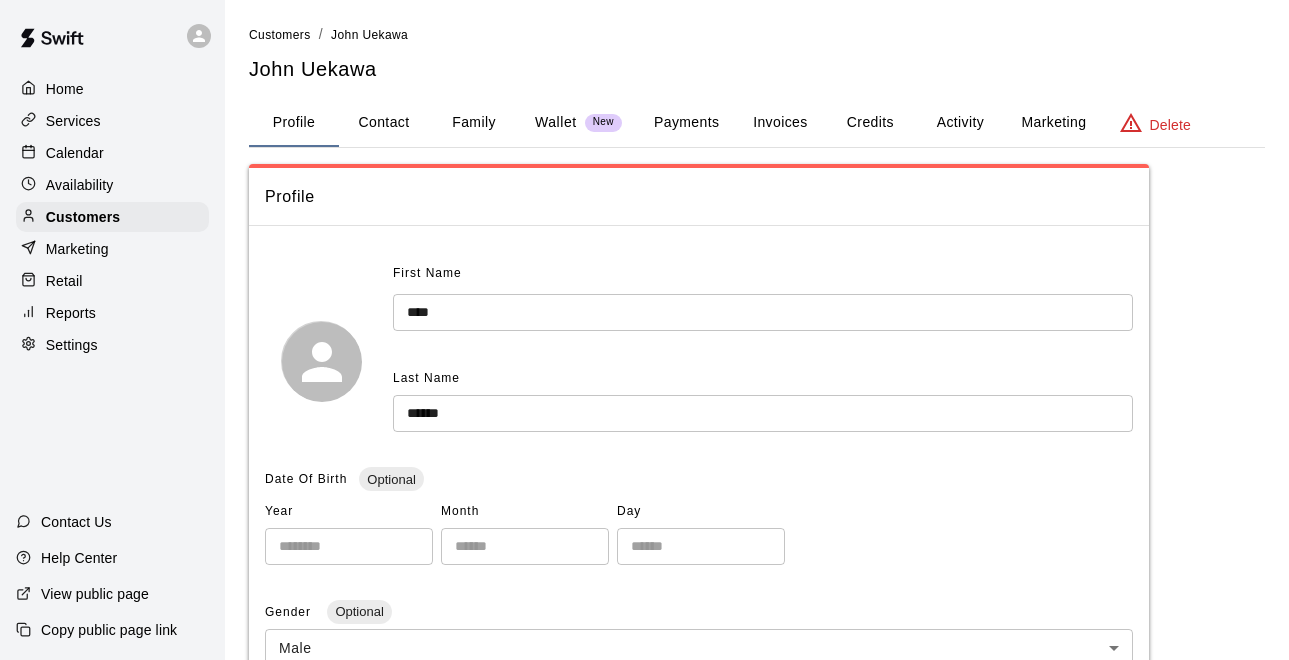 scroll, scrollTop: 411, scrollLeft: 0, axis: vertical 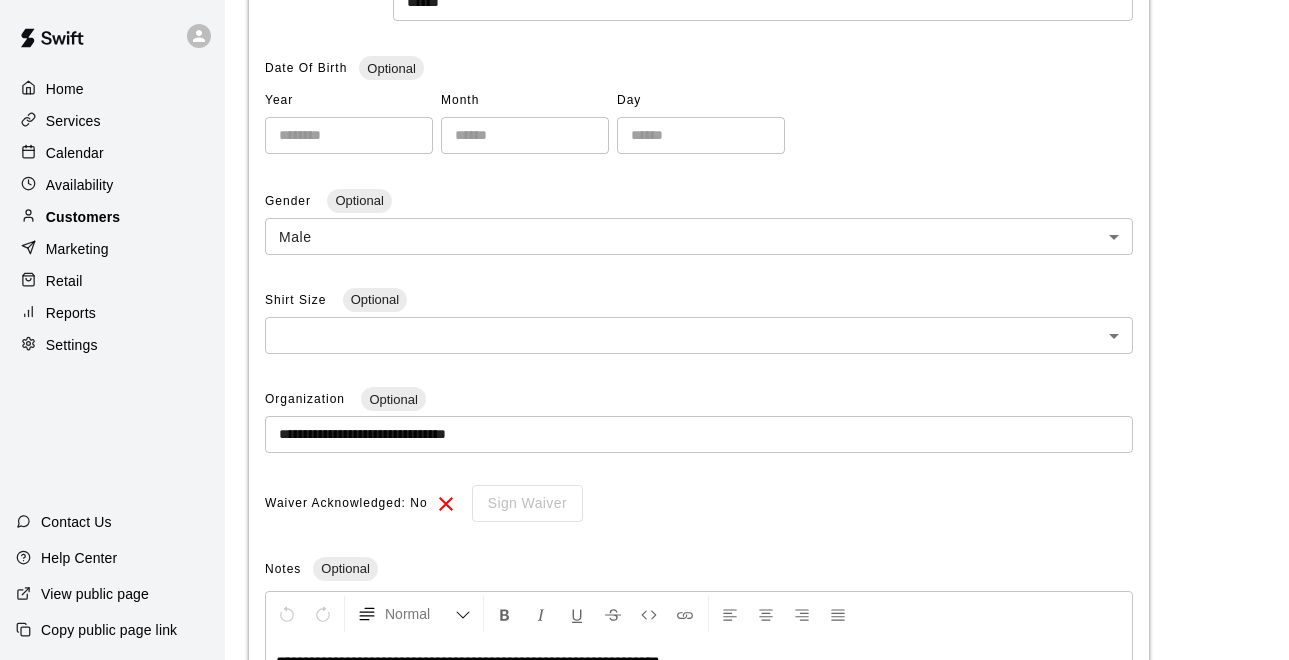 click on "Customers" at bounding box center [112, 217] 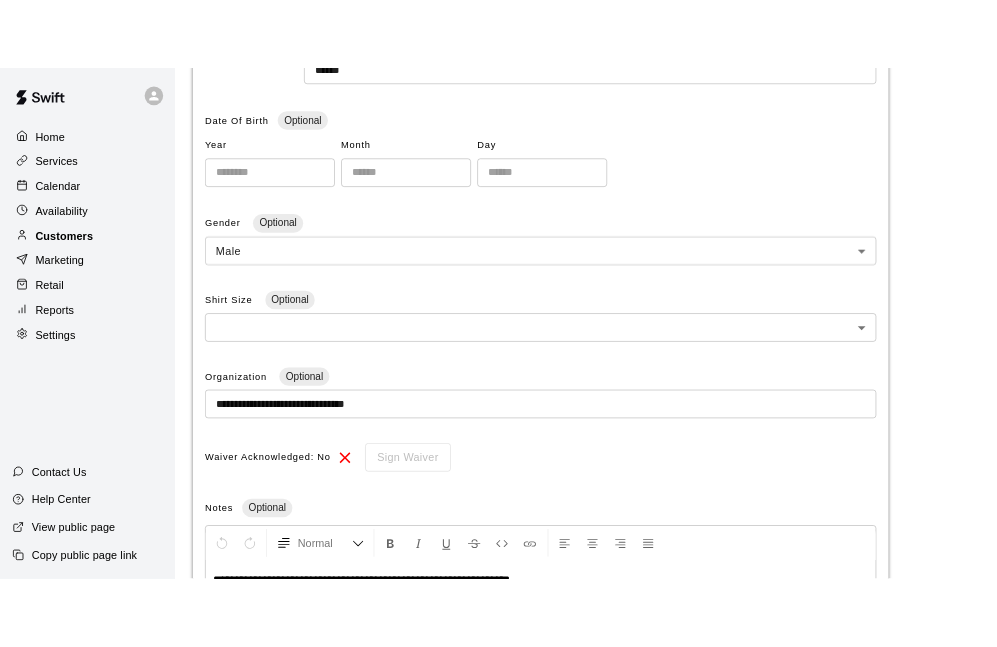 scroll, scrollTop: 0, scrollLeft: 0, axis: both 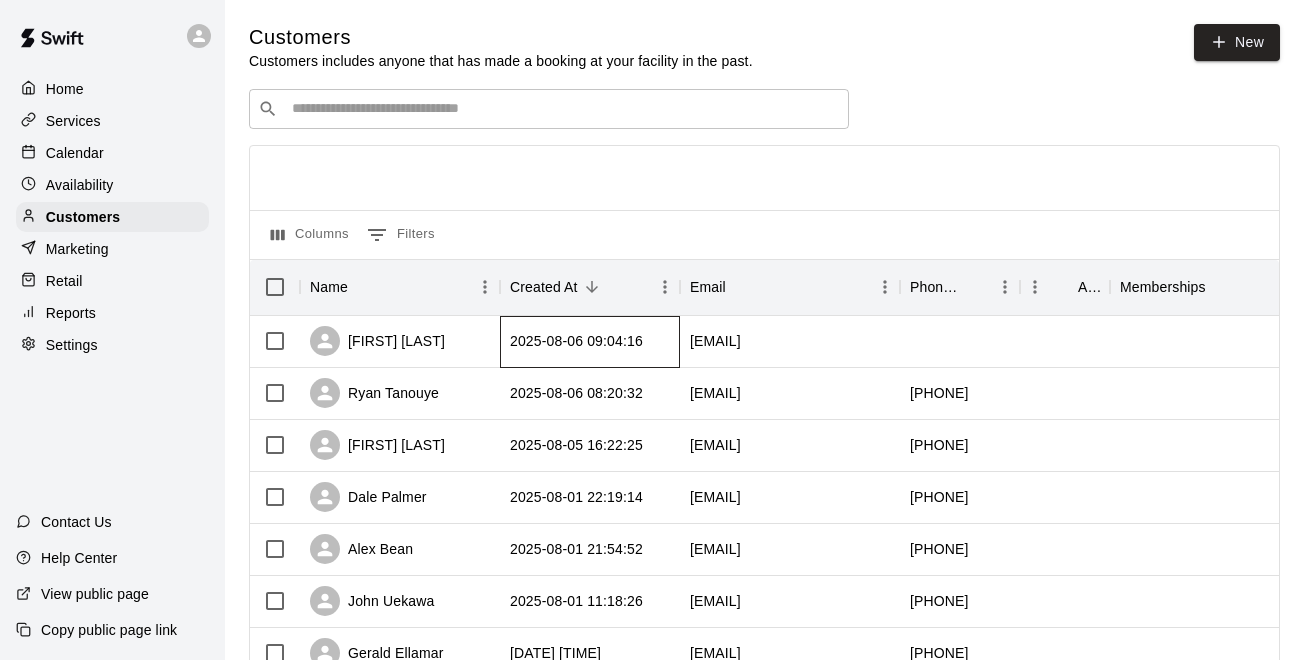click on "2025-08-06 09:04:16" at bounding box center (576, 341) 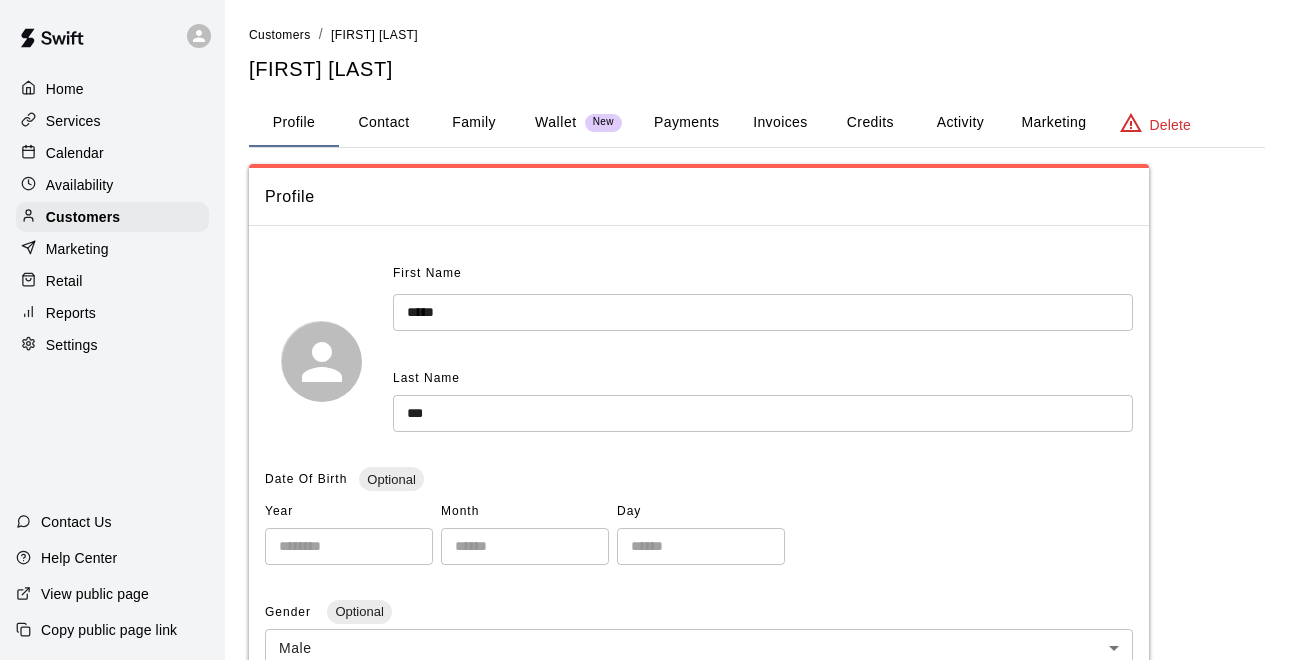 click on "Invoices" at bounding box center (780, 123) 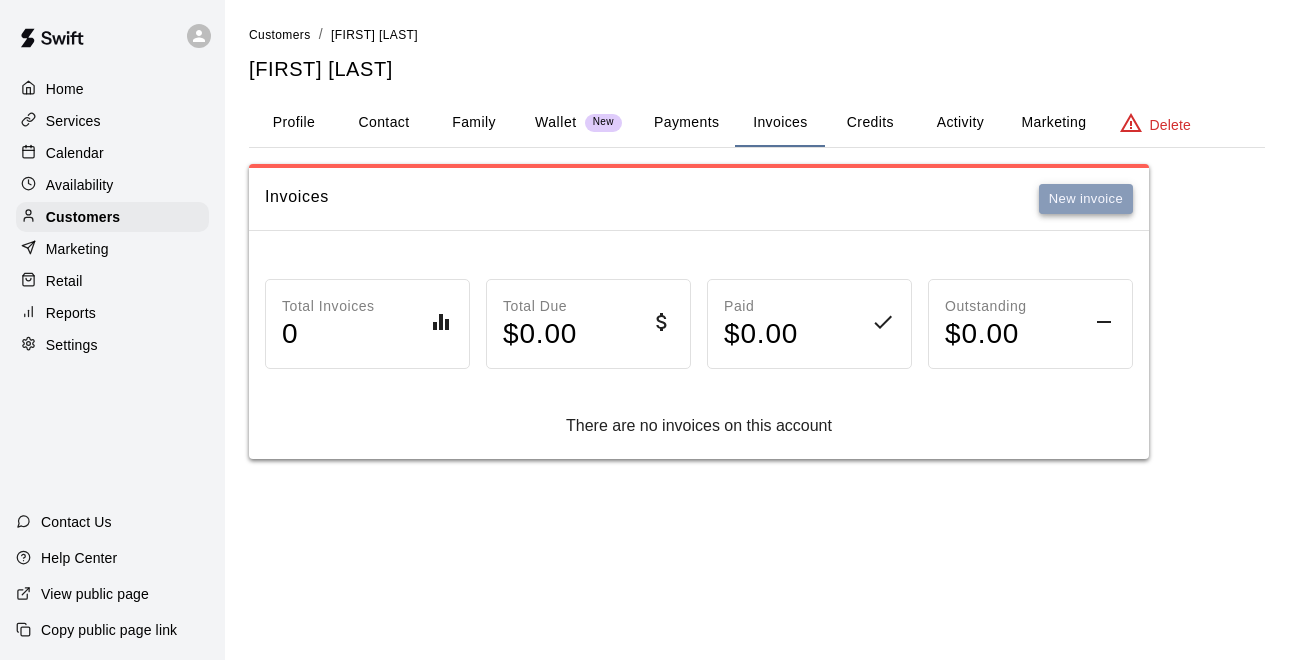 click on "New invoice" at bounding box center (1086, 199) 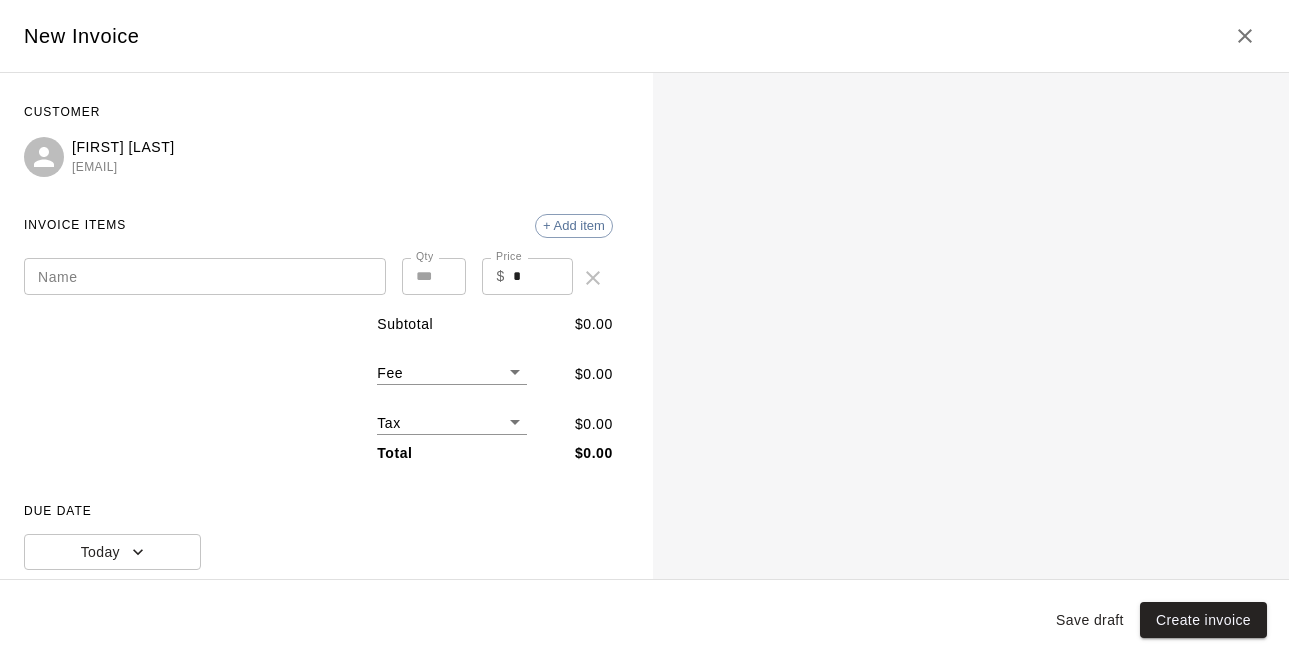 click on "Name" at bounding box center [205, 276] 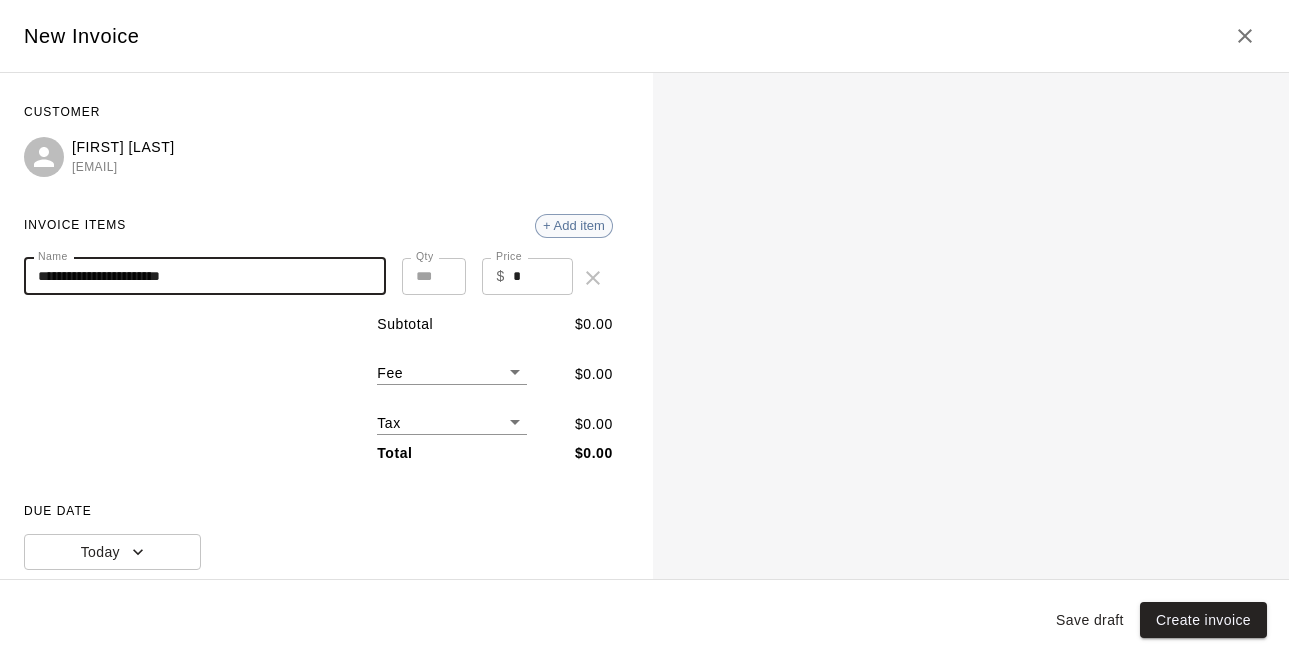 type on "**********" 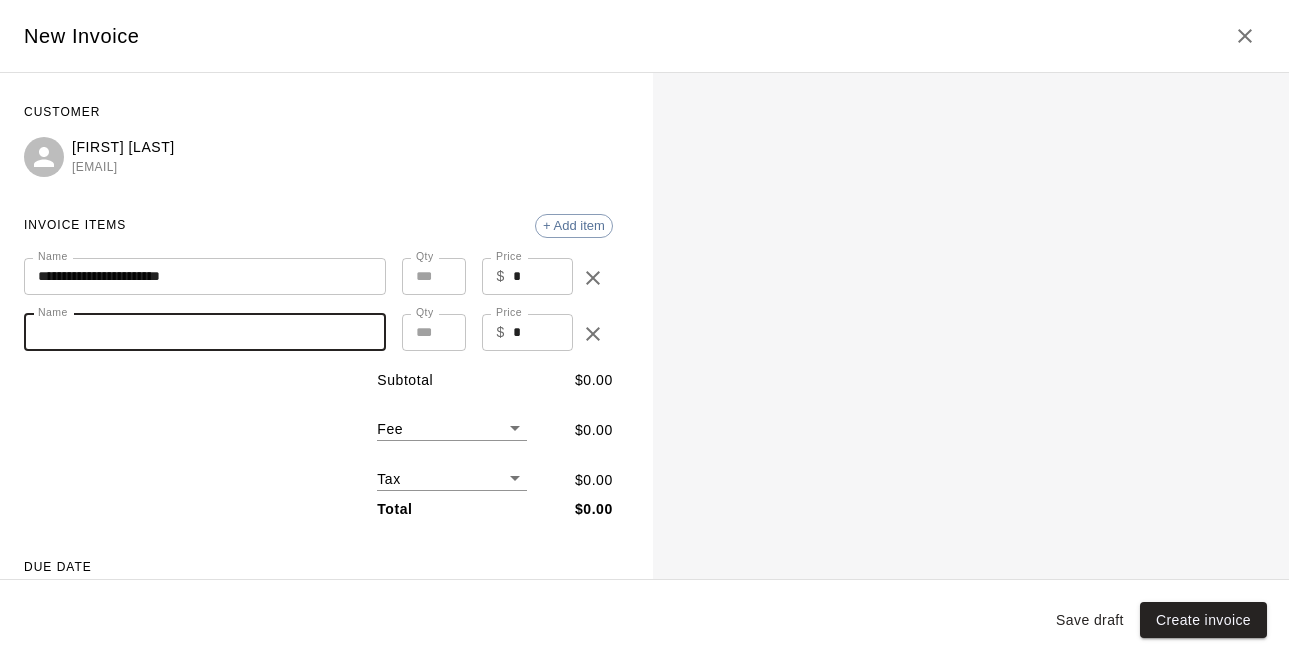 click on "Name" at bounding box center [205, 332] 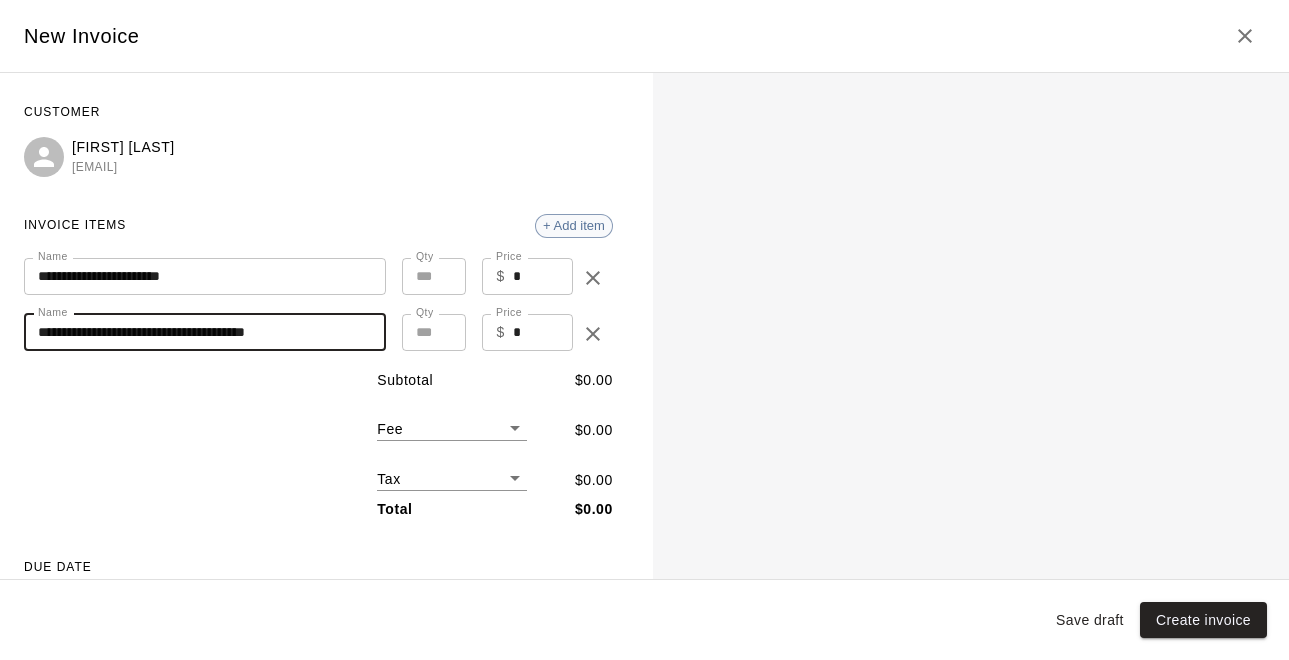 type on "**********" 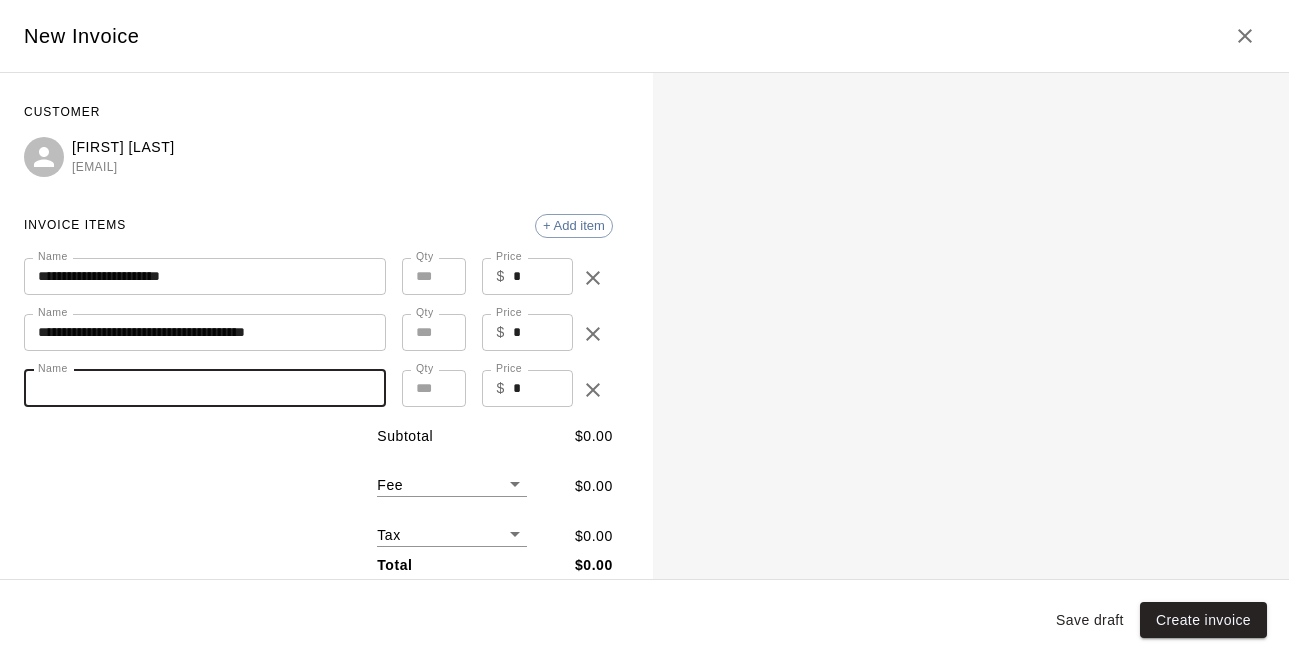 click on "Name" at bounding box center (205, 388) 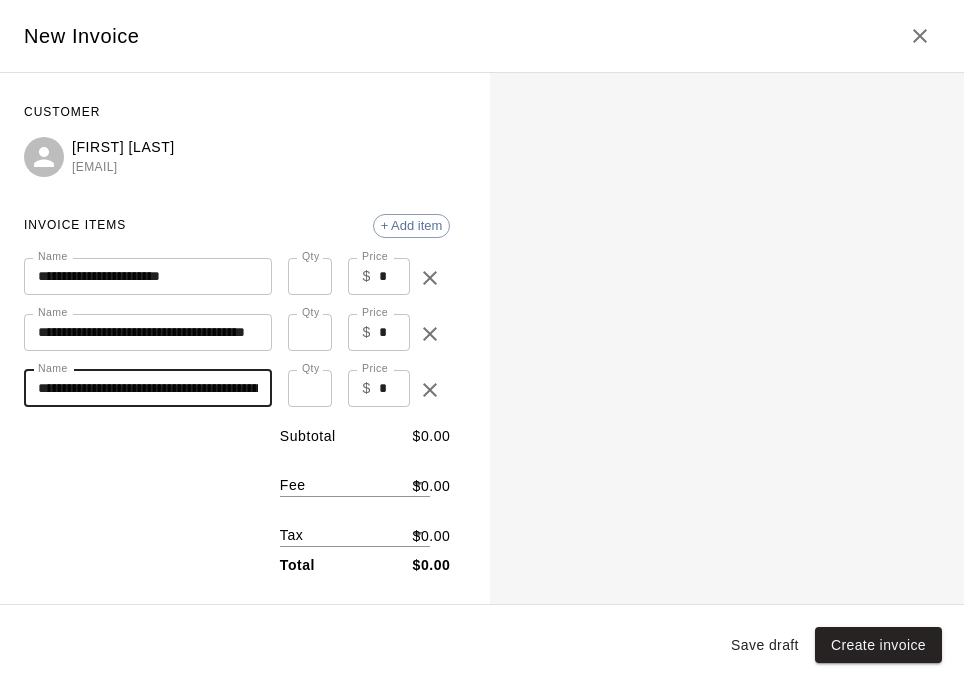 type on "**********" 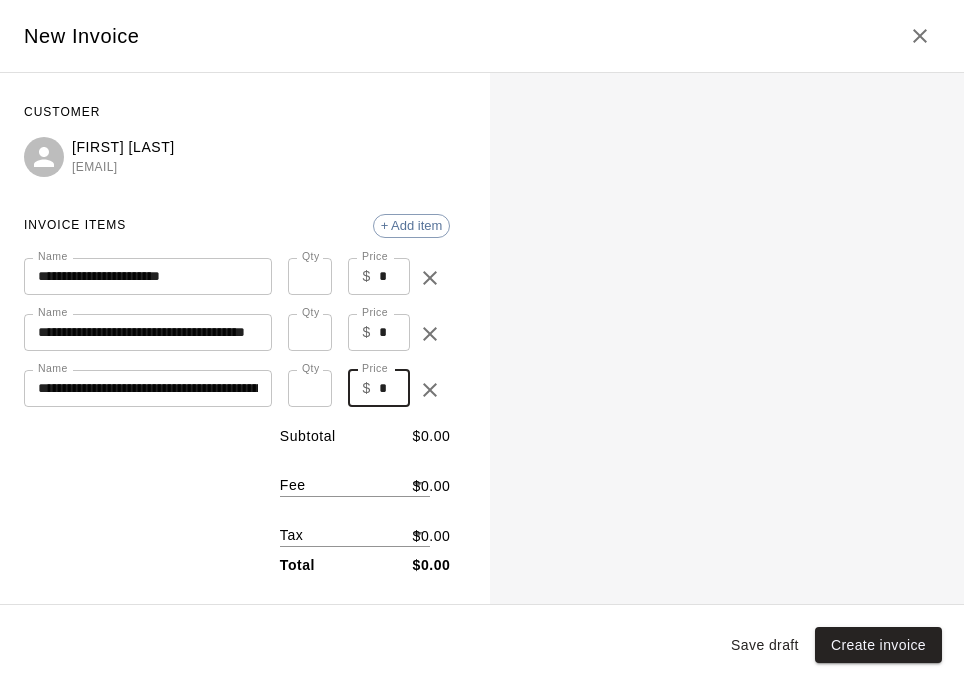 click on "*" at bounding box center (395, 388) 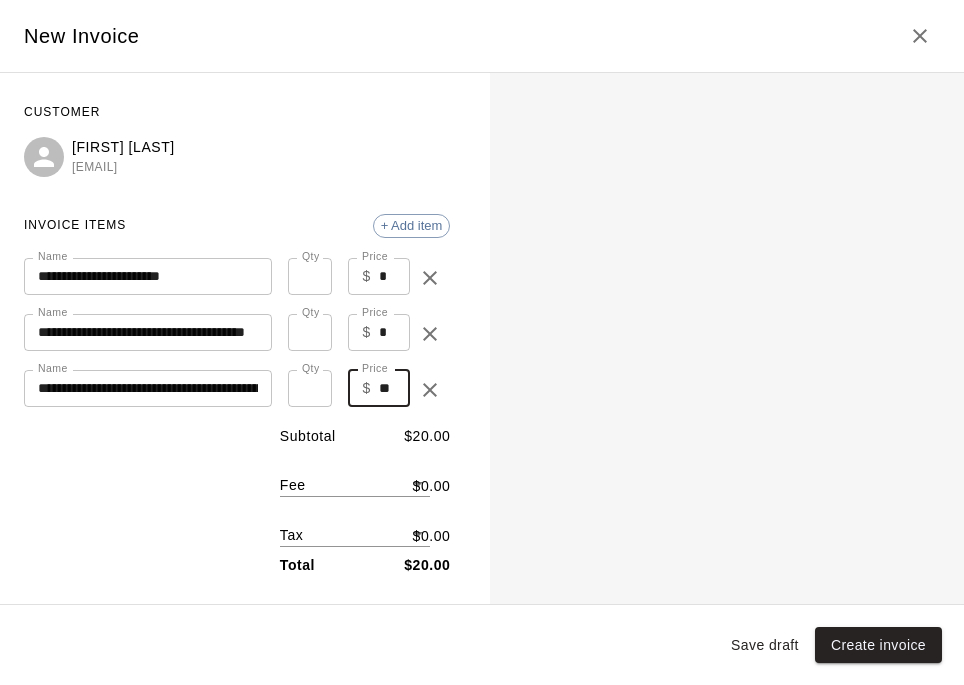 type on "**" 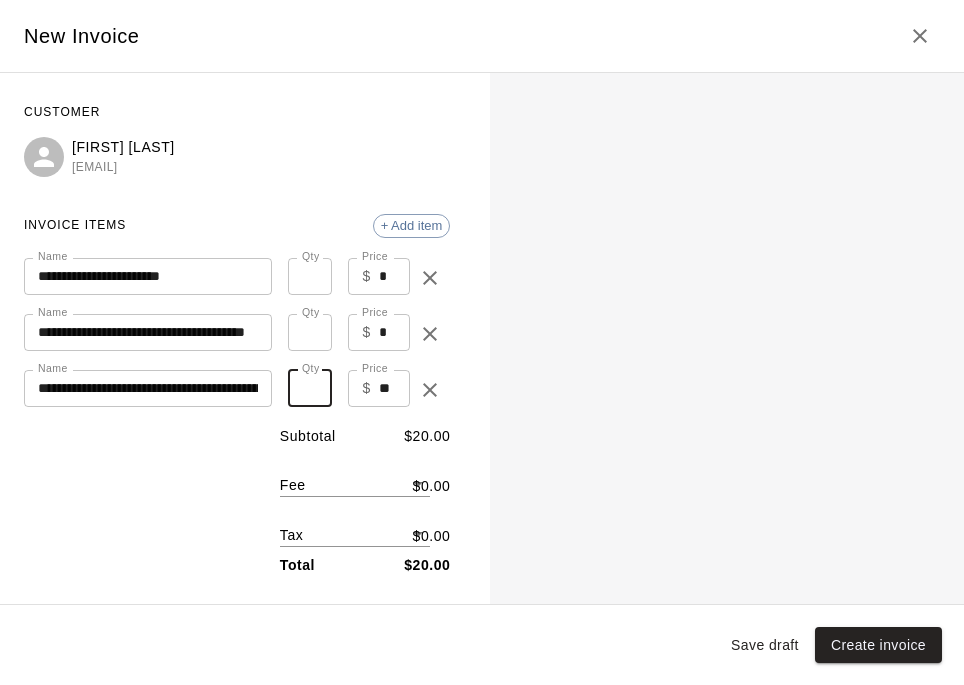 click on "*" at bounding box center [310, 388] 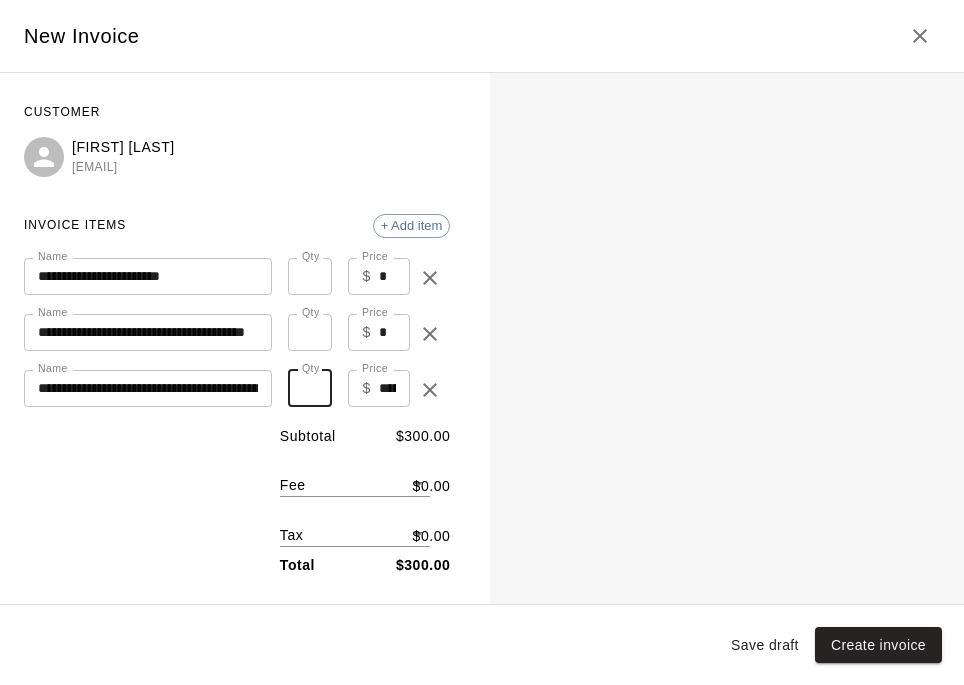 type on "**" 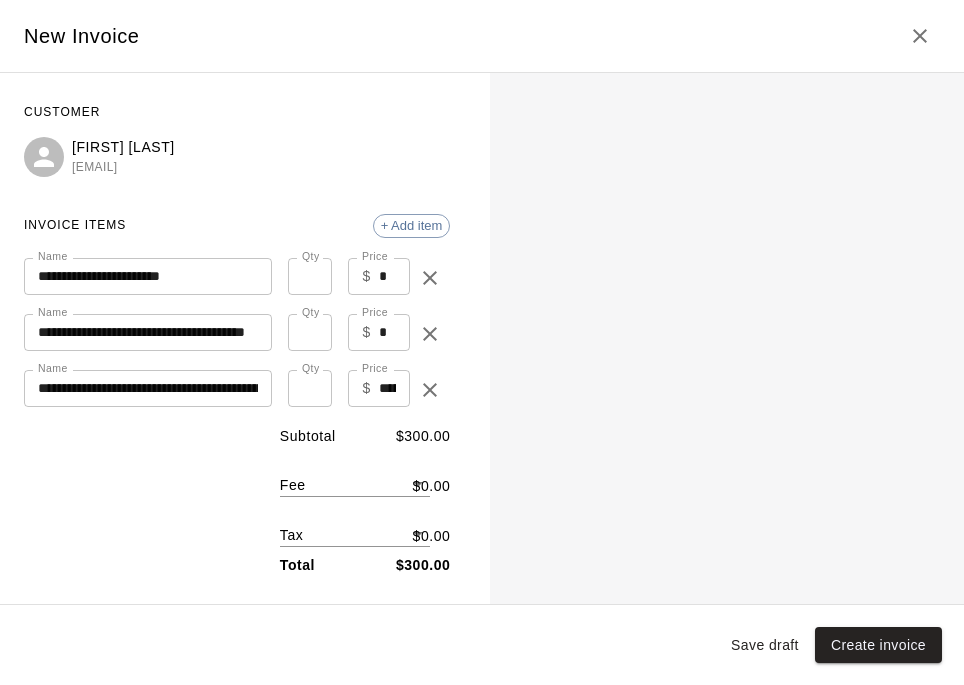 click on "Subtotal $ 300.00" at bounding box center [365, 436] 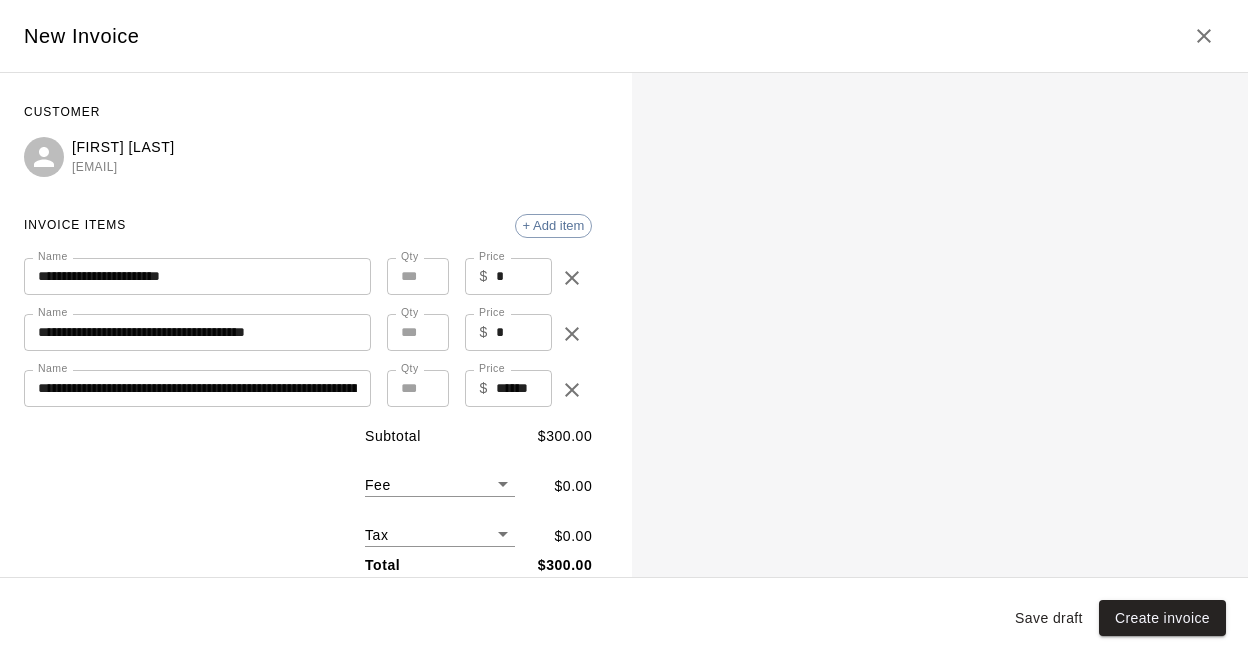 click on "**********" at bounding box center (624, 249) 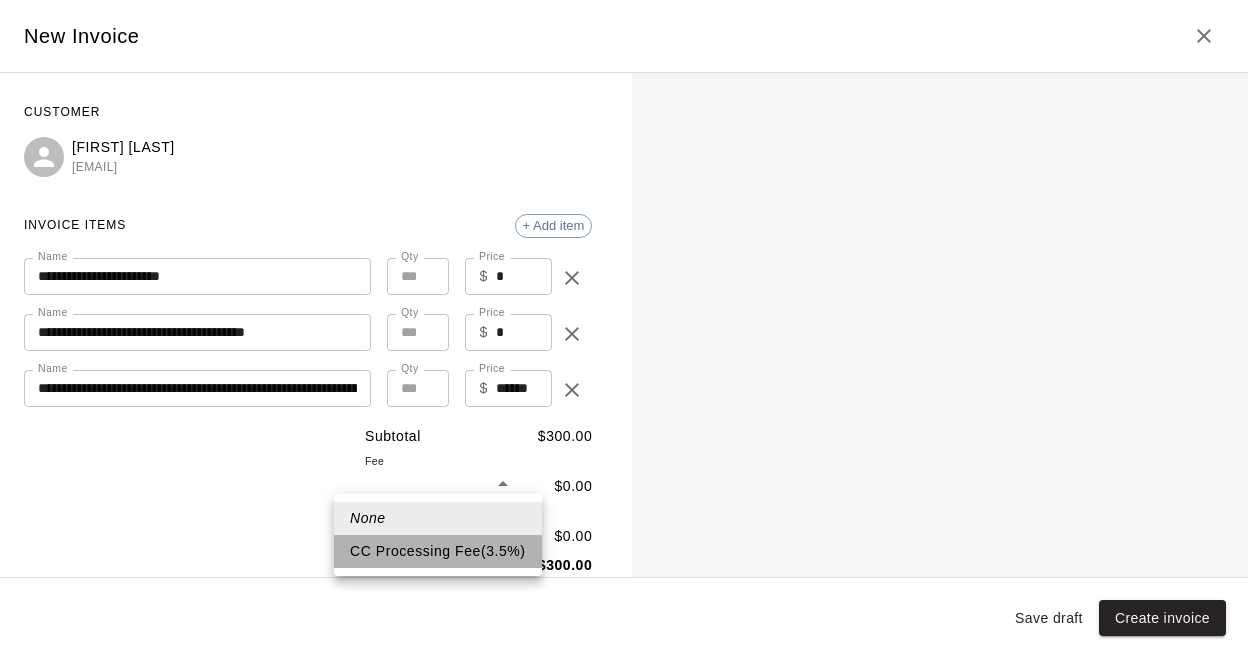 click on "CC Processing Fee  ( 3.5 % )" at bounding box center (438, 551) 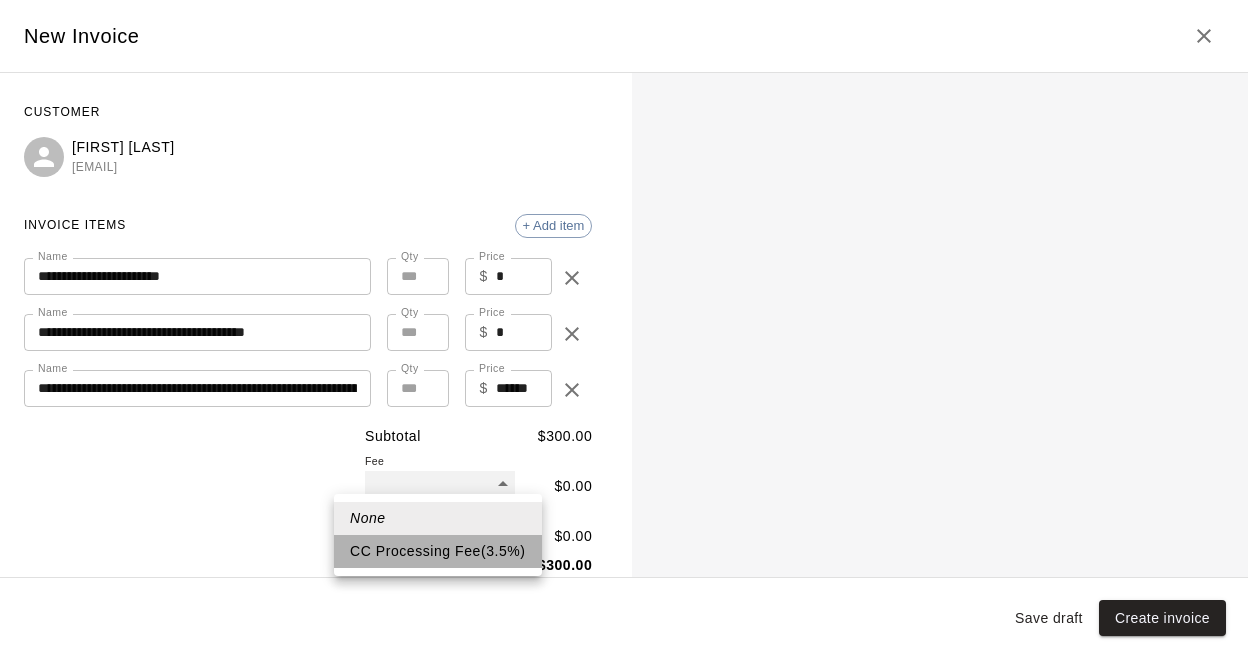 type on "***" 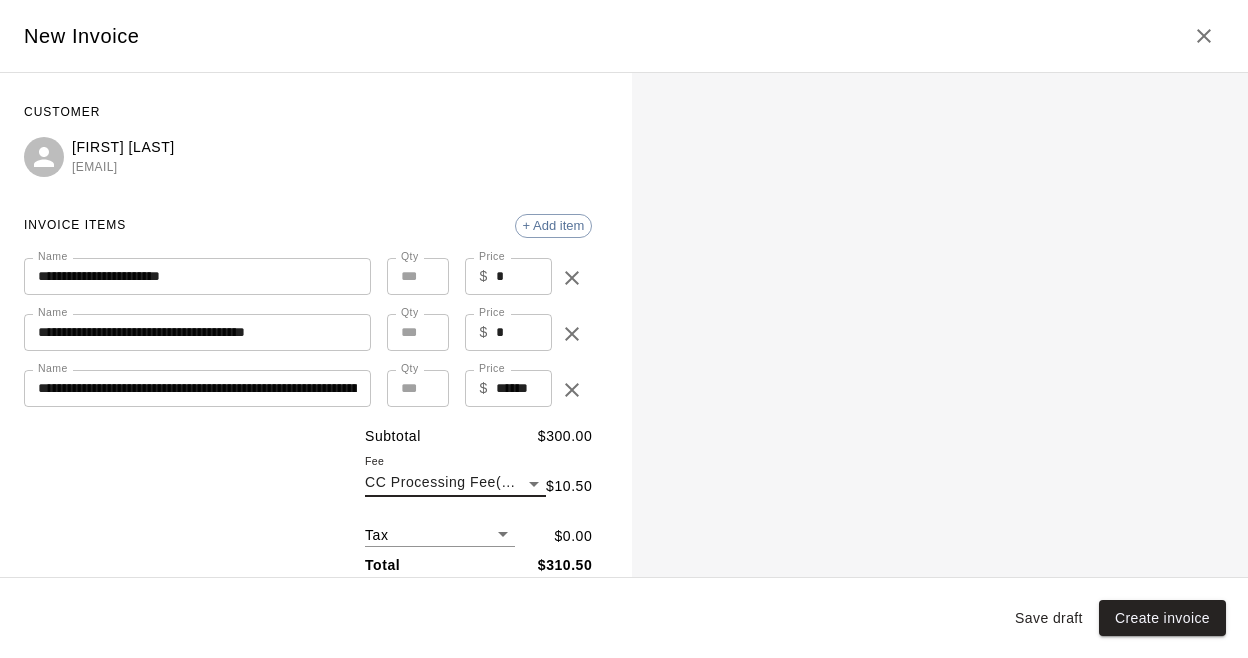 click on "**********" at bounding box center (624, 249) 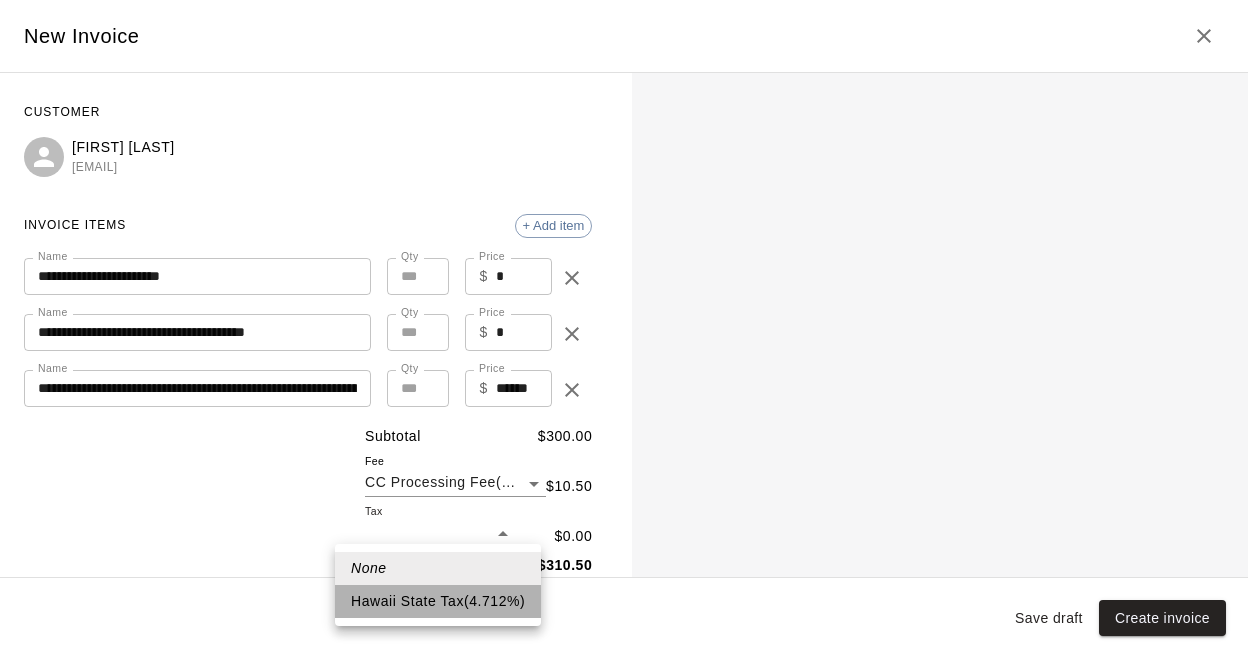 click on "Hawaii State Tax  ( 4.712 %)" at bounding box center [438, 601] 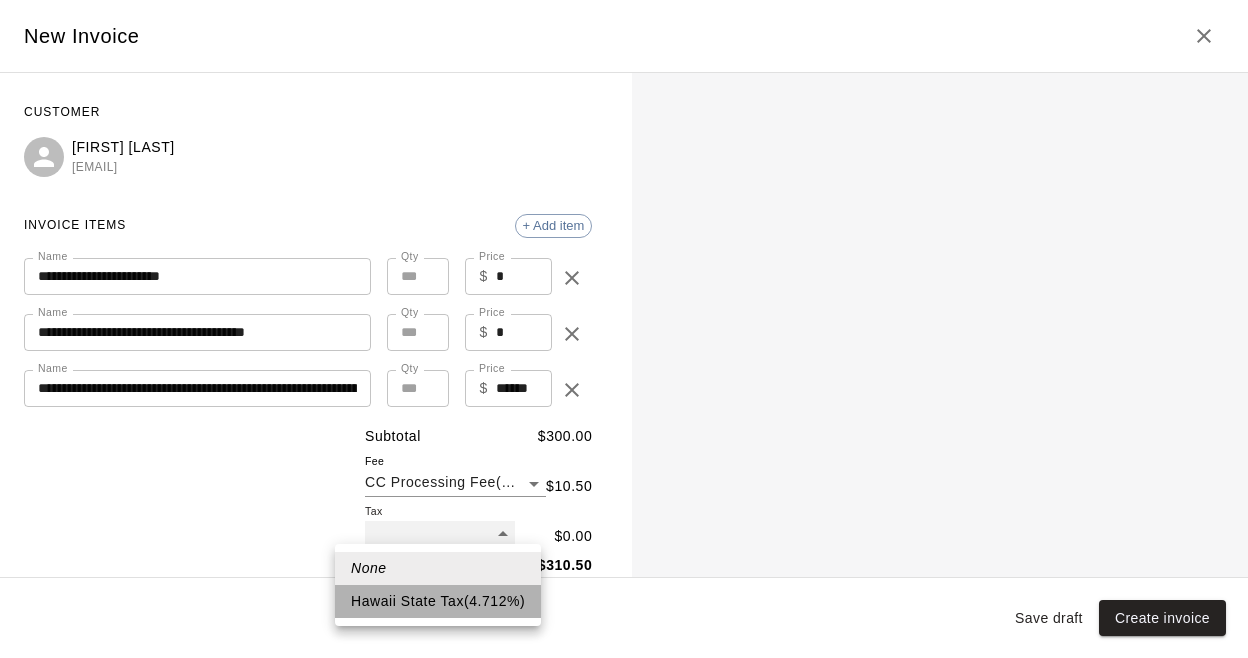 type on "***" 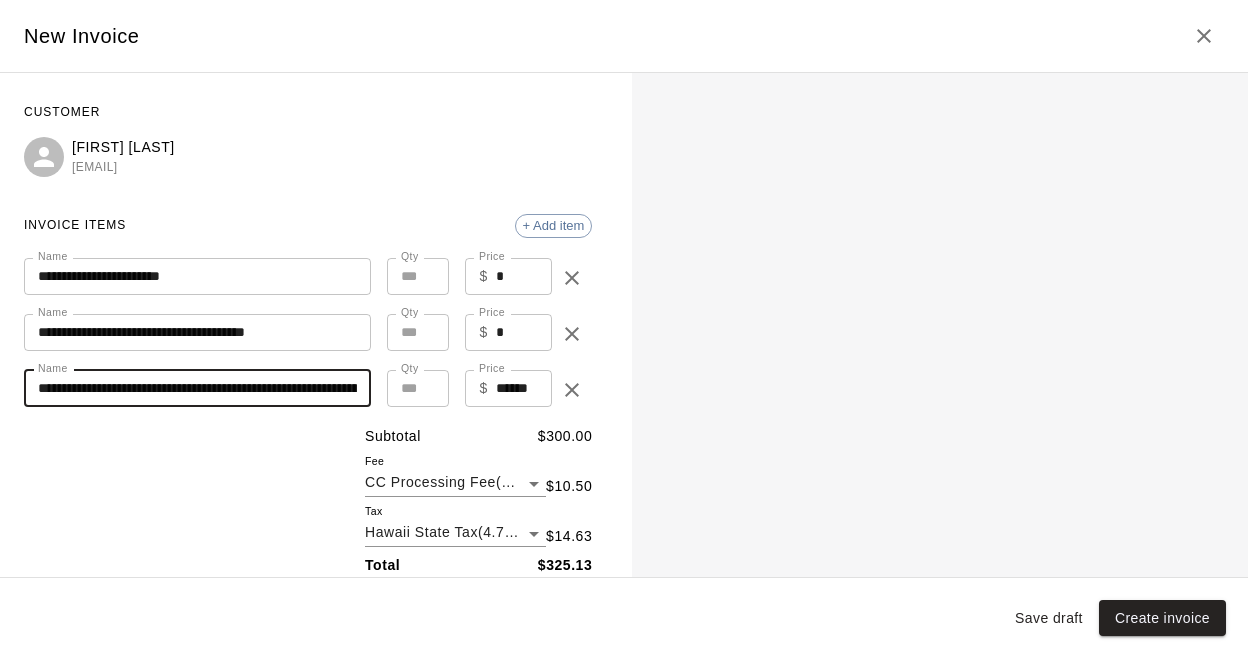 drag, startPoint x: 333, startPoint y: 389, endPoint x: 416, endPoint y: 393, distance: 83.09633 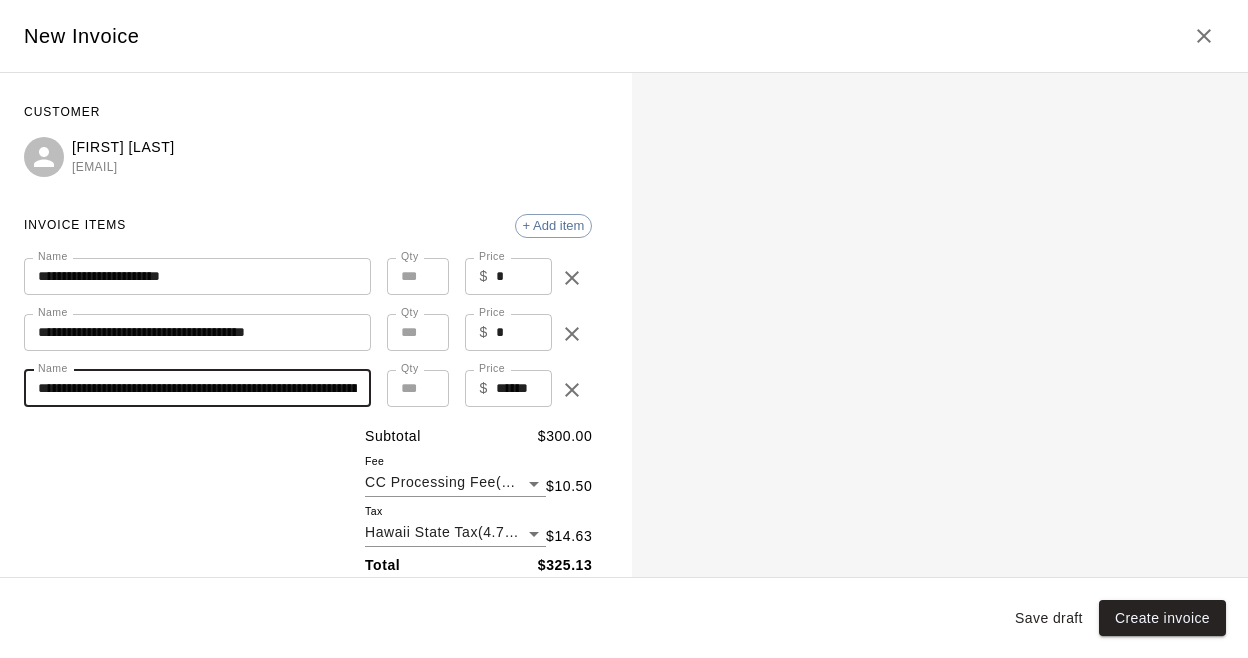 click on "**********" at bounding box center [197, 388] 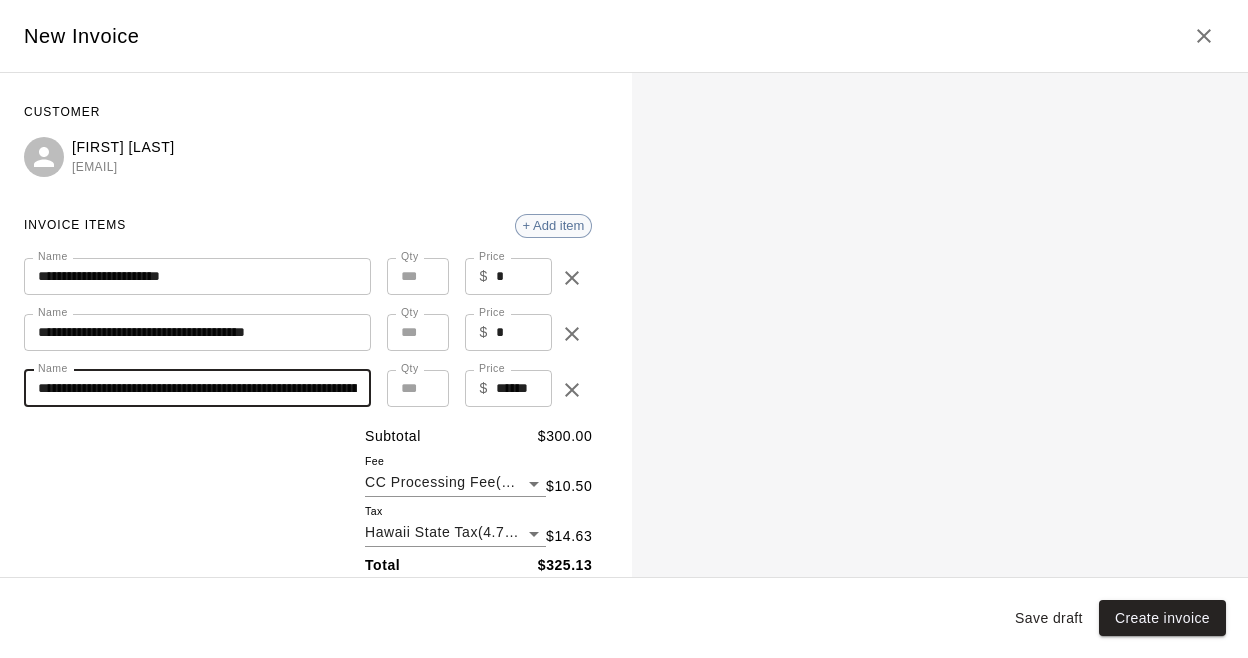 type on "**********" 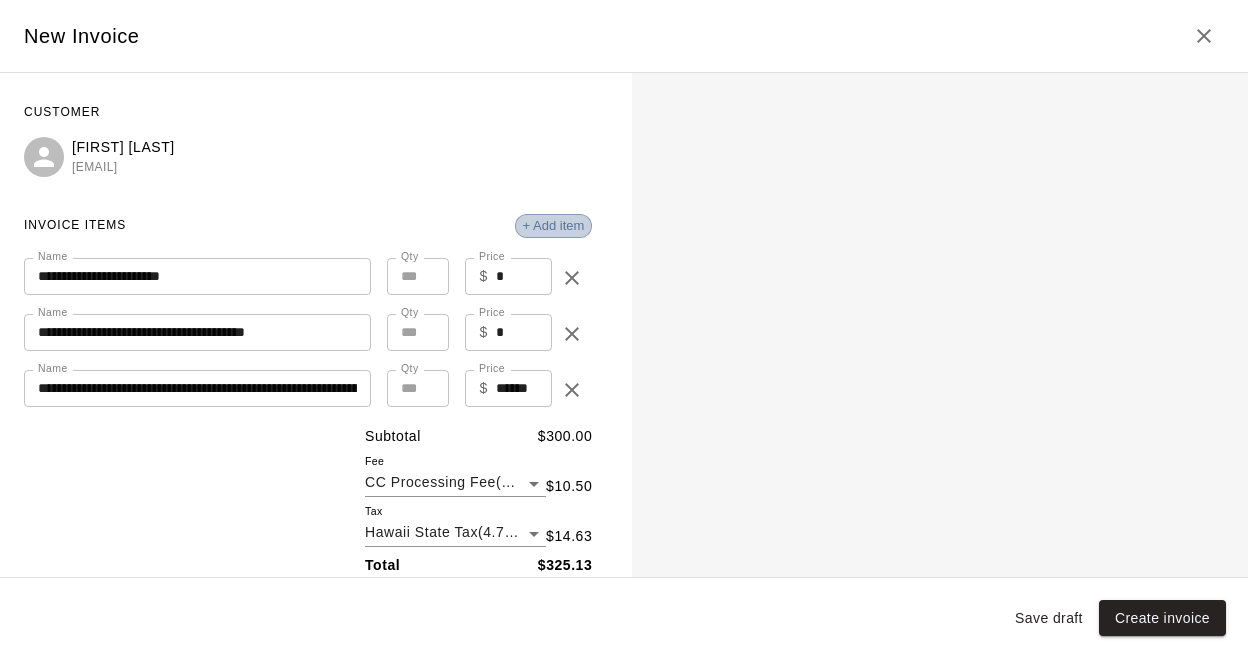 click on "+ Add item" at bounding box center [554, 225] 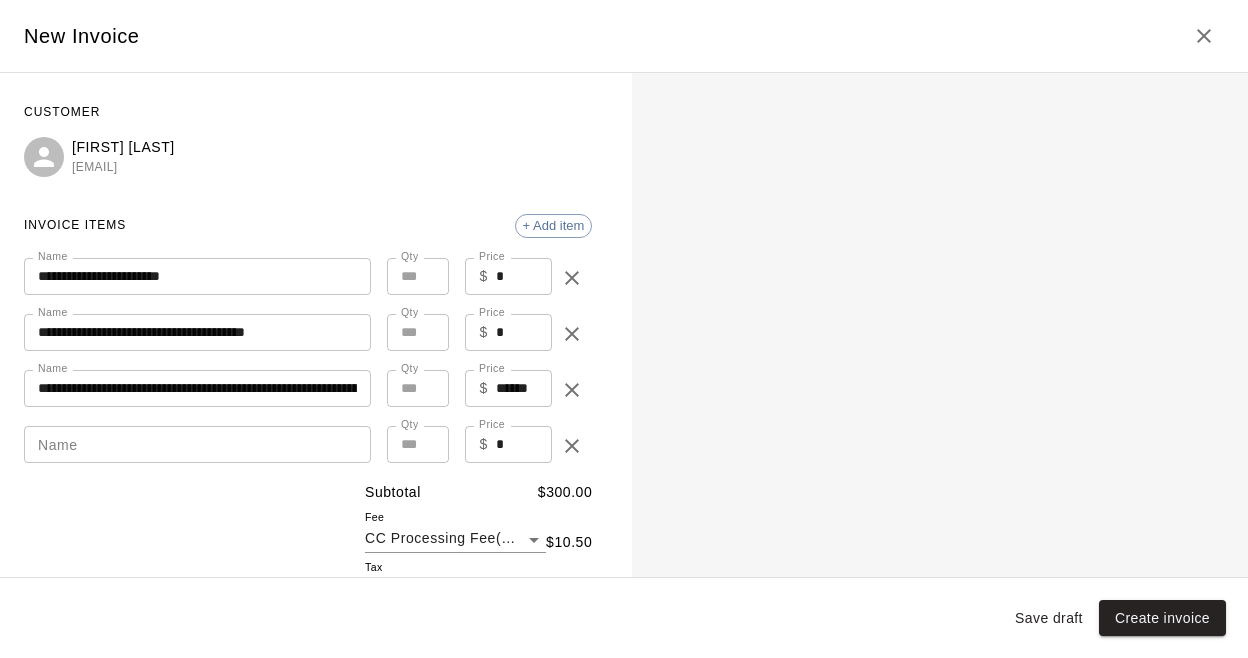 click on "Name" at bounding box center [197, 444] 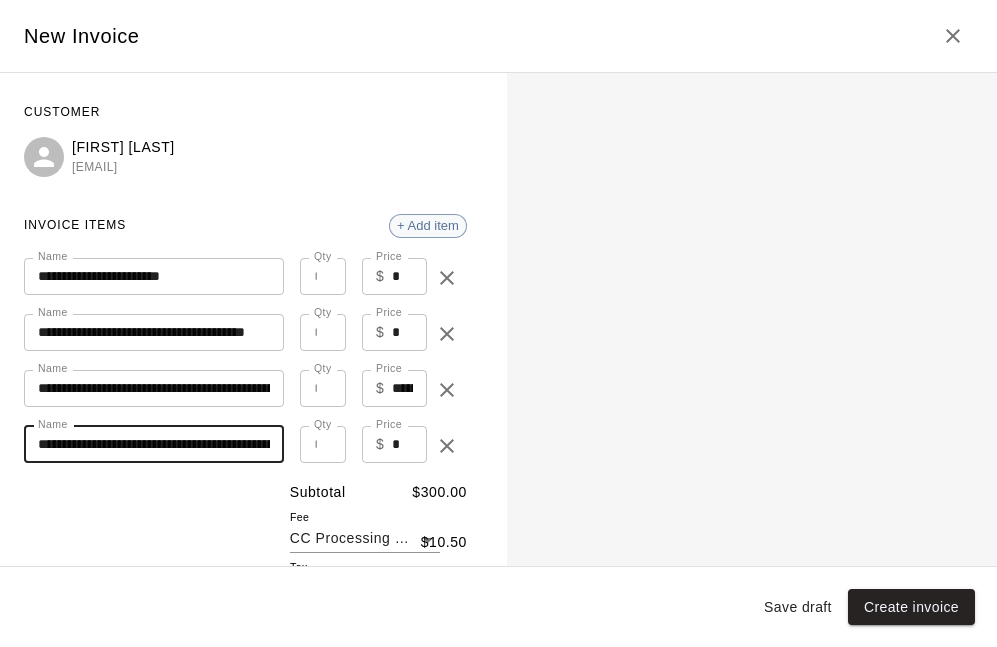 type on "**********" 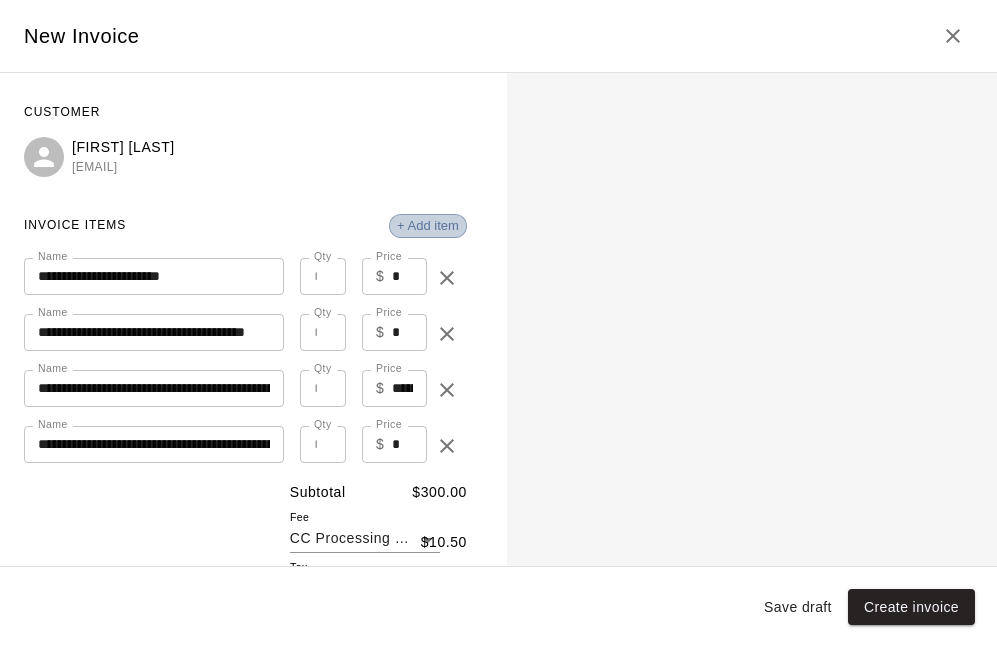 click on "+ Add item" at bounding box center (428, 225) 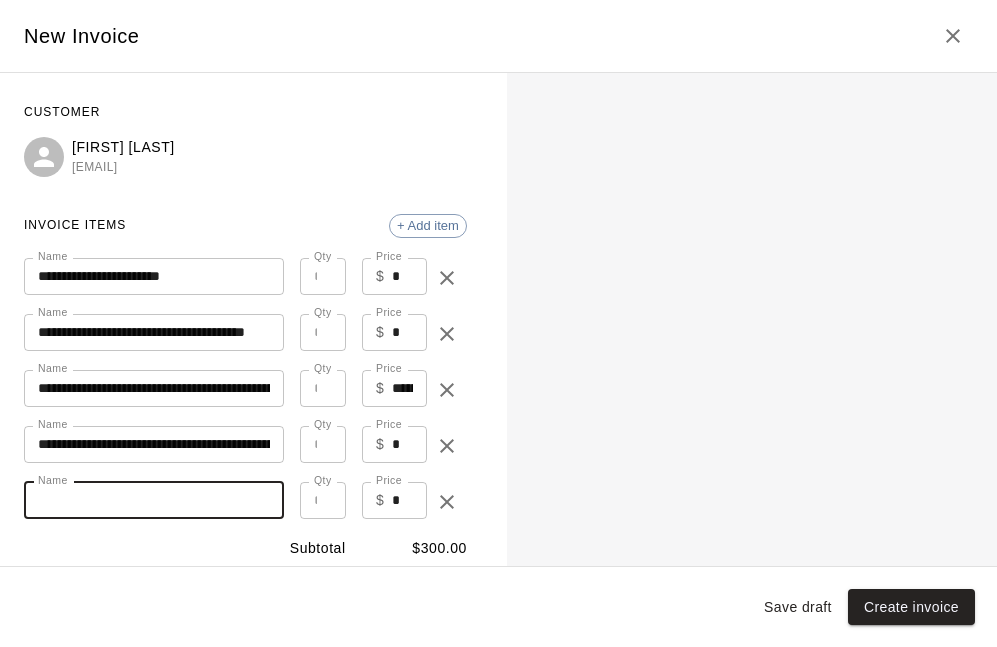 click on "Name" at bounding box center (154, 500) 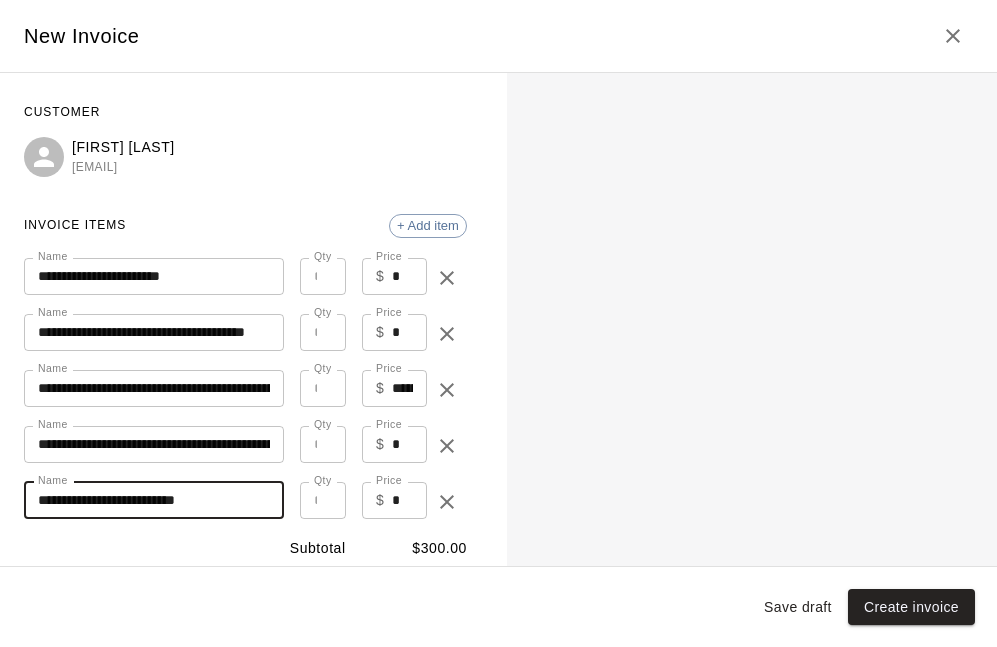 click on "**********" at bounding box center (154, 500) 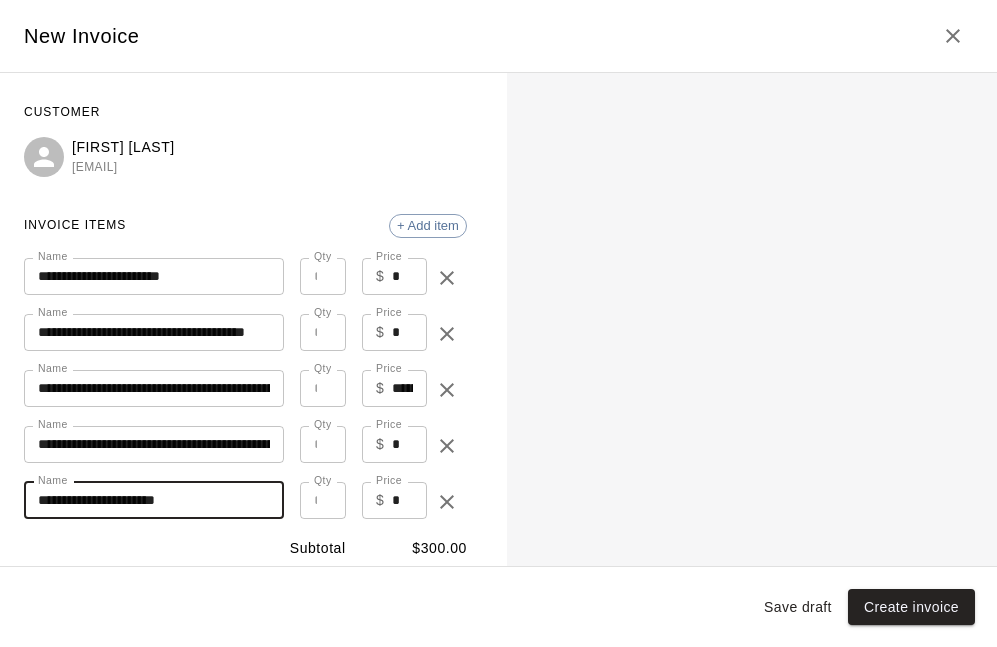 click on "**********" at bounding box center [154, 500] 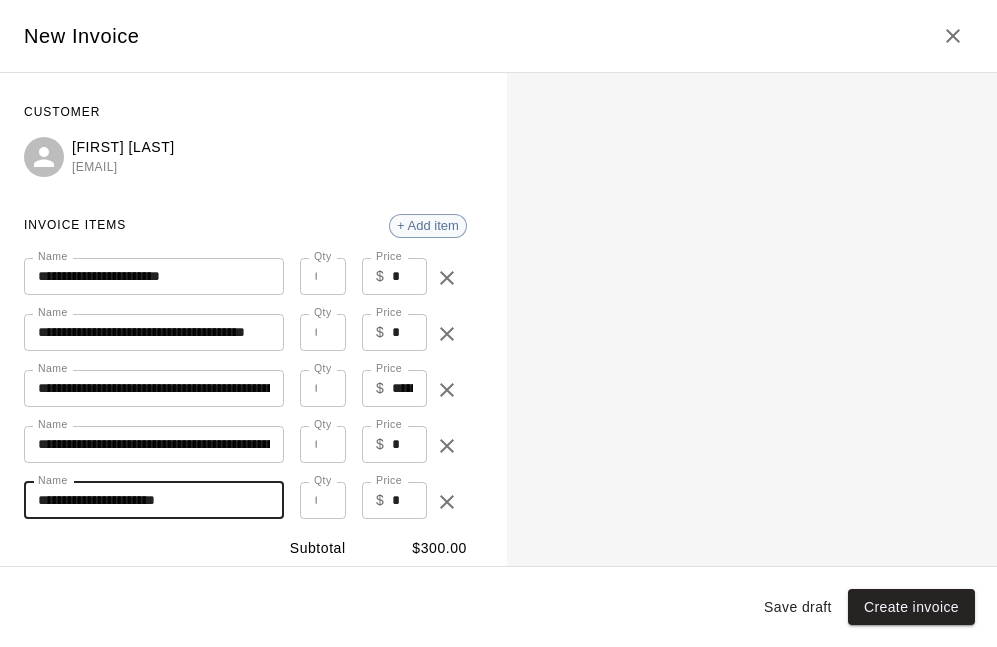 type on "**********" 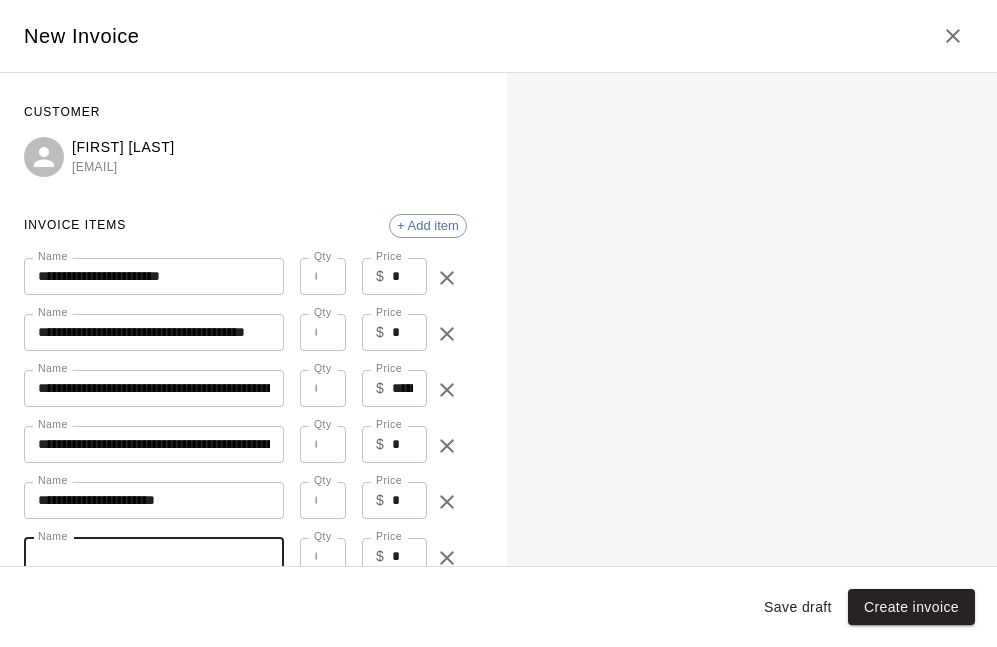 click on "Name" at bounding box center [154, 556] 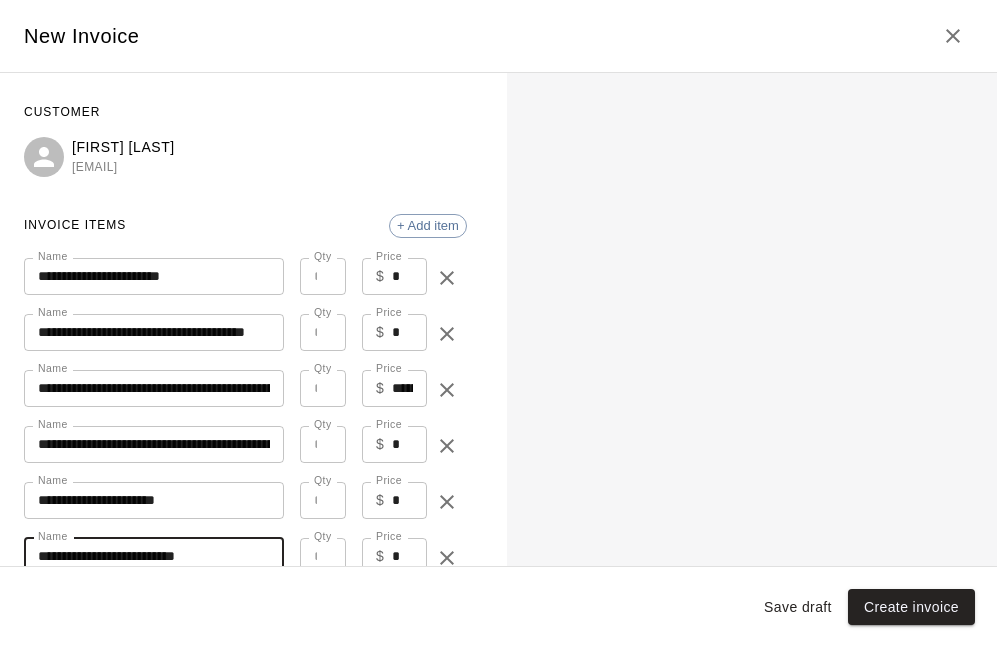 click on "**********" at bounding box center (154, 556) 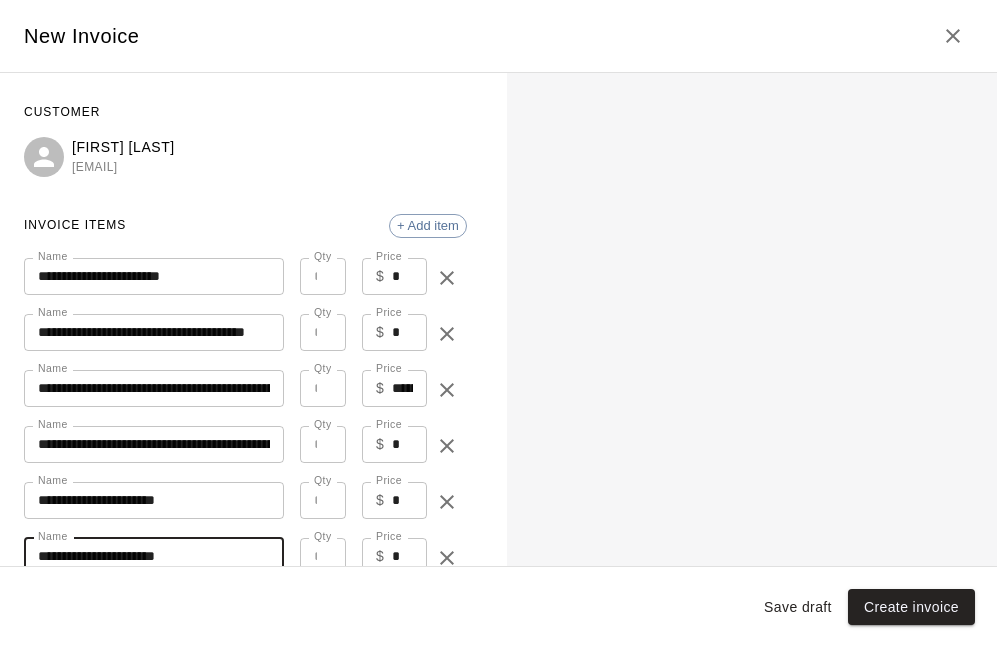 type on "**********" 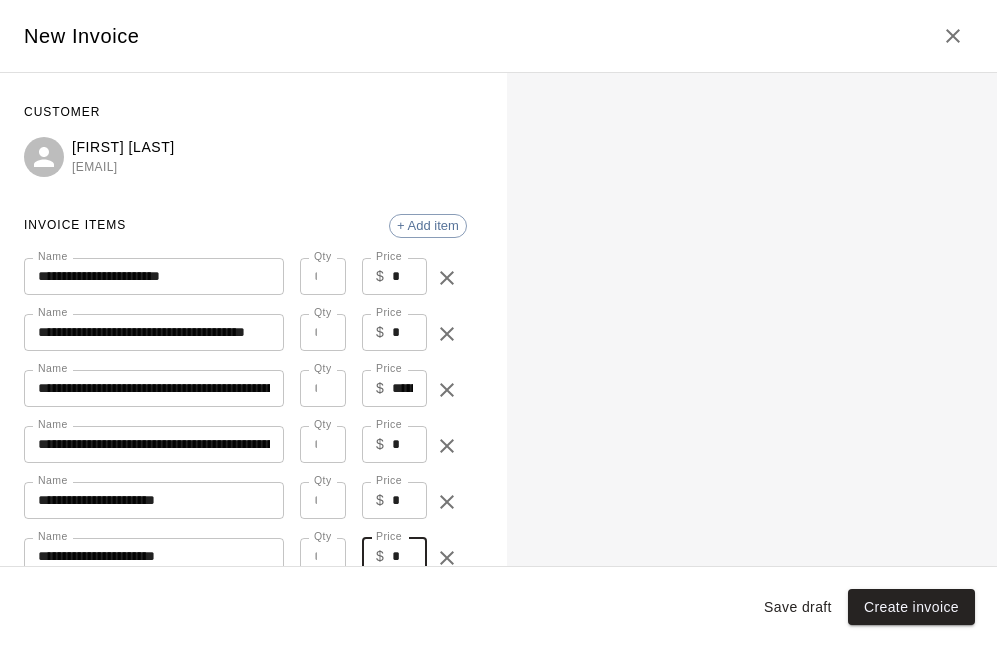 click on "*" at bounding box center [409, 556] 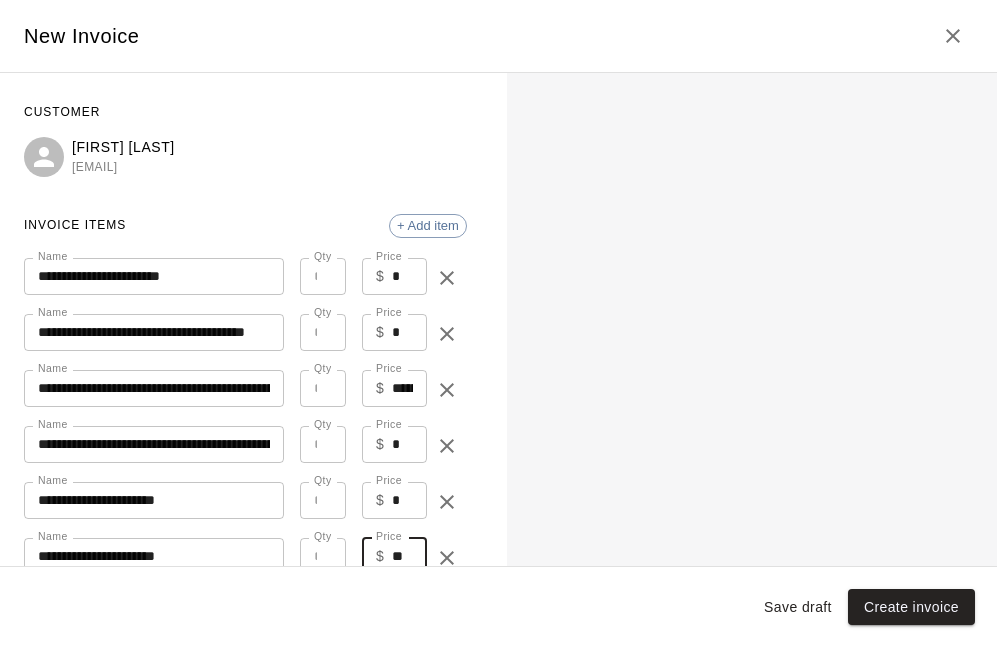type on "**" 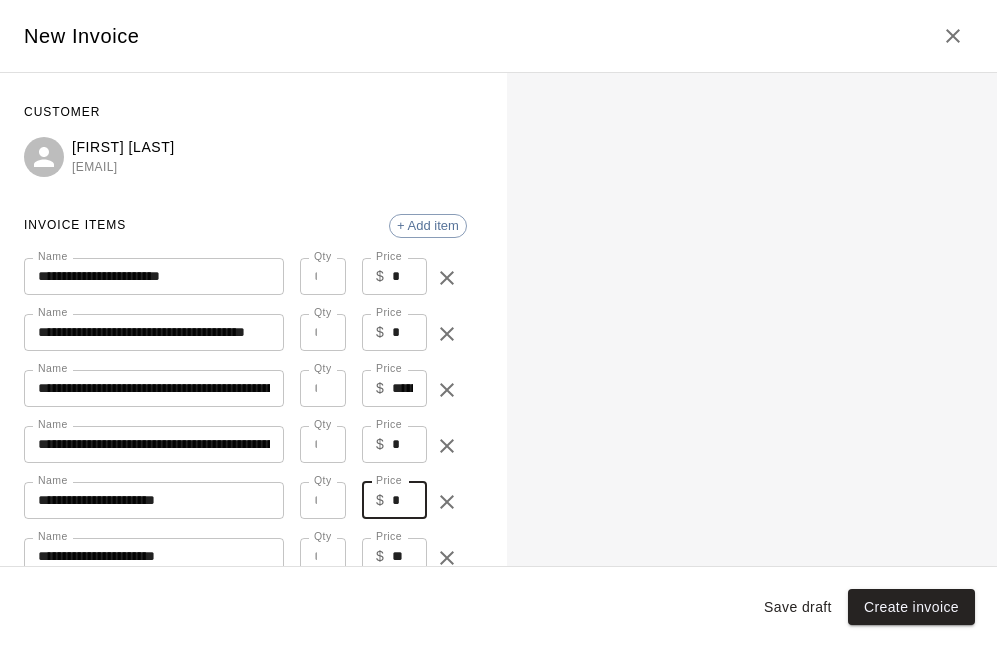 click on "*" at bounding box center (409, 500) 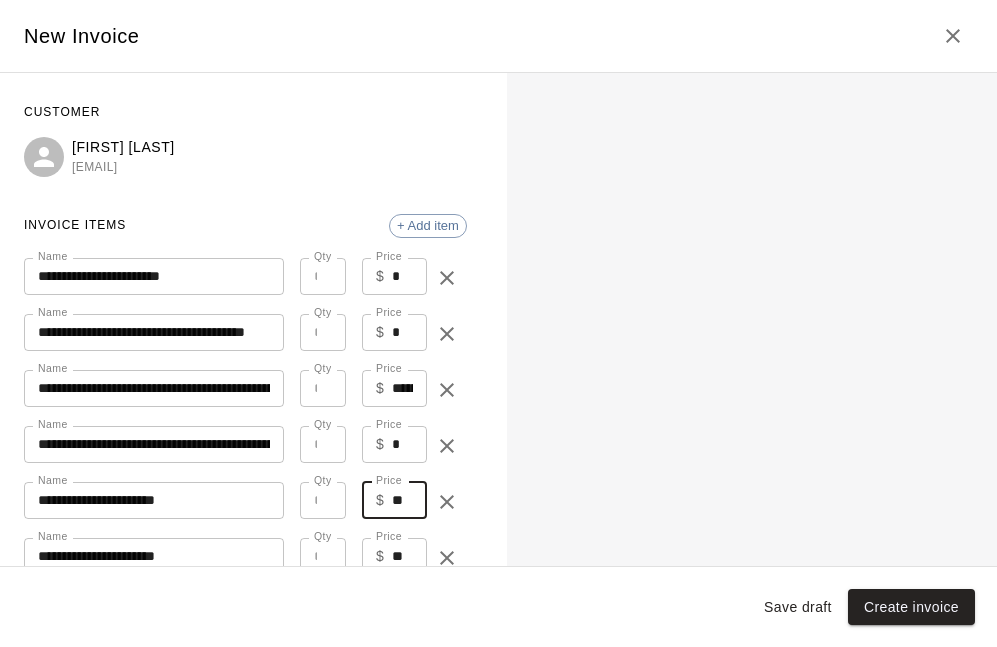 type on "**" 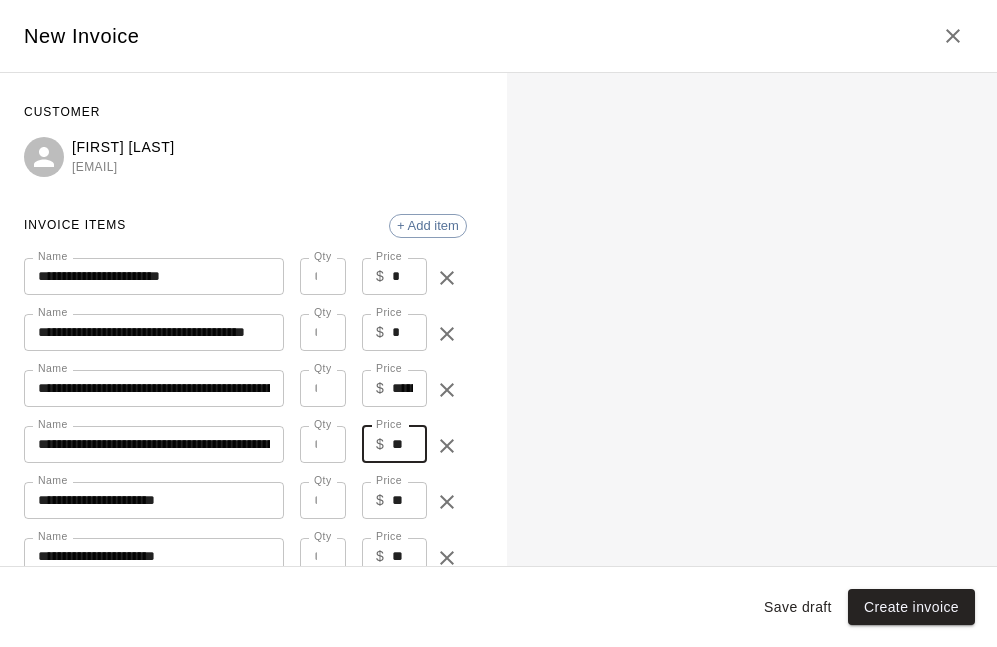type on "**" 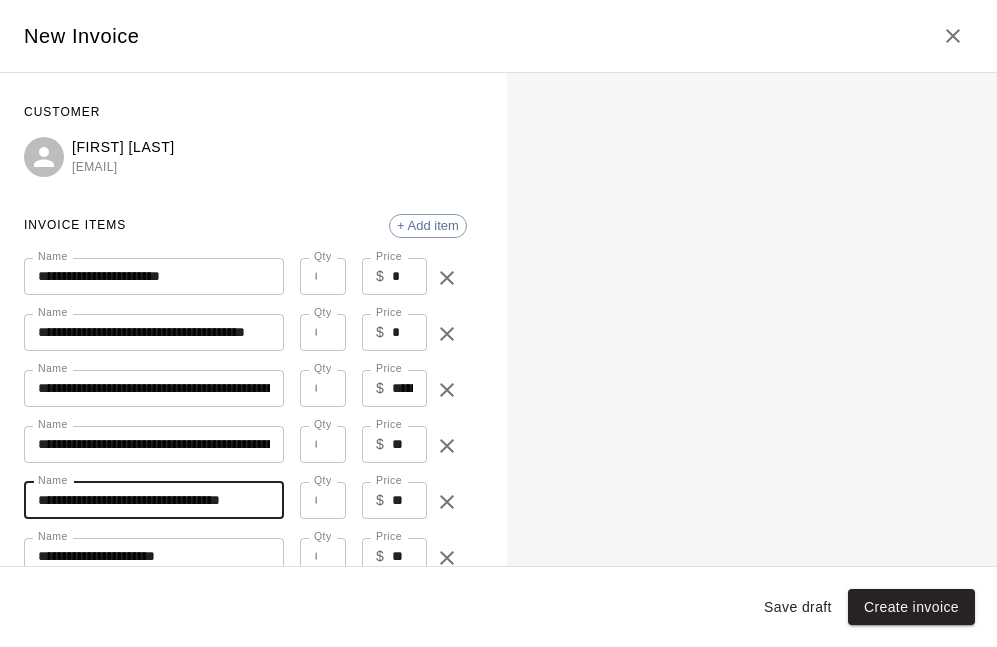 type on "**********" 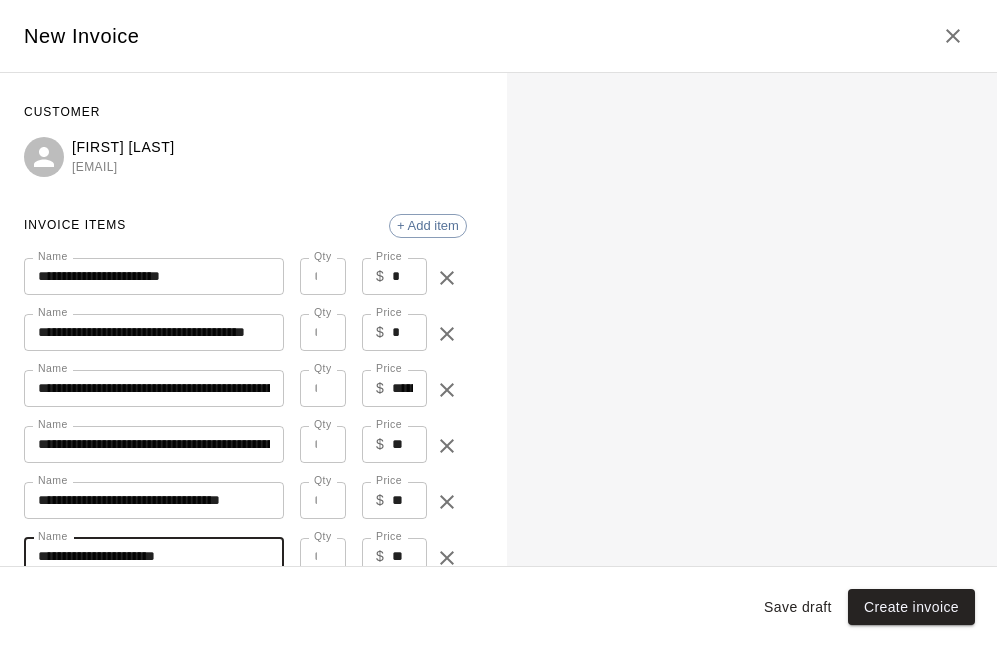 click on "**********" at bounding box center (154, 556) 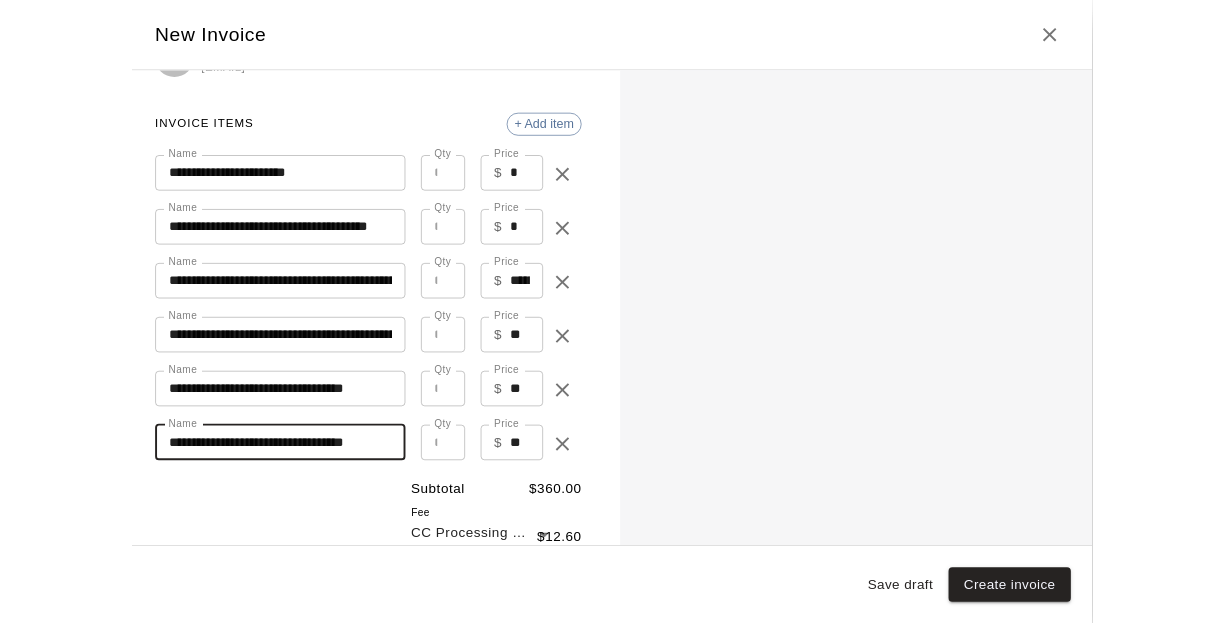 scroll, scrollTop: 111, scrollLeft: 0, axis: vertical 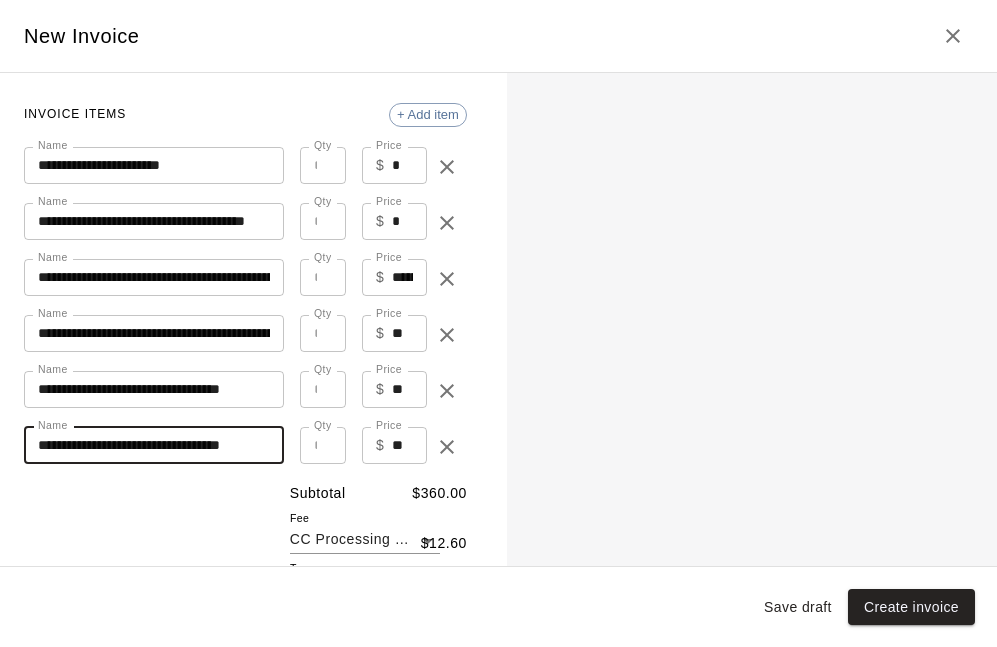 type on "**********" 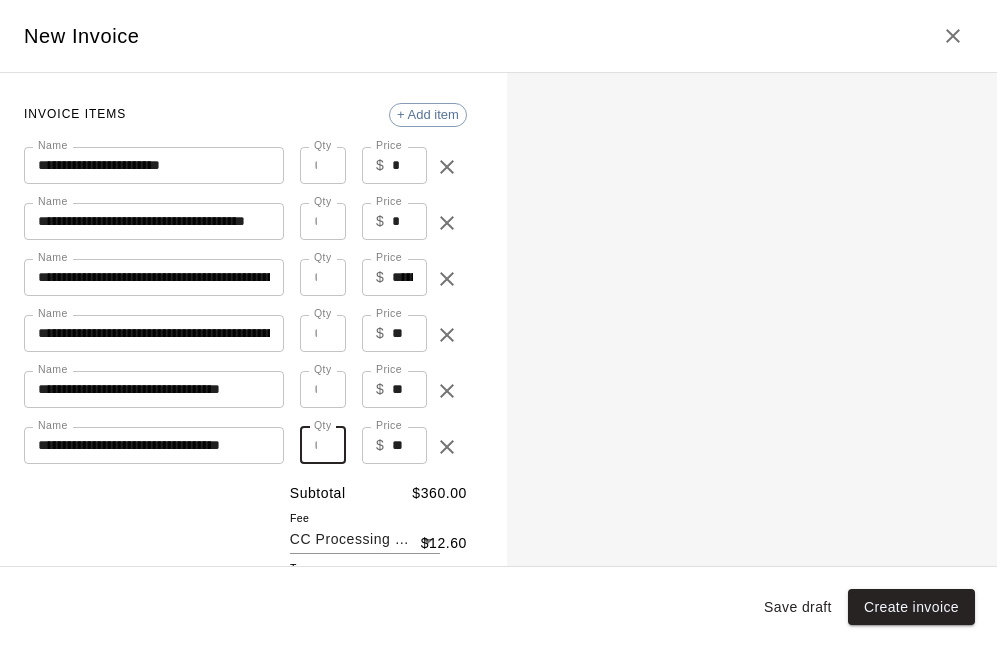 click on "*" at bounding box center (323, 445) 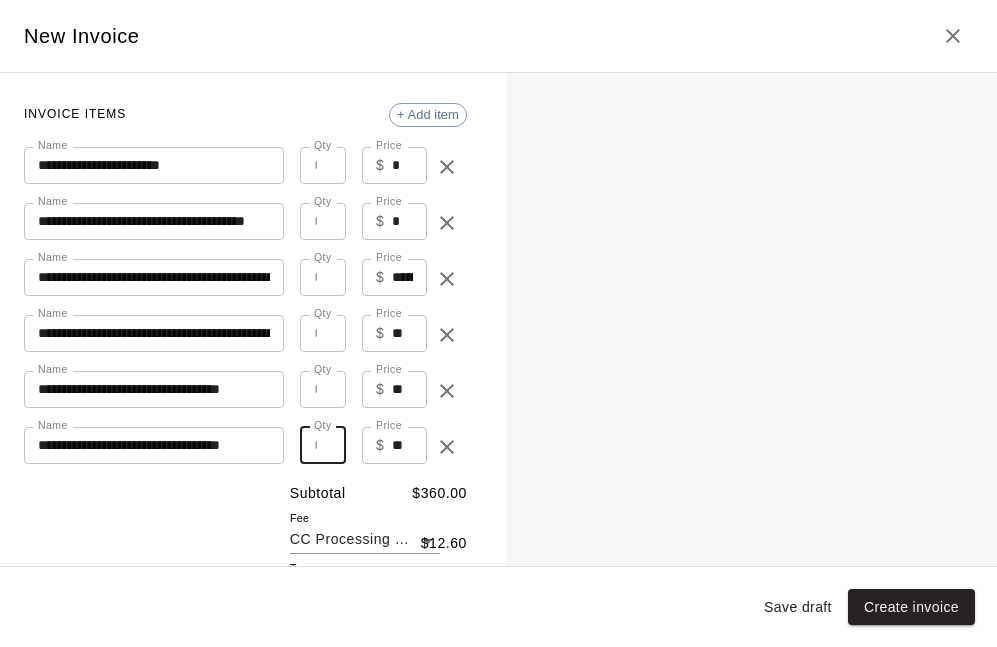 type on "**" 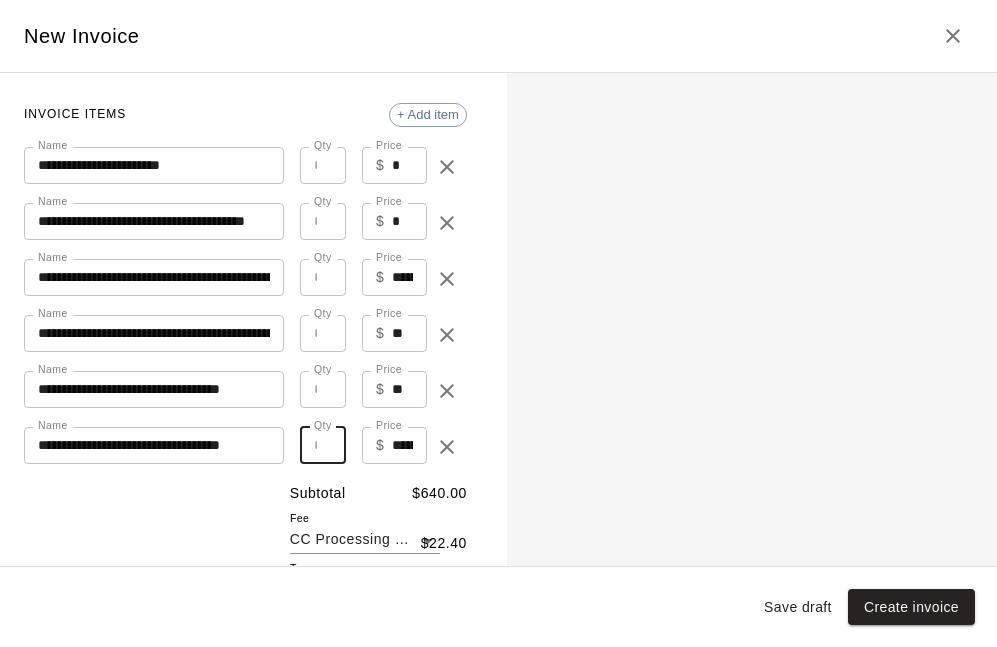 type on "**" 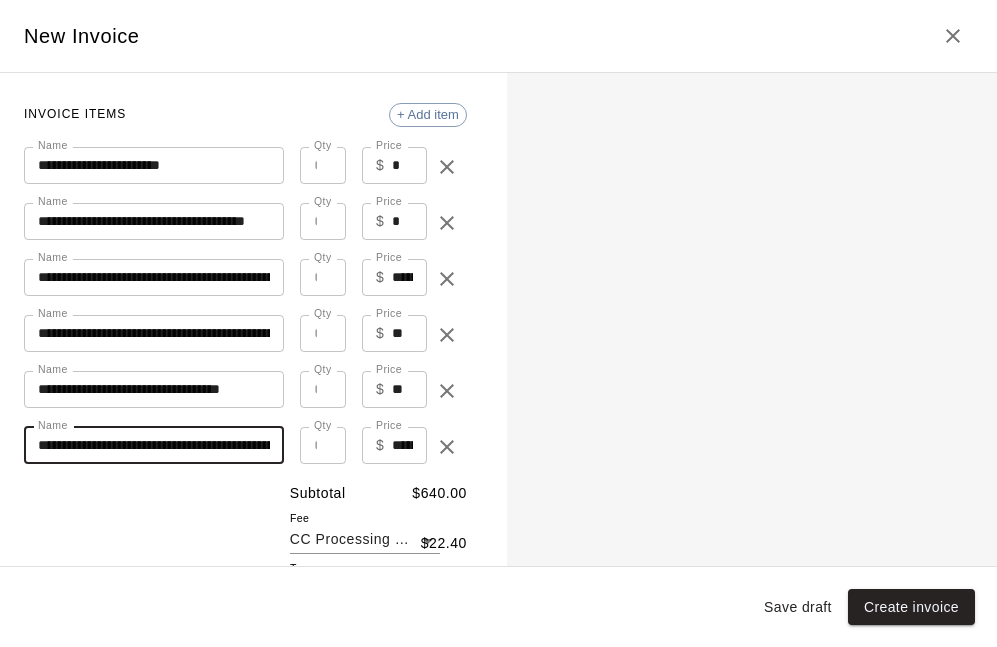 type on "**********" 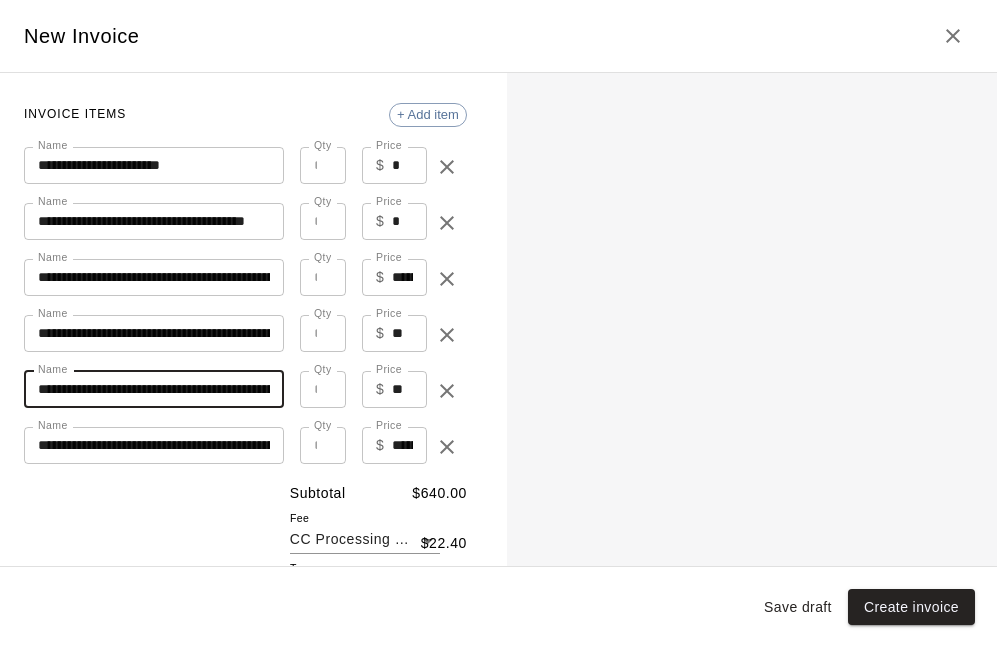 type on "**********" 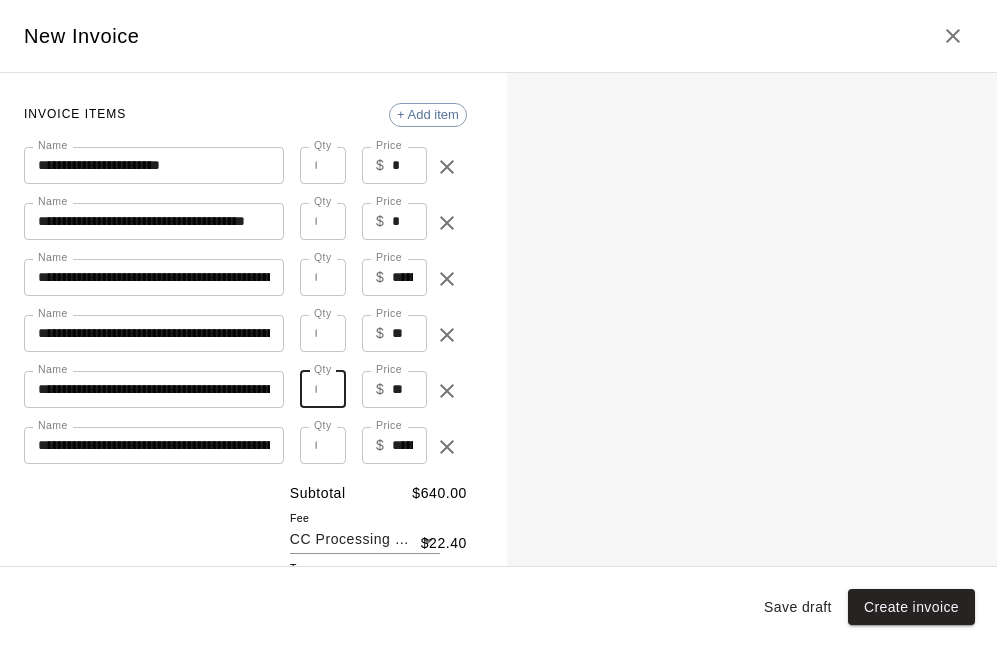 type on "**" 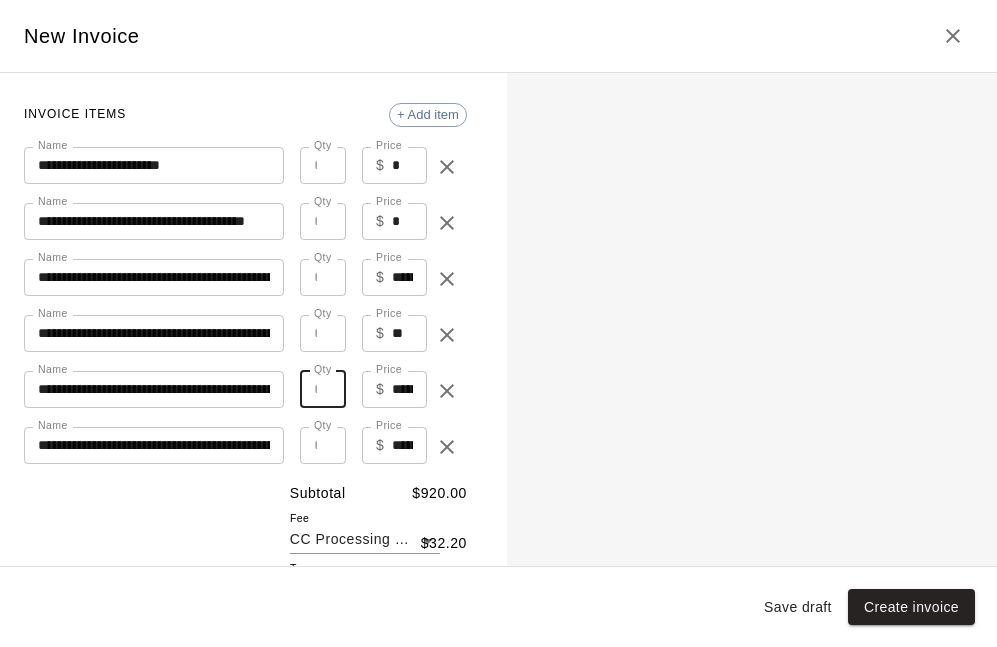 type on "**" 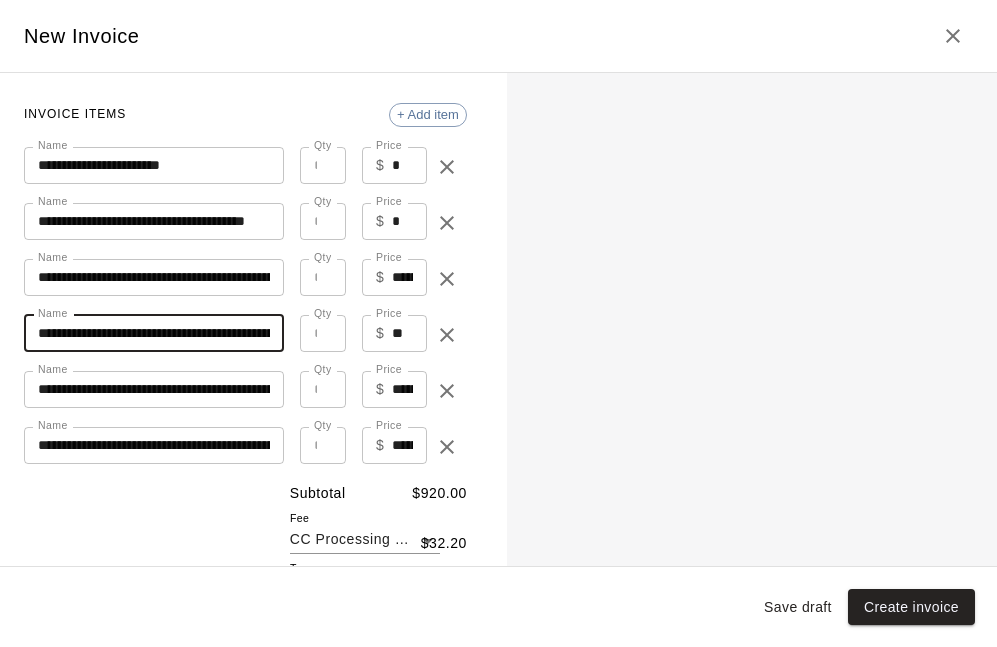 click on "**********" at bounding box center (154, 333) 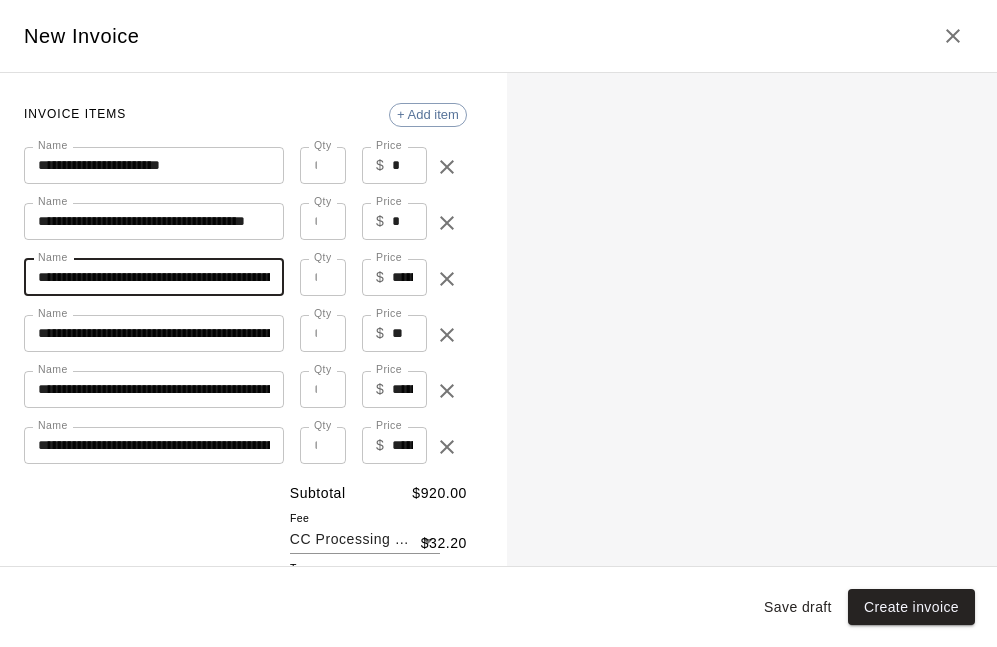 click on "**********" at bounding box center [154, 277] 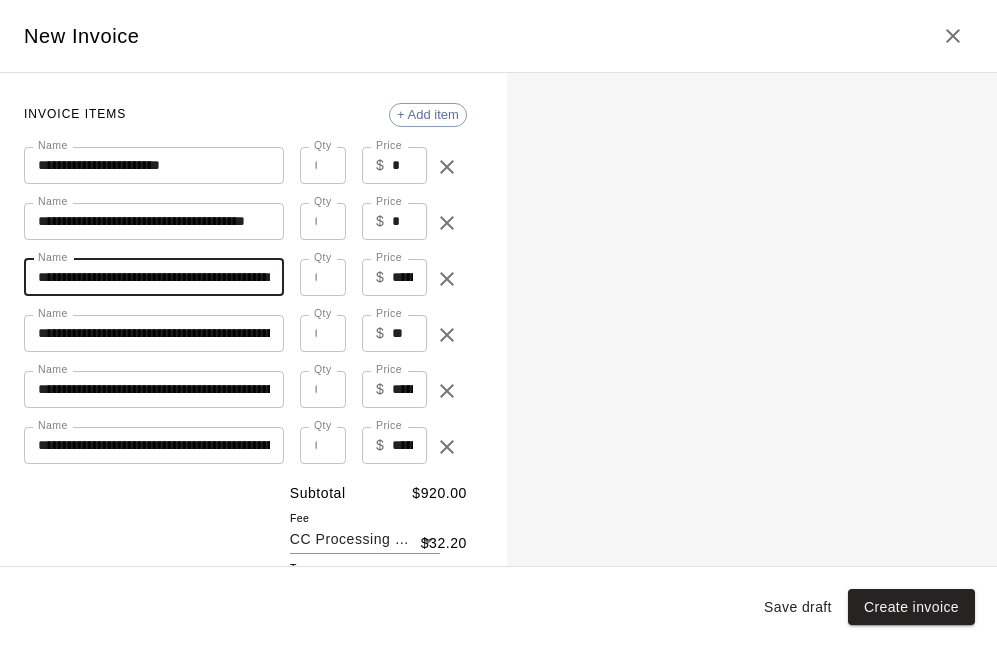 type on "**********" 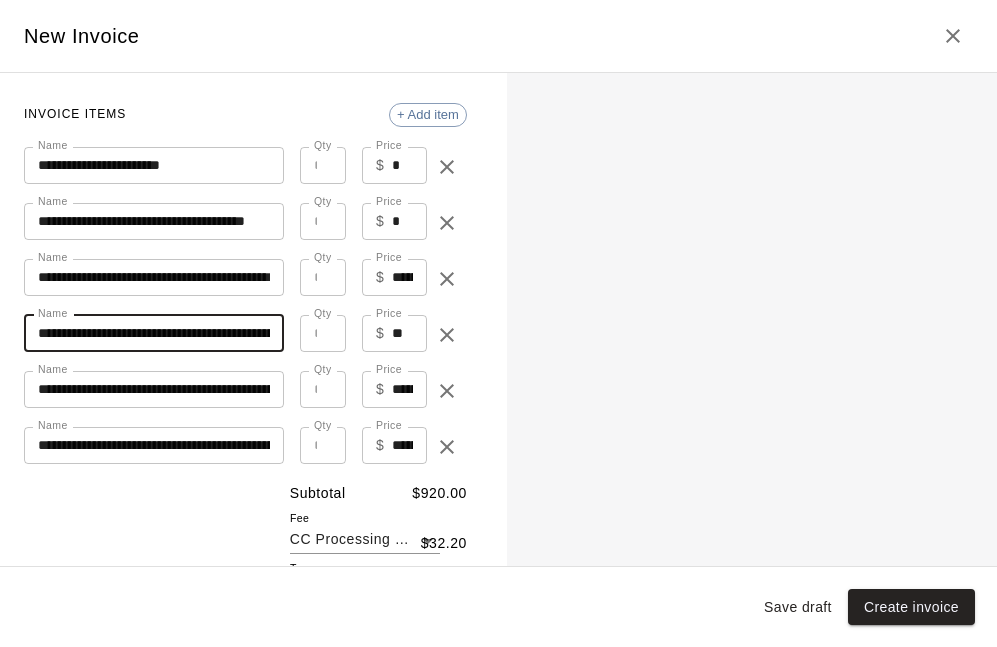 type on "**********" 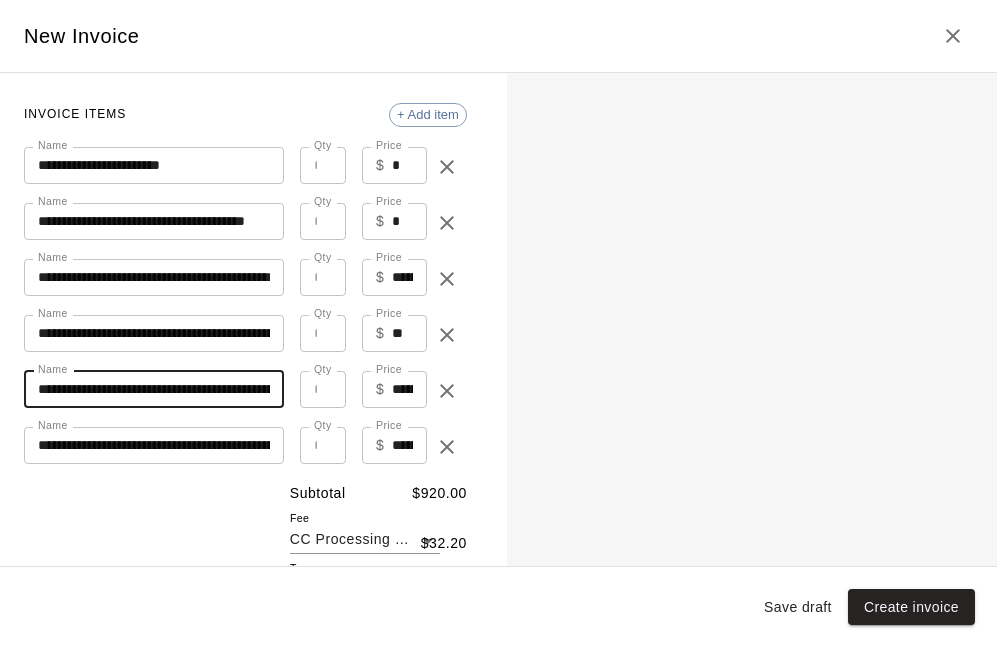 click on "**********" at bounding box center [154, 389] 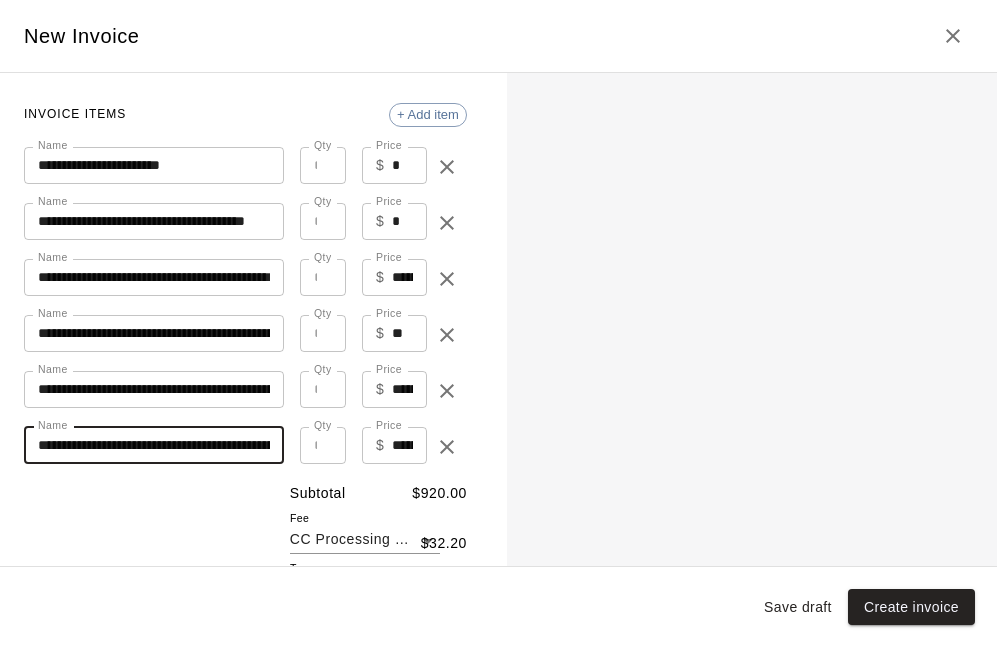 click on "**********" at bounding box center (154, 445) 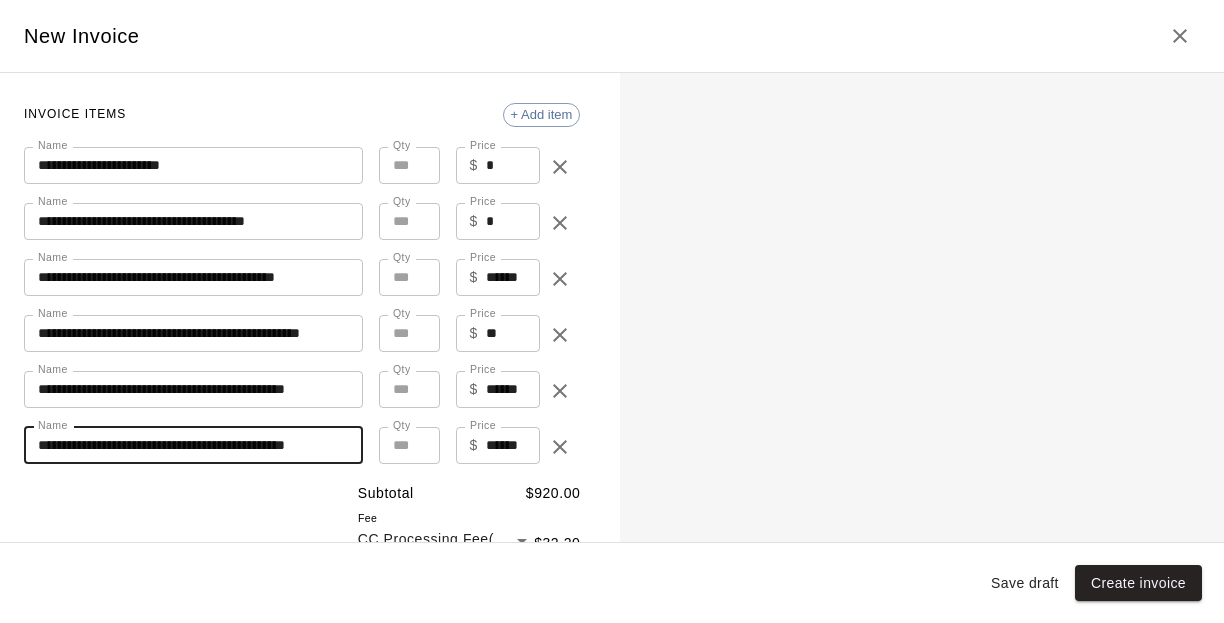 click on "*" at bounding box center (409, 333) 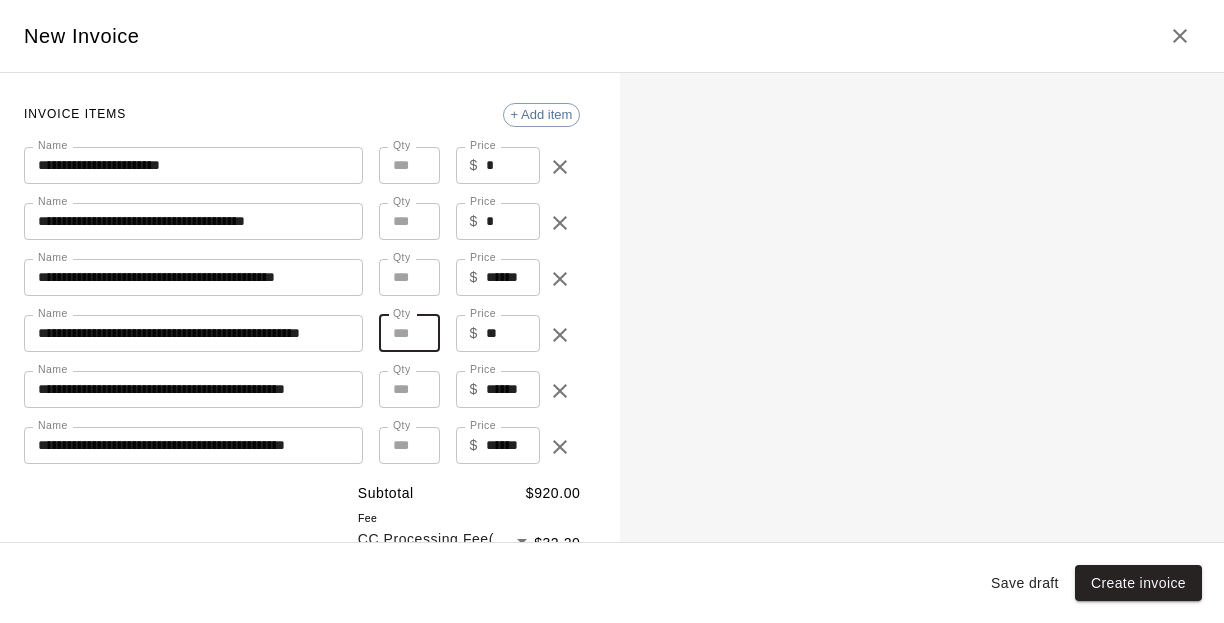 click on "*" at bounding box center [409, 333] 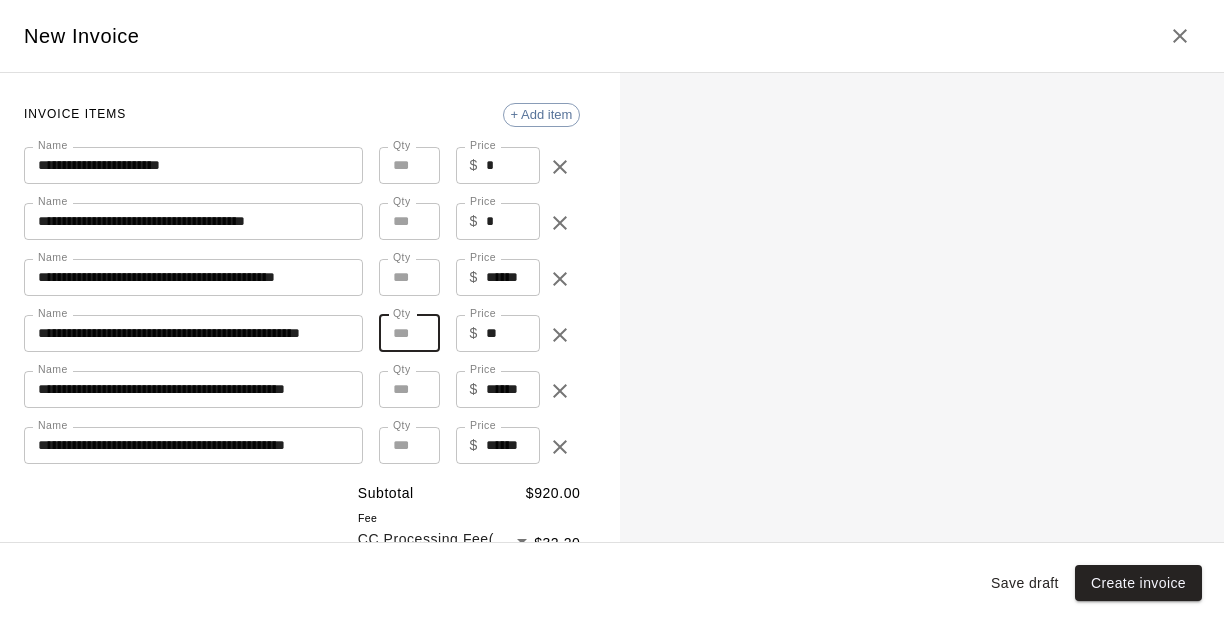 type on "**" 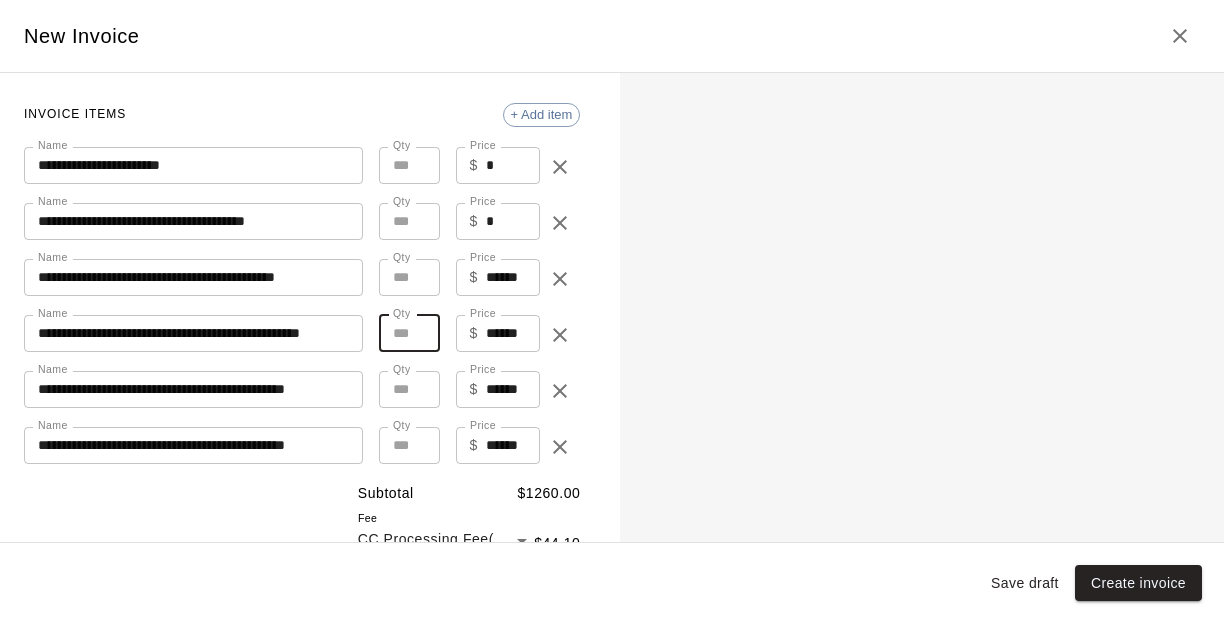 type on "**" 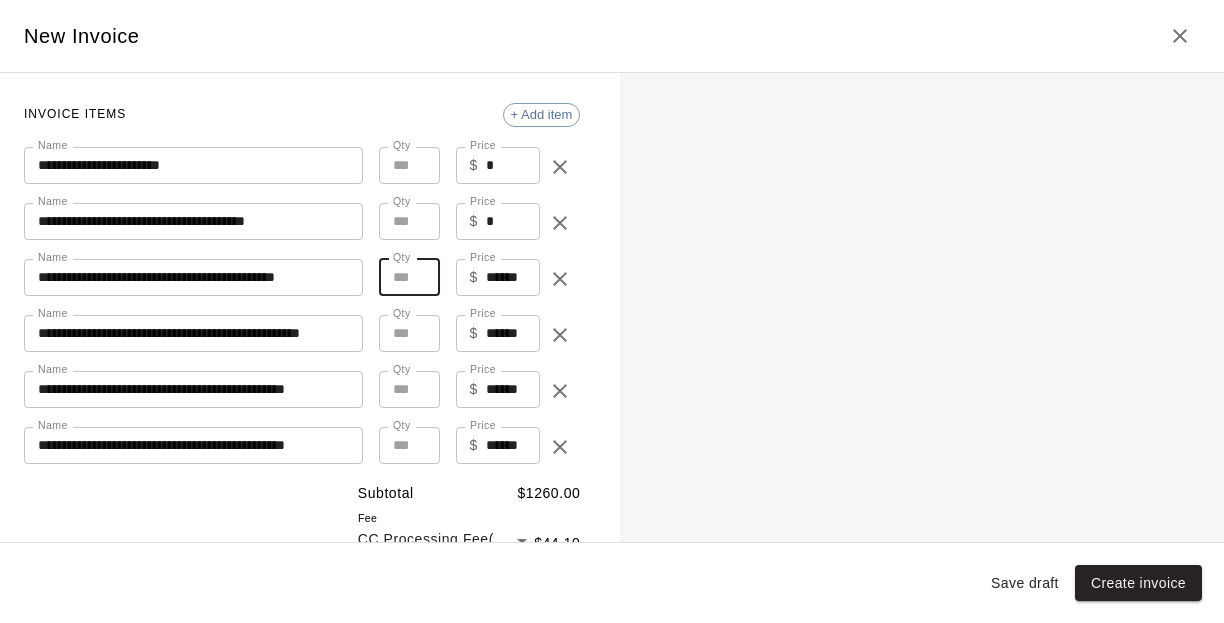 click on "**" at bounding box center [409, 277] 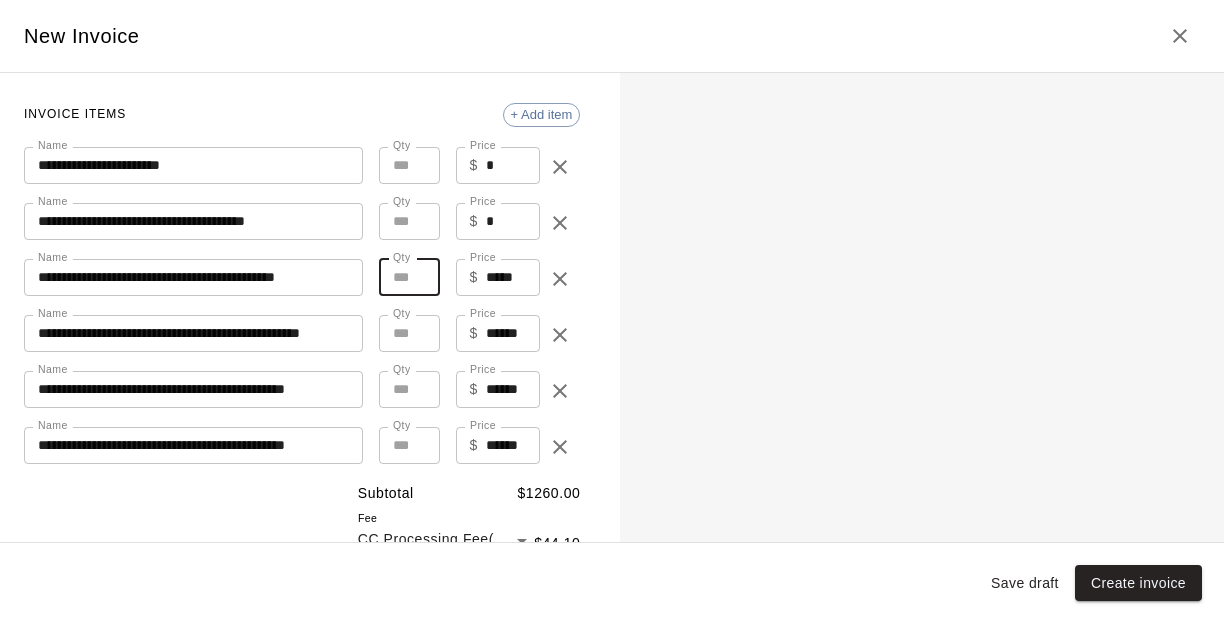 type on "**" 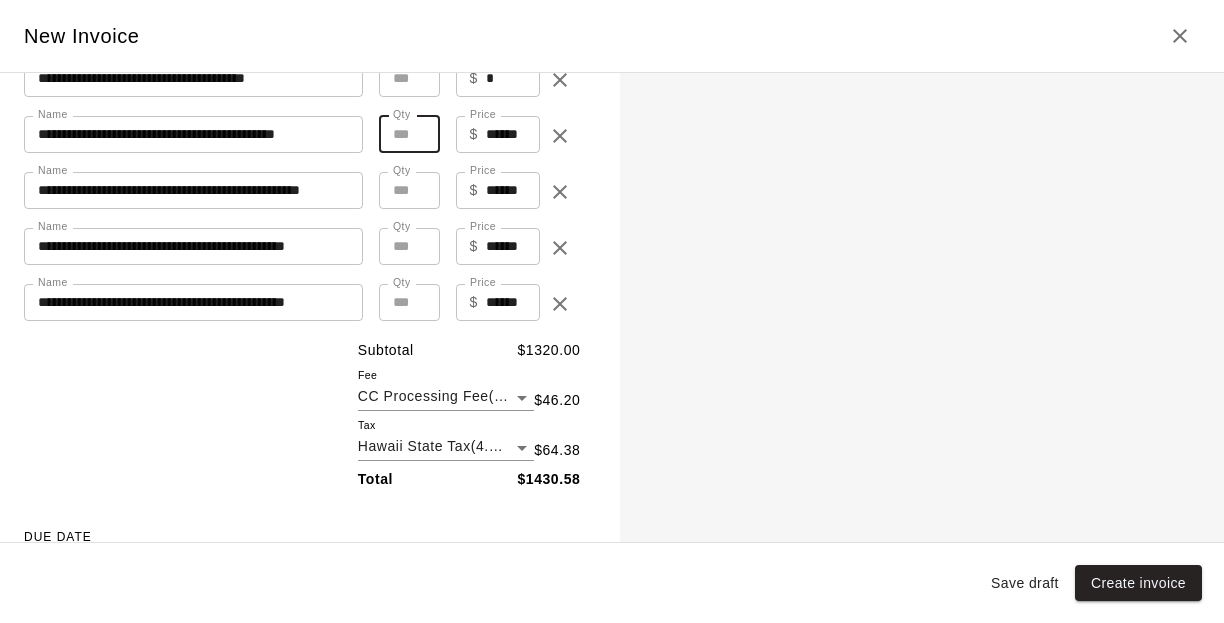 scroll, scrollTop: 280, scrollLeft: 0, axis: vertical 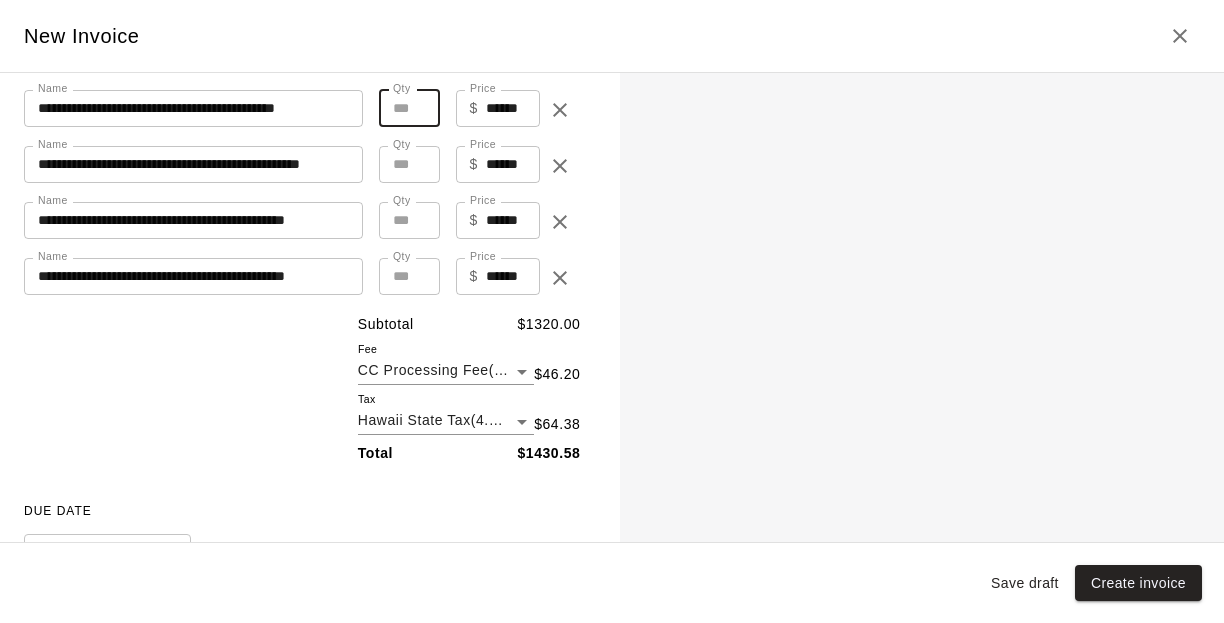 type on "**" 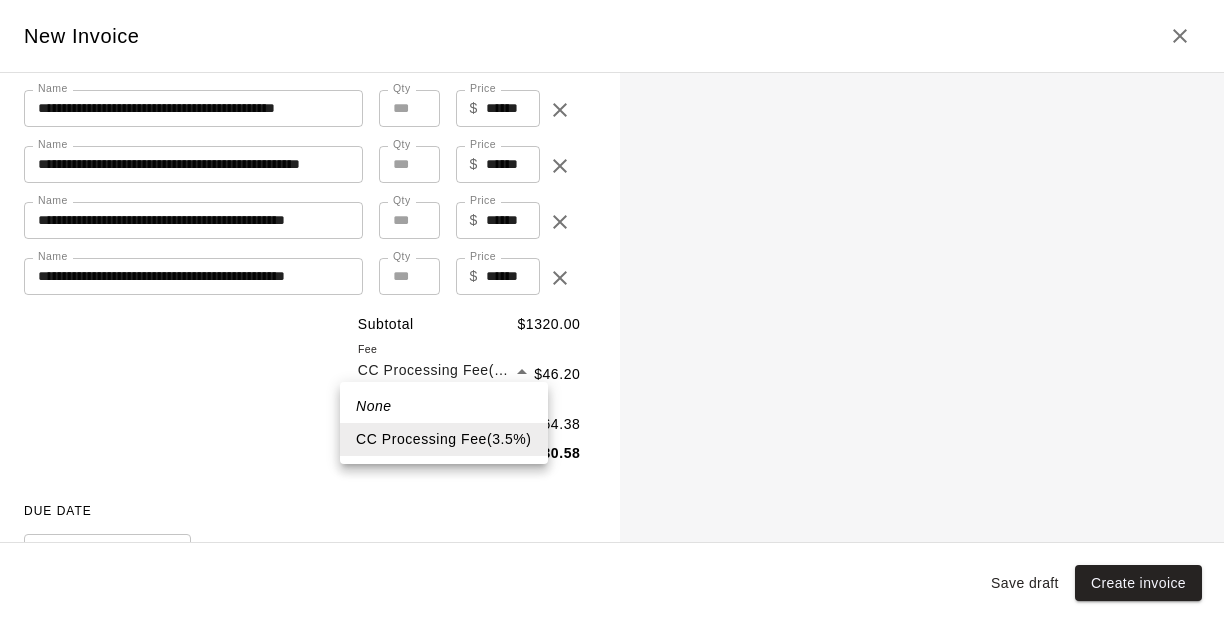 click on "CC Processing Fee  ( 3.5 % )" at bounding box center (444, 439) 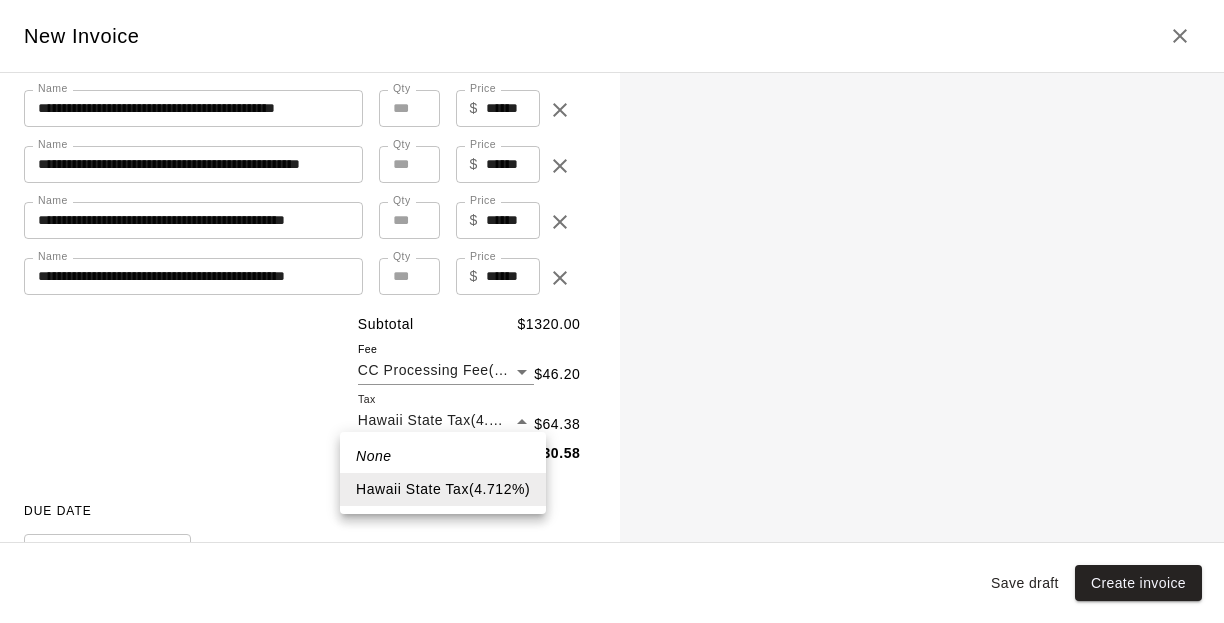 click on "**********" at bounding box center [612, 249] 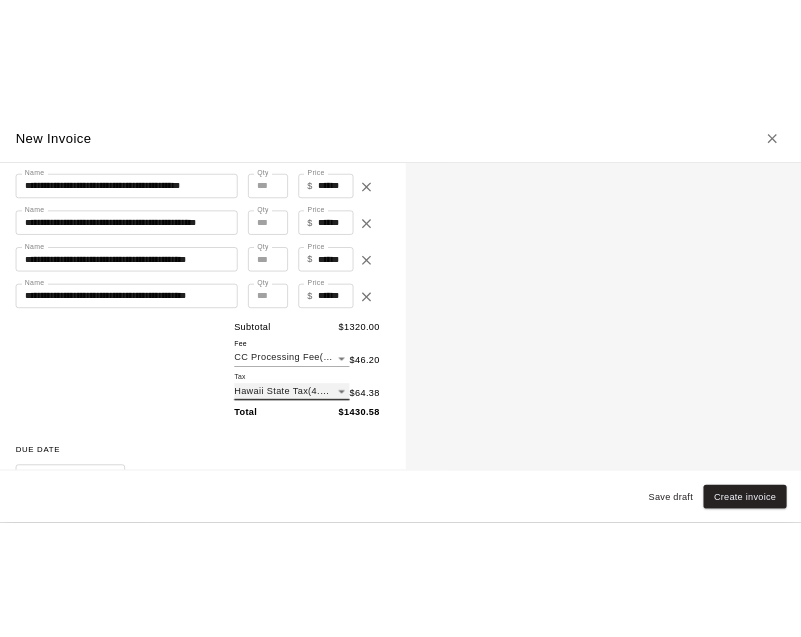 scroll, scrollTop: 315, scrollLeft: 0, axis: vertical 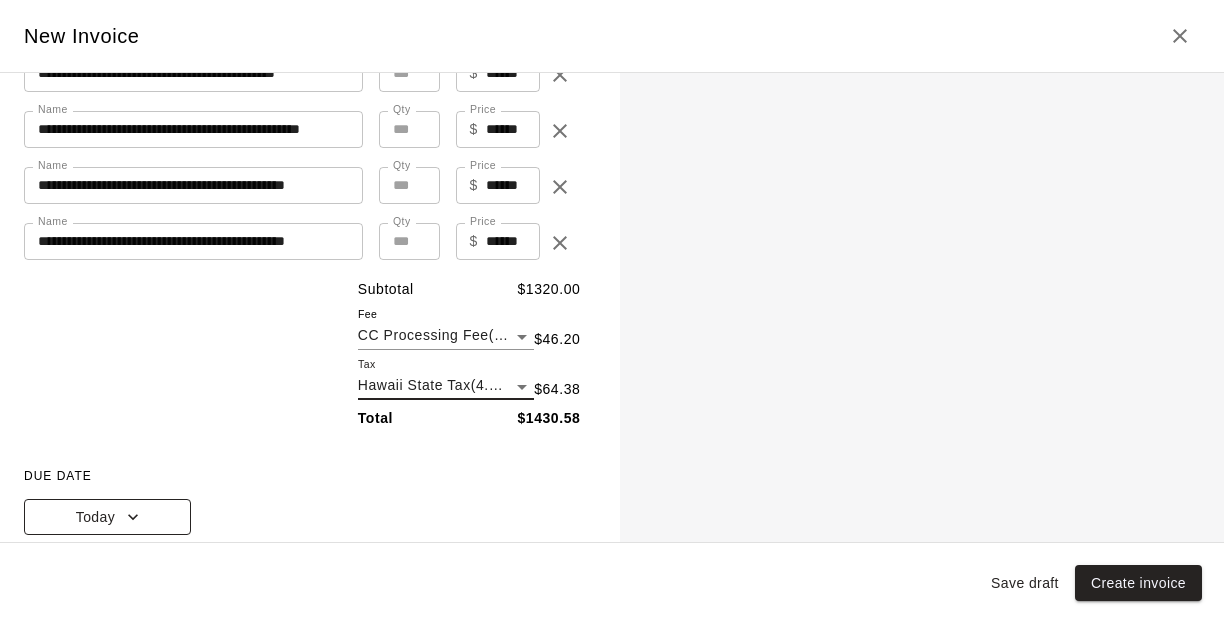 click on "Today" at bounding box center (107, 517) 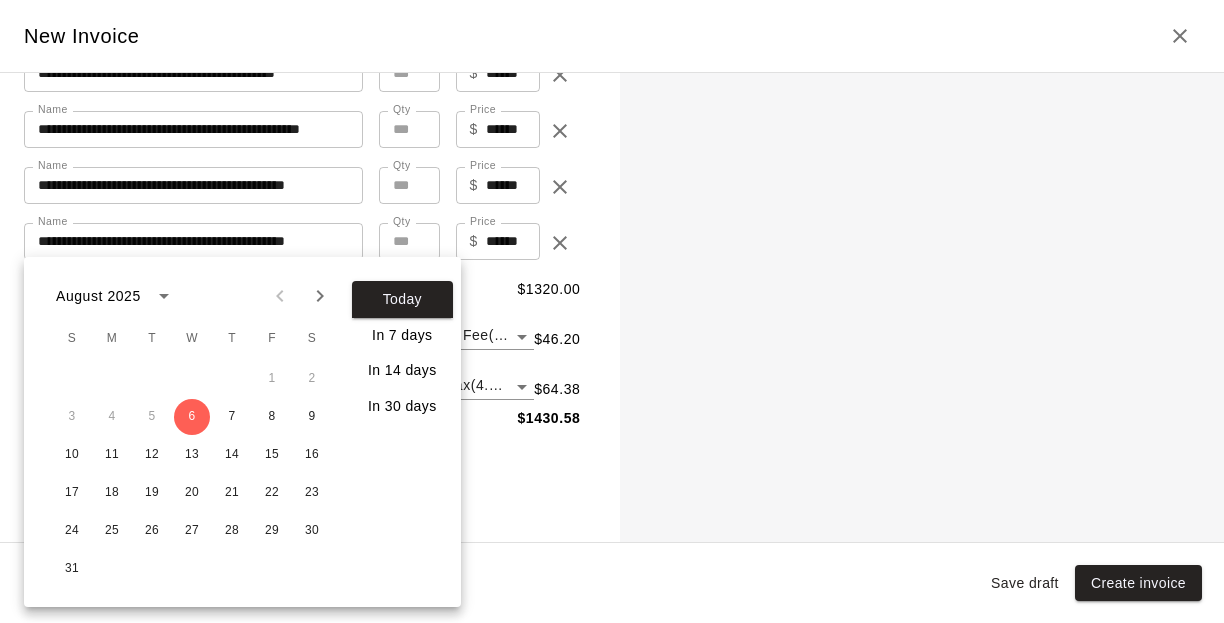click 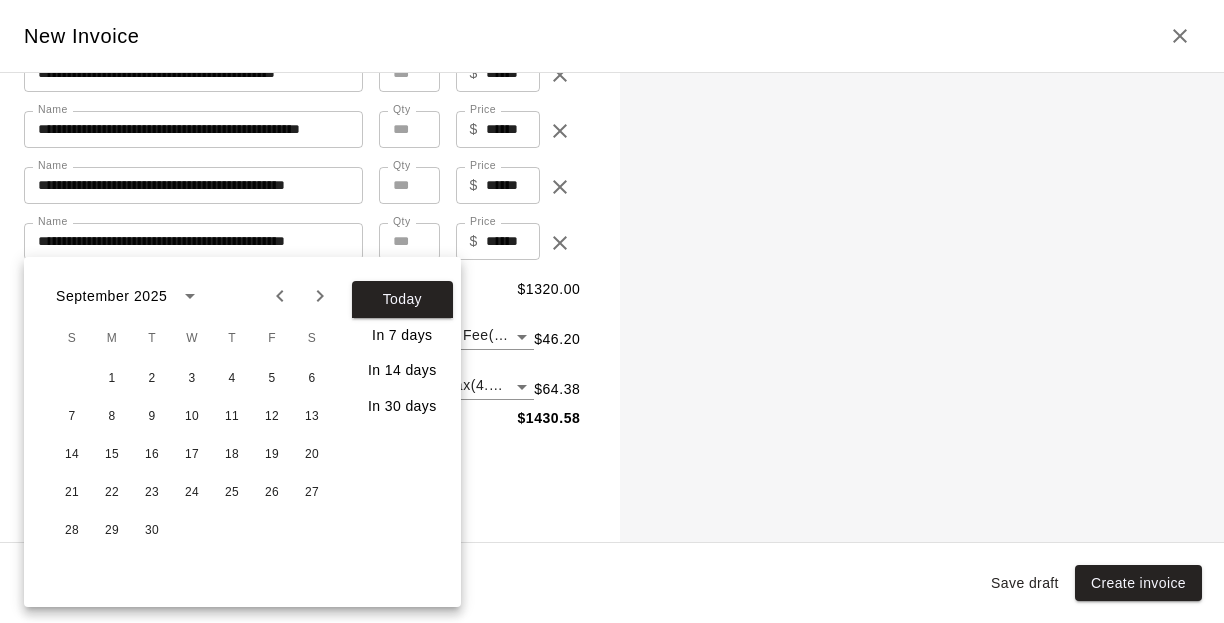 click 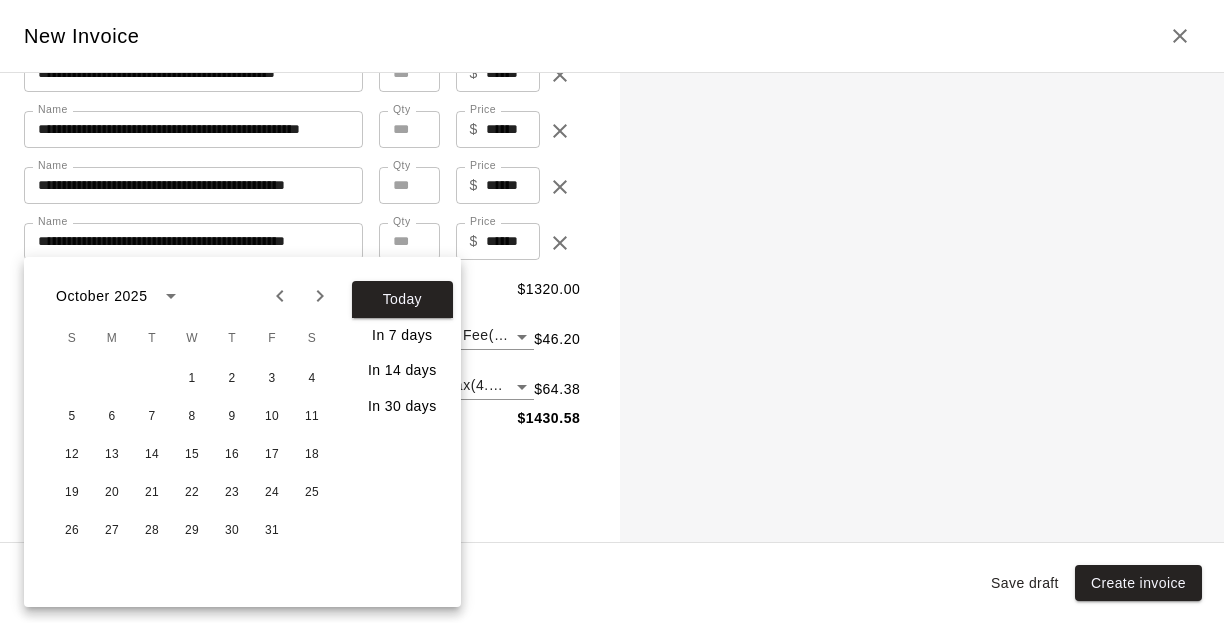 click 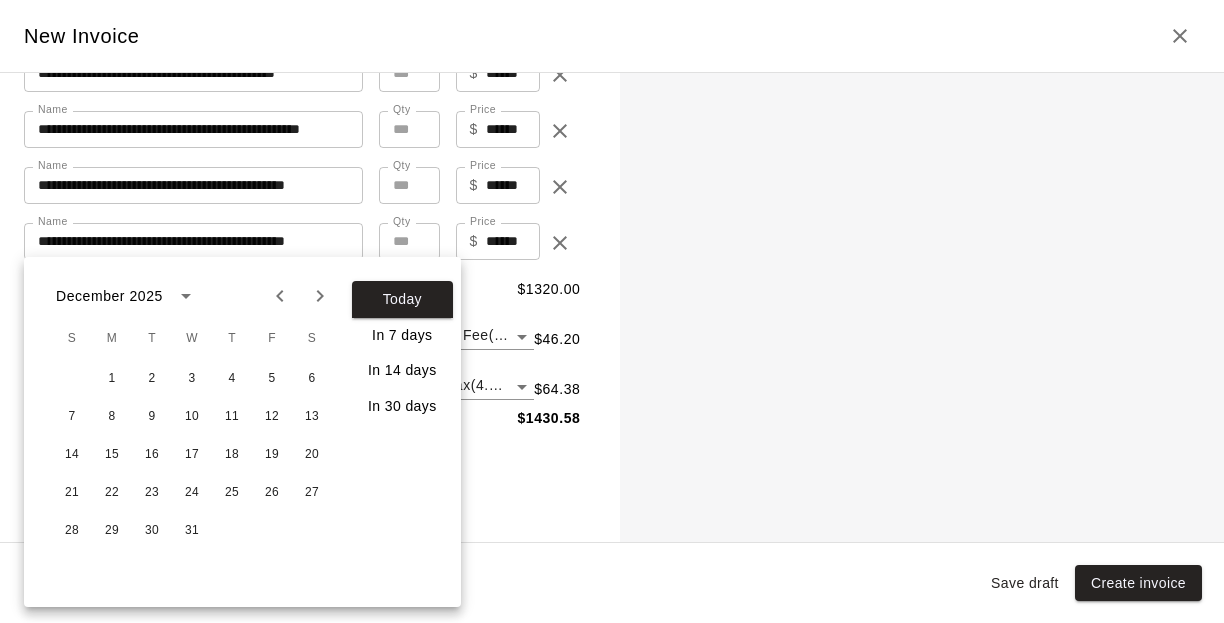 click 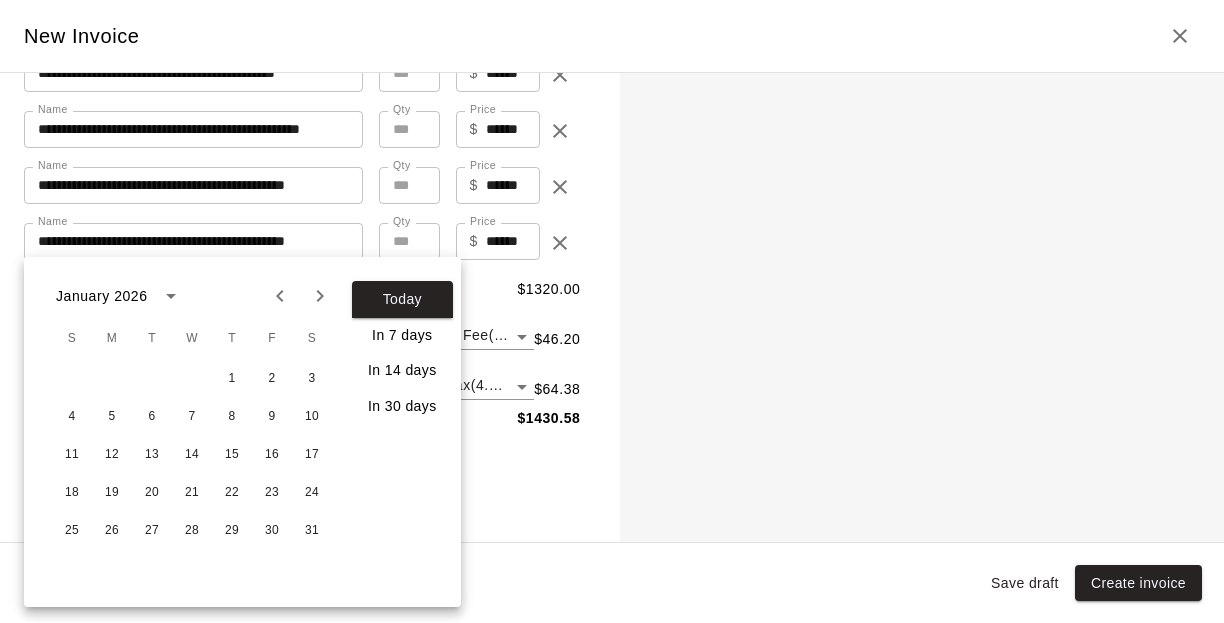 click 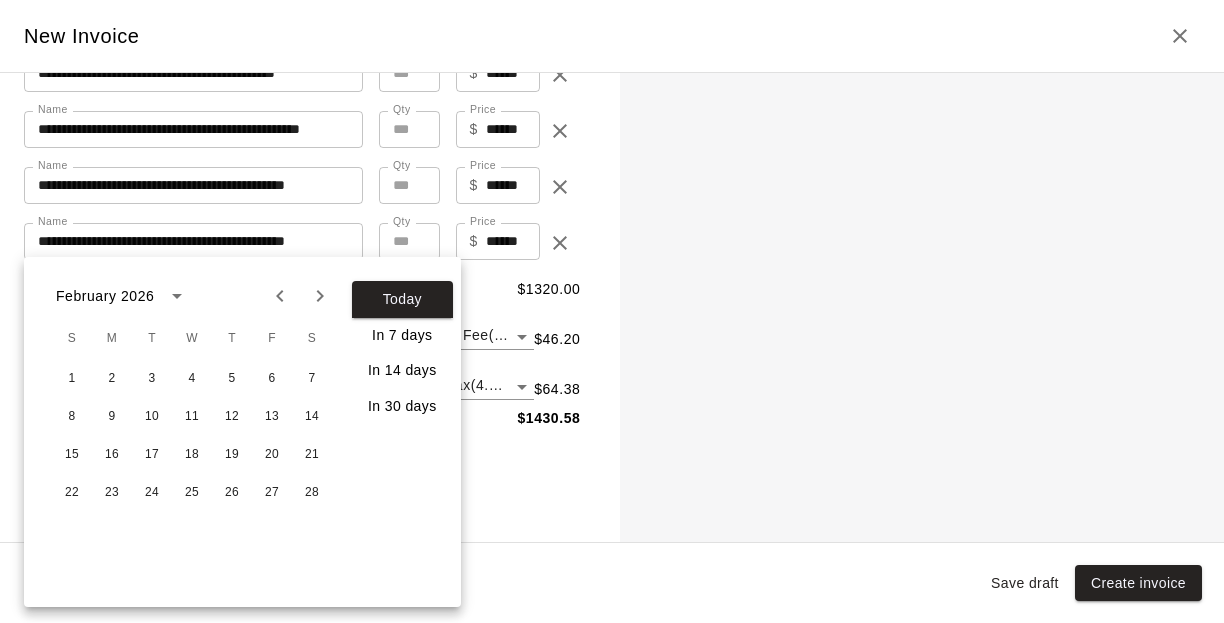 click 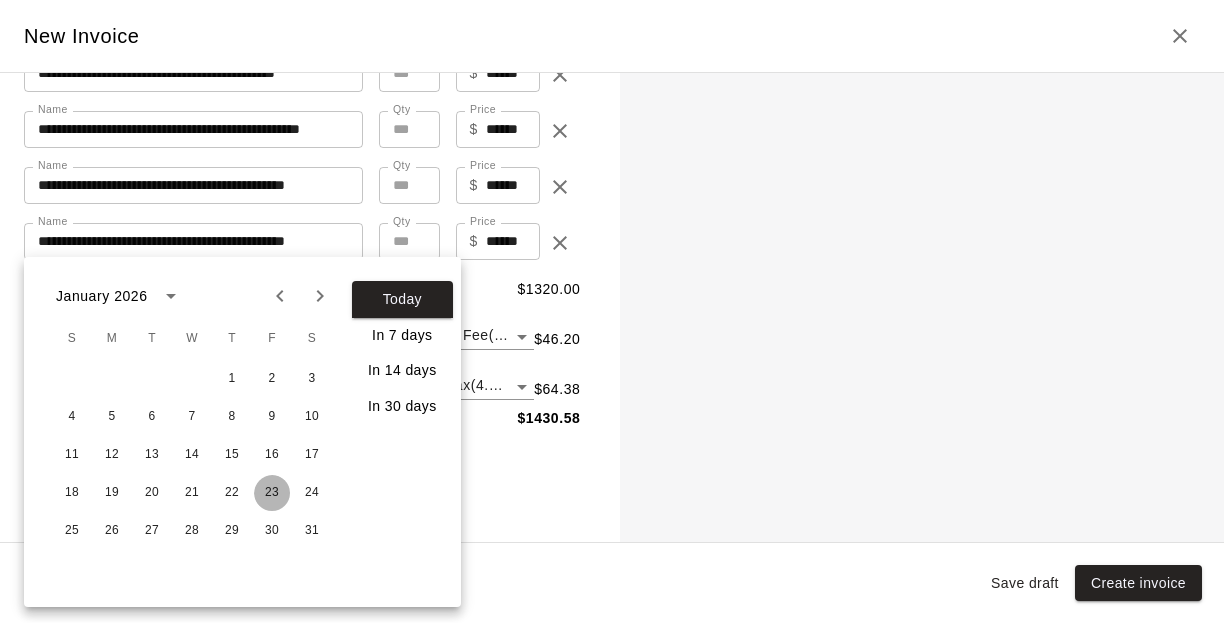 click on "23" at bounding box center (272, 493) 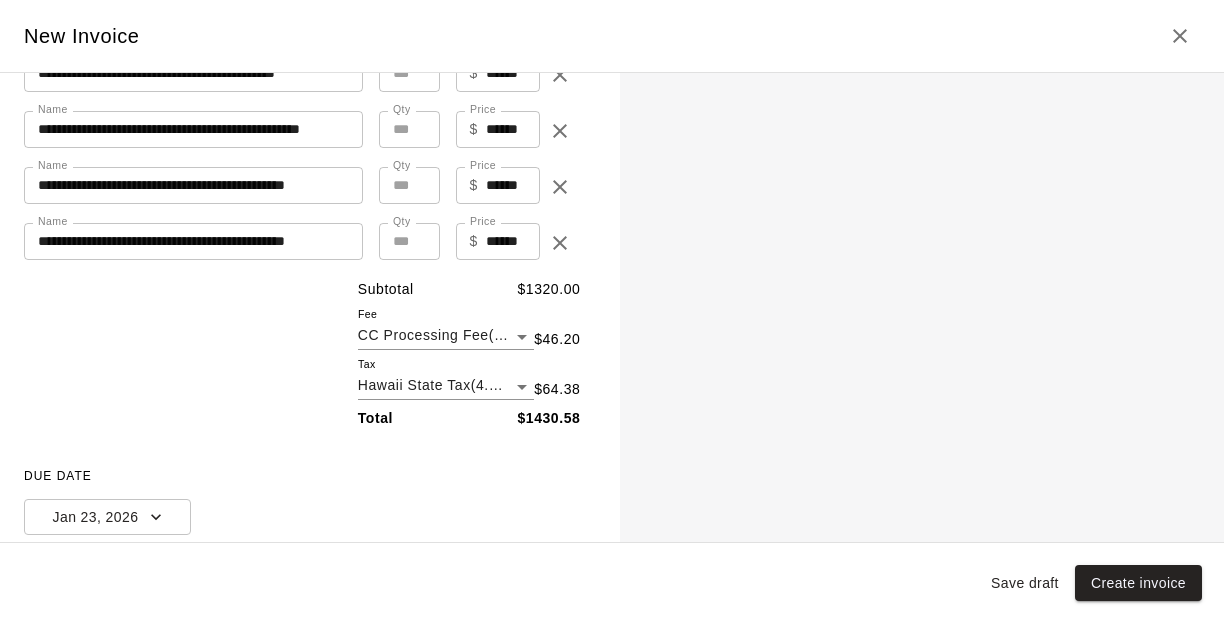 click on "Save draft" at bounding box center [1025, 583] 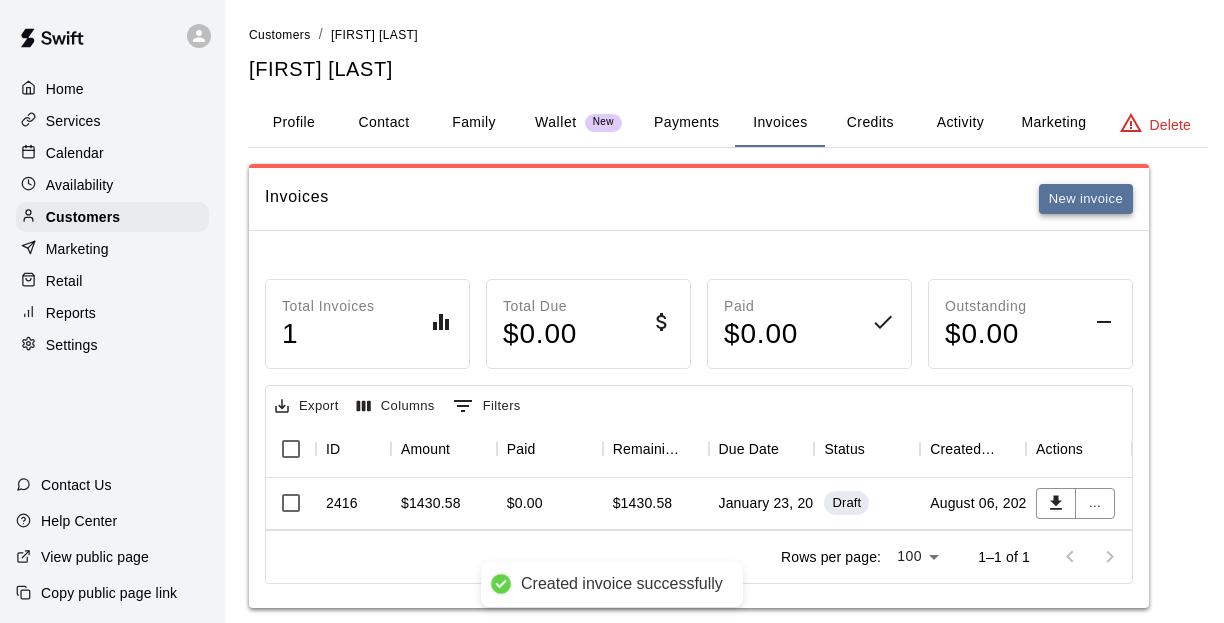 click on "New invoice" at bounding box center (1086, 199) 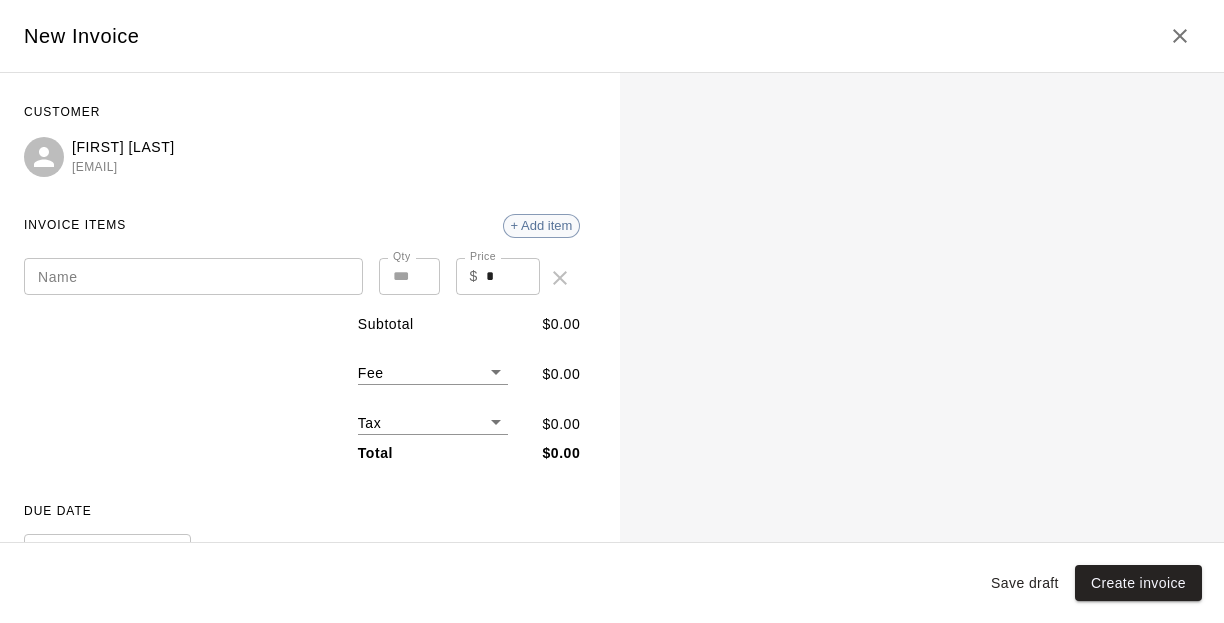 click on "+ Add item" at bounding box center [542, 225] 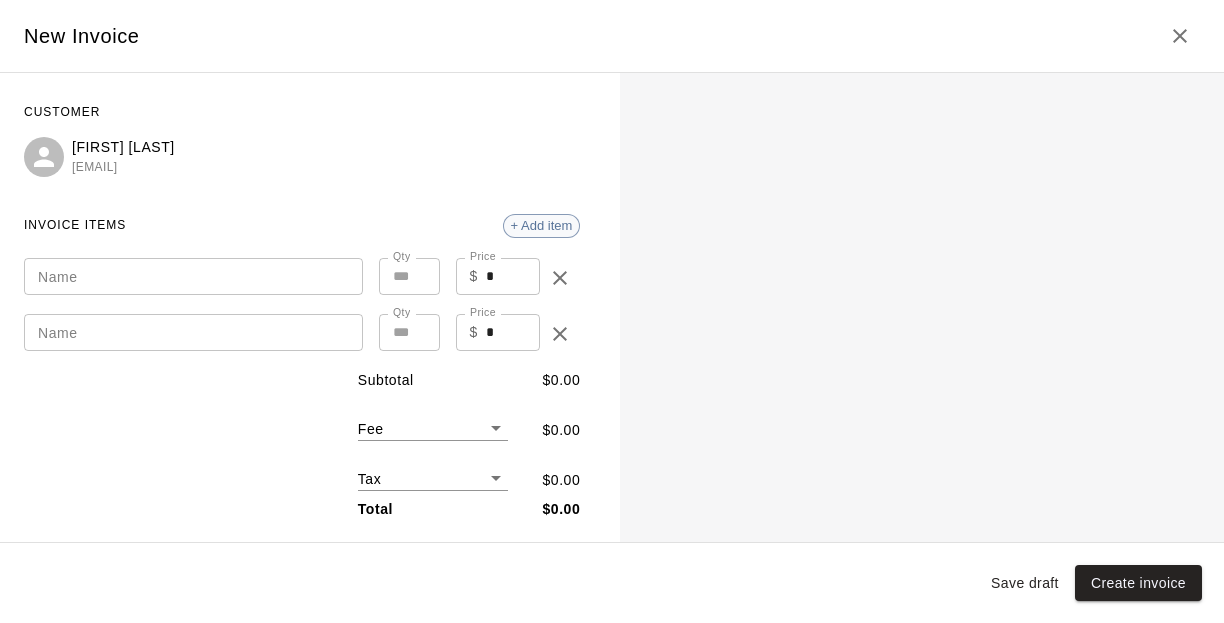 click on "+ Add item" at bounding box center (542, 225) 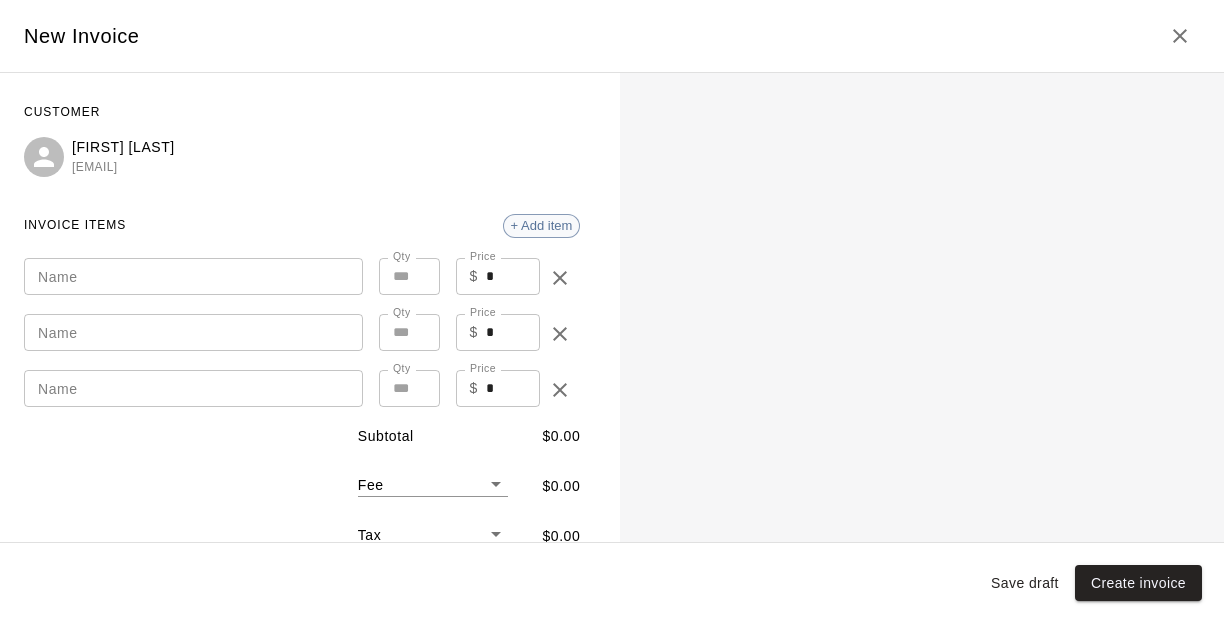 click on "+ Add item" at bounding box center [542, 225] 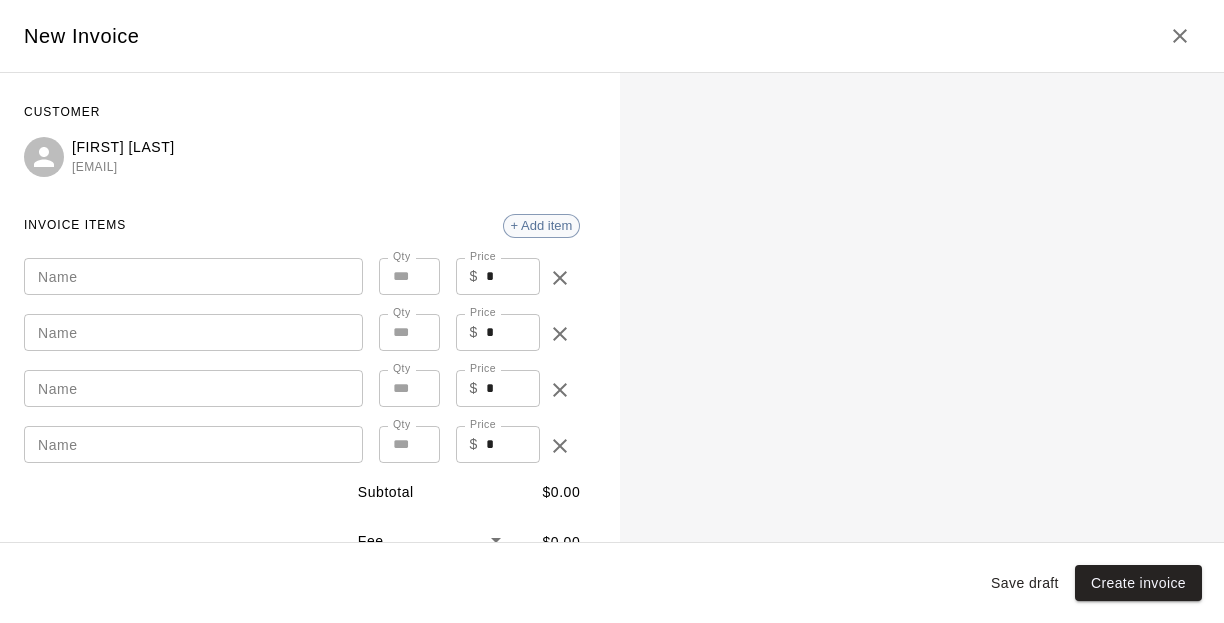 click on "+ Add item" at bounding box center (542, 225) 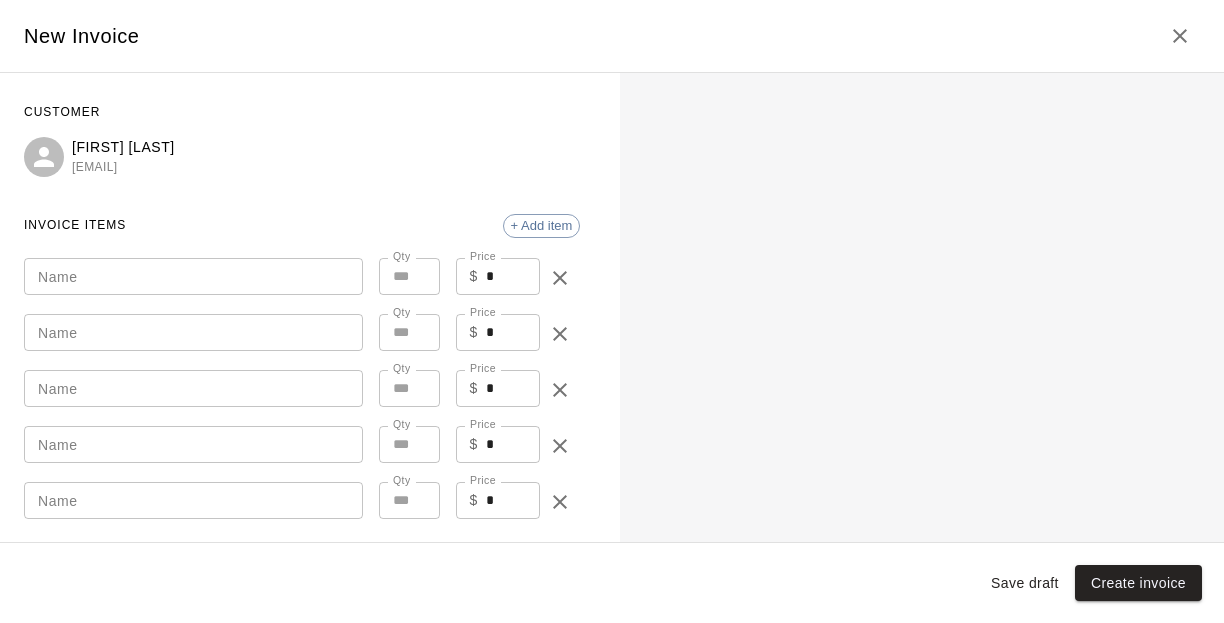 click on "Name" at bounding box center (193, 276) 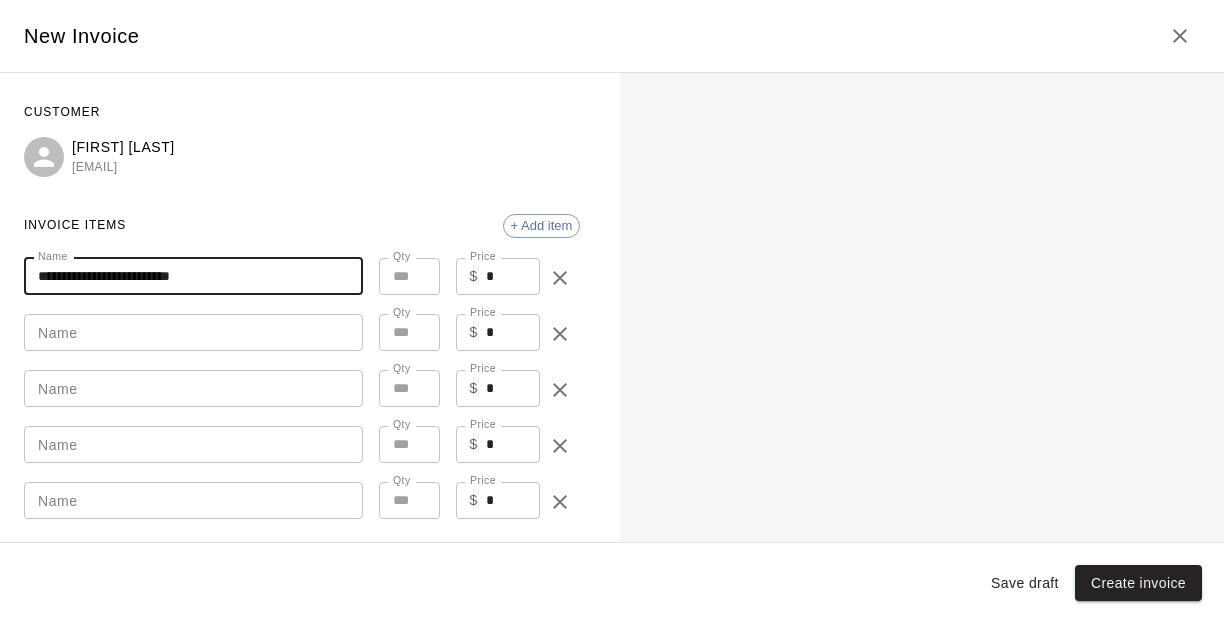 type on "**********" 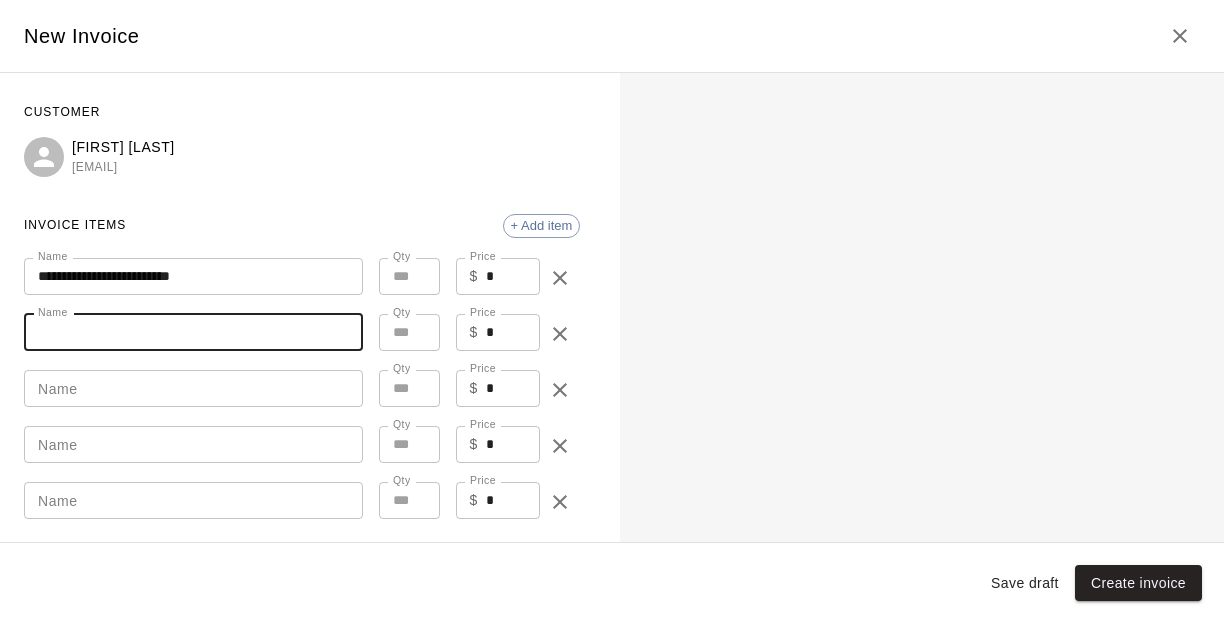 click on "Name" at bounding box center (193, 332) 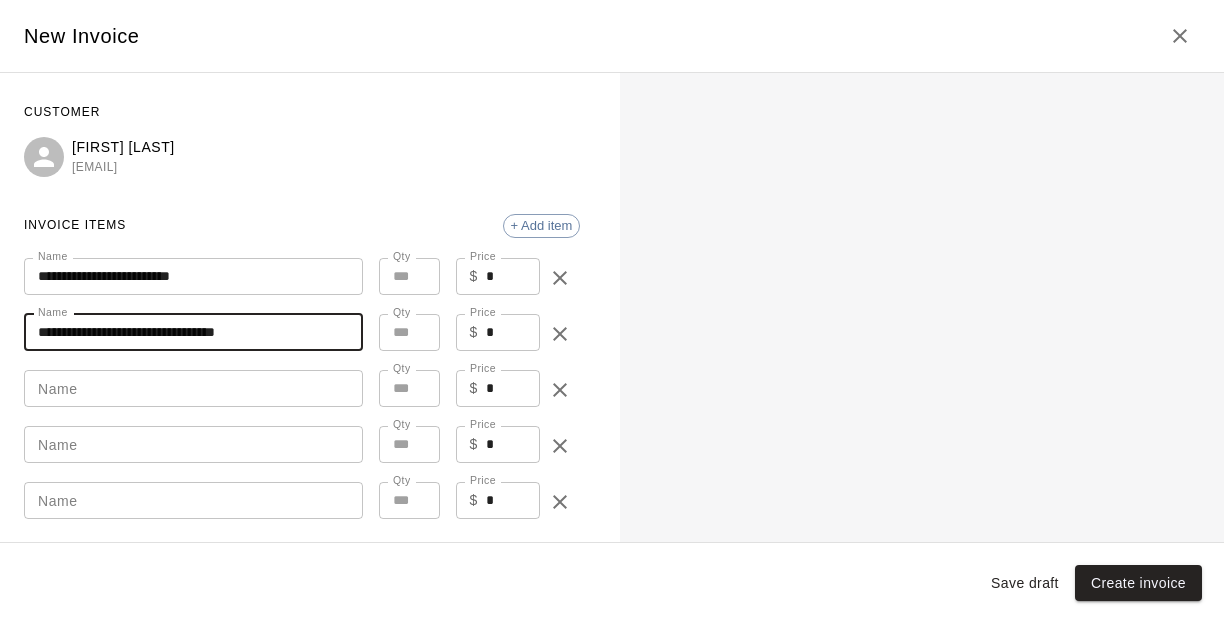 type on "**********" 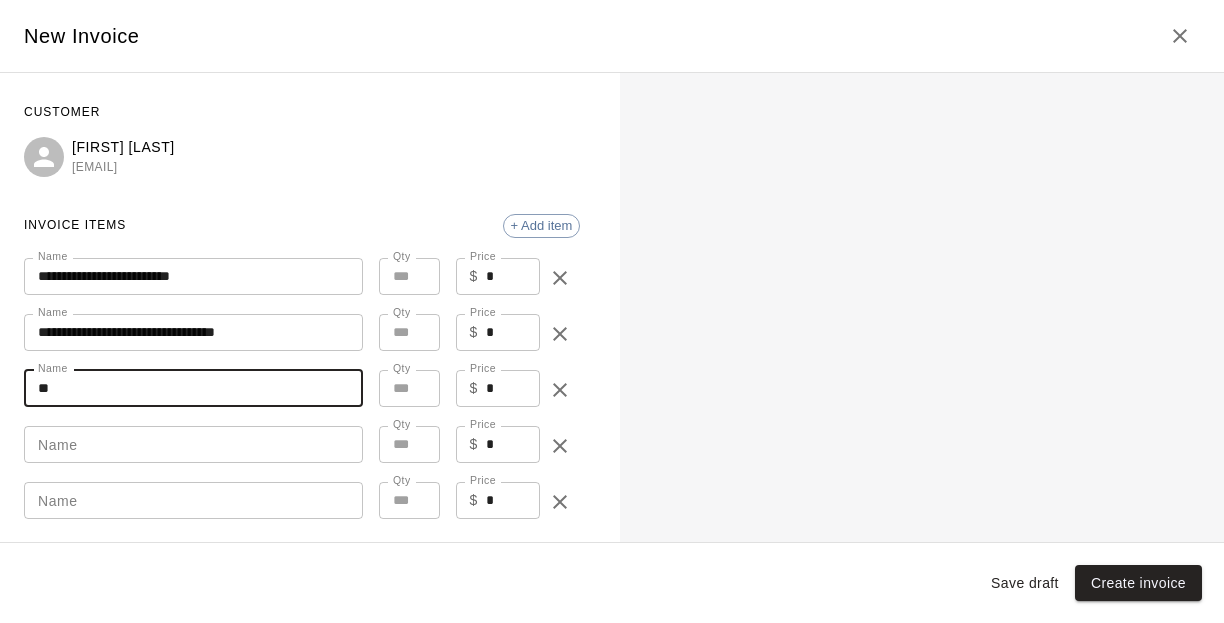 type on "*" 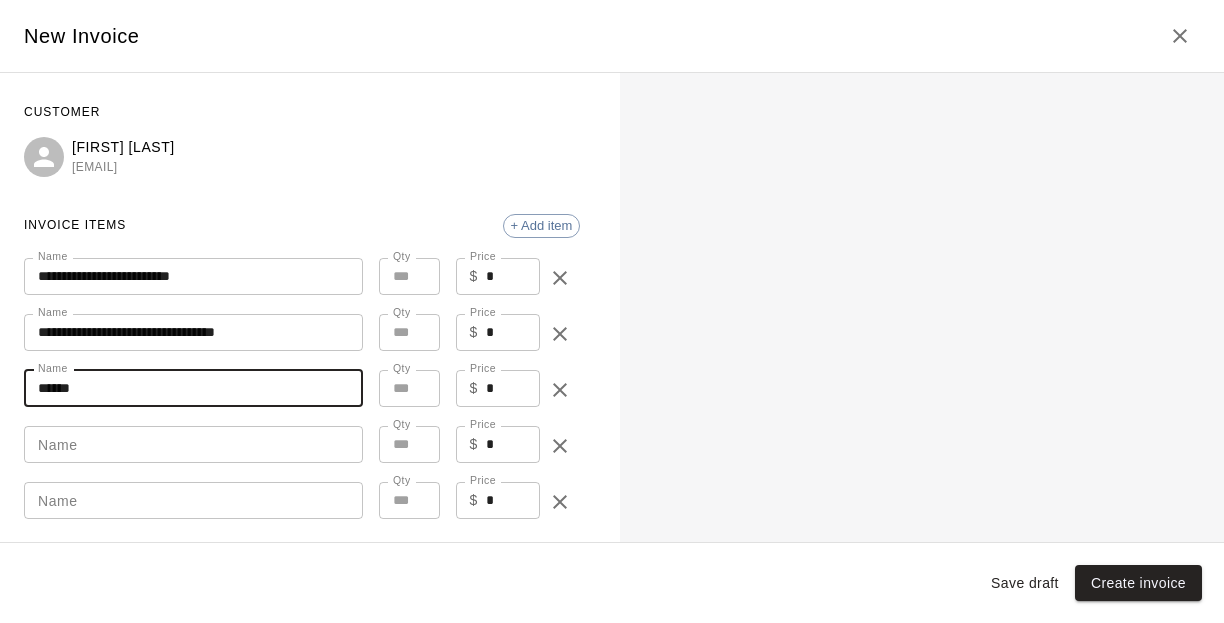 type on "*****" 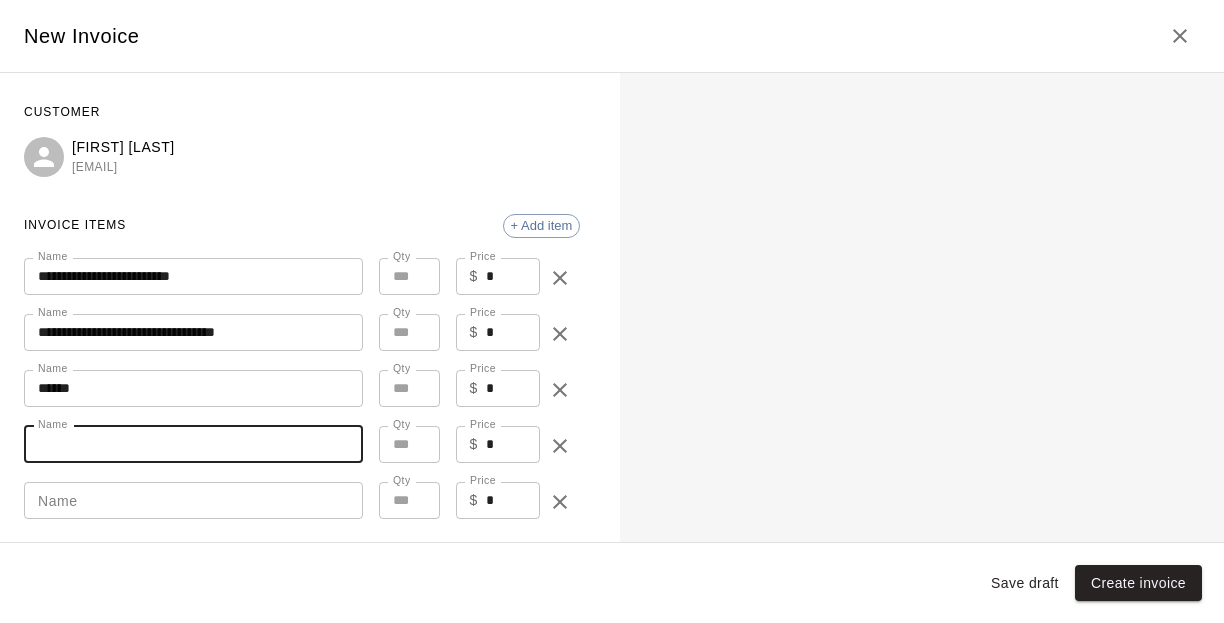 click on "Name" at bounding box center [193, 444] 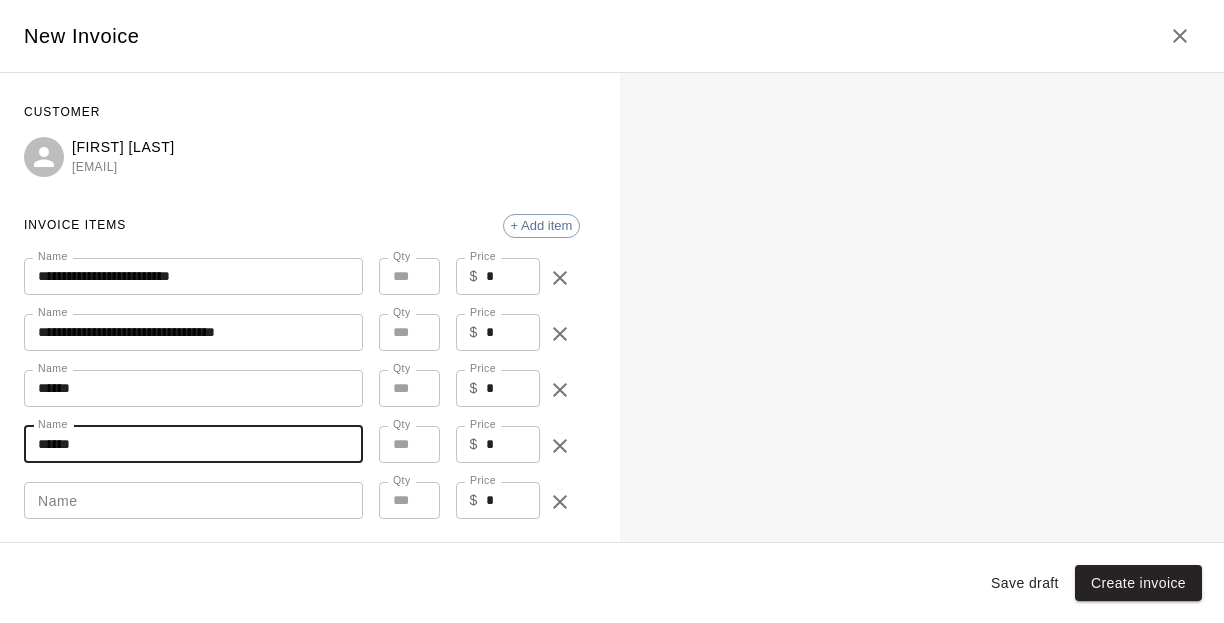 type on "*****" 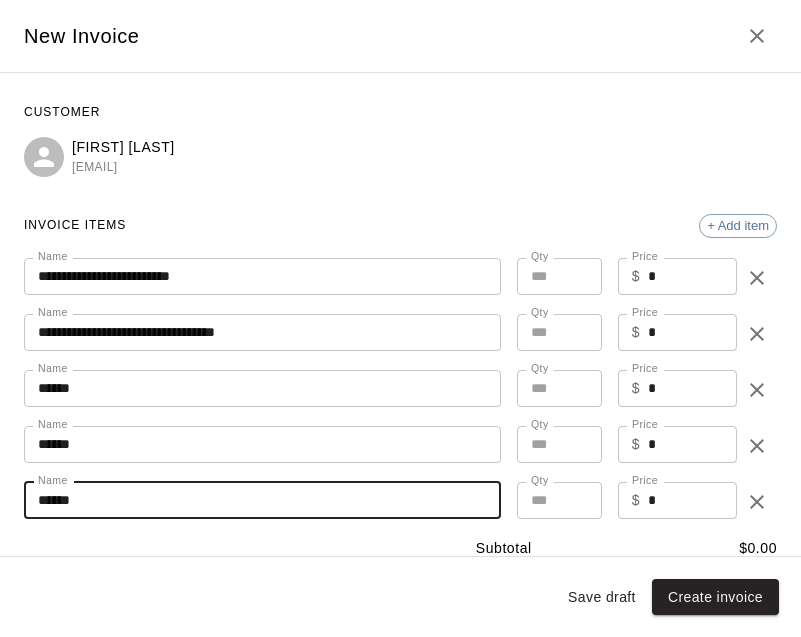 type on "*****" 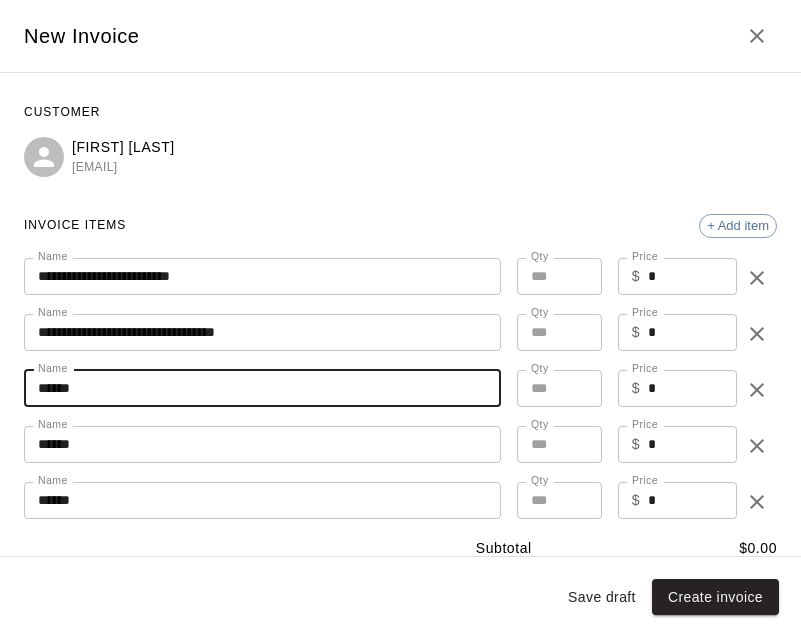 click on "*****" at bounding box center [262, 388] 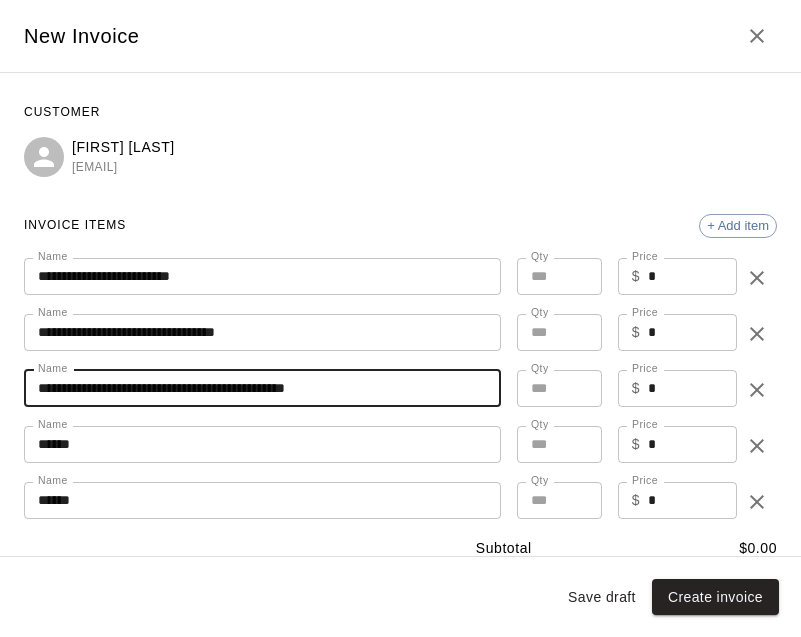 type on "**********" 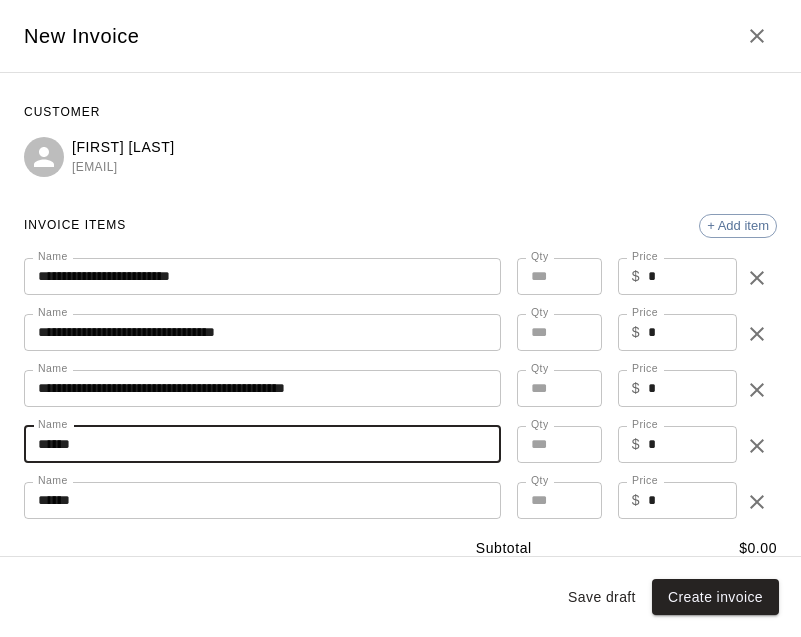 click on "*****" at bounding box center (262, 444) 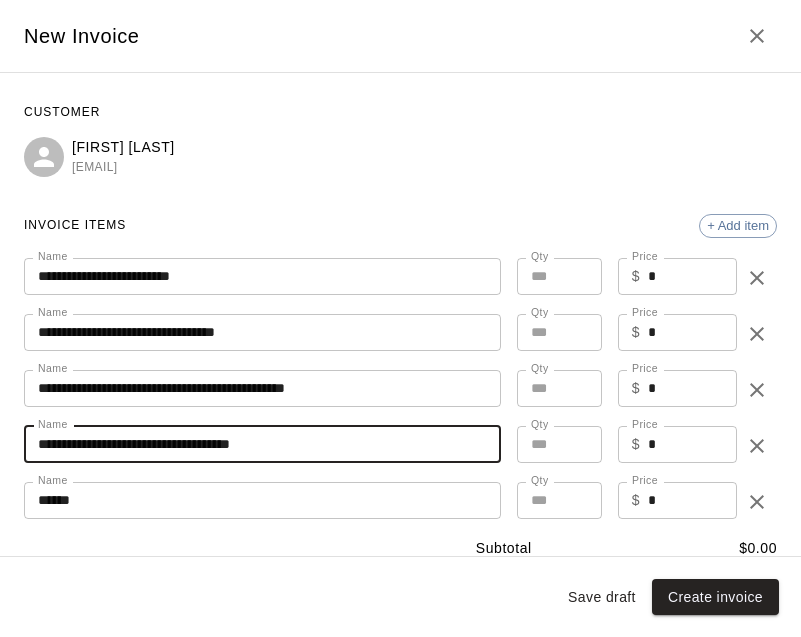 type on "**********" 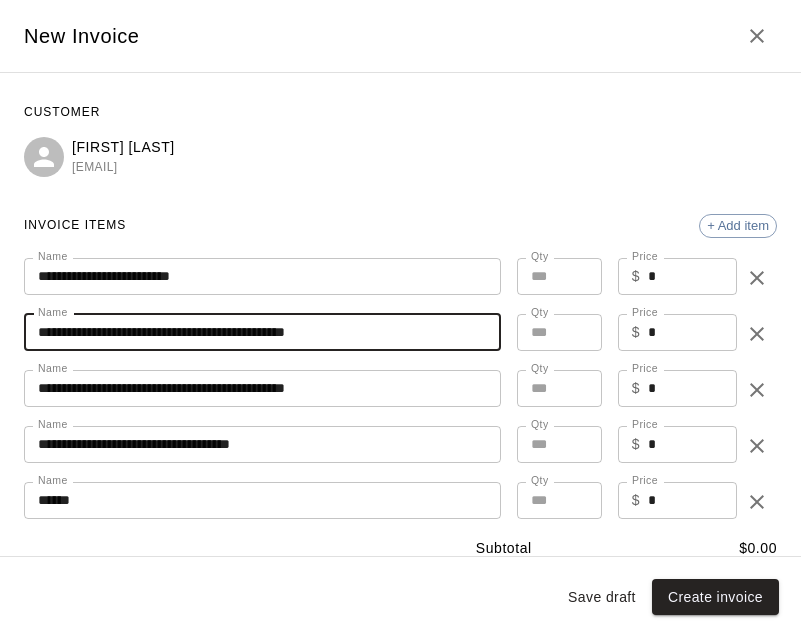 type on "**********" 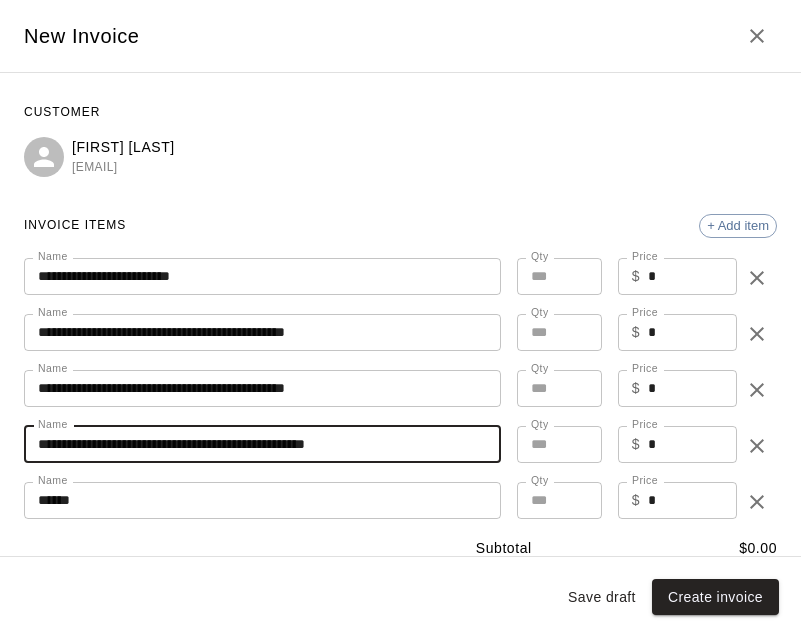 type on "**********" 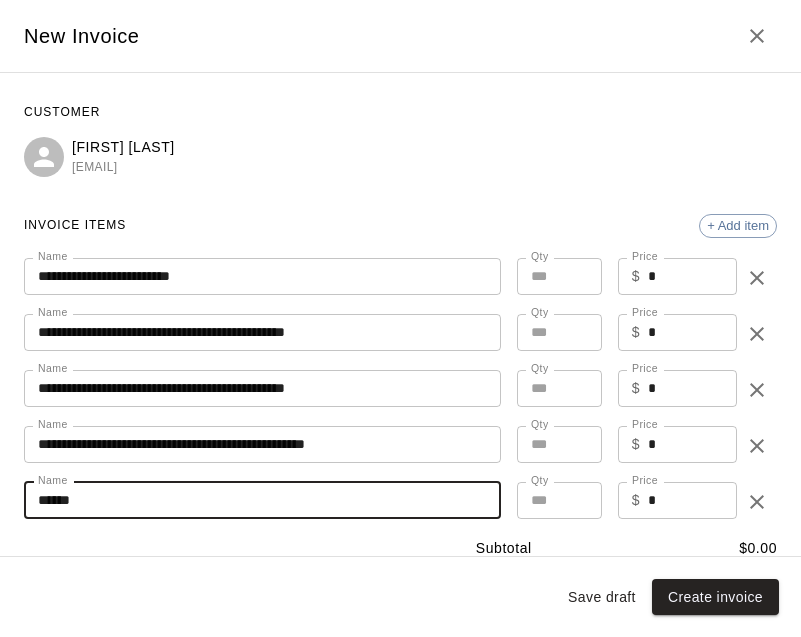 click on "*****" at bounding box center (262, 500) 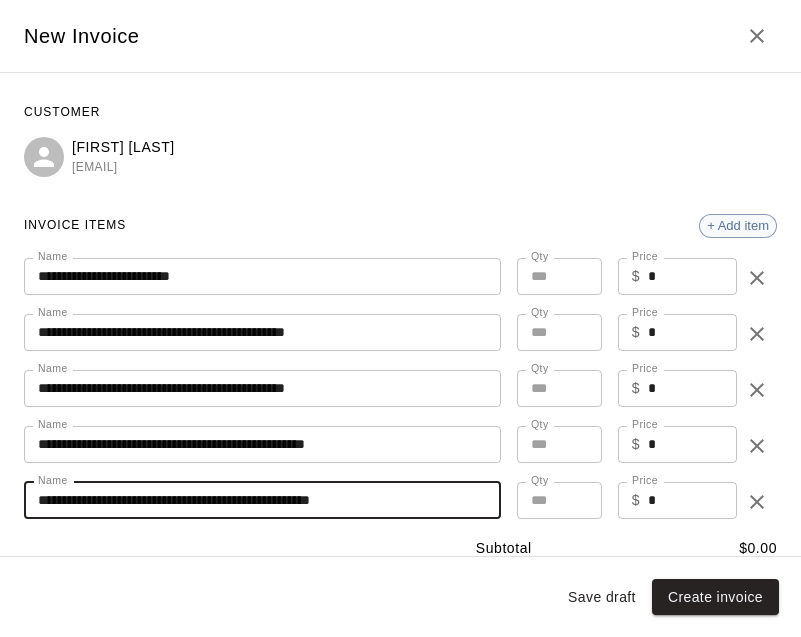 type on "**********" 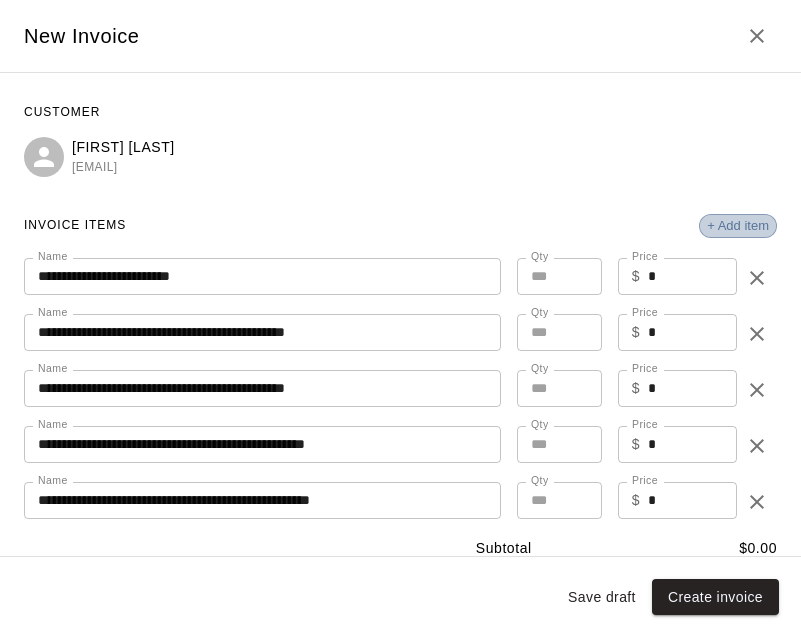 click on "+ Add item" at bounding box center (738, 225) 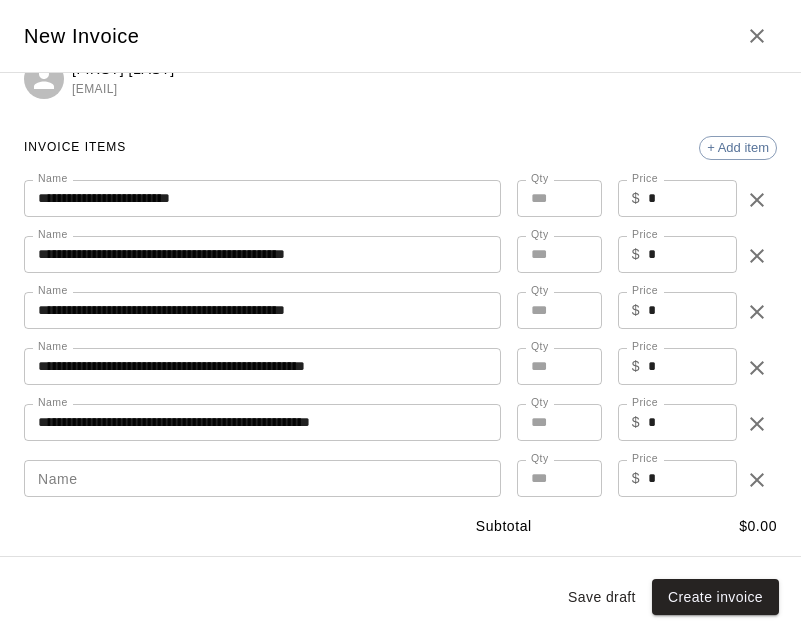 scroll, scrollTop: 80, scrollLeft: 0, axis: vertical 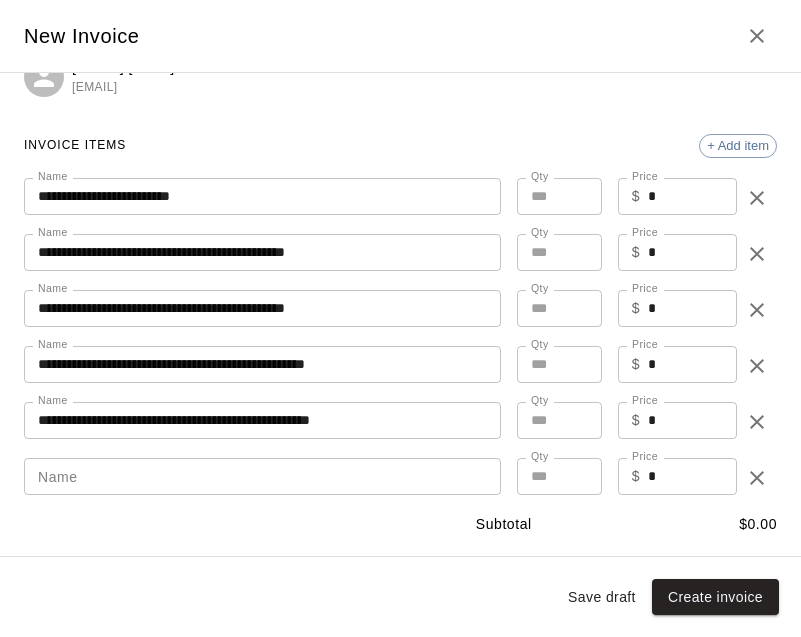 click on "Name" at bounding box center (262, 476) 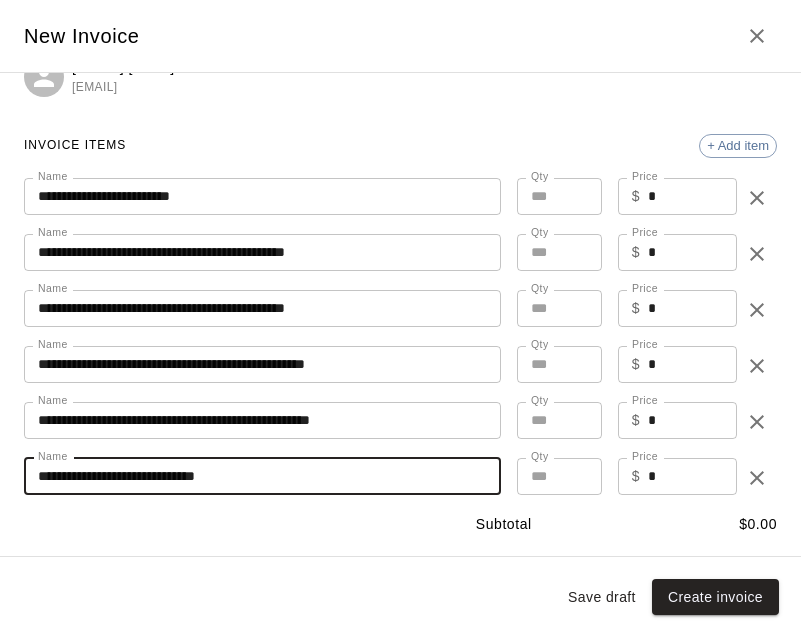 type on "**********" 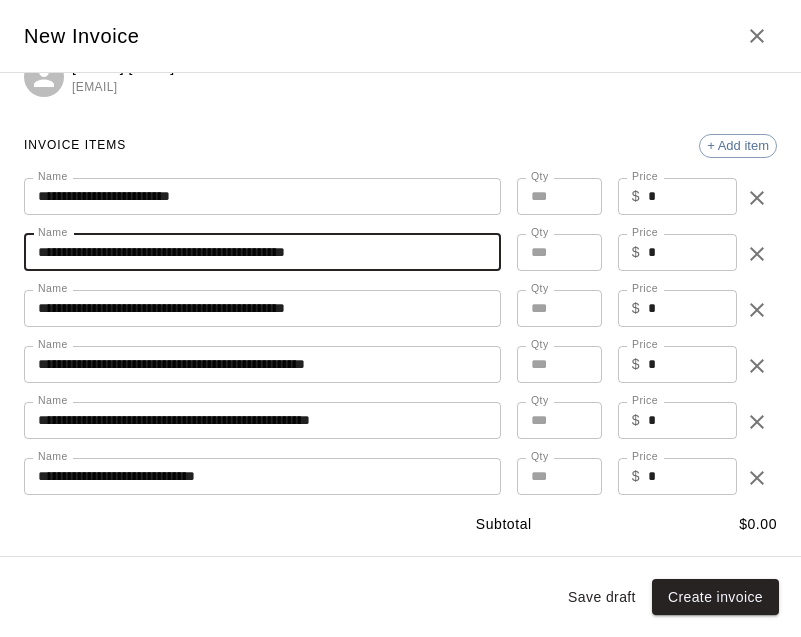 click on "**********" at bounding box center [262, 252] 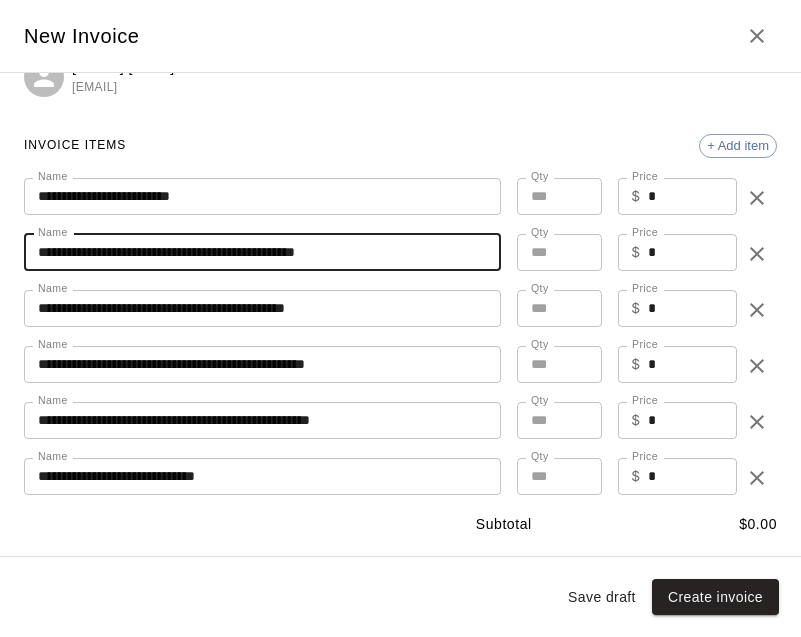 type on "**********" 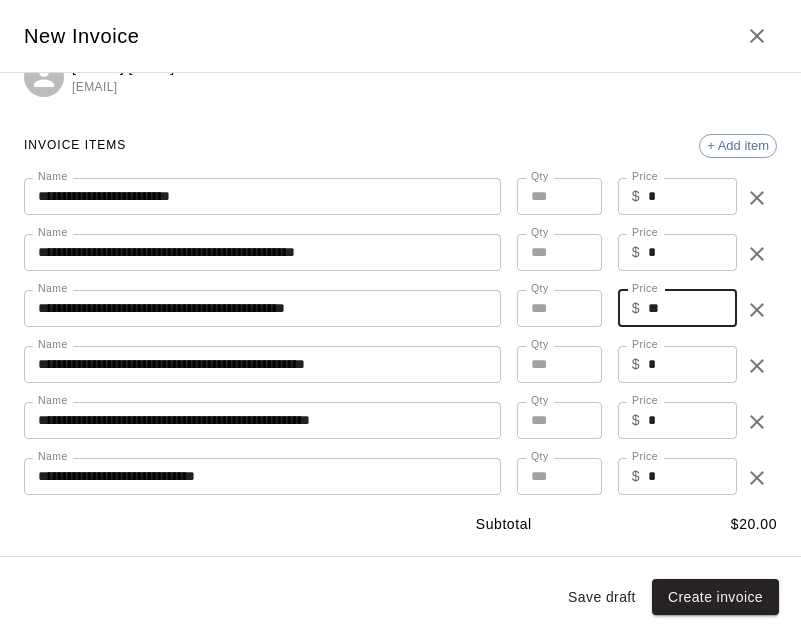 type on "**" 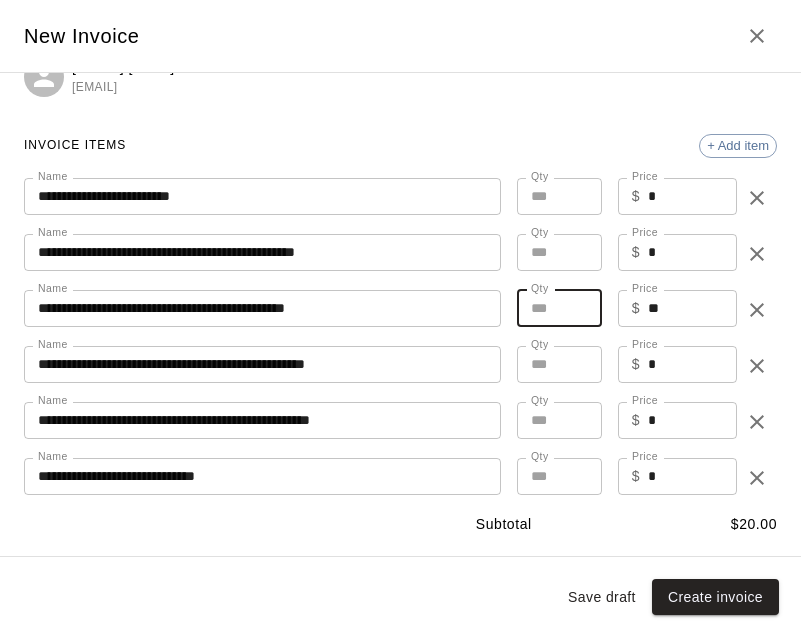 click on "*" at bounding box center (559, 308) 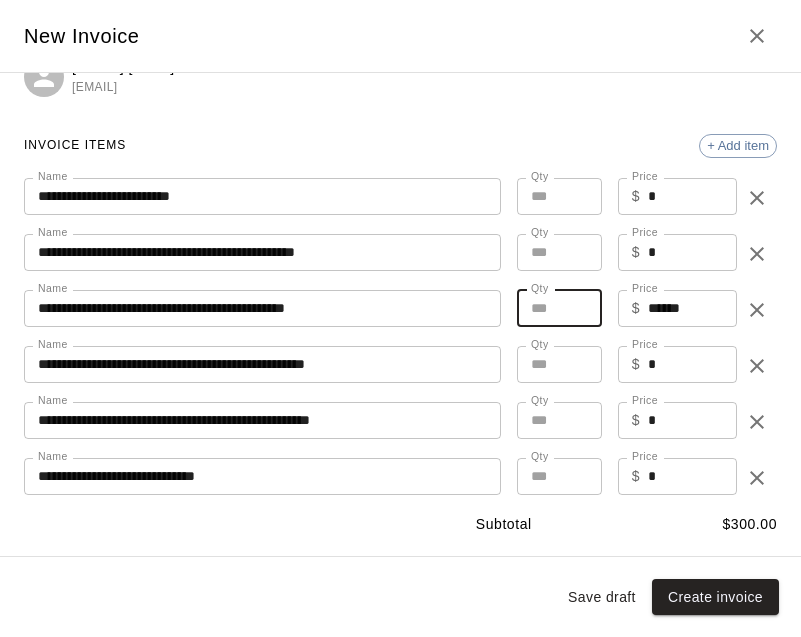 type on "*" 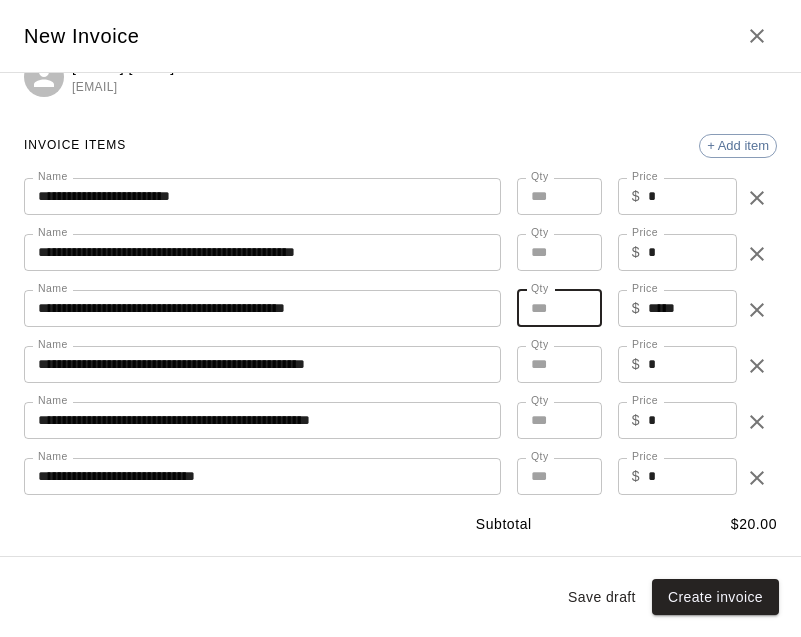 type on "**" 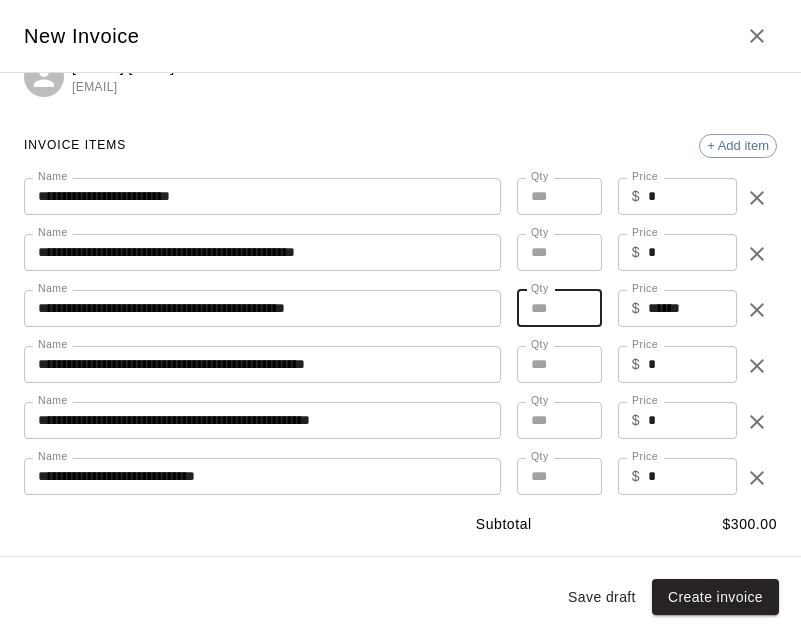 type on "*" 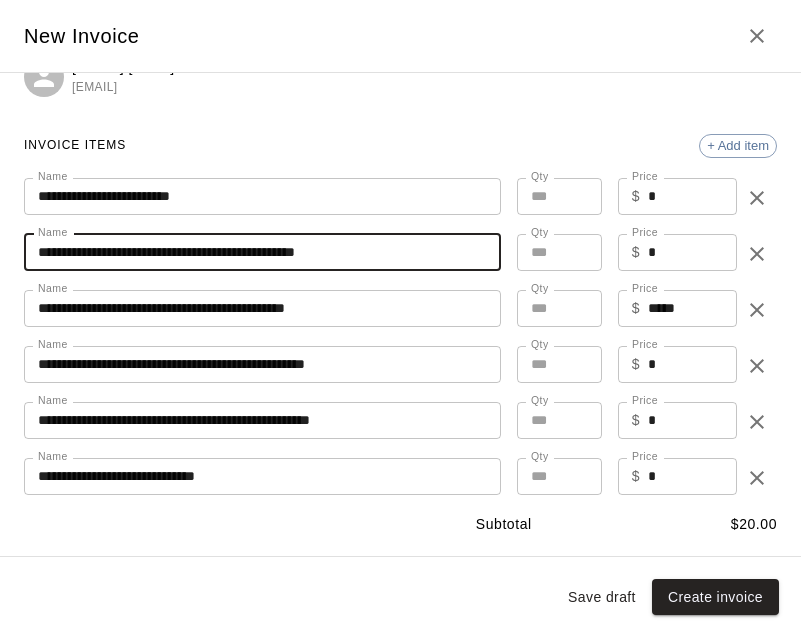 click on "**********" at bounding box center (262, 252) 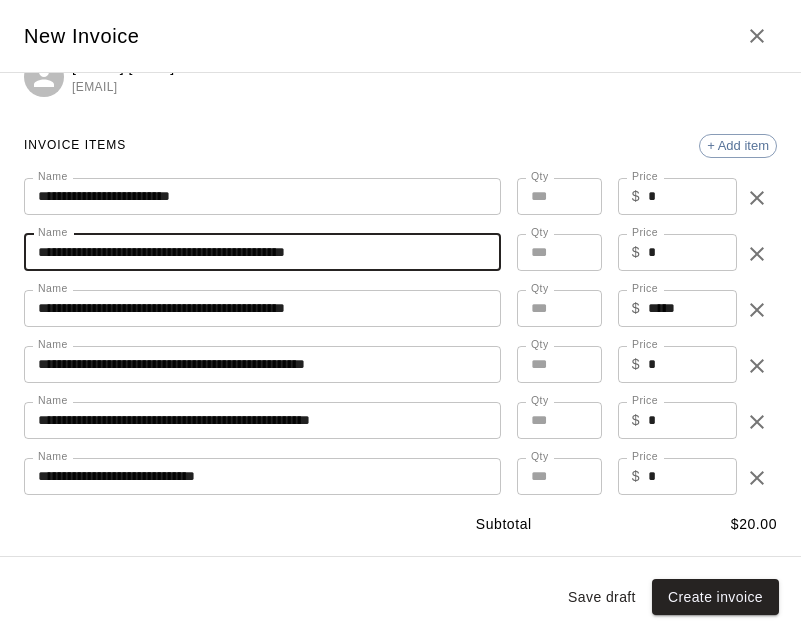 type on "**********" 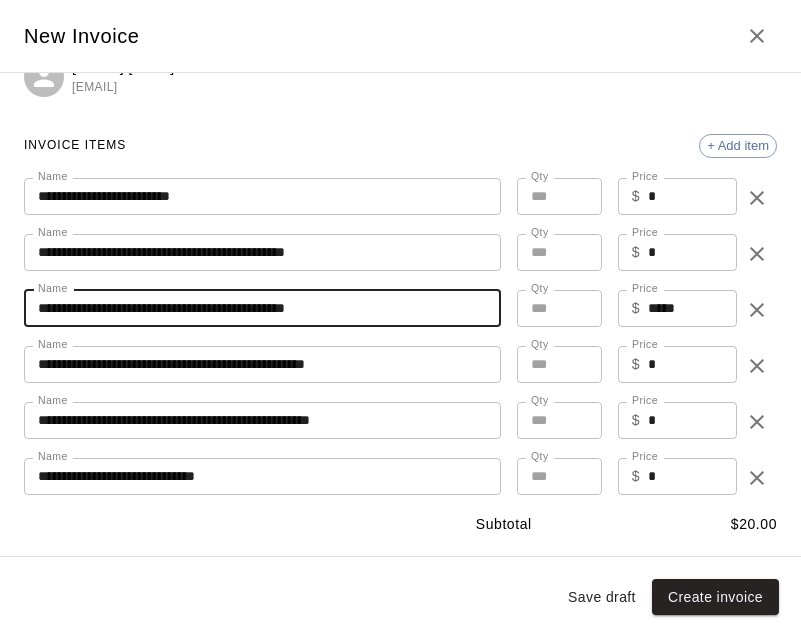 click on "**********" at bounding box center [262, 308] 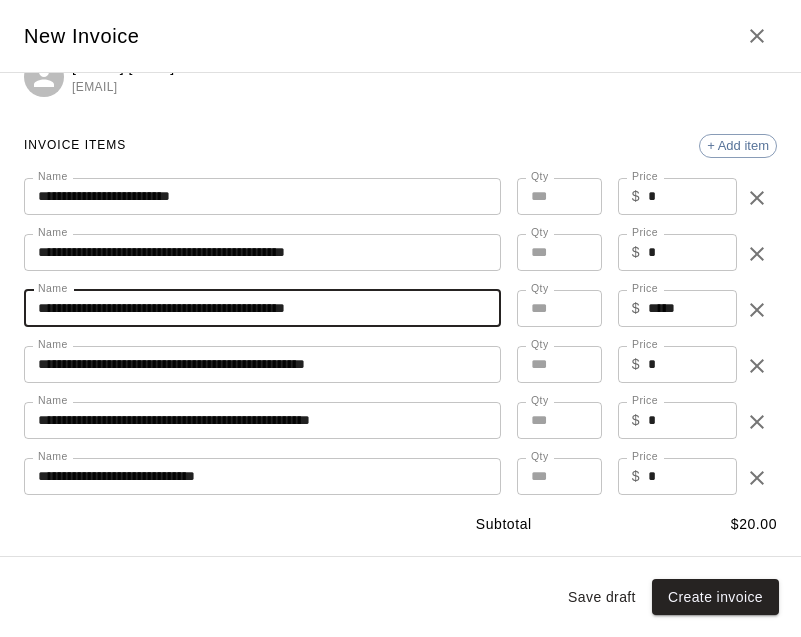 type on "**********" 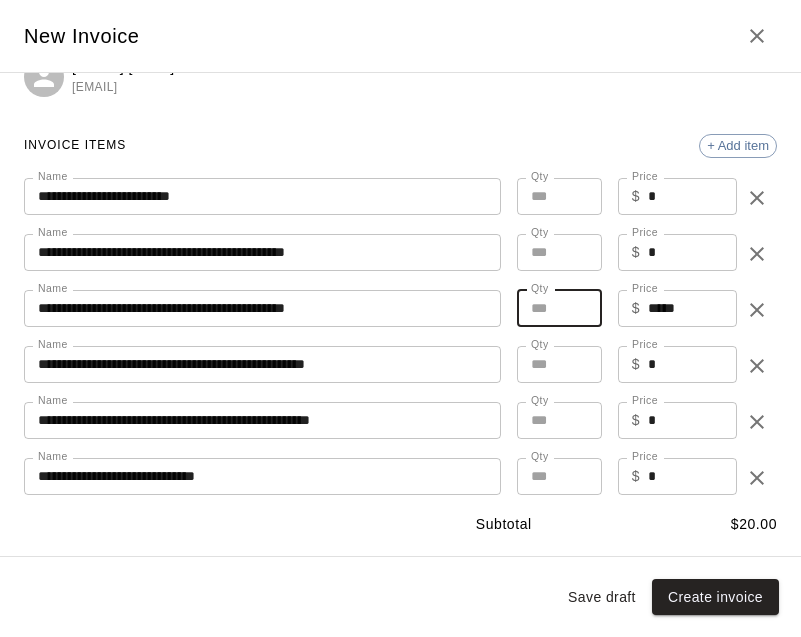 click on "*" at bounding box center (559, 308) 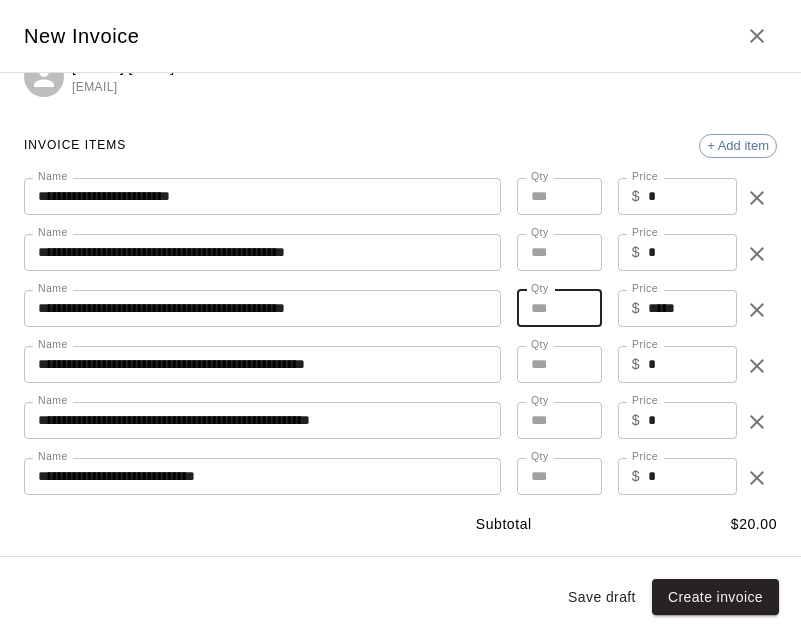 type on "**" 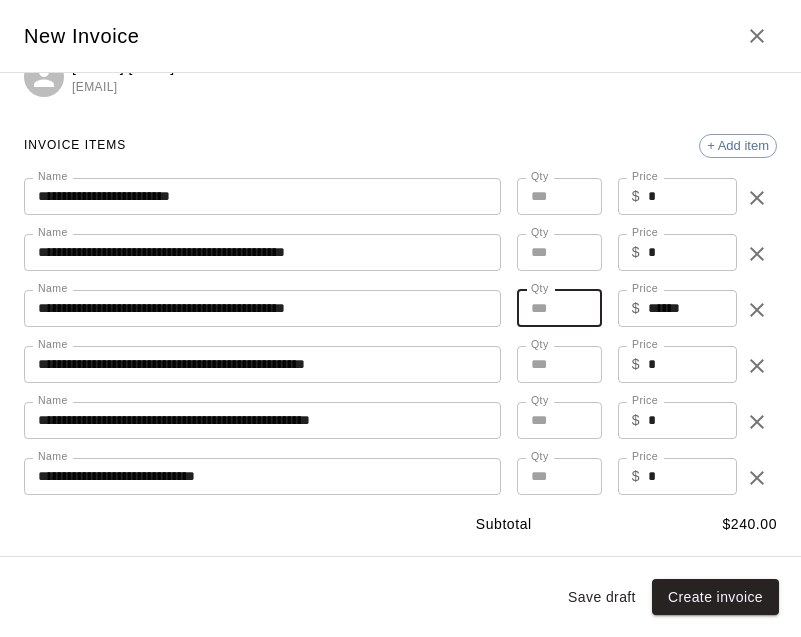 type on "**" 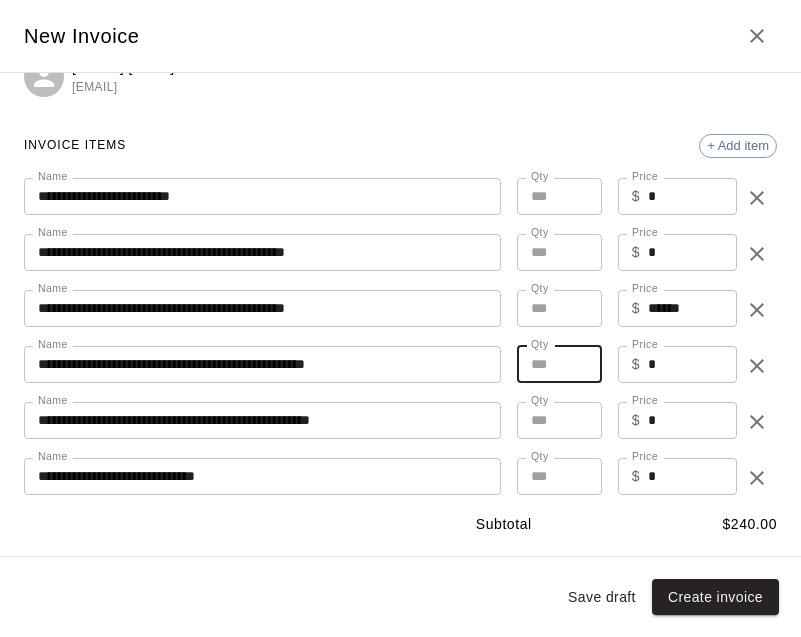 click on "*" at bounding box center [559, 364] 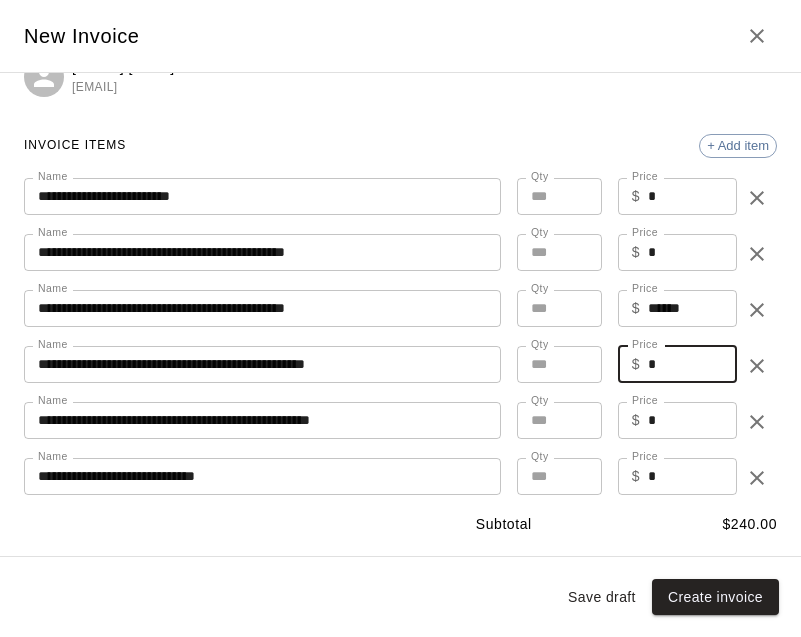 click on "*" at bounding box center (692, 364) 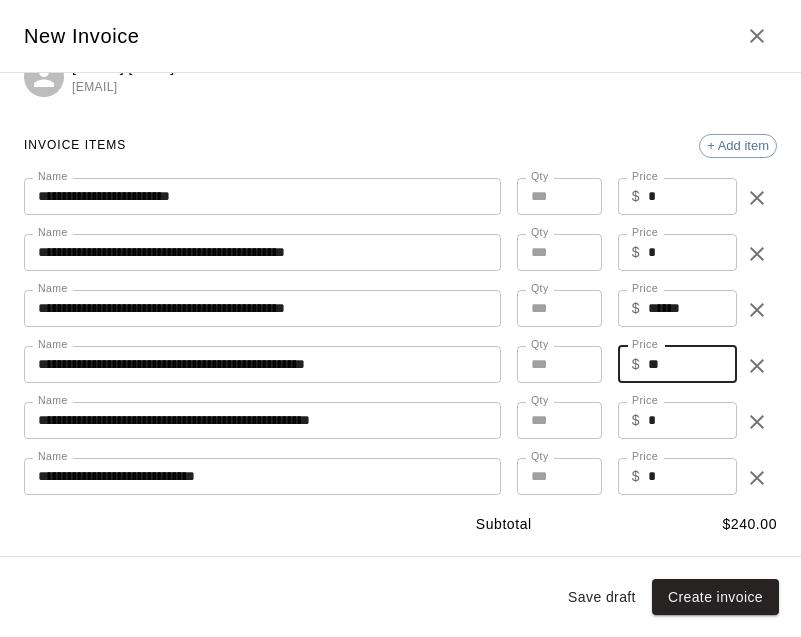type on "**" 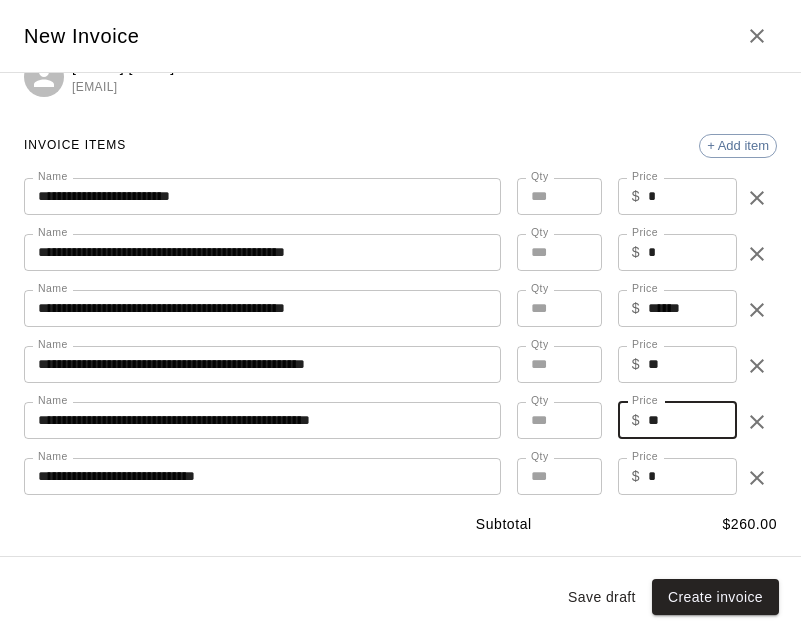 type on "**" 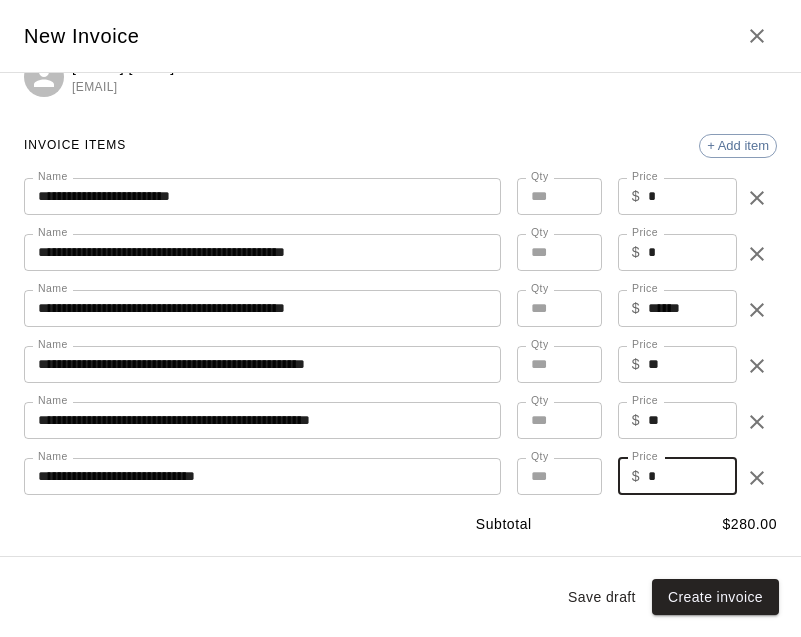 click on "*" at bounding box center [692, 476] 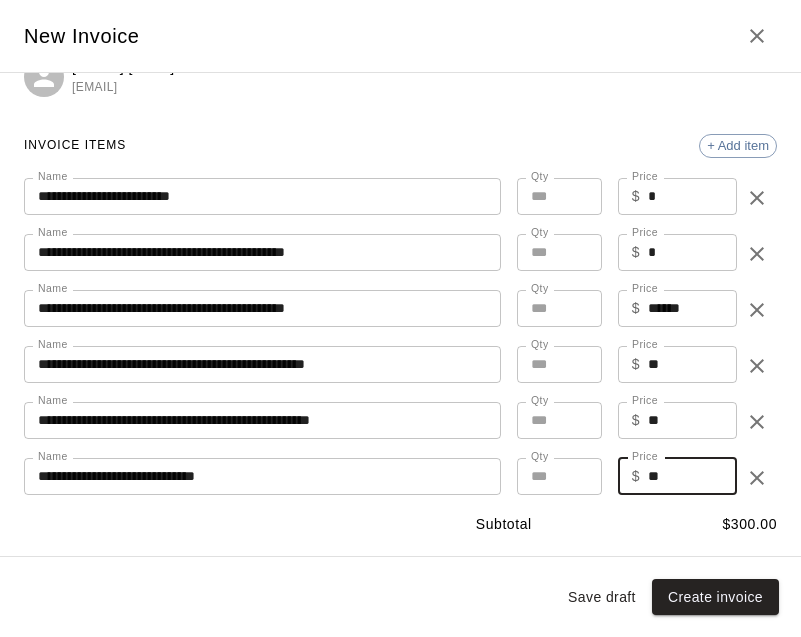 type on "**" 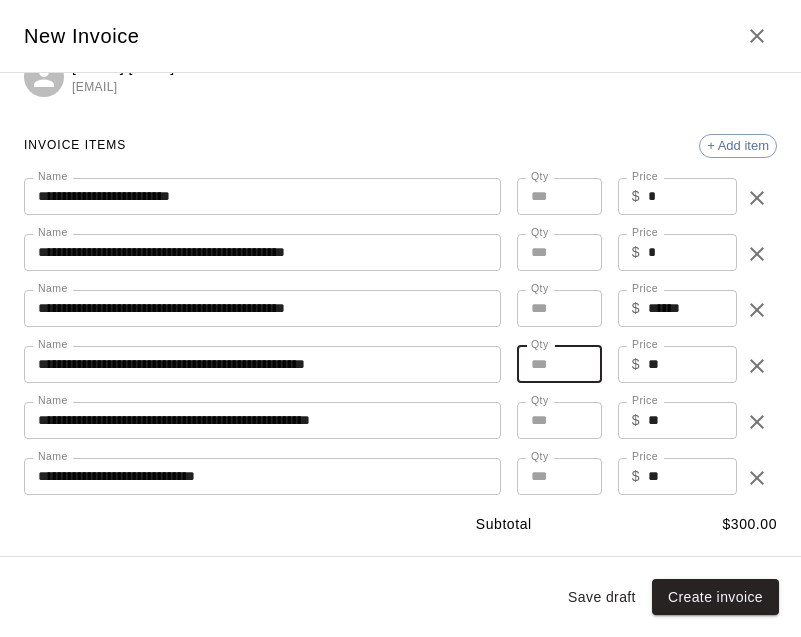 type on "**" 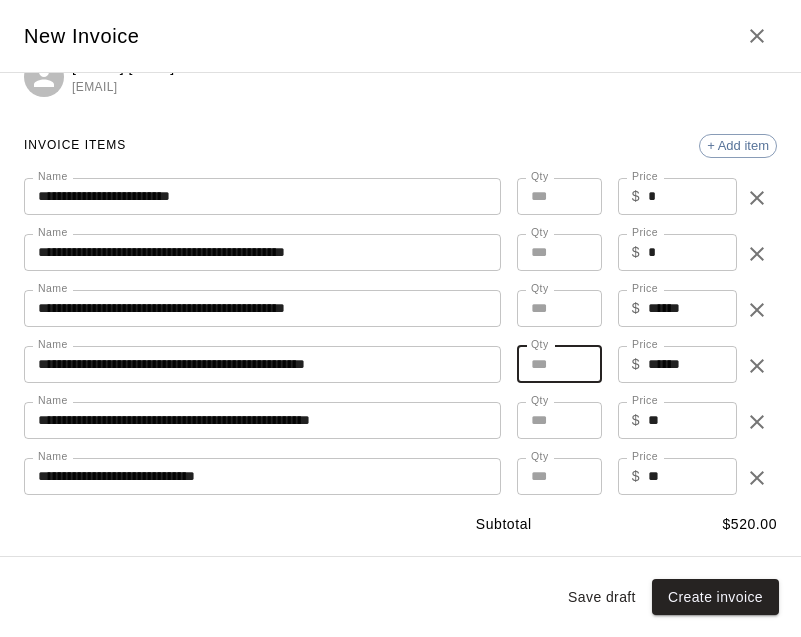 type on "**" 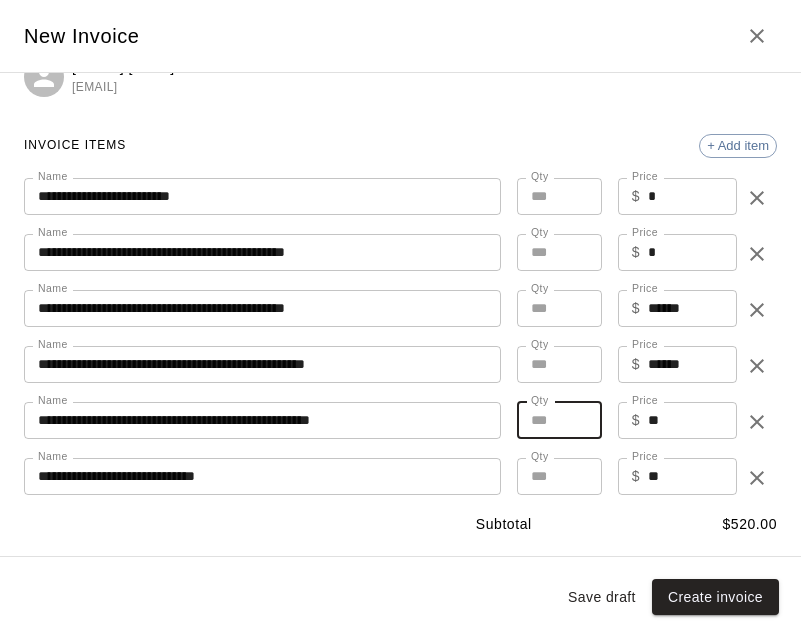 type on "**" 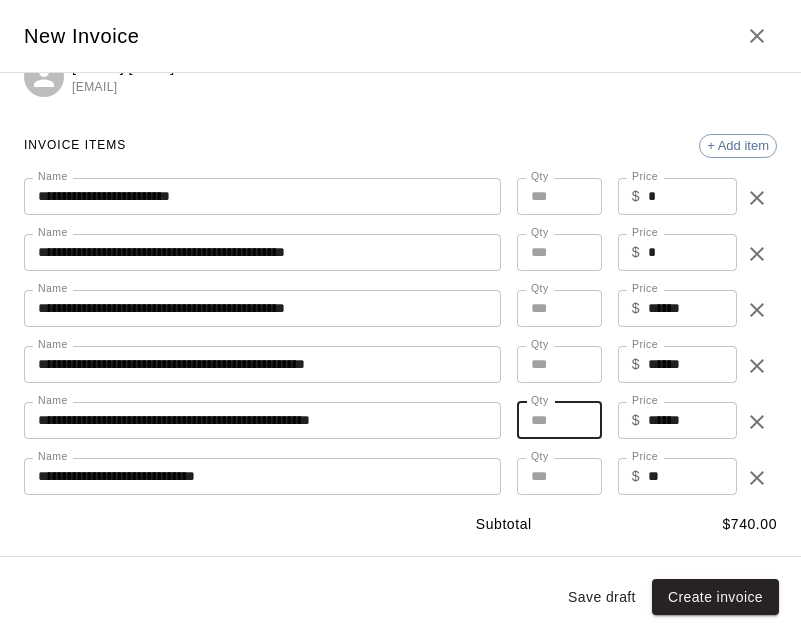 type on "**" 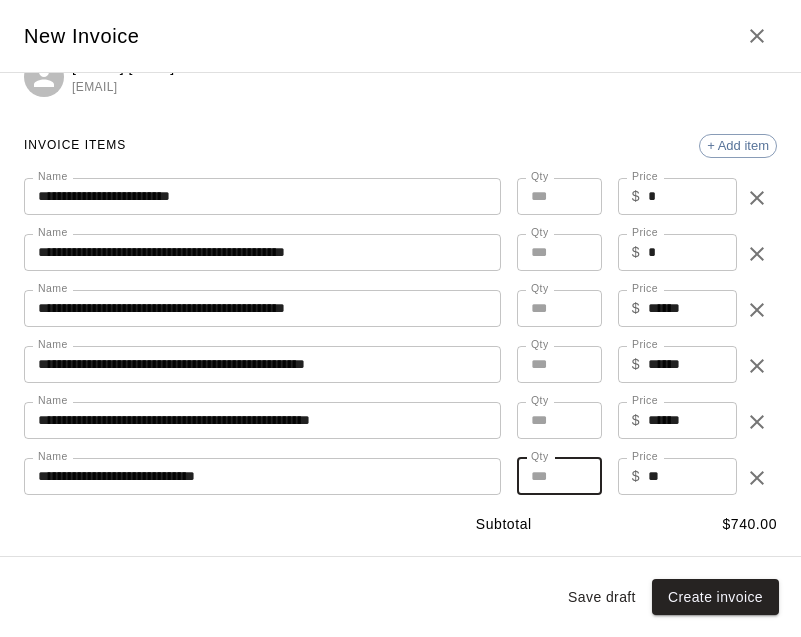 type on "**" 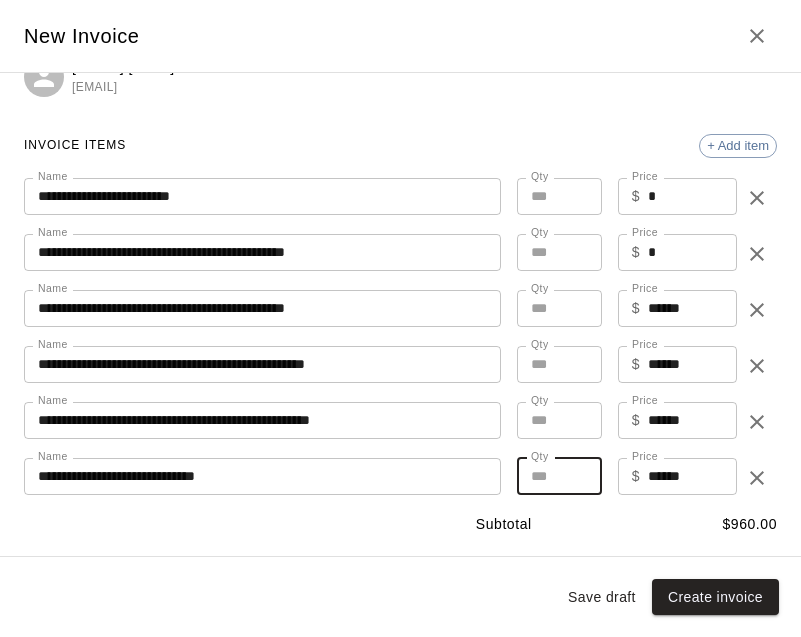 type on "**" 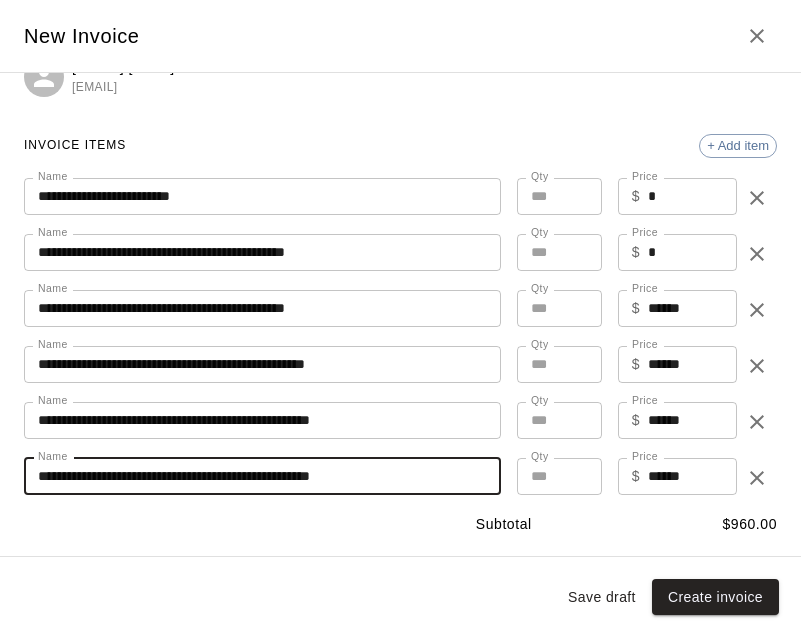 type on "**********" 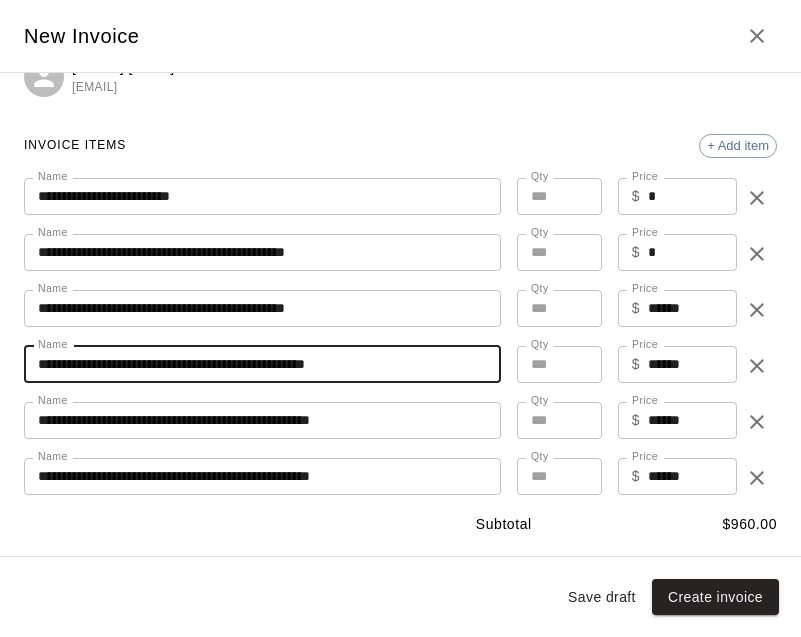 drag, startPoint x: 375, startPoint y: 369, endPoint x: 307, endPoint y: 366, distance: 68.06615 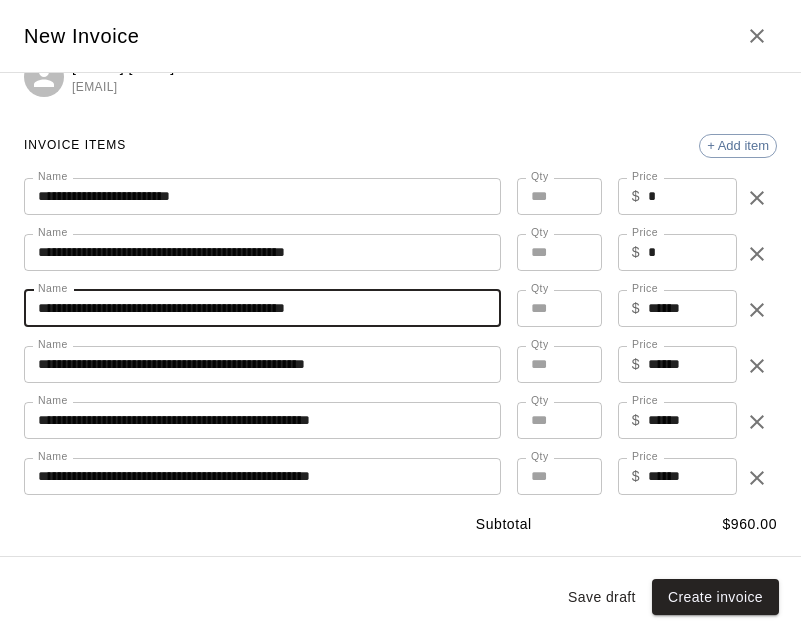 click on "**********" at bounding box center (262, 364) 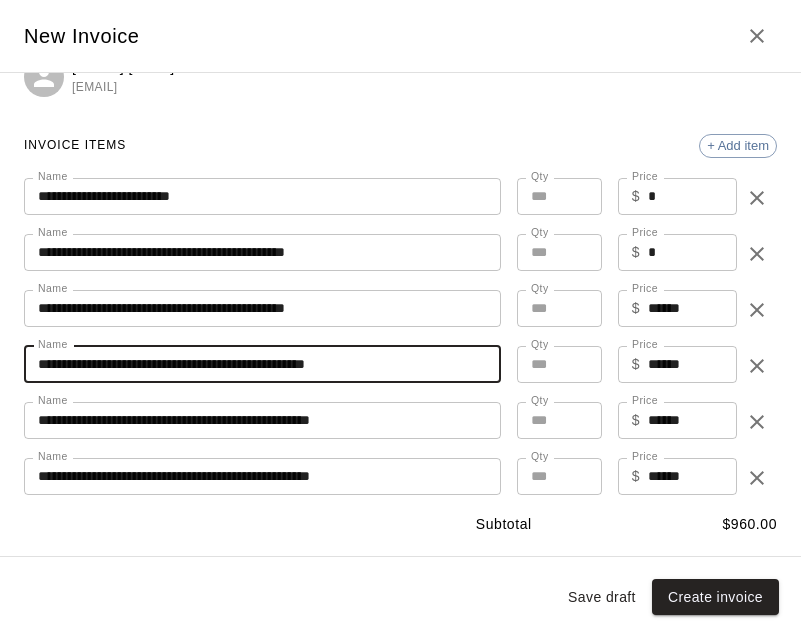 type on "**********" 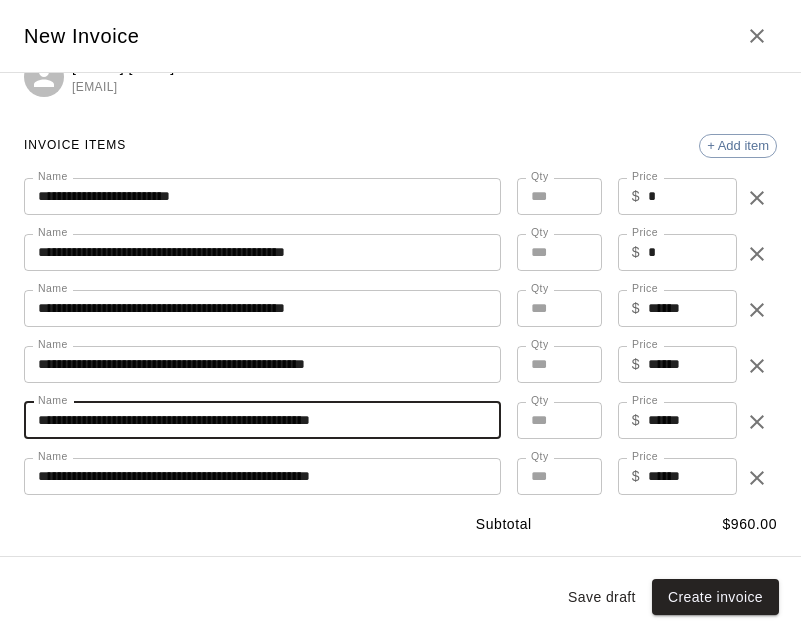 click on "**********" at bounding box center (262, 420) 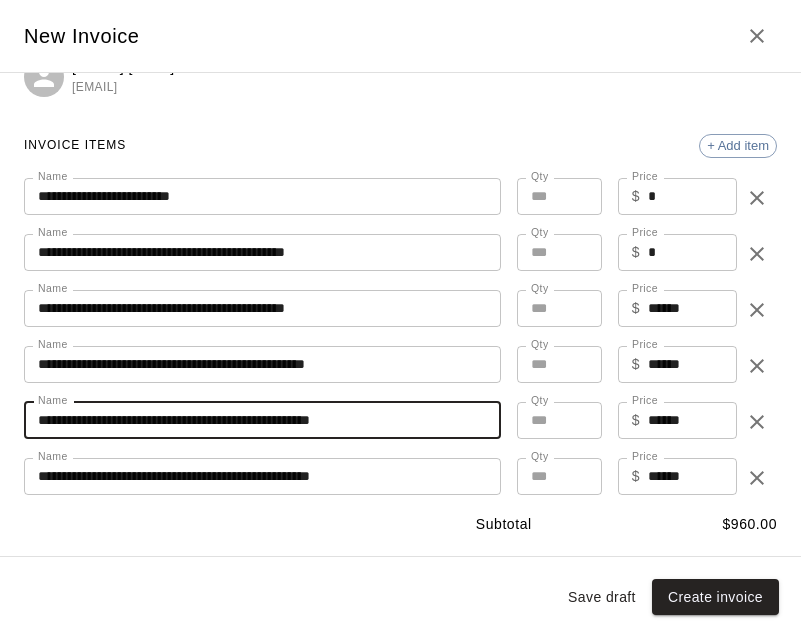 type on "**********" 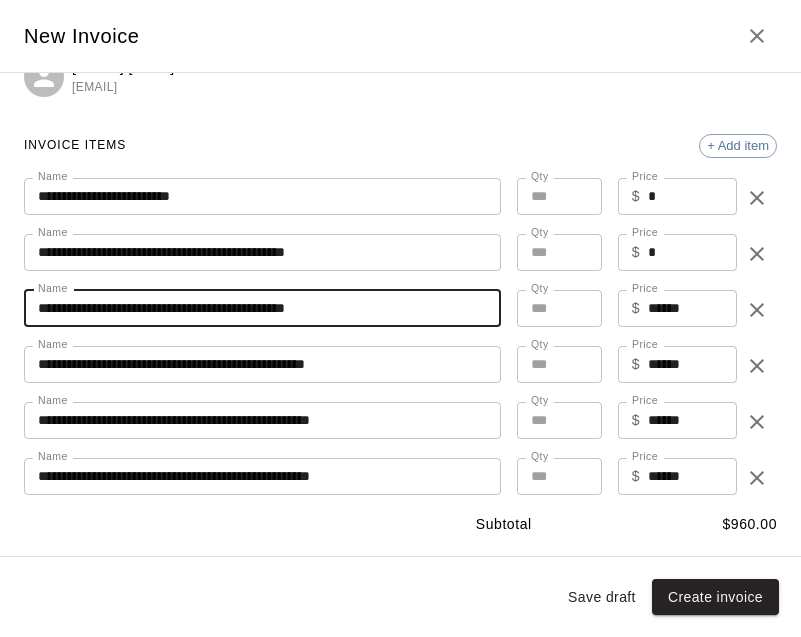 drag, startPoint x: 335, startPoint y: 306, endPoint x: 274, endPoint y: 308, distance: 61.03278 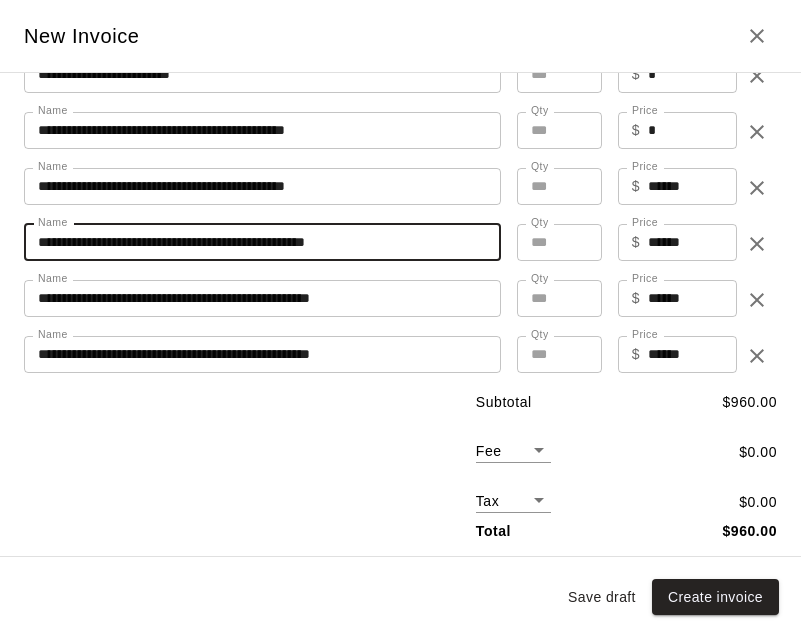 scroll, scrollTop: 256, scrollLeft: 0, axis: vertical 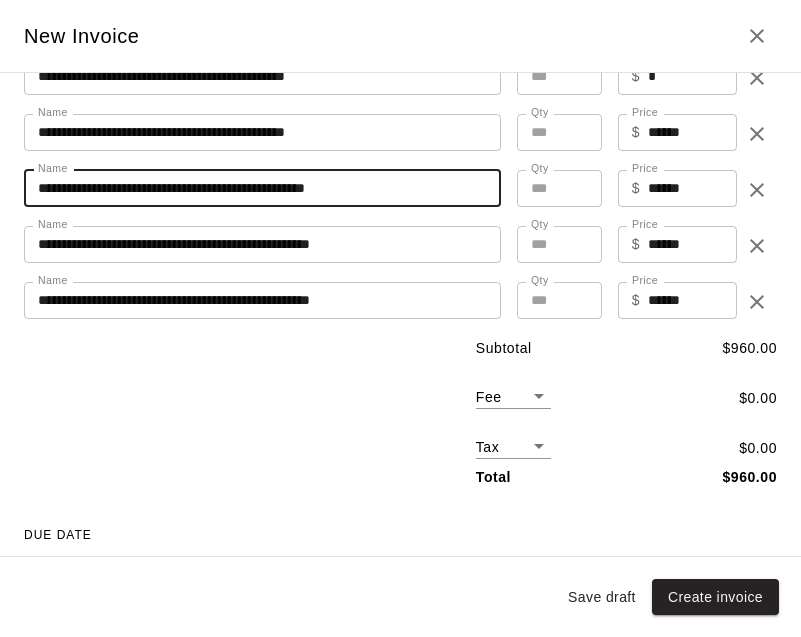 click on "**********" at bounding box center (400, 498) 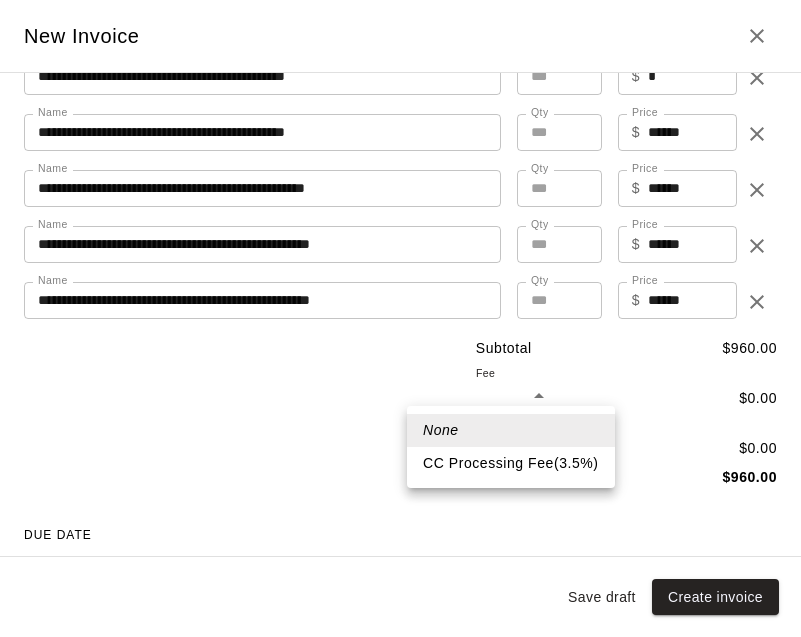 click on "CC Processing Fee  ( 3.5 % )" at bounding box center (511, 463) 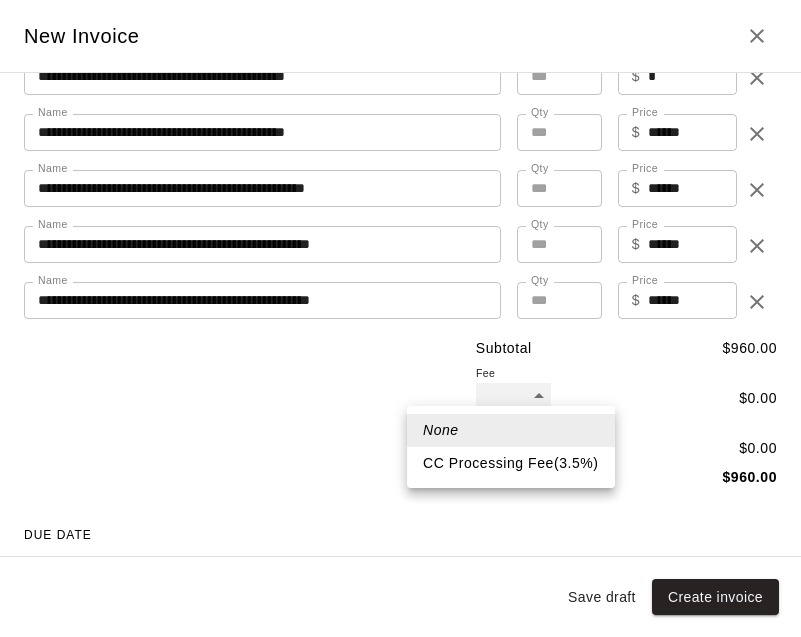 type on "***" 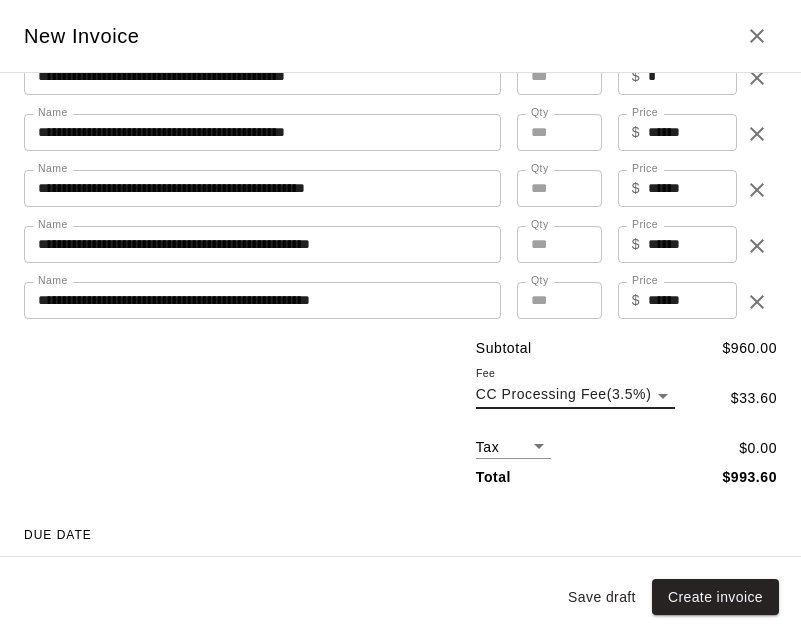 click on "**********" at bounding box center [400, 498] 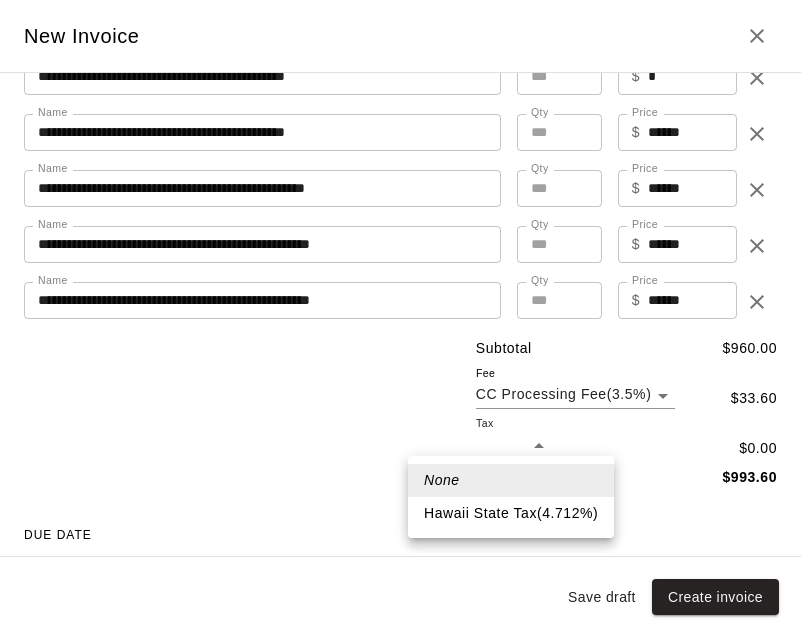 click on "Hawaii State Tax  ( 4.712 %)" at bounding box center (511, 513) 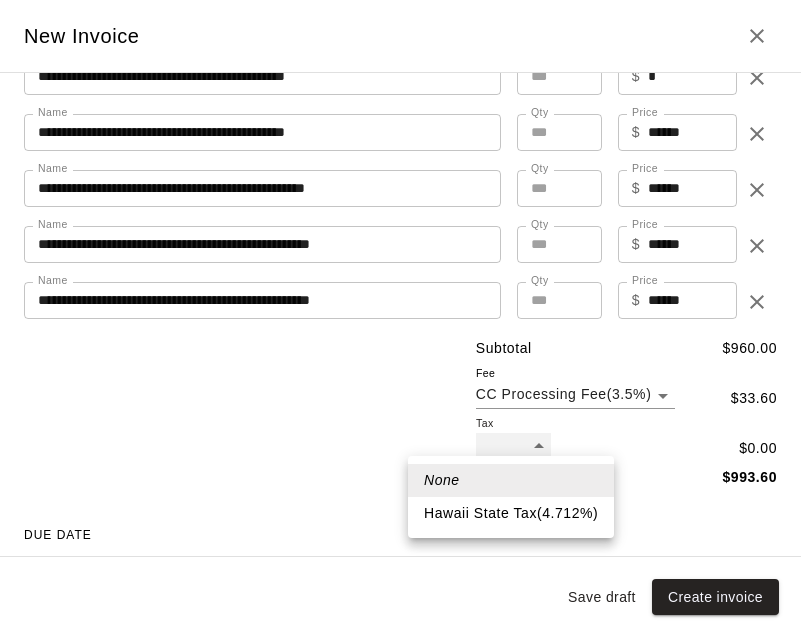 type on "***" 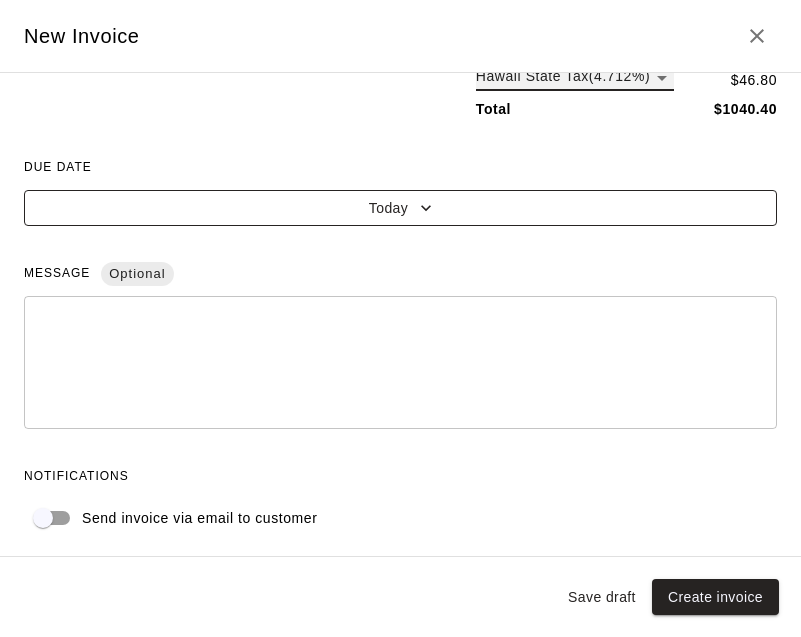 scroll, scrollTop: 623, scrollLeft: 0, axis: vertical 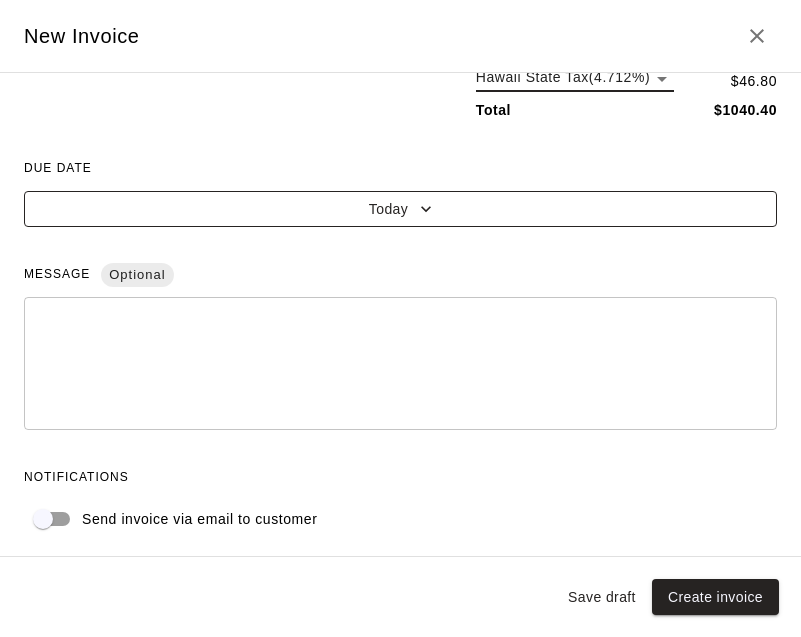 click on "Today" at bounding box center [400, 209] 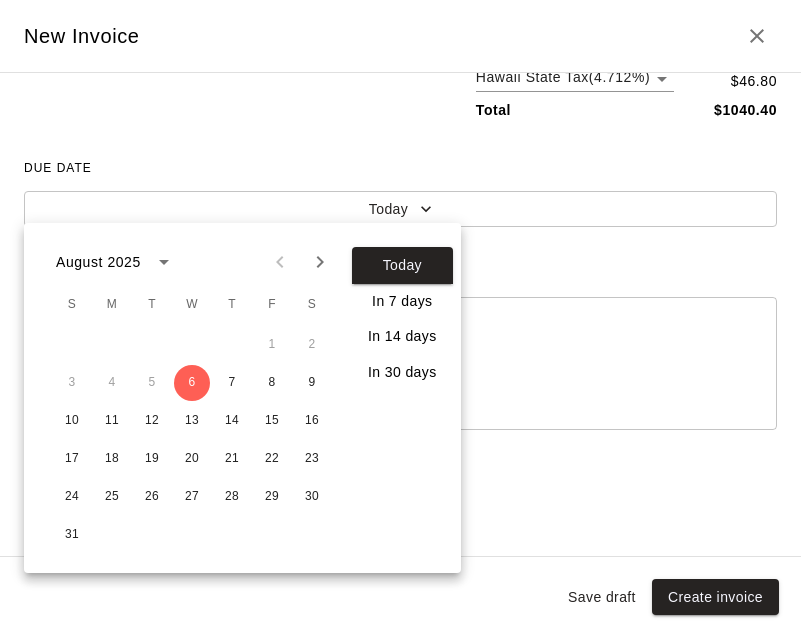 click 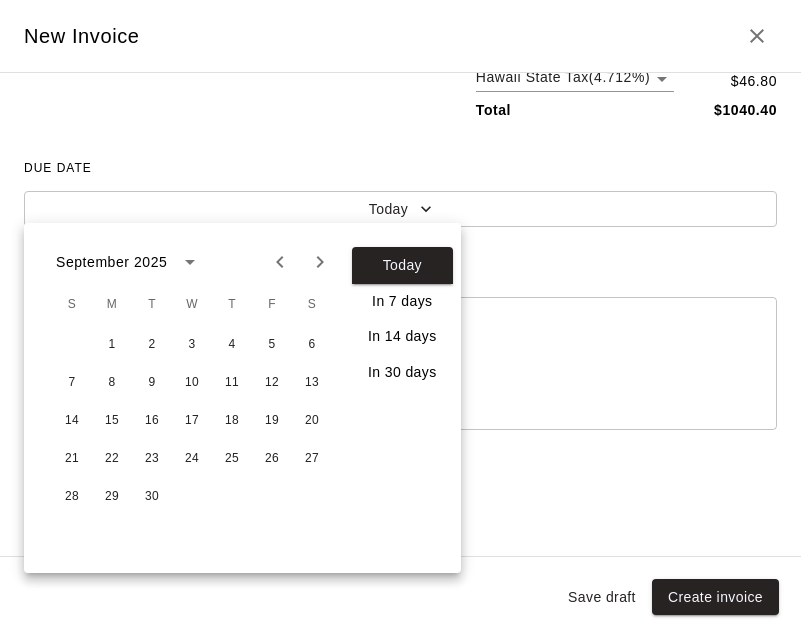click 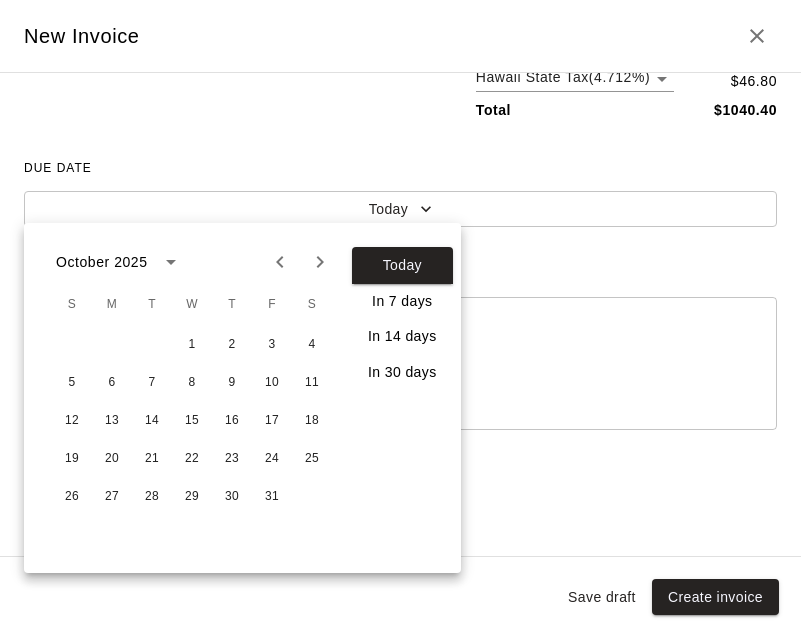 click 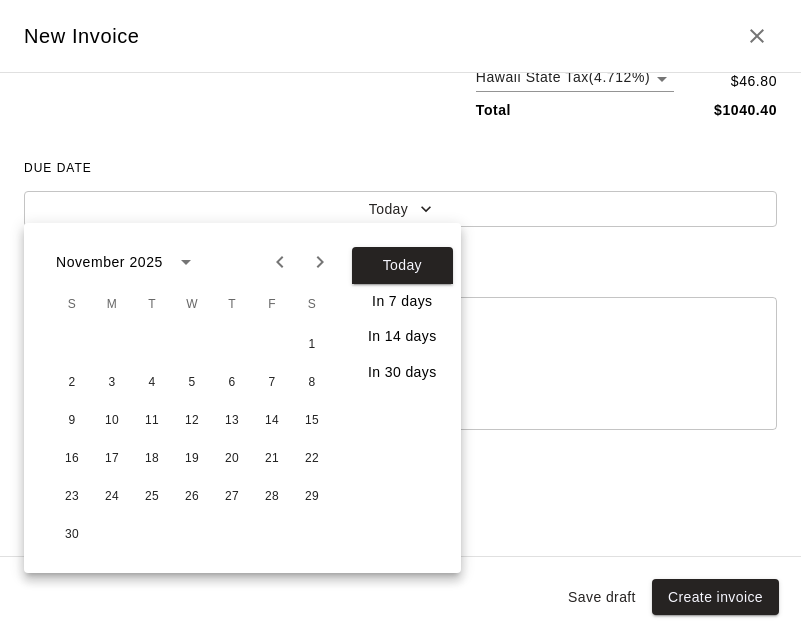 click 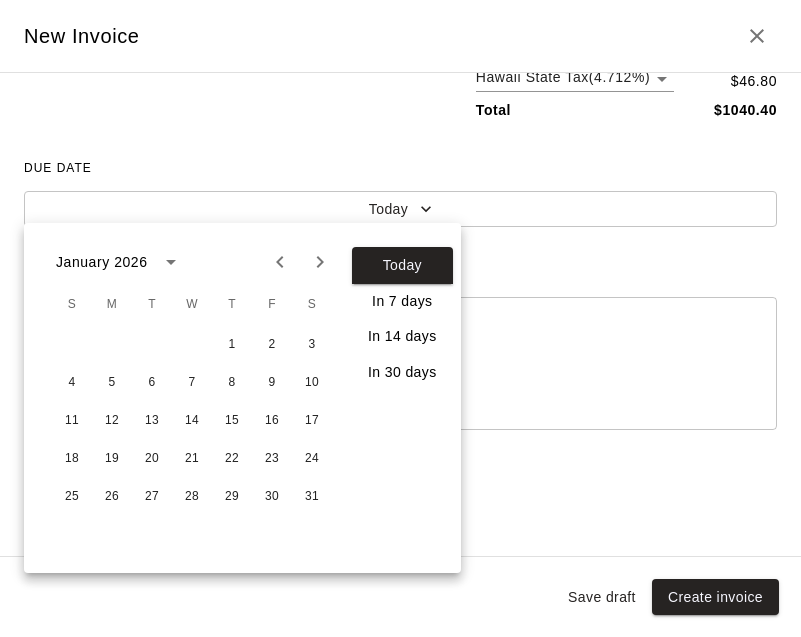 click 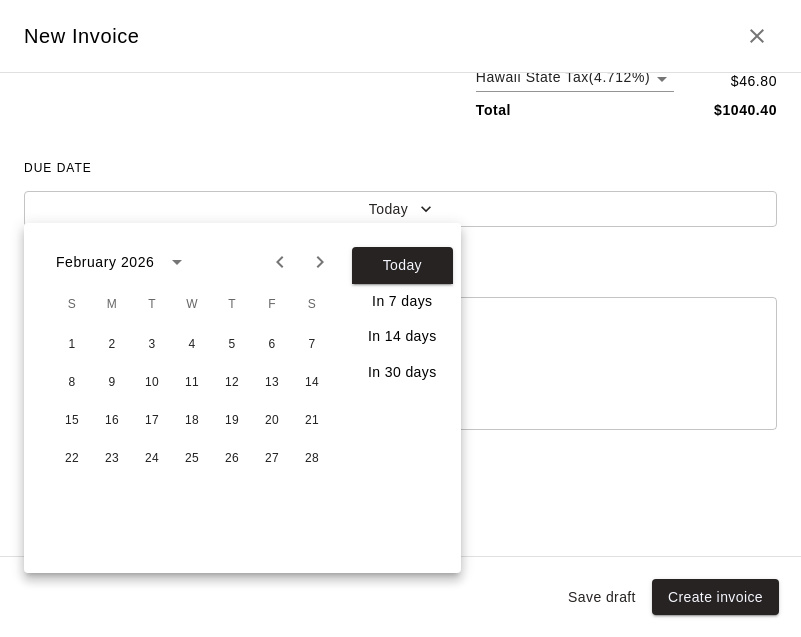 click 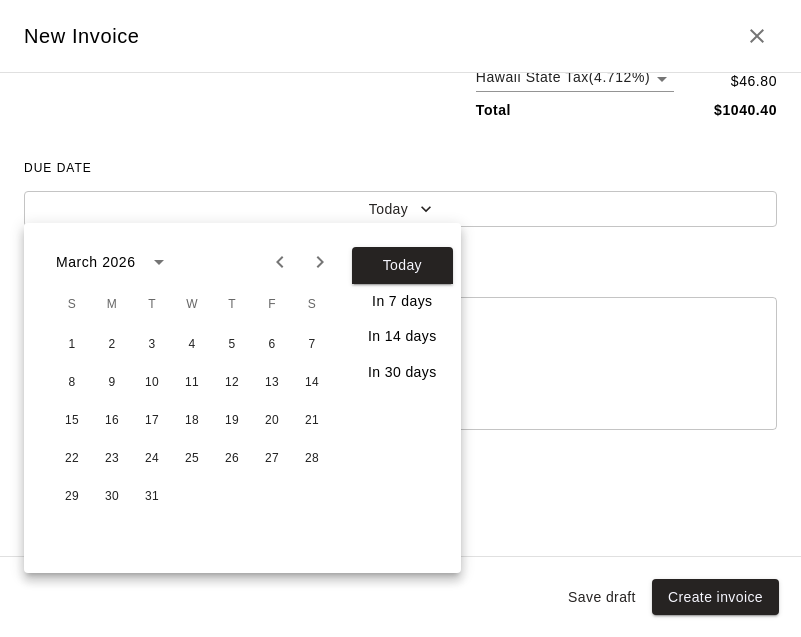 click 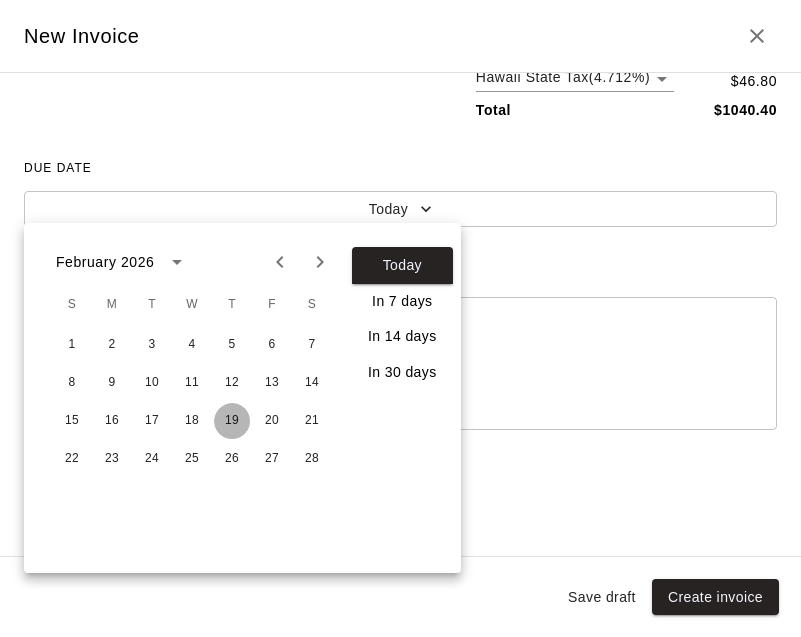 click on "19" at bounding box center (232, 421) 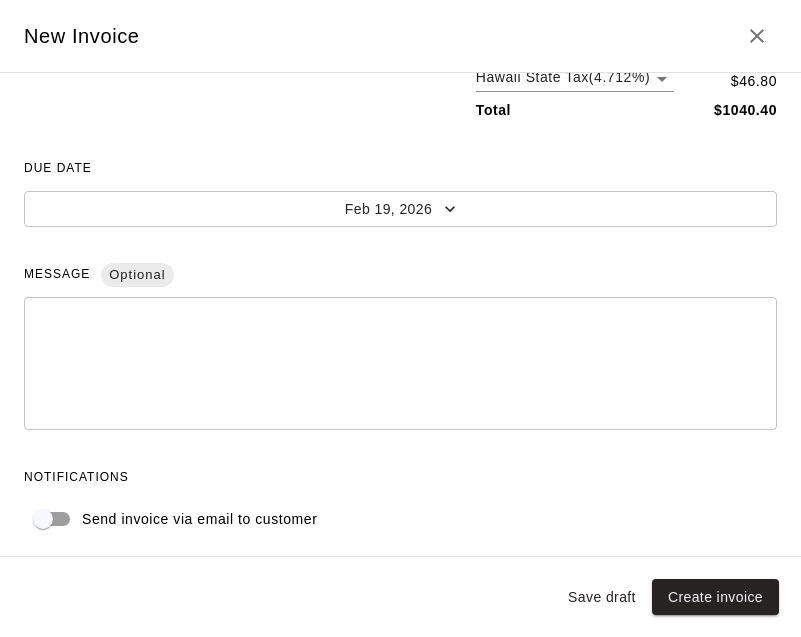 click on "Save draft" at bounding box center (602, 597) 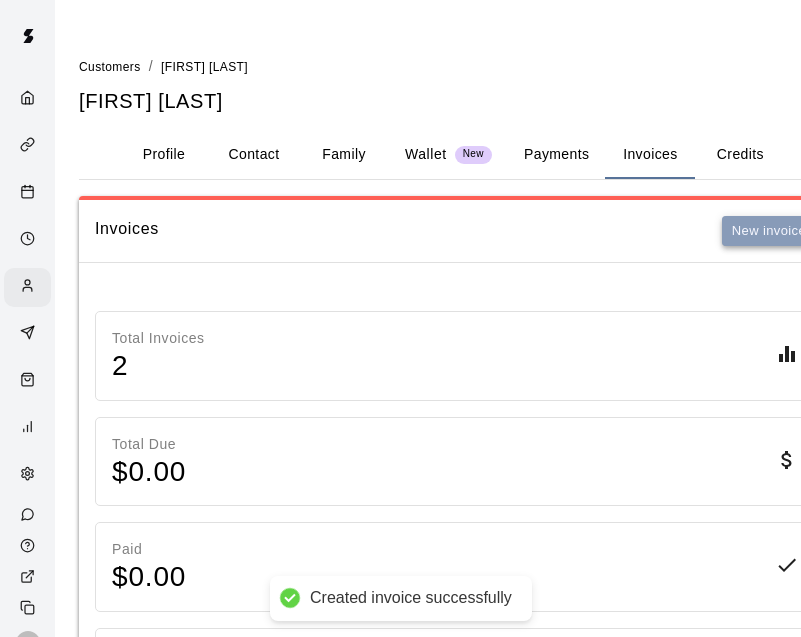 click on "New invoice" at bounding box center [769, 231] 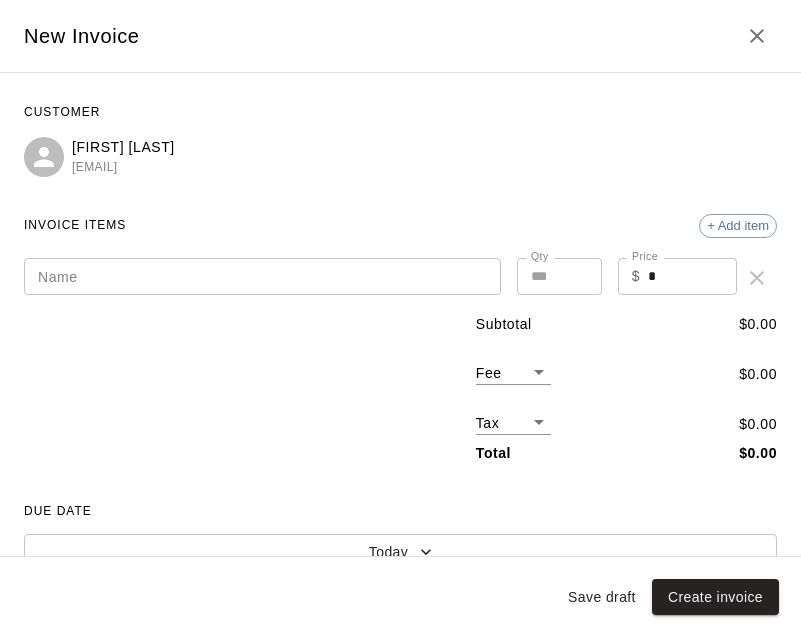click on "Name" at bounding box center (262, 276) 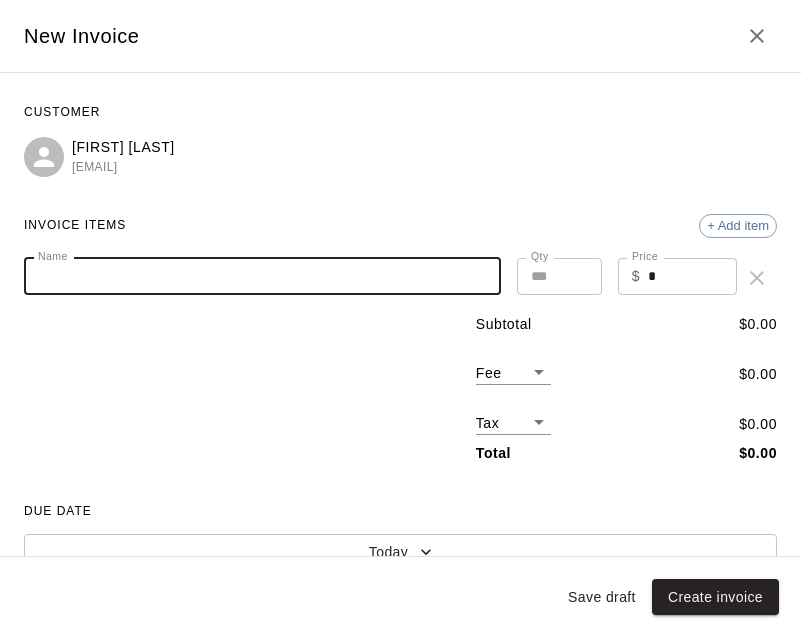 type on "*" 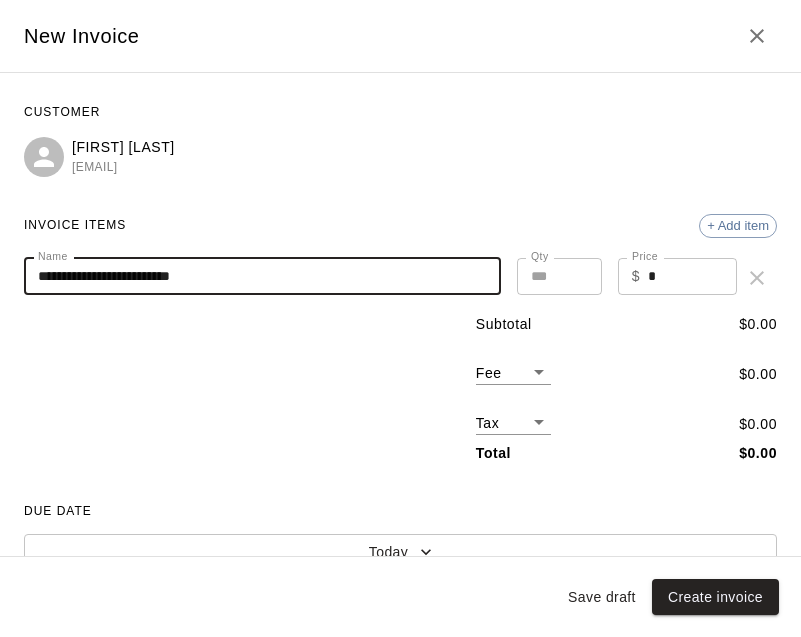 type on "**********" 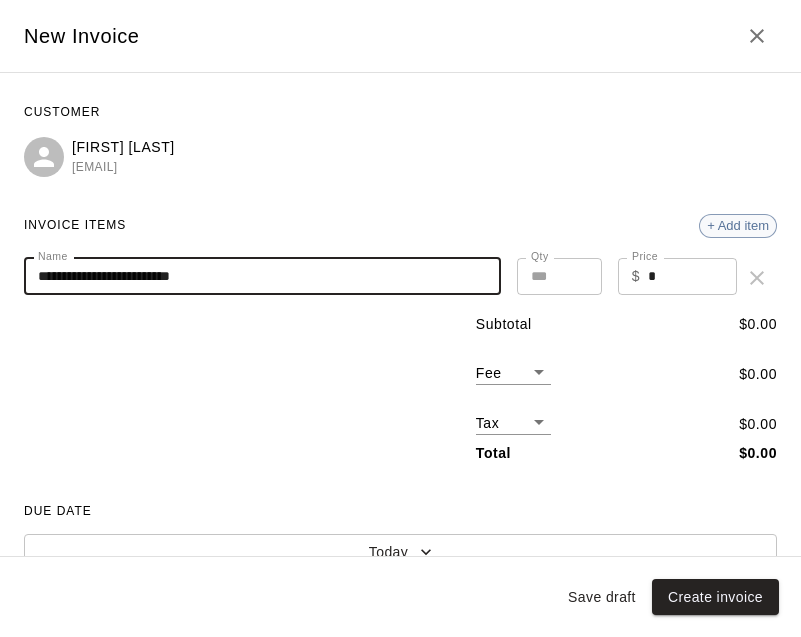 click on "+ Add item" at bounding box center (738, 226) 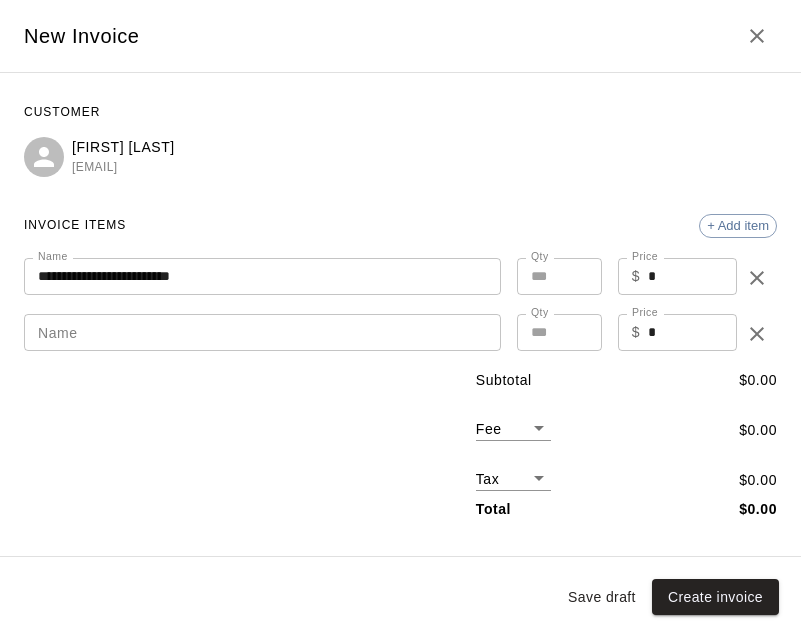 click on "Name" at bounding box center [262, 332] 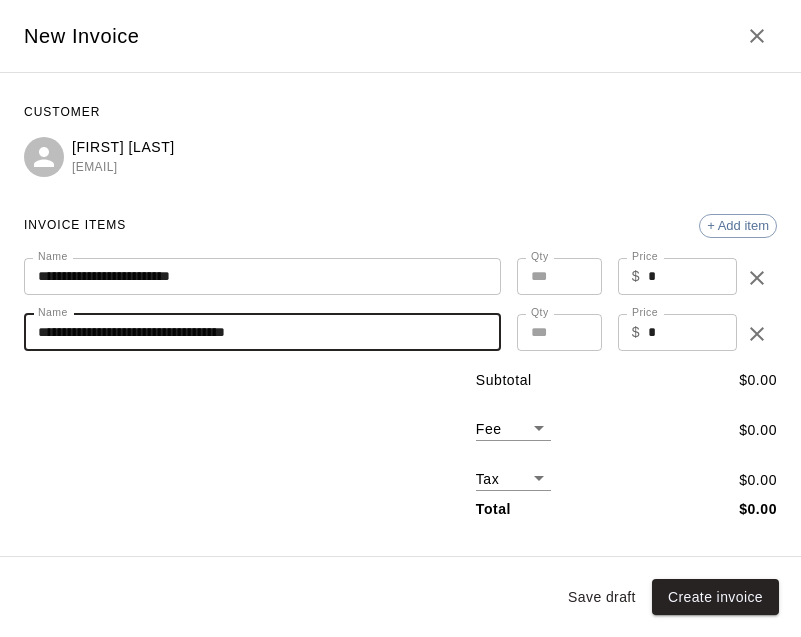 click on "**********" at bounding box center [262, 332] 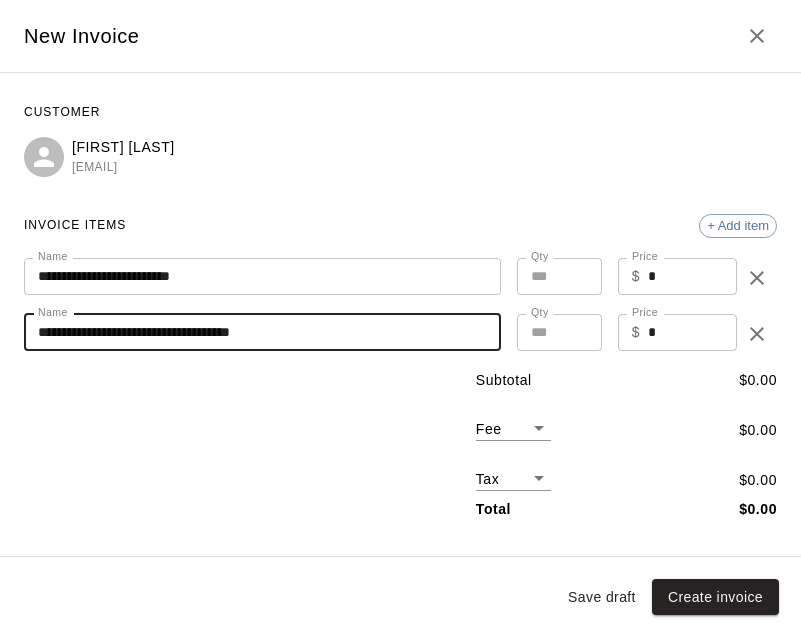 click on "**********" at bounding box center [262, 332] 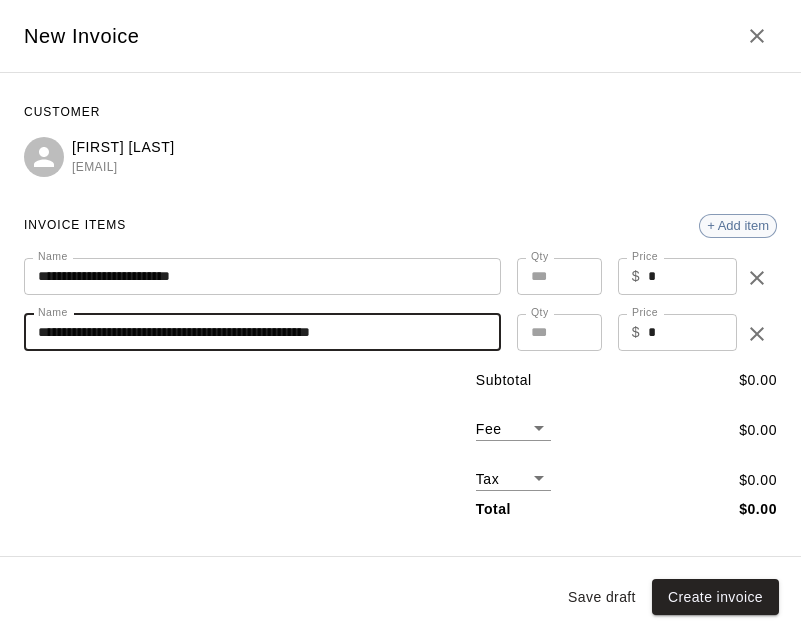 type on "**********" 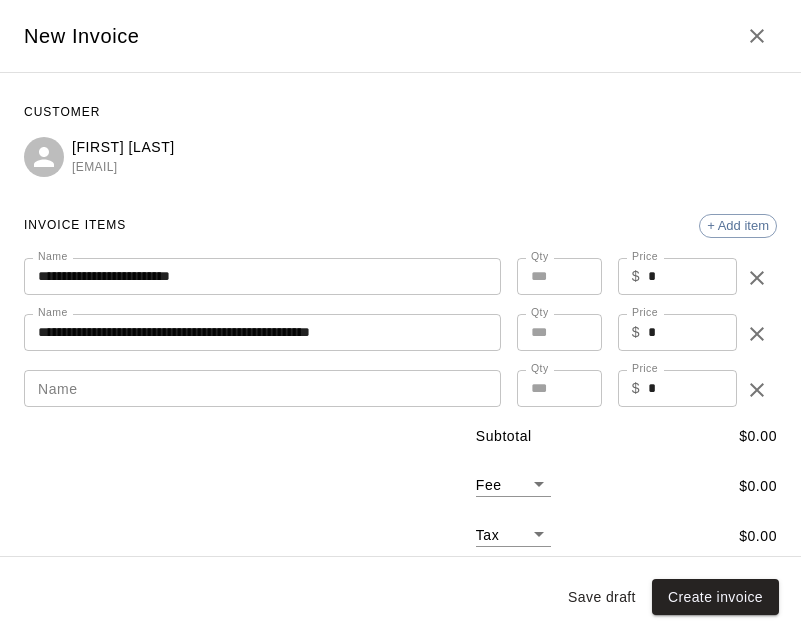 click on "Name" at bounding box center (262, 388) 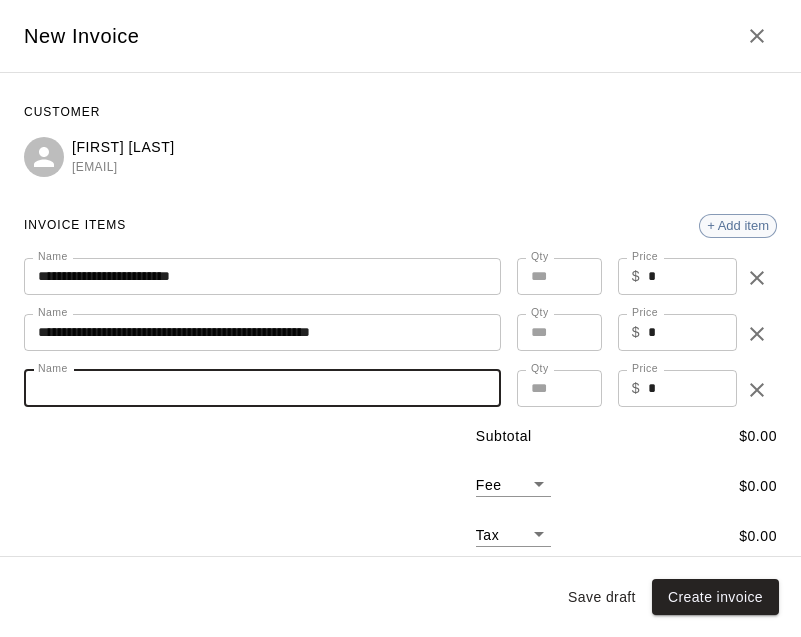 click on "+ Add item" at bounding box center [738, 226] 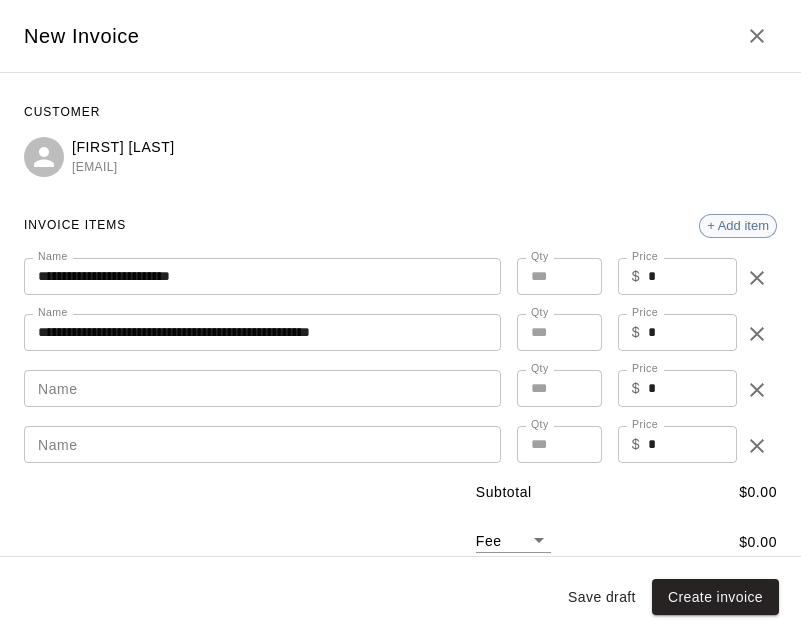 click on "+ Add item" at bounding box center [738, 226] 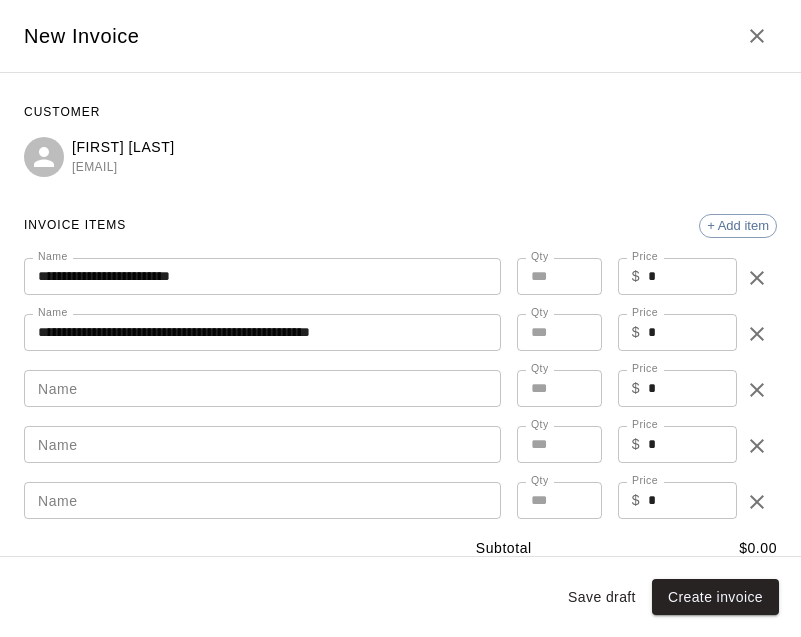 click on "Name" at bounding box center [262, 388] 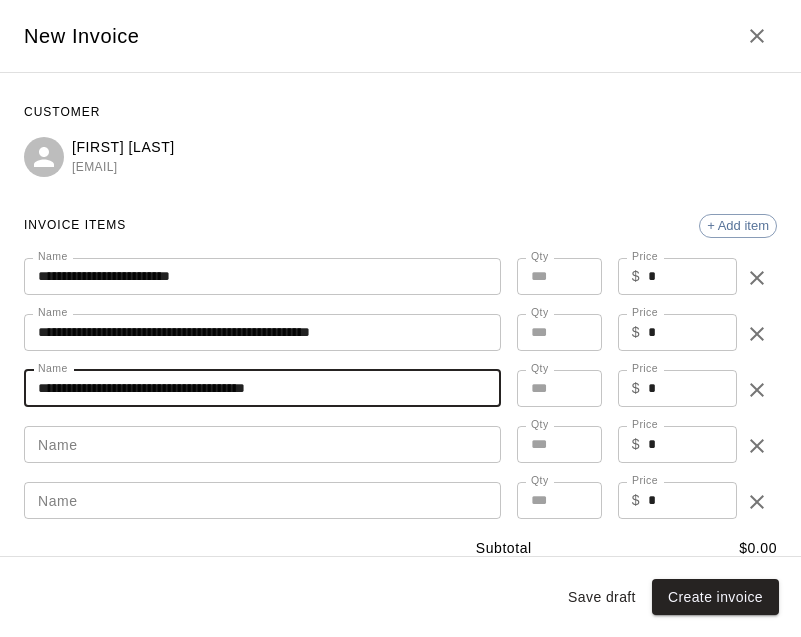 type on "**********" 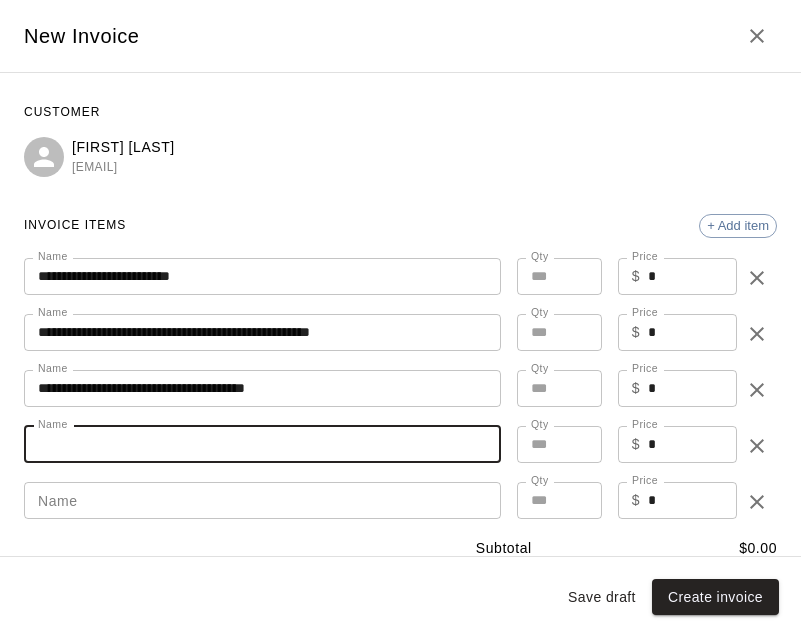 click on "Name" at bounding box center (262, 444) 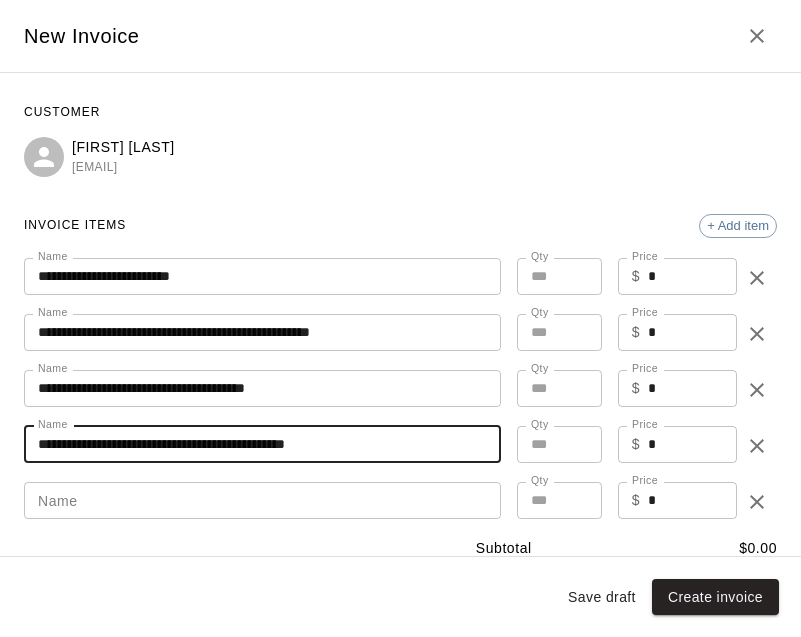type on "**********" 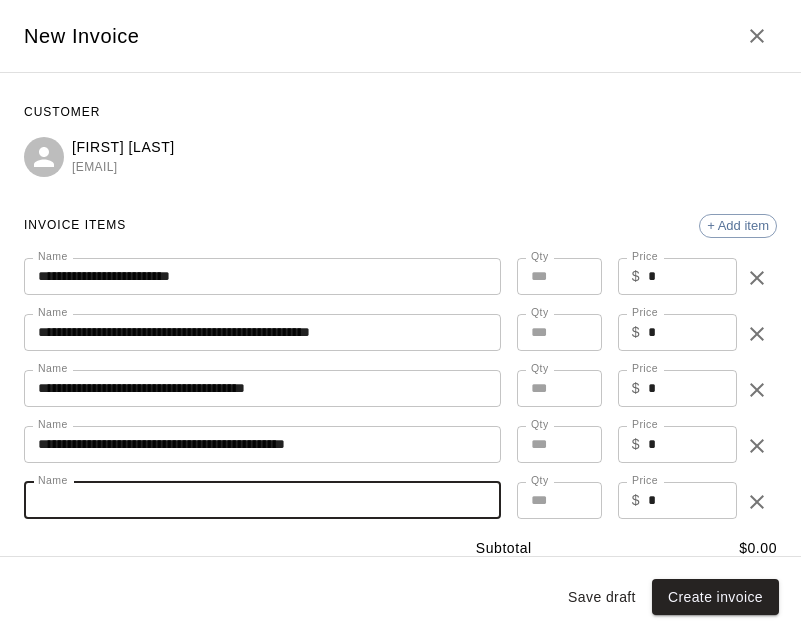 click on "Name" at bounding box center (262, 500) 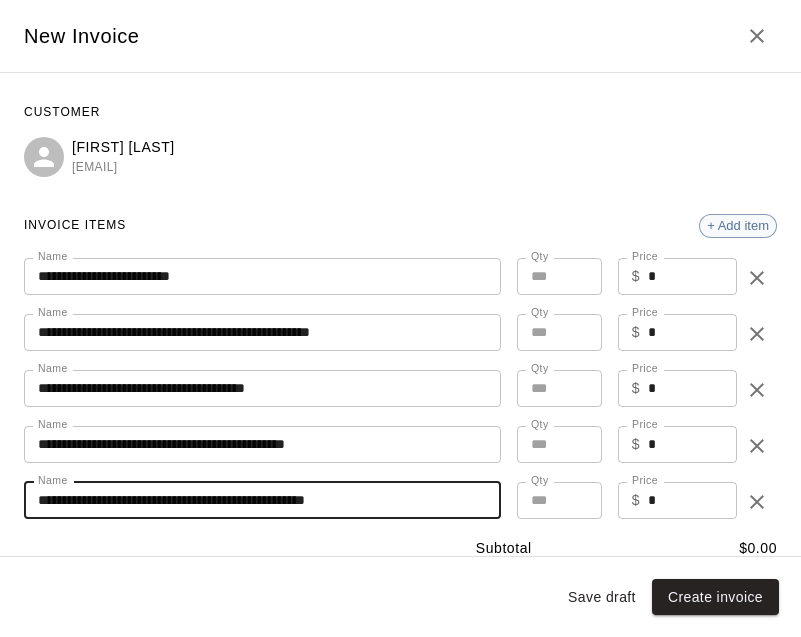 type on "**********" 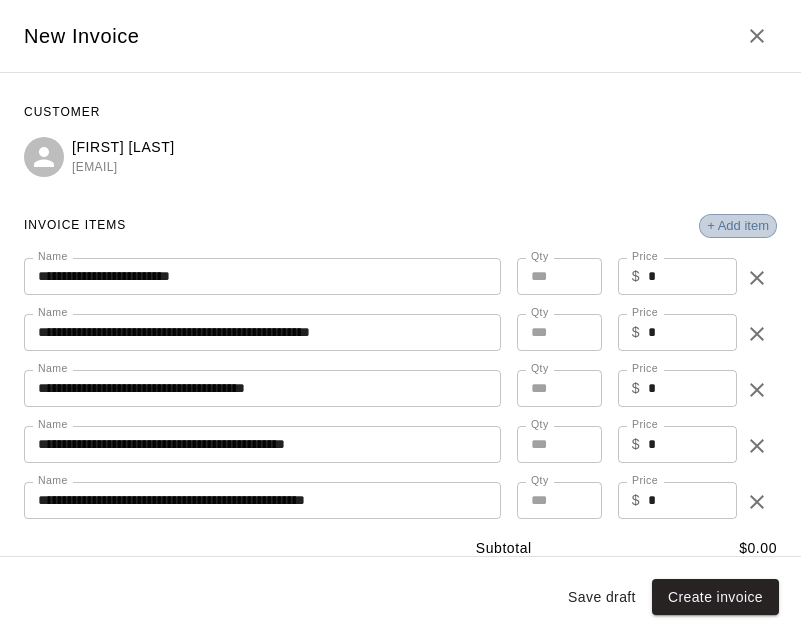 click on "+ Add item" at bounding box center [738, 226] 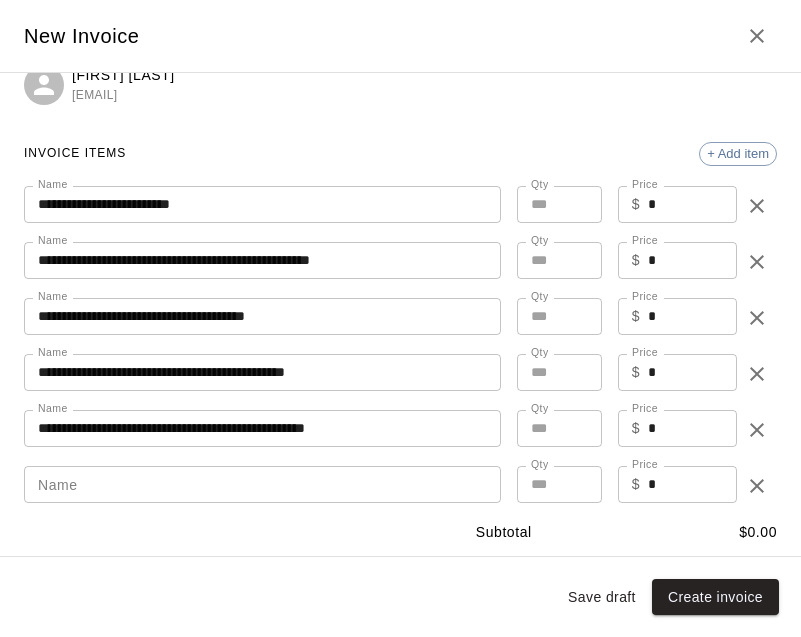 scroll, scrollTop: 73, scrollLeft: 0, axis: vertical 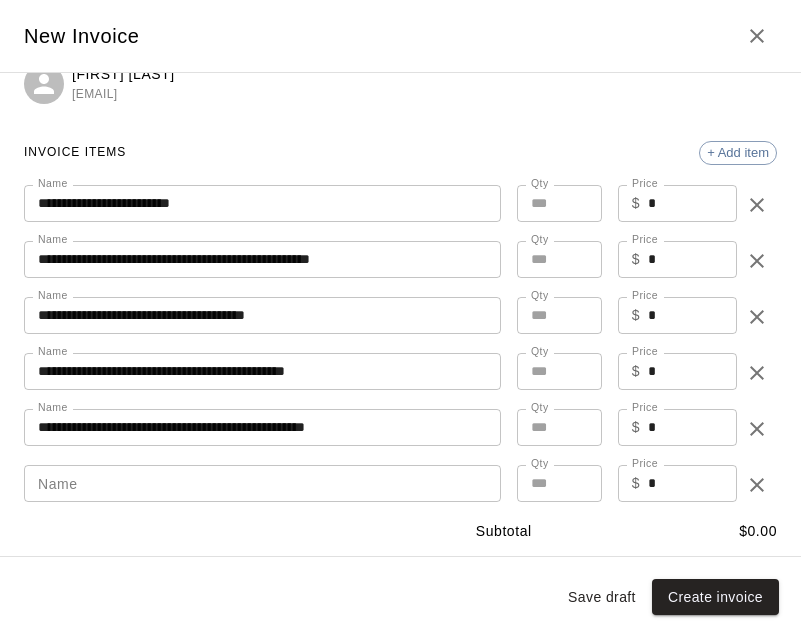 click on "Name" at bounding box center [262, 483] 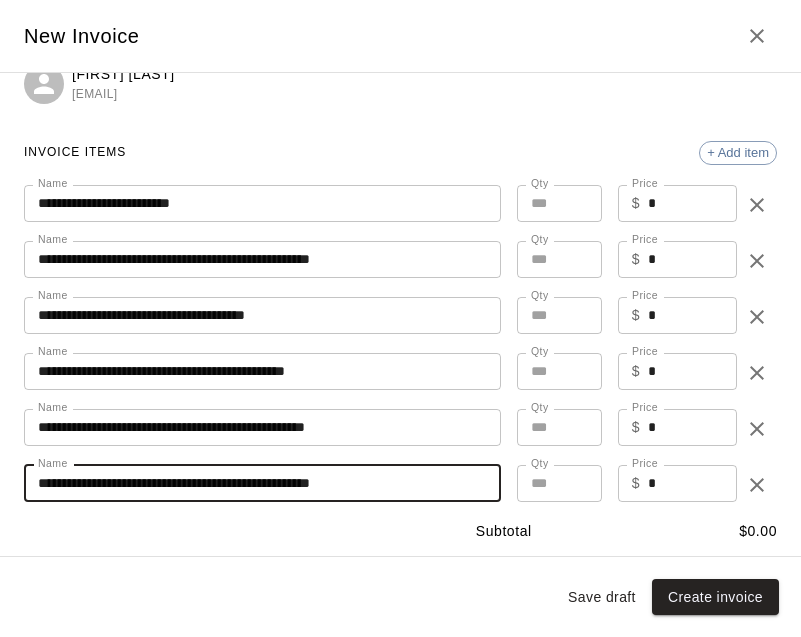 type on "**********" 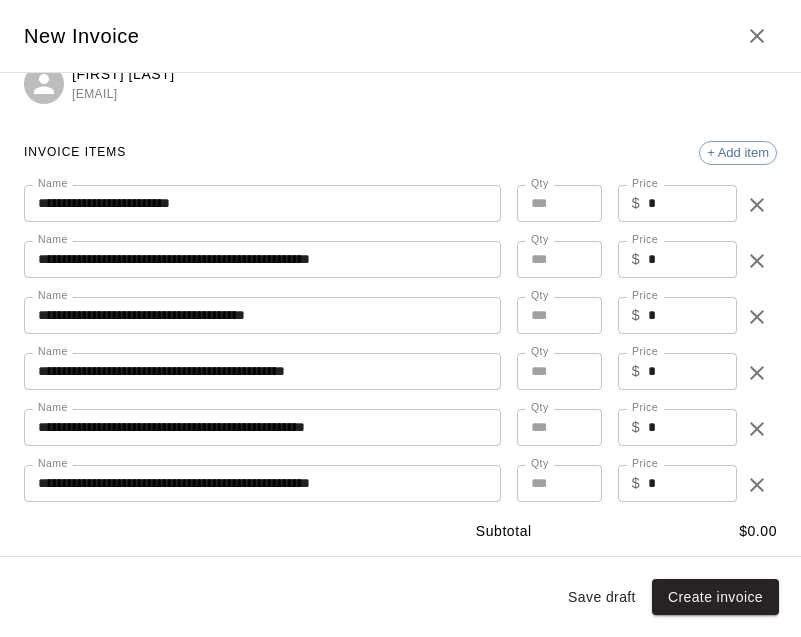 click on "$ * Price" at bounding box center [677, 483] 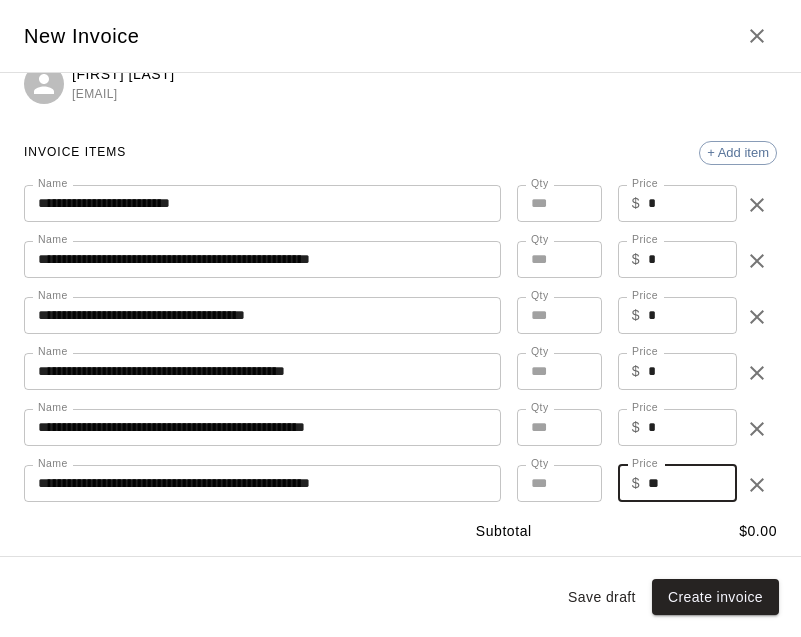 type on "**" 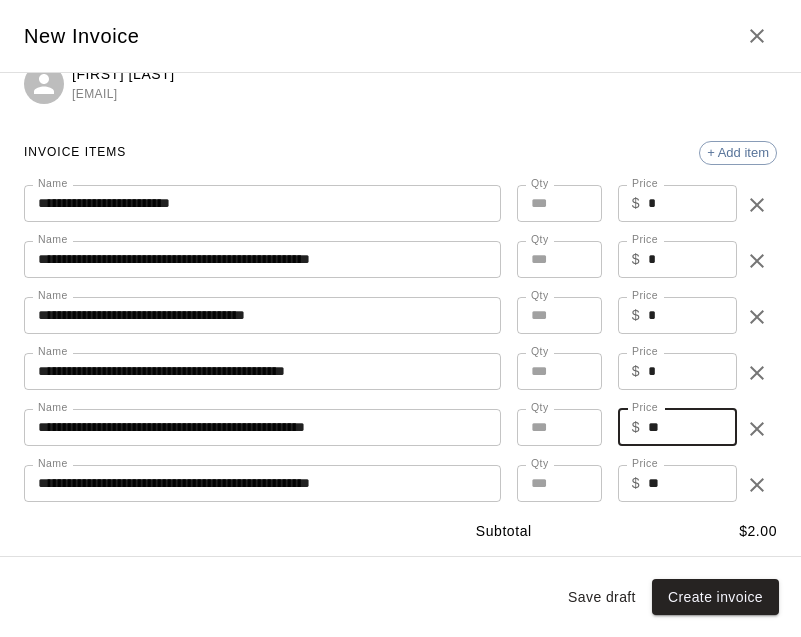 type on "**" 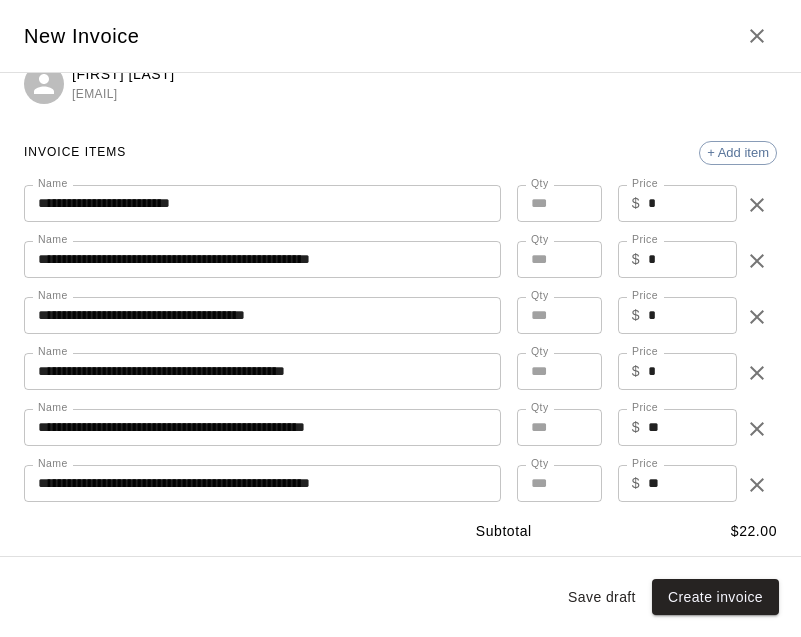 click on "$ * Price" at bounding box center (677, 371) 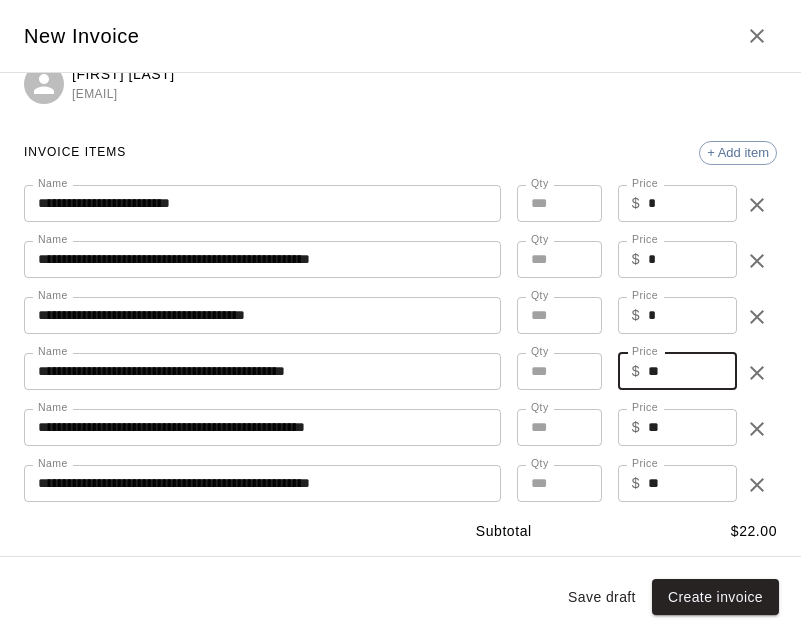type on "**" 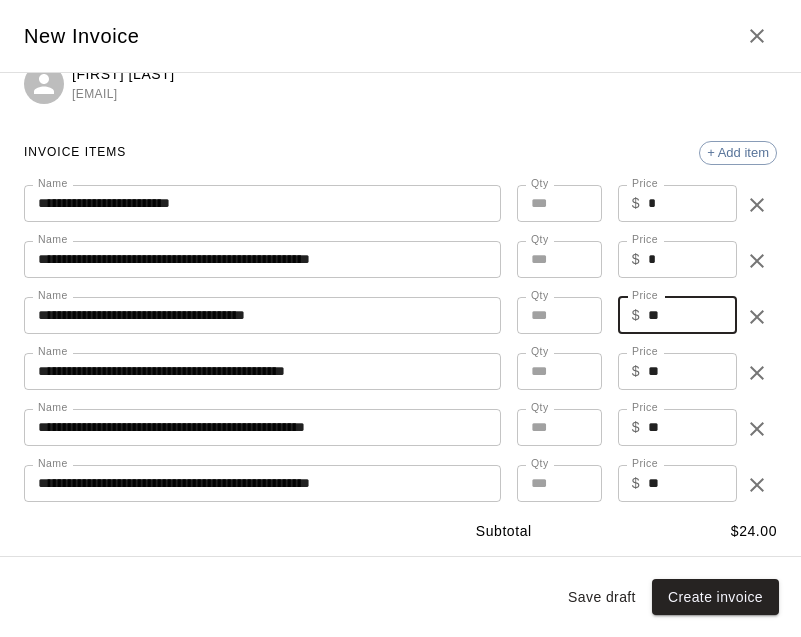 type on "**" 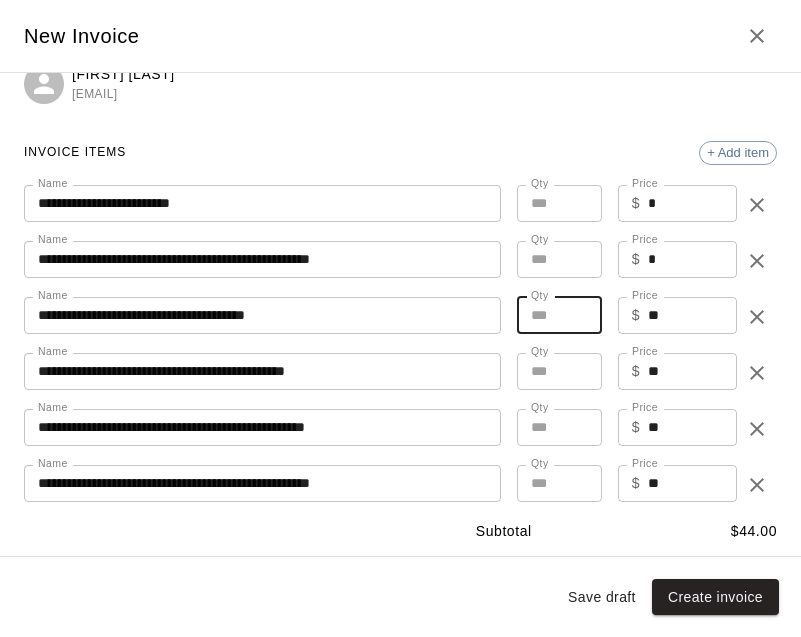 click on "*" at bounding box center [559, 315] 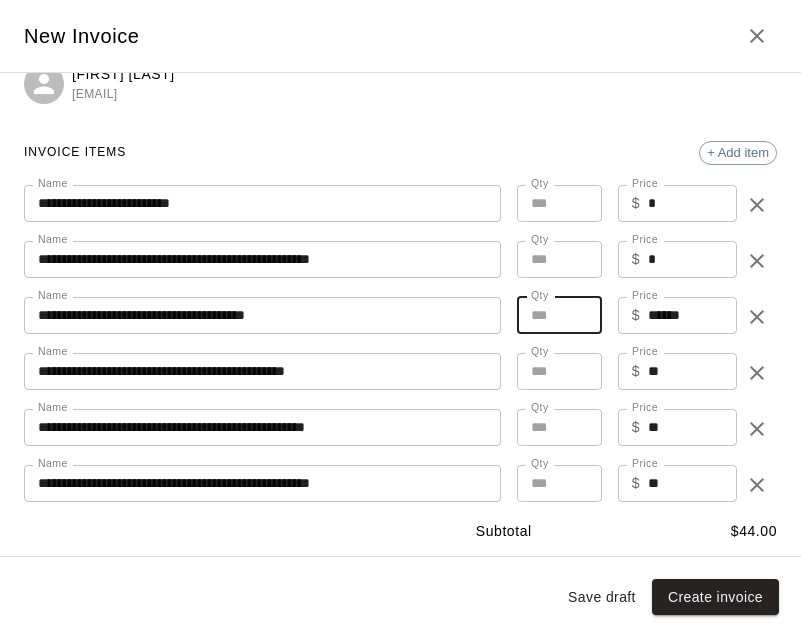 type on "**" 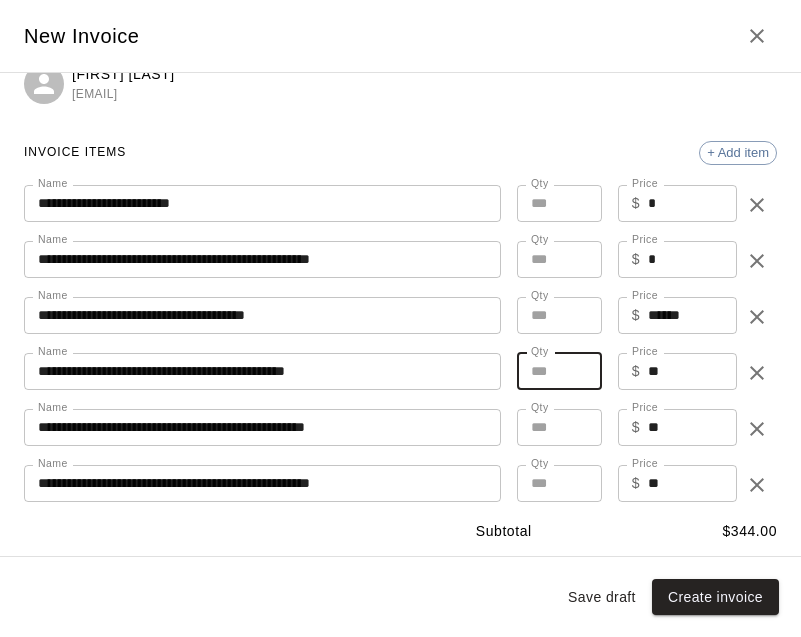 type on "**" 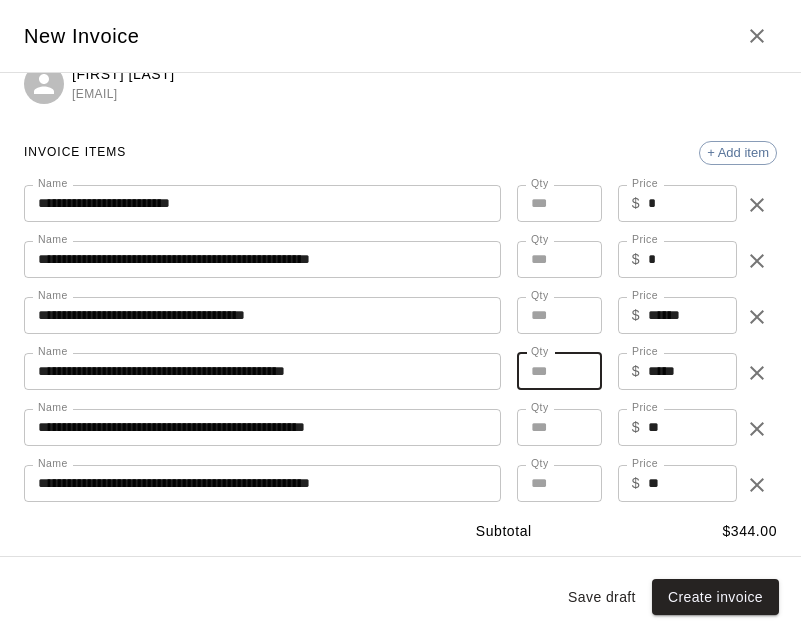 type on "**" 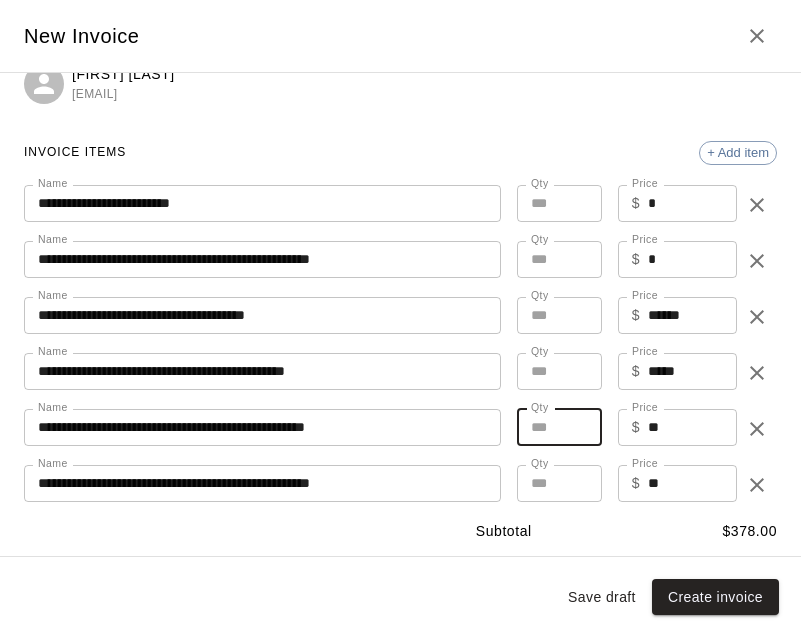 click on "*" at bounding box center [559, 427] 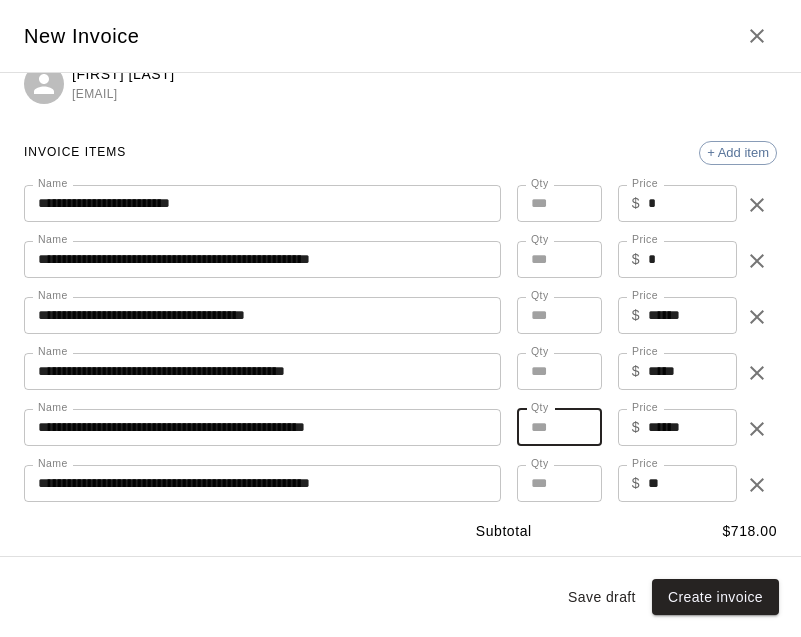 type on "**" 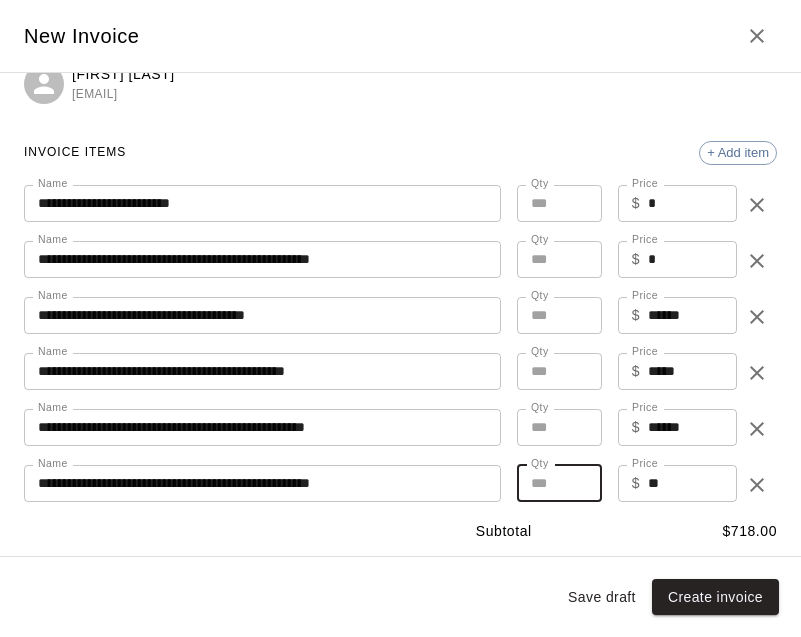click on "*" at bounding box center (559, 483) 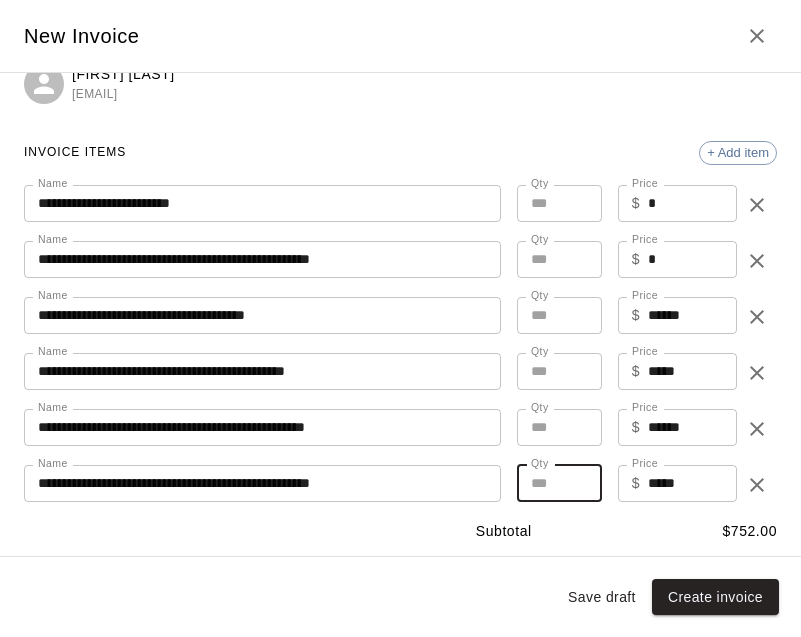 type on "**" 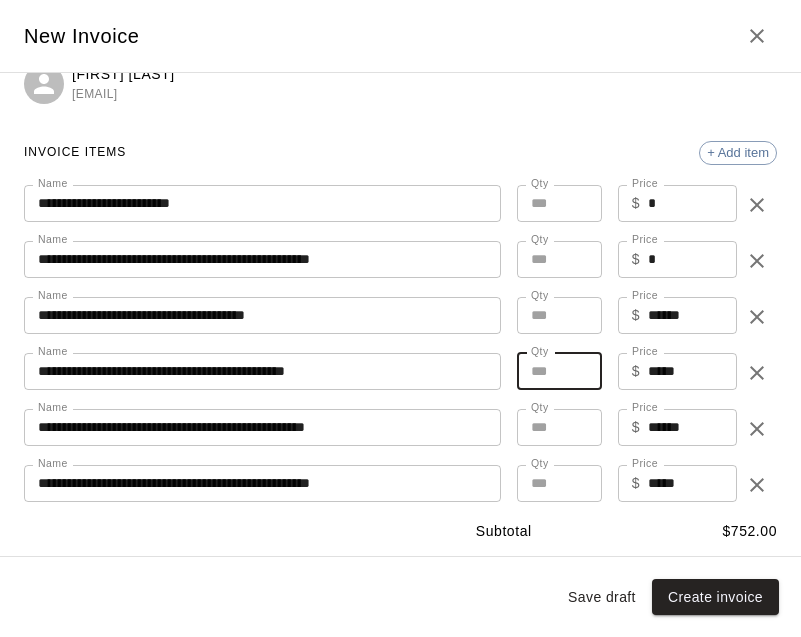 type on "*" 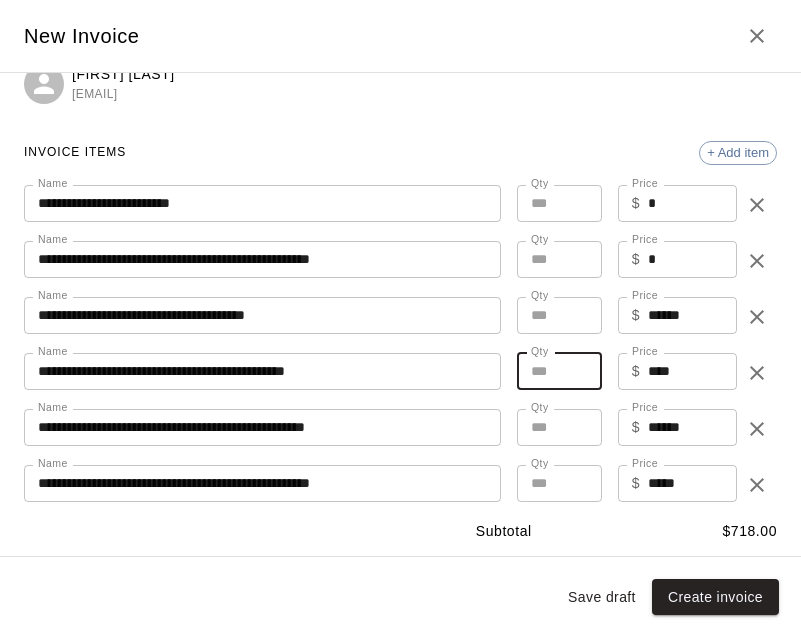 type on "*" 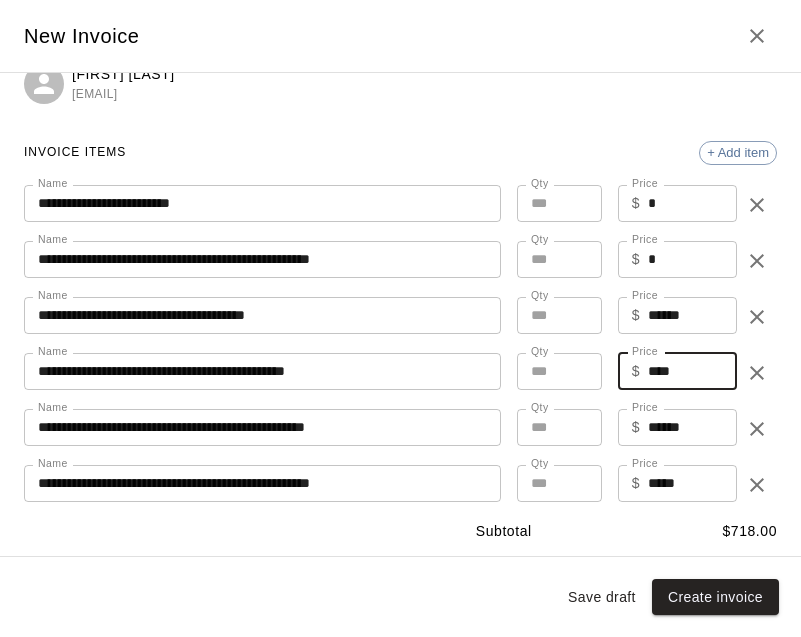 click on "****" at bounding box center (692, 371) 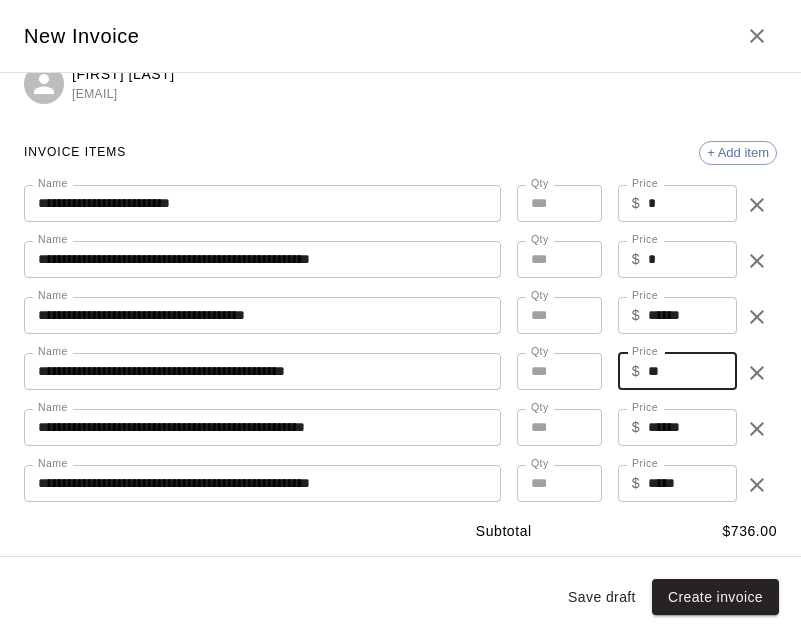 type on "**" 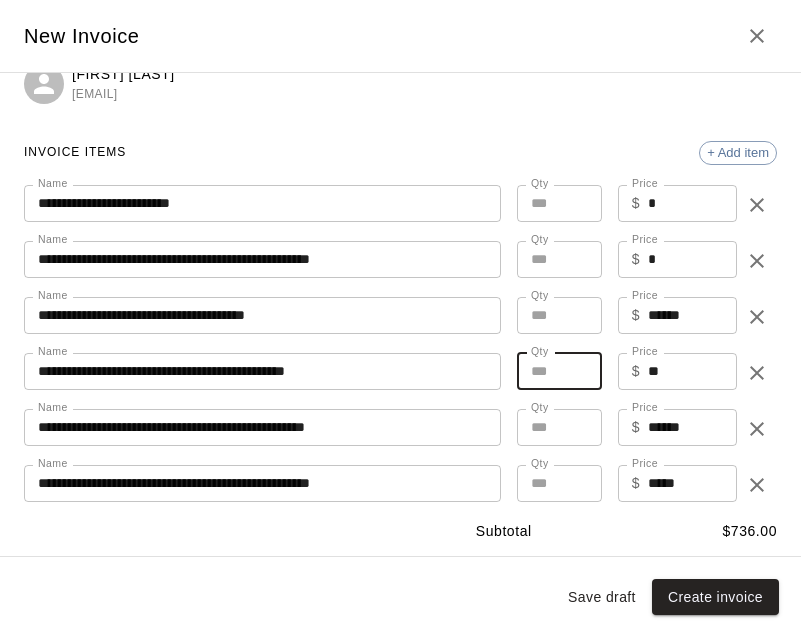 click on "*" at bounding box center (559, 371) 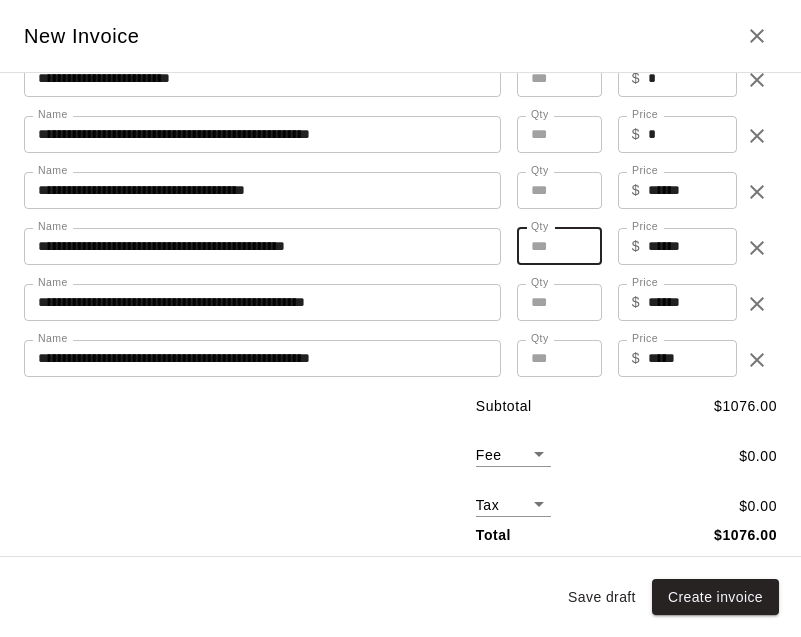 scroll, scrollTop: 205, scrollLeft: 0, axis: vertical 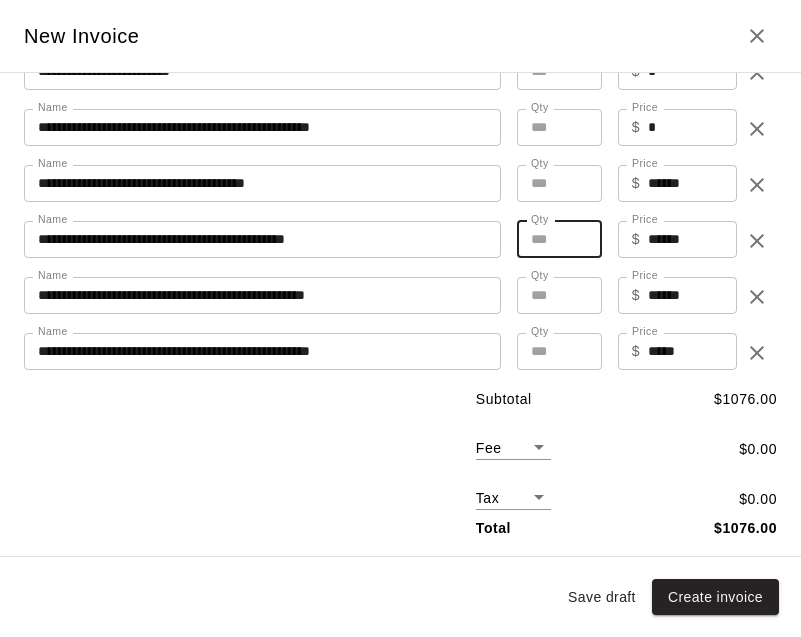 type on "**" 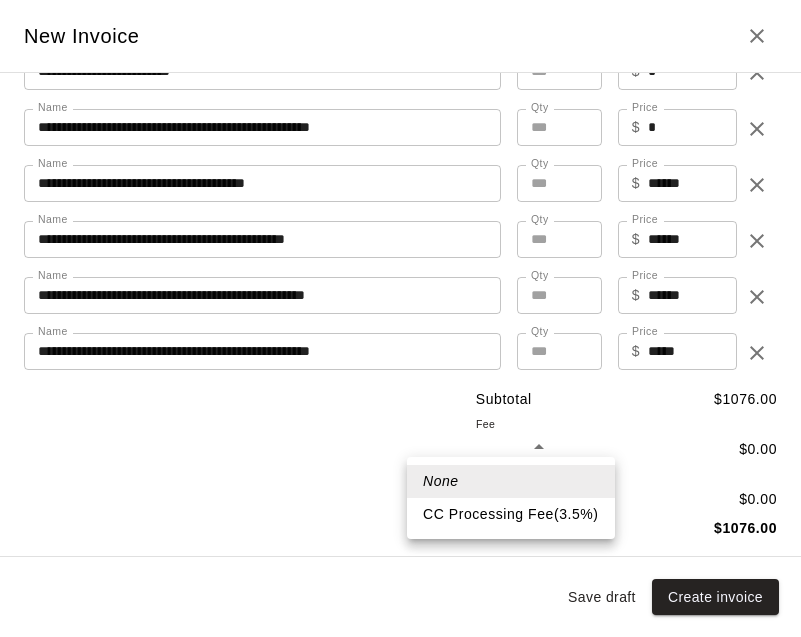 click on "CC Processing Fee  ( 3.5 % )" at bounding box center [511, 514] 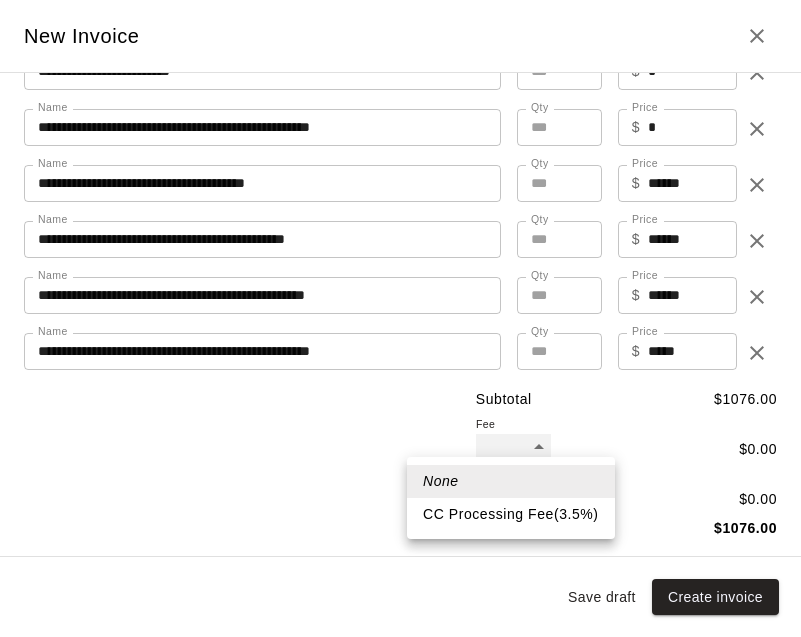 type on "***" 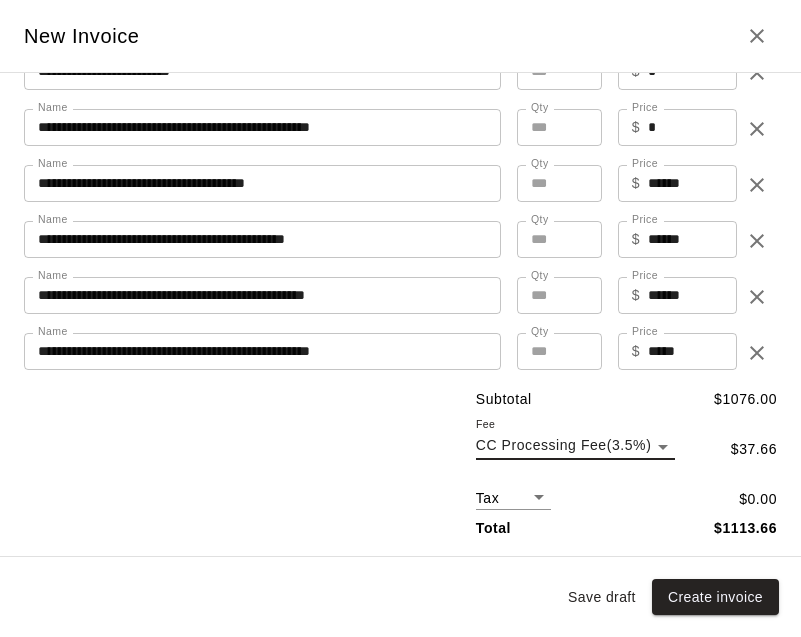 click on "**********" at bounding box center (400, 524) 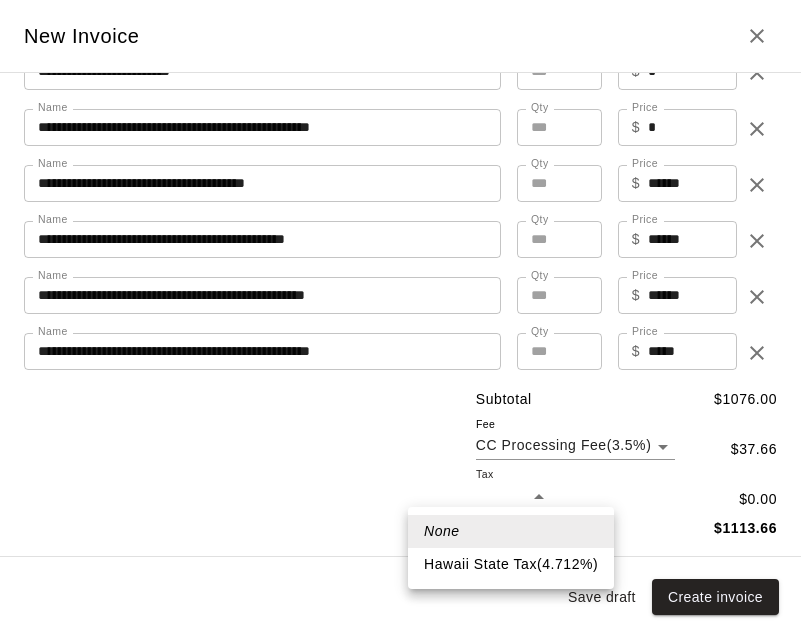 click on "Hawaii State Tax  ( 4.712 %)" at bounding box center (511, 564) 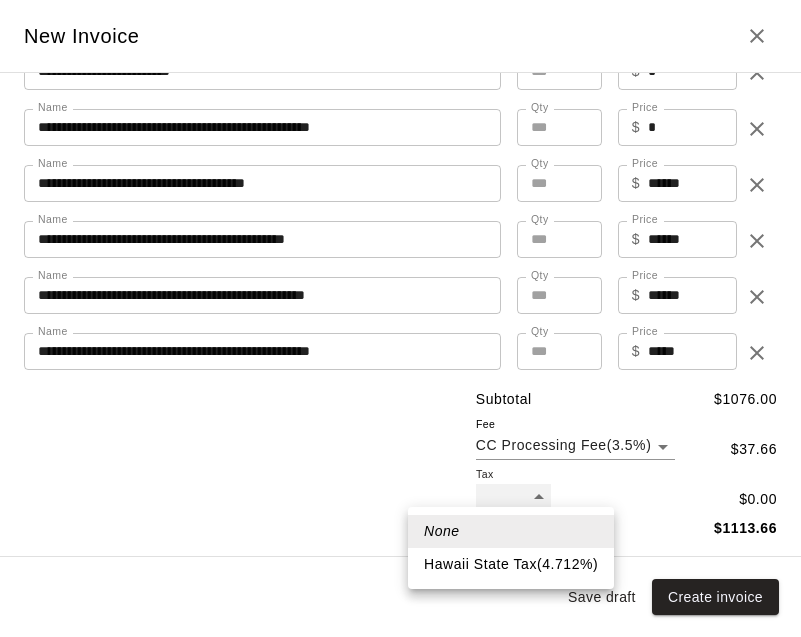 type on "***" 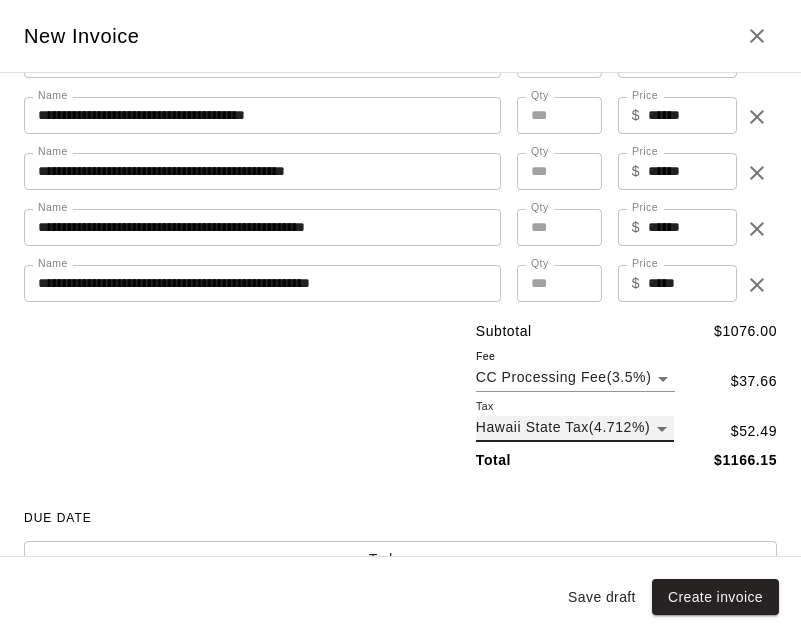 scroll, scrollTop: 283, scrollLeft: 0, axis: vertical 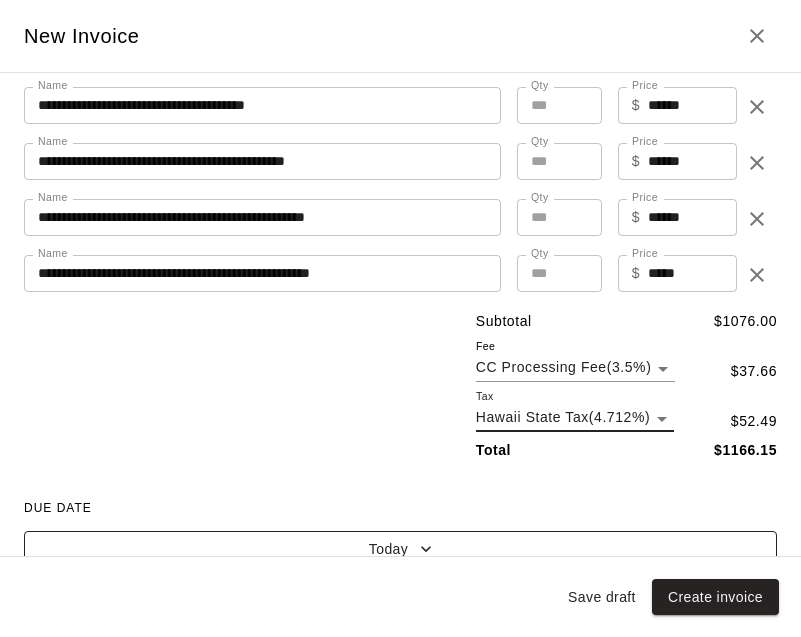click on "Today" at bounding box center (400, 549) 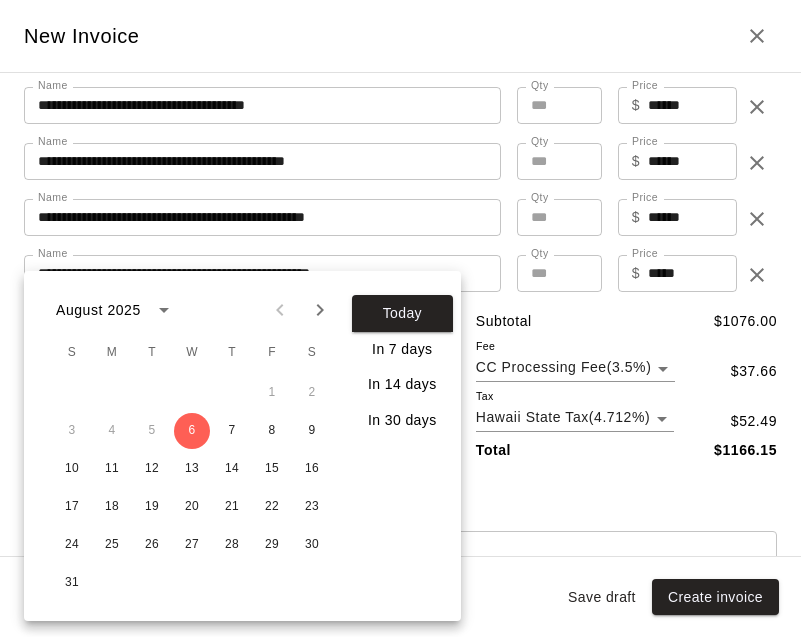click 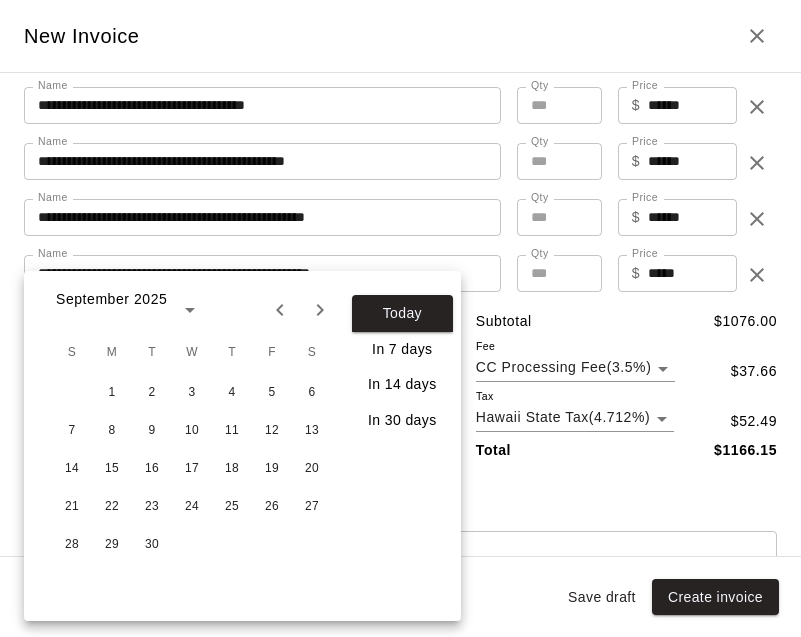 click 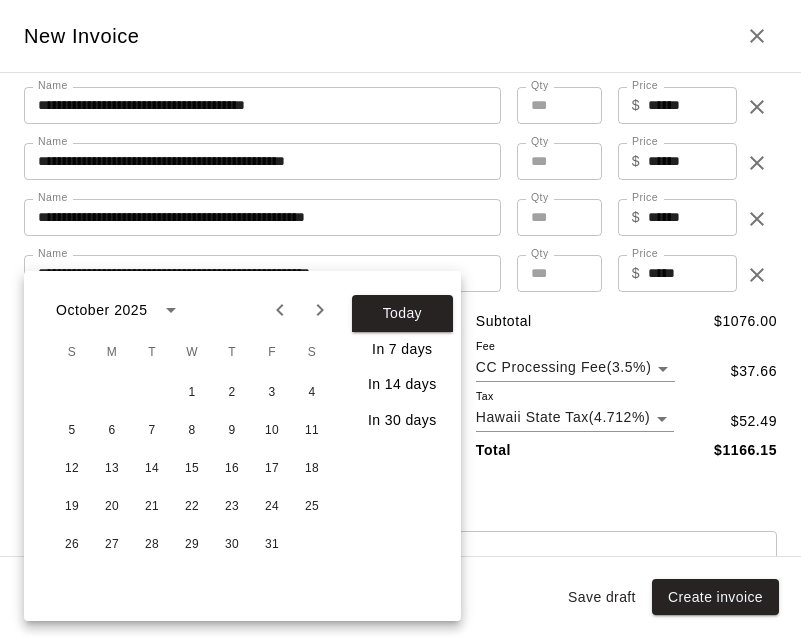 click 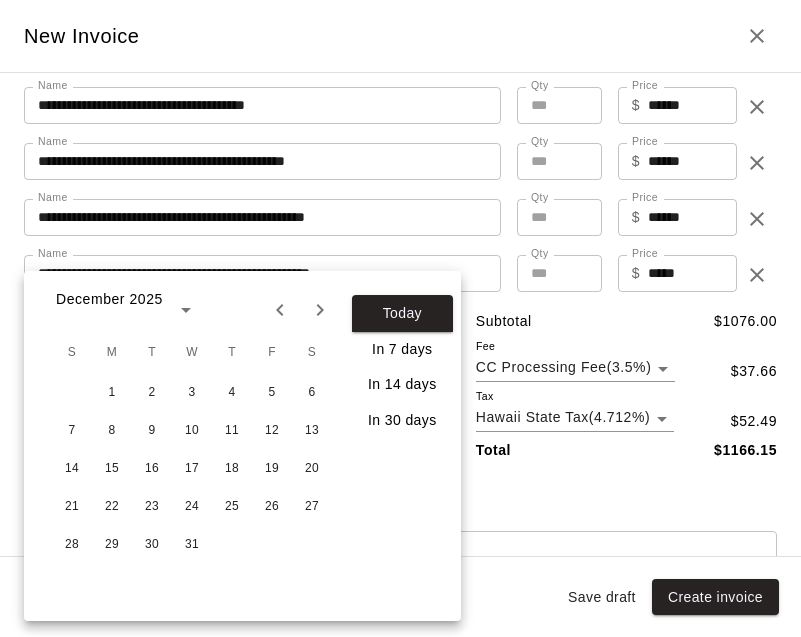 click 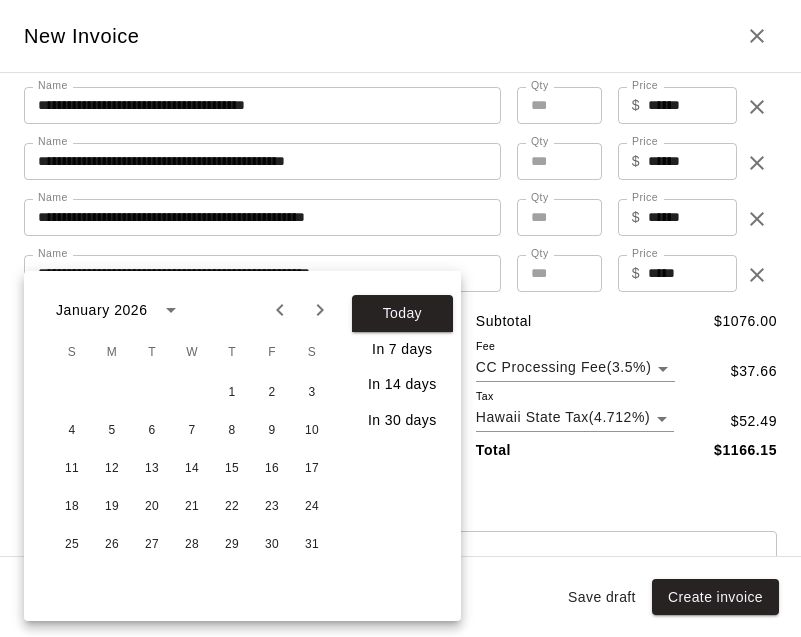 click 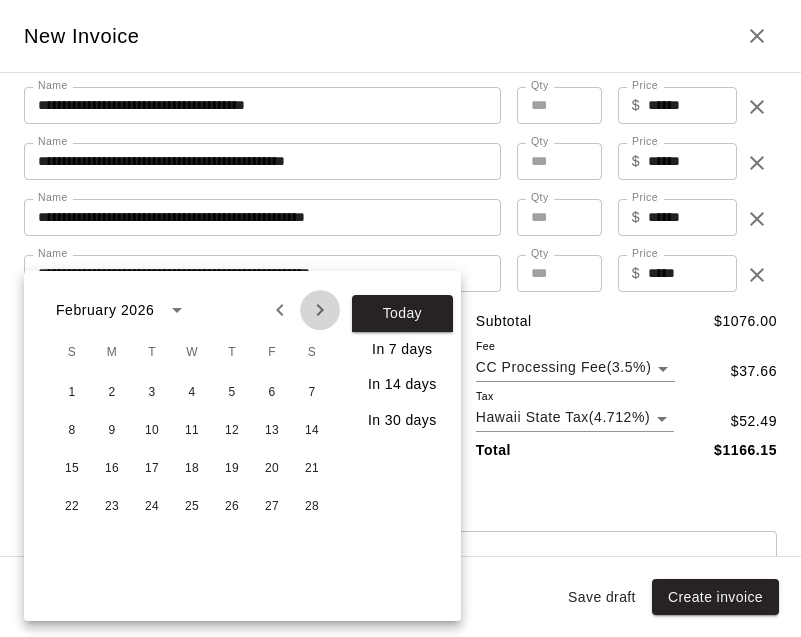 click 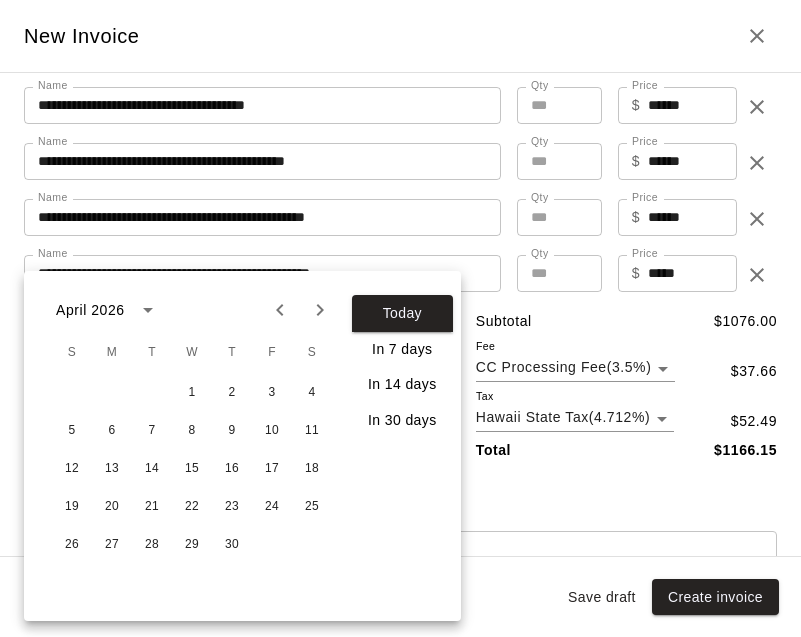 click 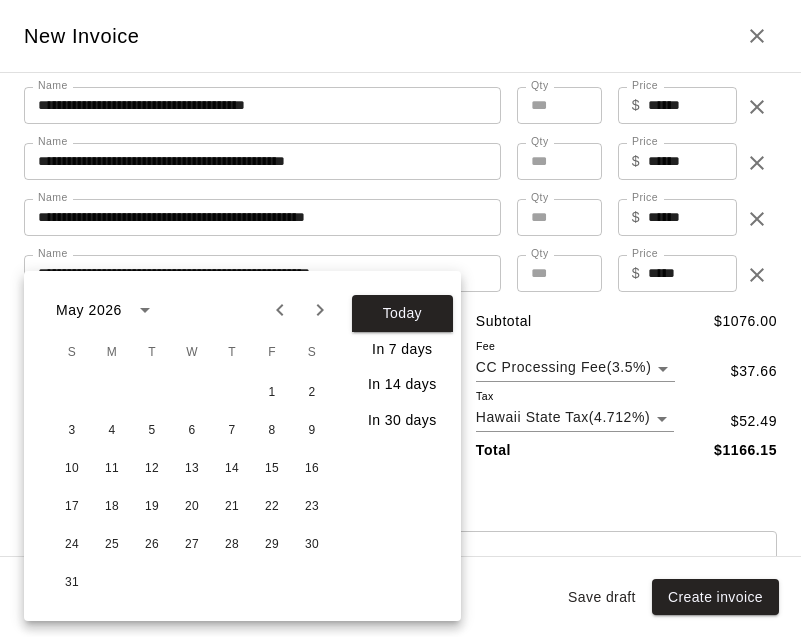 click 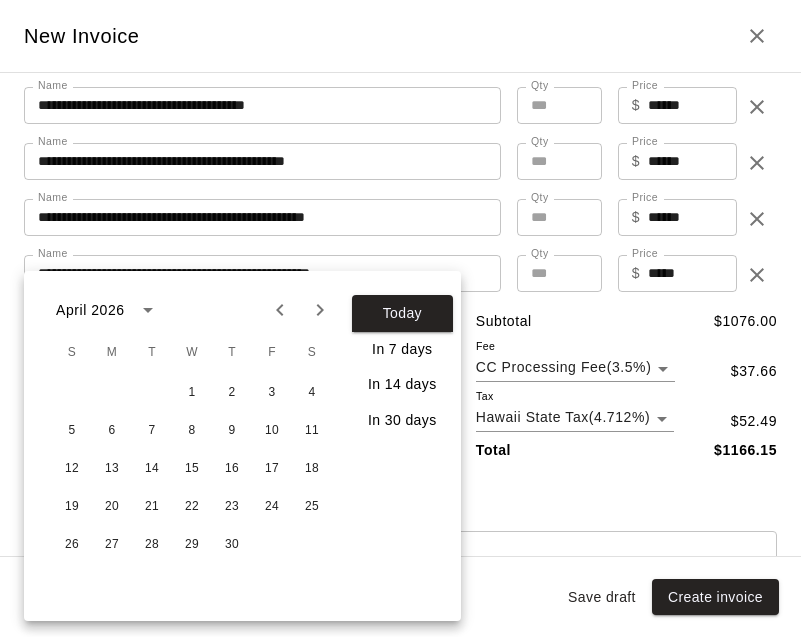 click 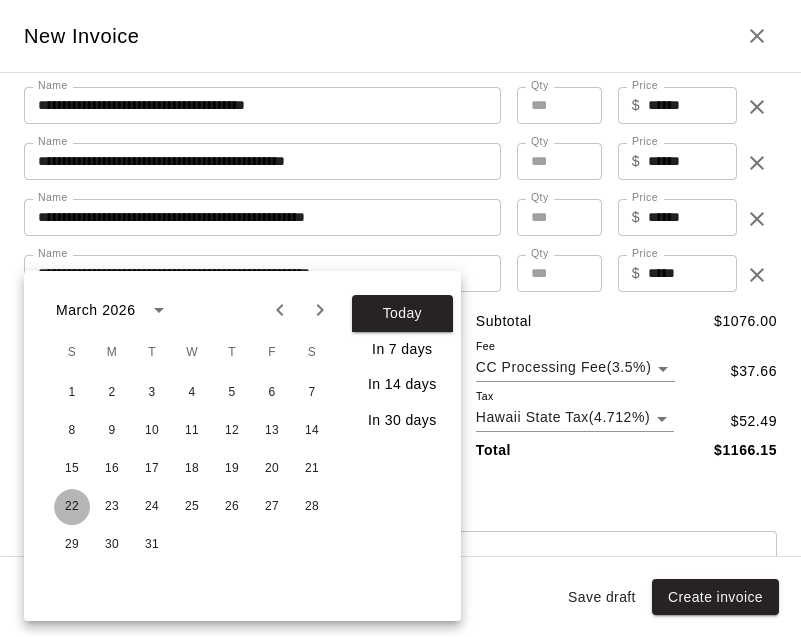 click on "22" at bounding box center (72, 507) 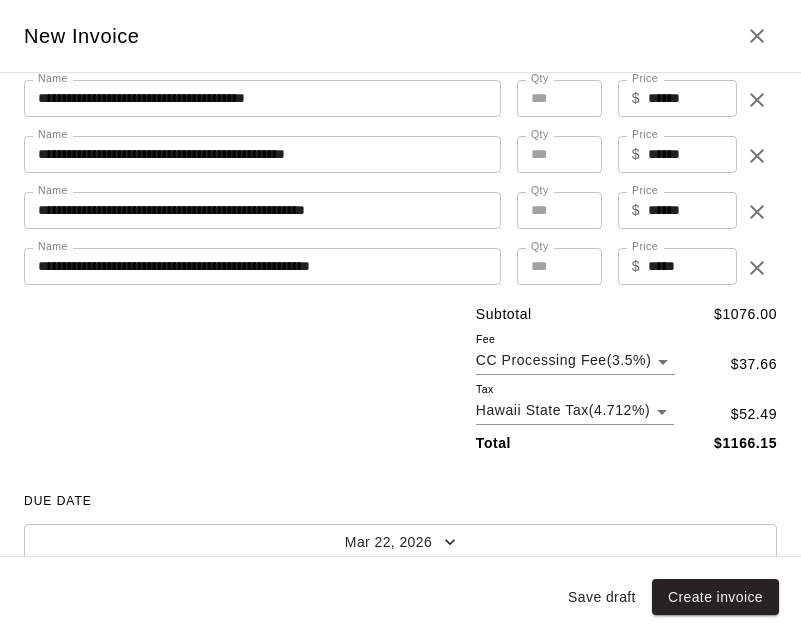 click on "Save draft" at bounding box center [602, 597] 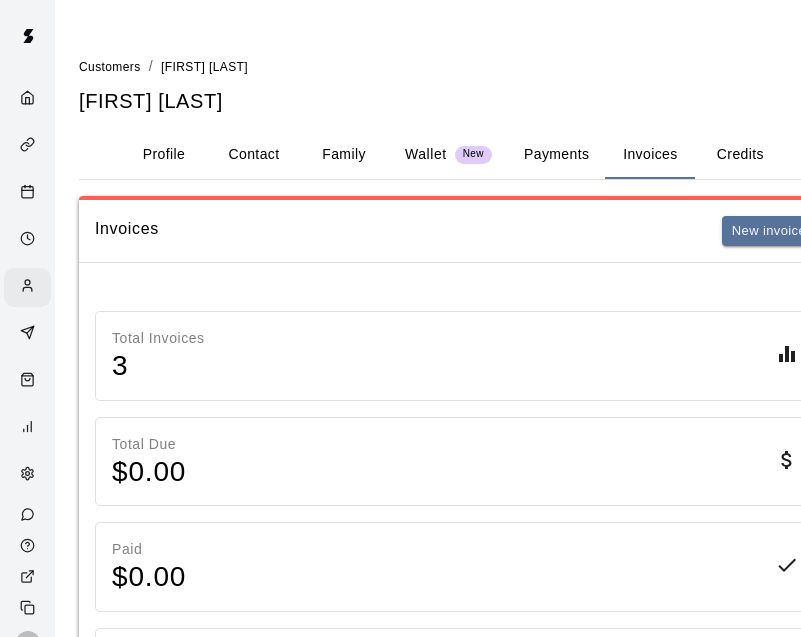 click on "Invoices" at bounding box center [650, 155] 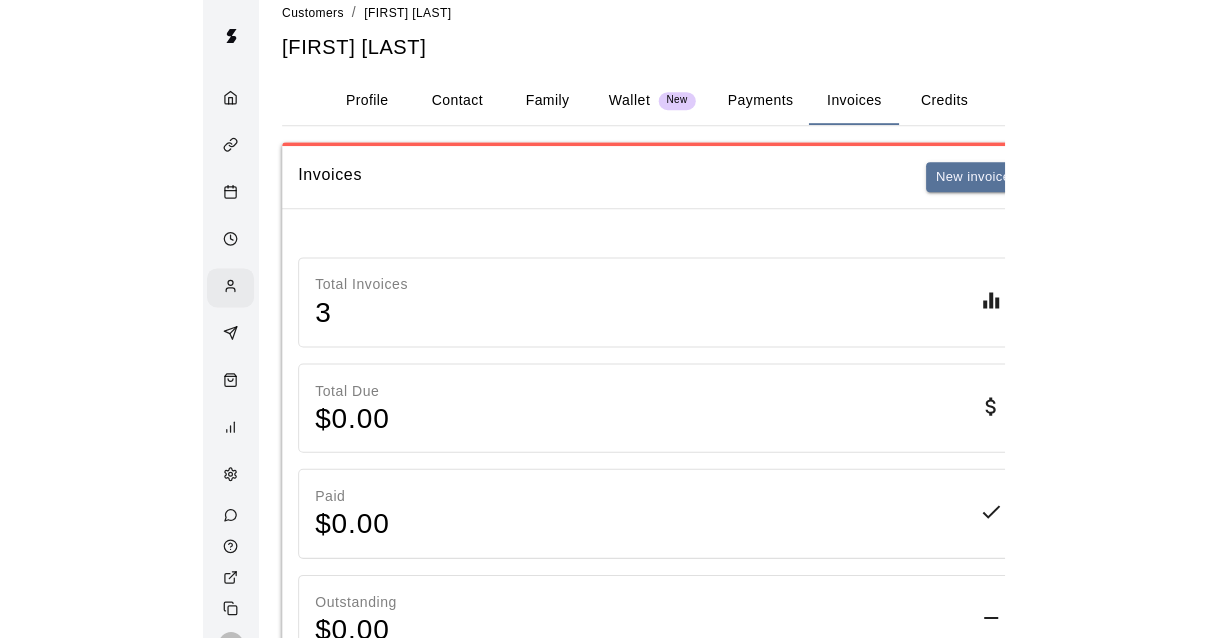 scroll, scrollTop: 59, scrollLeft: 0, axis: vertical 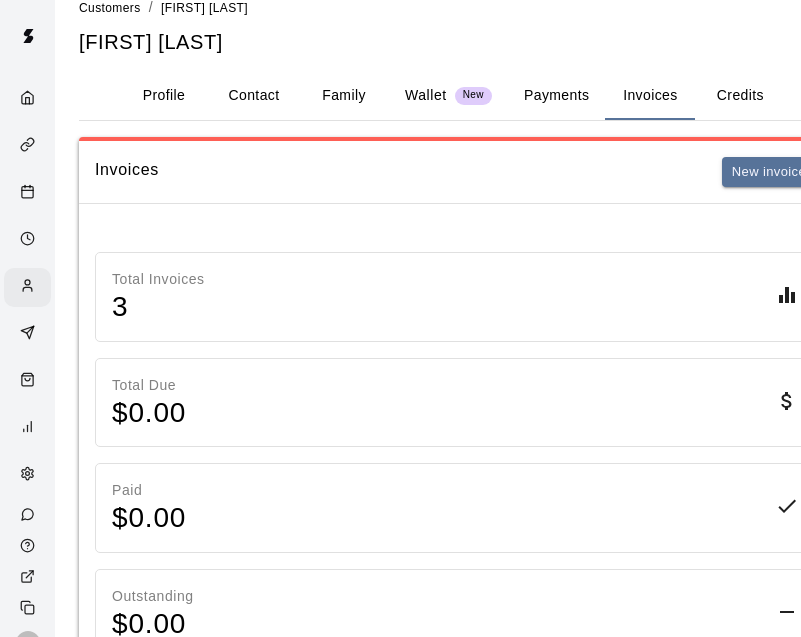 click on "Invoices" at bounding box center [650, 96] 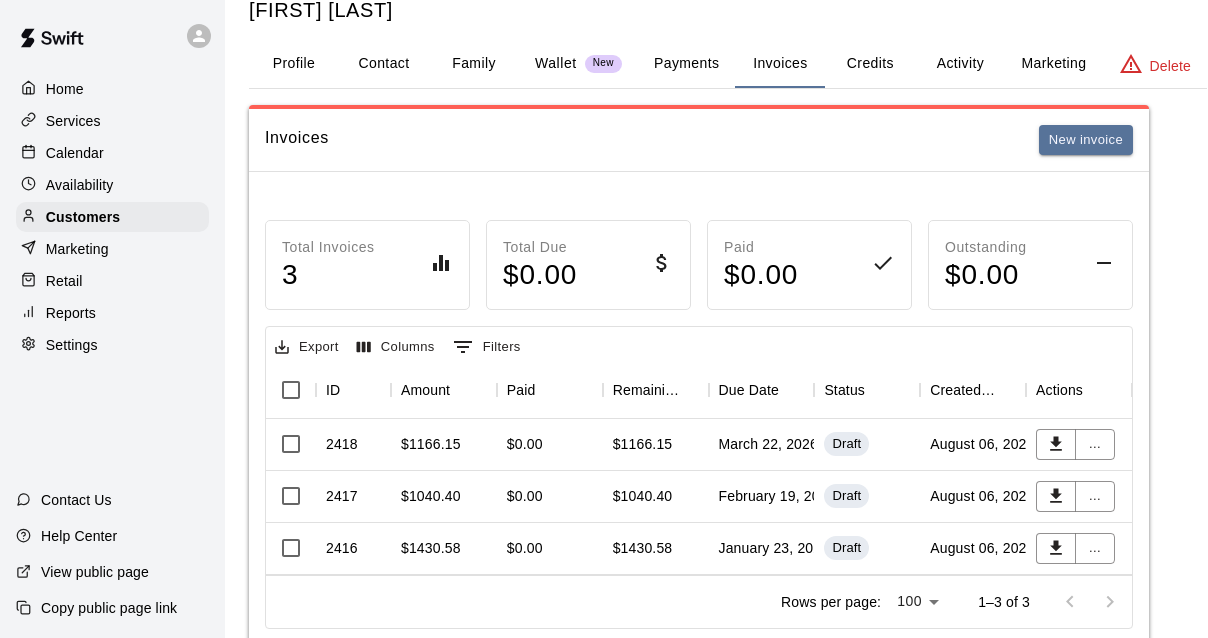 click on "$1430.58" at bounding box center (643, 548) 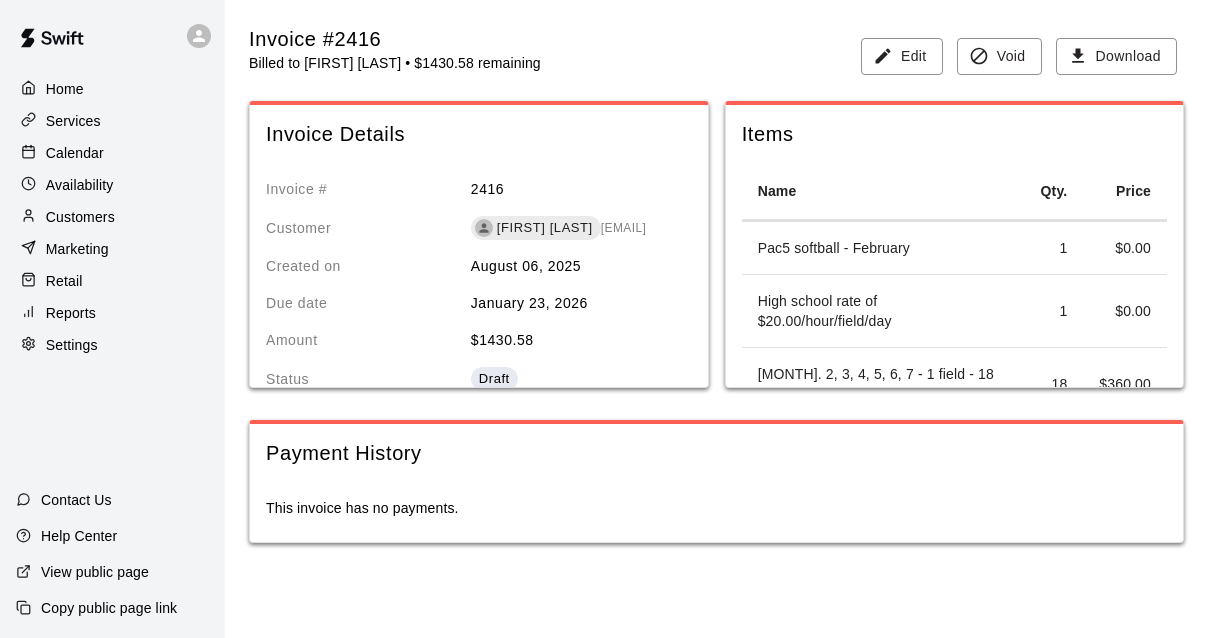 scroll, scrollTop: 0, scrollLeft: 0, axis: both 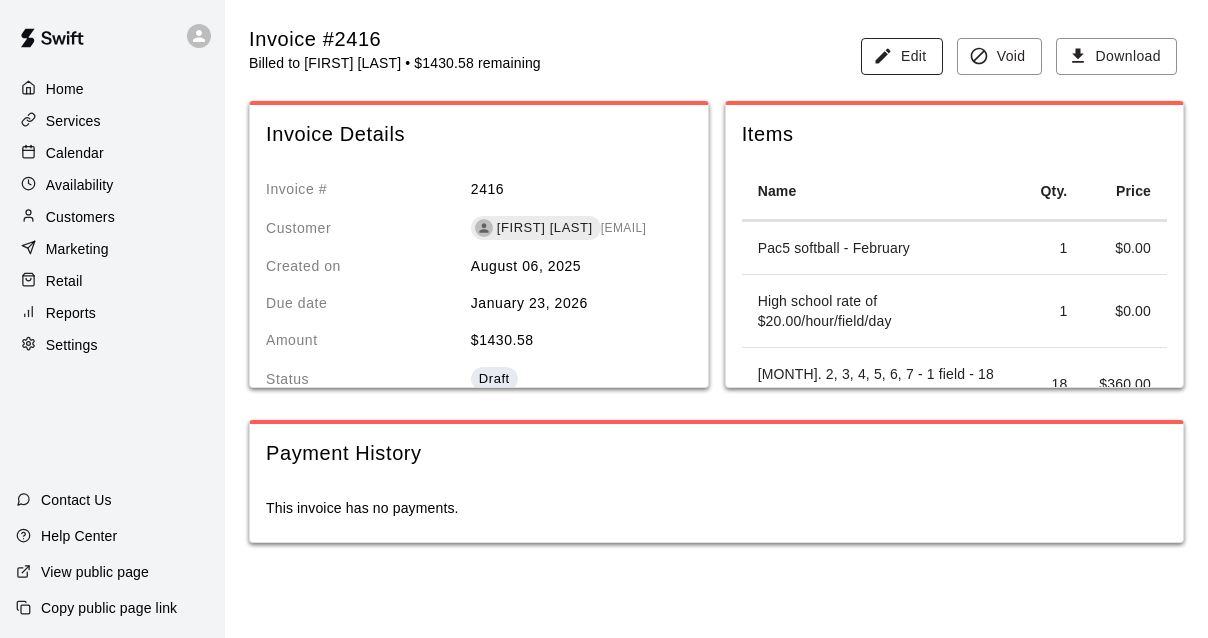 click on "Edit" at bounding box center [902, 56] 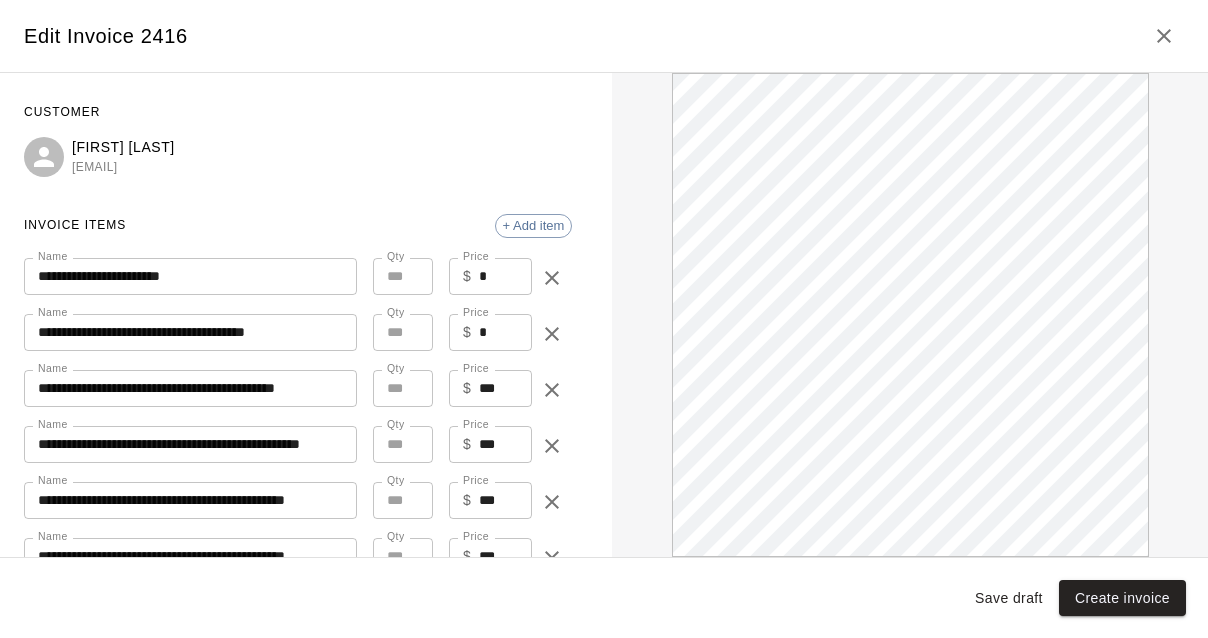 scroll, scrollTop: 0, scrollLeft: 0, axis: both 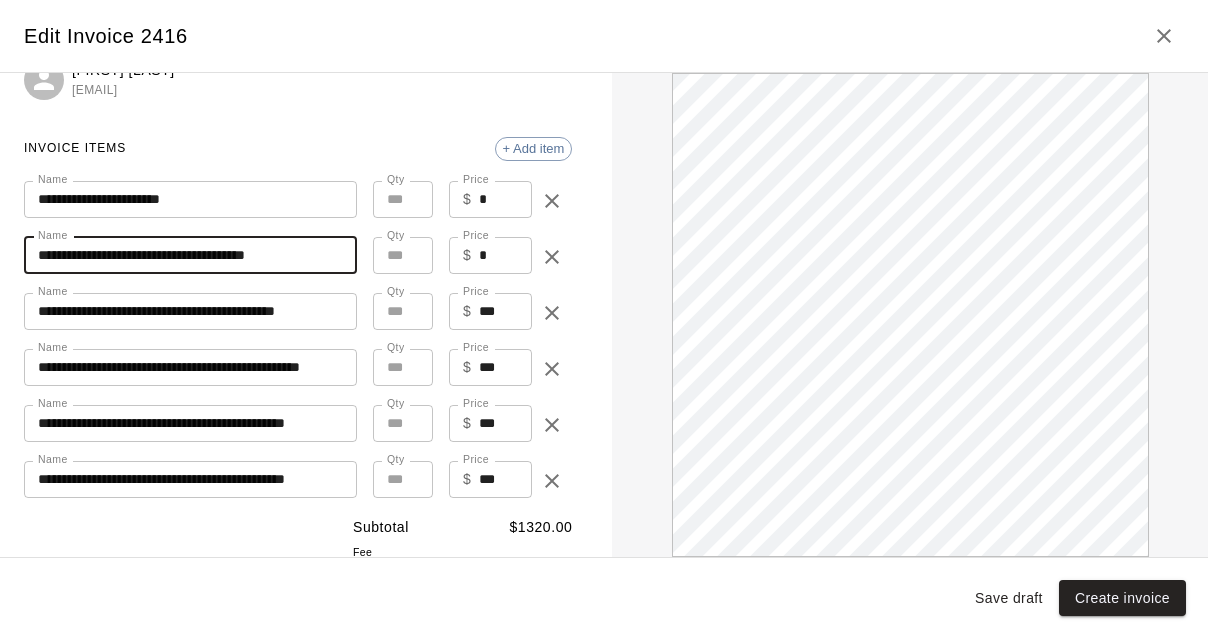 click on "**********" at bounding box center (190, 255) 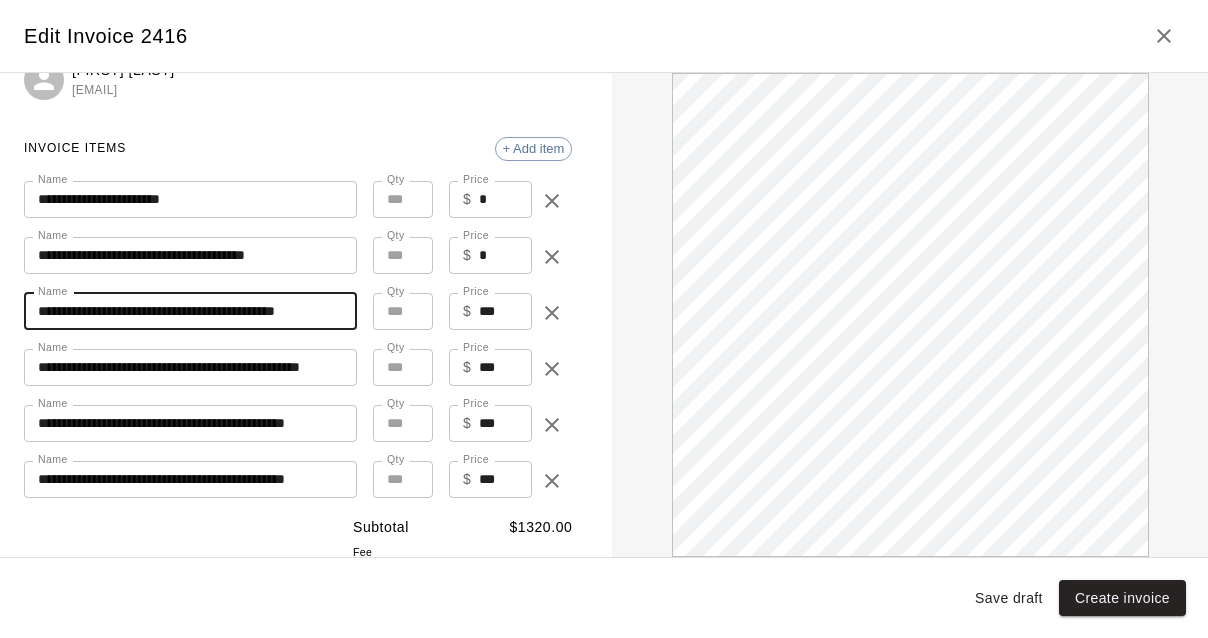 click on "**********" at bounding box center [190, 311] 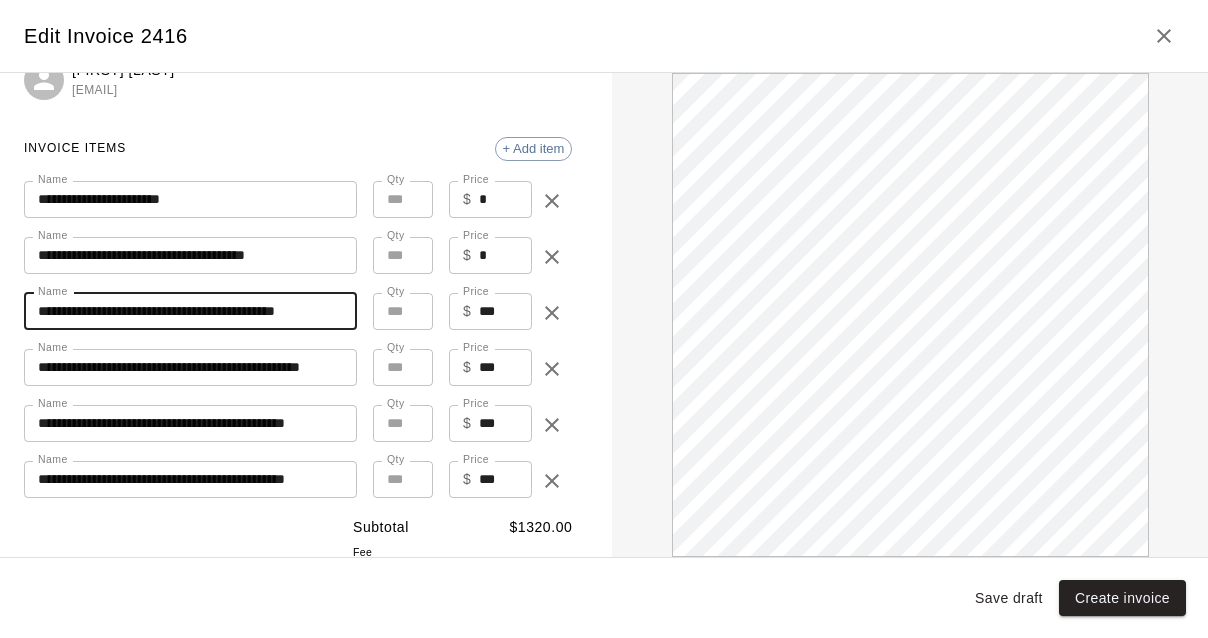 scroll, scrollTop: 0, scrollLeft: 0, axis: both 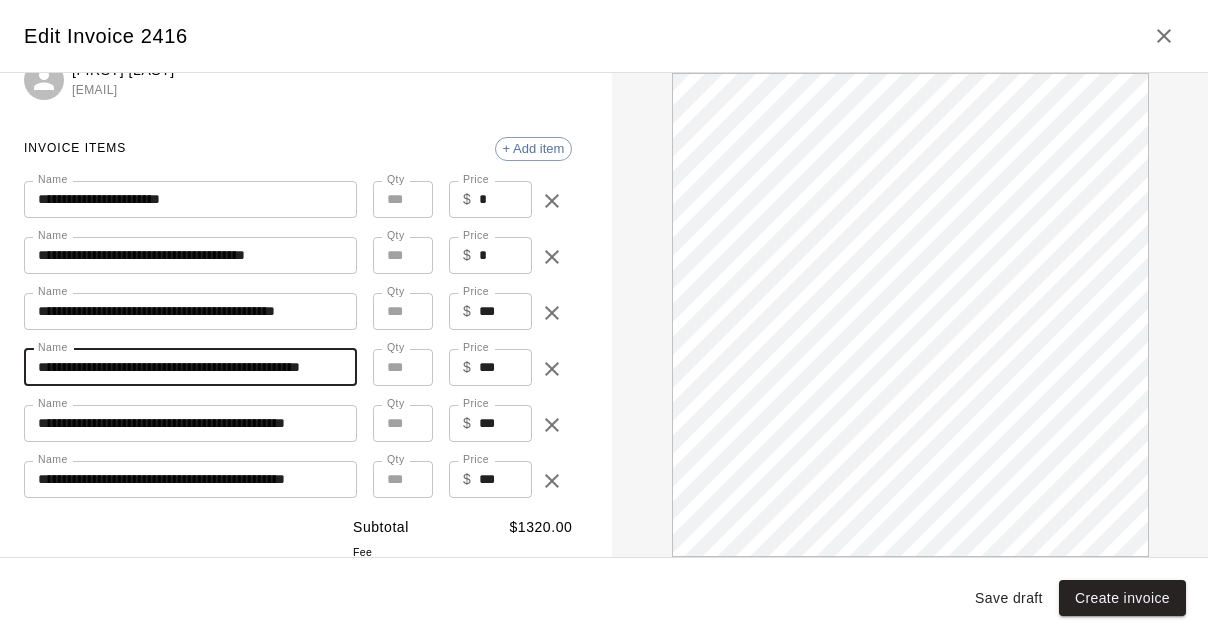 type on "**********" 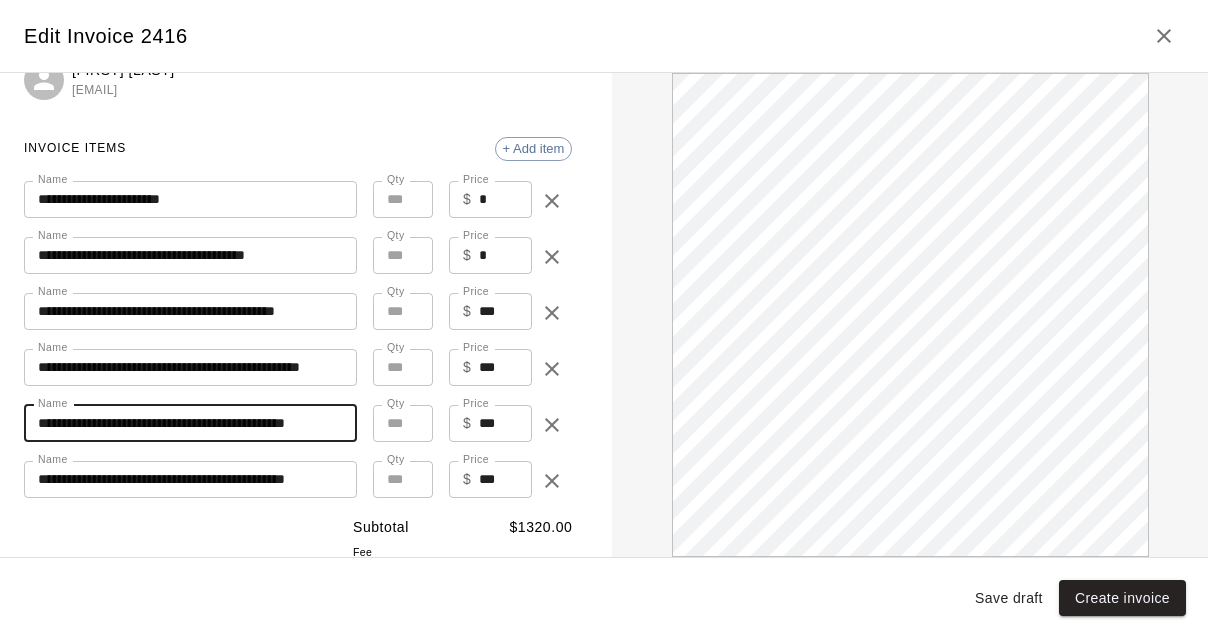 click on "**********" at bounding box center [190, 423] 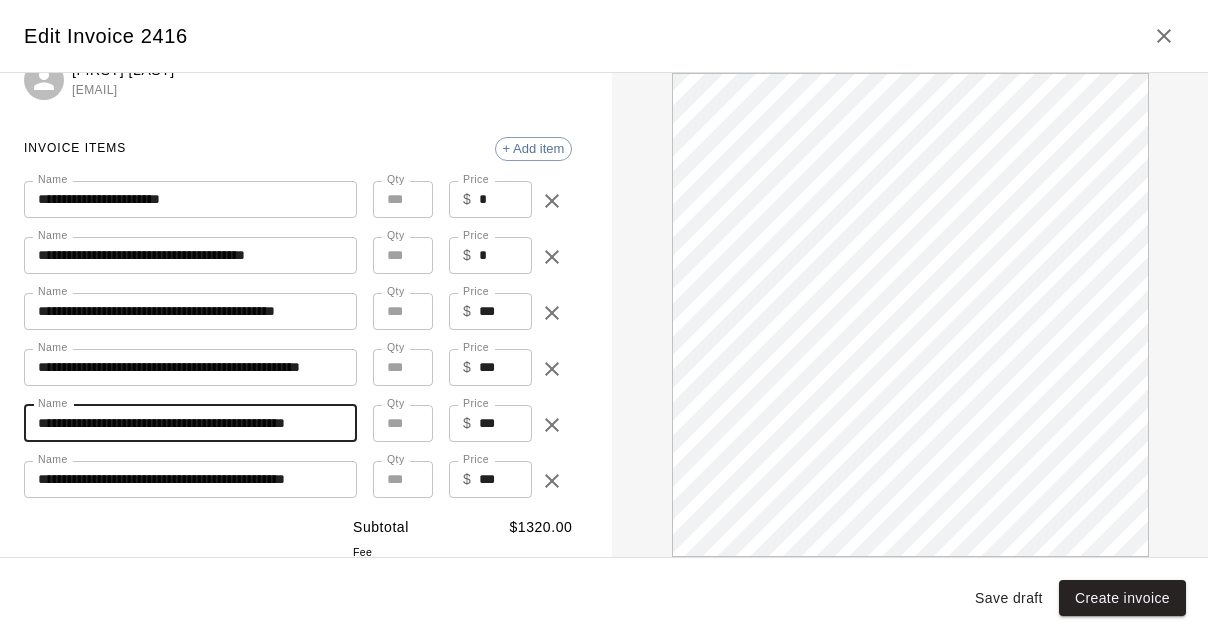 scroll, scrollTop: 0, scrollLeft: 0, axis: both 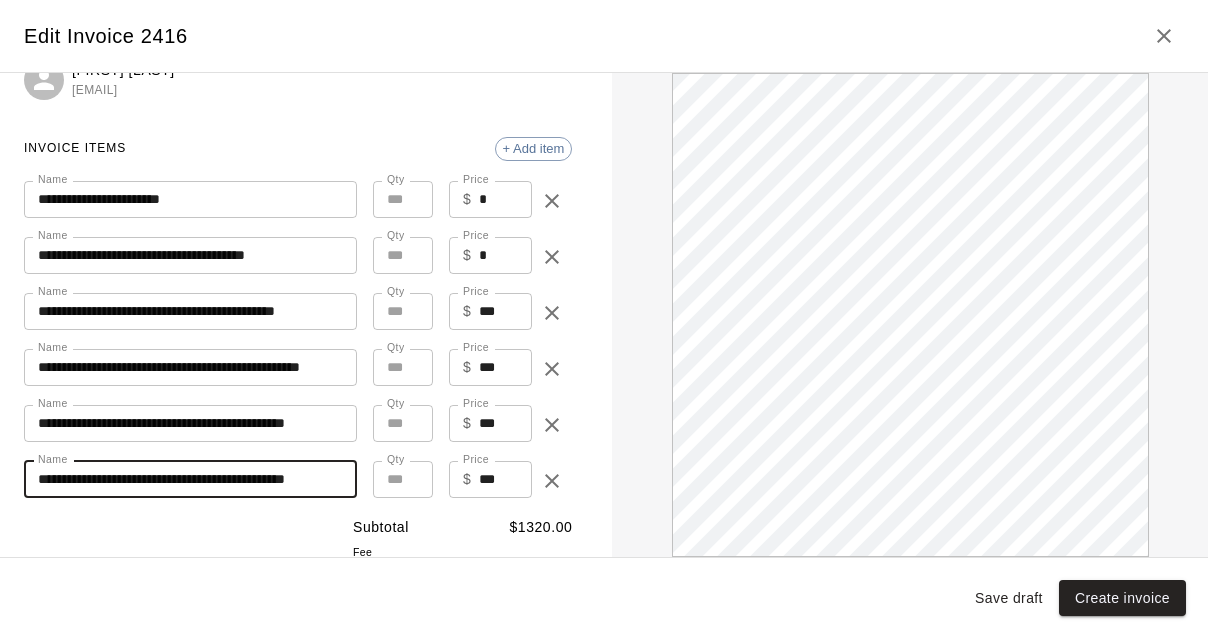 type on "**********" 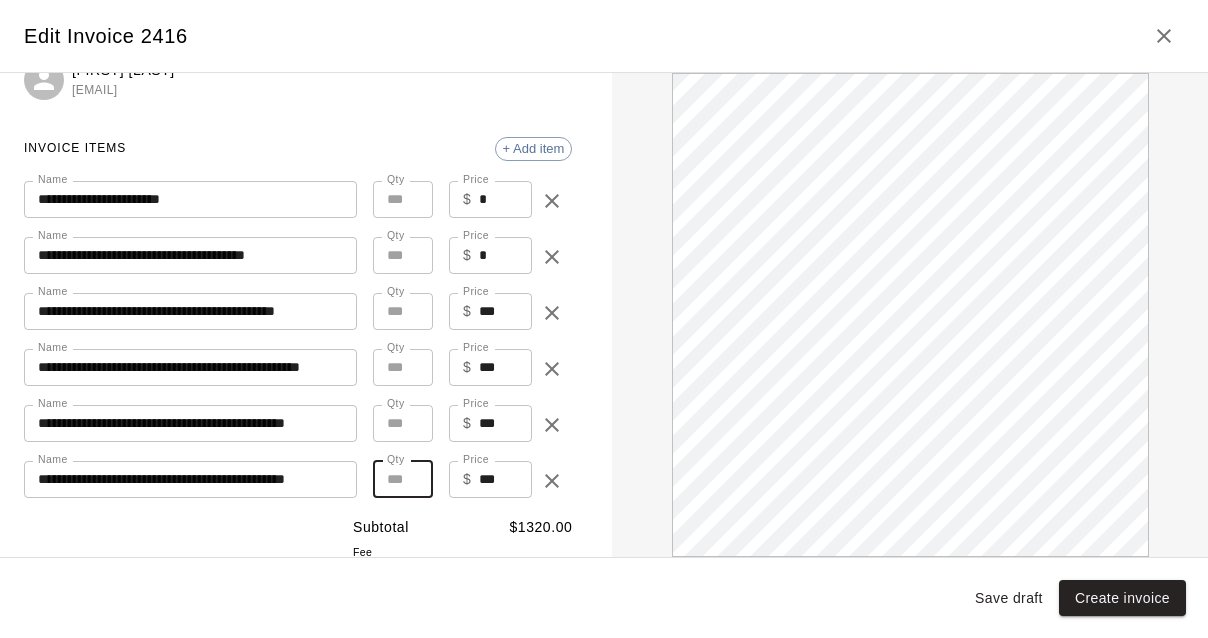 click on "**" at bounding box center [403, 479] 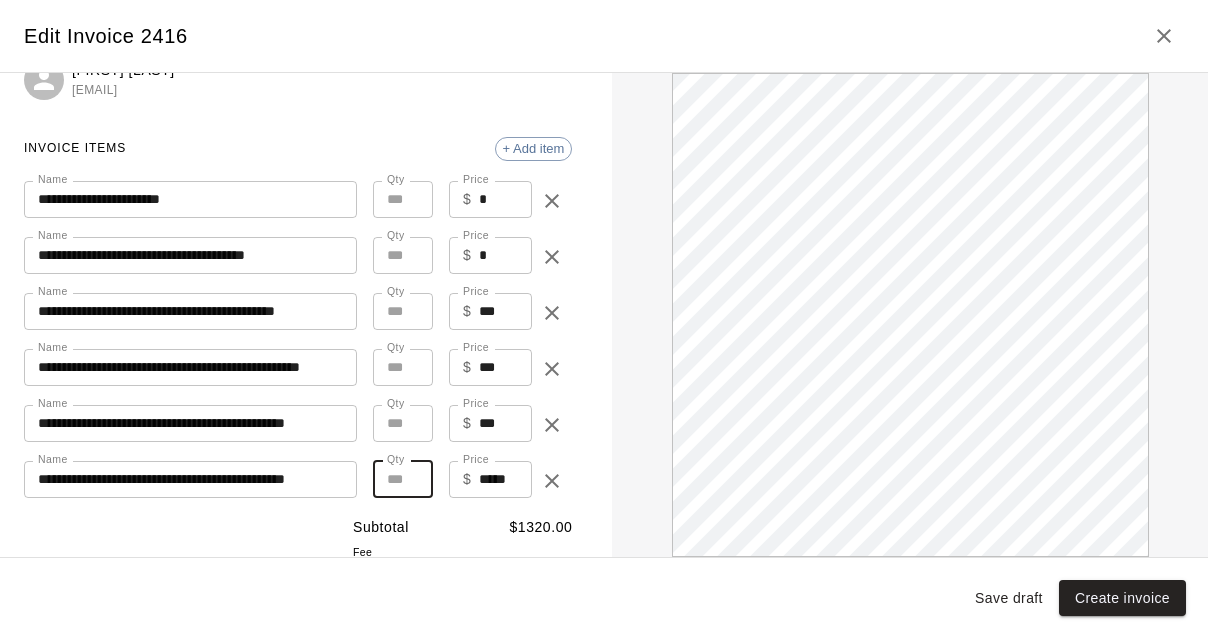type on "**" 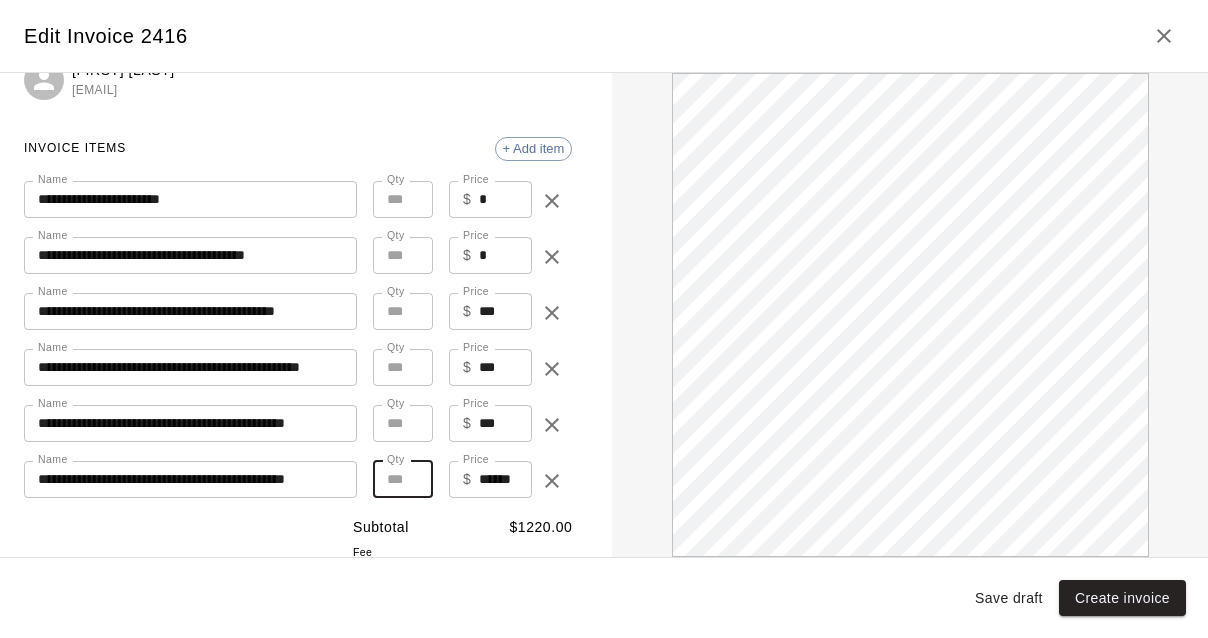 scroll, scrollTop: 0, scrollLeft: 0, axis: both 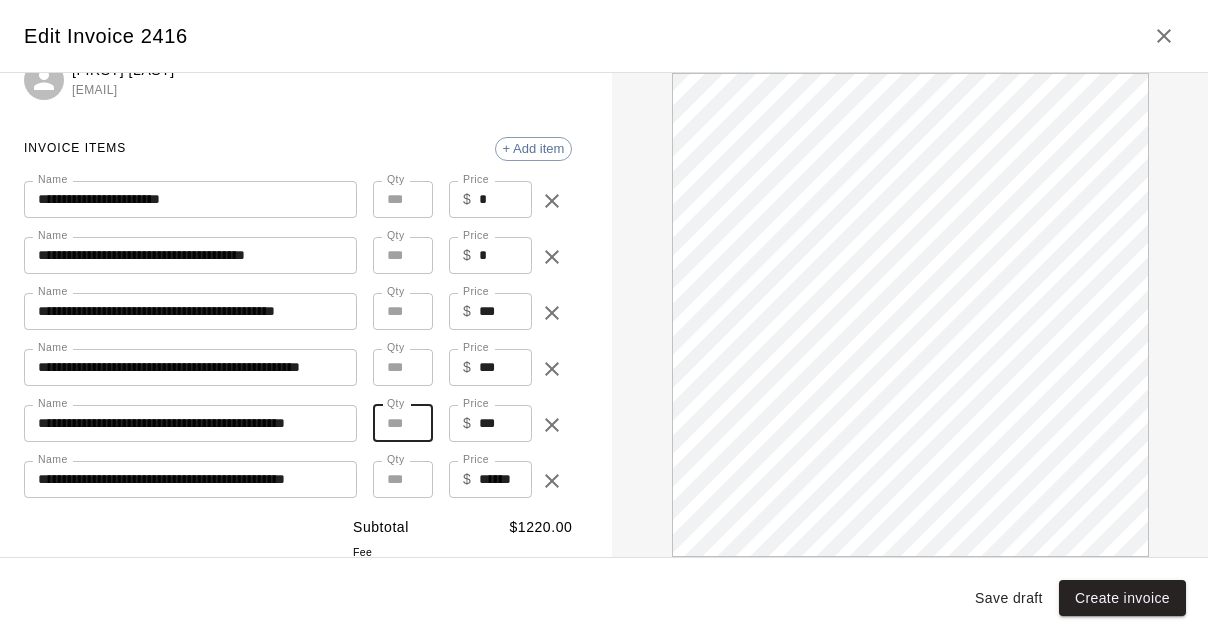 type on "*" 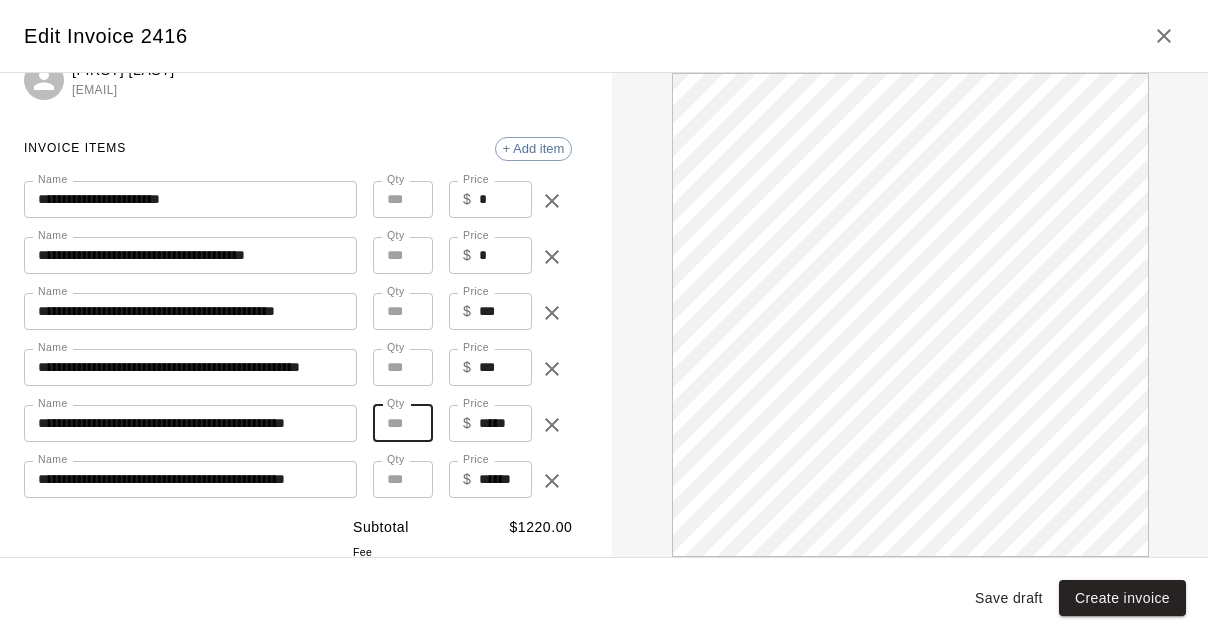 type on "**" 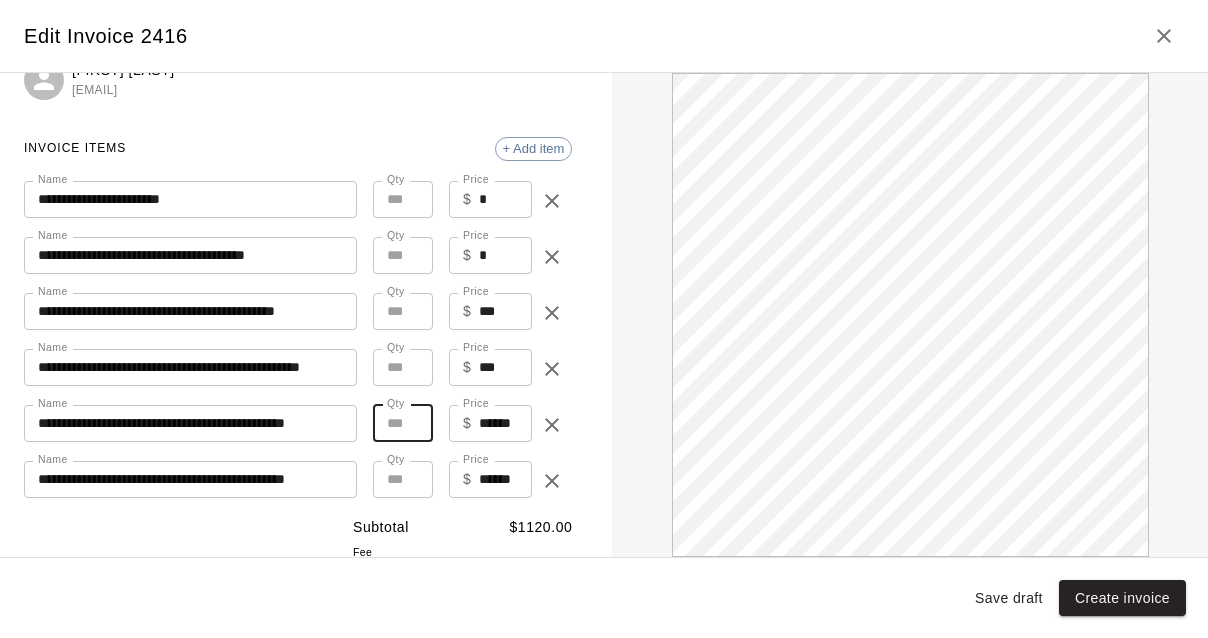 scroll, scrollTop: 0, scrollLeft: 0, axis: both 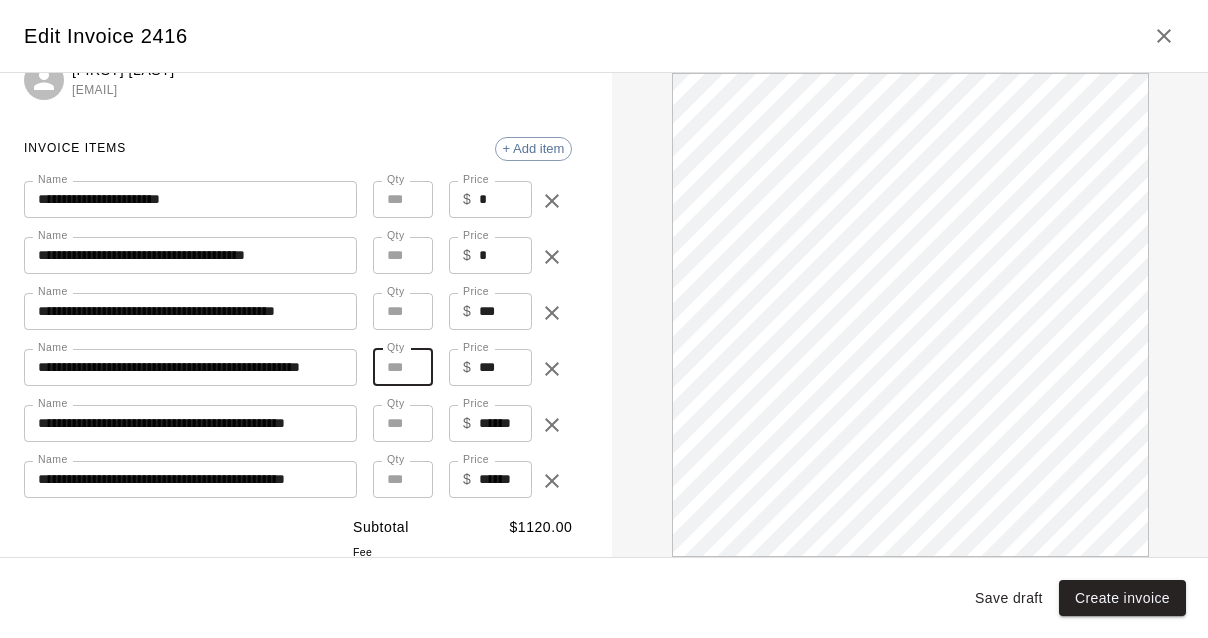 type on "*" 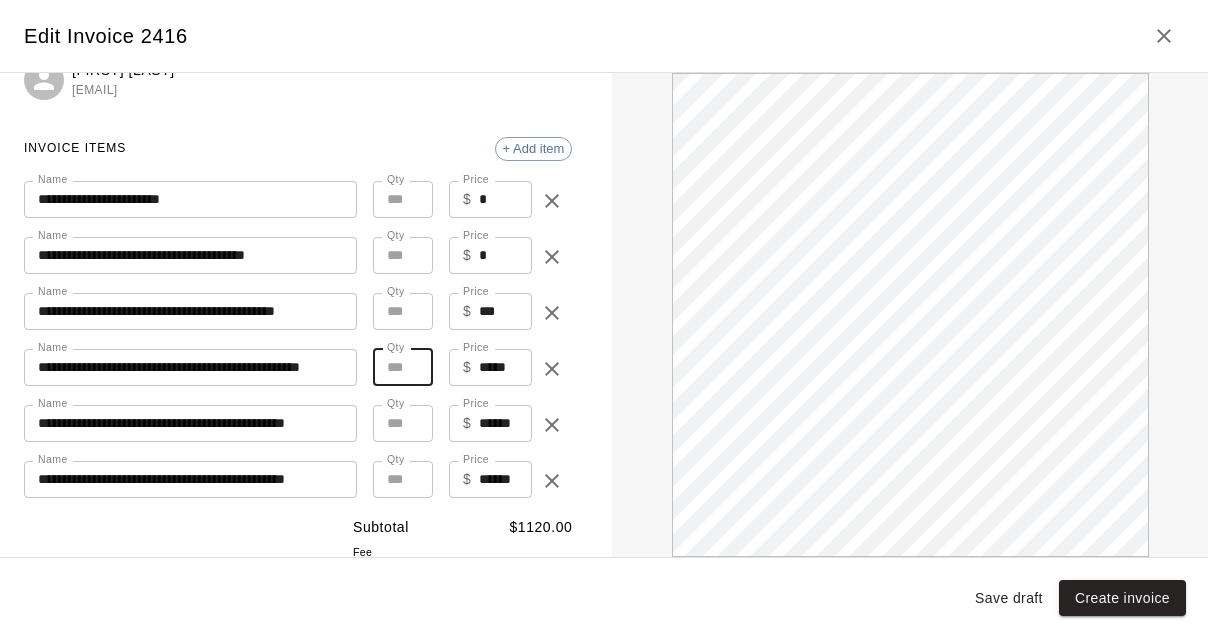 type on "**" 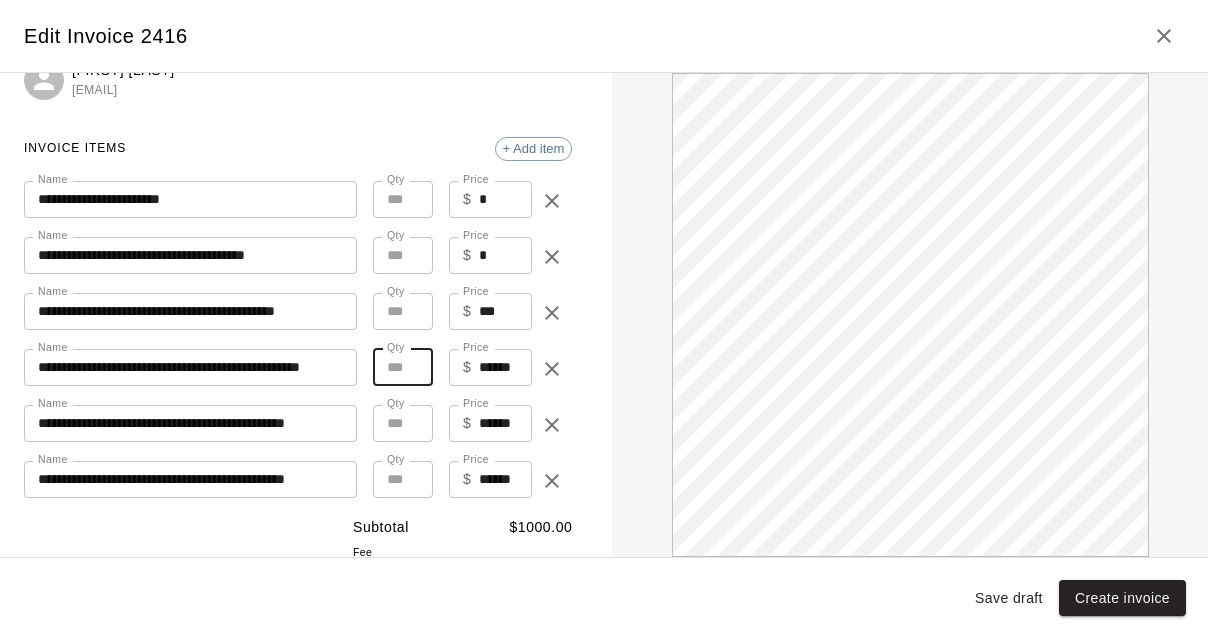 scroll, scrollTop: 0, scrollLeft: 0, axis: both 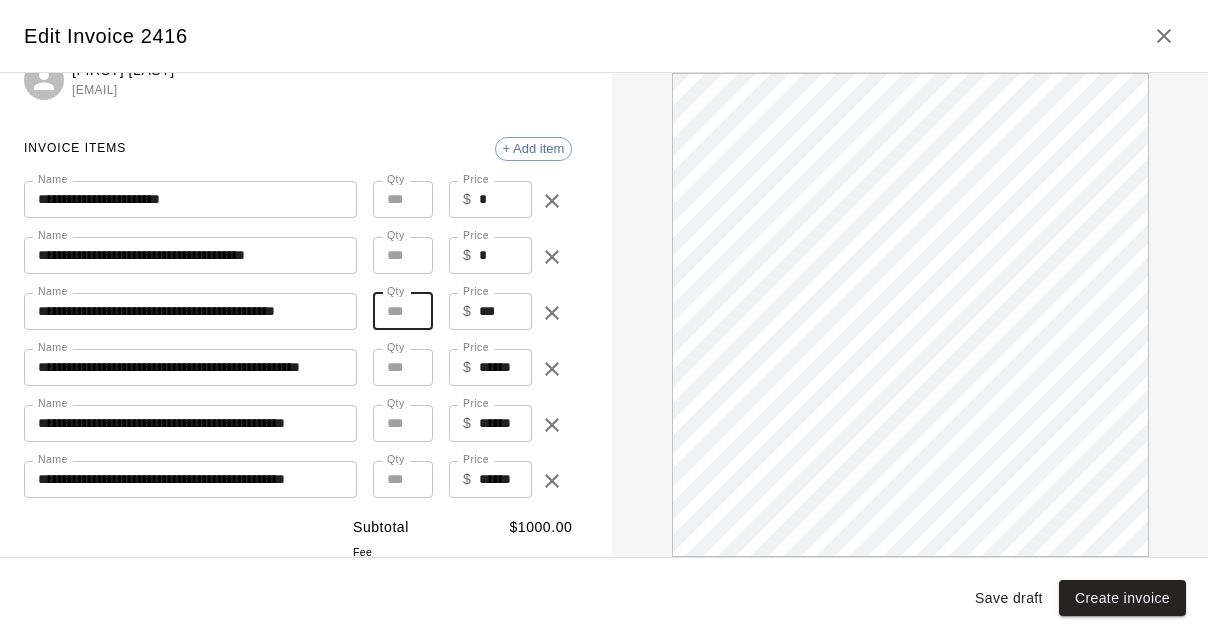 click on "**" at bounding box center [403, 311] 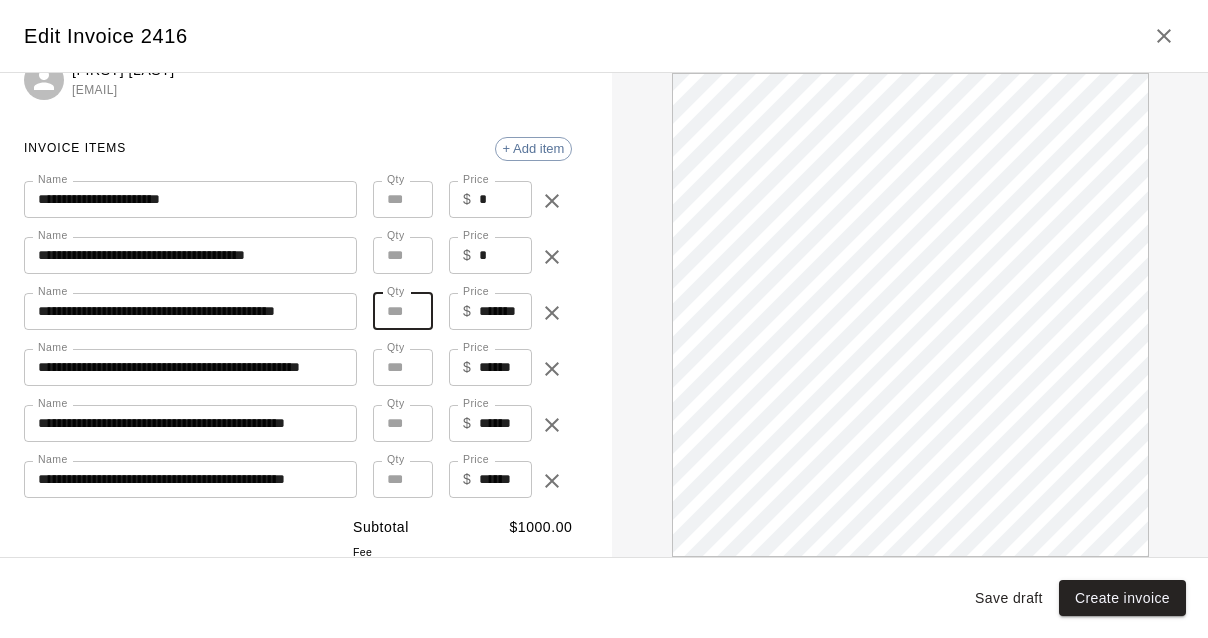 type on "**" 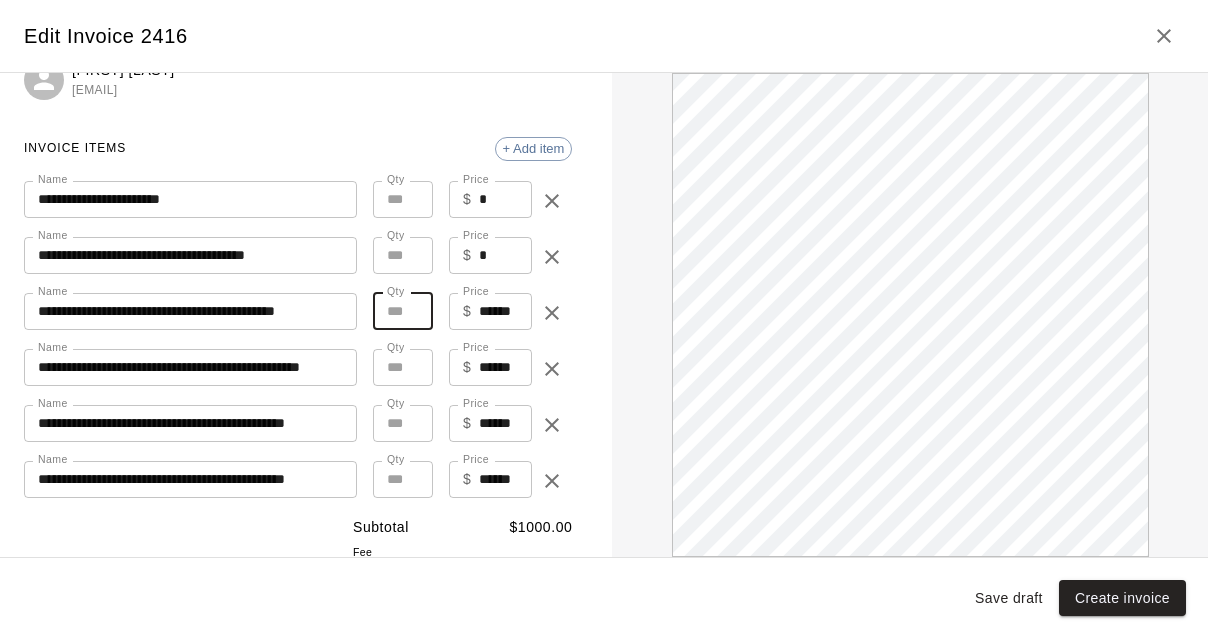 type on "*" 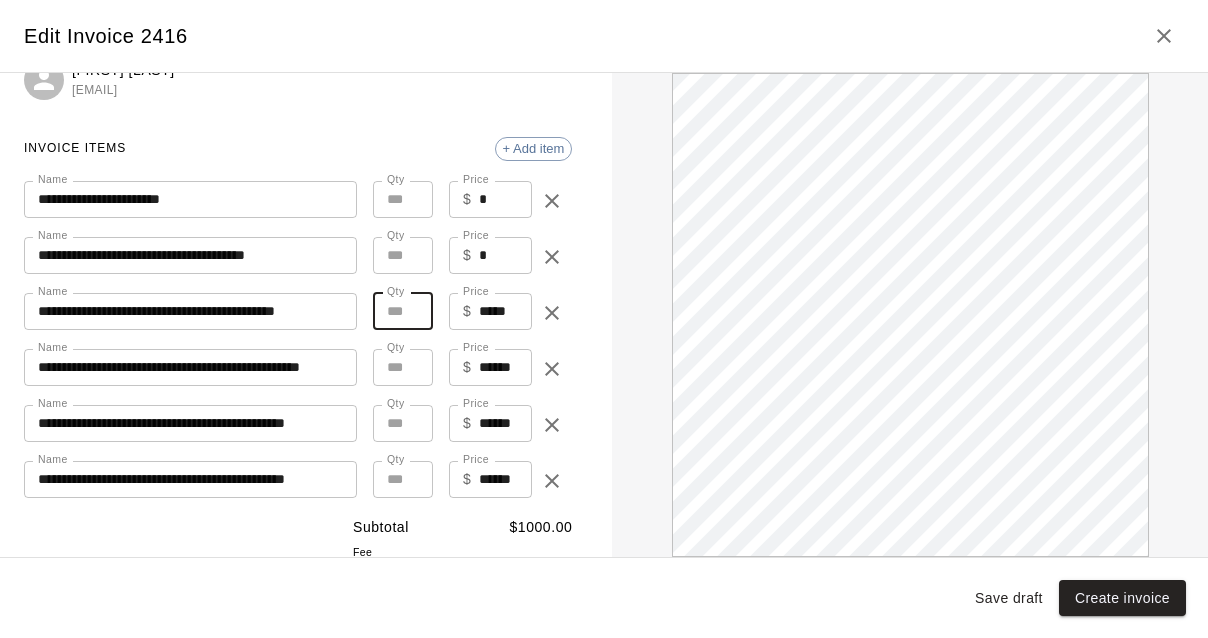 type on "**" 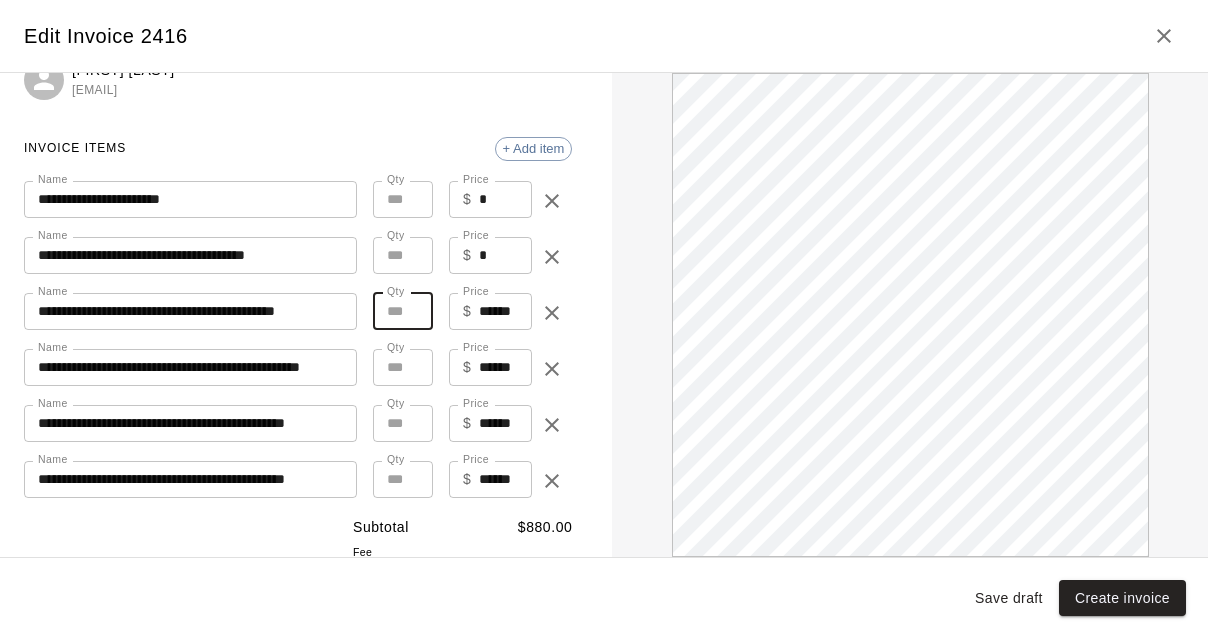 scroll, scrollTop: 0, scrollLeft: 0, axis: both 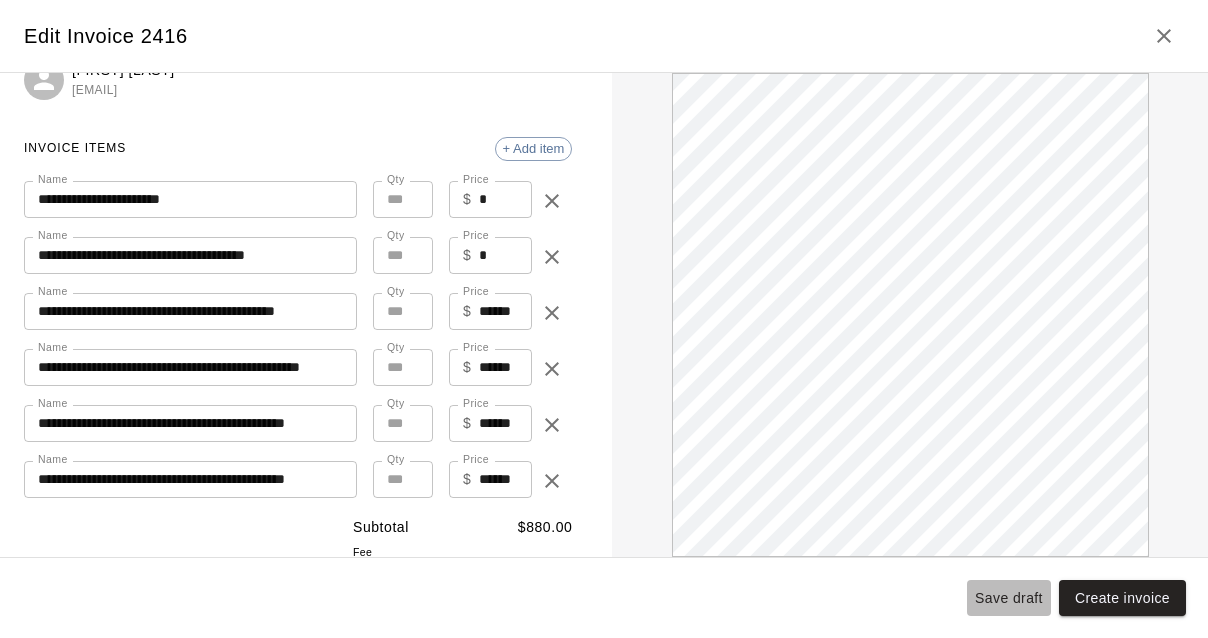 click on "Save draft" at bounding box center (1009, 598) 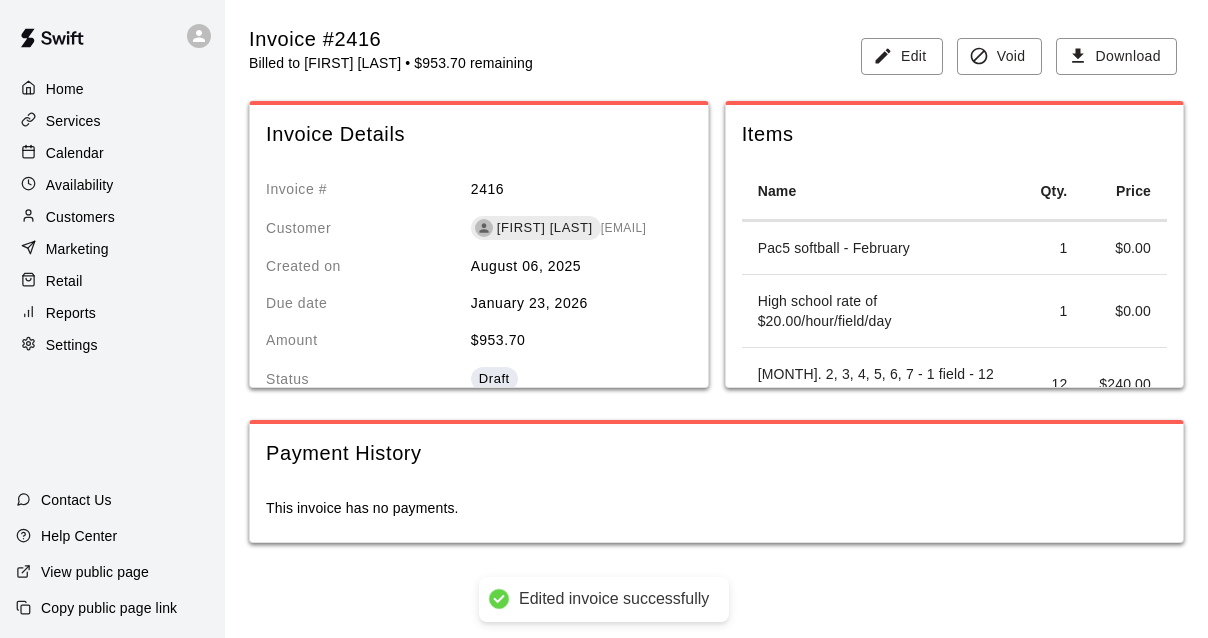 click on "Customers" at bounding box center [112, 217] 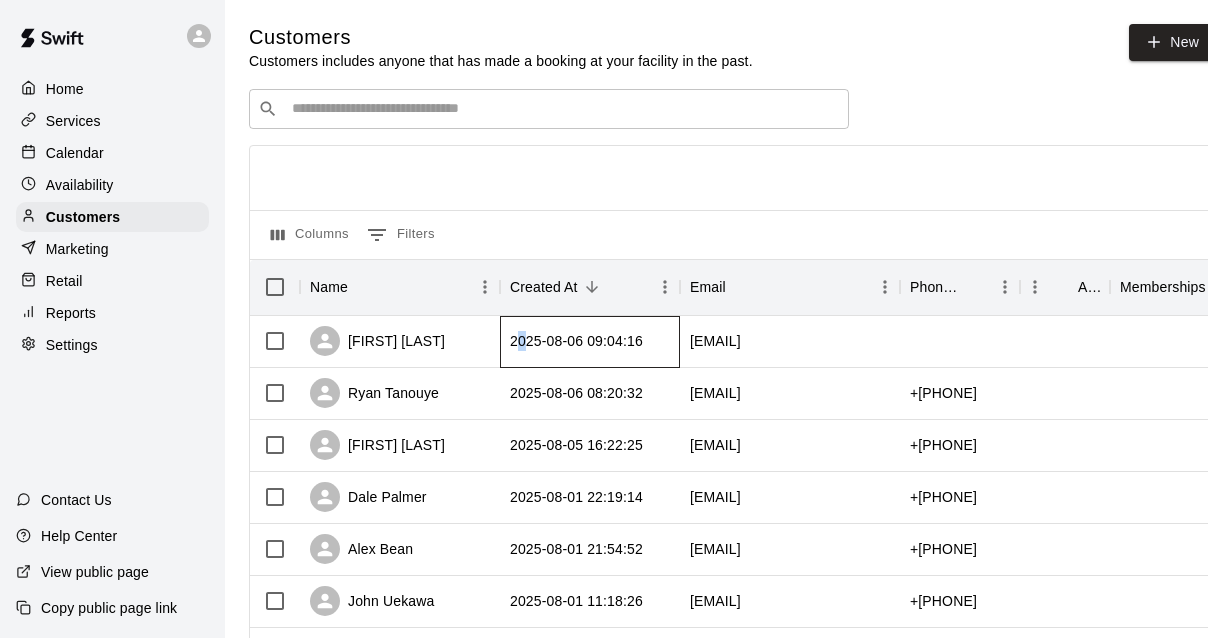 click on "2025-08-06 09:04:16" at bounding box center [576, 341] 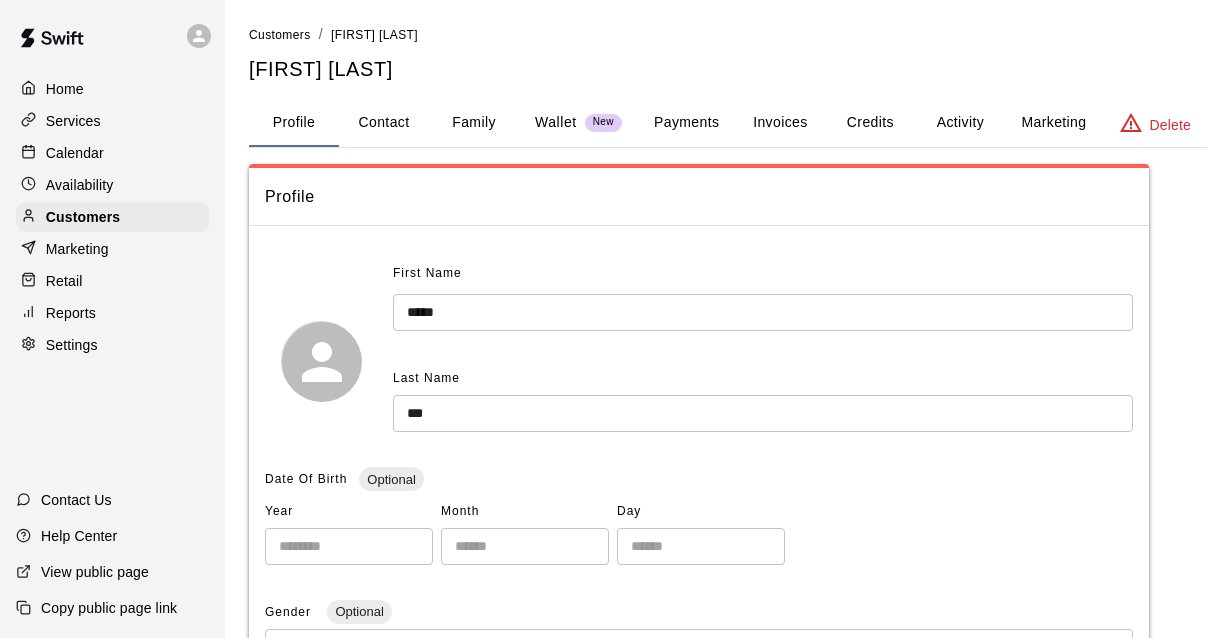 click on "Invoices" at bounding box center (780, 123) 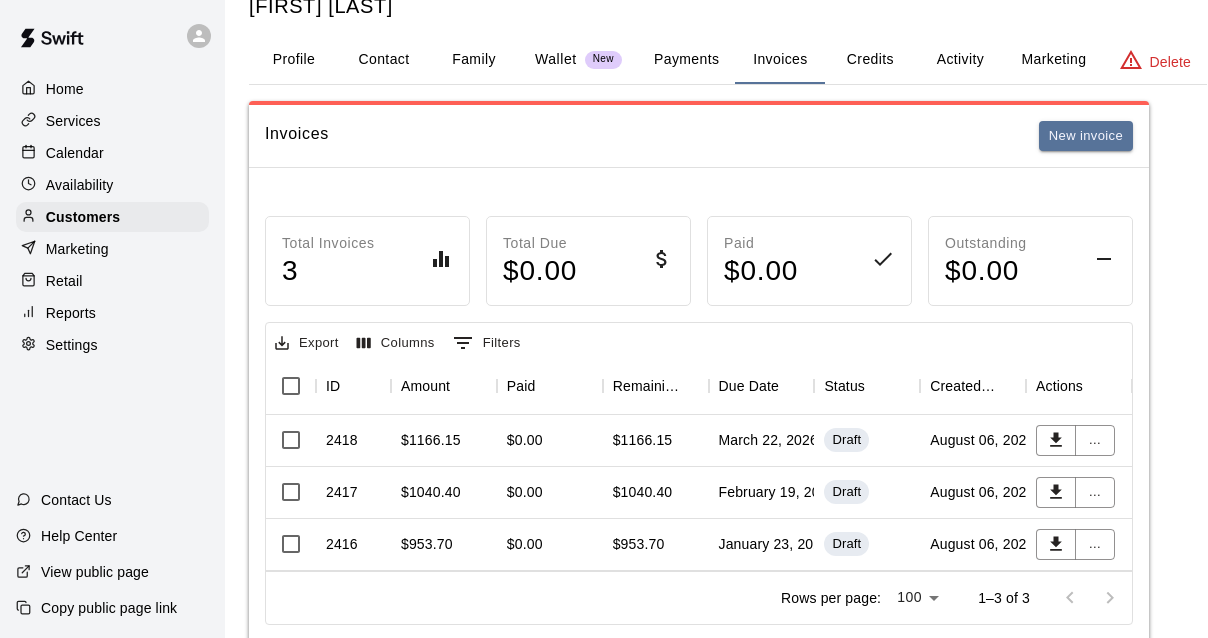 scroll, scrollTop: 53, scrollLeft: 0, axis: vertical 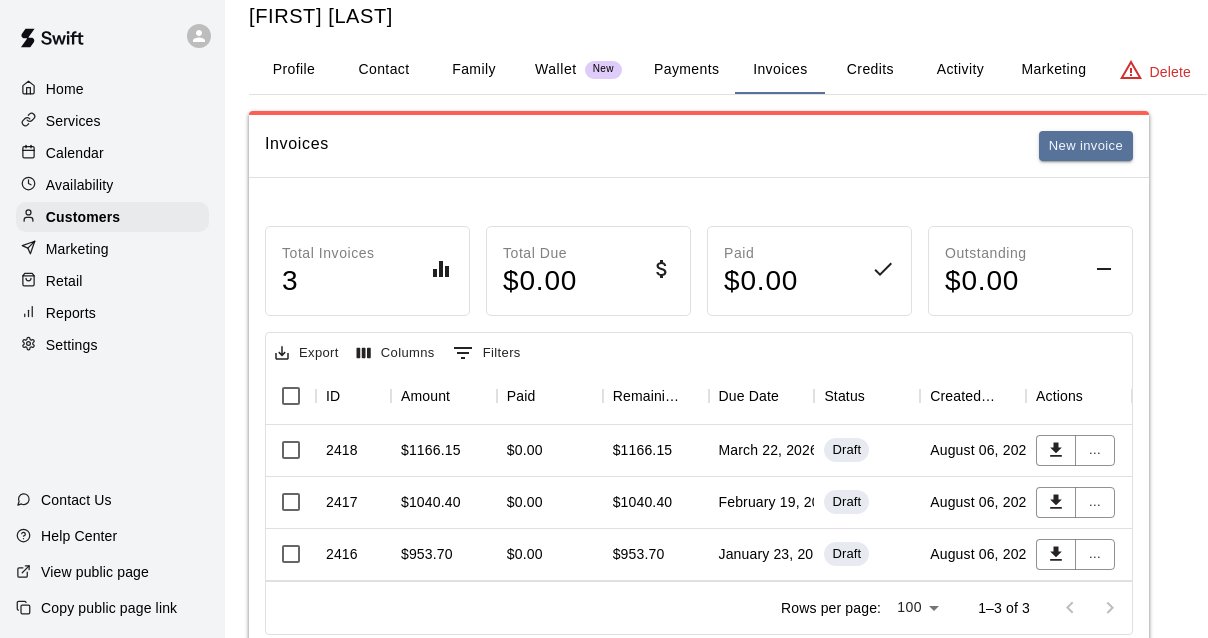 click on "Reports" at bounding box center [112, 313] 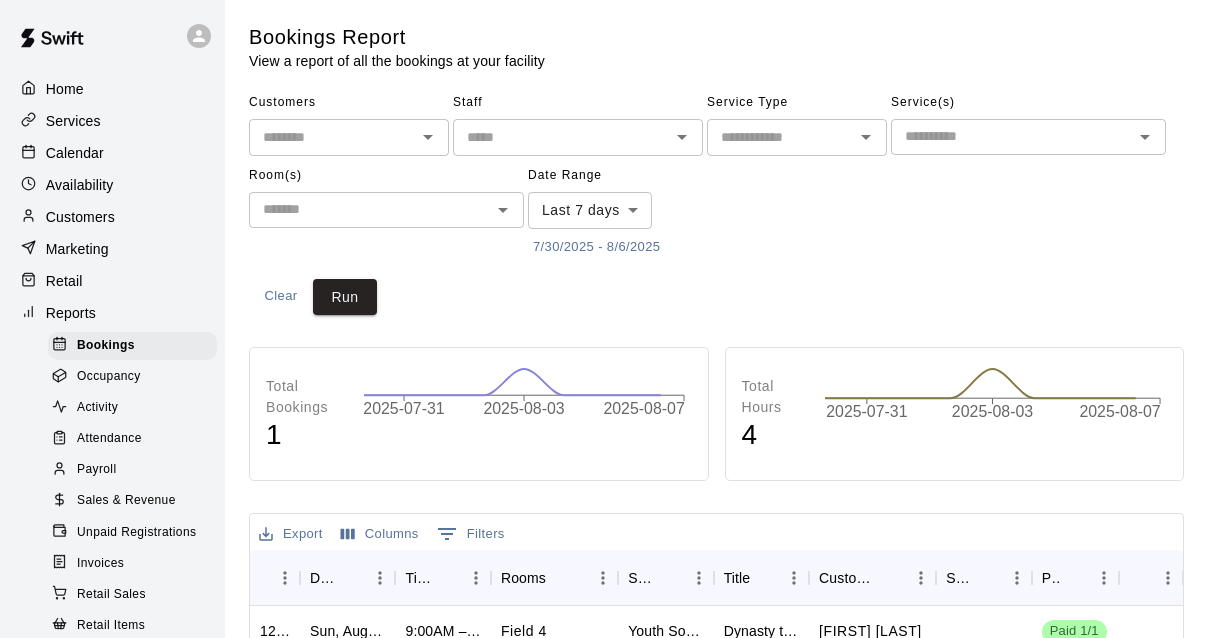 click on "Invoices" at bounding box center [132, 564] 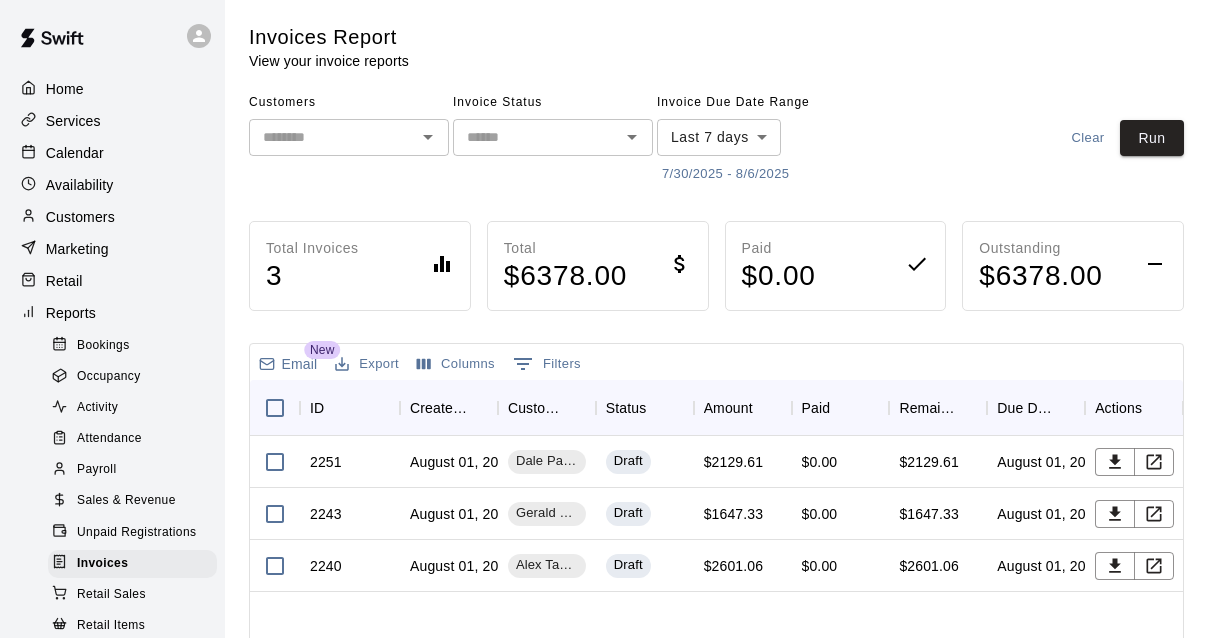 click on "7/30/2025 - 8/6/2025" at bounding box center (725, 174) 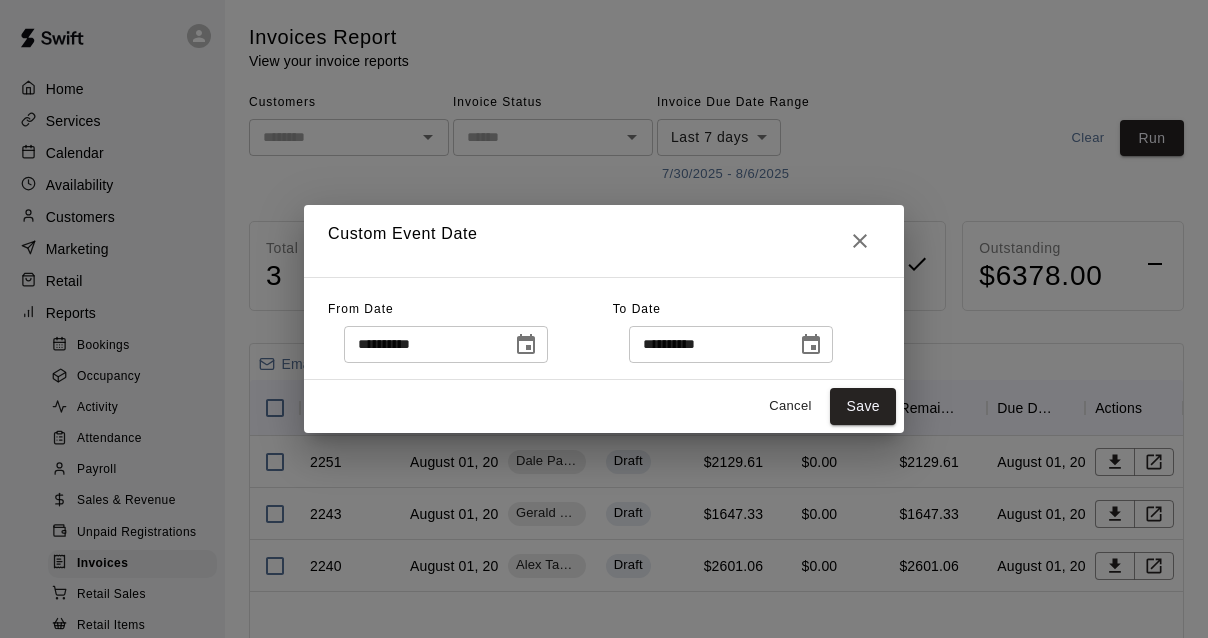 click 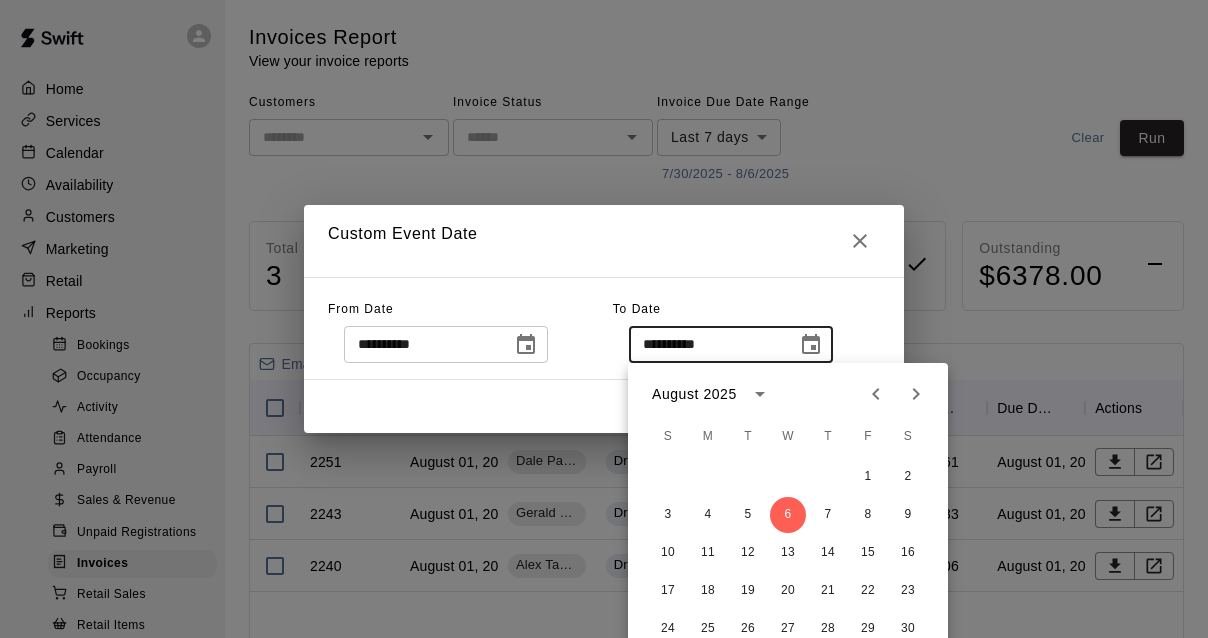 click 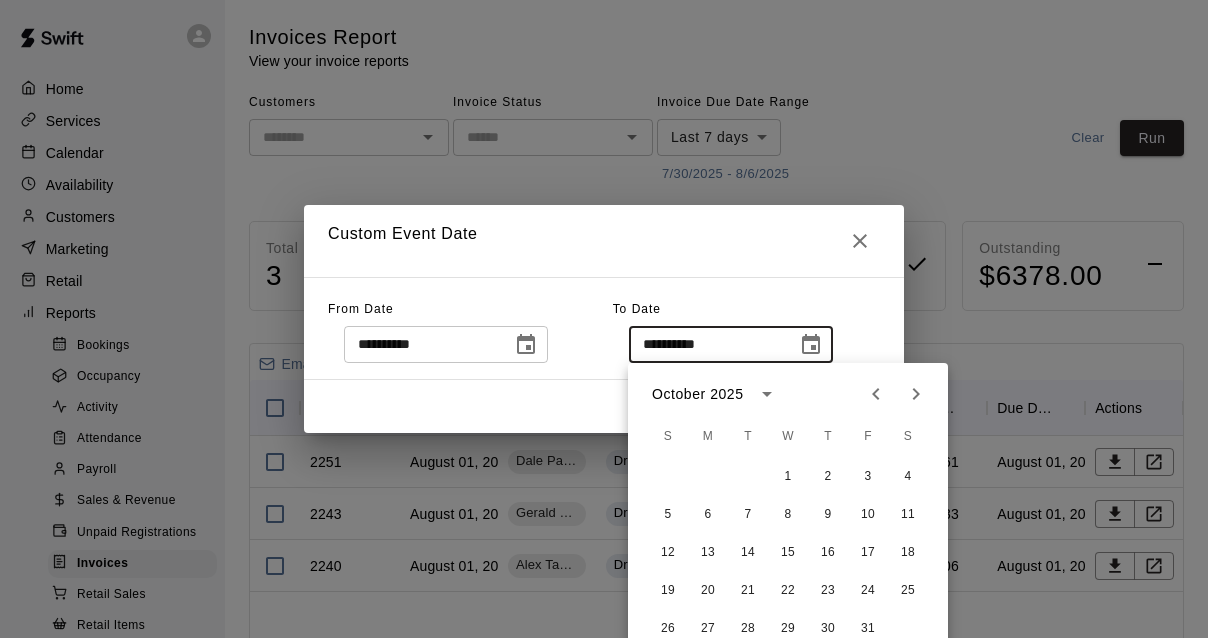 click 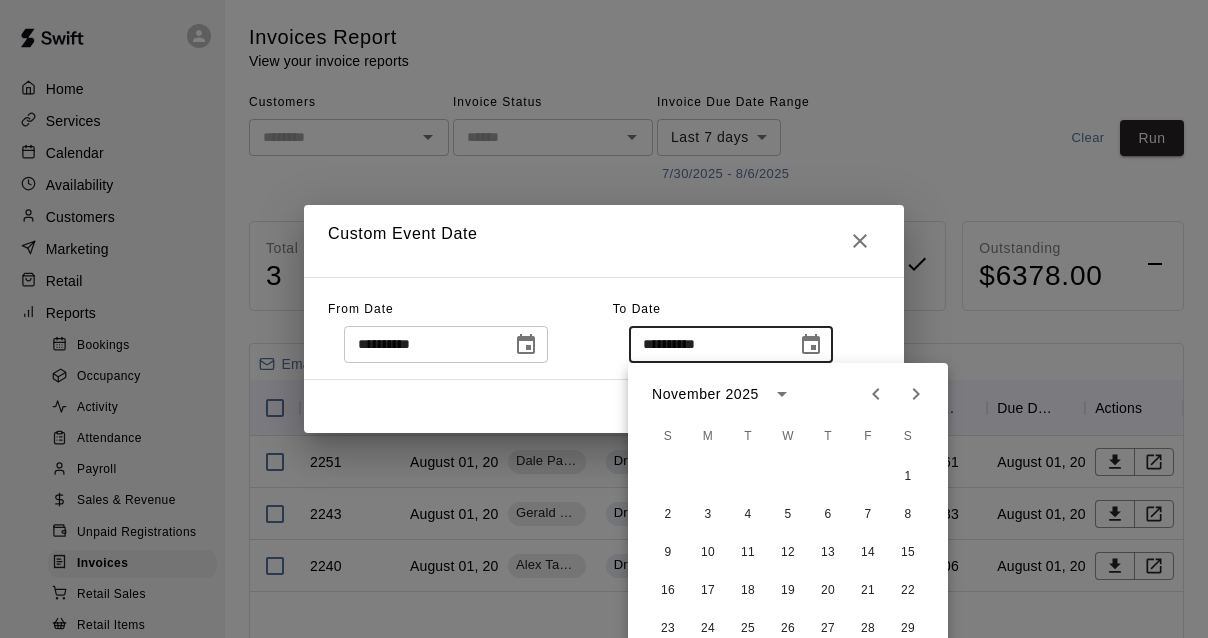 click 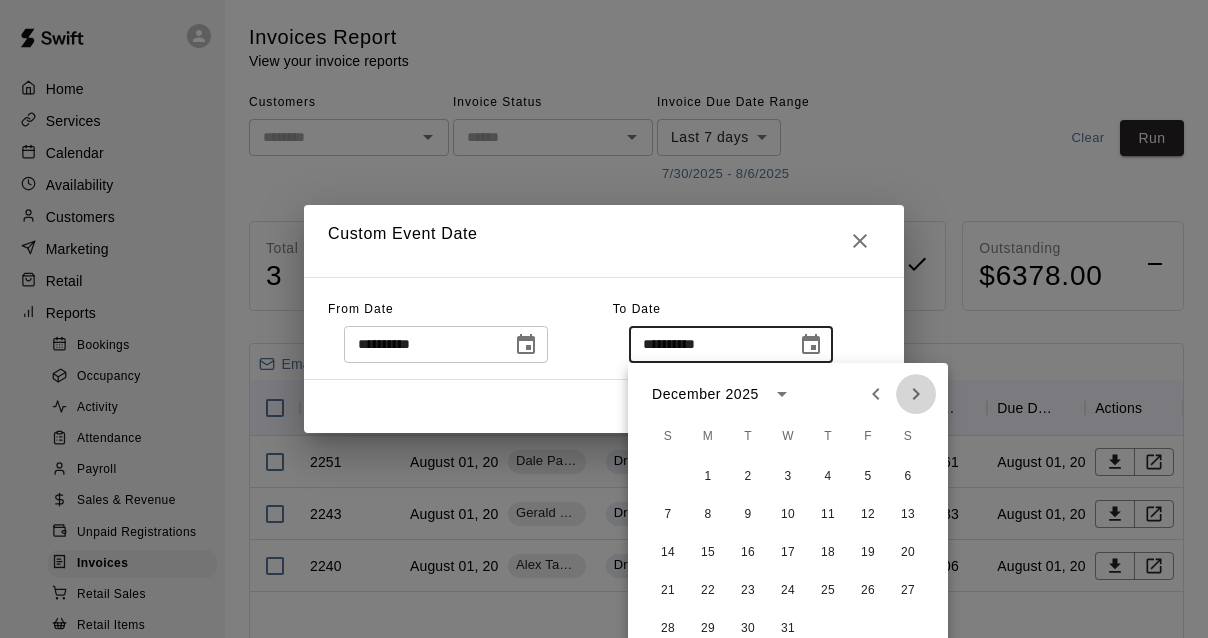 click 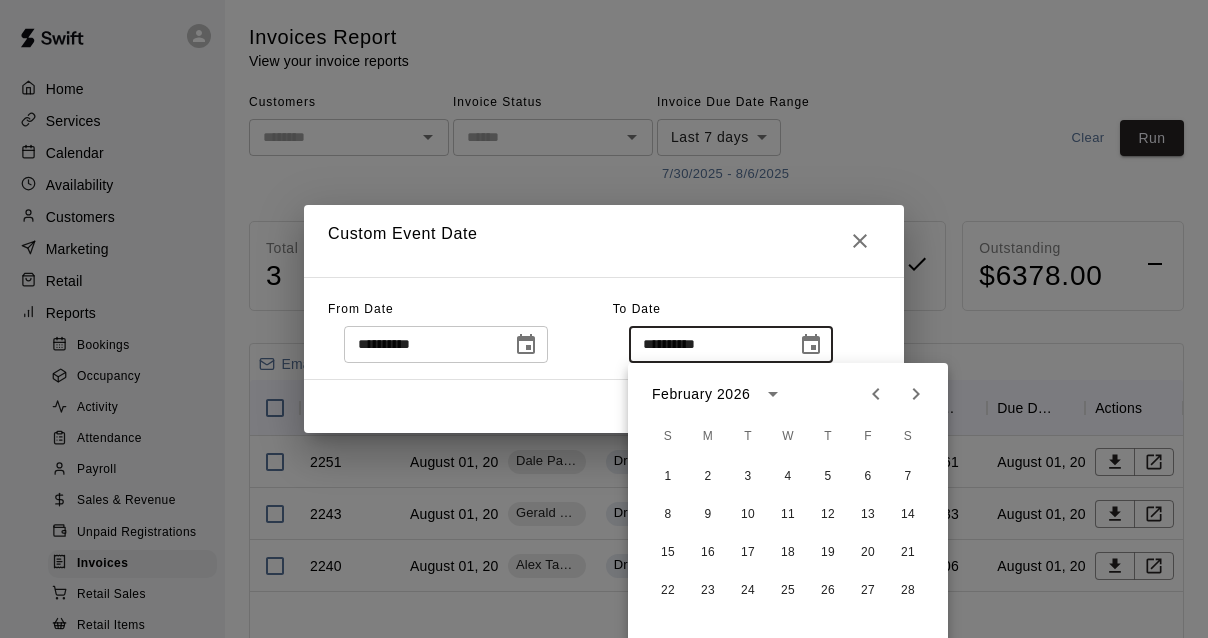 click 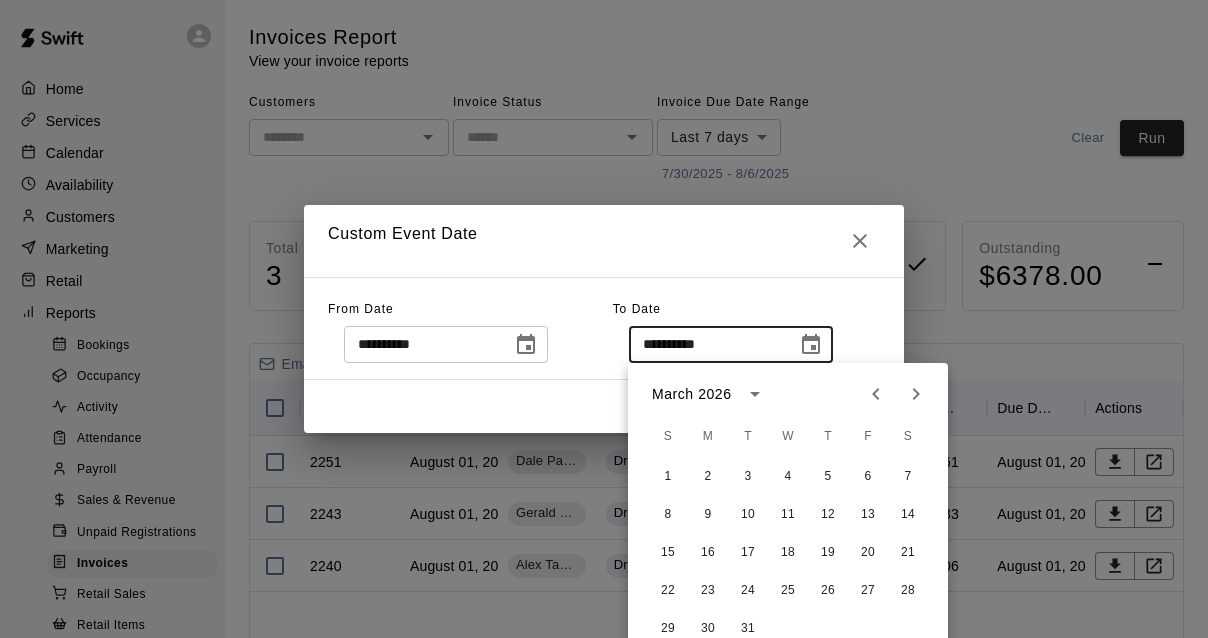 click 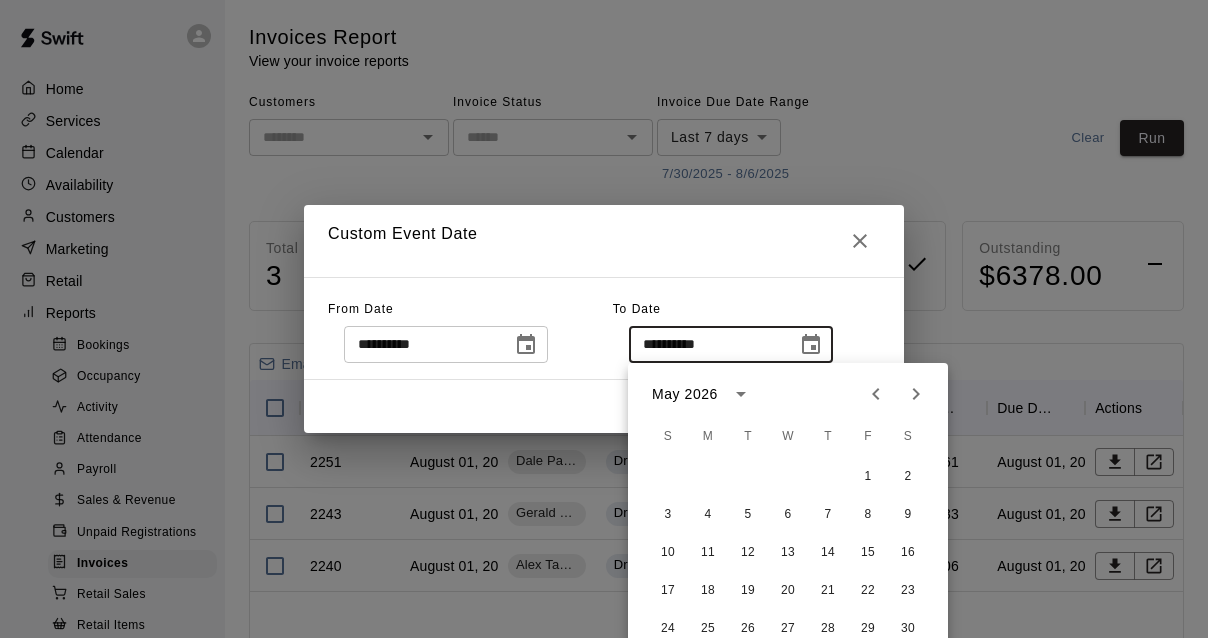 click 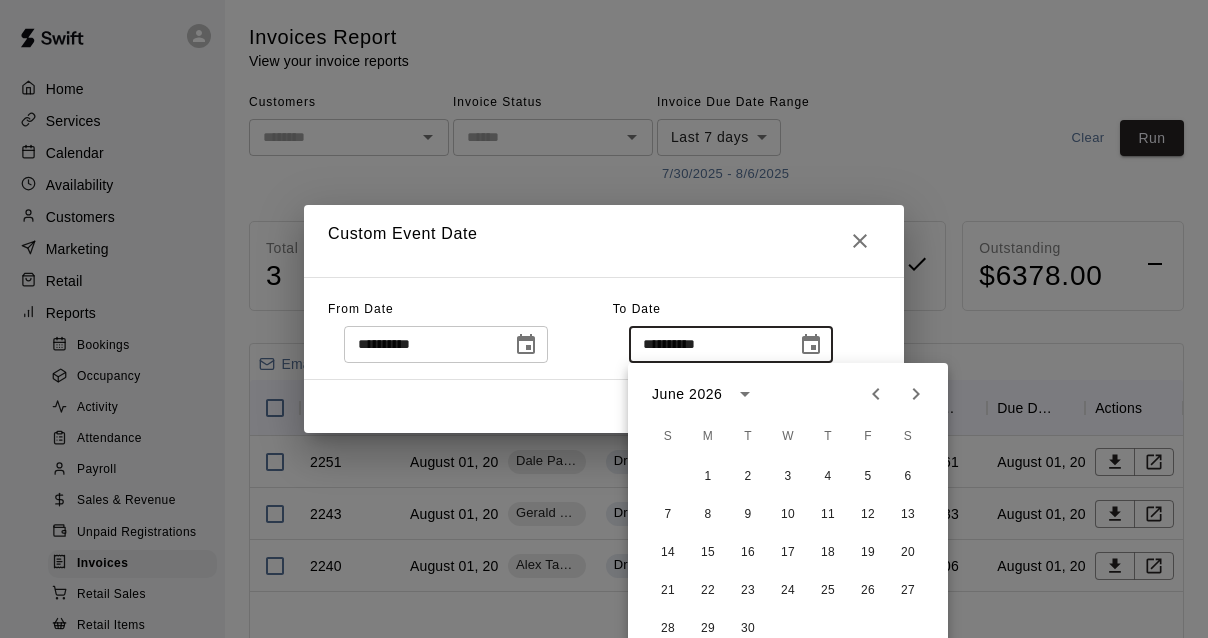 click 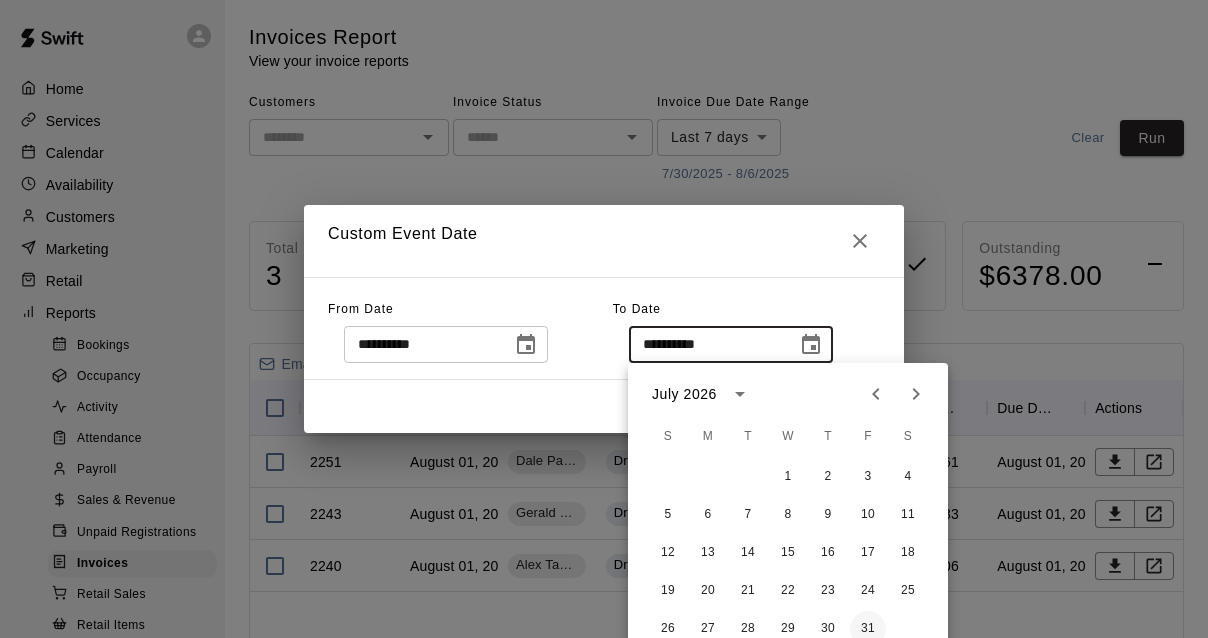 click on "31" at bounding box center (868, 629) 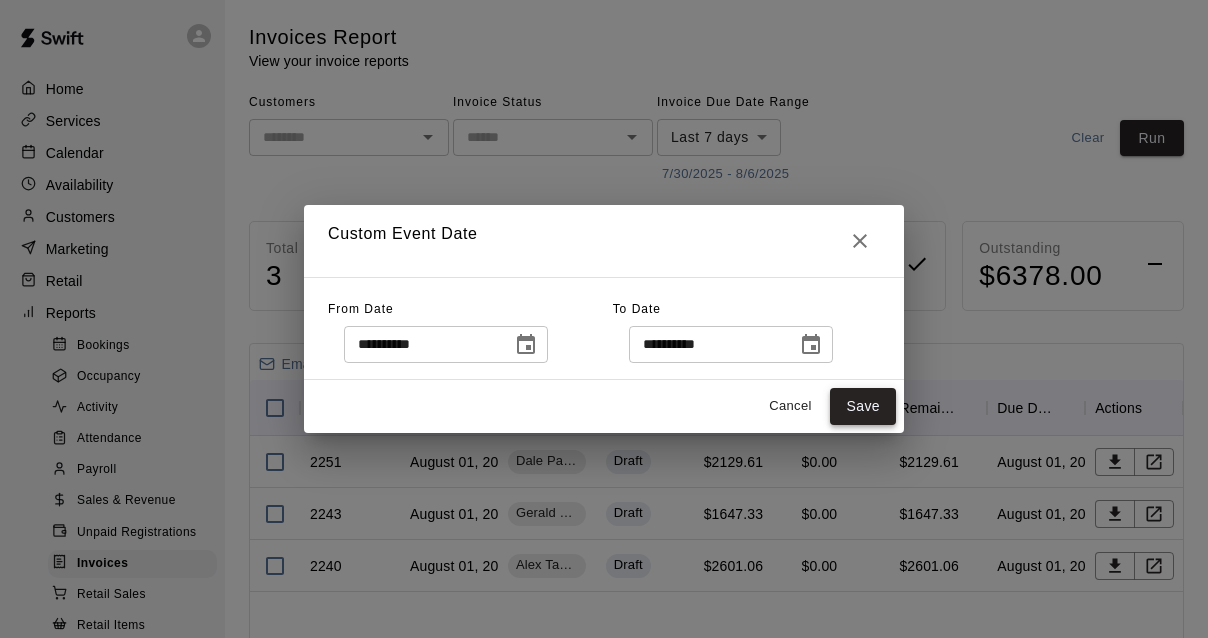 click on "Save" at bounding box center (863, 406) 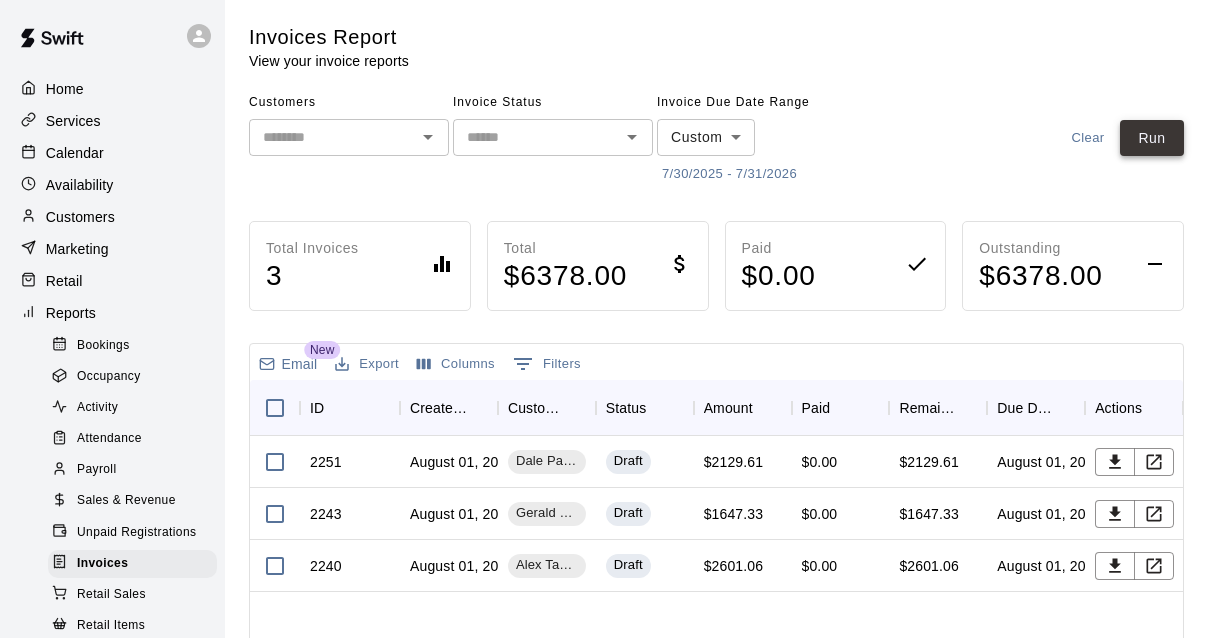 click on "Run" at bounding box center [1152, 138] 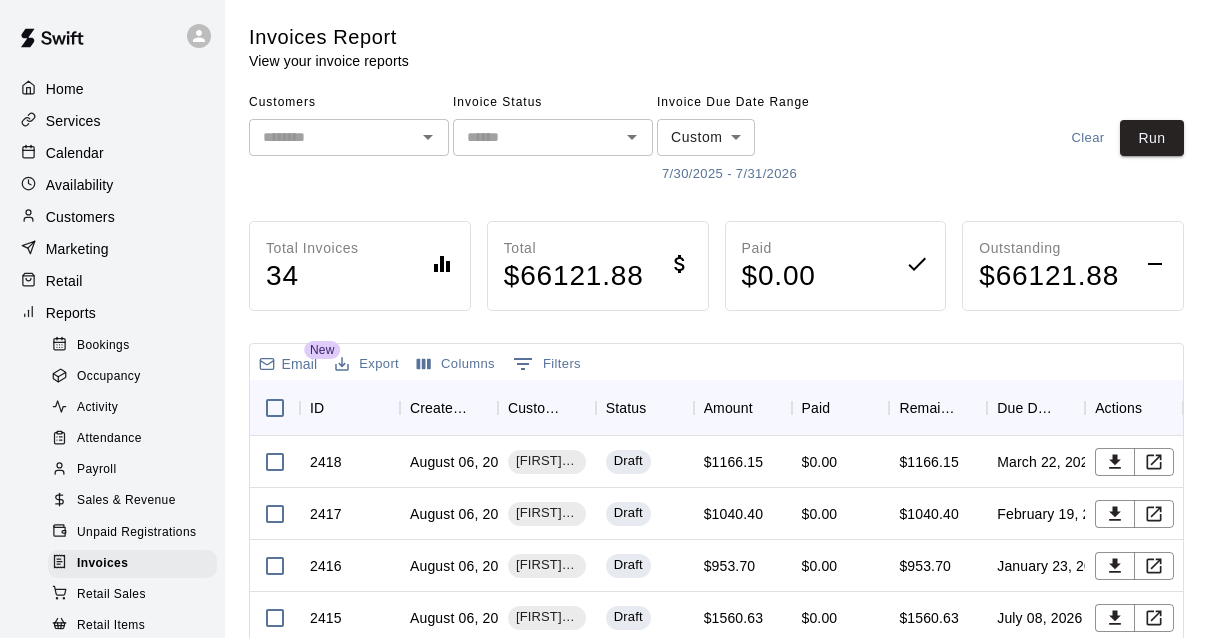 click on "Invoices Report View your invoice reports Customers ​ Invoice Status ​ Invoice Due Date Range Custom ****** ​ 7/30/2025 - 7/31/2026 Clear Run Total Invoices 34 Total $ 66121.88 Paid $ 0.00 Outstanding $ 66121.88 Email New Export Columns 0 Filters ID Created On Customer Status Amount Paid Remaining Due Date Actions 2418 [MONTH] 06, 2025 [FIRST] [LAST] Draft $1166.15 $0.00 $1166.15 [MONTH] 22, 2026 2417 [MONTH] 06, 2025 [FIRST] [LAST] Draft $1040.40 $0.00 $1040.40 [MONTH] 19, 2026 2416 [MONTH] 06, 2025 [FIRST] [LAST] Draft $953.70 $0.00 $953.70 [MONTH] 23, 2026 2415 [MONTH] 06, 2025 [FIRST] [LAST] Draft $1560.63 $0.00 $1560.63 [MONTH] 08, 2026 2413 [MONTH] 06, 2025 [FIRST] [LAST] Draft $1560.63 $0.00 $1560.63 [MONTH] 17, 2026 2412 [MONTH] 06, 2025 [FIRST] [LAST] Draft $1560.63 $0.00 $1560.63 [MONTH] 10, 2026 2411 [MONTH] 06, 2025 [FIRST] [LAST] Draft $1560.63 $0.00 $1560.63 [MONTH] 27, 2026 2410 [MONTH] 06, 2025 [FIRST] [LAST] Draft $2427.65 $0.00 $2427.65 [MONTH] 13, 2026 2386 [MONTH] 05, 2025 [FIRST] [LAST] Draft $1560.63 $0.00 2385" at bounding box center [716, 533] 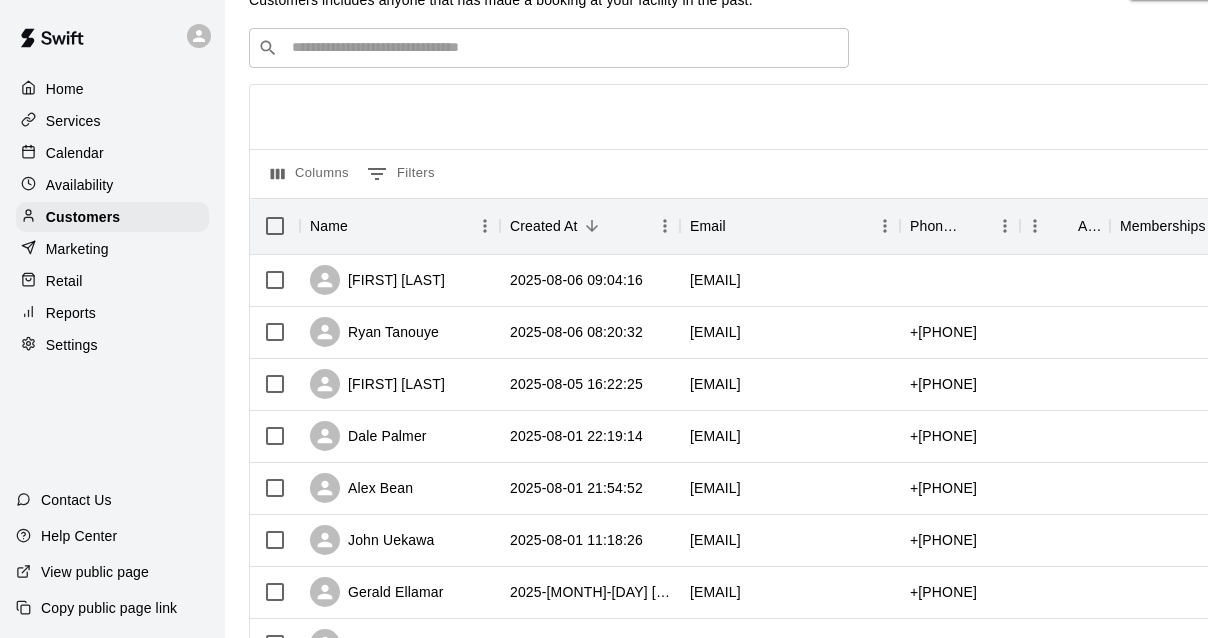 scroll, scrollTop: 107, scrollLeft: 0, axis: vertical 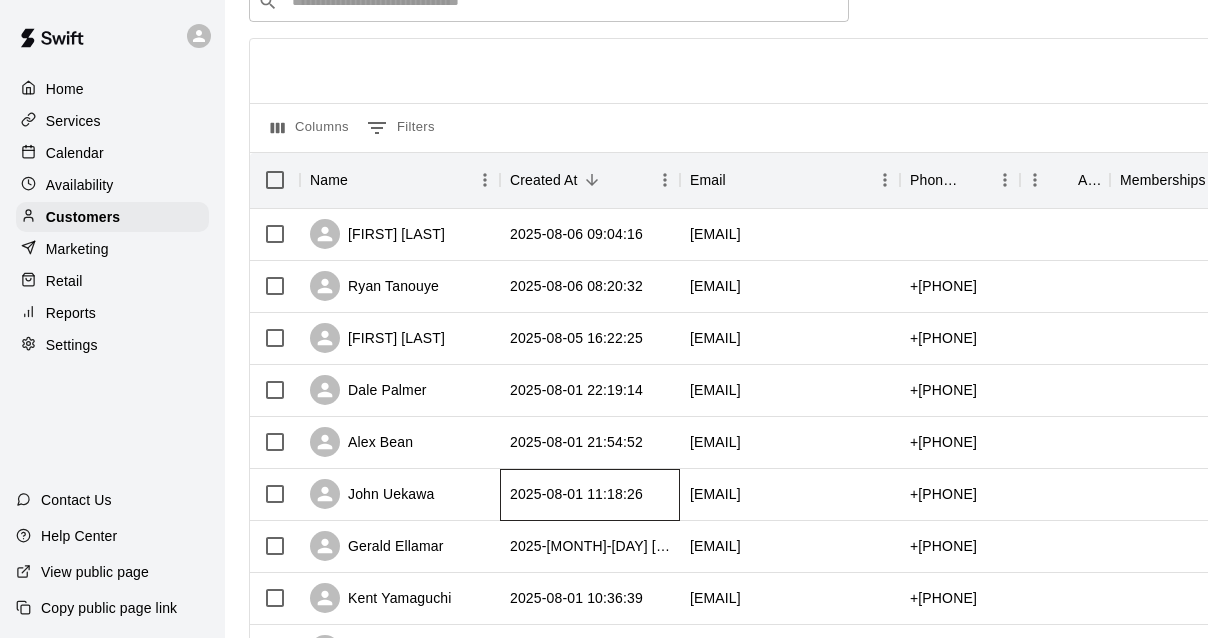 click on "2025-08-01 11:18:26" at bounding box center (576, 494) 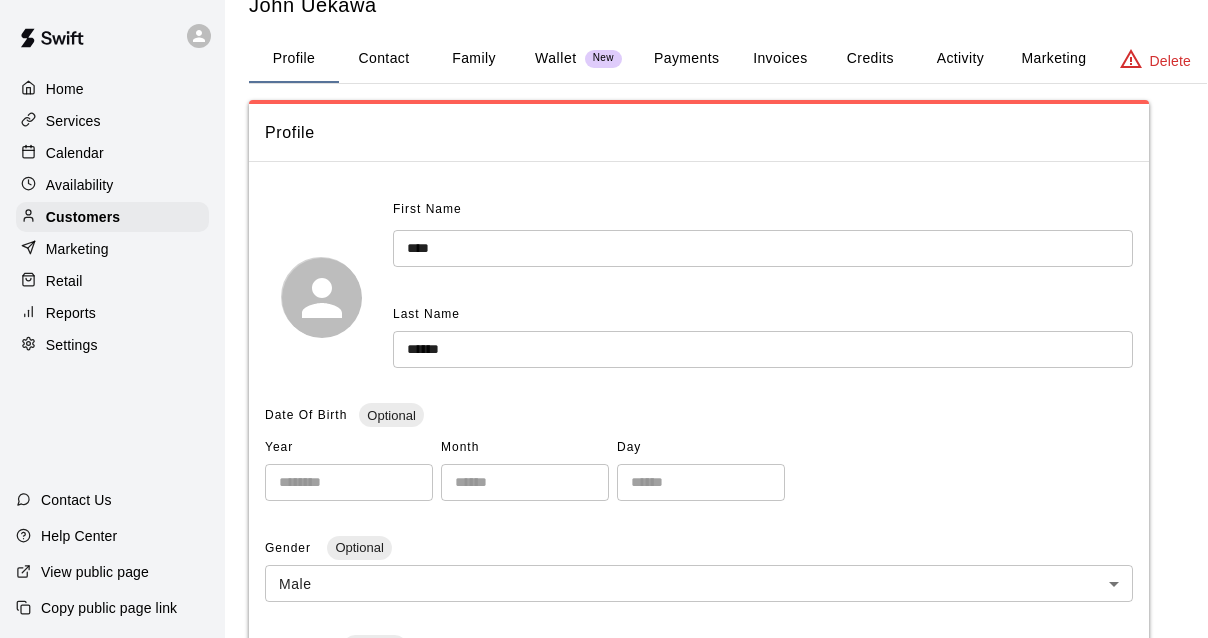 scroll, scrollTop: 68, scrollLeft: 0, axis: vertical 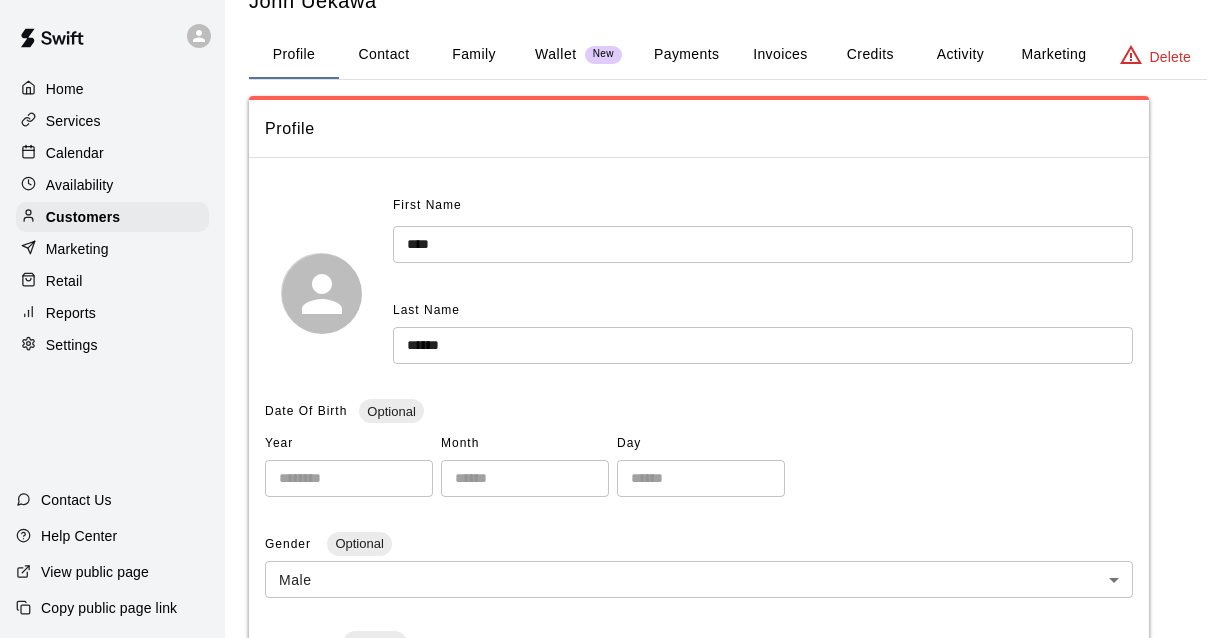 click on "Invoices" at bounding box center (780, 55) 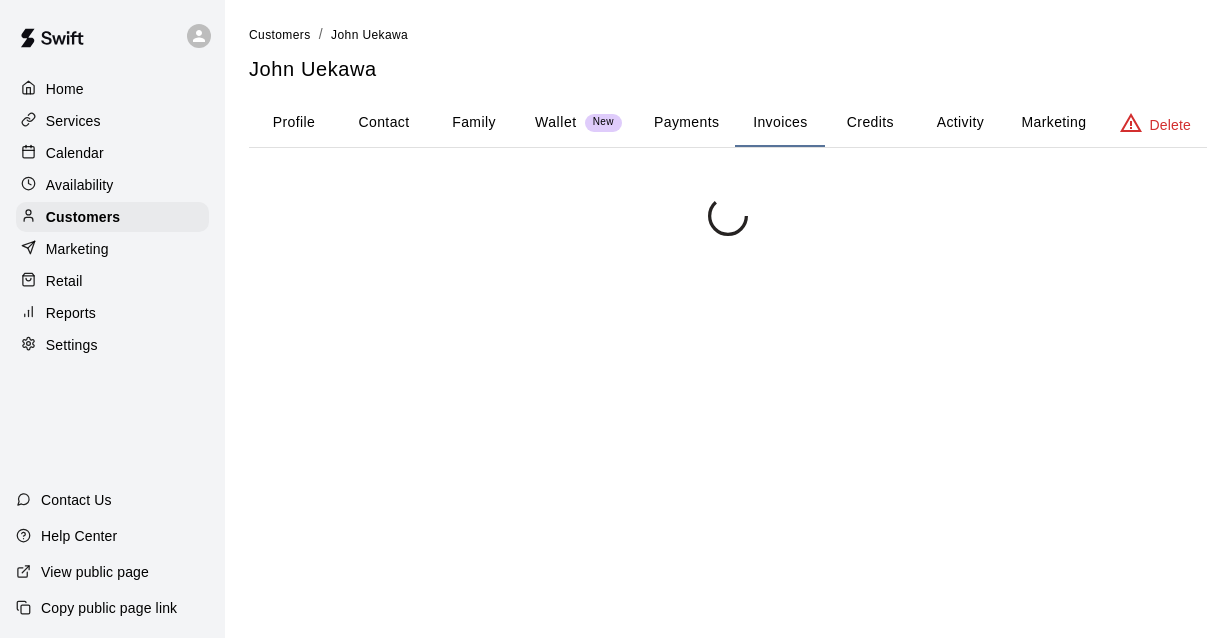 scroll, scrollTop: 0, scrollLeft: 0, axis: both 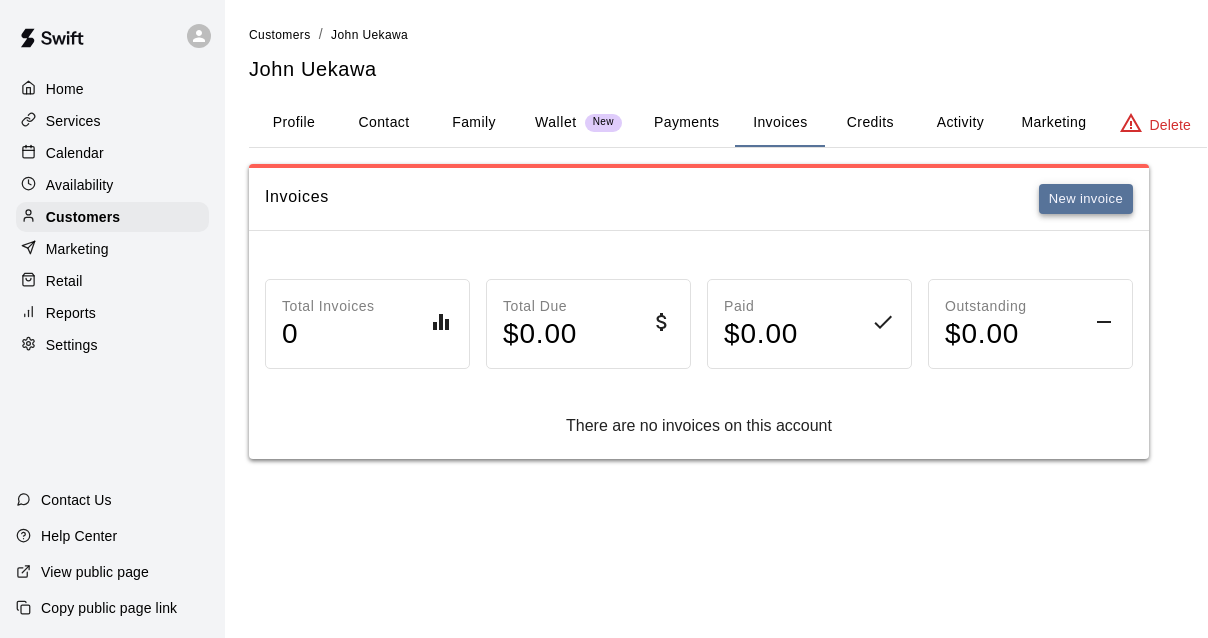 click on "New invoice" at bounding box center (1086, 199) 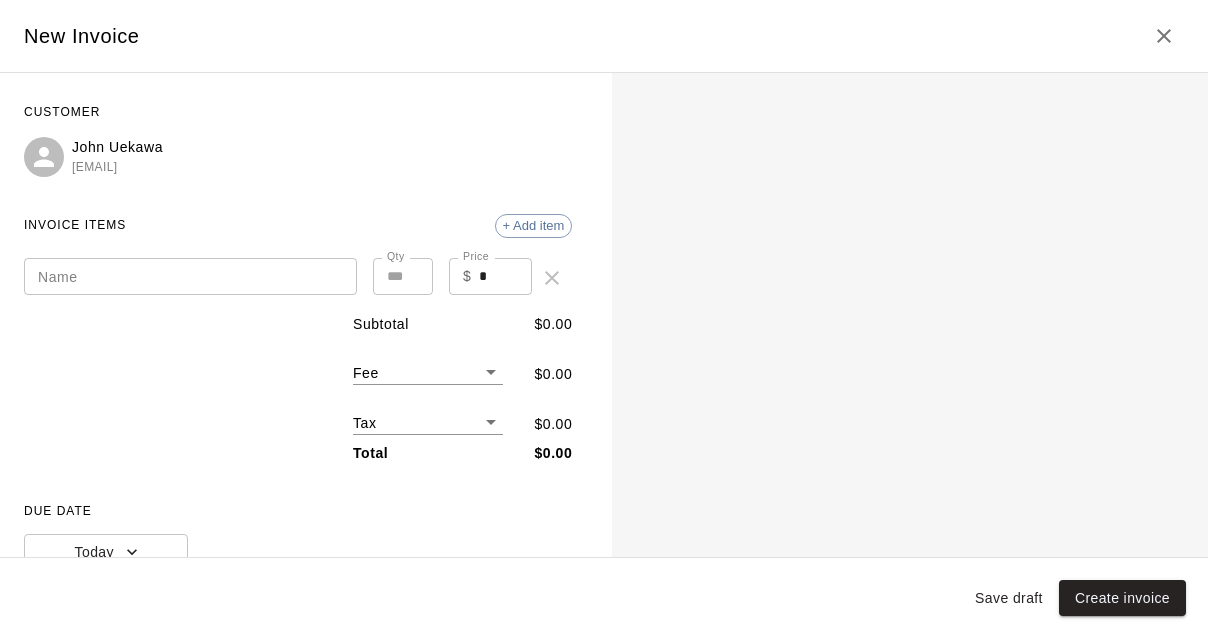 click on "Name" at bounding box center (190, 276) 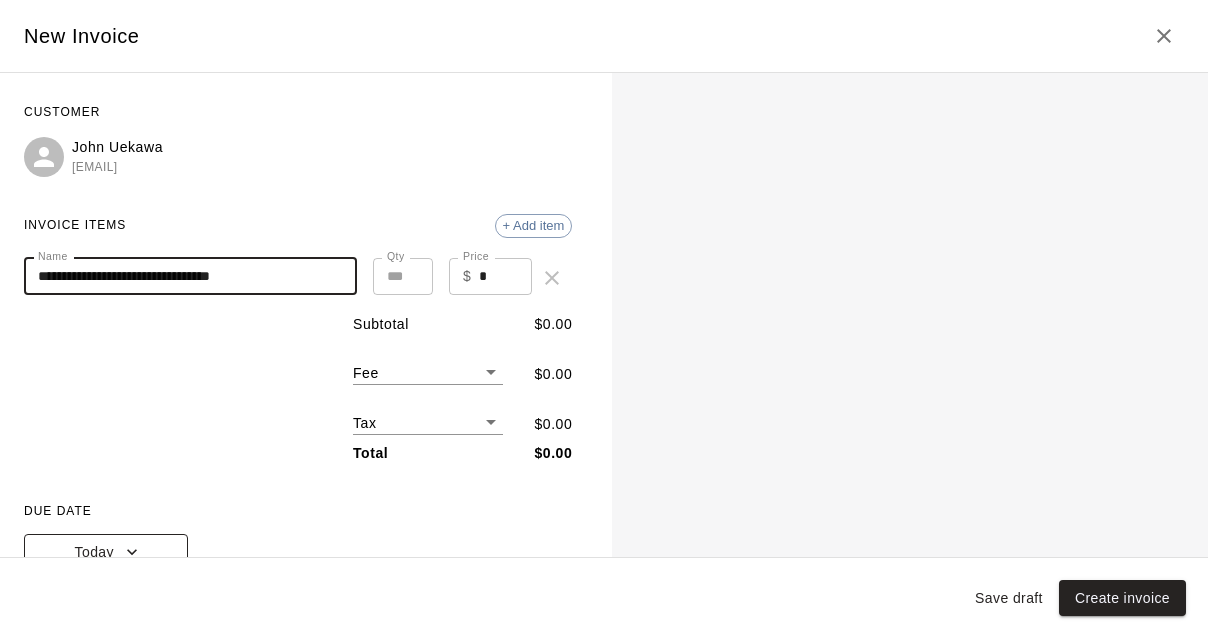 type on "**********" 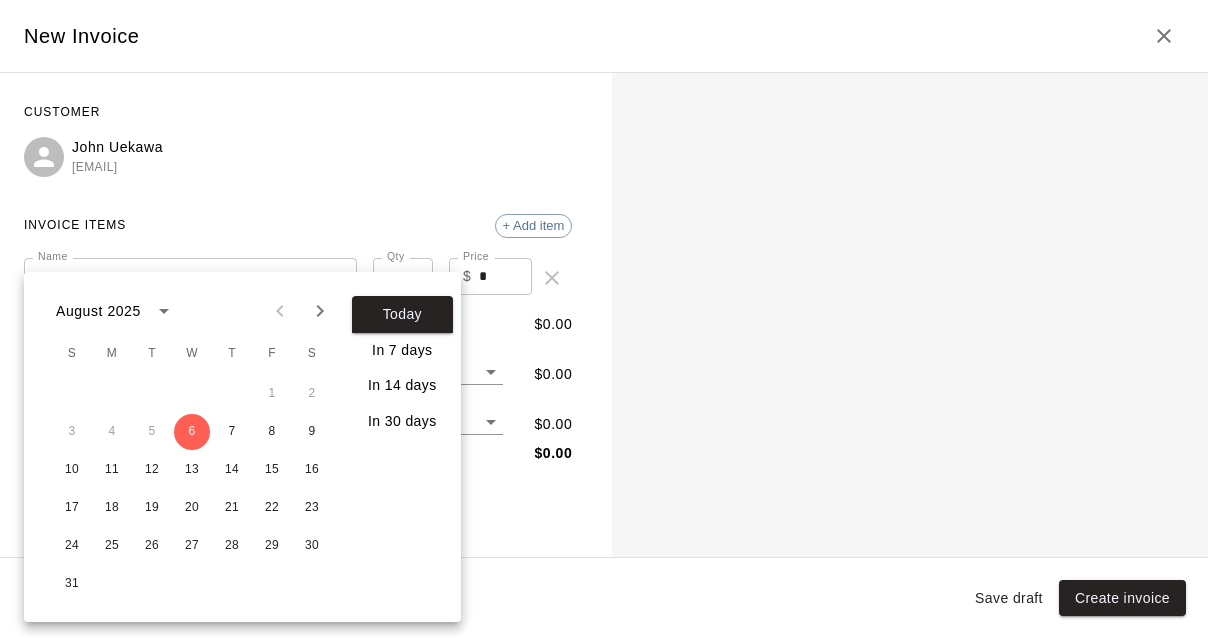 click 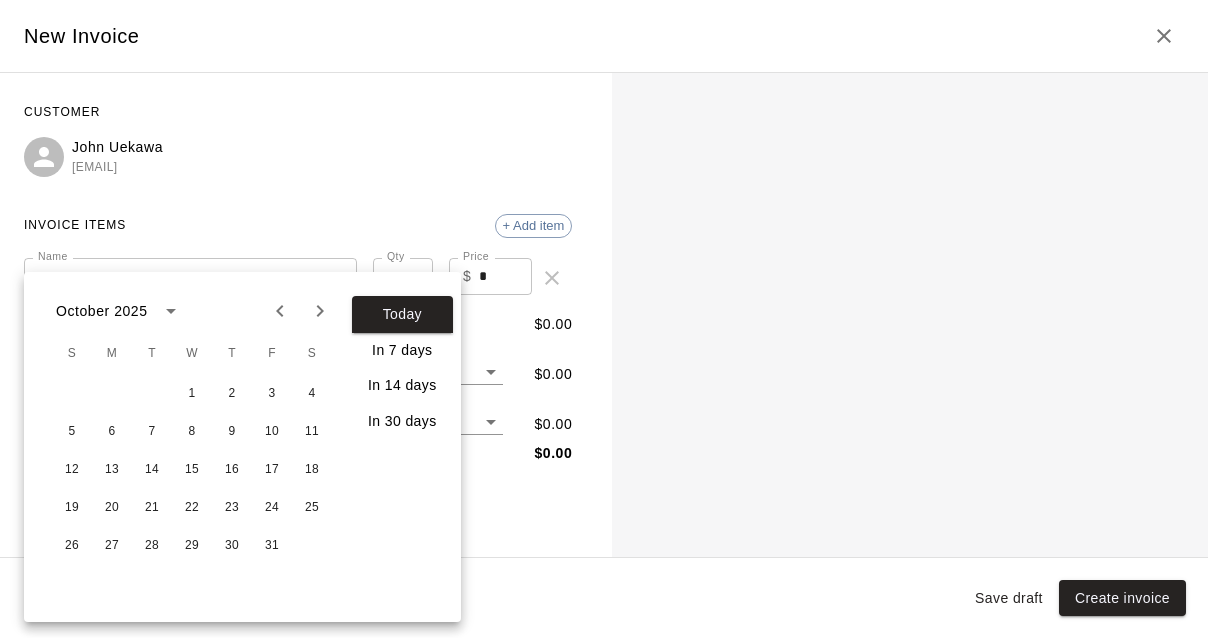 click 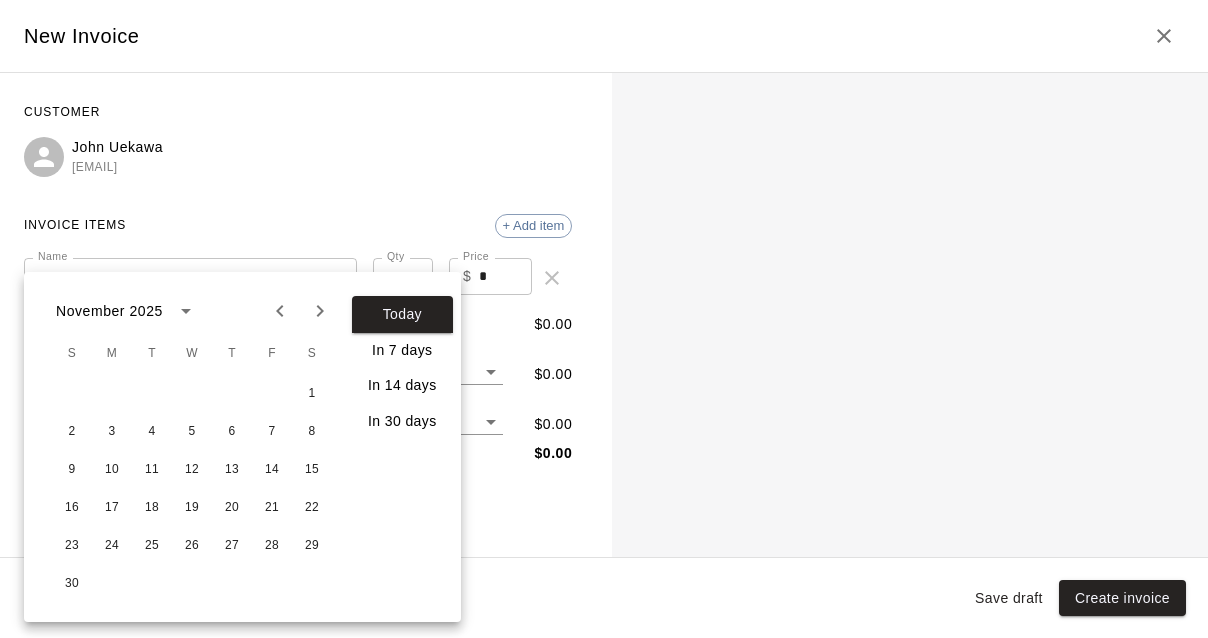 click 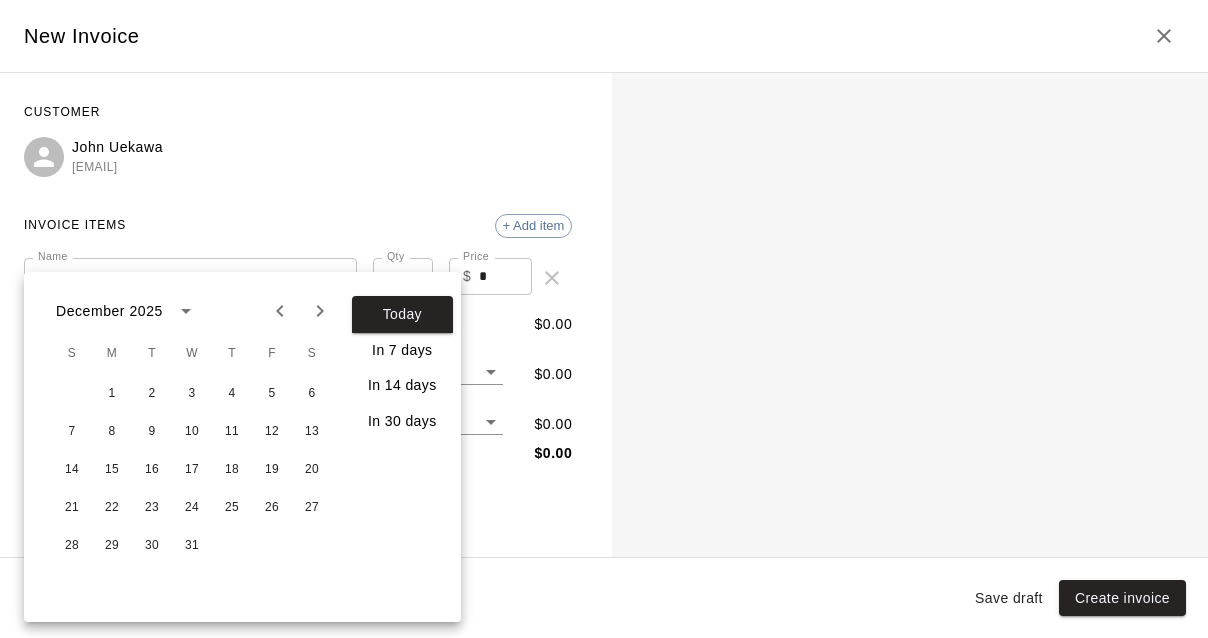 click 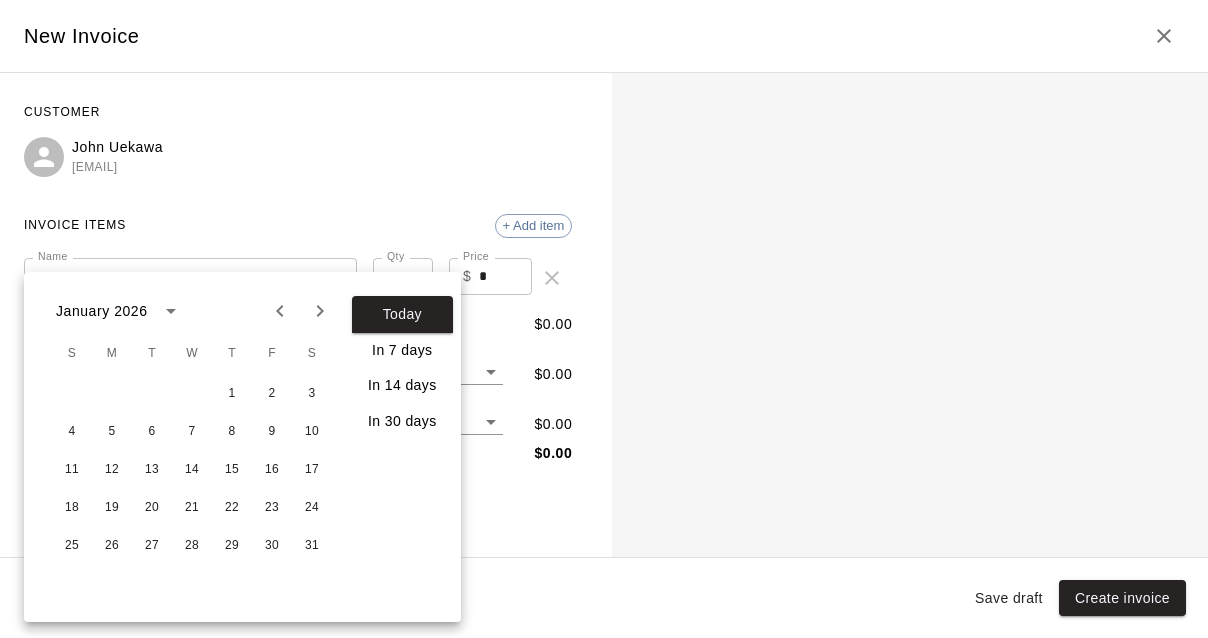 click 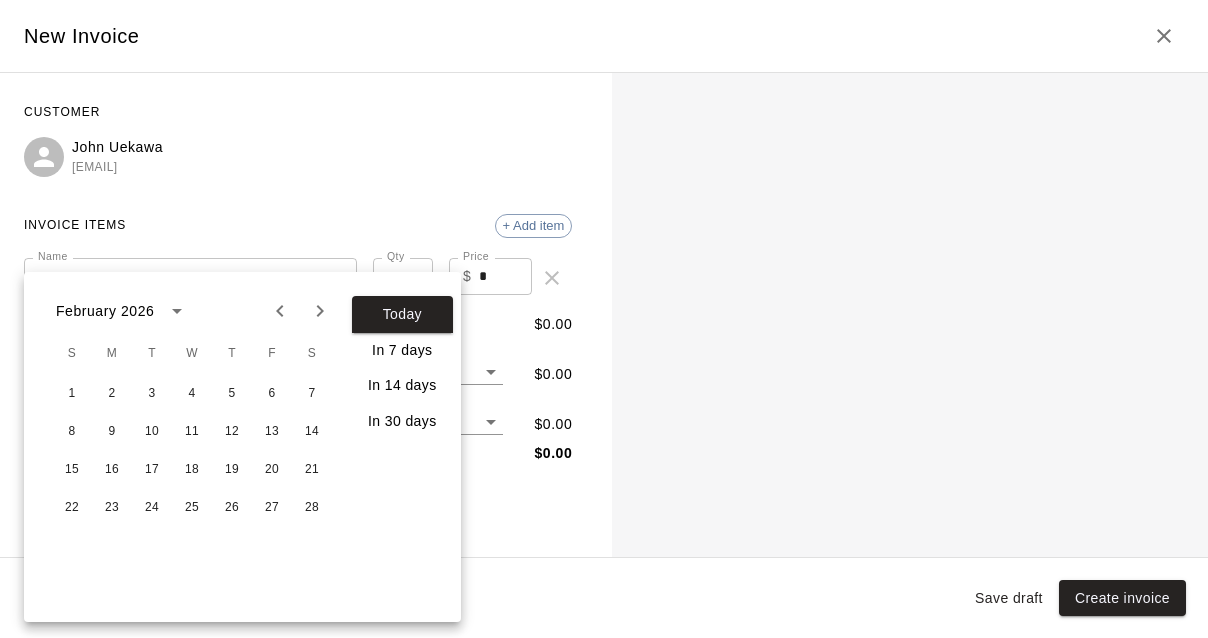 click 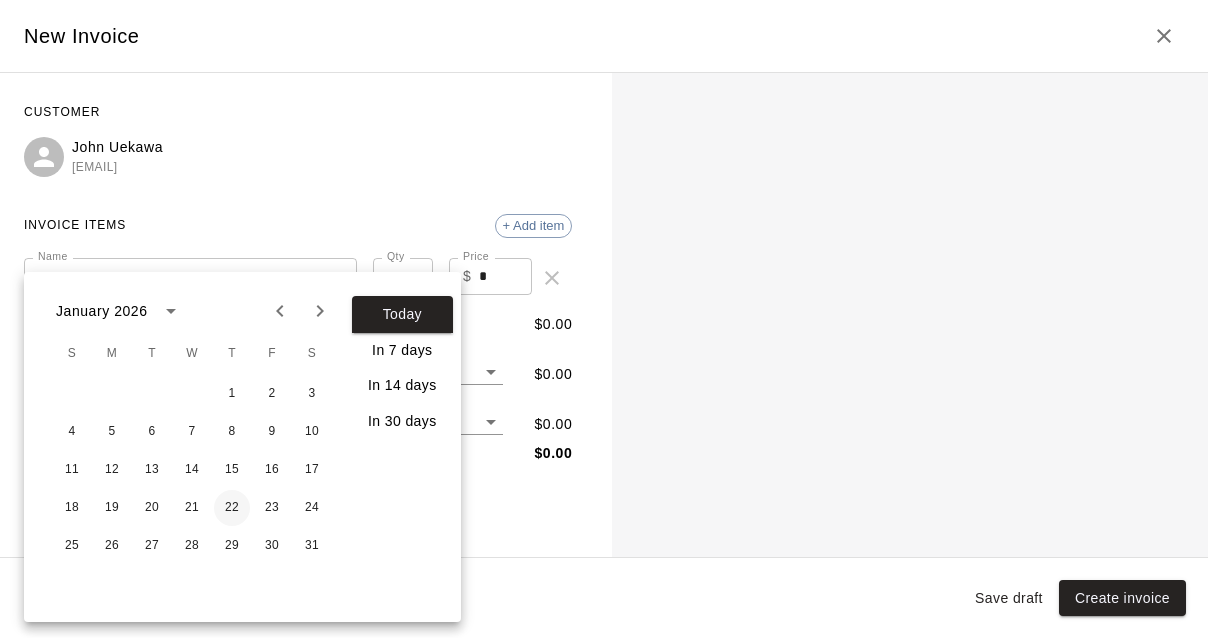 click on "22" at bounding box center [232, 508] 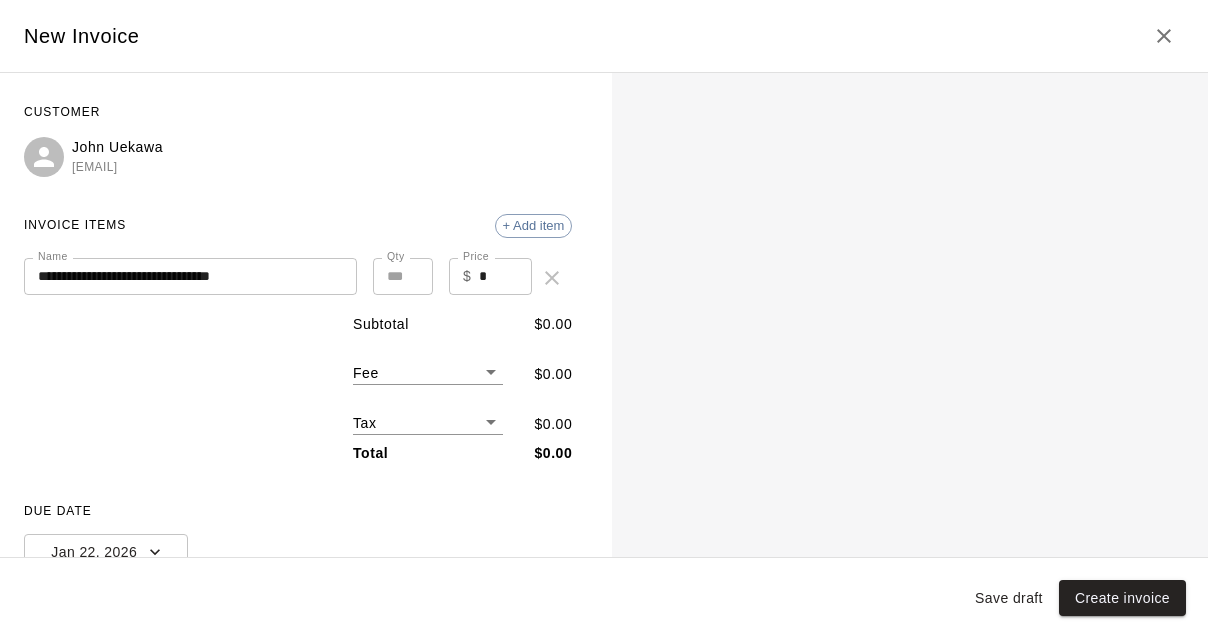scroll, scrollTop: 9, scrollLeft: 0, axis: vertical 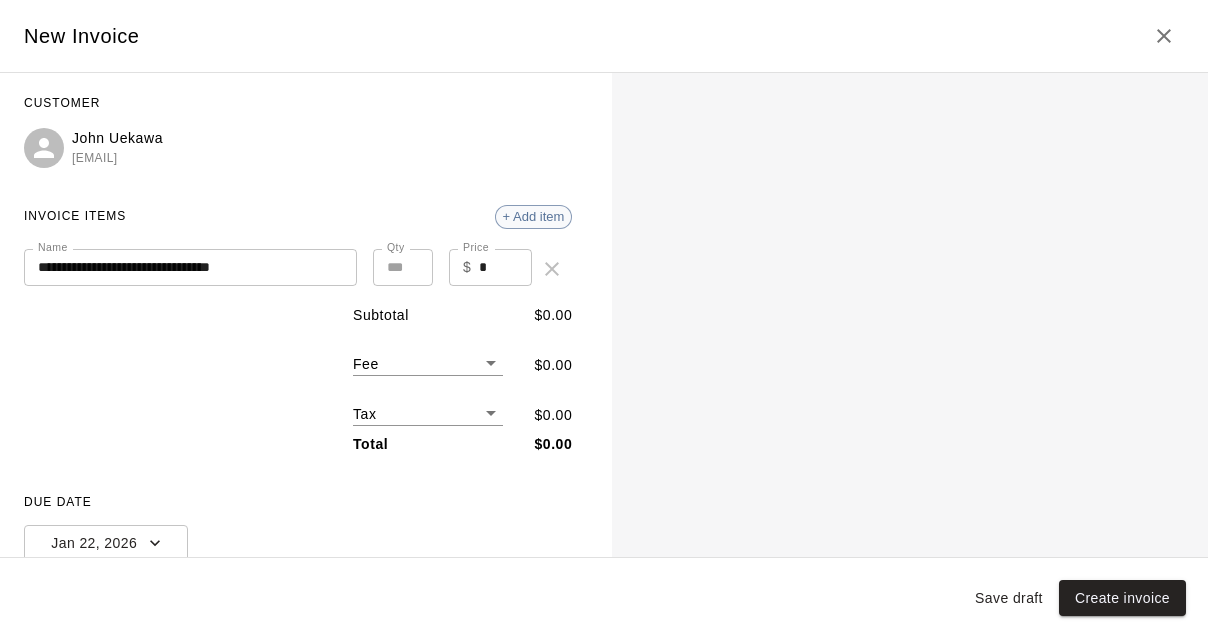click on "+ Add item" at bounding box center [534, 216] 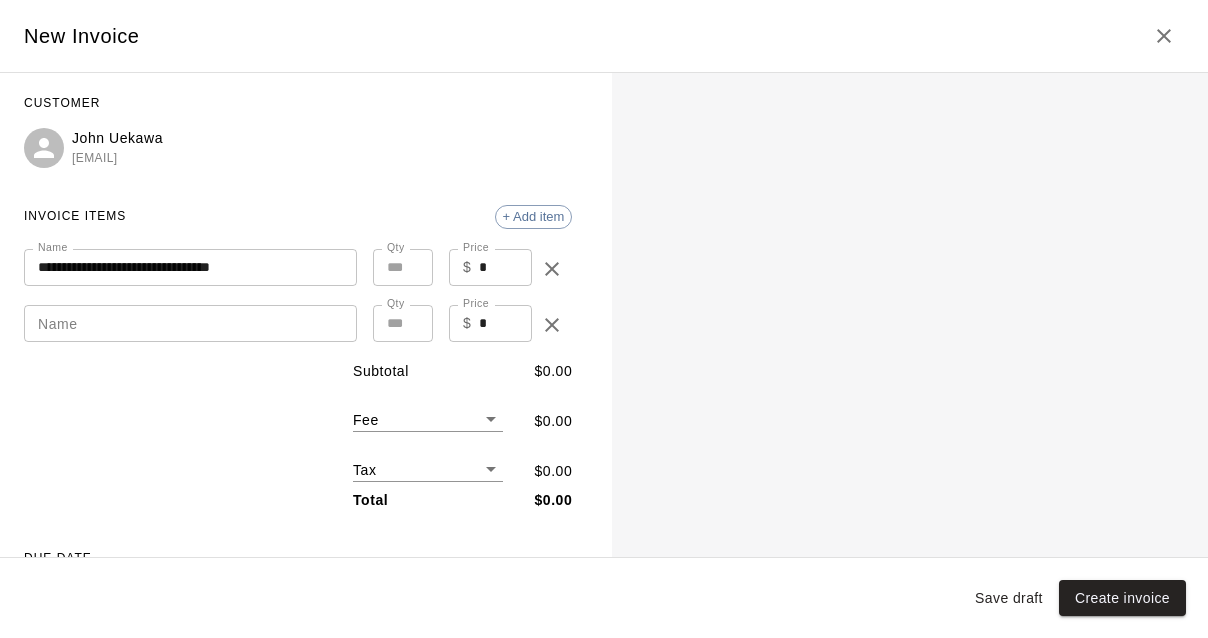 click on "Name" at bounding box center (190, 323) 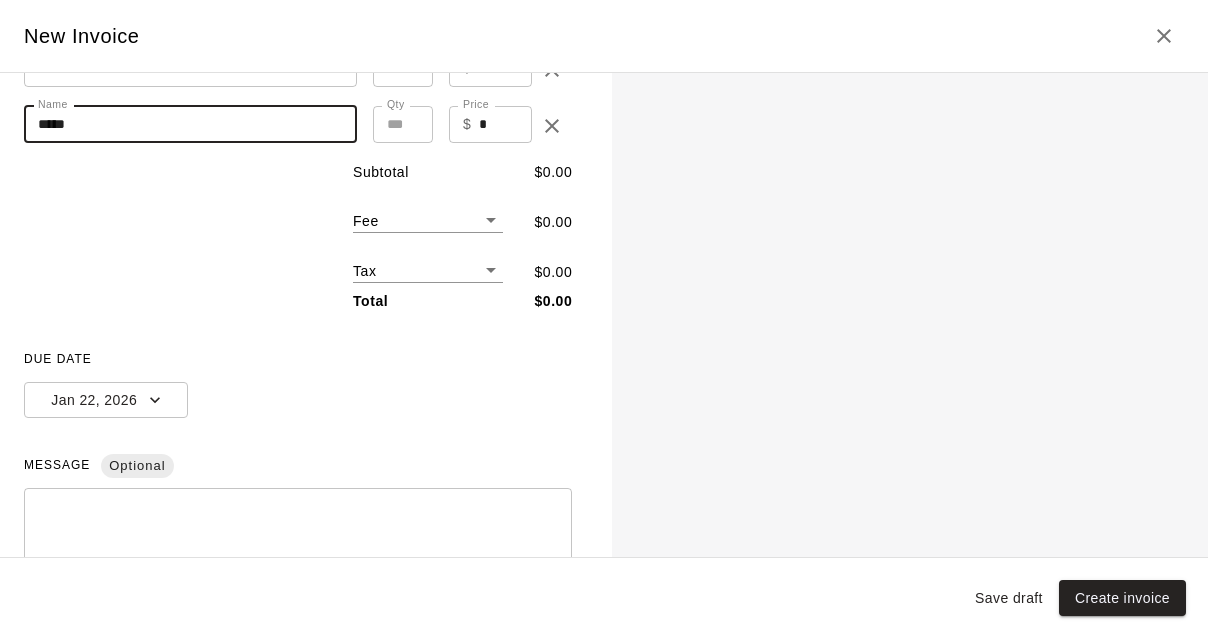 scroll, scrollTop: 285, scrollLeft: 0, axis: vertical 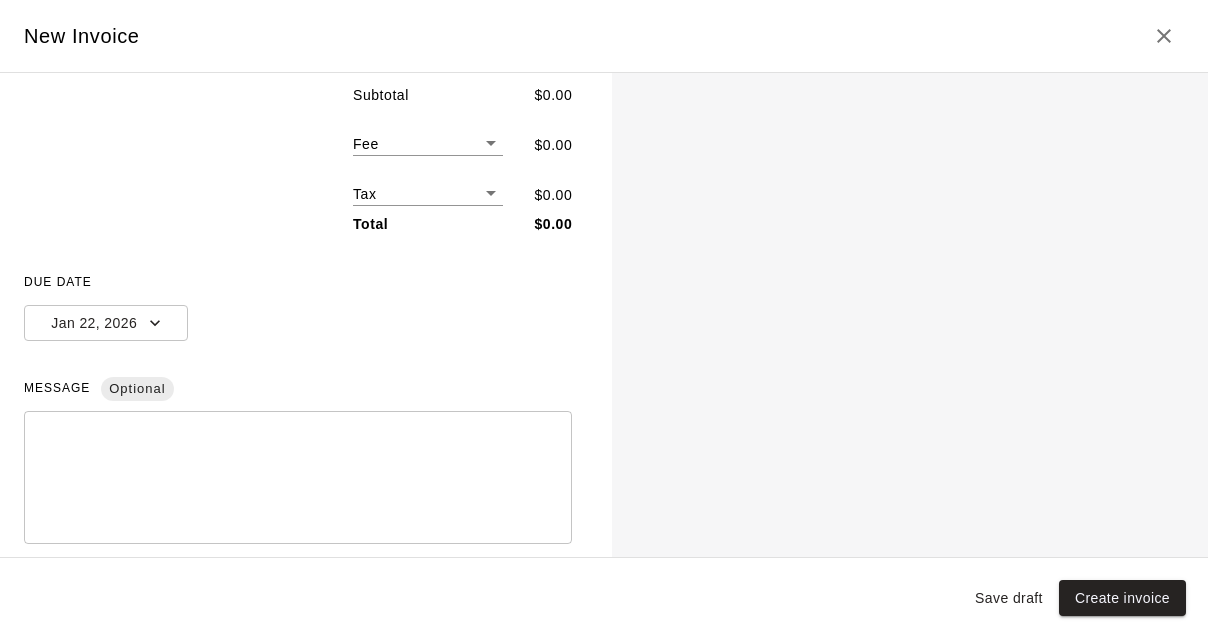 type on "****" 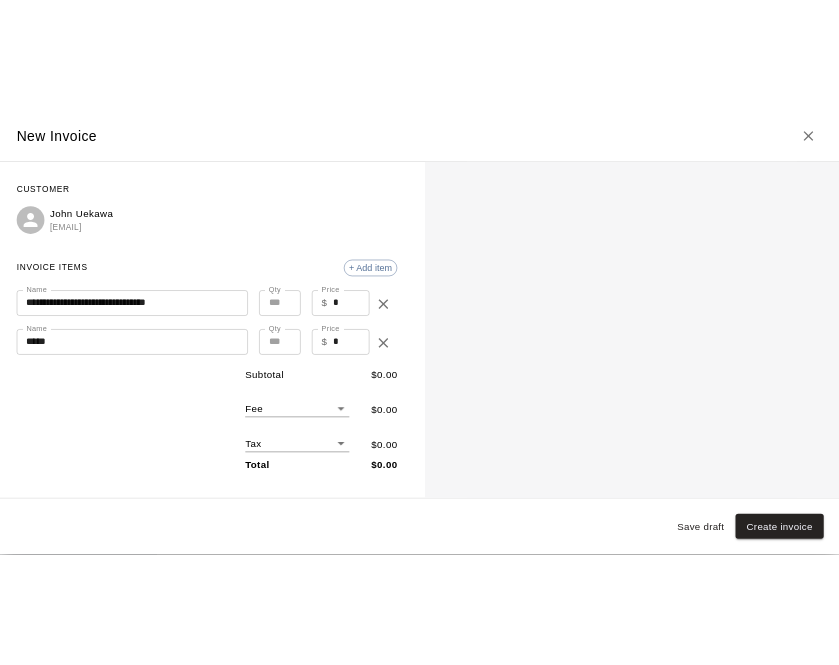 scroll, scrollTop: 0, scrollLeft: 0, axis: both 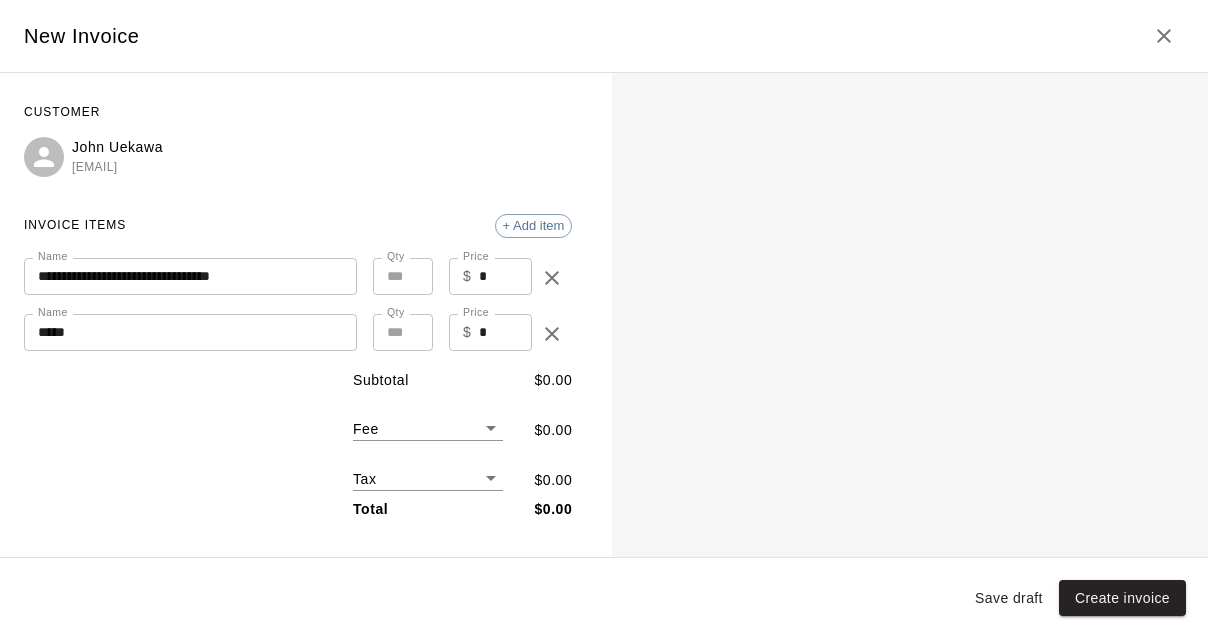 type on "**********" 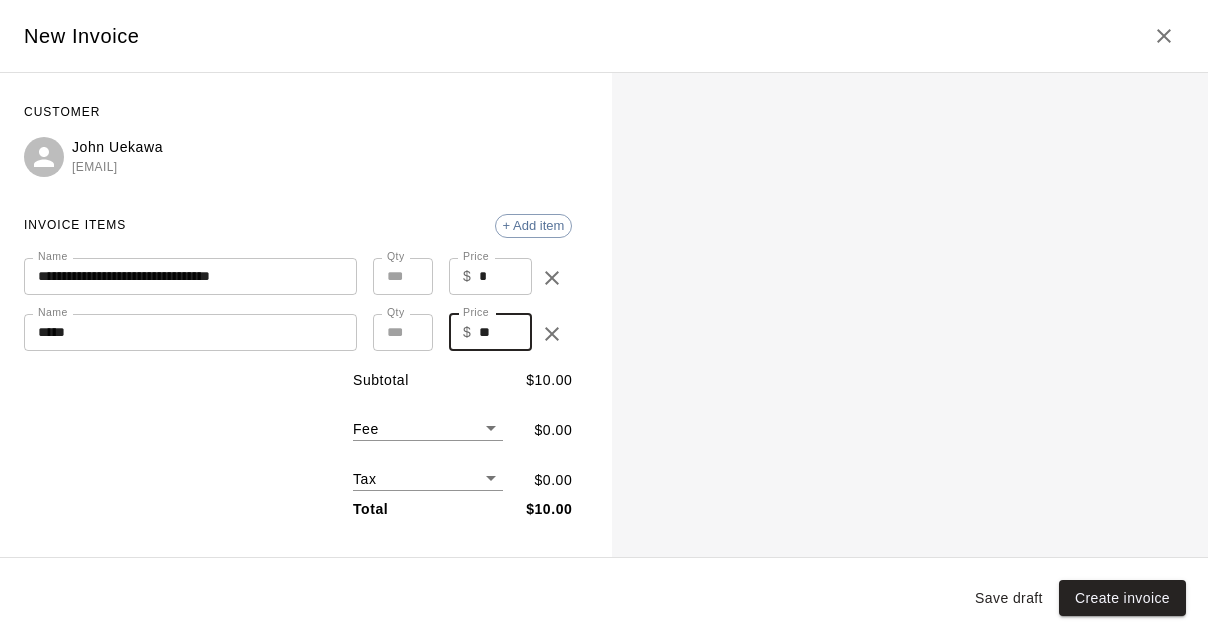 type on "**" 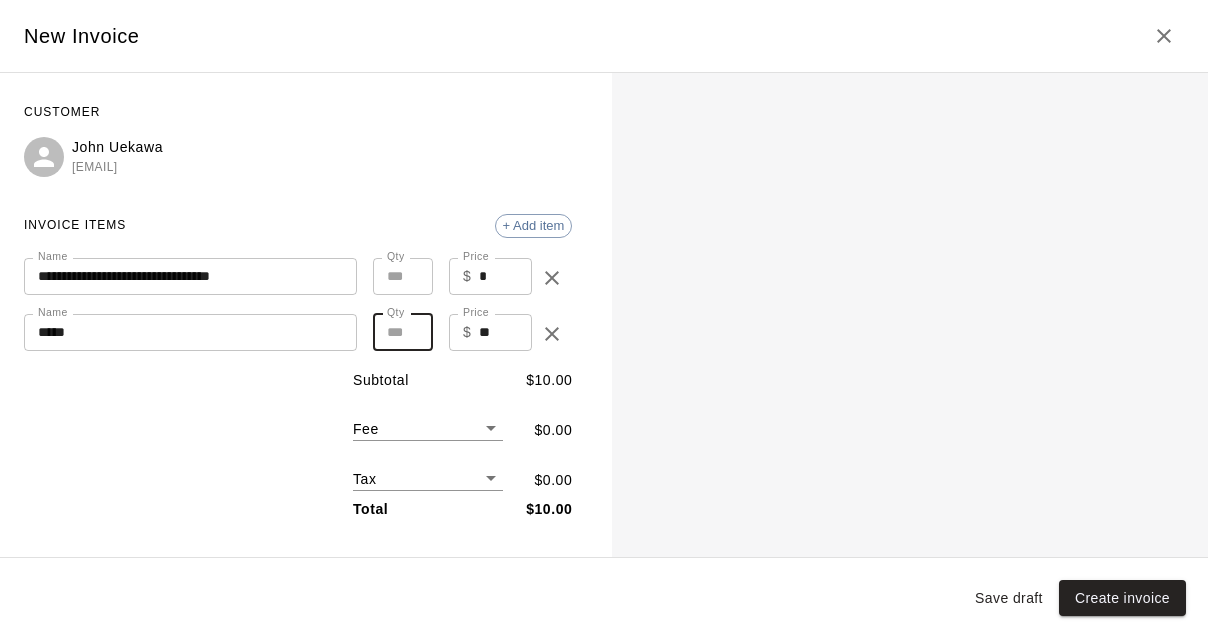 type on "**" 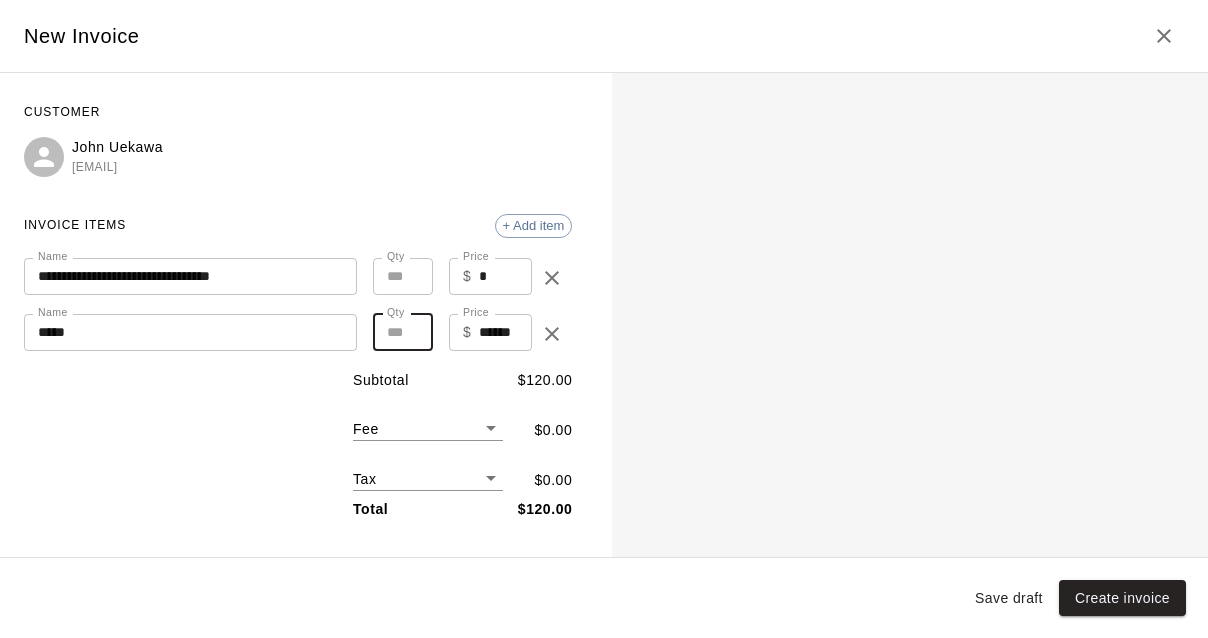 type on "**" 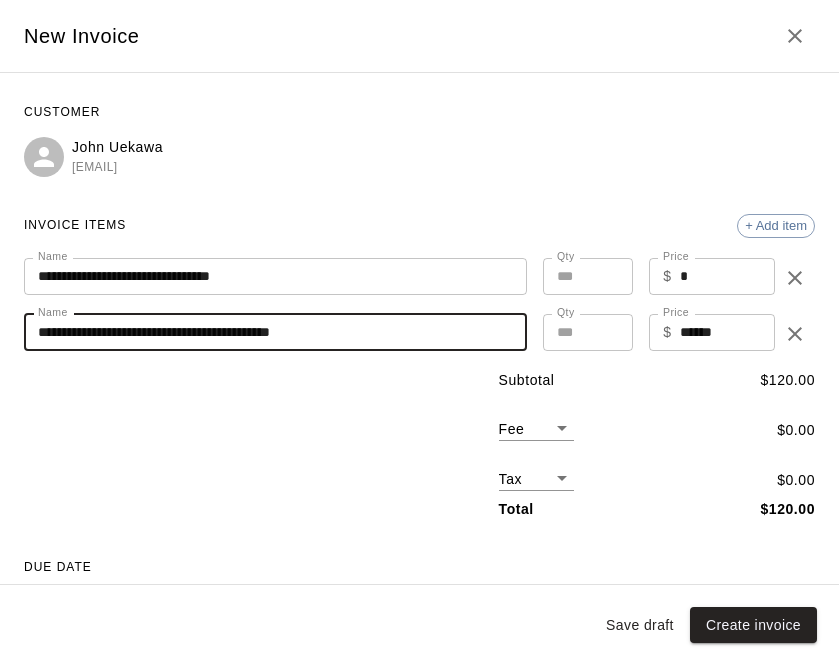 type on "**********" 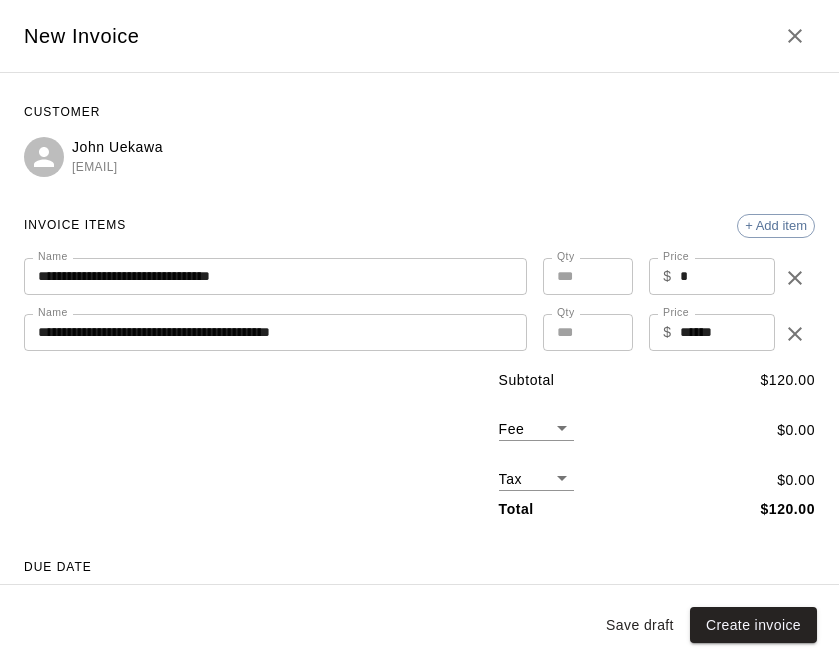 click on "**********" at bounding box center (419, 424) 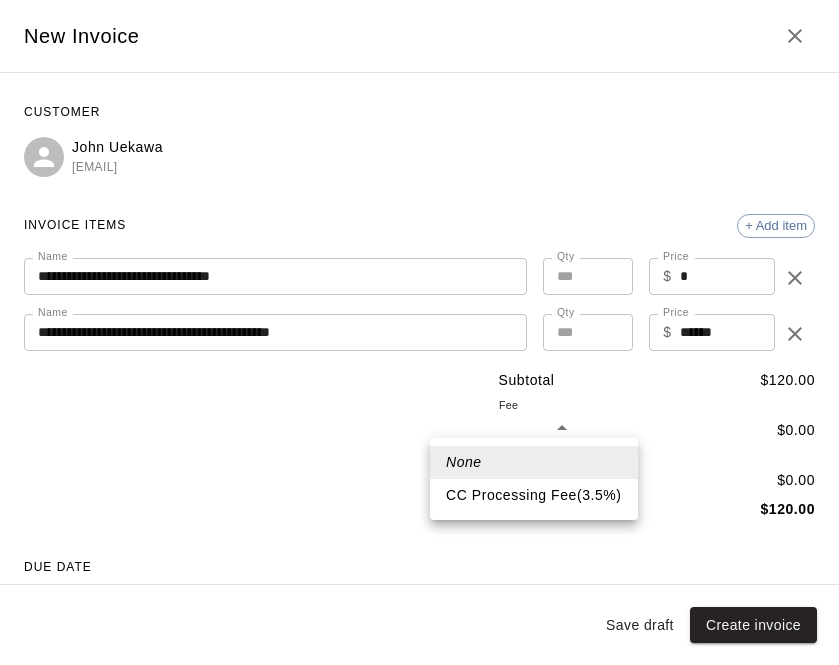 click on "CC Processing Fee  ( 3.5 % )" at bounding box center (534, 495) 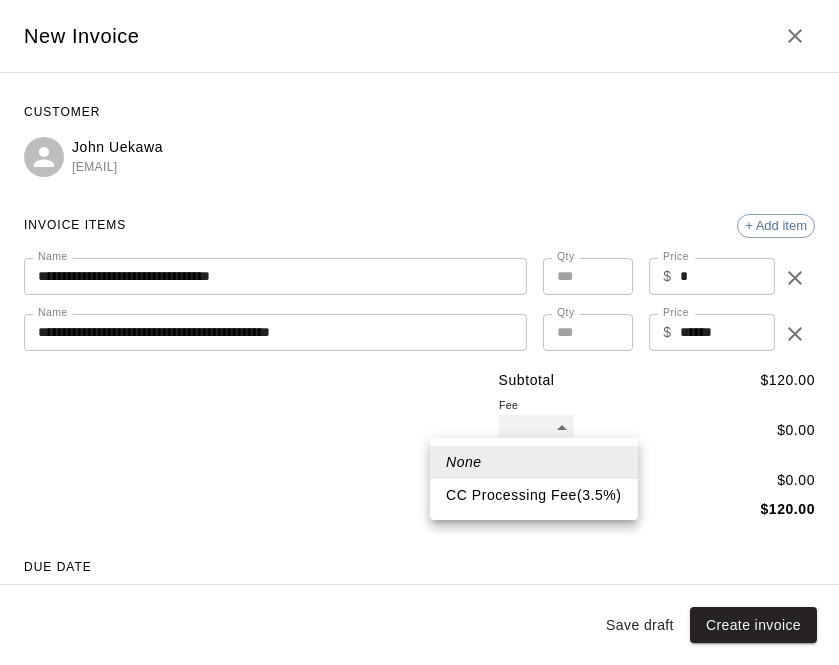 type on "***" 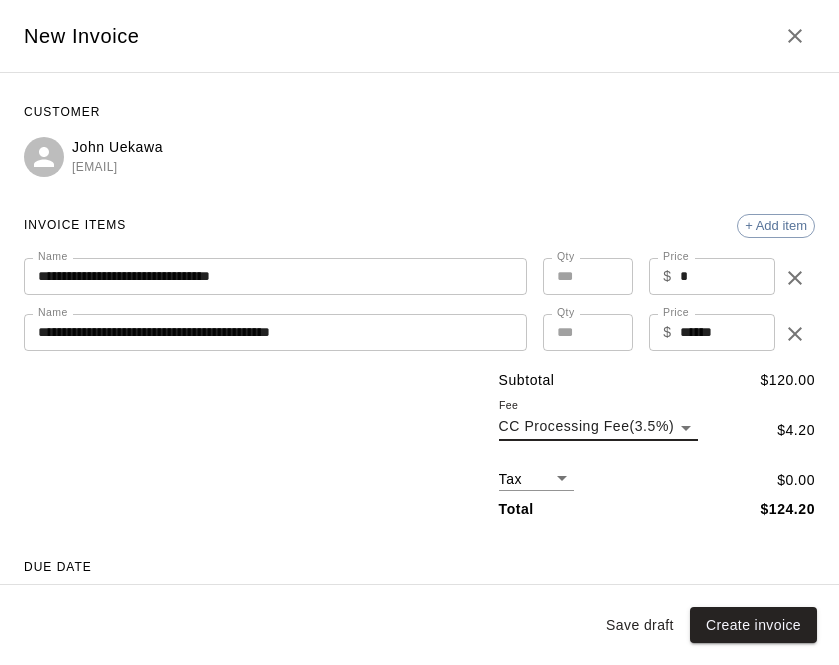 click on "Tax ​" at bounding box center (536, 470) 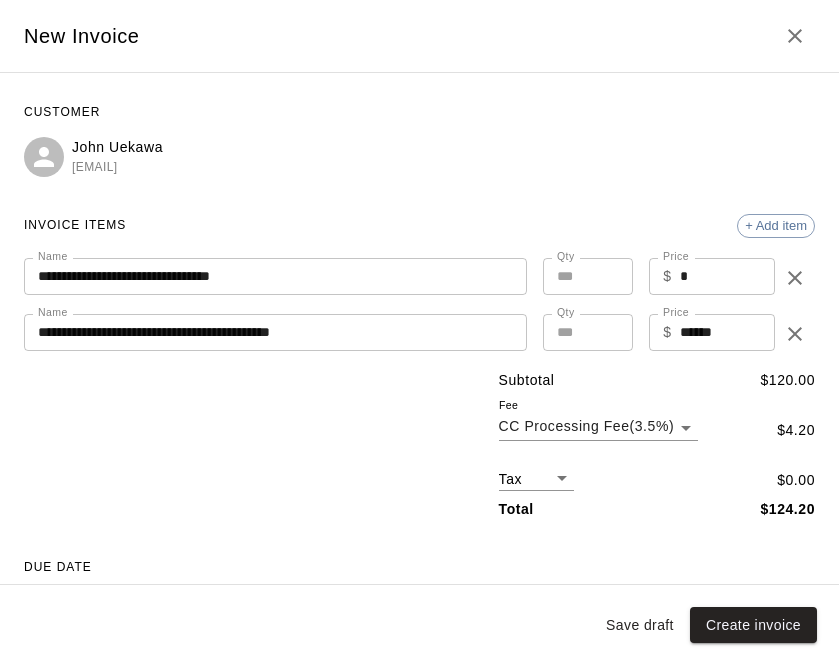 click on "**********" at bounding box center [419, 424] 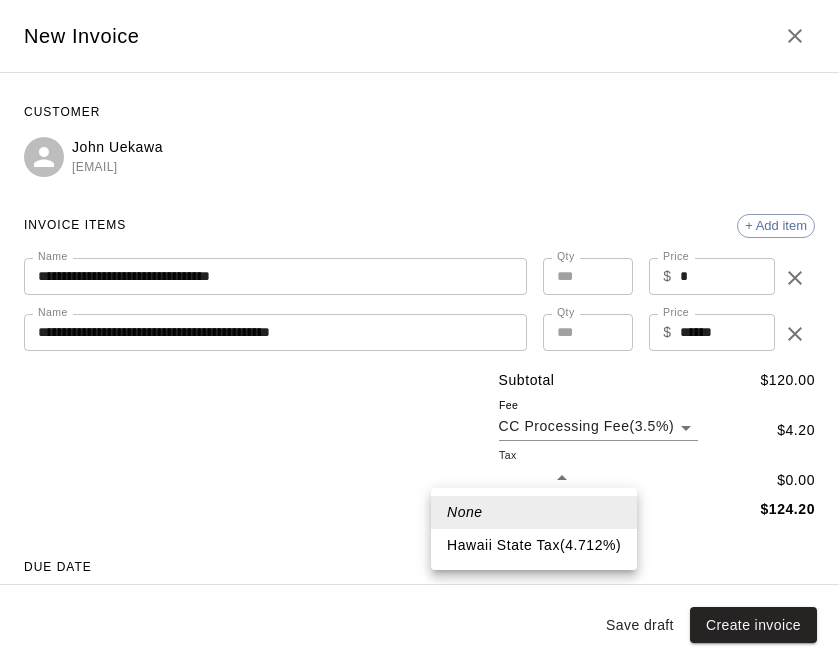 click on "Hawaii State Tax  ( 4.712 %)" at bounding box center (534, 545) 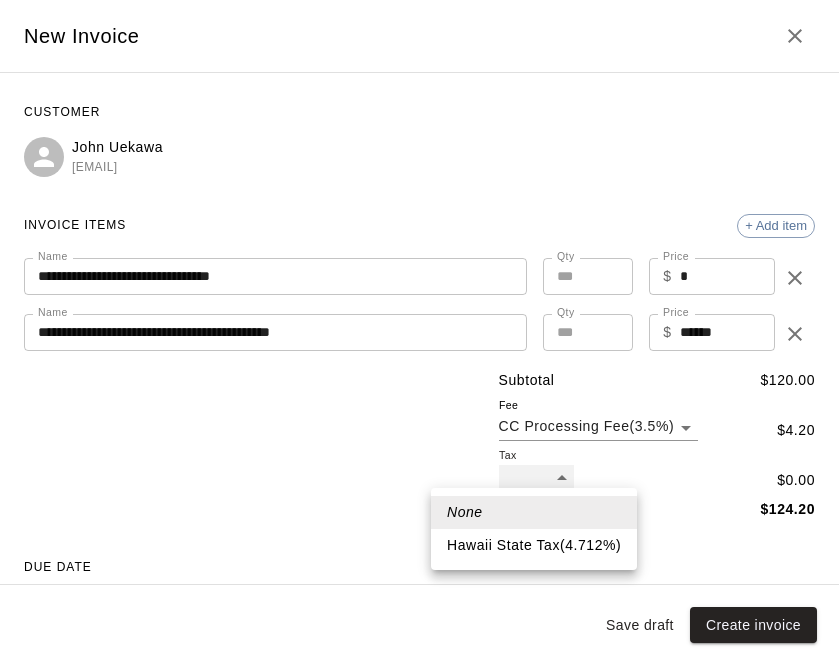 type on "***" 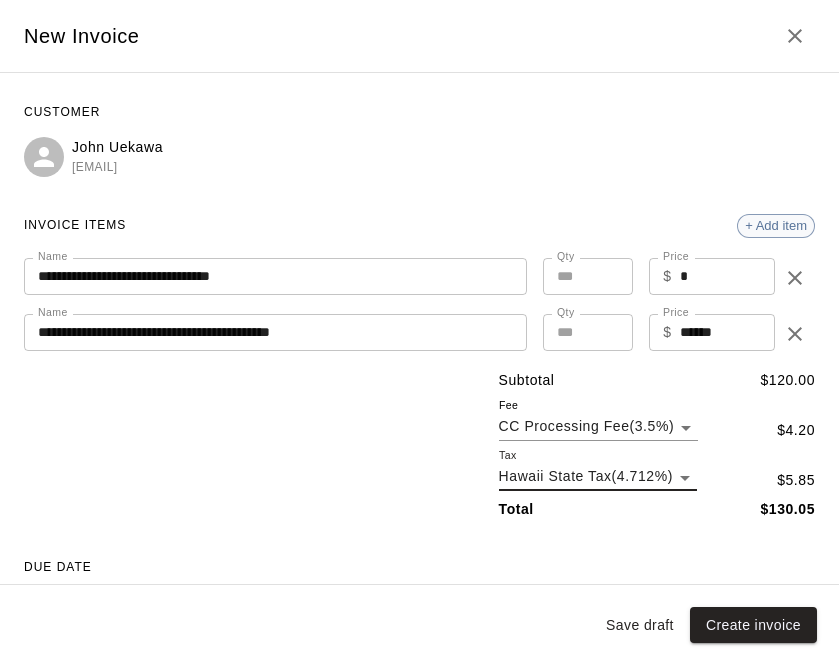 click on "+ Add item" at bounding box center (776, 225) 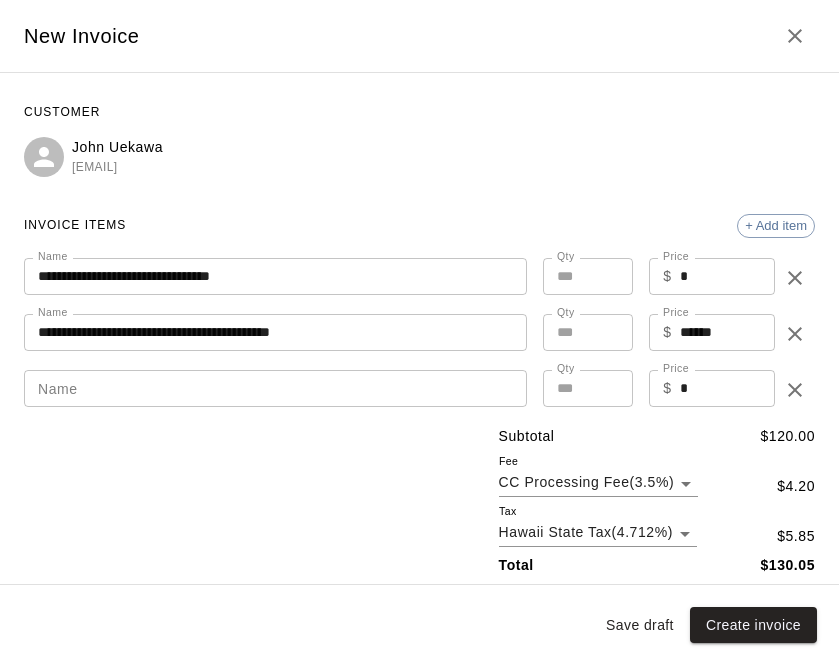 click on "Name" at bounding box center (275, 388) 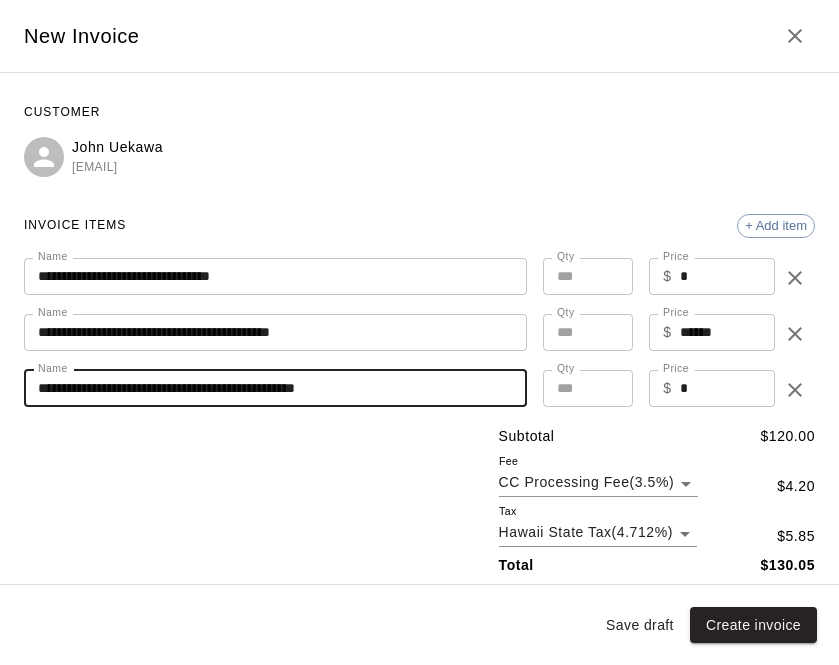 type on "**********" 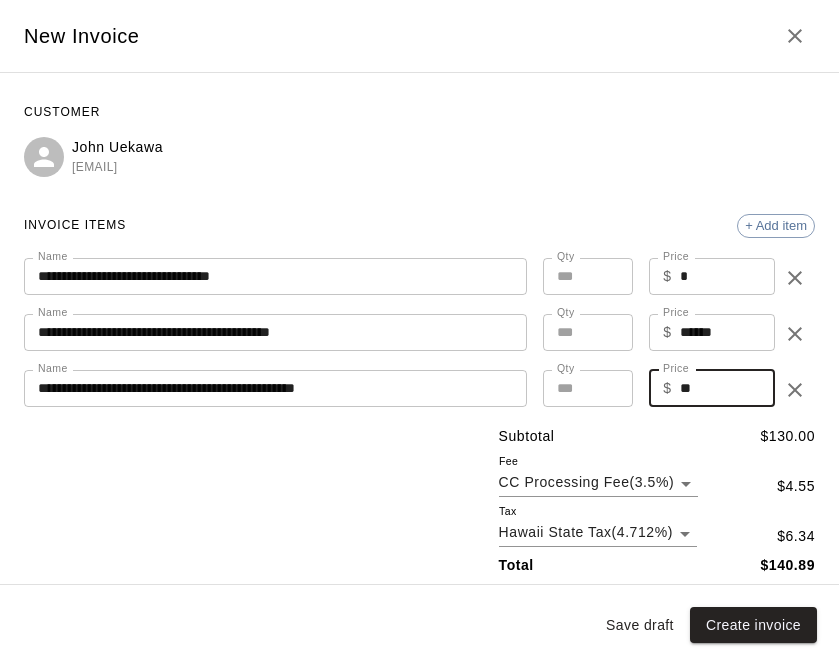type on "**" 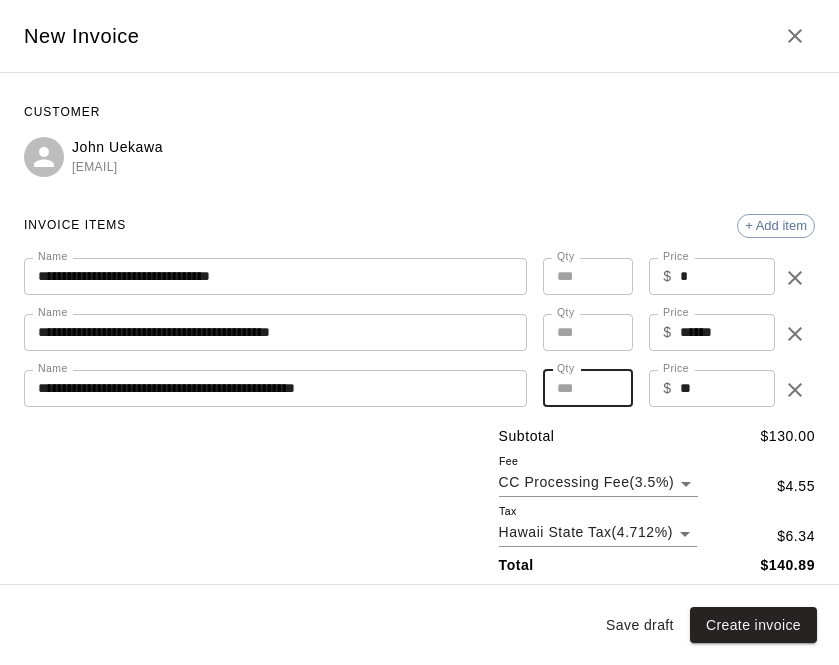 click on "*" at bounding box center (588, 388) 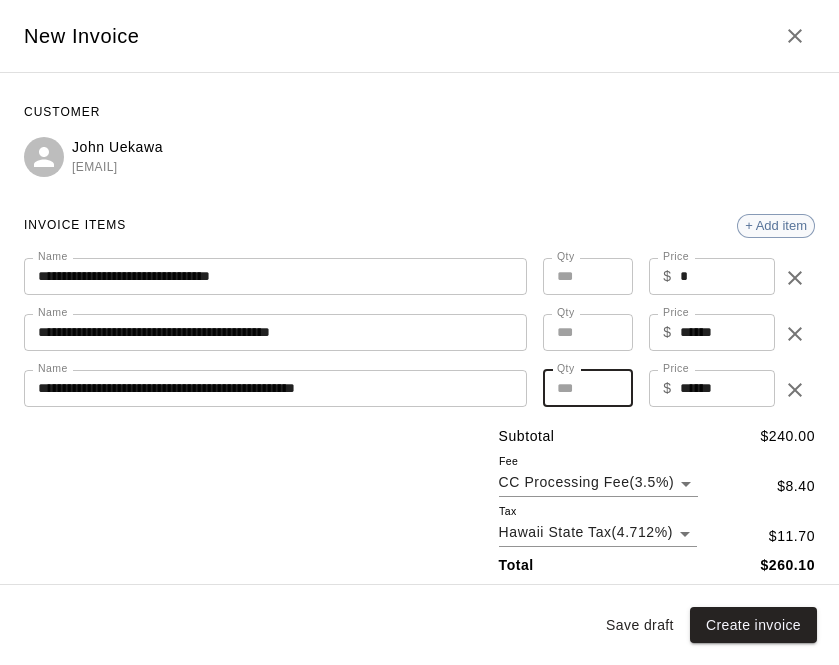type on "**" 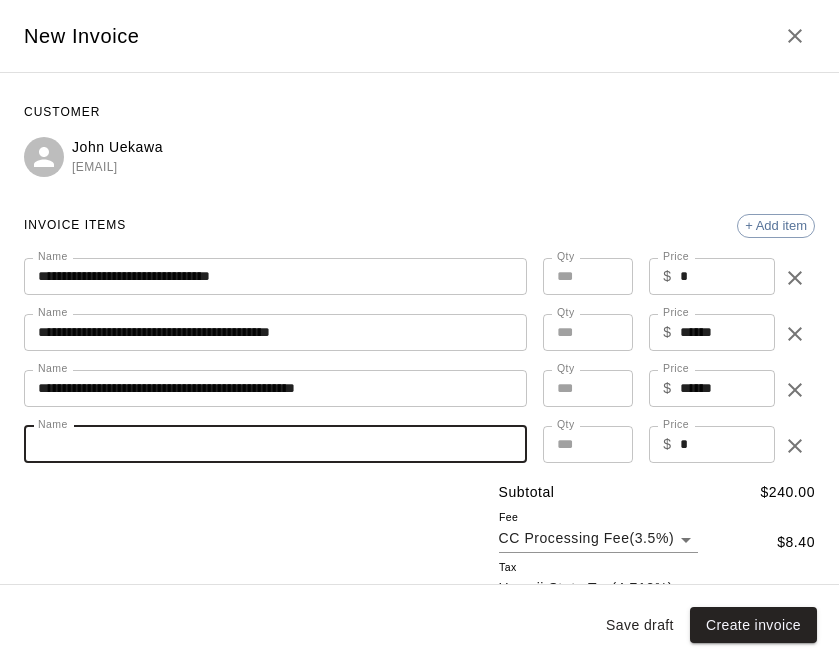 click on "Name" at bounding box center (275, 444) 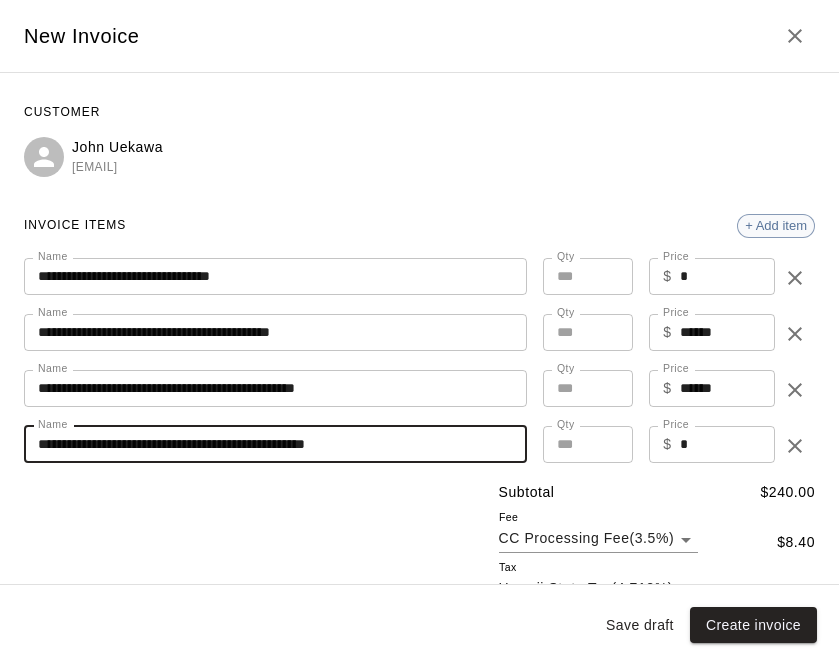 type on "**********" 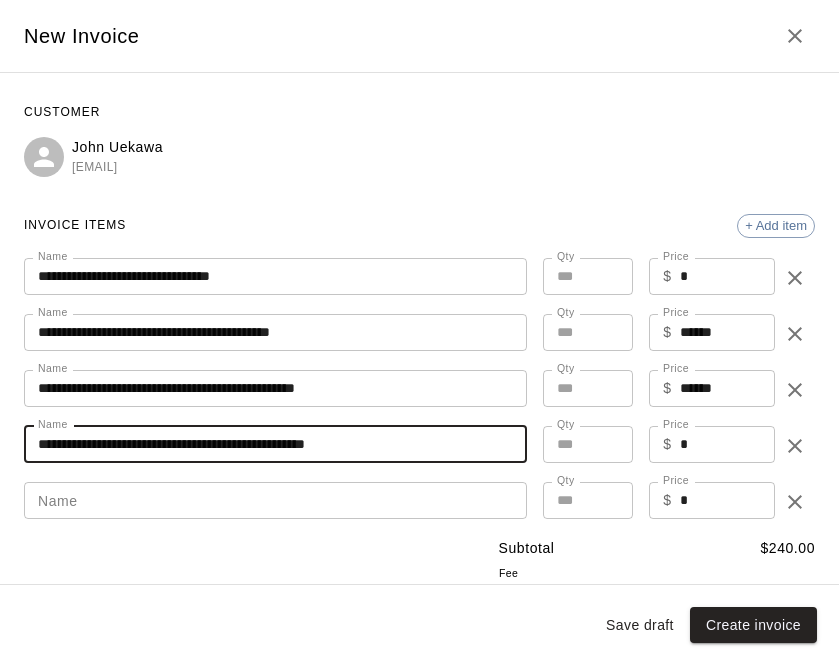 drag, startPoint x: 37, startPoint y: 446, endPoint x: 414, endPoint y: 446, distance: 377 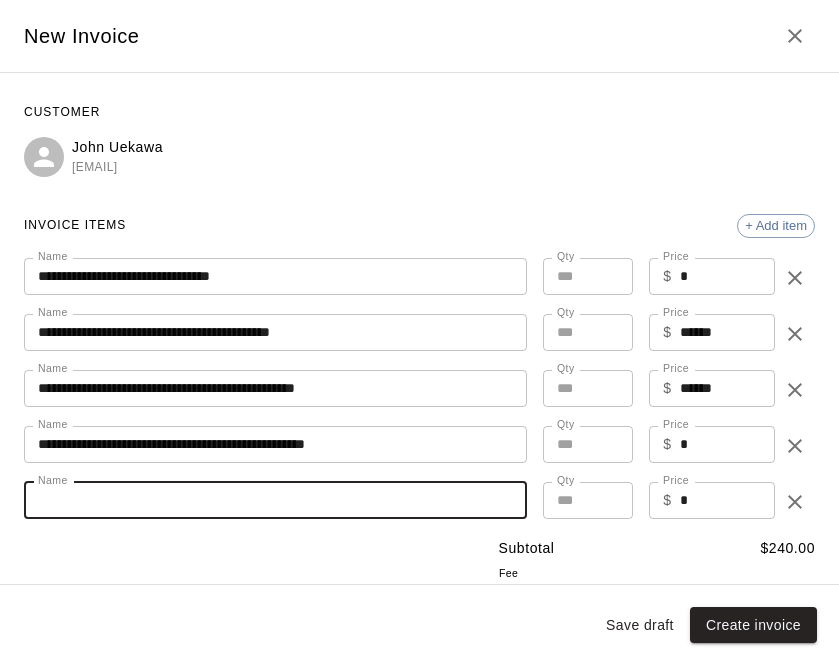 paste on "**********" 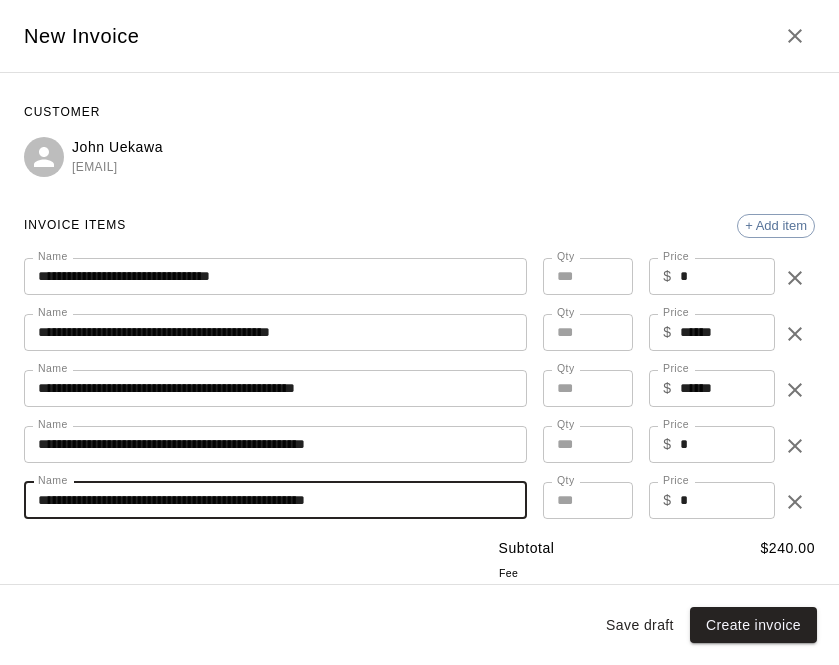 type on "**********" 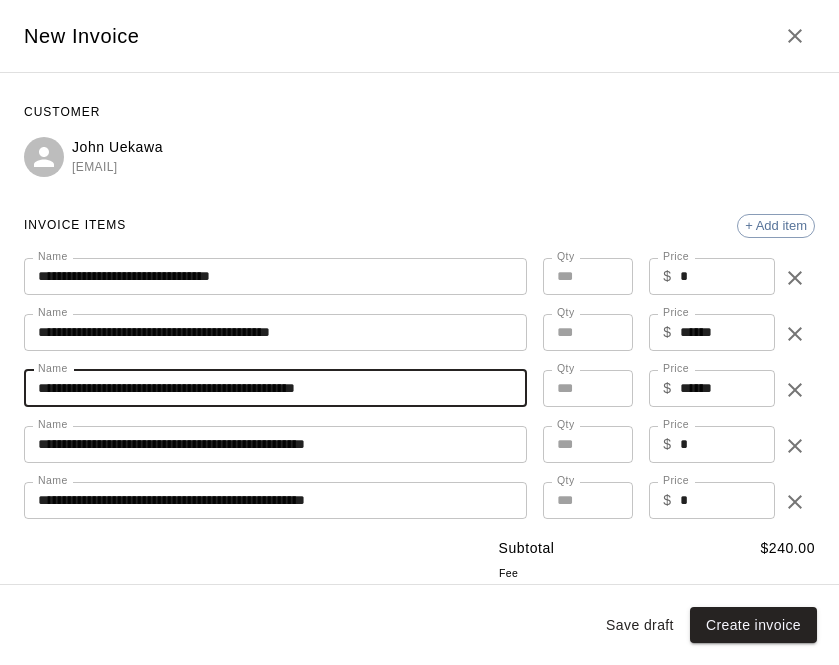 drag, startPoint x: 39, startPoint y: 389, endPoint x: 382, endPoint y: 388, distance: 343.00146 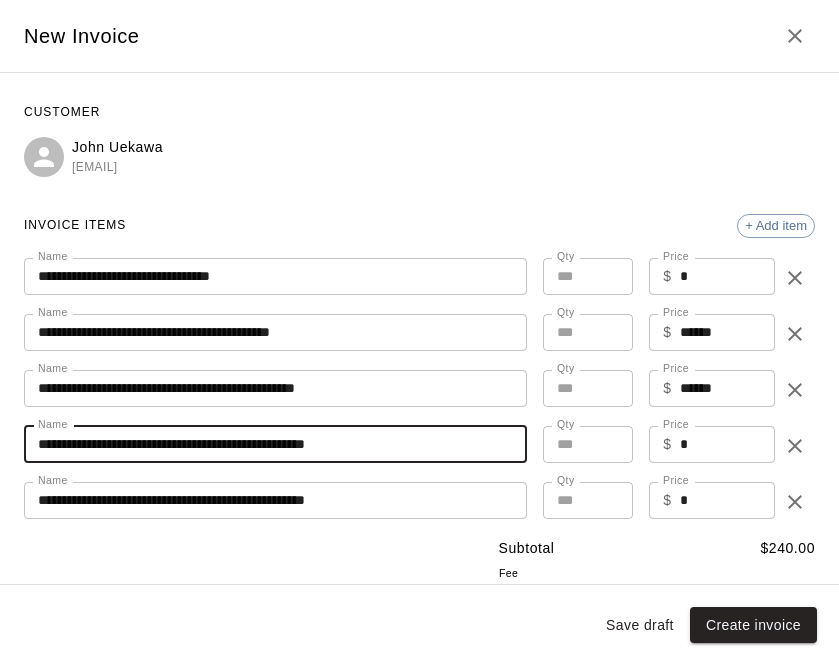 drag, startPoint x: 37, startPoint y: 440, endPoint x: 424, endPoint y: 440, distance: 387 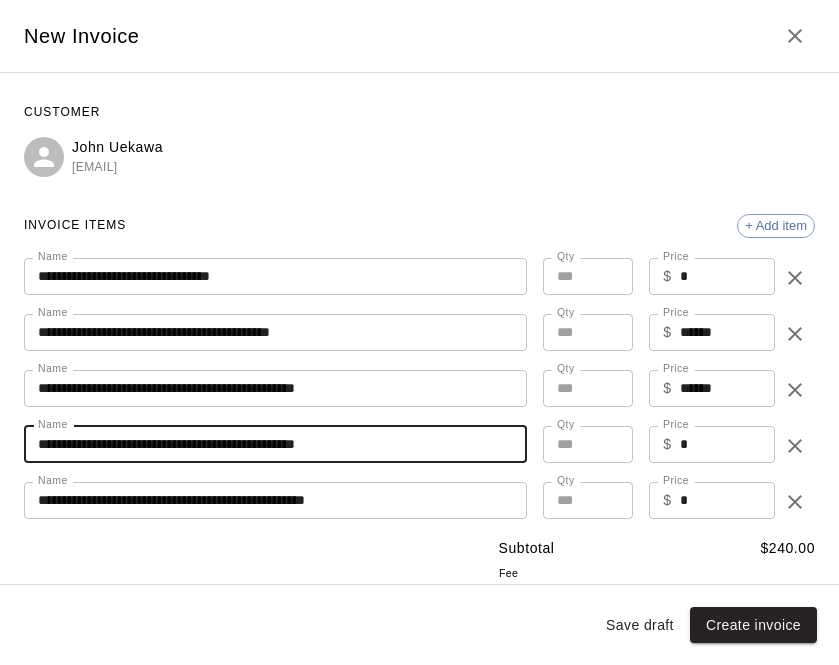type on "**********" 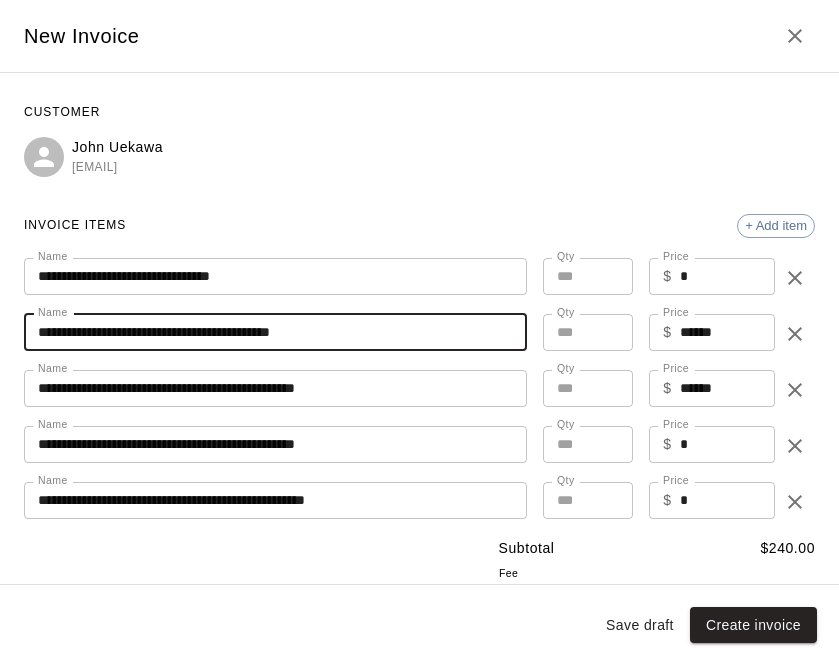 drag, startPoint x: 35, startPoint y: 335, endPoint x: 344, endPoint y: 338, distance: 309.01456 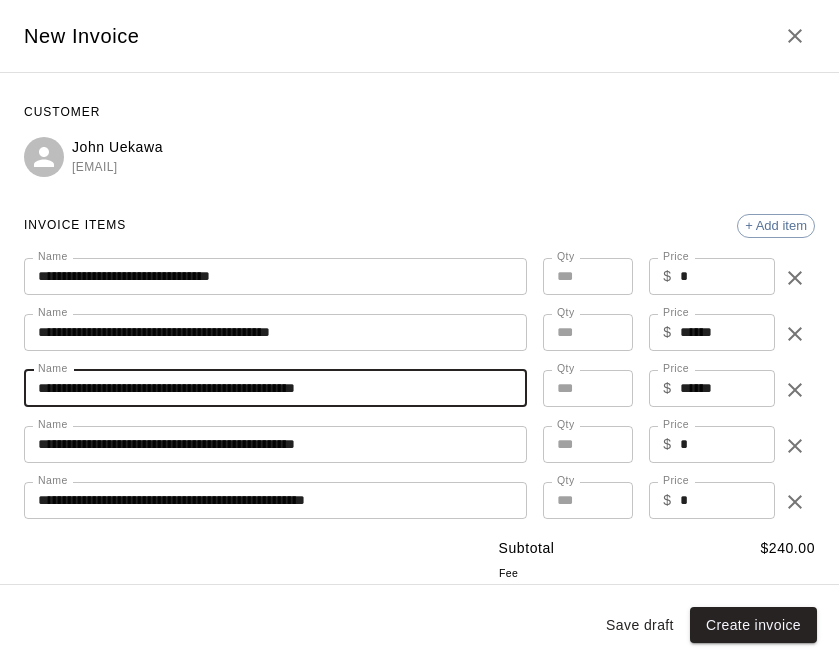 drag, startPoint x: 38, startPoint y: 381, endPoint x: 399, endPoint y: 397, distance: 361.3544 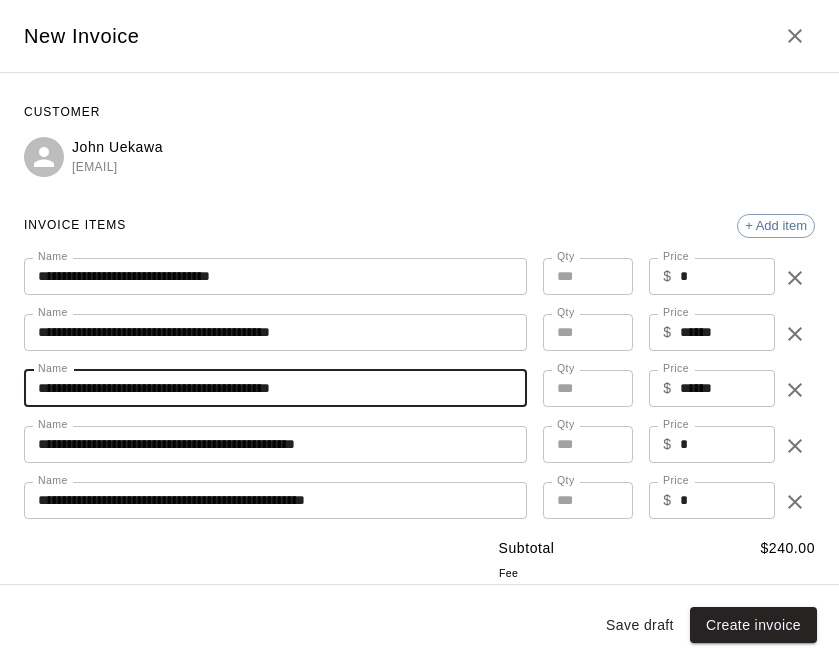 type on "**********" 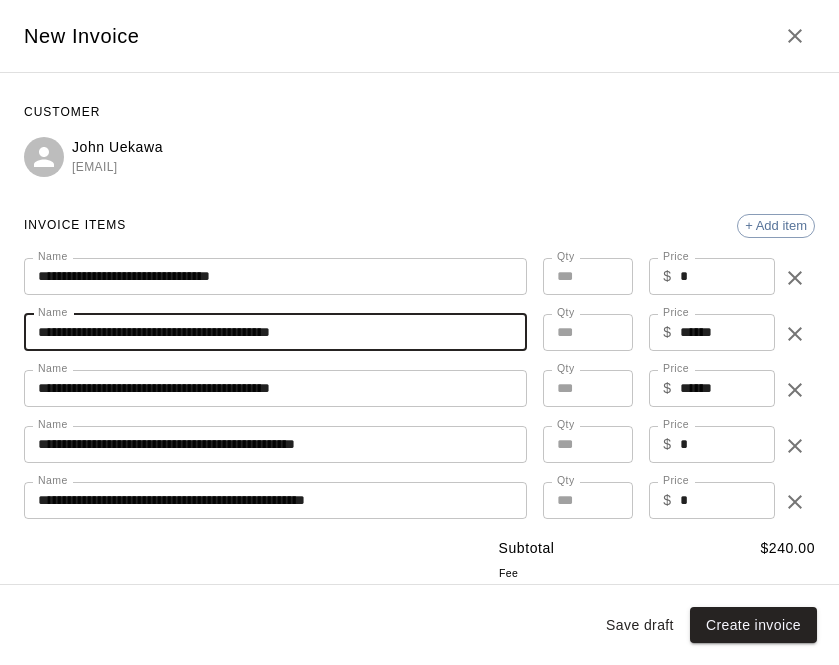 drag, startPoint x: 41, startPoint y: 337, endPoint x: 357, endPoint y: 329, distance: 316.10126 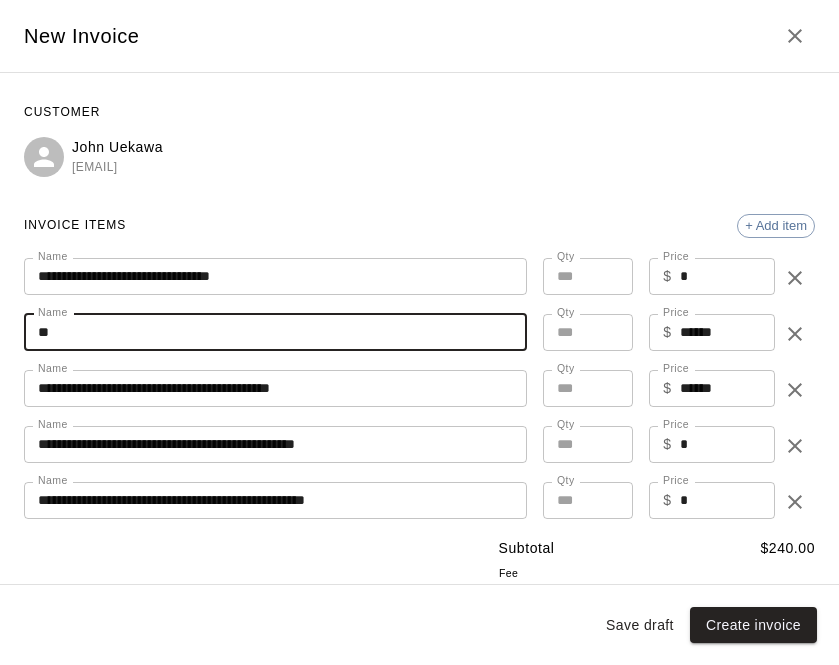 type on "*" 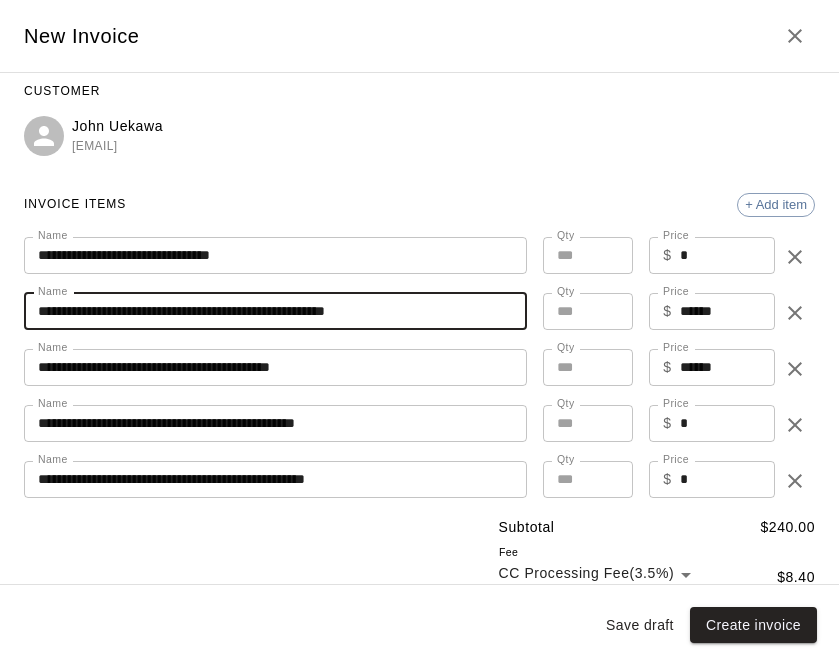 scroll, scrollTop: 25, scrollLeft: 0, axis: vertical 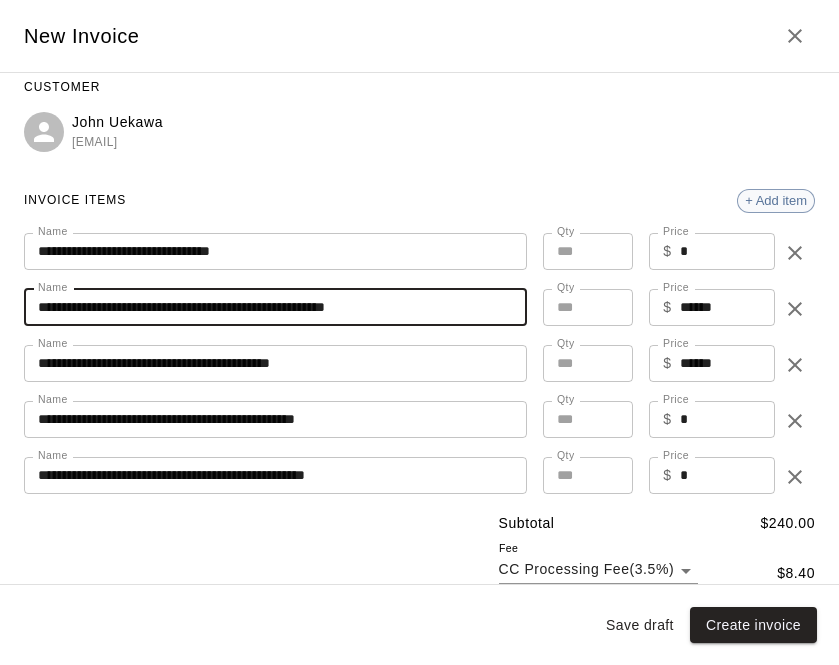 type on "**********" 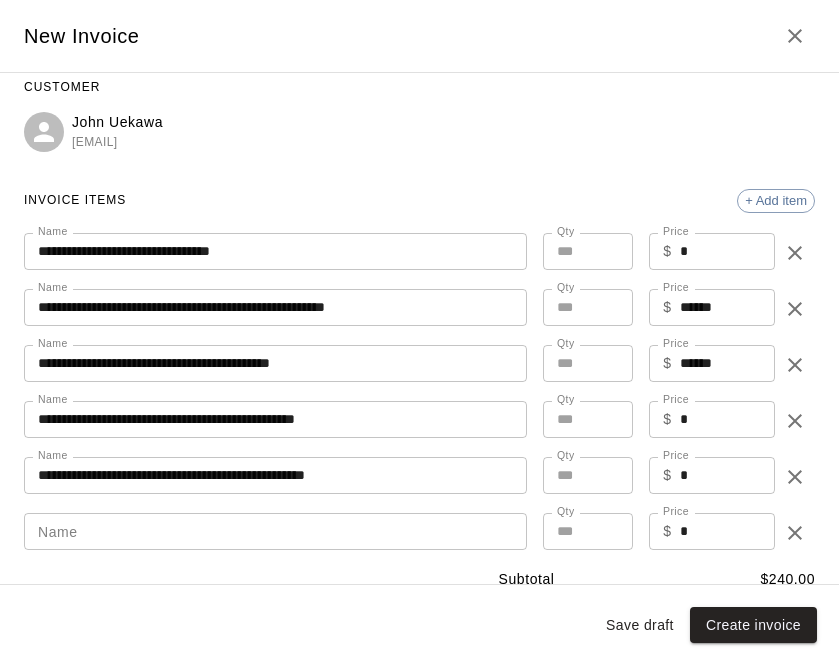 click on "Name" at bounding box center [275, 531] 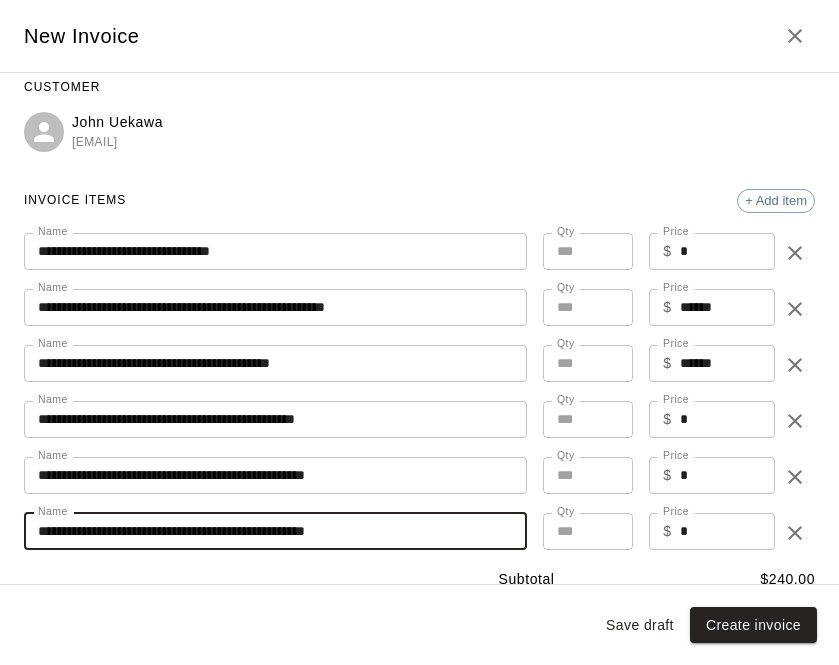 type on "**********" 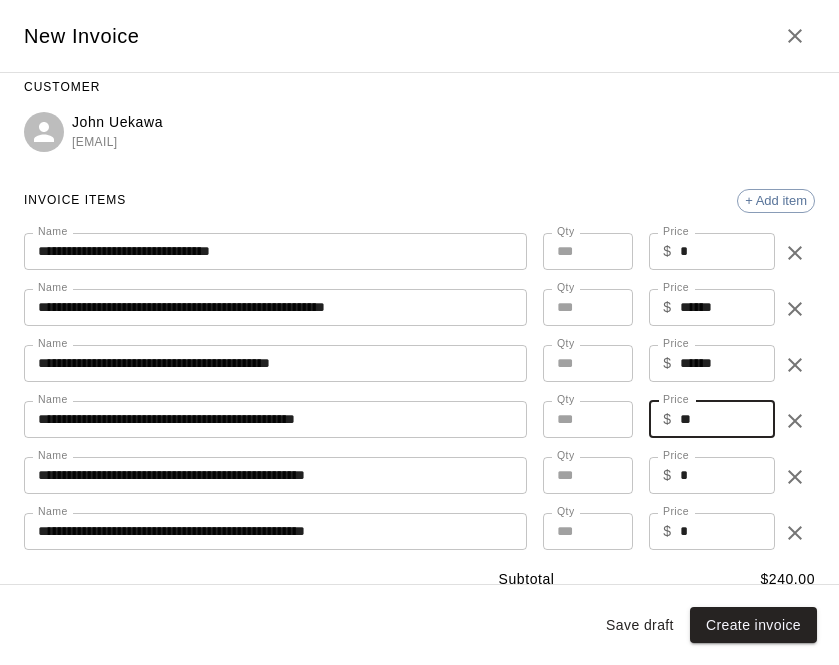 type on "**" 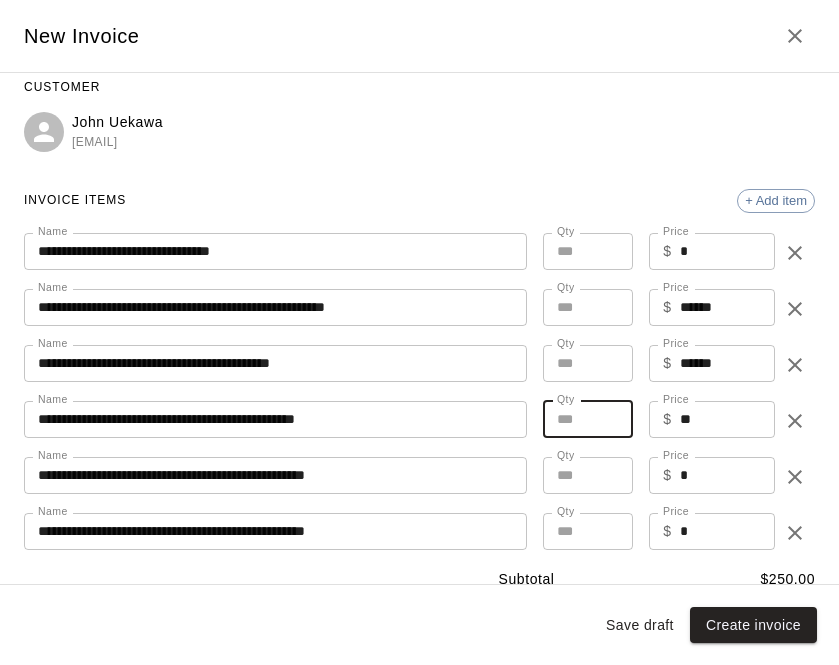 click on "*" at bounding box center [588, 419] 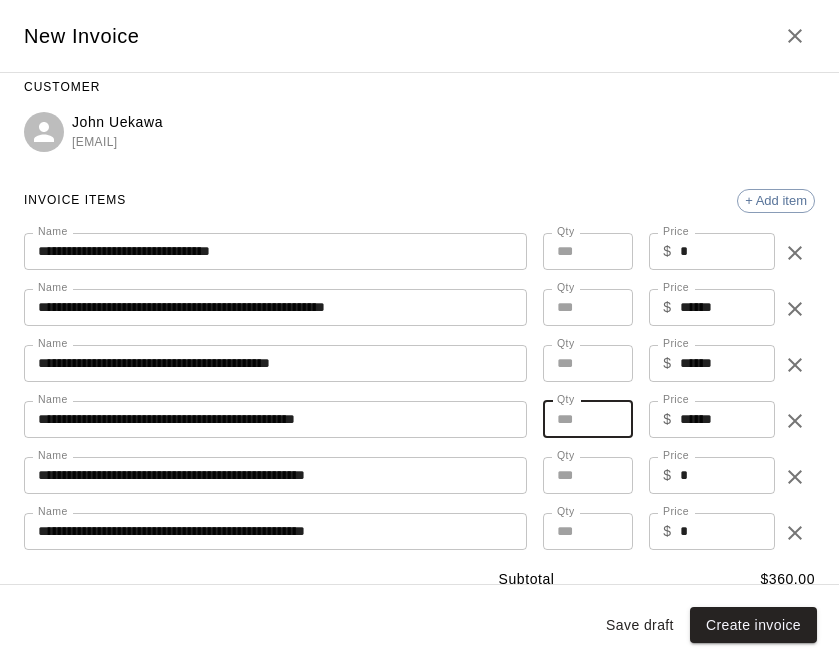 type on "**" 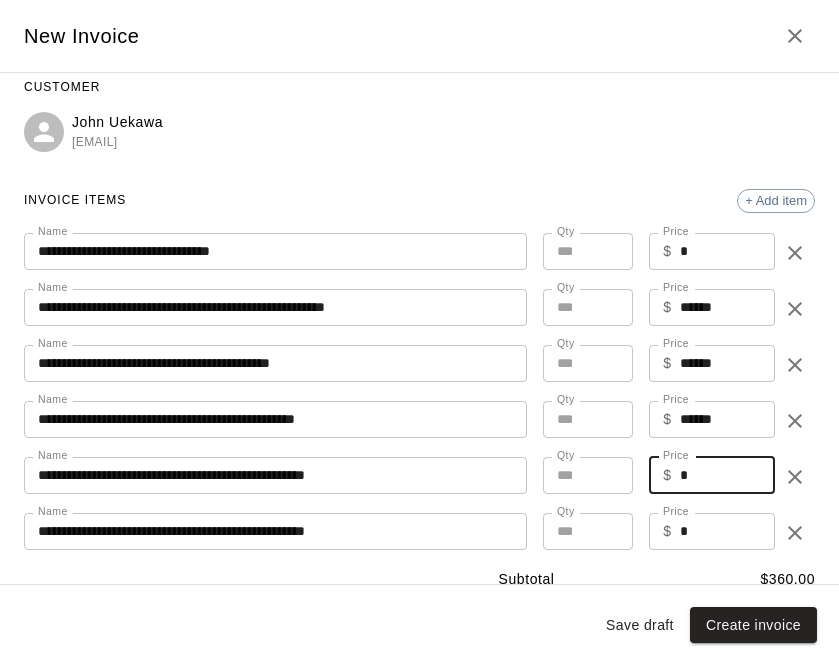 click on "*" at bounding box center (727, 475) 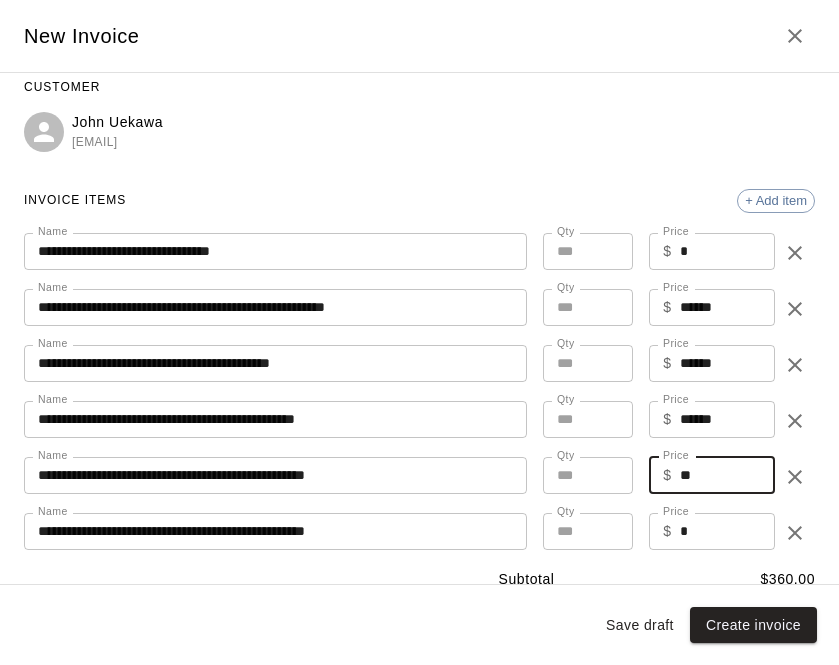 type on "**" 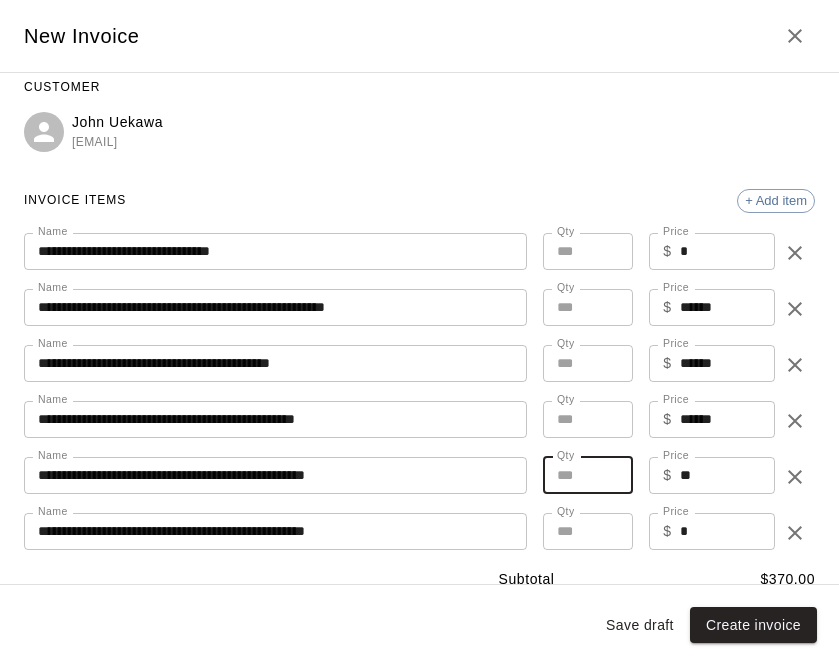 click on "*" at bounding box center [588, 475] 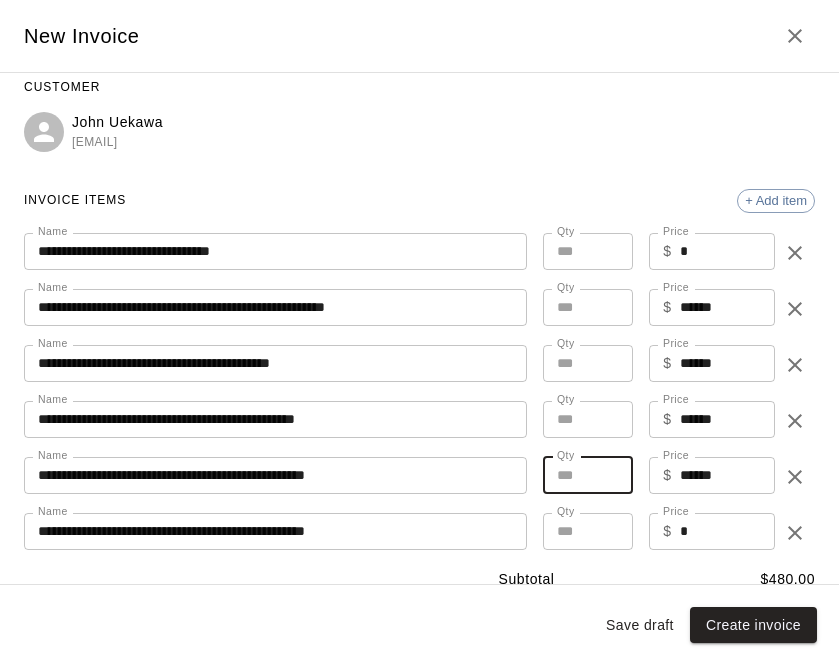 type on "**" 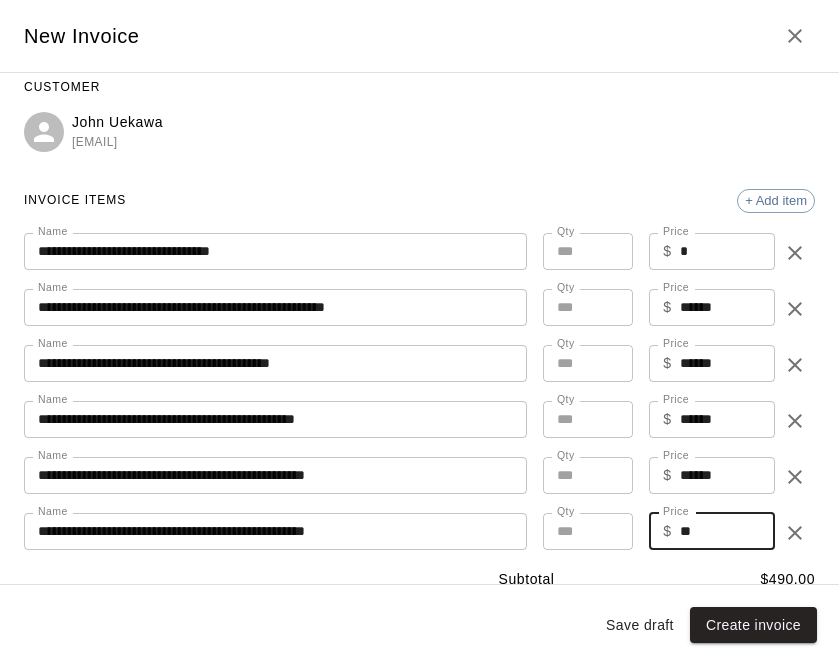 type on "**" 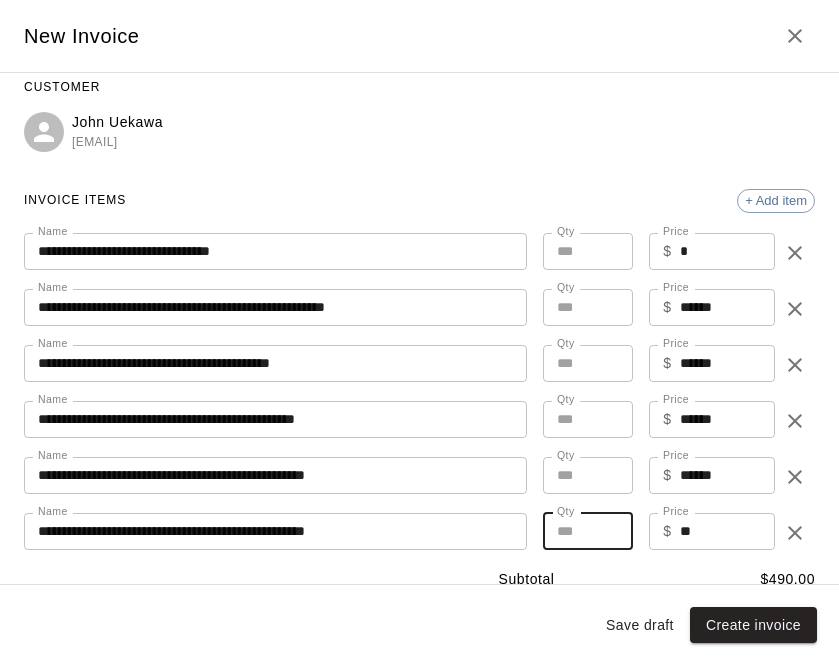 type on "**" 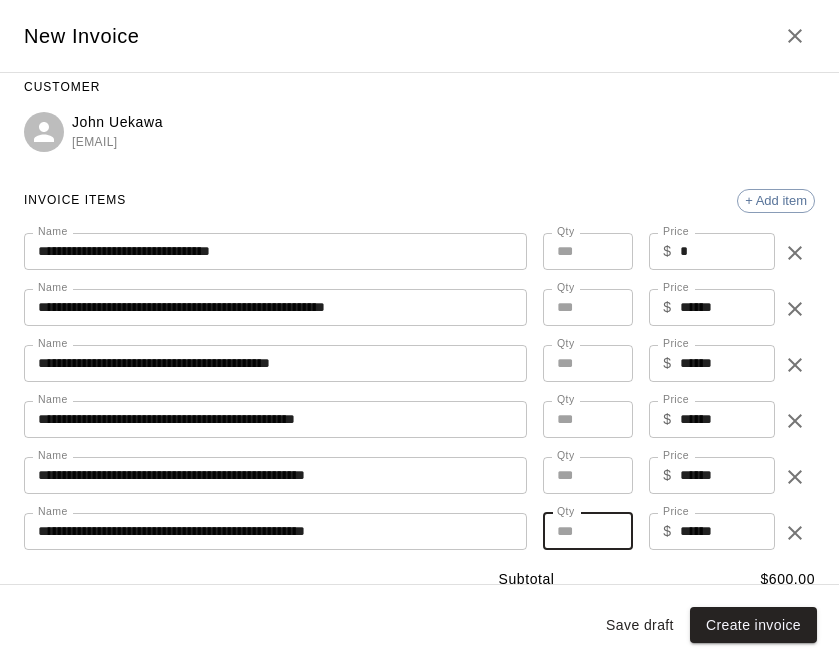 type on "**" 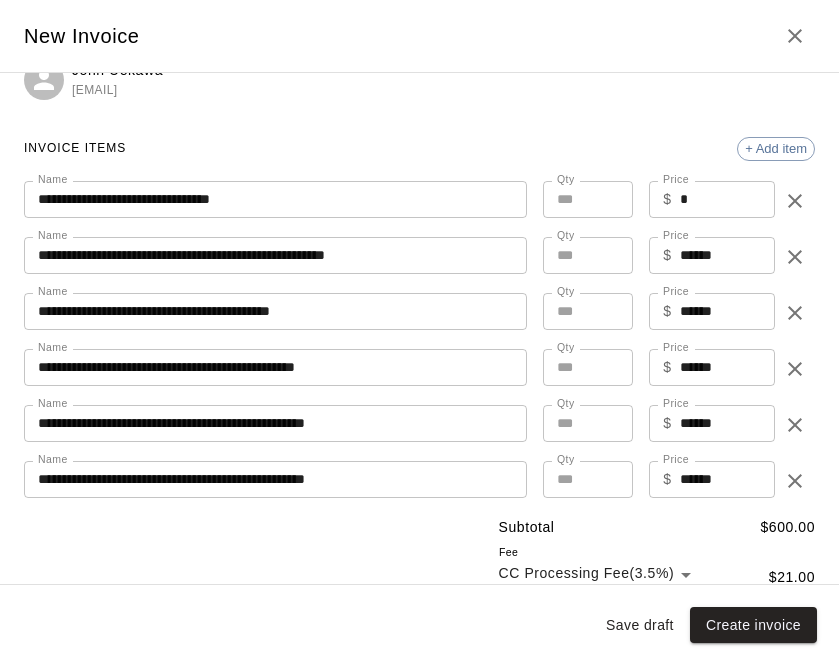 scroll, scrollTop: 87, scrollLeft: 0, axis: vertical 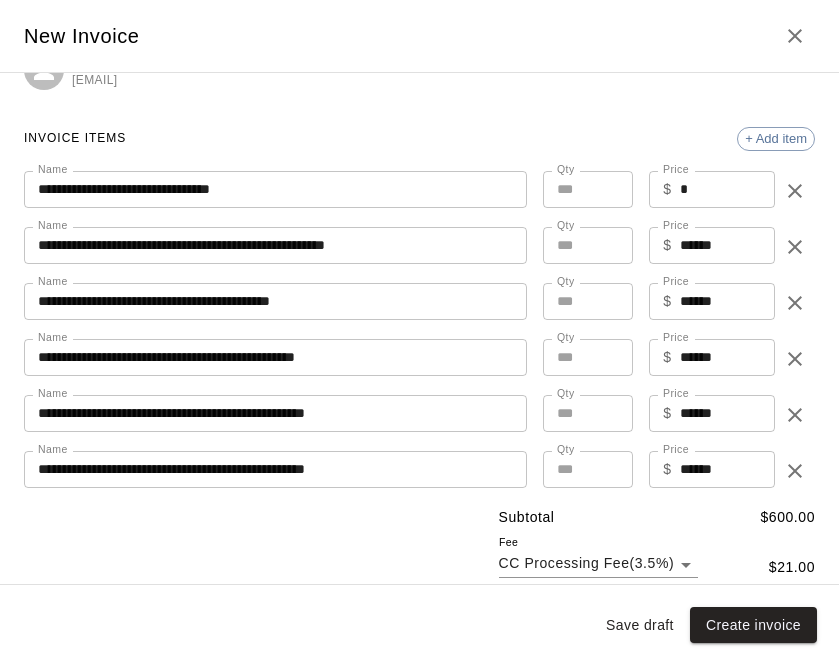 click on "Save draft" at bounding box center (640, 625) 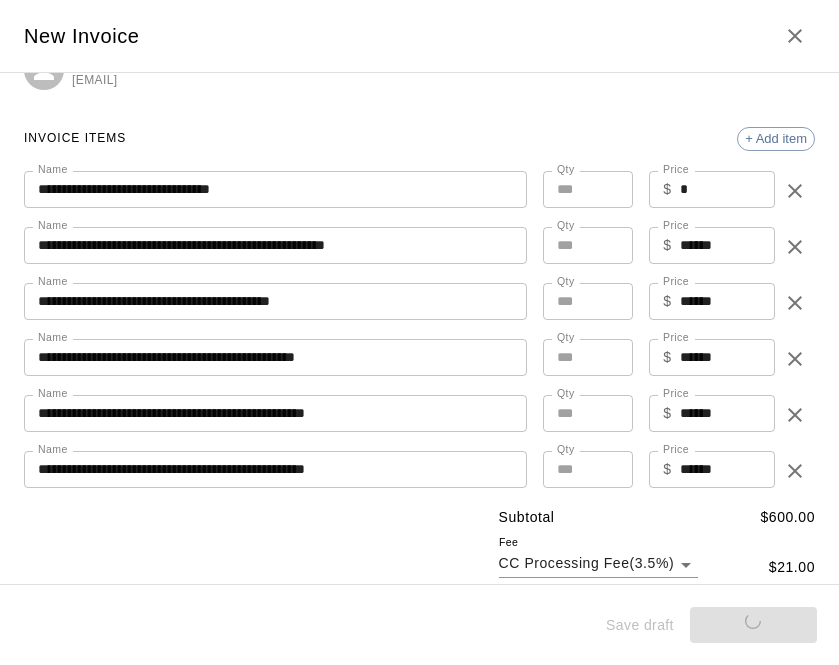 type 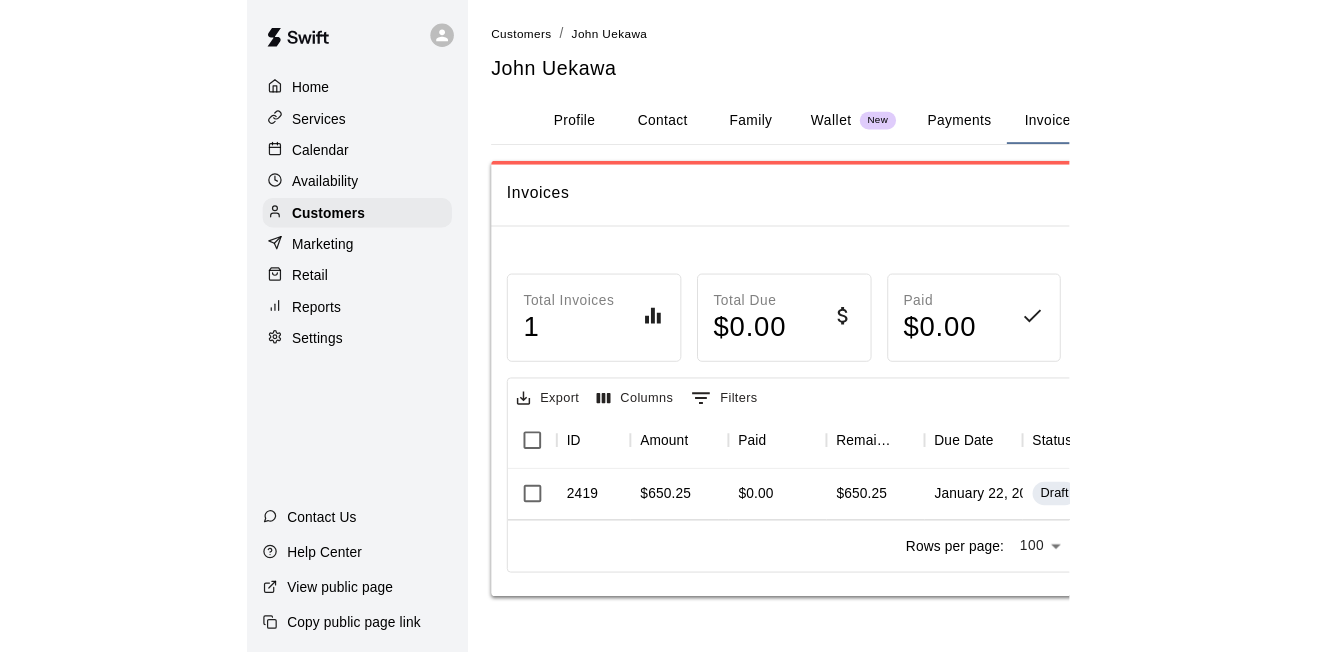 scroll, scrollTop: 0, scrollLeft: 0, axis: both 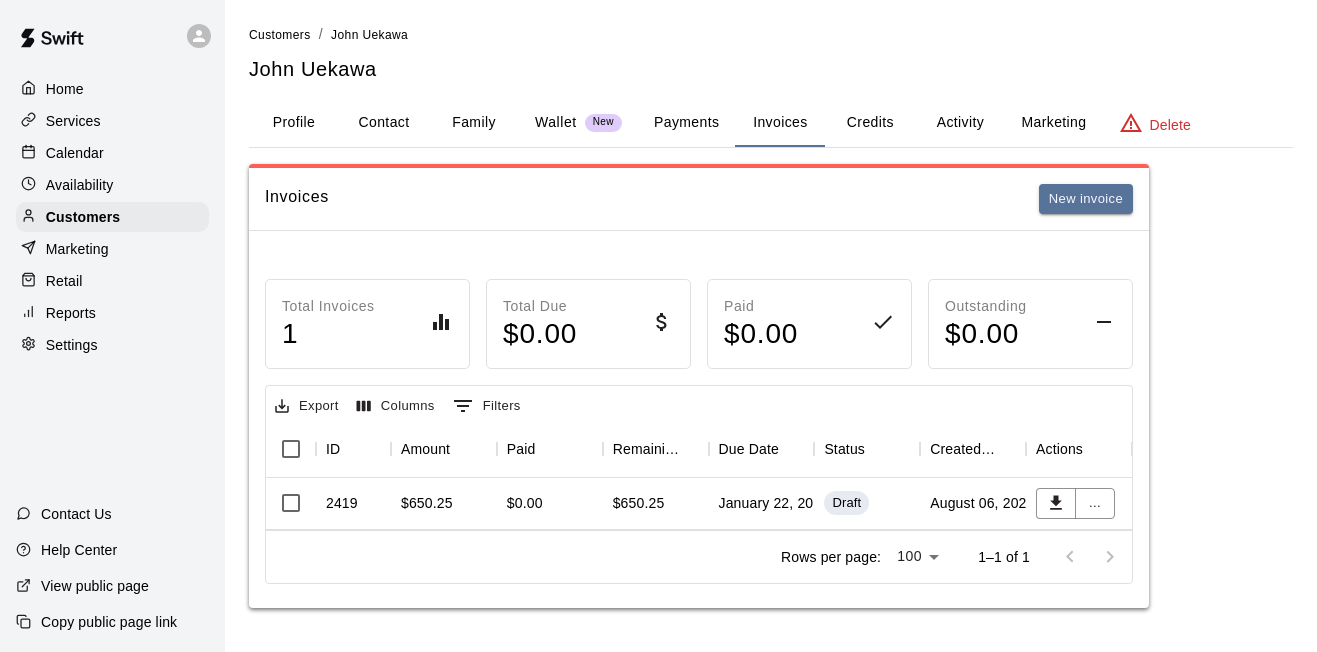 click on "Availability" at bounding box center [80, 185] 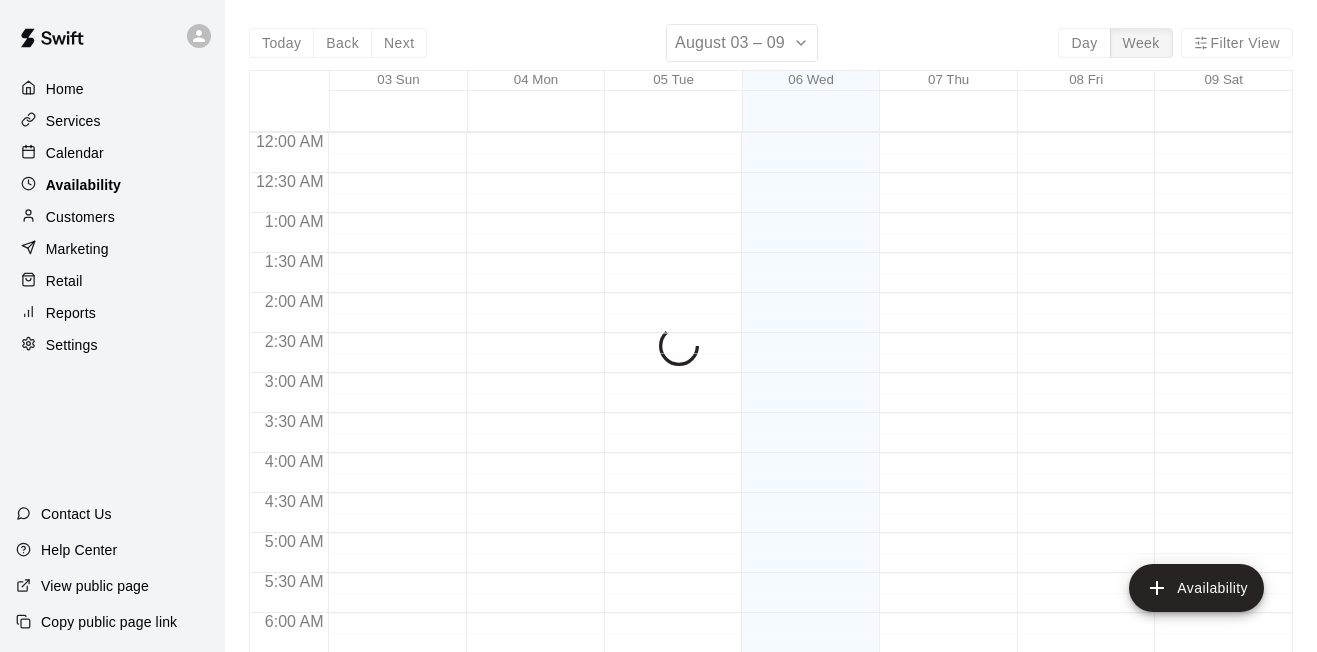 scroll, scrollTop: 791, scrollLeft: 0, axis: vertical 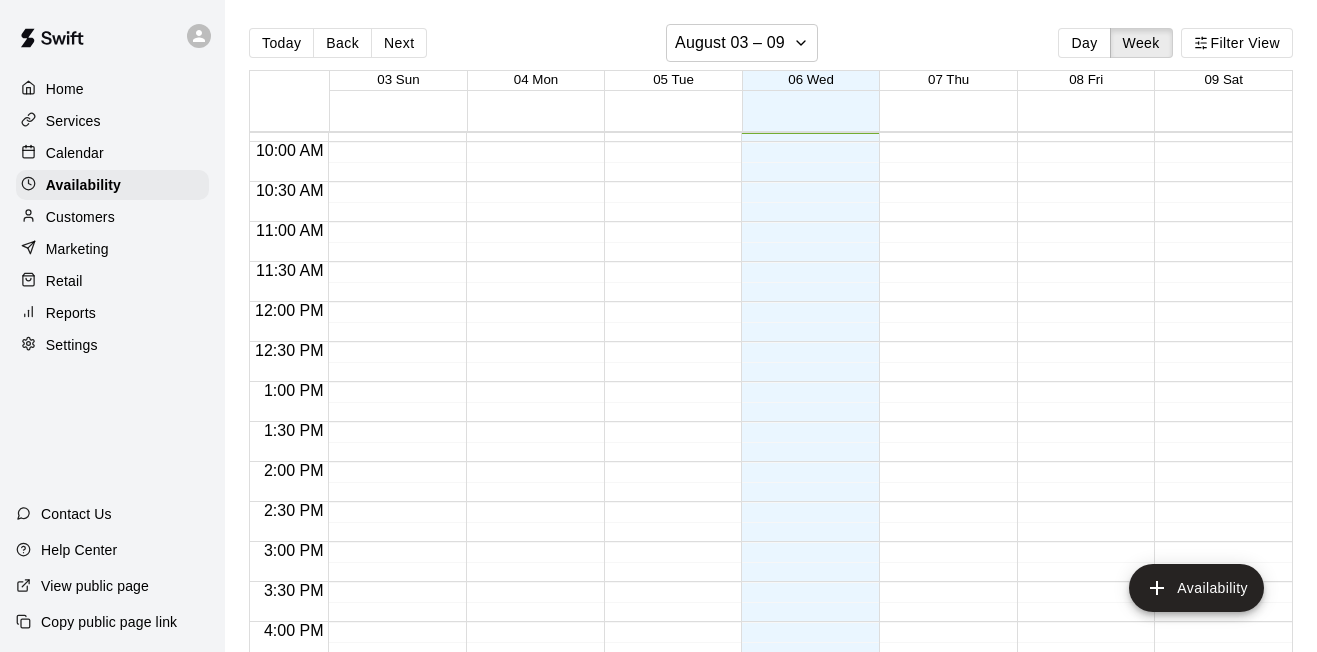 click on "Customers" at bounding box center [112, 217] 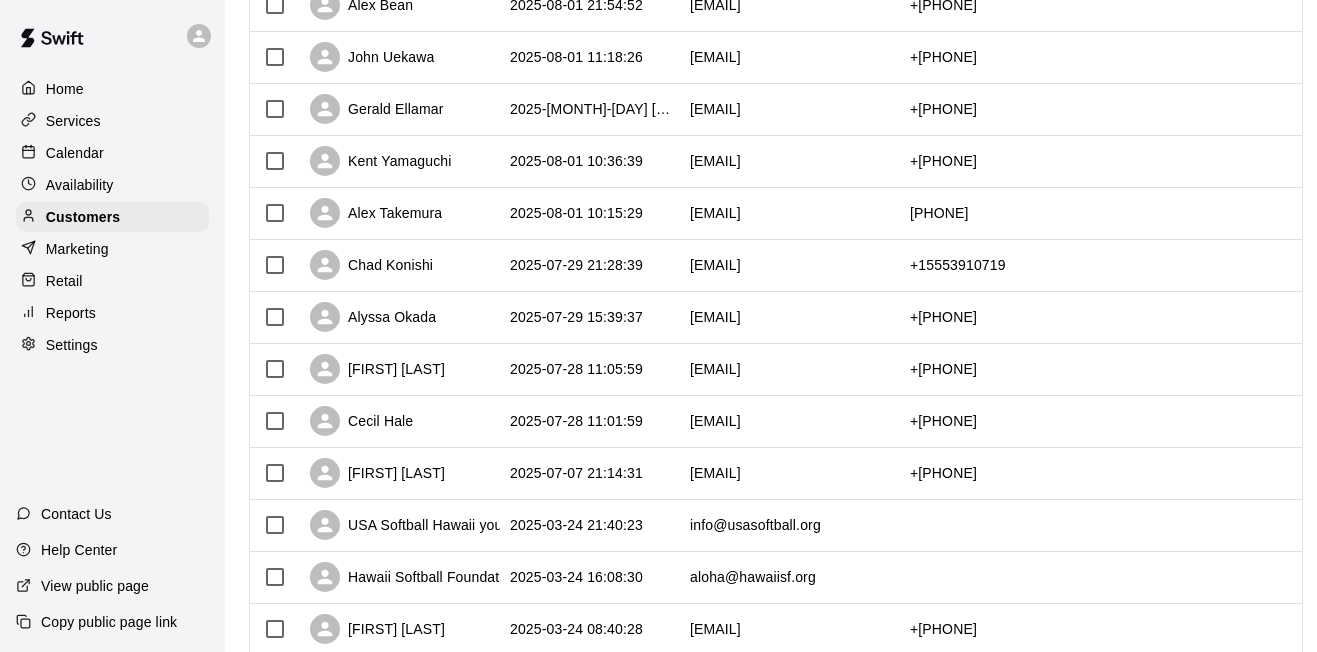 scroll, scrollTop: 563, scrollLeft: 0, axis: vertical 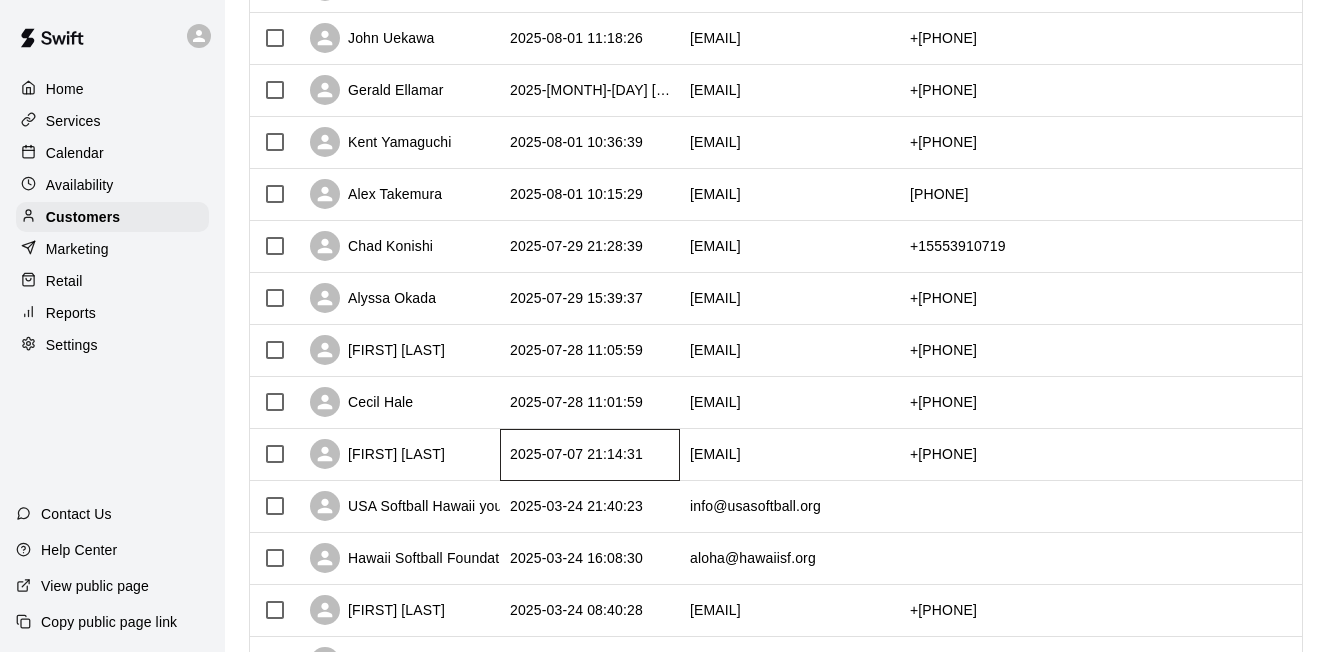 click on "2025-07-07 21:14:31" at bounding box center (576, 454) 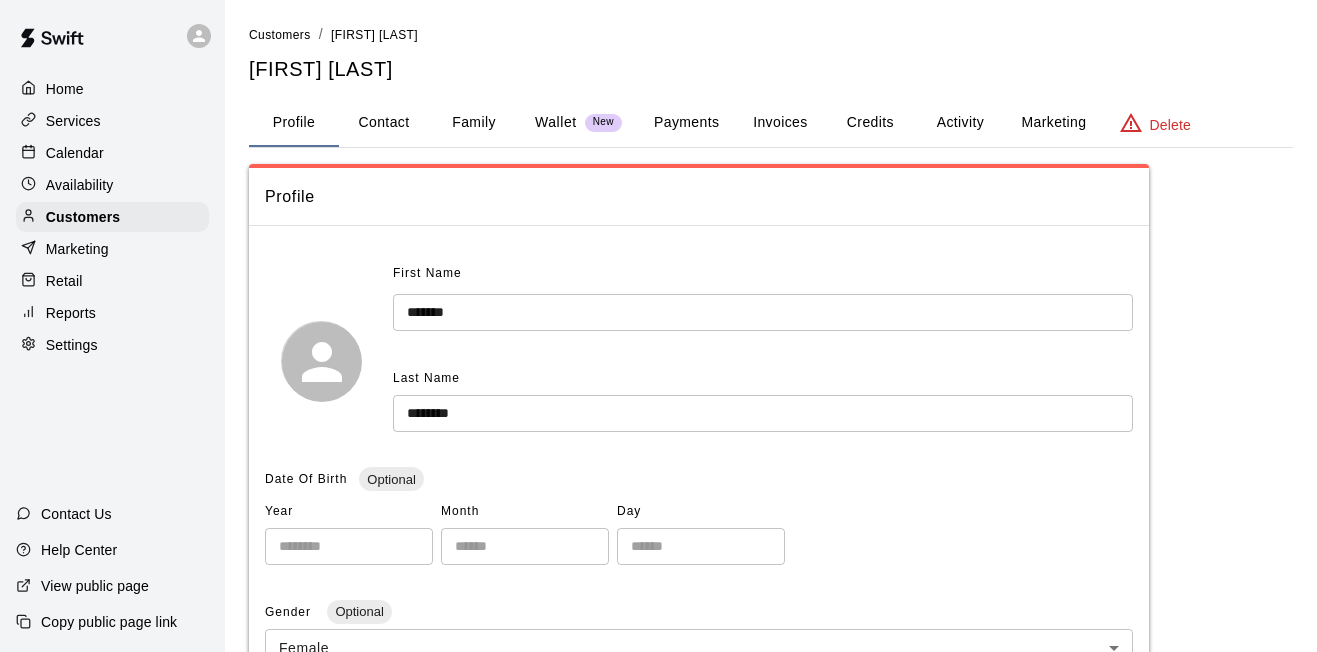 scroll, scrollTop: 0, scrollLeft: 0, axis: both 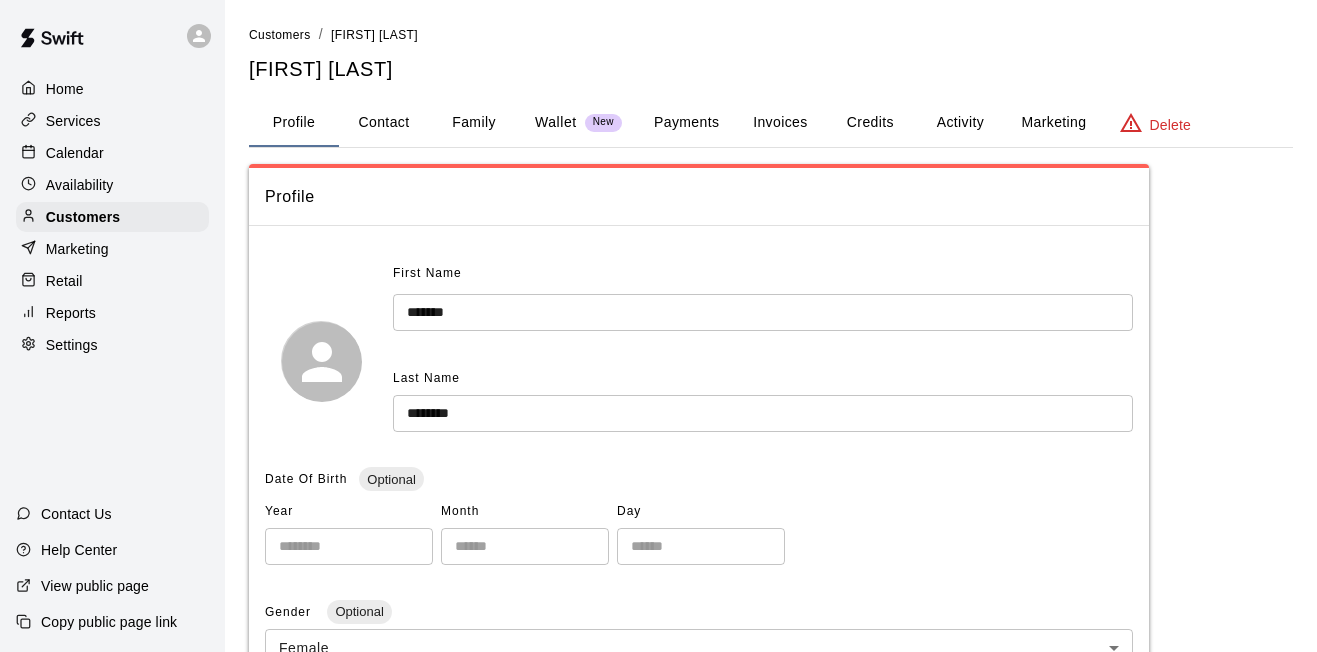click on "Invoices" at bounding box center (780, 123) 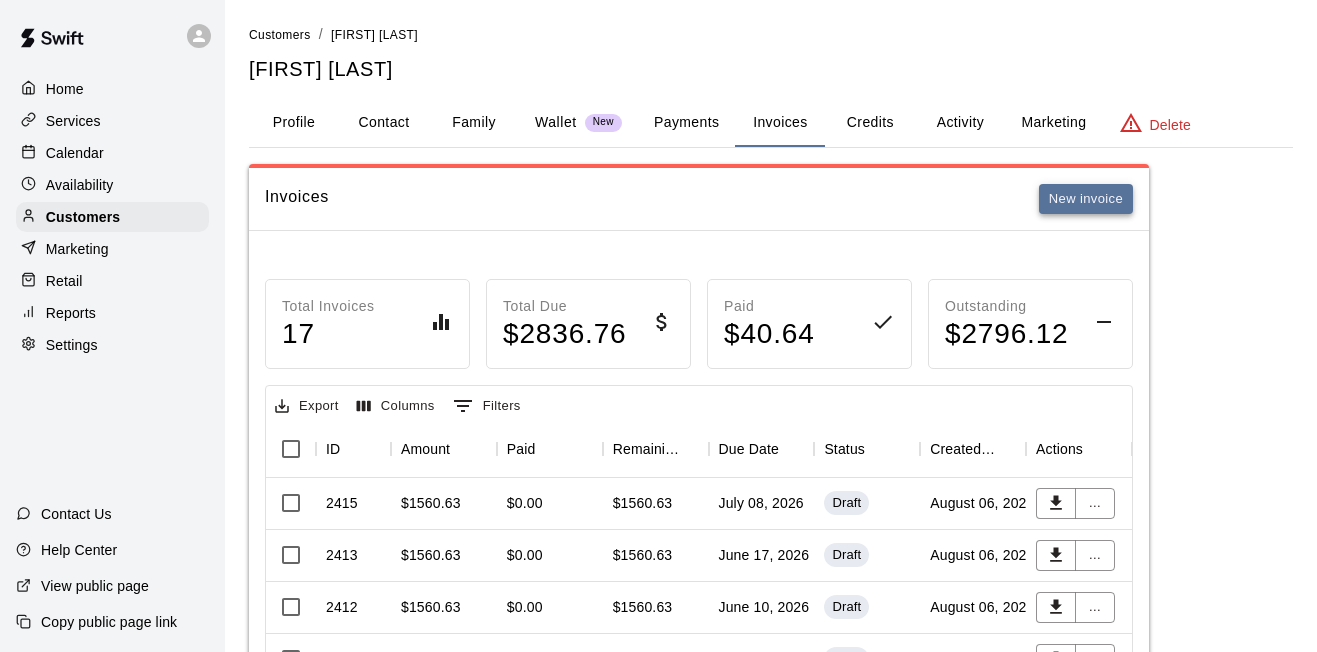 click on "New invoice" at bounding box center [1086, 199] 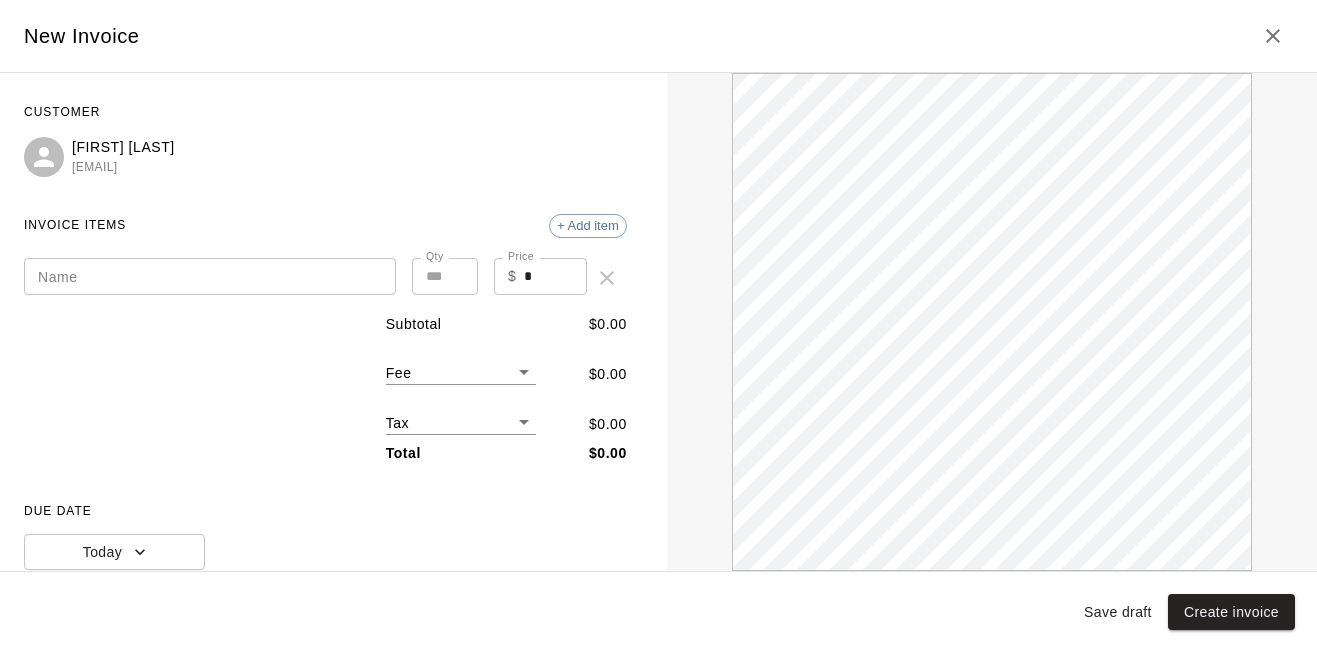 scroll, scrollTop: 0, scrollLeft: 0, axis: both 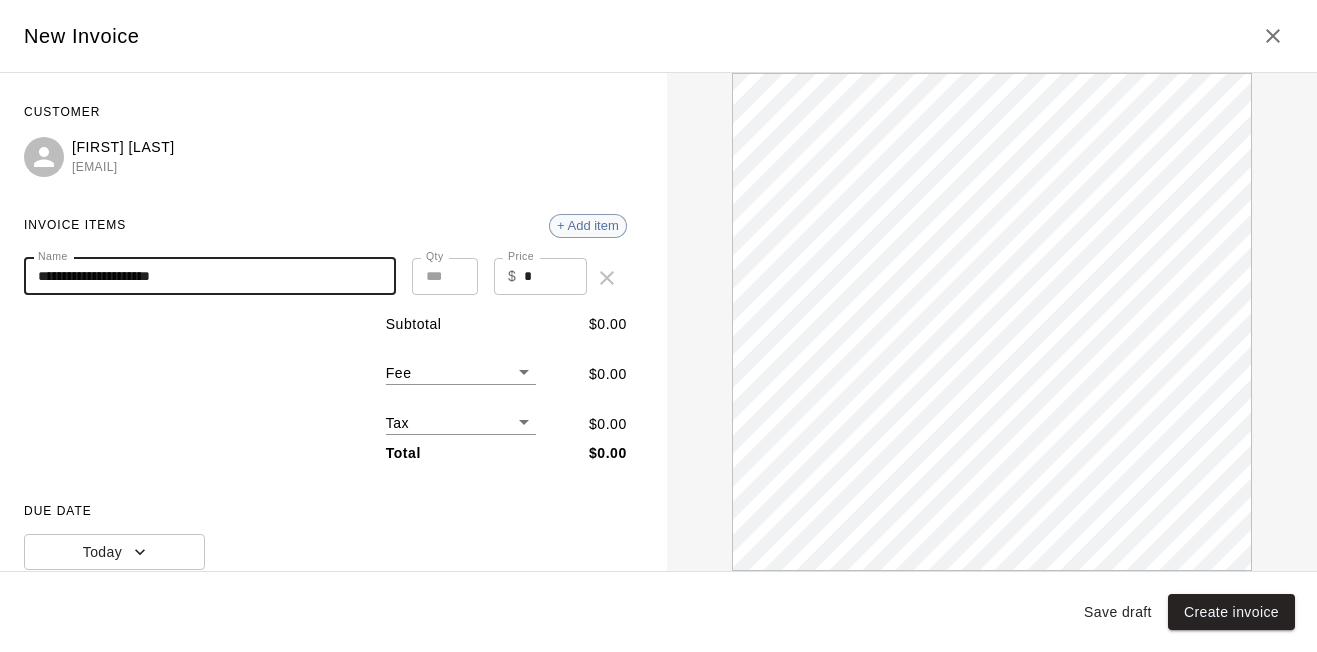 type on "**********" 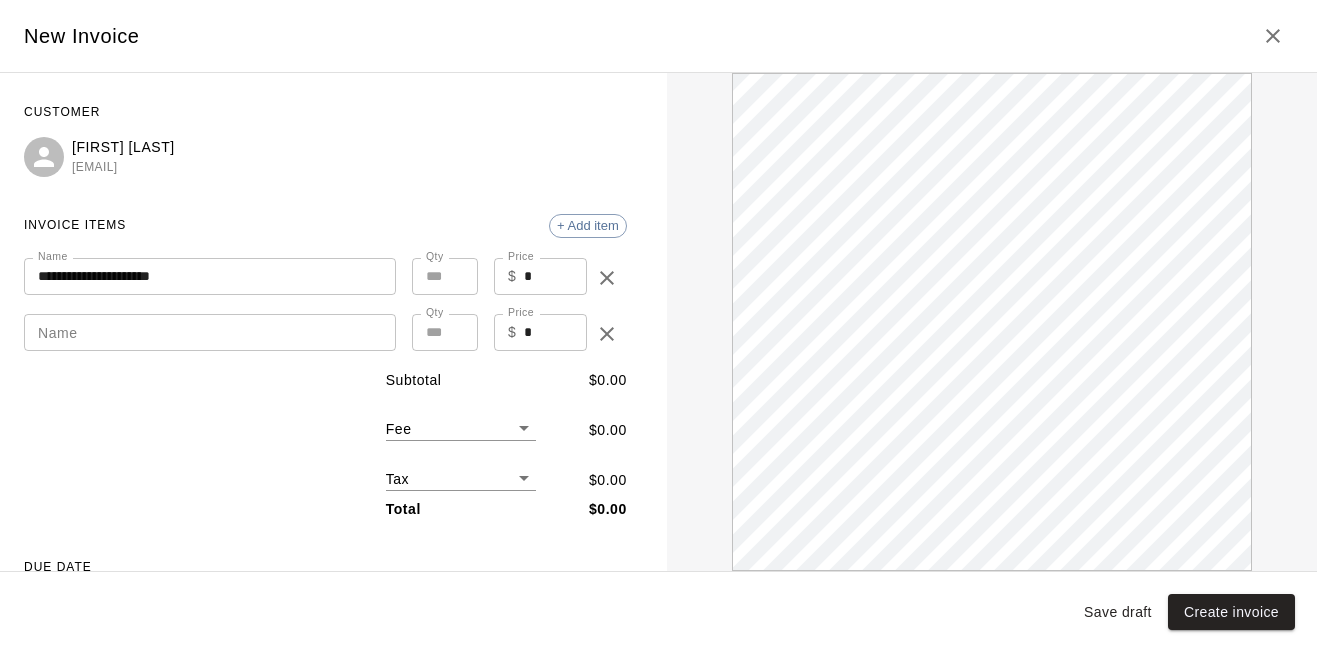 scroll, scrollTop: 0, scrollLeft: 0, axis: both 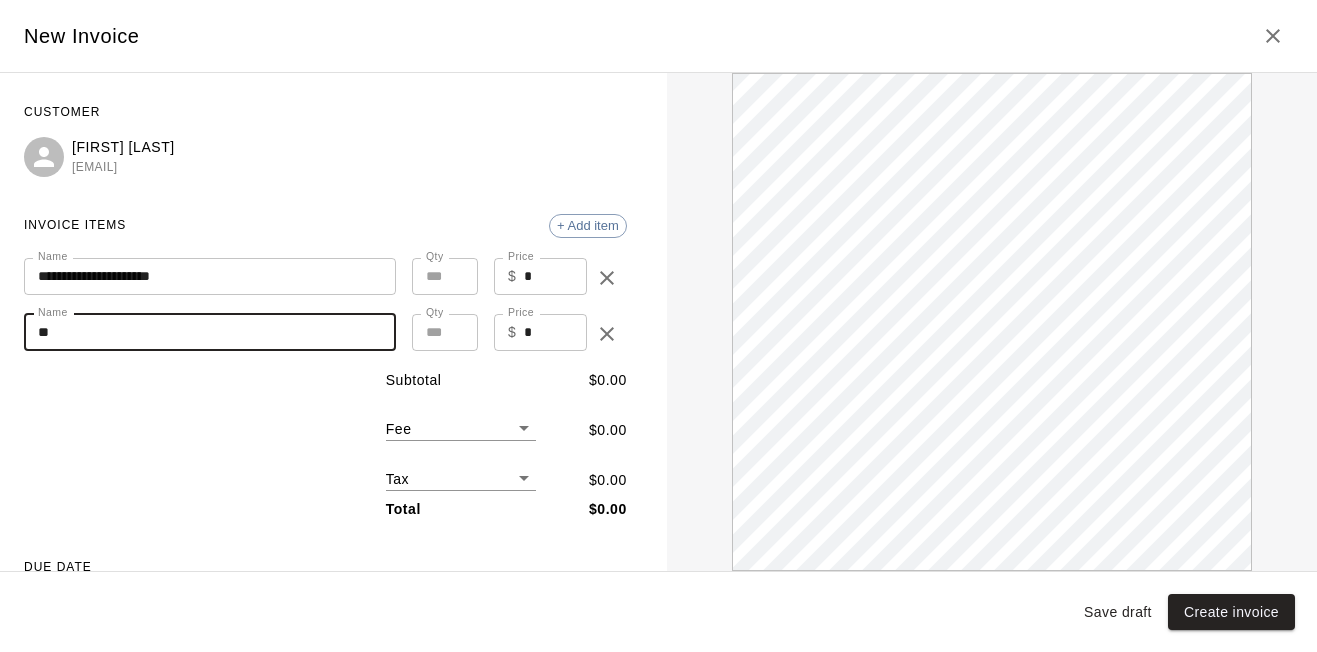 type on "*" 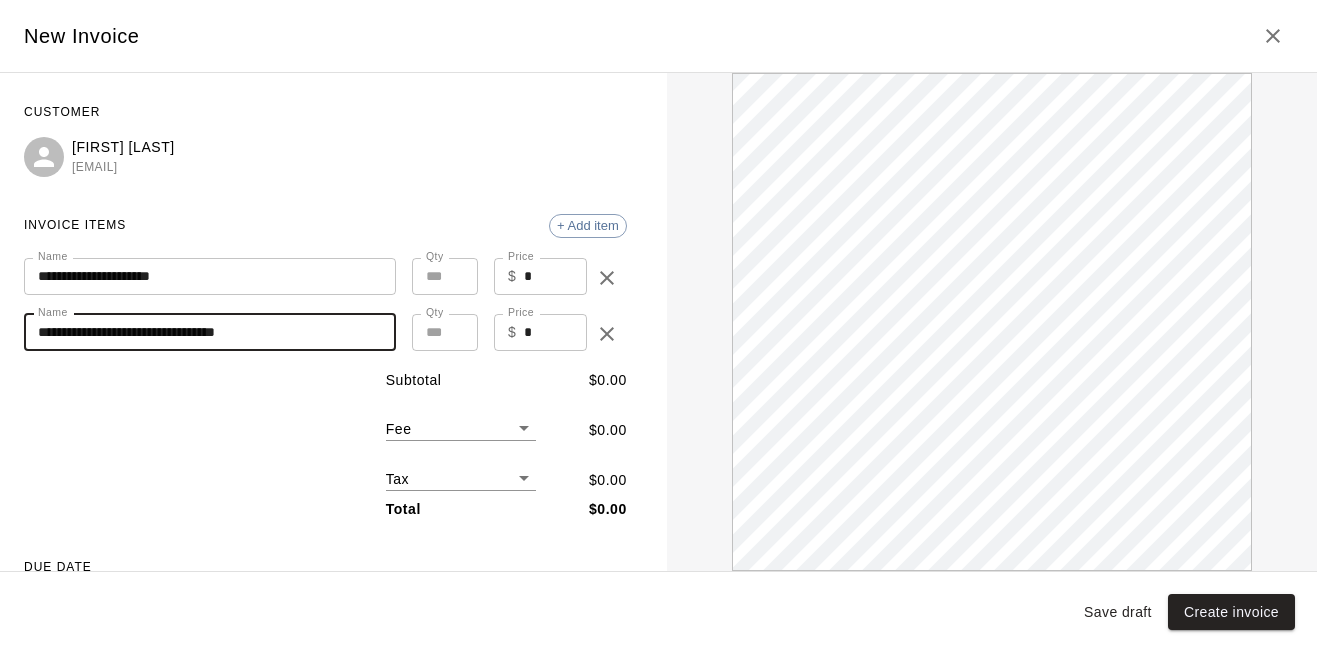 scroll, scrollTop: 0, scrollLeft: 0, axis: both 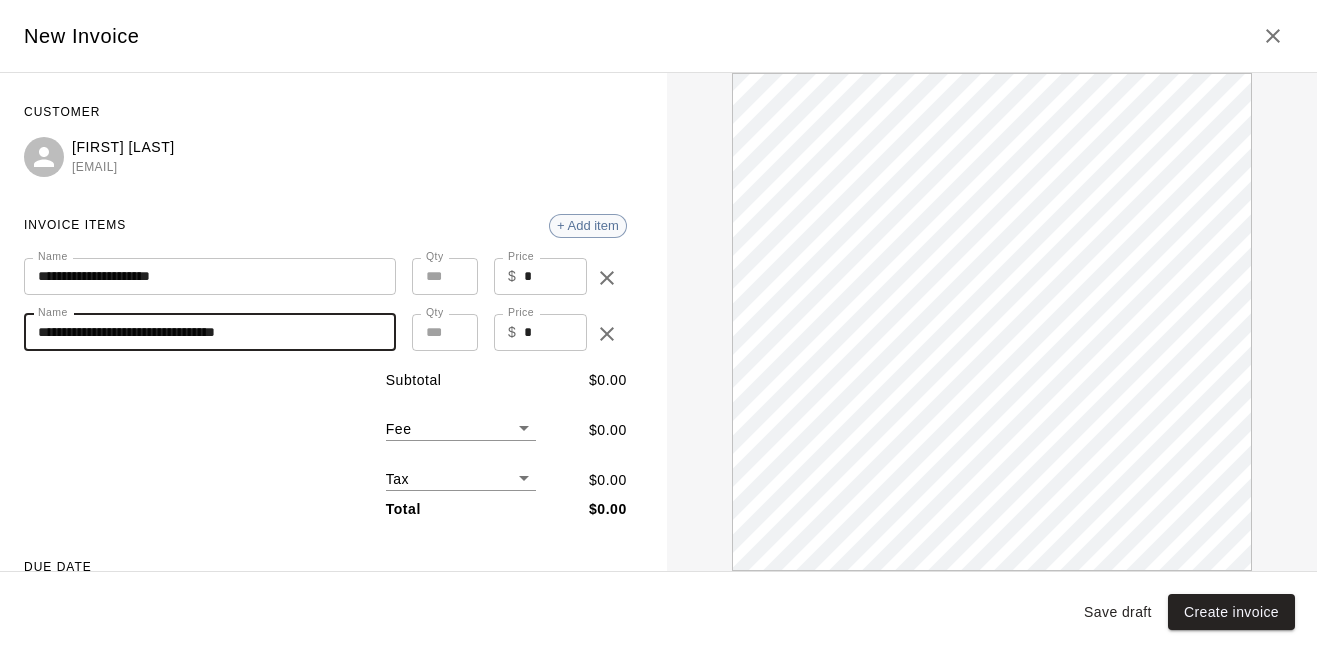 type on "**********" 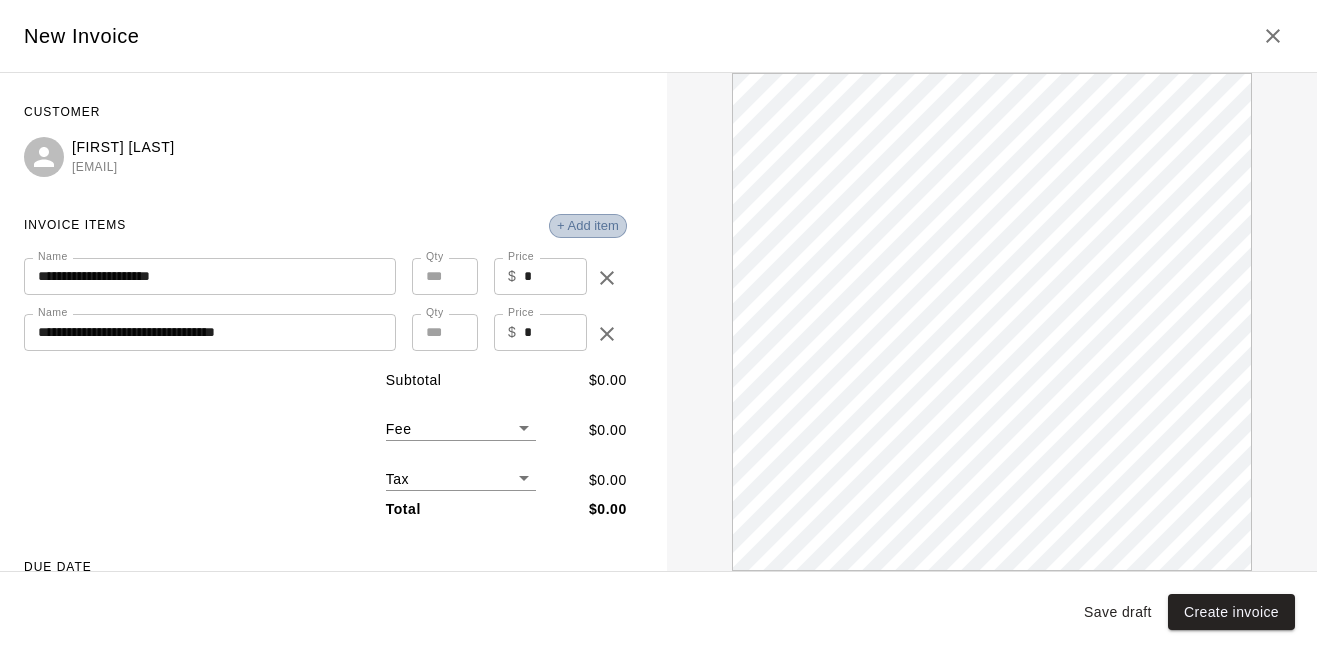 click on "+ Add item" at bounding box center (588, 225) 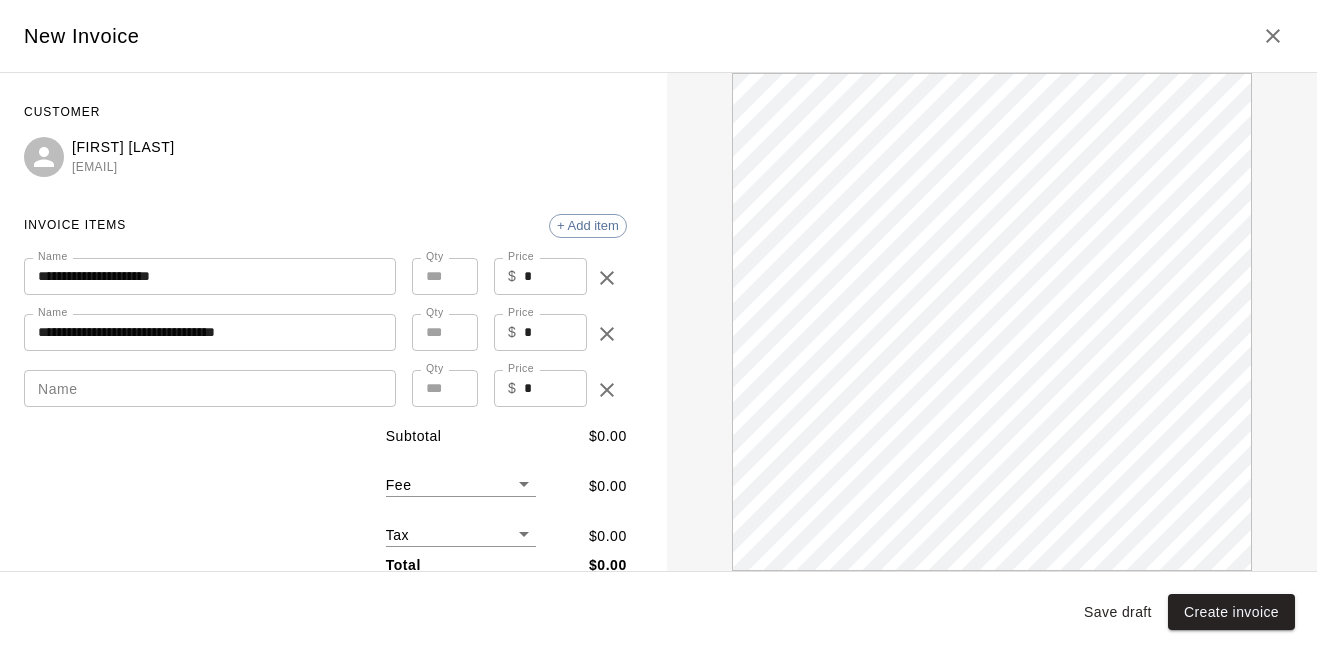 scroll, scrollTop: 0, scrollLeft: 0, axis: both 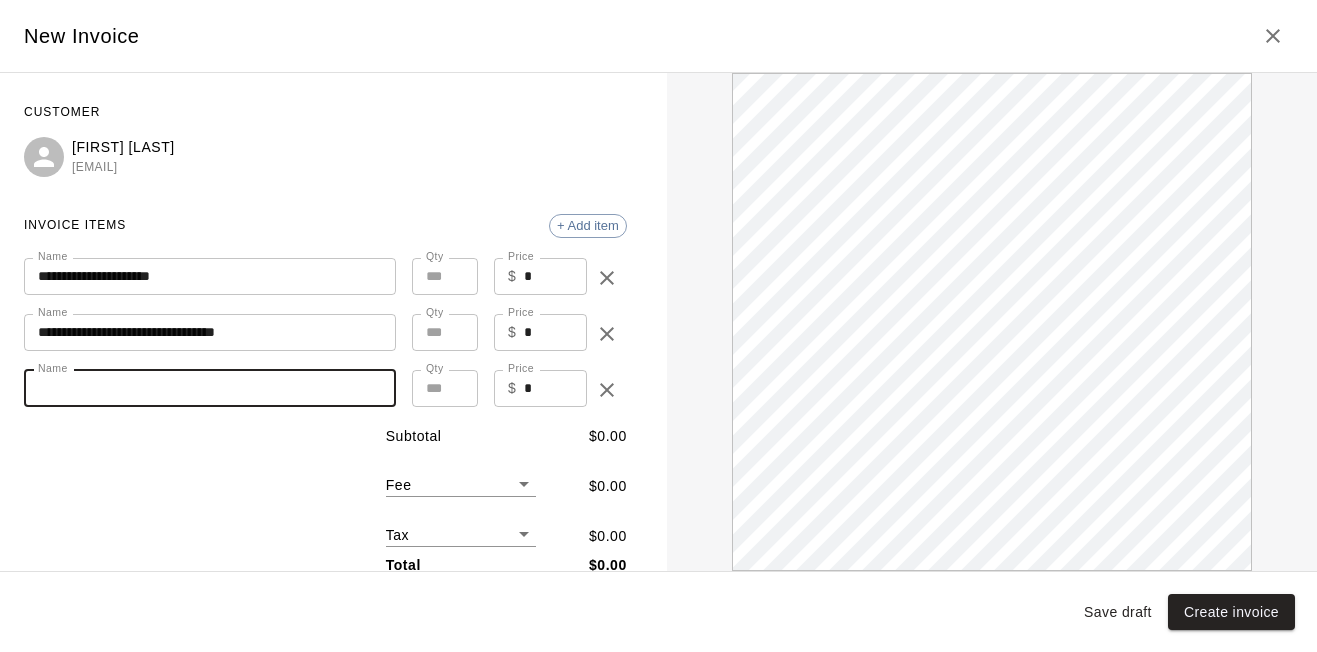 click on "Name" at bounding box center (210, 388) 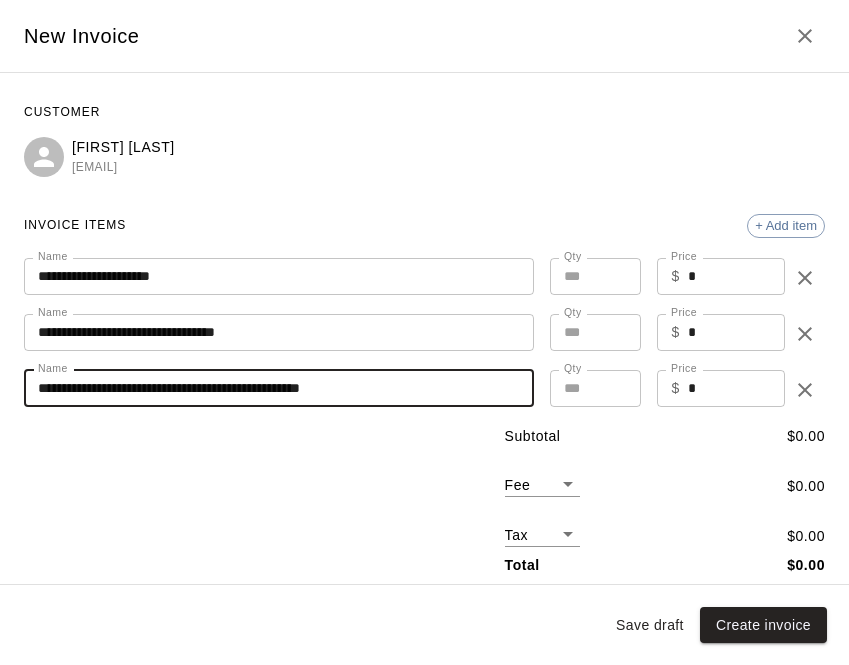 scroll, scrollTop: 0, scrollLeft: 0, axis: both 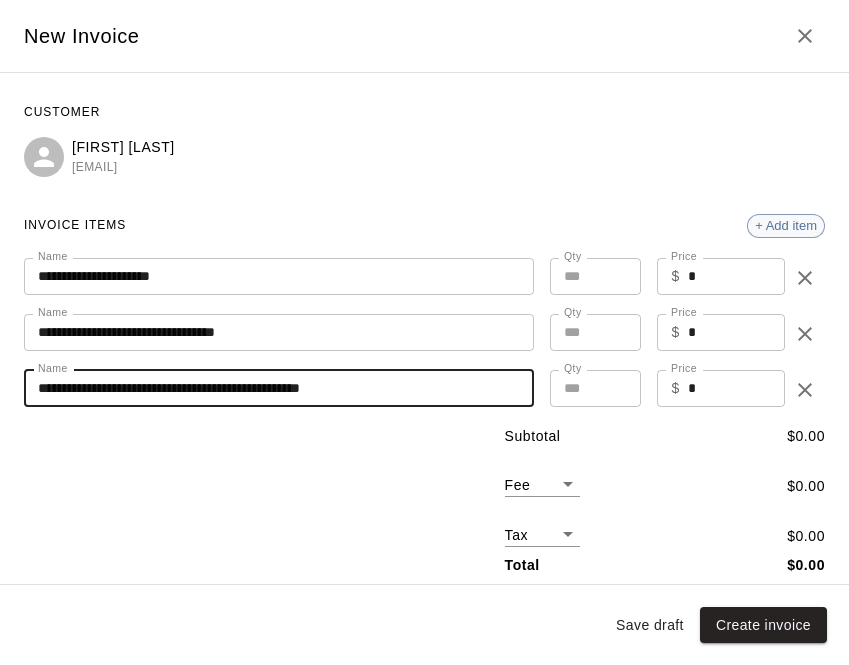 type on "**********" 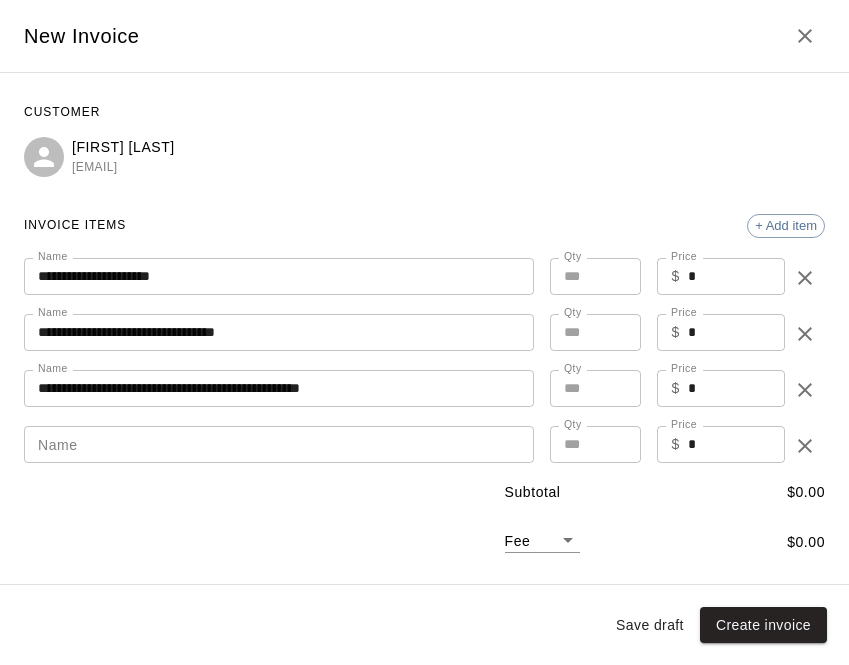 scroll, scrollTop: 0, scrollLeft: 0, axis: both 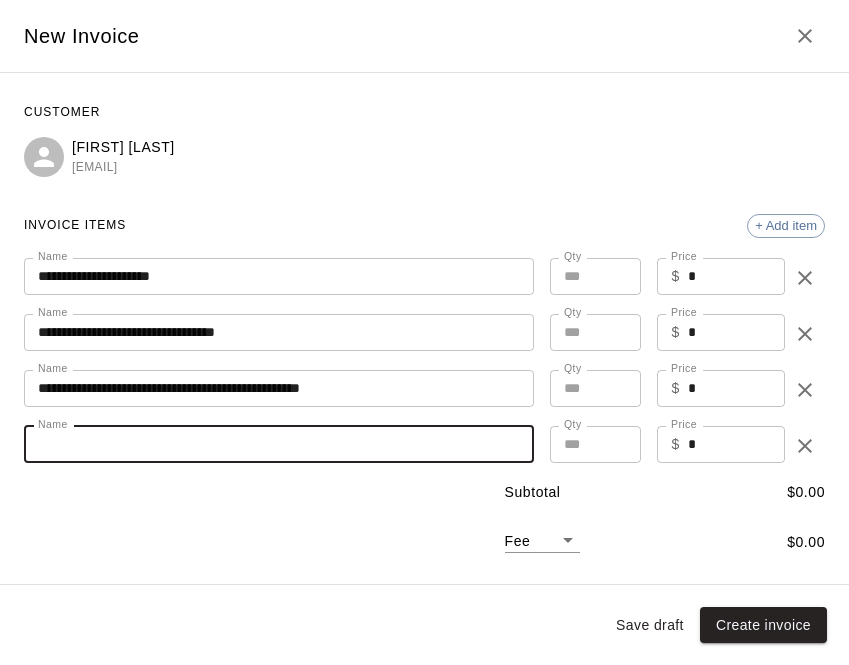 click on "Name" at bounding box center (279, 444) 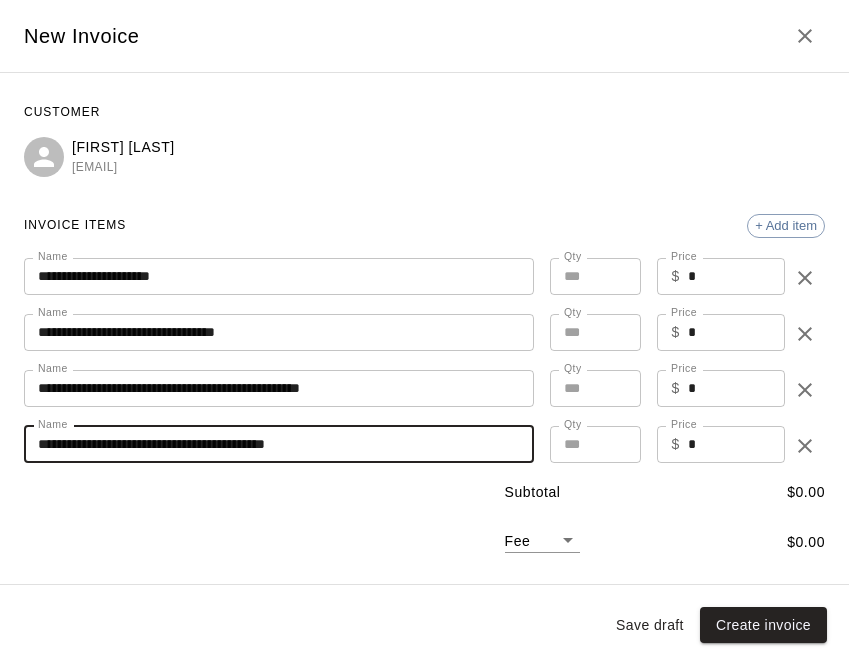 scroll, scrollTop: 0, scrollLeft: 0, axis: both 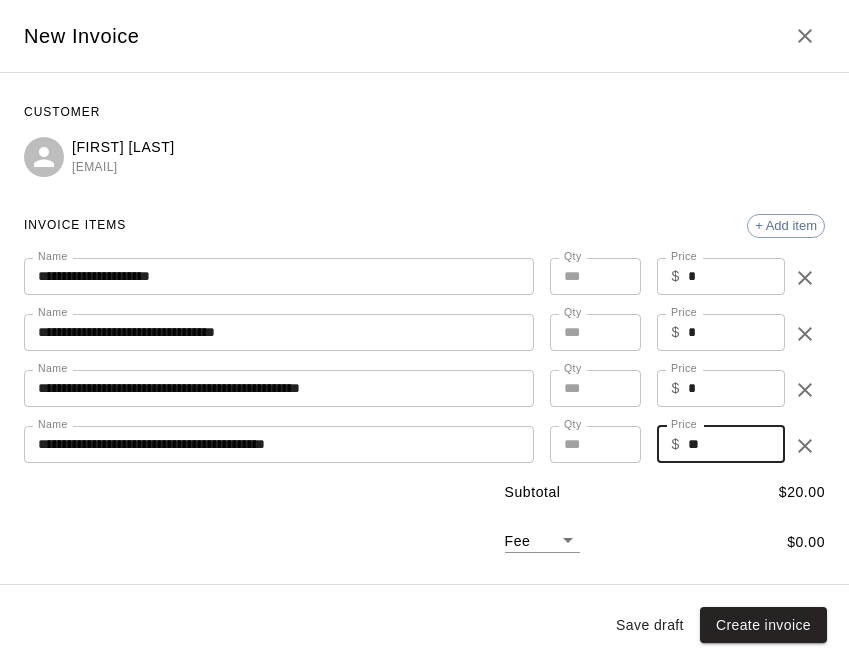 type on "**" 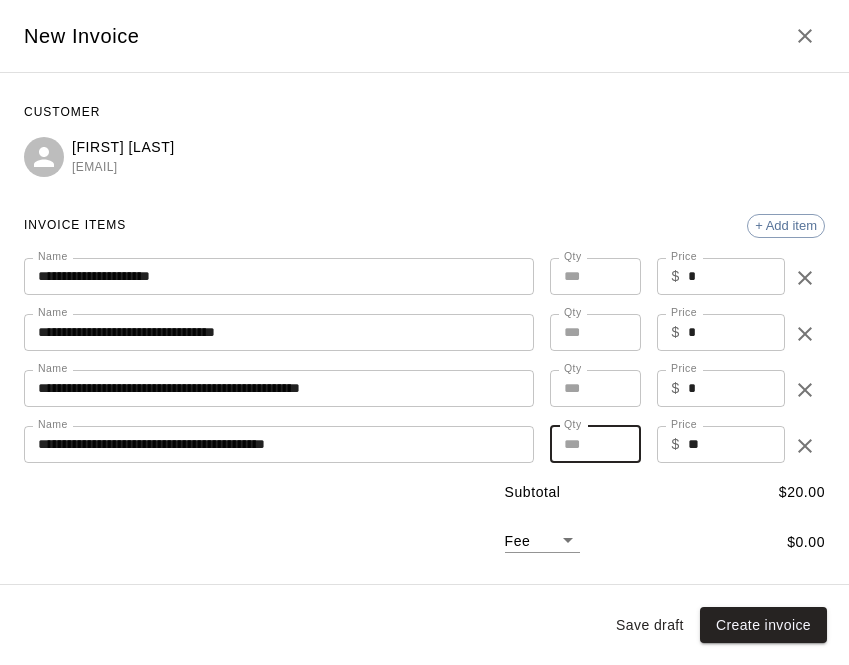 type on "**" 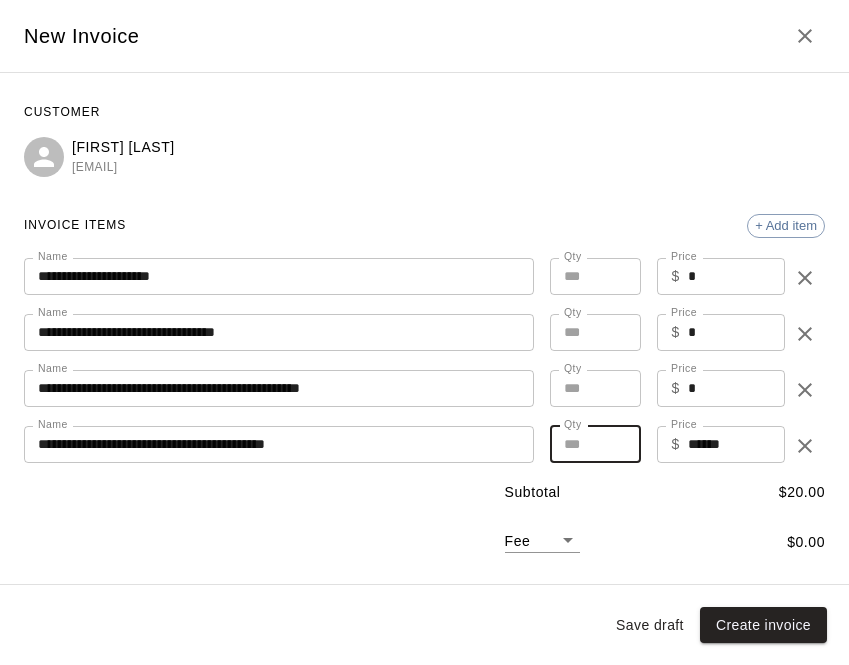 type on "***" 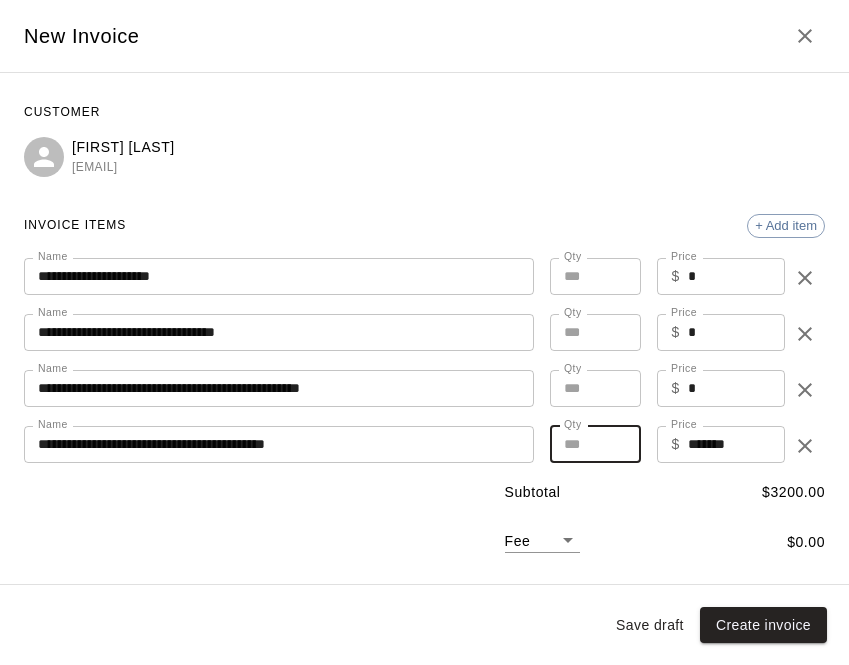 scroll, scrollTop: 0, scrollLeft: 0, axis: both 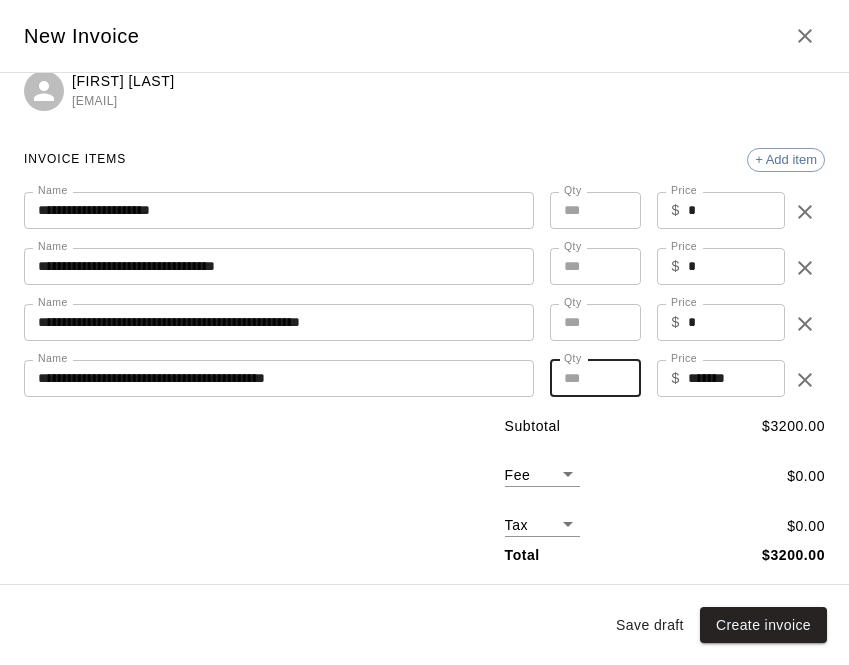 type on "***" 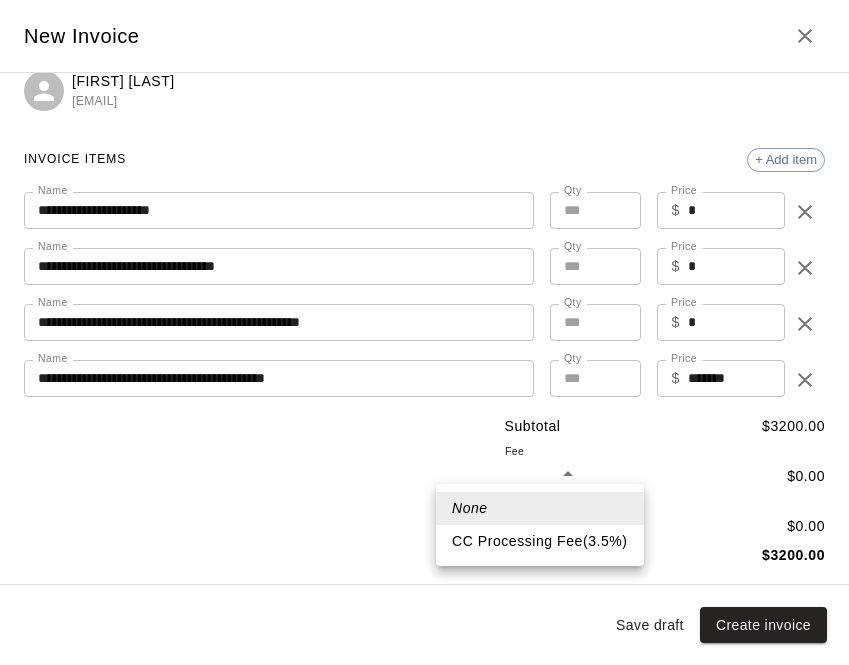 click on "CC Processing Fee  ( 3.5 % )" at bounding box center [540, 541] 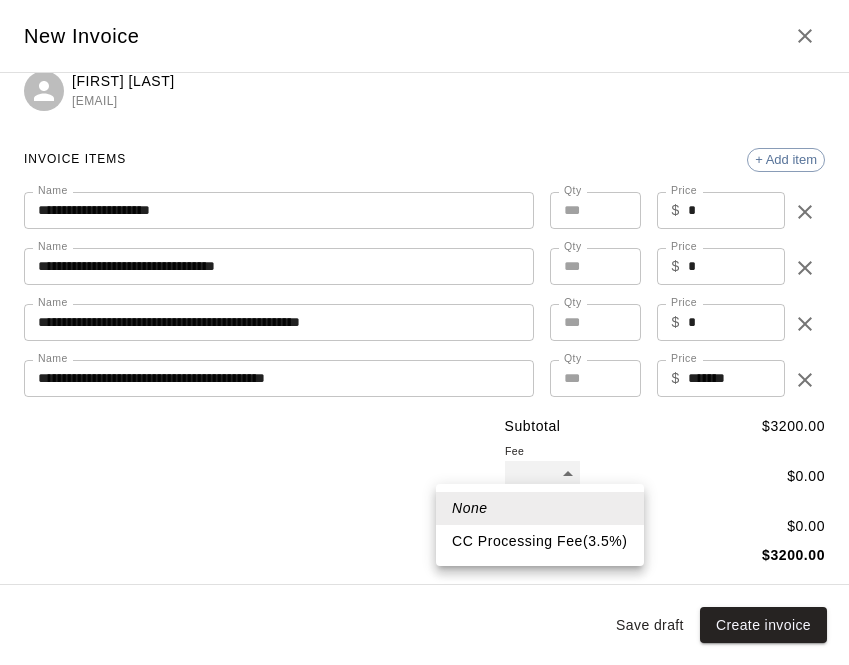 type on "***" 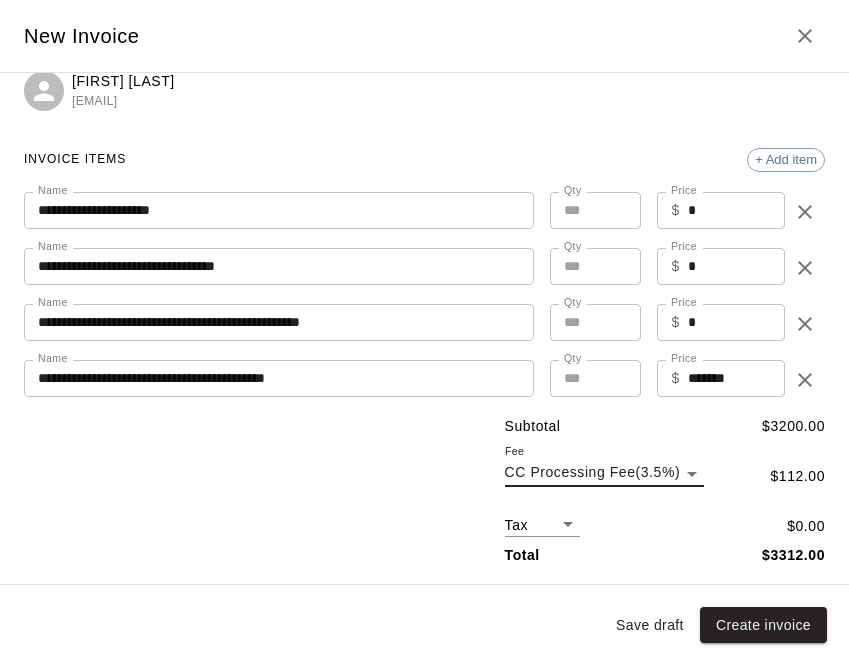 click on "Customers / [FIRST] [LAST] [FIRST] [LAST] Profile Contact Family Wallet New Payments Invoices Credits Activity Marketing Delete Invoices New invoice Total Invoices 17 Total Due $ 2836.76 Paid $ 40.64 Outstanding $ 2796.12 Export Columns 0 Filters ID Amount Paid Remaining Due Date Status Created On Actions 2415 $1560.63 $0.00 $1560.63 [MONTH] 08, 2026 Draft [MONTH] 06, 2025 ... 2413 $1560.63 $0.00 $1560.63 [MONTH] 17, 2026 Draft [MONTH] 06, 2025 ... 2412 $1560.63 $0.00 $1560.63 [MONTH] 10, 2026 Draft [MONTH] 06, 2025 ... 2411 $1560.63 $0.00 $1560.63 [MONTH] 27, 2026 Draft [MONTH] 06, 2025 ... 2410 $2427.65 $0.00 $2427.65 [MONTH] 13, 2026 Draft [MONTH] 06, 2025 ... 2248 $1560.63 $0.00 $1560.63 [MONTH] 29, 2025 Draft [MONTH] 01, 2025 ... 2238 $1647.33 $0.00 $1647.33 [MONTH] 12, 2025 Draft [MONTH] 01, 2025 ... 2237 $1170.47 $0.00 $1170.47 [MONTH] 29, 2025 Void [MONTH] 01, 2025 ... 2236 $1300.52 $0.00 $1300.52 [MONTH] 15, 2025 Draft [MONTH] 01, 2025 ... 2235 $1170.47 $0.00 $1170.47 [MONTH] 24, 2025 Open [MONTH] 01, 2025 ... 2217 Open" at bounding box center (424, 914) 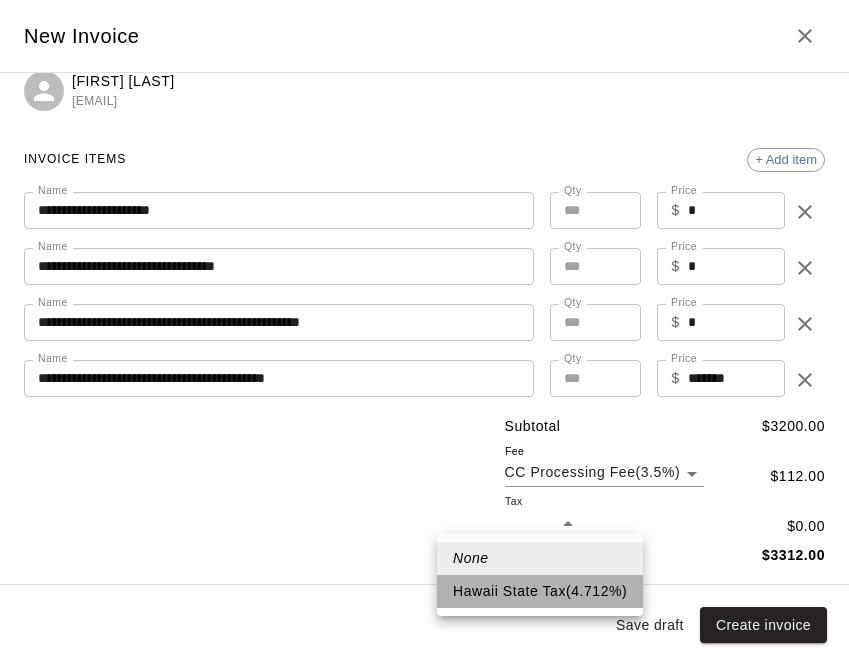 click on "Hawaii State Tax  ( 4.712 %)" at bounding box center [540, 591] 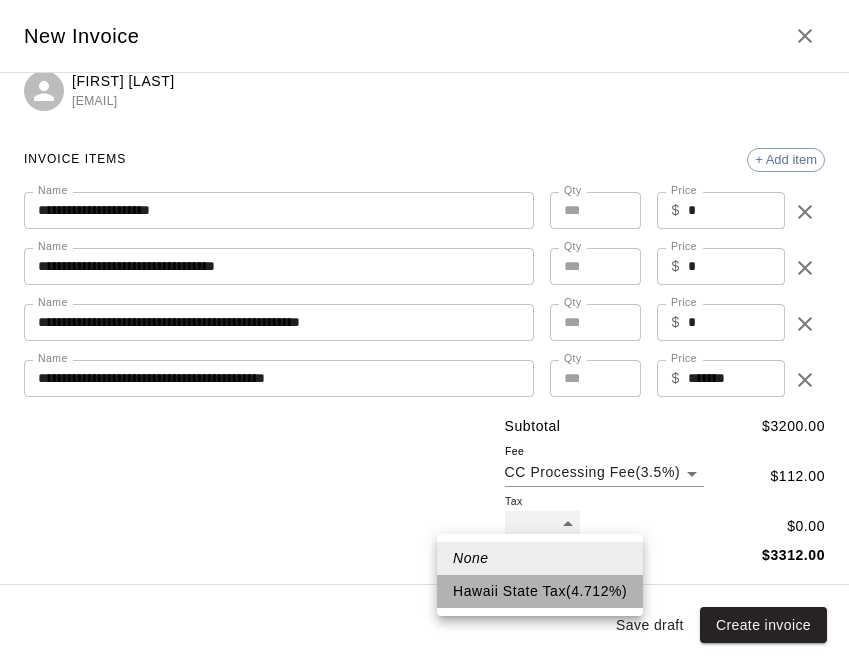 type on "***" 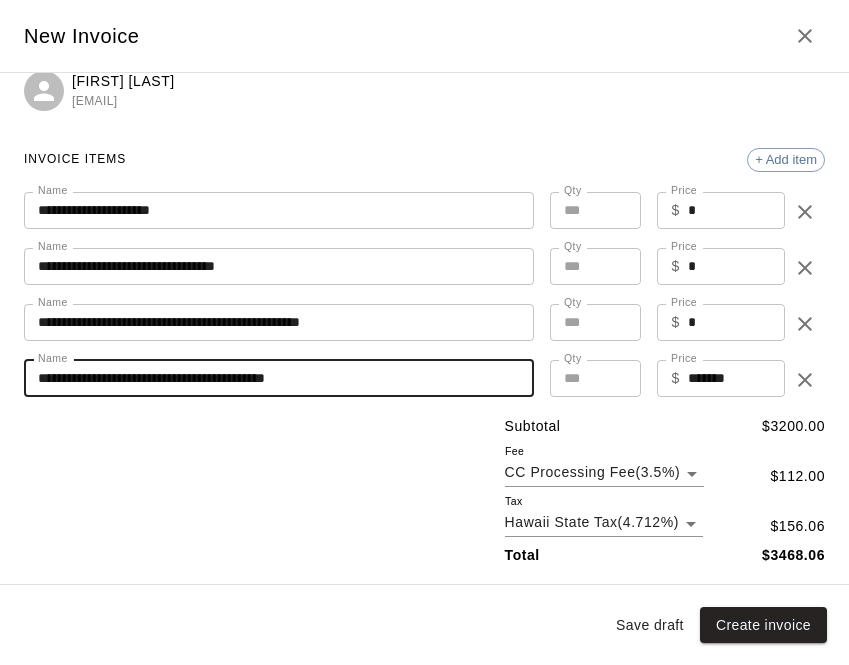 click on "**********" at bounding box center [279, 378] 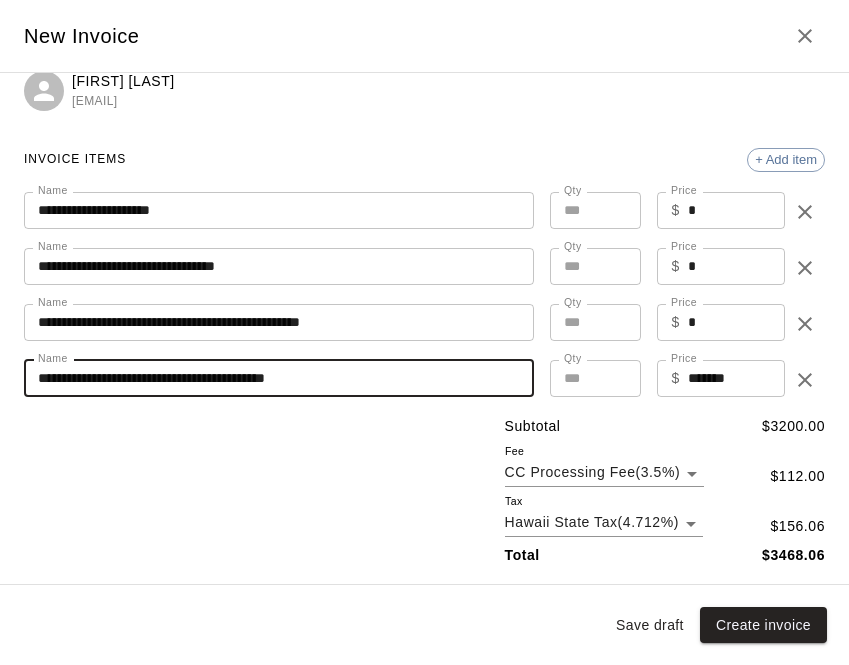 scroll, scrollTop: 0, scrollLeft: 0, axis: both 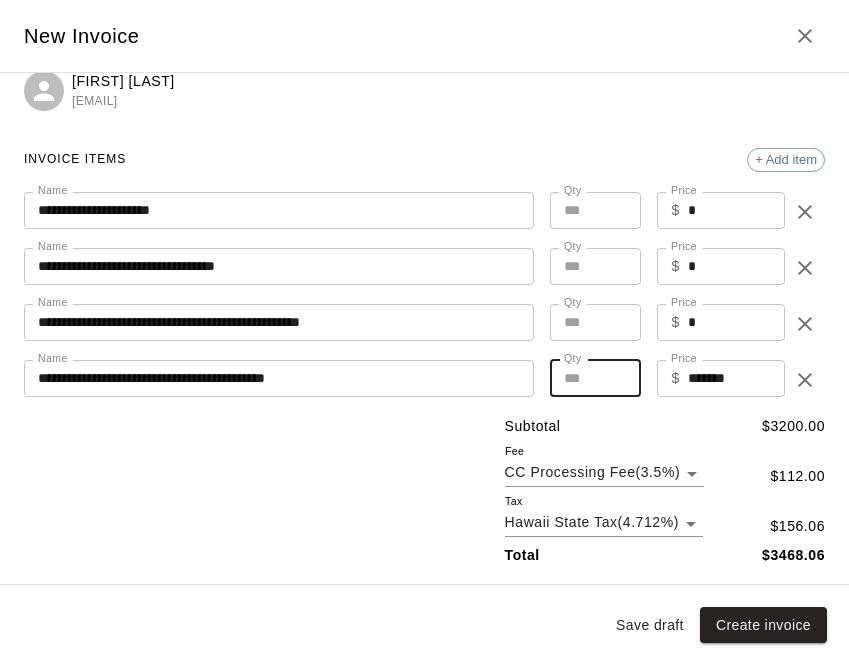 drag, startPoint x: 586, startPoint y: 374, endPoint x: 556, endPoint y: 375, distance: 30.016663 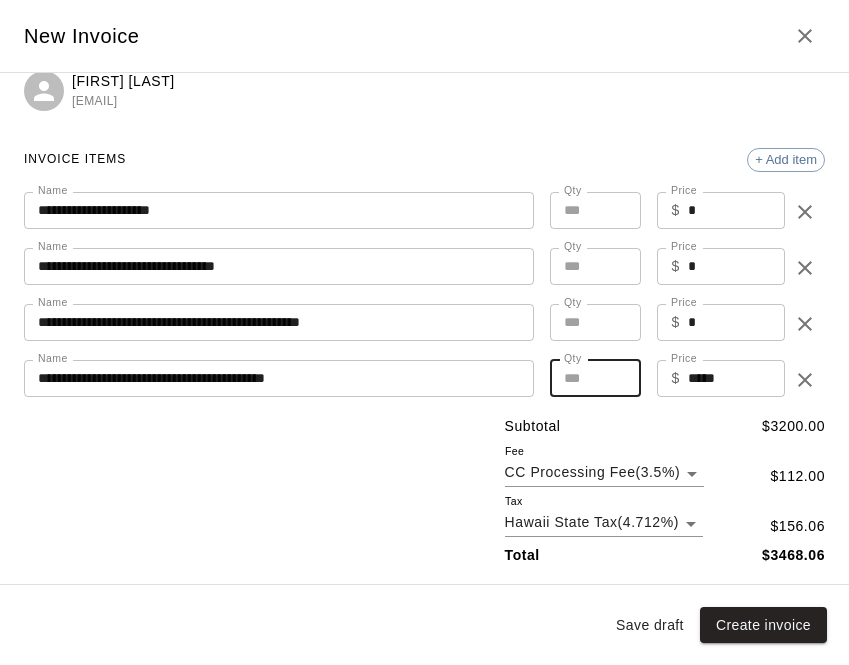 type on "**" 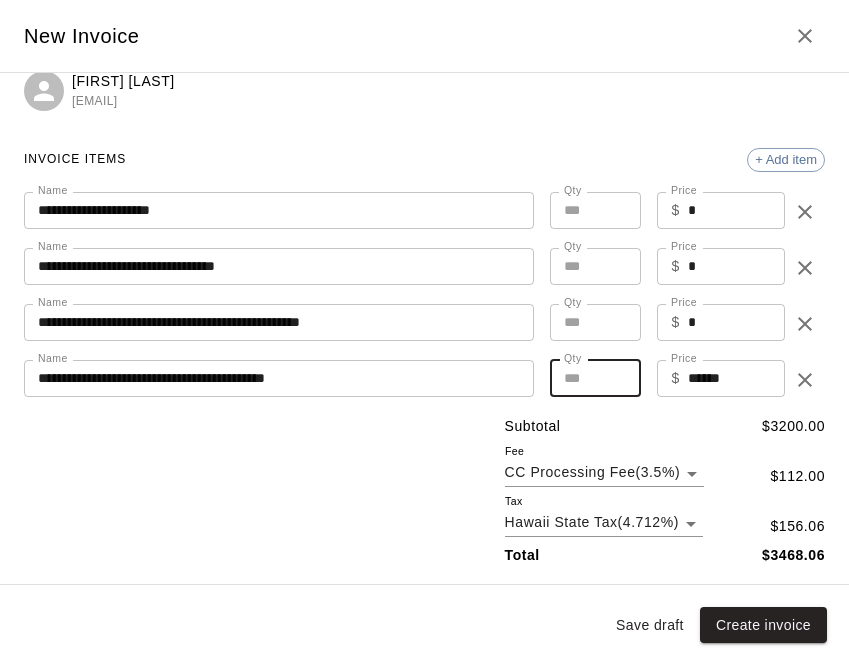 type on "***" 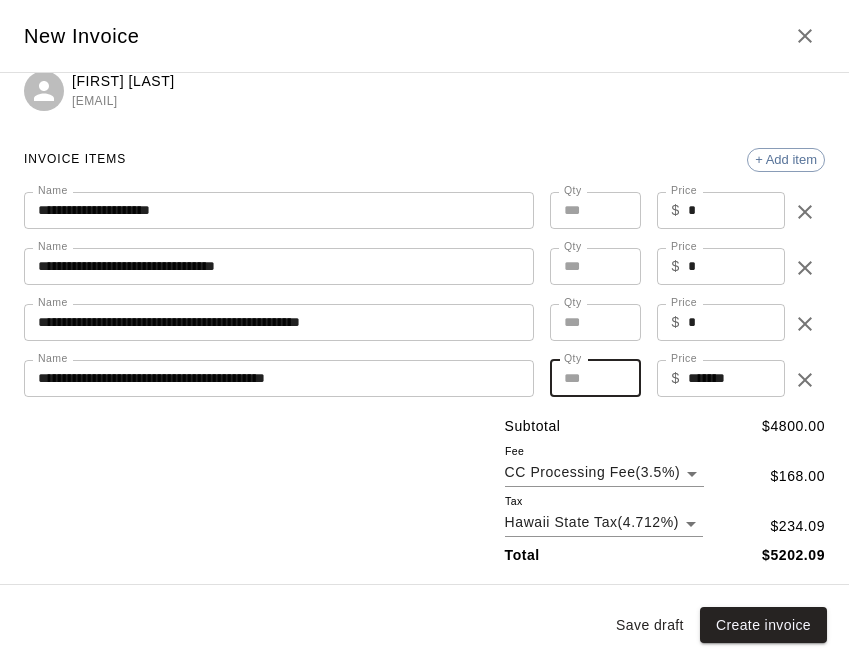 scroll, scrollTop: 0, scrollLeft: 0, axis: both 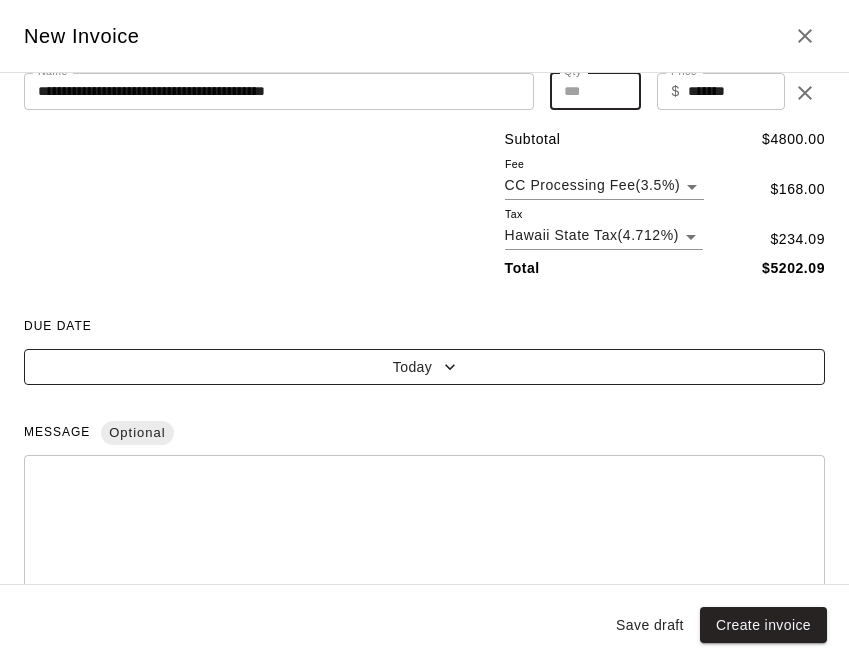type on "***" 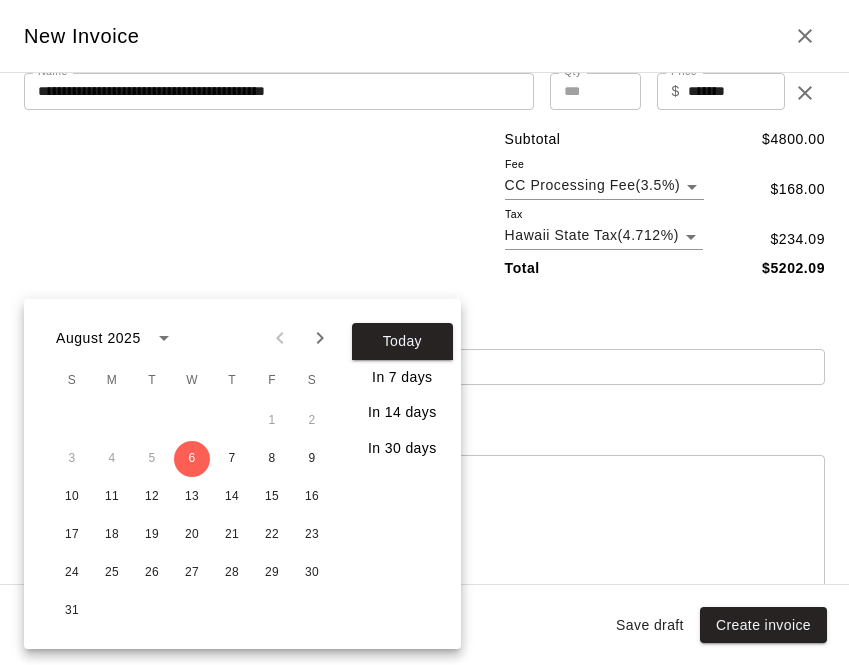 click 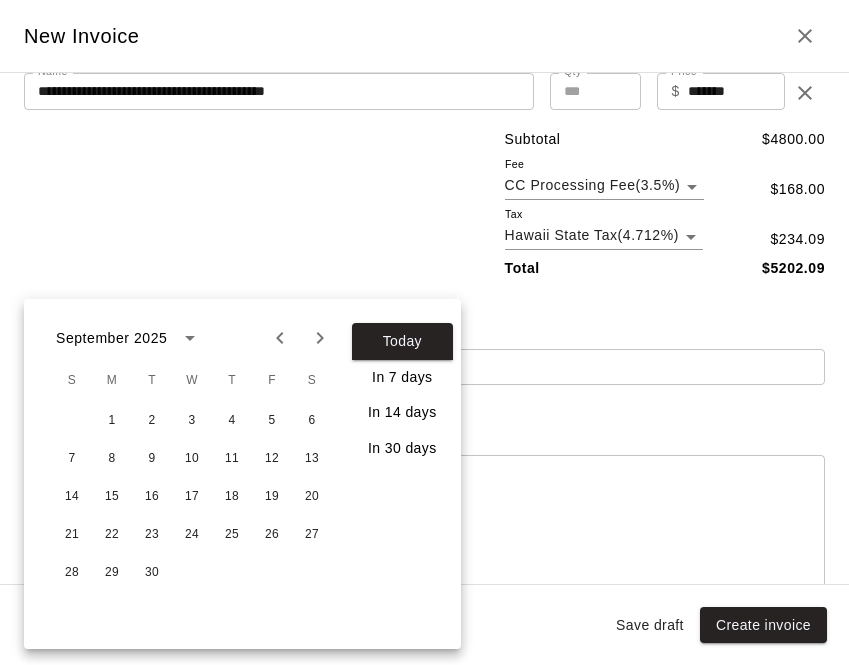 click 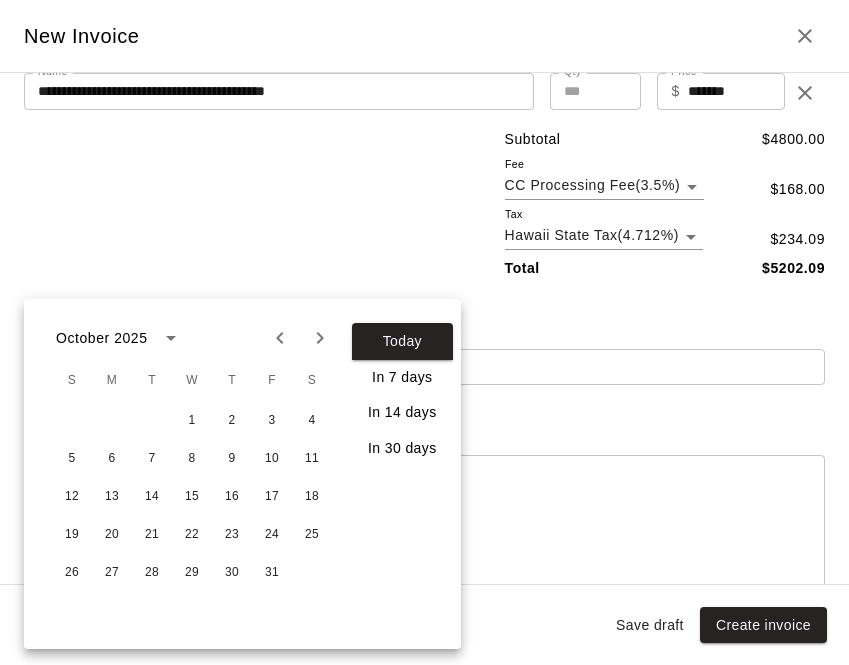 click 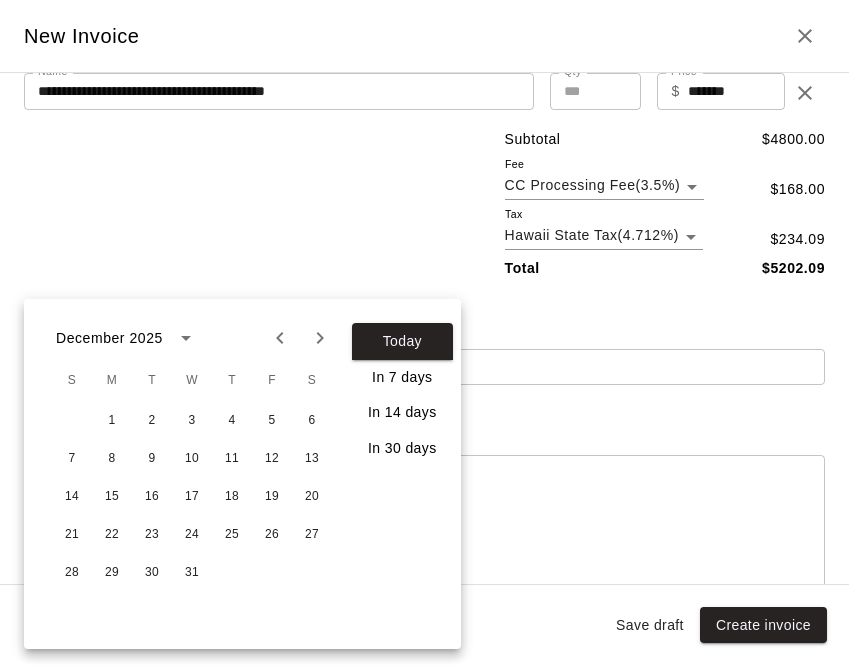 click 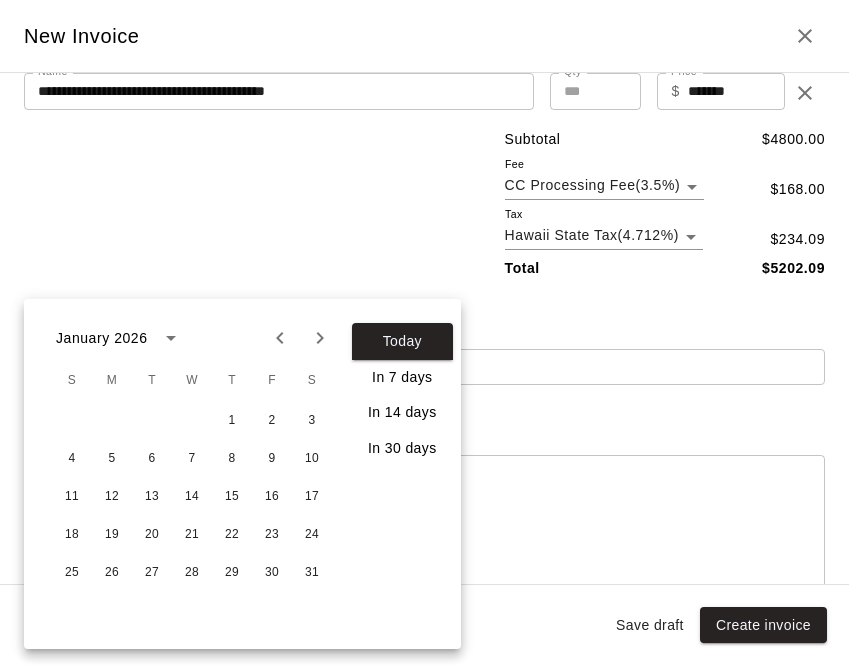 click 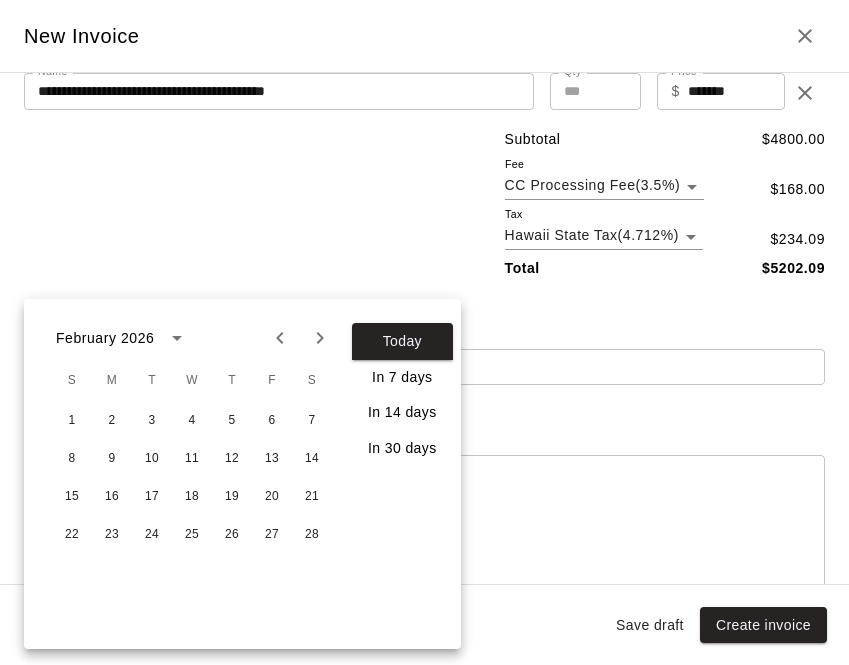 click 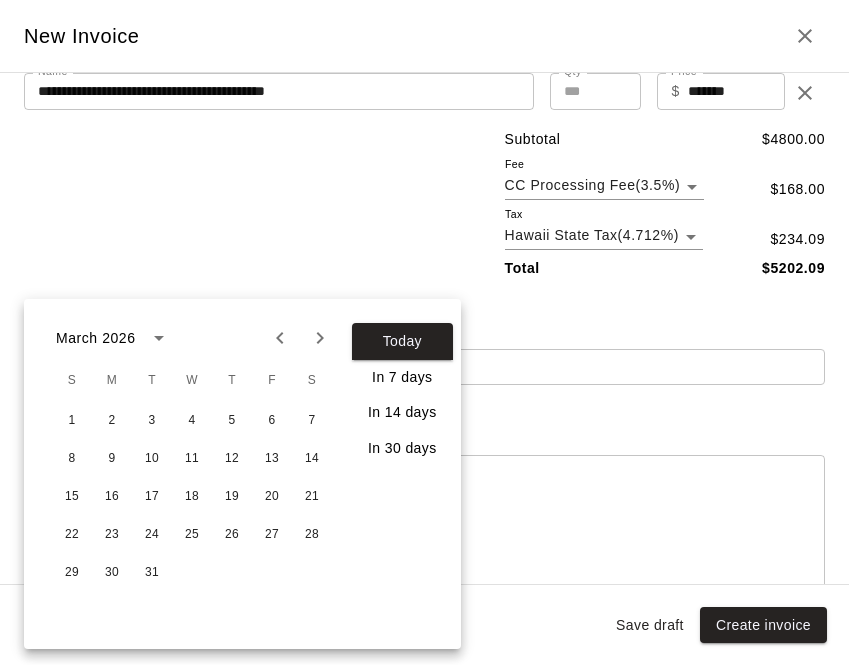 click 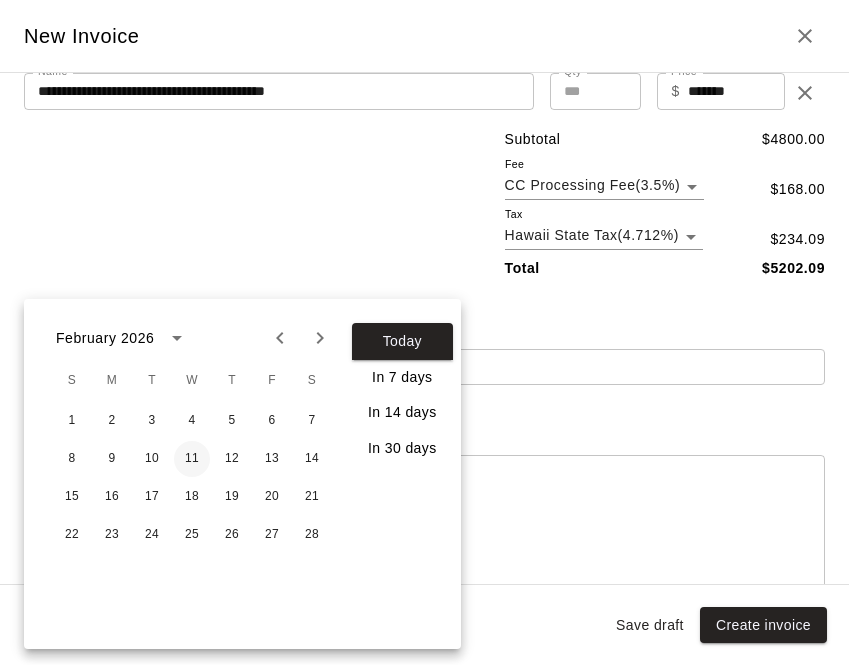 click on "11" at bounding box center (192, 459) 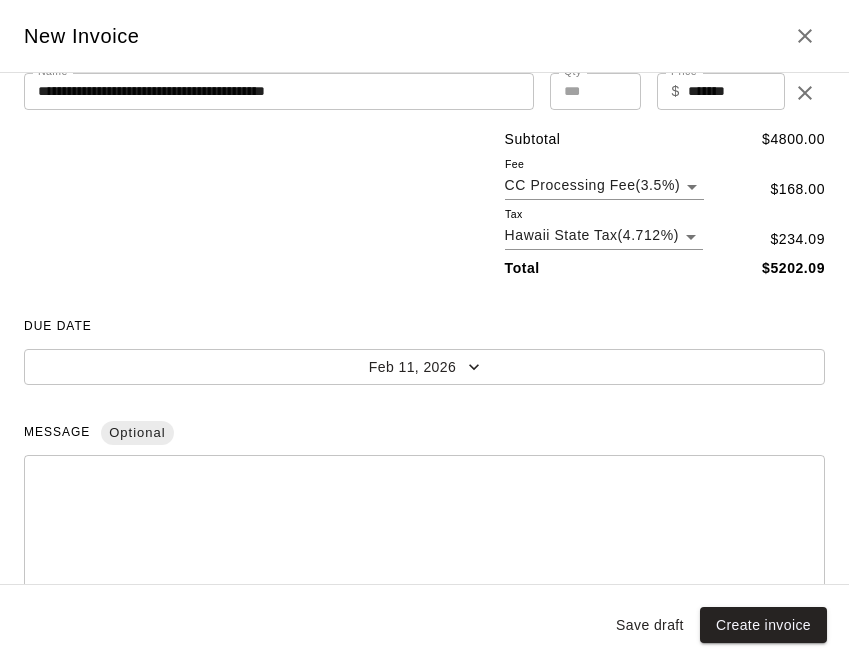 click on "Save draft" at bounding box center (650, 625) 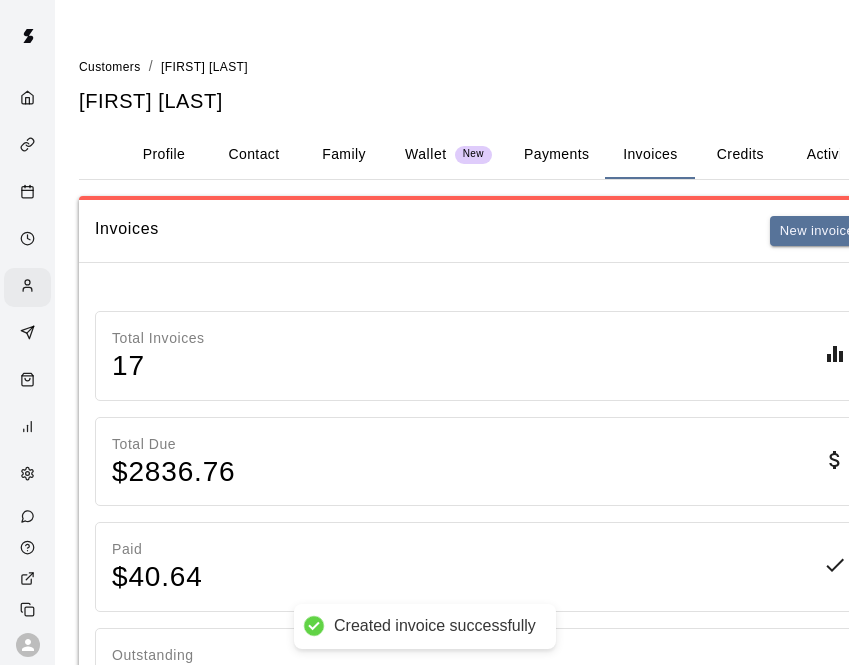 scroll, scrollTop: 0, scrollLeft: 0, axis: both 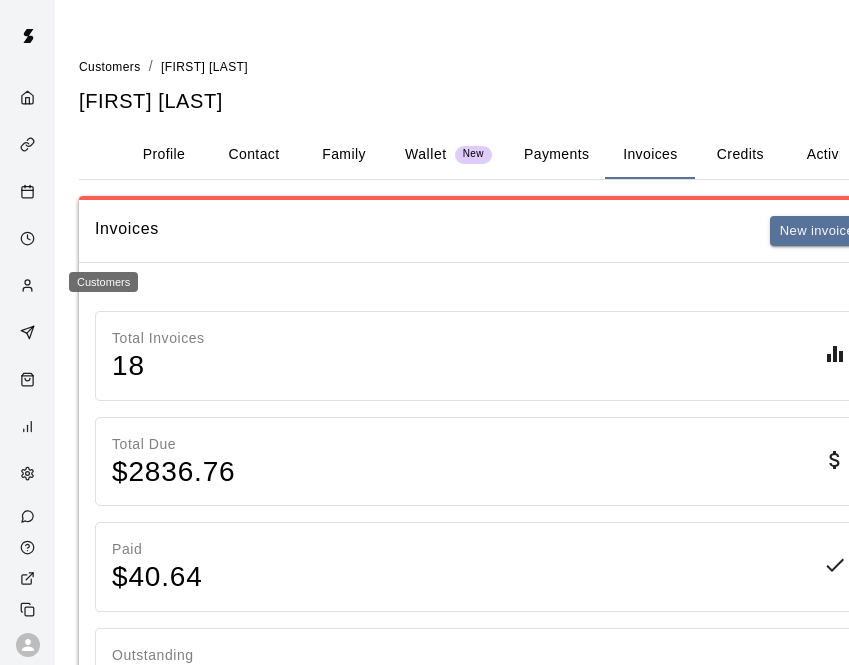 click 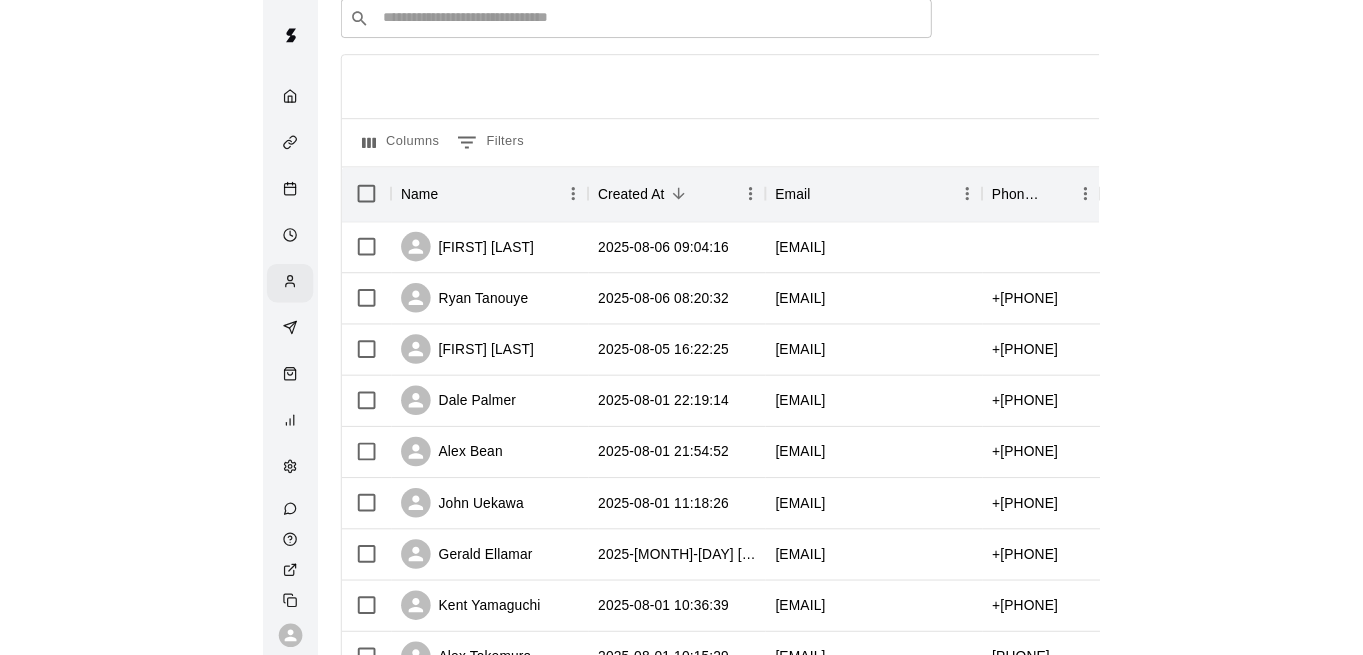 scroll, scrollTop: 92, scrollLeft: 0, axis: vertical 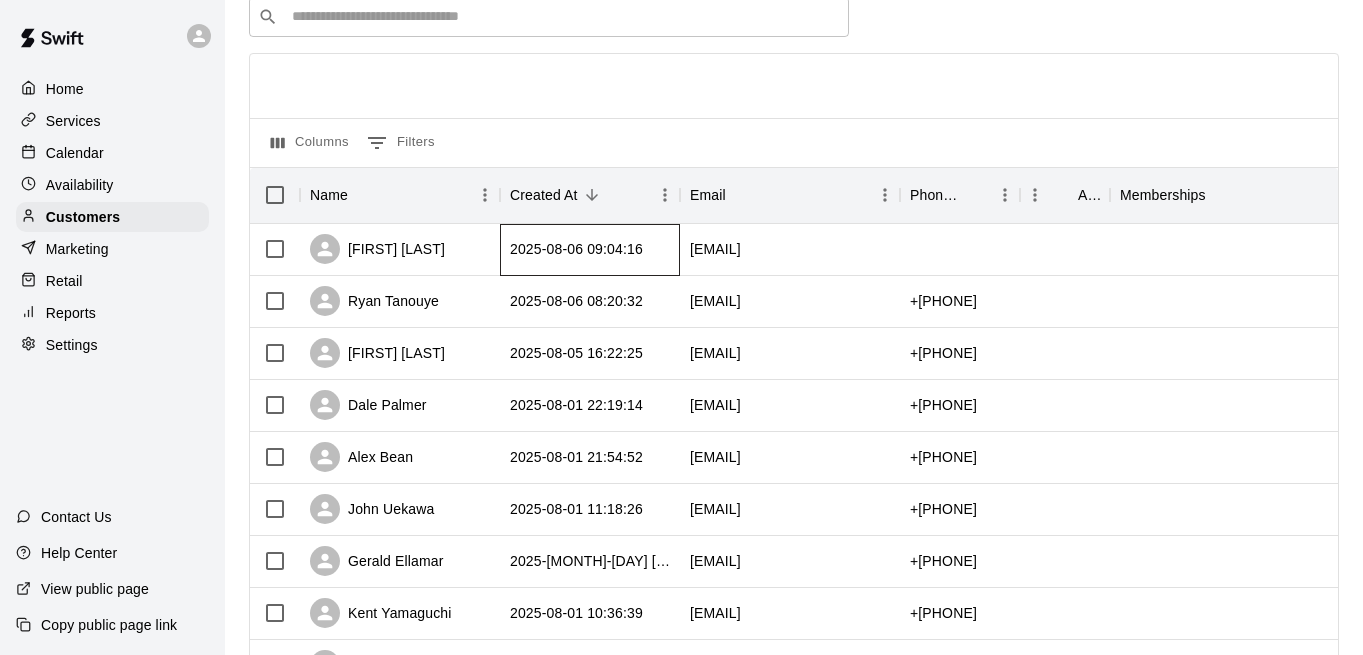 click on "2025-08-06 09:04:16" at bounding box center (576, 249) 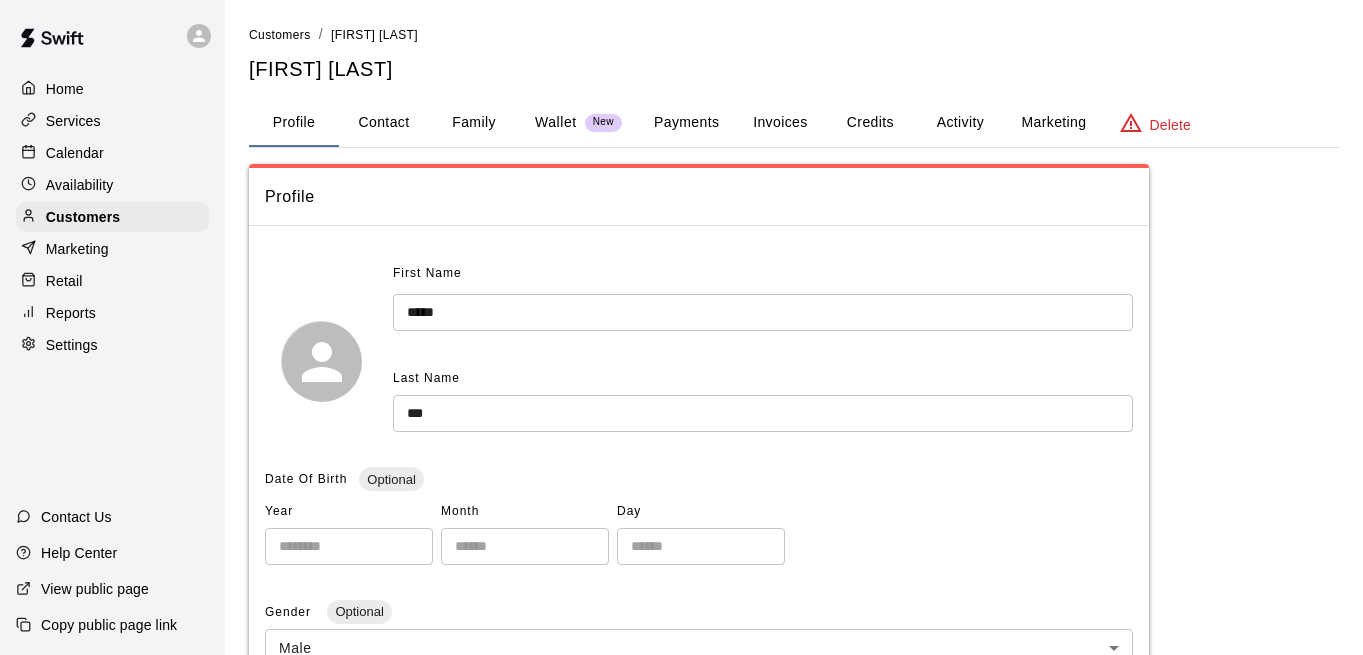 click on "Invoices" at bounding box center [780, 123] 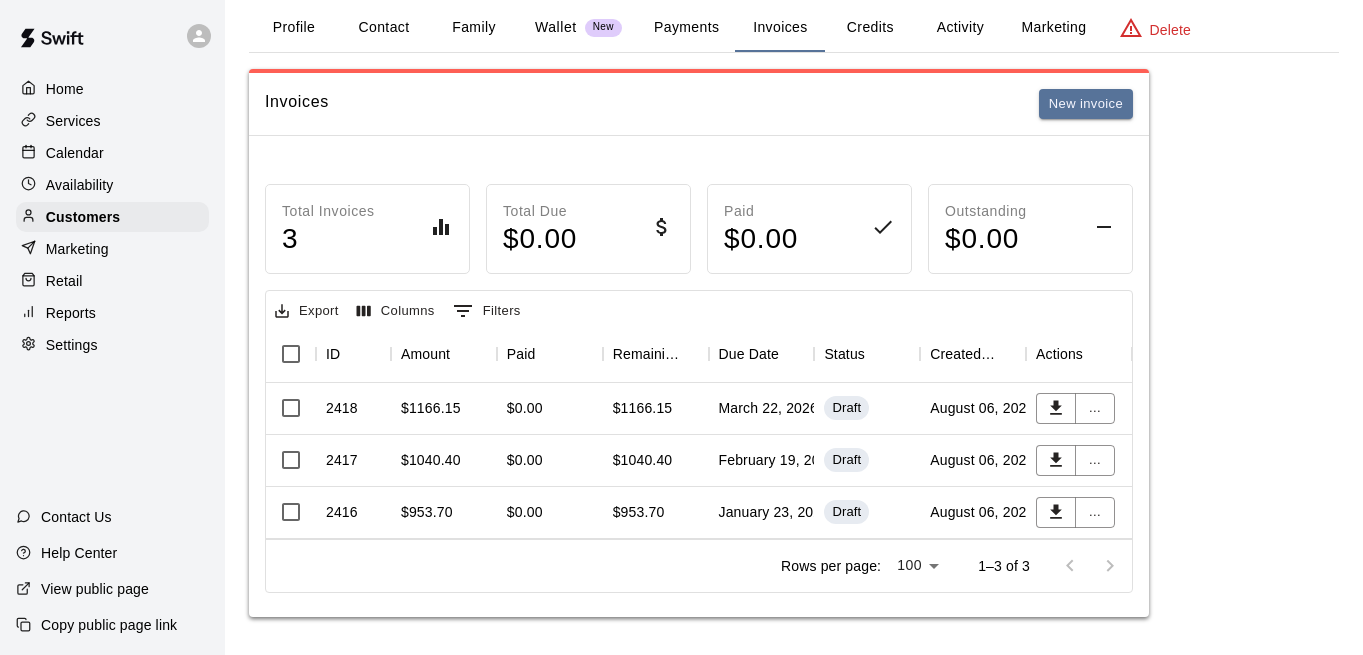 scroll, scrollTop: 94, scrollLeft: 0, axis: vertical 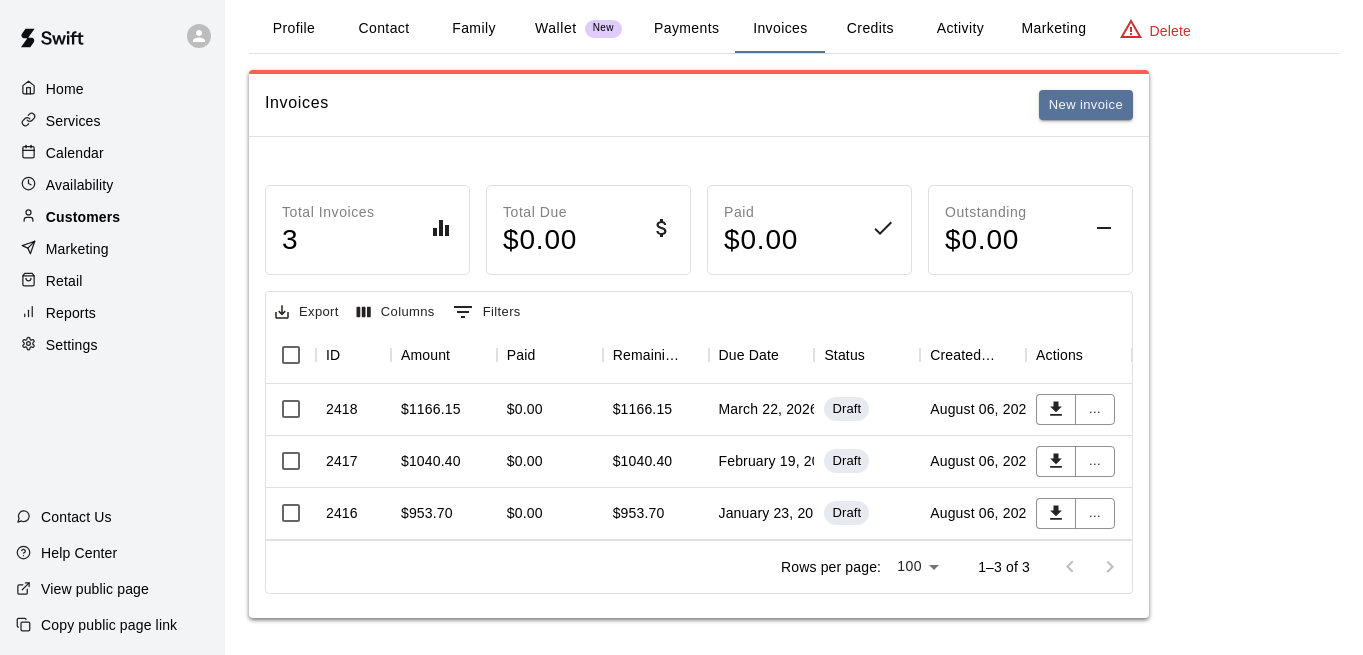 click on "Customers" at bounding box center [112, 217] 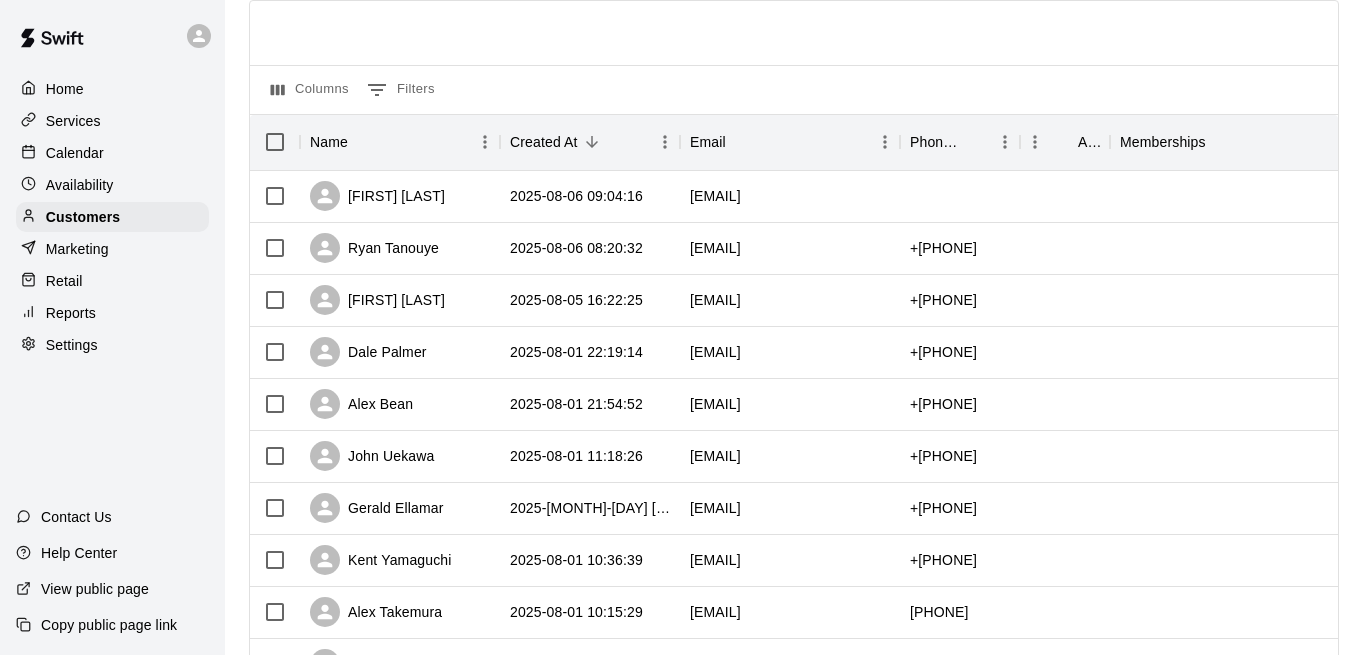 scroll, scrollTop: 189, scrollLeft: 0, axis: vertical 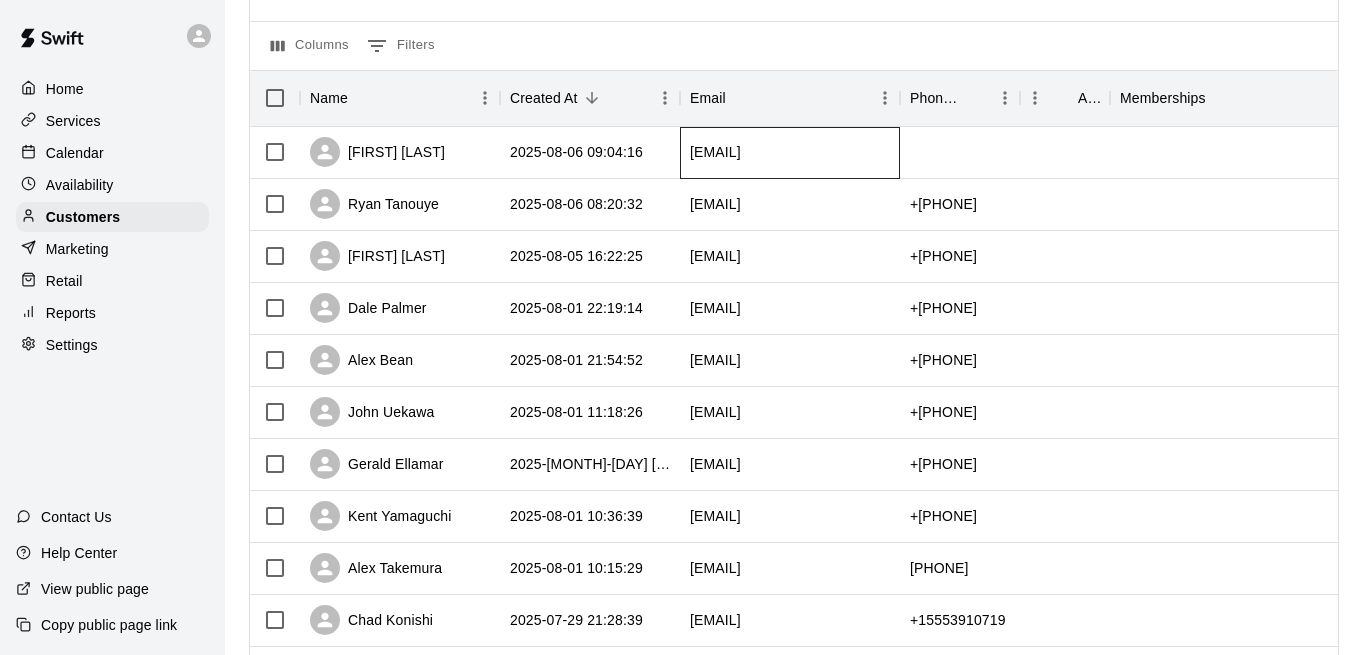 click on "[EMAIL]" at bounding box center [715, 152] 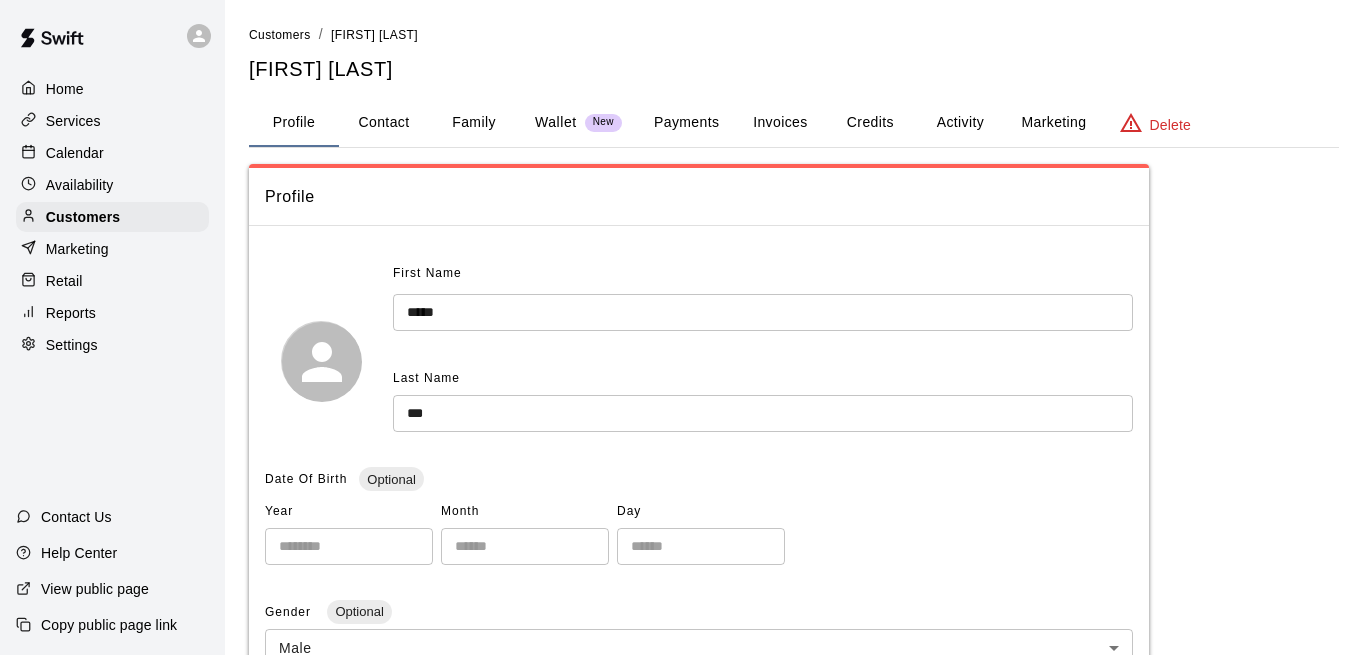 scroll, scrollTop: 0, scrollLeft: 0, axis: both 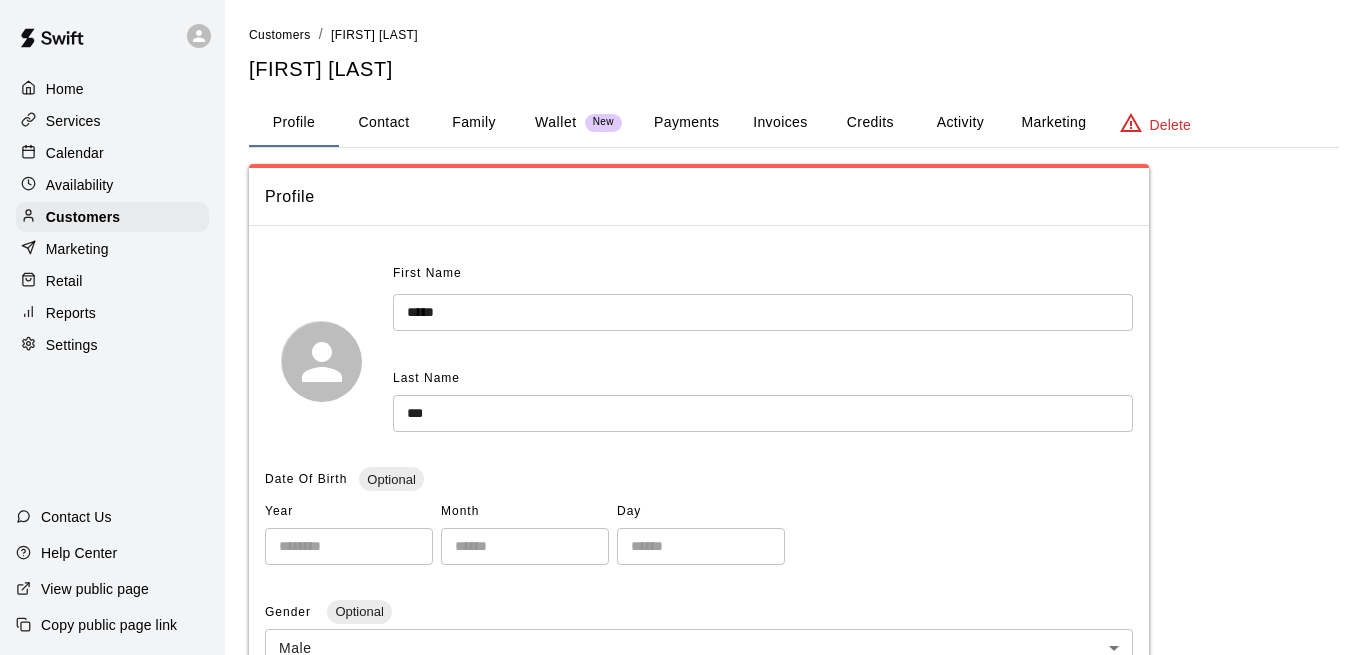 click on "Contact" at bounding box center (384, 123) 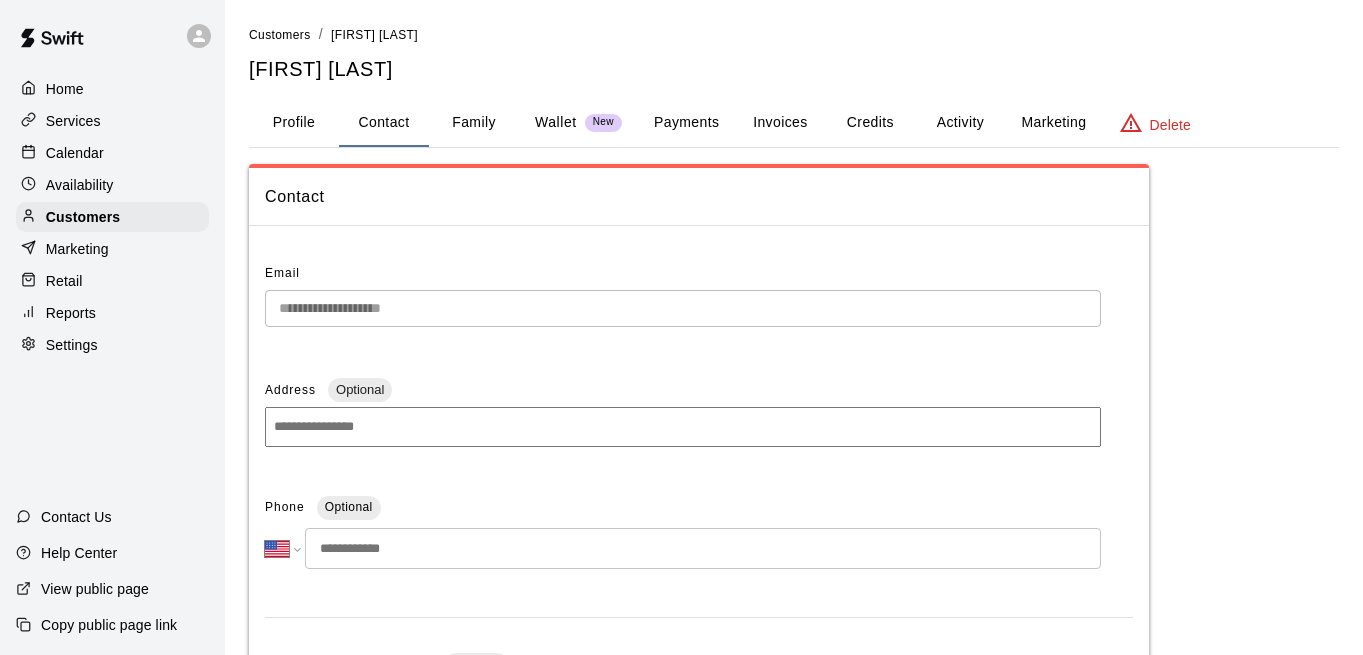 click at bounding box center (703, 548) 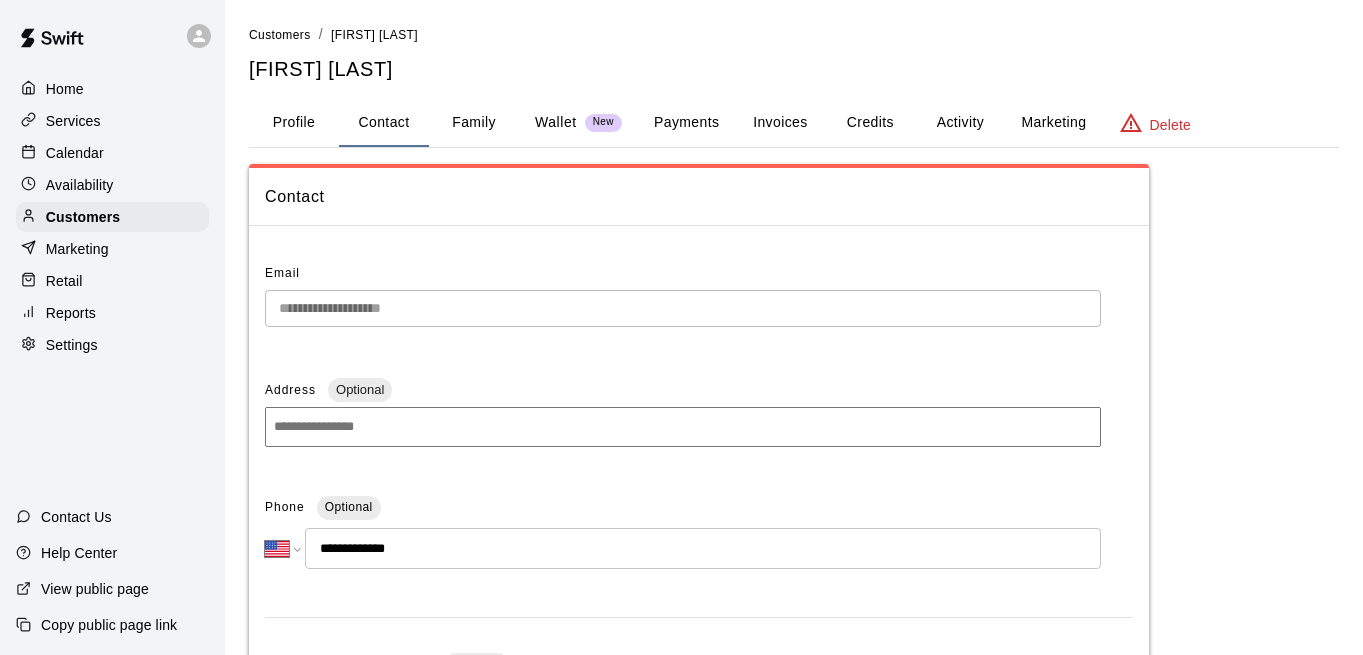 click on "**********" at bounding box center (703, 548) 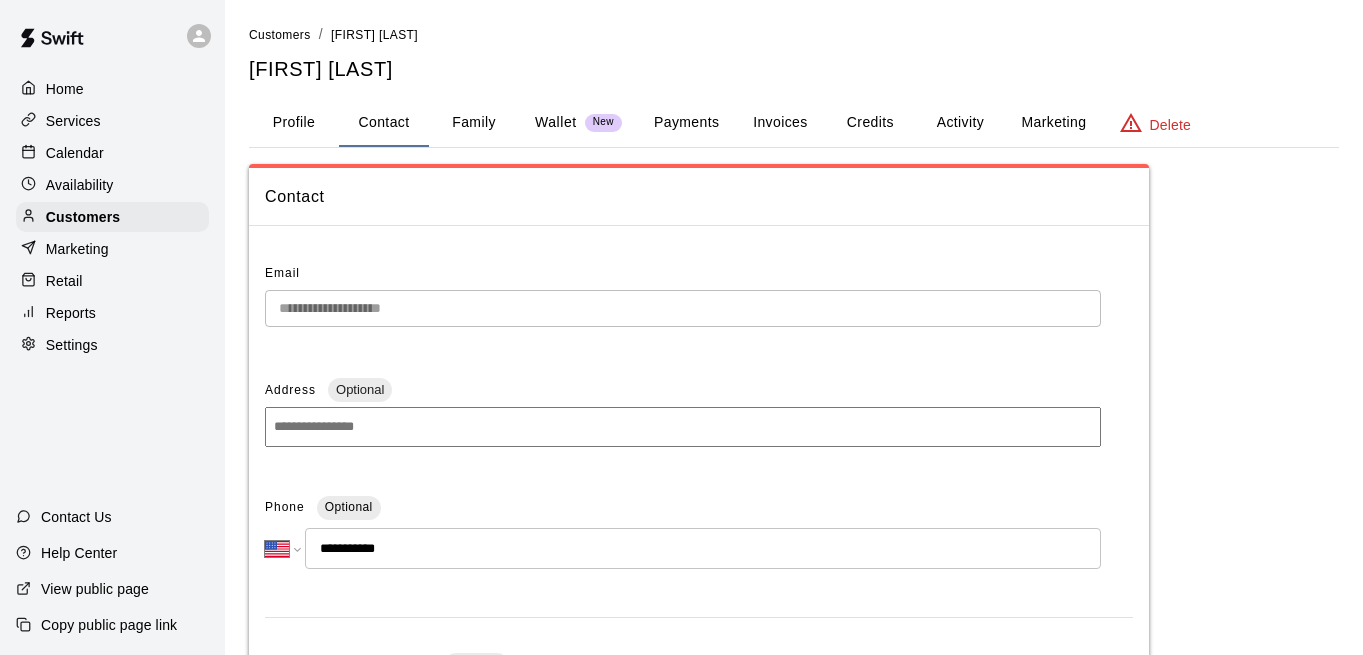 type on "**********" 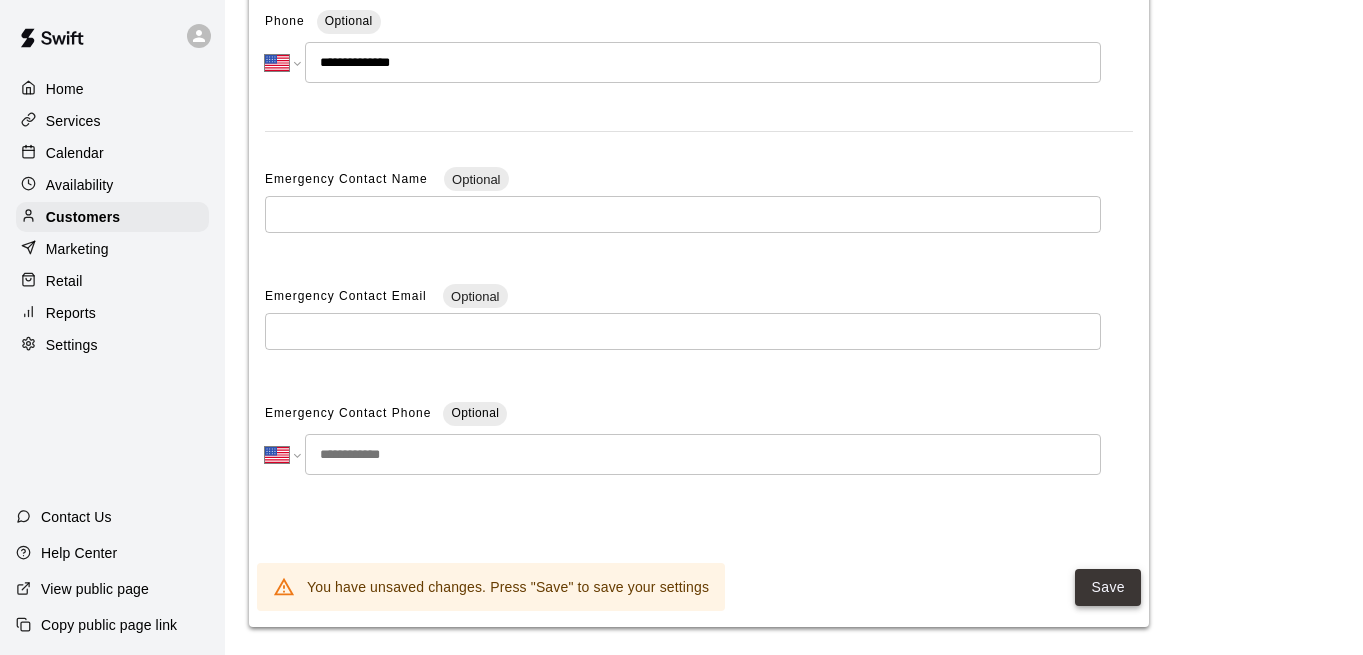 click on "Save" at bounding box center [1108, 587] 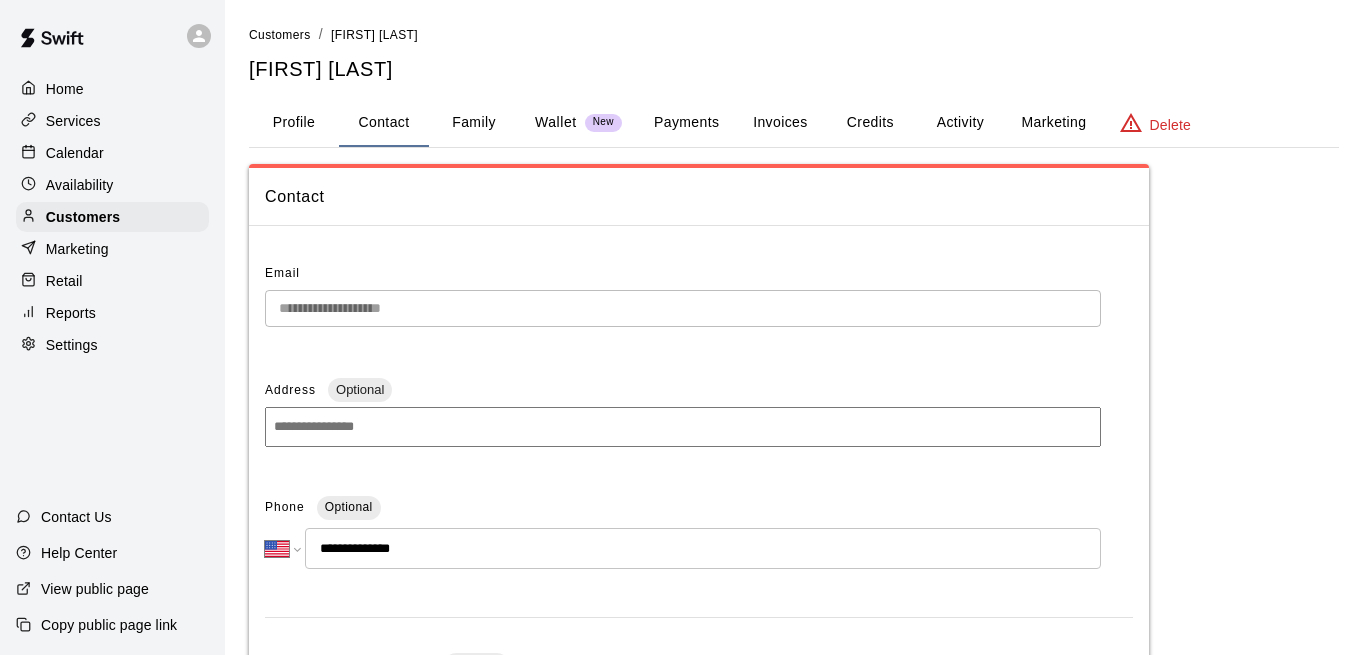 scroll, scrollTop: 0, scrollLeft: 0, axis: both 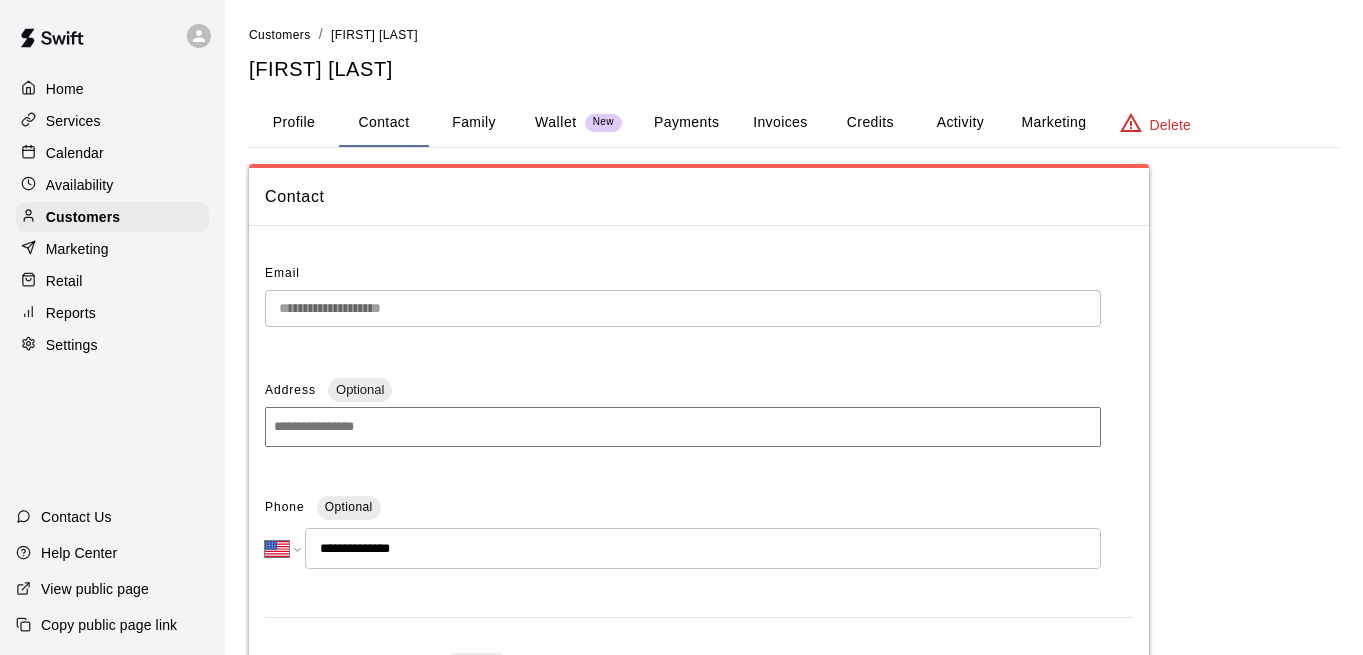 click on "Profile" at bounding box center [294, 123] 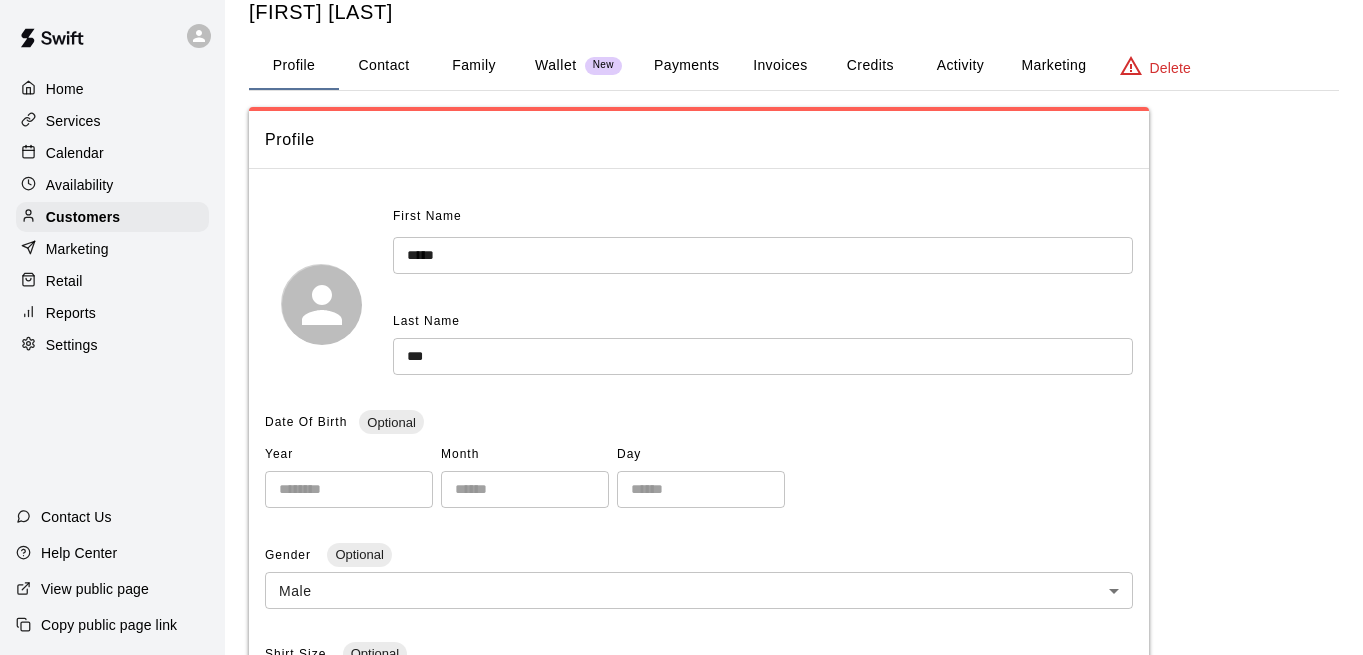 scroll, scrollTop: 61, scrollLeft: 0, axis: vertical 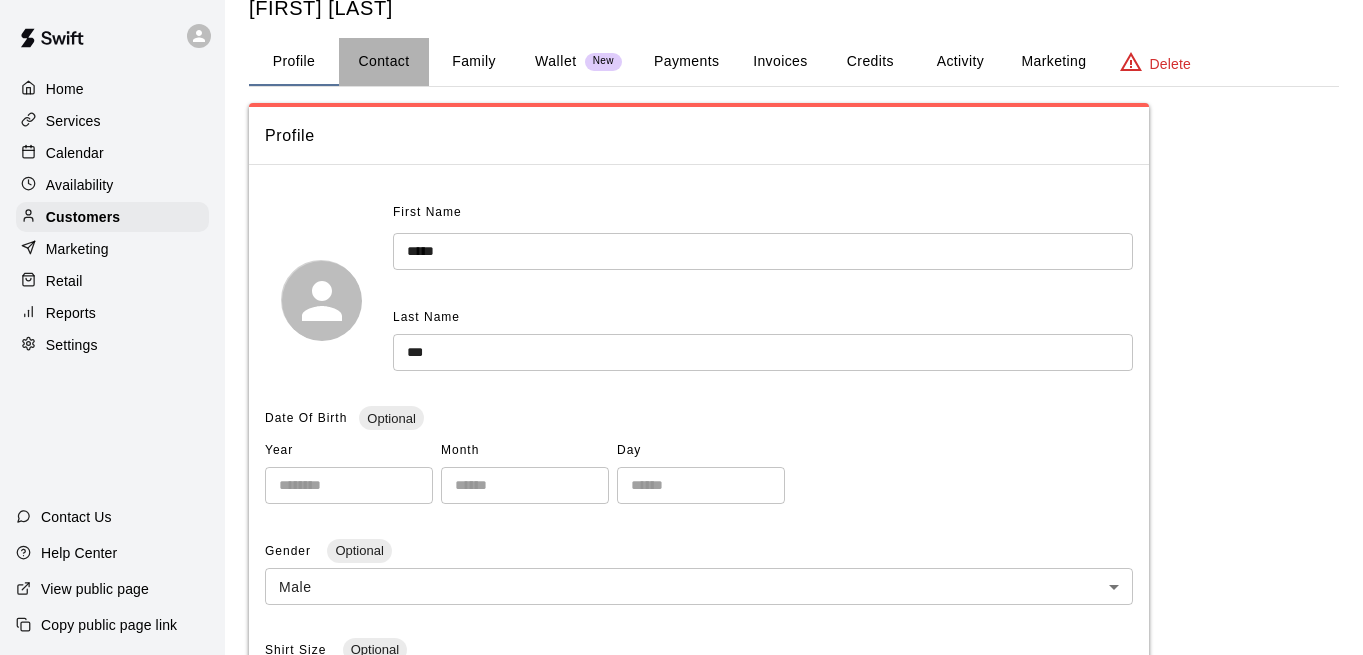 click on "Contact" at bounding box center (384, 62) 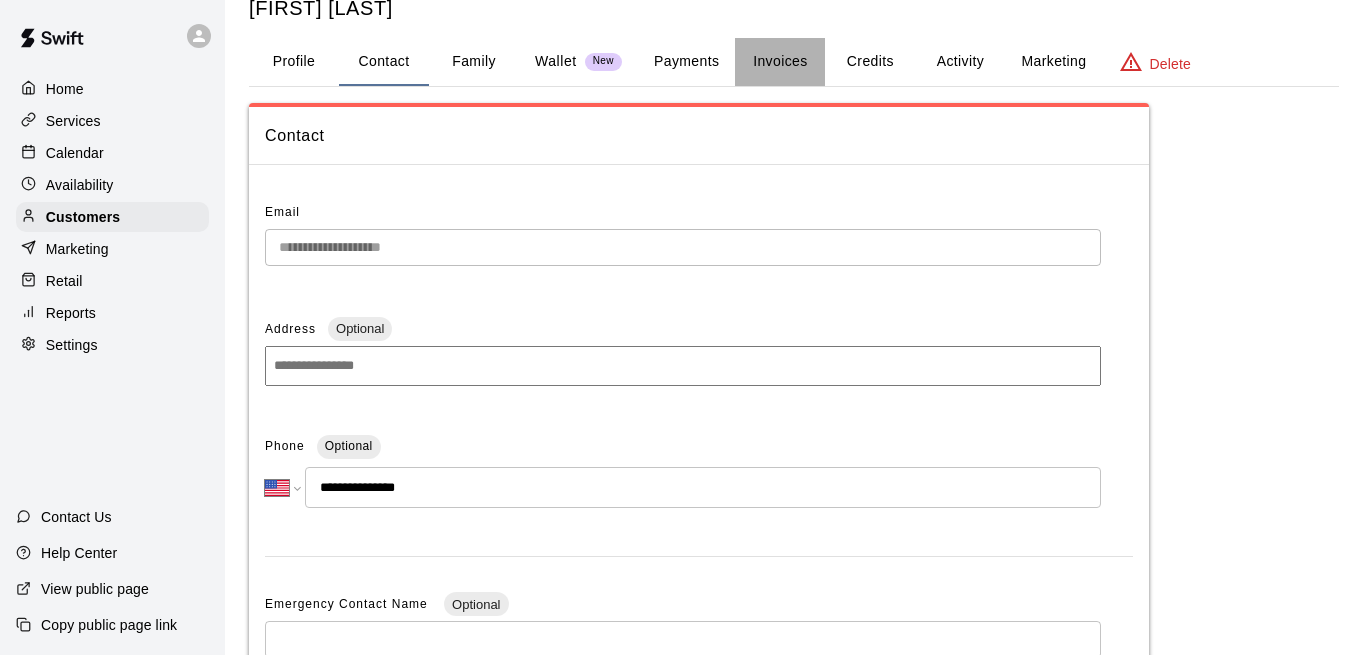 click on "Invoices" at bounding box center [780, 62] 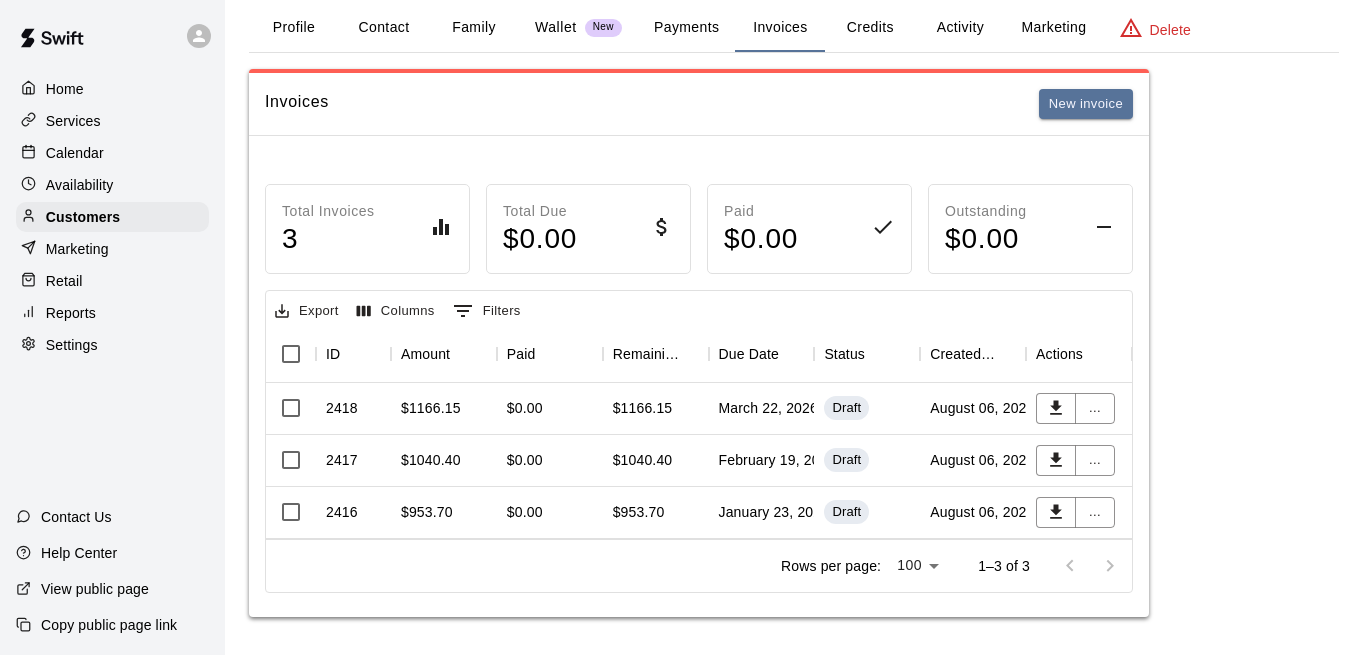 scroll, scrollTop: 94, scrollLeft: 0, axis: vertical 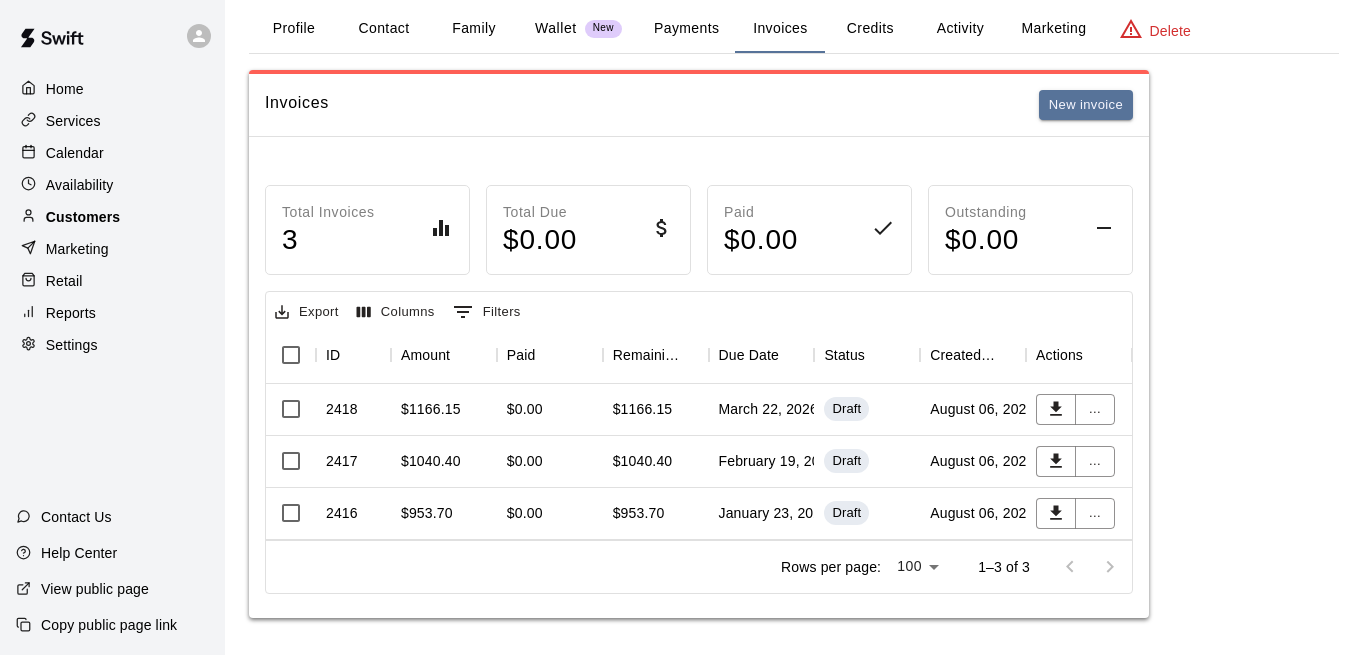 click on "Customers" at bounding box center (112, 217) 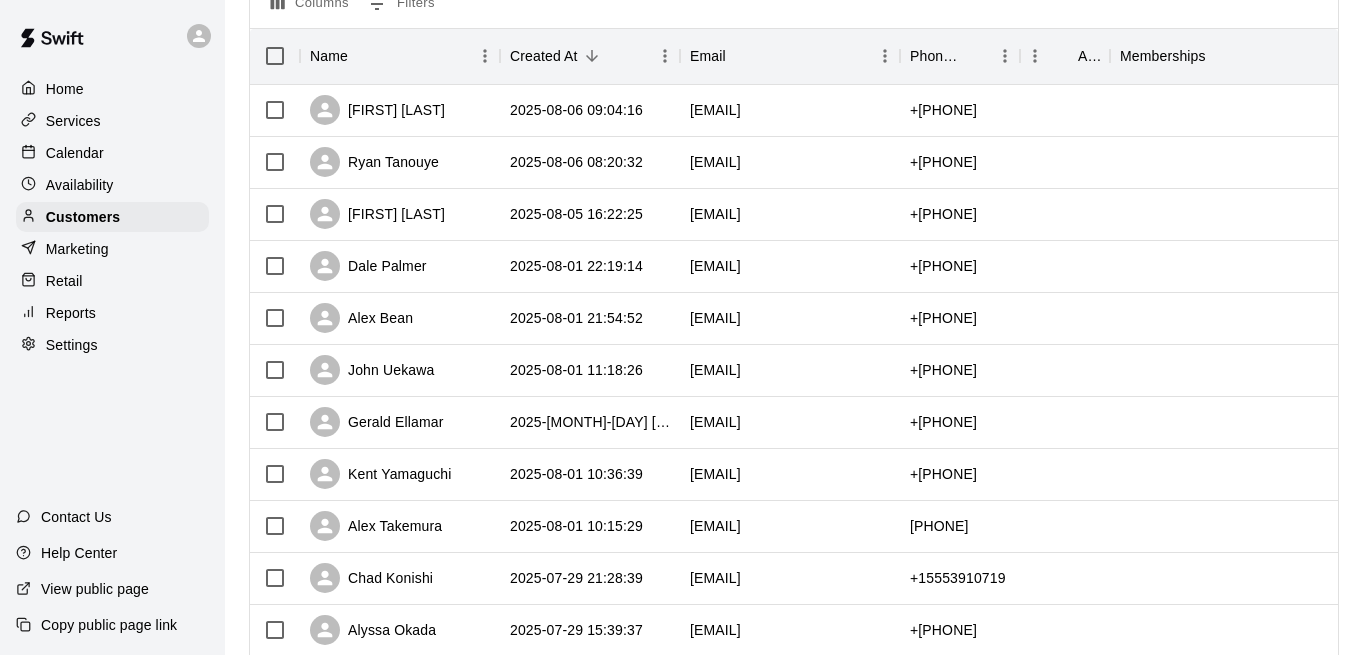 scroll, scrollTop: 230, scrollLeft: 0, axis: vertical 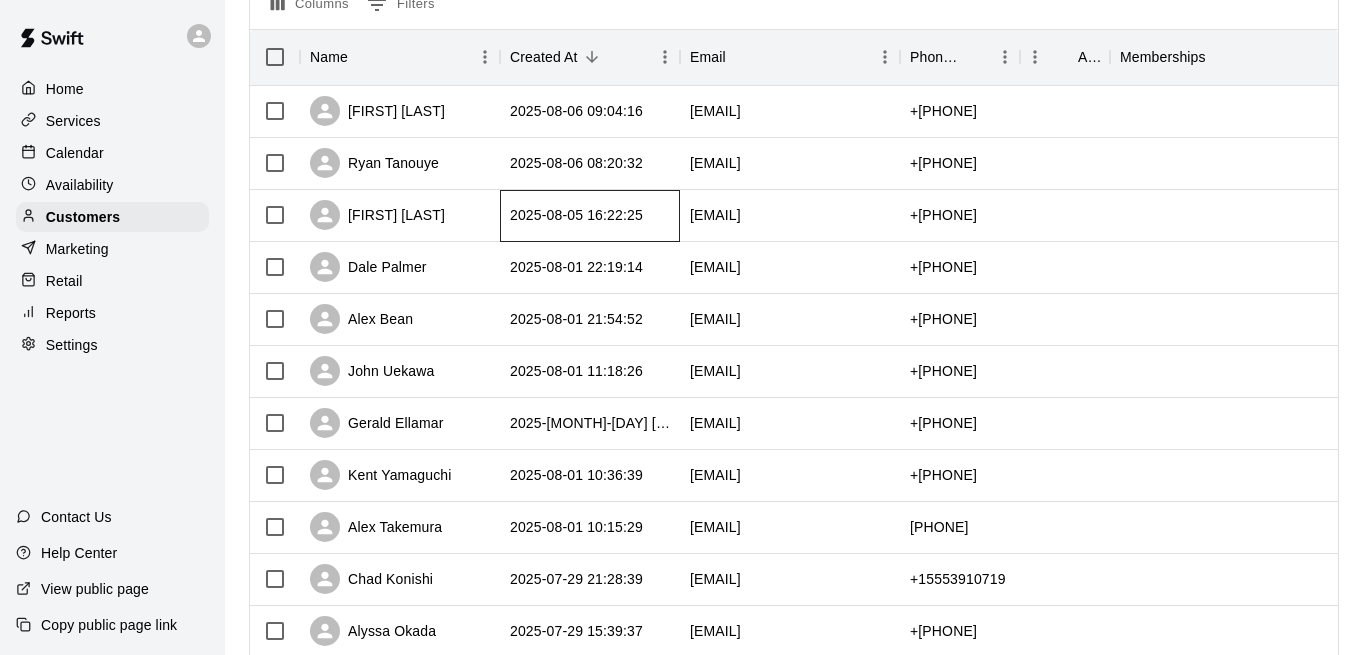 click on "2025-08-05 16:22:25" at bounding box center [576, 215] 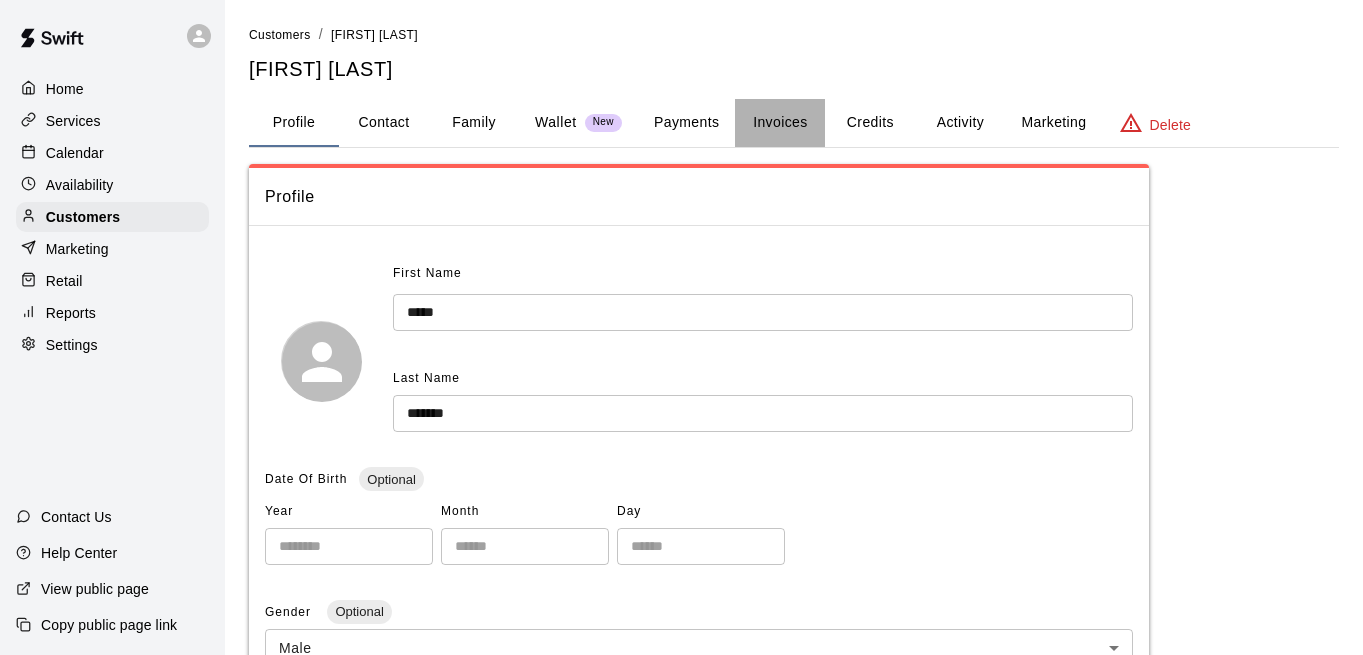 click on "Invoices" at bounding box center (780, 123) 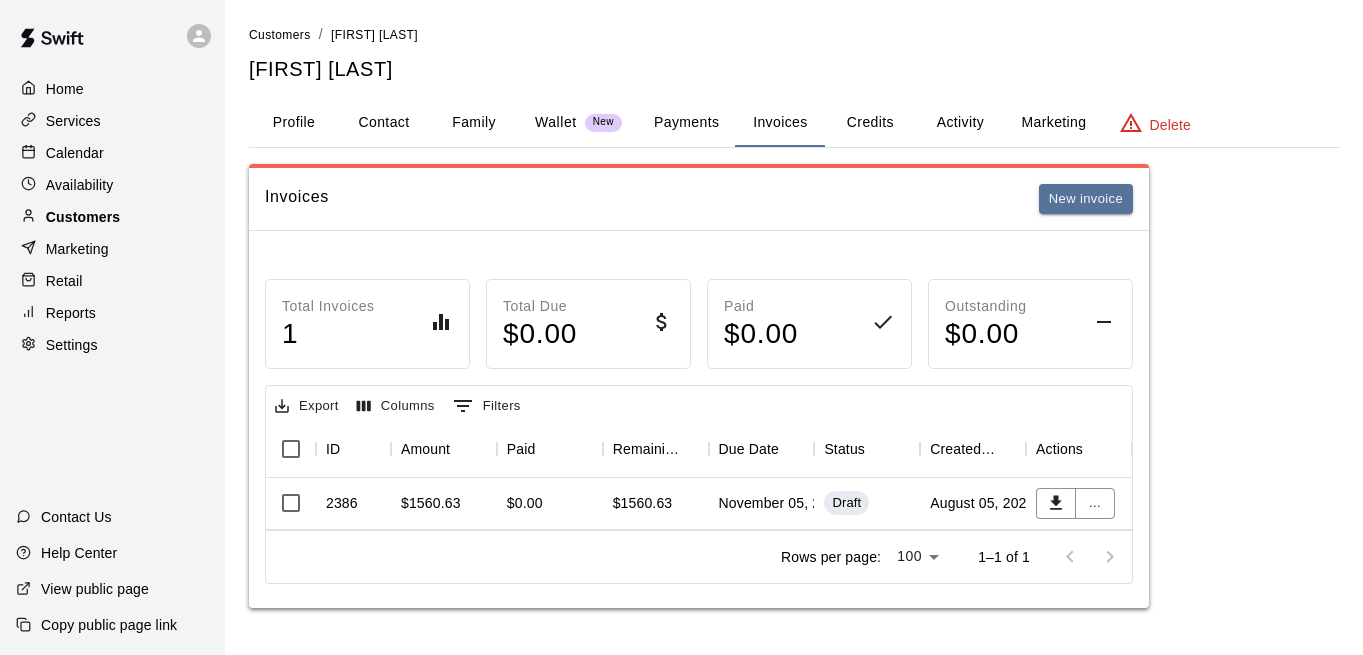 click on "Customers" at bounding box center (112, 217) 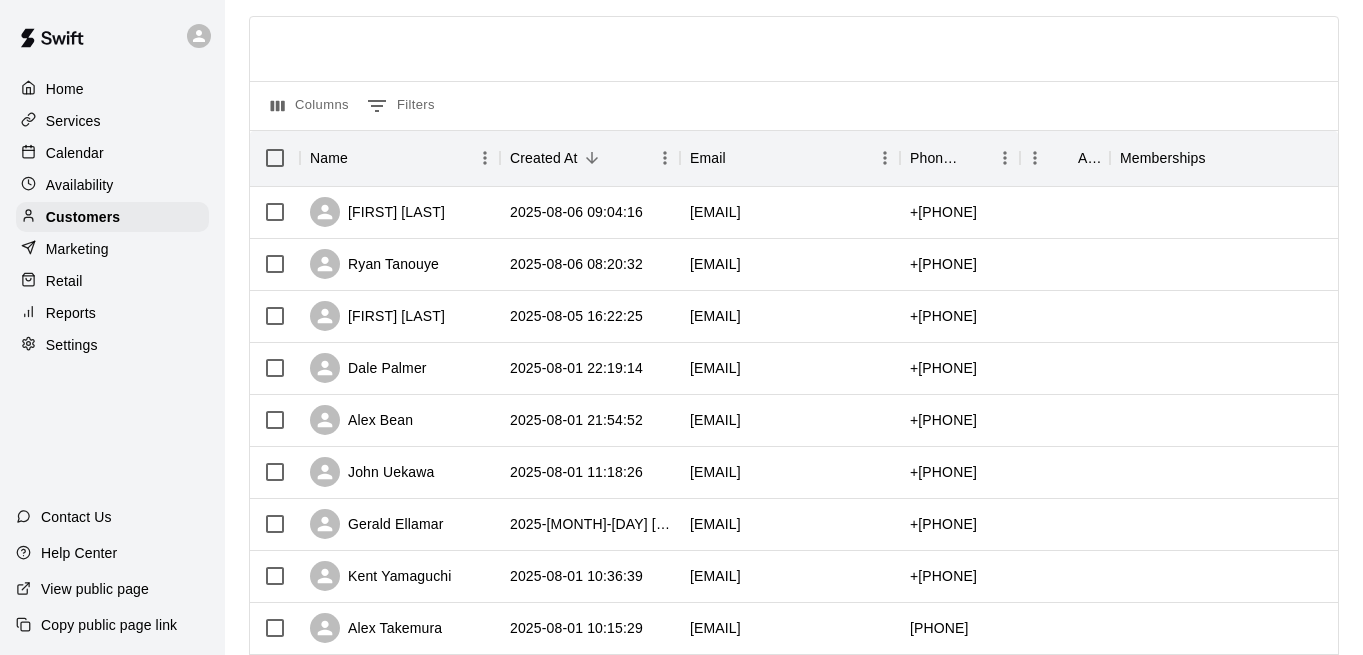 scroll, scrollTop: 143, scrollLeft: 0, axis: vertical 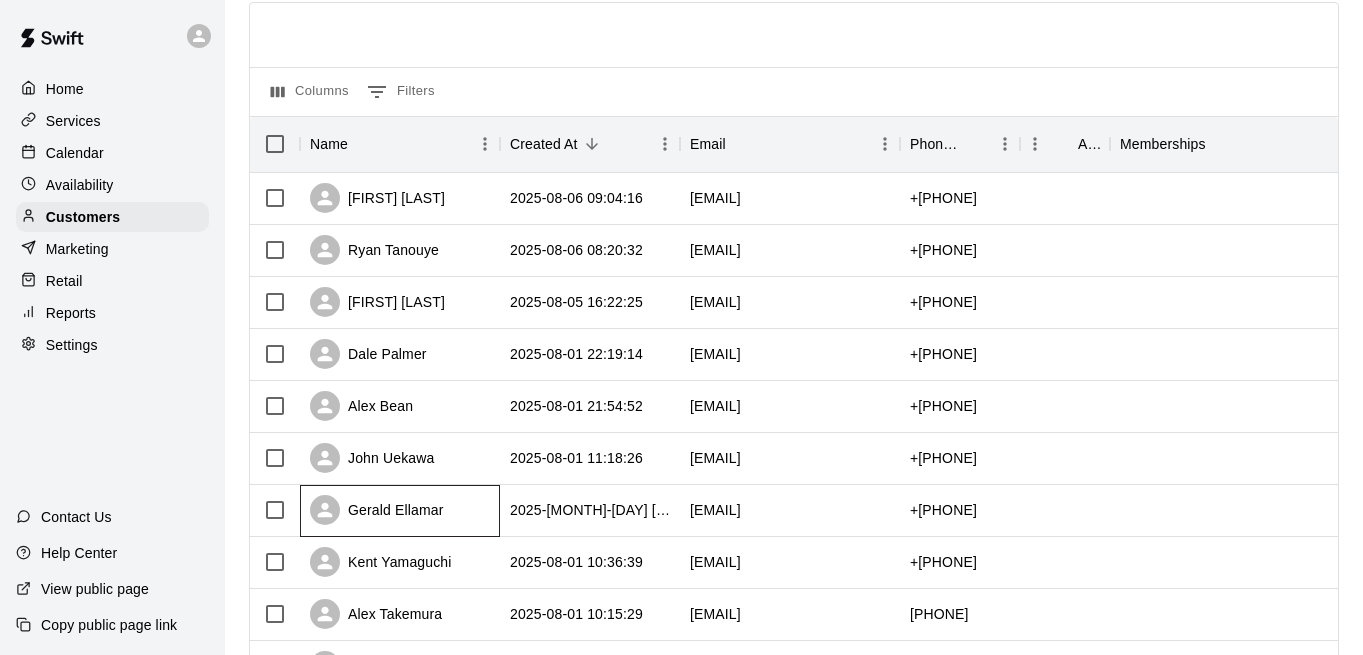click on "Gerald Ellamar" at bounding box center (400, 511) 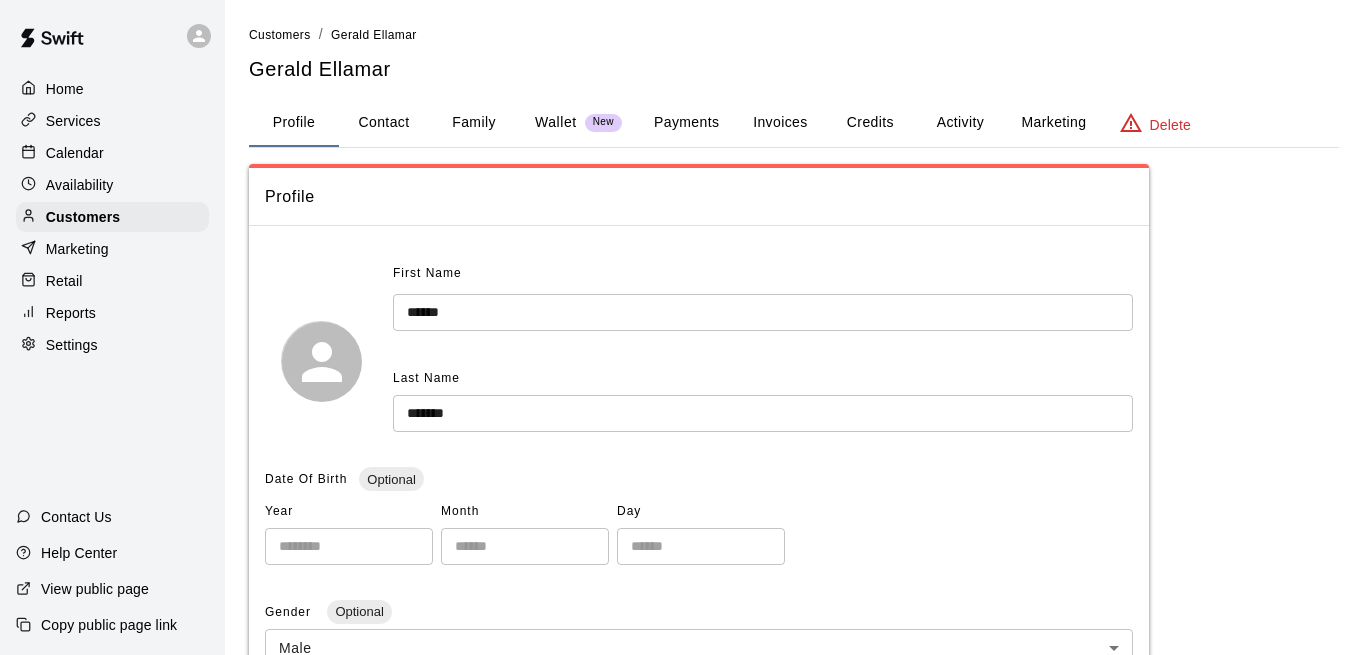 scroll, scrollTop: 0, scrollLeft: 0, axis: both 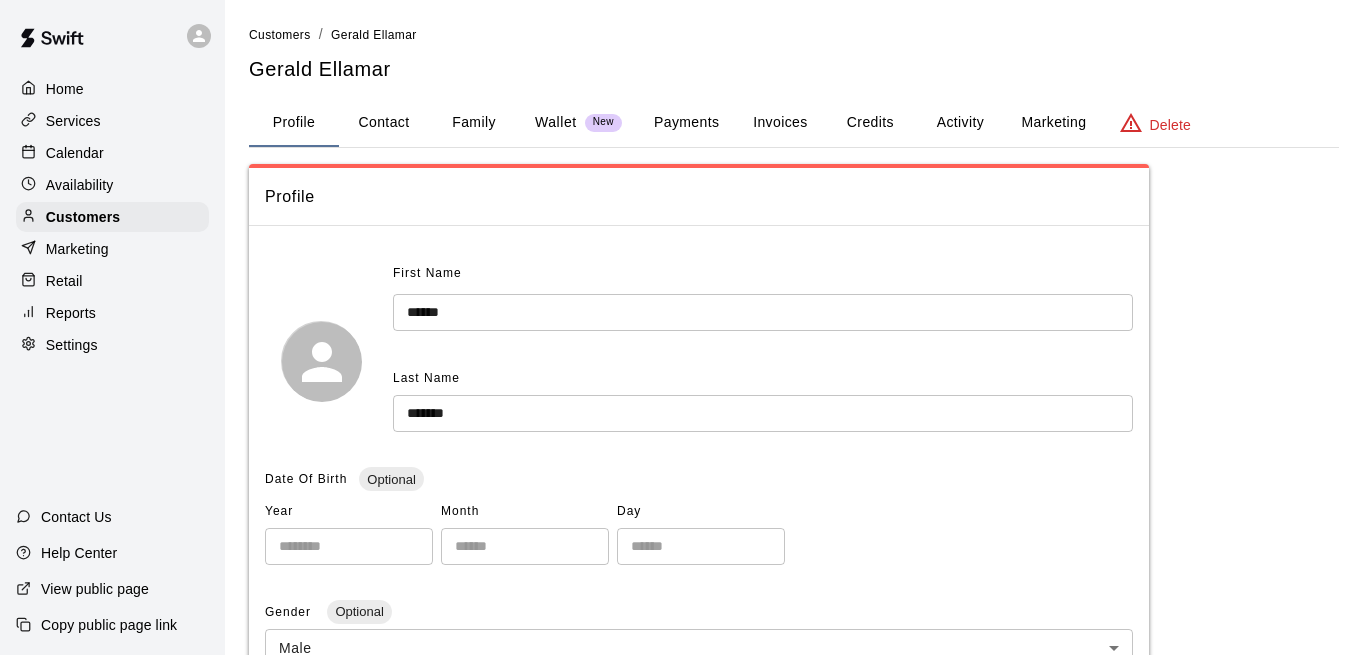 click on "Invoices" at bounding box center (780, 123) 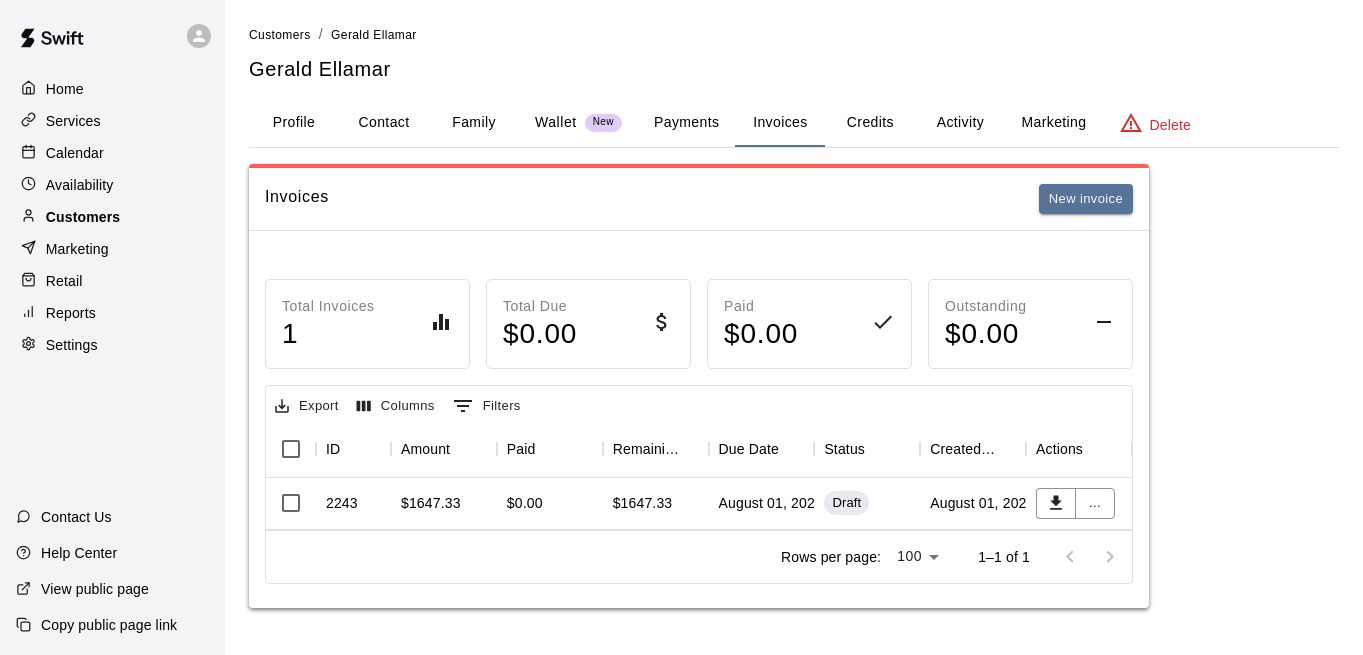 click on "Customers" at bounding box center (112, 217) 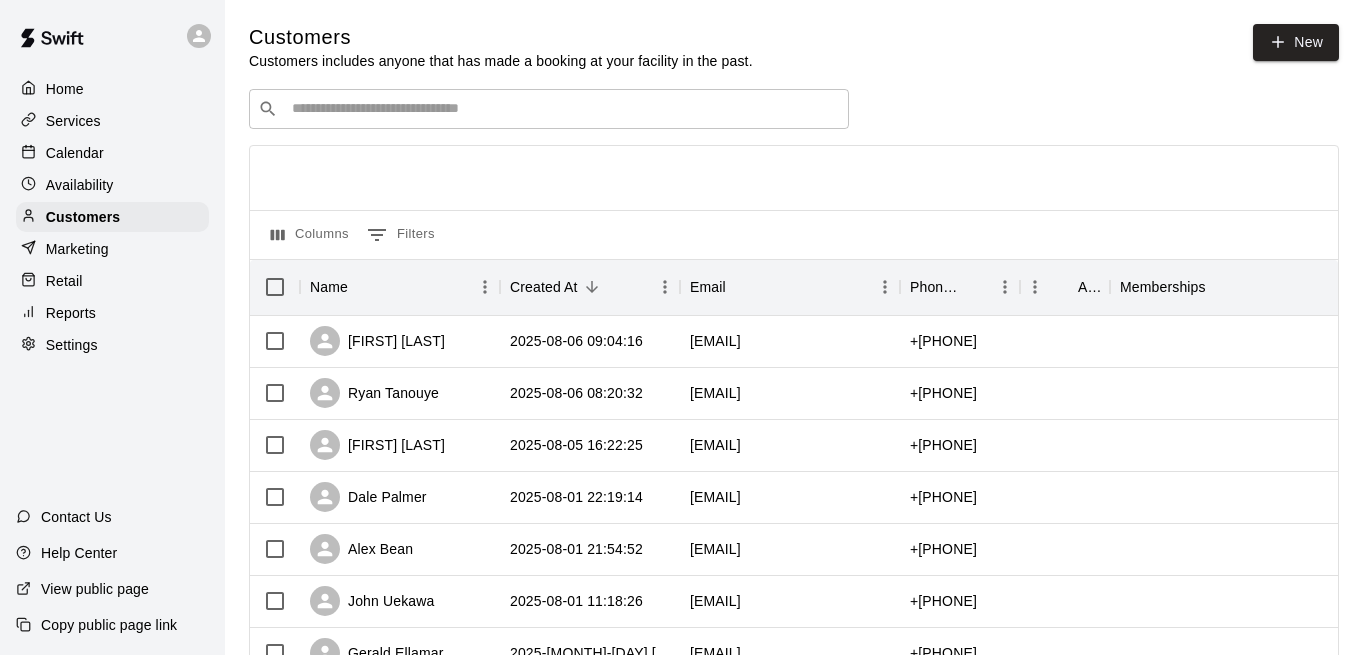 scroll, scrollTop: 0, scrollLeft: 0, axis: both 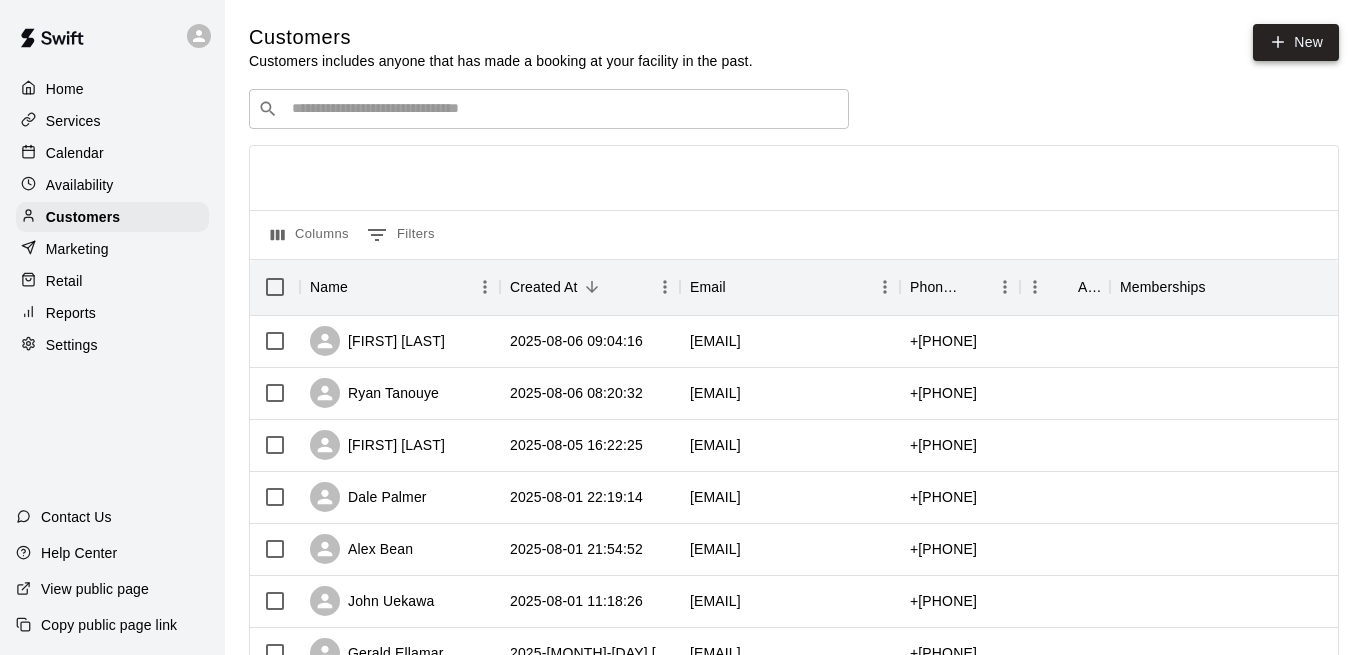 click on "New" at bounding box center (1296, 42) 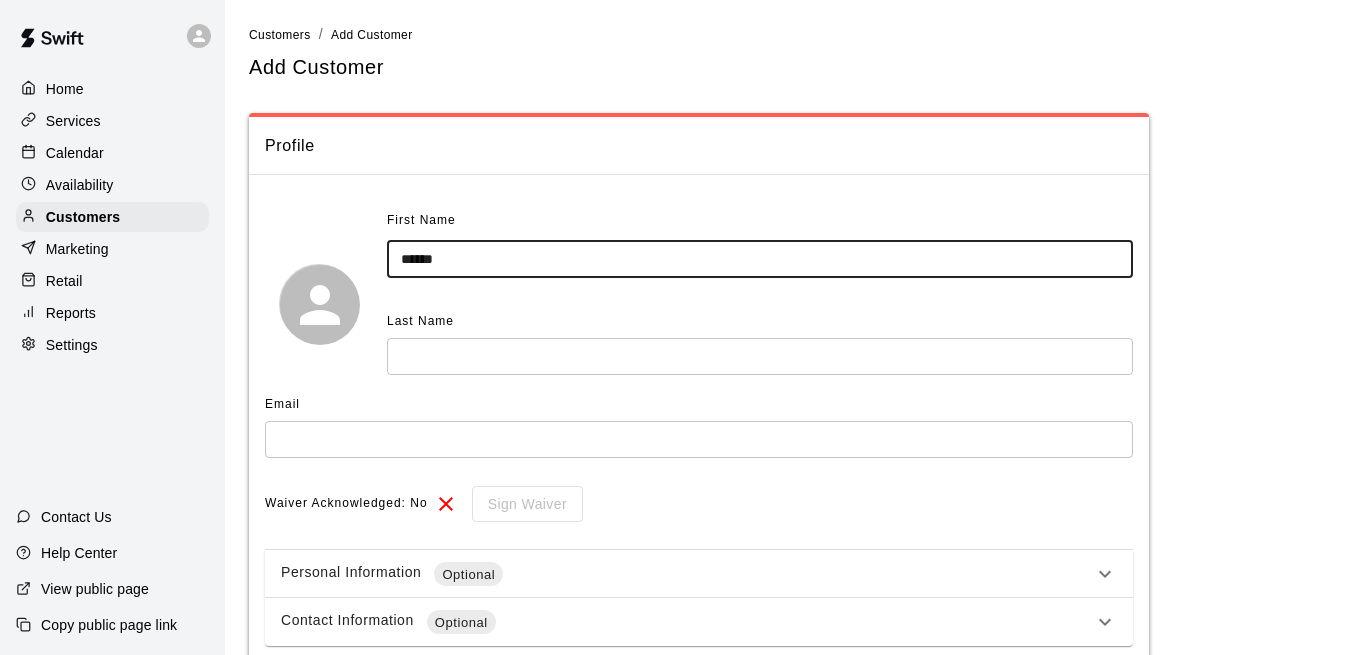 type on "******" 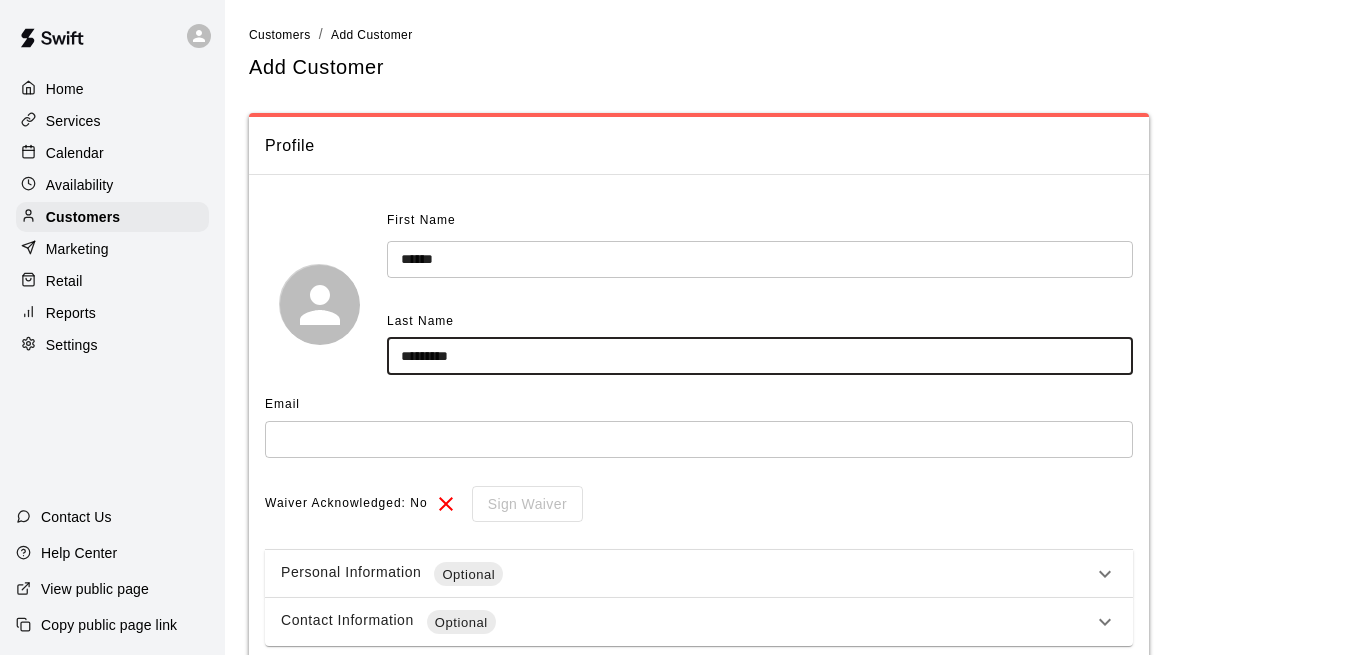 type on "*********" 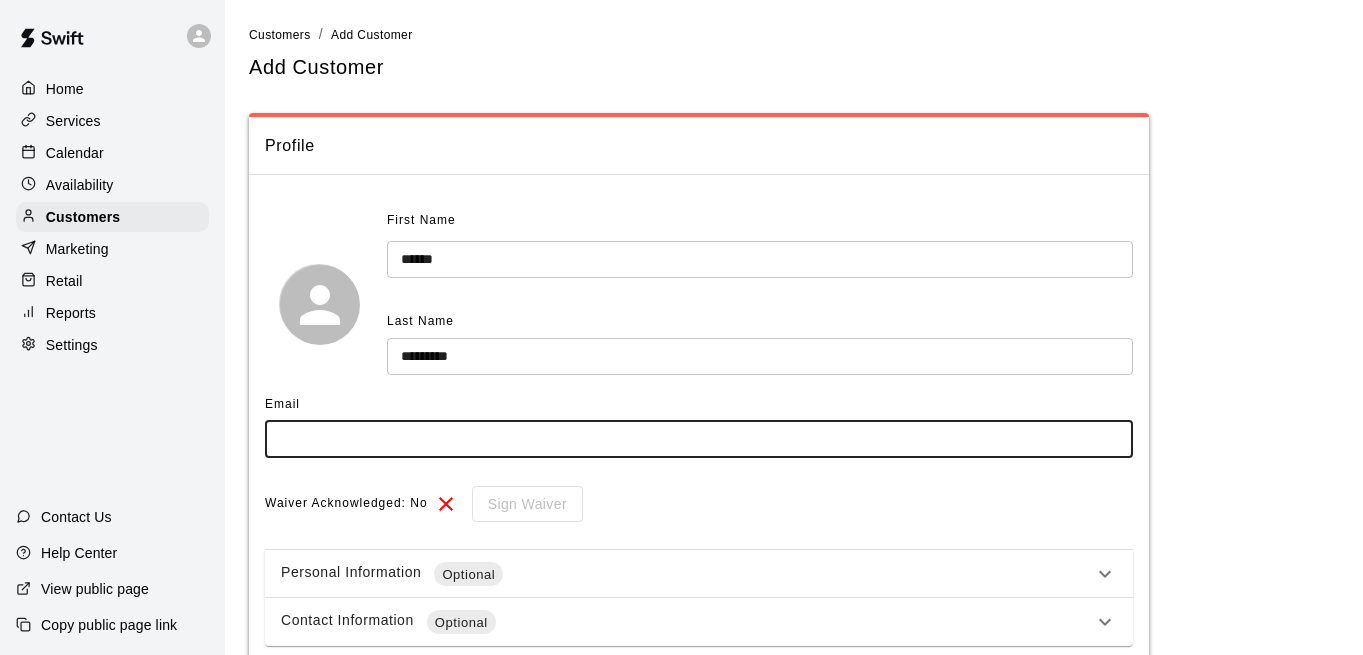 paste on "**********" 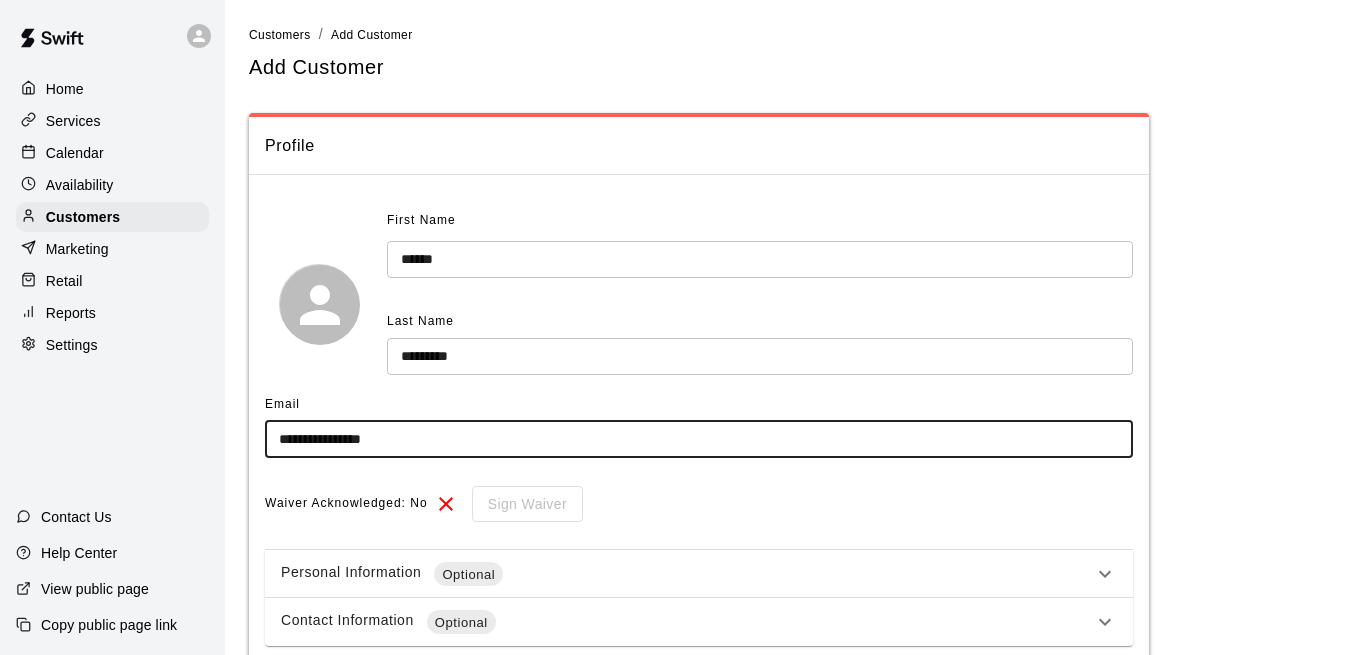 click on "Calendar" at bounding box center [112, 153] 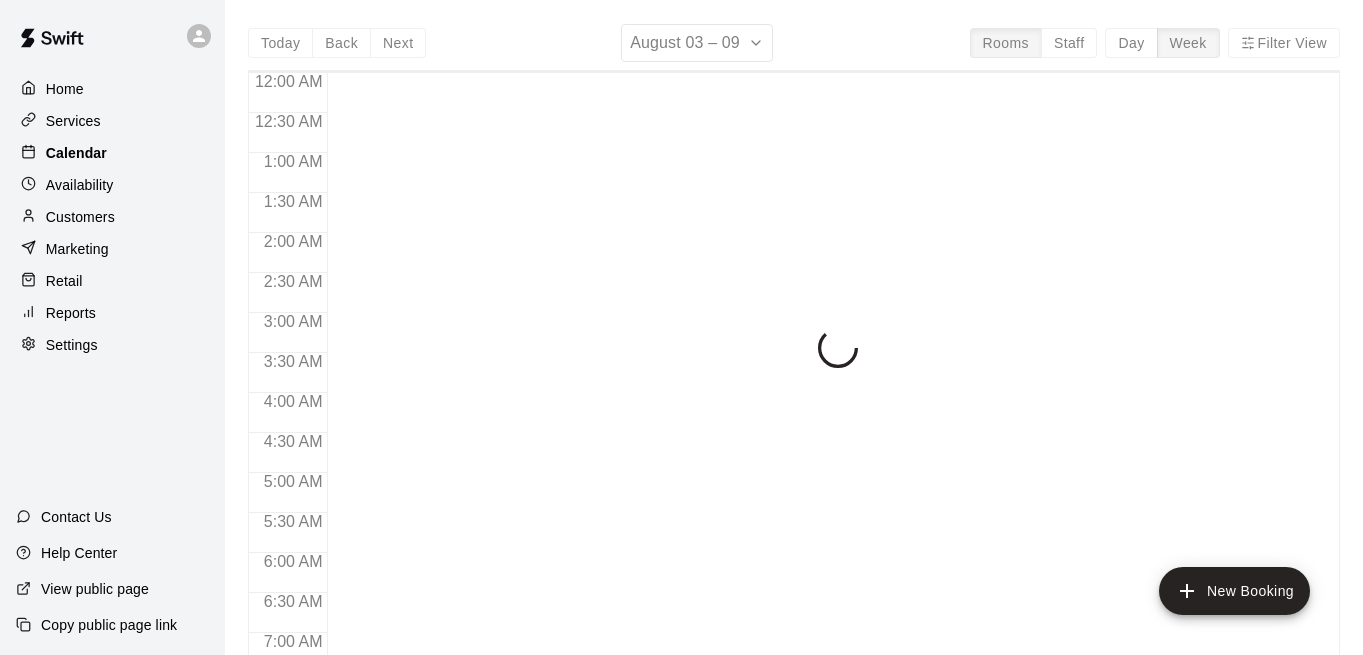 scroll, scrollTop: 846, scrollLeft: 0, axis: vertical 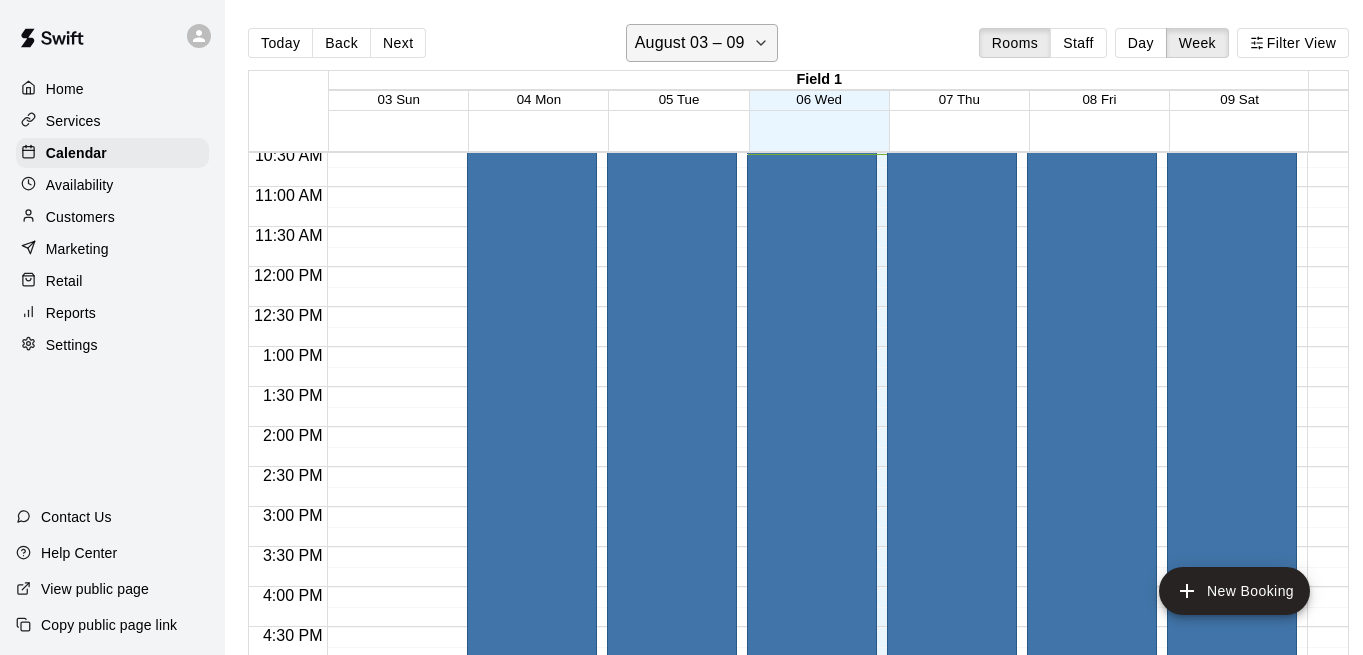 click on "August 03 – 09" at bounding box center [690, 43] 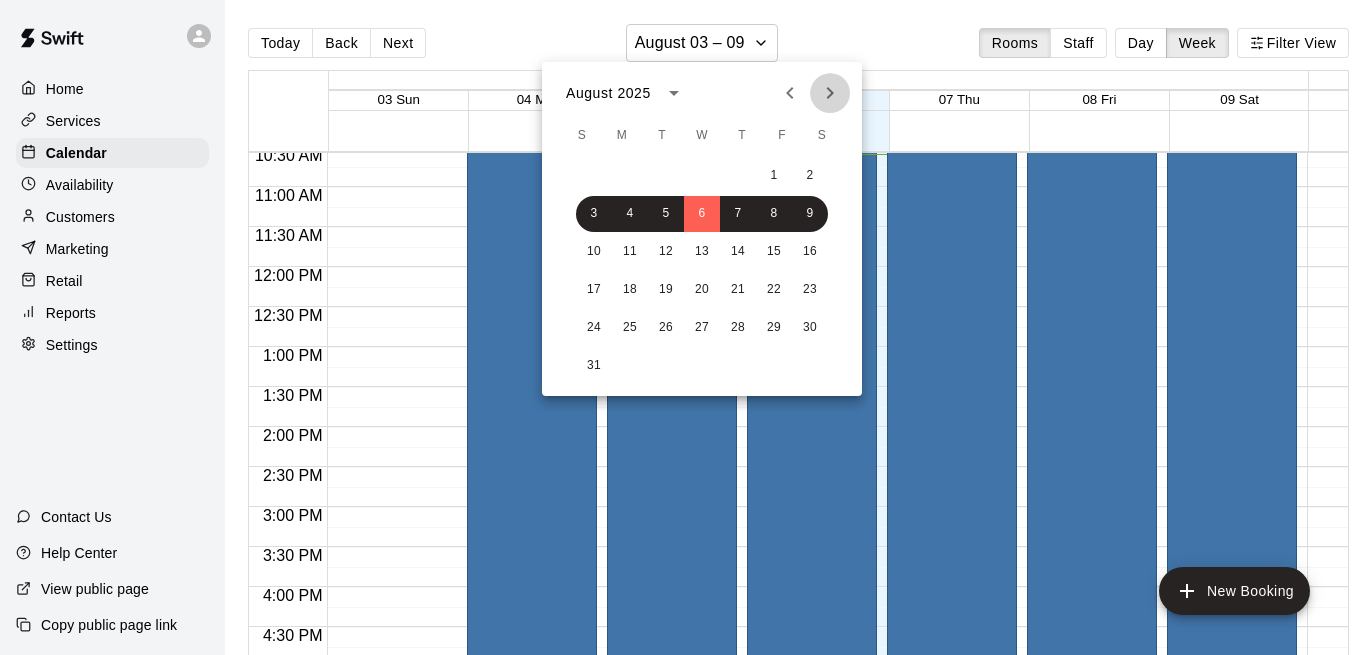 click 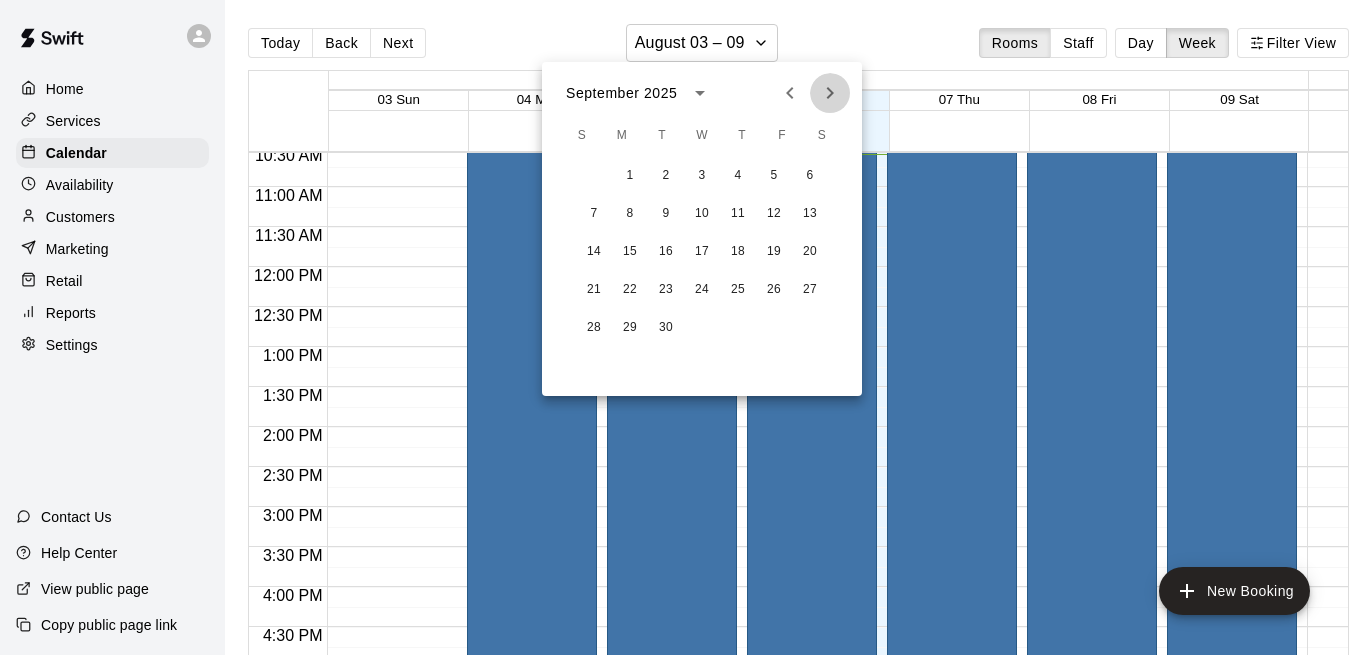 click 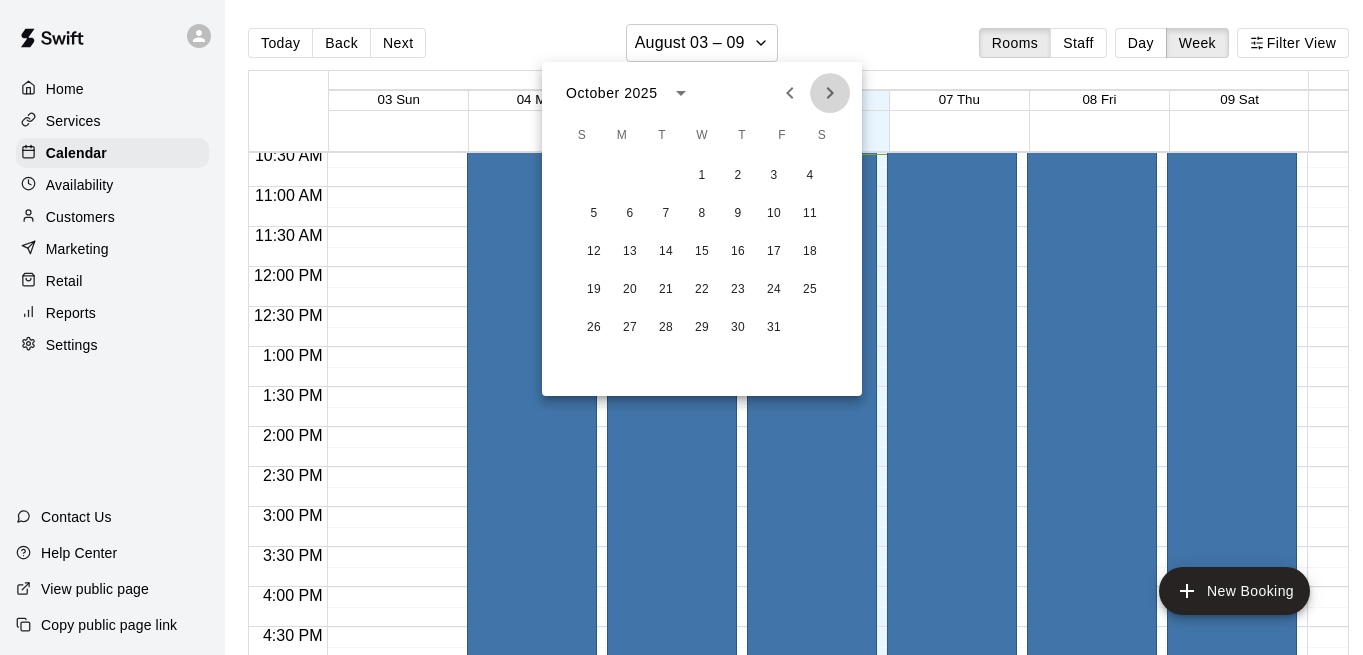 click 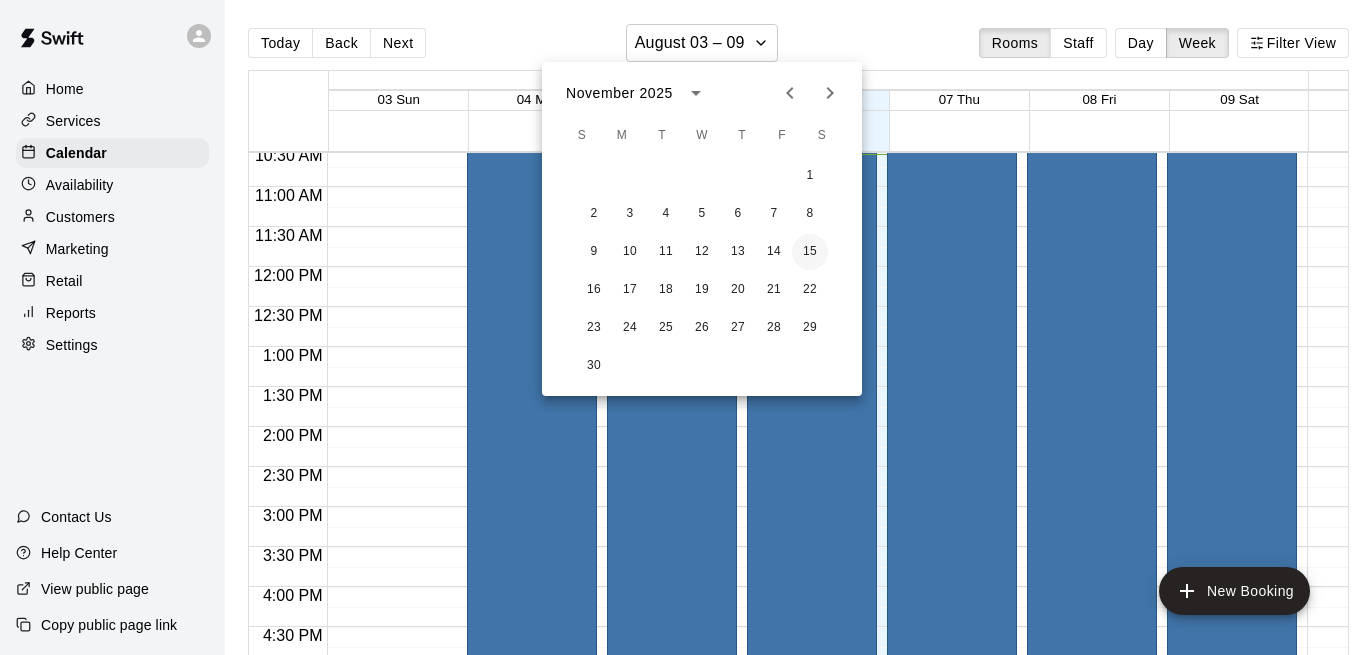 click on "15" at bounding box center [810, 252] 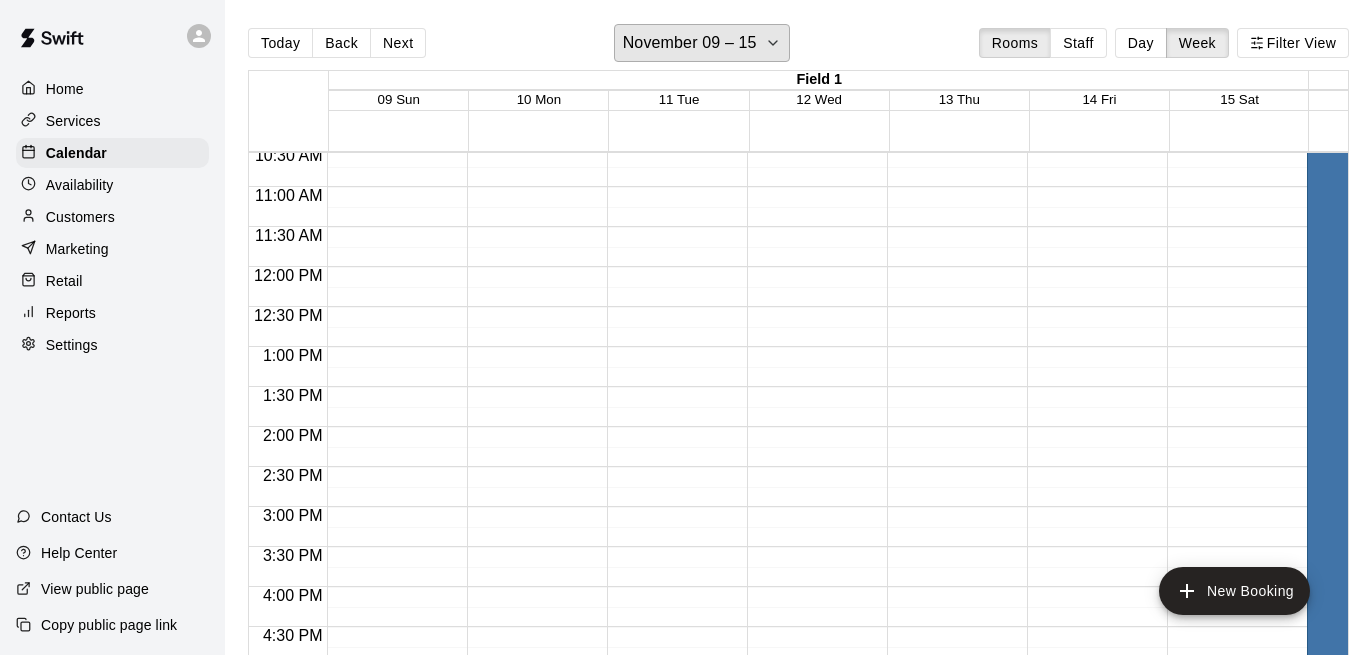 scroll, scrollTop: 844, scrollLeft: 89, axis: both 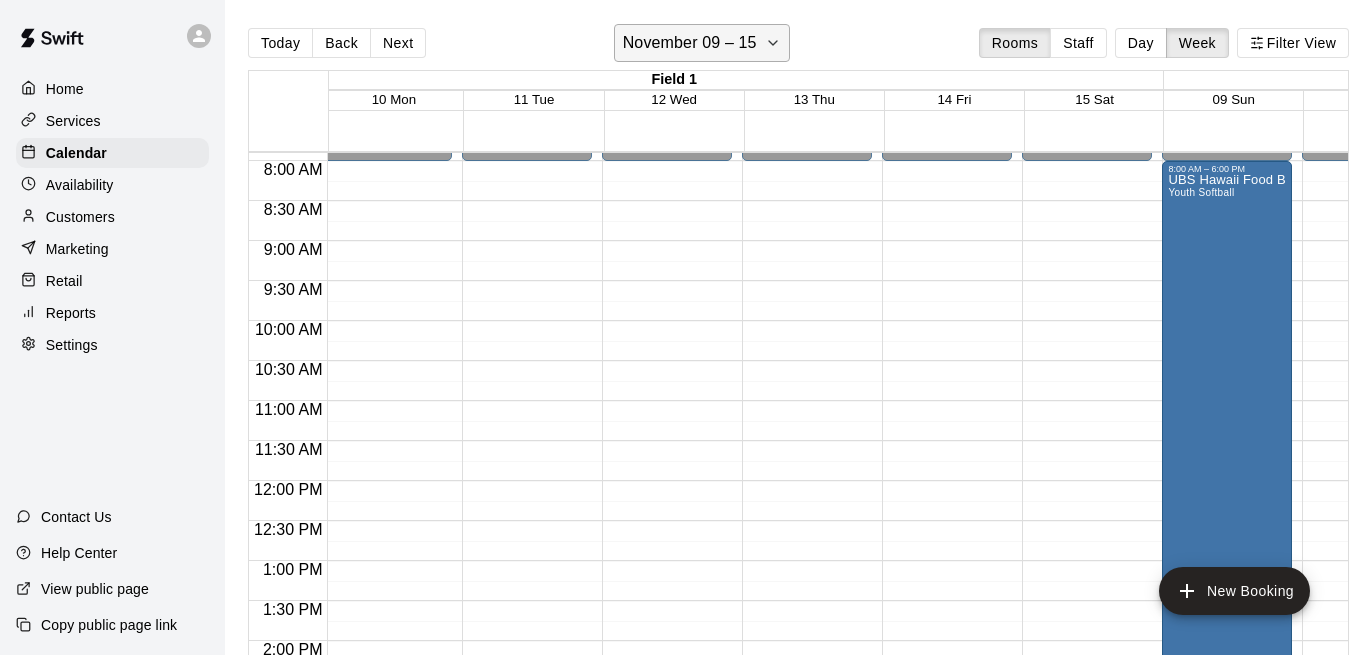 click 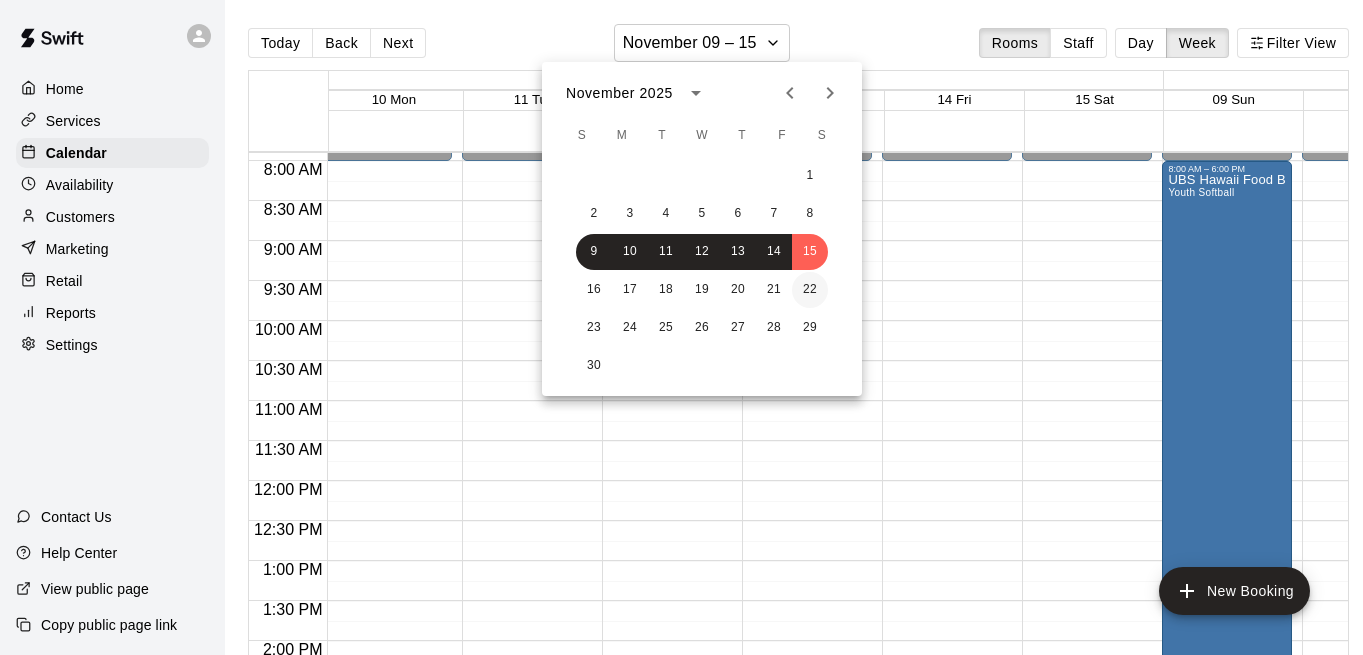 click on "22" at bounding box center [810, 290] 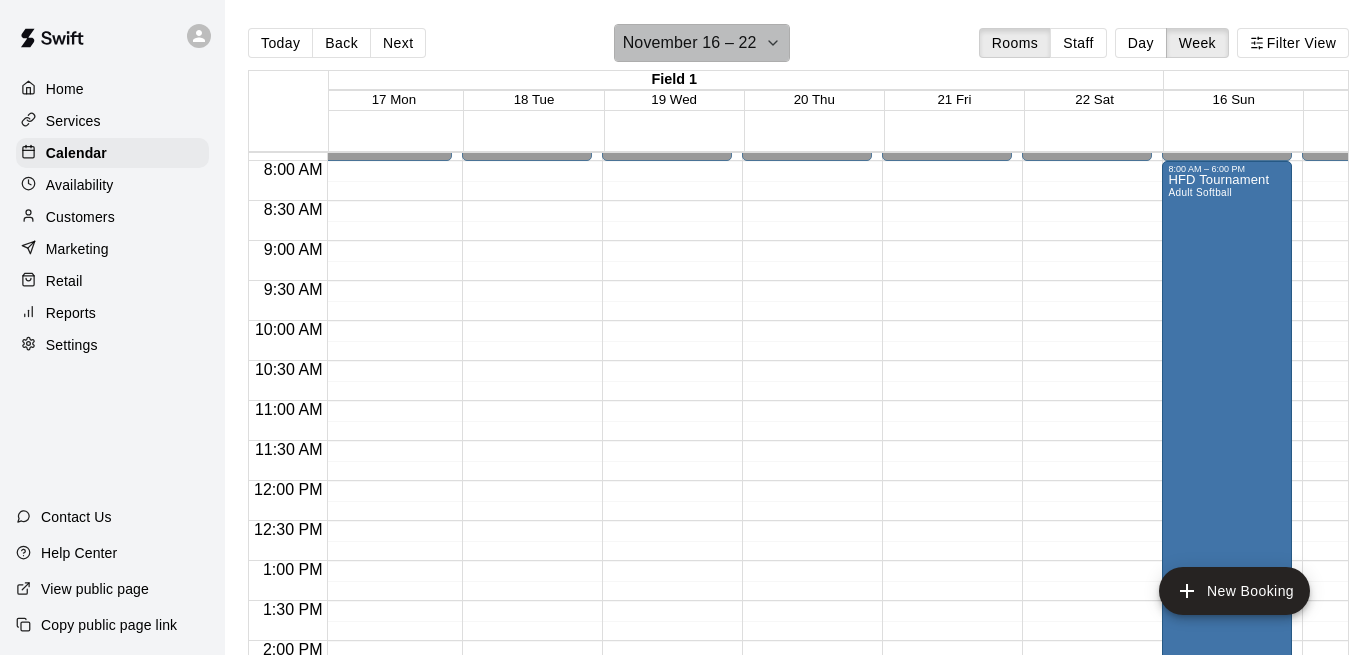 click on "November 16 – 22" at bounding box center [702, 43] 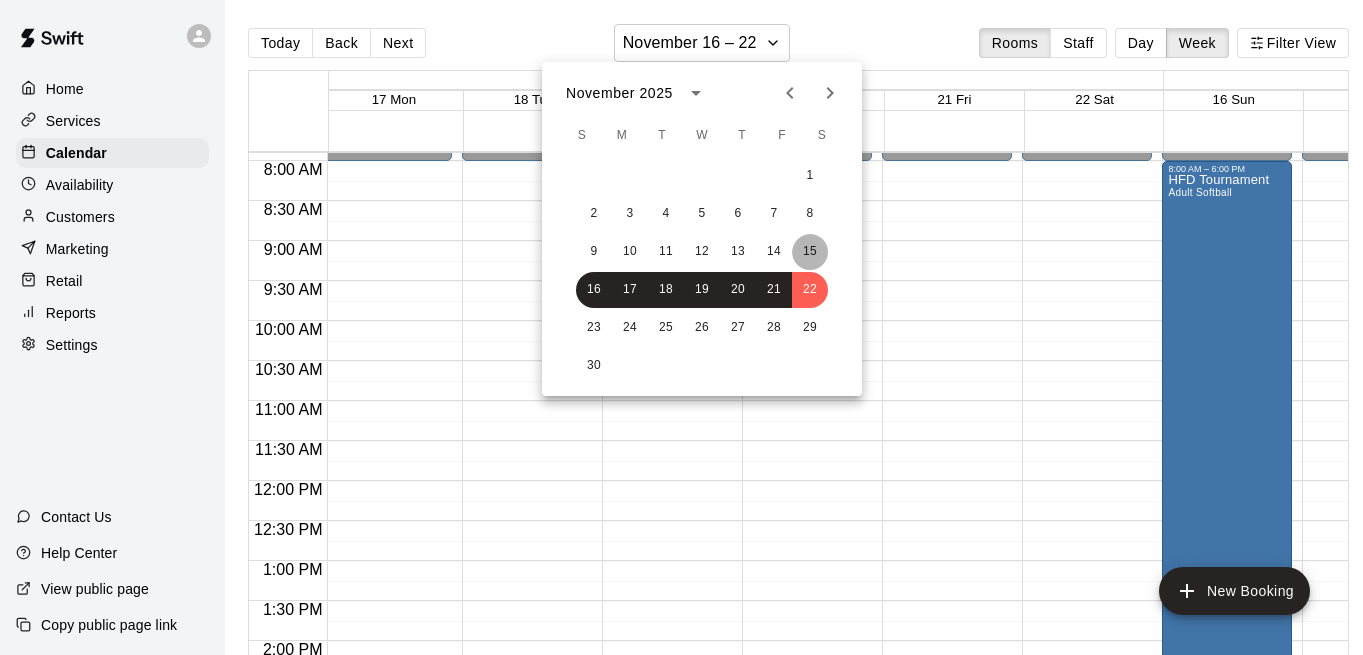 click on "15" at bounding box center (810, 252) 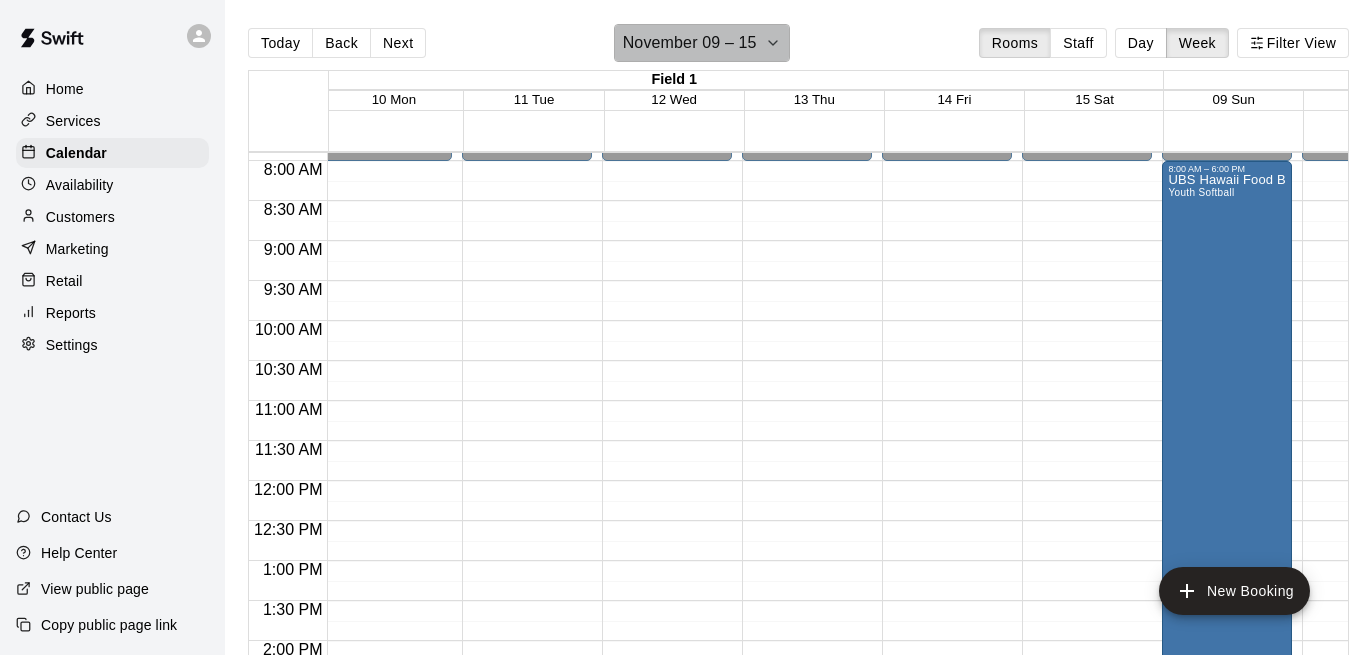 click 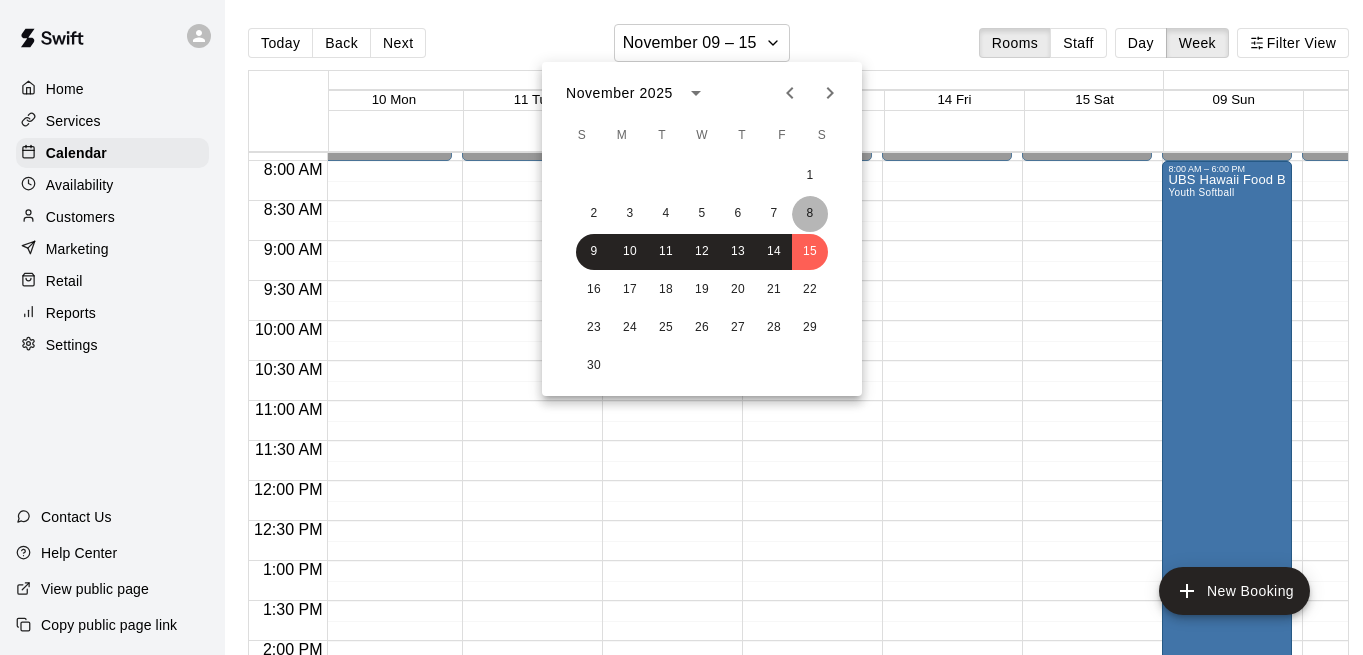 click on "8" at bounding box center (810, 214) 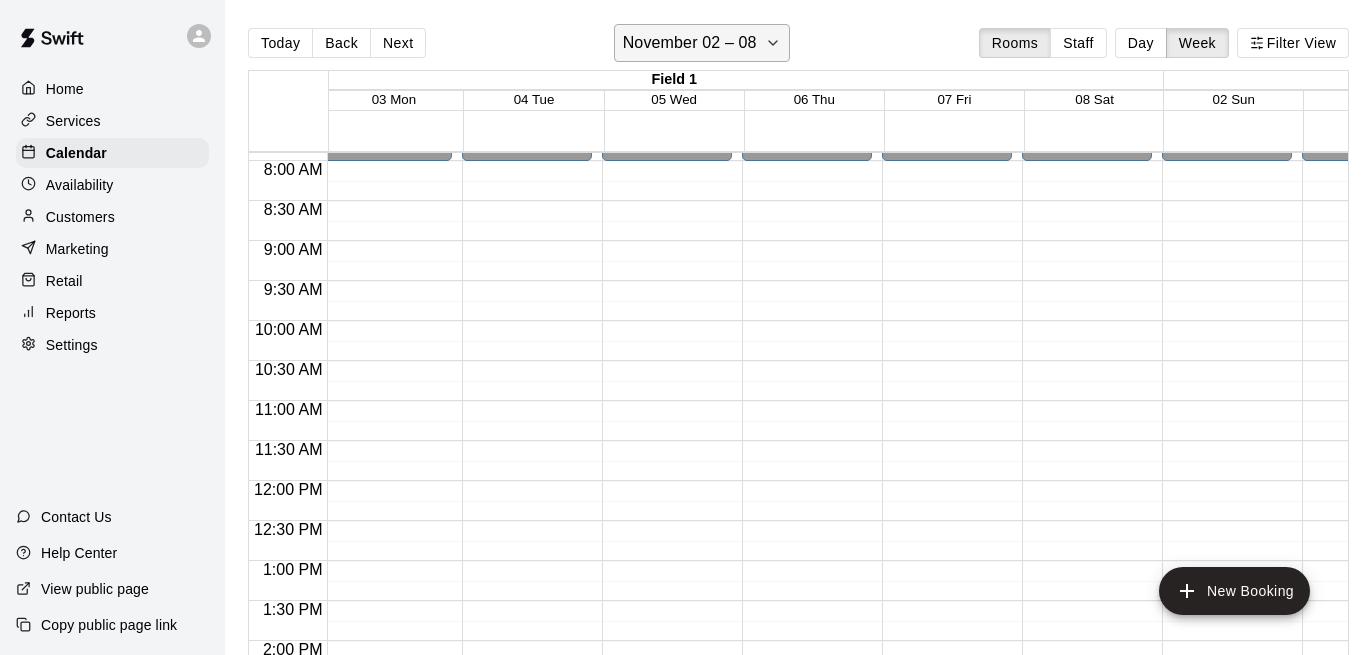 click 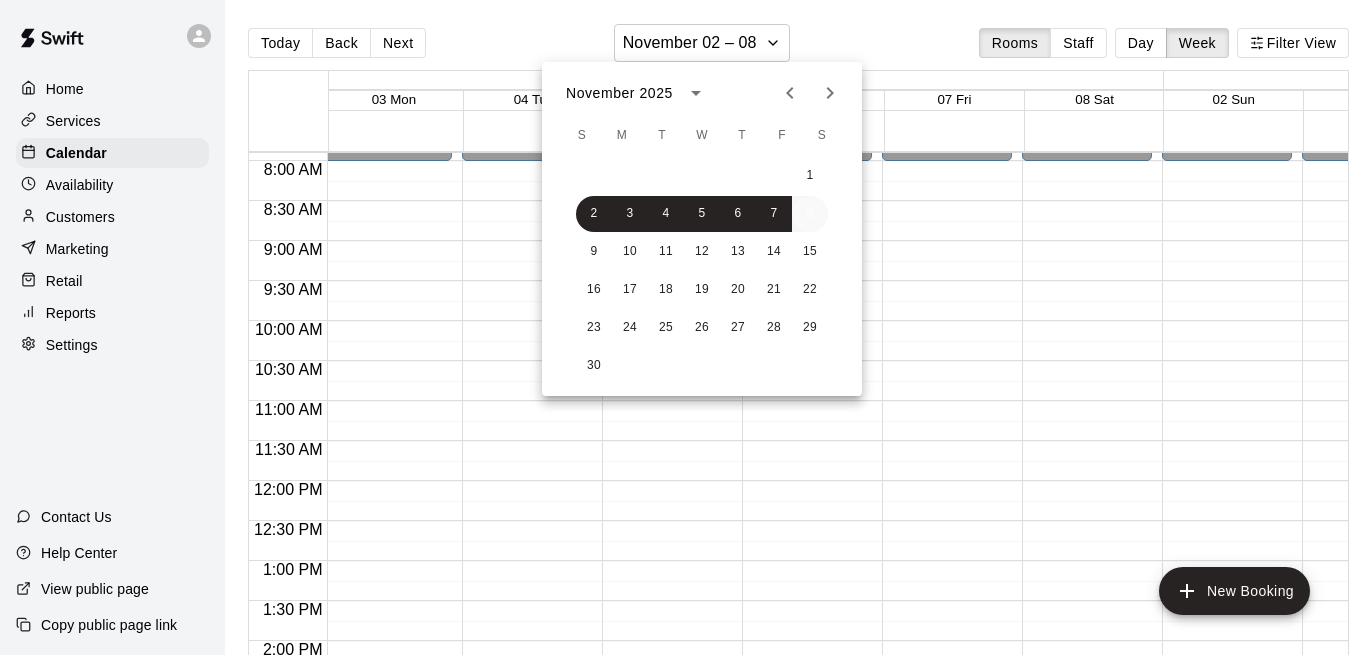 click on "8" at bounding box center (810, 214) 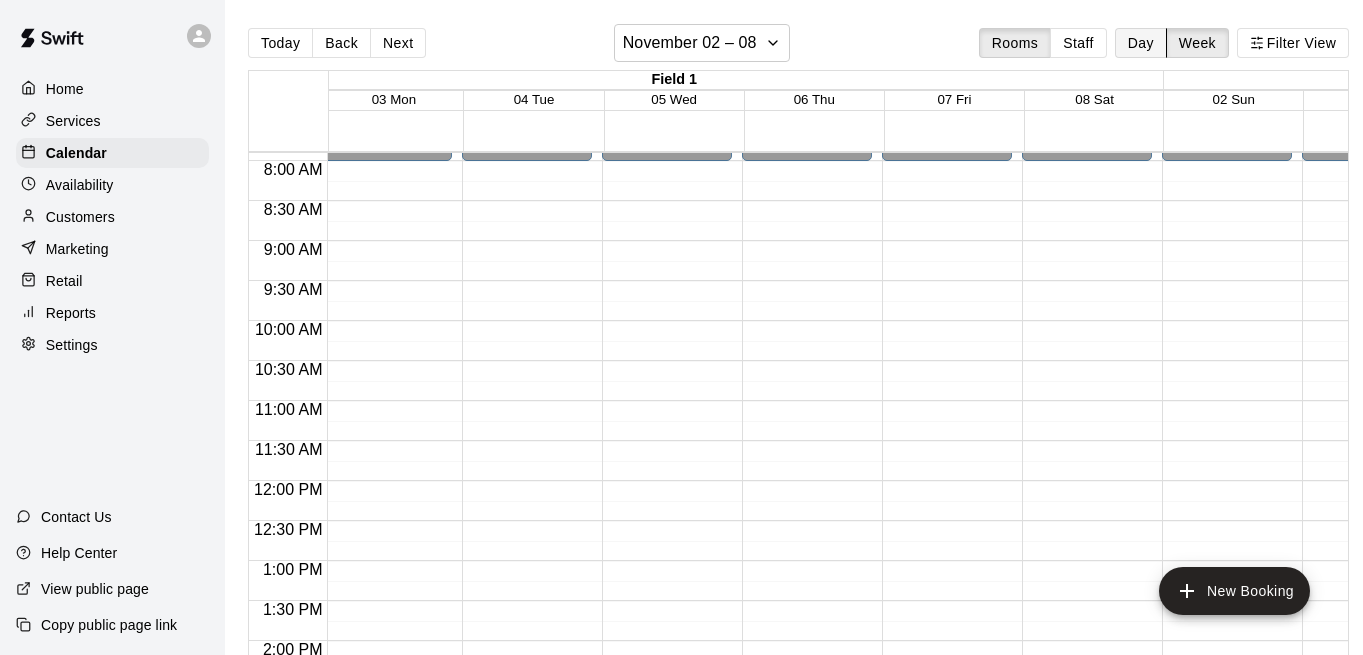 click on "Day" at bounding box center [1141, 43] 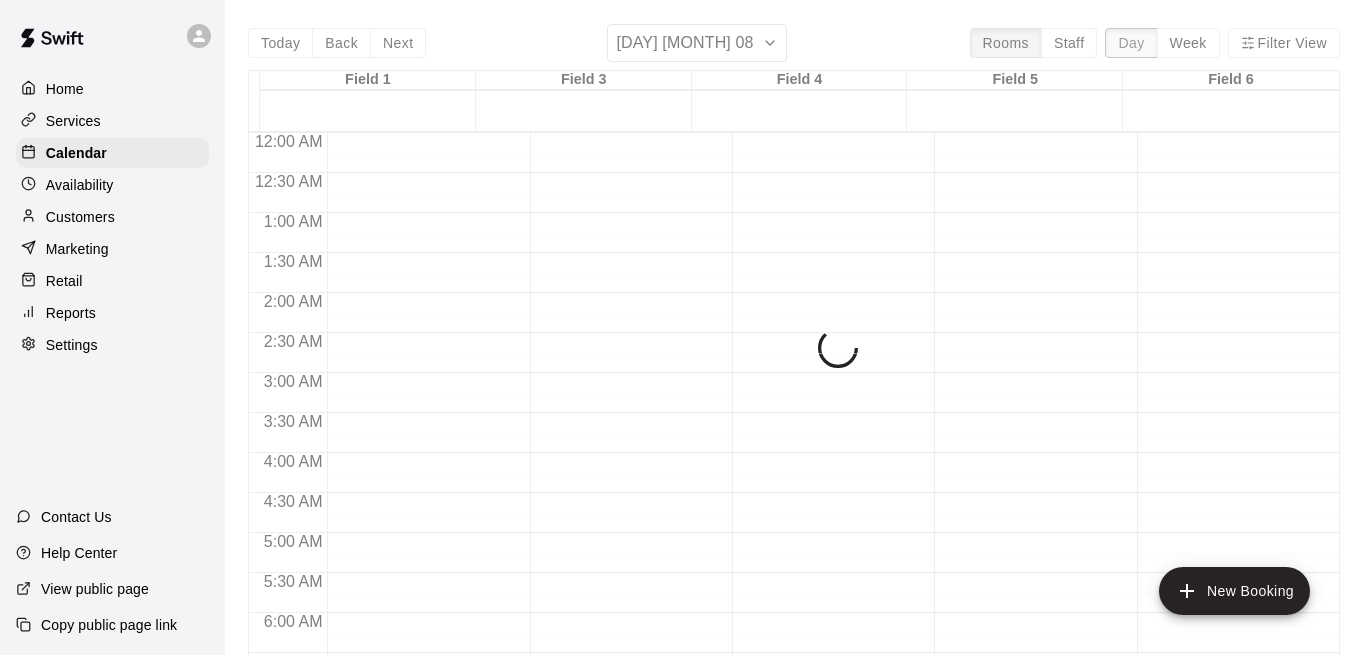 scroll, scrollTop: 847, scrollLeft: 0, axis: vertical 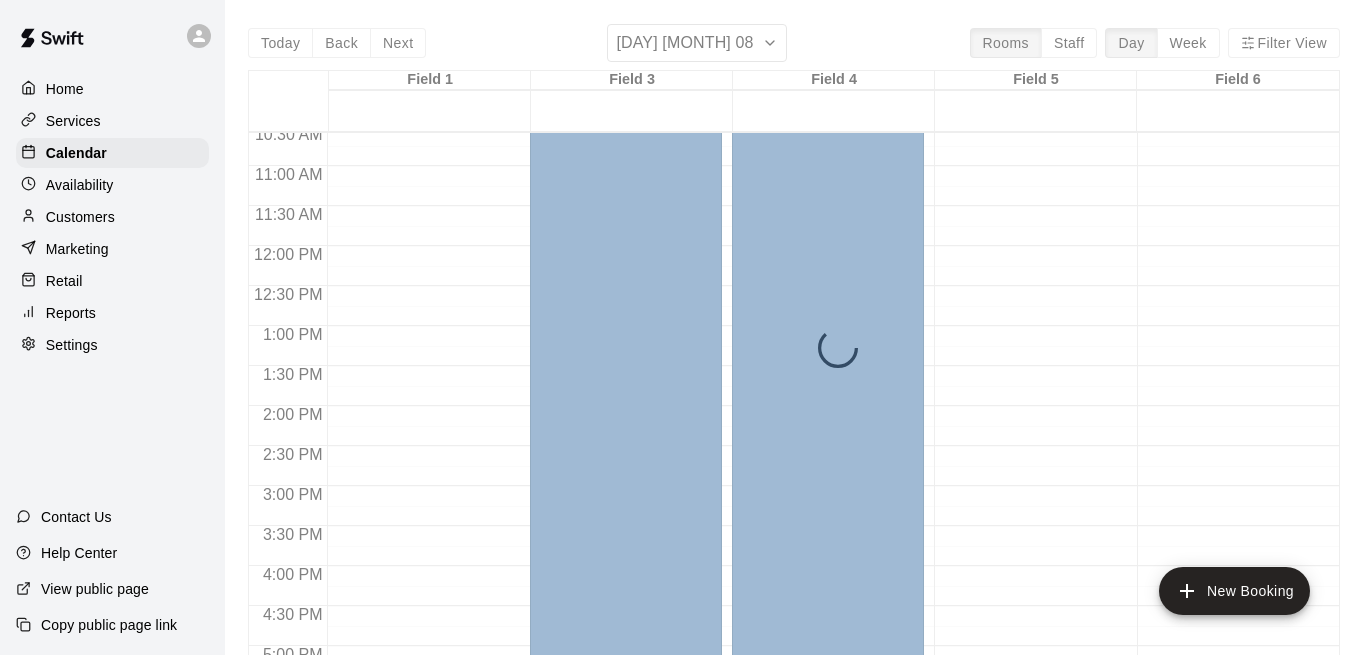 click on "Today Back Next Saturday Nov 08 Rooms Staff Day Week Filter View Field 1 08 Sat Field 3 08 Sat Field 4 08 Sat Field 5 08 Sat Field 6 08 Sat 12:00 AM 12:30 AM 1:00 AM 1:30 AM 2:00 AM 2:30 AM 3:00 AM 3:30 AM 4:00 AM 4:30 AM 5:00 AM 5:30 AM 6:00 AM 6:30 AM 7:00 AM 7:30 AM 8:00 AM 8:30 AM 9:00 AM 9:30 AM 10:00 AM 10:30 AM 11:00 AM 11:30 AM 12:00 PM 12:30 PM 1:00 PM 1:30 PM 2:00 PM 2:30 PM 3:00 PM 3:30 PM 4:00 PM 4:30 PM 5:00 PM 5:30 PM 6:00 PM 6:30 PM 7:00 PM 7:30 PM 8:00 PM 8:30 PM 9:00 PM 9:30 PM 10:00 PM 10:30 PM 11:00 PM 11:30 PM 12:00 AM – 8:00 AM Closed 7:00 PM – 11:59 PM Closed 12:00 AM – 8:00 AM Closed 8:00 AM – 6:00 PM UBS Toys for Tots Tournament Youth Softball 7:00 PM – 11:59 PM Closed 12:00 AM – 8:00 AM Closed 8:00 AM – 6:00 PM UBS Toys for Tots Youth Softball 7:00 PM – 11:59 PM Closed 12:00 AM – 8:00 AM Closed 7:00 PM – 11:59 PM Closed 12:00 AM – 8:00 AM Closed 7:00 PM – 11:59 PM Closed" at bounding box center [794, 351] 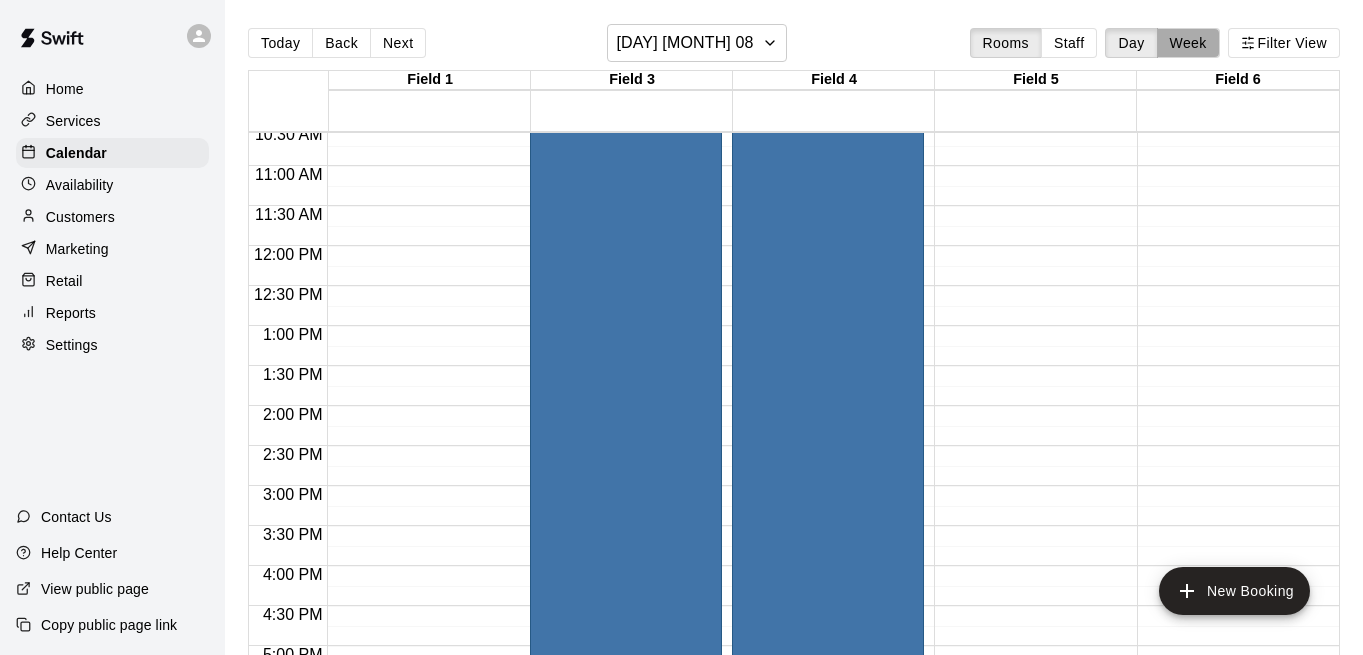 click on "Week" at bounding box center [1188, 43] 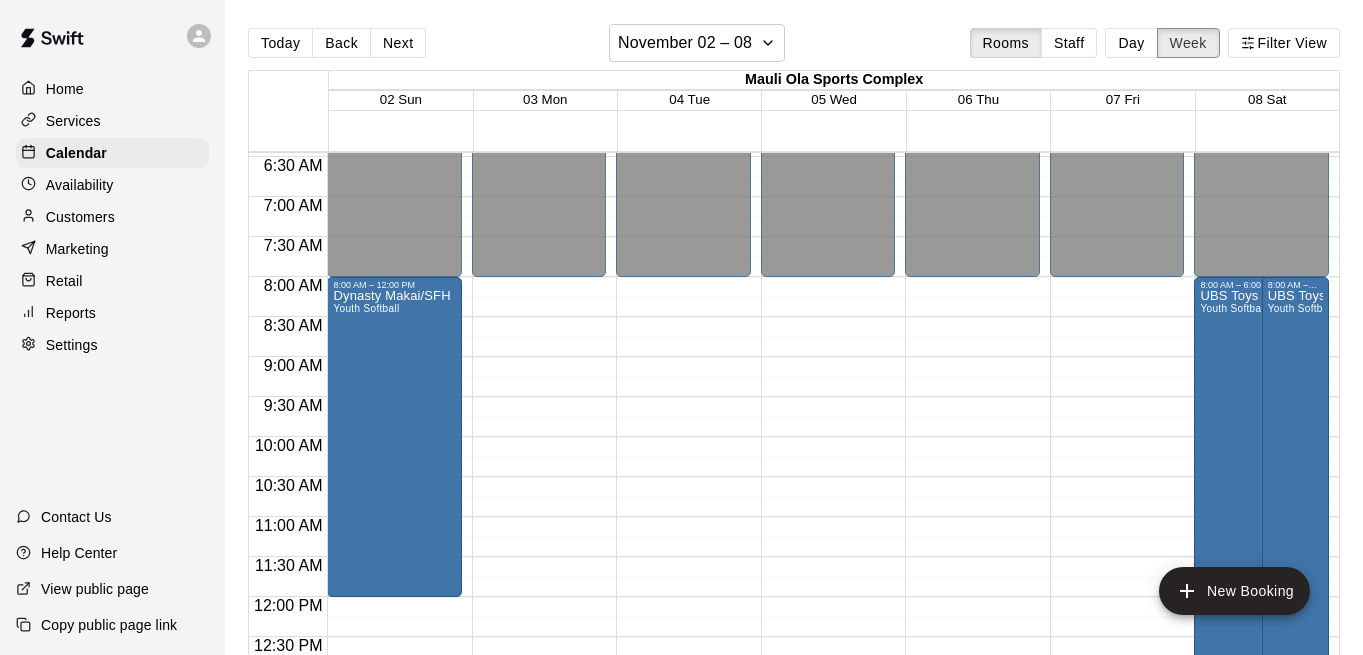 scroll, scrollTop: 522, scrollLeft: 0, axis: vertical 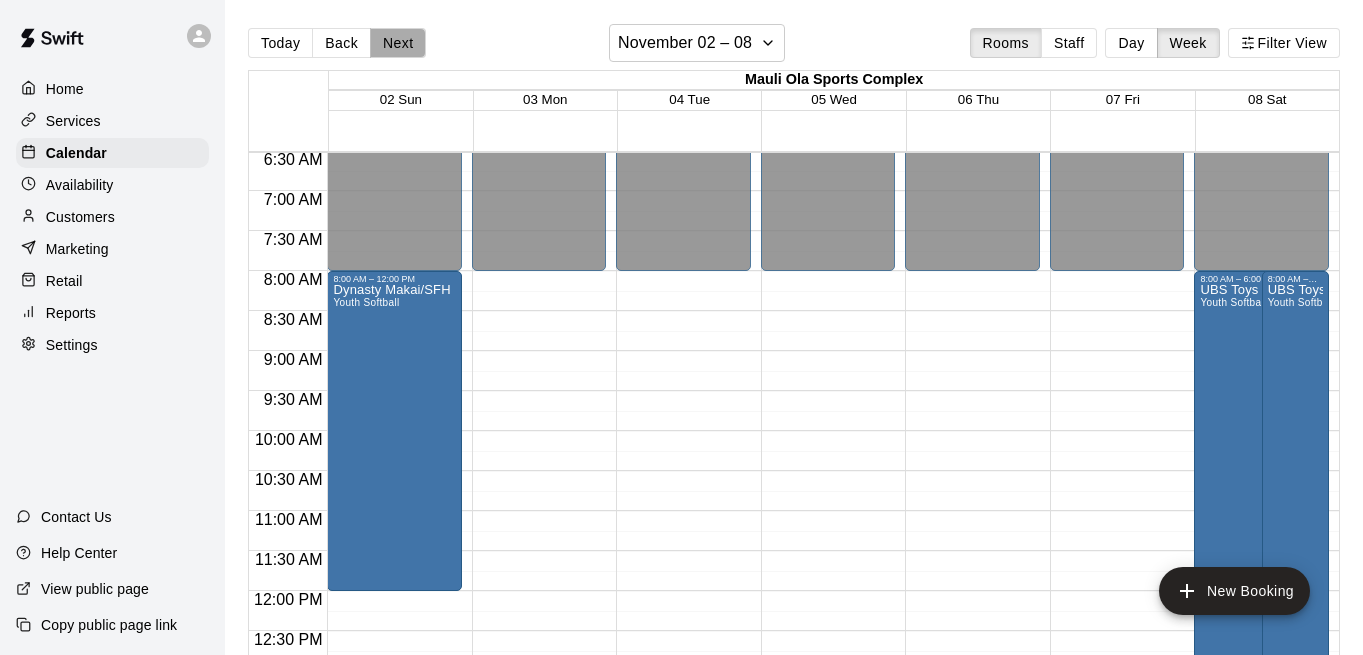 click on "Next" at bounding box center [398, 43] 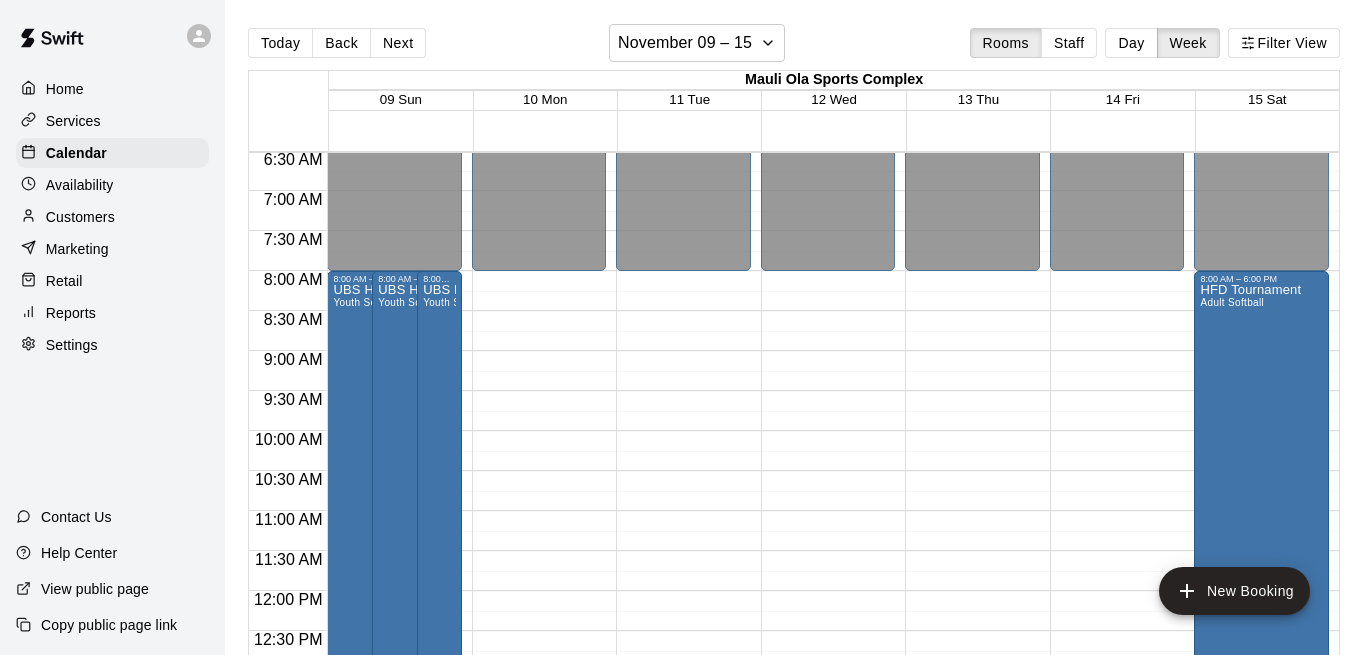 click on "Next" at bounding box center (398, 43) 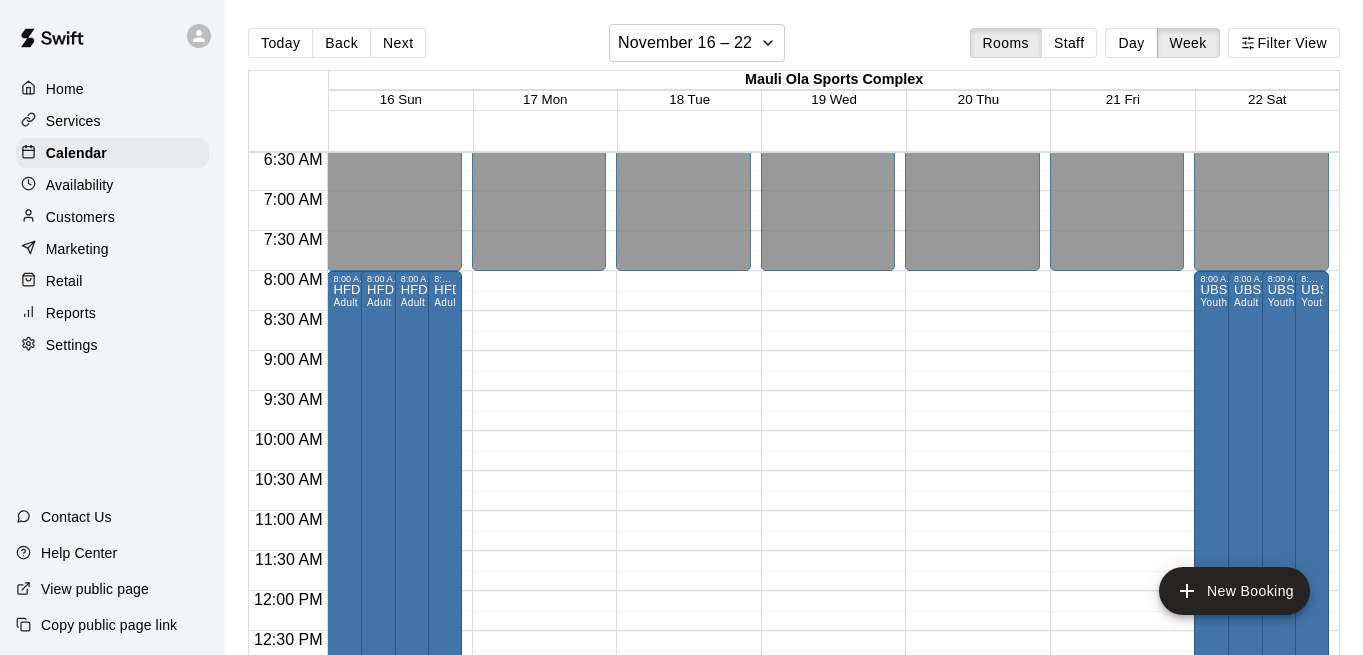 click on "Next" at bounding box center [398, 43] 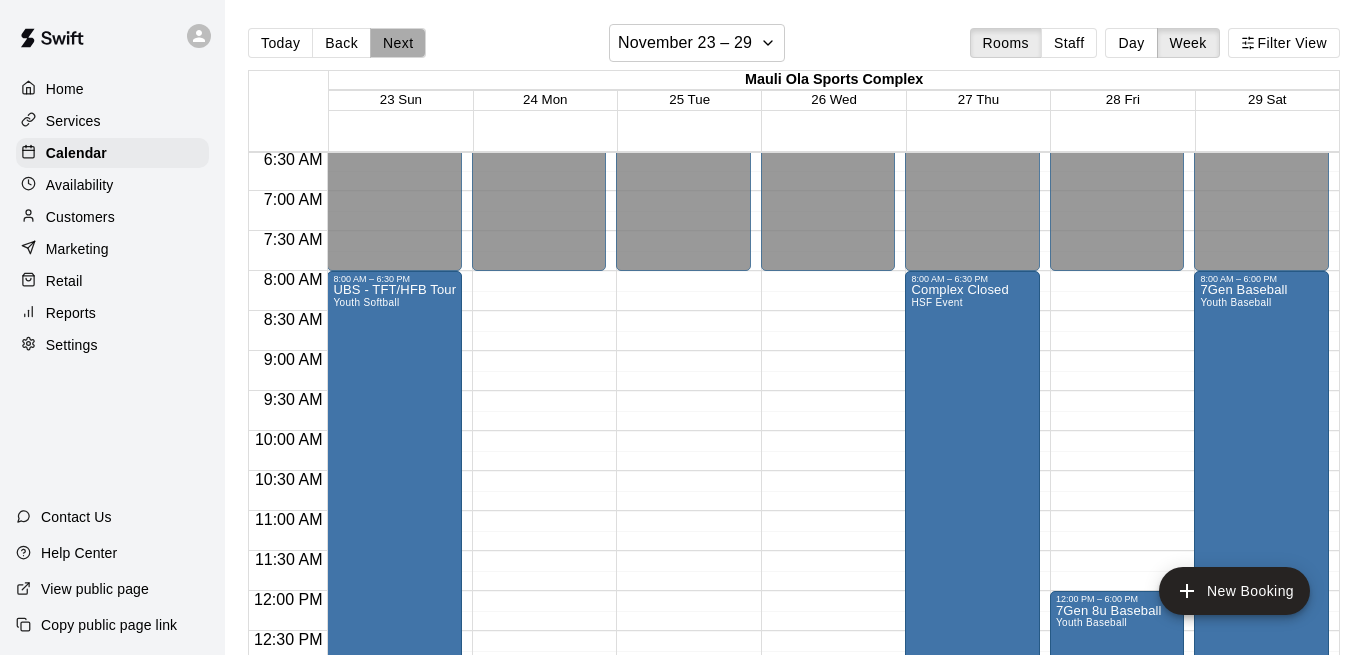 click on "Next" at bounding box center (398, 43) 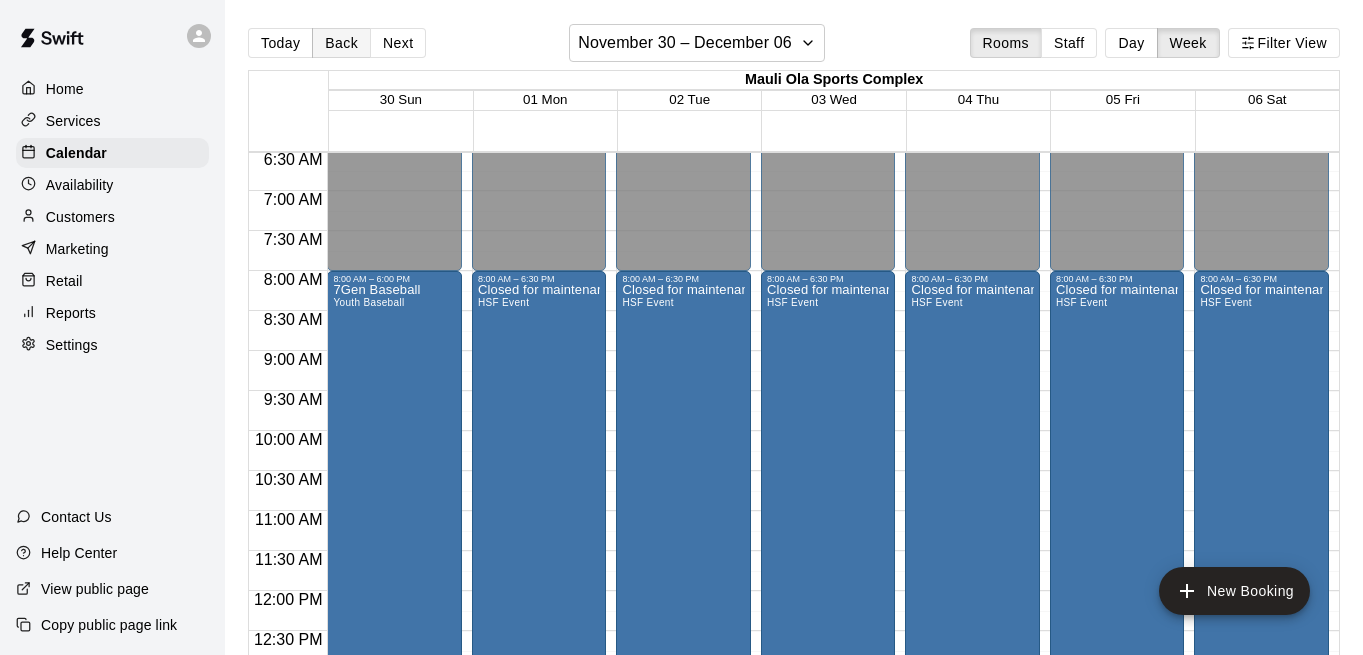 click on "Back" at bounding box center (341, 43) 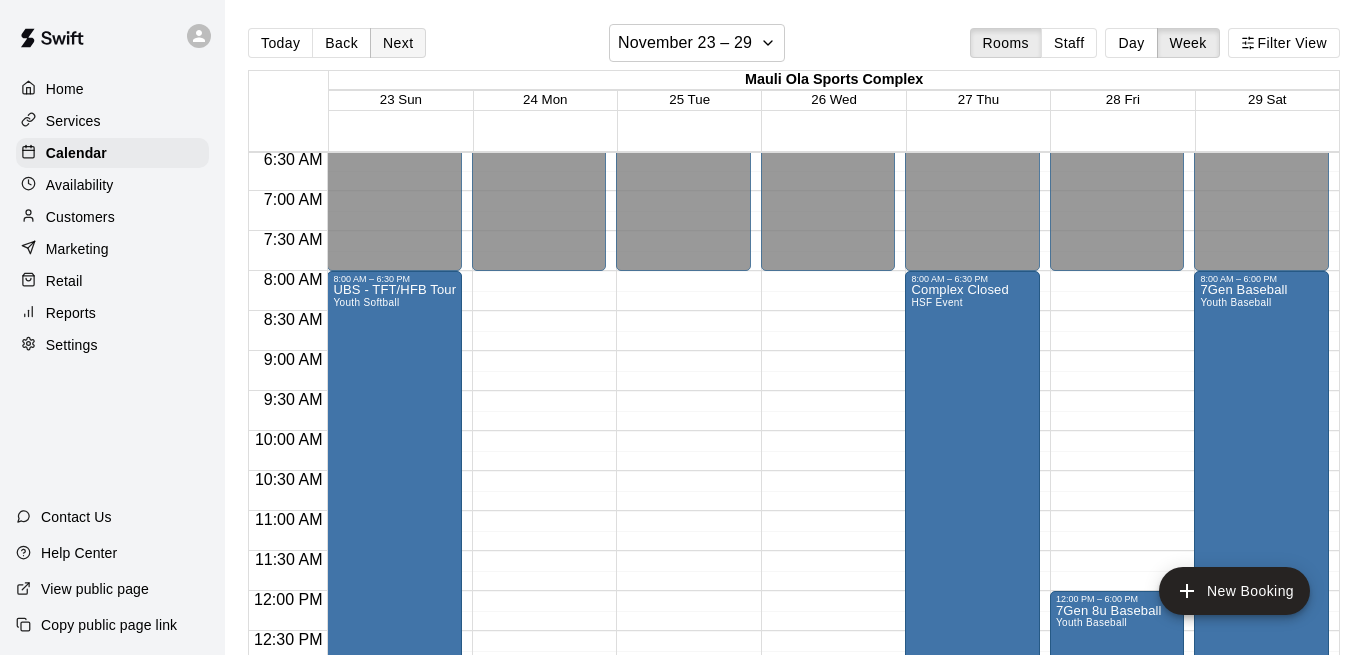 click on "Next" at bounding box center [398, 43] 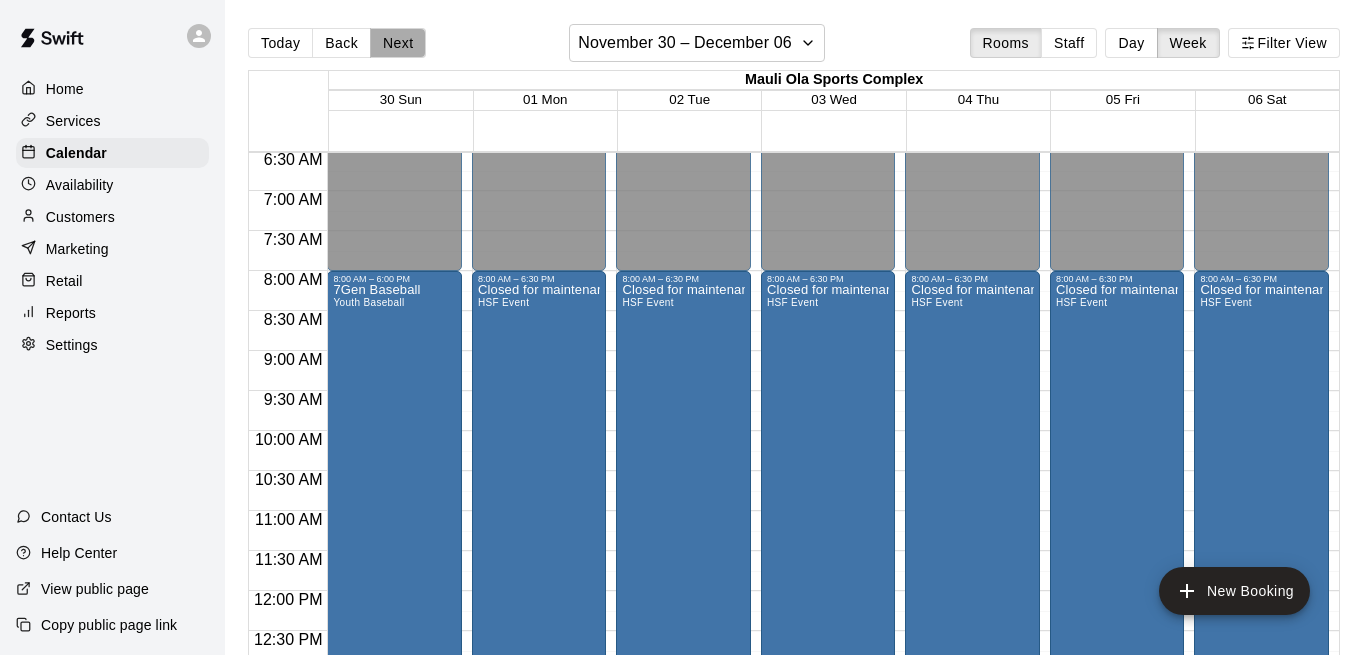 click on "Next" at bounding box center (398, 43) 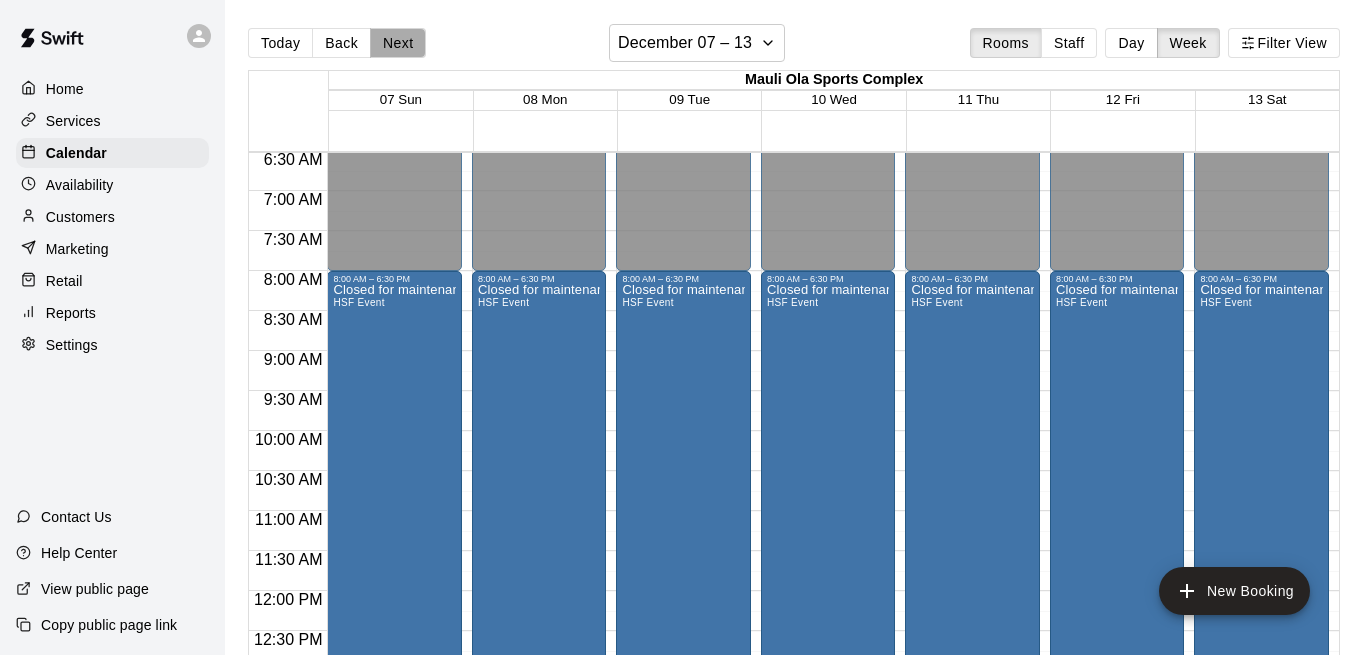 click on "Next" at bounding box center (398, 43) 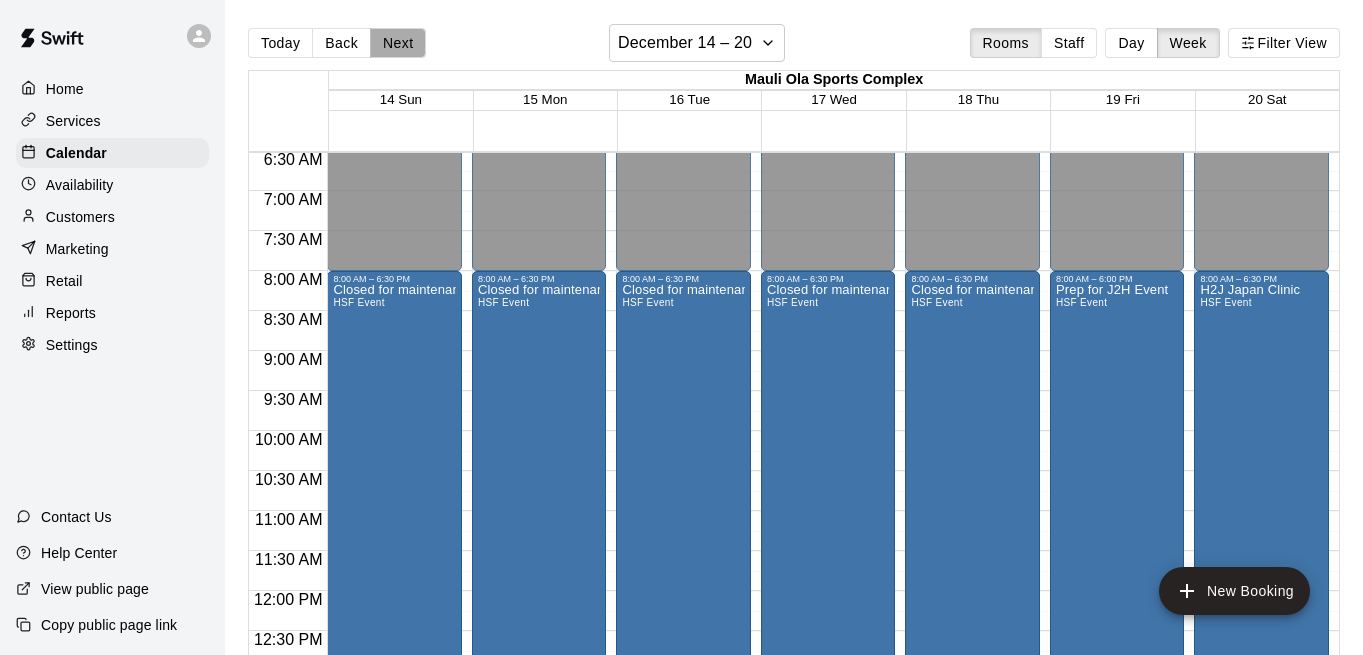 click on "Next" at bounding box center (398, 43) 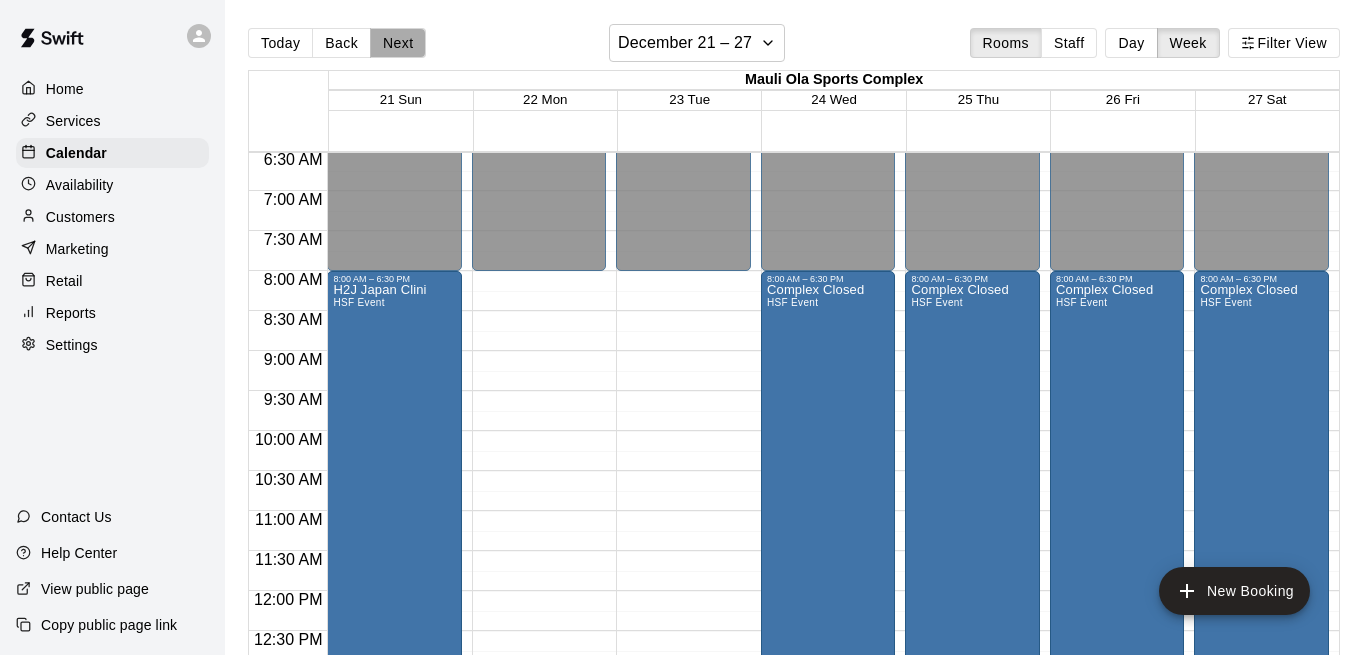 click on "Next" at bounding box center (398, 43) 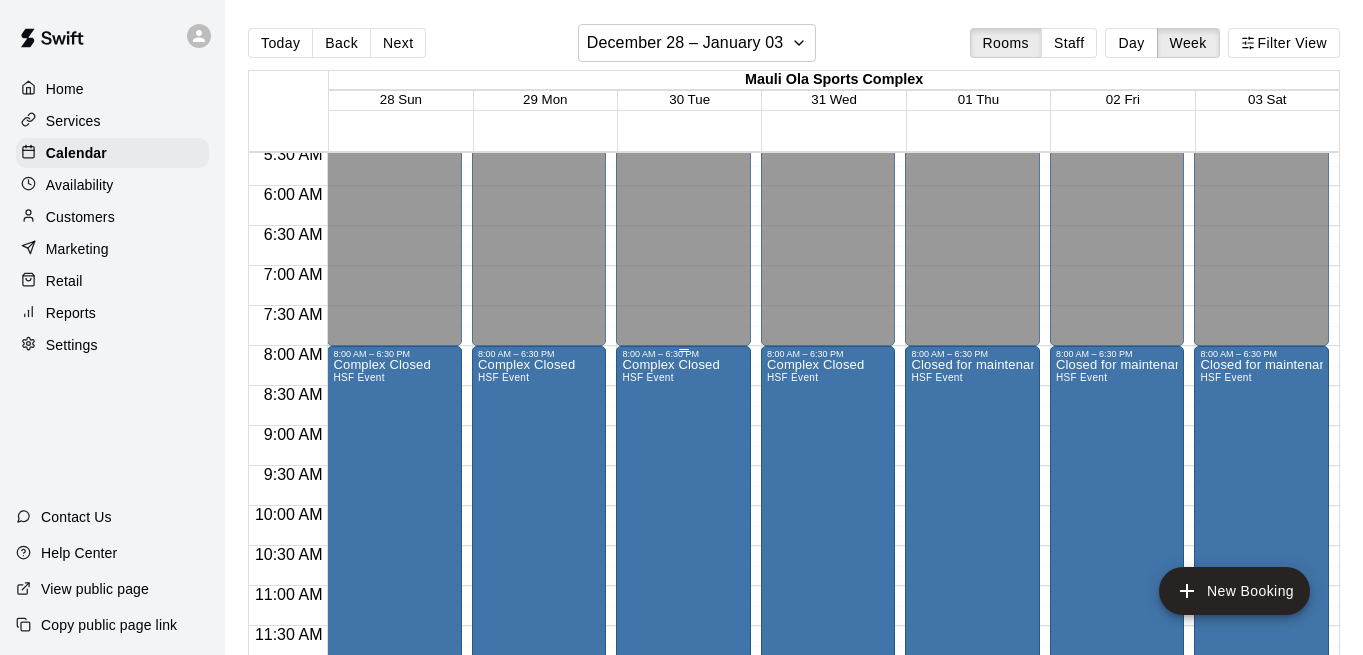 scroll, scrollTop: 445, scrollLeft: 0, axis: vertical 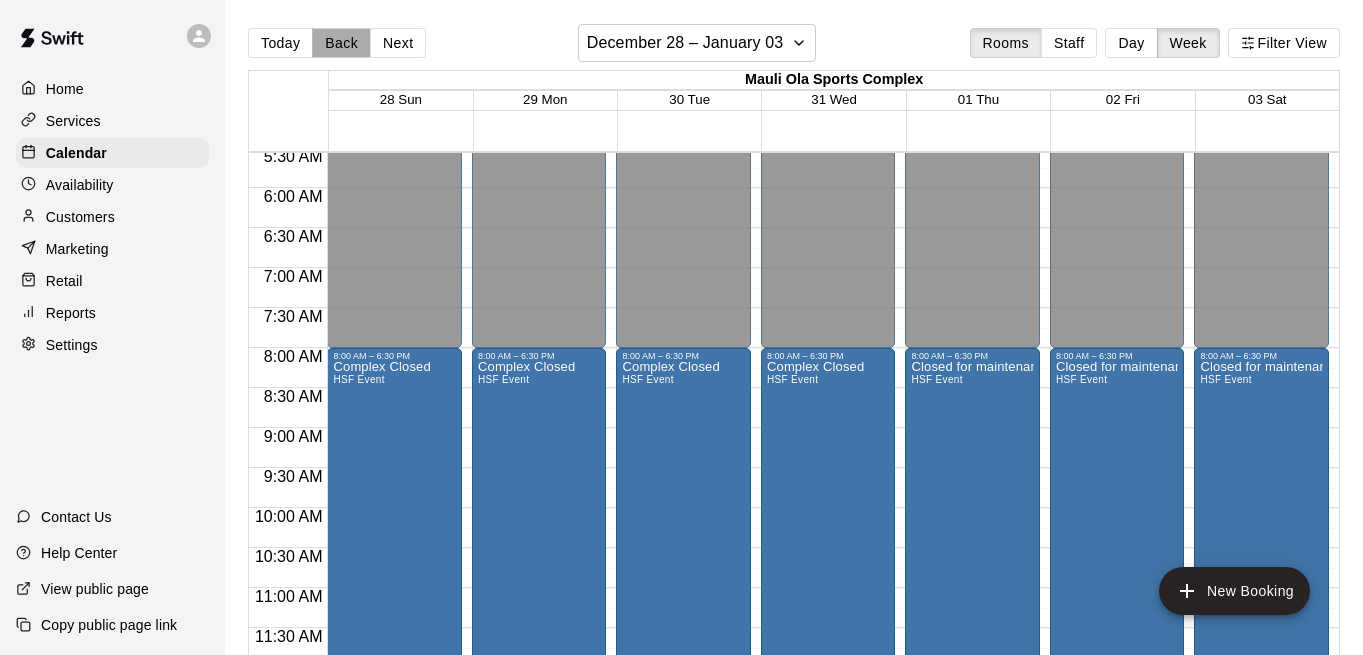 click on "Back" at bounding box center (341, 43) 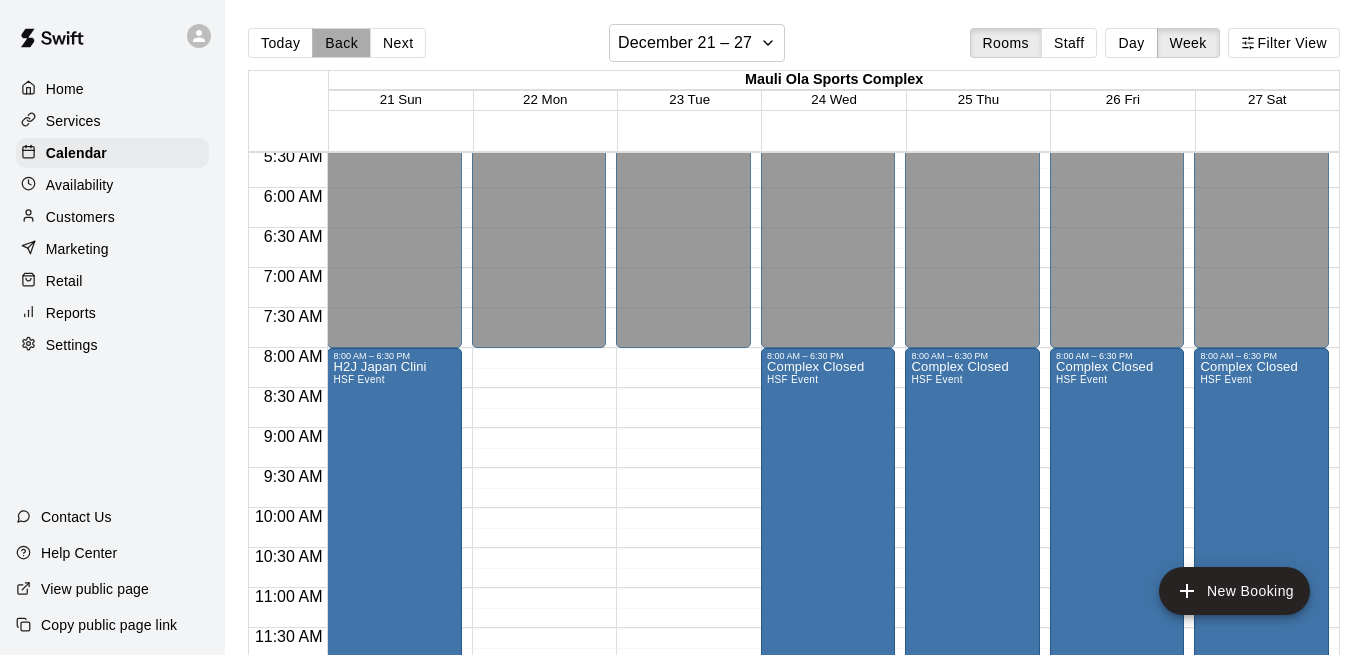 click on "Back" at bounding box center (341, 43) 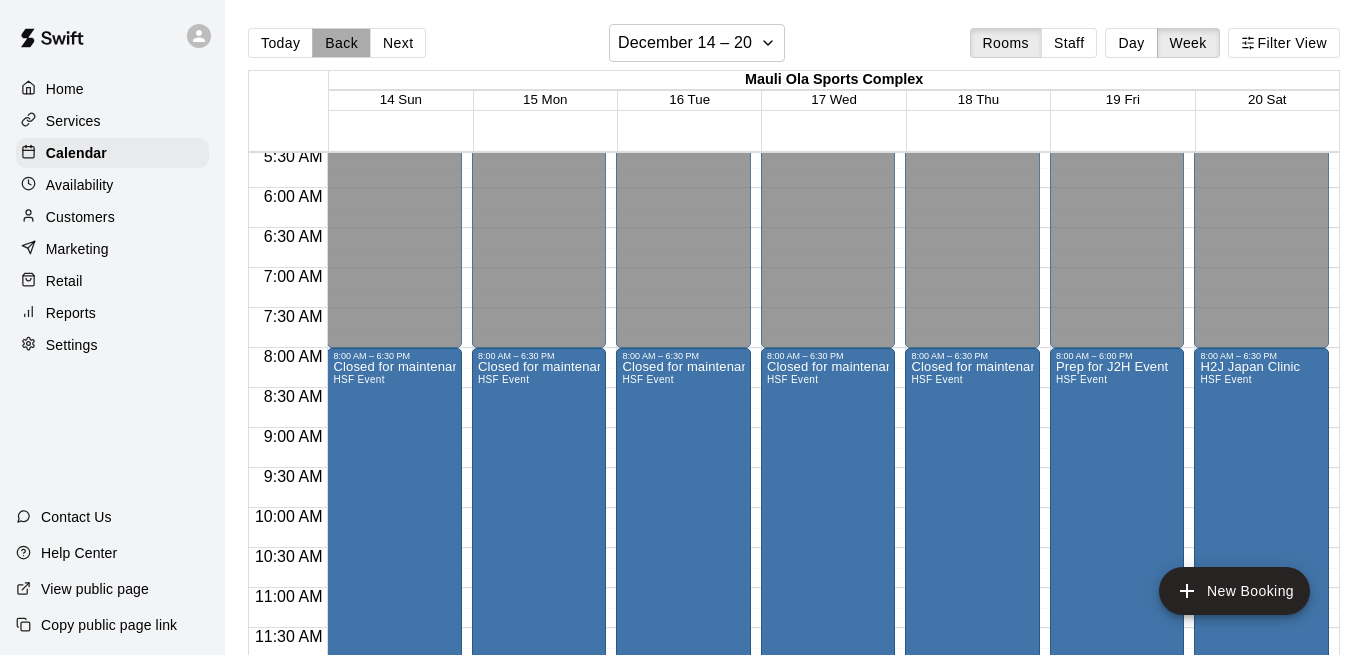 click on "Back" at bounding box center [341, 43] 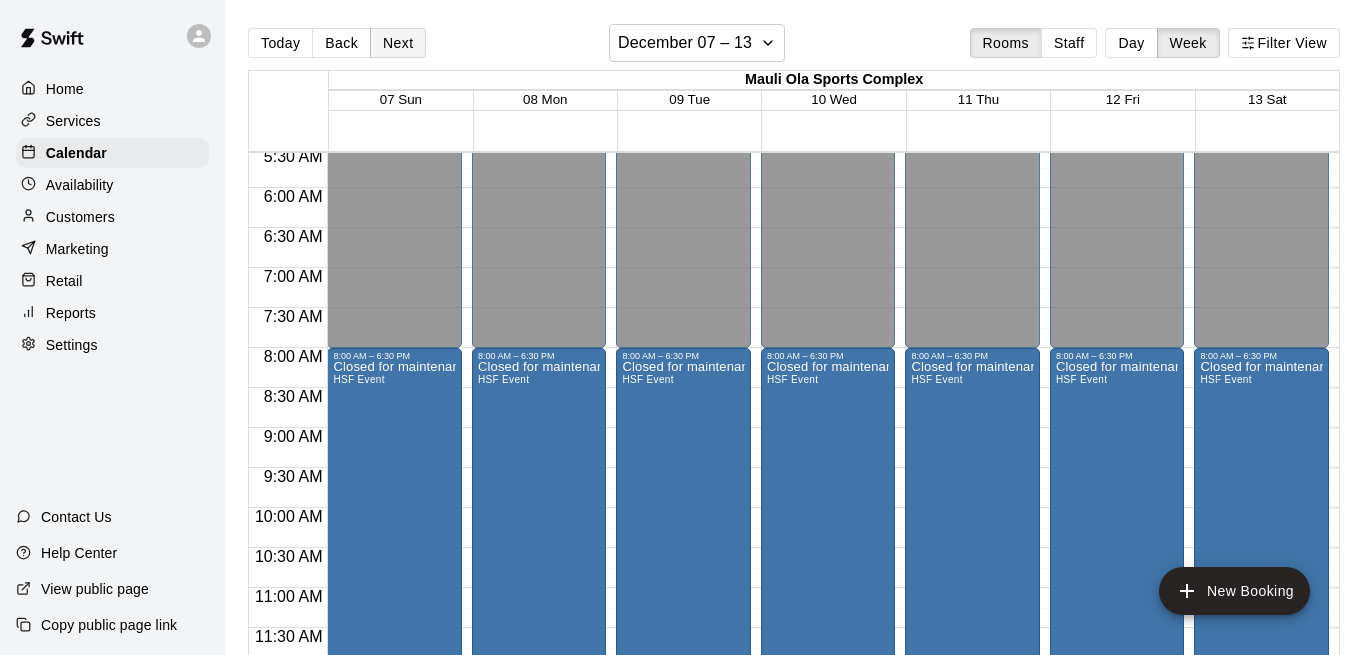 click on "Next" at bounding box center [398, 43] 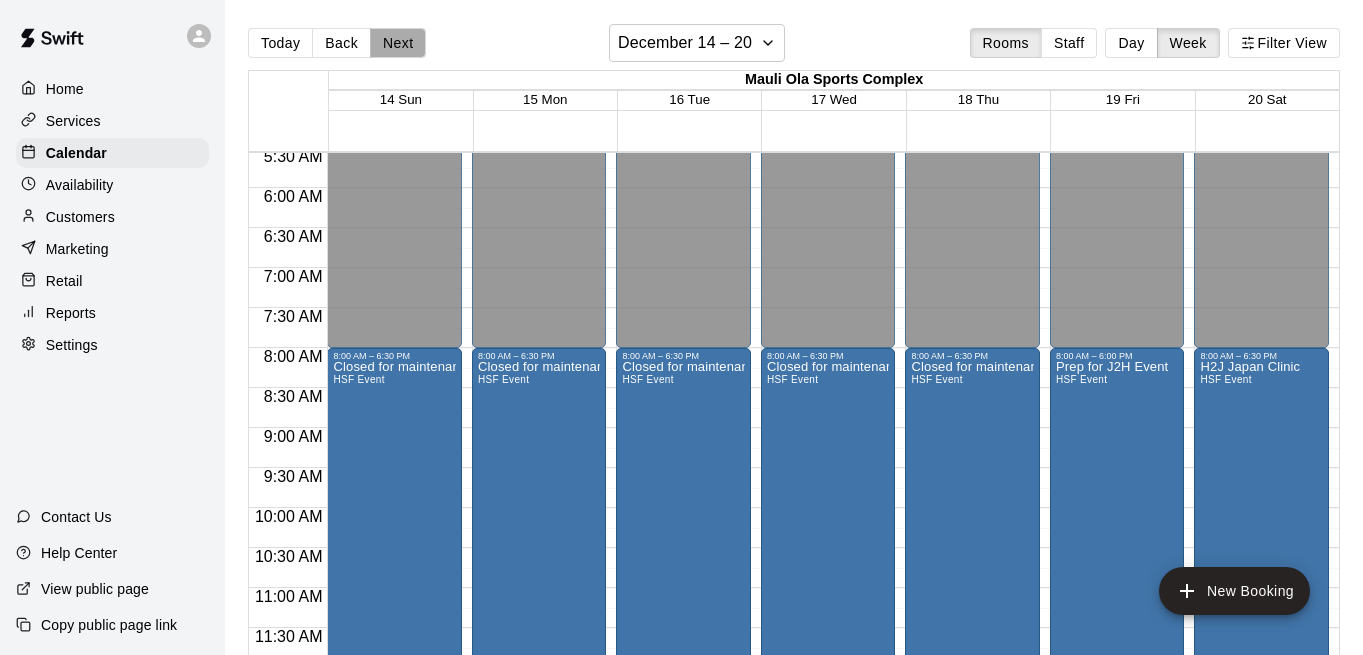 click on "Next" at bounding box center [398, 43] 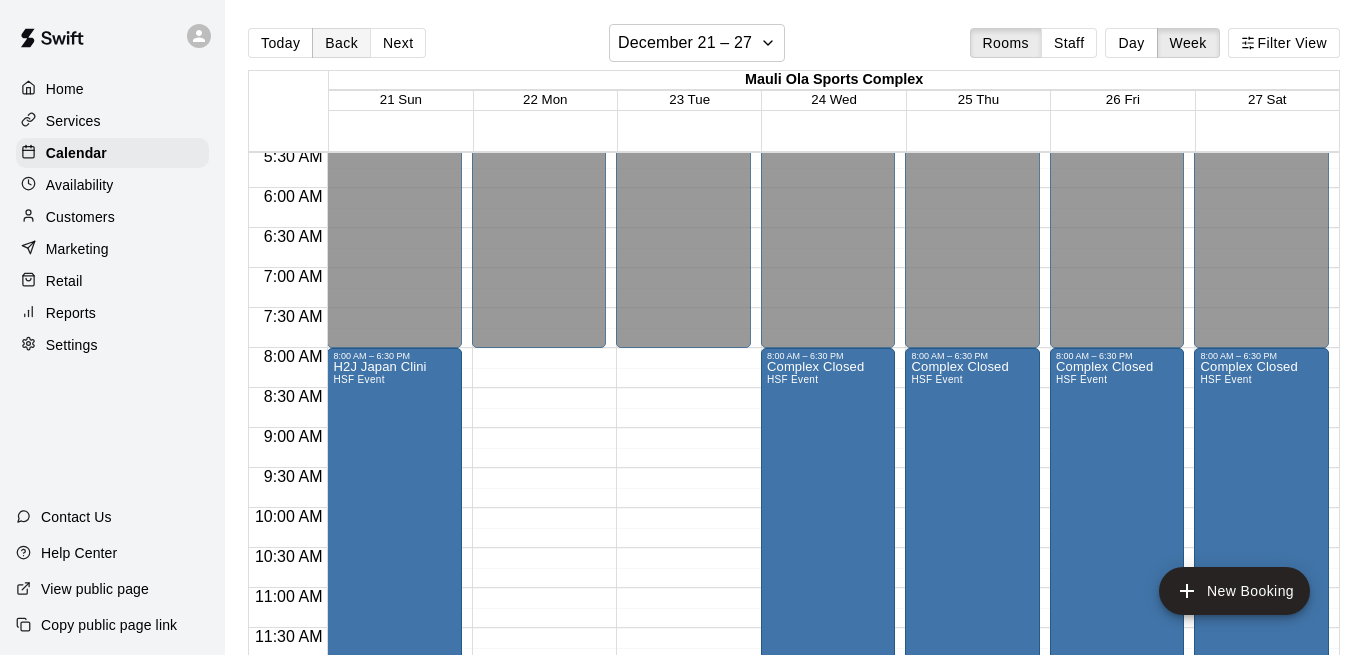 click on "Back" at bounding box center [341, 43] 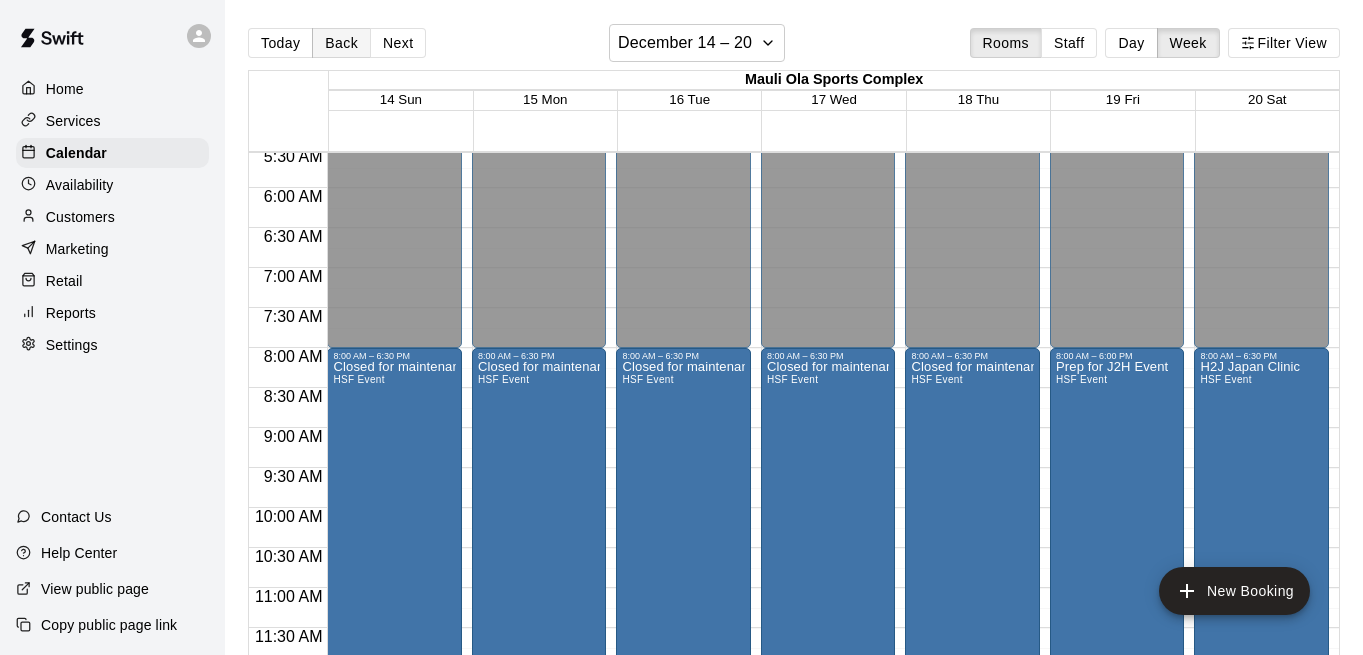 click on "Back" at bounding box center [341, 43] 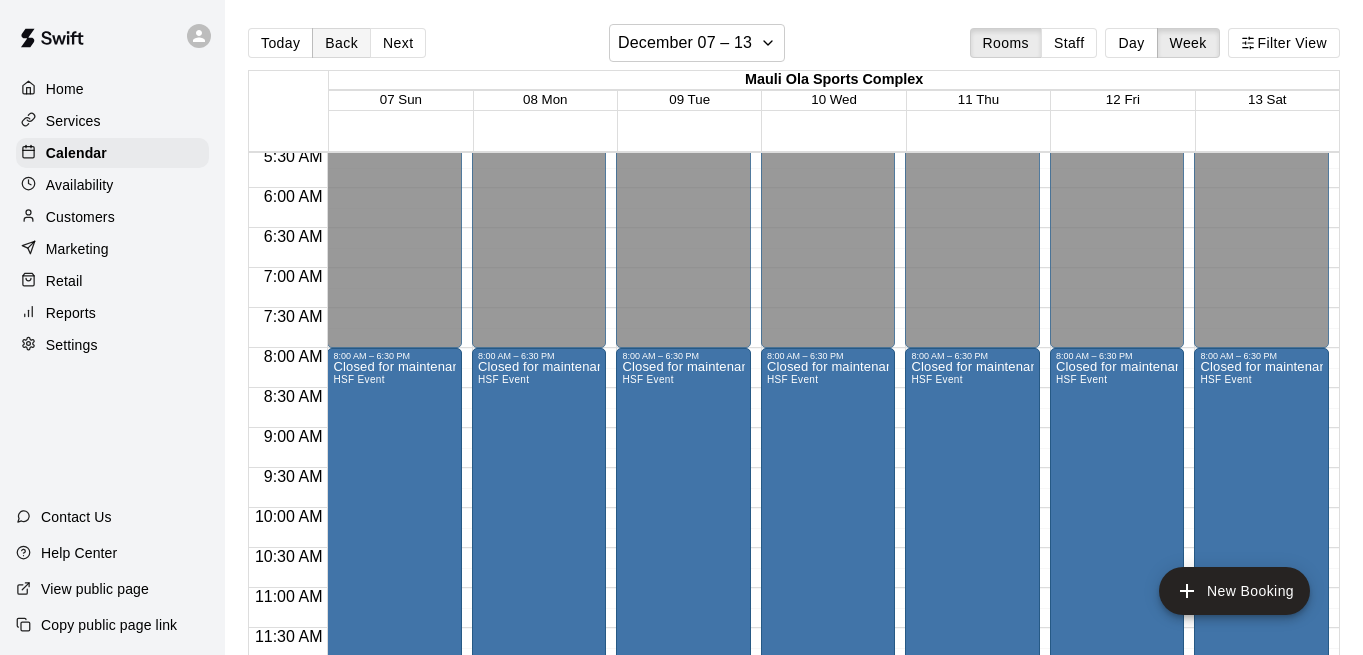 click on "Back" at bounding box center (341, 43) 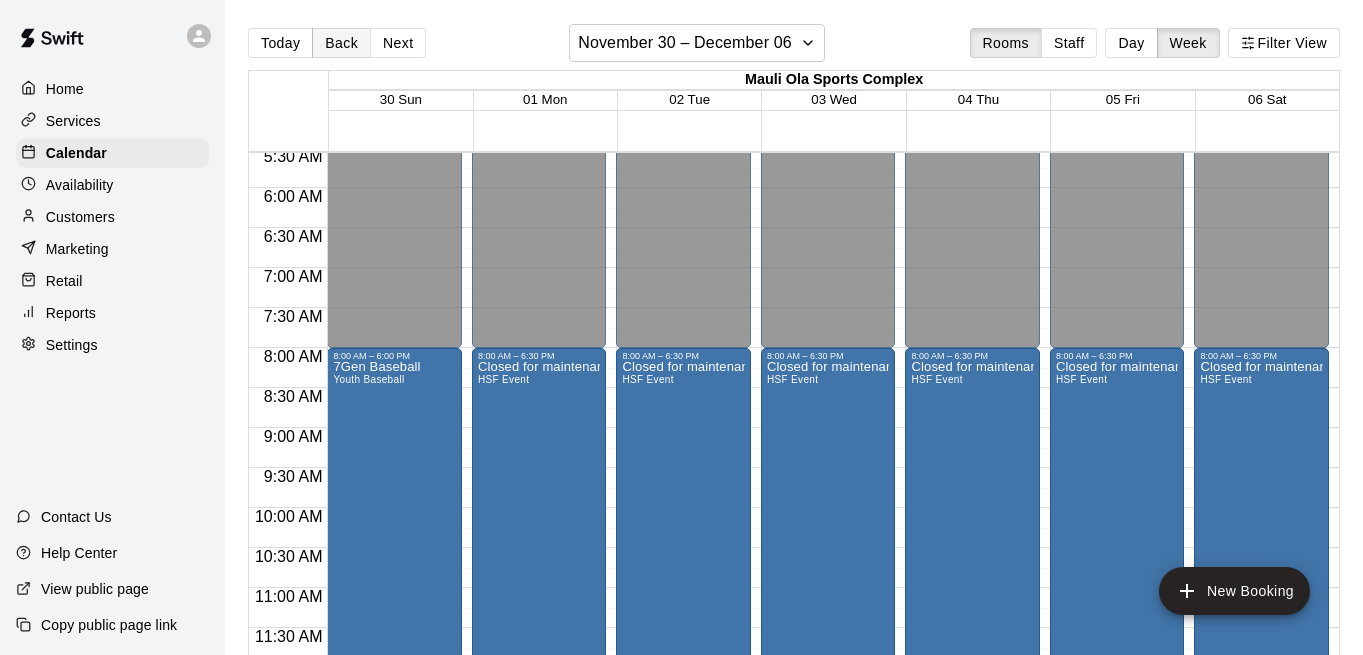 click on "Back" at bounding box center [341, 43] 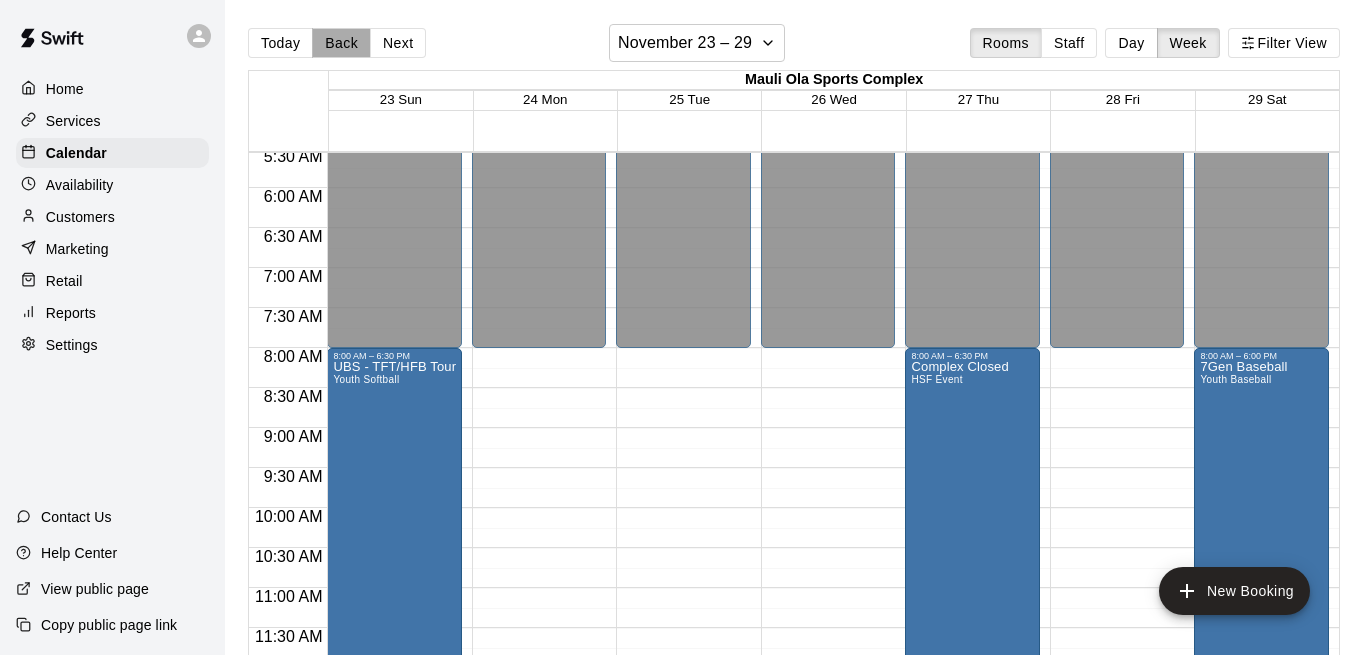 click on "Back" at bounding box center [341, 43] 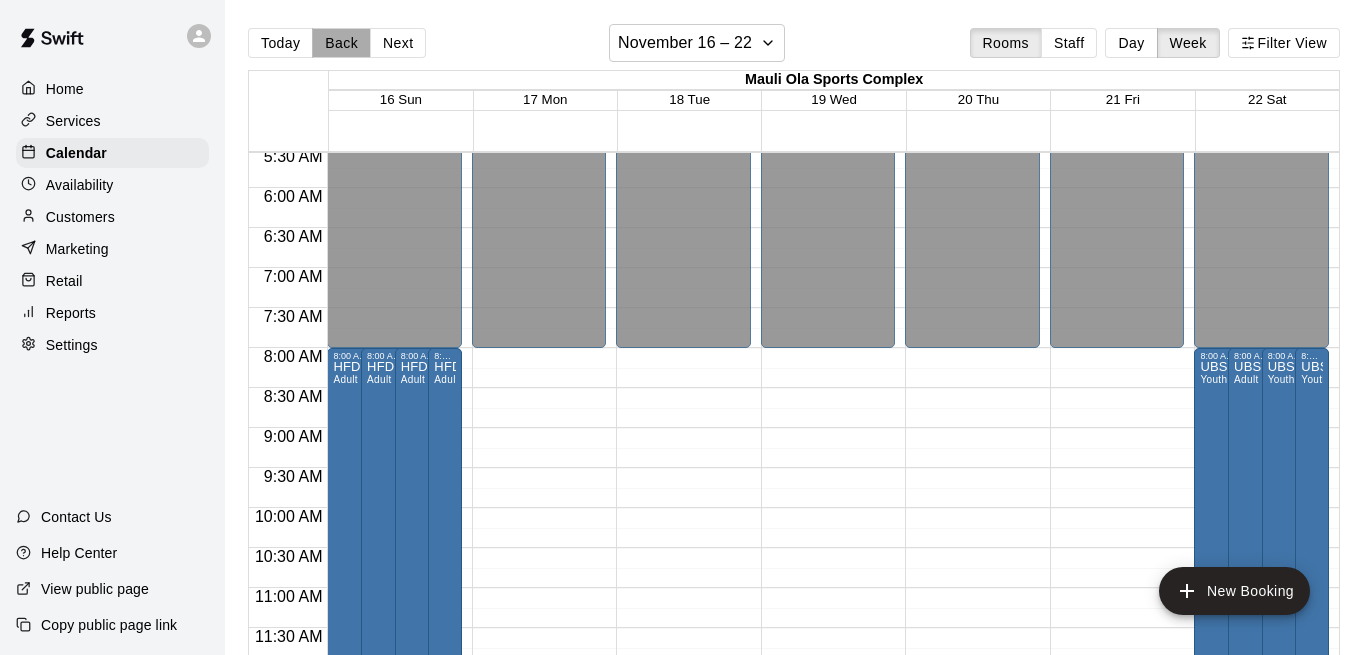 click on "Back" at bounding box center (341, 43) 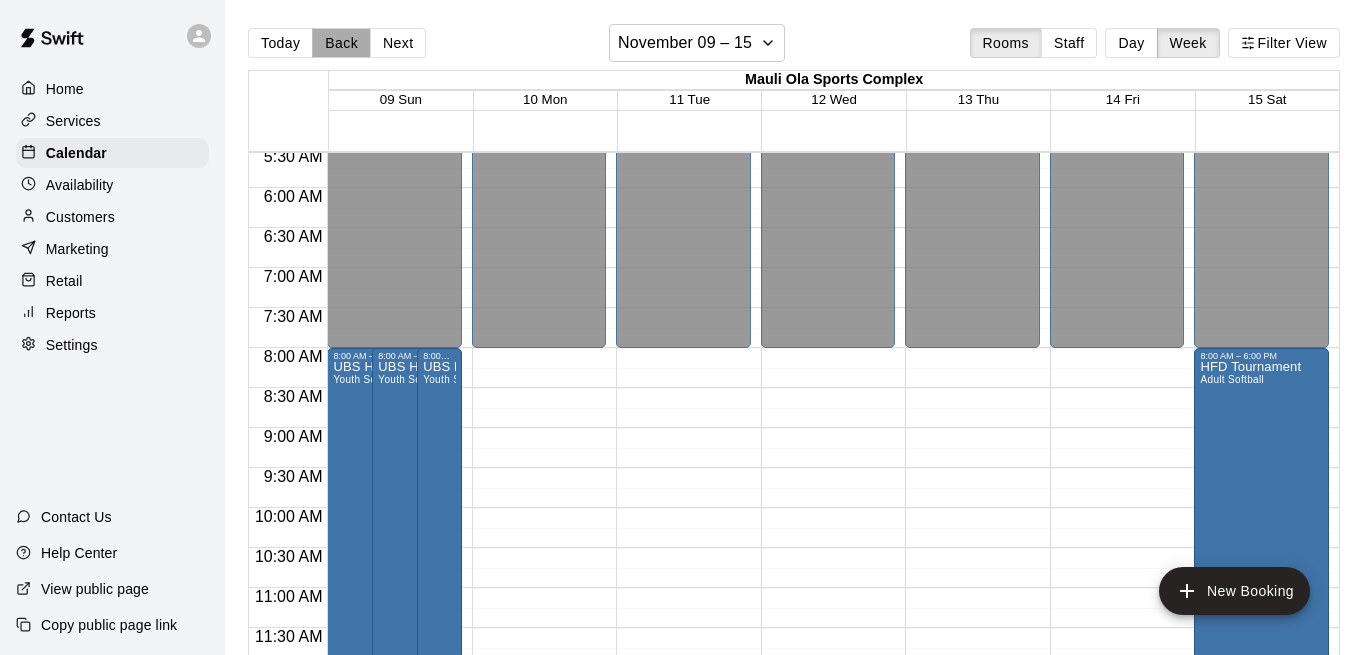 click on "Back" at bounding box center (341, 43) 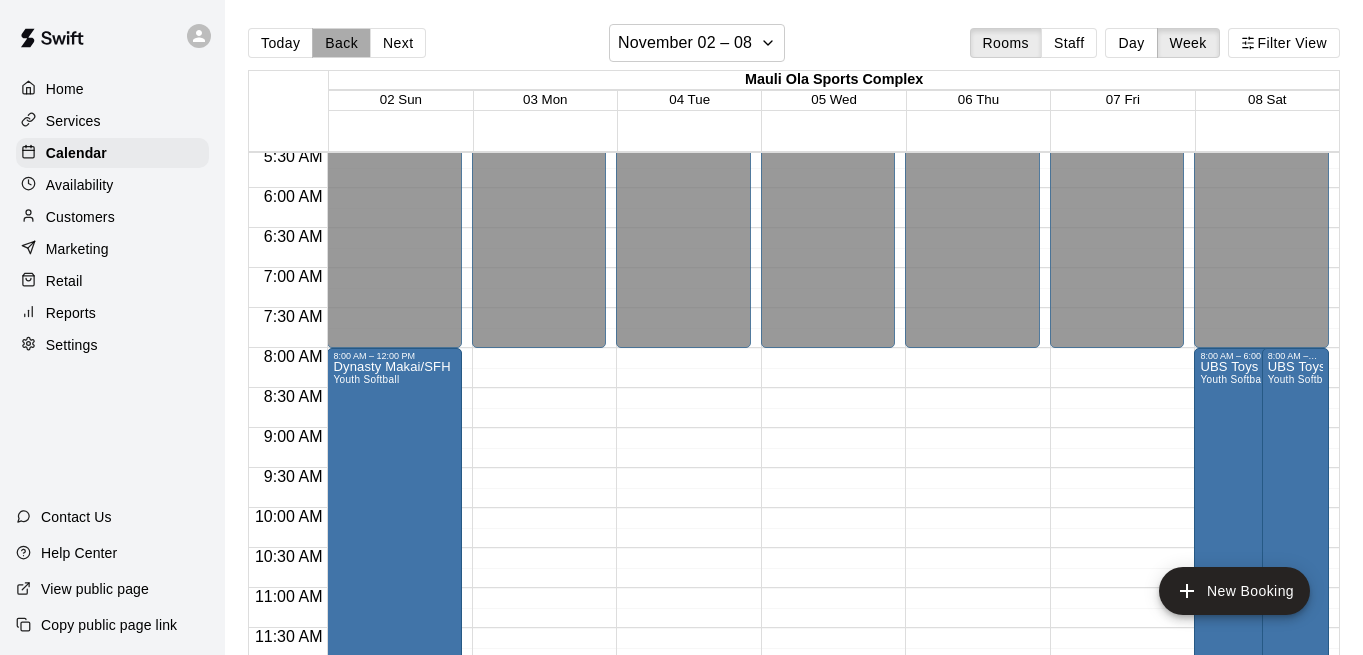 click on "Back" at bounding box center (341, 43) 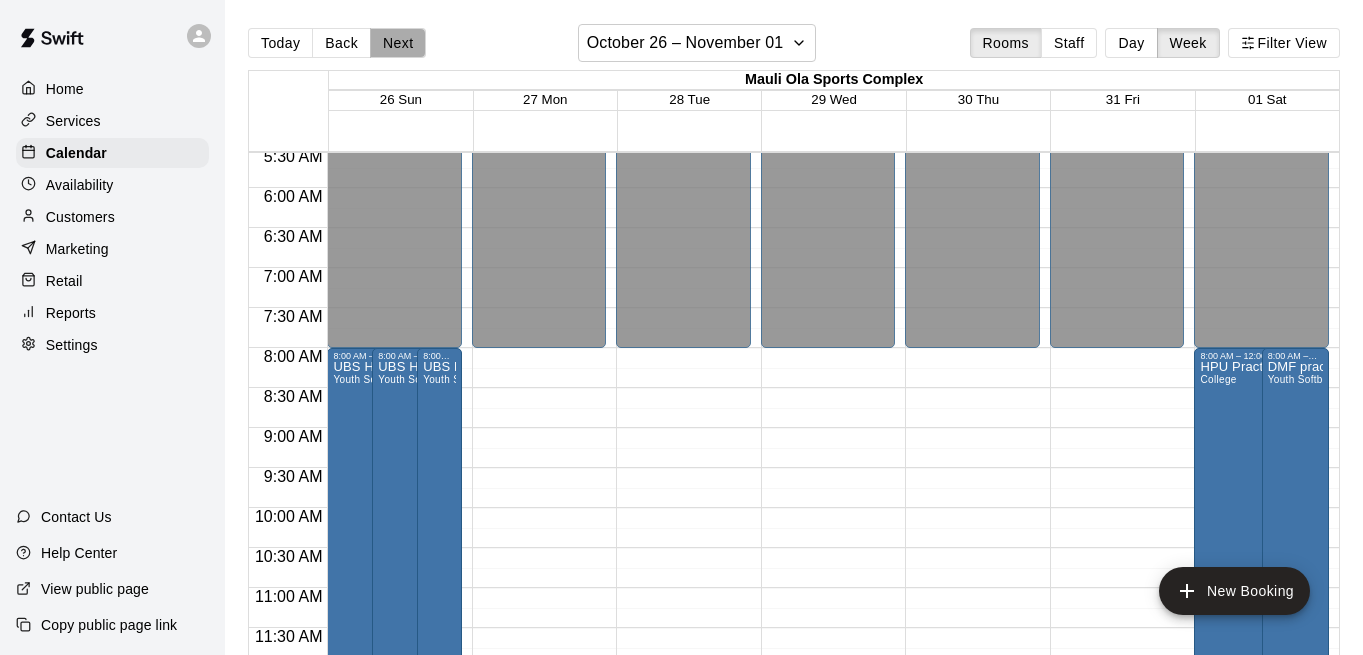 click on "Next" at bounding box center [398, 43] 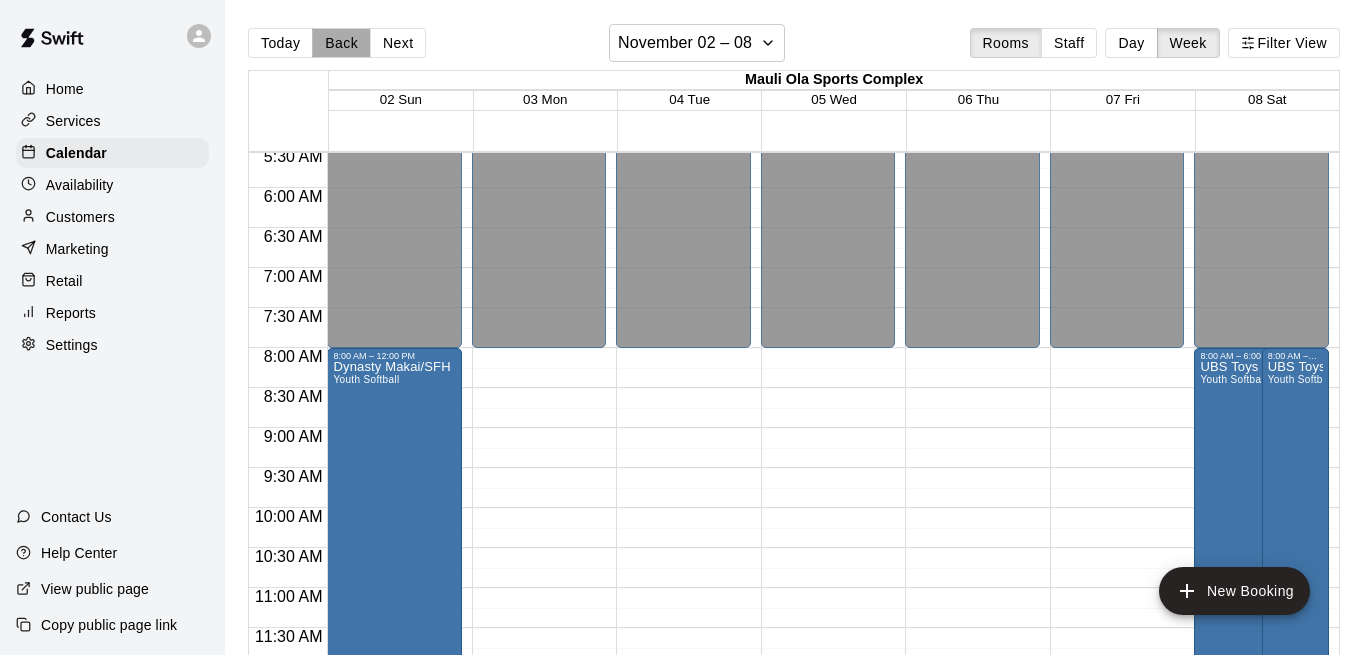 click on "Back" at bounding box center (341, 43) 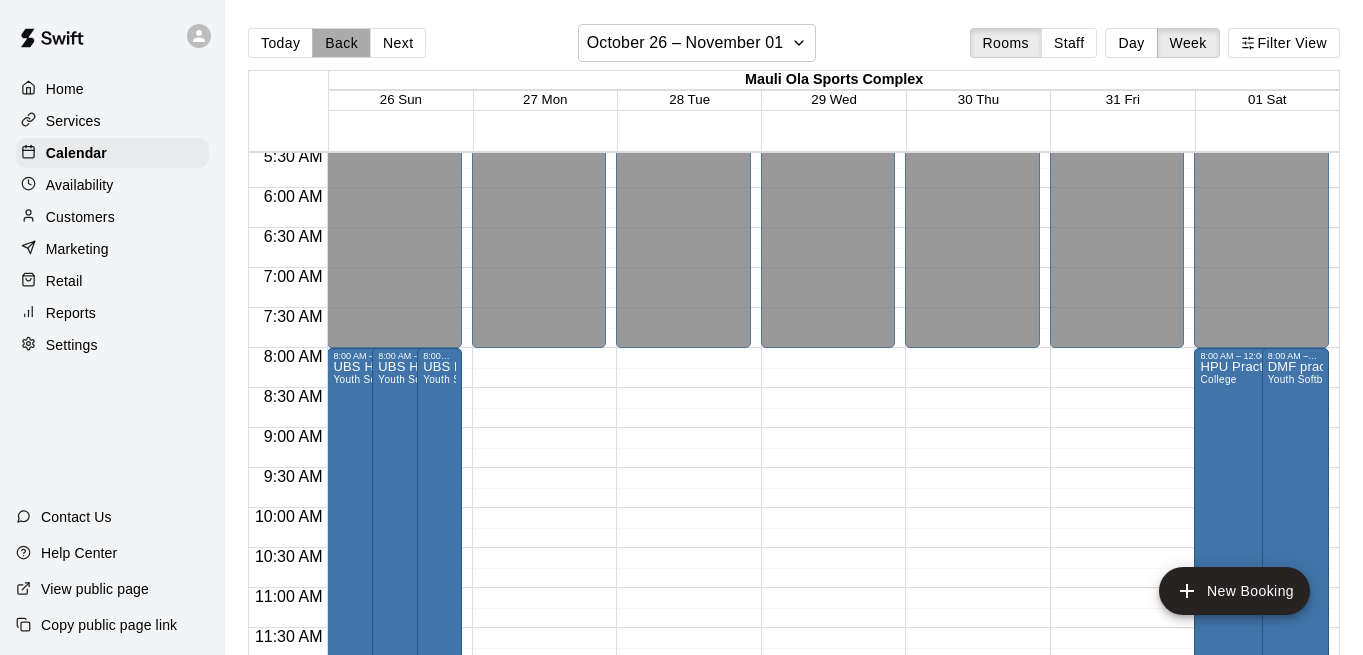 click on "Back" at bounding box center [341, 43] 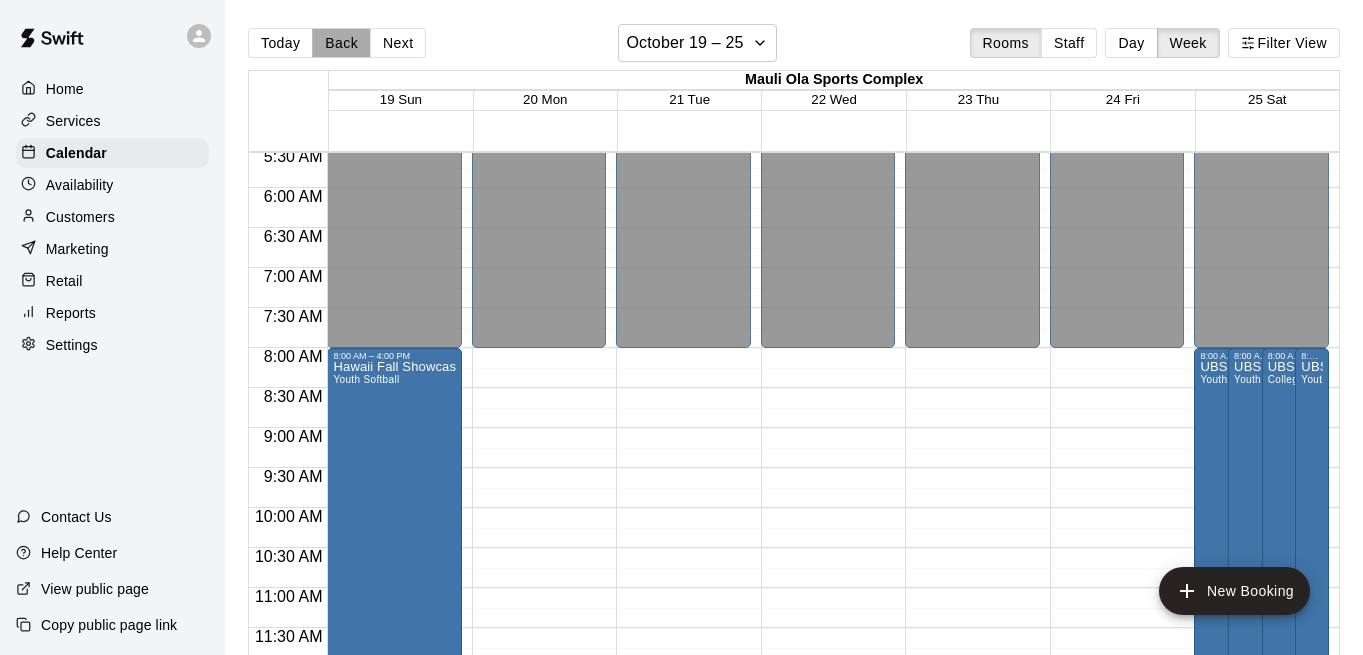 click on "Back" at bounding box center (341, 43) 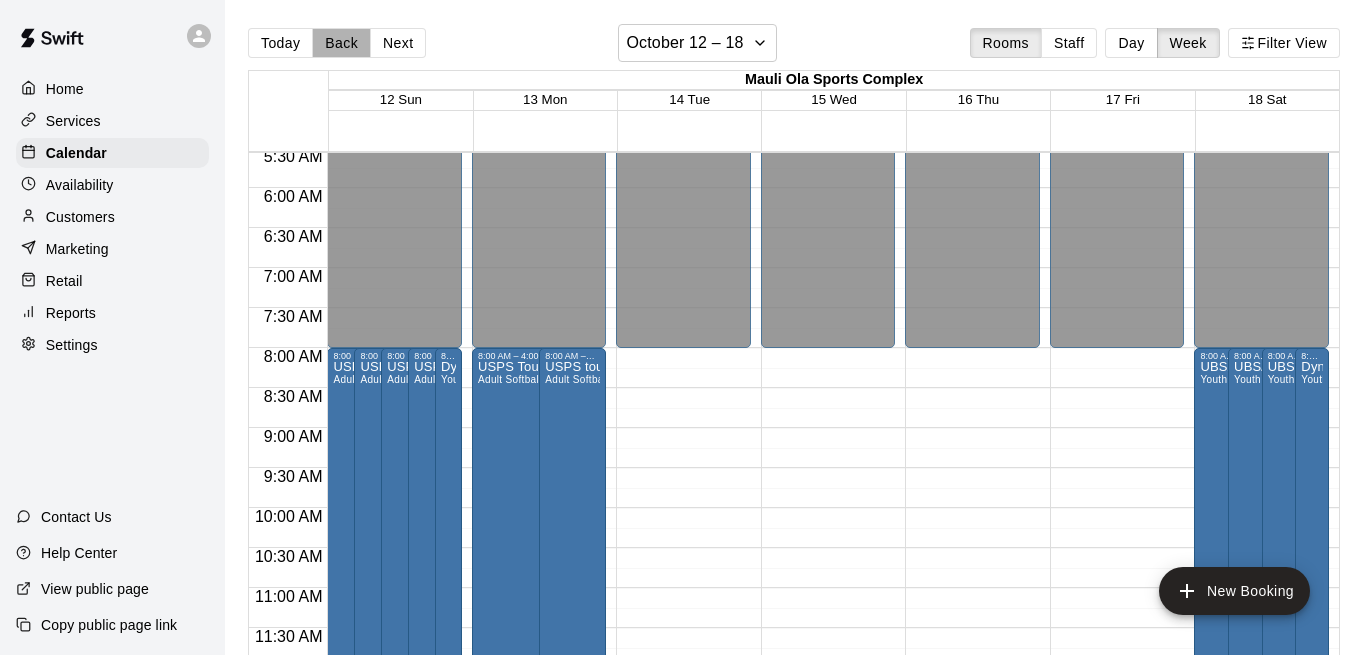 click on "Back" at bounding box center (341, 43) 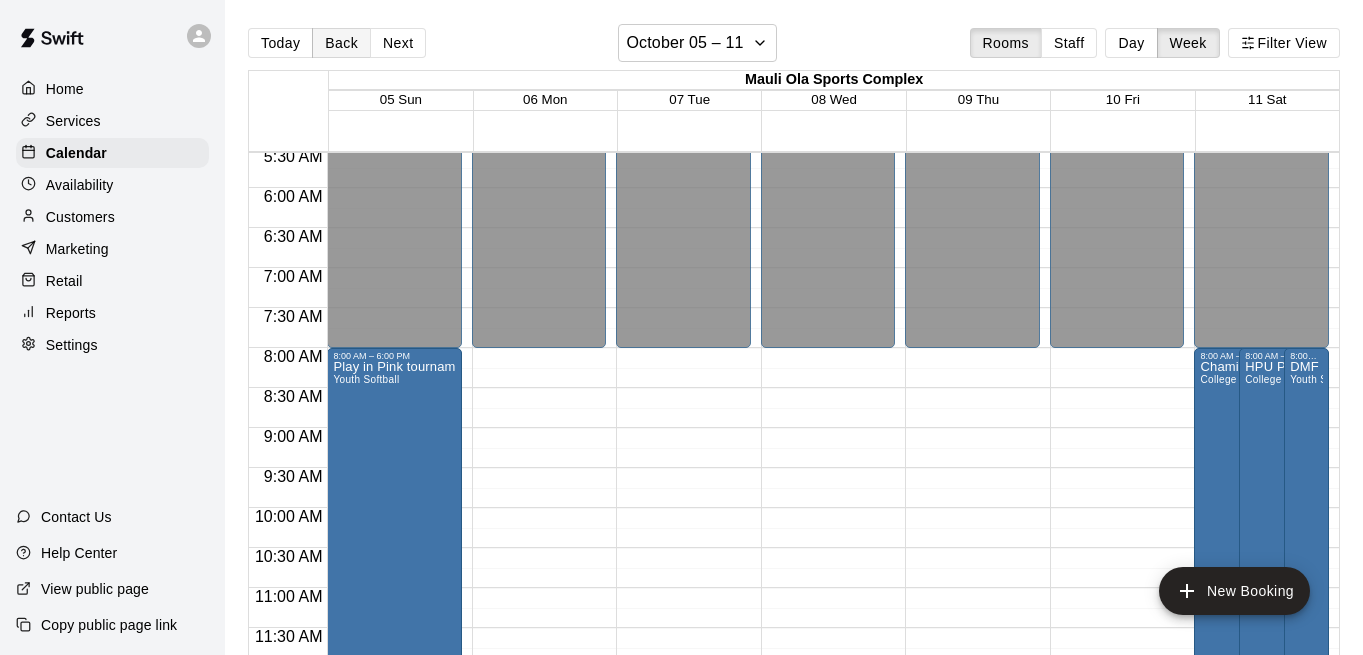 click on "Back" at bounding box center [341, 43] 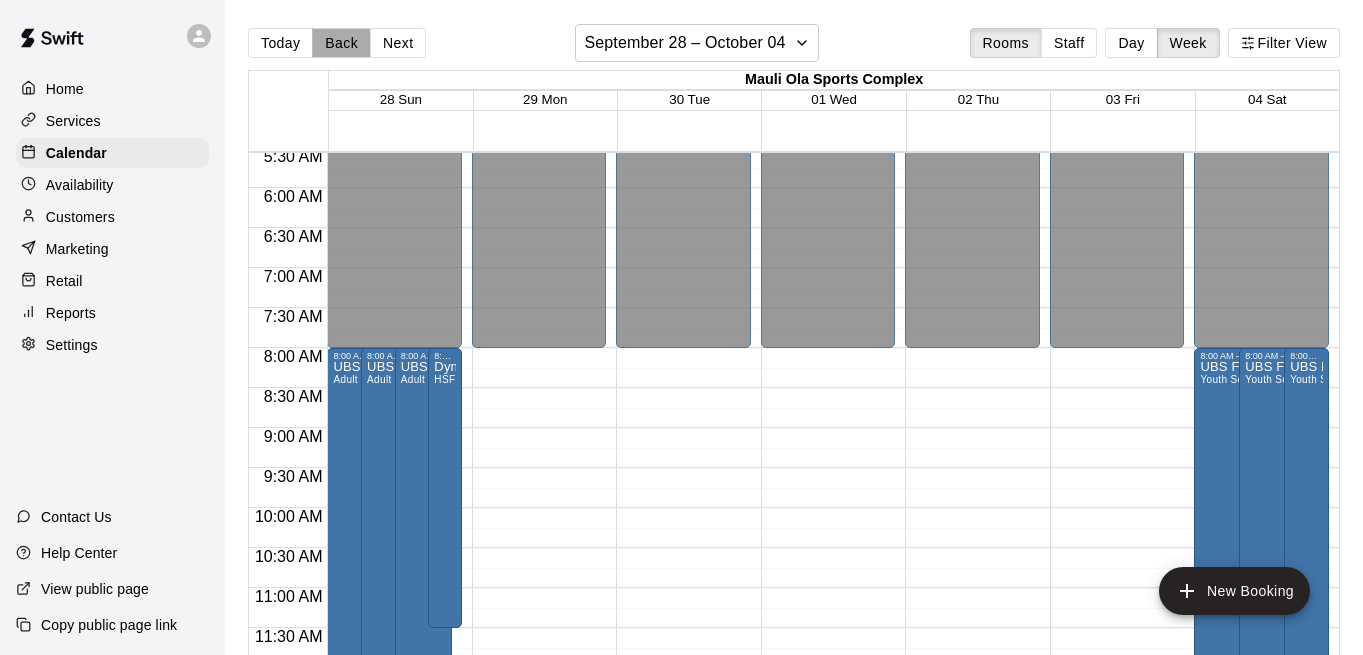 click on "Back" at bounding box center [341, 43] 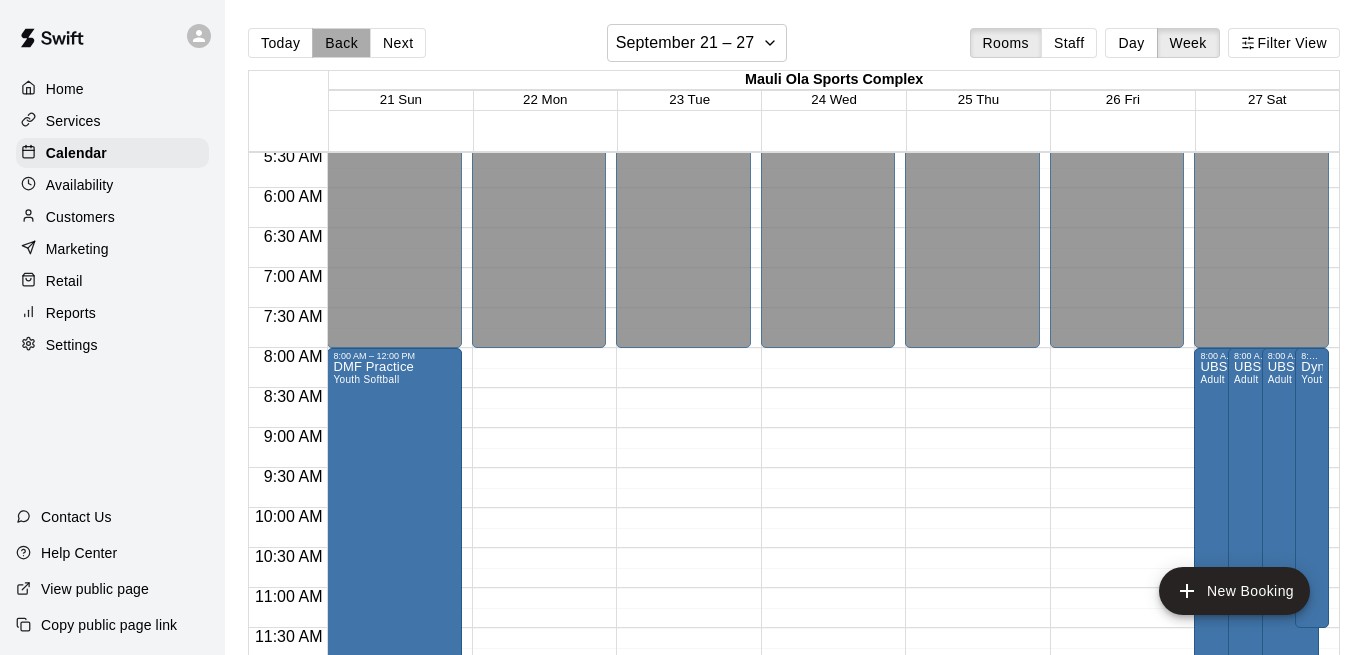 click on "Back" at bounding box center (341, 43) 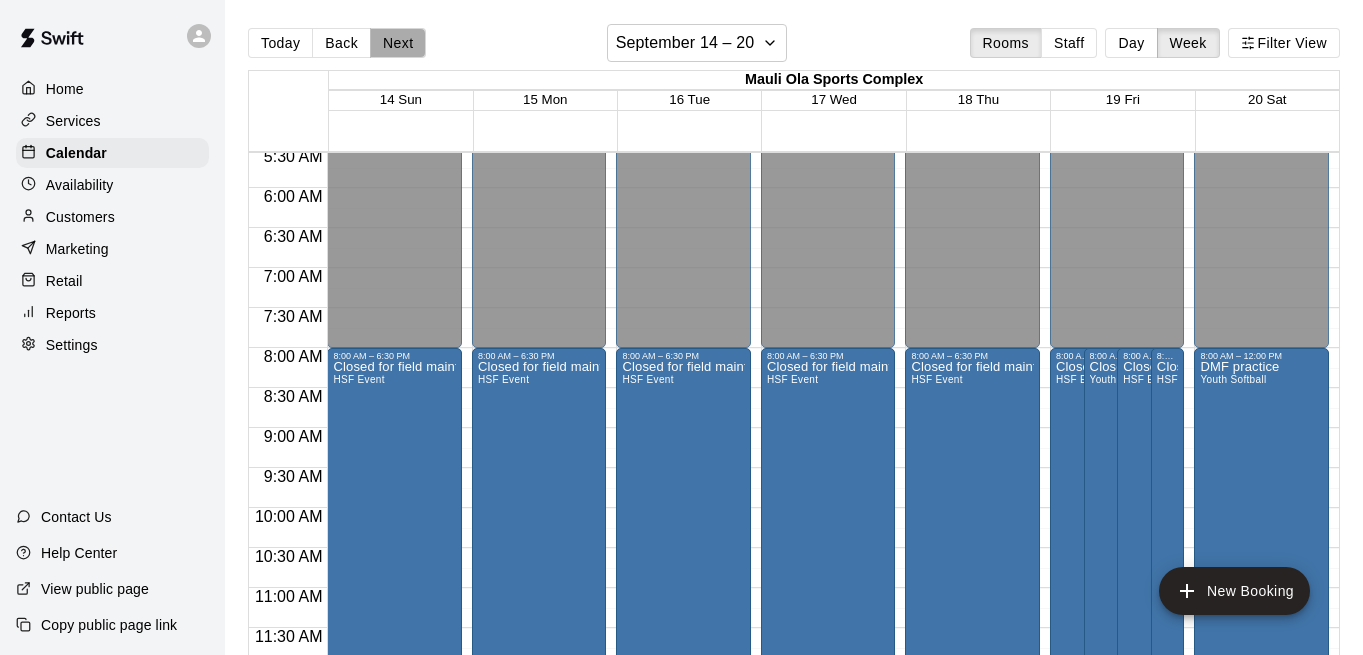 click on "Next" at bounding box center [398, 43] 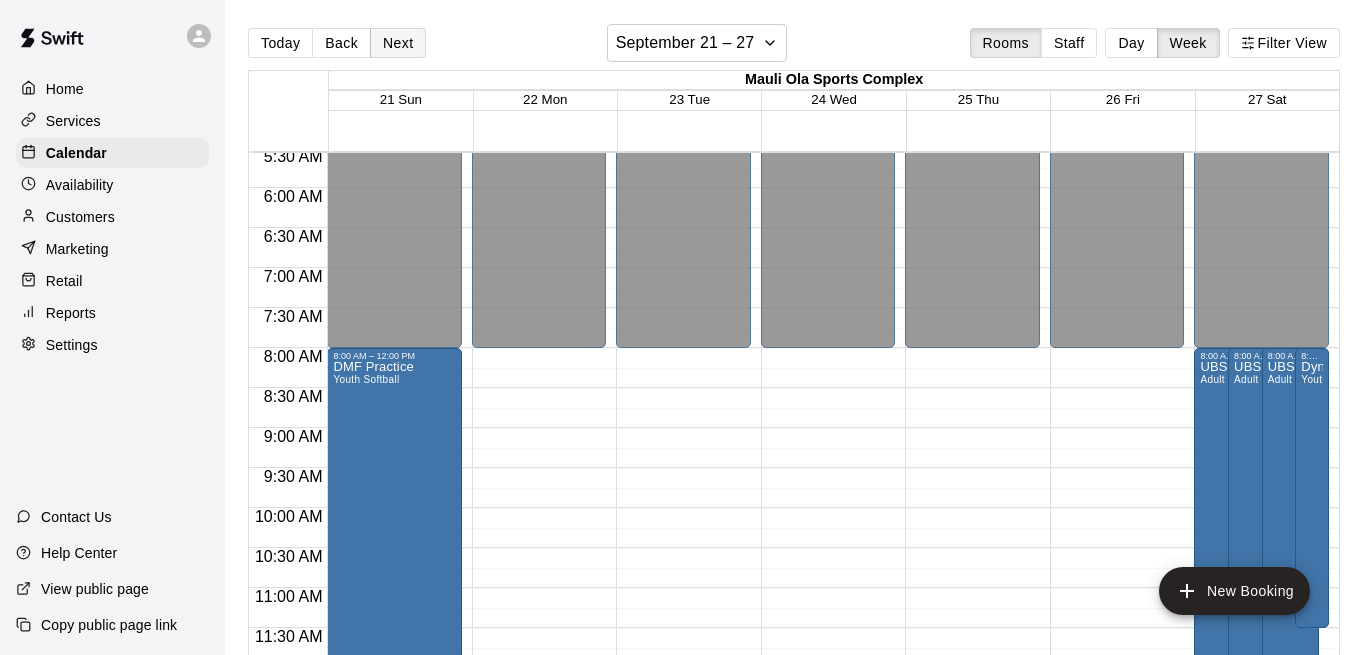 click on "Next" at bounding box center [398, 43] 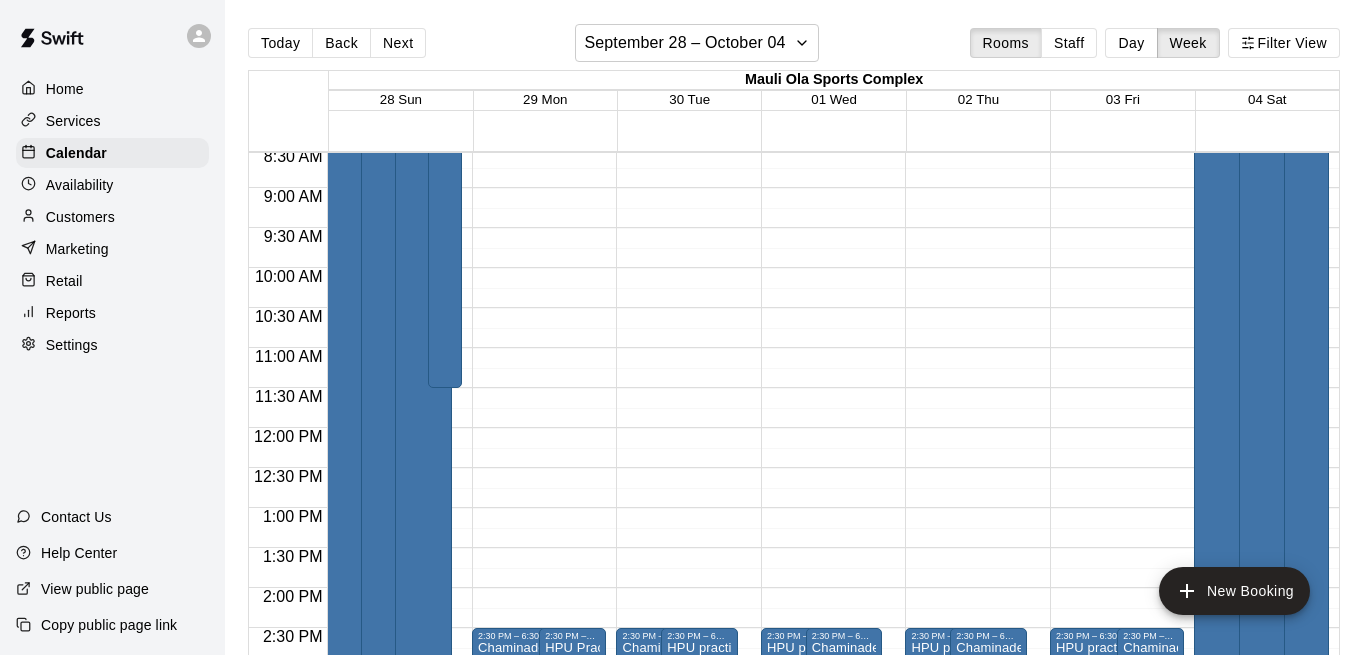 scroll, scrollTop: 849, scrollLeft: 0, axis: vertical 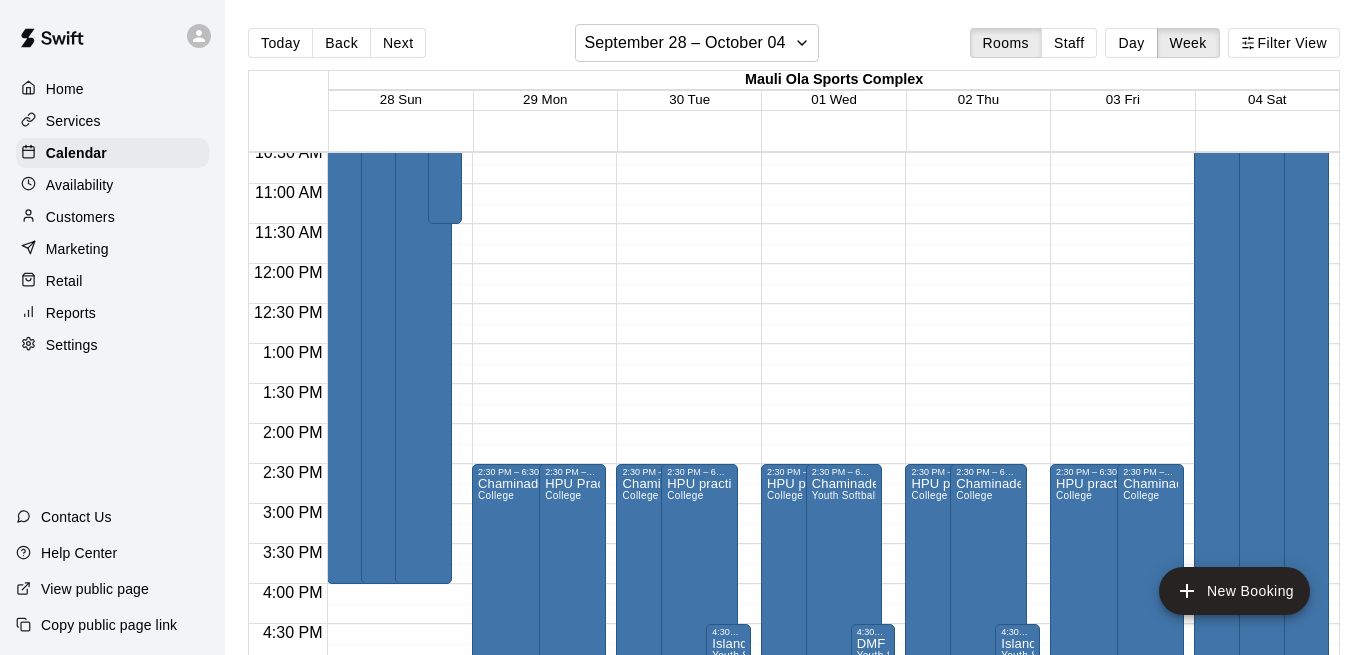 click on "Customers" at bounding box center (112, 217) 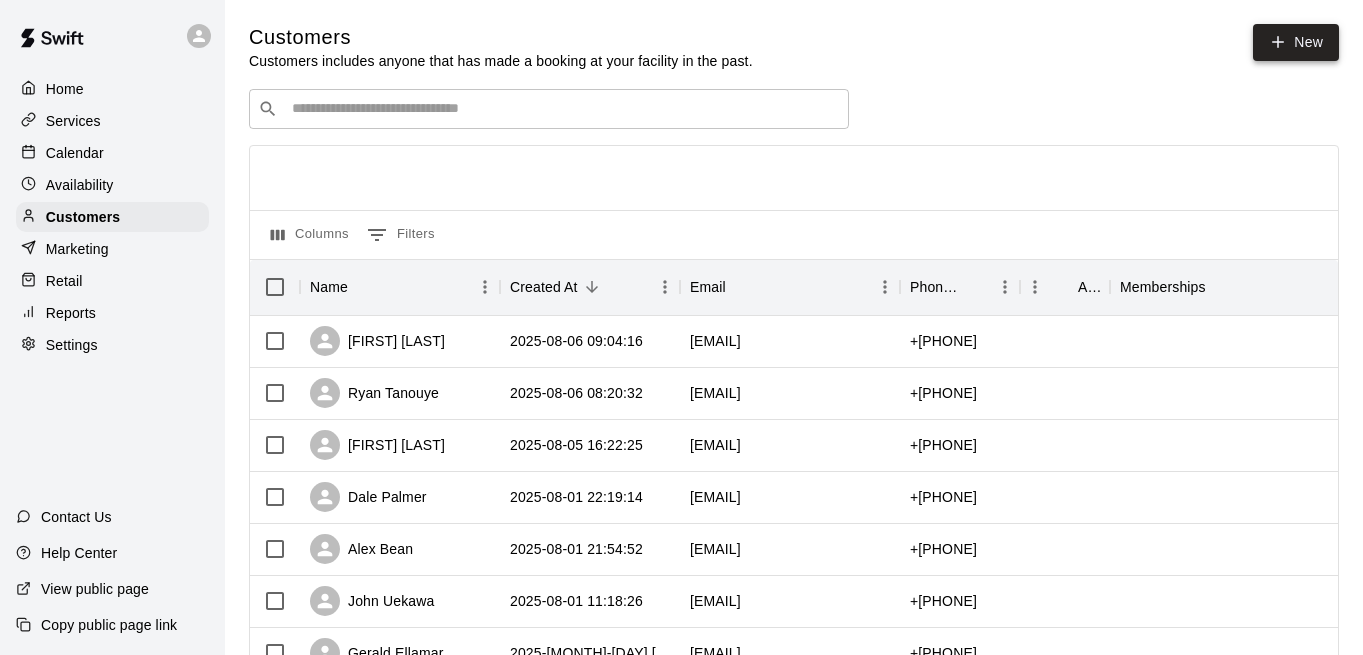 scroll, scrollTop: 0, scrollLeft: 0, axis: both 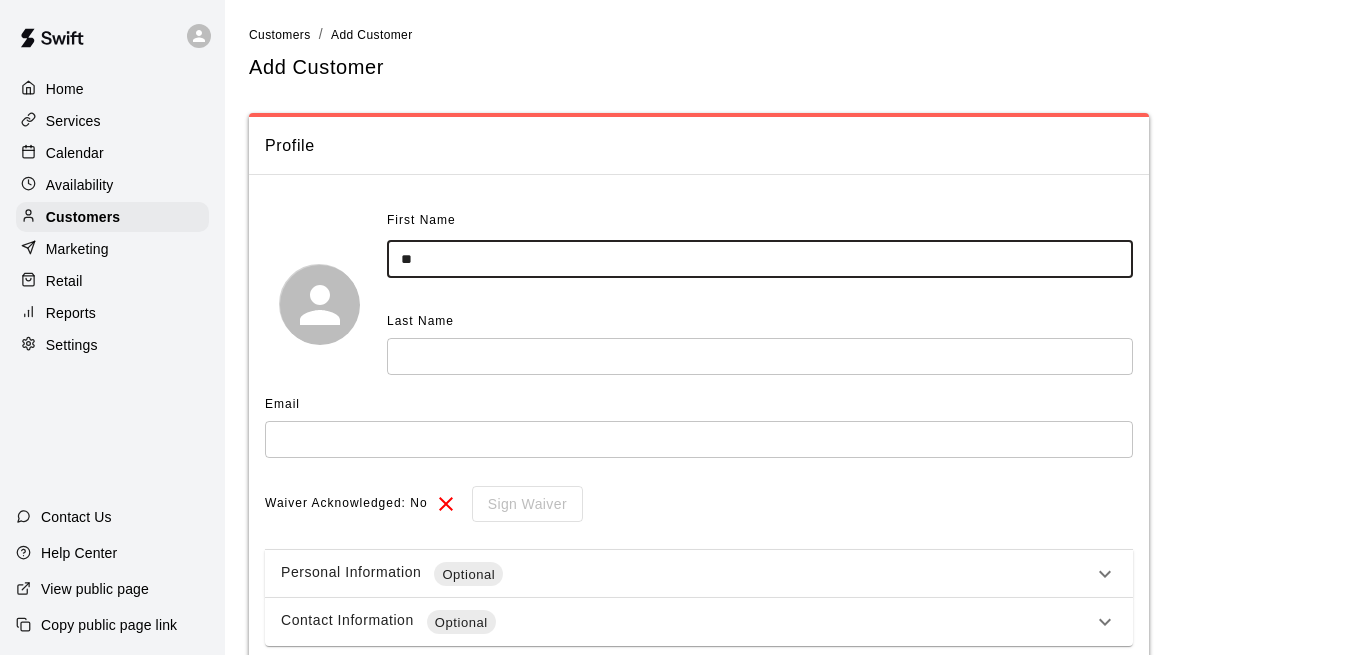 type on "*" 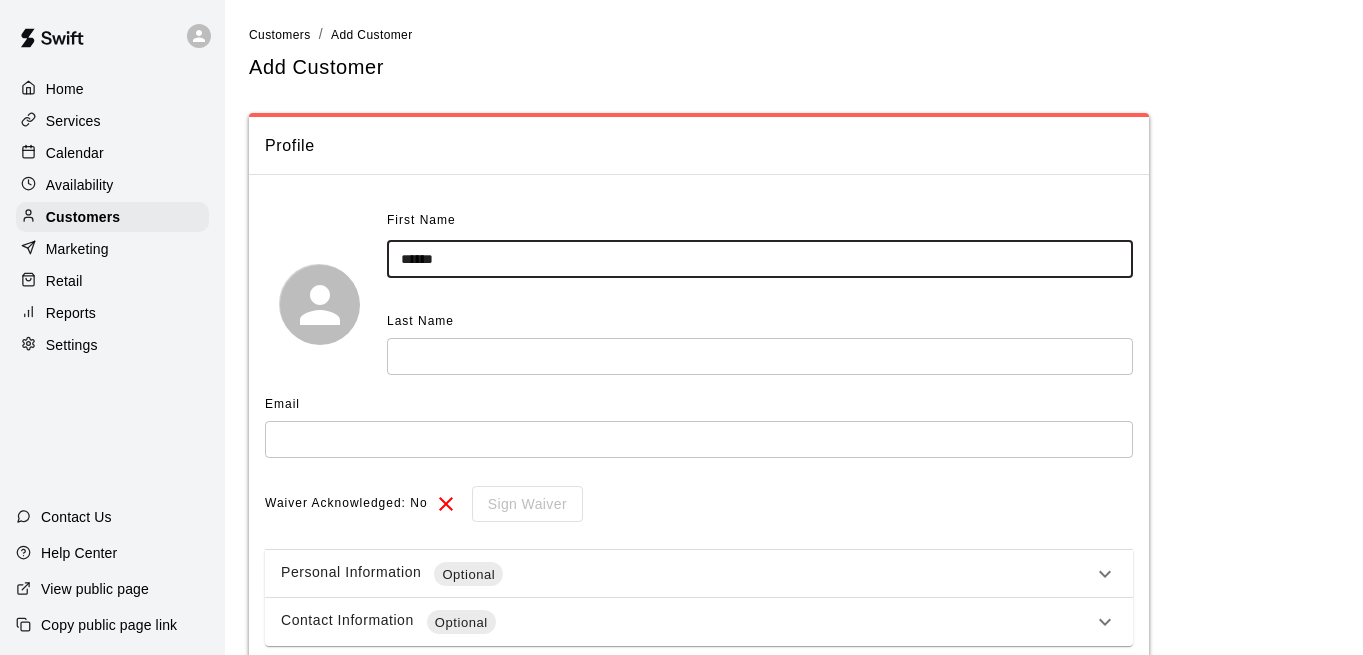 type on "******" 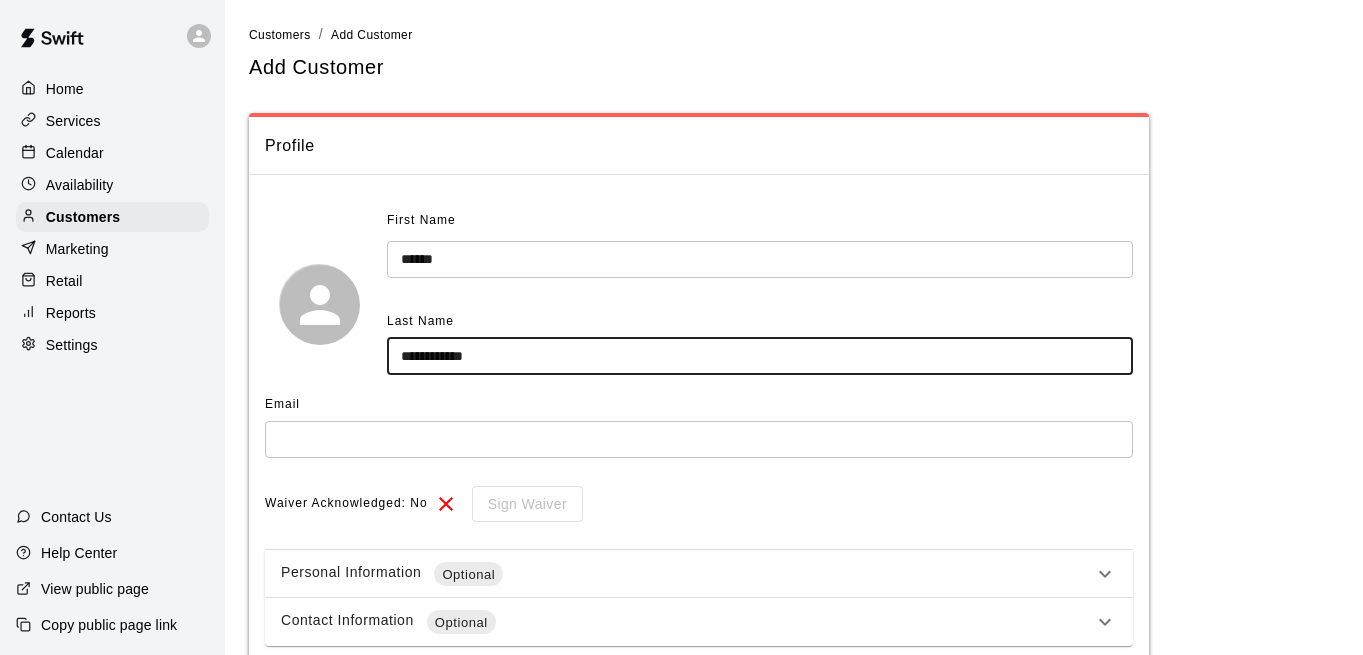 type on "**********" 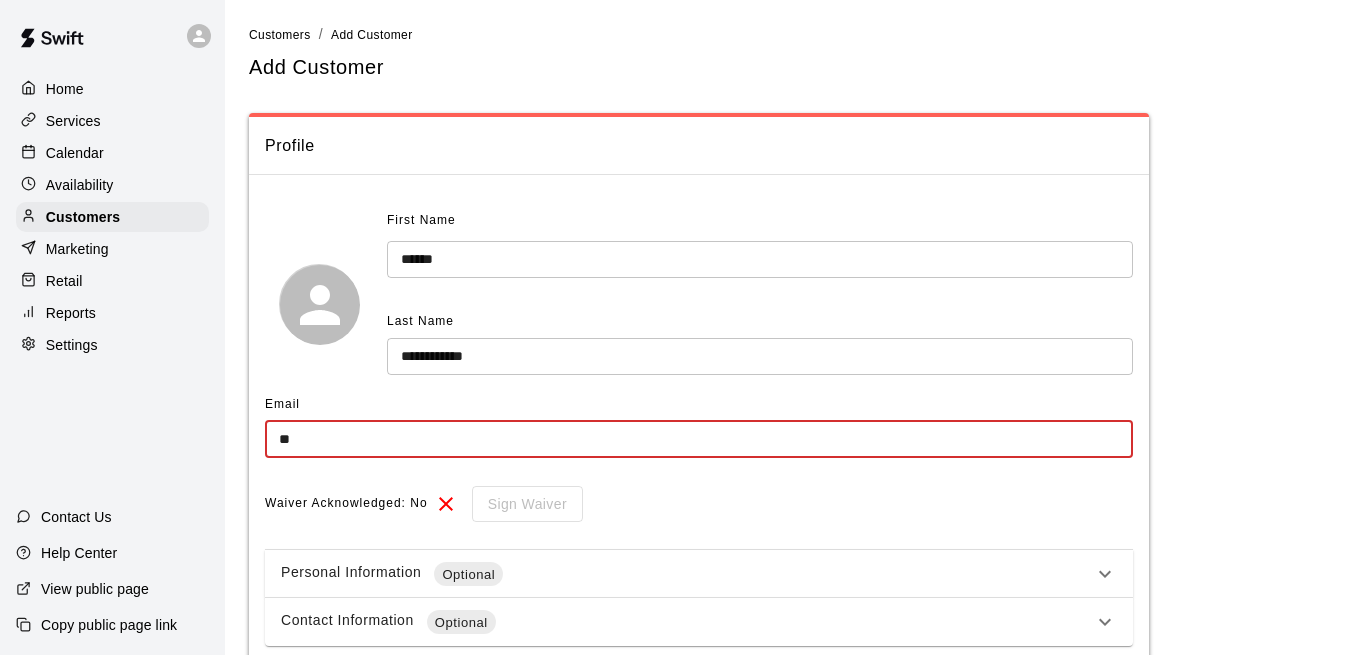 drag, startPoint x: 295, startPoint y: 435, endPoint x: 277, endPoint y: 435, distance: 18 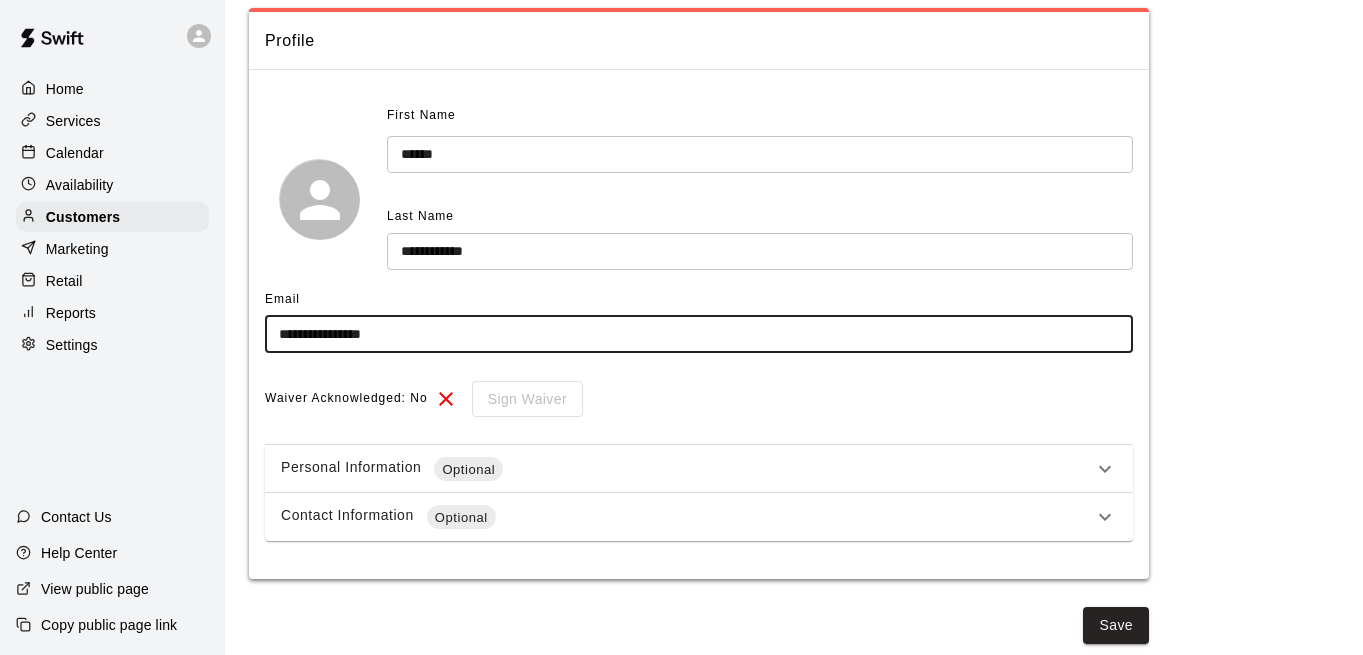scroll, scrollTop: 104, scrollLeft: 0, axis: vertical 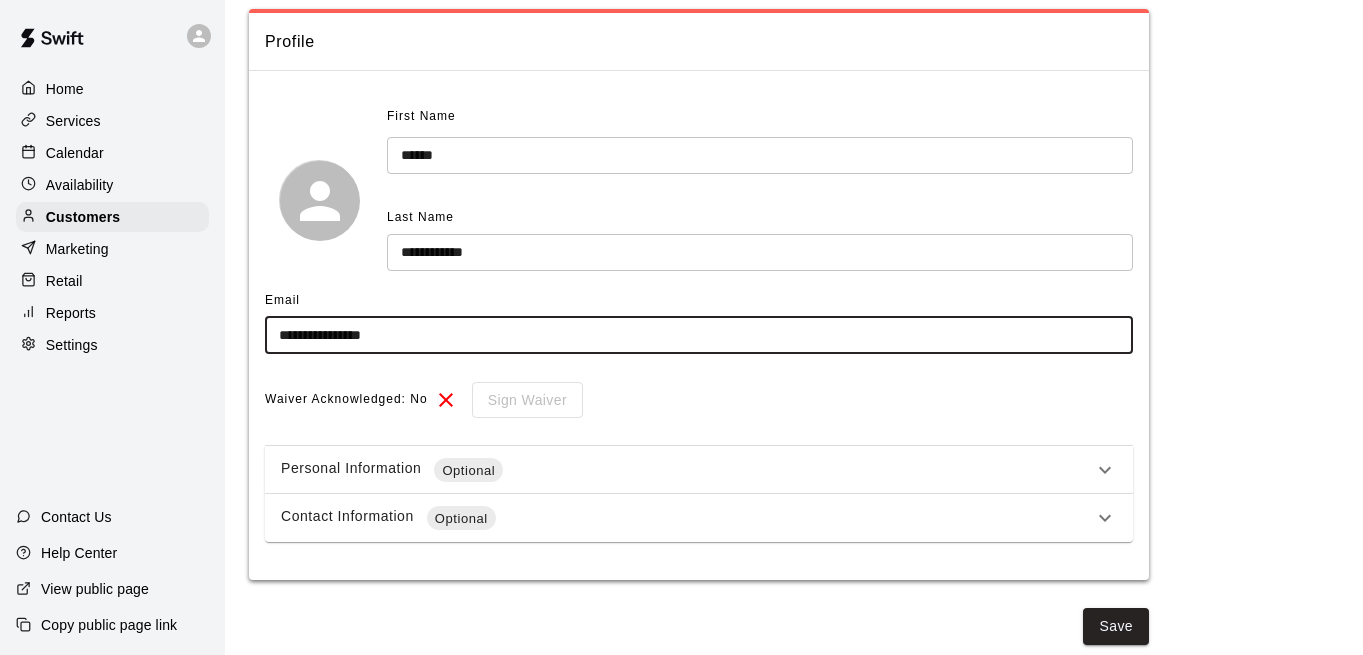 click on "Optional" at bounding box center [468, 471] 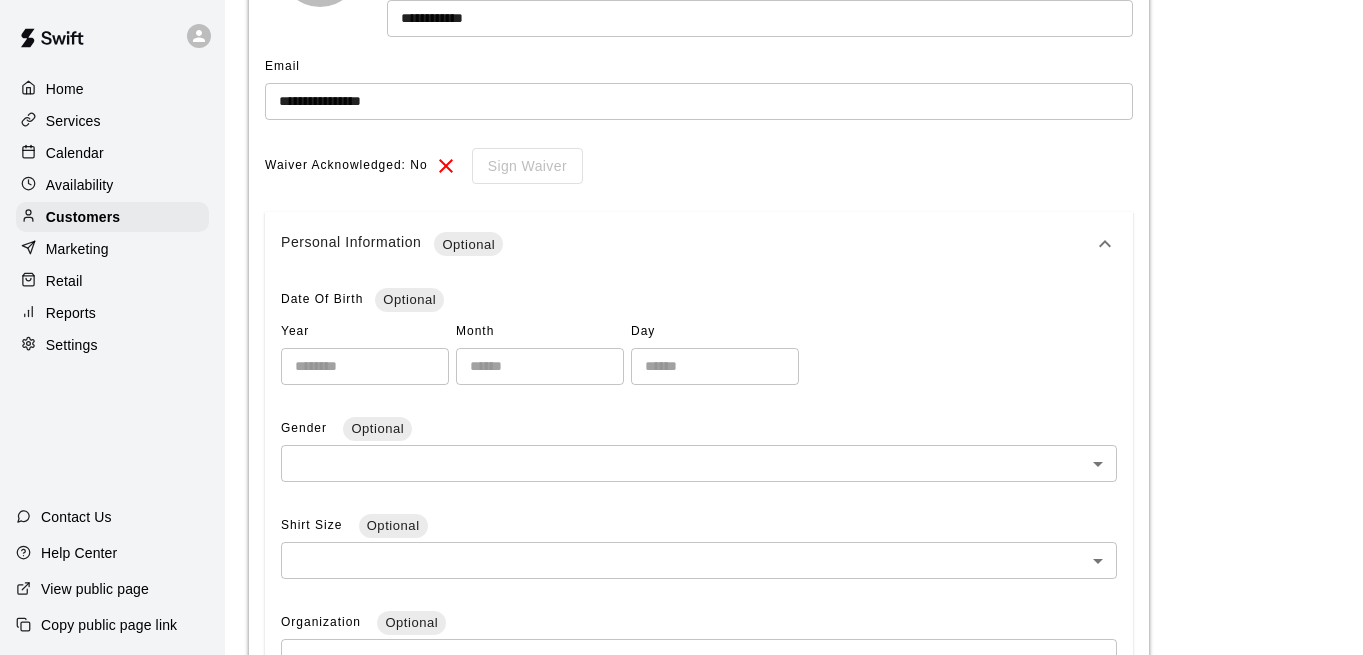 scroll, scrollTop: 406, scrollLeft: 0, axis: vertical 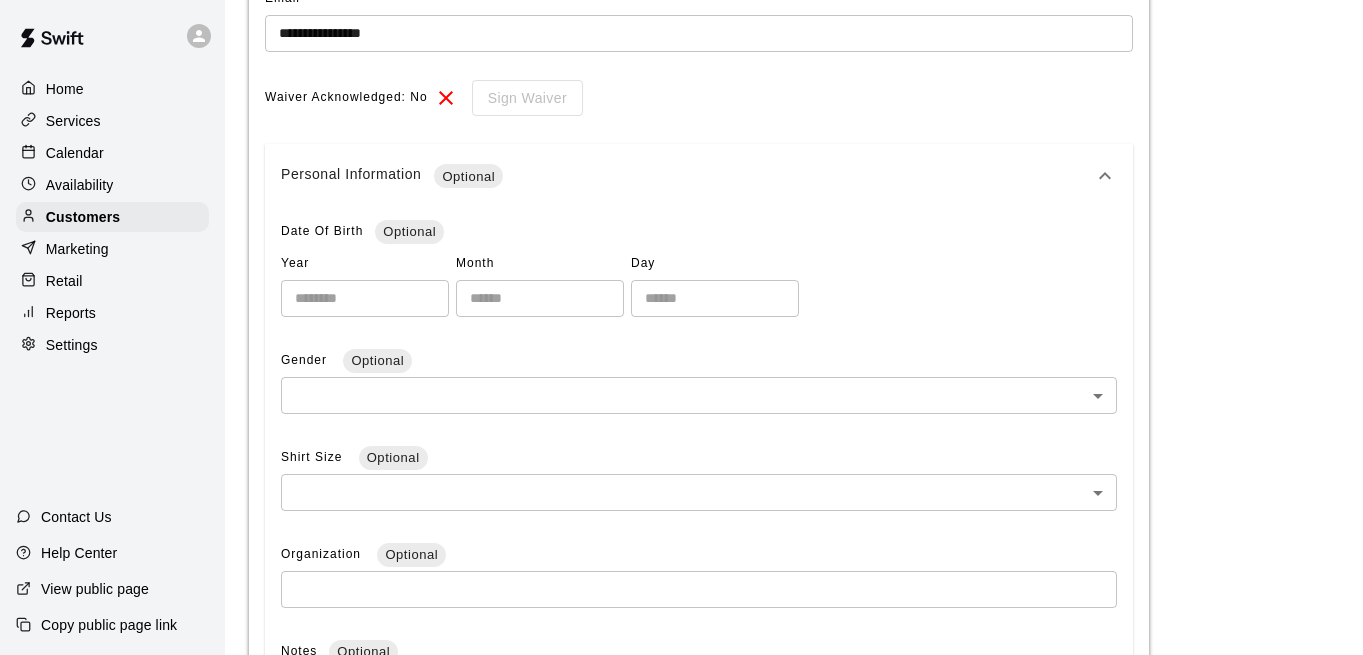 click on "Gender   Optional ​ ​" at bounding box center (699, 386) 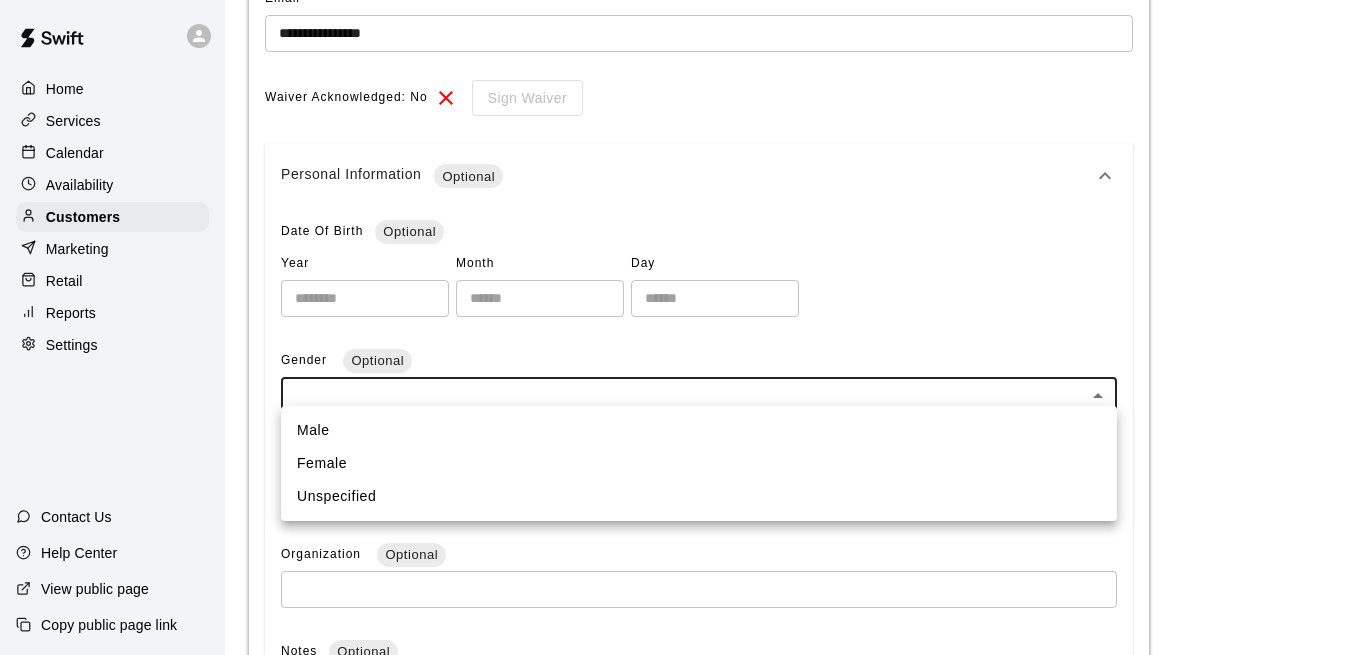 click on "Female" at bounding box center [699, 463] 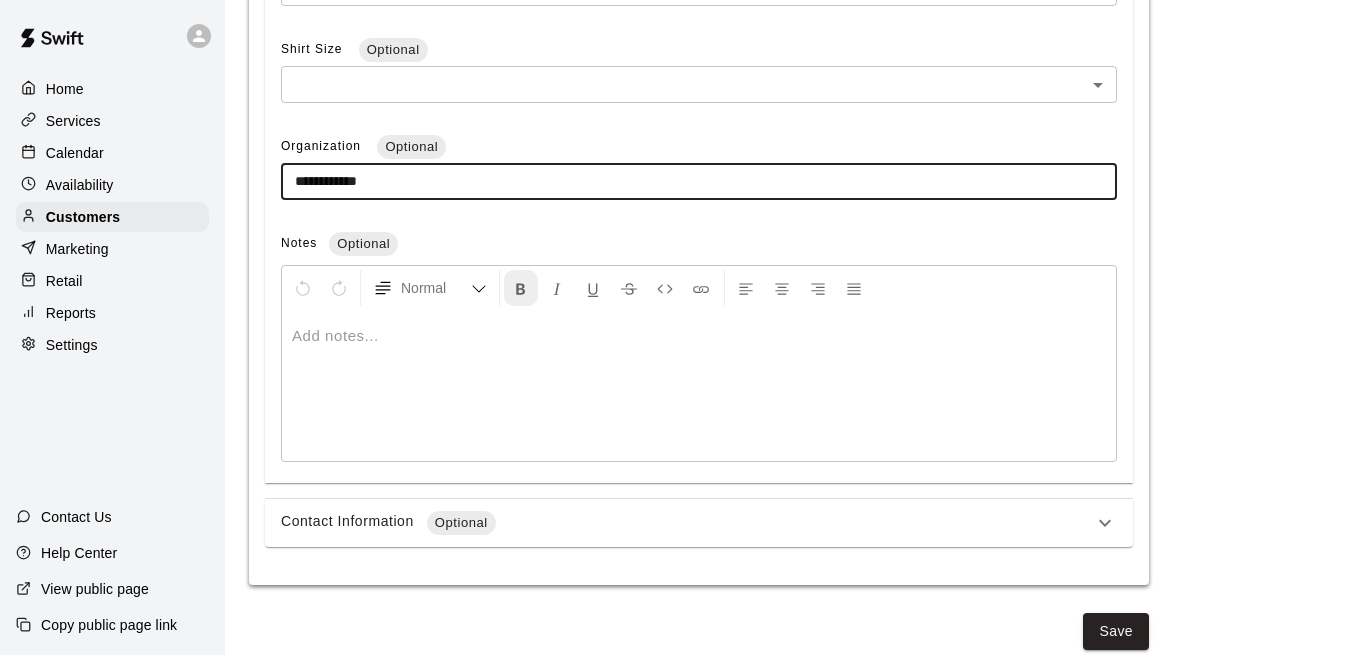 scroll, scrollTop: 813, scrollLeft: 0, axis: vertical 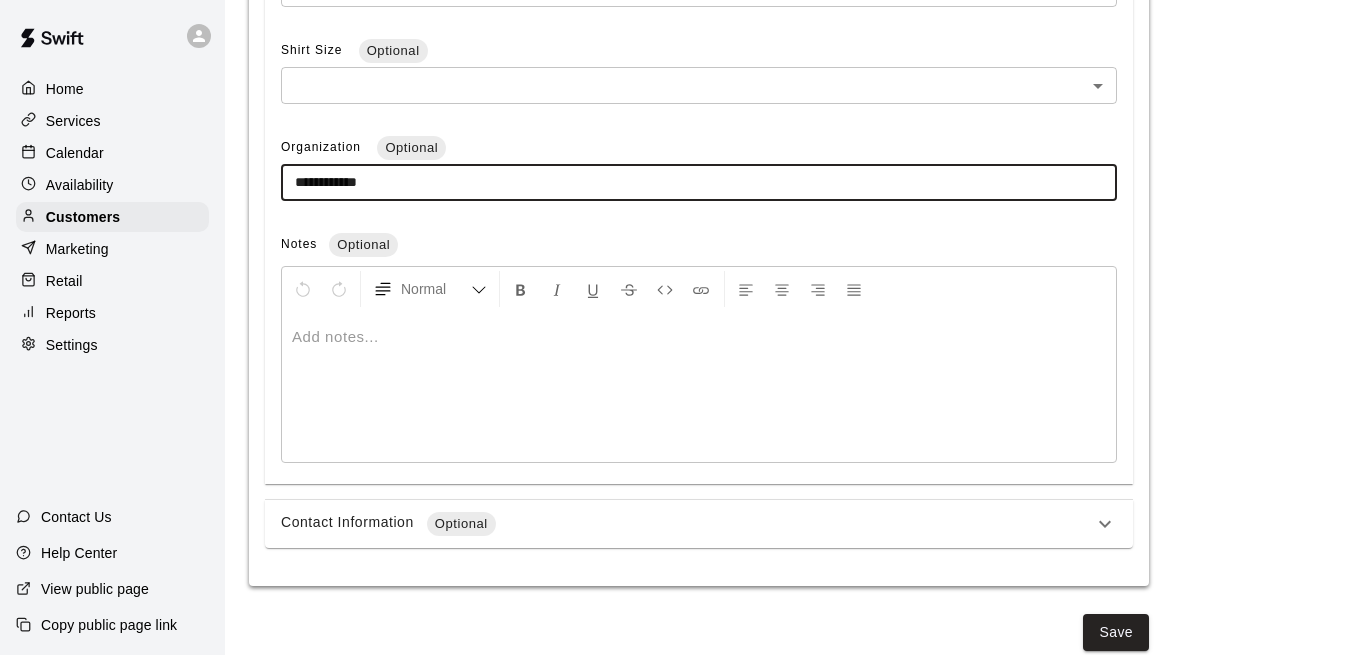 type on "**********" 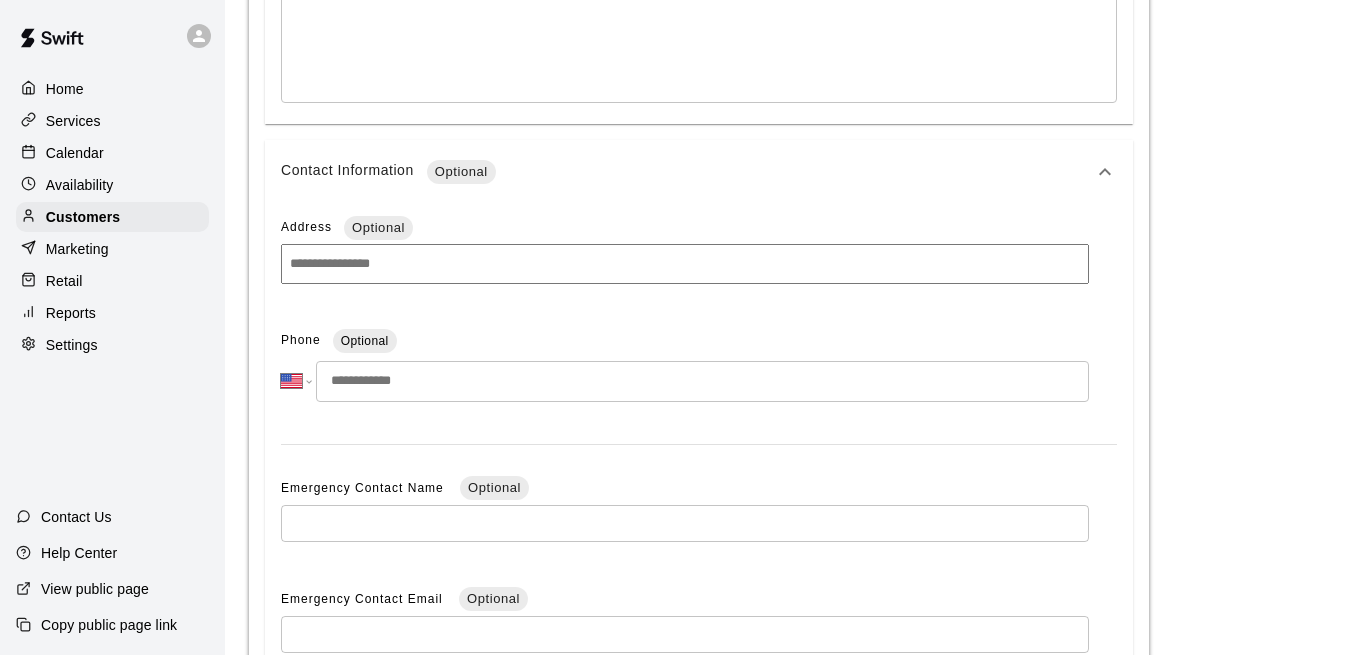 scroll, scrollTop: 1234, scrollLeft: 0, axis: vertical 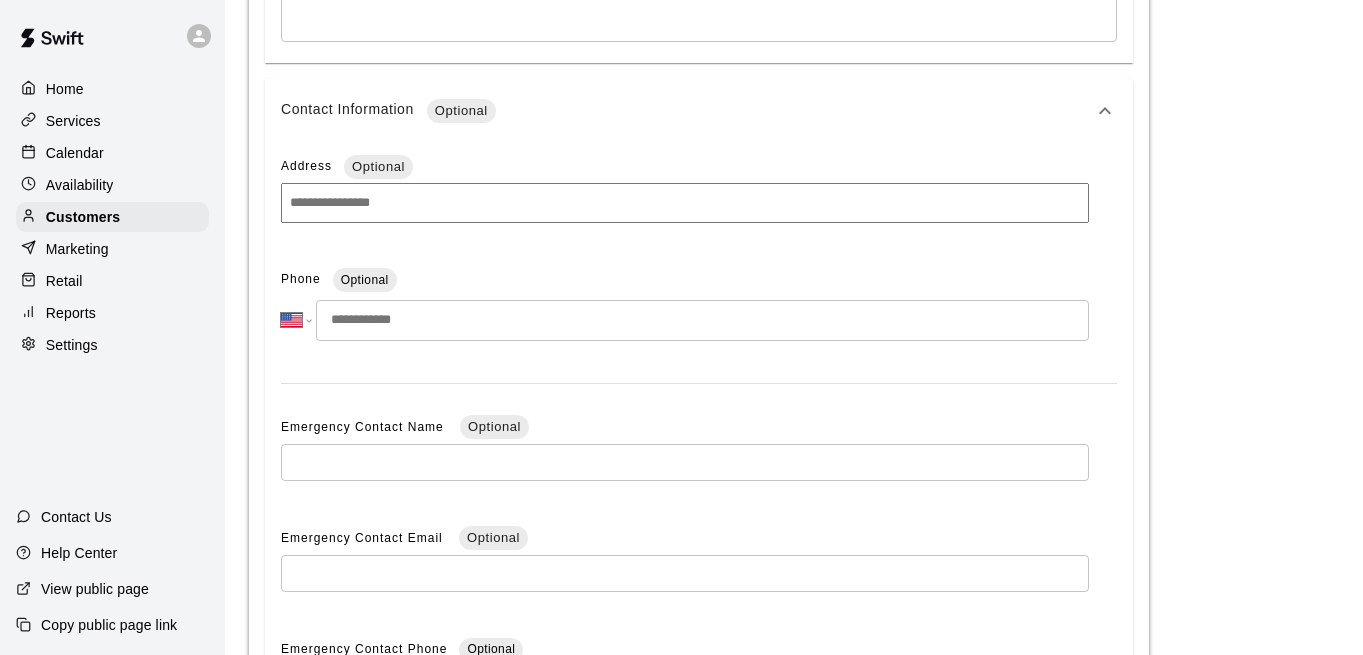 click at bounding box center [702, 320] 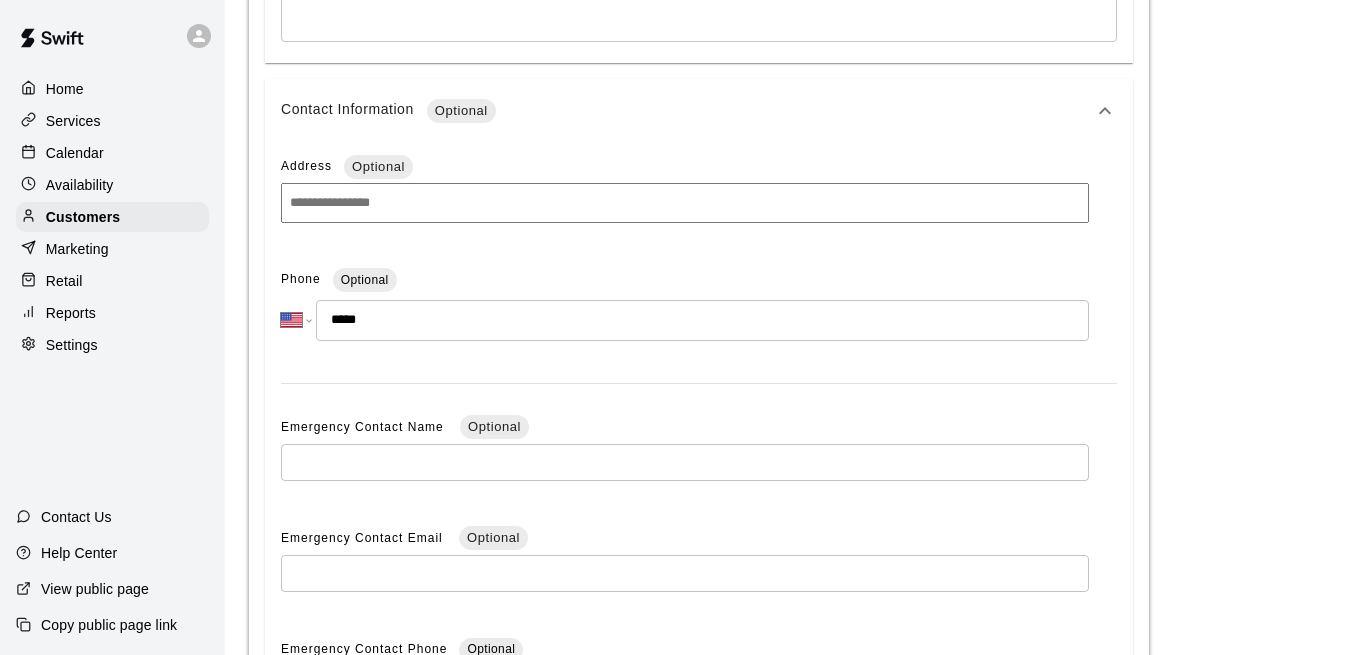 click on "*****" at bounding box center (702, 320) 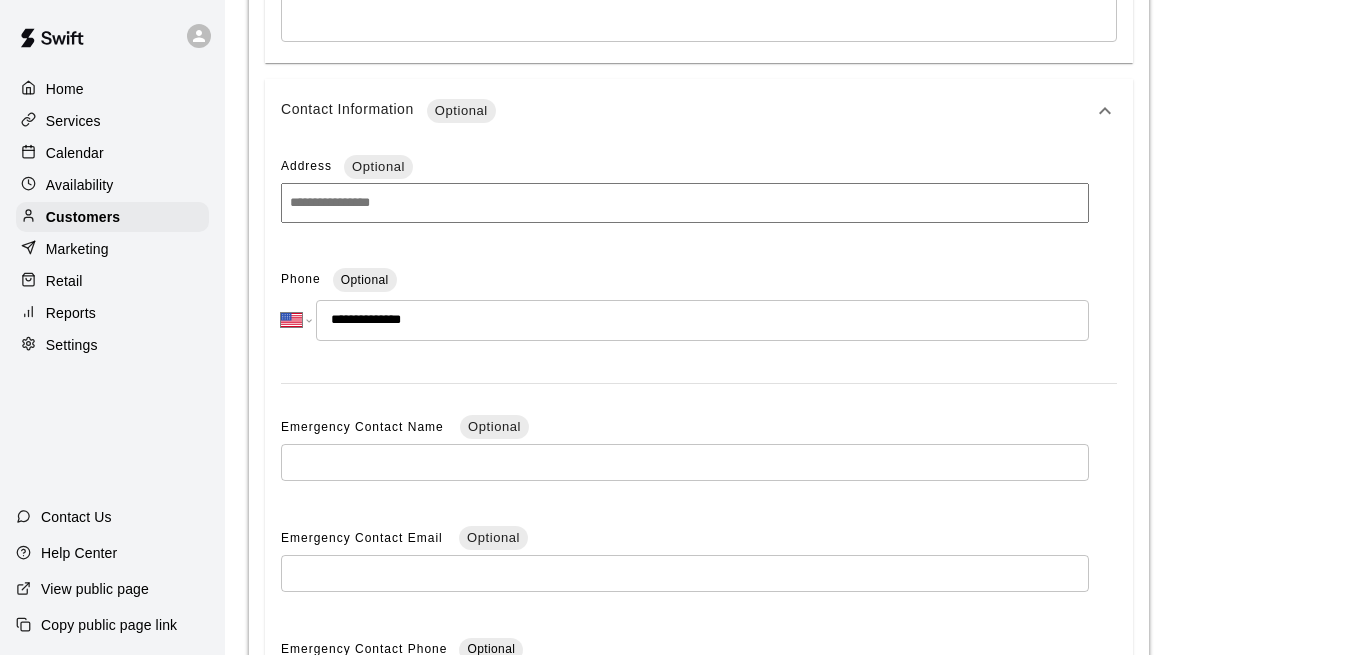 type on "**********" 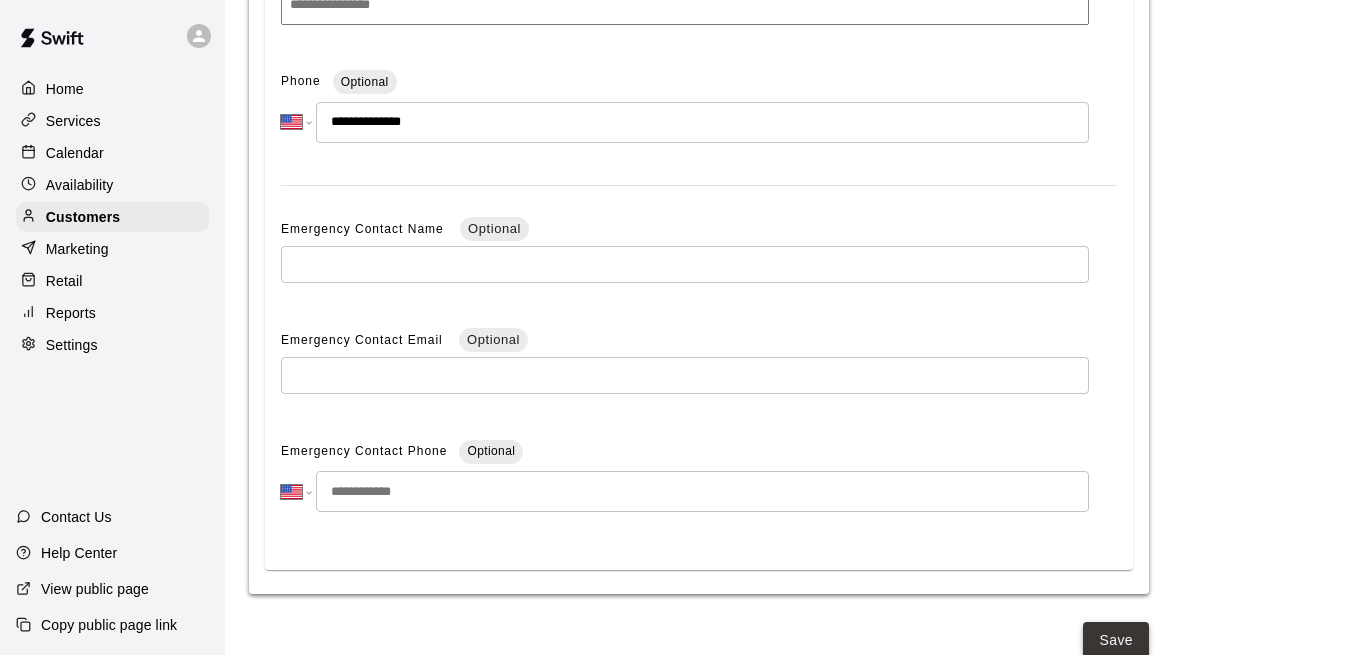 click on "Save" at bounding box center (1116, 640) 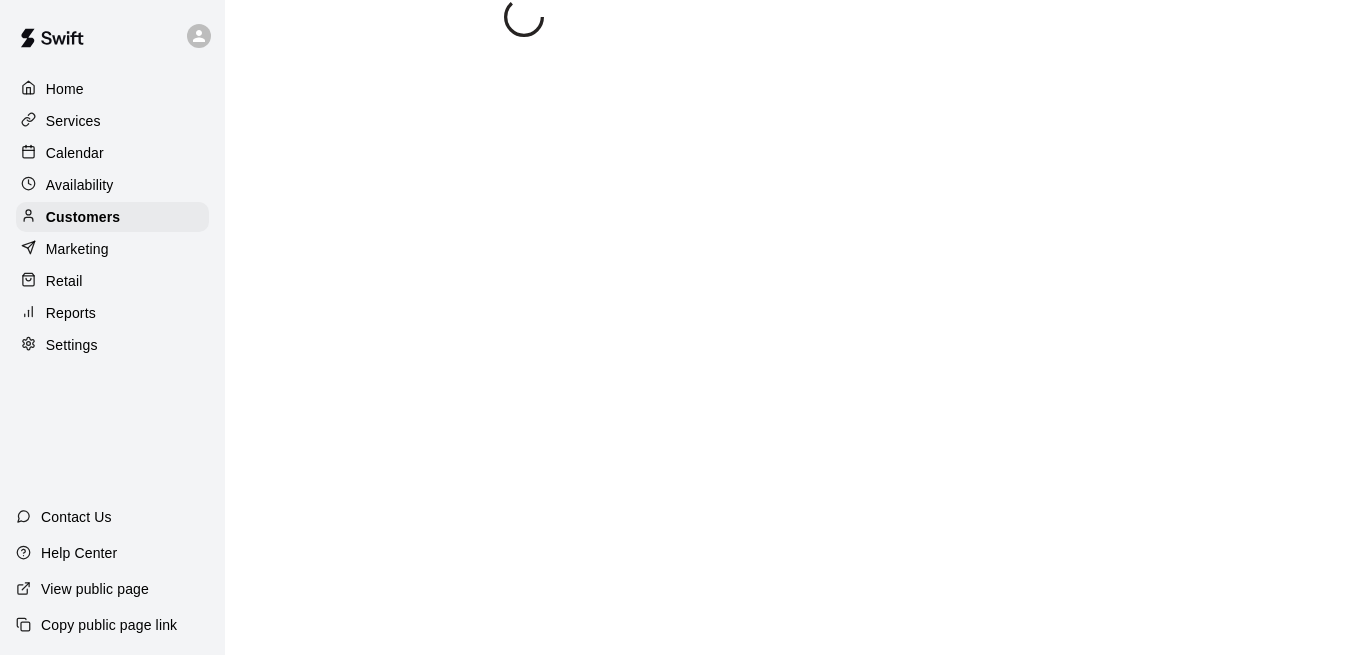 scroll, scrollTop: 27, scrollLeft: 0, axis: vertical 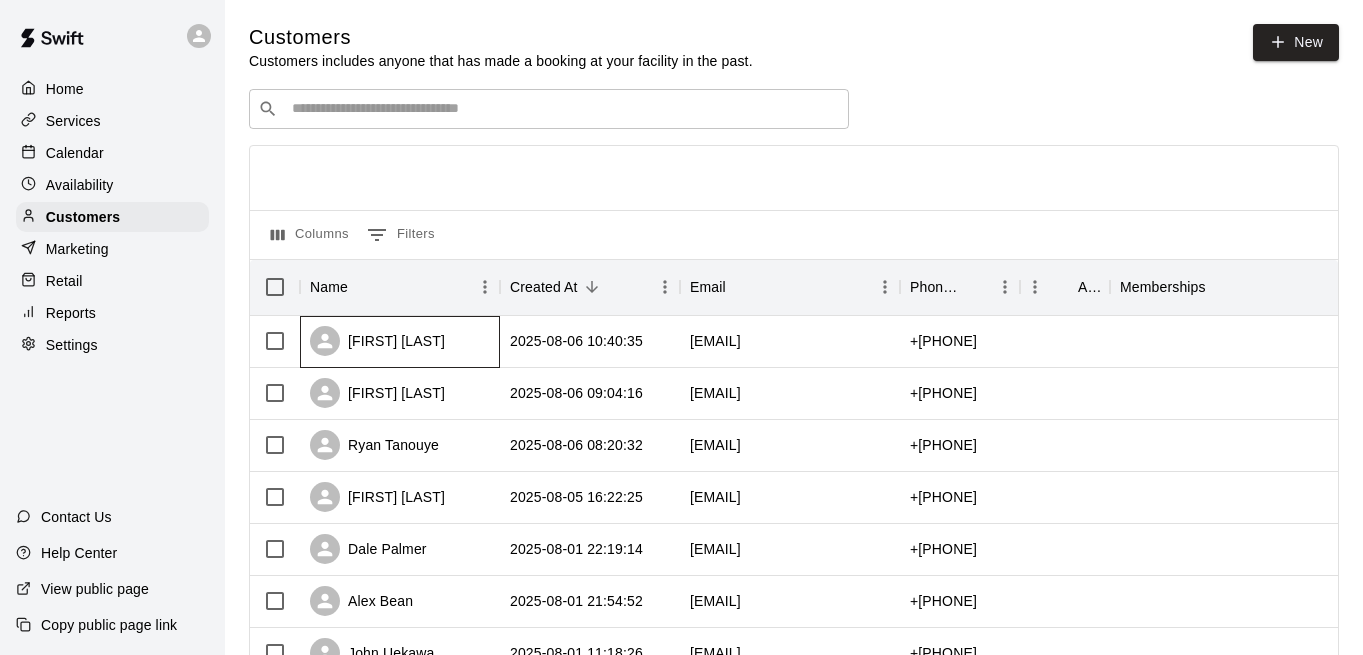 click on "[FIRST] [LAST]" at bounding box center (377, 341) 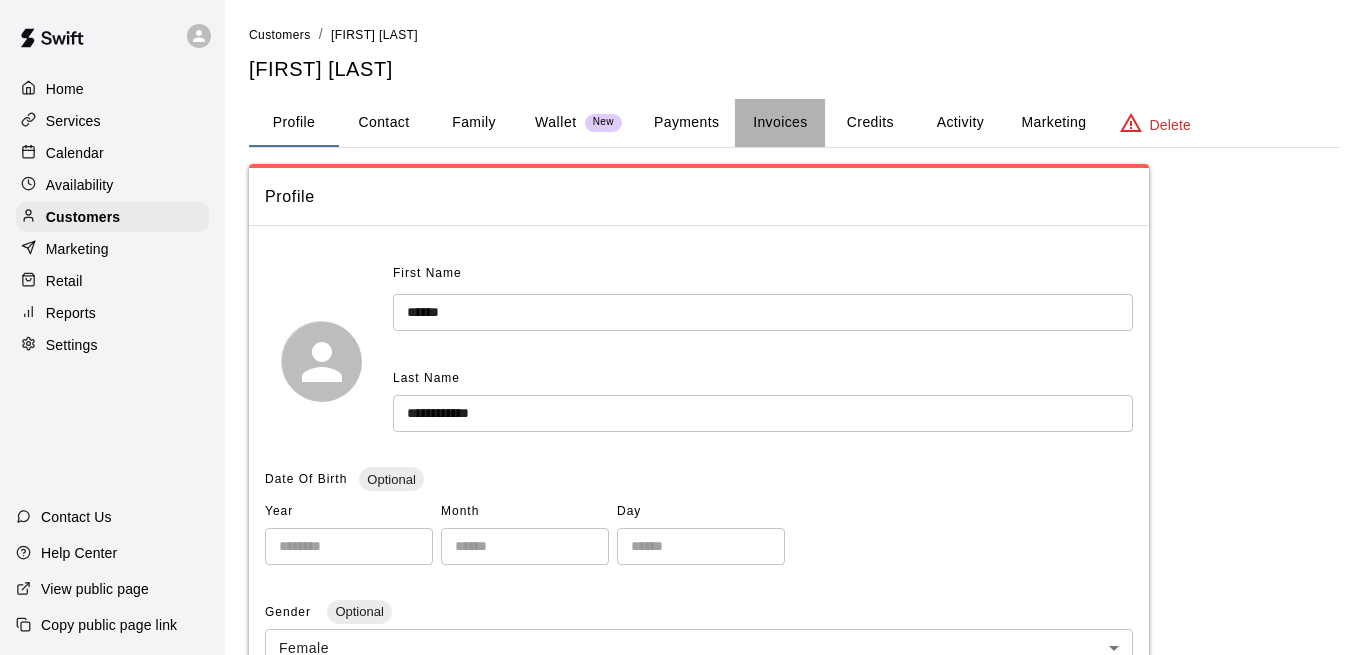 click on "Invoices" at bounding box center (780, 123) 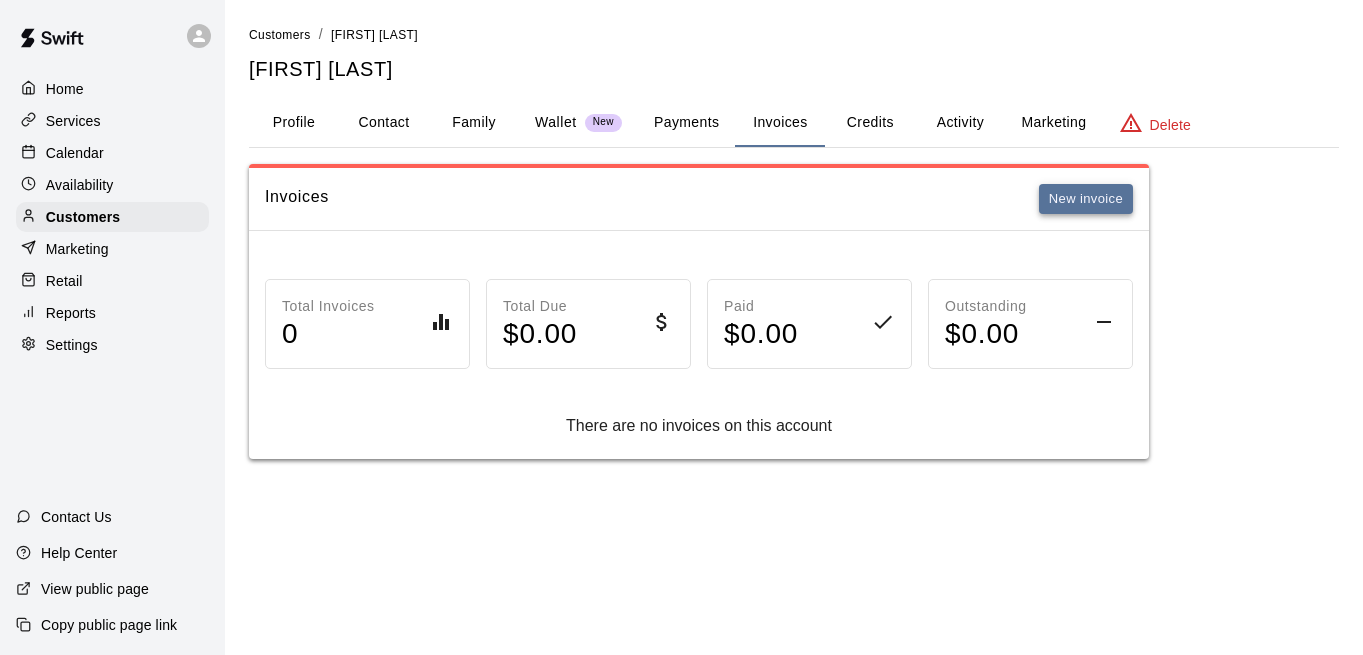 click on "New invoice" at bounding box center [1086, 199] 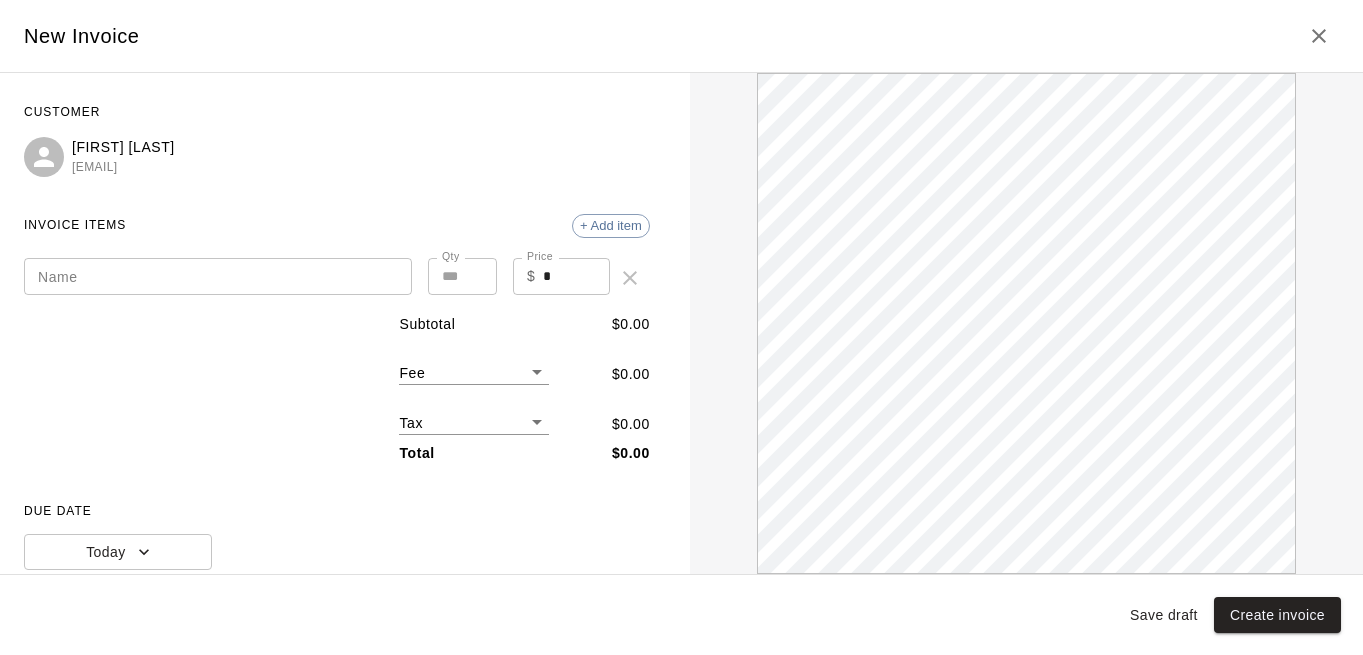 scroll, scrollTop: 0, scrollLeft: 0, axis: both 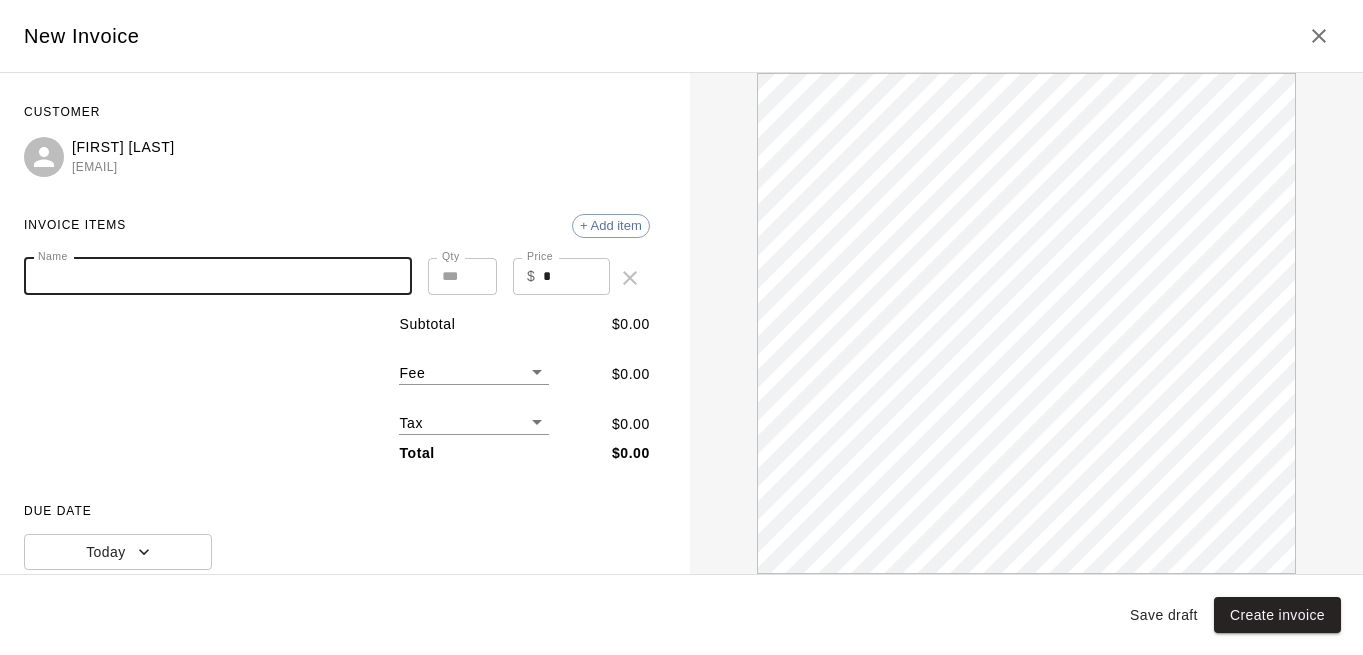 click on "Name" at bounding box center (218, 276) 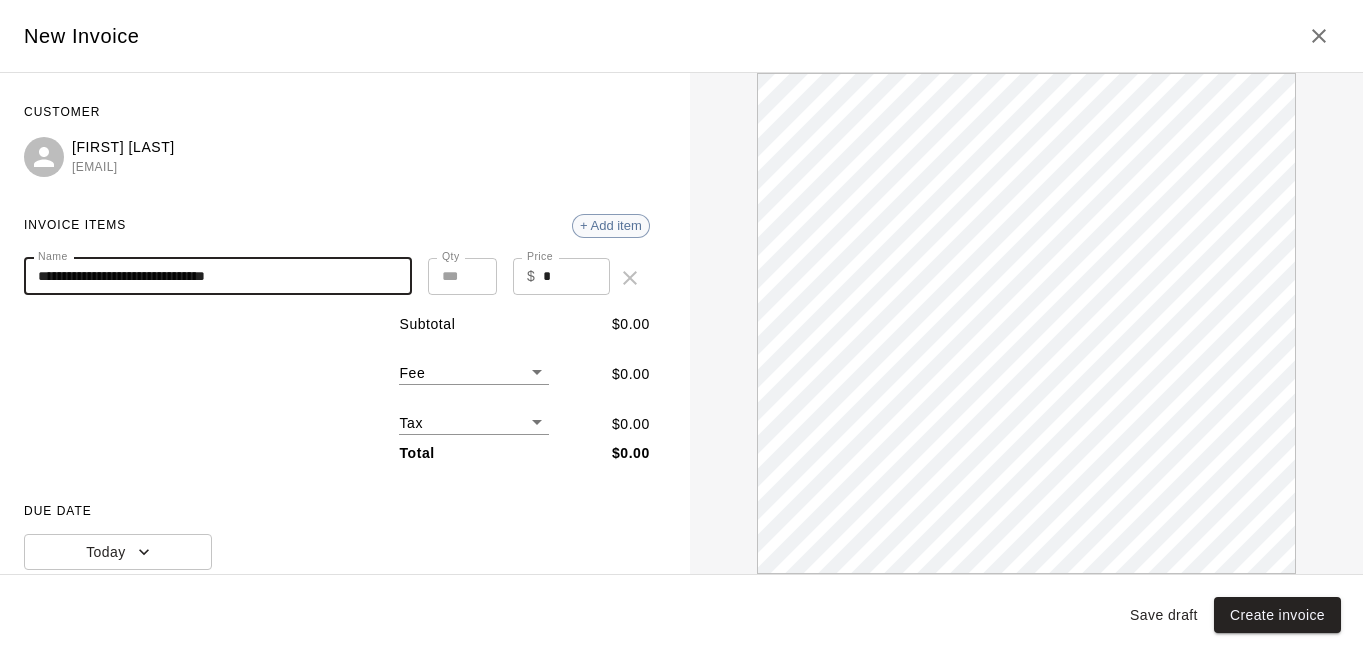 scroll, scrollTop: 0, scrollLeft: 0, axis: both 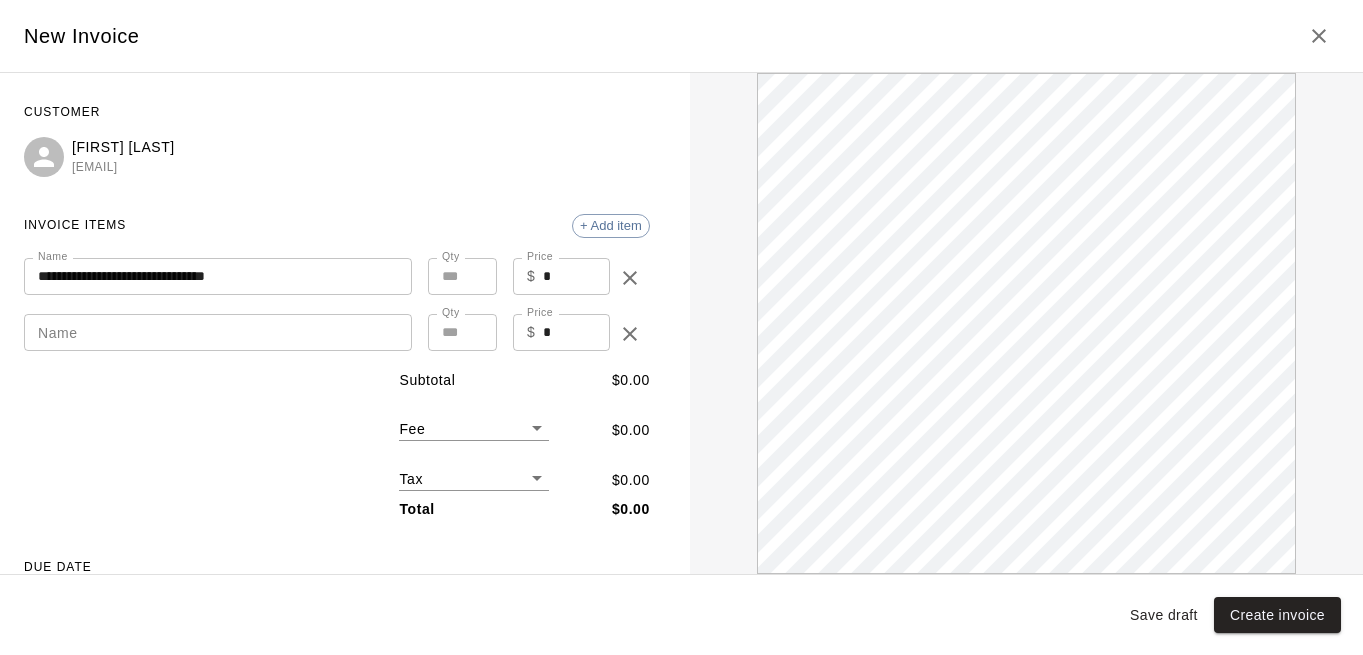 click on "Name" at bounding box center [218, 332] 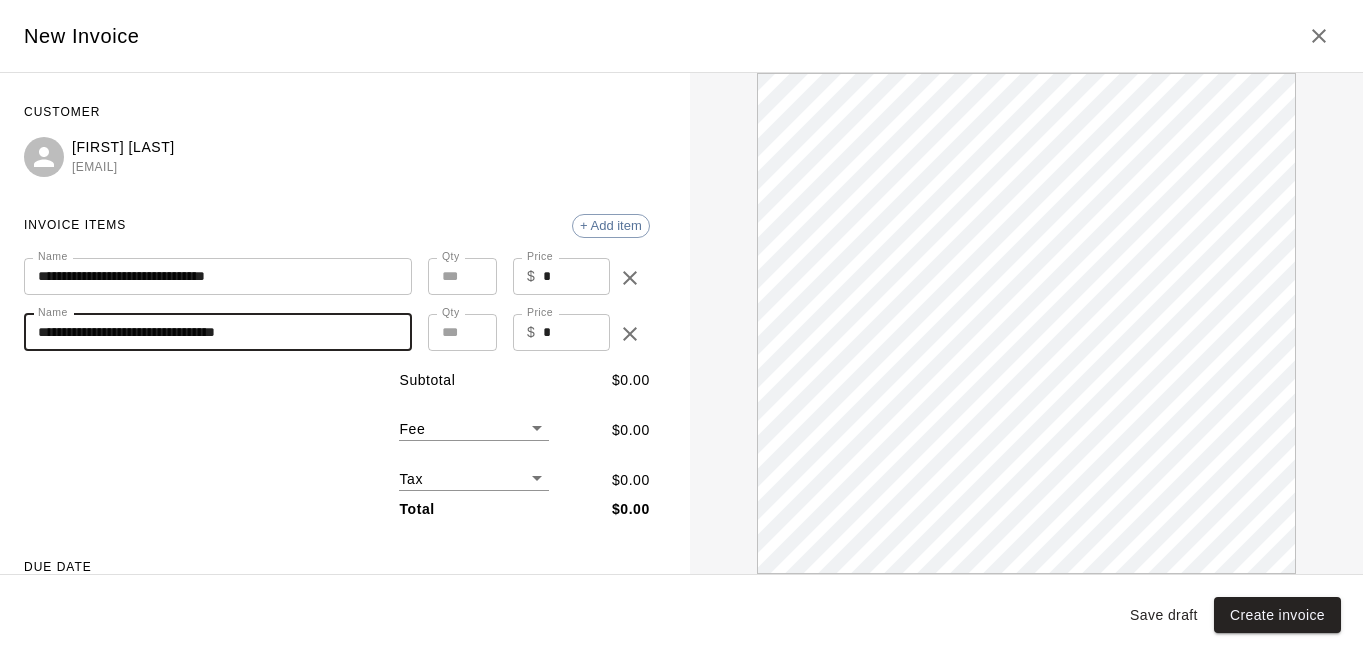 scroll, scrollTop: 0, scrollLeft: 0, axis: both 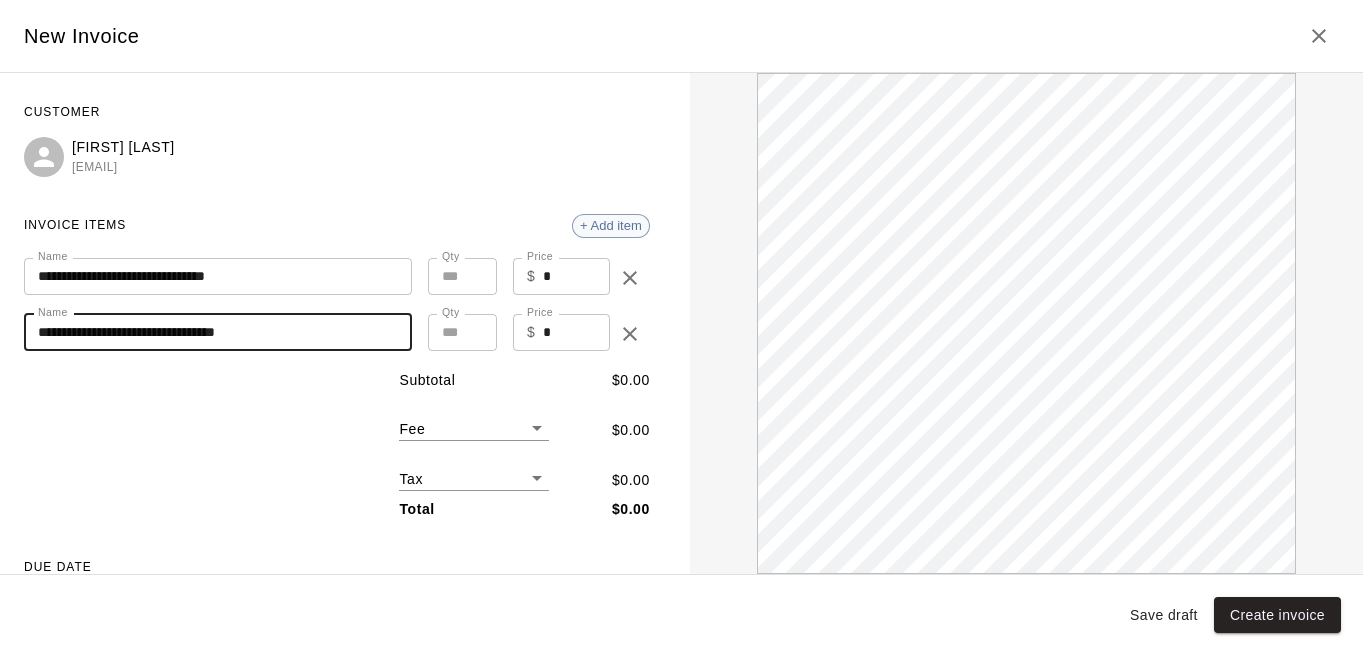 type on "**********" 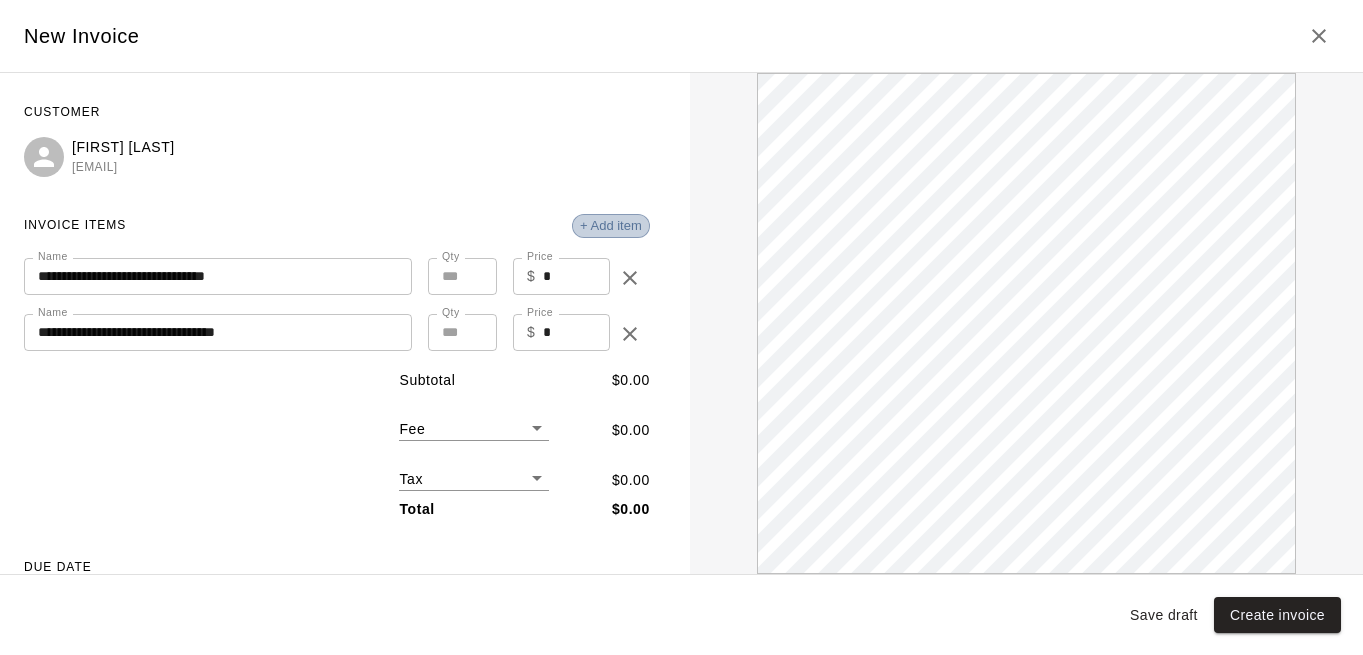 click on "+ Add item" at bounding box center (611, 225) 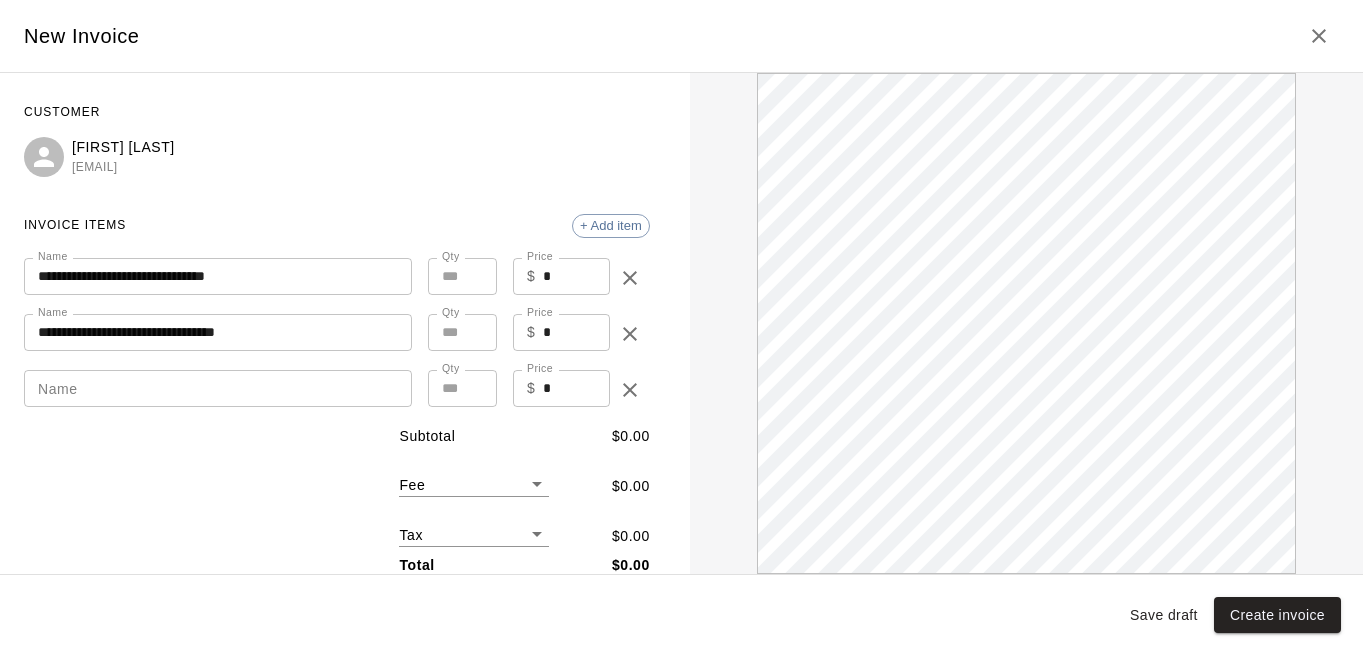 scroll, scrollTop: 0, scrollLeft: 0, axis: both 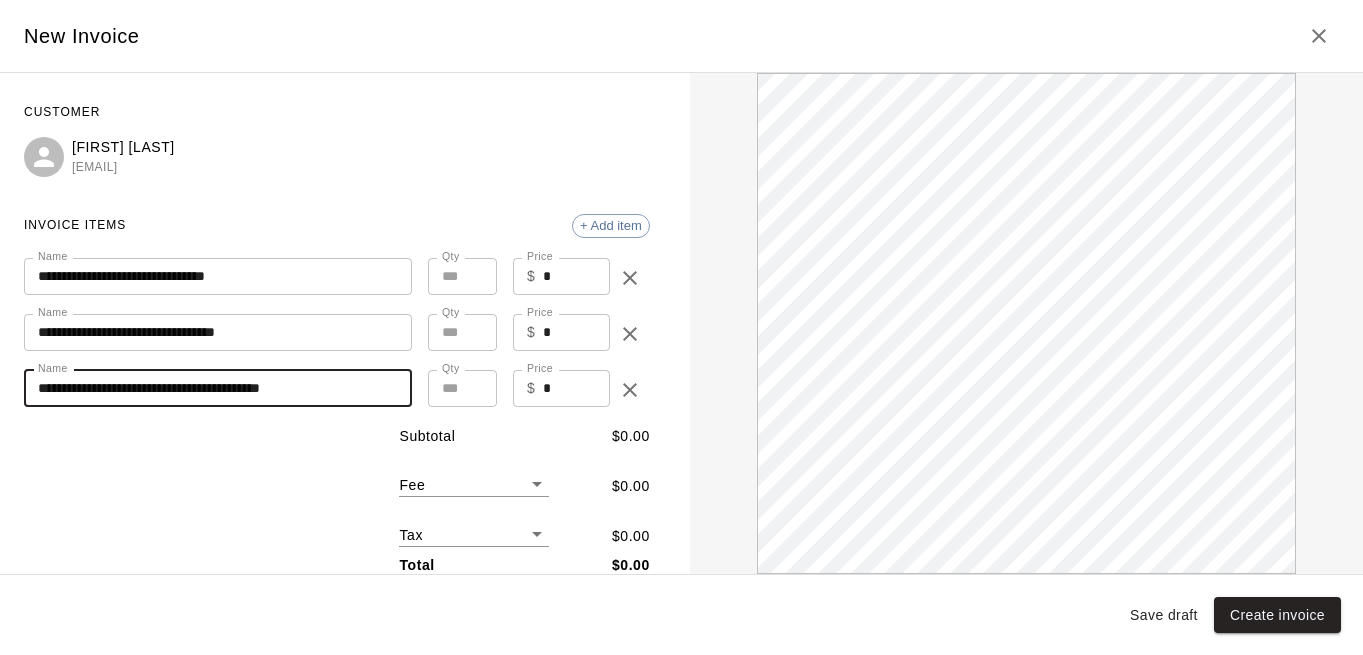 click on "**********" at bounding box center (218, 388) 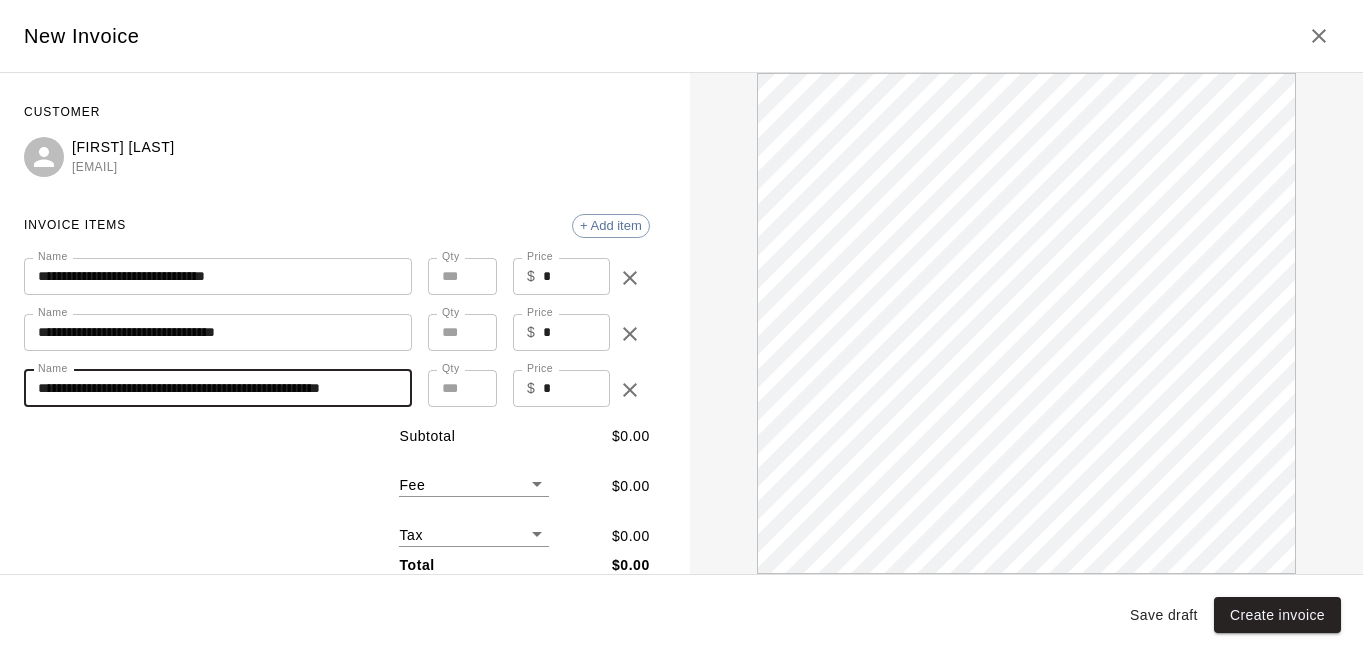 scroll, scrollTop: 0, scrollLeft: 0, axis: both 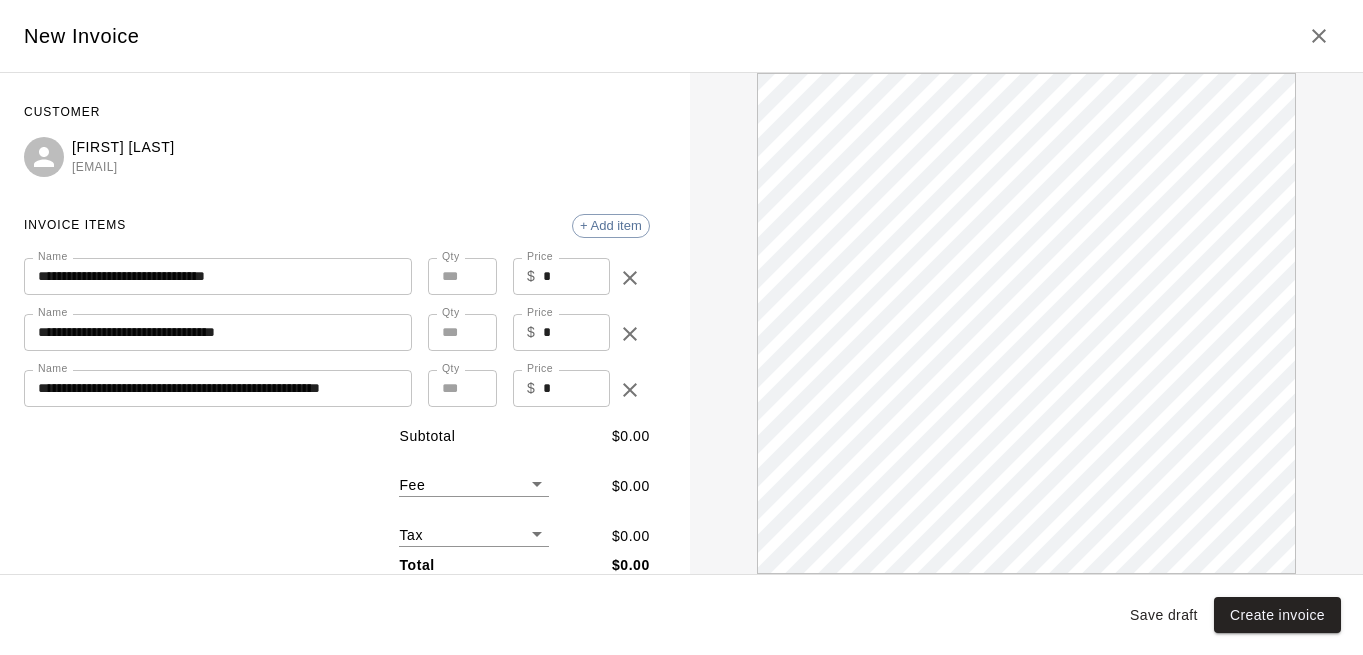 click on "$ * Price" at bounding box center (561, 388) 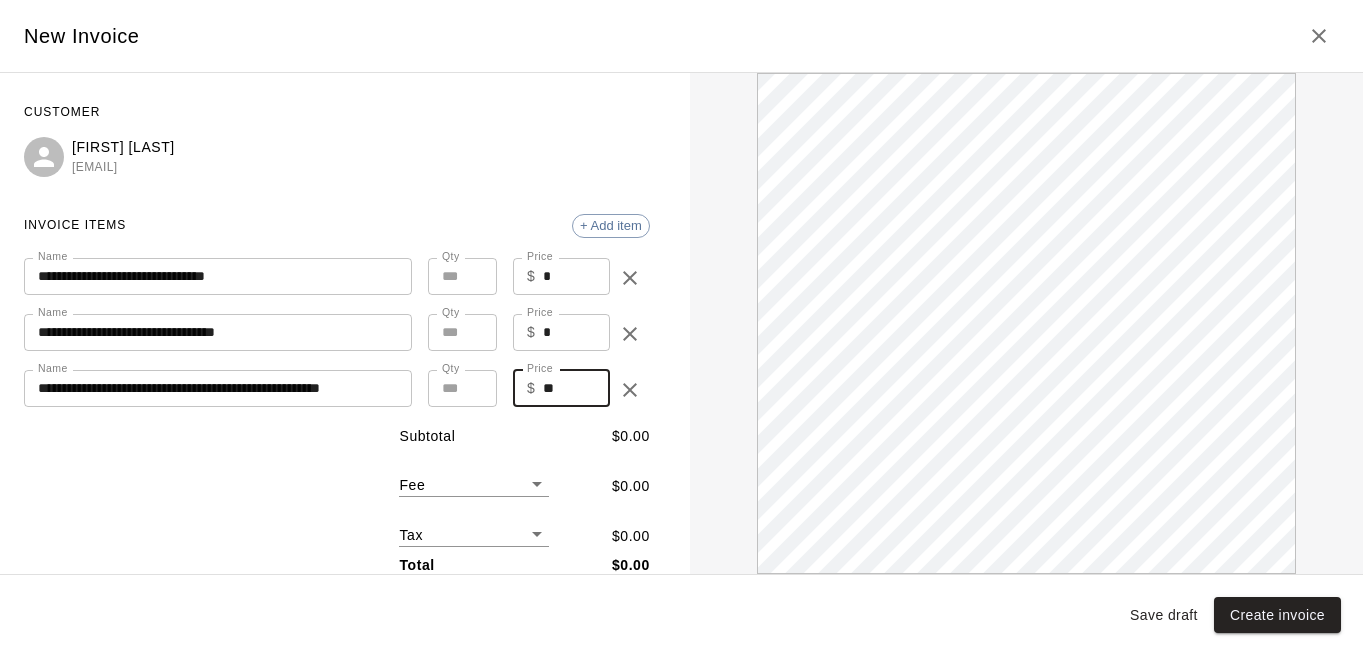 scroll, scrollTop: 0, scrollLeft: 0, axis: both 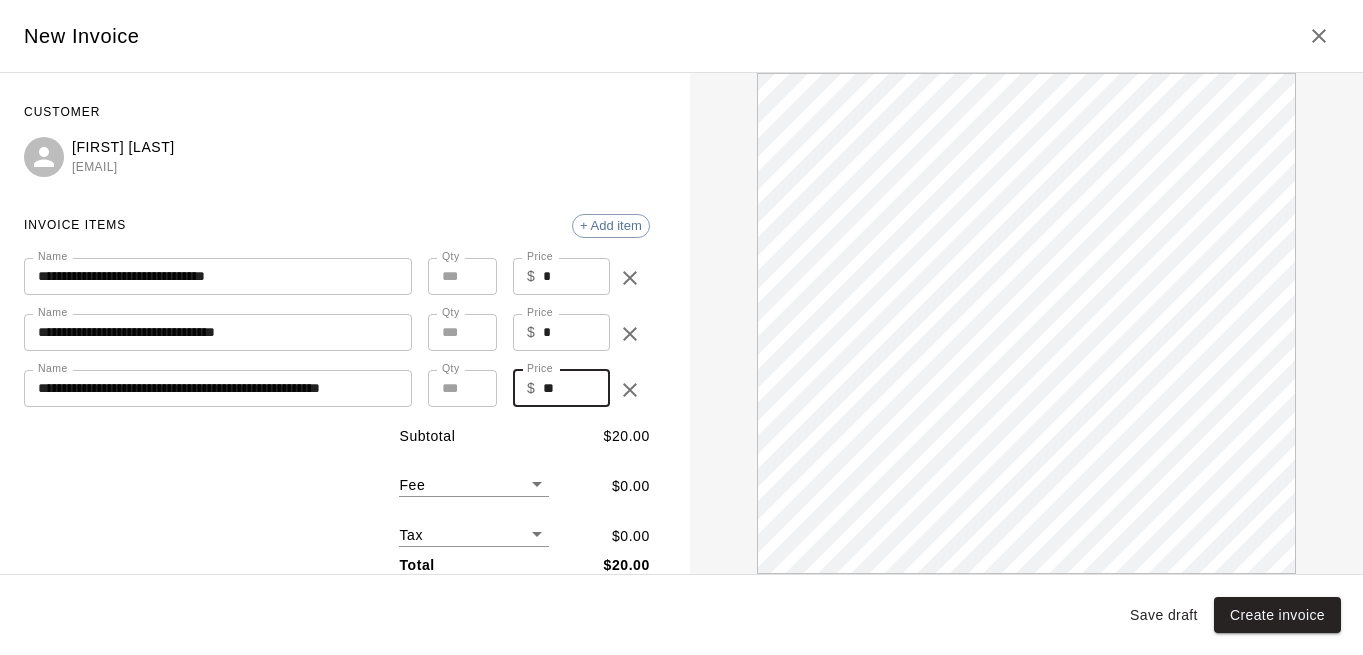 type on "**" 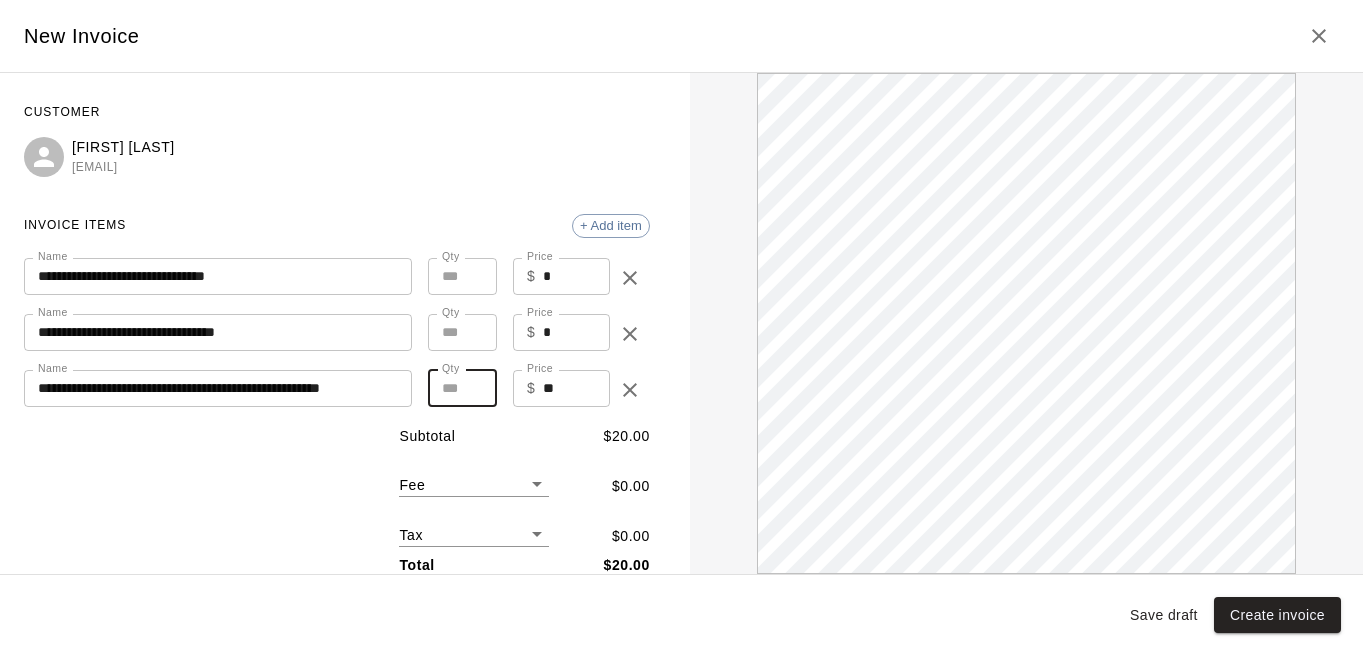 click on "*" at bounding box center (462, 388) 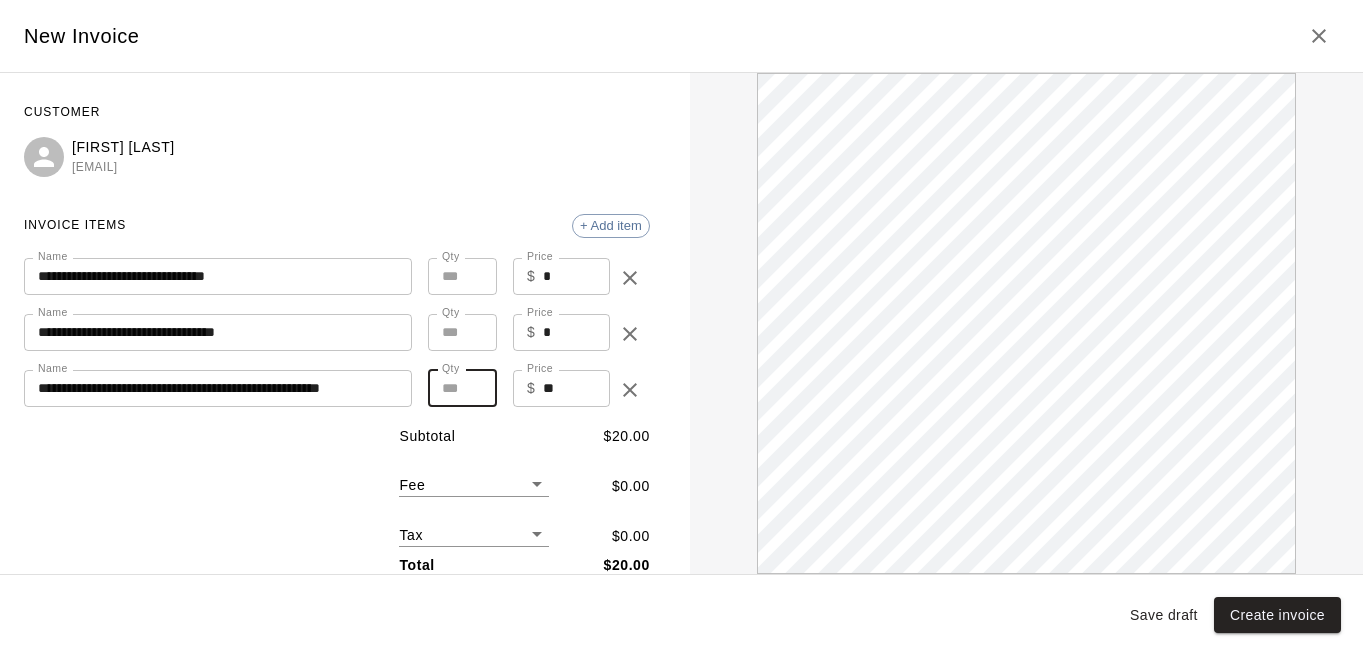 type on "*" 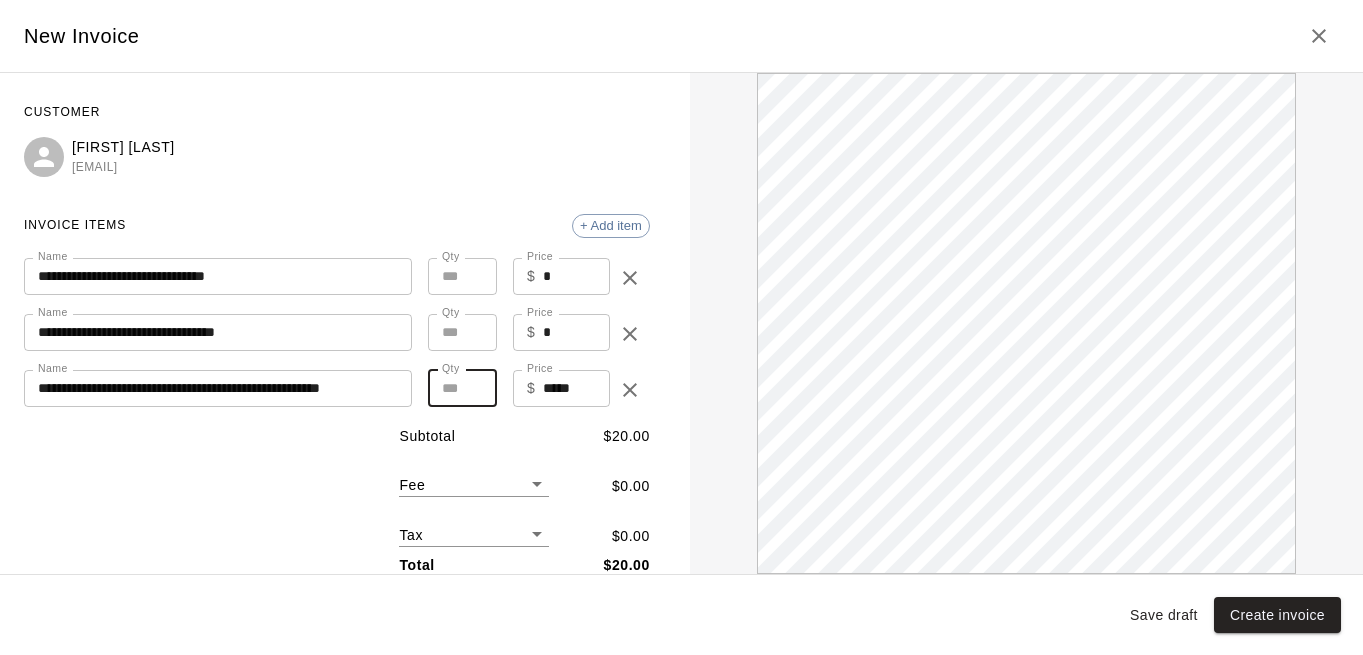 type on "**" 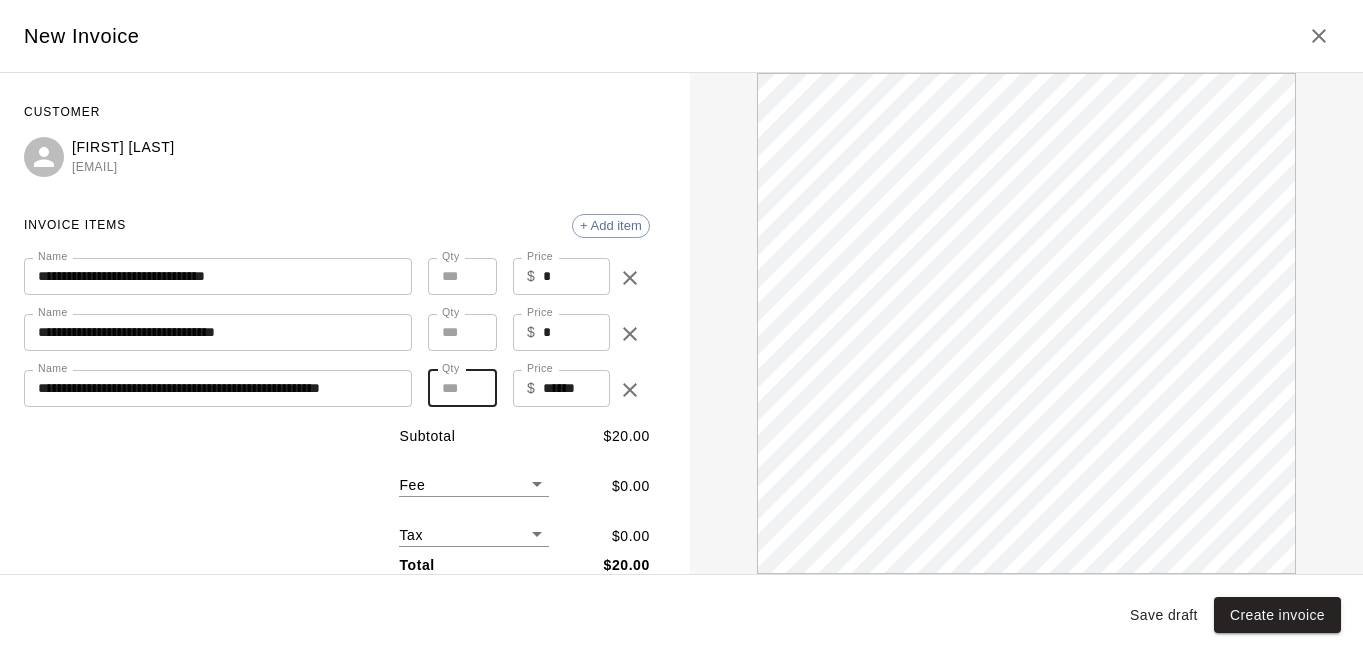 scroll, scrollTop: 0, scrollLeft: 0, axis: both 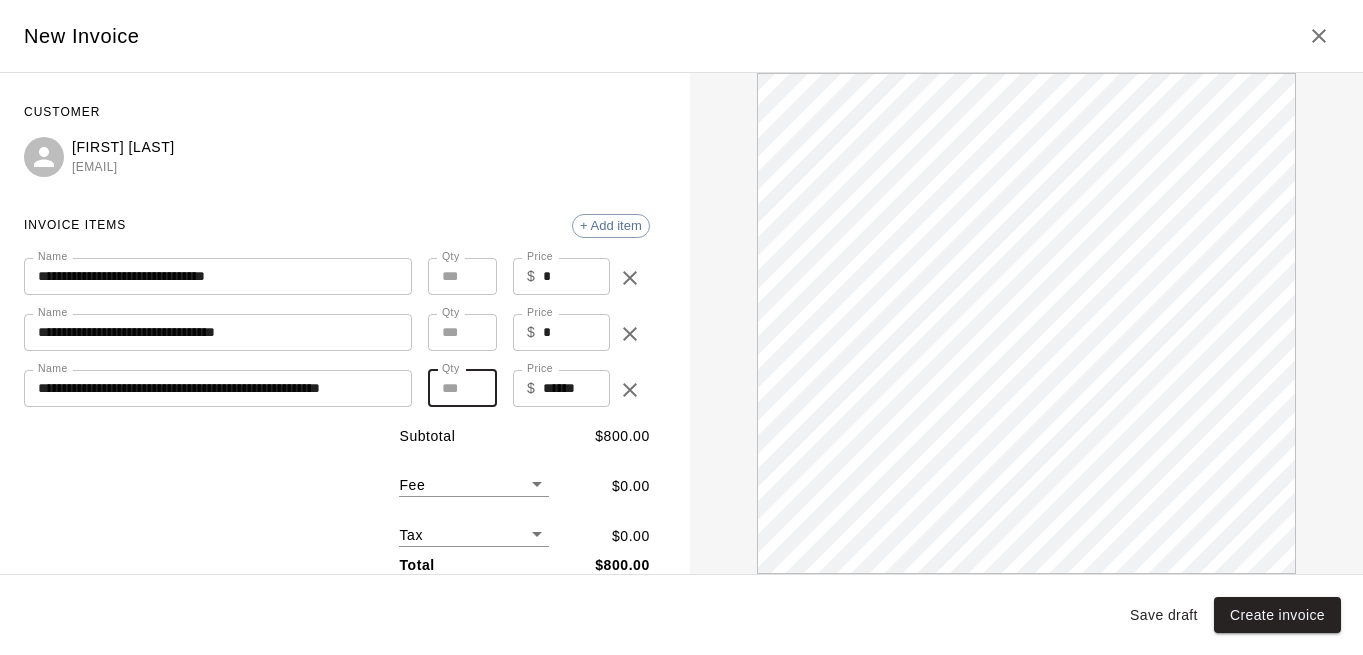 type on "**" 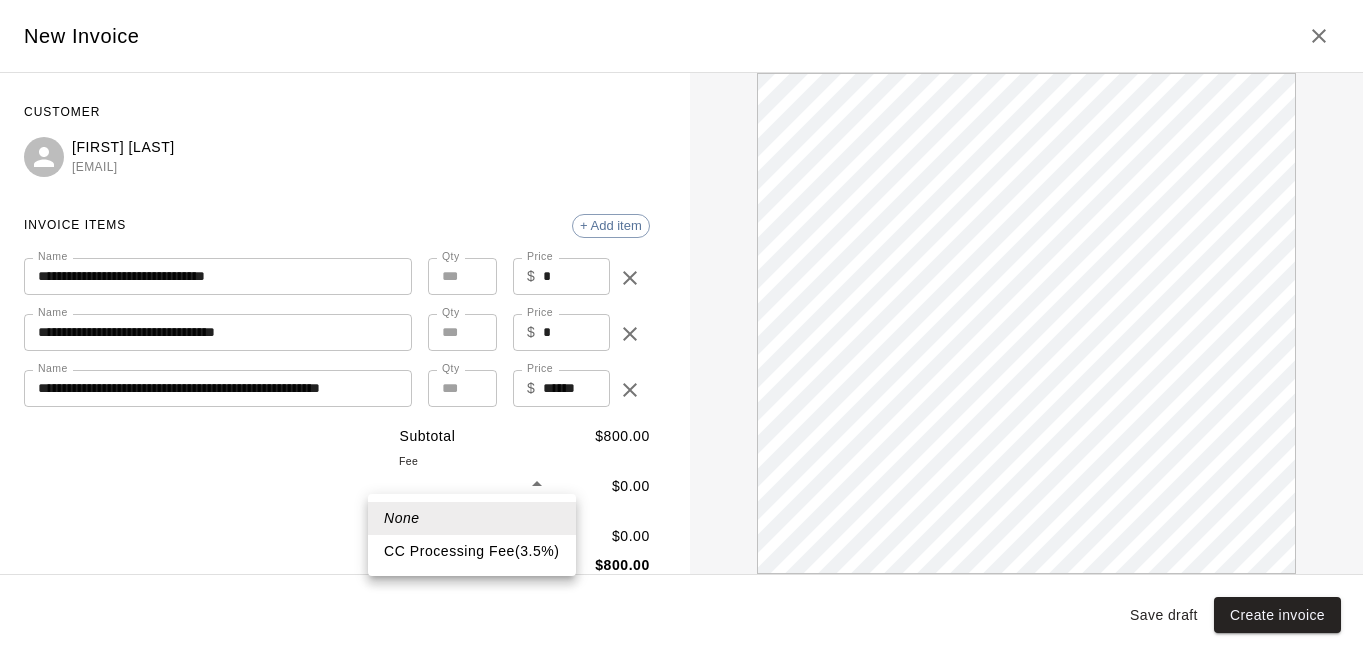 click on "CC Processing Fee  ( 3.5 % )" at bounding box center [472, 551] 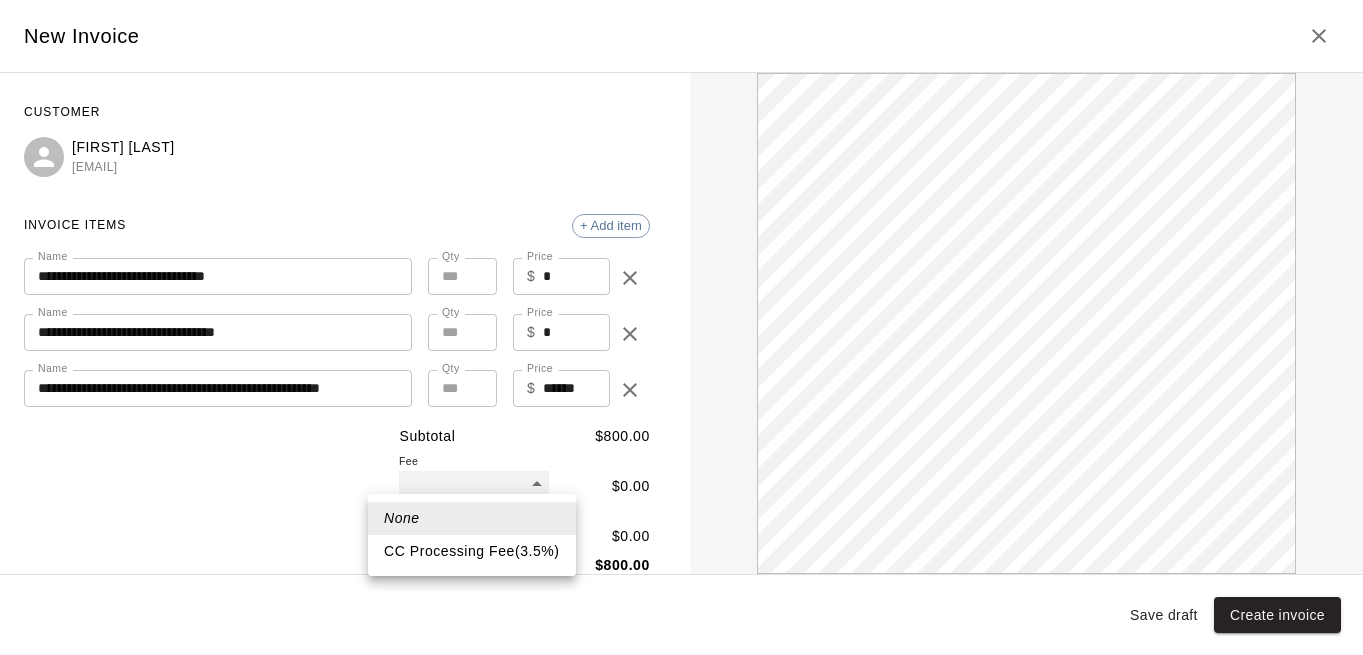 type on "***" 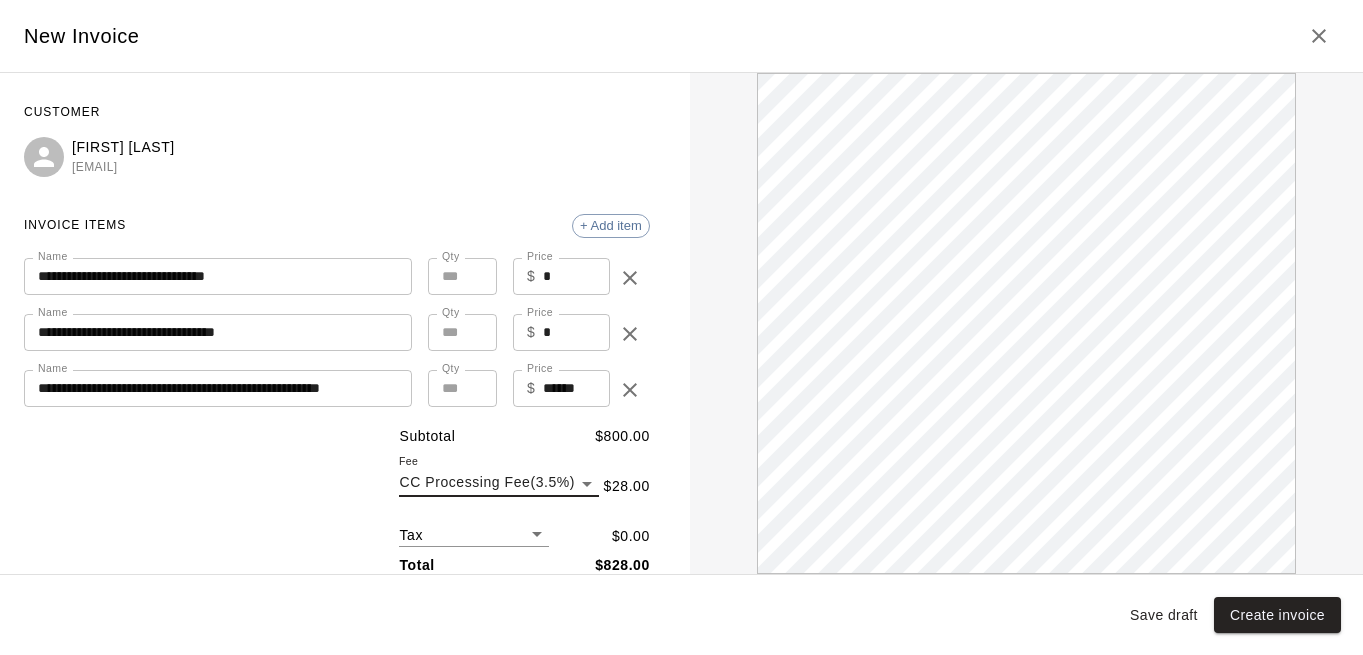 click on "**********" at bounding box center [681, 249] 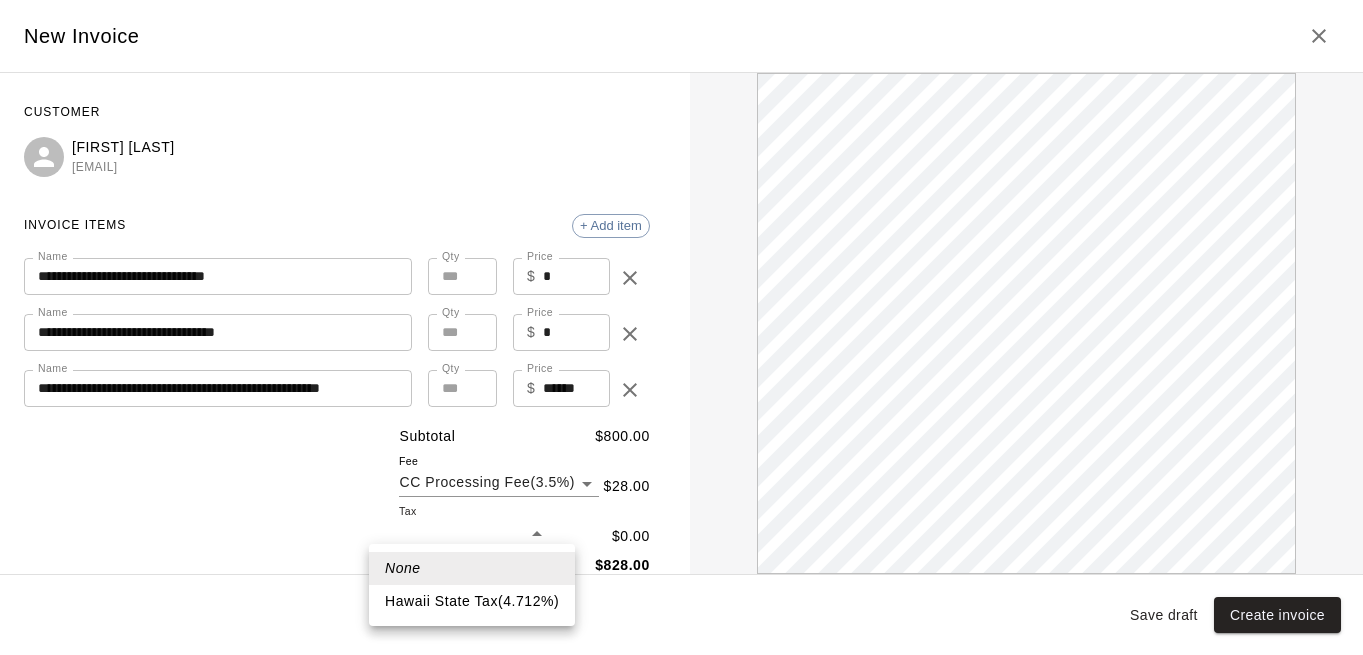 click on "Hawaii State Tax  ( 4.712 %)" at bounding box center [472, 601] 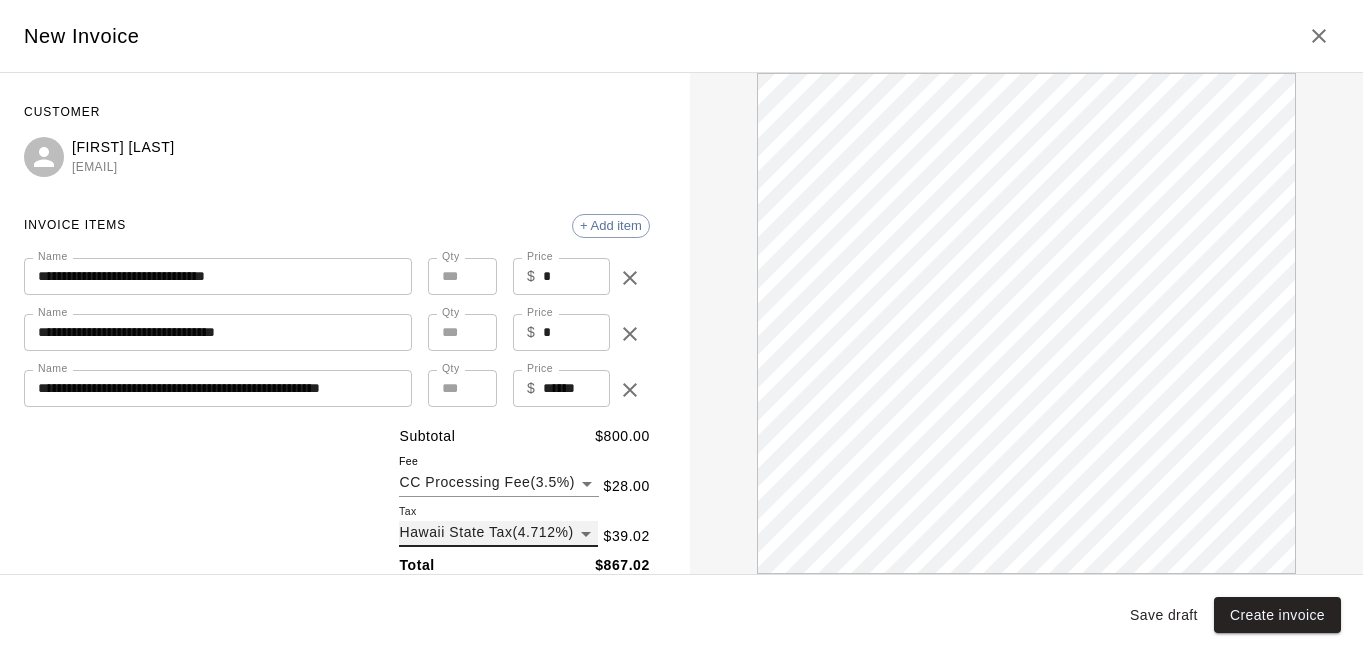 type on "***" 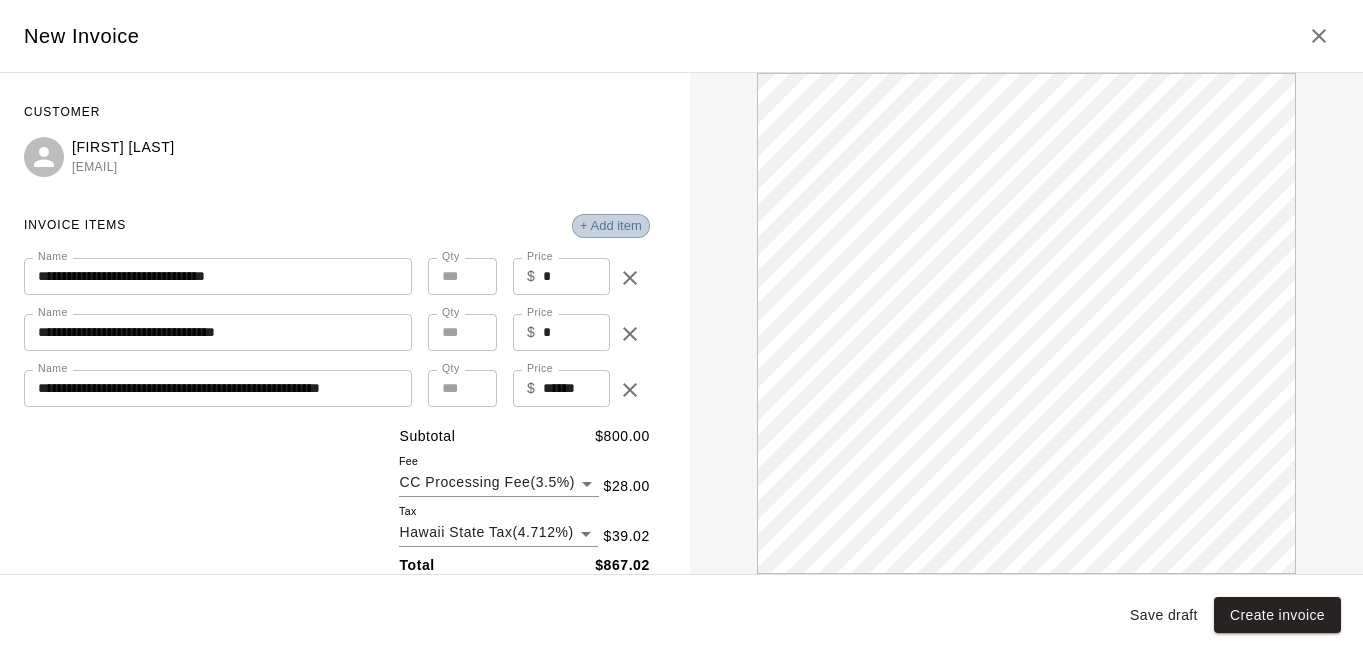 click on "+ Add item" at bounding box center (611, 225) 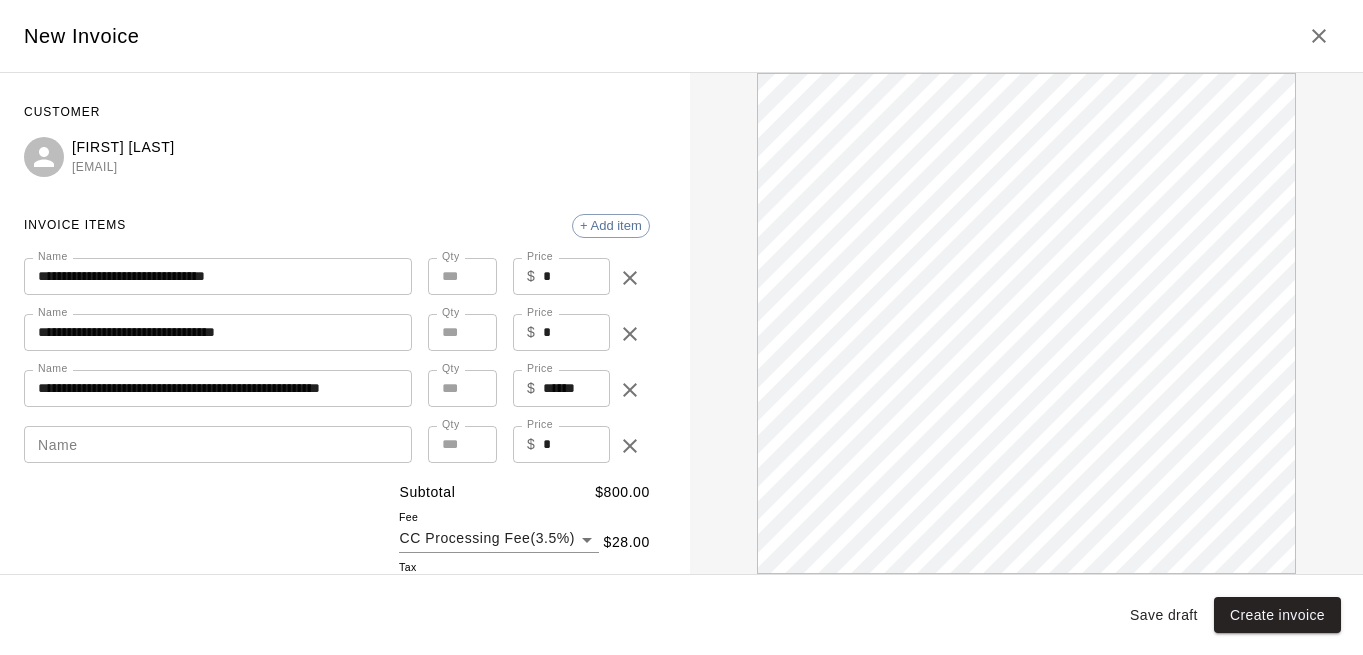 scroll, scrollTop: 0, scrollLeft: 0, axis: both 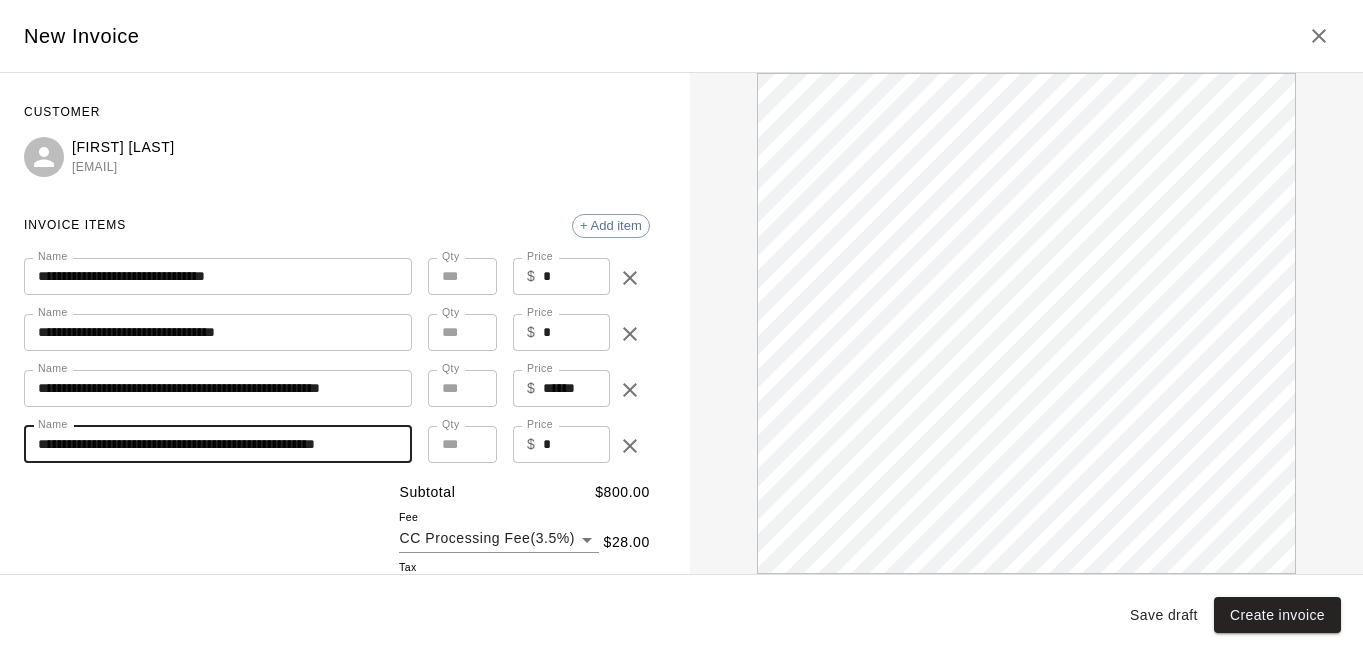type on "**********" 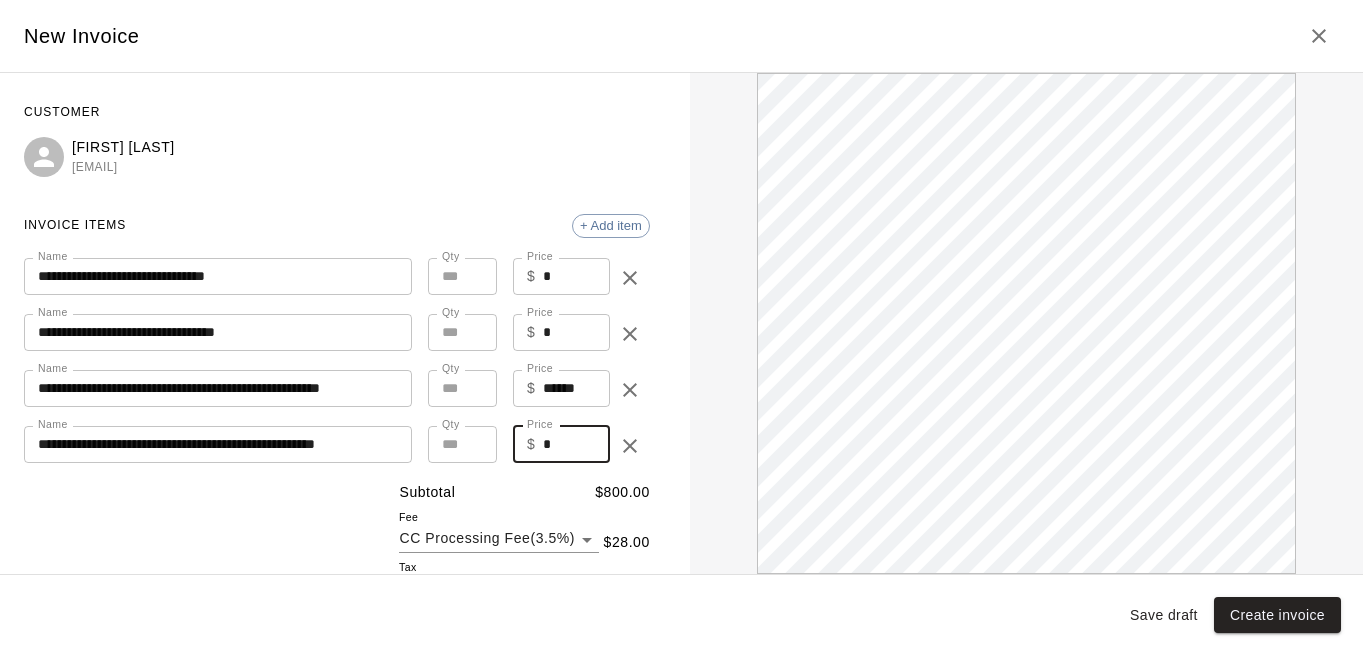 click on "*" at bounding box center [576, 444] 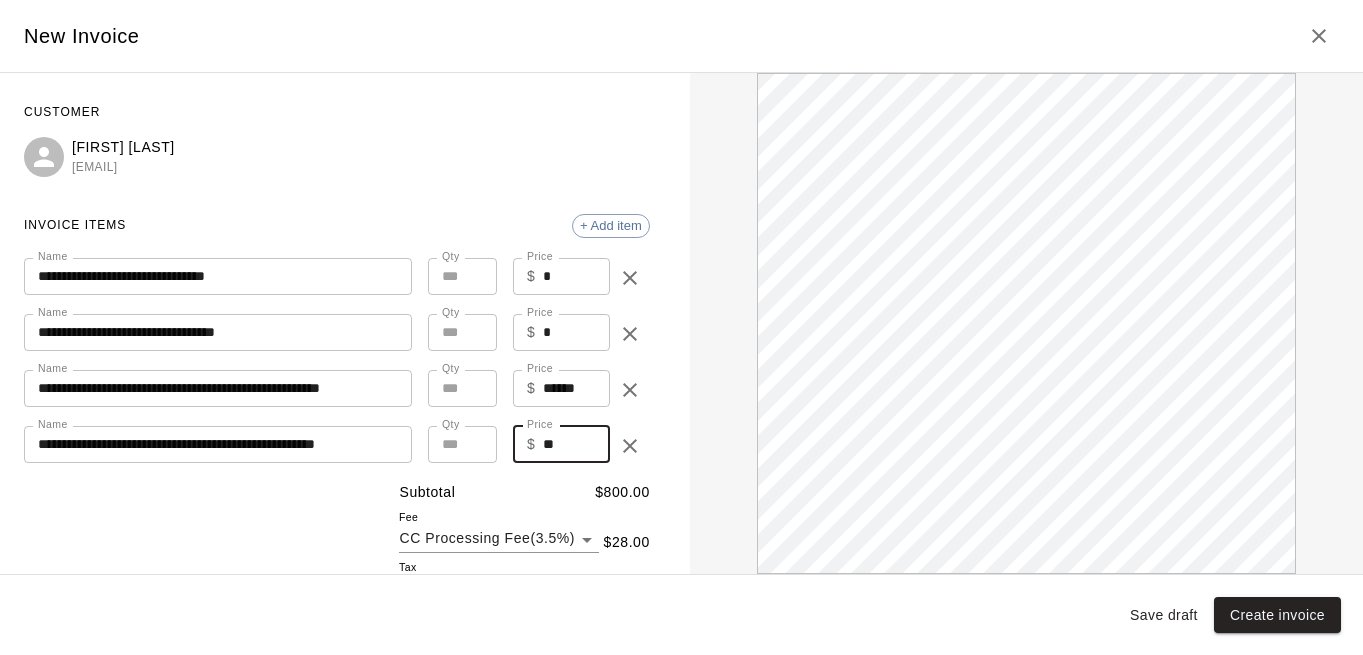 scroll, scrollTop: 0, scrollLeft: 0, axis: both 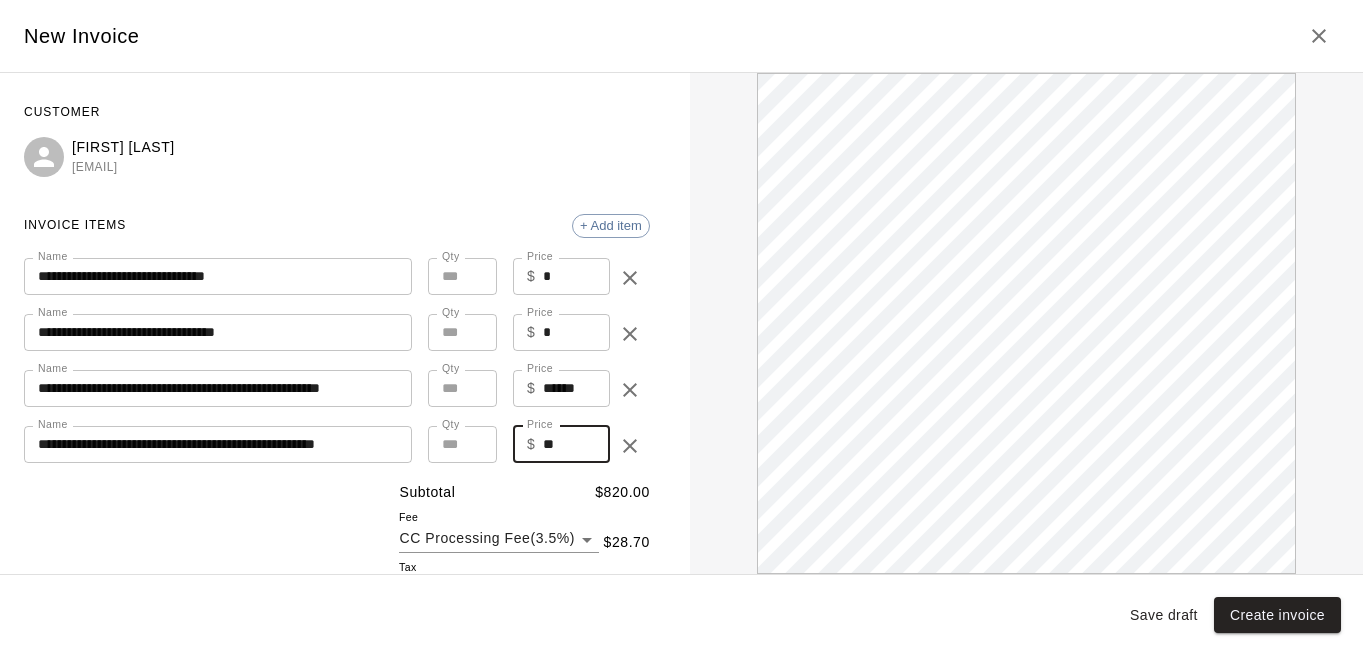 type on "**" 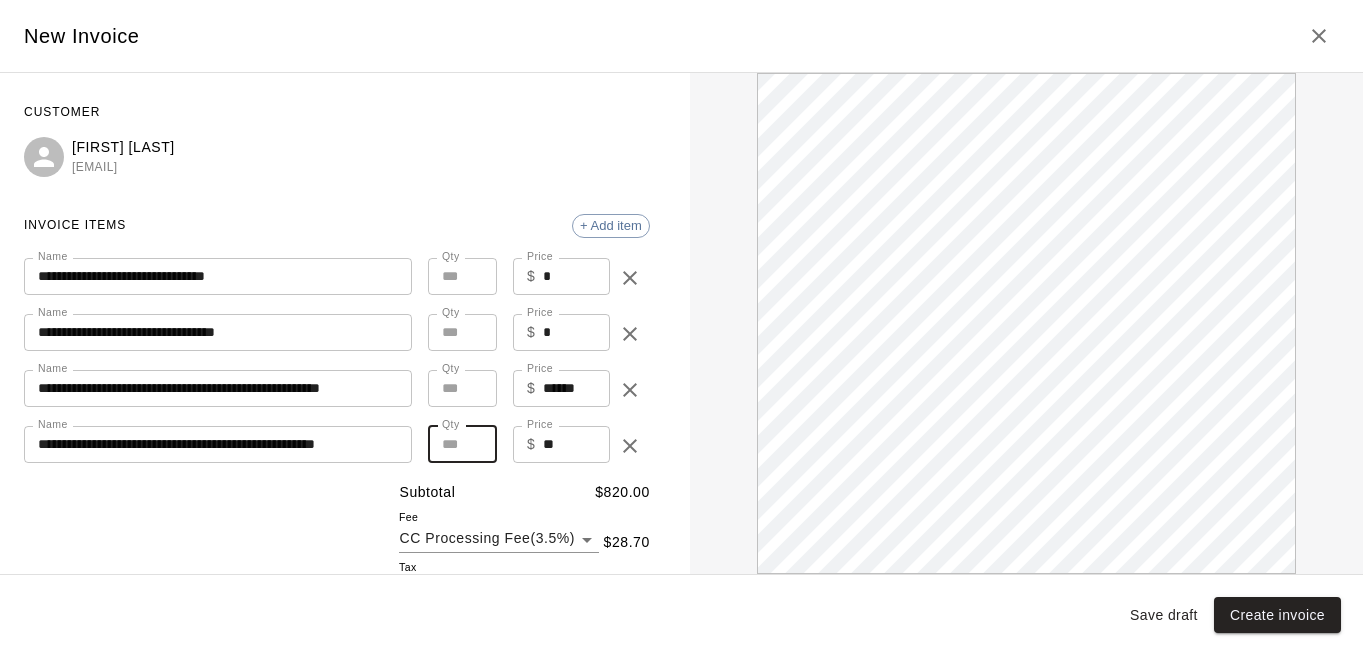 type on "*" 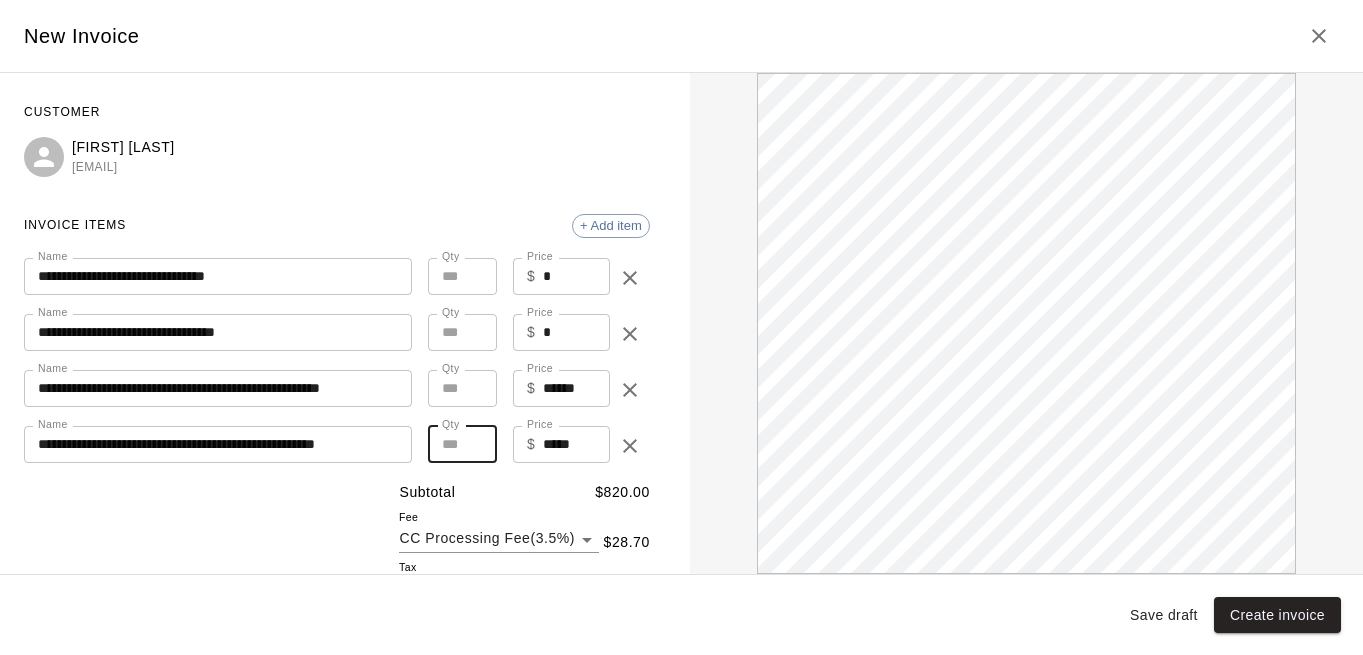 type on "**" 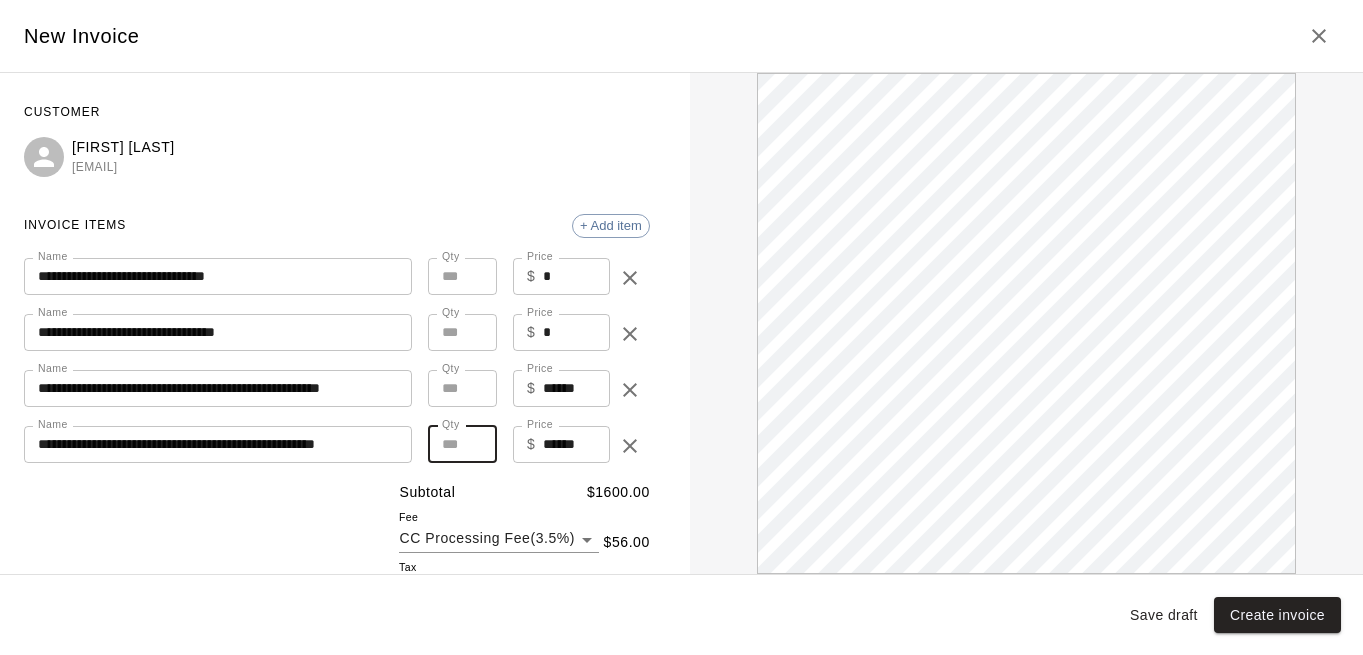 scroll, scrollTop: 0, scrollLeft: 0, axis: both 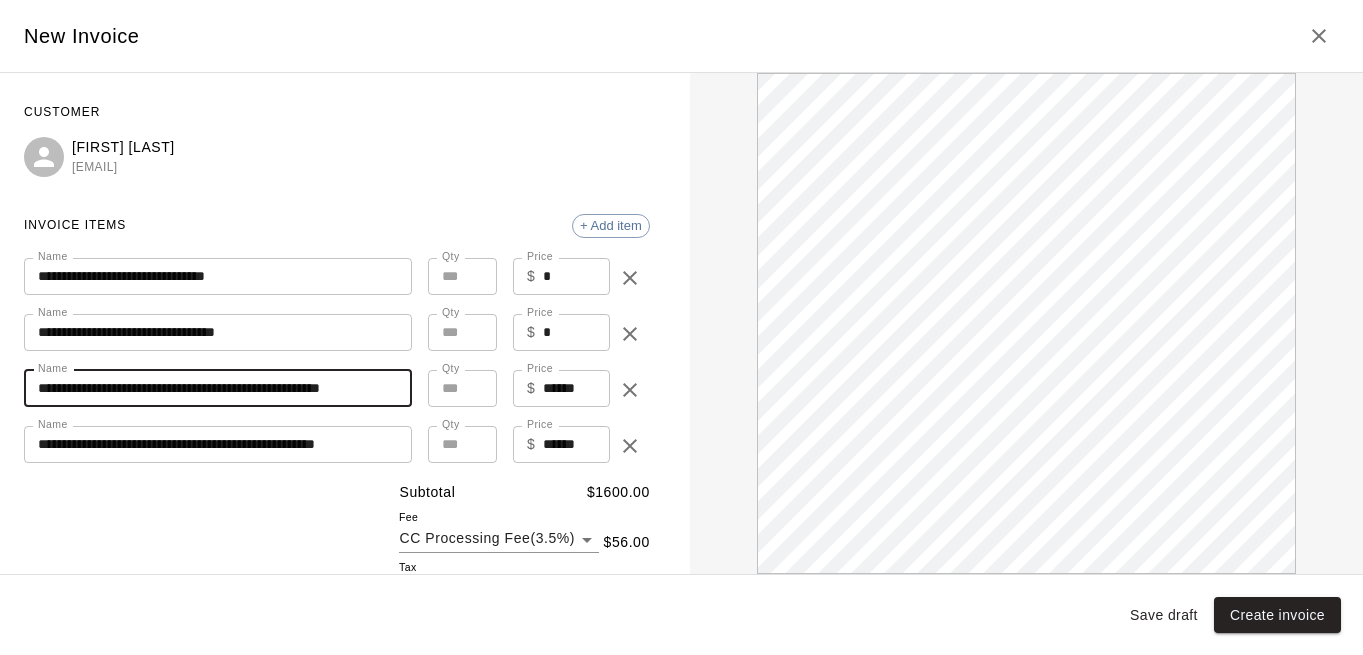 click on "**********" at bounding box center (218, 388) 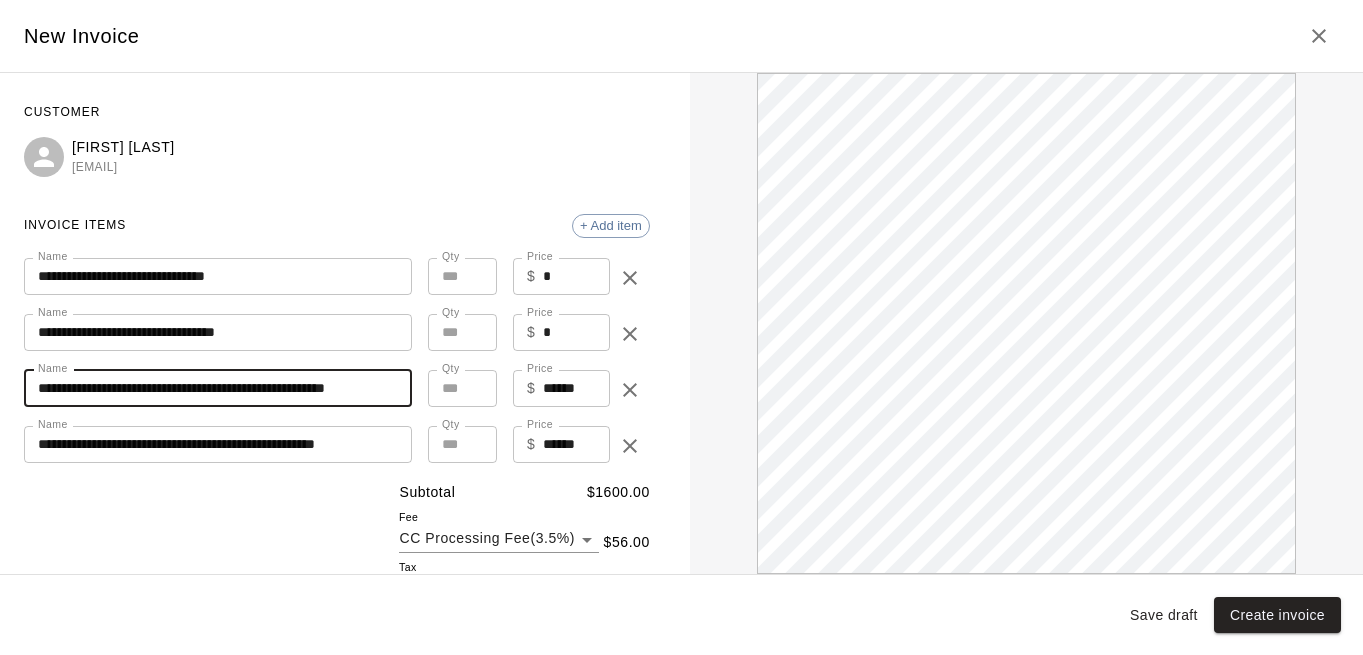 scroll, scrollTop: 0, scrollLeft: 0, axis: both 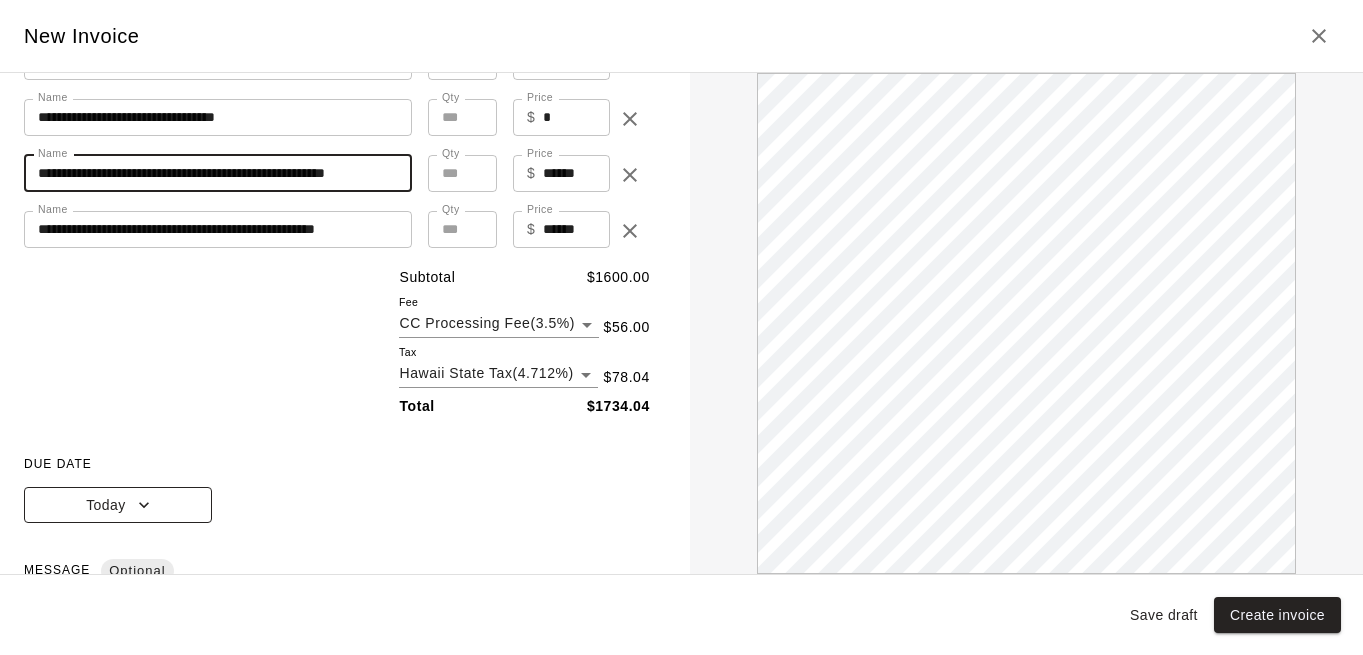 type on "**********" 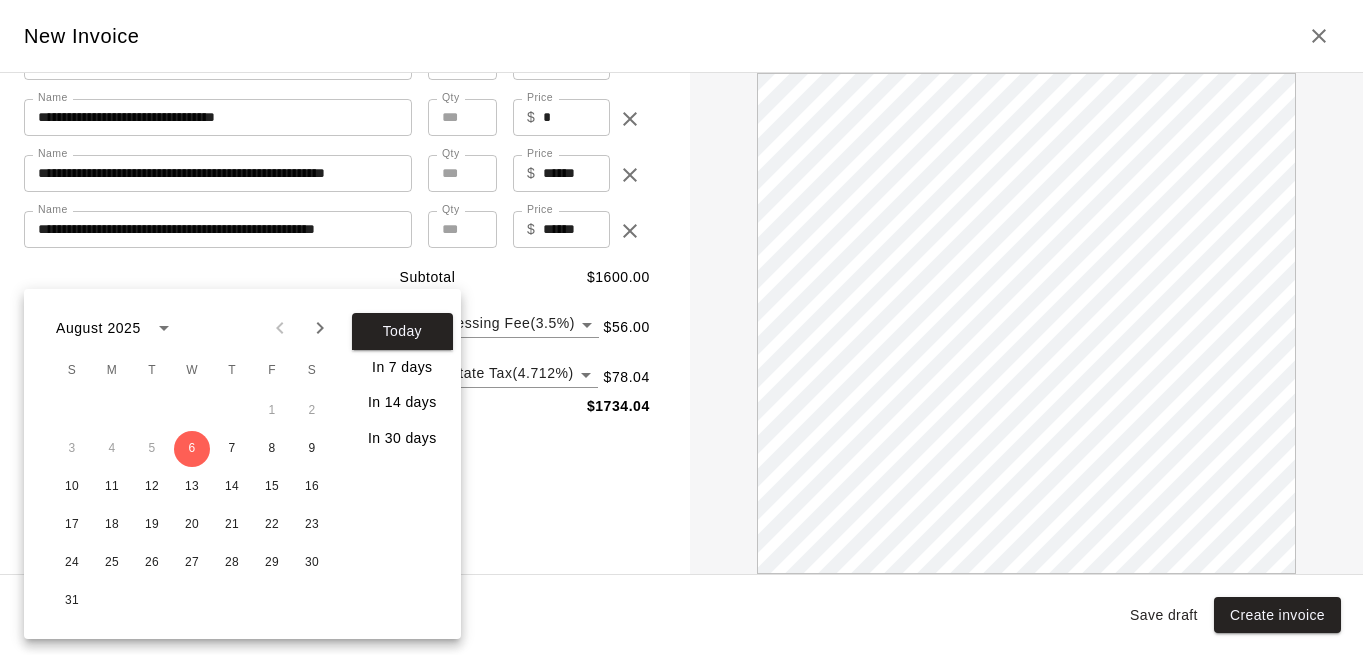 click 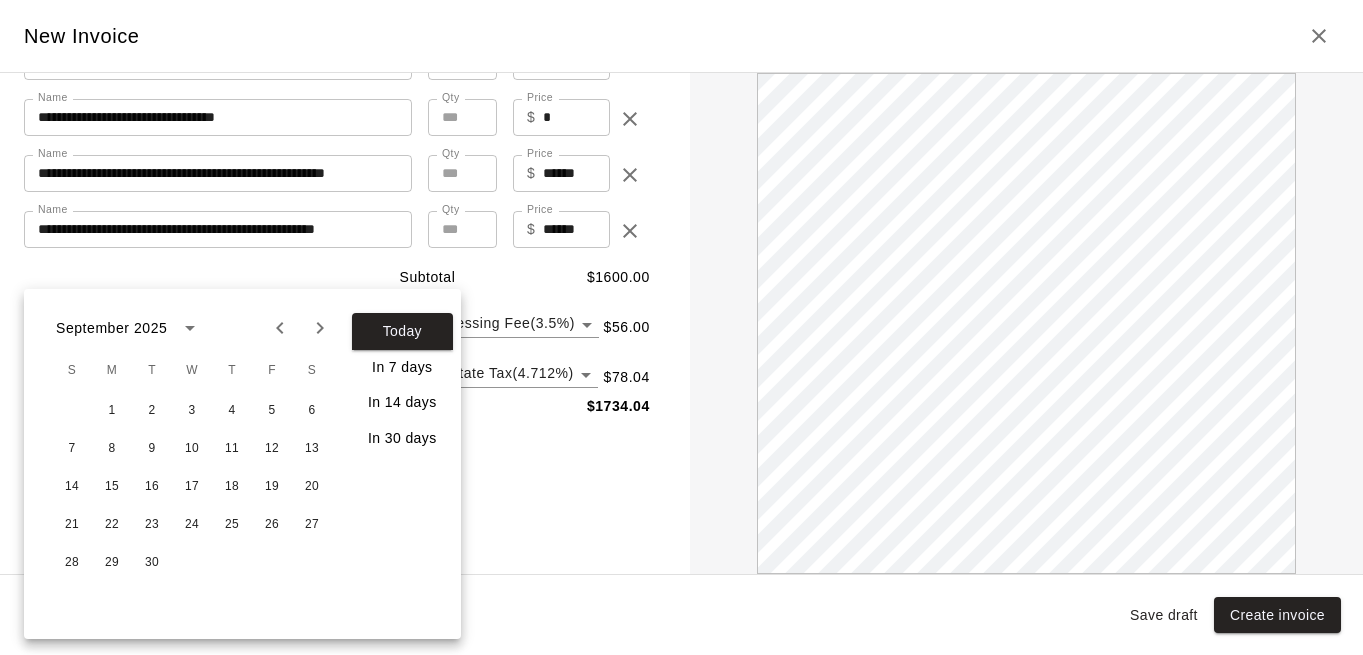 click 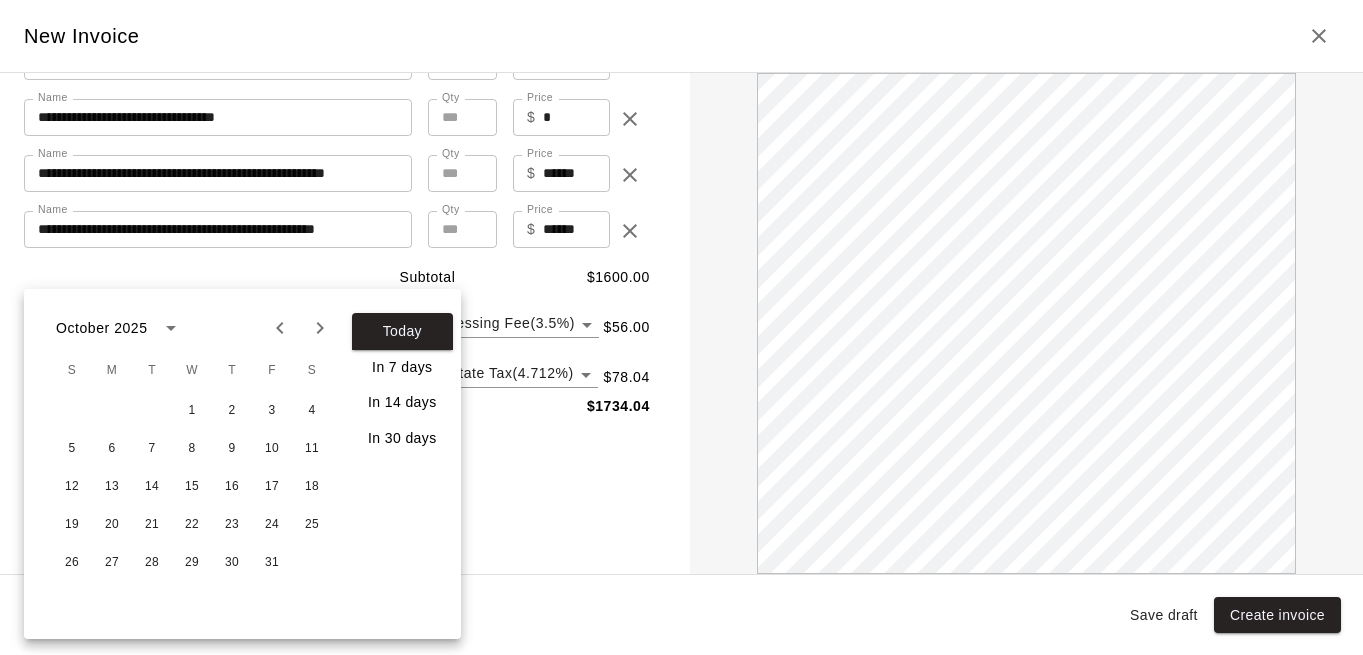 click 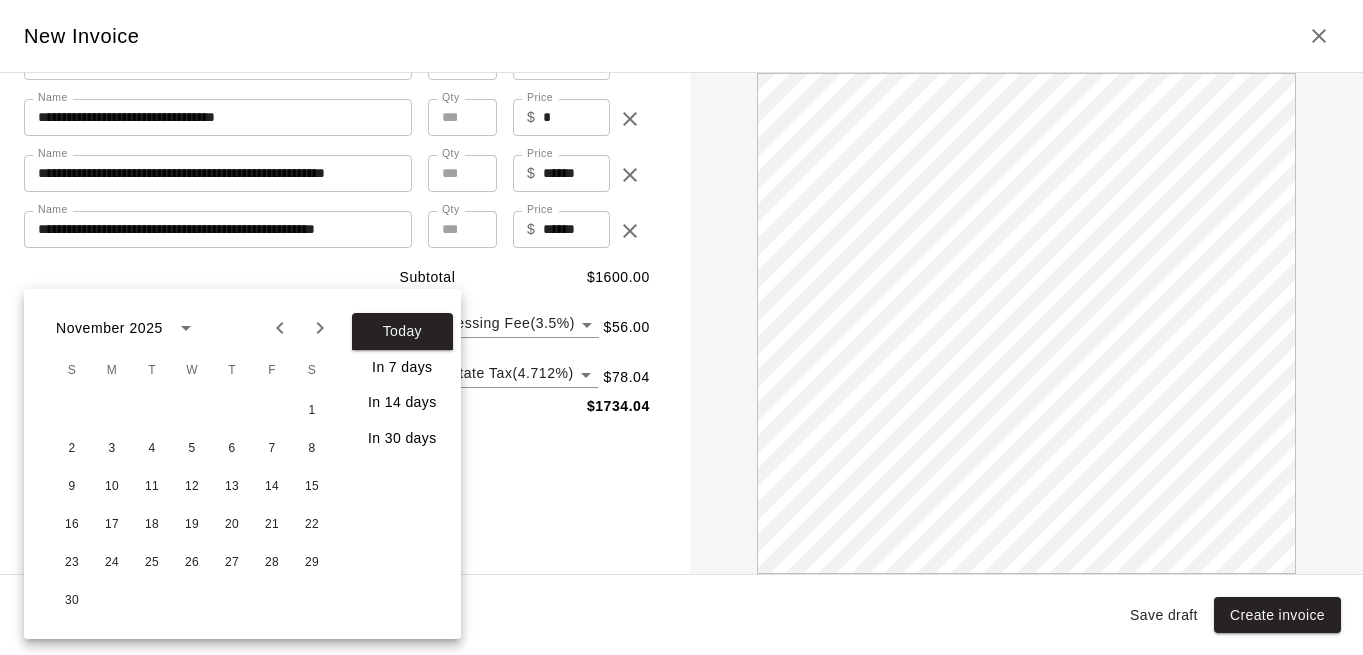 click 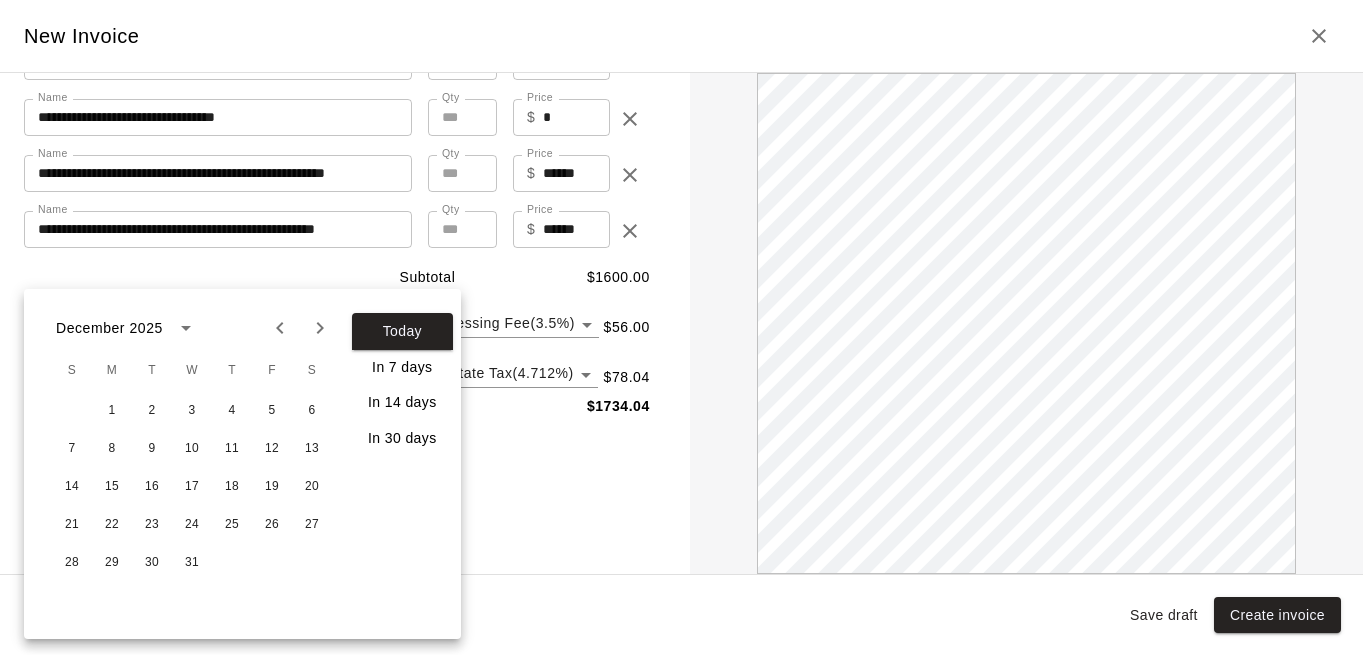 click 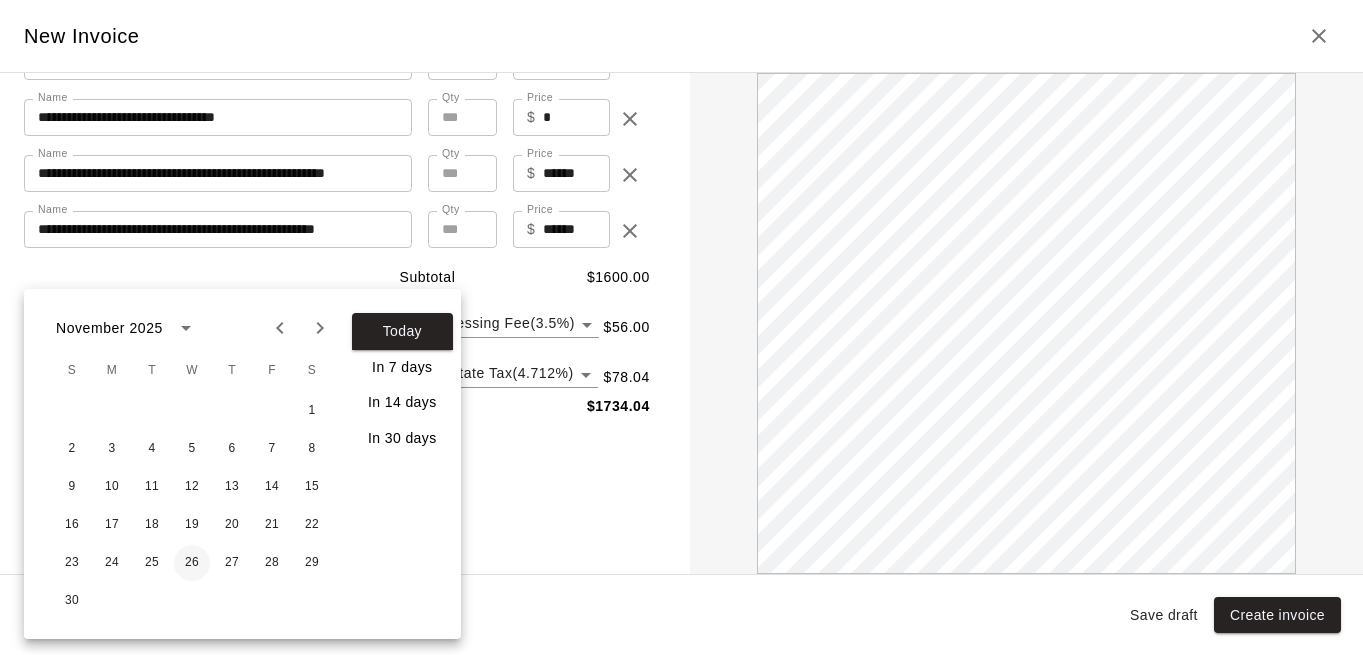 click on "26" at bounding box center [192, 563] 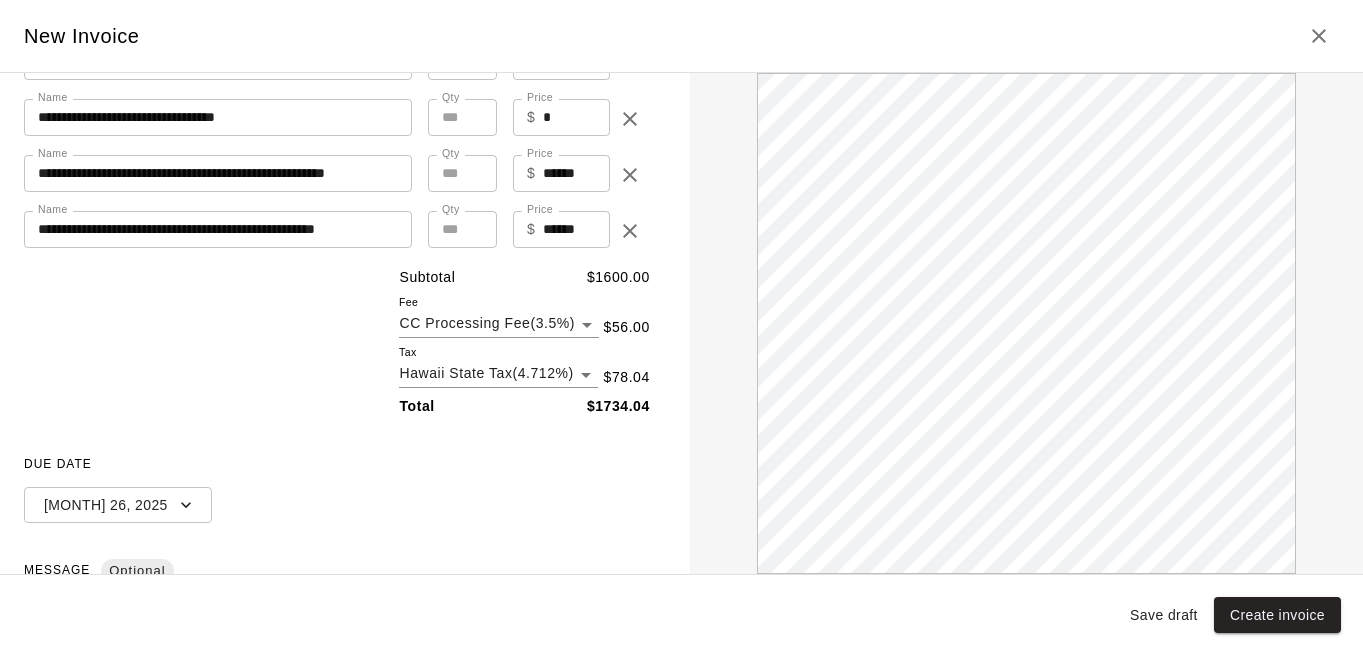 scroll, scrollTop: 0, scrollLeft: 0, axis: both 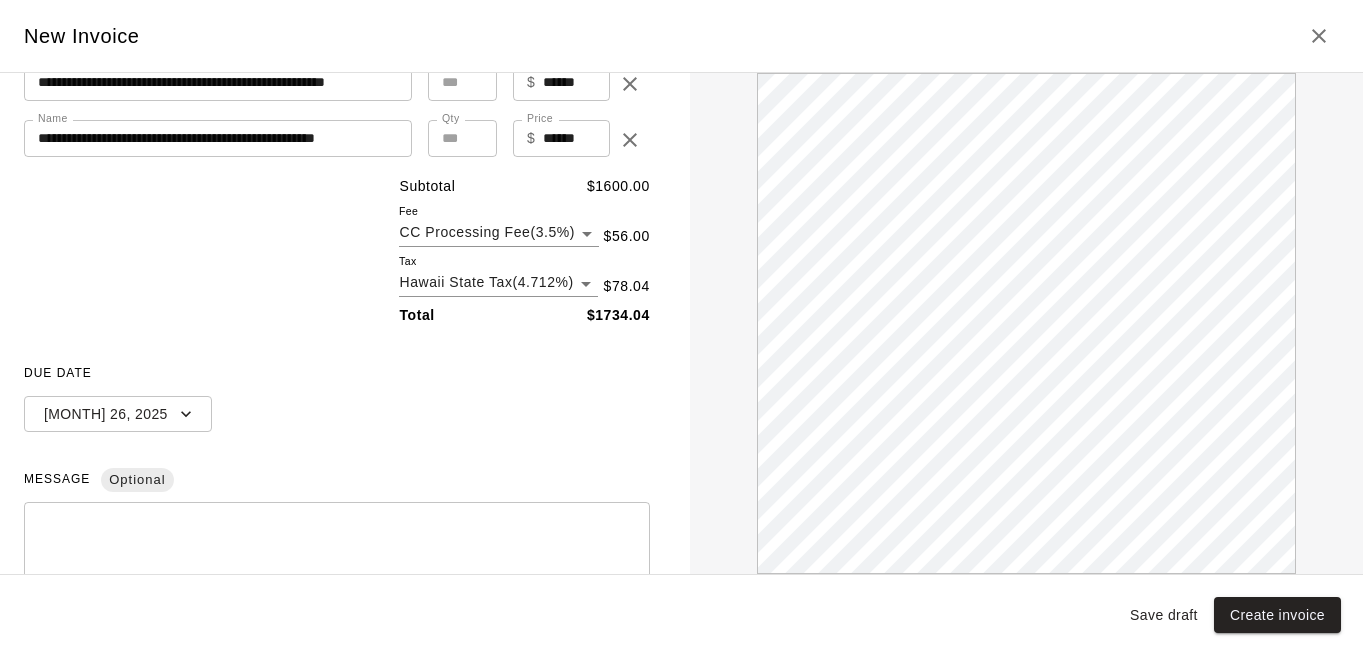 click on "Save draft" at bounding box center [1164, 615] 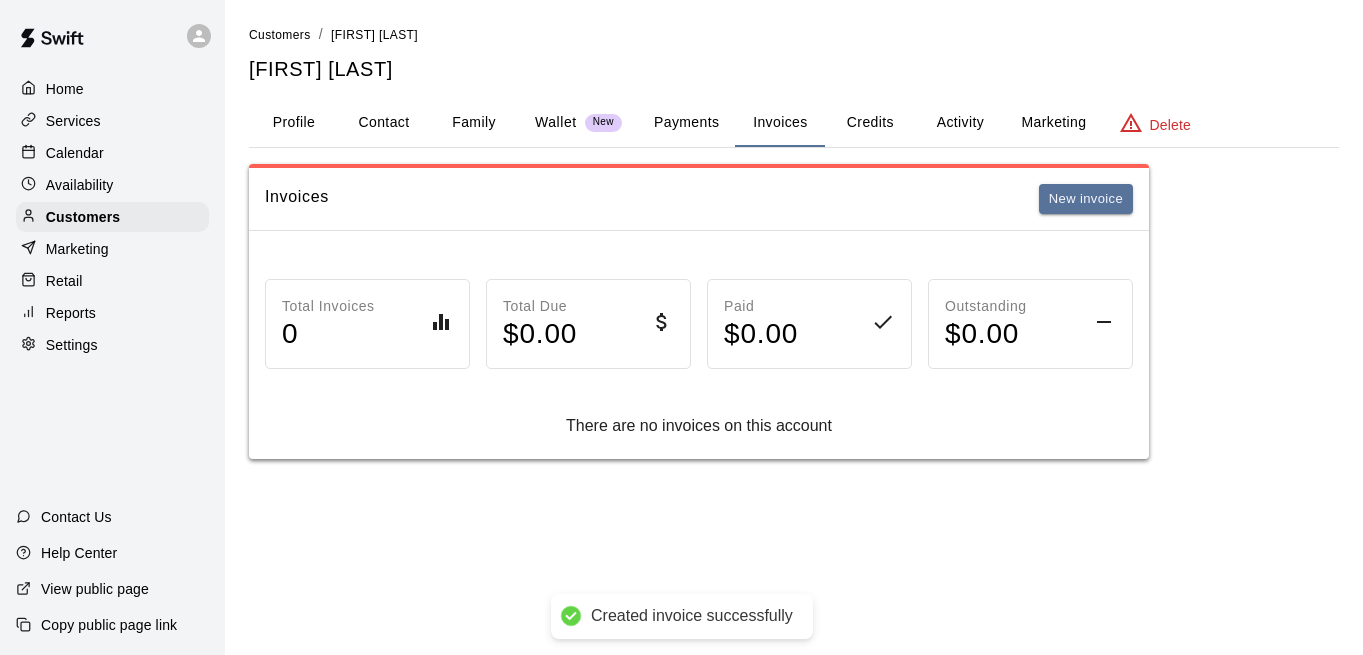 scroll, scrollTop: 0, scrollLeft: 0, axis: both 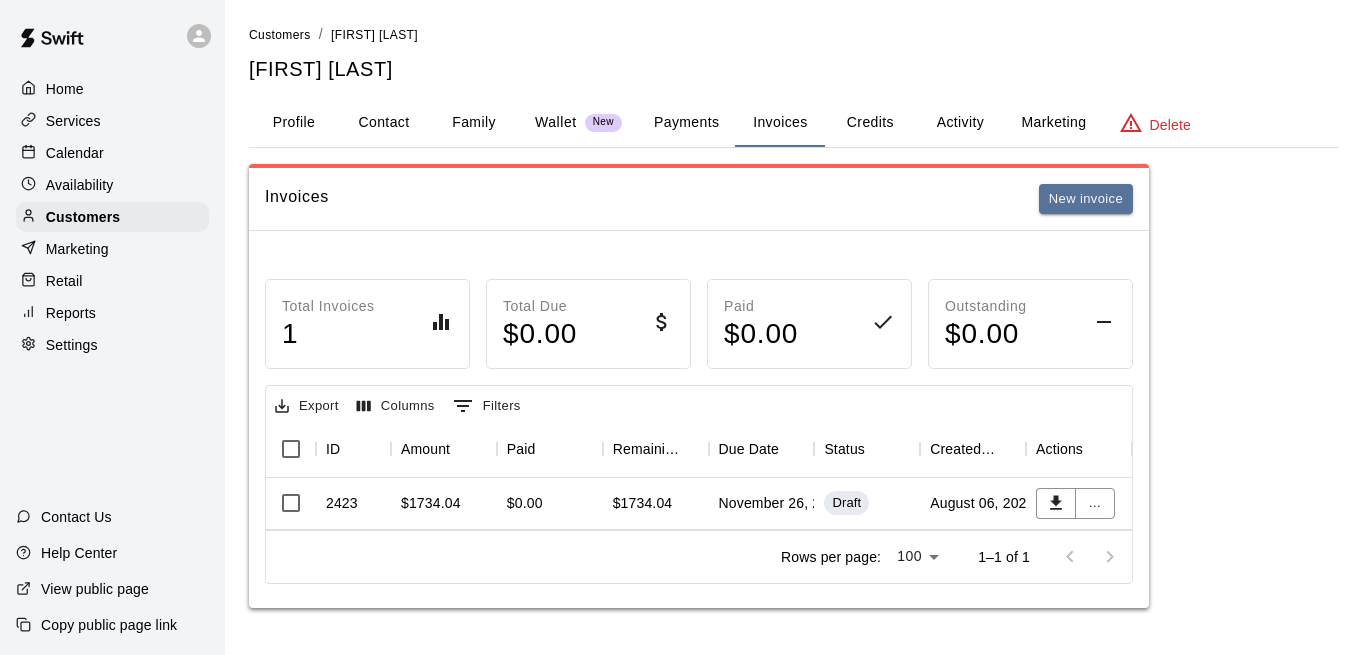 click on "Calendar" at bounding box center [112, 153] 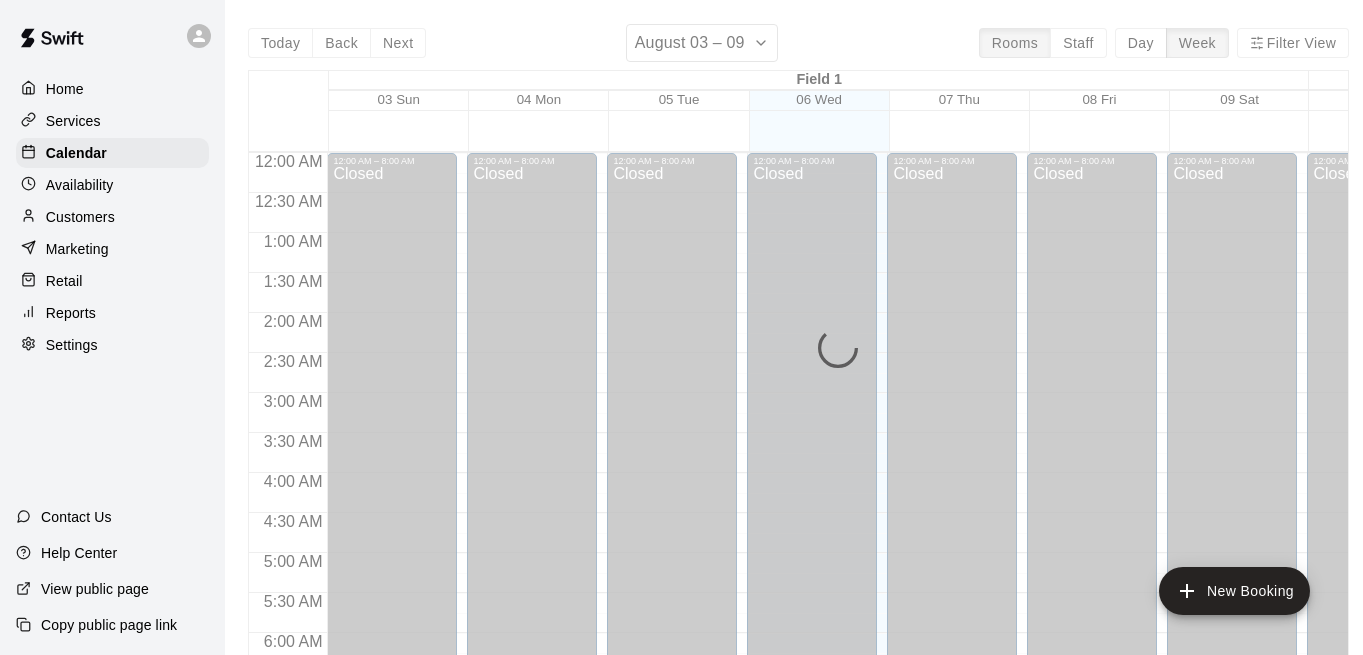 scroll, scrollTop: 857, scrollLeft: 0, axis: vertical 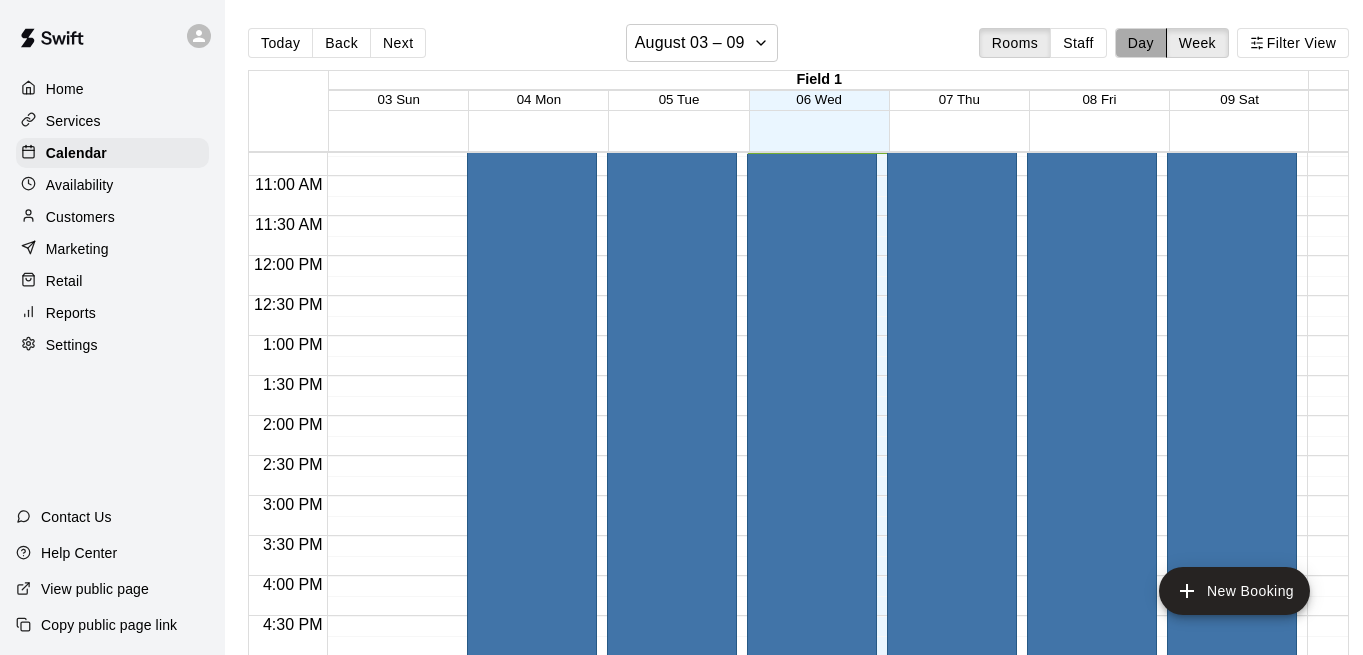 click on "Day" at bounding box center [1141, 43] 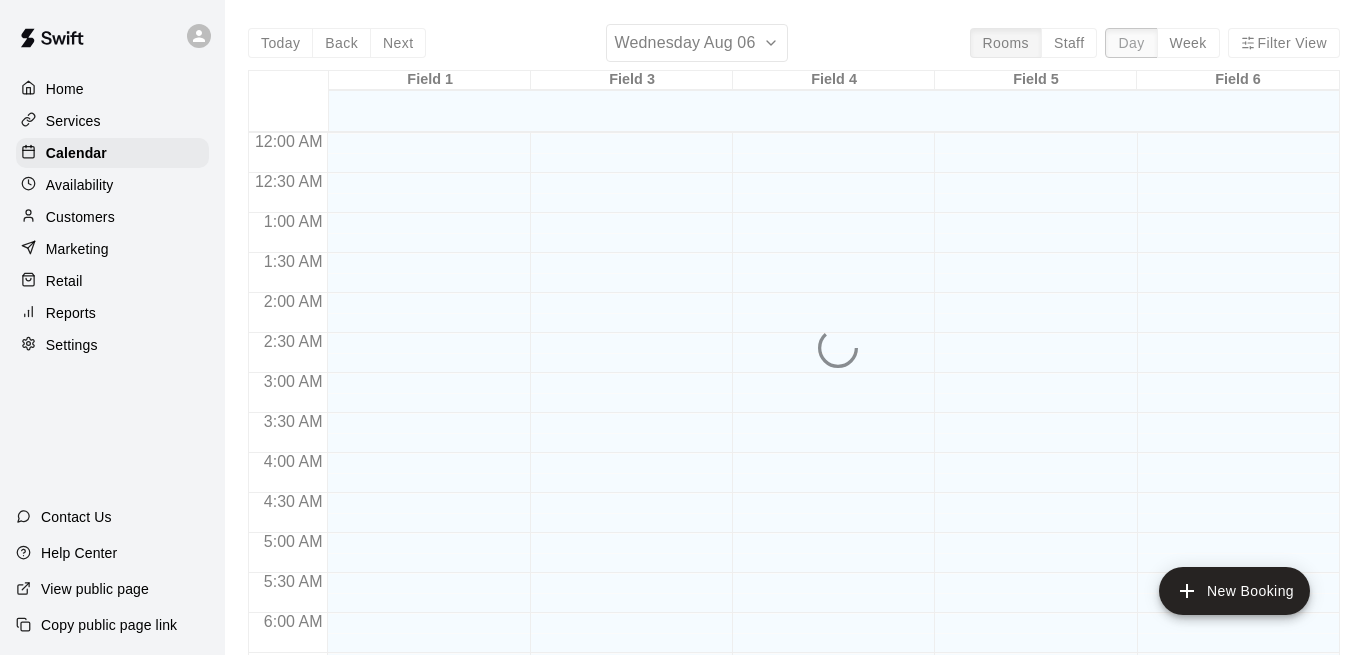 scroll, scrollTop: 857, scrollLeft: 0, axis: vertical 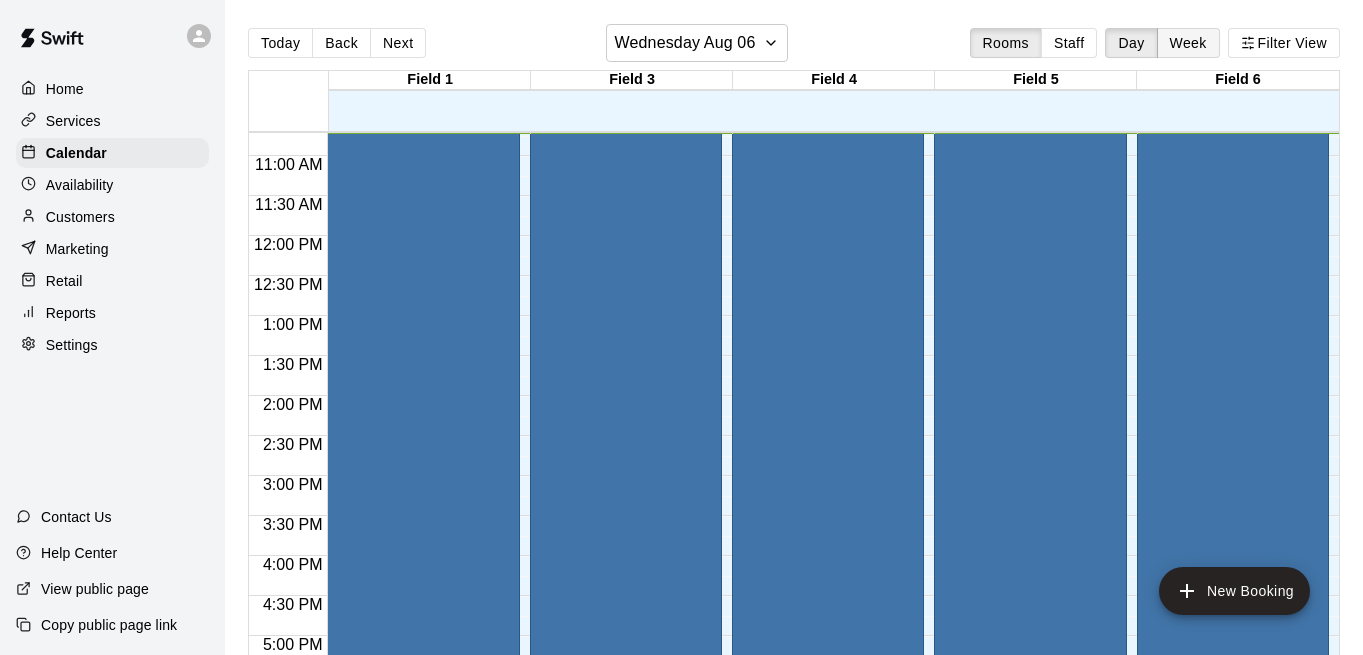 click on "Week" at bounding box center [1188, 43] 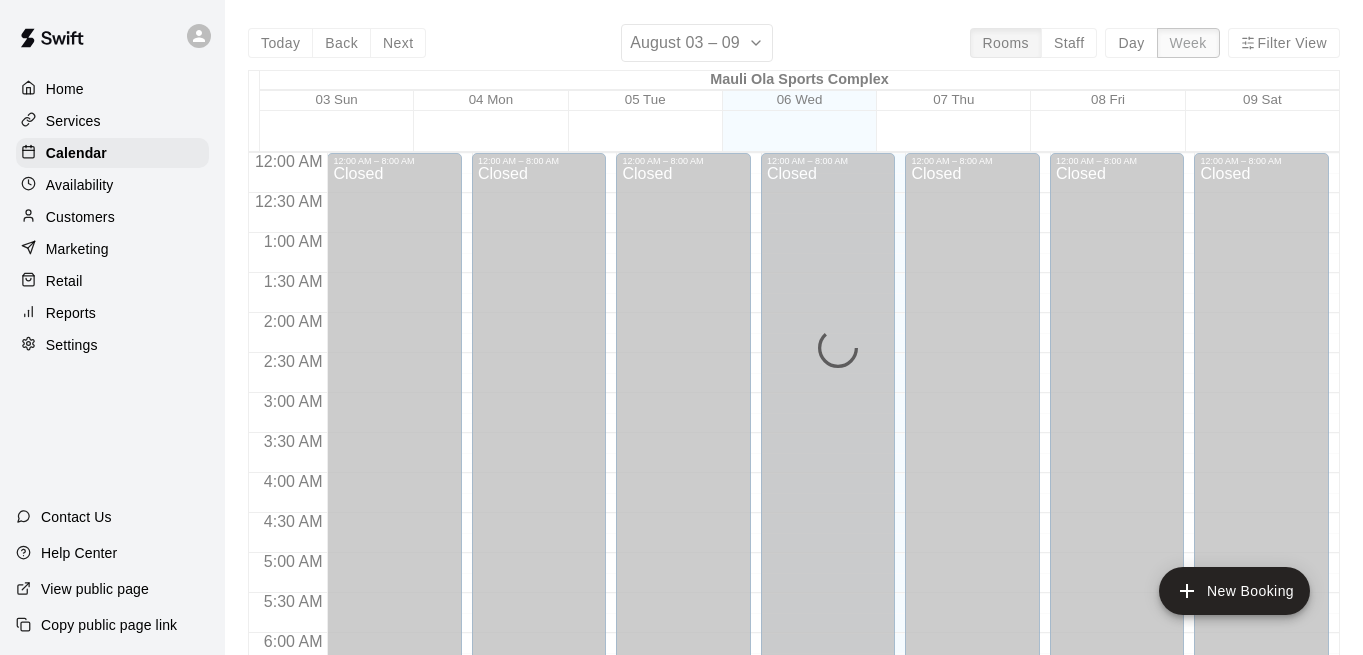scroll, scrollTop: 857, scrollLeft: 0, axis: vertical 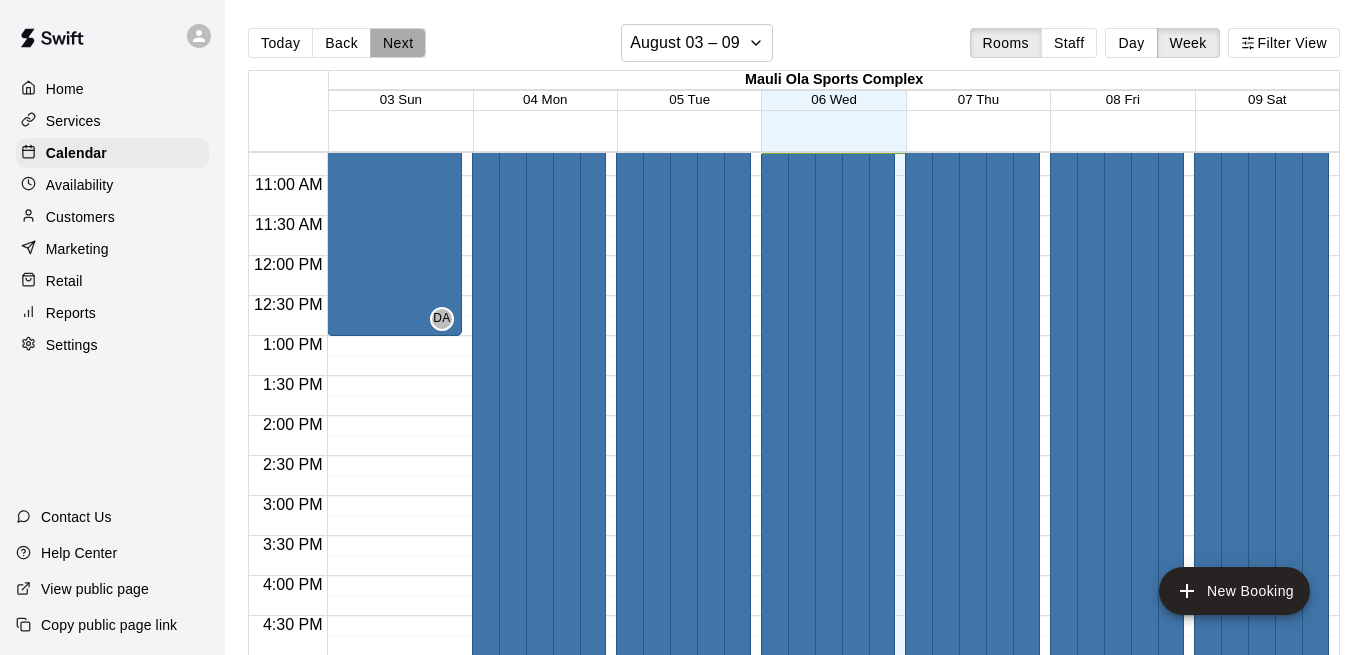click on "Next" at bounding box center (398, 43) 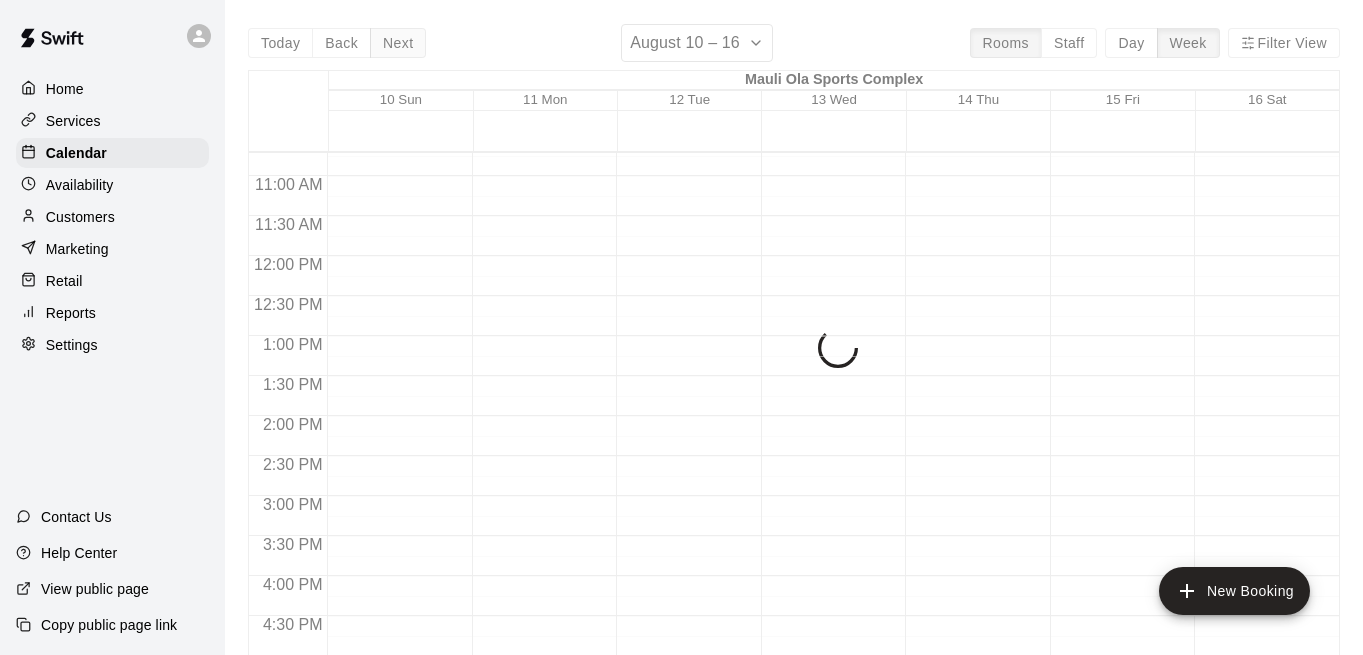 click on "Next" at bounding box center (398, 43) 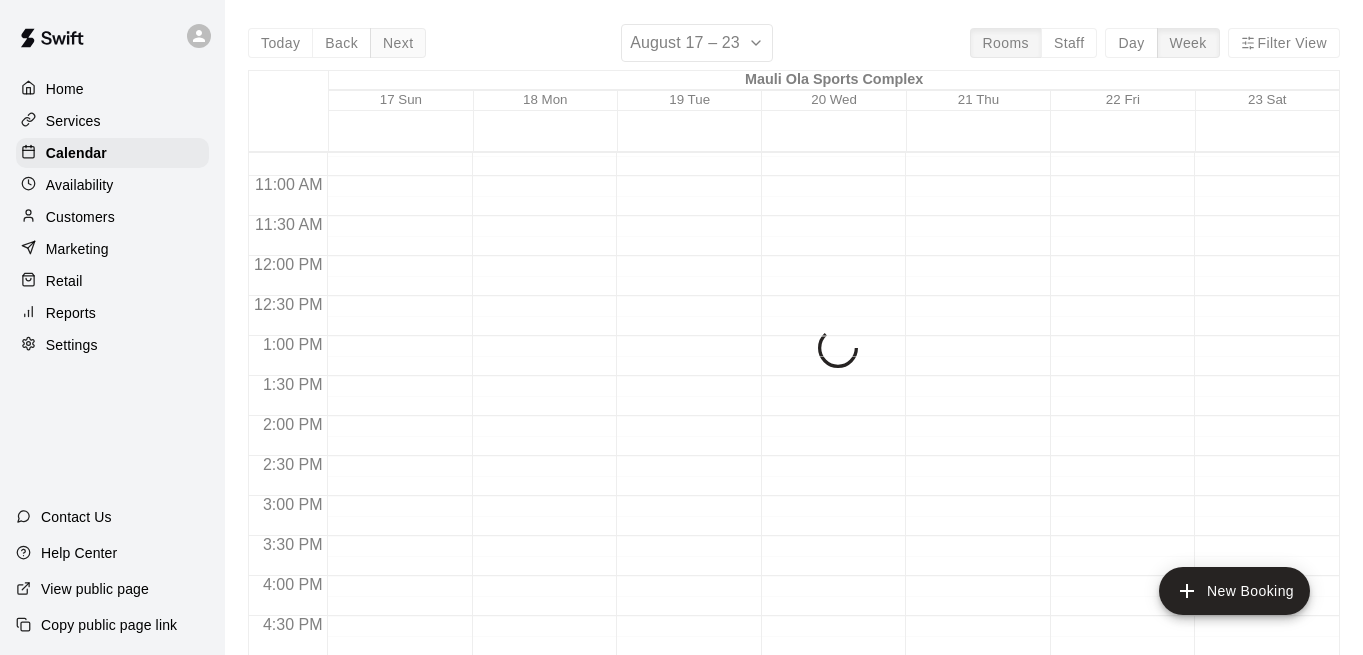 click on "Today Back Next August 17 – 23 Rooms Staff Day Week Filter View Mauli Ola Sports Complex 17 Sun 18 Mon 19 Tue 20 Wed 21 Thu 22 Fri 23 Sat 12:00 AM 12:30 AM 1:00 AM 1:30 AM 2:00 AM 2:30 AM 3:00 AM 3:30 AM 4:00 AM 4:30 AM 5:00 AM 5:30 AM 6:00 AM 6:30 AM 7:00 AM 7:30 AM 8:00 AM 8:30 AM 9:00 AM 9:30 AM 10:00 AM 10:30 AM 11:00 AM 11:30 AM 12:00 PM 12:30 PM 1:00 PM 1:30 PM 2:00 PM 2:30 PM 3:00 PM 3:30 PM 4:00 PM 4:30 PM 5:00 PM 5:30 PM 6:00 PM 6:30 PM 7:00 PM 7:30 PM 8:00 PM 8:30 PM 9:00 PM 9:30 PM 10:00 PM 10:30 PM 11:00 PM 11:30 PM" at bounding box center [794, 351] 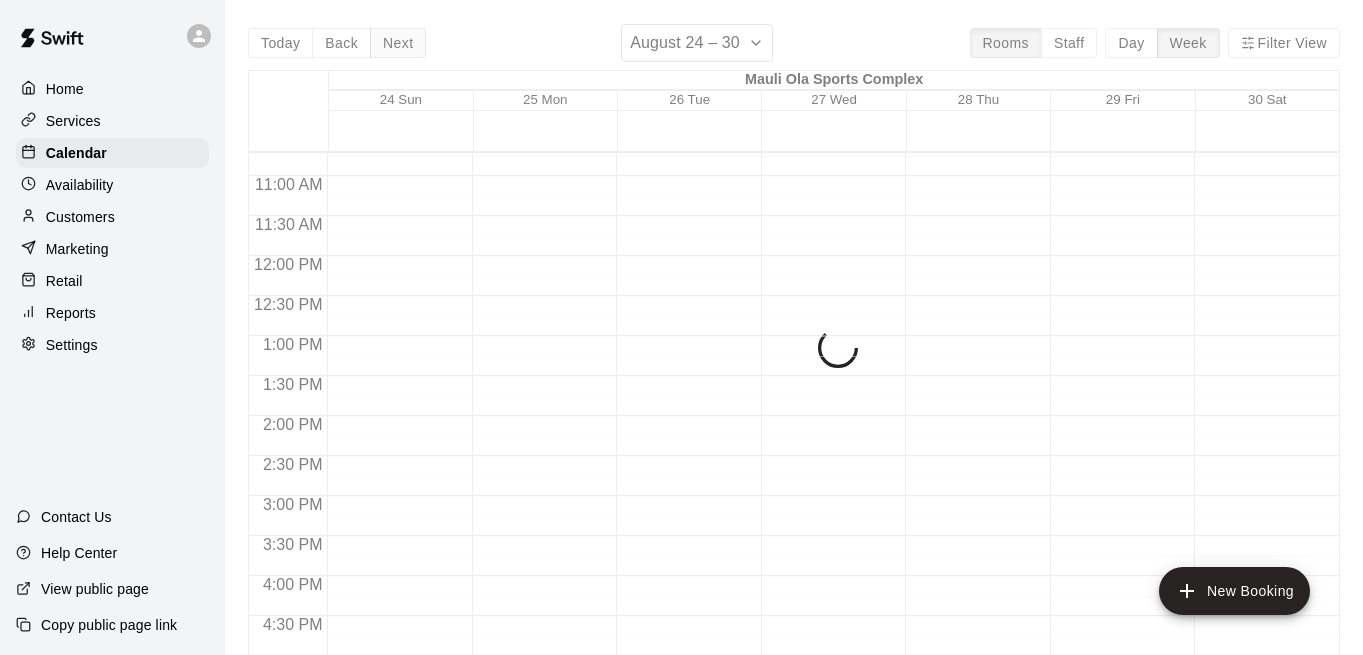 click on "Today Back Next August 24 – 30 Rooms Staff Day Week Filter View Mauli Ola Sports Complex 24 Sun 25 Mon 26 Tue 27 Wed 28 Thu 29 Fri 30 Sat 12:00 AM 12:30 AM 1:00 AM 1:30 AM 2:00 AM 2:30 AM 3:00 AM 3:30 AM 4:00 AM 4:30 AM 5:00 AM 5:30 AM 6:00 AM 6:30 AM 7:00 AM 7:30 AM 8:00 AM 8:30 AM 9:00 AM 9:30 AM 10:00 AM 10:30 AM 11:00 AM 11:30 AM 12:00 PM 12:30 PM 1:00 PM 1:30 PM 2:00 PM 2:30 PM 3:00 PM 3:30 PM 4:00 PM 4:30 PM 5:00 PM 5:30 PM 6:00 PM 6:30 PM 7:00 PM 7:30 PM 8:00 PM 8:30 PM 9:00 PM 9:30 PM 10:00 PM 10:30 PM 11:00 PM 11:30 PM" at bounding box center (794, 351) 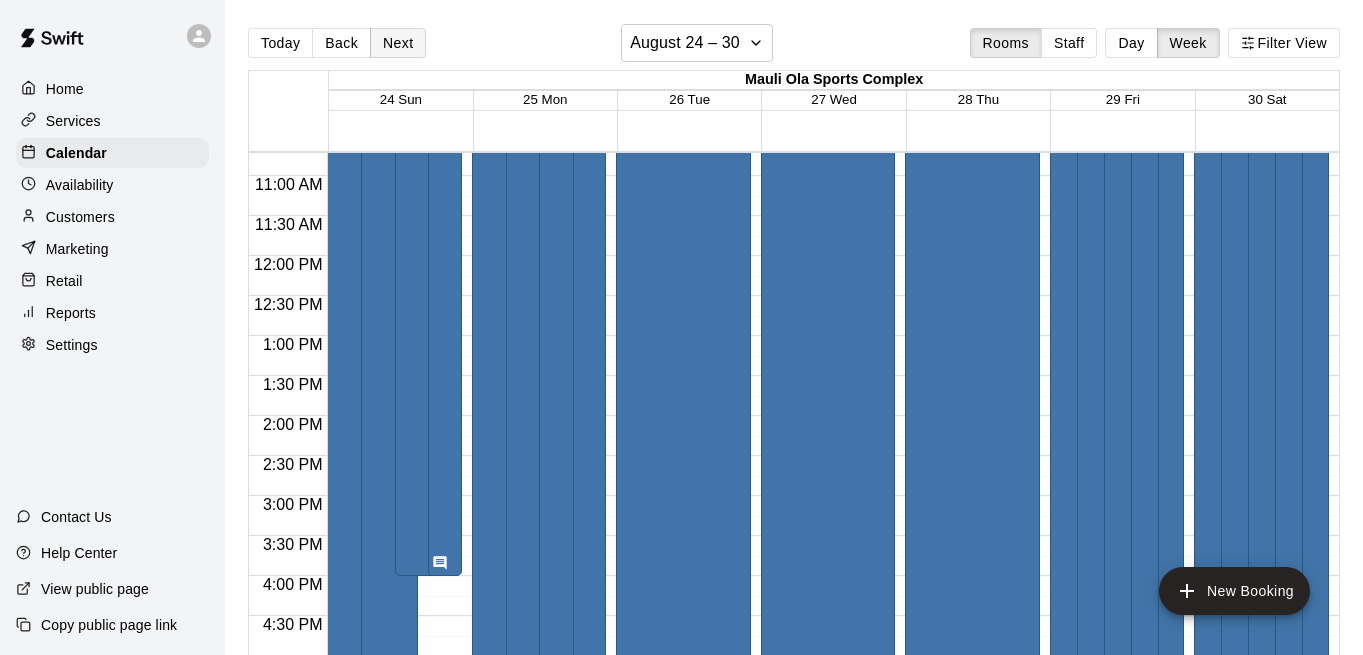 click on "Next" at bounding box center (398, 43) 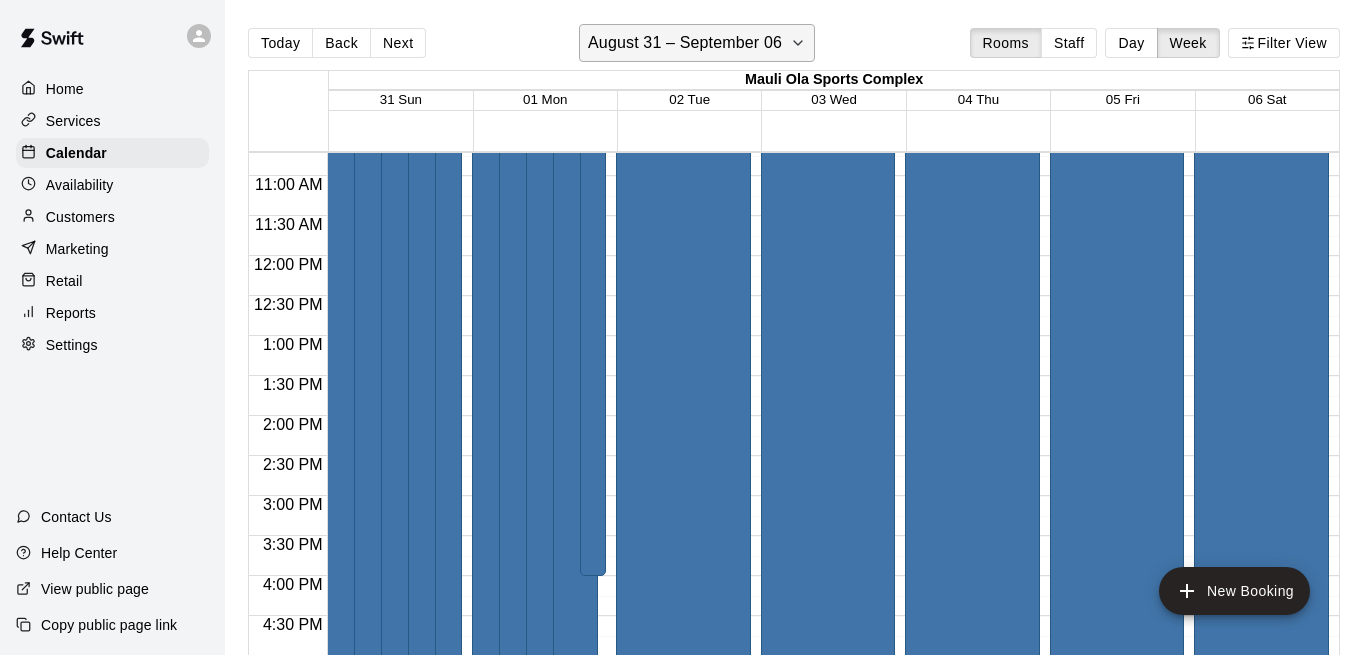 click on "August 31 – September 06" at bounding box center (685, 43) 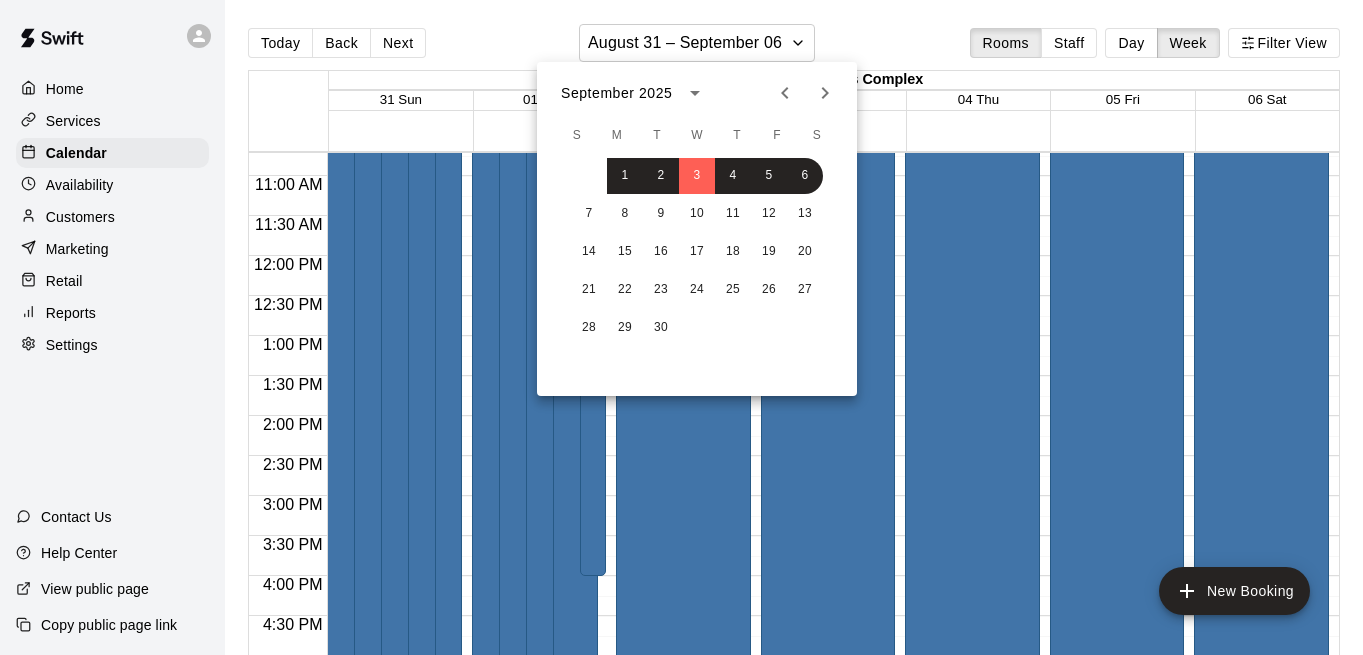 click 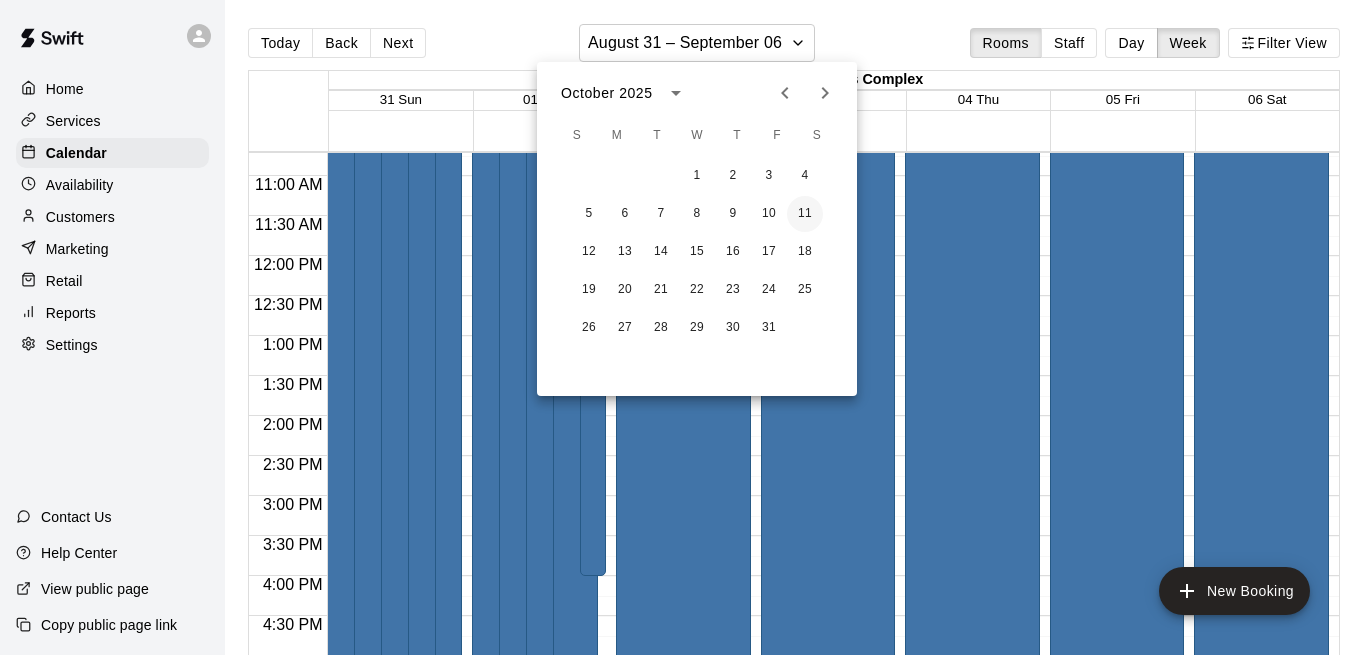 click on "11" at bounding box center (805, 214) 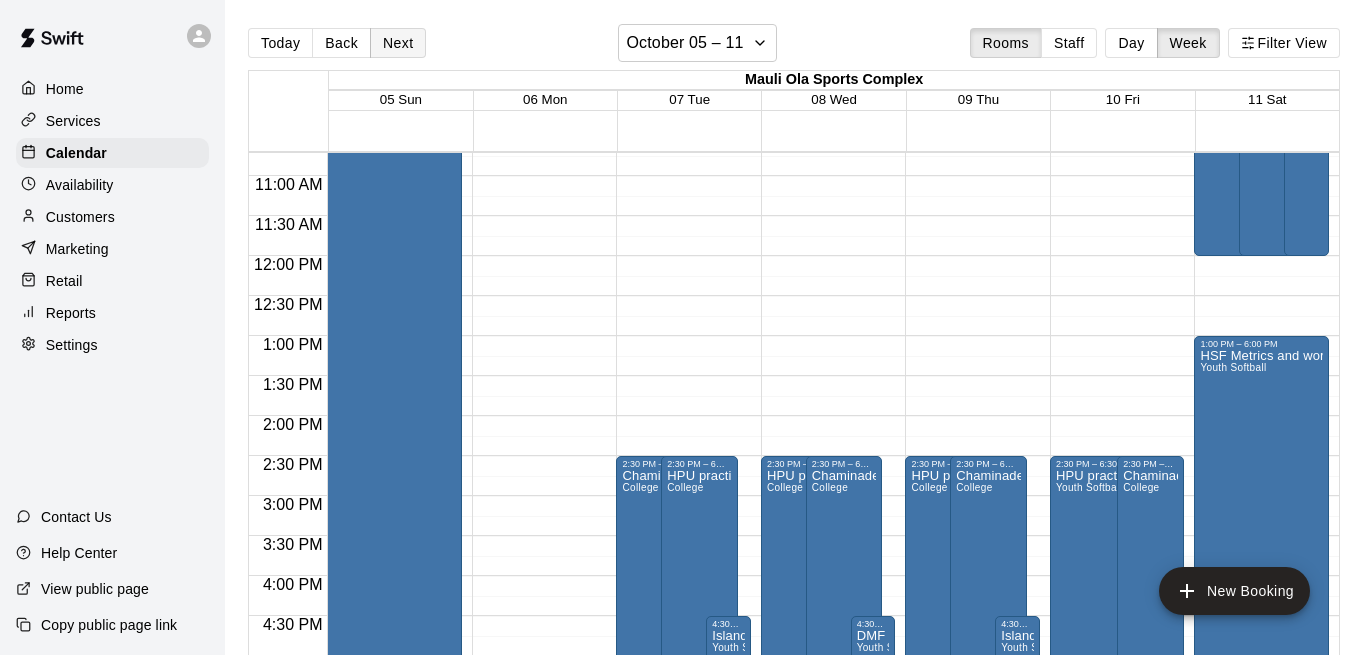 click on "Next" at bounding box center (398, 43) 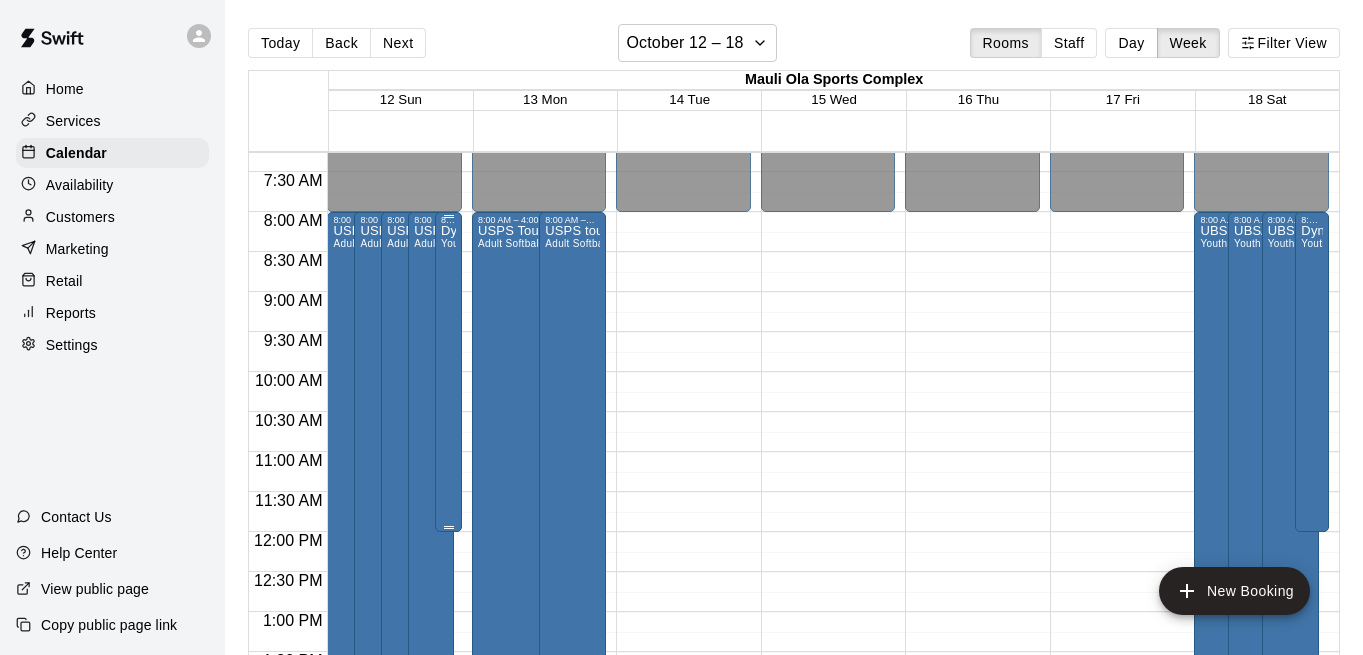 scroll, scrollTop: 473, scrollLeft: 0, axis: vertical 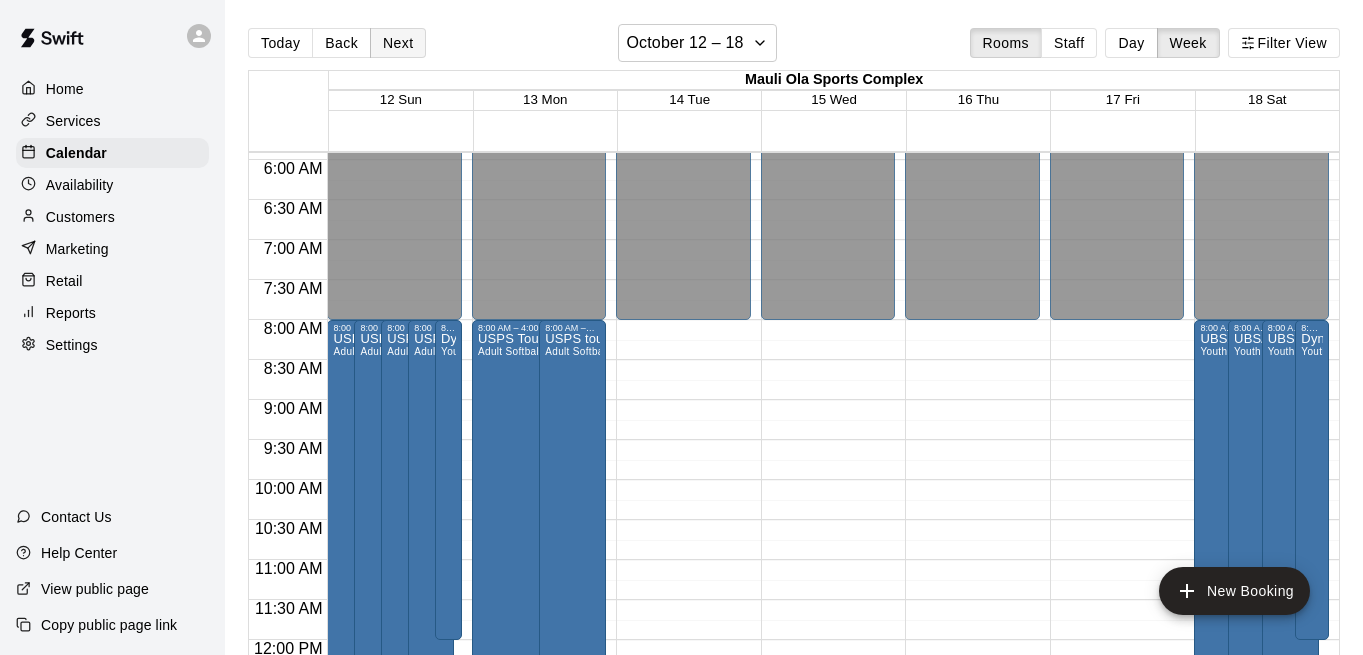 click on "Next" at bounding box center (398, 43) 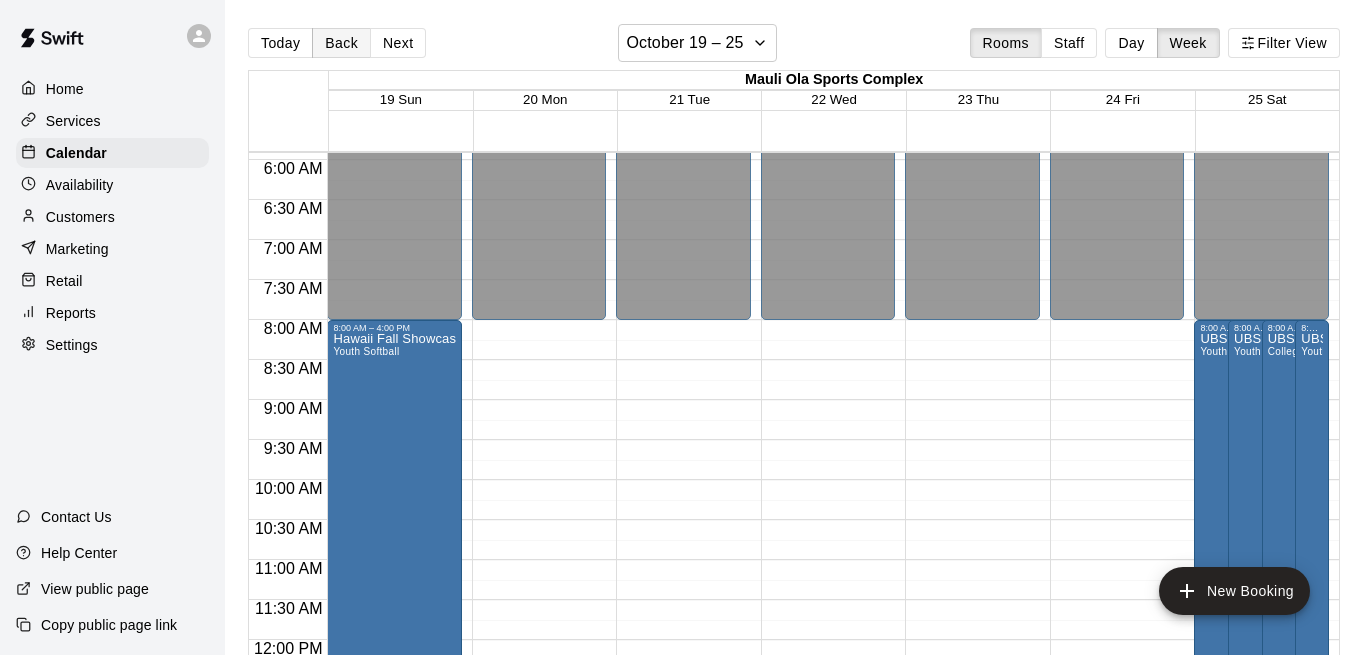 click on "Back" at bounding box center (341, 43) 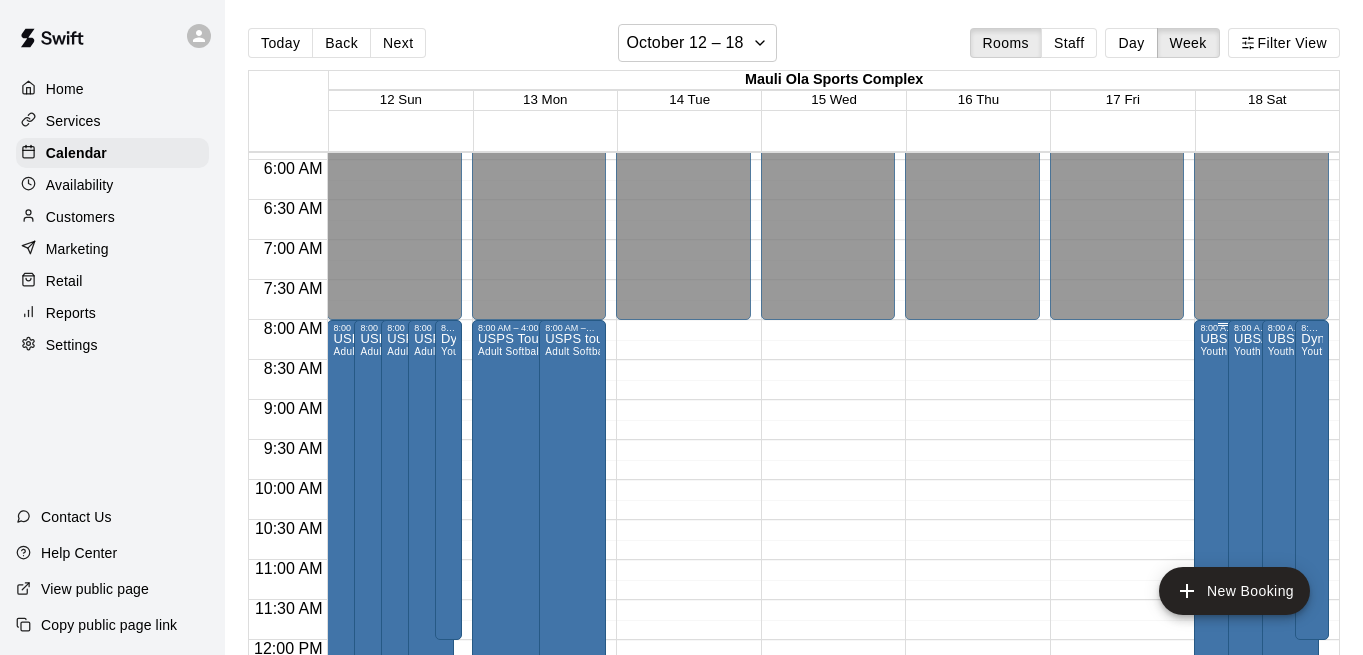 click on "UBS/HSF Hawaii Fall Showcase Youth Softball" at bounding box center (1222, 660) 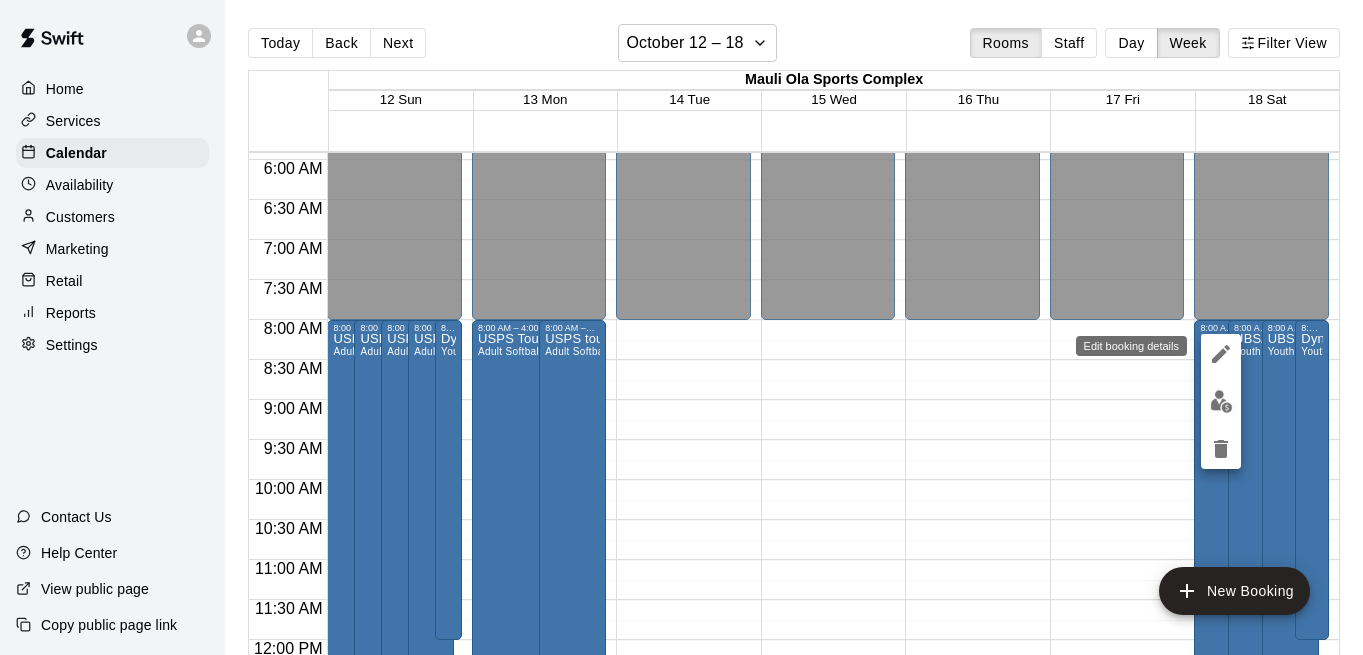 click 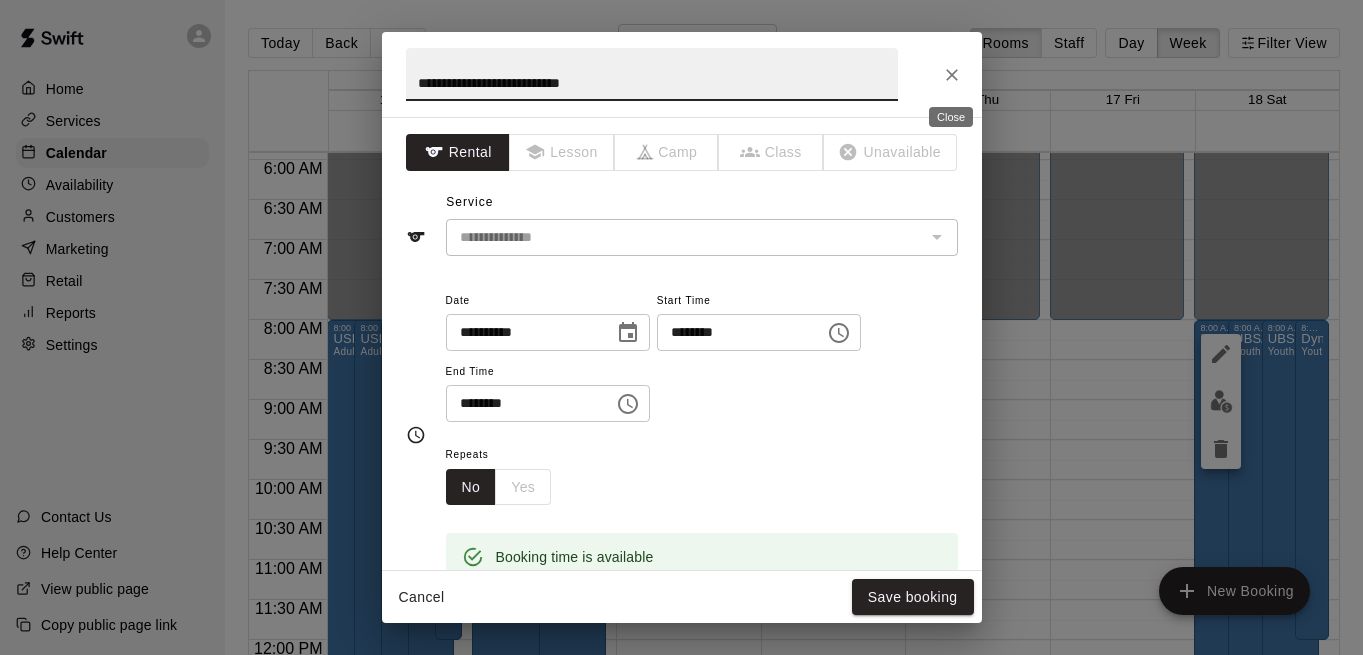 click 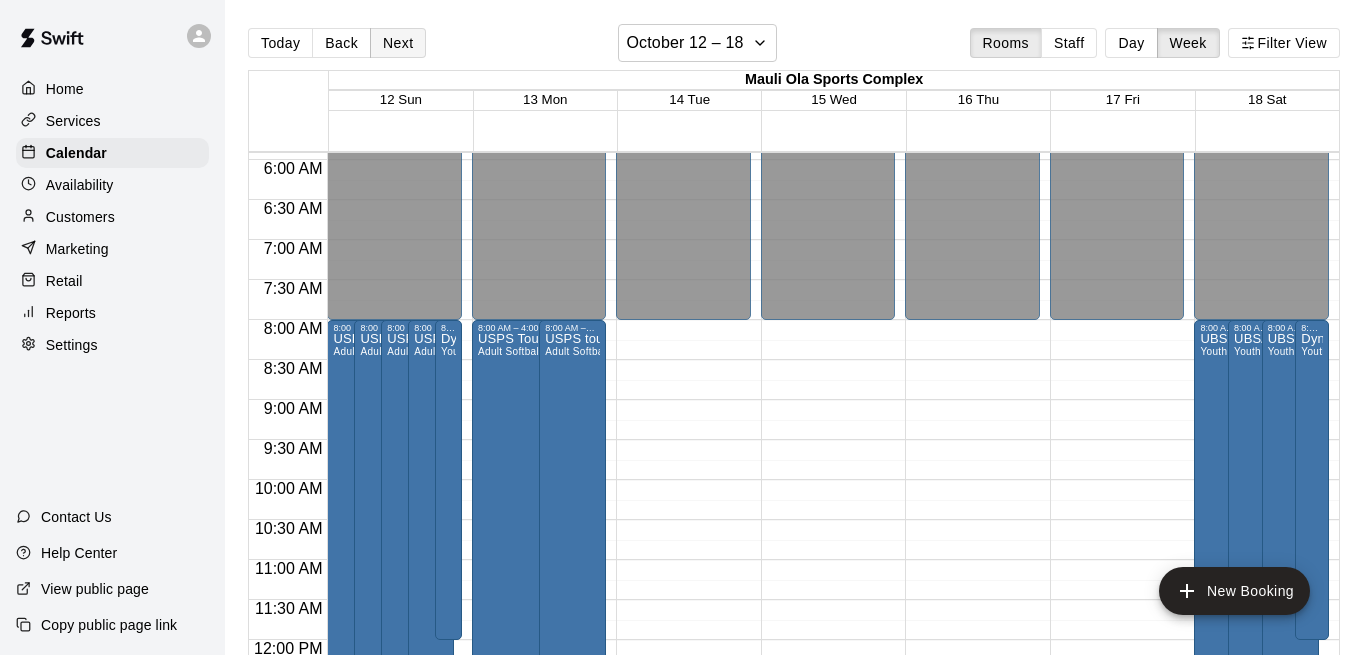 click on "Next" at bounding box center [398, 43] 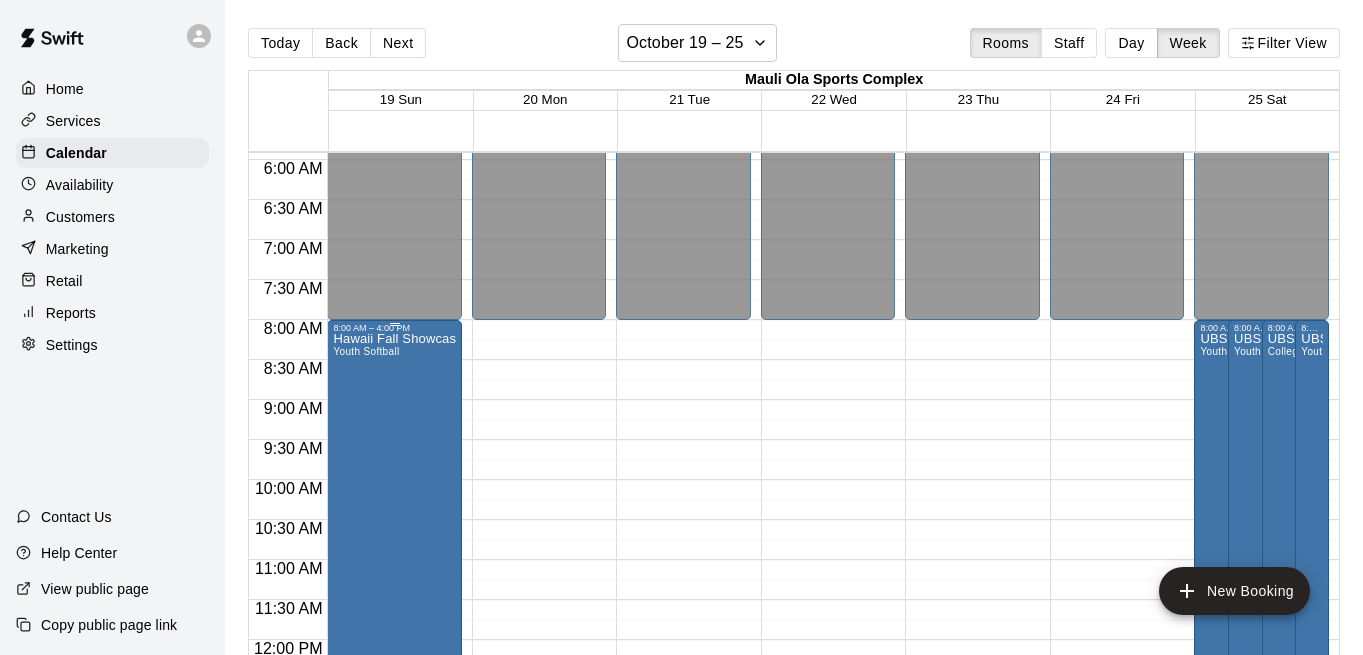 click on "Hawaii Fall Showcase Youth Softball" at bounding box center [394, 660] 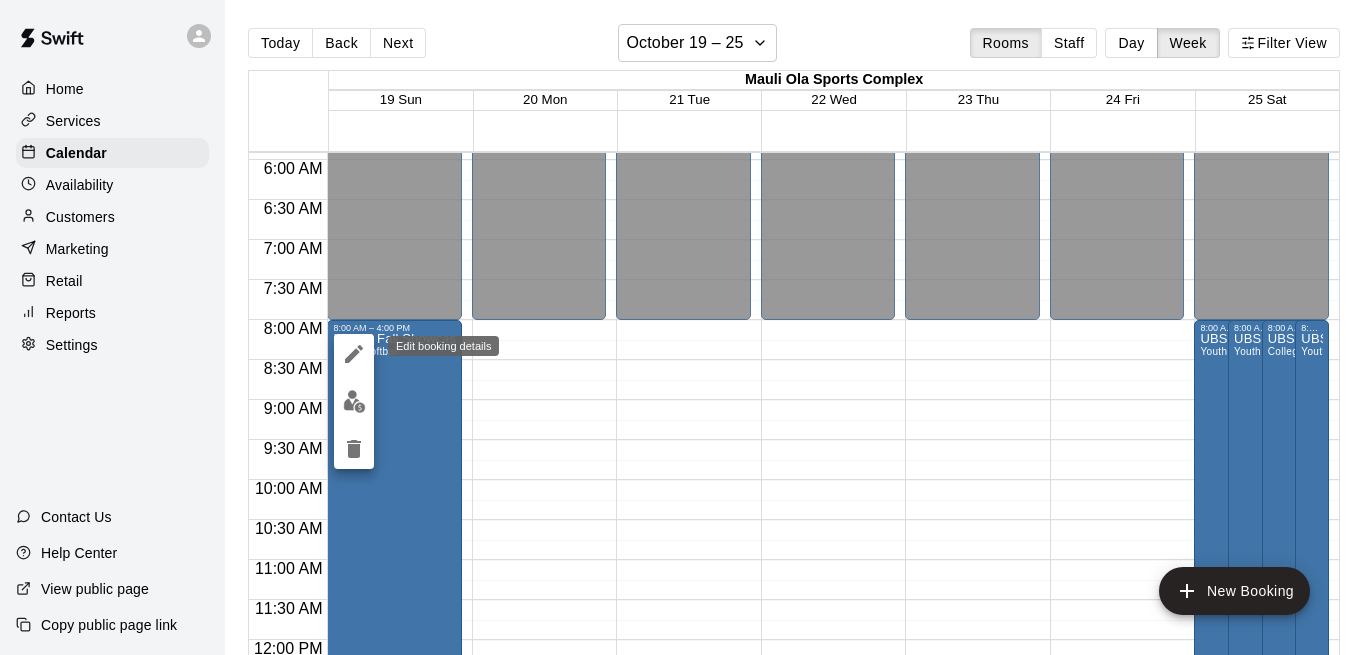 click 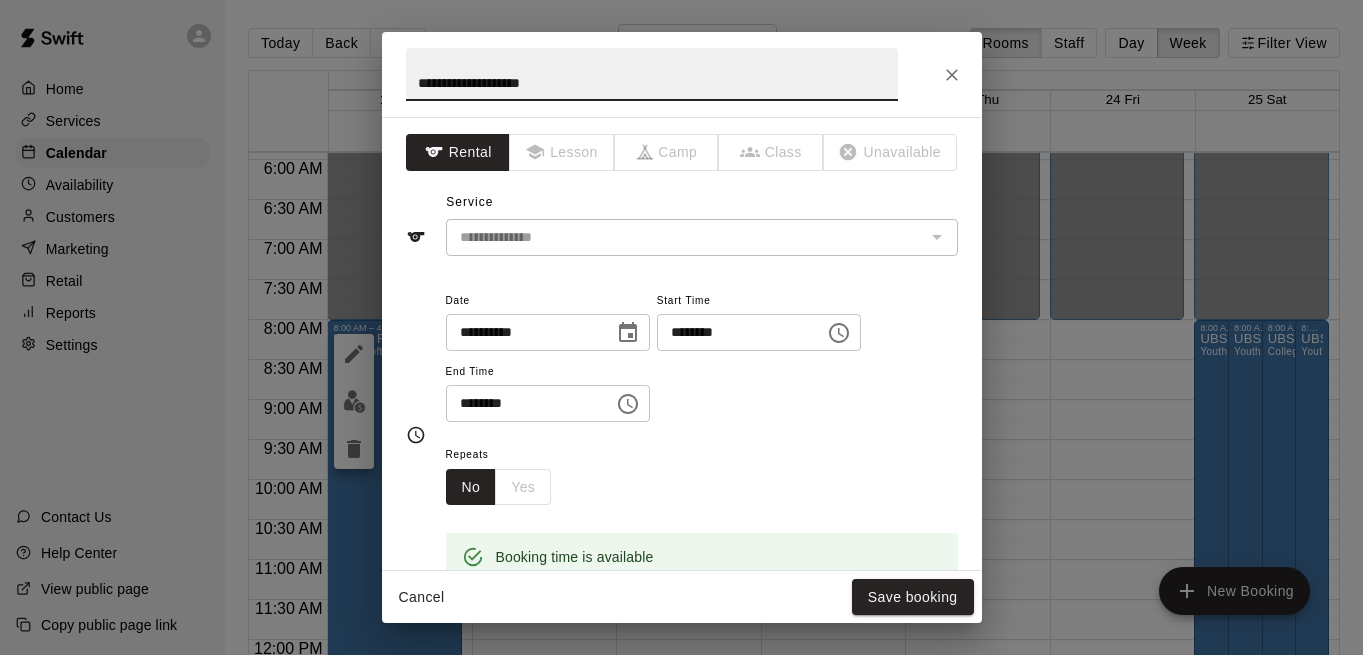 scroll, scrollTop: 0, scrollLeft: 0, axis: both 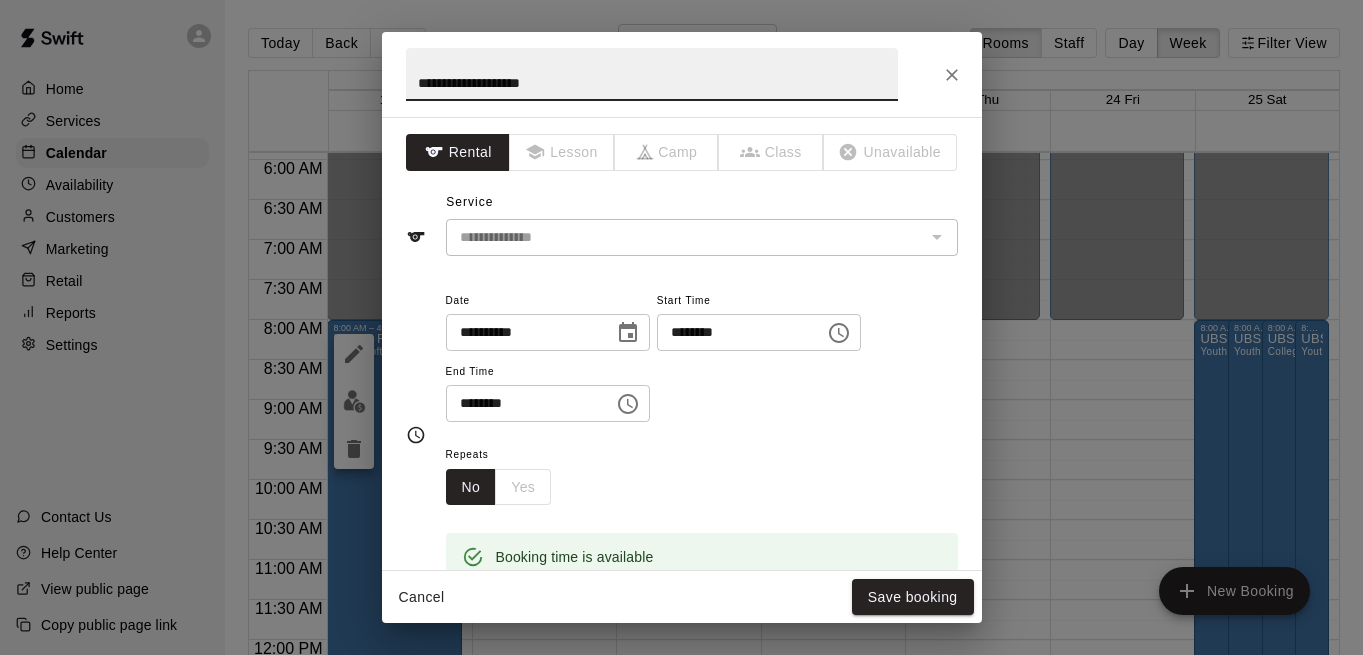 click on "**********" at bounding box center (681, 327) 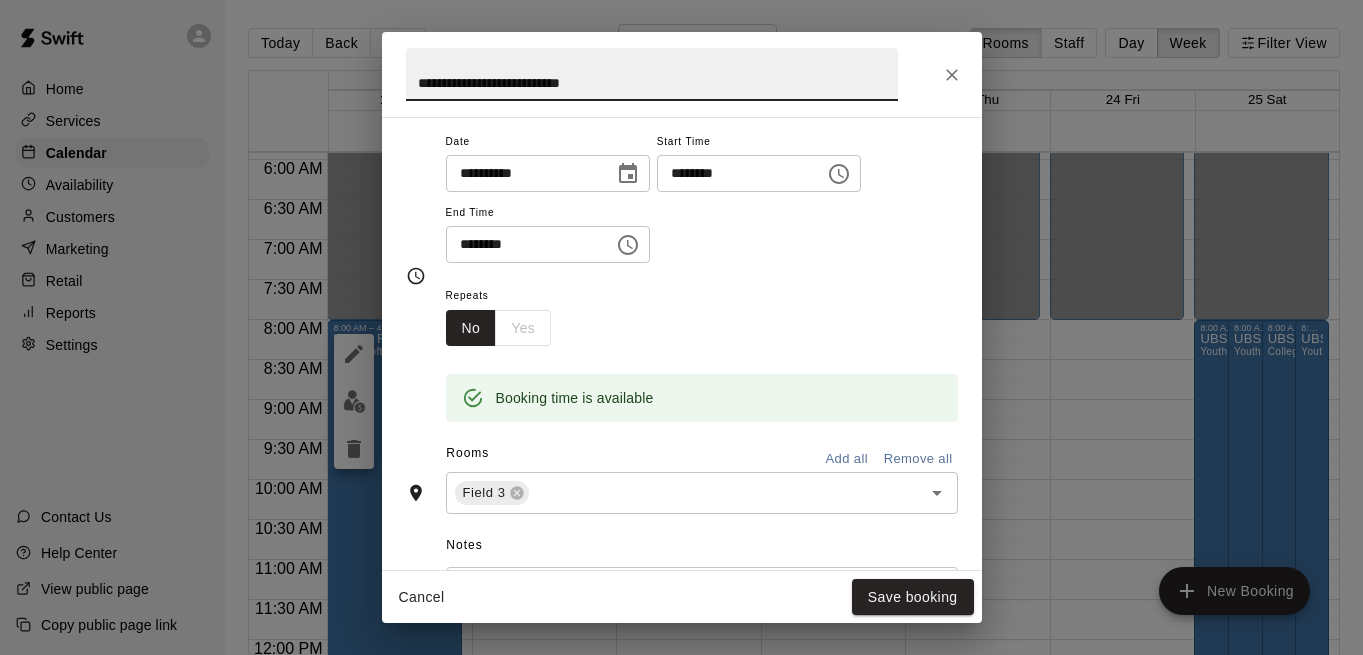 scroll, scrollTop: 165, scrollLeft: 0, axis: vertical 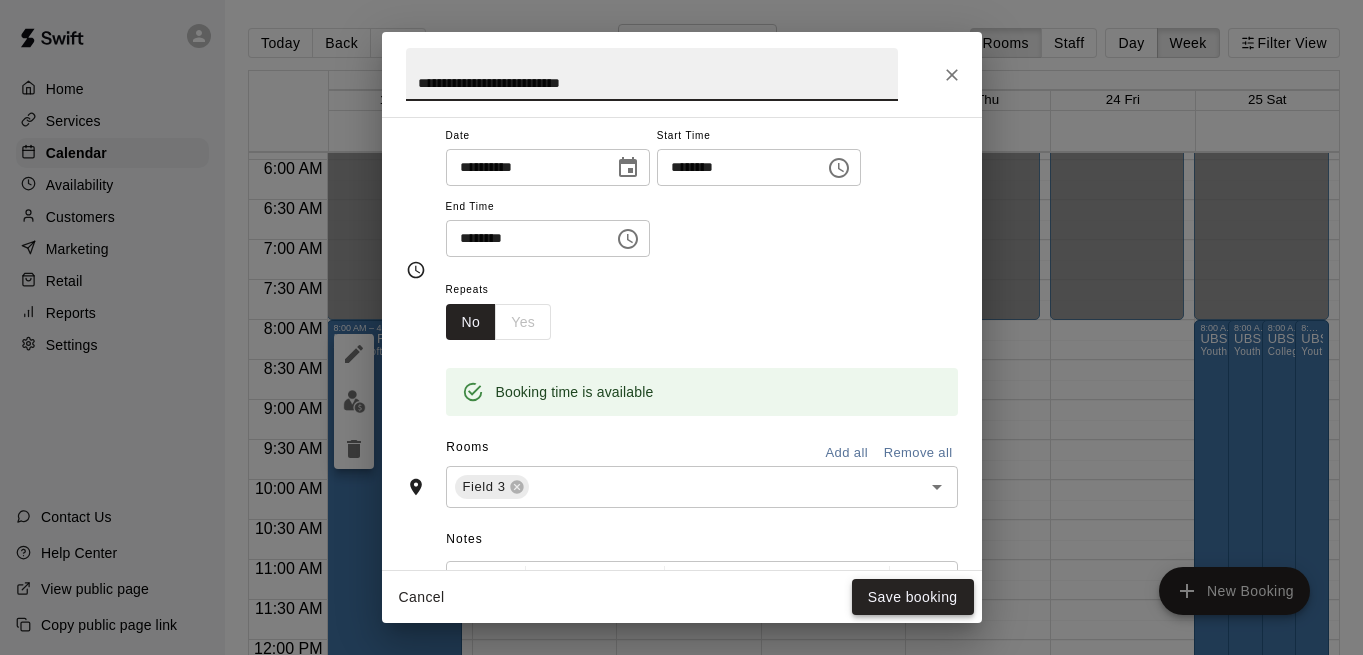 type on "**********" 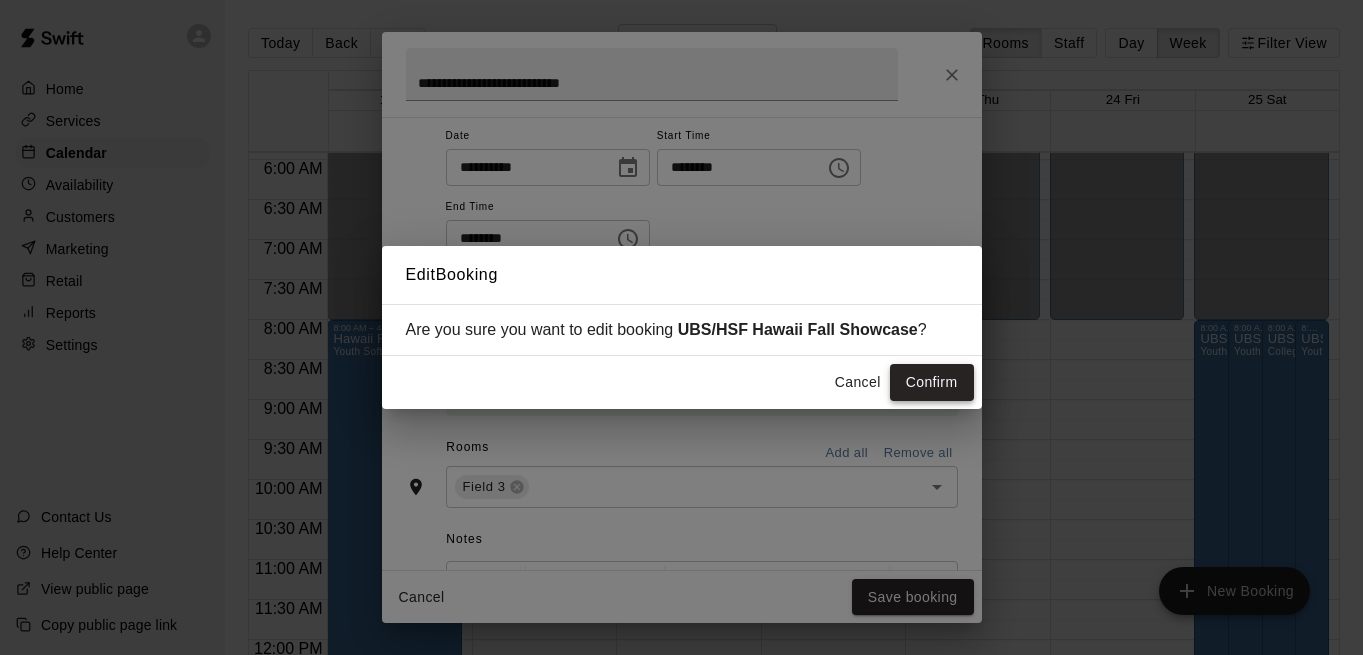 click on "Confirm" at bounding box center (932, 382) 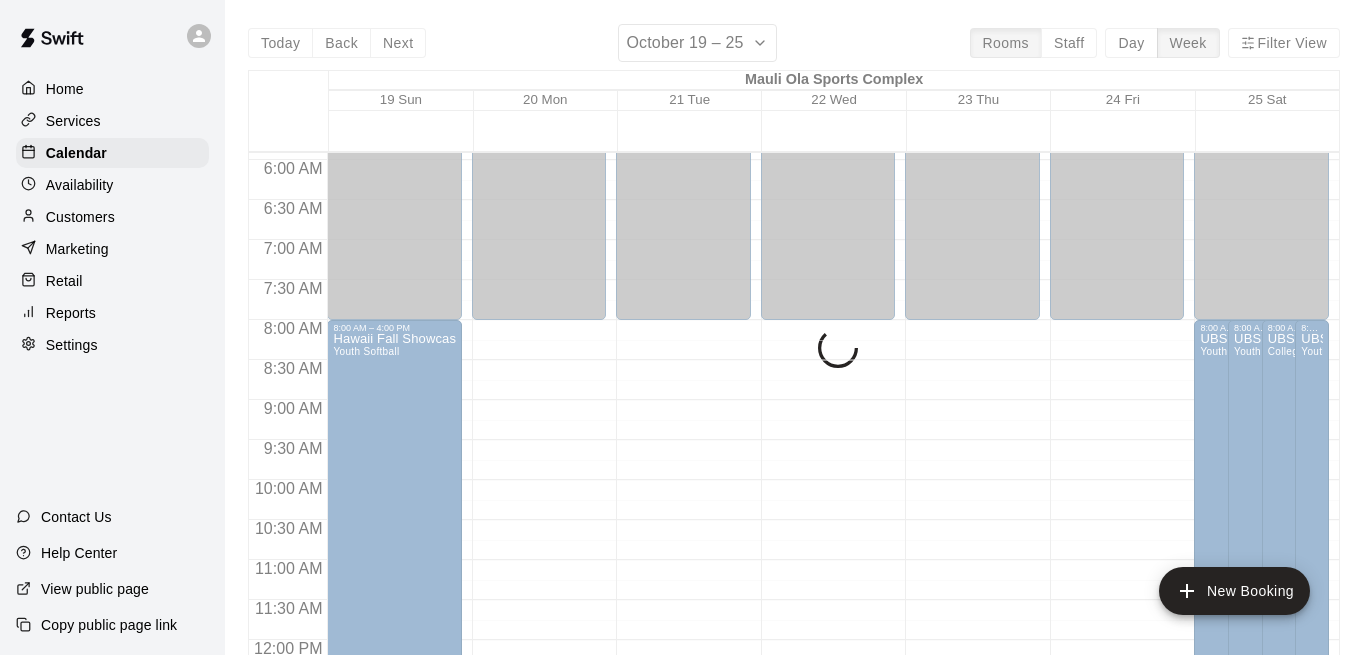click on "New Booking" at bounding box center [1234, 591] 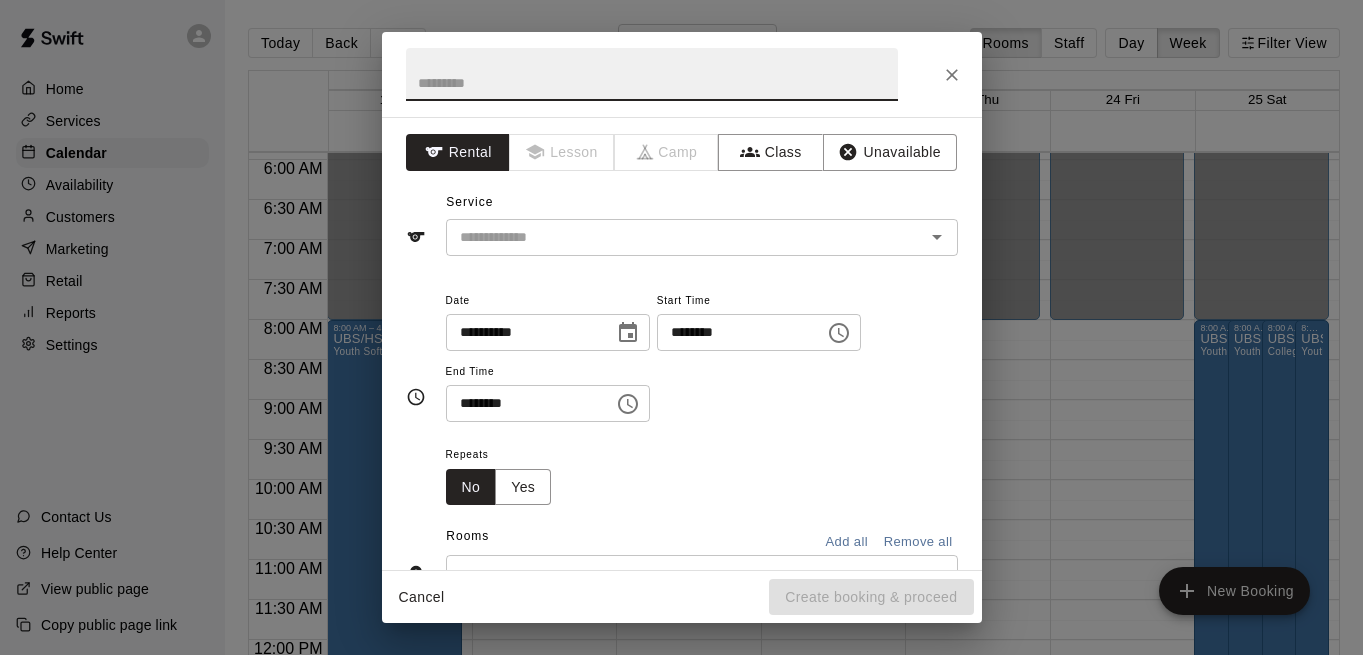 click 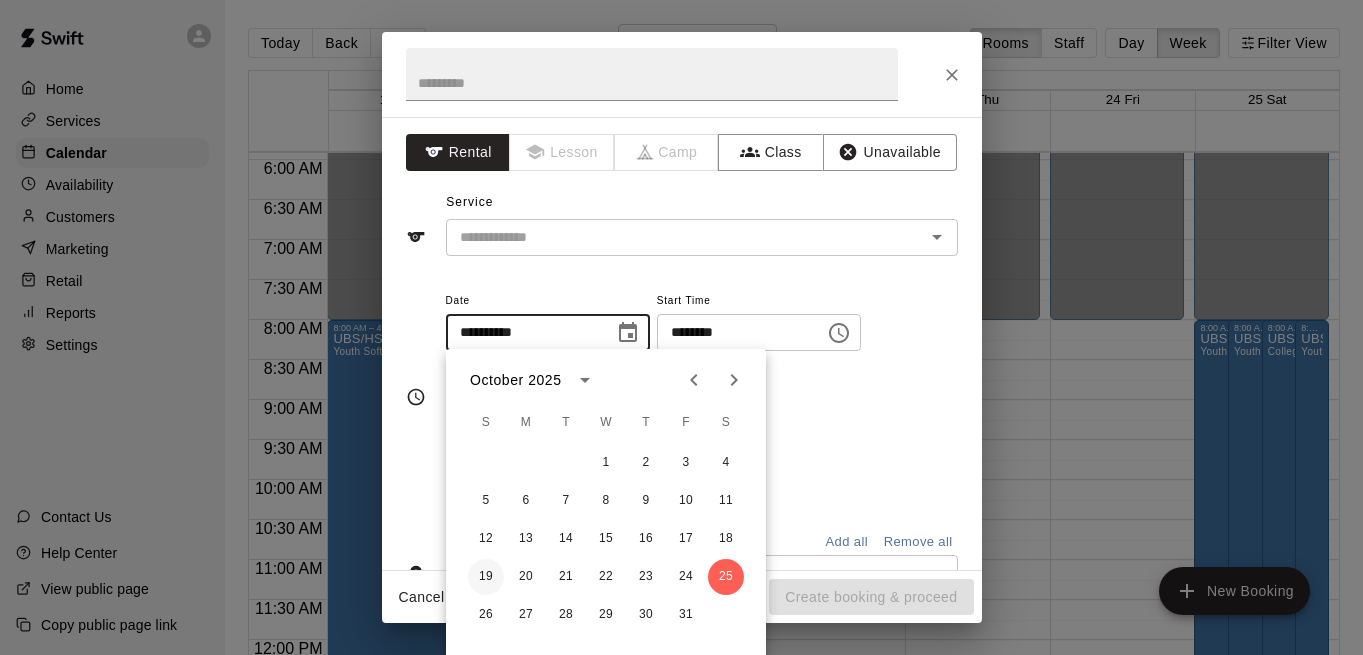 click on "19" at bounding box center (486, 577) 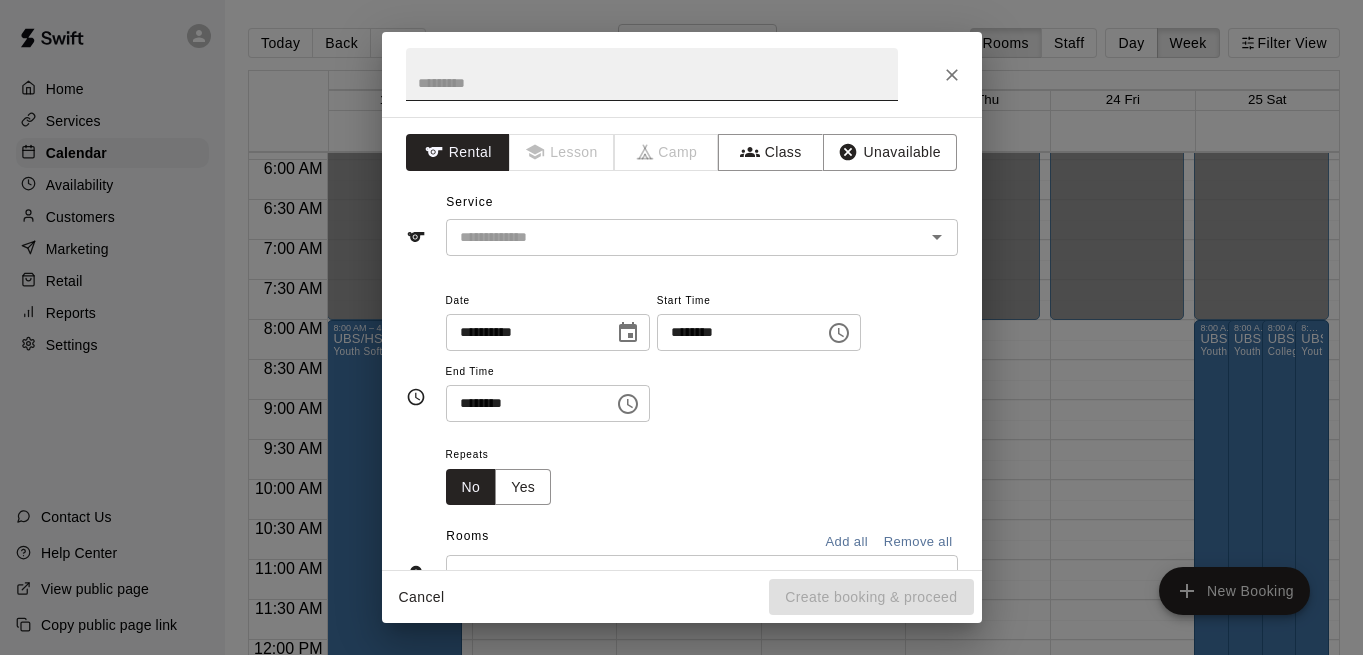 click at bounding box center [652, 74] 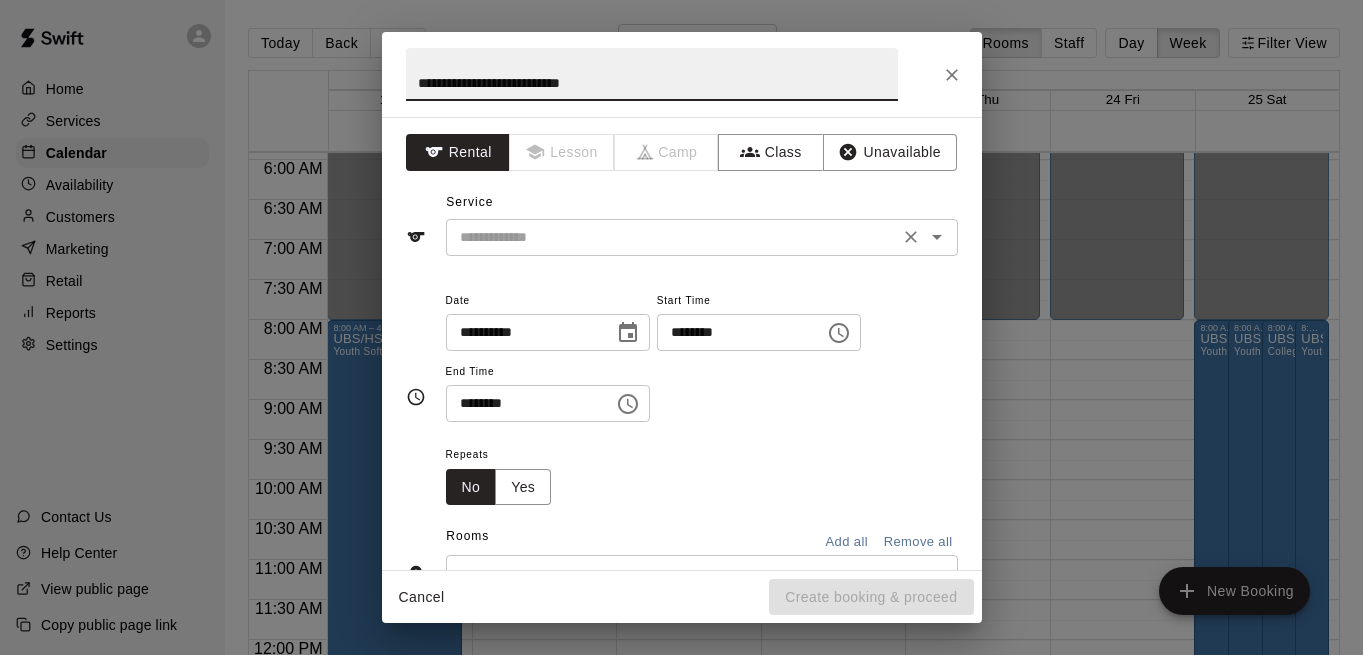 type on "**********" 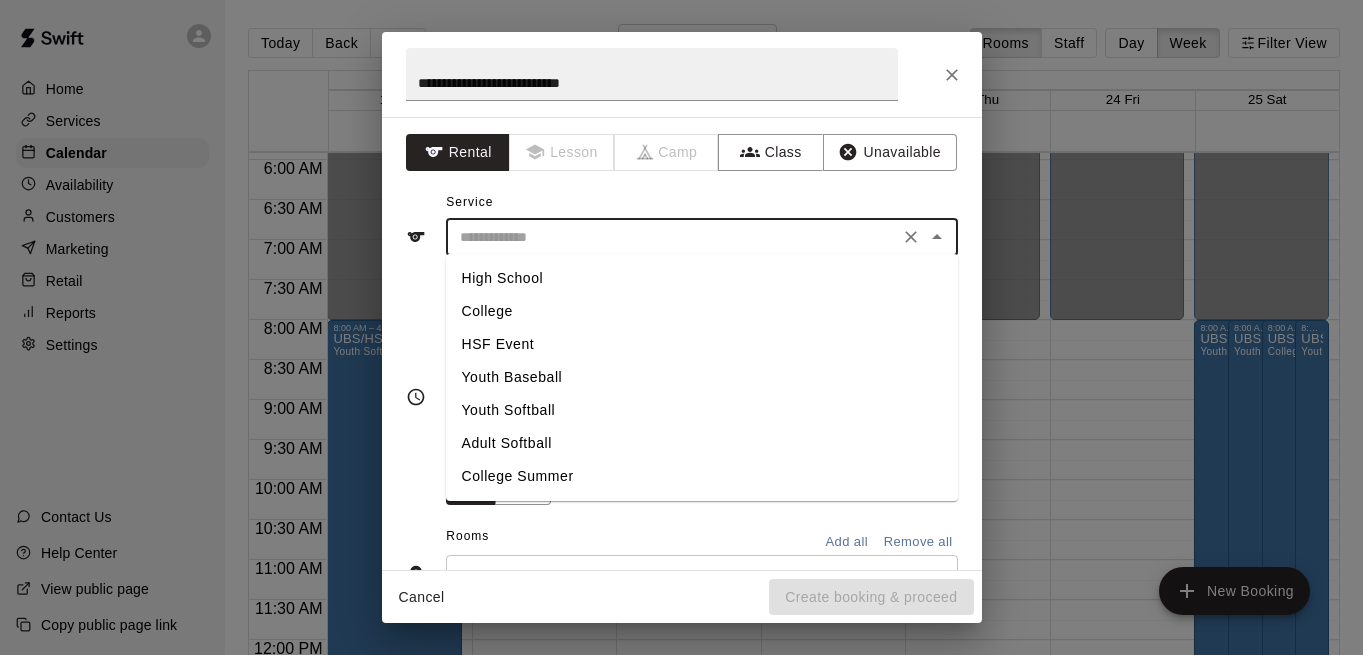 click on "Youth Softball" at bounding box center (702, 410) 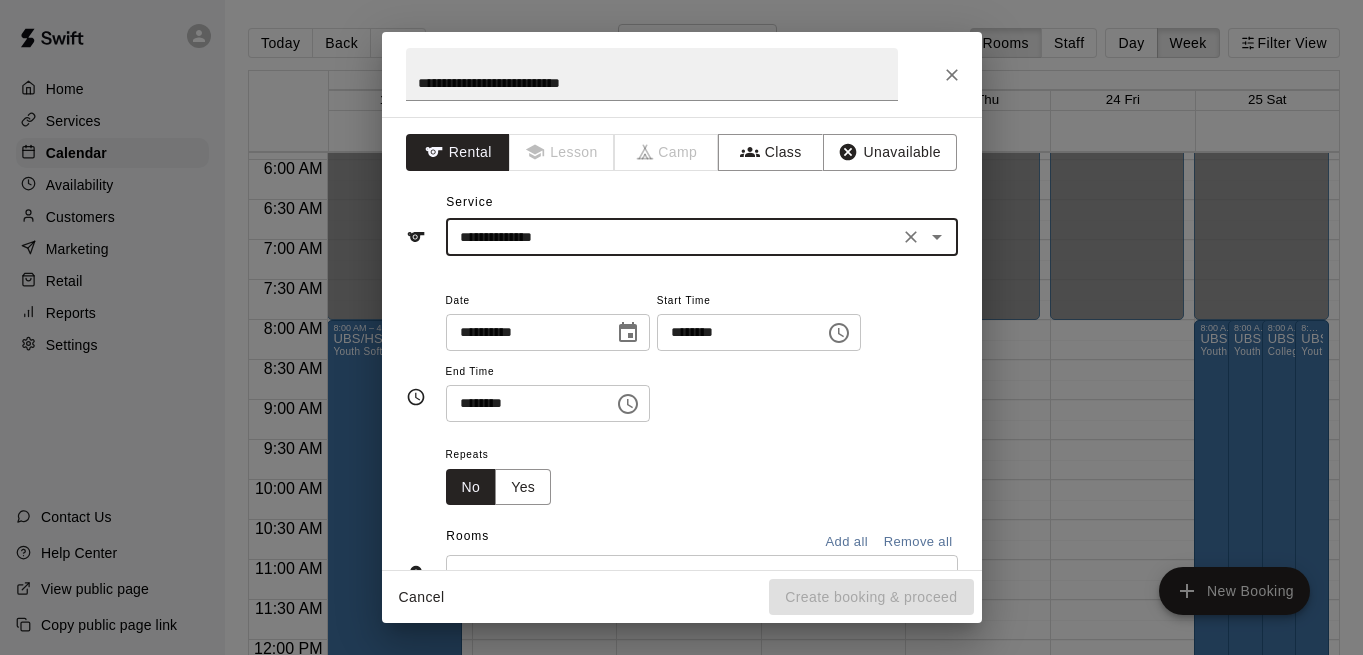 click on "********" at bounding box center (734, 332) 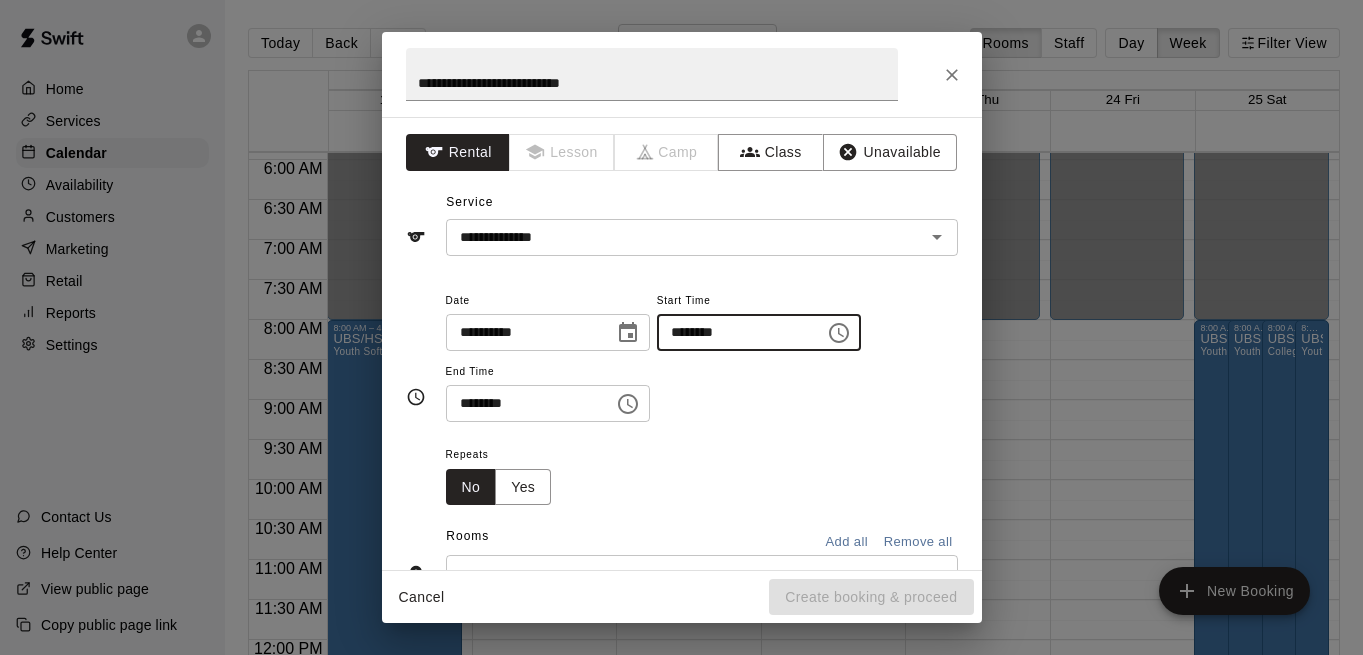 type on "********" 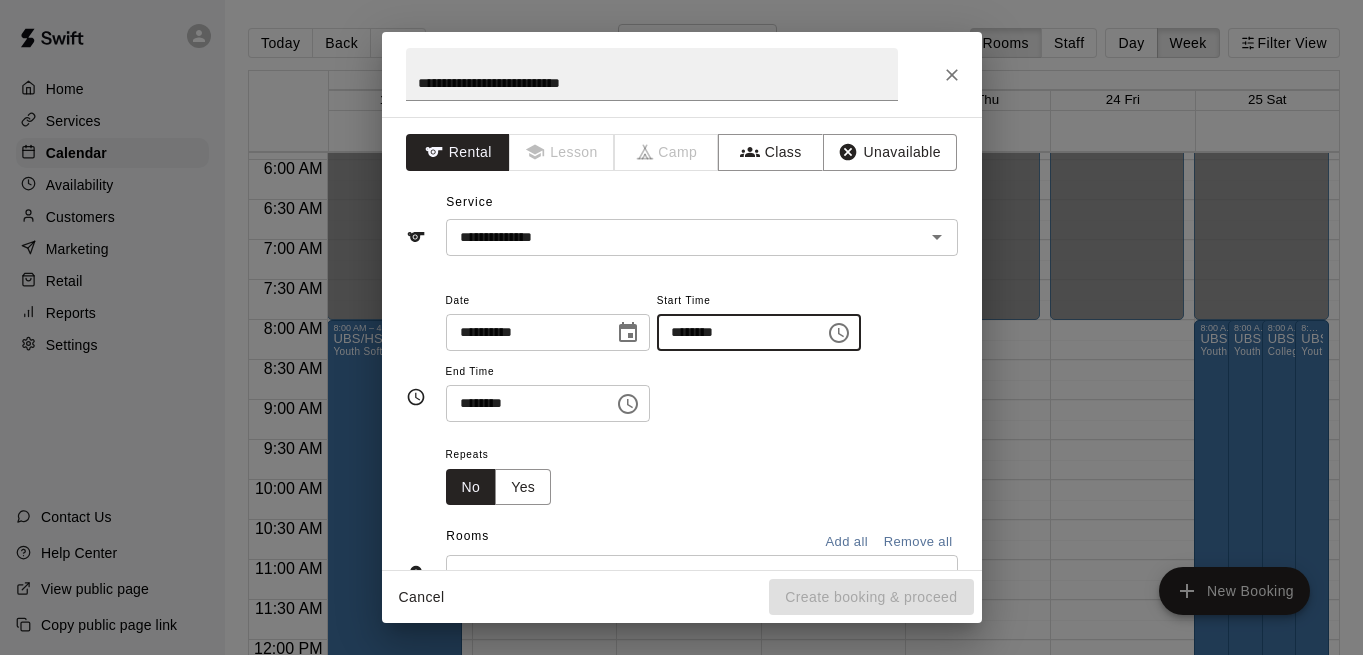 click on "********" at bounding box center [523, 403] 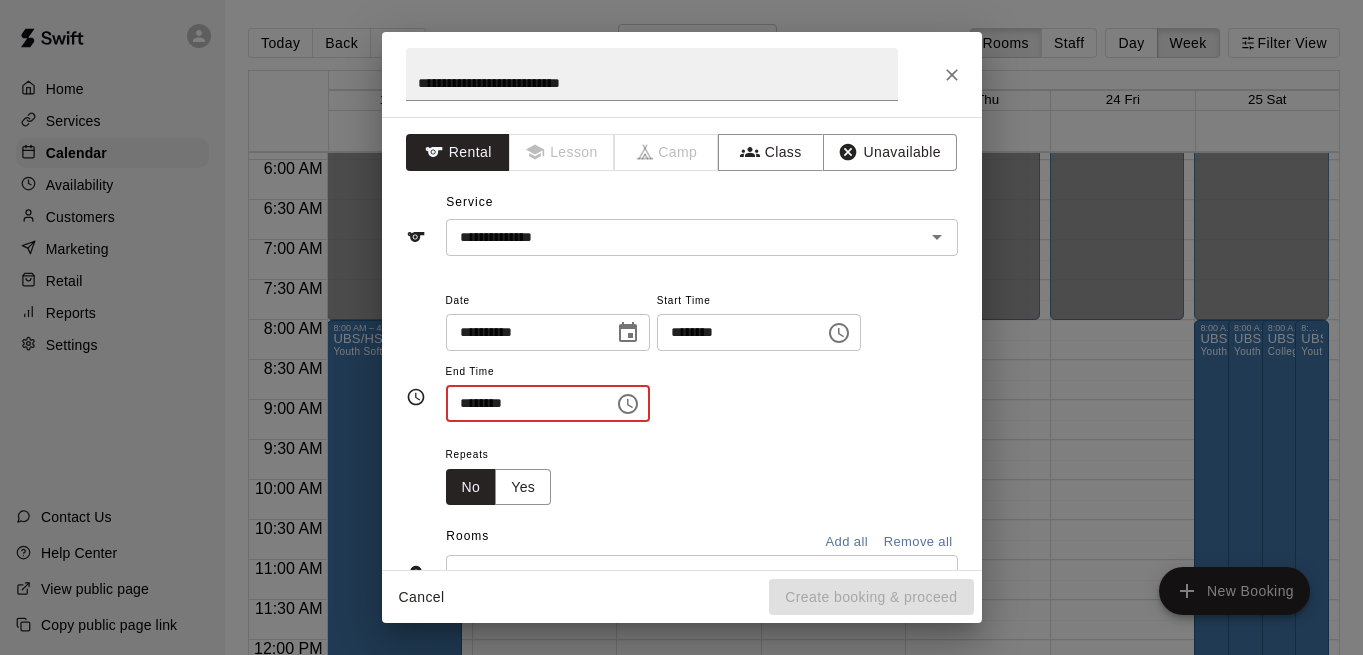 type on "********" 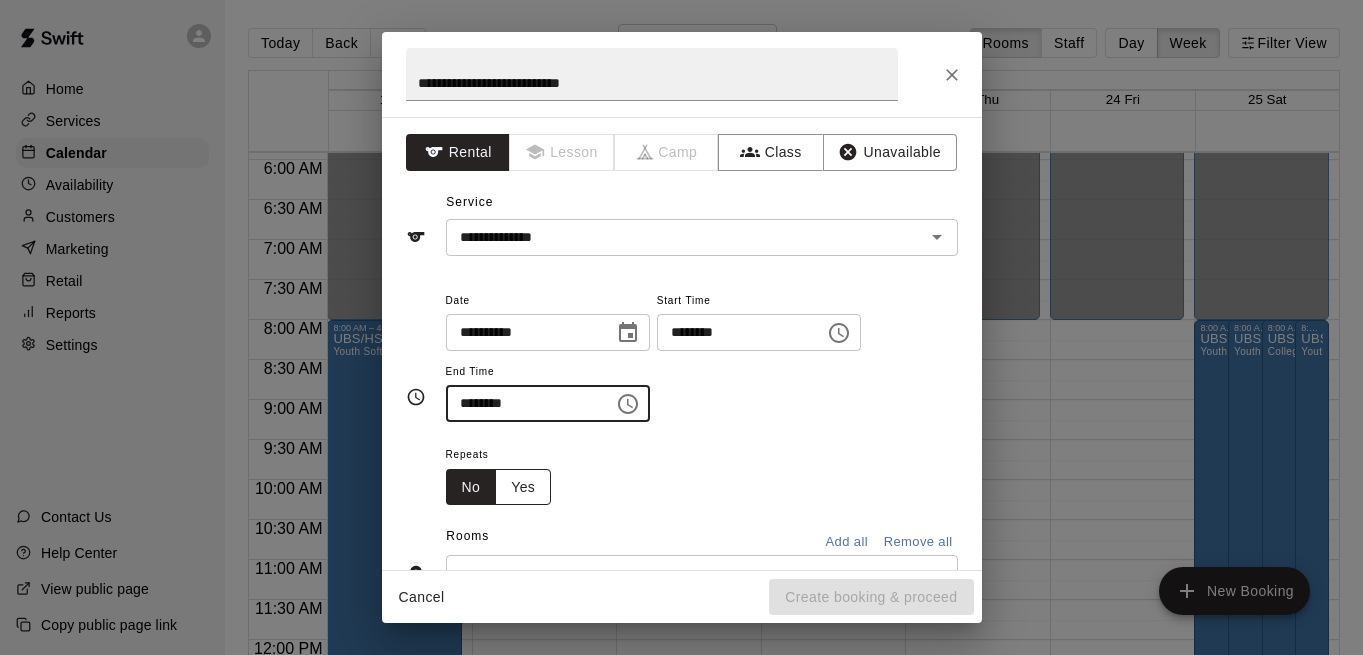 scroll, scrollTop: 39, scrollLeft: 0, axis: vertical 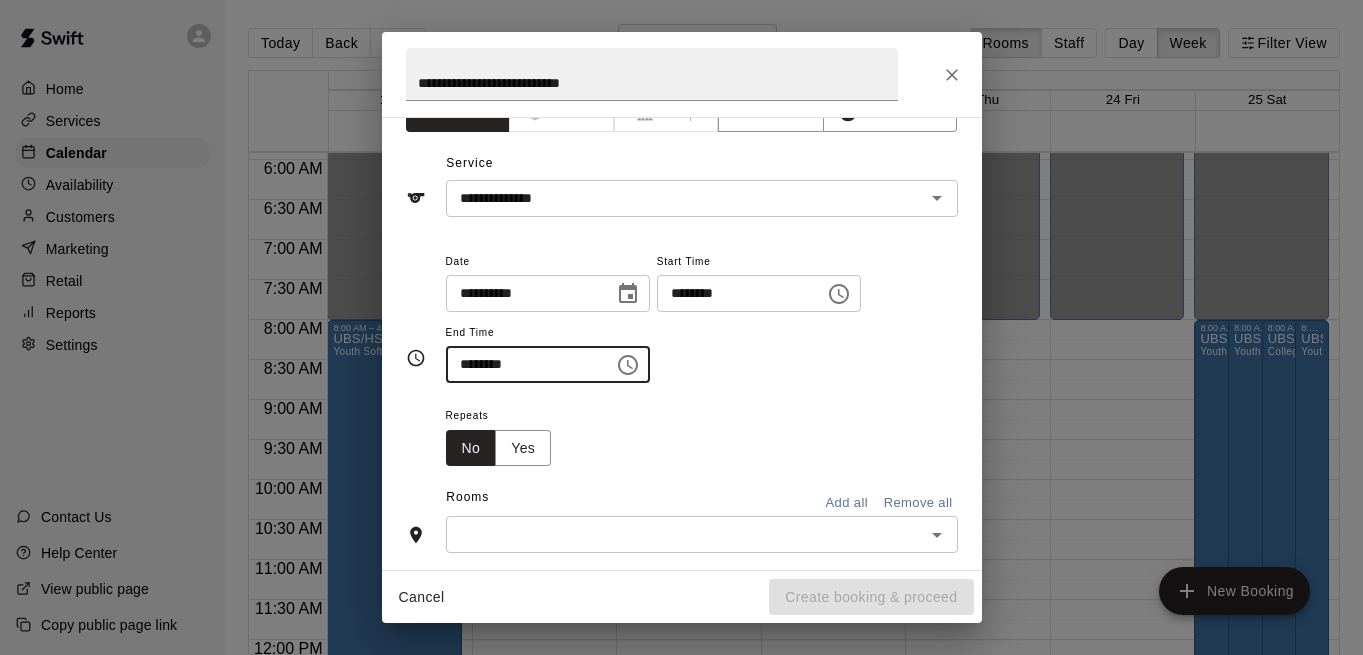 click on "​" at bounding box center (702, 534) 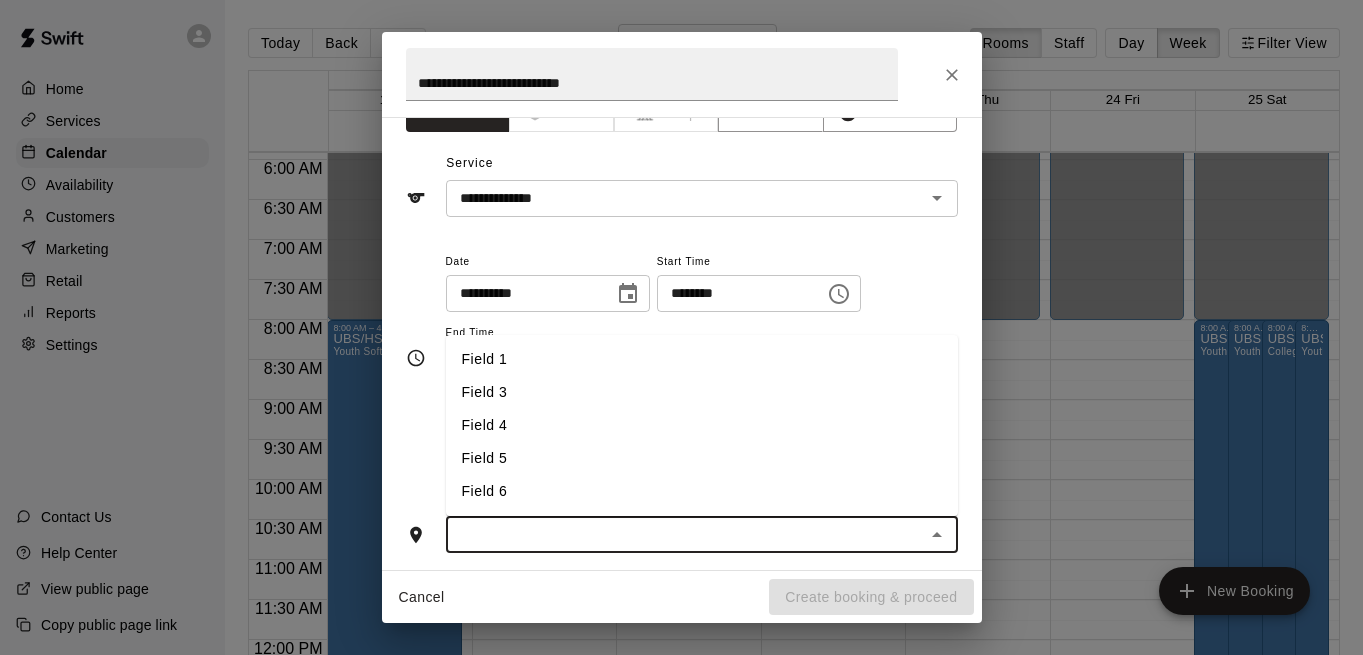 click on "Field 4" at bounding box center [702, 425] 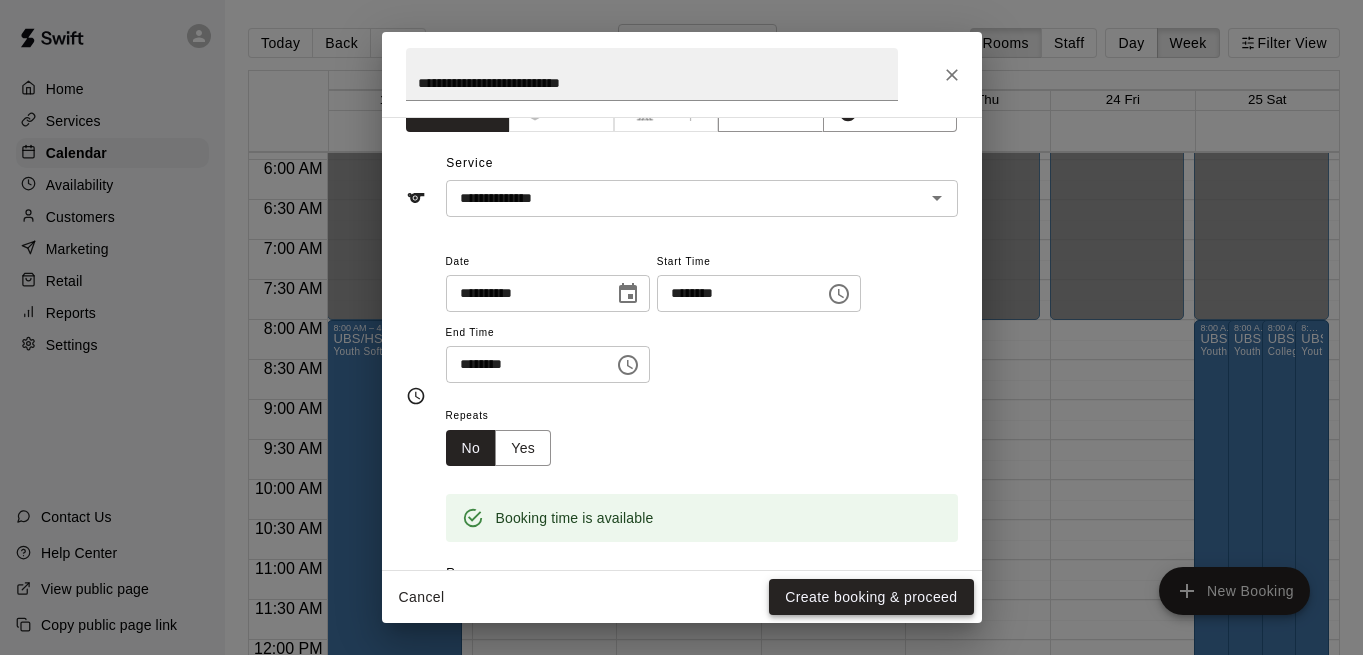 click on "Create booking & proceed" at bounding box center [871, 597] 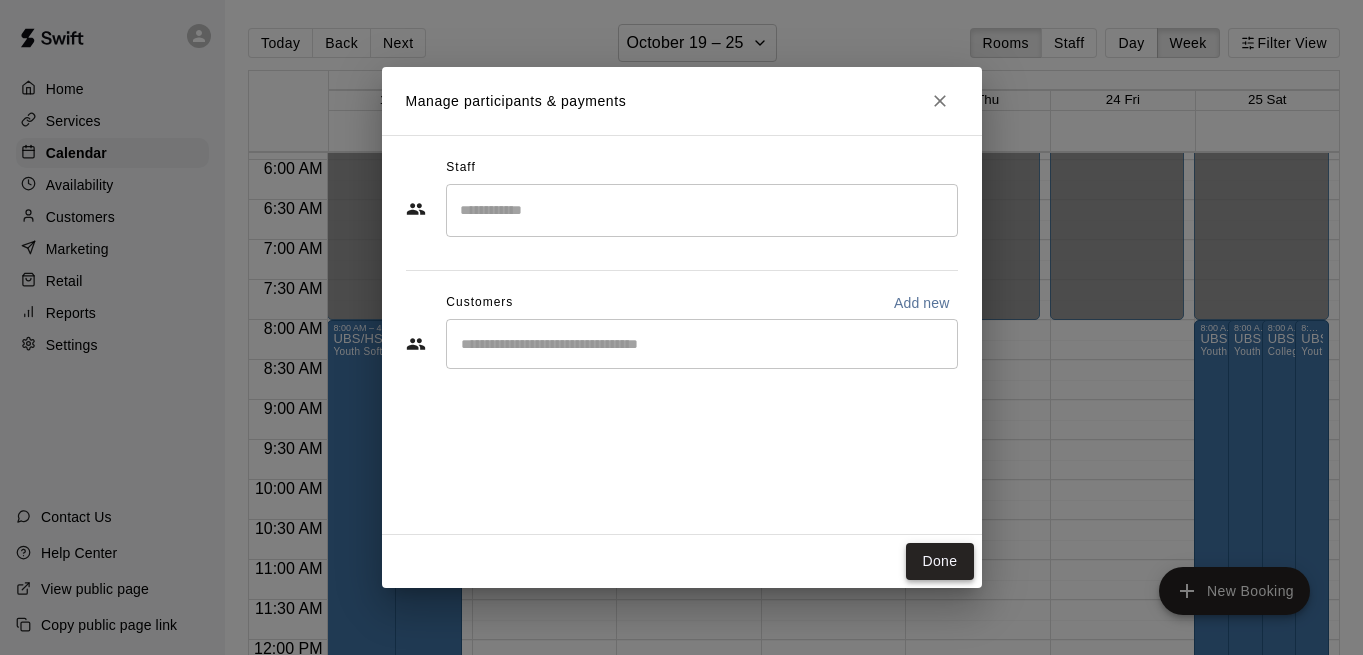 click on "Done" at bounding box center (939, 561) 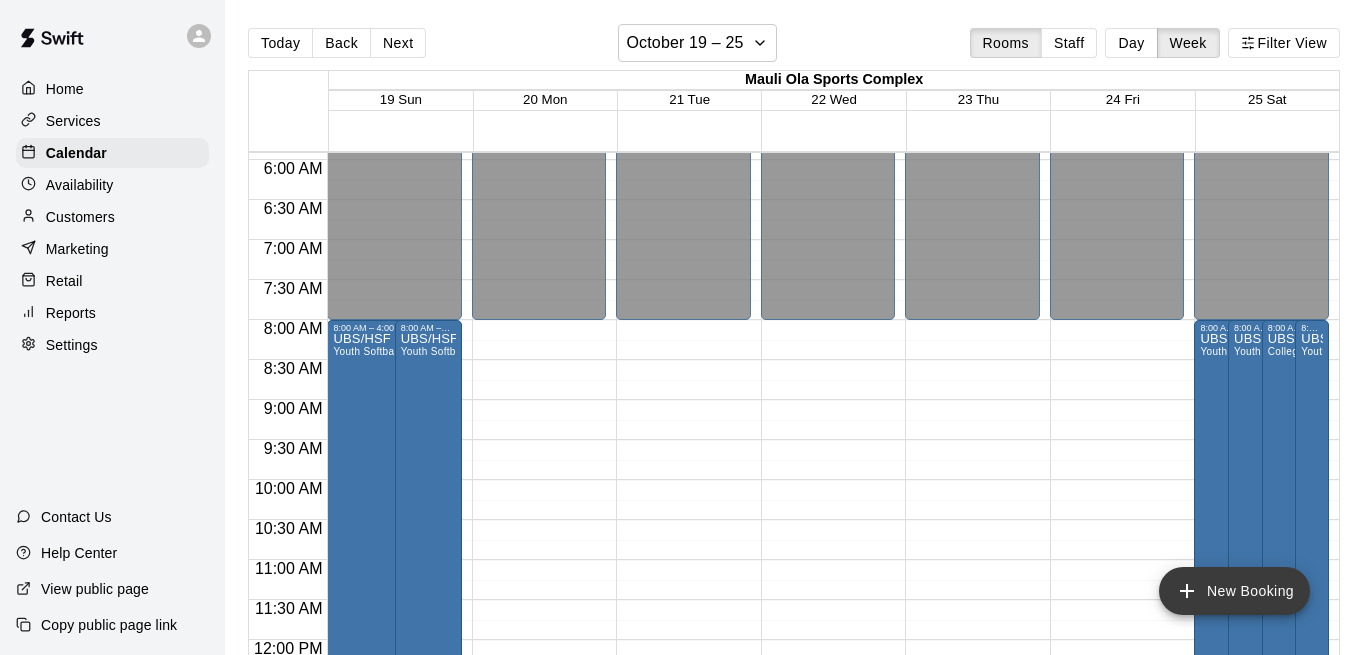 click 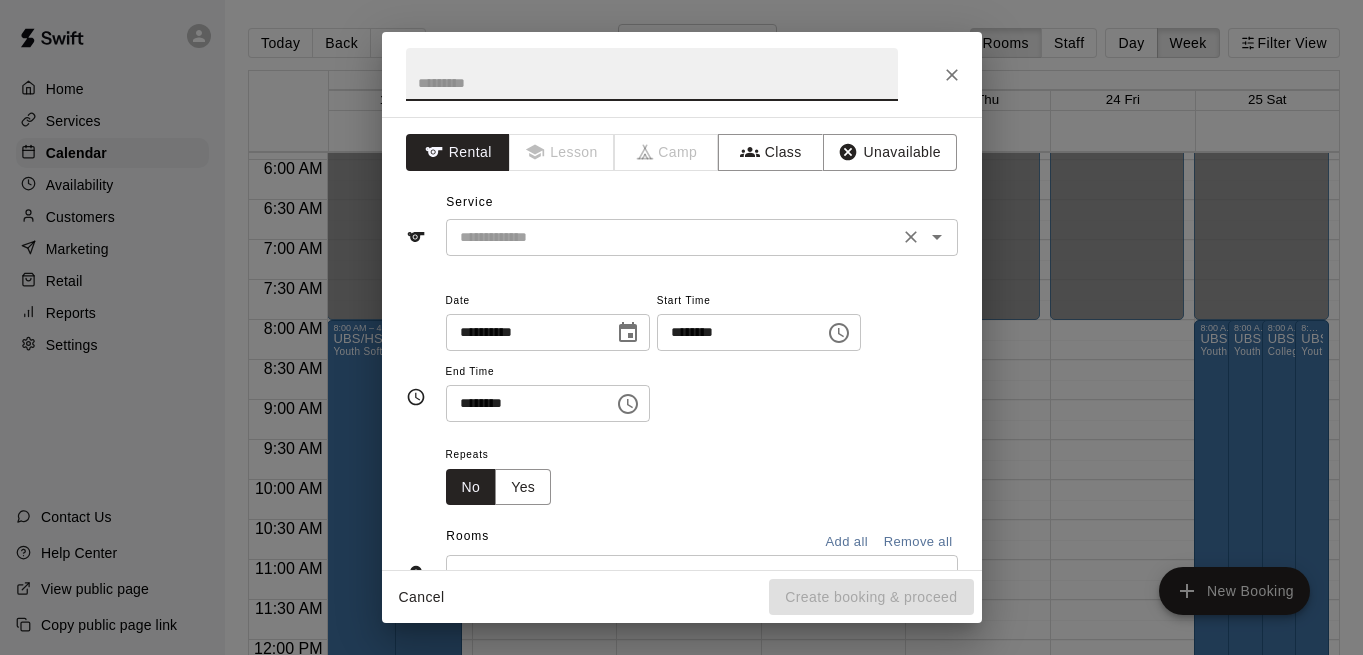 click at bounding box center [672, 237] 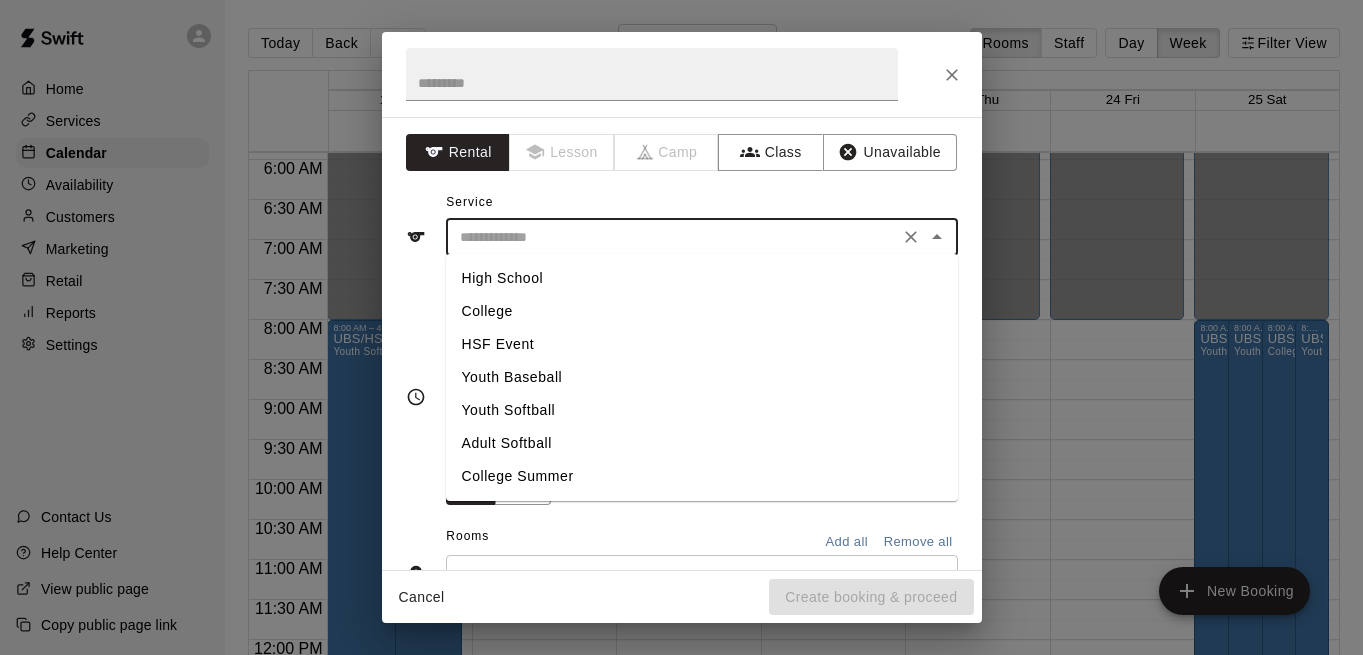 click on "Youth Softball" at bounding box center (702, 410) 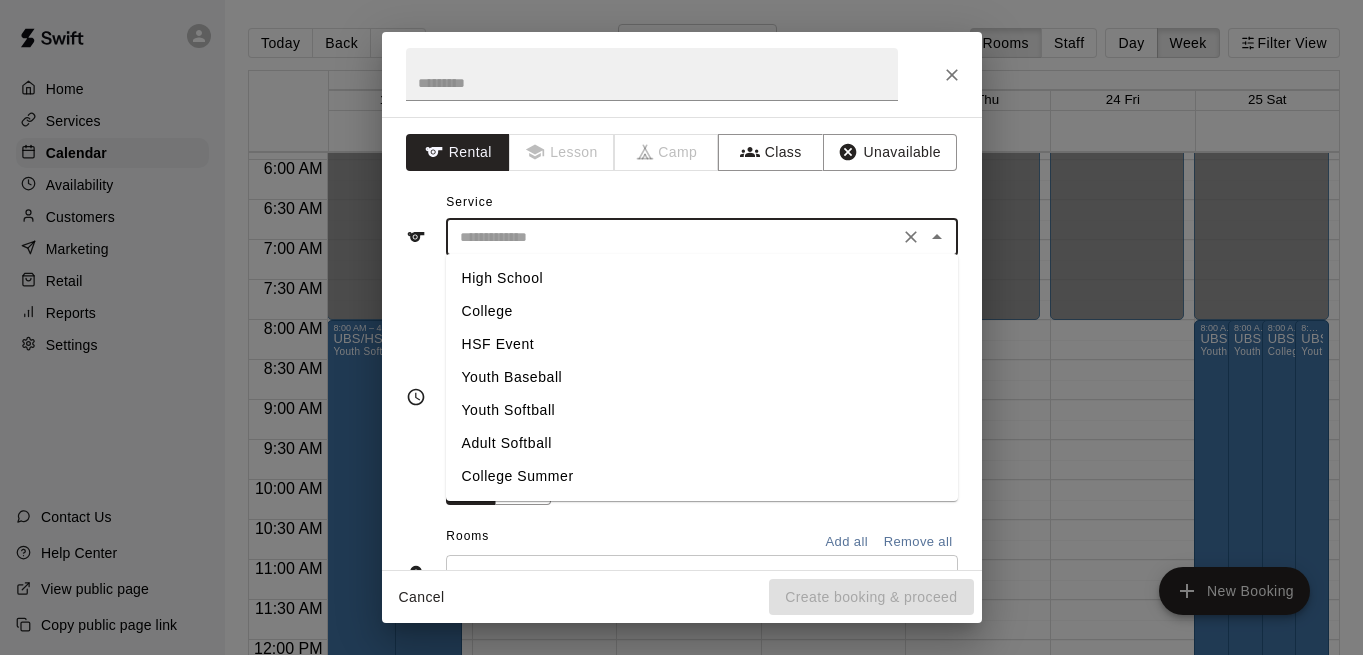 type on "**********" 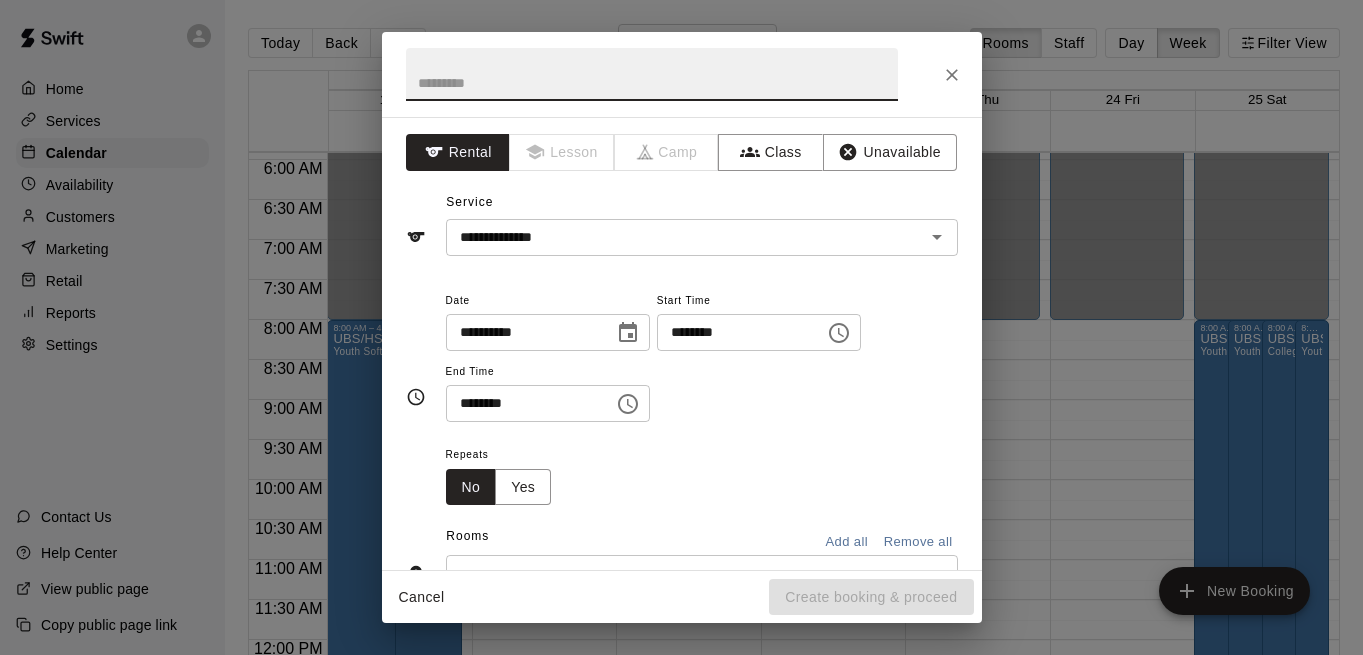 click at bounding box center (652, 74) 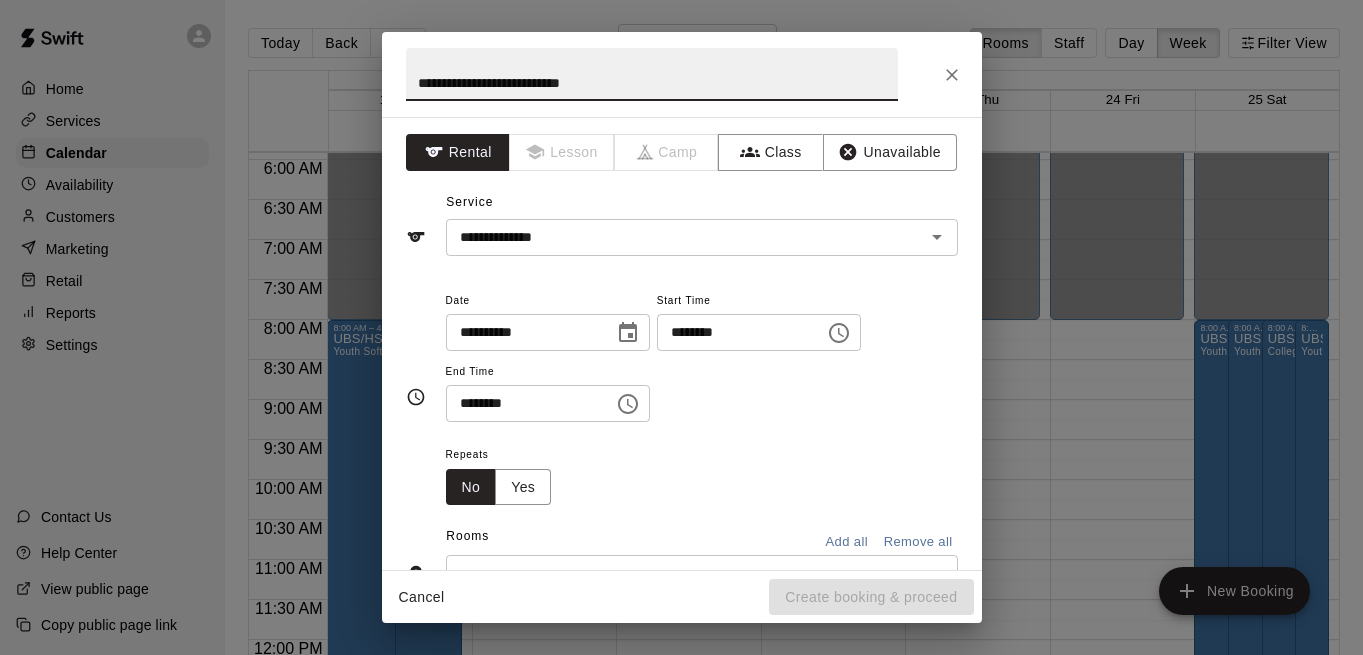 type on "**********" 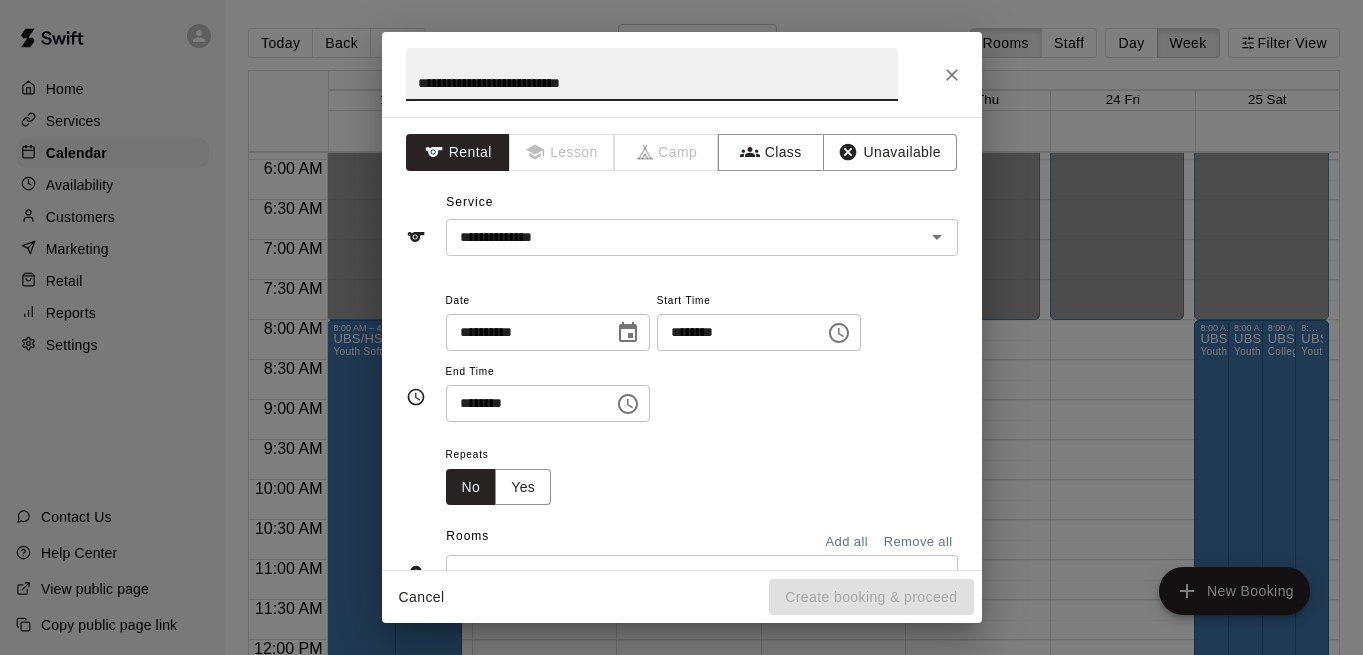 click 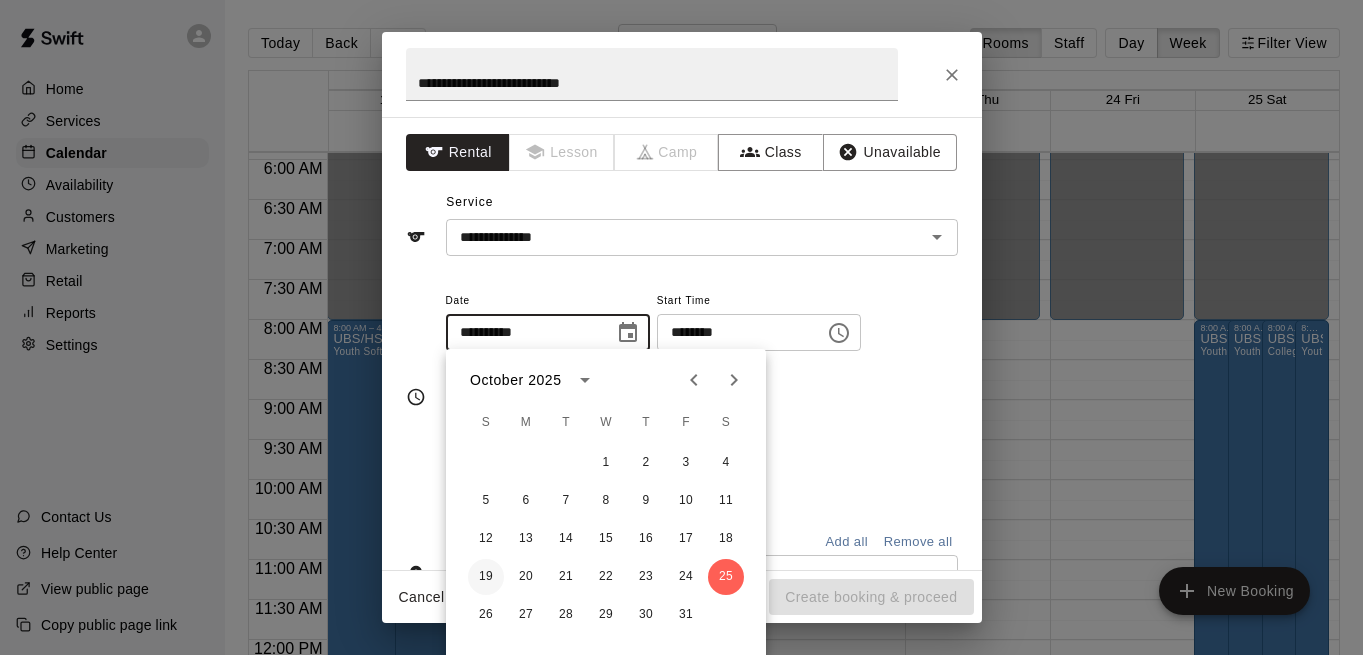 click on "19" at bounding box center [486, 577] 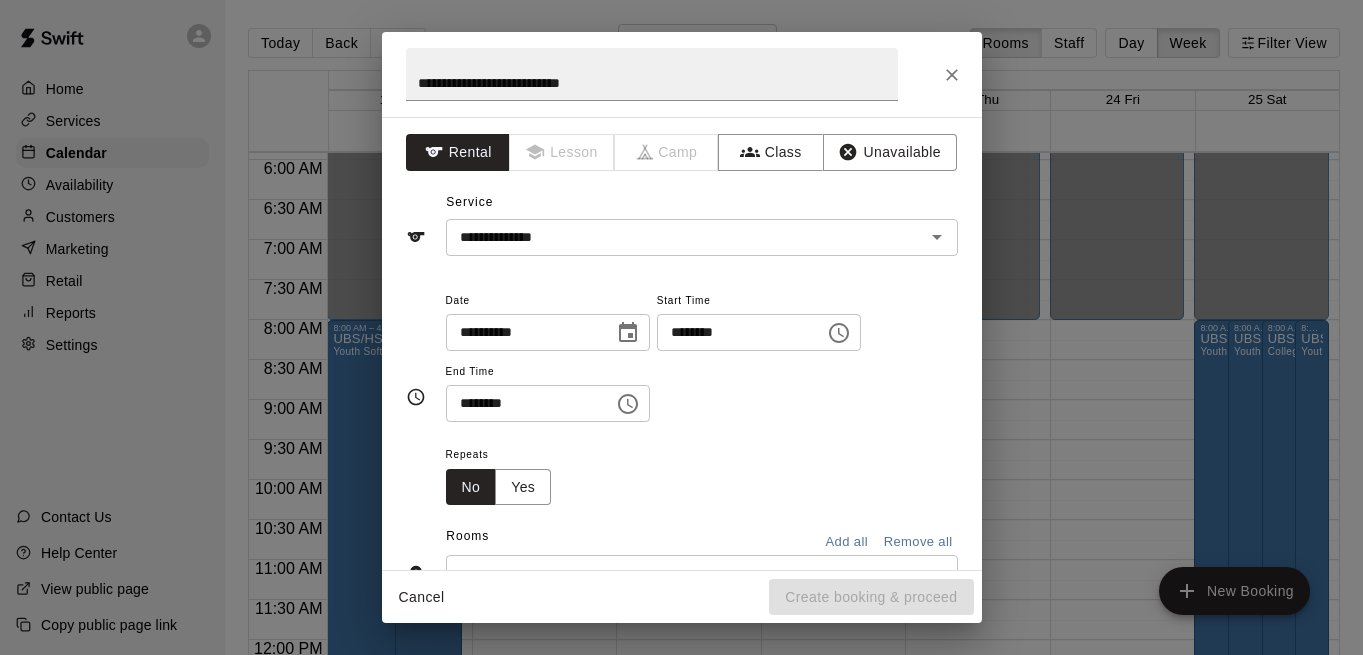 click on "********" at bounding box center (734, 332) 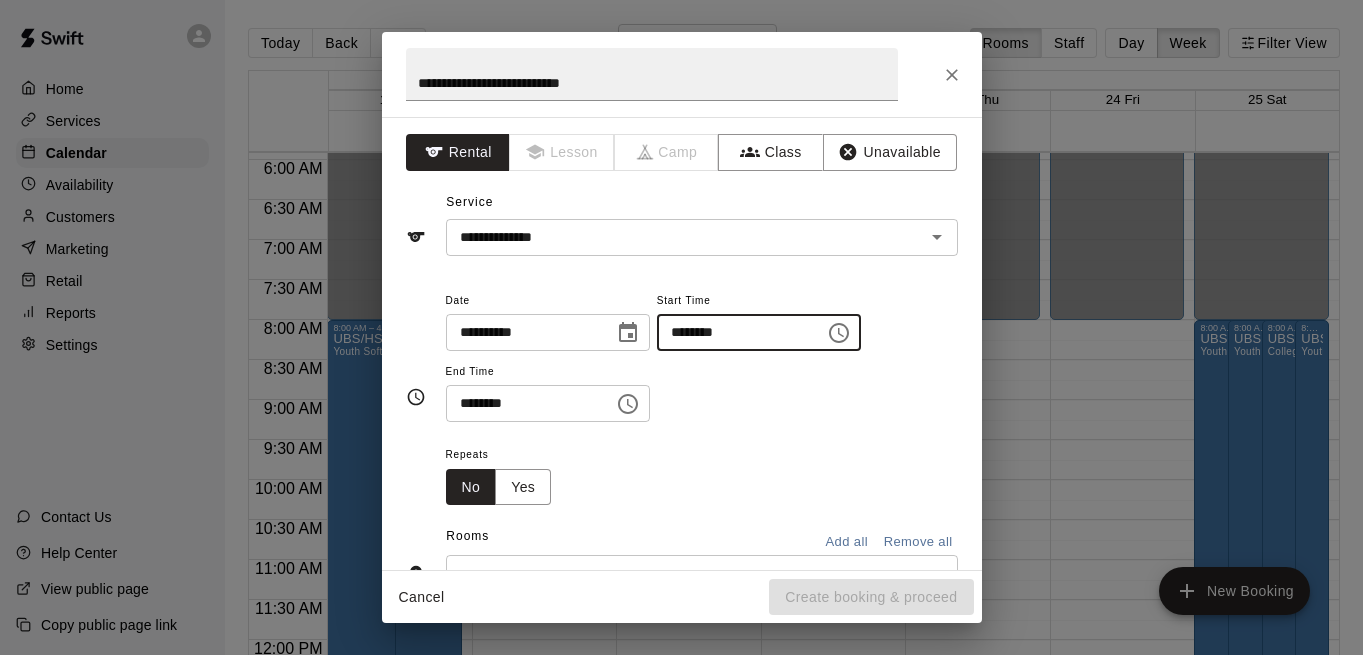 type on "********" 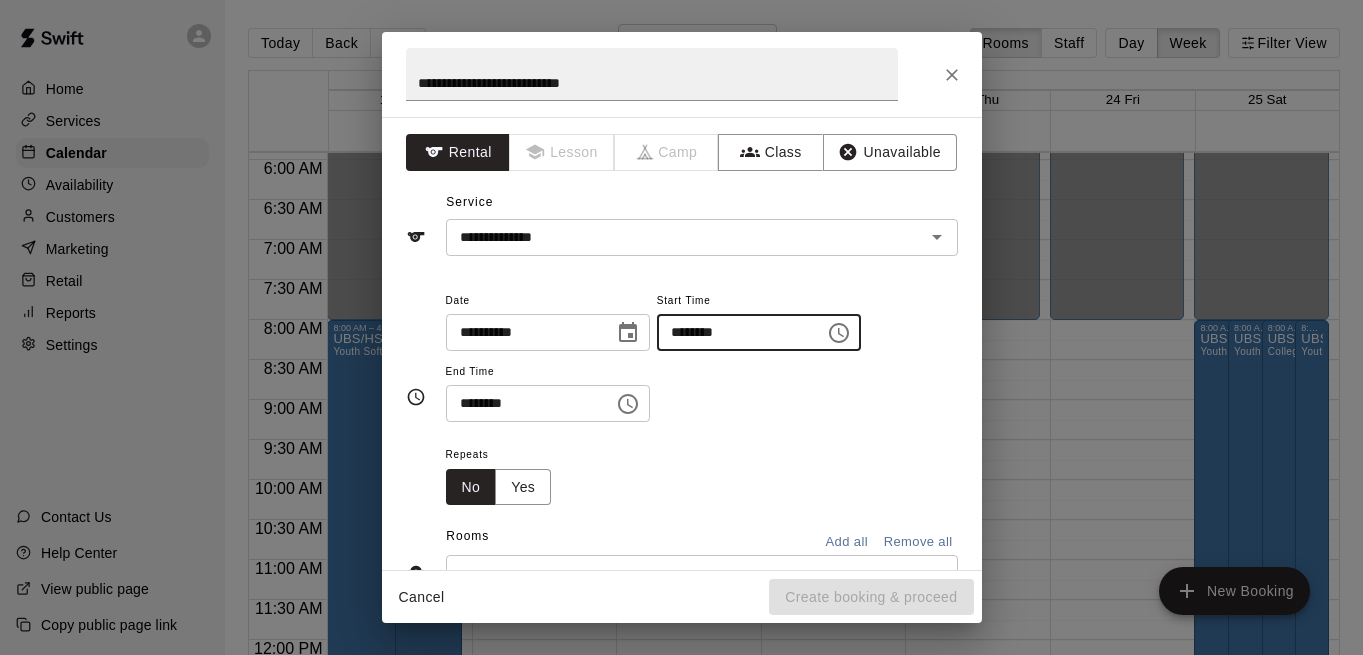 click on "********" at bounding box center [523, 403] 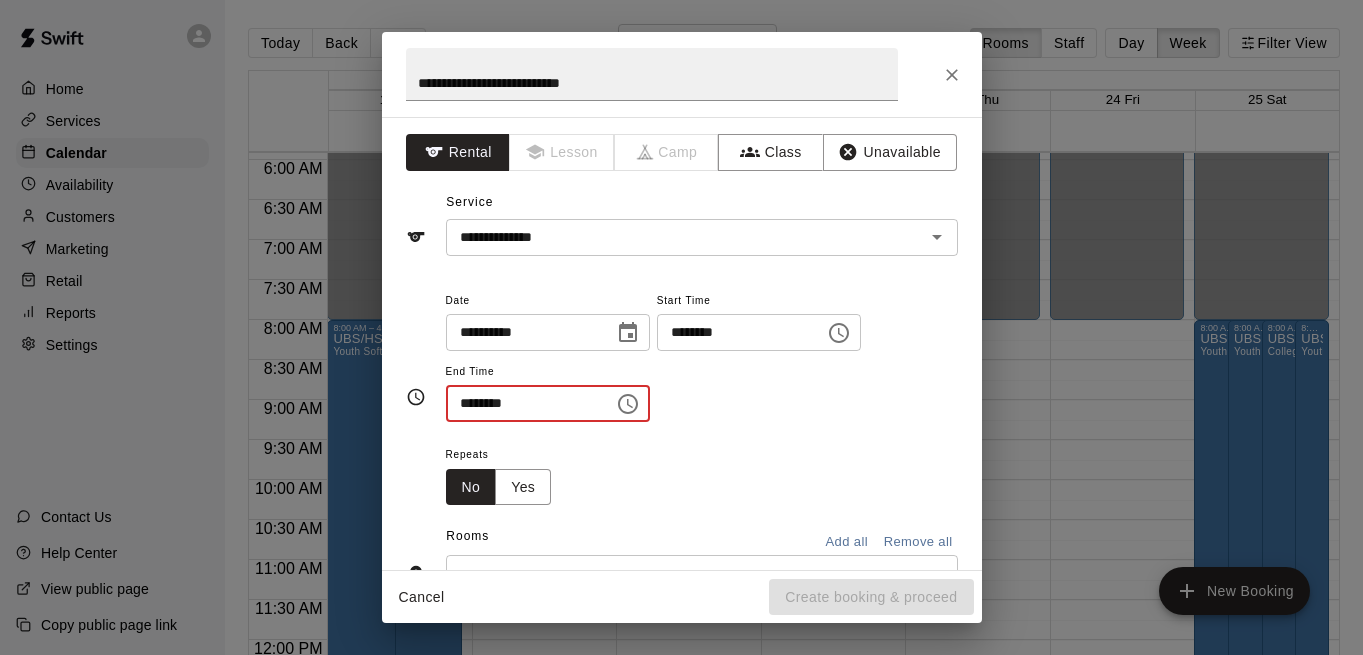 type on "********" 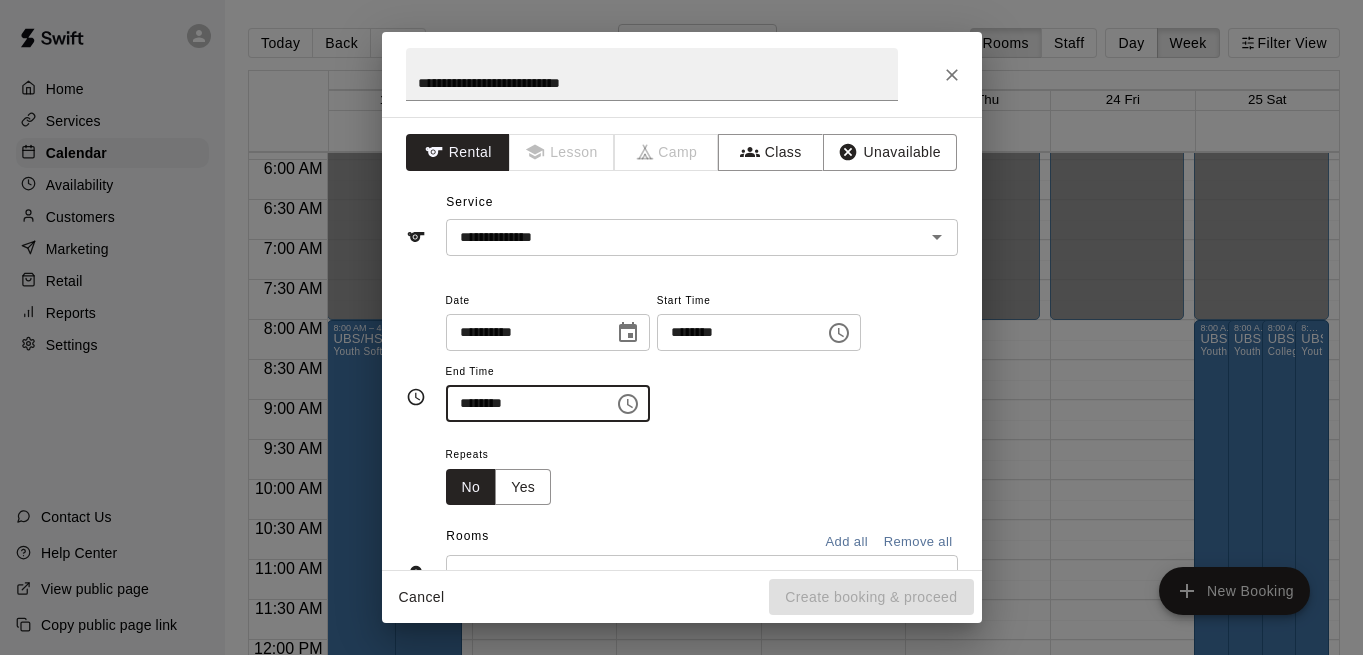 click at bounding box center (685, 573) 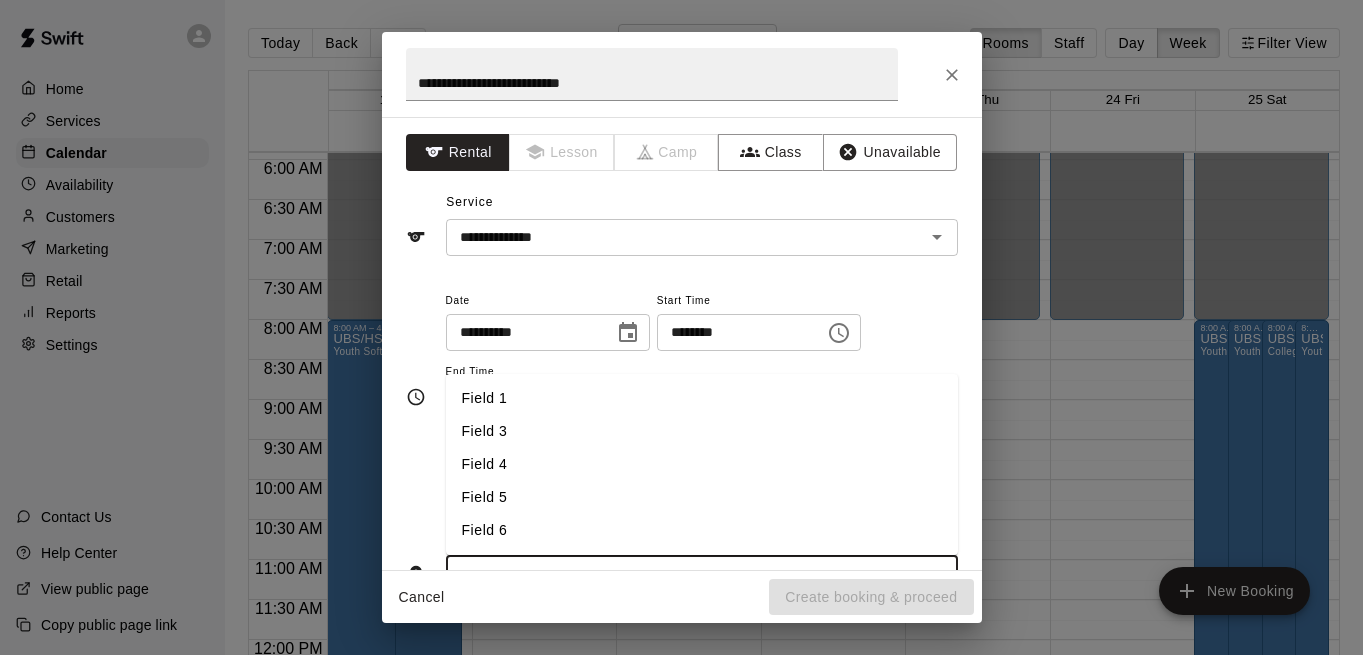 click on "Field 5" at bounding box center (702, 497) 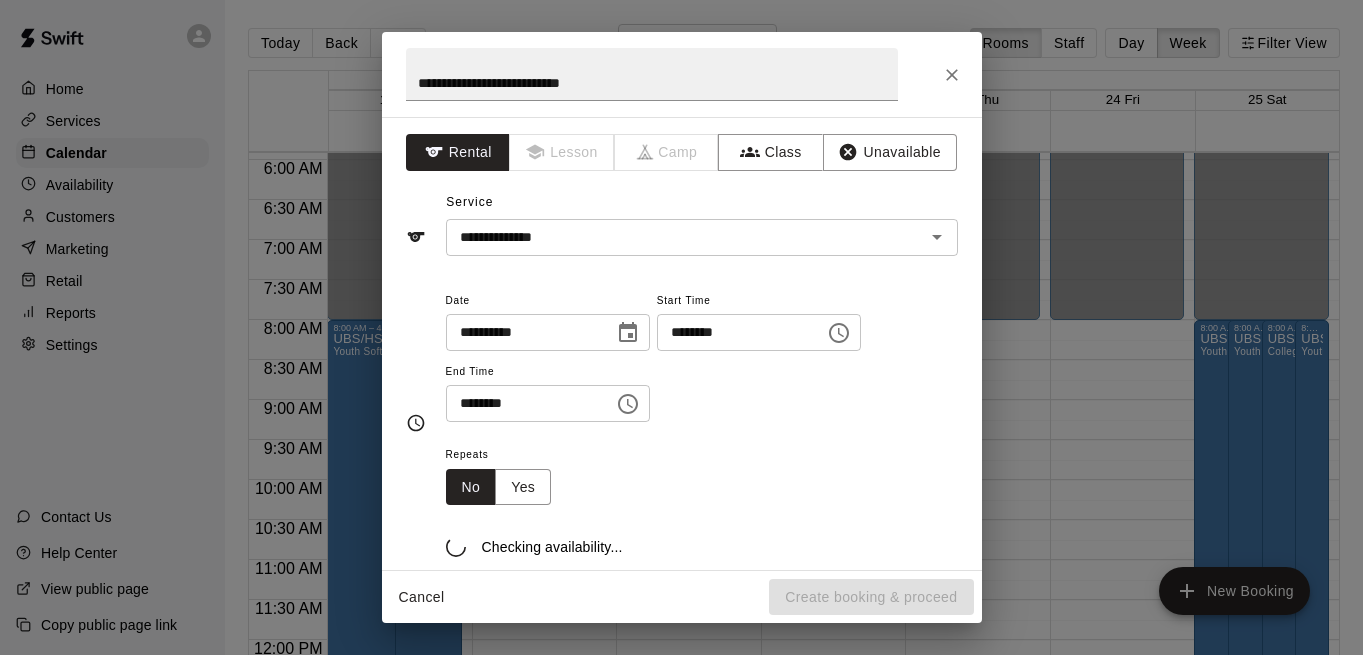 scroll, scrollTop: 10, scrollLeft: 0, axis: vertical 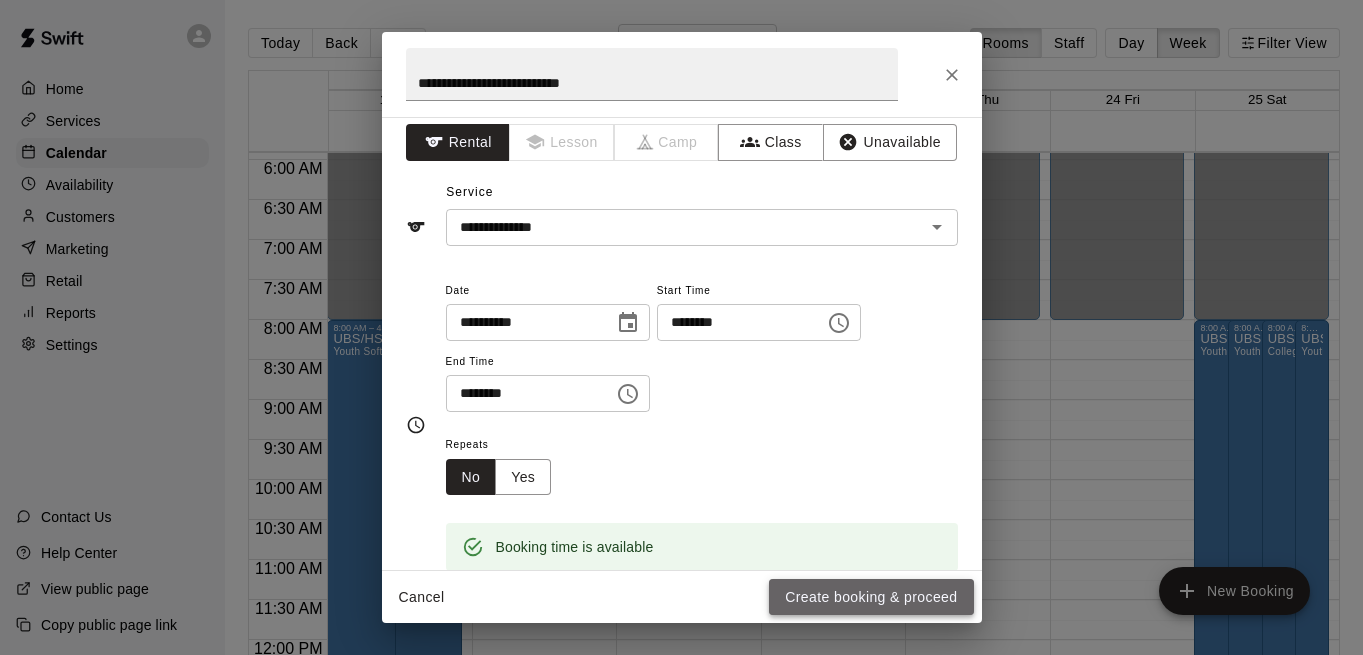 click on "Create booking & proceed" at bounding box center (871, 597) 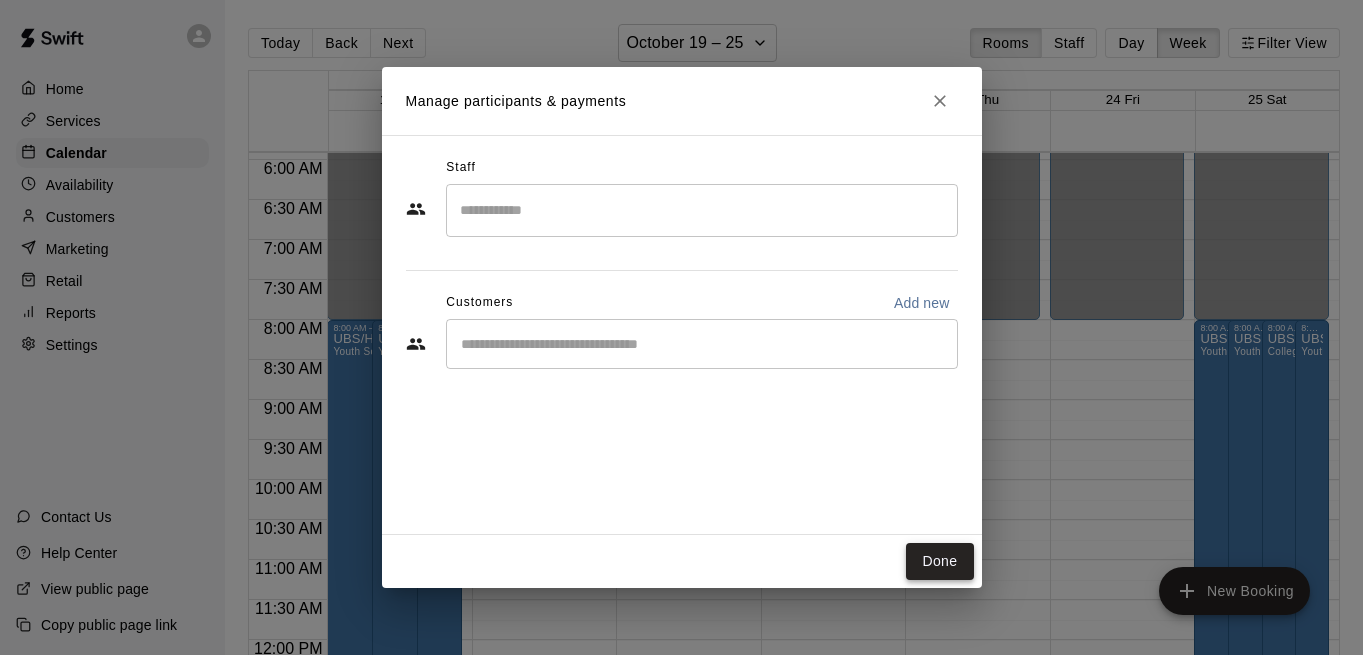 click on "Done" at bounding box center (939, 561) 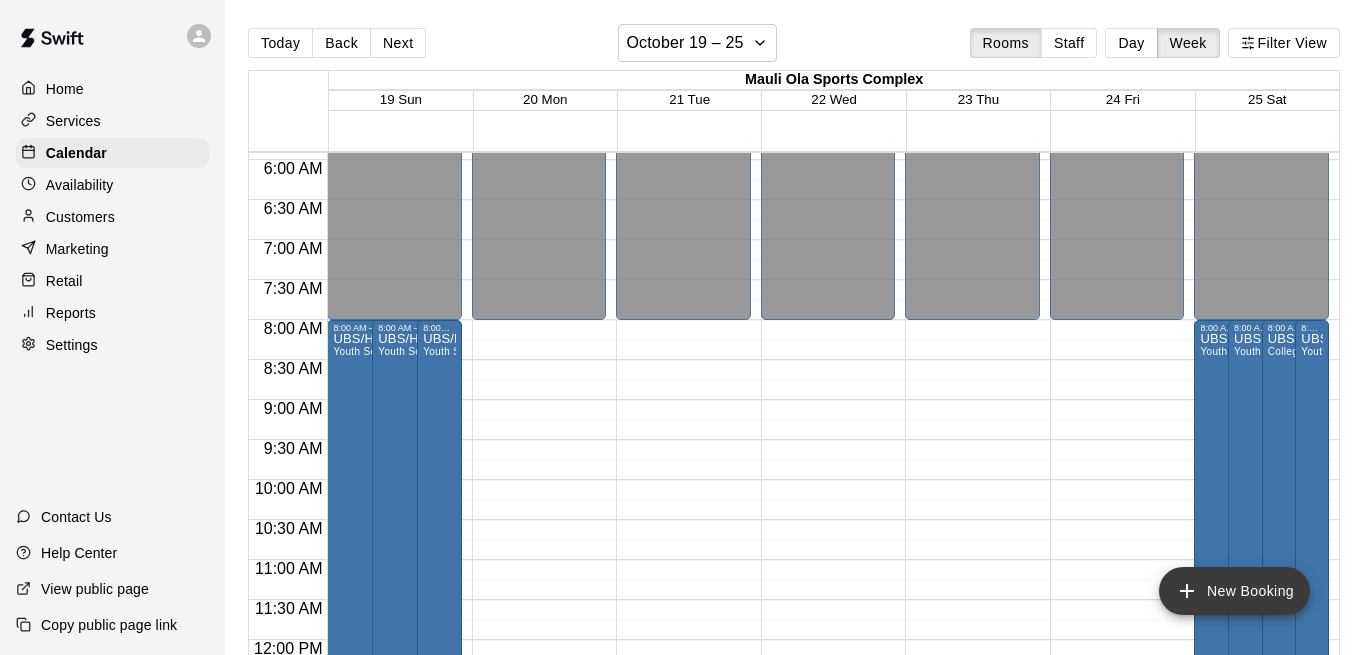 click on "New Booking" at bounding box center [1234, 591] 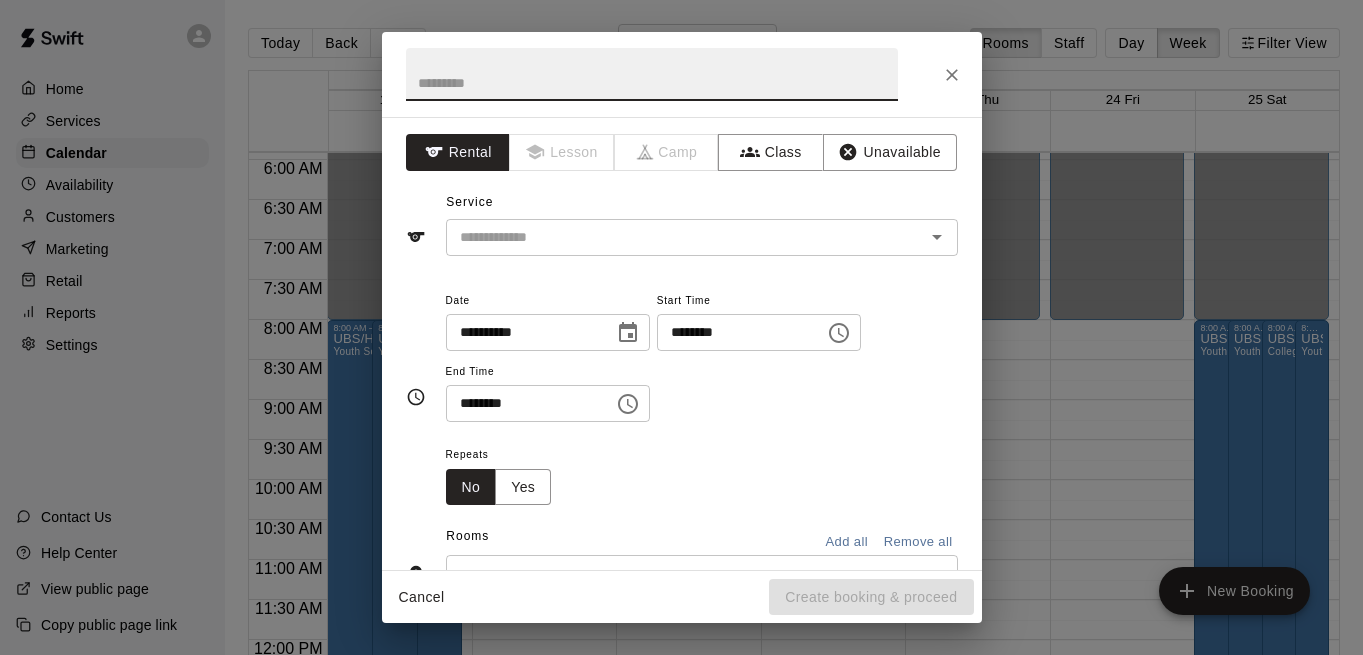 click at bounding box center [652, 74] 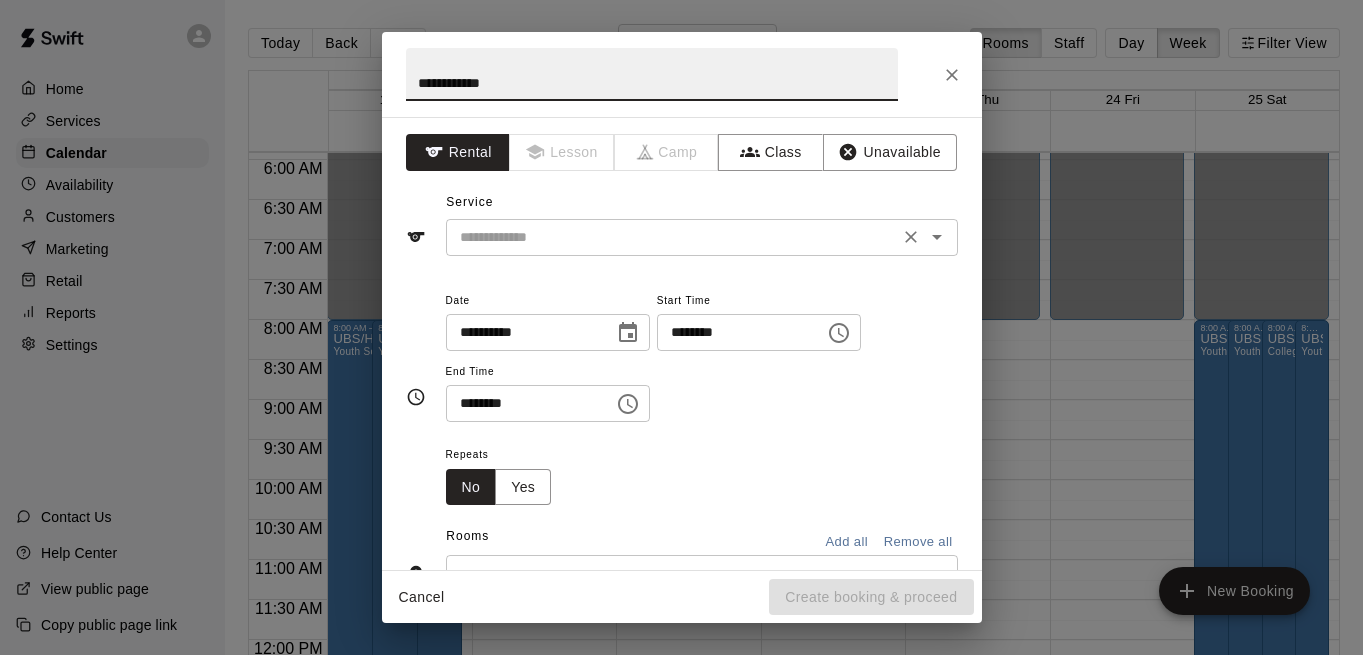type on "**********" 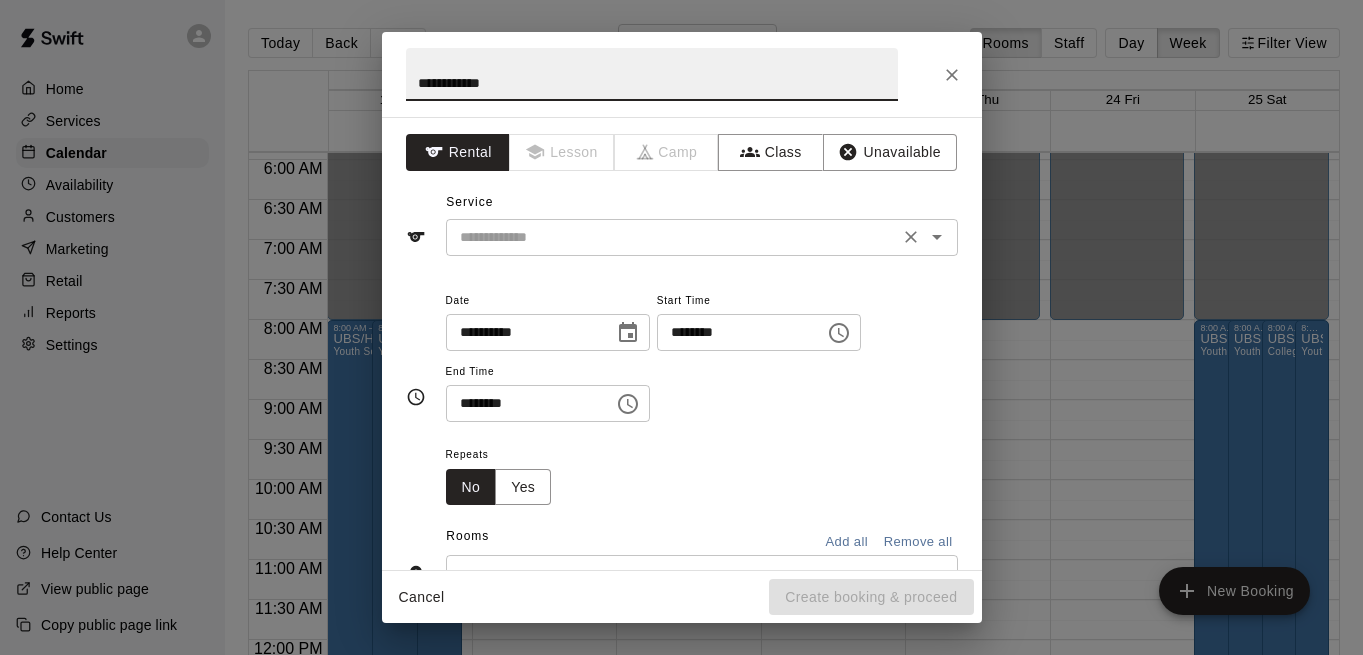 click at bounding box center (672, 237) 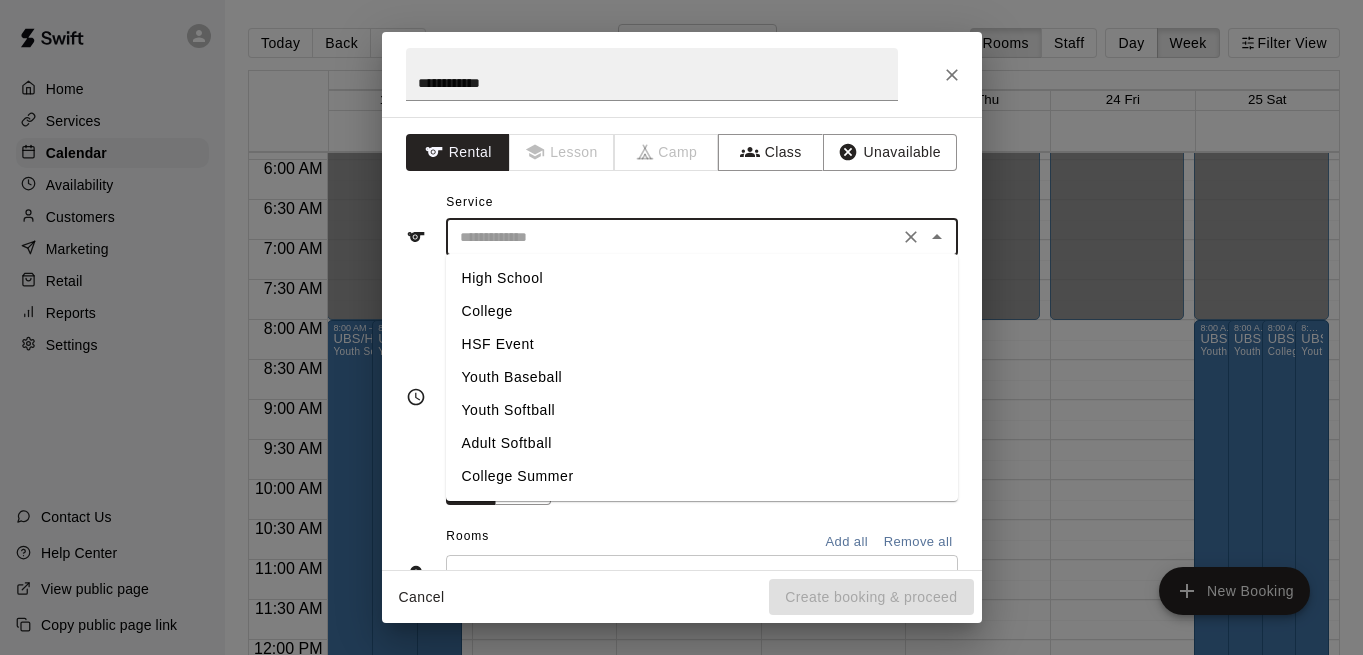 click on "Youth Softball" at bounding box center [702, 410] 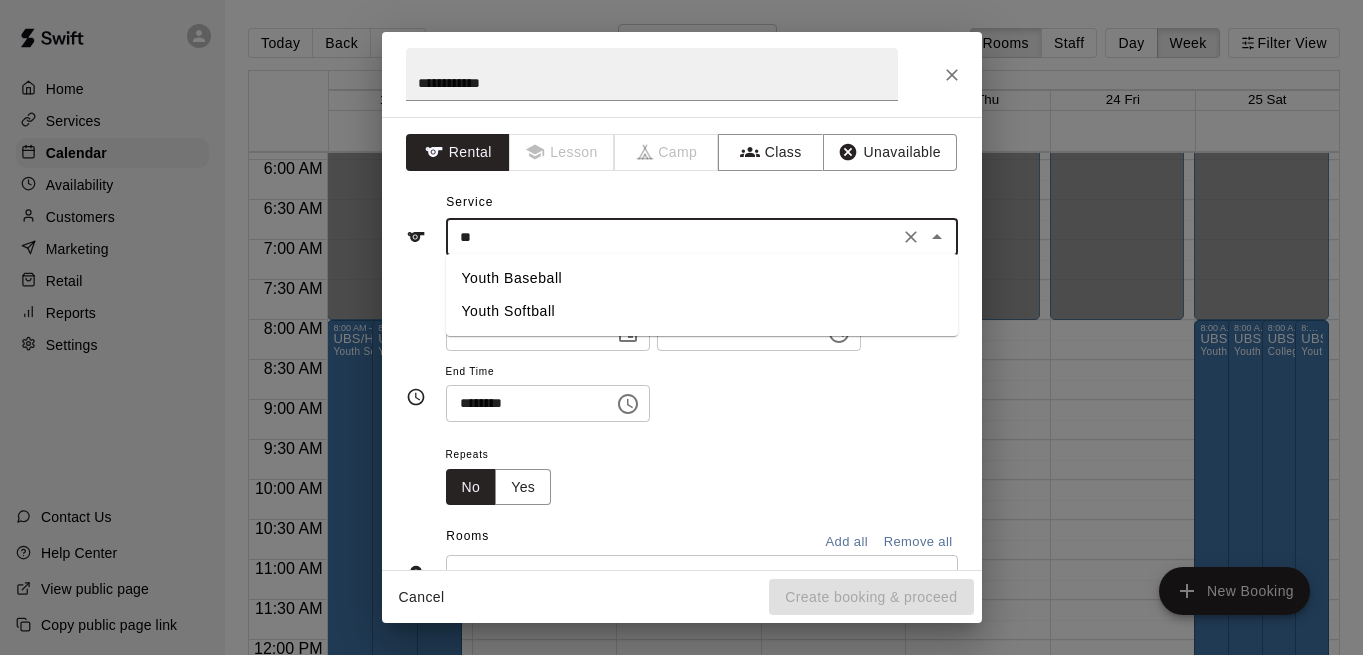 type on "*" 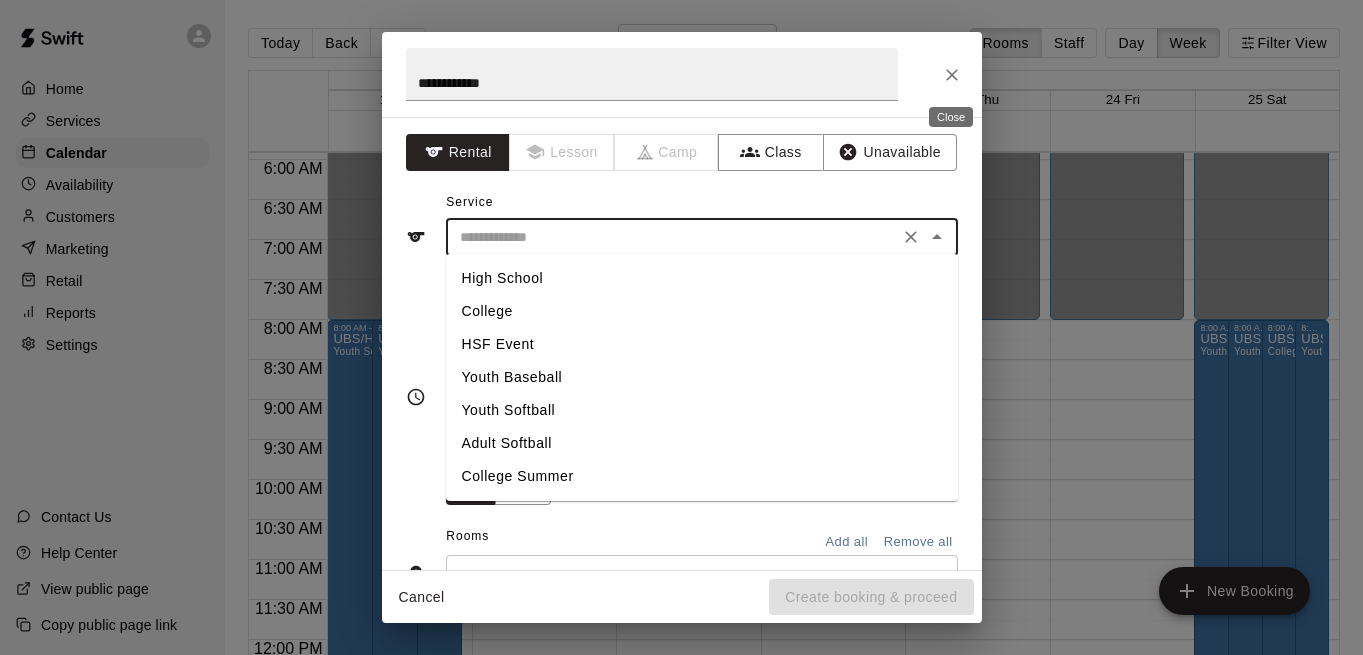 type 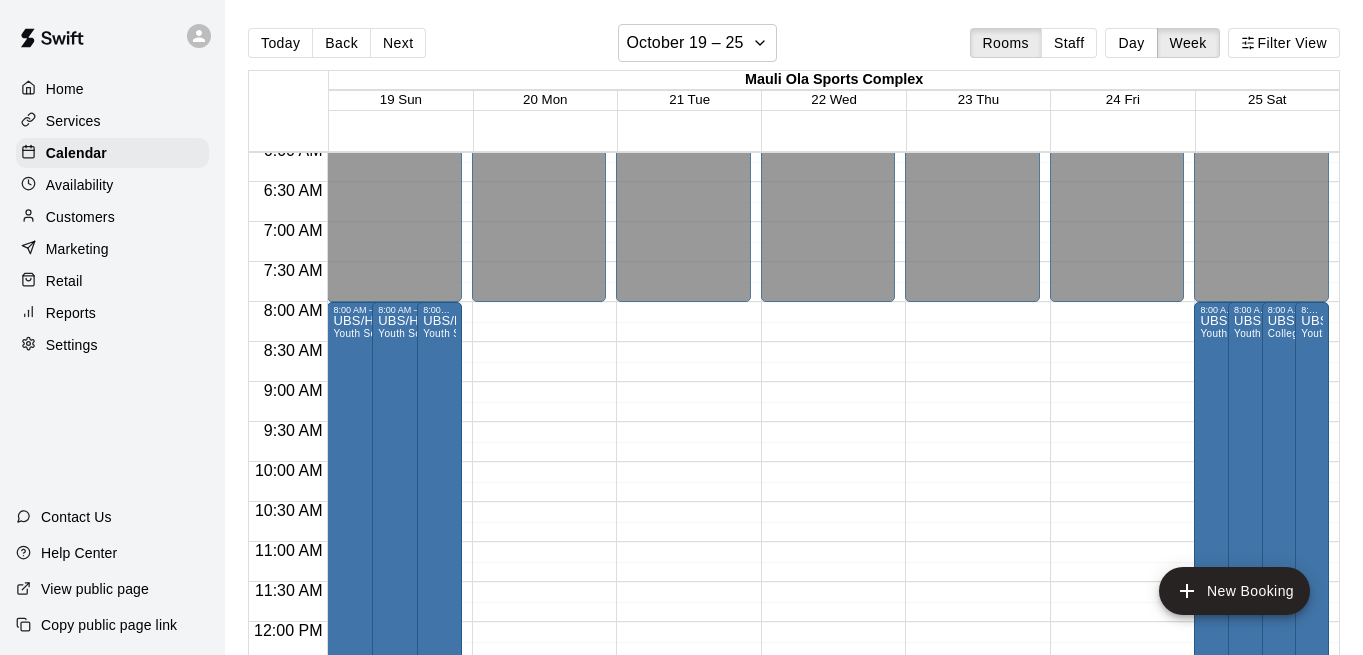 scroll, scrollTop: 445, scrollLeft: 0, axis: vertical 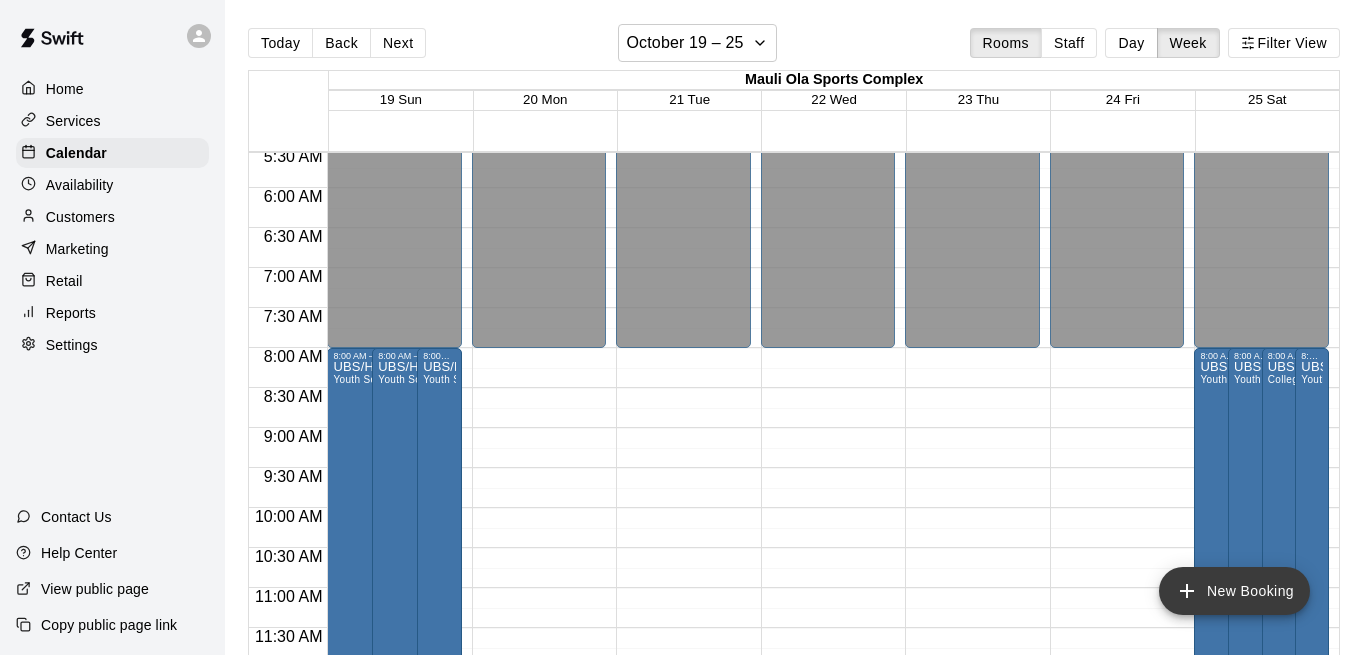 click on "New Booking" at bounding box center [1234, 591] 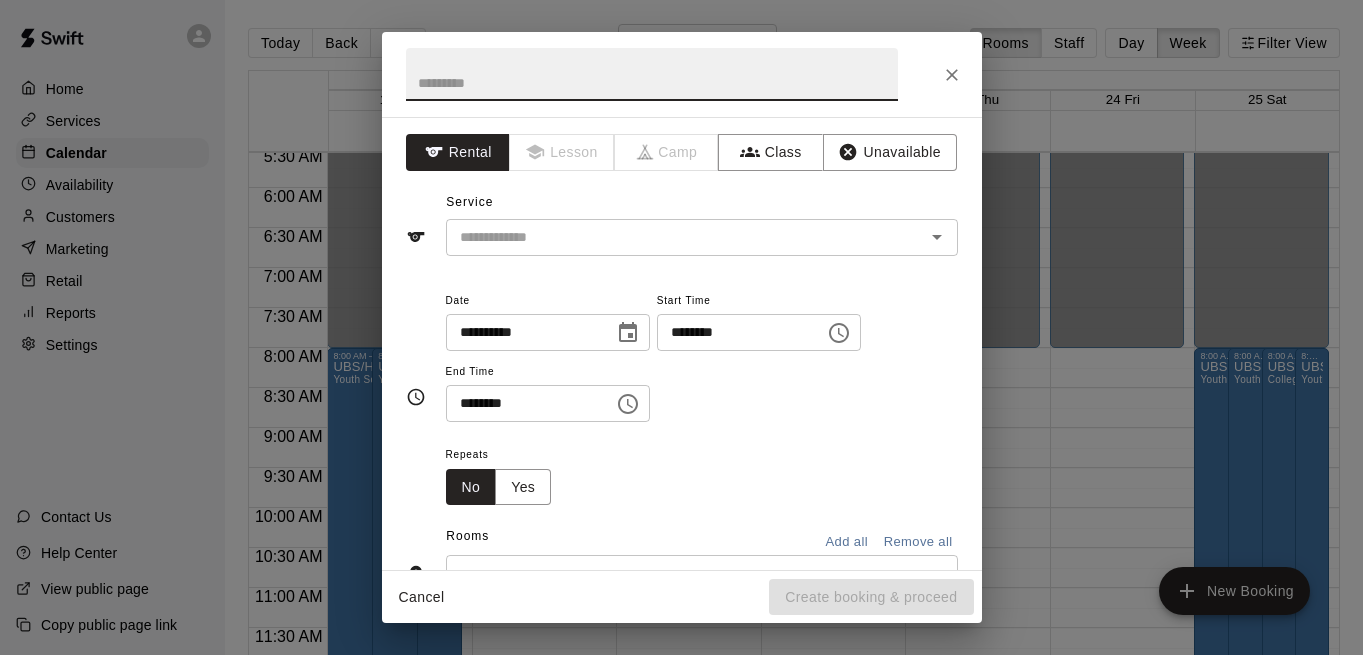 click 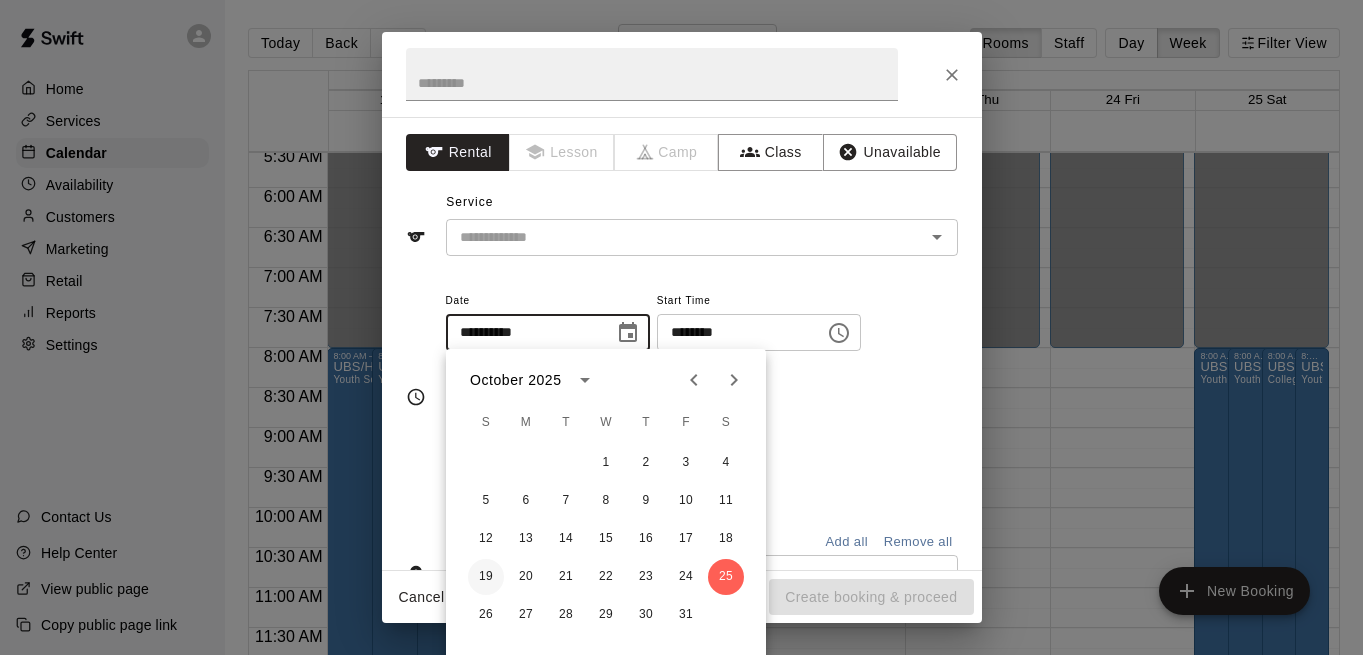 click on "19" at bounding box center (486, 577) 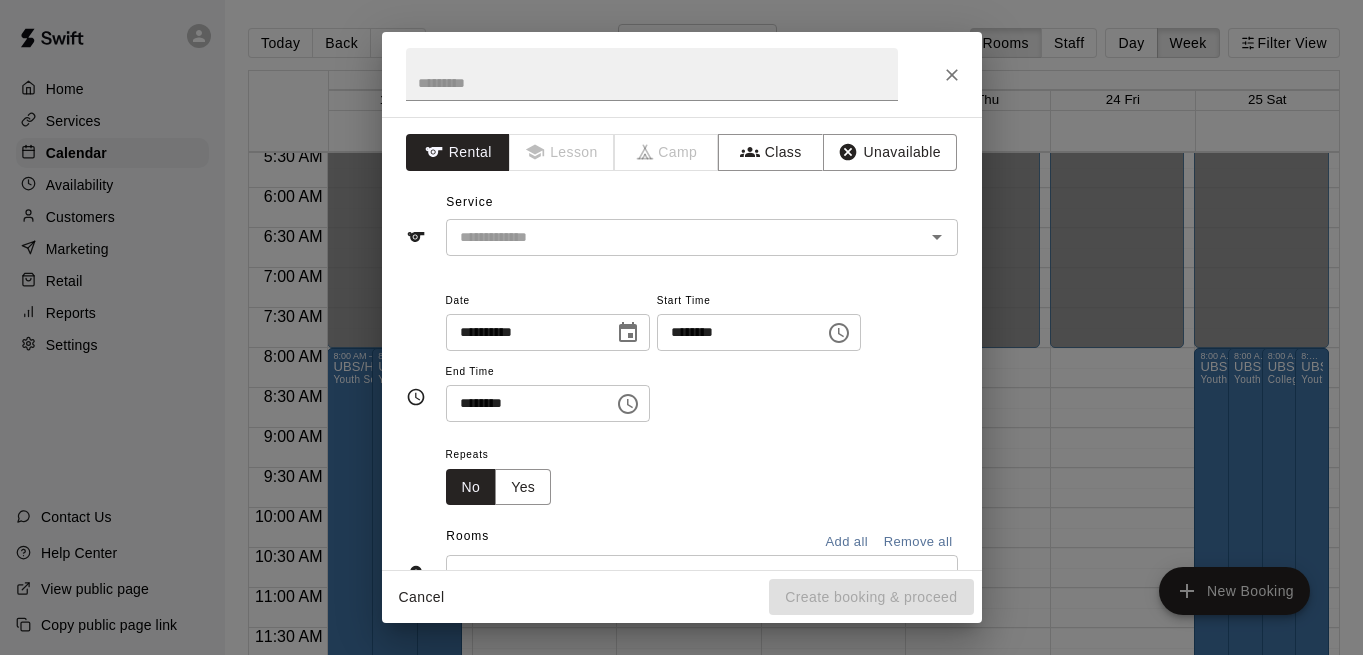 type on "**********" 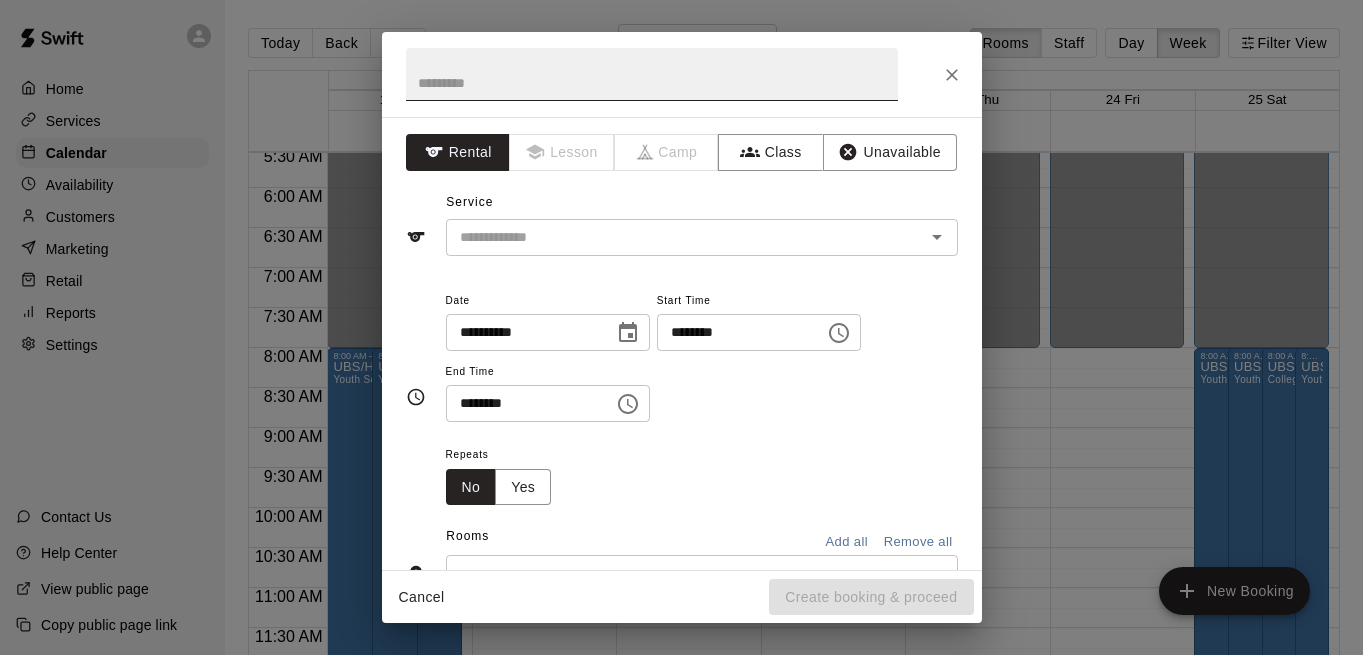 click at bounding box center (652, 74) 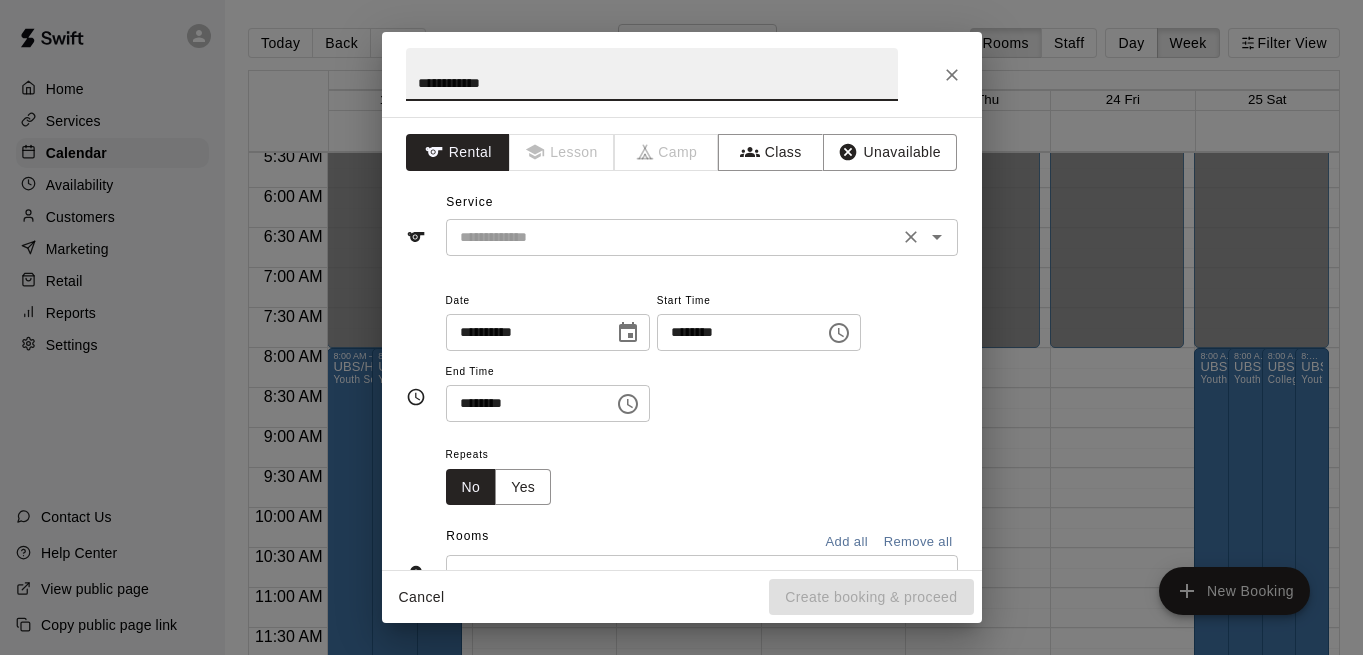 type on "**********" 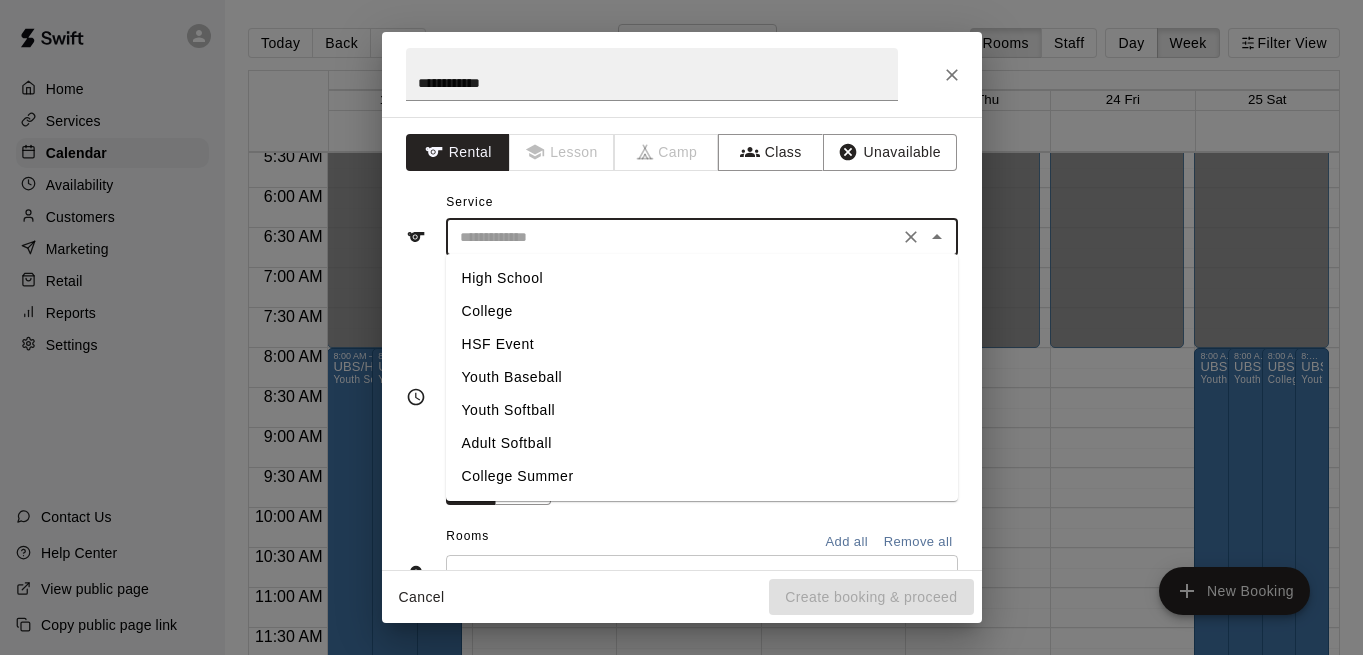 click on "Youth Softball" at bounding box center [702, 410] 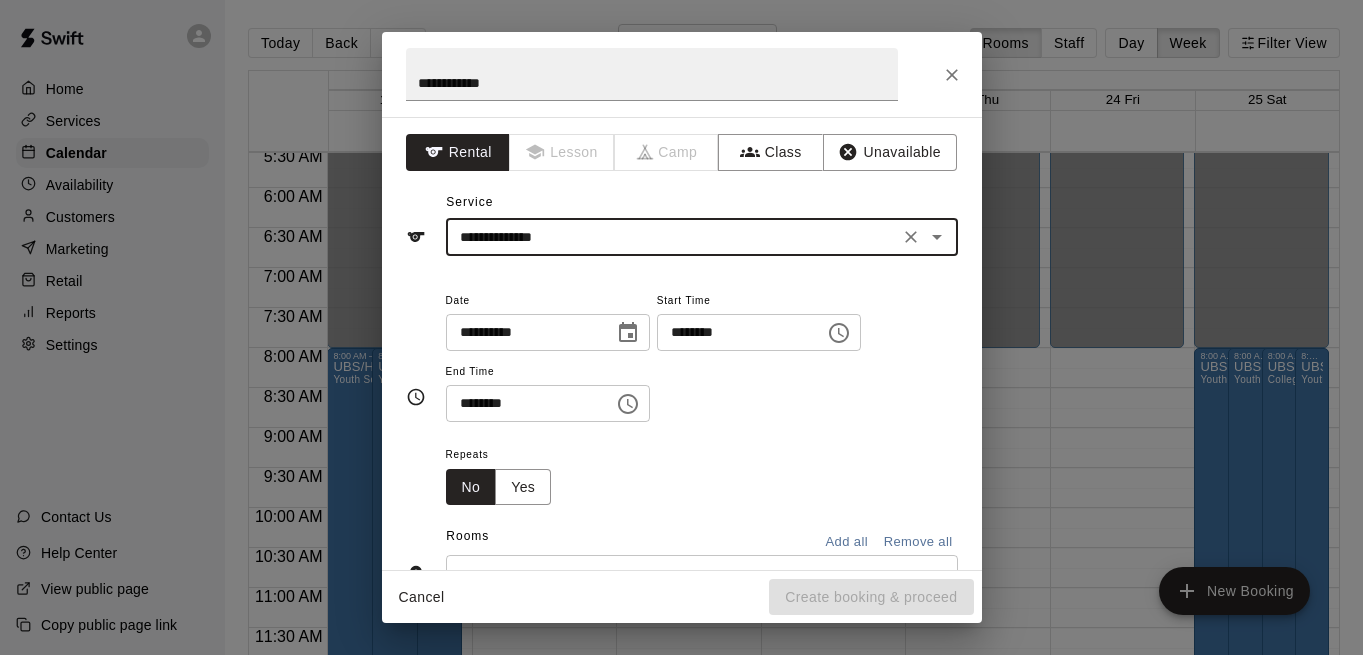 click on "********" at bounding box center [734, 332] 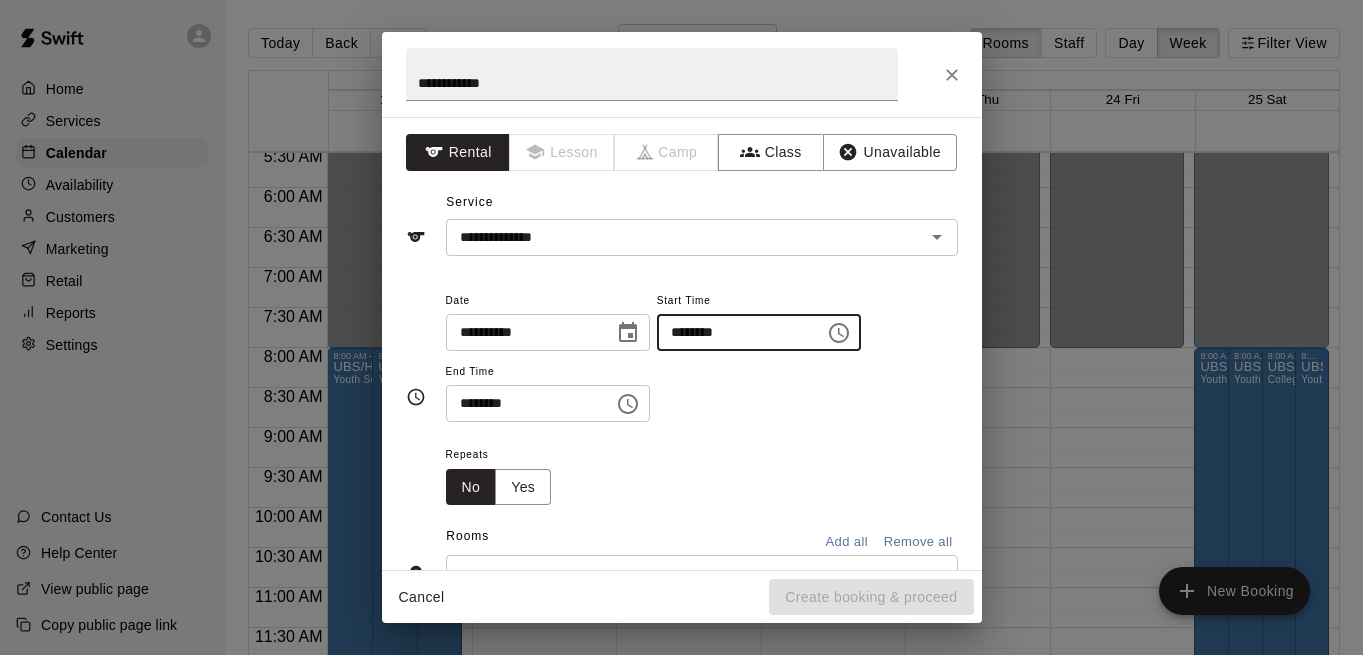 type on "********" 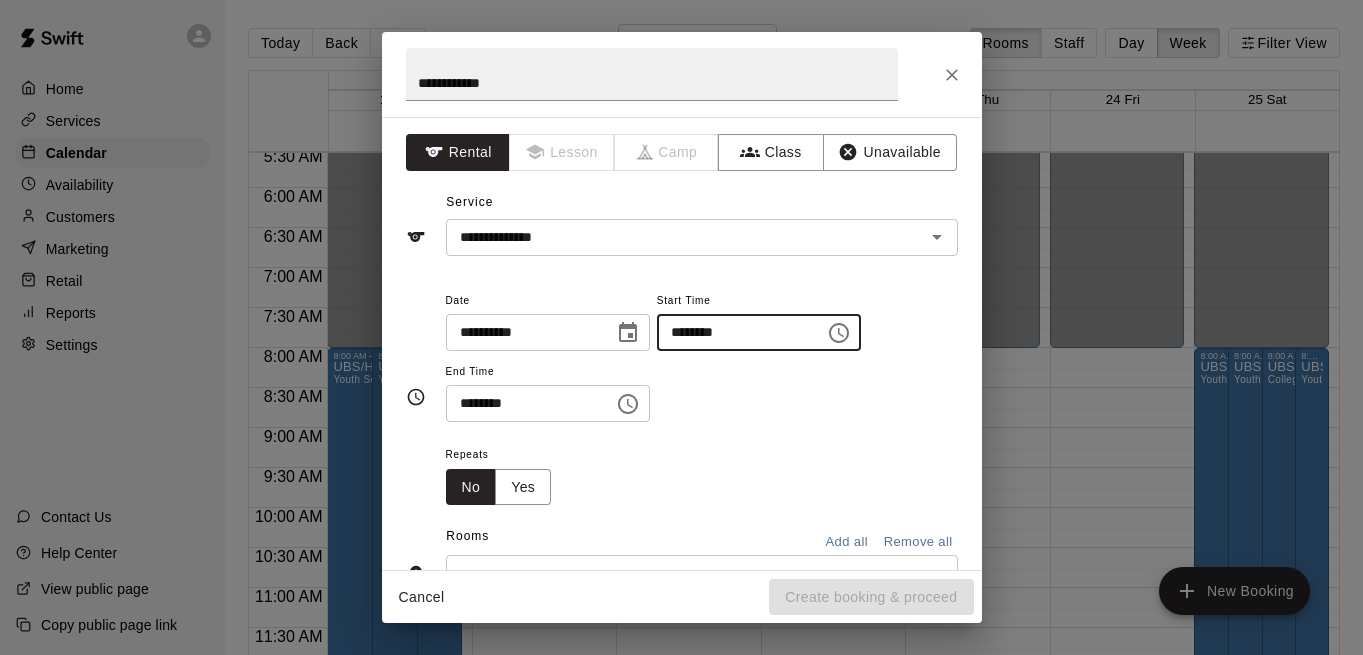 click on "********" at bounding box center (523, 403) 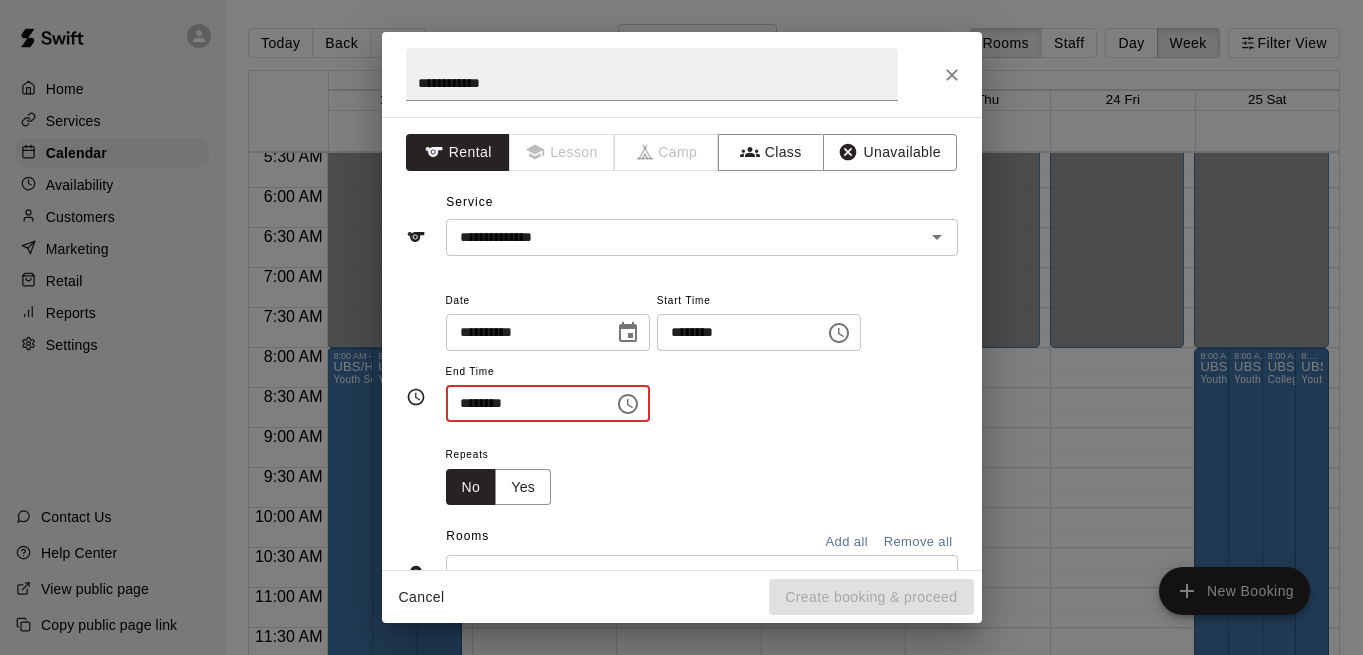 type on "********" 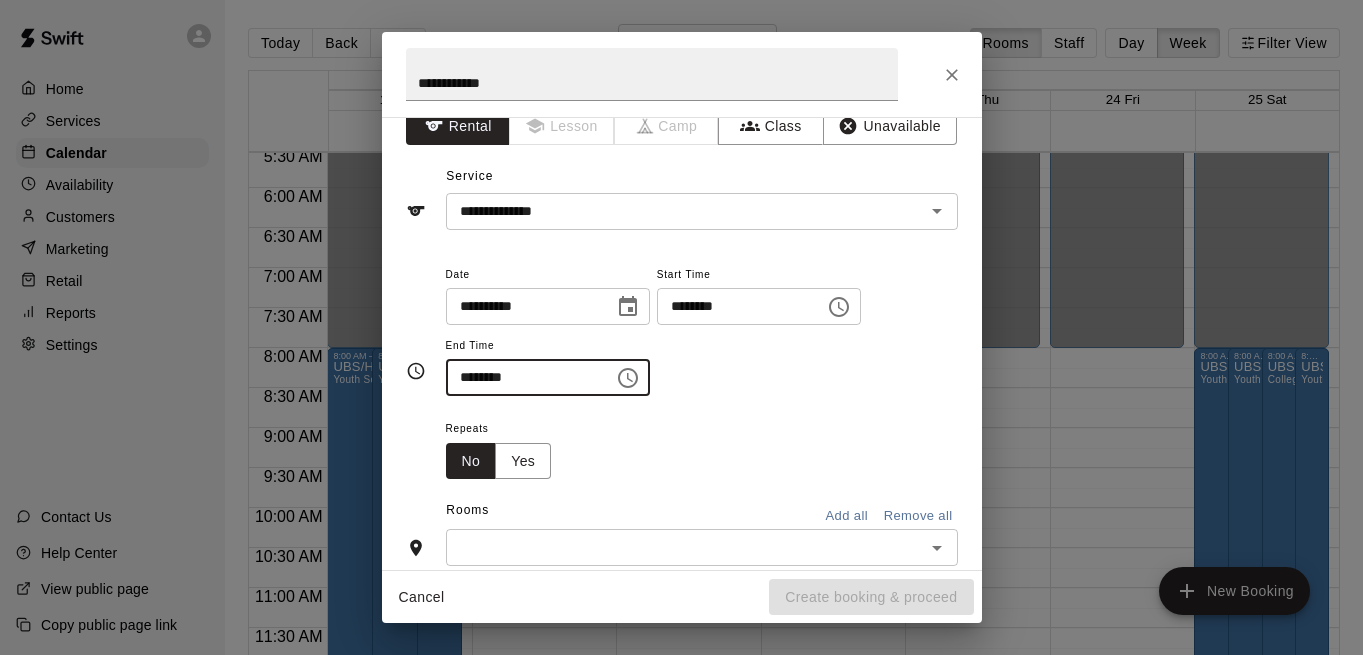 scroll, scrollTop: 43, scrollLeft: 0, axis: vertical 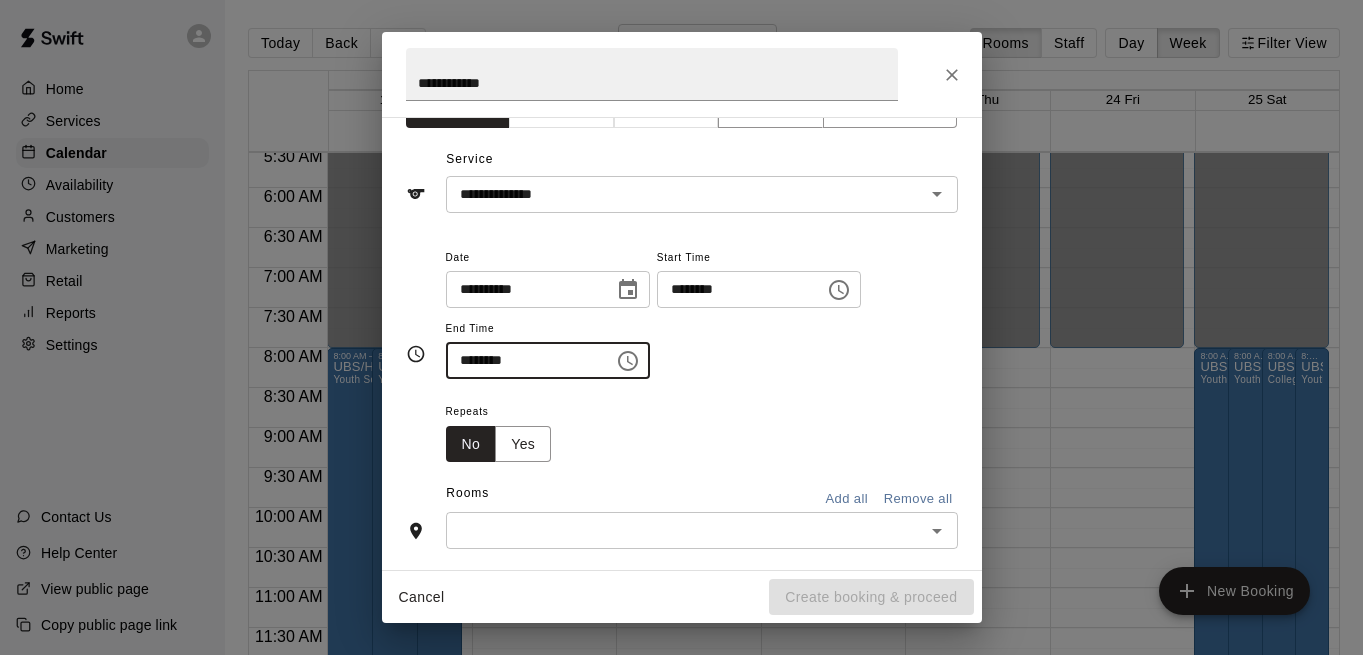 click at bounding box center [685, 530] 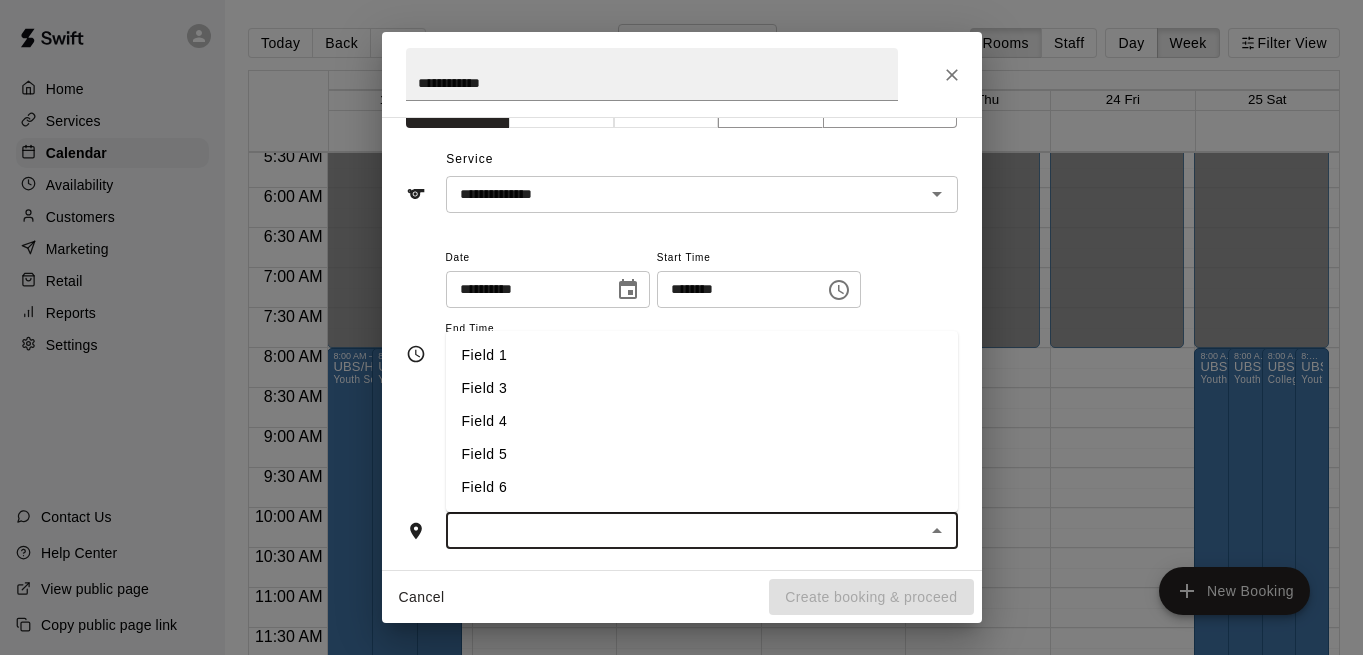 click on "Field 6" at bounding box center [702, 487] 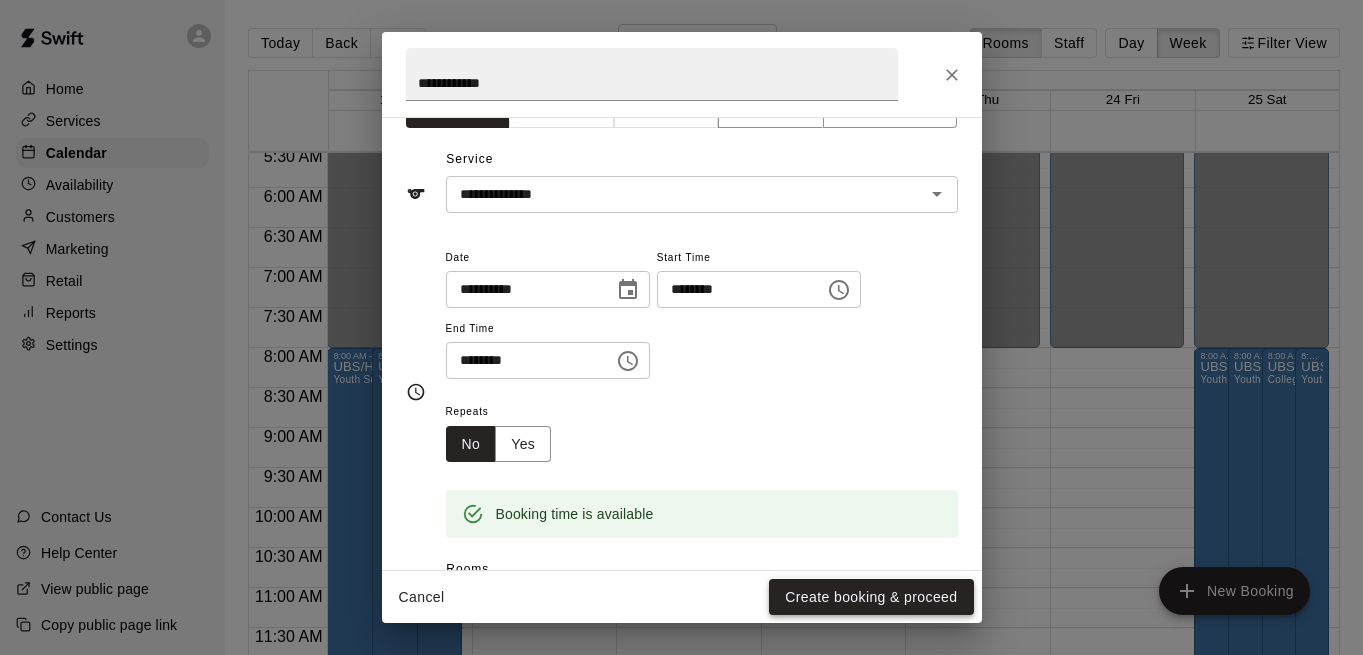 click on "Create booking & proceed" at bounding box center (871, 597) 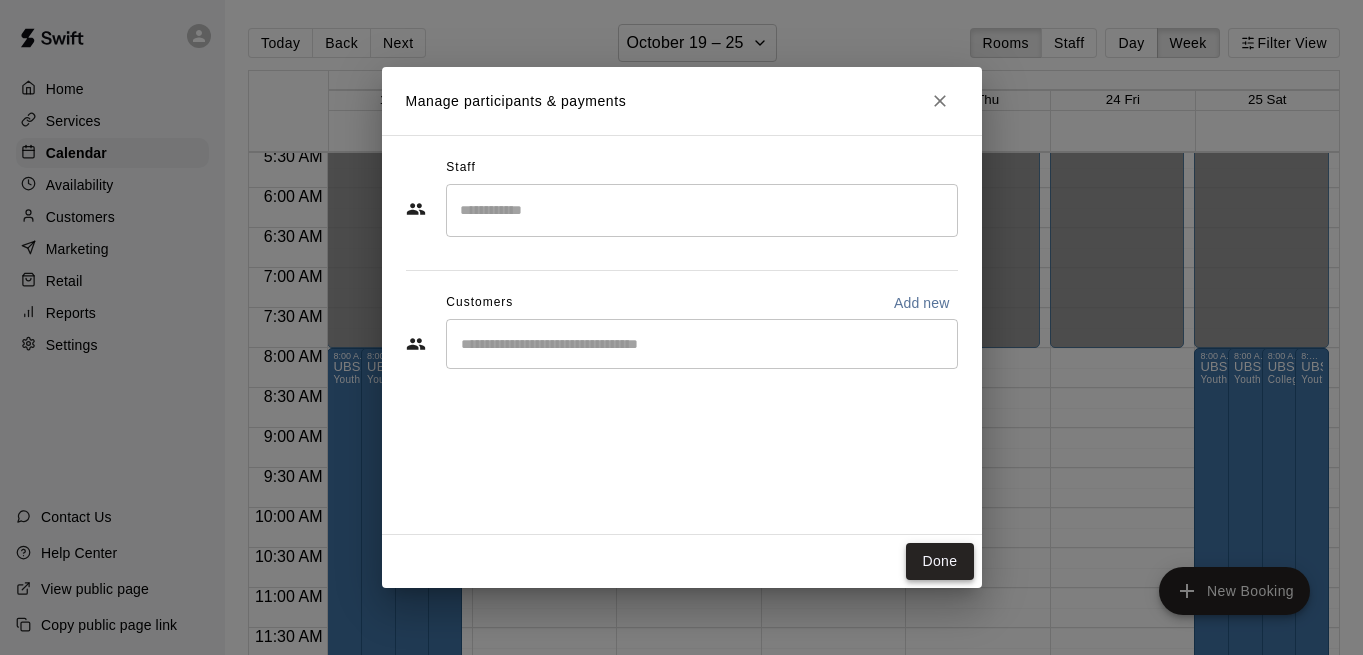 click on "Done" at bounding box center [939, 561] 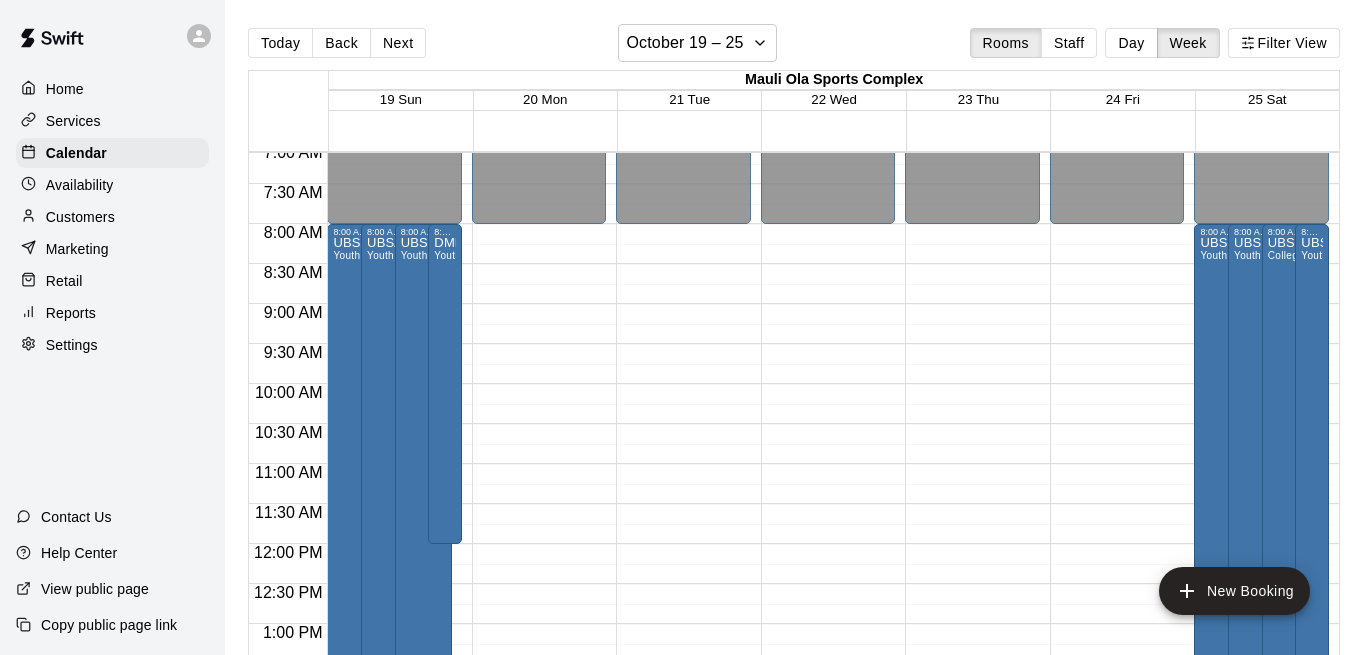 scroll, scrollTop: 571, scrollLeft: 0, axis: vertical 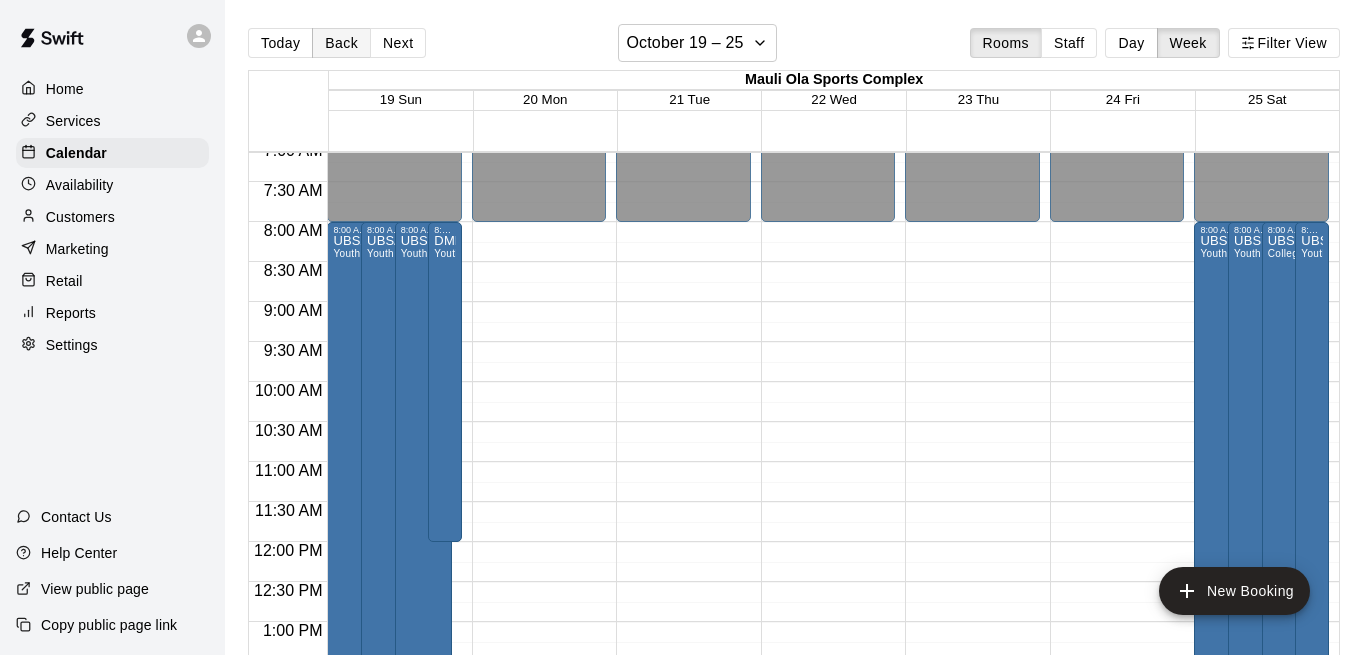 click on "Back" at bounding box center (341, 43) 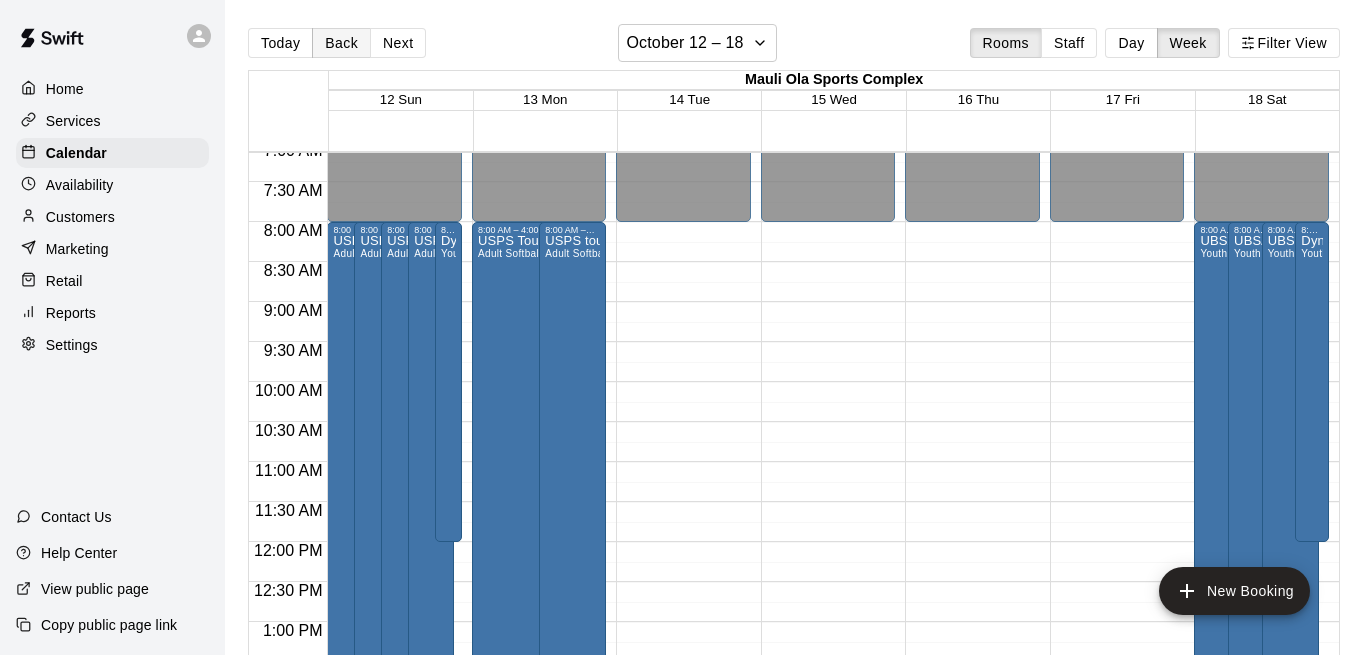 click on "Back" at bounding box center [341, 43] 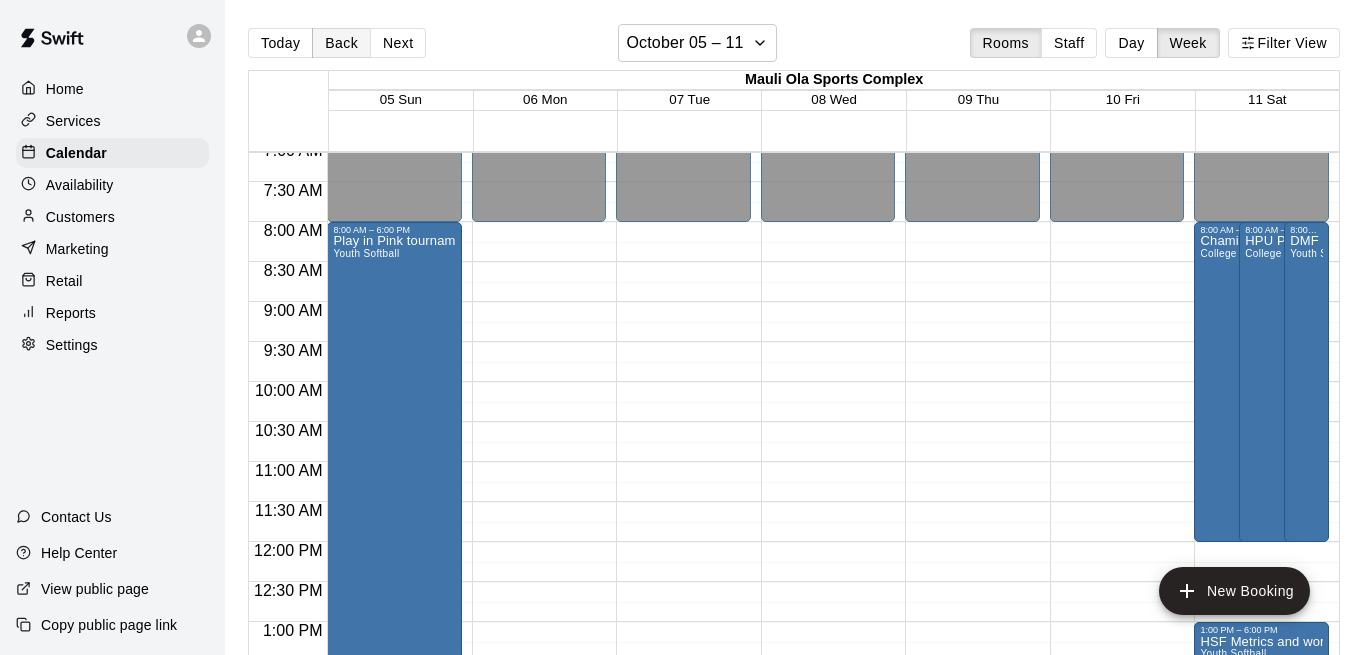 click on "Back" at bounding box center (341, 43) 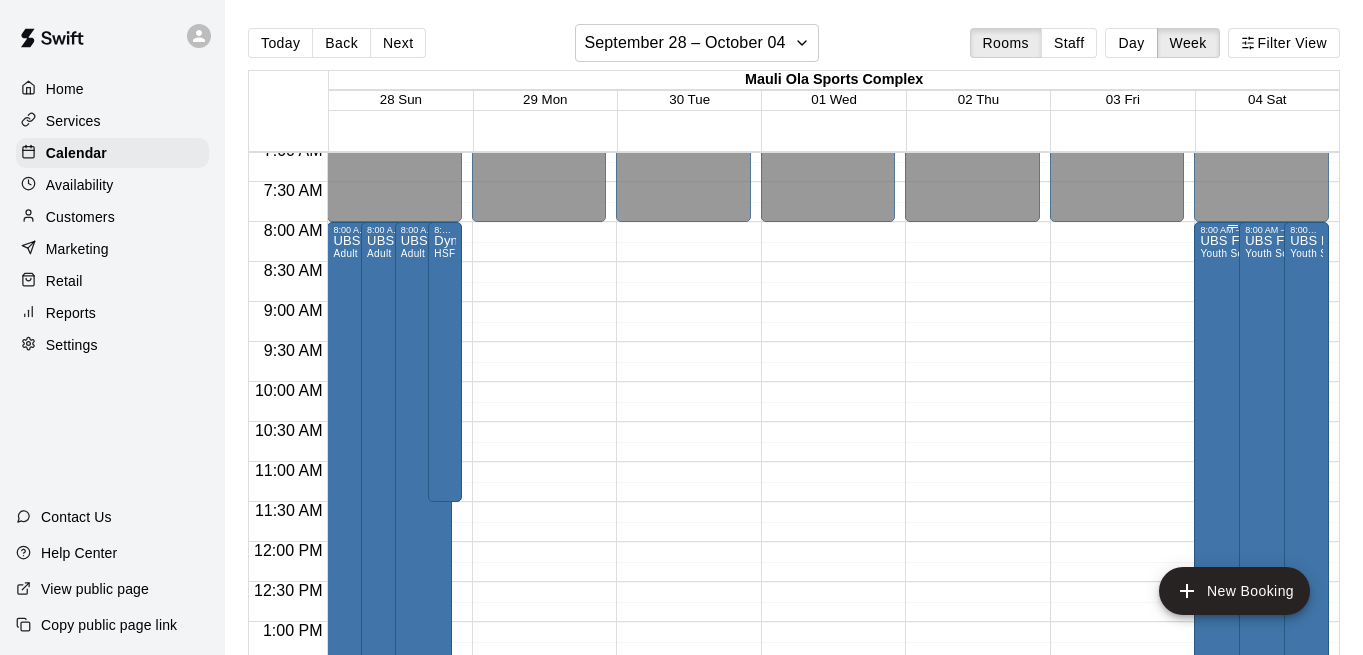 click on "UBS Fall Kickoff tournament Youth Softball" at bounding box center (1232, 562) 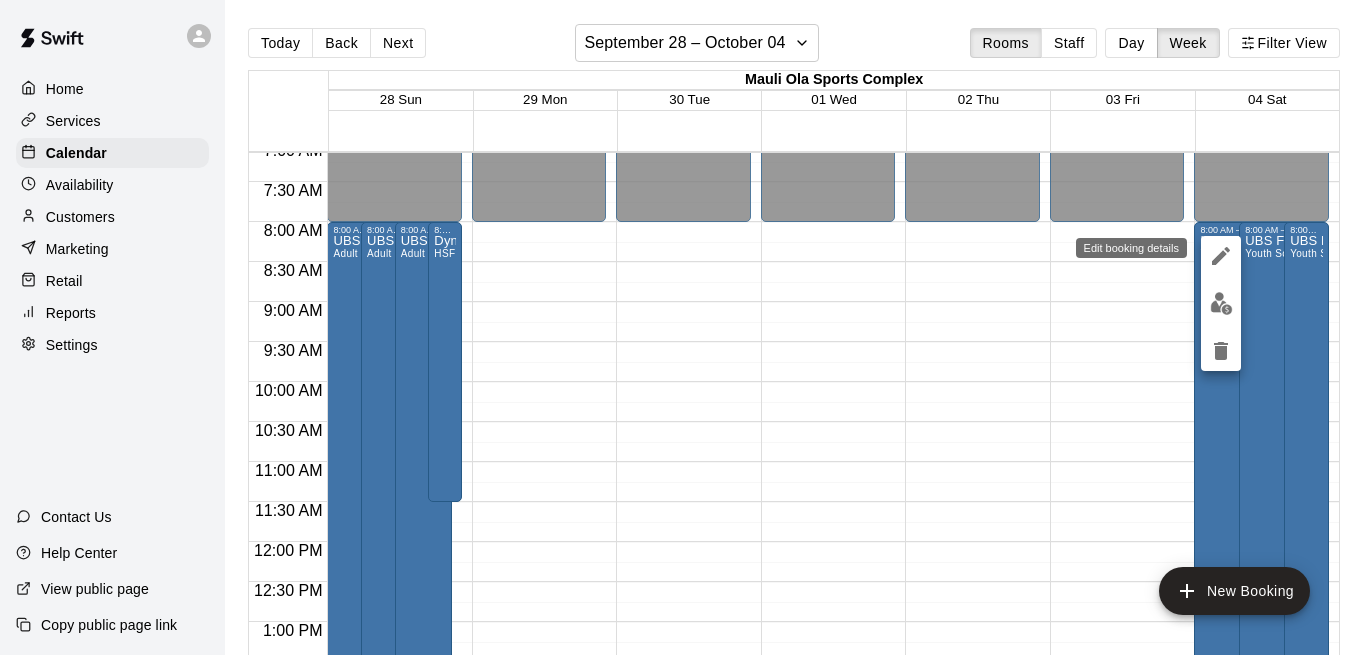click at bounding box center (1221, 256) 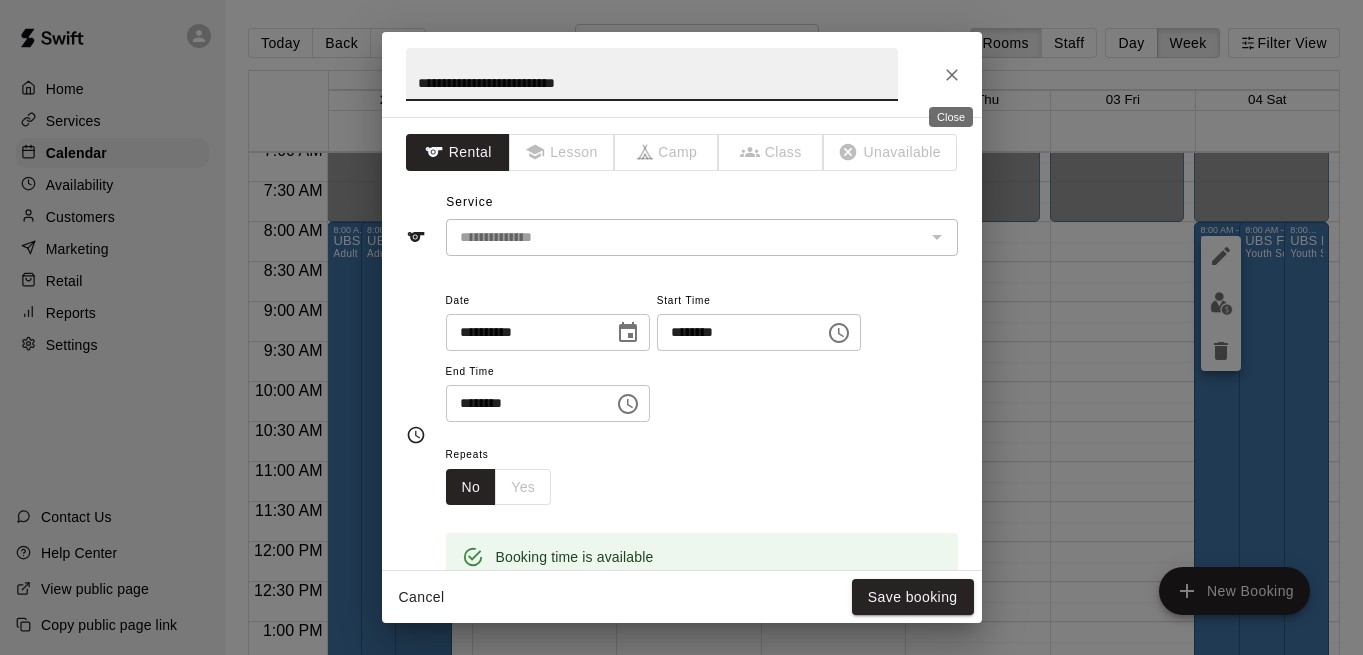 click 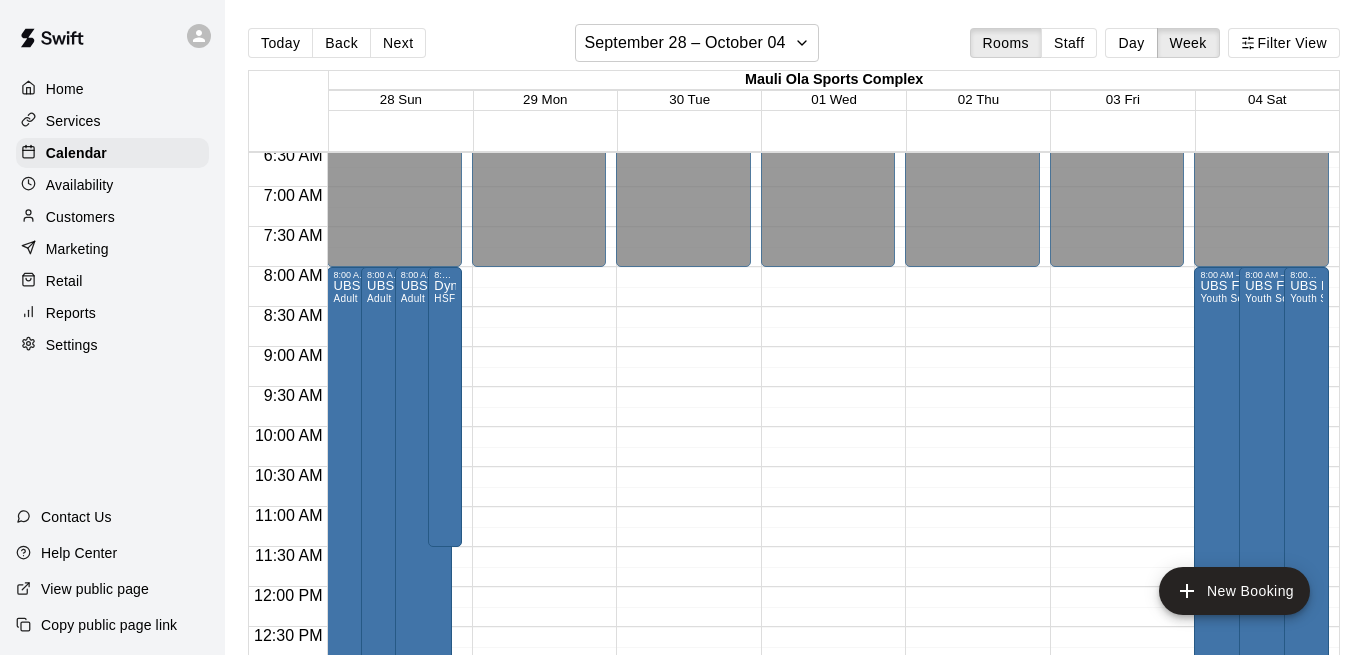 scroll, scrollTop: 525, scrollLeft: 0, axis: vertical 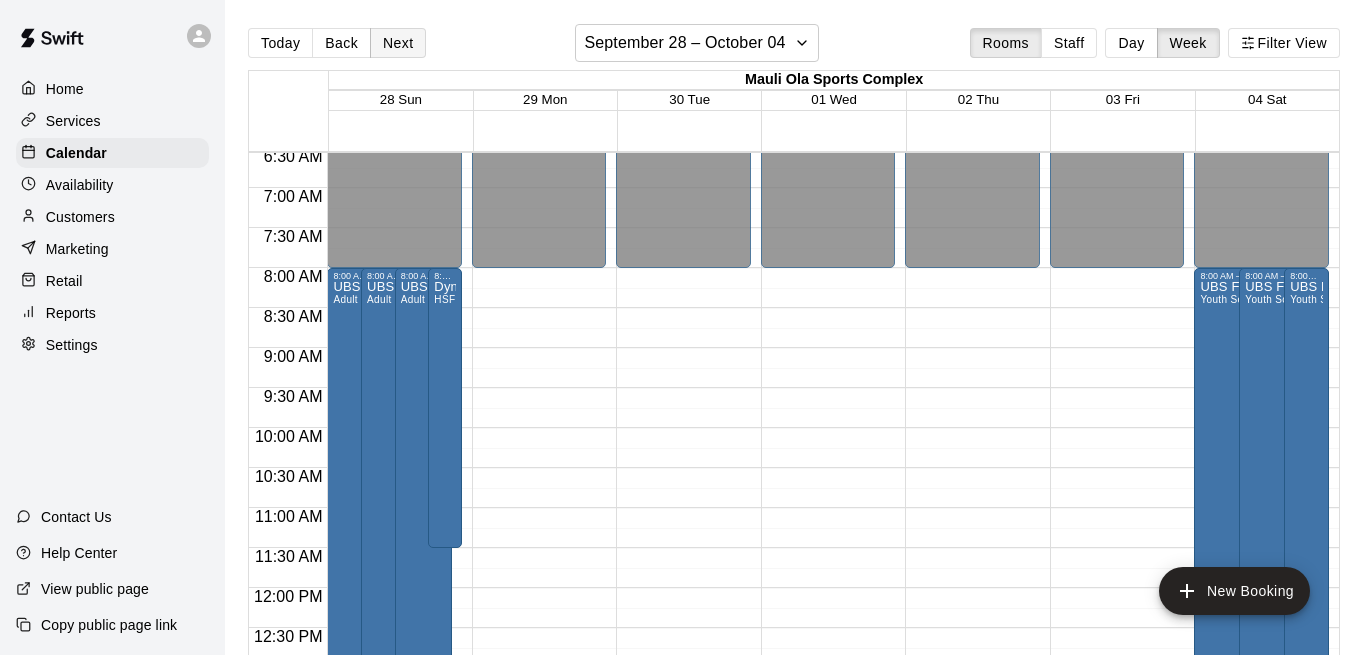 click on "Next" at bounding box center [398, 43] 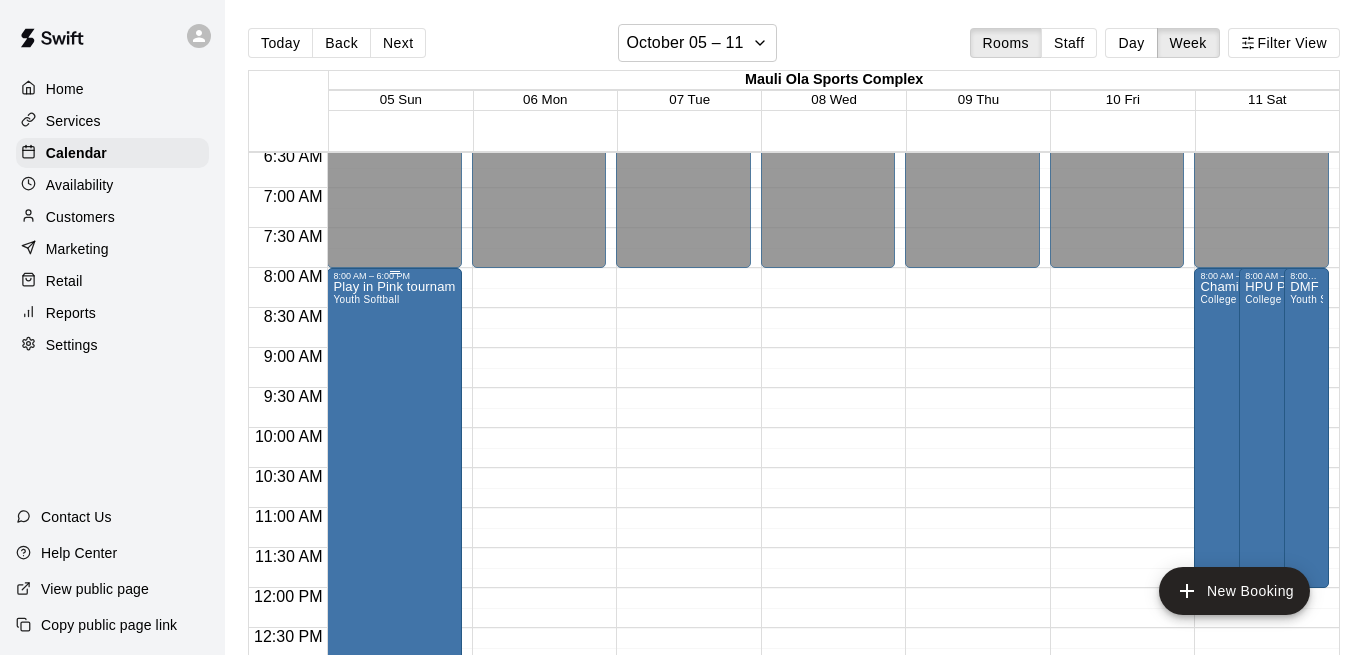 click on "Play in Pink tournament Youth Softball" at bounding box center (394, 608) 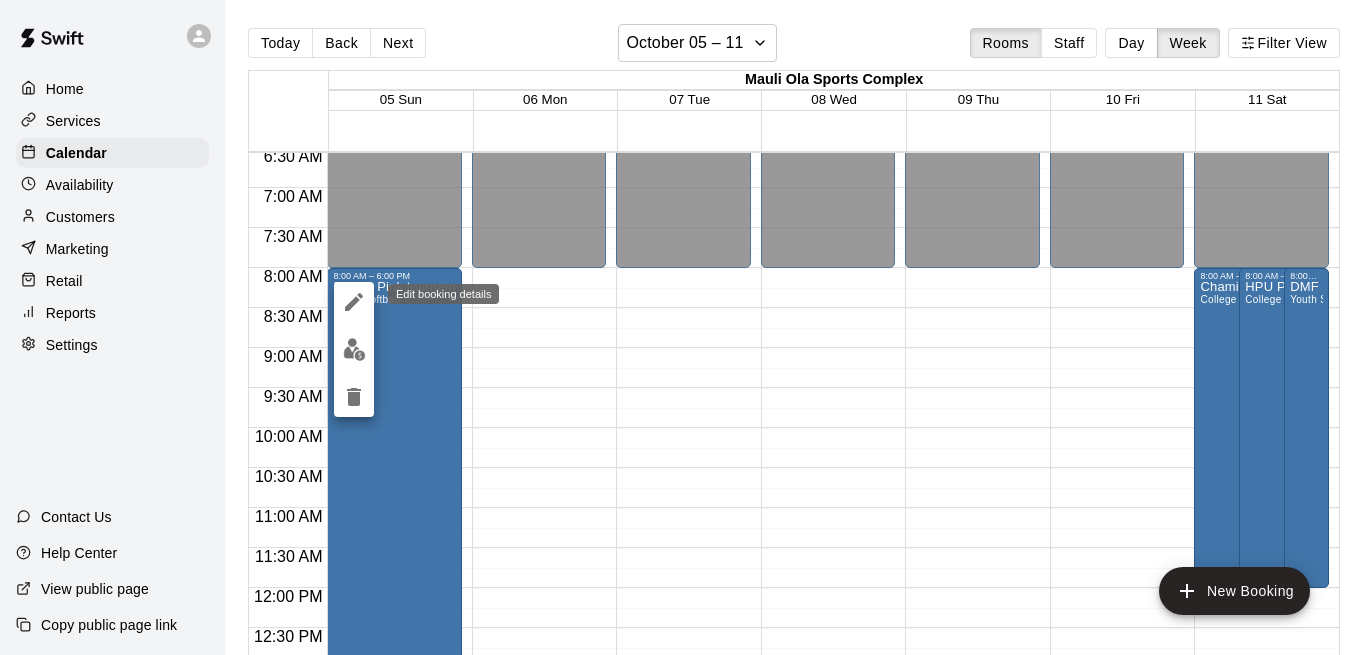 click 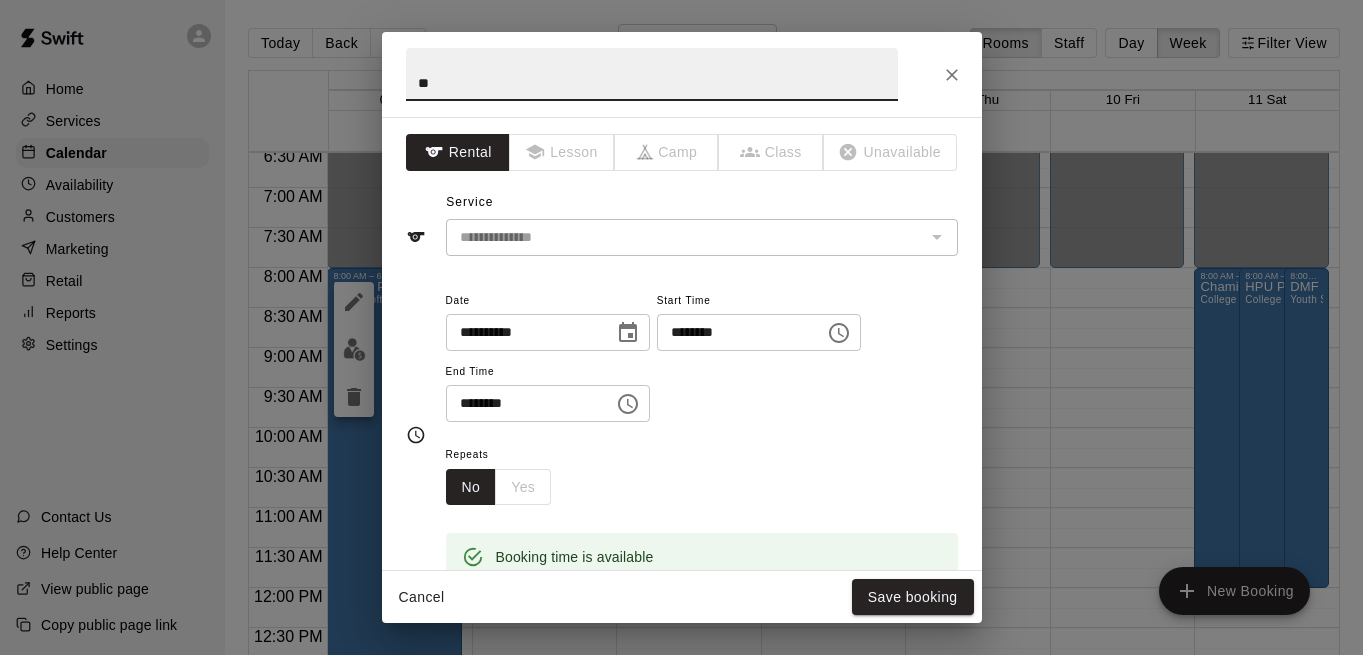 type on "*" 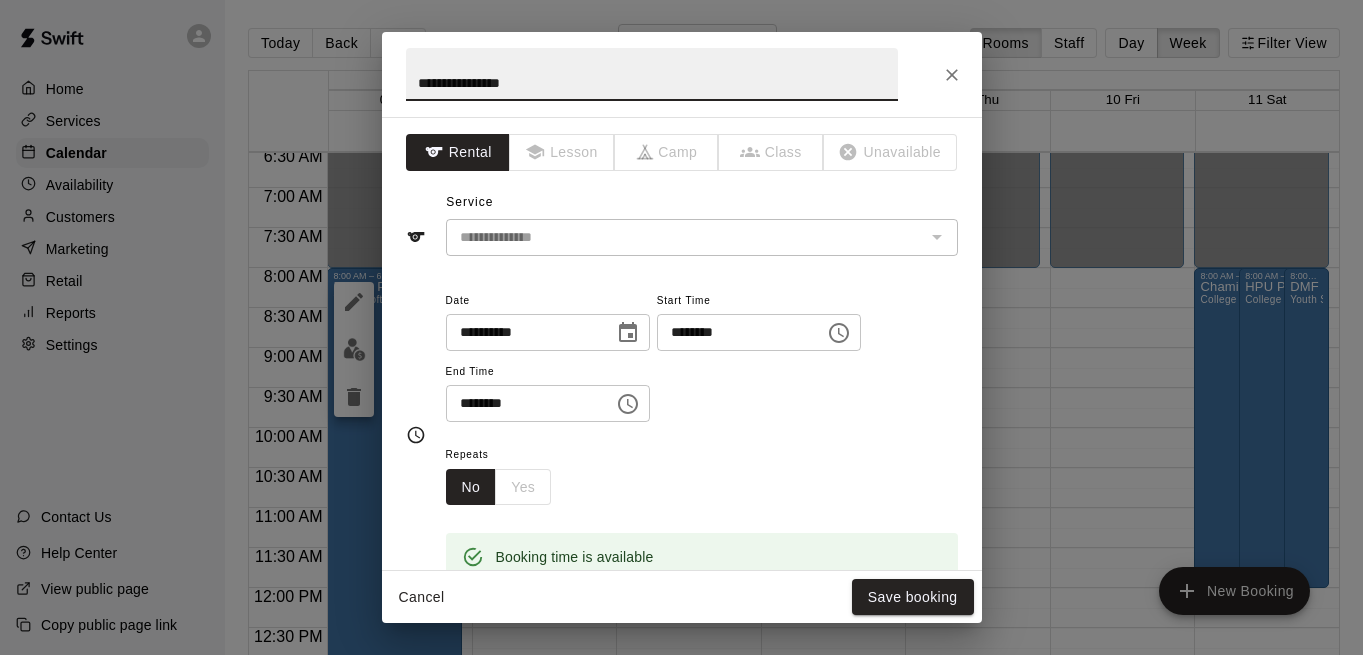type on "**********" 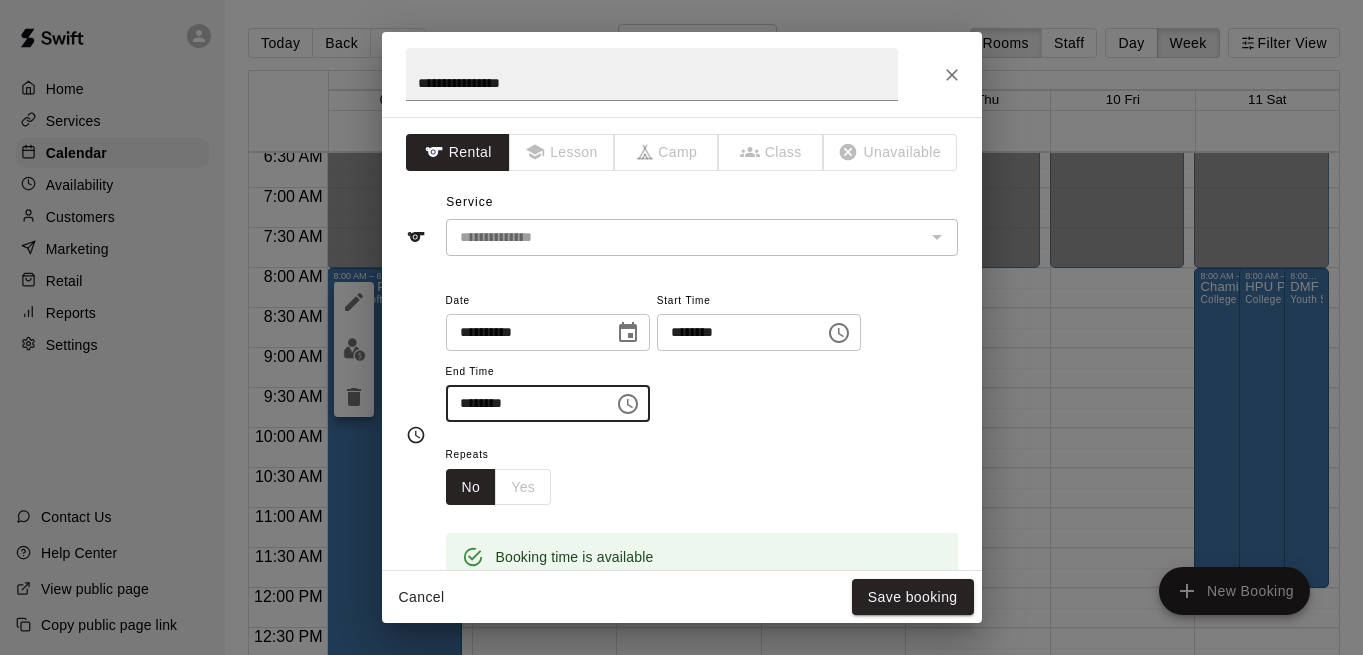 type on "********" 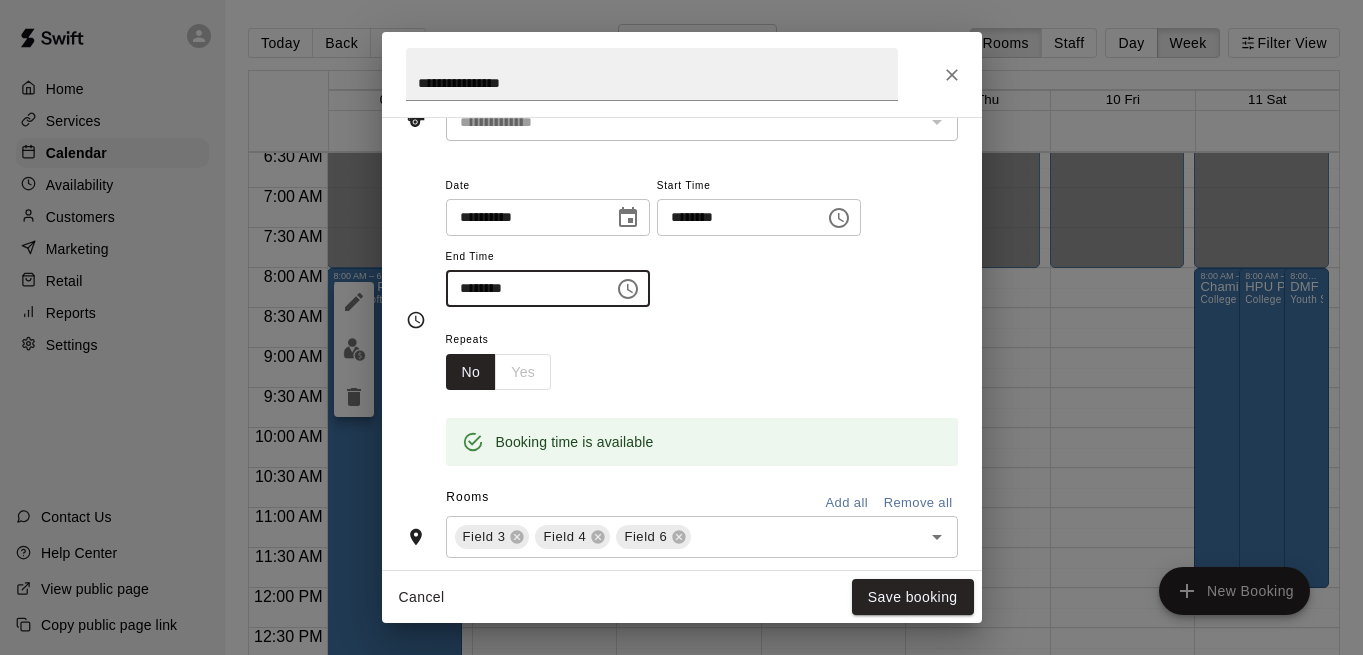 scroll, scrollTop: 127, scrollLeft: 0, axis: vertical 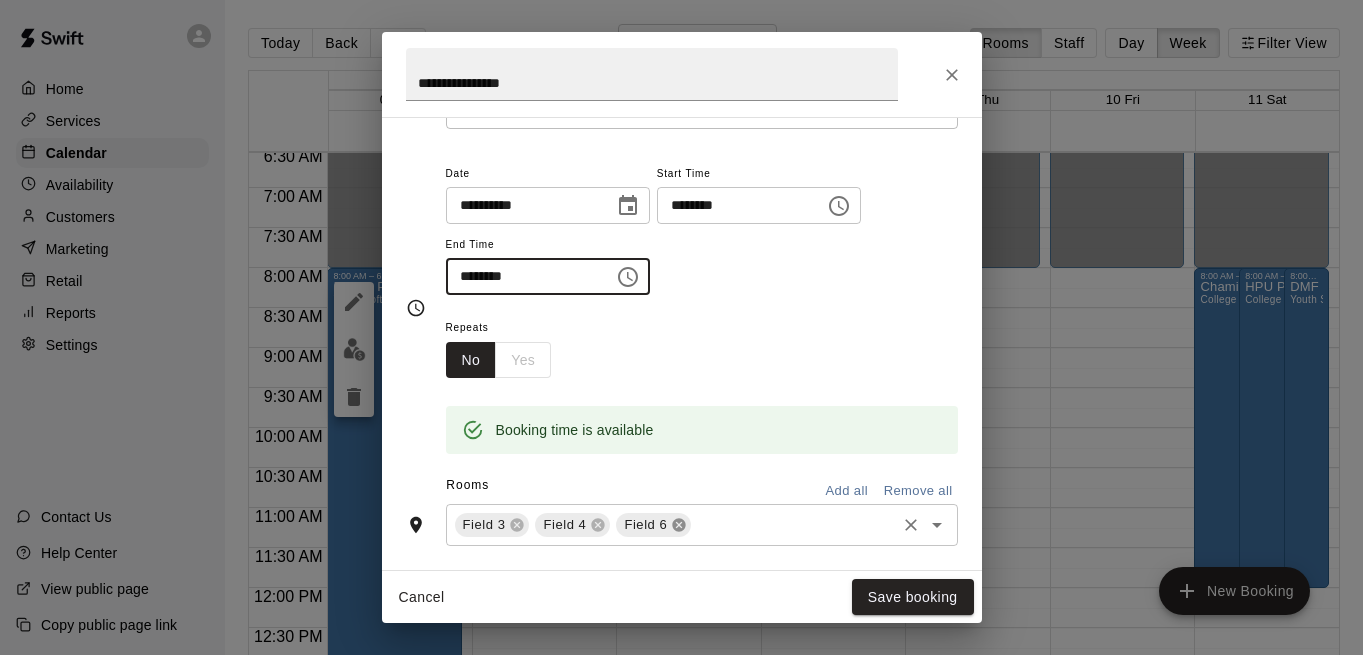 click 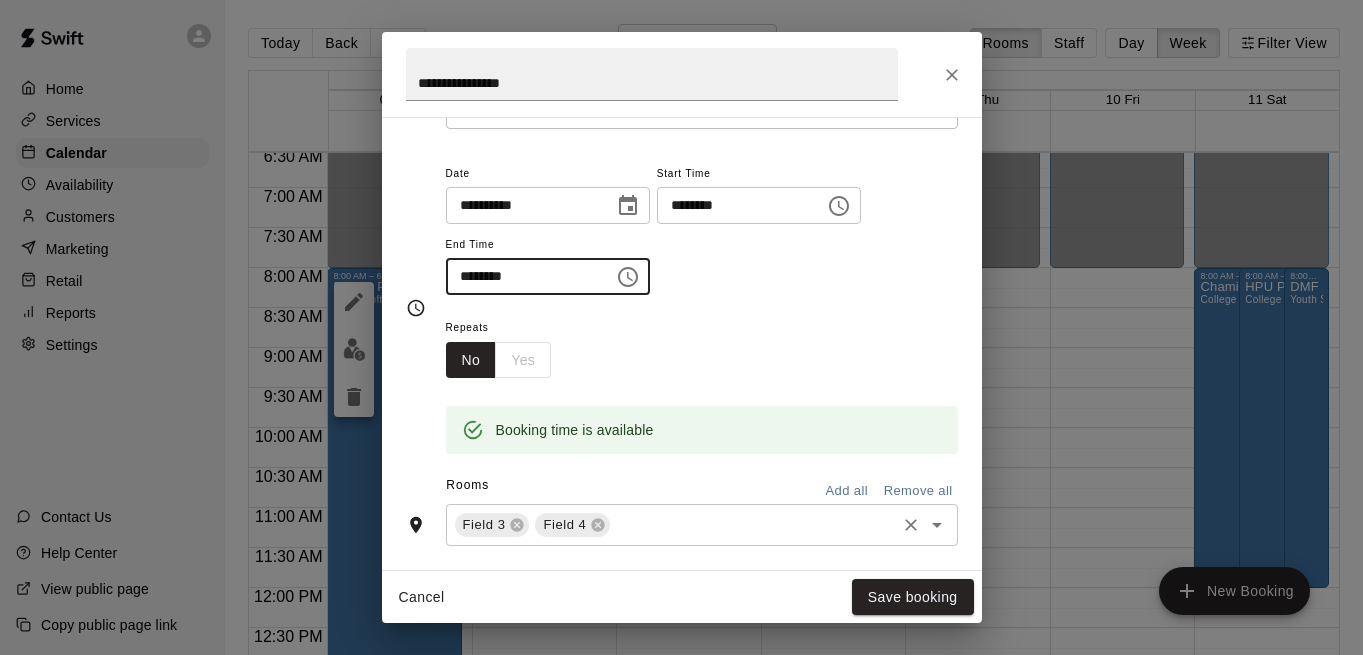 click on "Field 4" at bounding box center [572, 525] 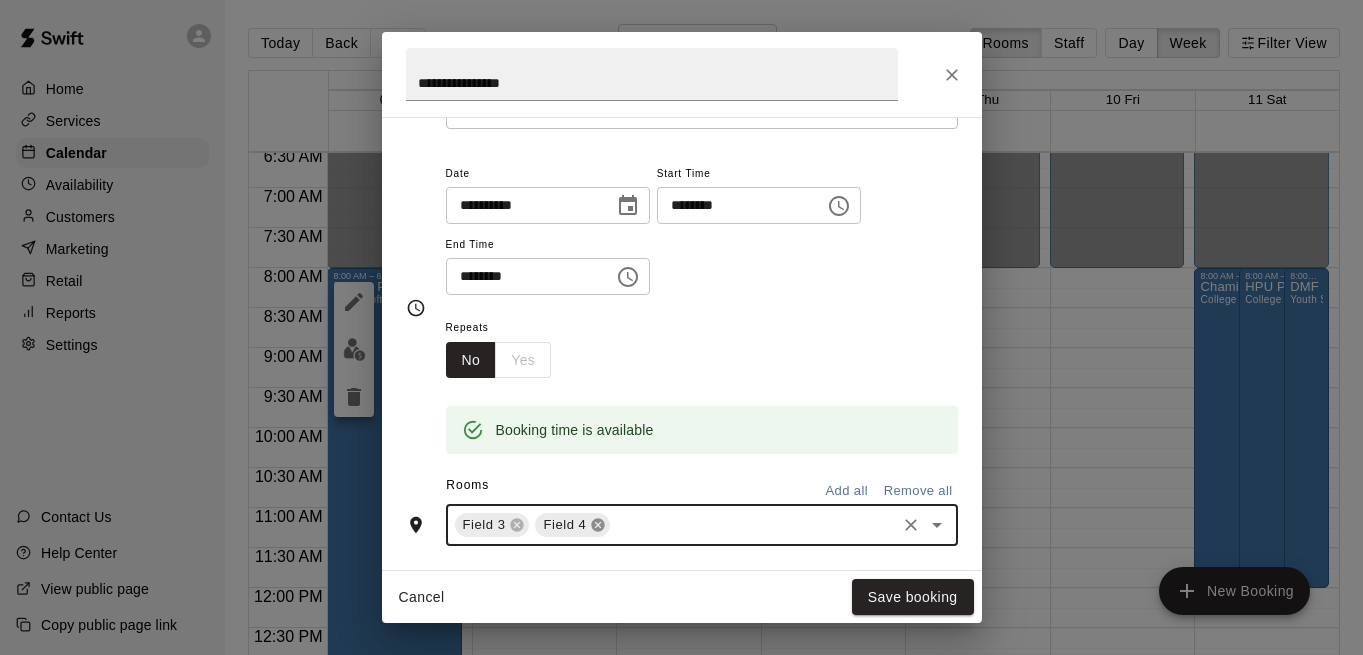 click 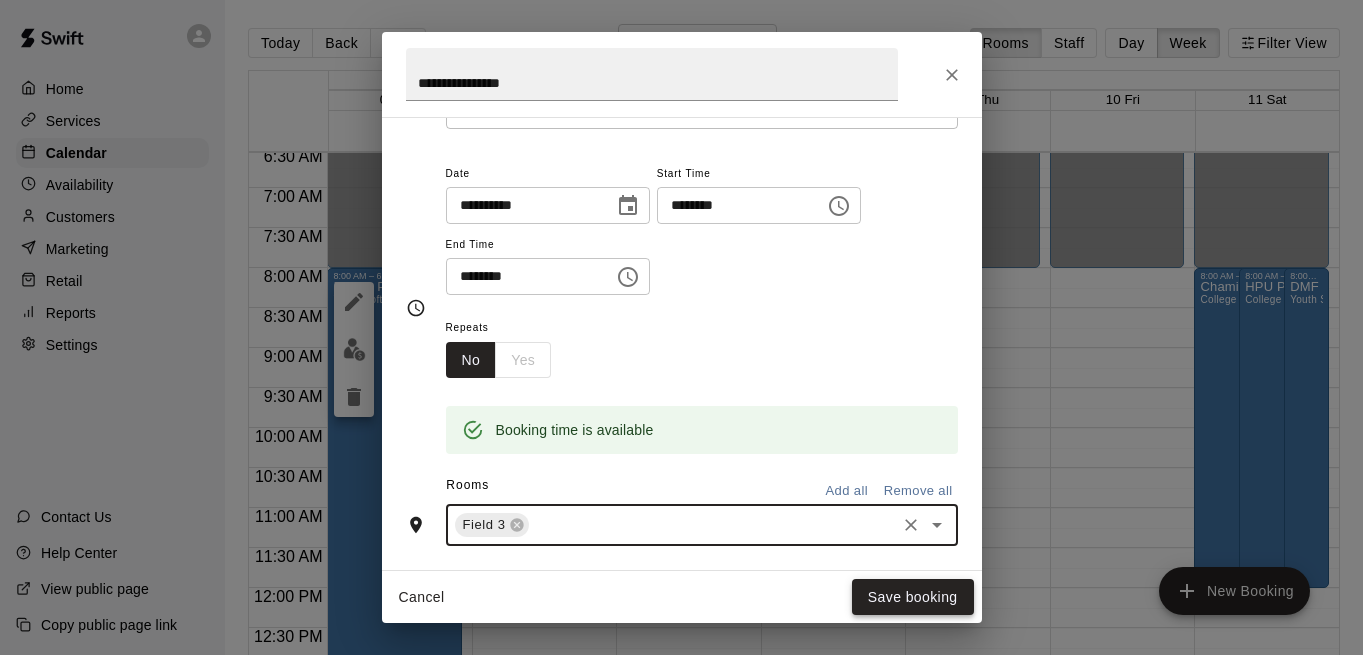 click on "Save booking" at bounding box center (913, 597) 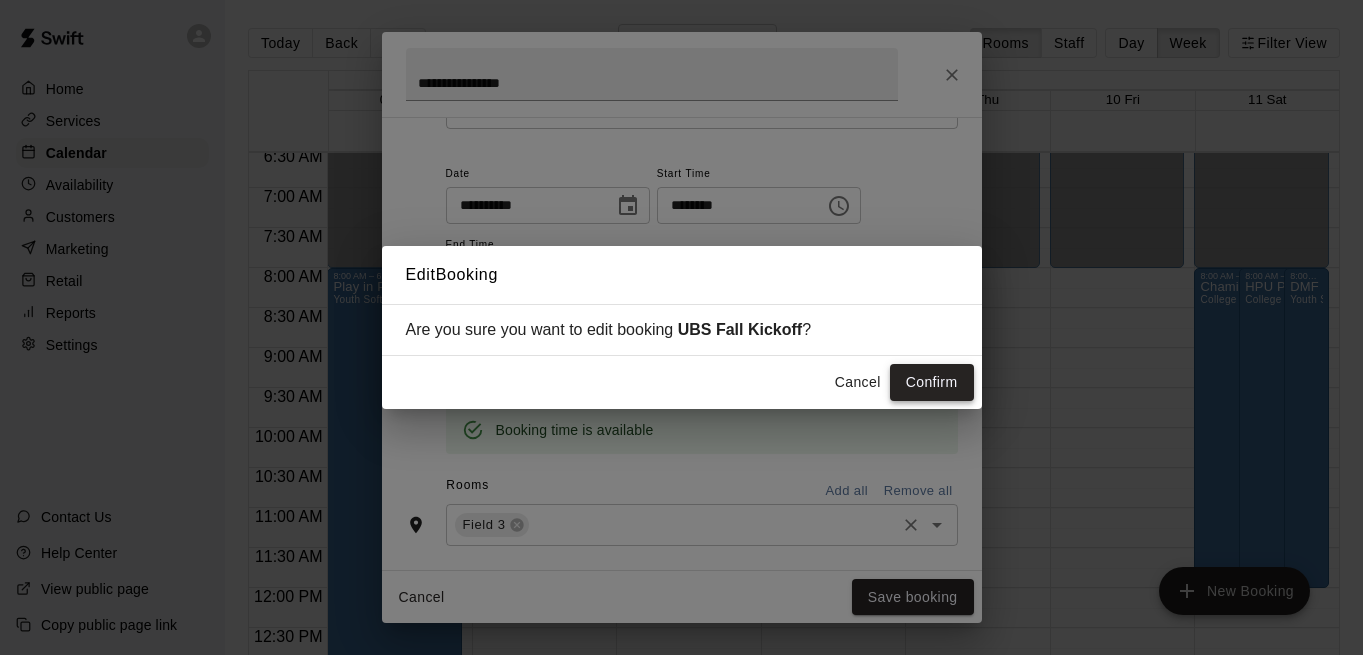 click on "Confirm" at bounding box center (932, 382) 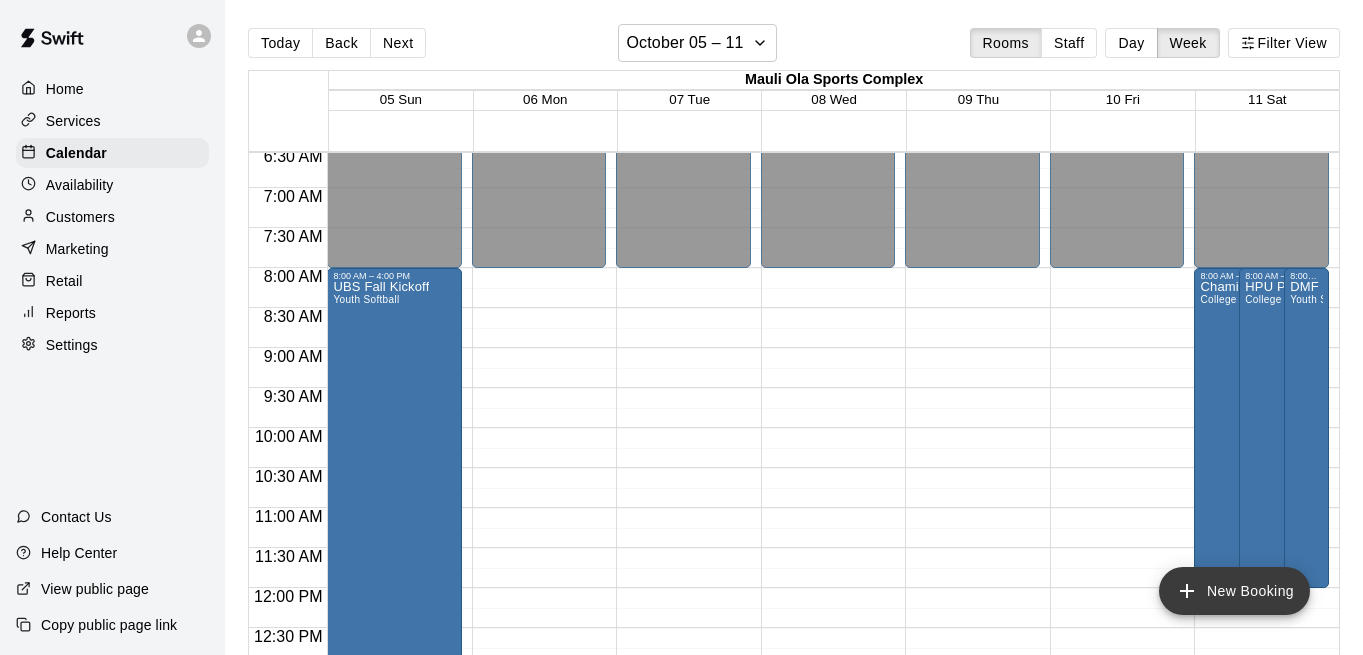 click on "New Booking" at bounding box center (1234, 591) 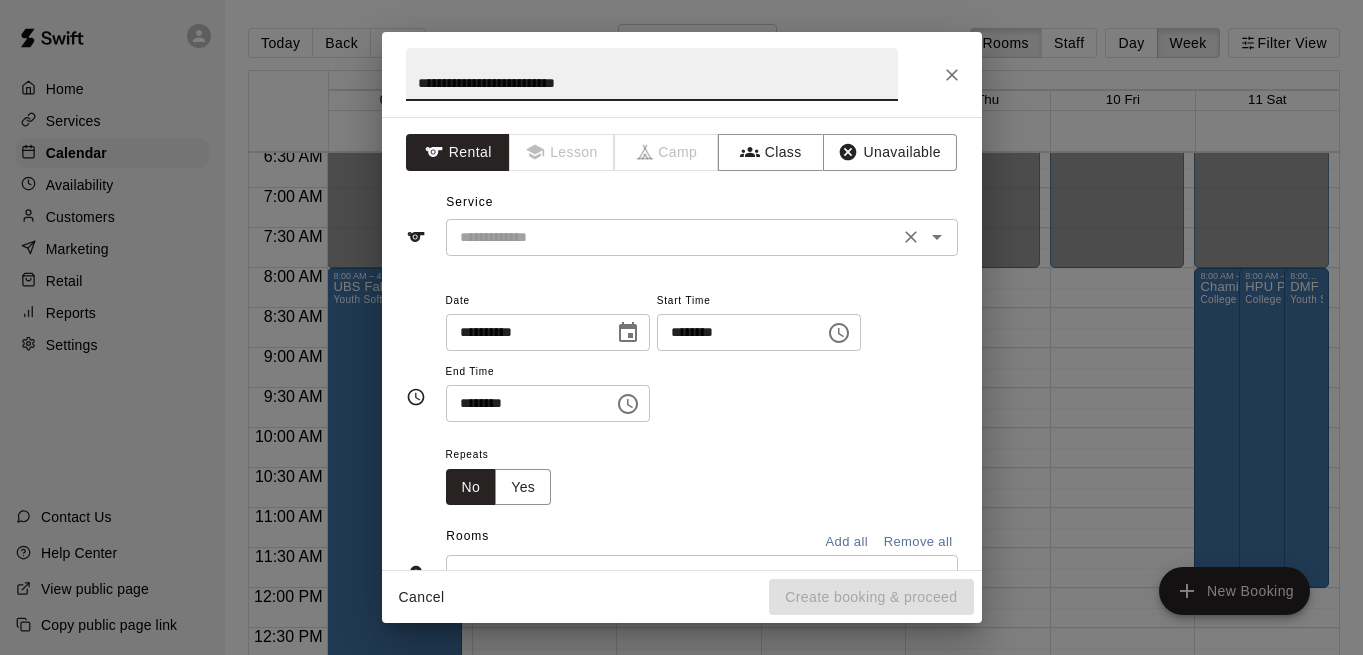 type on "**********" 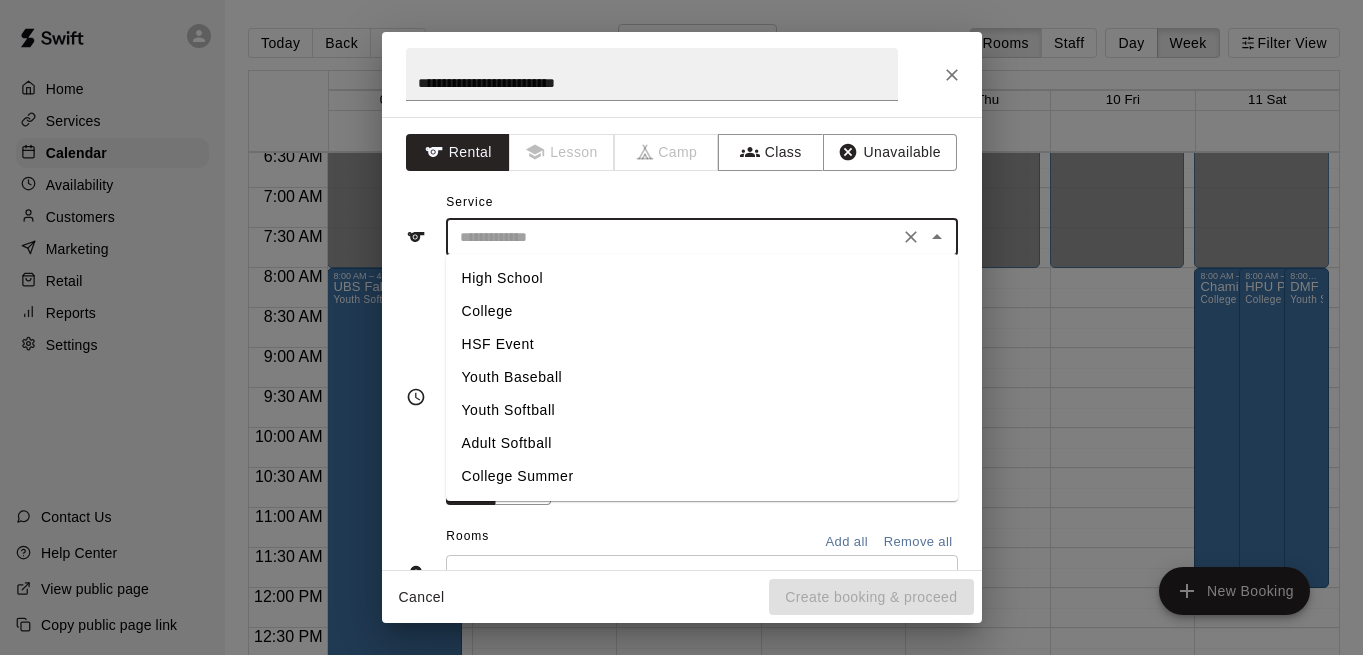 click on "Youth Softball" at bounding box center [702, 410] 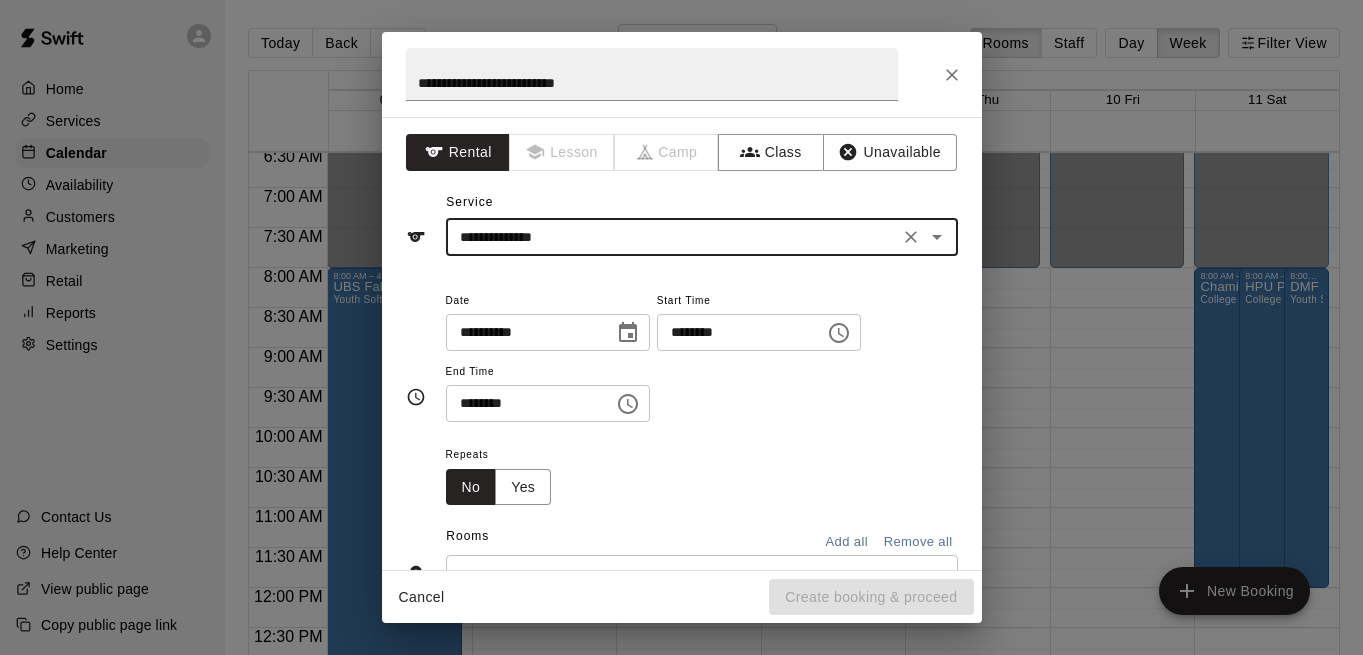 click on "********" at bounding box center [734, 332] 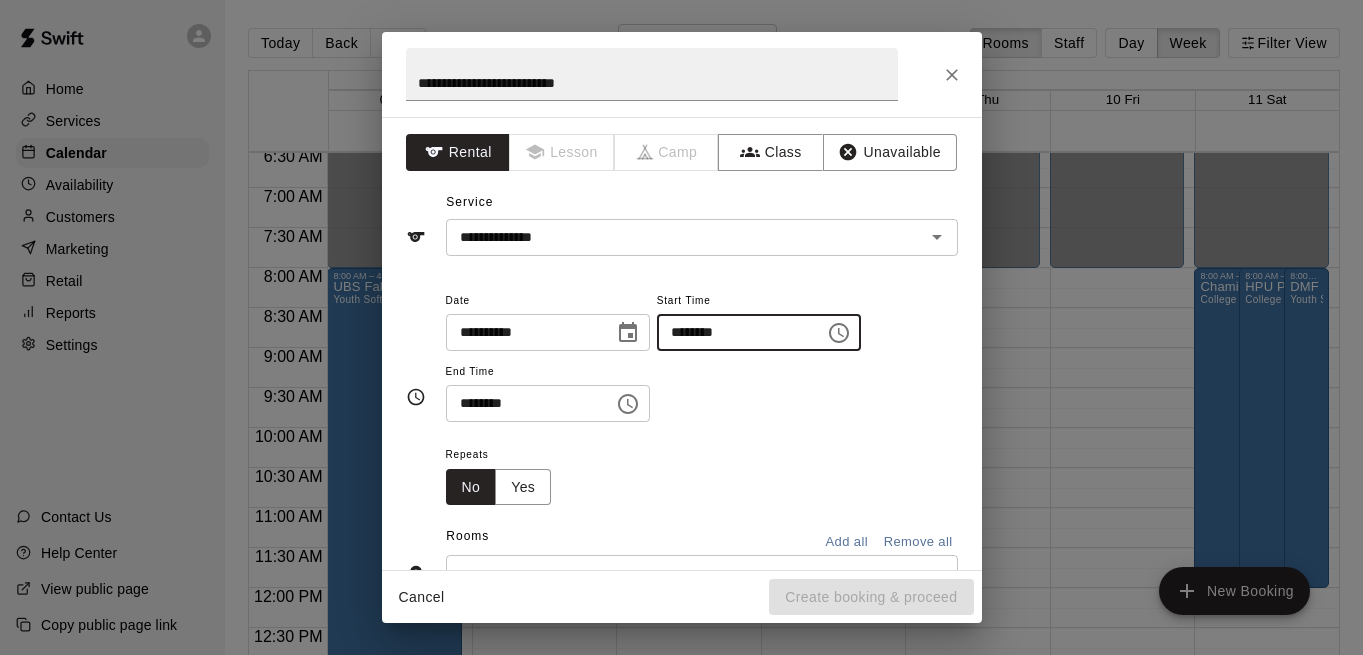 type on "********" 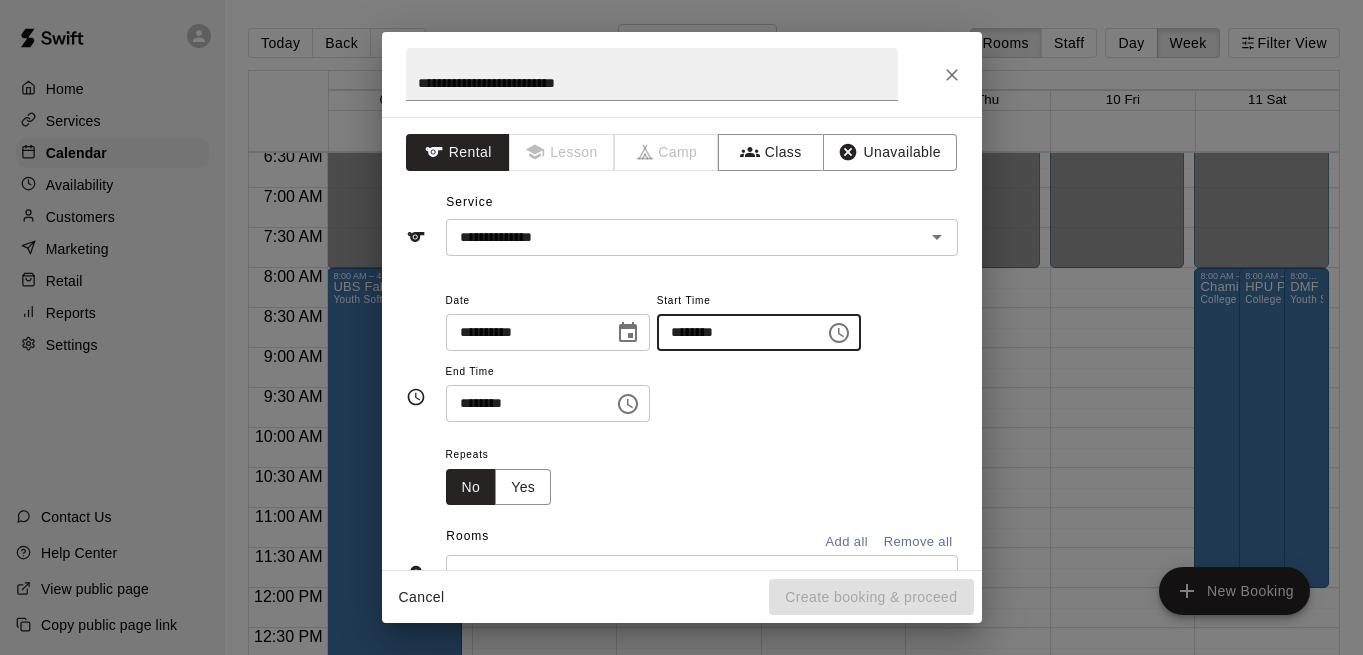 click on "********" at bounding box center [523, 403] 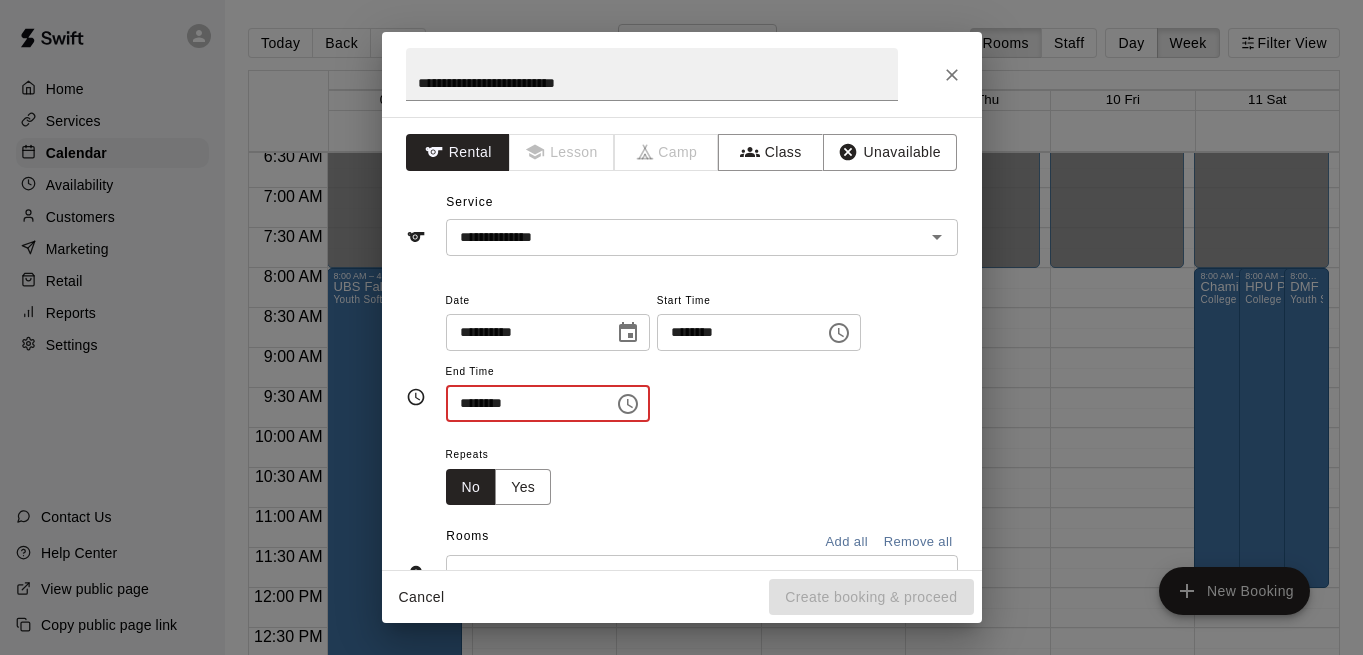 type on "********" 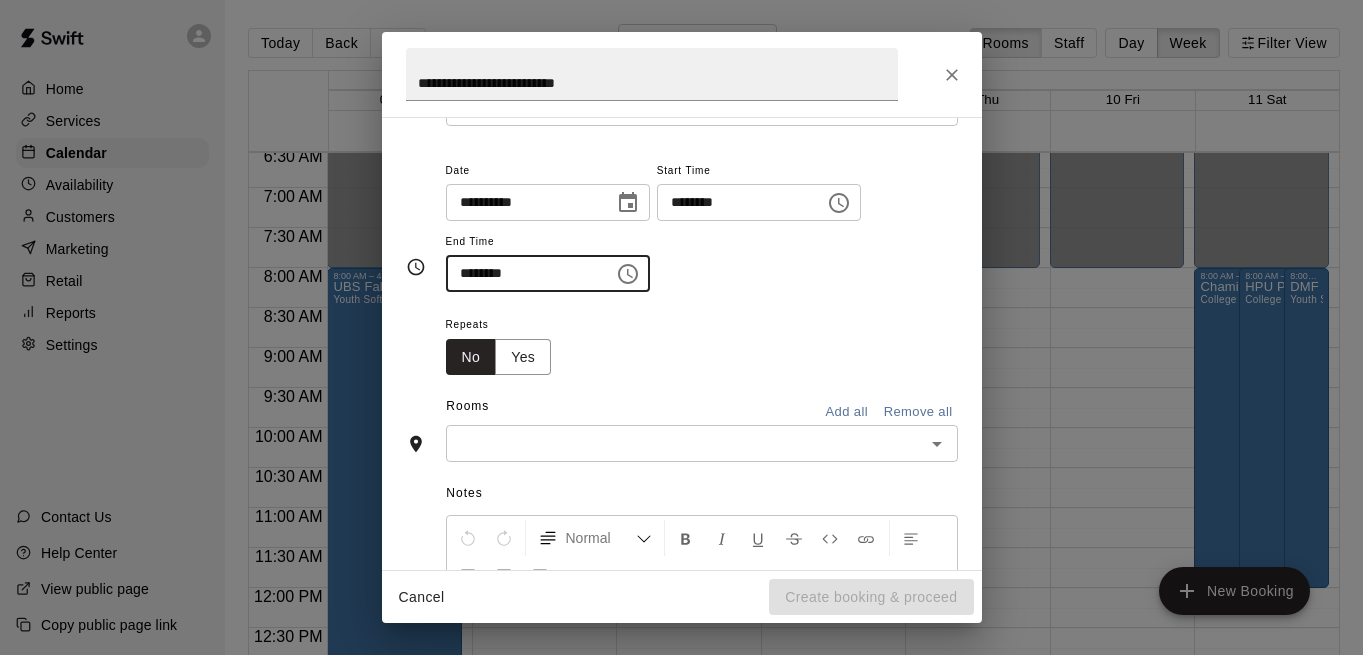 scroll, scrollTop: 134, scrollLeft: 0, axis: vertical 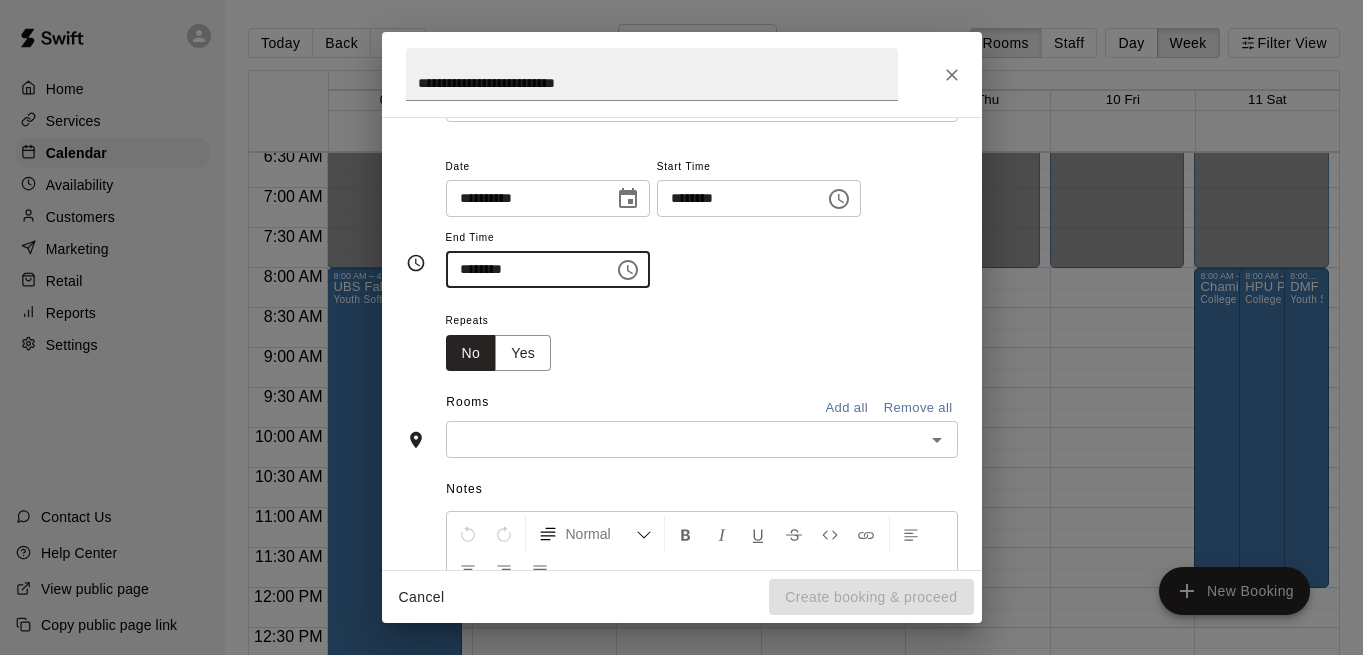 click at bounding box center [685, 439] 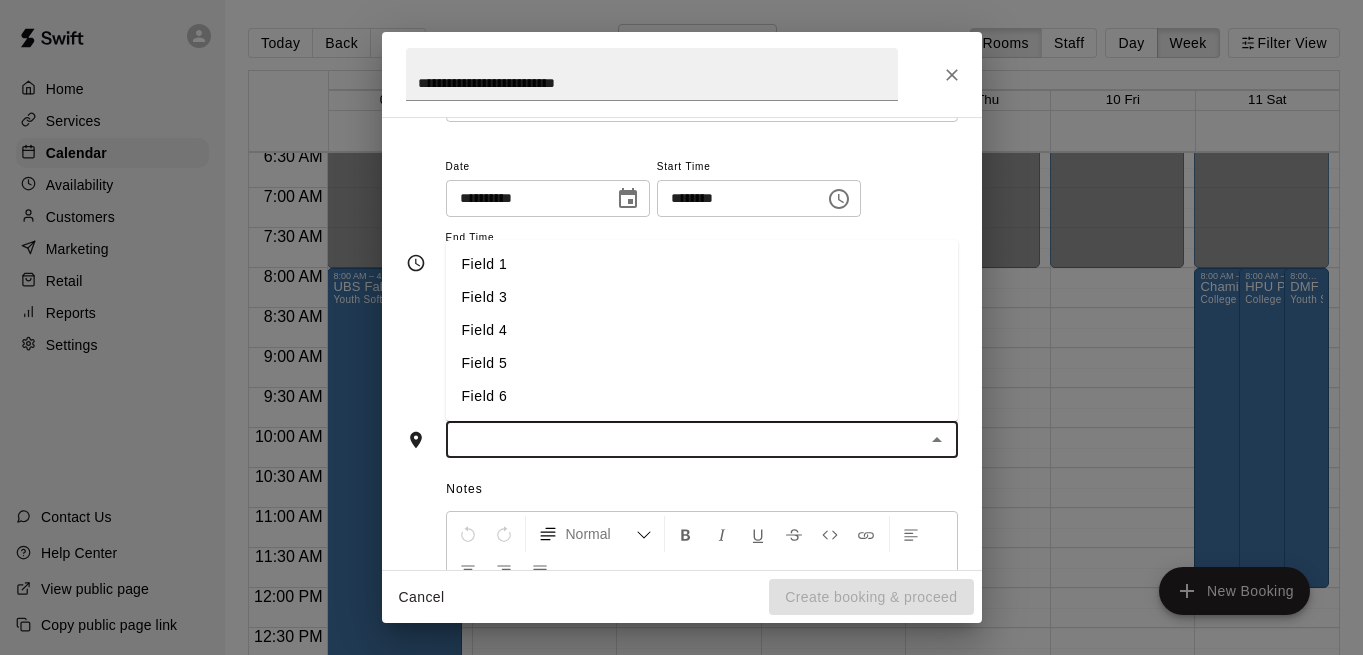 click on "Field 4" at bounding box center (702, 330) 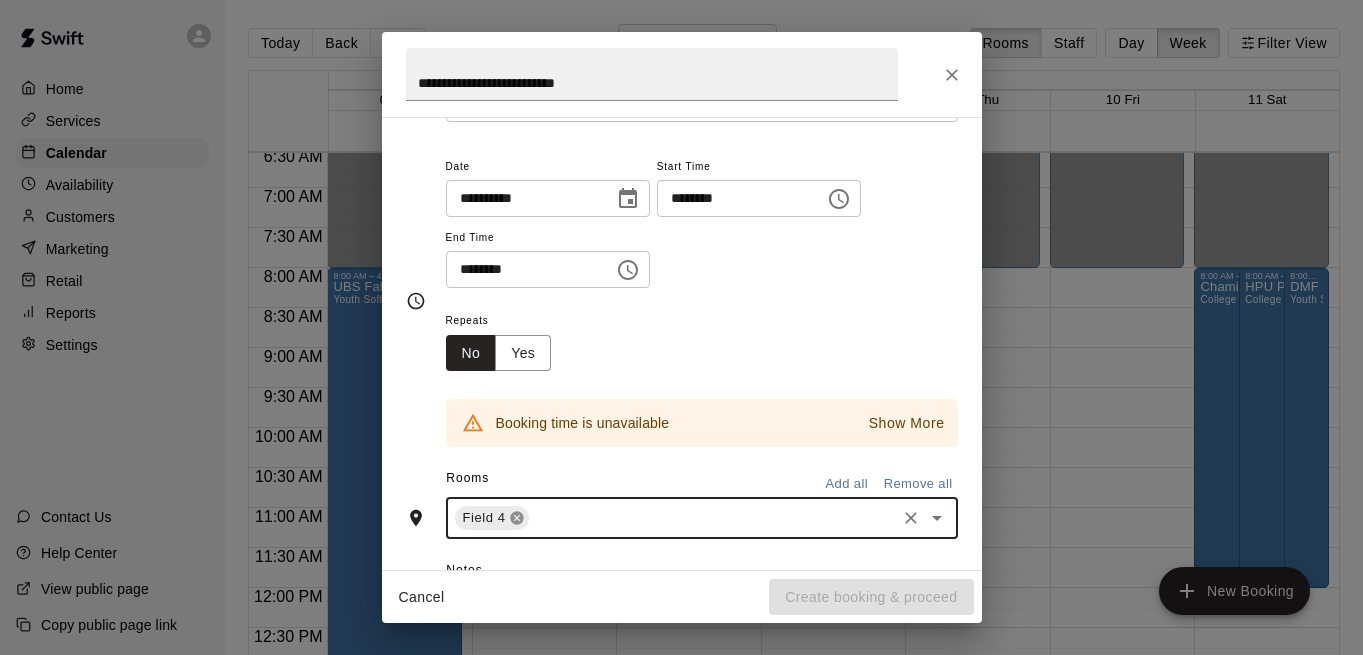 click 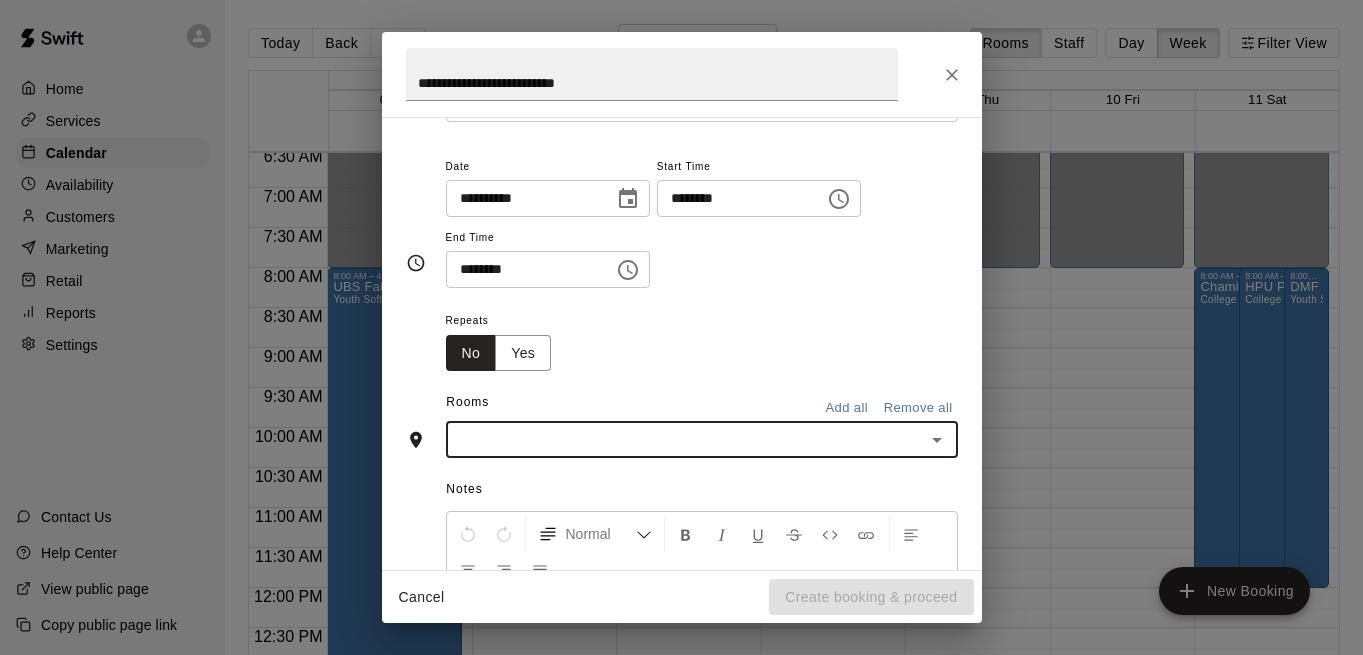 click at bounding box center (685, 439) 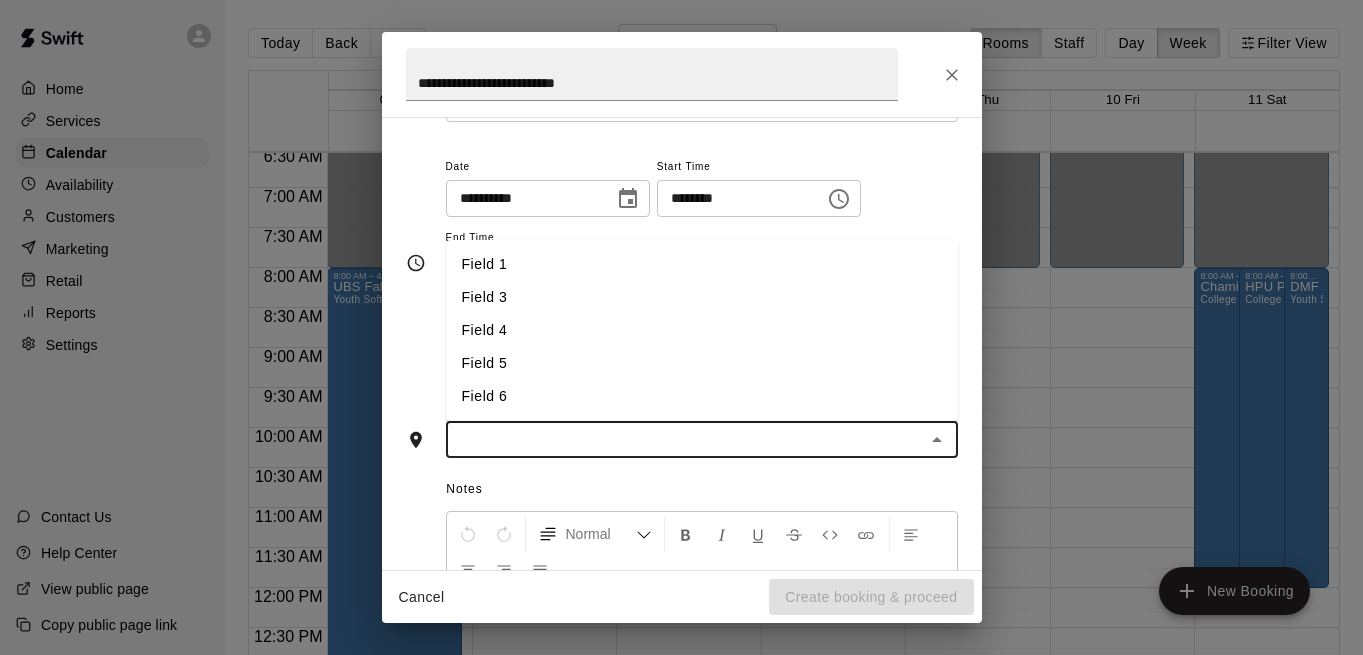 click on "Field 5" at bounding box center [702, 363] 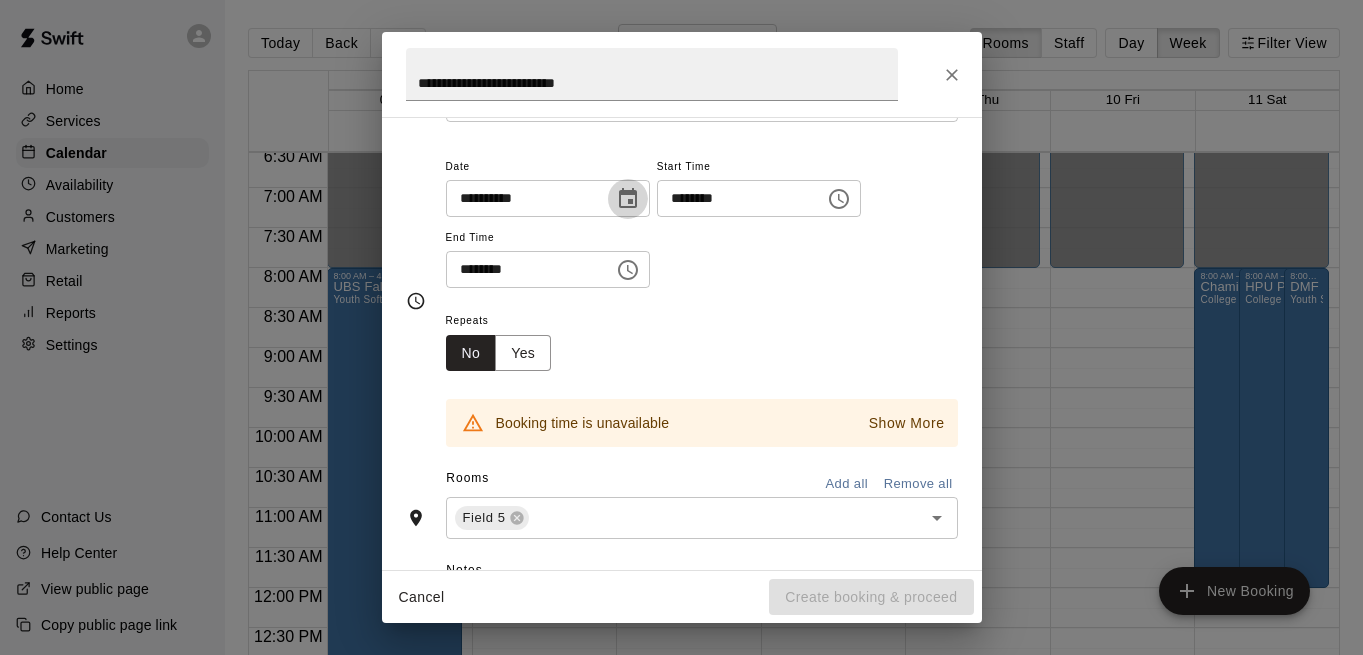 click 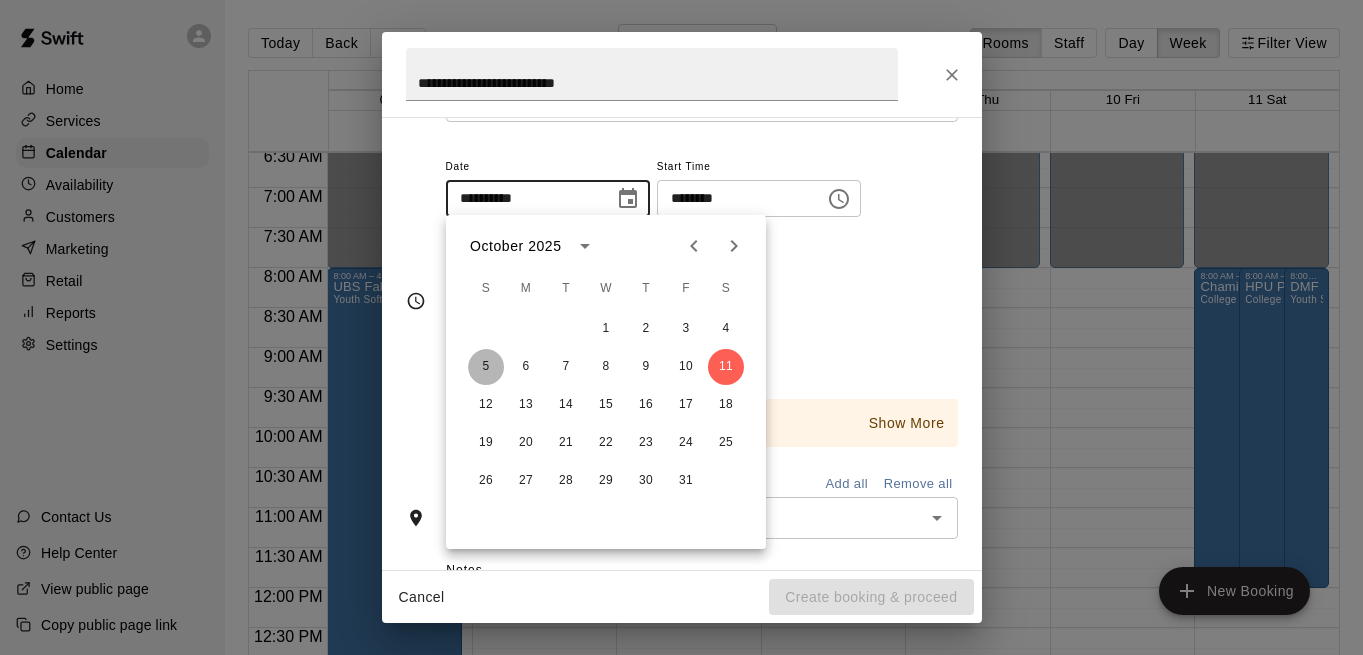 click on "5" at bounding box center (486, 367) 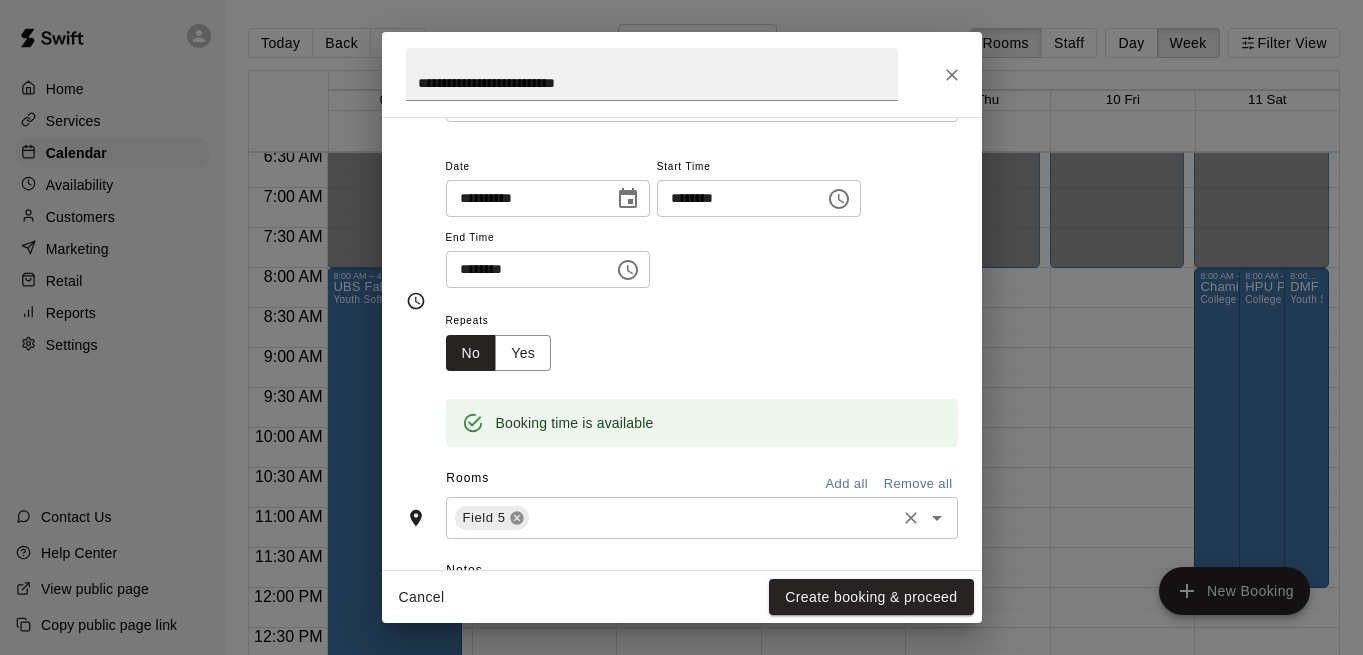 click 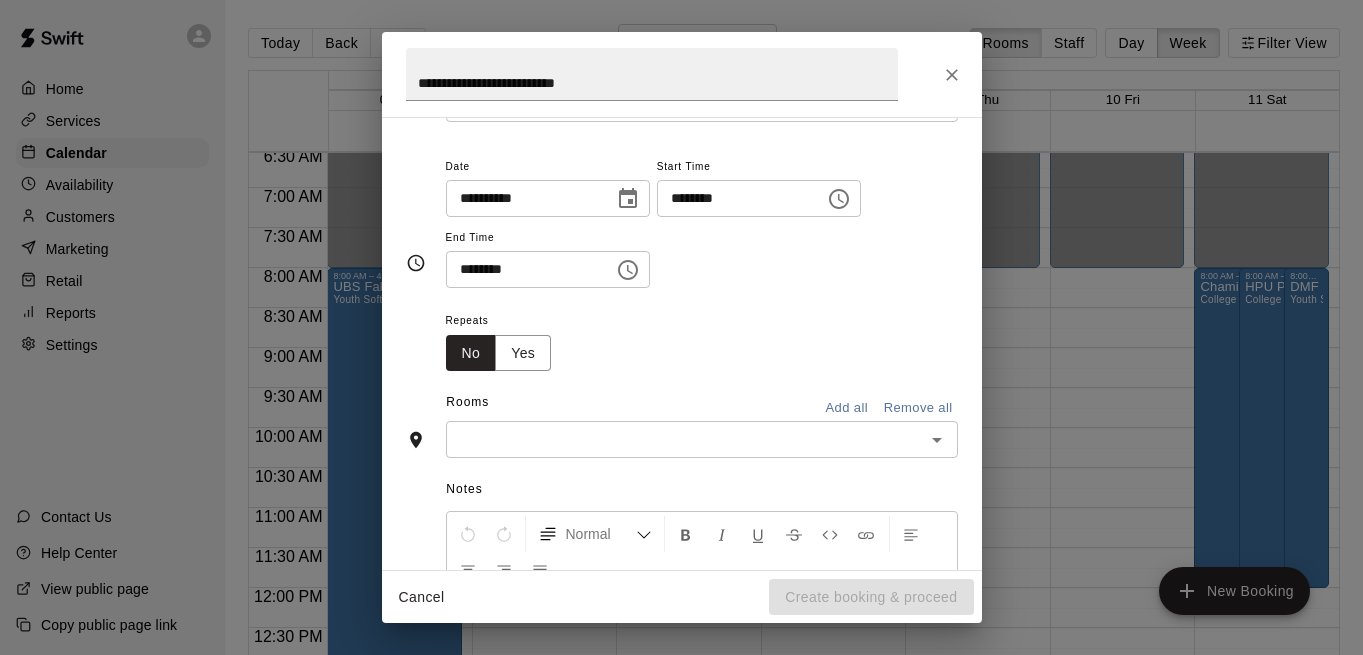 click at bounding box center [685, 439] 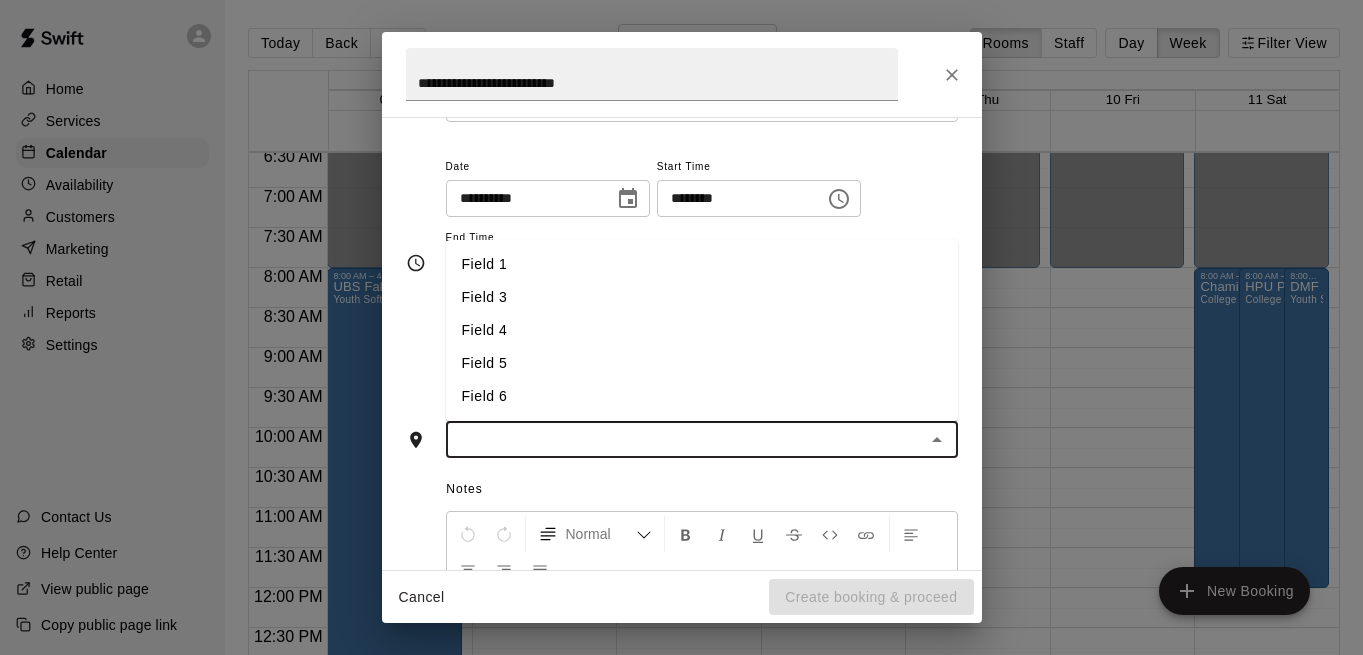 click on "Field 4" at bounding box center (702, 330) 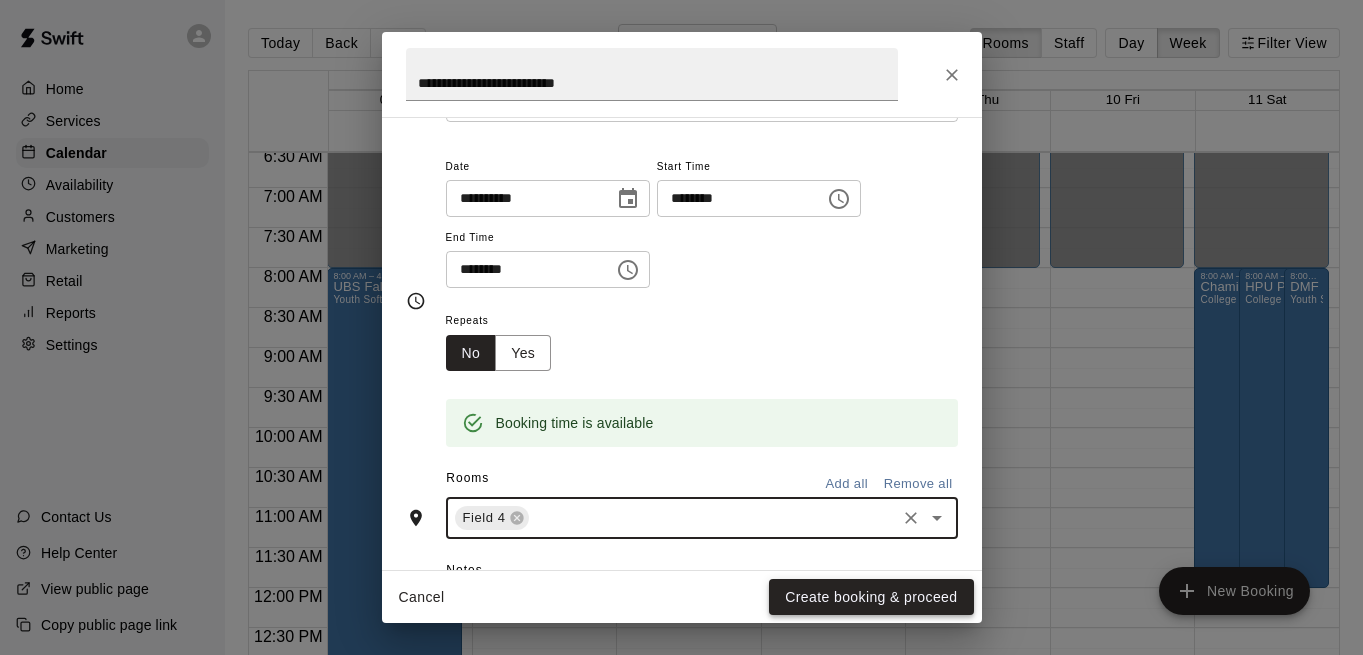 click on "Create booking & proceed" at bounding box center [871, 597] 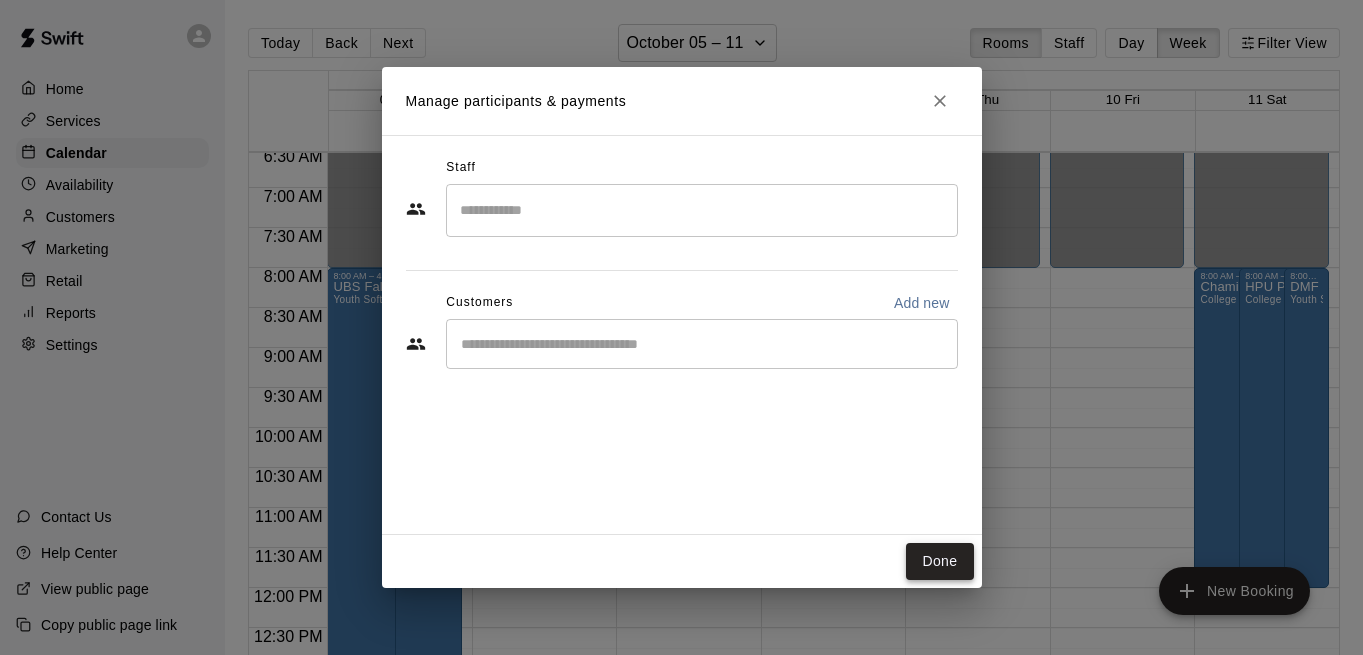 click on "Done" at bounding box center [939, 561] 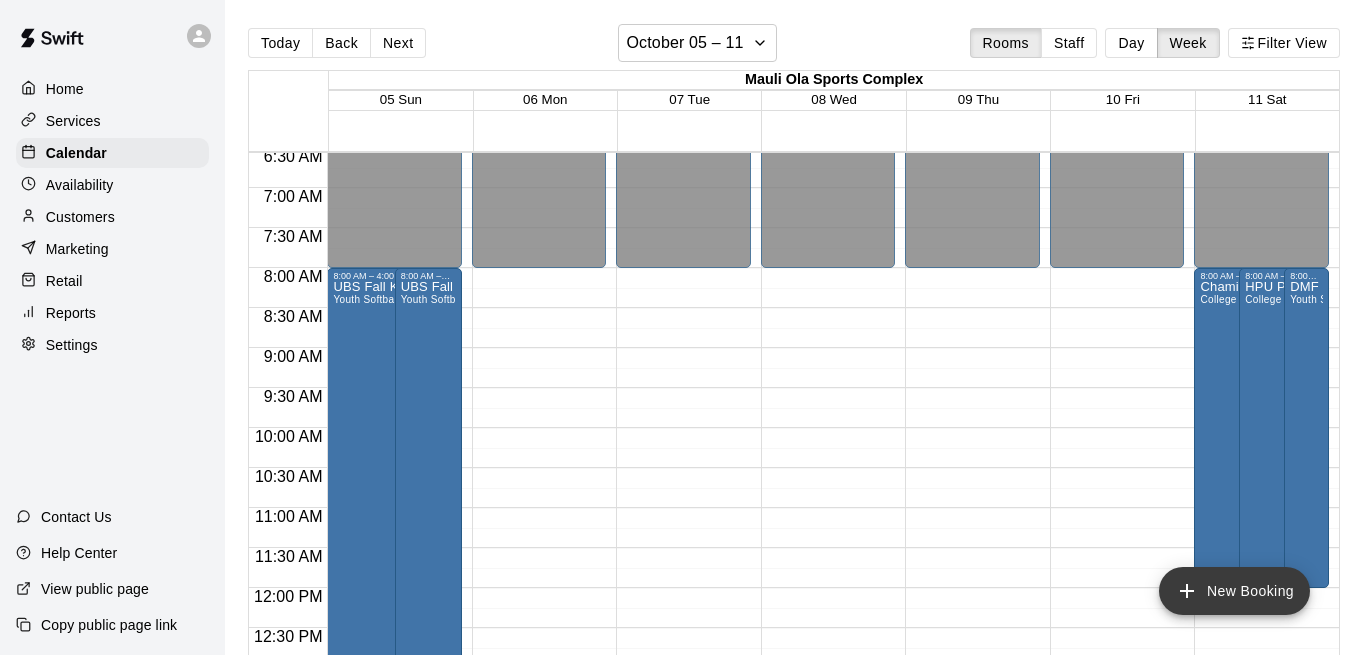 click on "New Booking" at bounding box center (1234, 591) 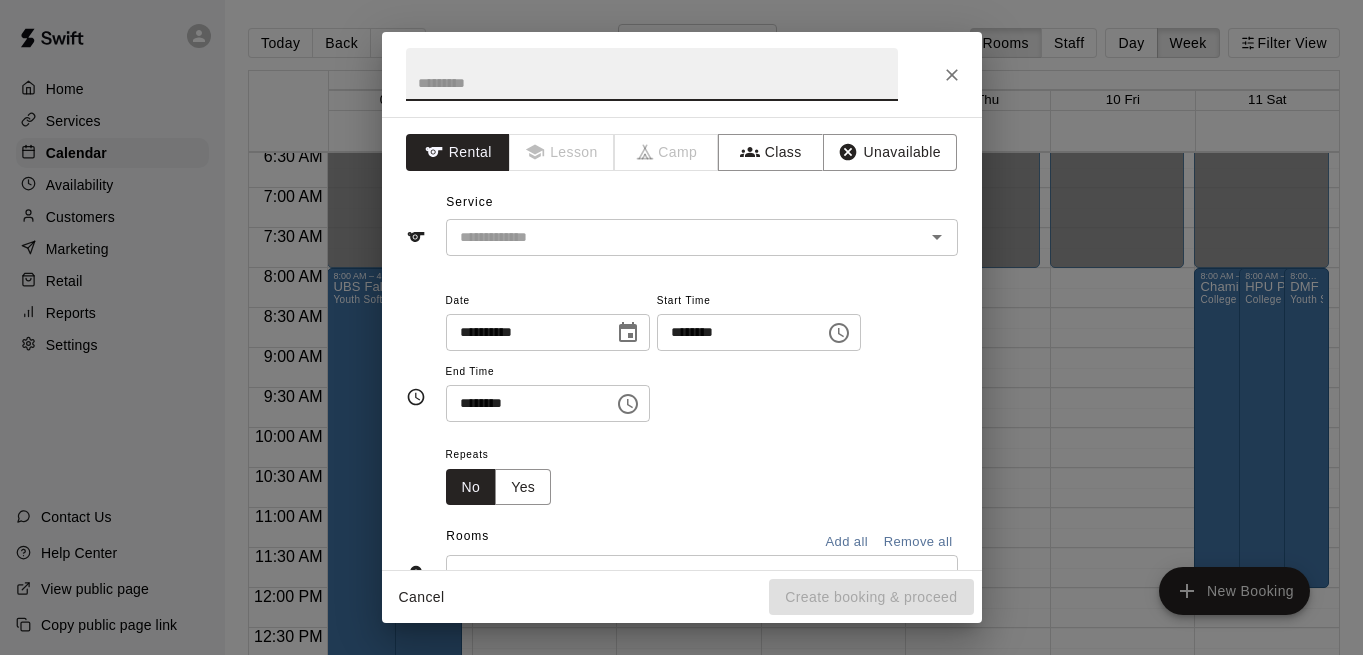 click 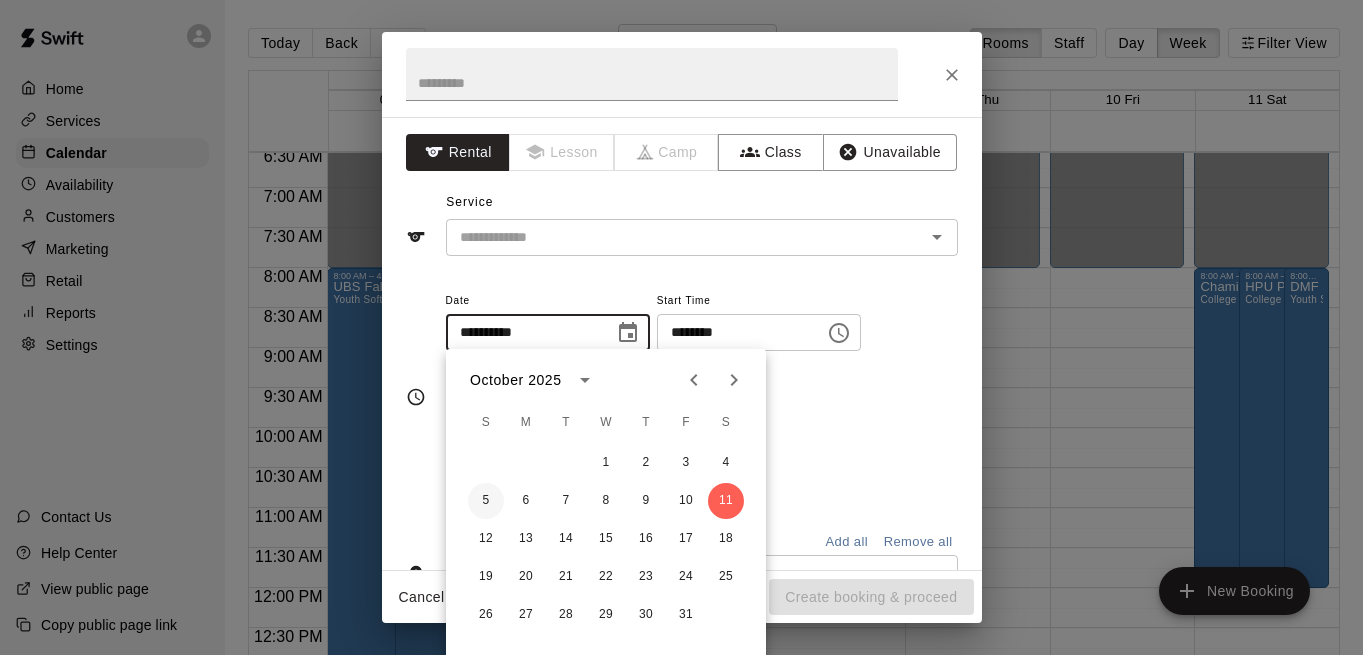 click on "5" at bounding box center [486, 501] 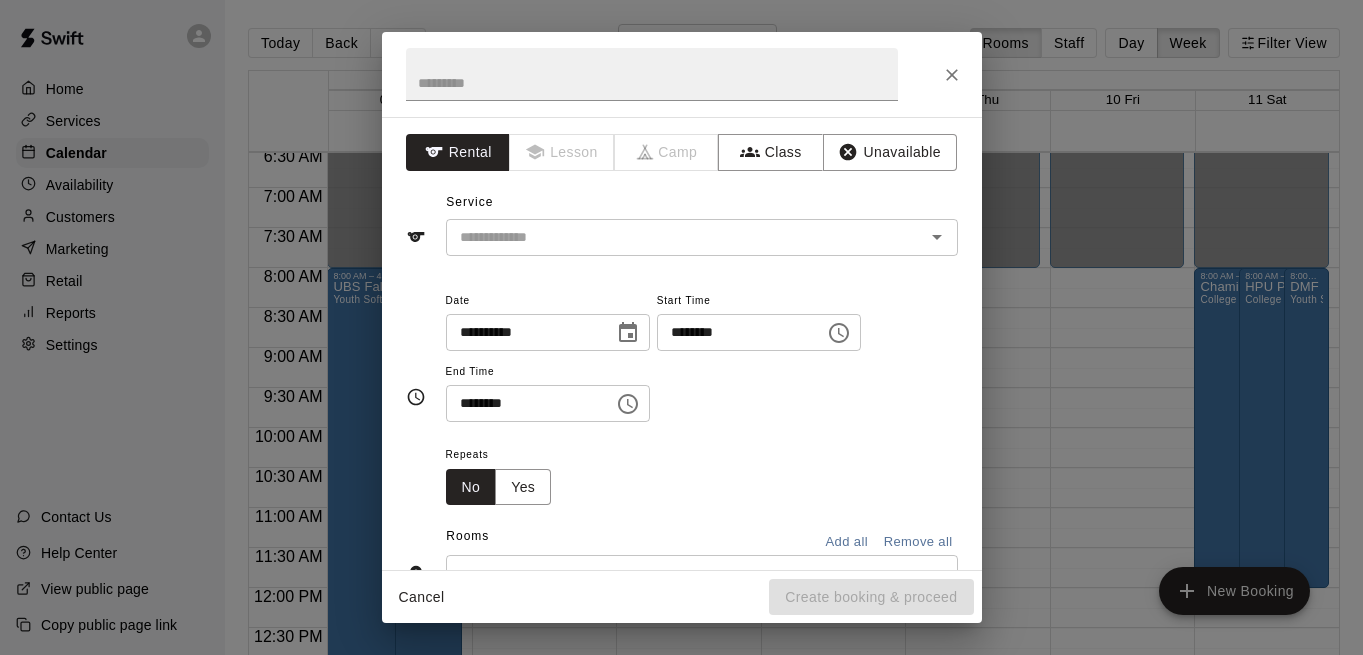 click on "********" at bounding box center [734, 332] 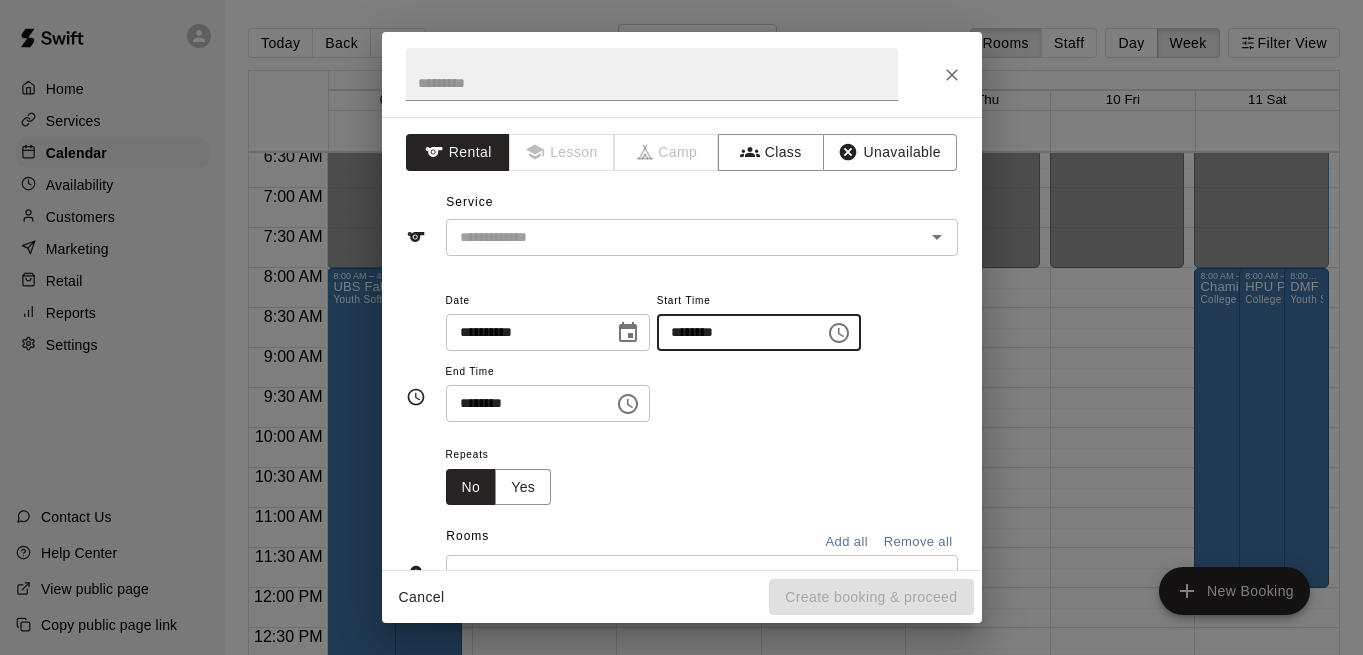 type on "********" 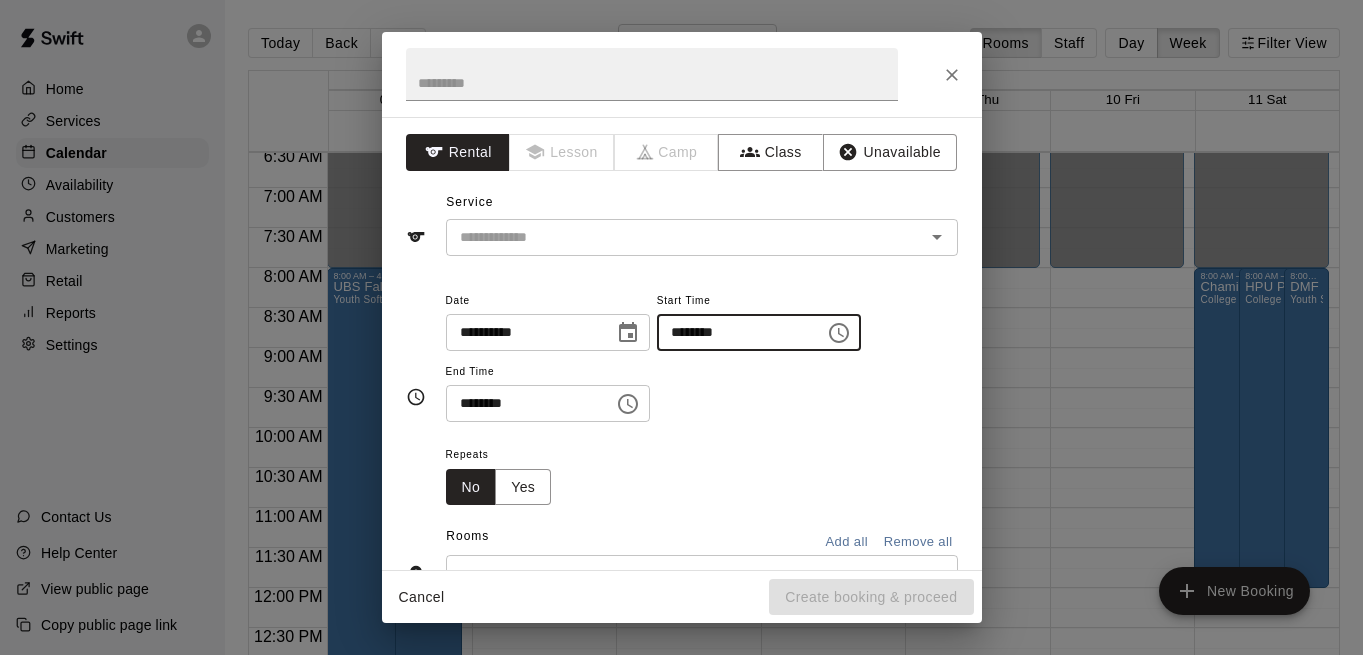 click on "********" at bounding box center (523, 403) 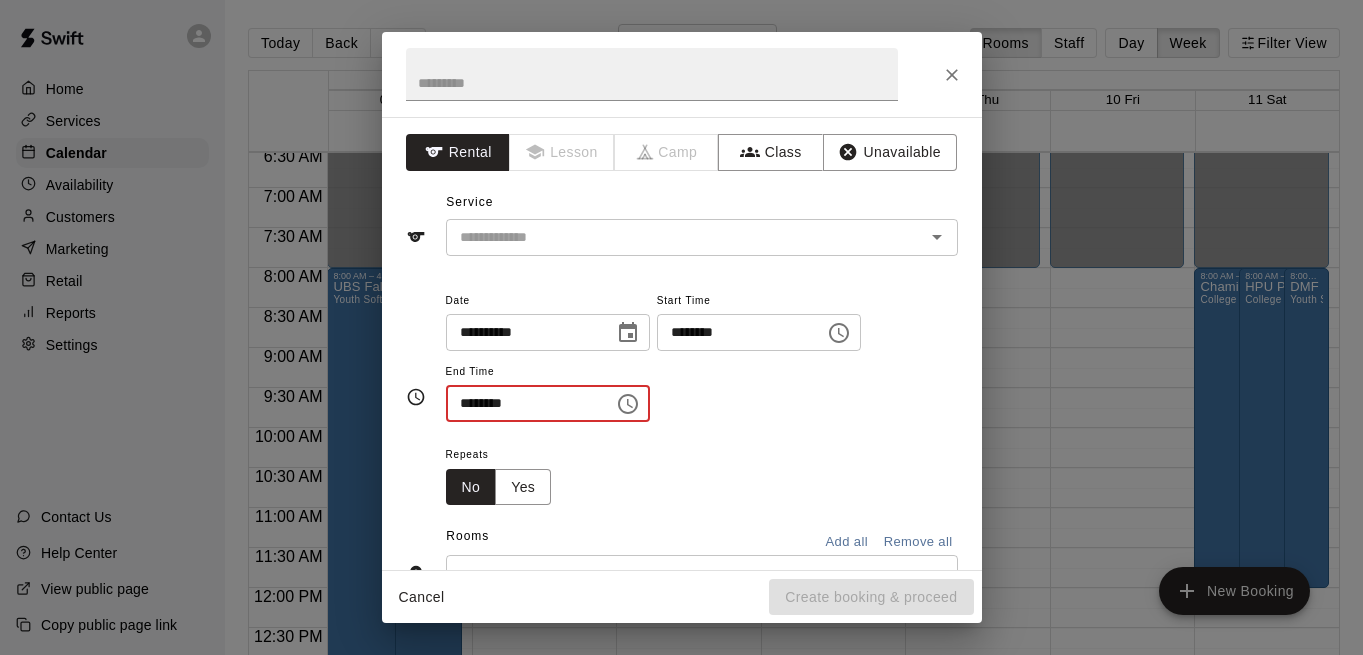 type on "********" 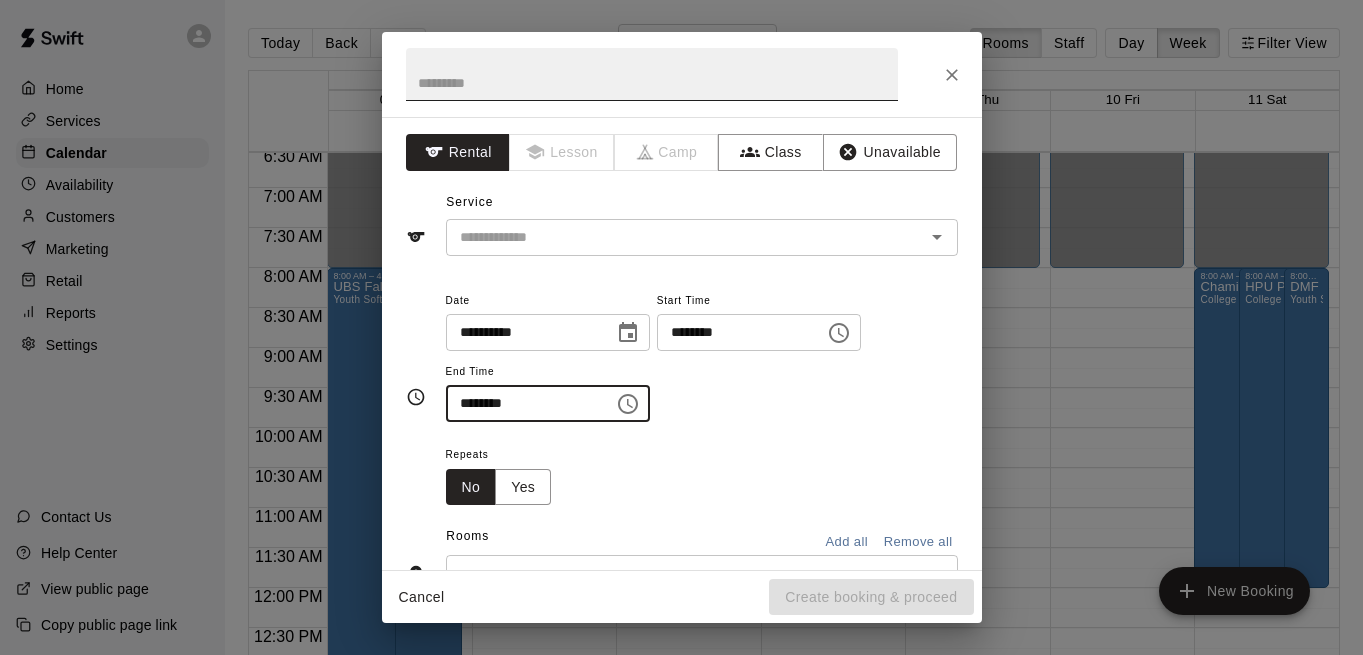 click at bounding box center [652, 74] 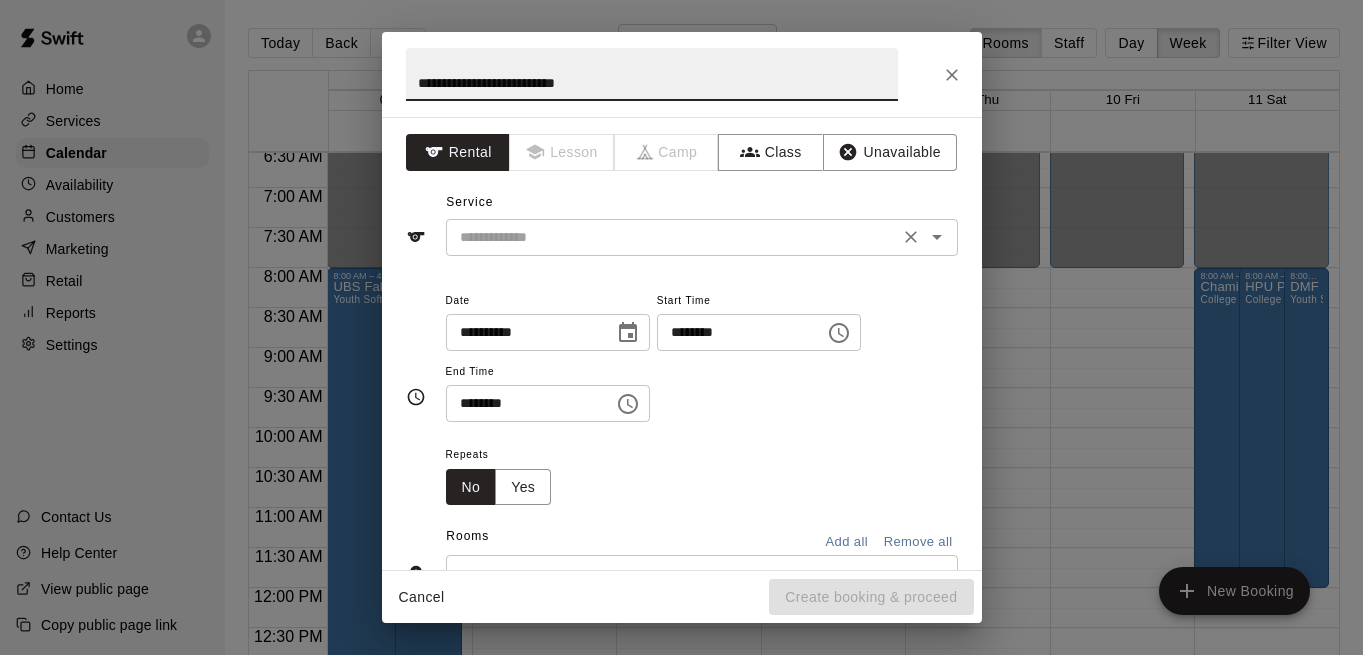 type on "**********" 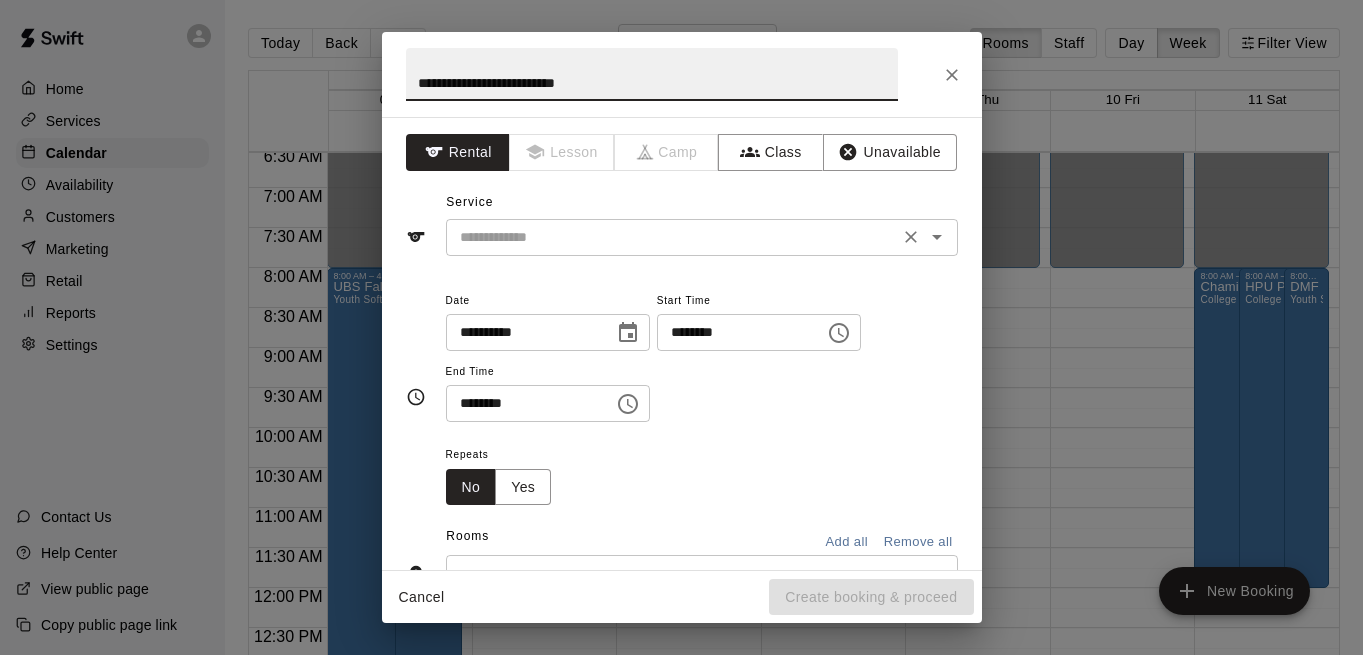 click at bounding box center [672, 237] 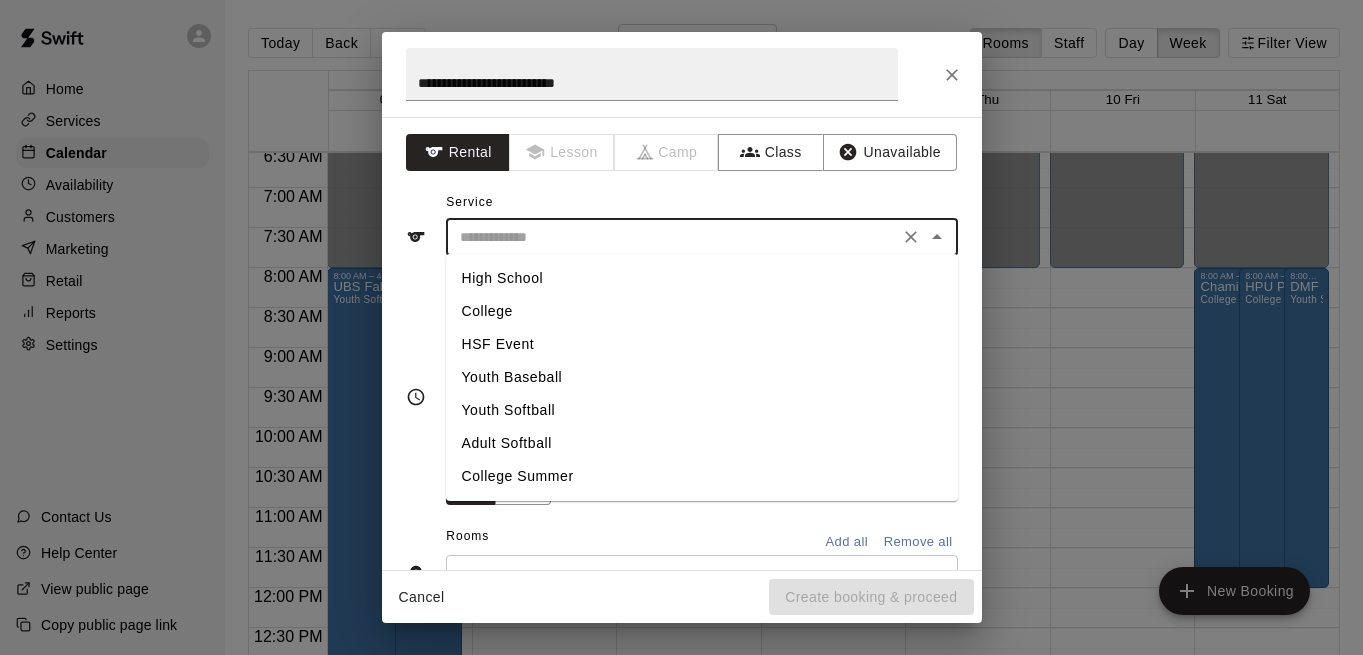 click on "Youth Softball" at bounding box center [702, 410] 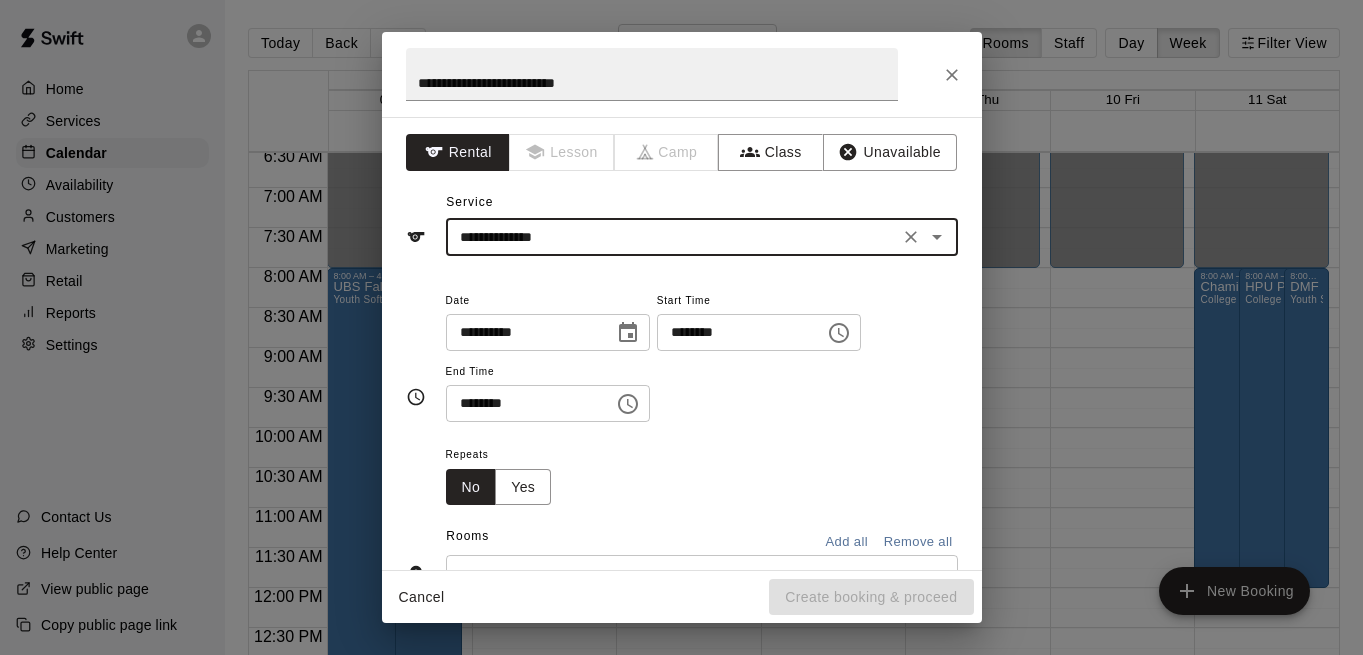 scroll, scrollTop: 25, scrollLeft: 0, axis: vertical 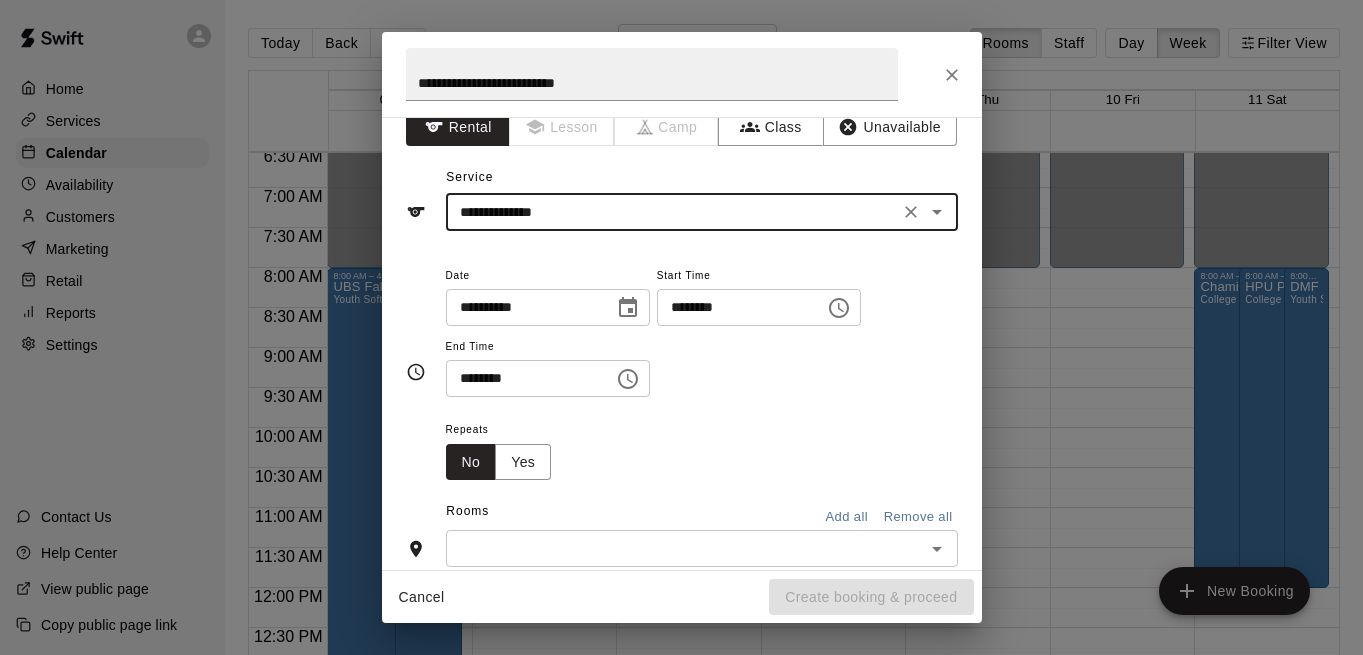 click on "​" at bounding box center (702, 548) 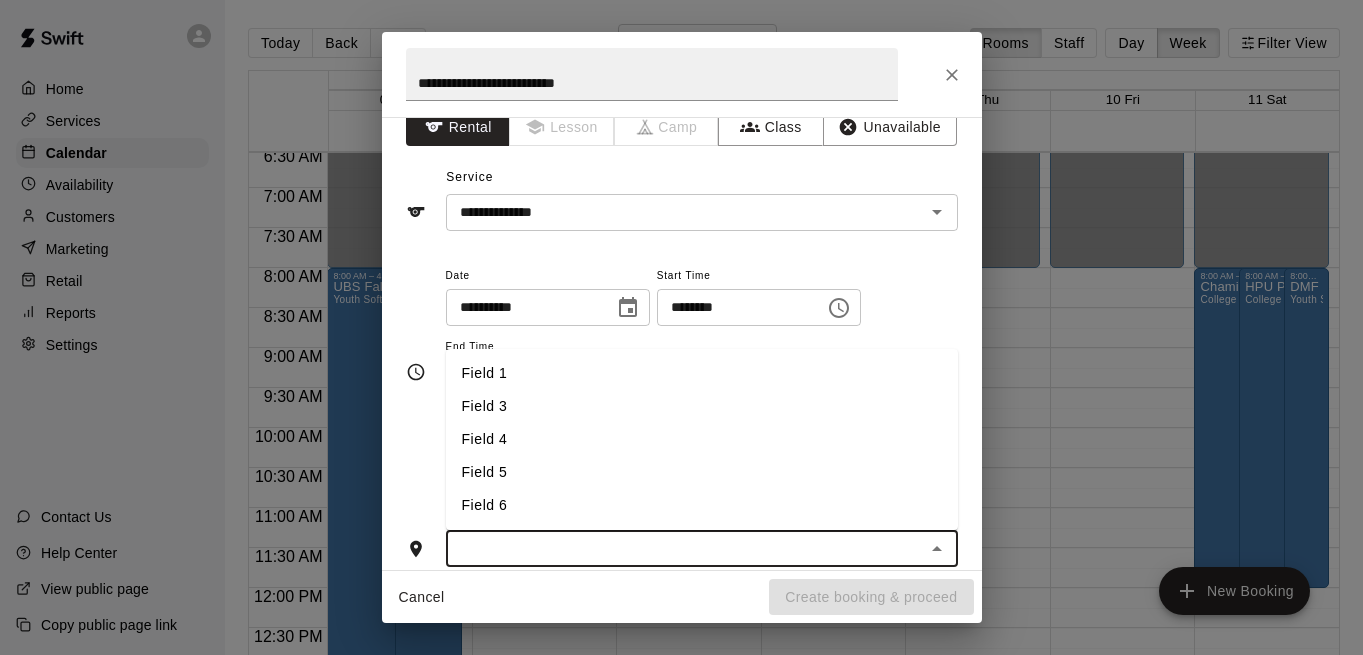 click on "Field 5" at bounding box center (702, 472) 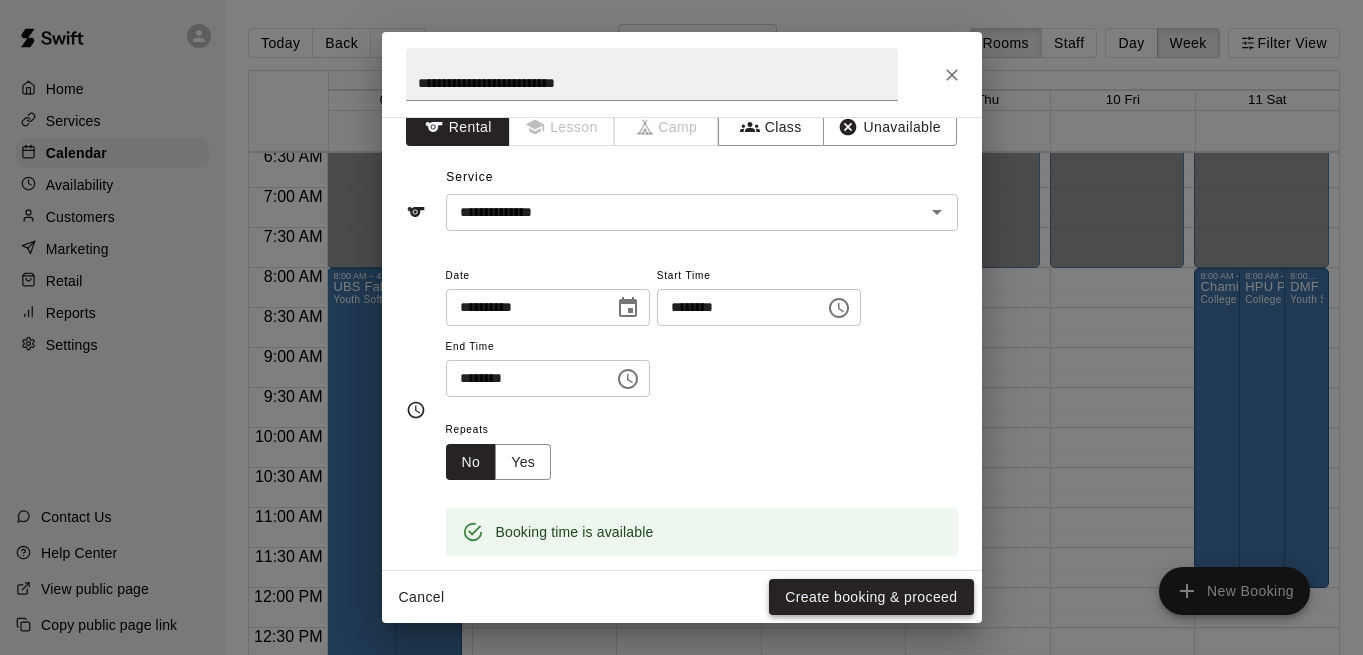 click on "Create booking & proceed" at bounding box center [871, 597] 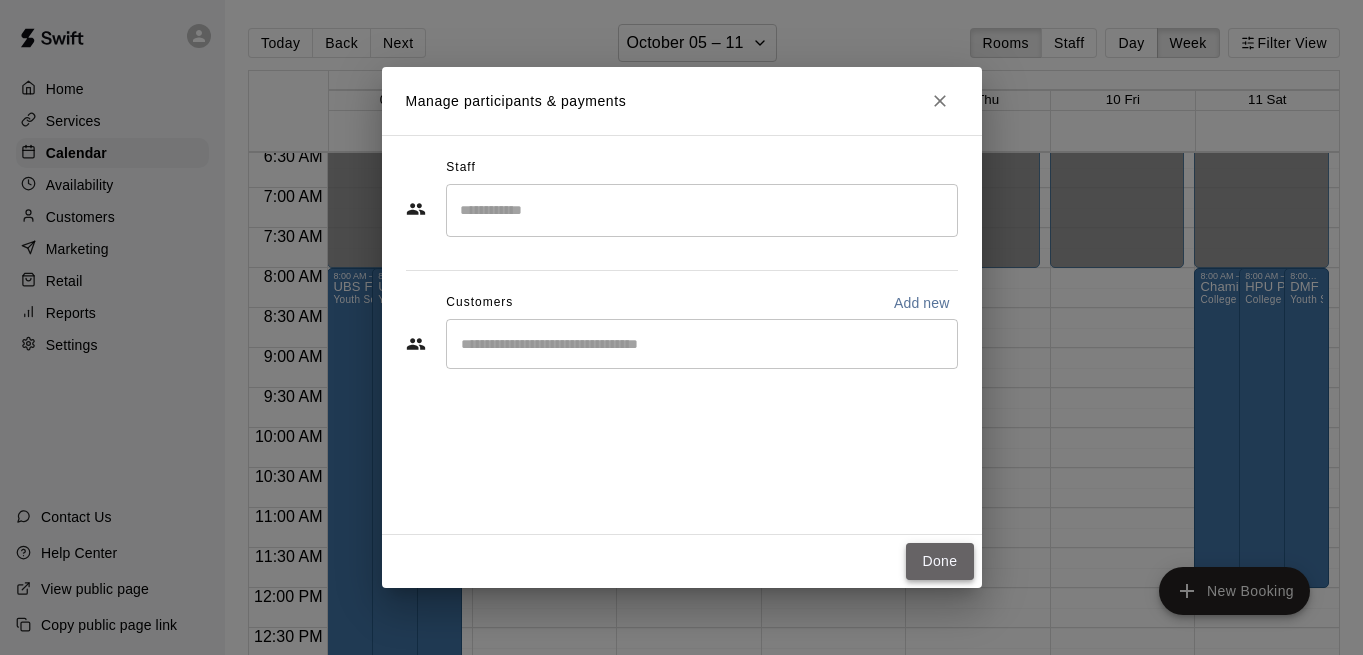 click on "Done" at bounding box center (939, 561) 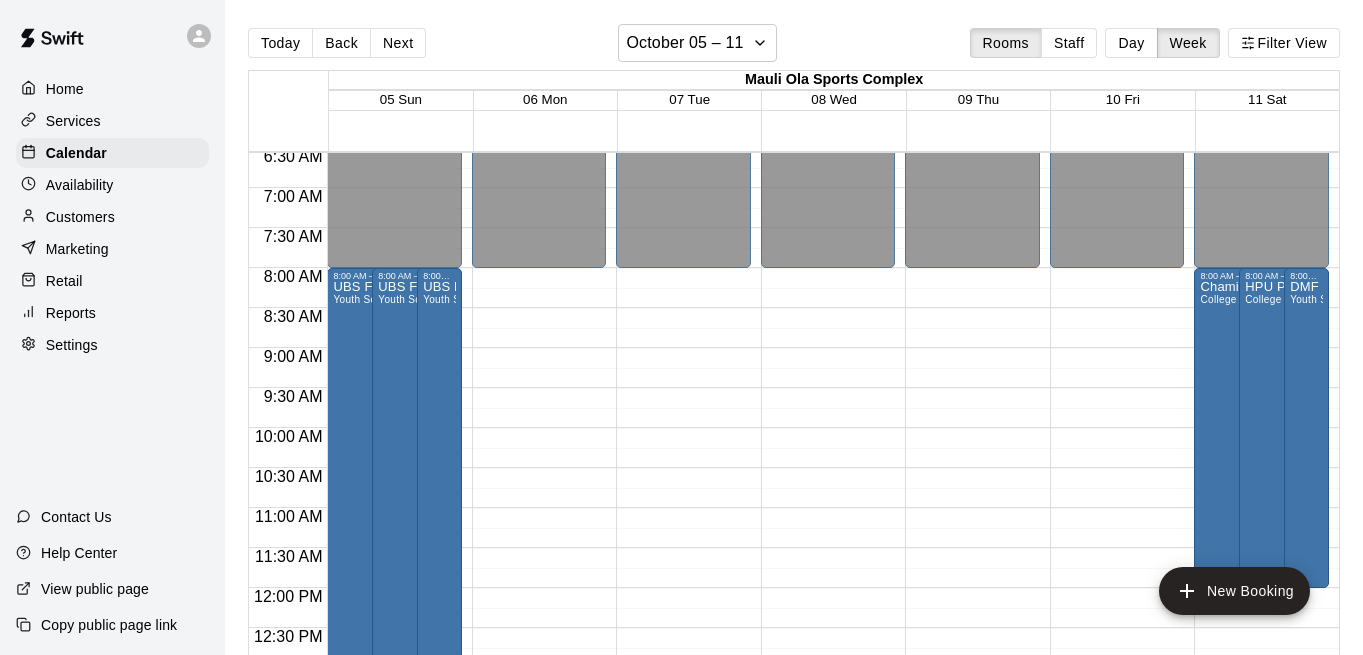 scroll, scrollTop: 575, scrollLeft: 0, axis: vertical 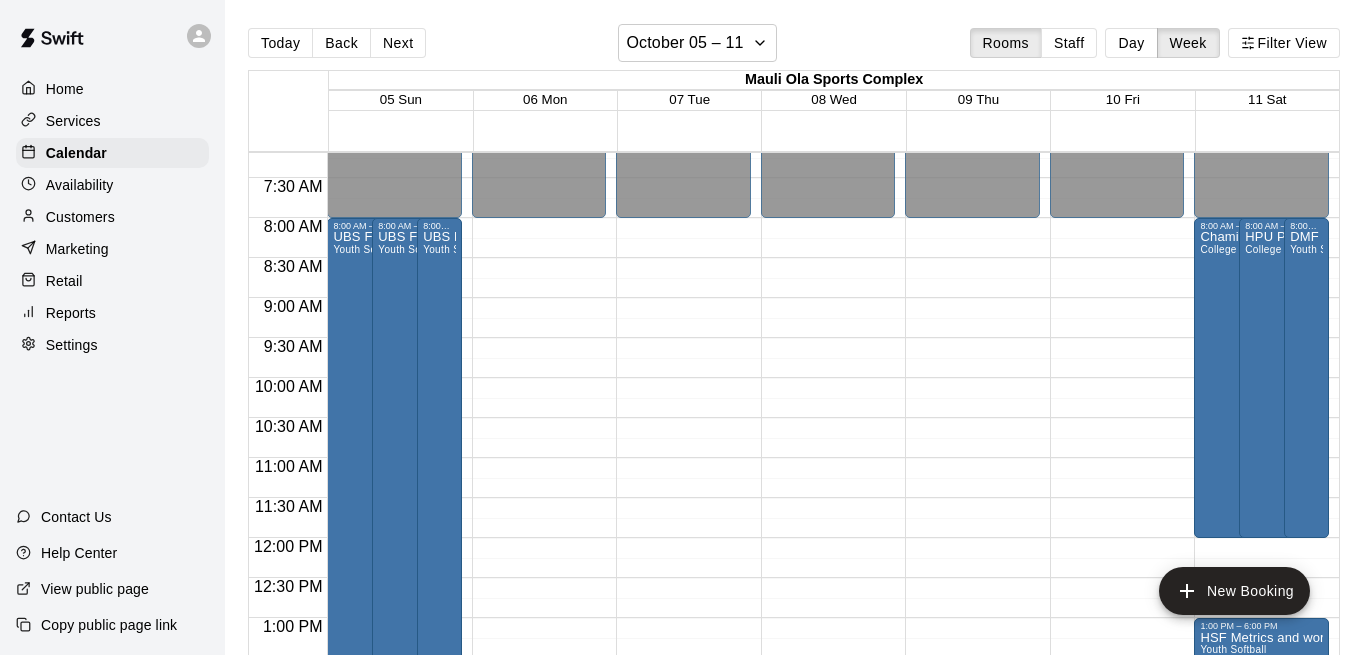 click on "Reports" at bounding box center [112, 313] 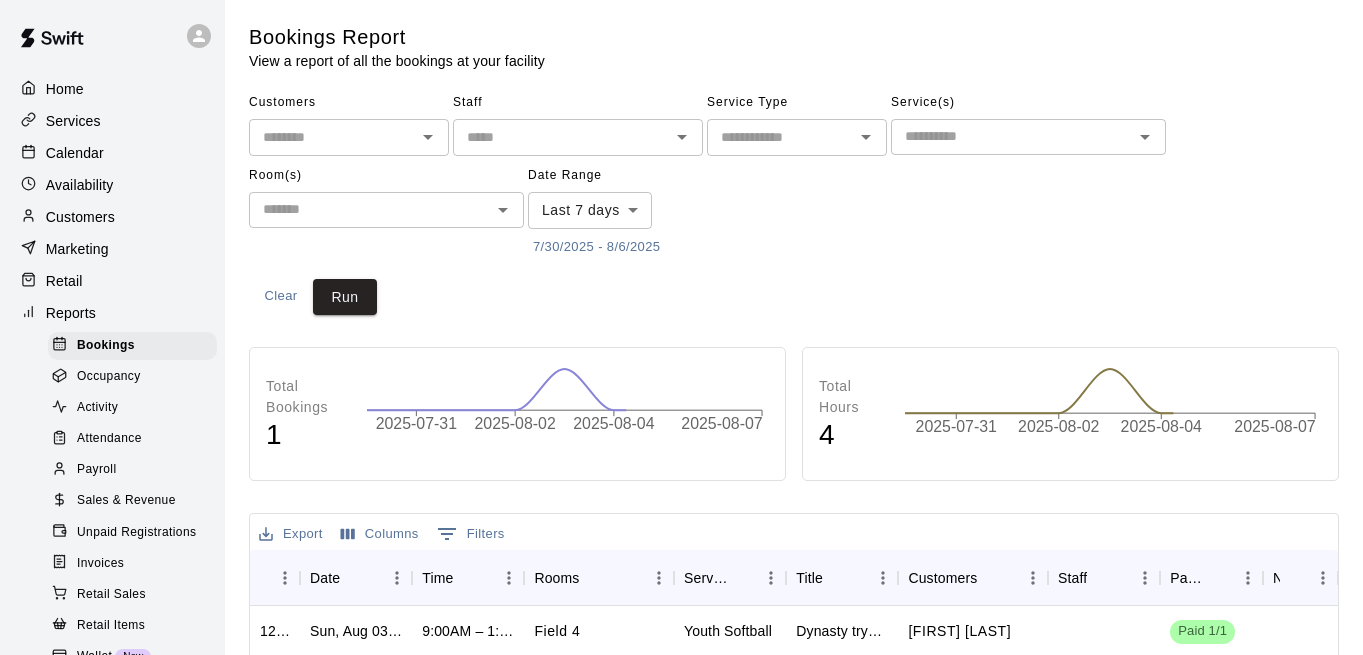 click on "Invoices" at bounding box center [132, 564] 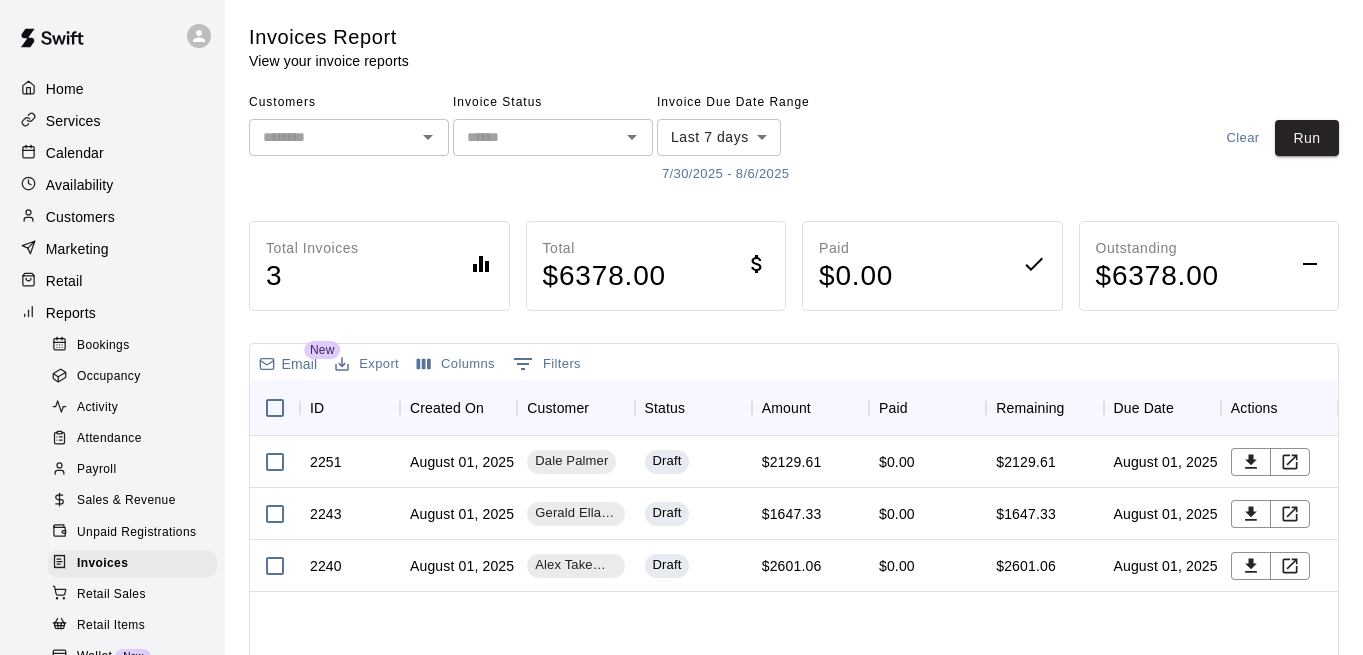 click on "7/30/2025 - 8/6/2025" at bounding box center (725, 174) 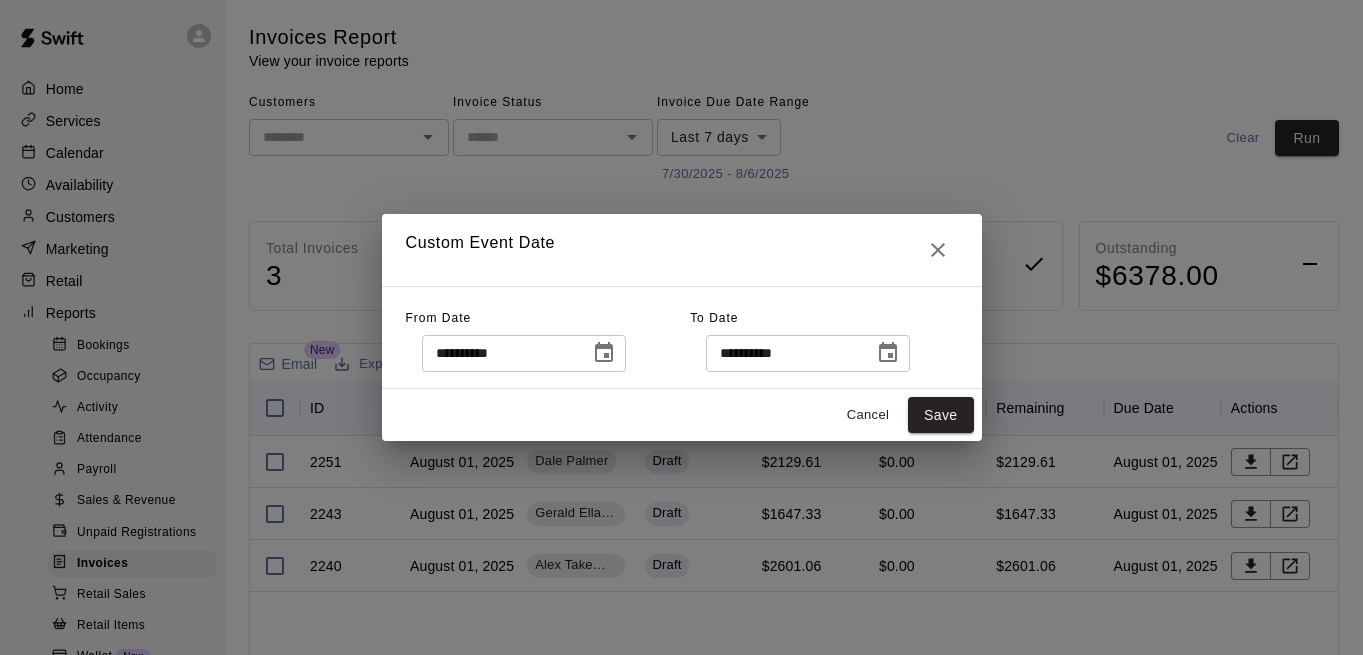 click 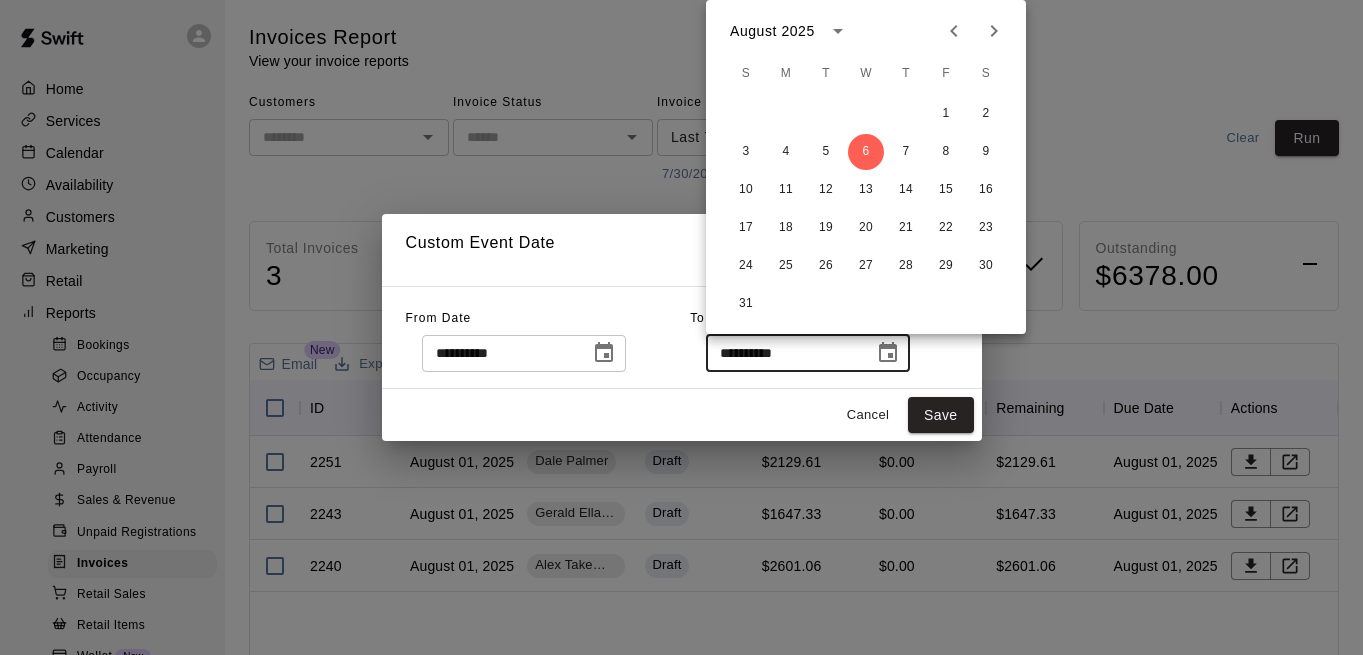 click 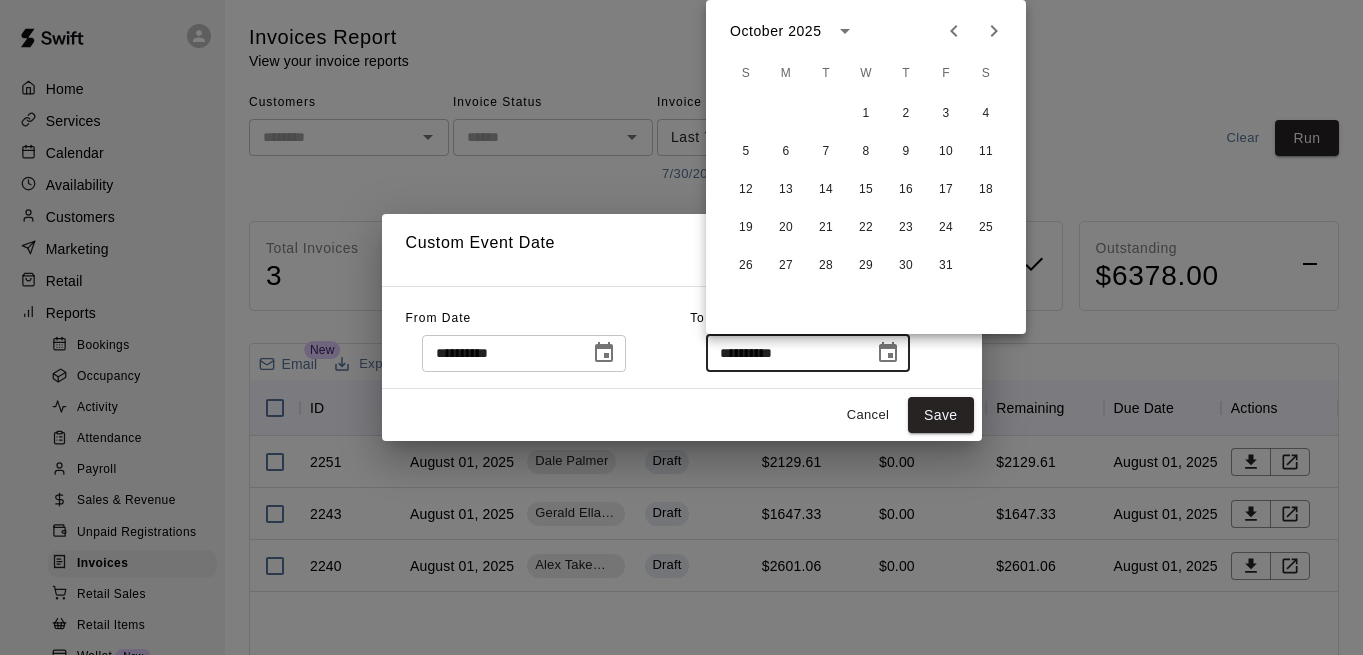 click 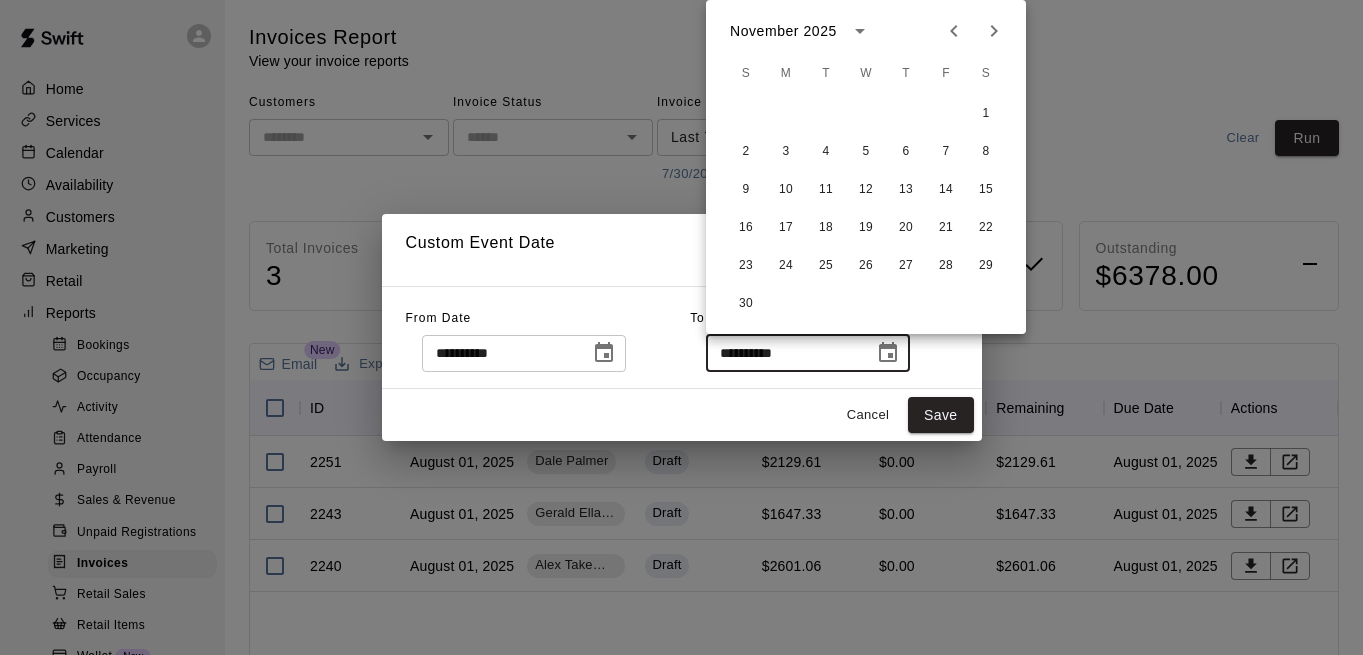 click 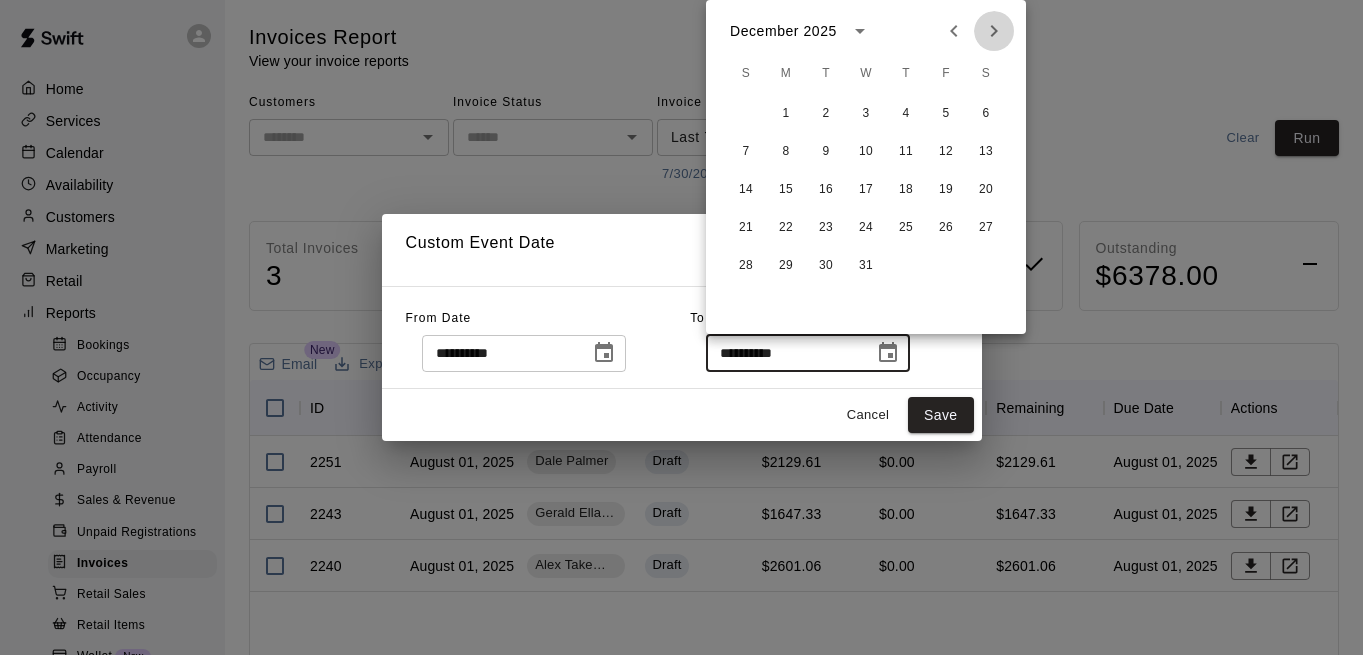 click 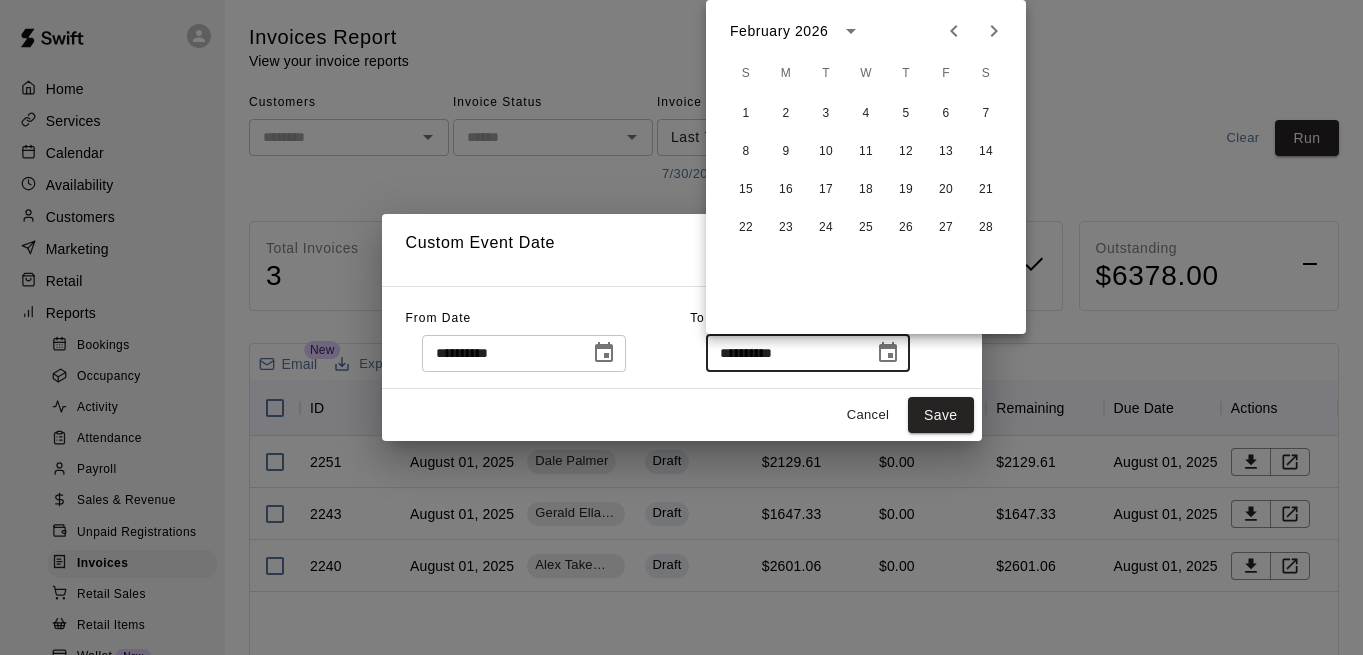 click 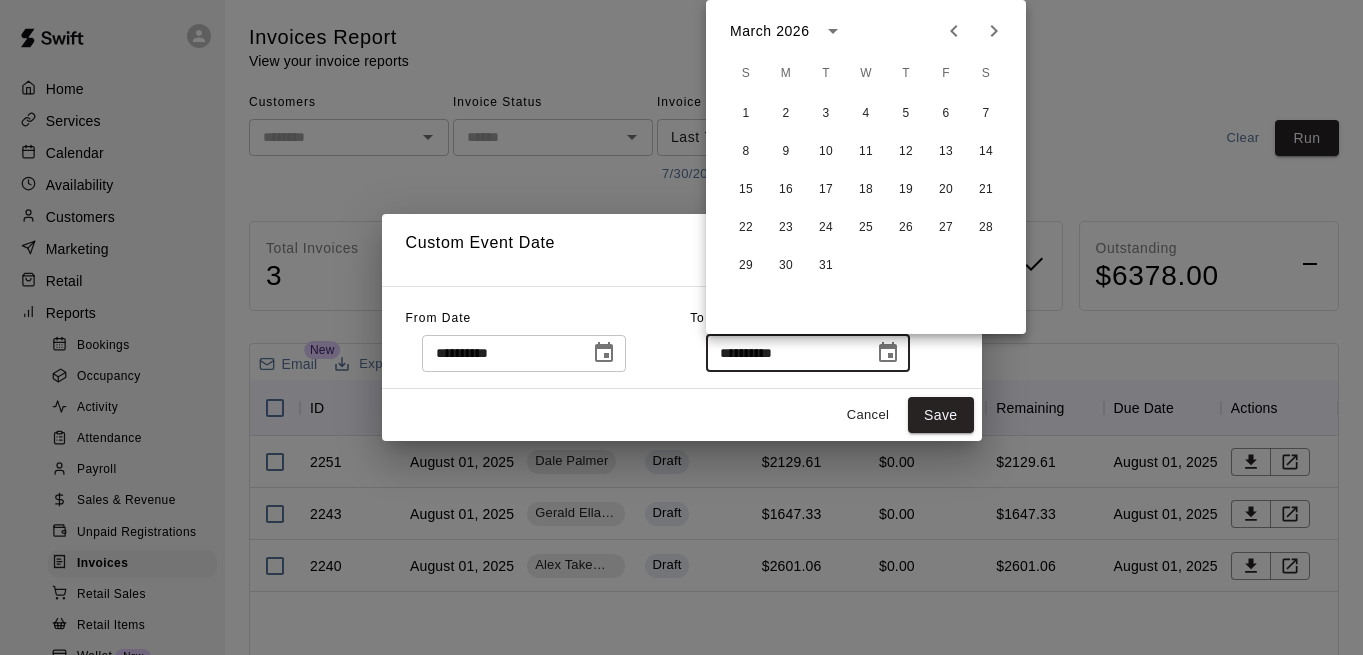 click 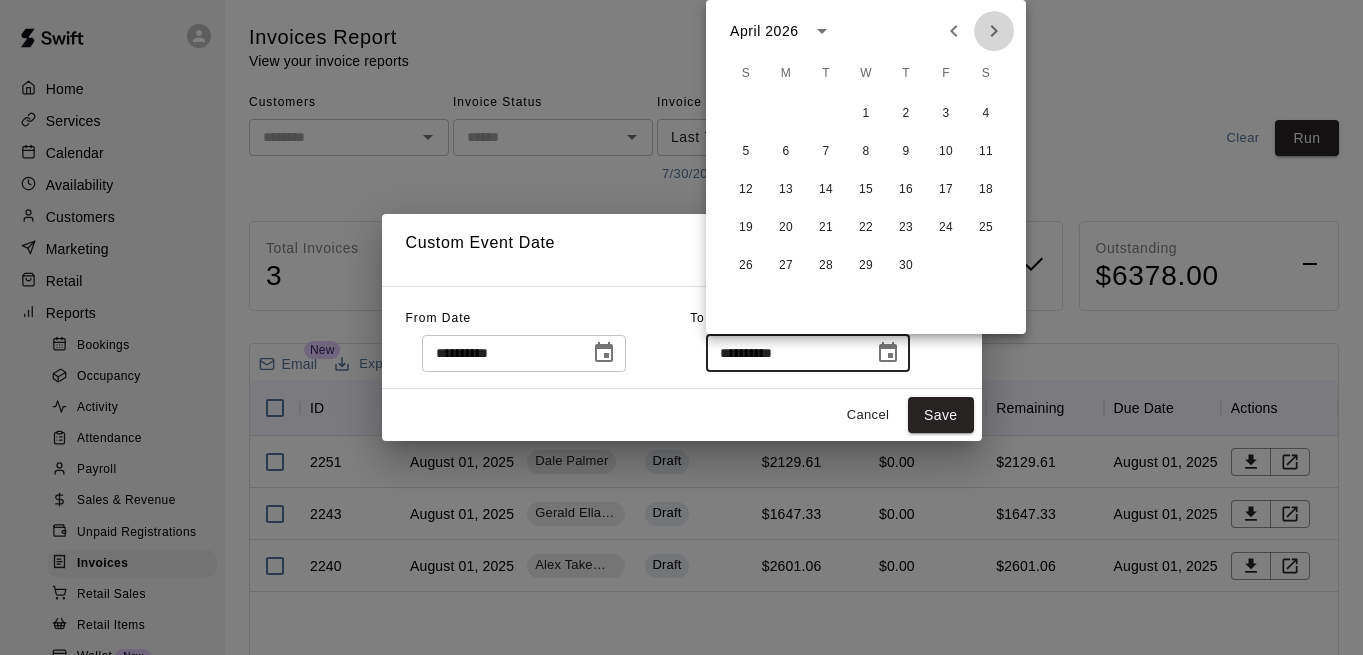 click 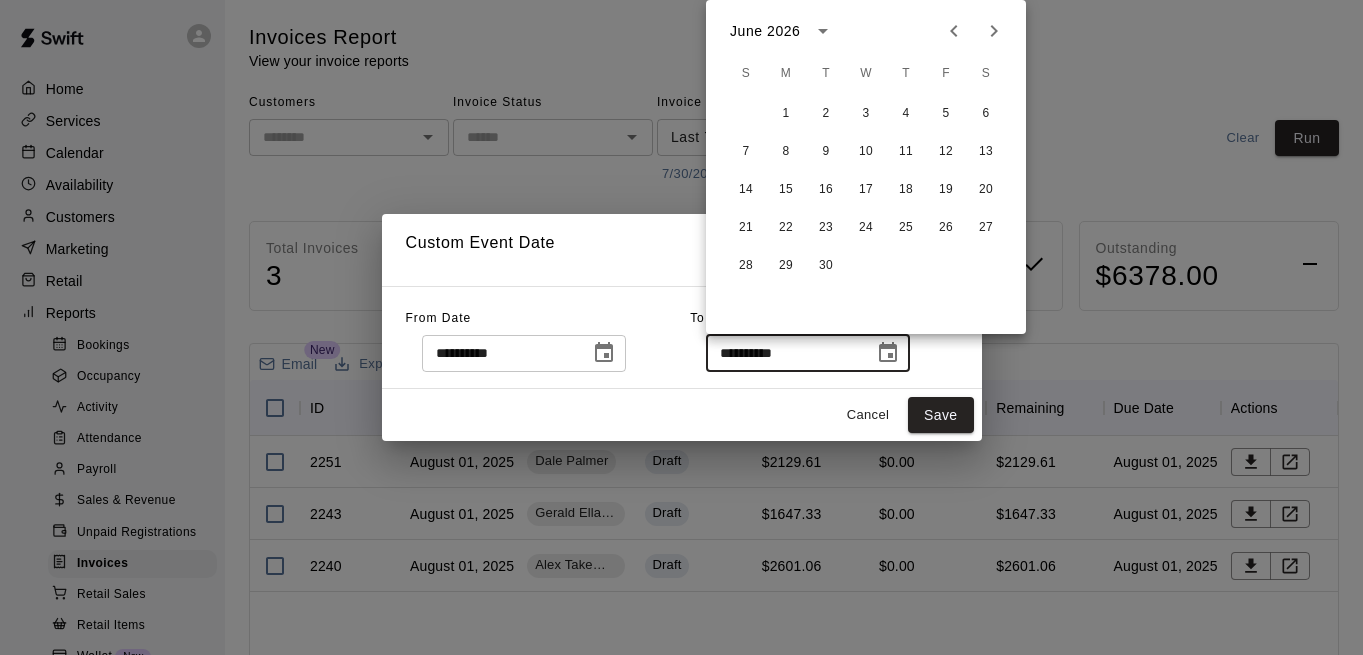 click 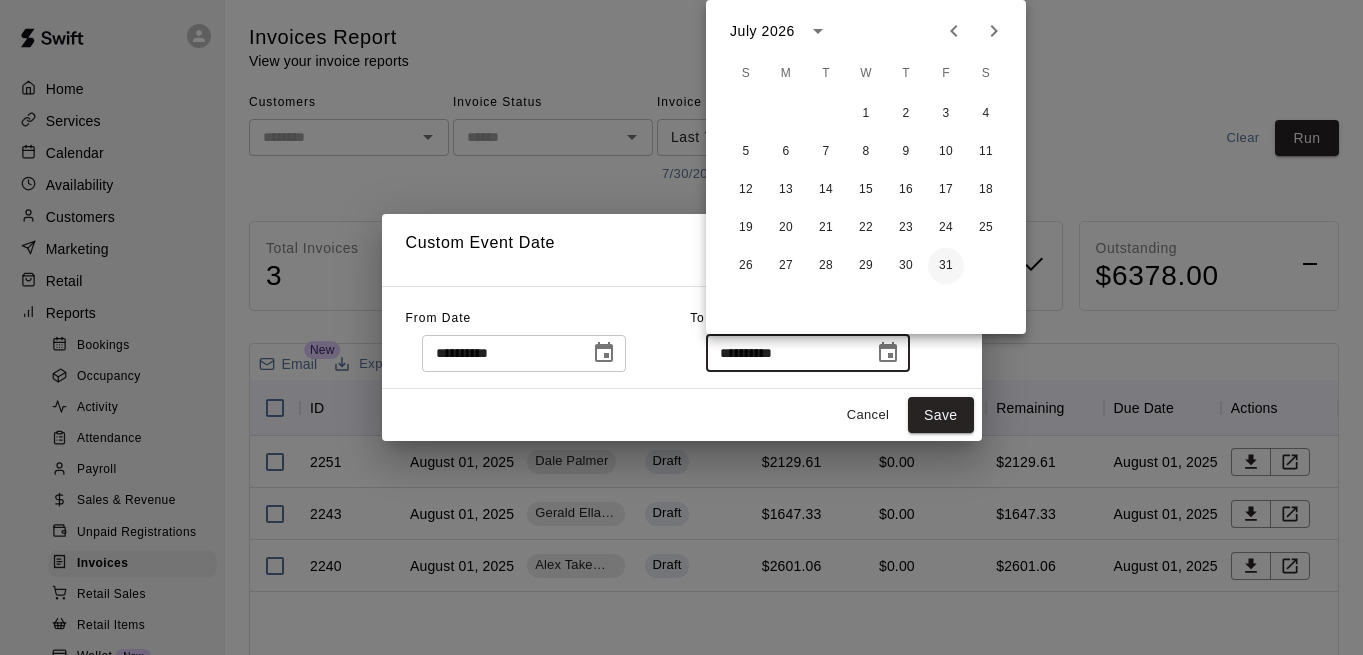 click on "31" at bounding box center (946, 266) 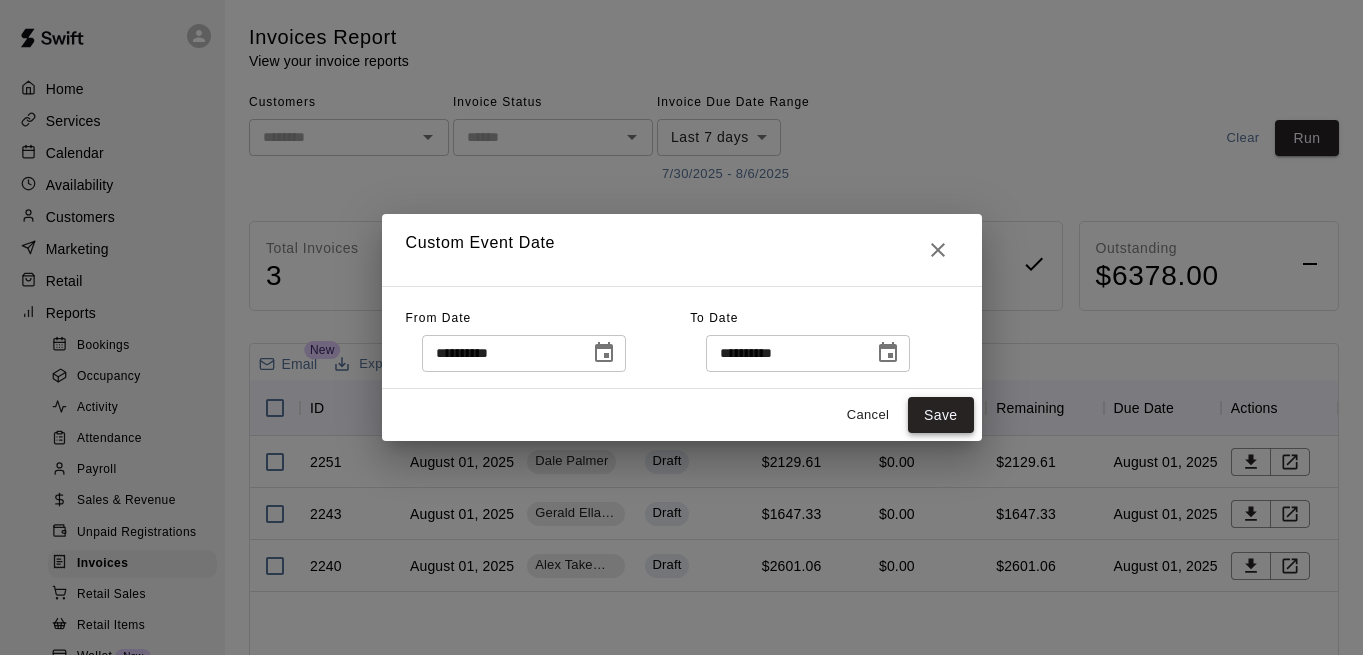 click on "Save" at bounding box center [941, 415] 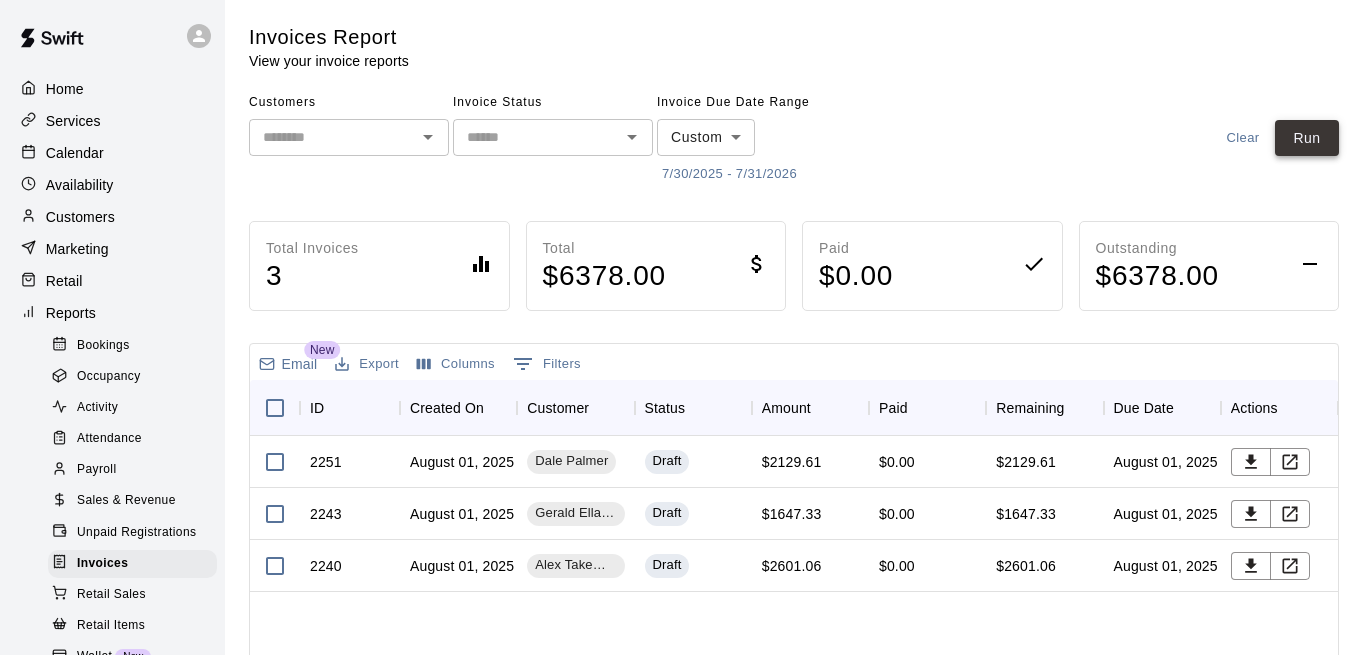 click on "Run" at bounding box center [1307, 138] 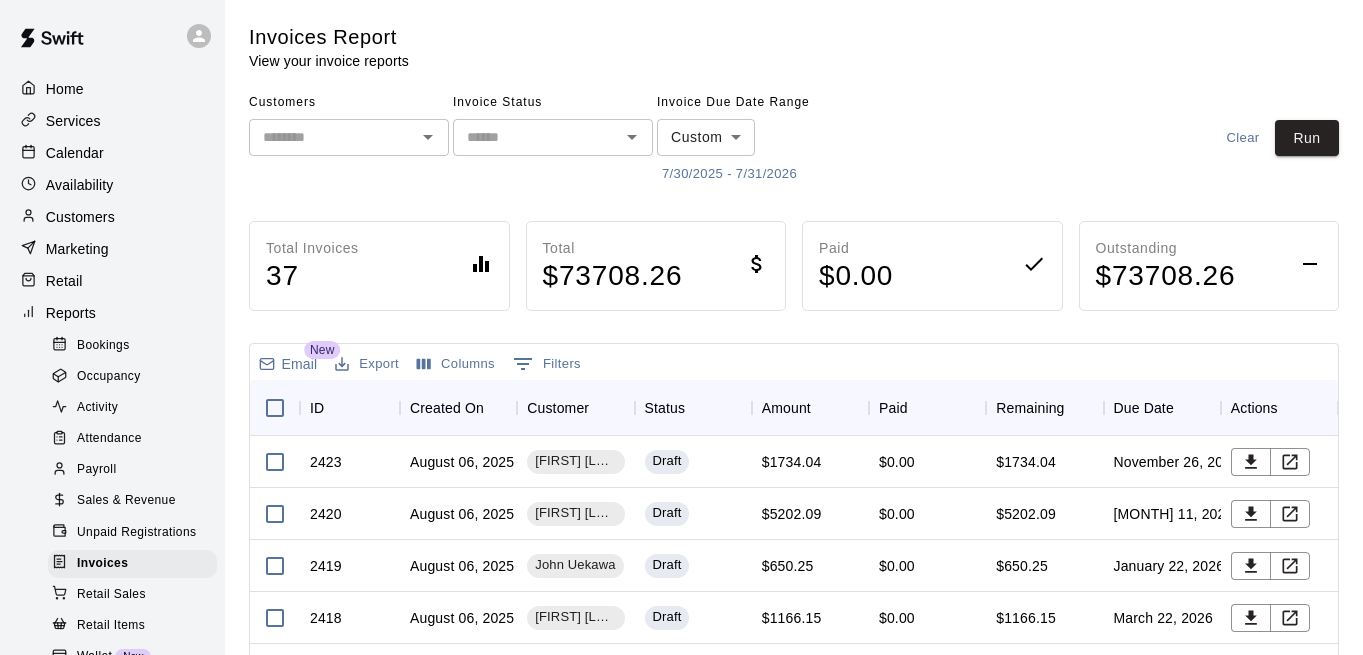 click on "Calendar" at bounding box center [112, 153] 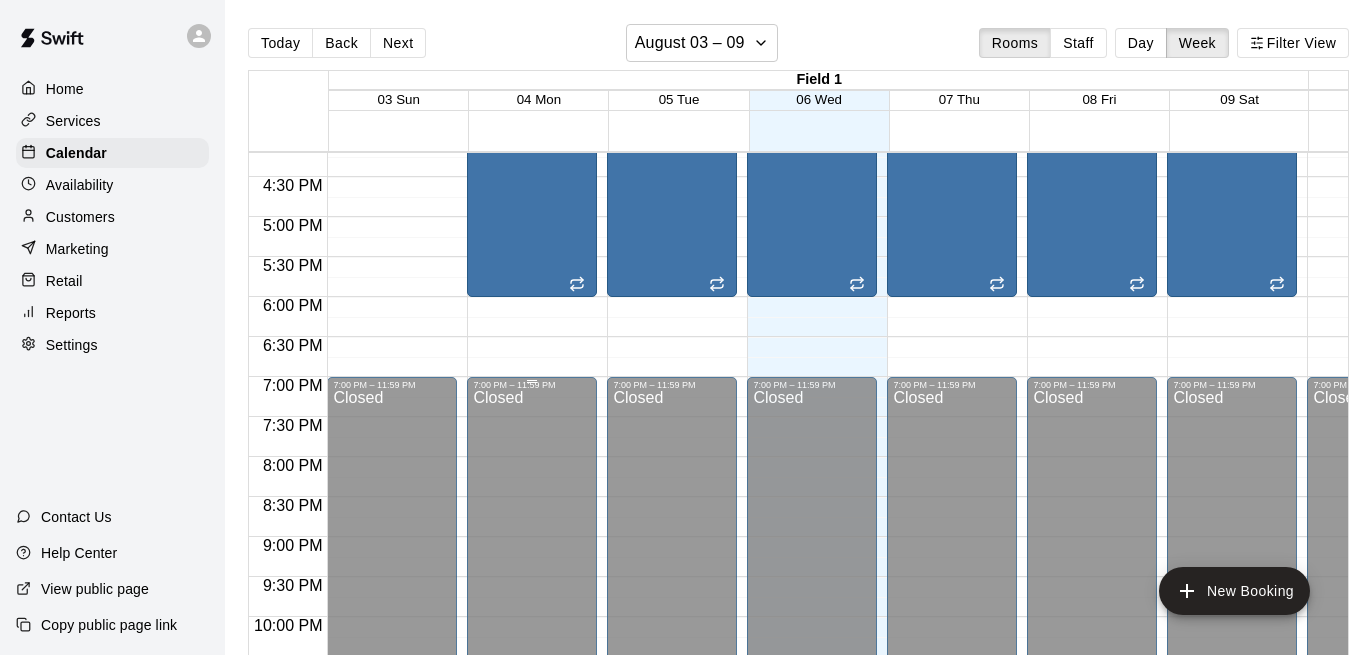 scroll, scrollTop: 1297, scrollLeft: 0, axis: vertical 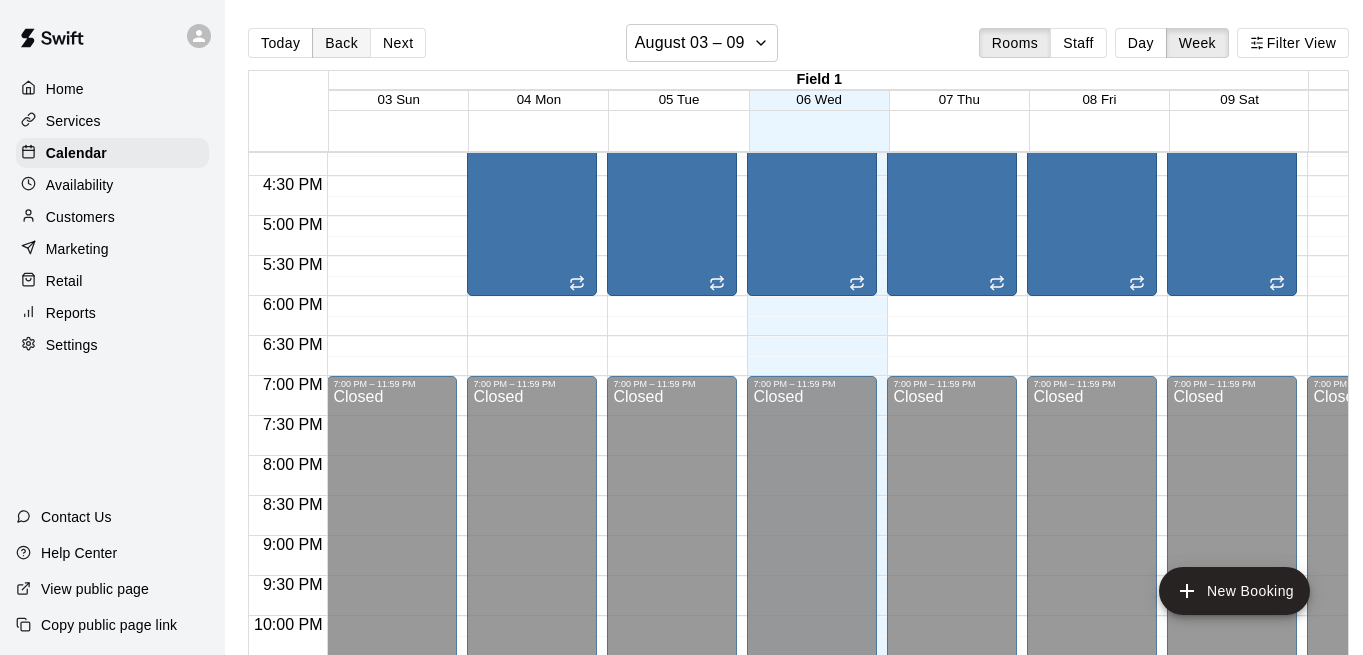 click on "Back" at bounding box center (341, 43) 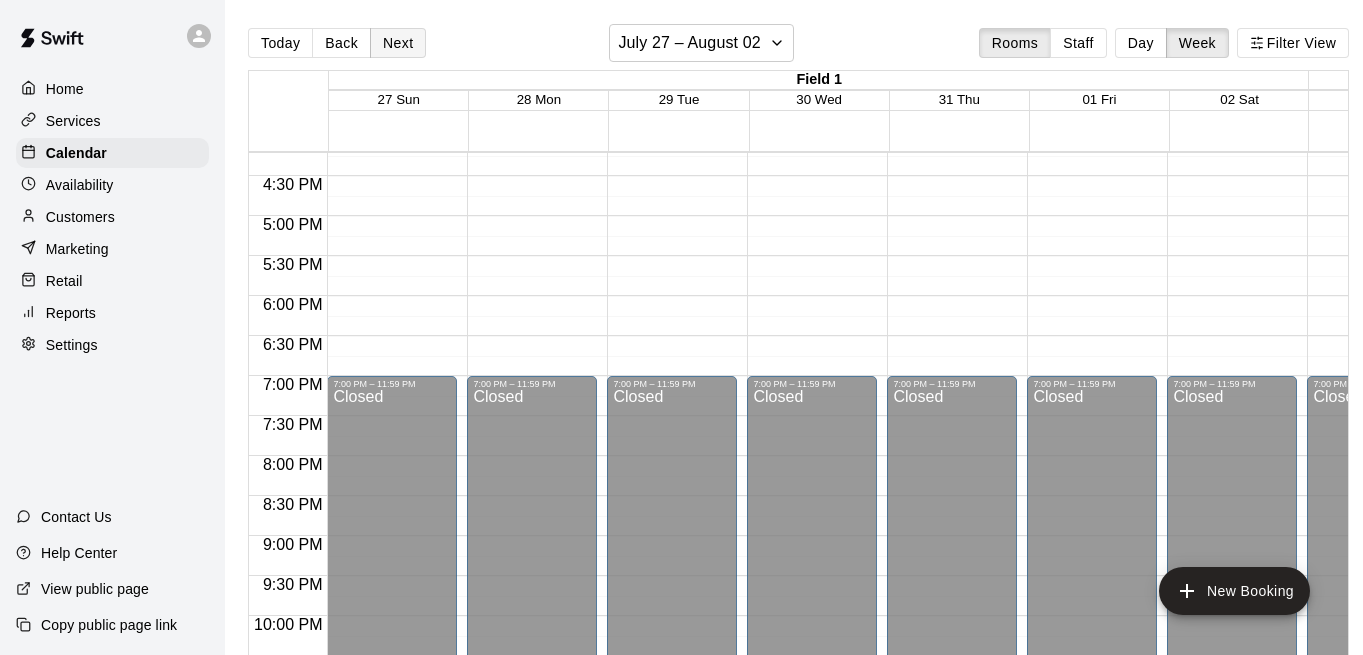 click on "Next" at bounding box center (398, 43) 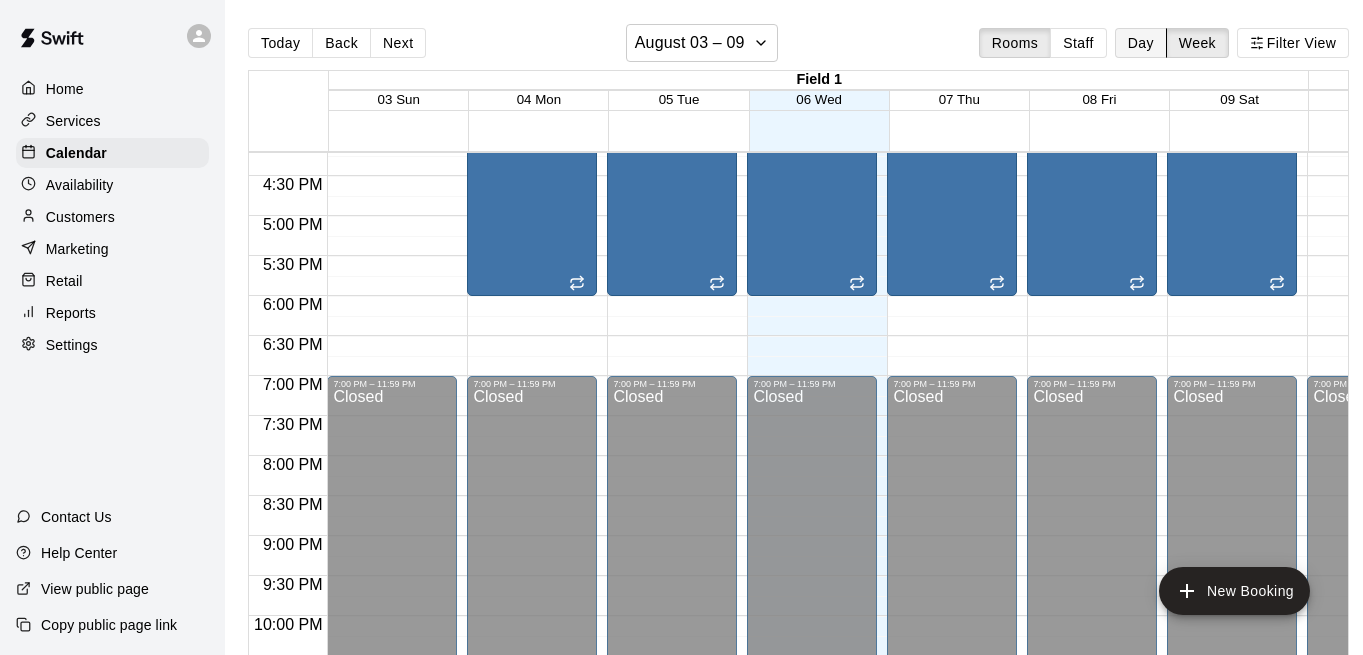 click on "Day" at bounding box center (1141, 43) 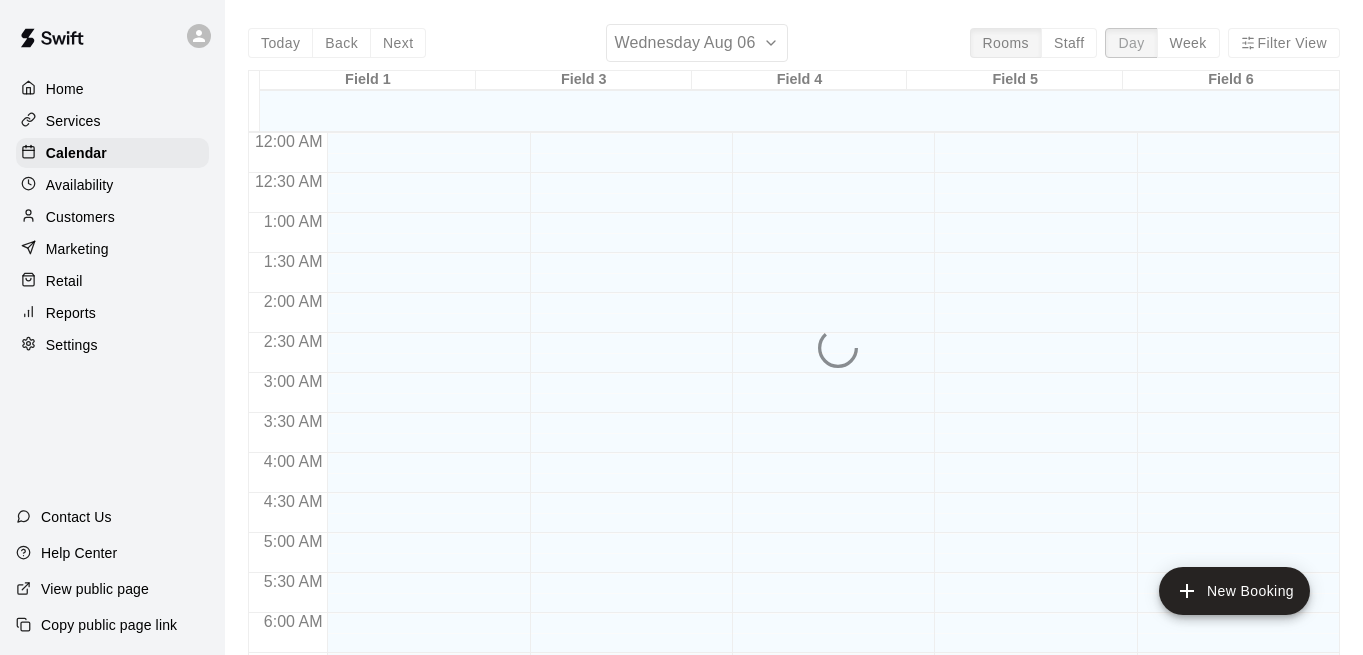 scroll, scrollTop: 866, scrollLeft: 0, axis: vertical 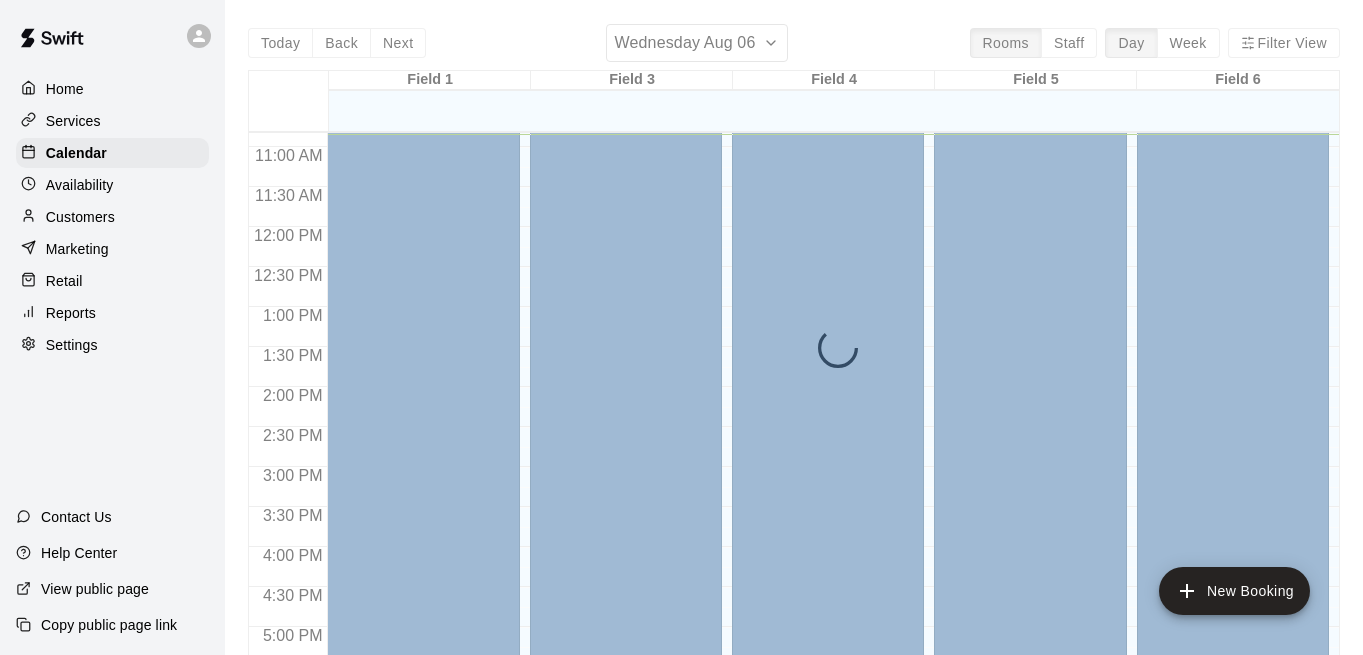 click on "Today Back Next Wednesday Aug 06 Rooms Staff Day Week Filter View Field 1 06 Wed Field 3 06 Wed Field 4 06 Wed Field 5 06 Wed Field 6 06 Wed 12:00 AM 12:30 AM 1:00 AM 1:30 AM 2:00 AM 2:30 AM 3:00 AM 3:30 AM 4:00 AM 4:30 AM 5:00 AM 5:30 AM 6:00 AM 6:30 AM 7:00 AM 7:30 AM 8:00 AM 8:30 AM 9:00 AM 9:30 AM 10:00 AM 10:30 AM 11:00 AM 11:30 AM 12:00 PM 12:30 PM 1:00 PM 1:30 PM 2:00 PM 2:30 PM 3:00 PM 3:30 PM 4:00 PM 4:30 PM 5:00 PM 5:30 PM 6:00 PM 6:30 PM 7:00 PM 7:30 PM 8:00 PM 8:30 PM 9:00 PM 9:30 PM 10:00 PM 10:30 PM 11:00 PM 11:30 PM 12:00 AM – 8:00 AM Closed 8:00 AM – 6:00 PM Closed for maintenance  HSF Event 7:00 PM – 11:59 PM Closed 12:00 AM – 8:00 AM Closed 8:00 AM – 6:00 PM Closed for maintenance  HSF Event 7:00 PM – 11:59 PM Closed 12:00 AM – 8:00 AM Closed 8:00 AM – 6:00 PM Closed for maintenance  HSF Event 7:00 PM – 11:59 PM Closed 12:00 AM – 8:00 AM Closed 8:00 AM – 6:00 PM Closed for maintenance  HSF Event 7:00 PM – 11:59 PM Closed 12:00 AM – 8:00 AM Closed 8:00 AM – 6:00 PM" at bounding box center (794, 351) 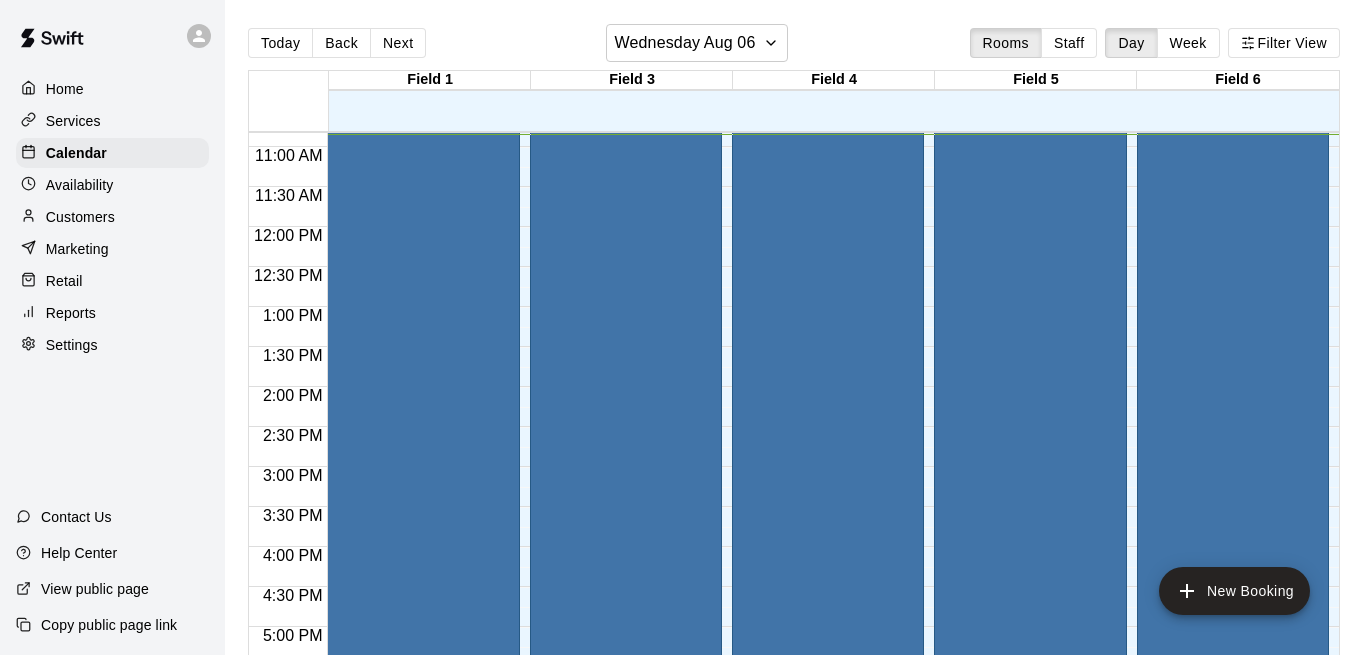 click on "Week" at bounding box center (1188, 43) 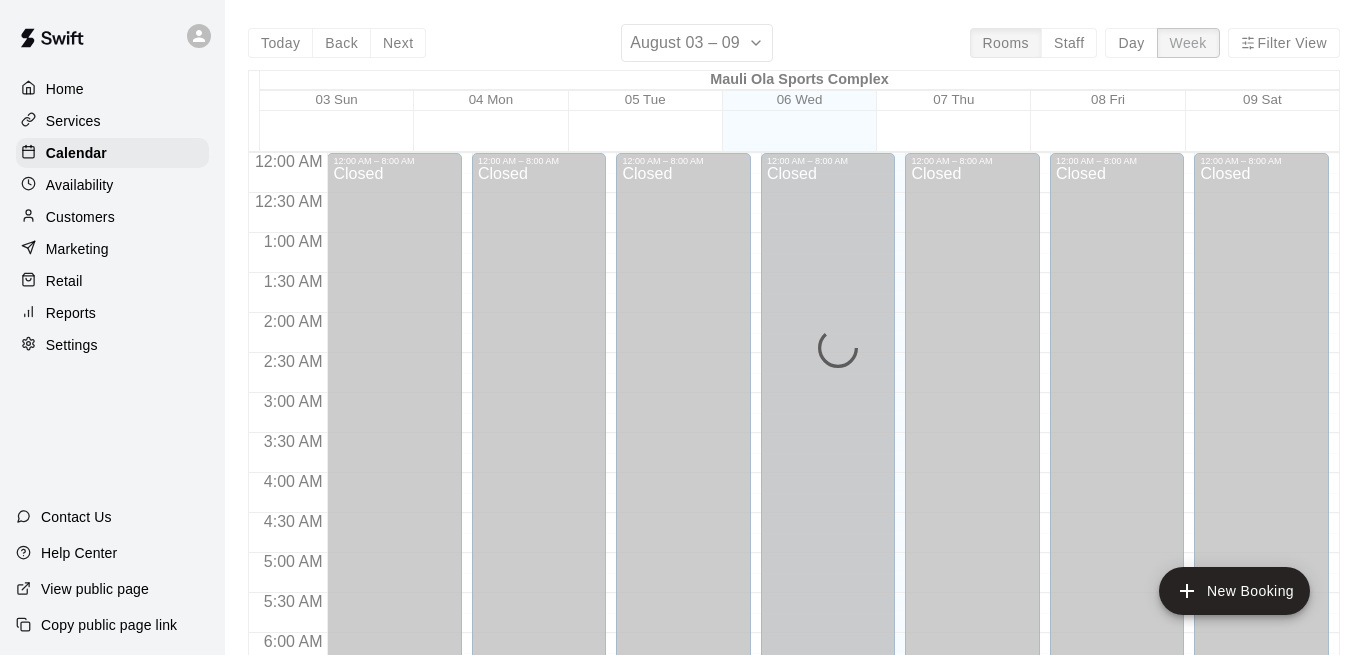 scroll, scrollTop: 866, scrollLeft: 0, axis: vertical 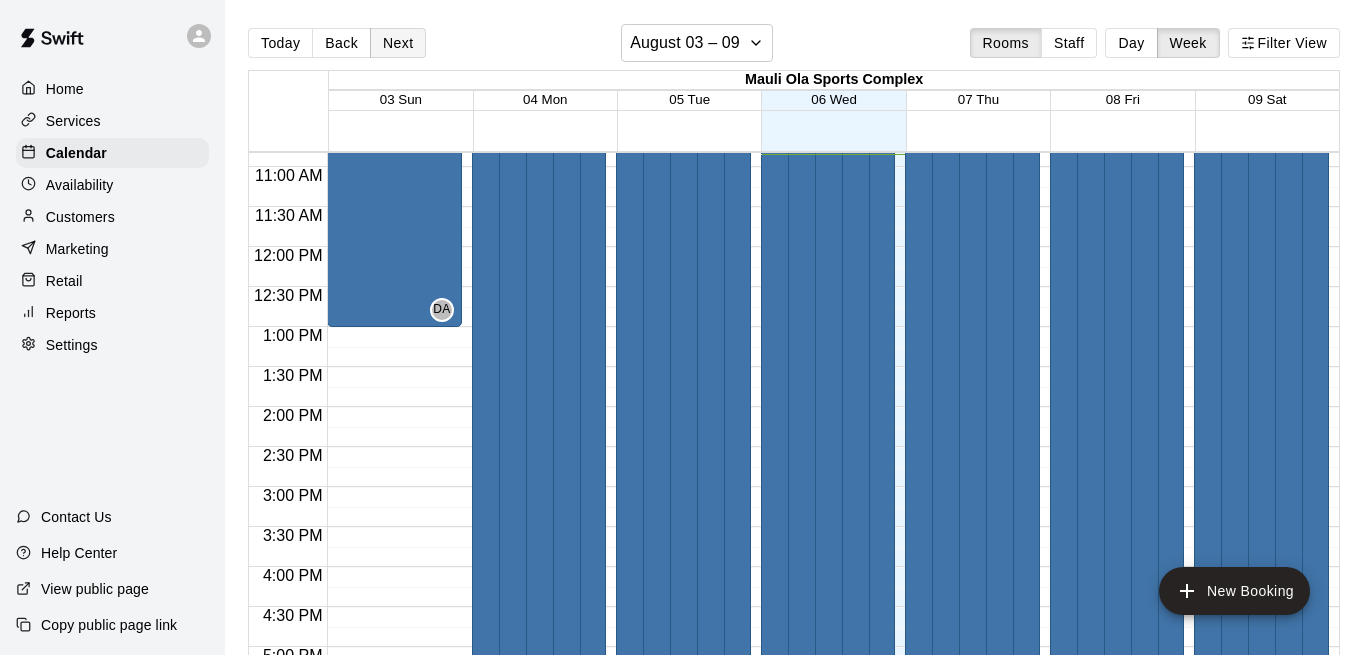 click on "Next" at bounding box center [398, 43] 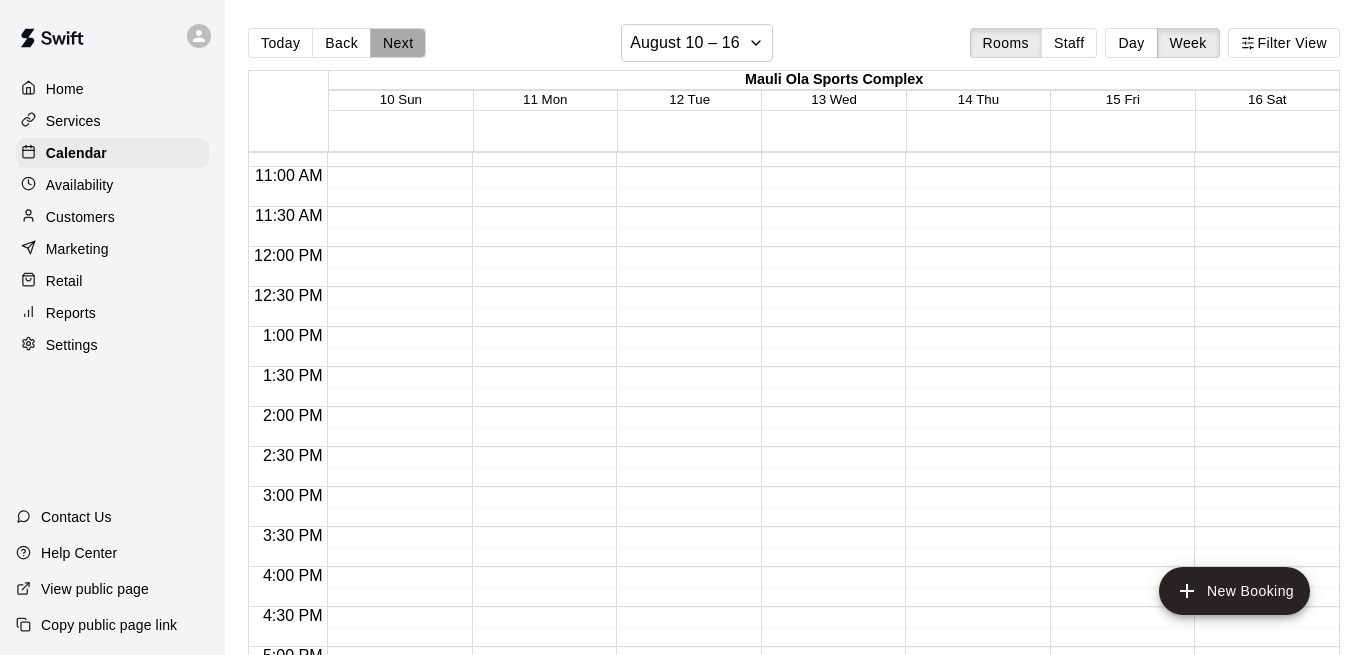 click on "Next" at bounding box center [398, 43] 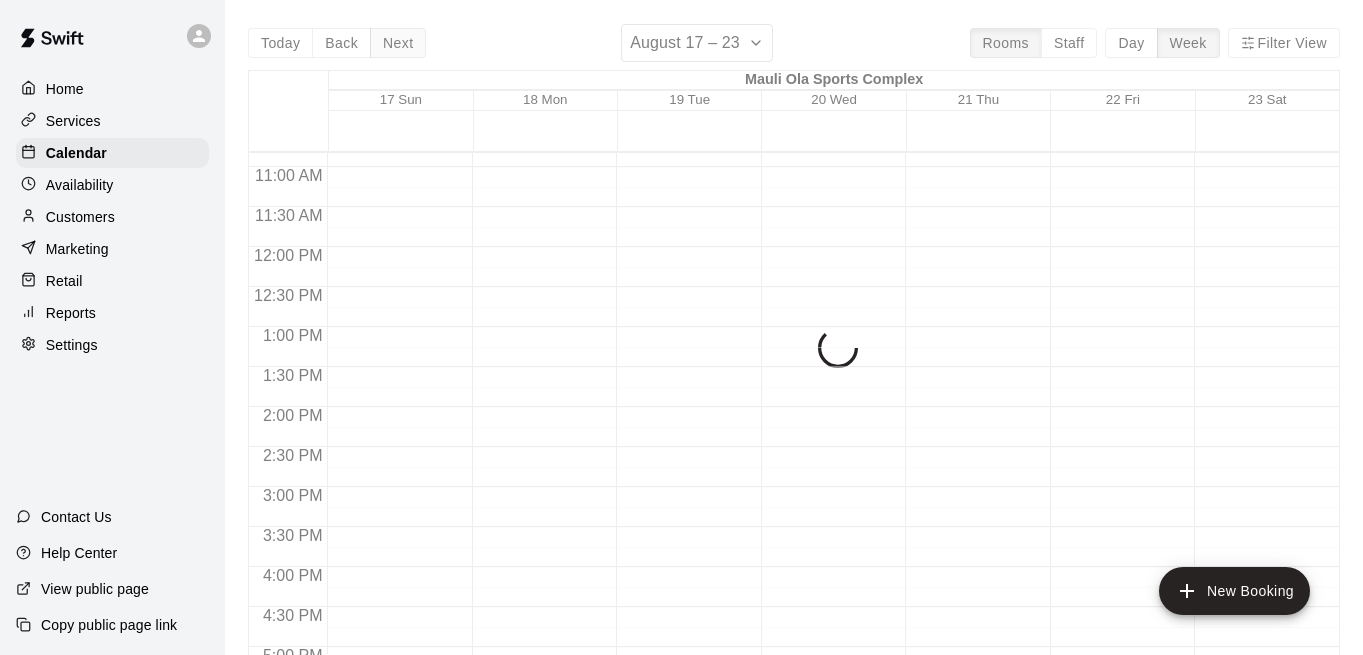 click on "Next" at bounding box center (398, 43) 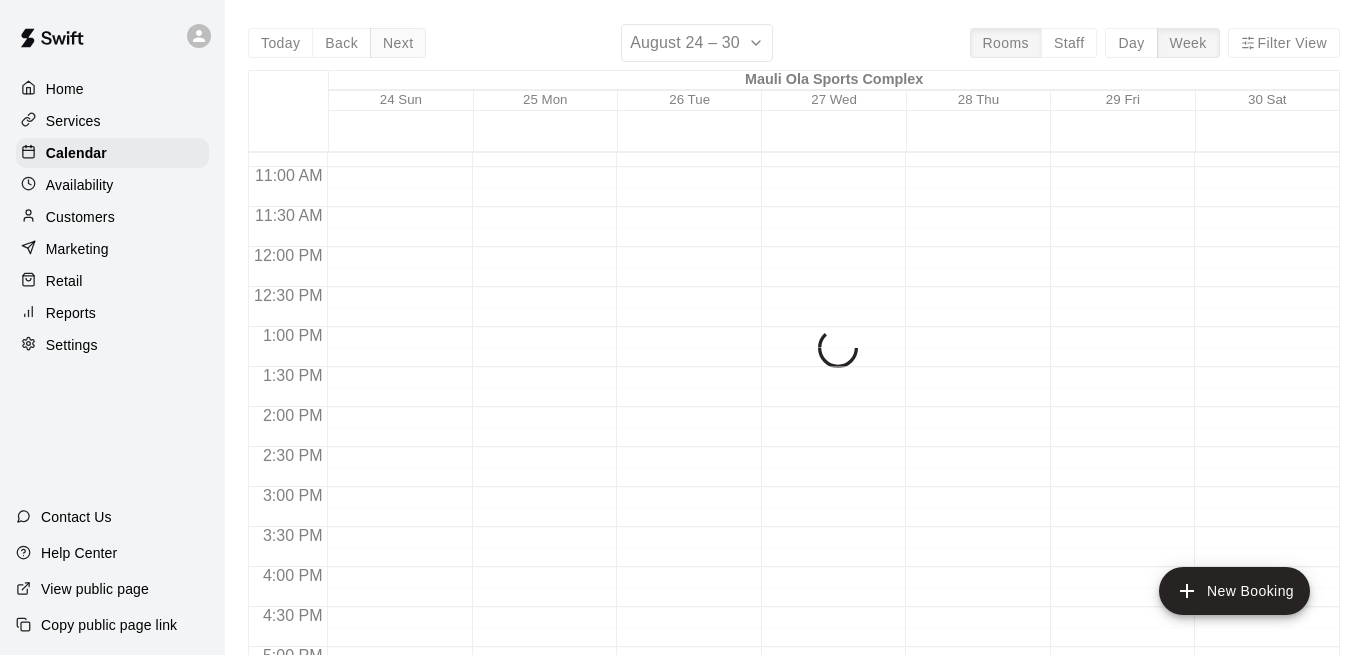 click on "Today Back Next August 24 – 30 Rooms Staff Day Week Filter View Mauli Ola Sports Complex 24 Sun 25 Mon 26 Tue 27 Wed 28 Thu 29 Fri 30 Sat 12:00 AM 12:30 AM 1:00 AM 1:30 AM 2:00 AM 2:30 AM 3:00 AM 3:30 AM 4:00 AM 4:30 AM 5:00 AM 5:30 AM 6:00 AM 6:30 AM 7:00 AM 7:30 AM 8:00 AM 8:30 AM 9:00 AM 9:30 AM 10:00 AM 10:30 AM 11:00 AM 11:30 AM 12:00 PM 12:30 PM 1:00 PM 1:30 PM 2:00 PM 2:30 PM 3:00 PM 3:30 PM 4:00 PM 4:30 PM 5:00 PM 5:30 PM 6:00 PM 6:30 PM 7:00 PM 7:30 PM 8:00 PM 8:30 PM 9:00 PM 9:30 PM 10:00 PM 10:30 PM 11:00 PM 11:30 PM 12:00 AM – 8:00 AM Closed 7:00 PM – 11:59 PM Closed 12:00 AM – 8:00 AM Closed 7:00 PM – 11:59 PM Closed 12:00 AM – 8:00 AM Closed 7:00 PM – 11:59 PM Closed 12:00 AM – 8:00 AM Closed 7:00 PM – 11:59 PM Closed 12:00 AM – 8:00 AM Closed 7:00 PM – 11:59 PM Closed 12:00 AM – 8:00 AM Closed 7:00 PM – 11:59 PM Closed 12:00 AM – 8:00 AM Closed 7:00 PM – 11:59 PM Closed" at bounding box center (794, 351) 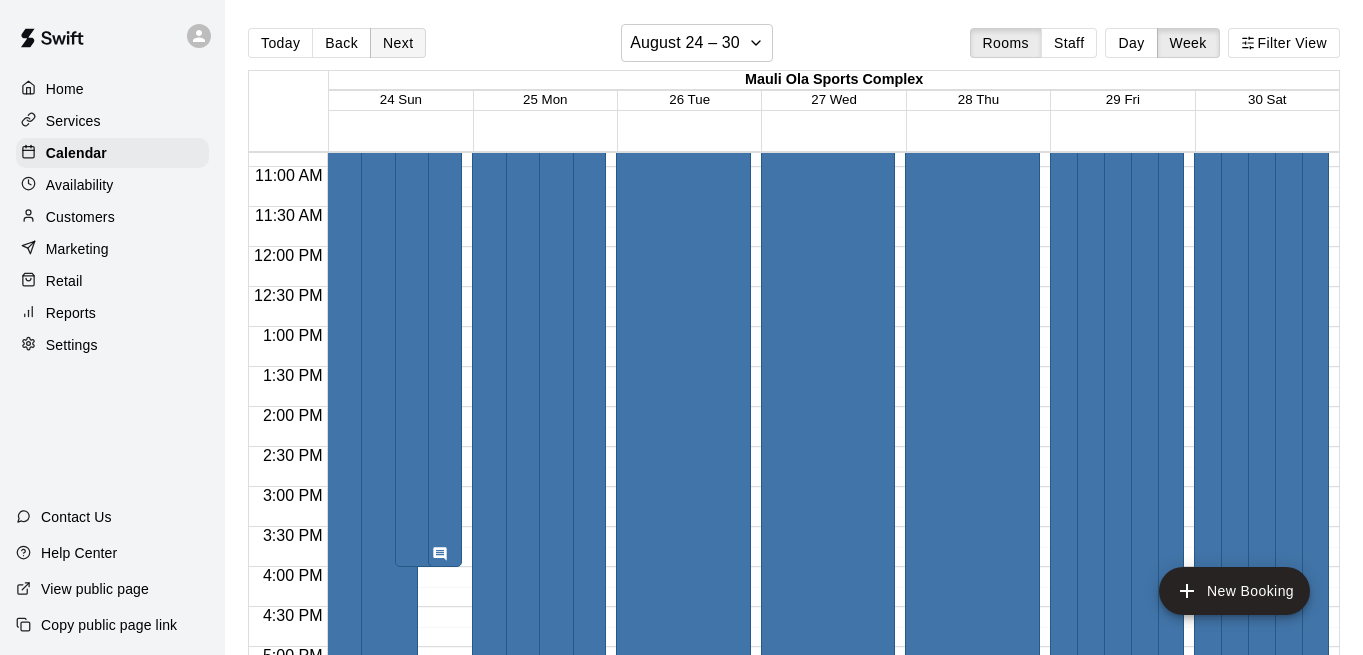 click on "Next" at bounding box center [398, 43] 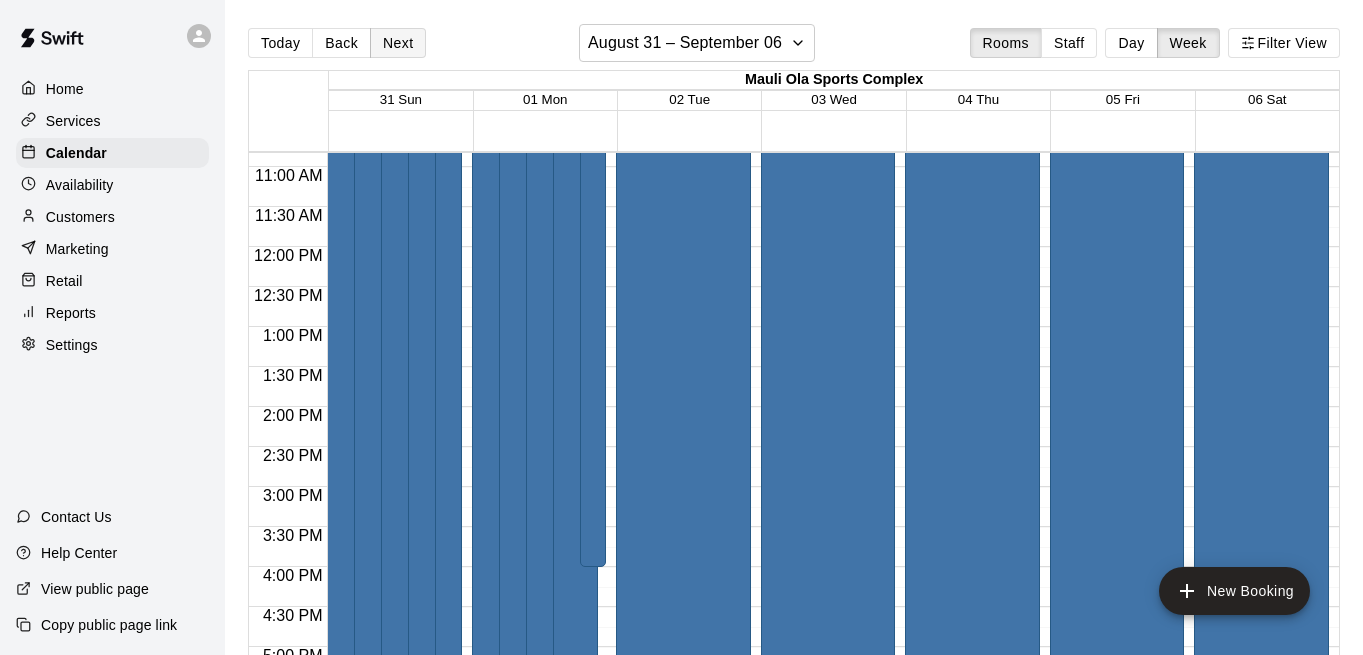 click on "Next" at bounding box center (398, 43) 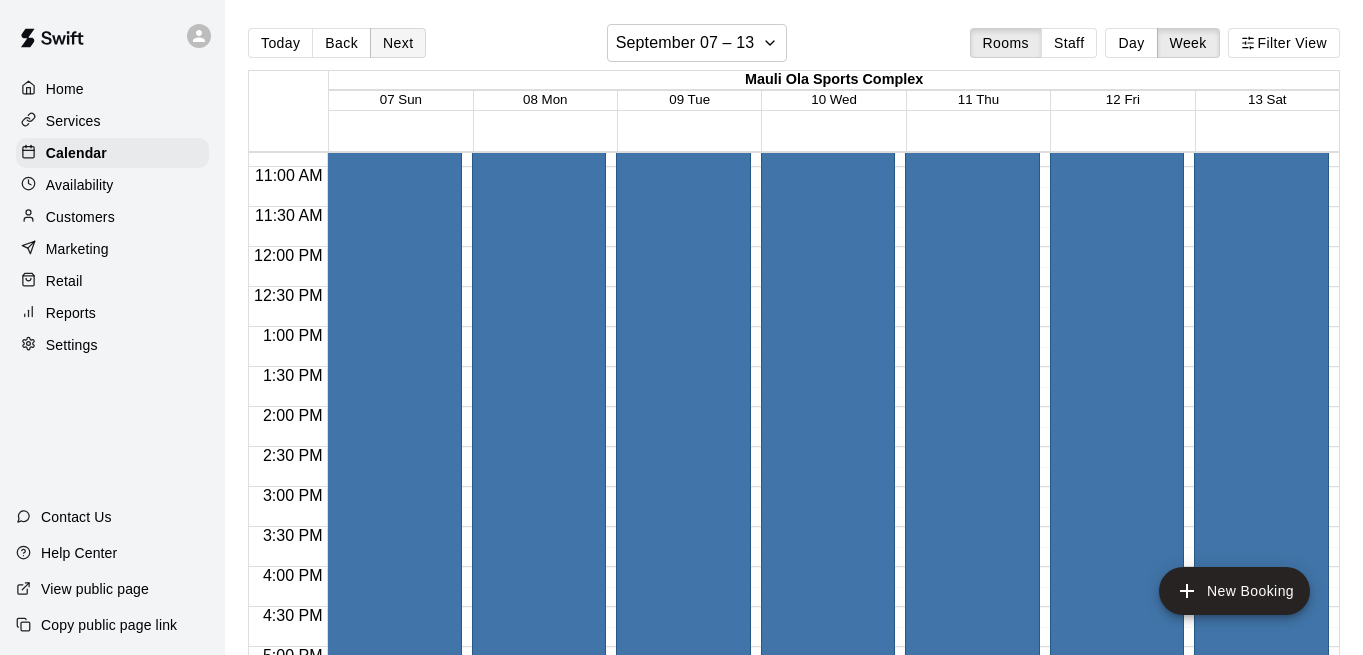 click on "Next" at bounding box center [398, 43] 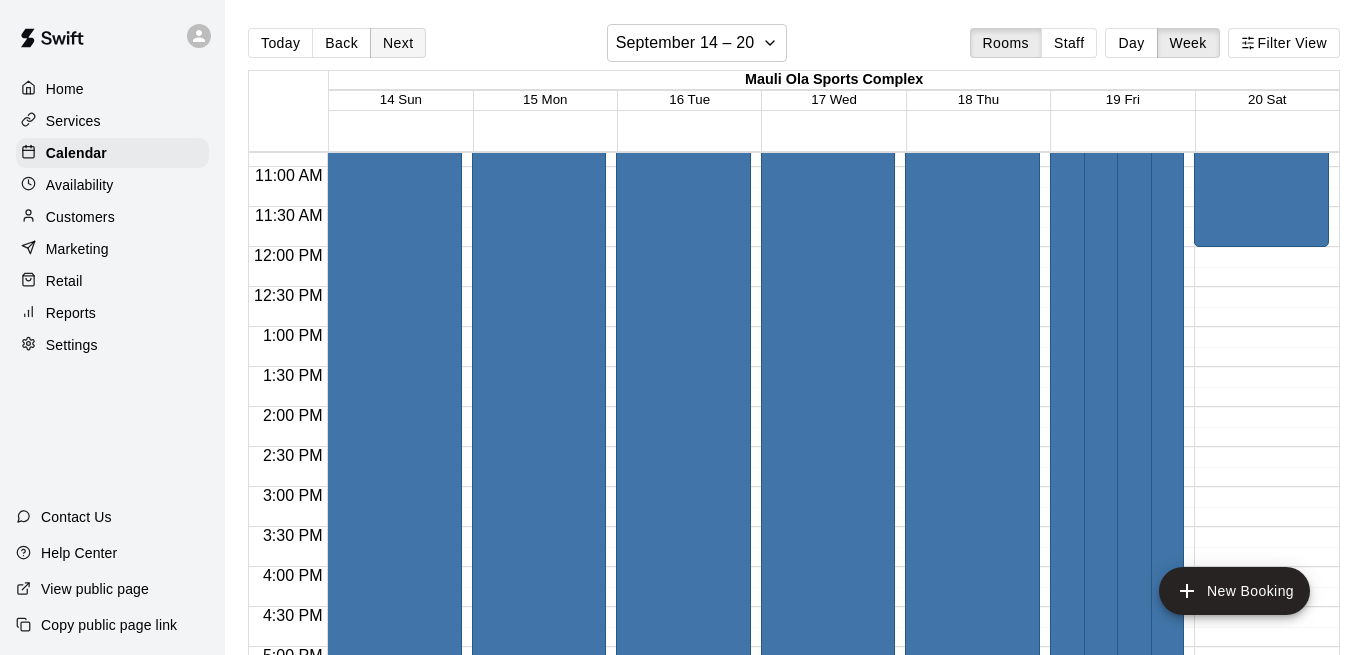 click on "Next" at bounding box center (398, 43) 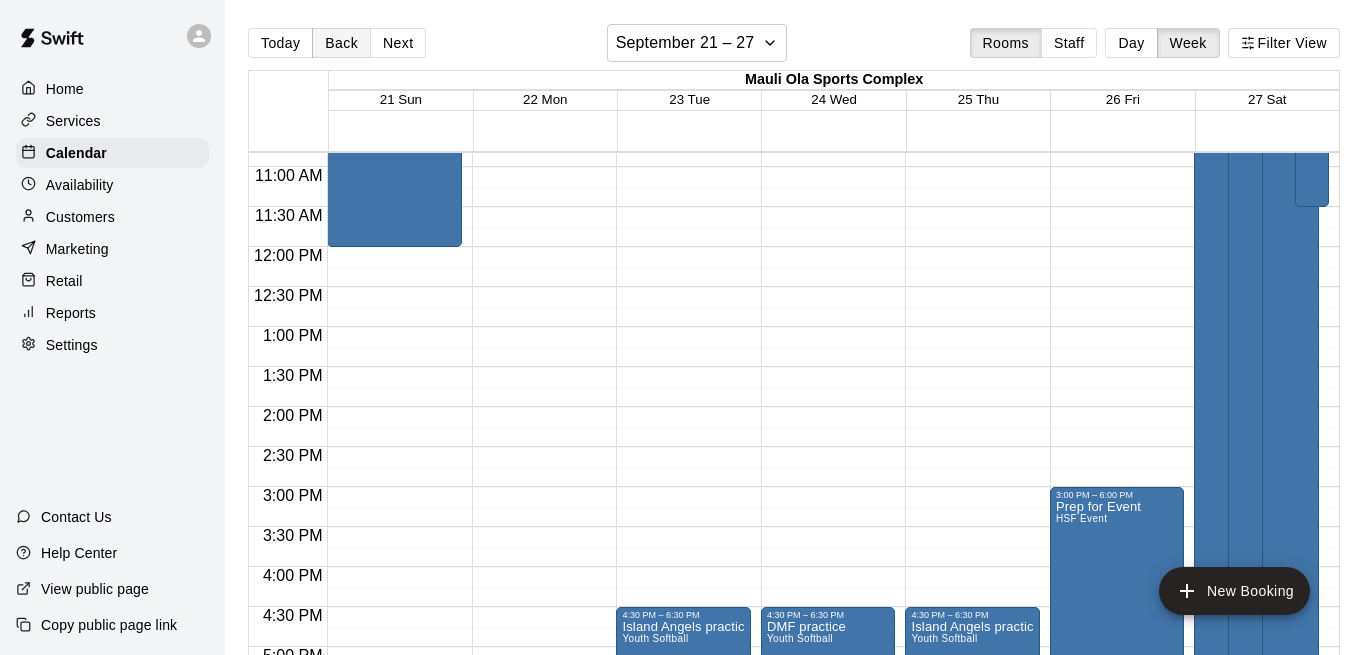 click on "Back" at bounding box center [341, 43] 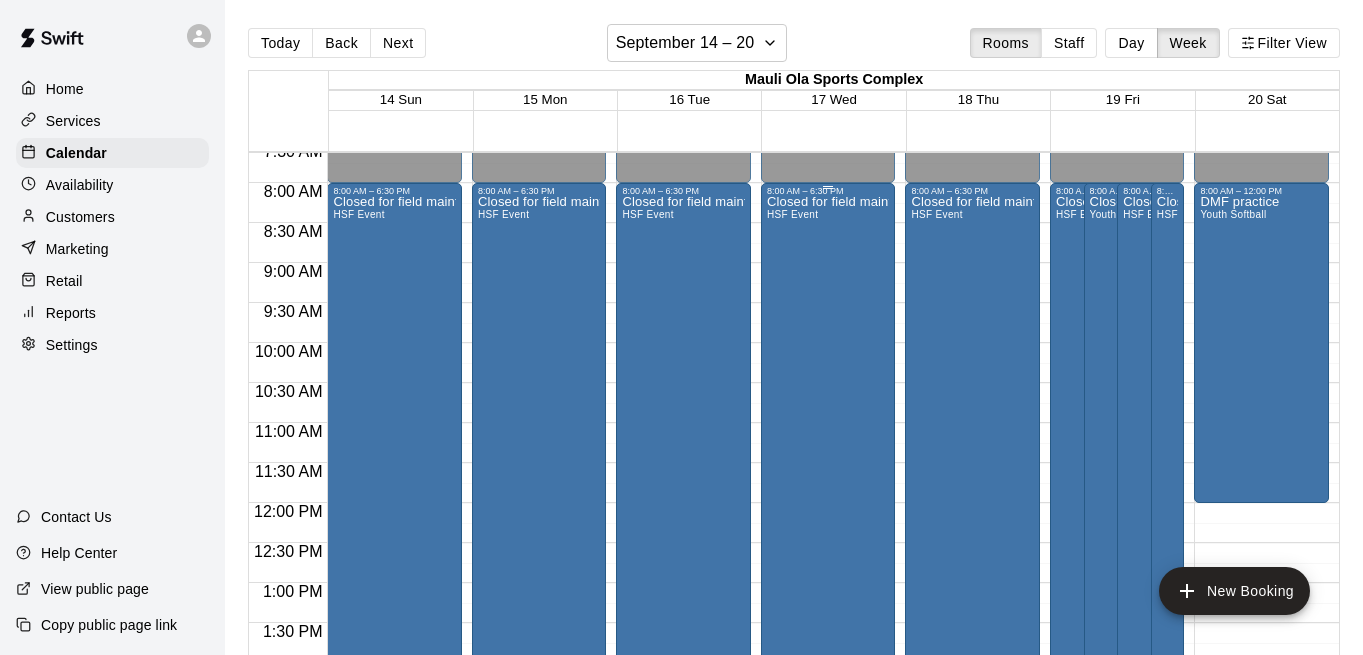 scroll, scrollTop: 592, scrollLeft: 0, axis: vertical 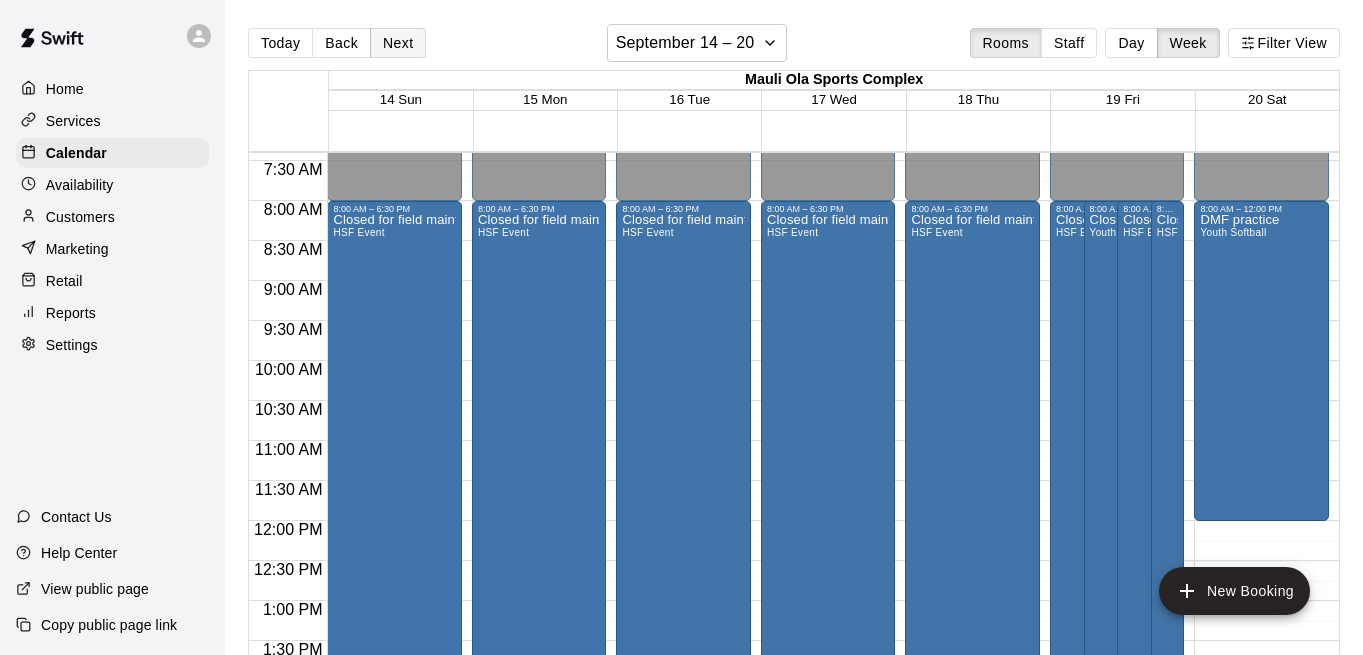 click on "Next" at bounding box center [398, 43] 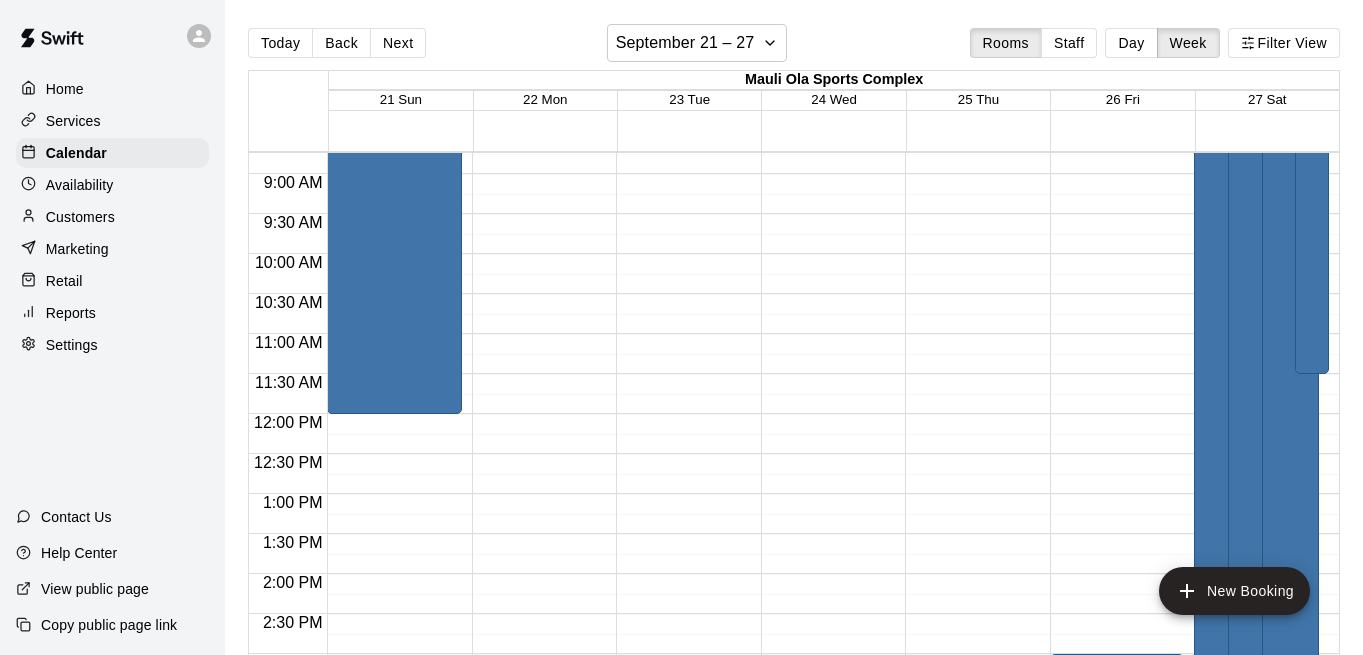 scroll, scrollTop: 687, scrollLeft: 0, axis: vertical 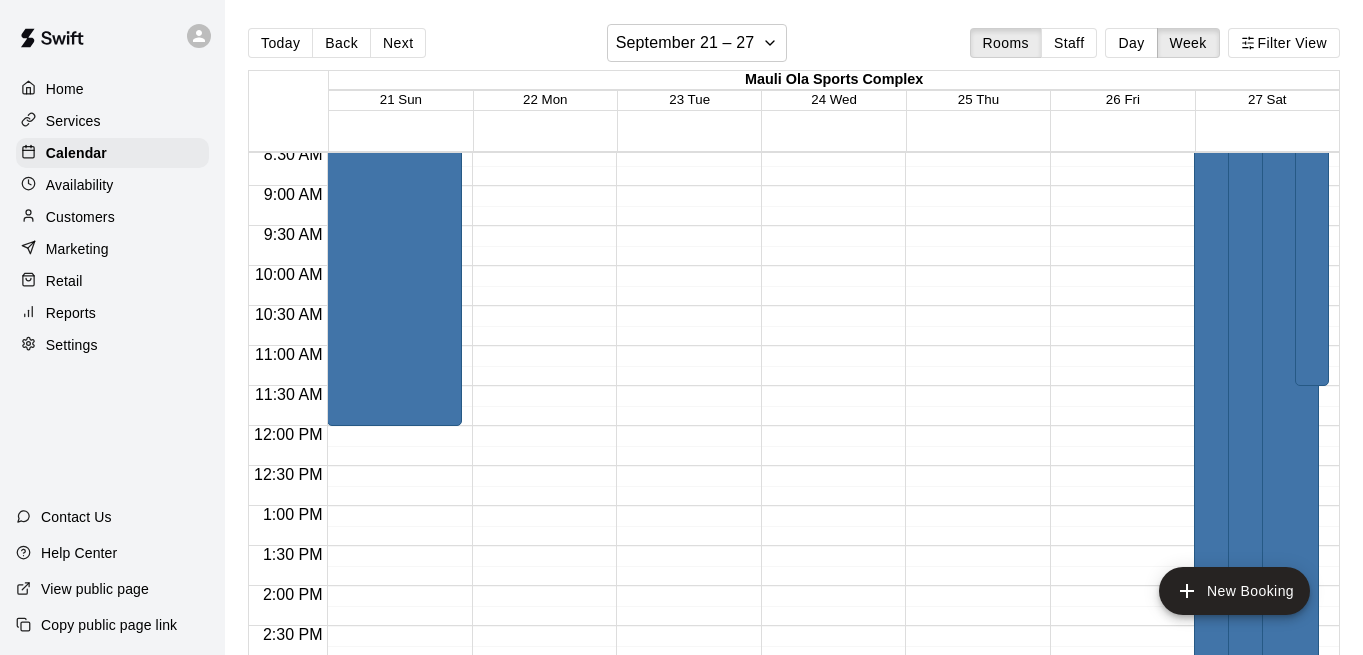 click on "Next" at bounding box center (398, 43) 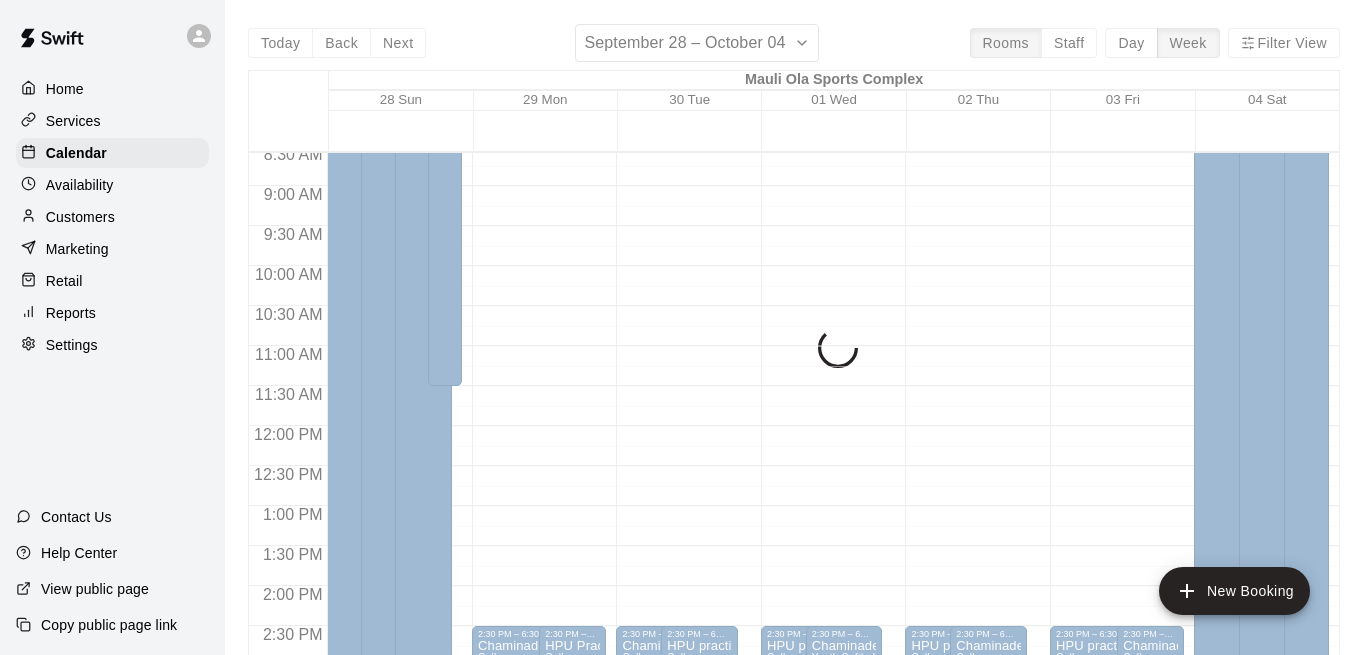 click on "Today Back Next September 28 – October 04 Rooms Staff Day Week Filter View Mauli Ola Sports Complex 28 Sun 29 Mon 30 Tue 01 Wed 02 Thu 03 Fri 04 Sat 12:00 AM 12:30 AM 1:00 AM 1:30 AM 2:00 AM 2:30 AM 3:00 AM 3:30 AM 4:00 AM 4:30 AM 5:00 AM 5:30 AM 6:00 AM 6:30 AM 7:00 AM 7:30 AM 8:00 AM 8:30 AM 9:00 AM 9:30 AM 10:00 AM 10:30 AM 11:00 AM 11:30 AM 12:00 PM 12:30 PM 1:00 PM 1:30 PM 2:00 PM 2:30 PM 3:00 PM 3:30 PM 4:00 PM 4:30 PM 5:00 PM 5:30 PM 6:00 PM 6:30 PM 7:00 PM 7:30 PM 8:00 PM 8:30 PM 9:00 PM 9:30 PM 10:00 PM 10:30 PM 11:00 PM 11:30 PM 12:00 AM – 8:00 AM Closed 8:00 AM – 4:00 PM UBS - Power Up for Parkinson's Adult Softball 7:00 PM – 11:59 PM Closed 8:00 AM – 4:00 PM UBS Power Up for Parkinson's Adult Softball 8:00 AM – 4:00 PM UBS Power Up for Parkinson's Adult Softball 8:00 AM – 11:30 AM Dynasty Makai/HF practice HSF Event 12:00 AM – 8:00 AM Closed 2:30 PM – 6:30 PM Chaminade practice College 7:00 PM – 11:59 PM Closed 2:30 PM – 6:30 PM HPU Practice College 12:00 AM – 8:00 AM" at bounding box center (794, 351) 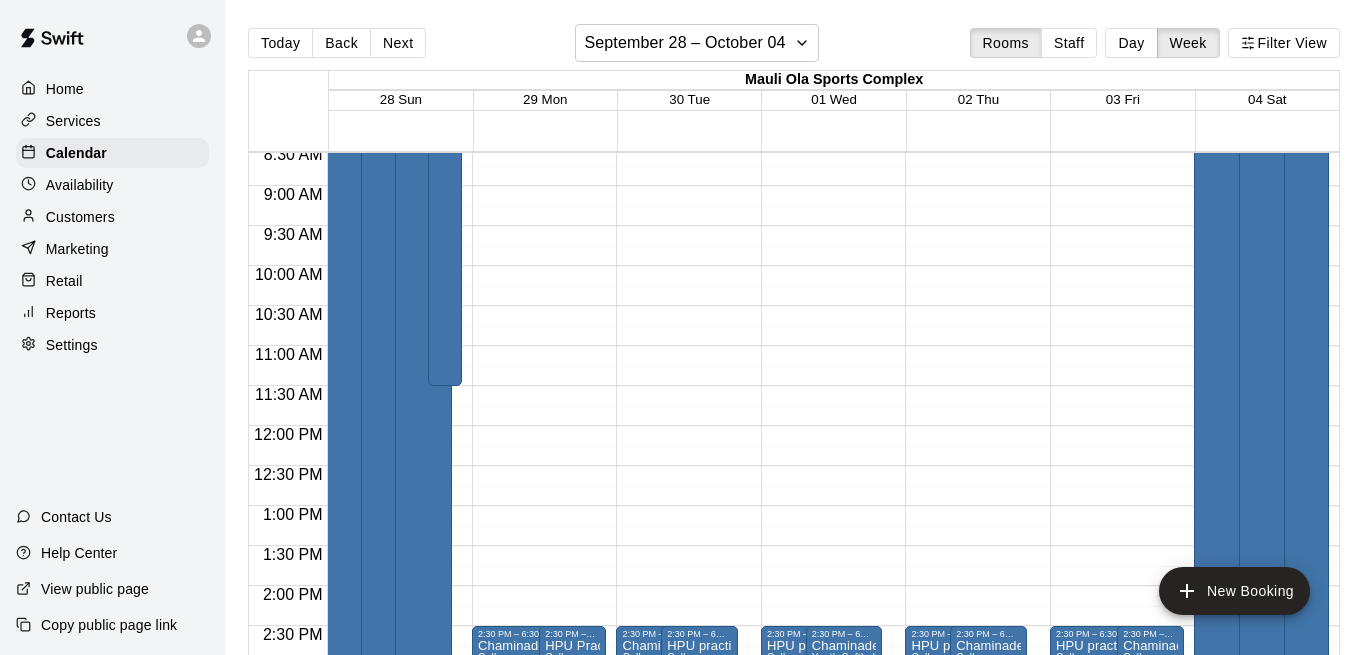 click on "Next" at bounding box center [398, 43] 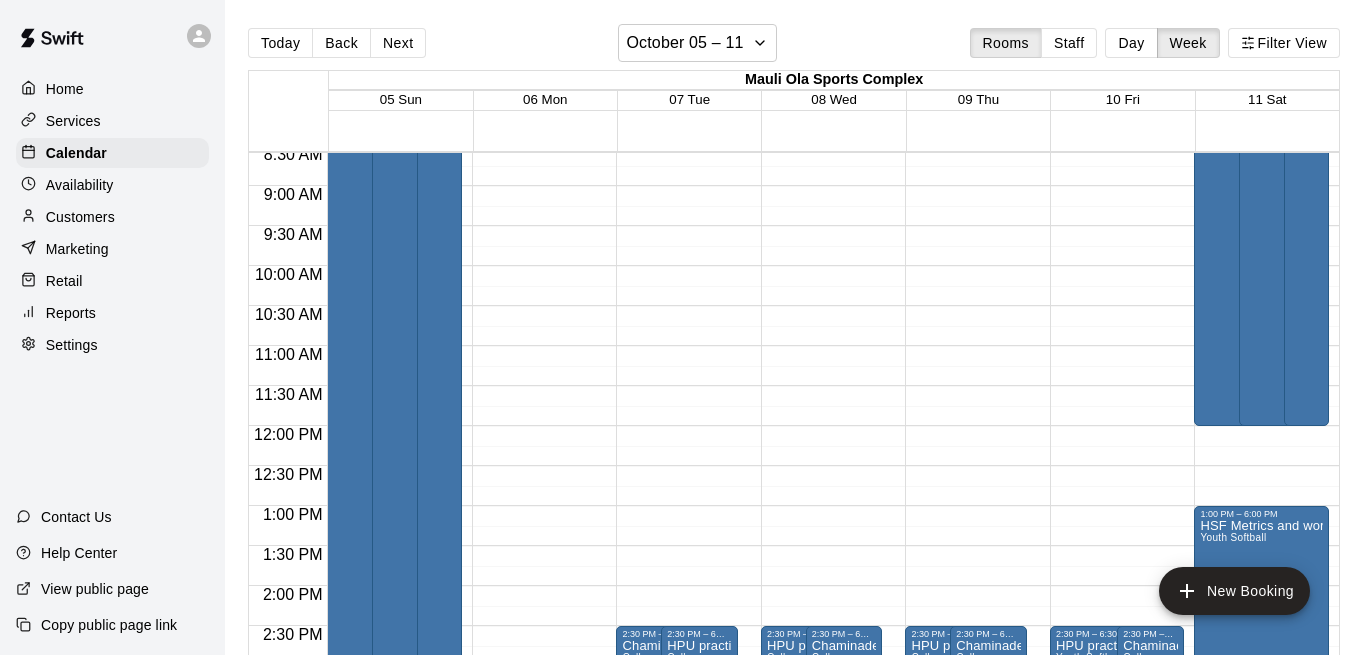 click on "Next" at bounding box center (398, 43) 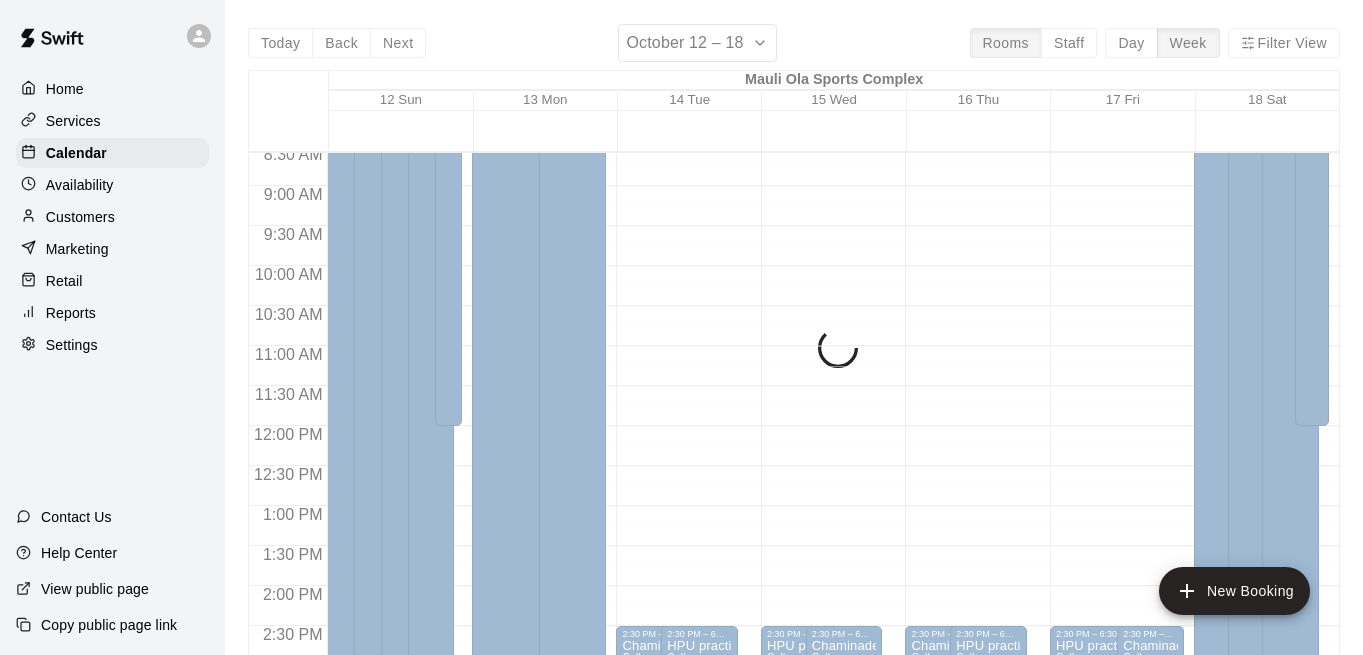 click on "Next" at bounding box center [398, 43] 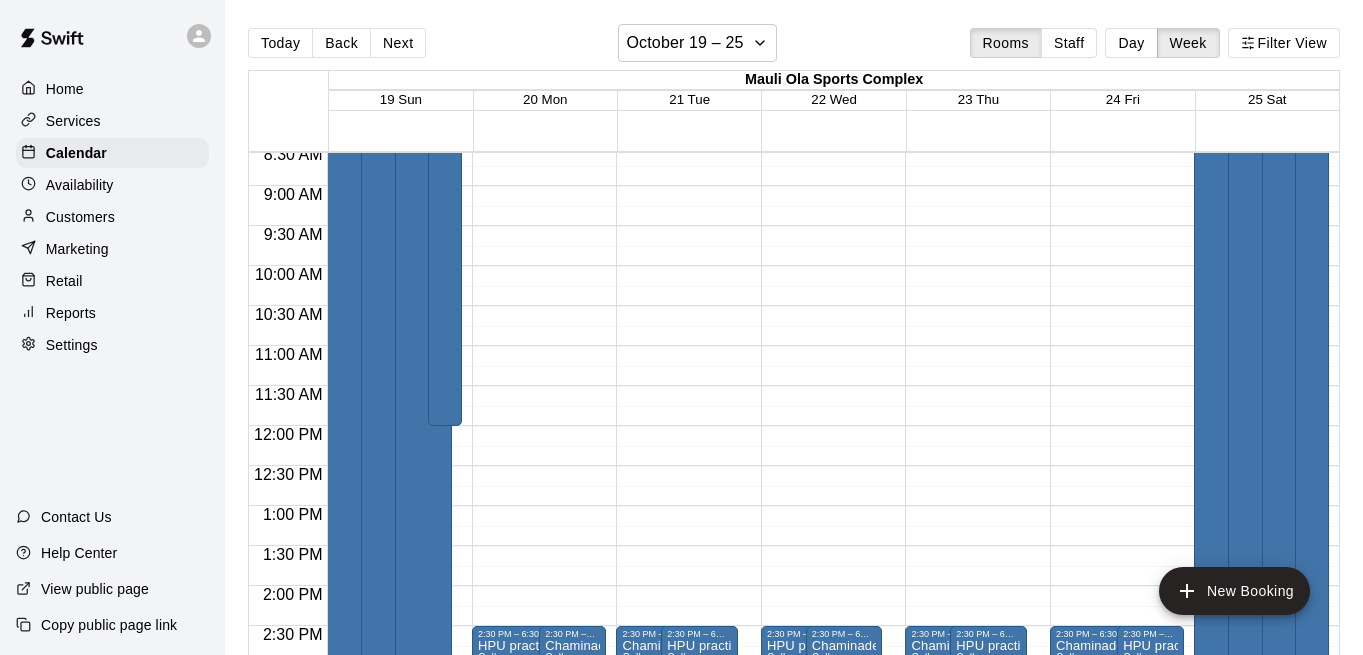 click on "Next" at bounding box center (398, 43) 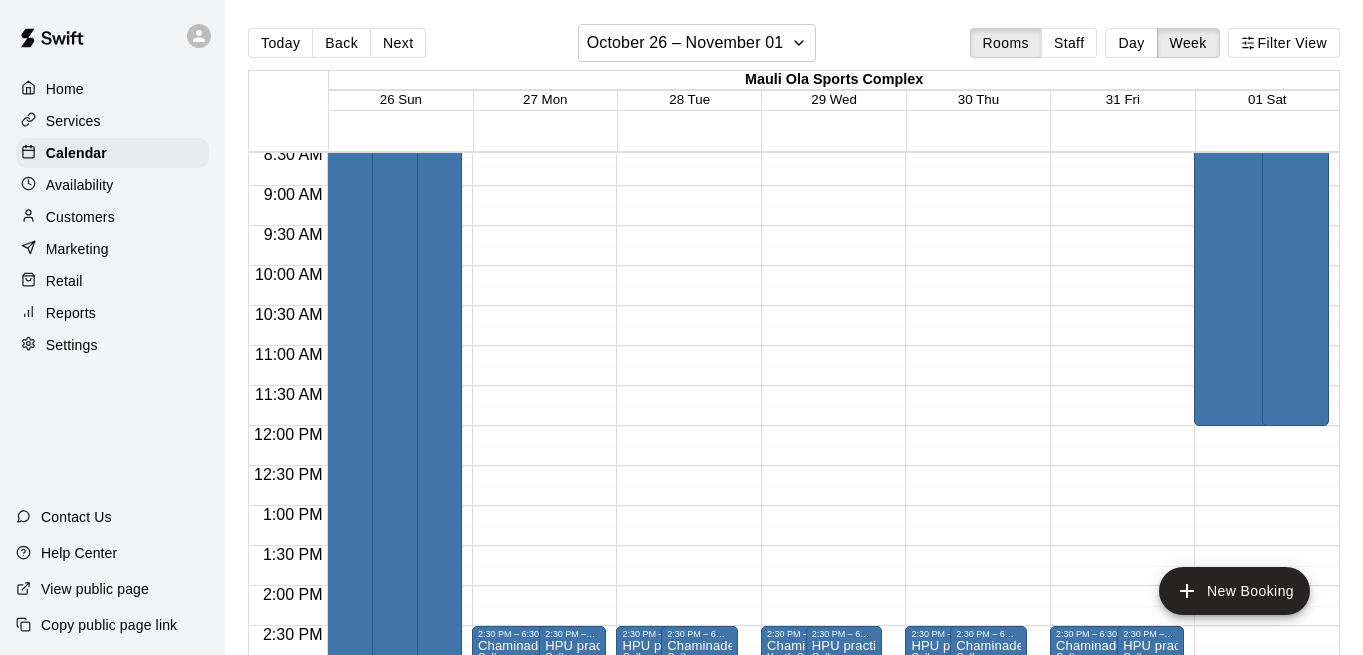 click on "Next" at bounding box center (398, 43) 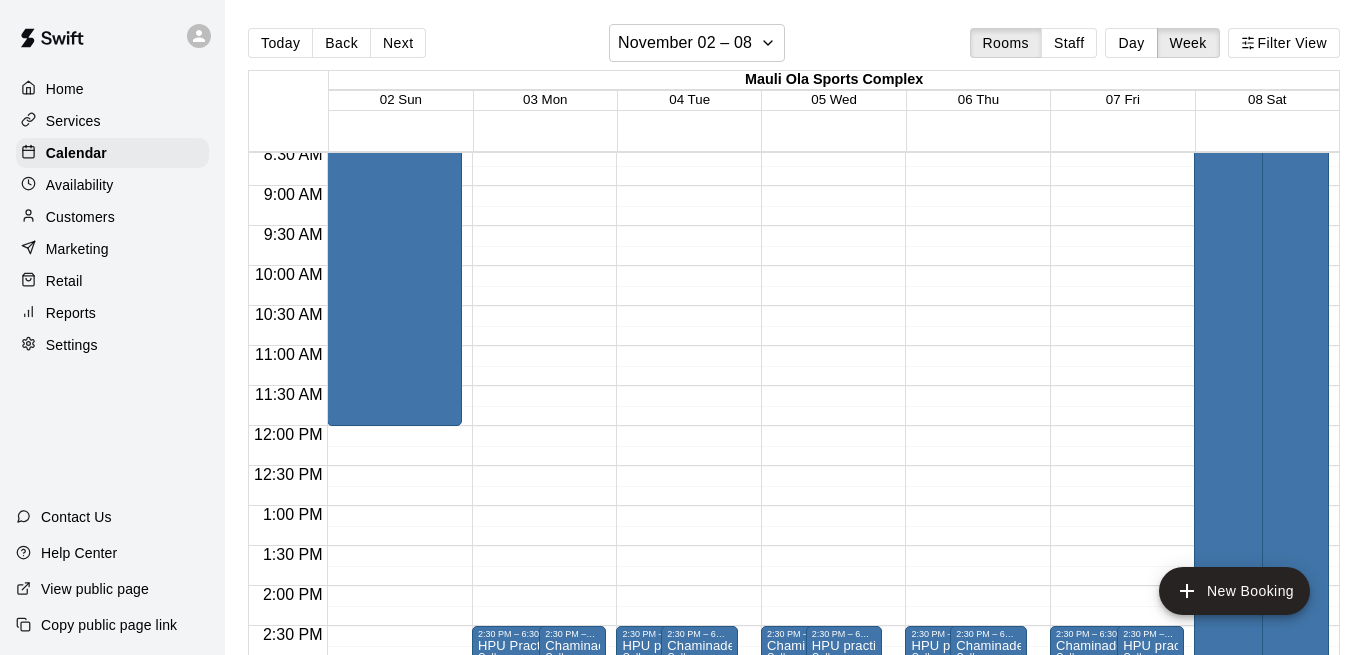 click on "Next" at bounding box center (398, 43) 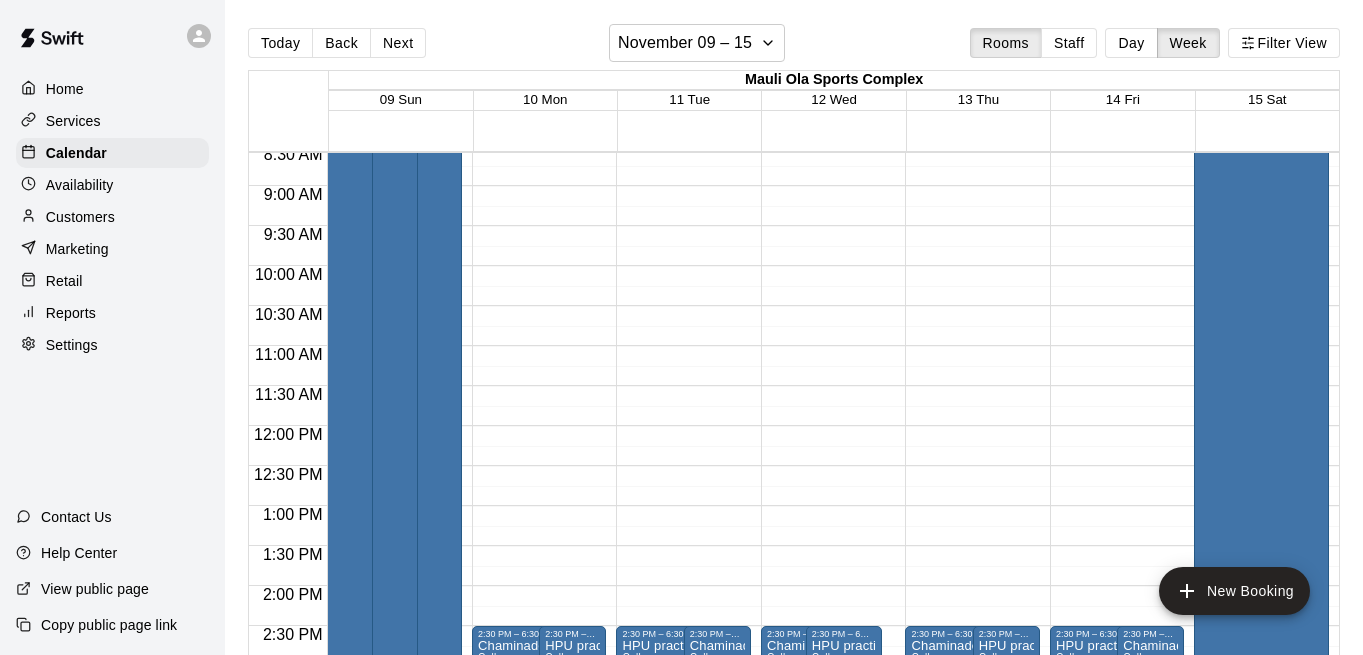 click on "Next" at bounding box center (398, 43) 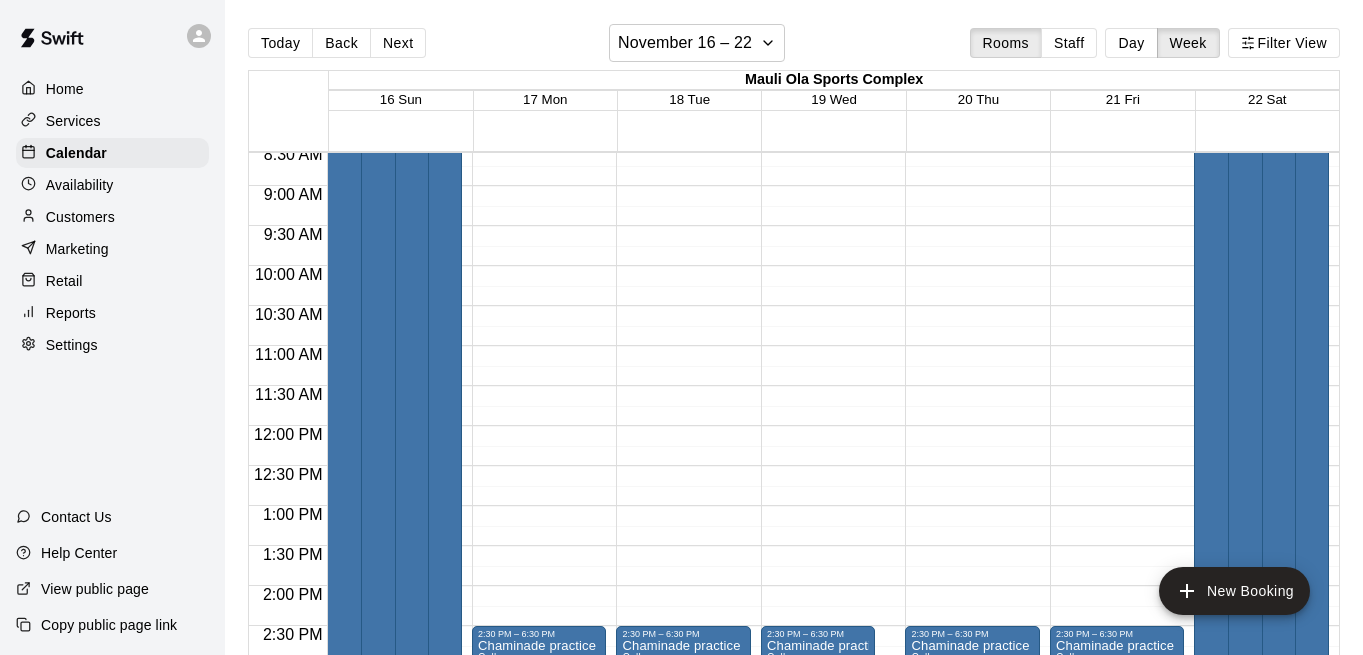 click on "Next" at bounding box center [398, 43] 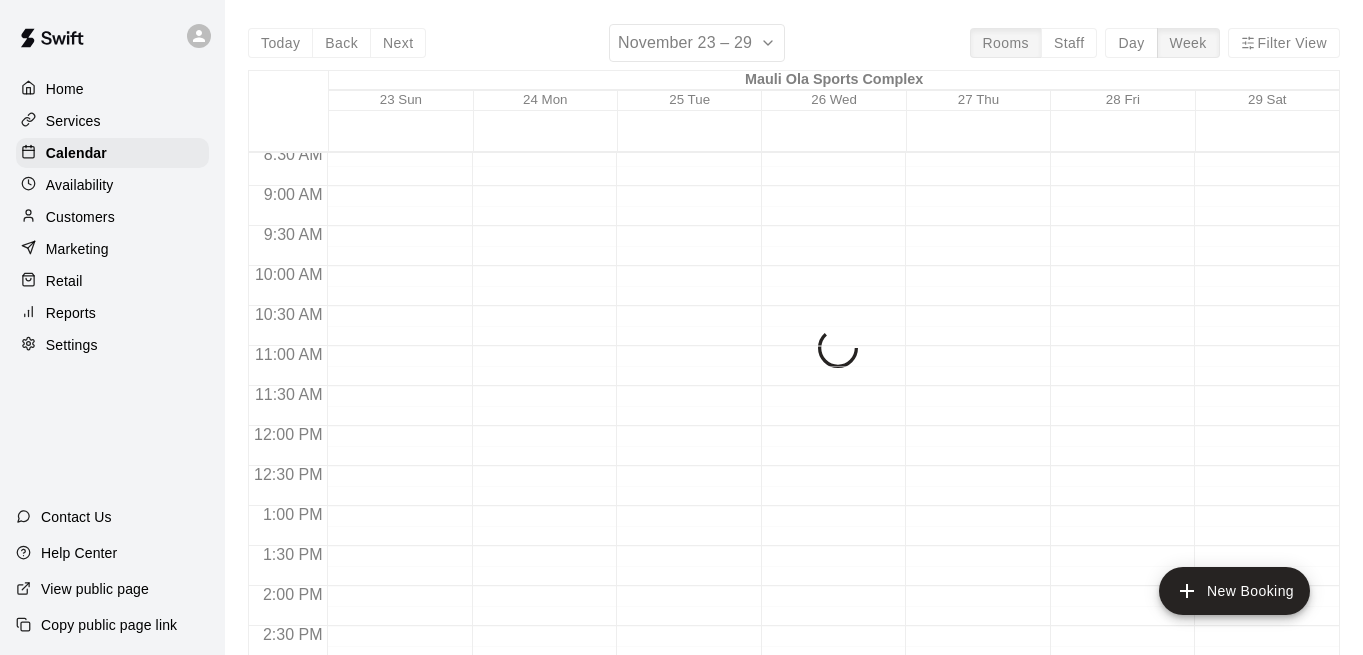 click on "Today Back Next November 23 – 29 Rooms Staff Day Week Filter View Mauli Ola Sports Complex 23 Sun 24 Mon 25 Tue 26 Wed 27 Thu 28 Fri 29 Sat 12:00 AM 12:30 AM 1:00 AM 1:30 AM 2:00 AM 2:30 AM 3:00 AM 3:30 AM 4:00 AM 4:30 AM 5:00 AM 5:30 AM 6:00 AM 6:30 AM 7:00 AM 7:30 AM 8:00 AM 8:30 AM 9:00 AM 9:30 AM 10:00 AM 10:30 AM 11:00 AM 11:30 AM 12:00 PM 12:30 PM 1:00 PM 1:30 PM 2:00 PM 2:30 PM 3:00 PM 3:30 PM 4:00 PM 4:30 PM 5:00 PM 5:30 PM 6:00 PM 6:30 PM 7:00 PM 7:30 PM 8:00 PM 8:30 PM 9:00 PM 9:30 PM 10:00 PM 10:30 PM 11:00 PM 11:30 PM" at bounding box center [794, 351] 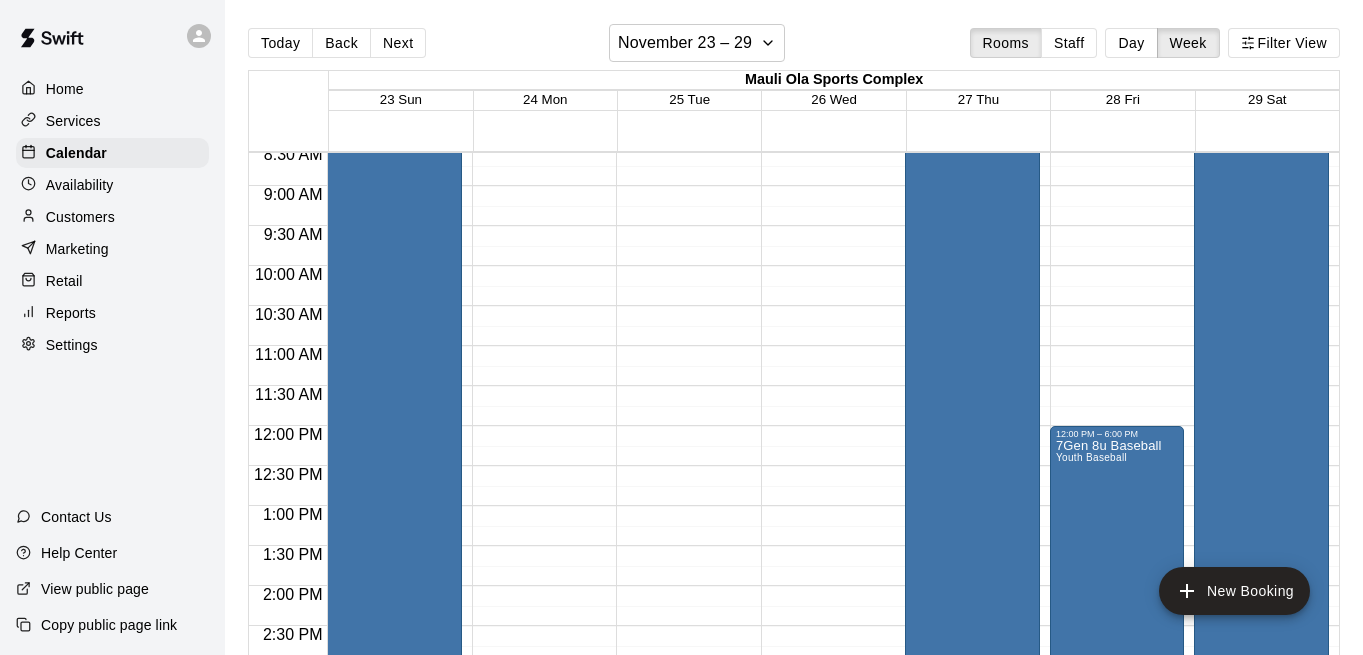 click on "Next" at bounding box center (398, 43) 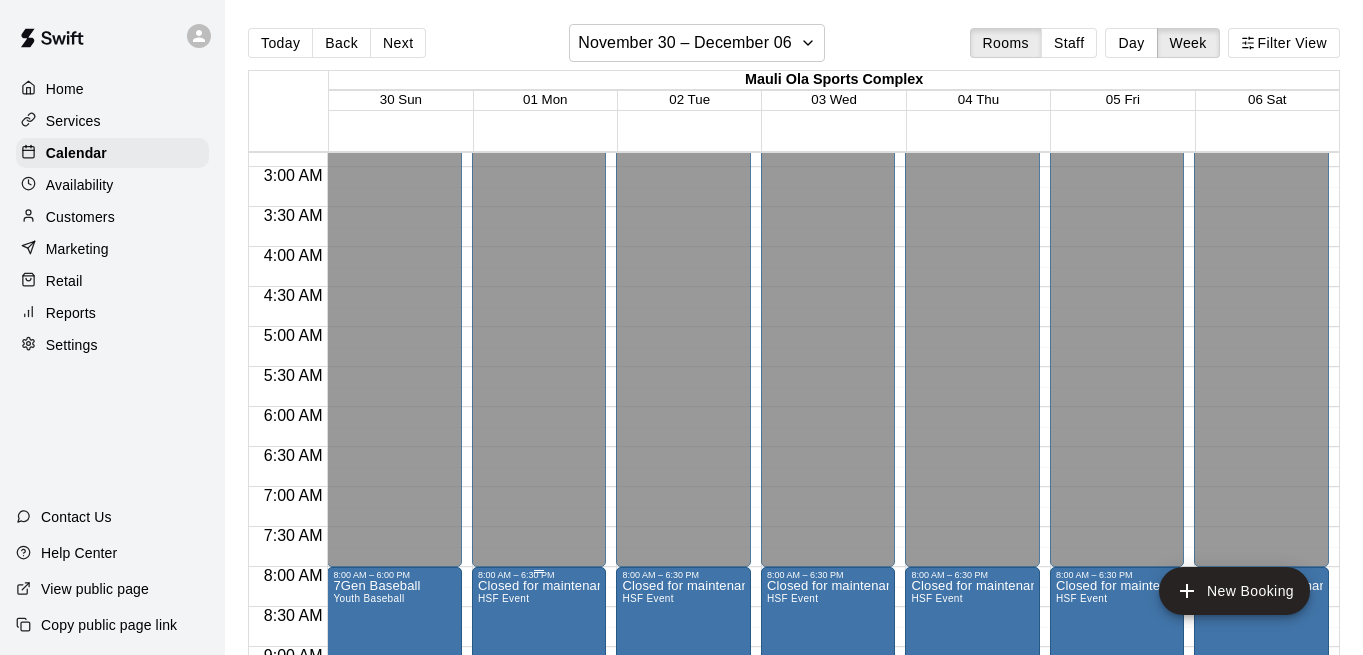 scroll, scrollTop: 201, scrollLeft: 0, axis: vertical 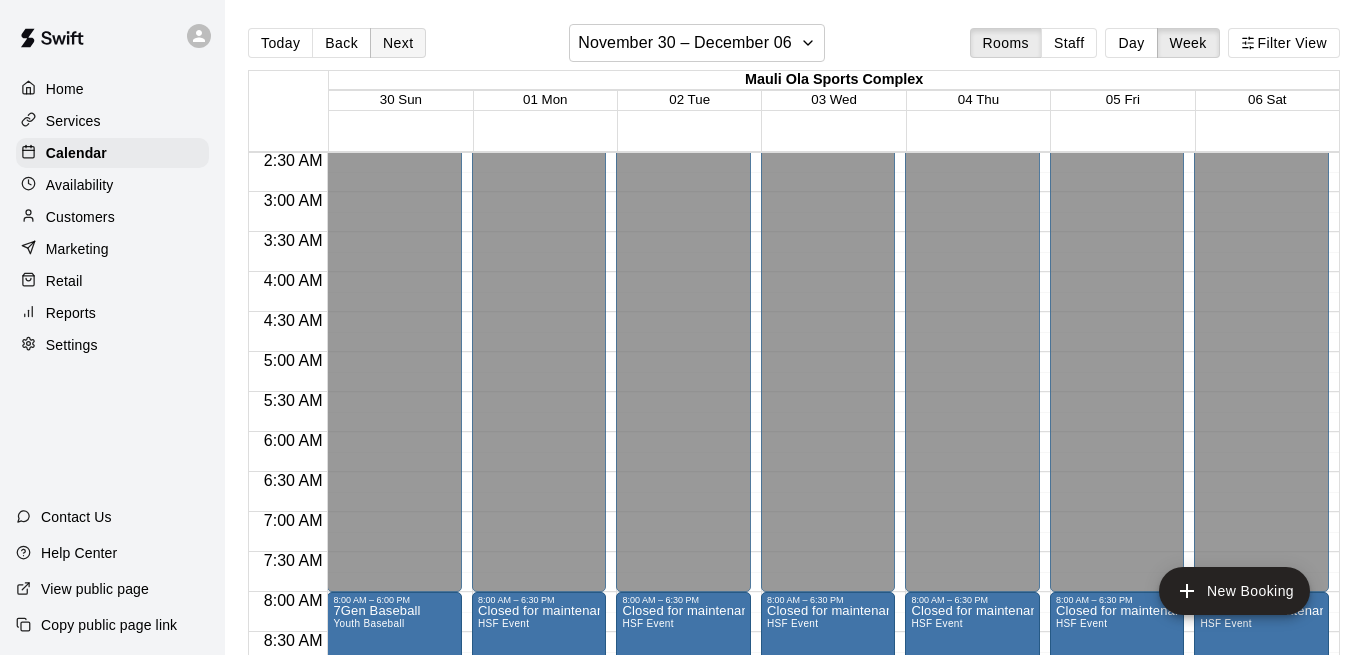 click on "Next" at bounding box center [398, 43] 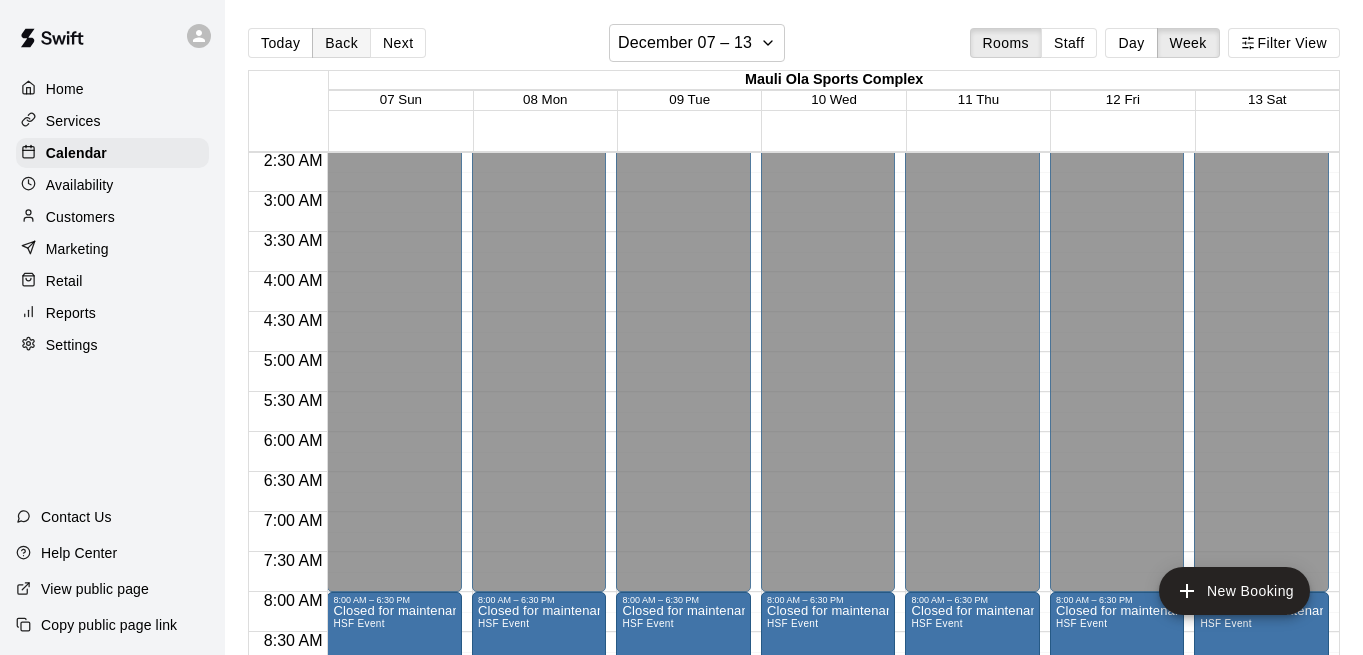 click on "Back" at bounding box center [341, 43] 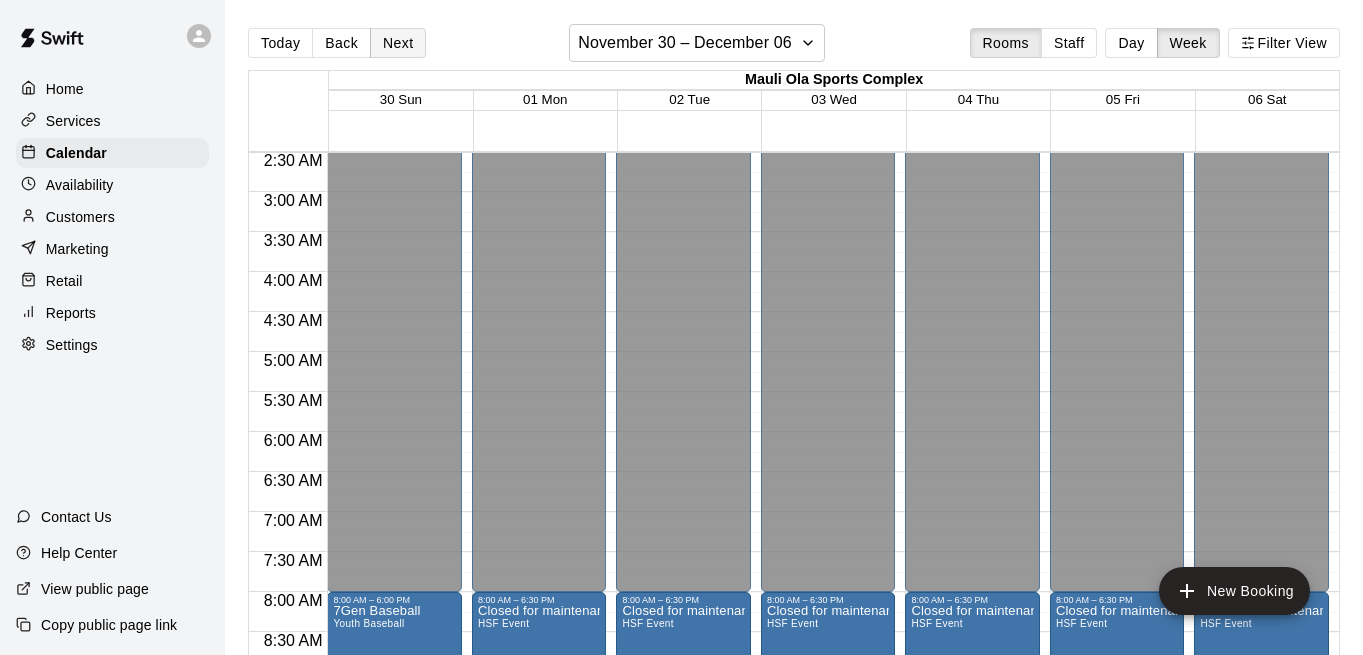 click on "Next" at bounding box center [398, 43] 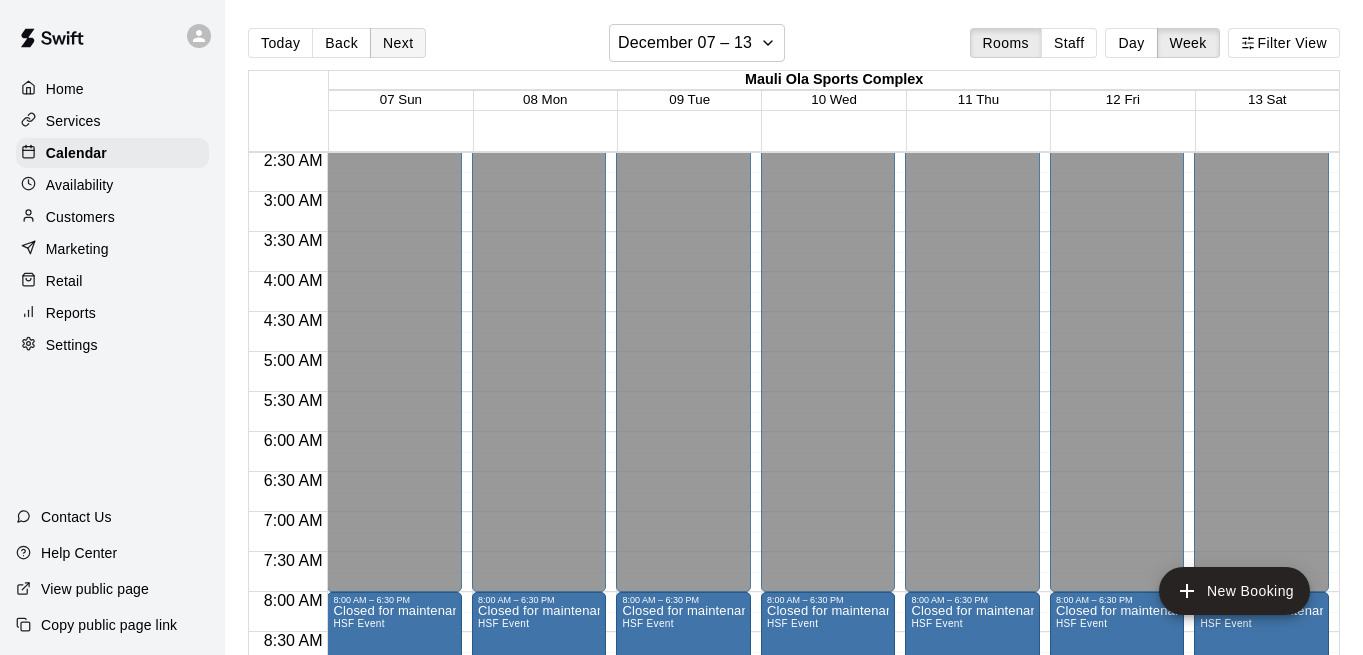 click on "Next" at bounding box center [398, 43] 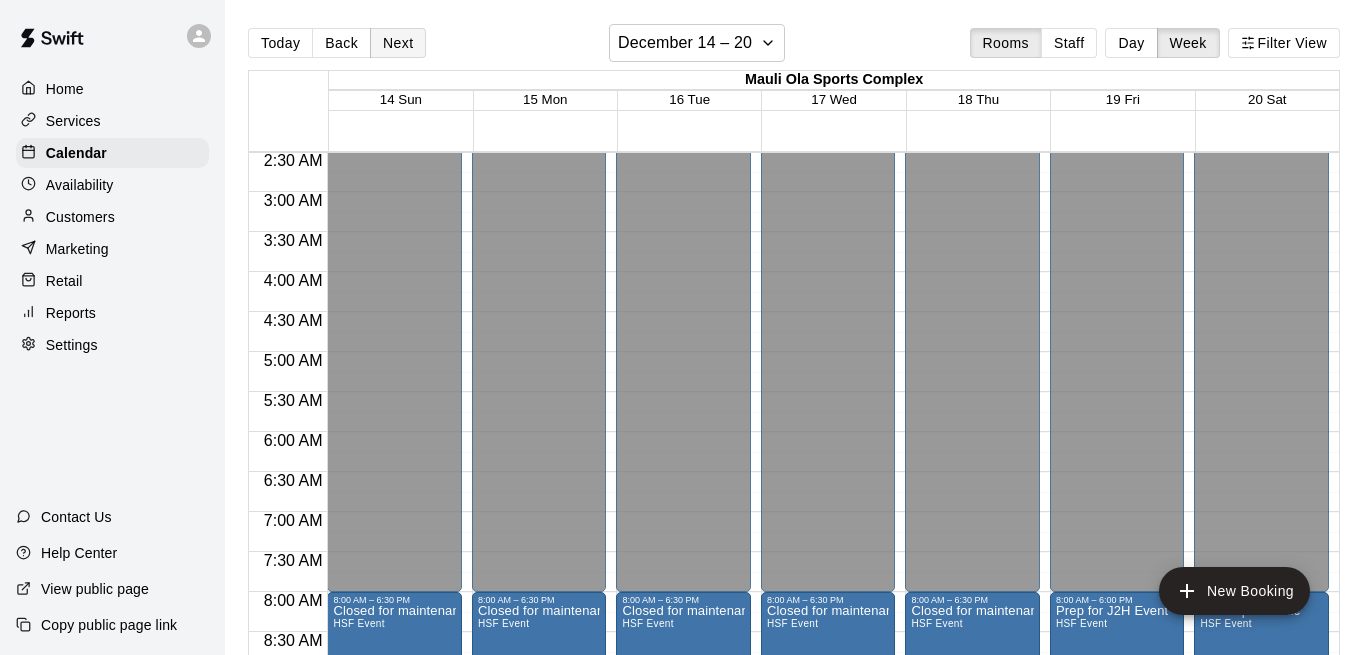 click on "Next" at bounding box center (398, 43) 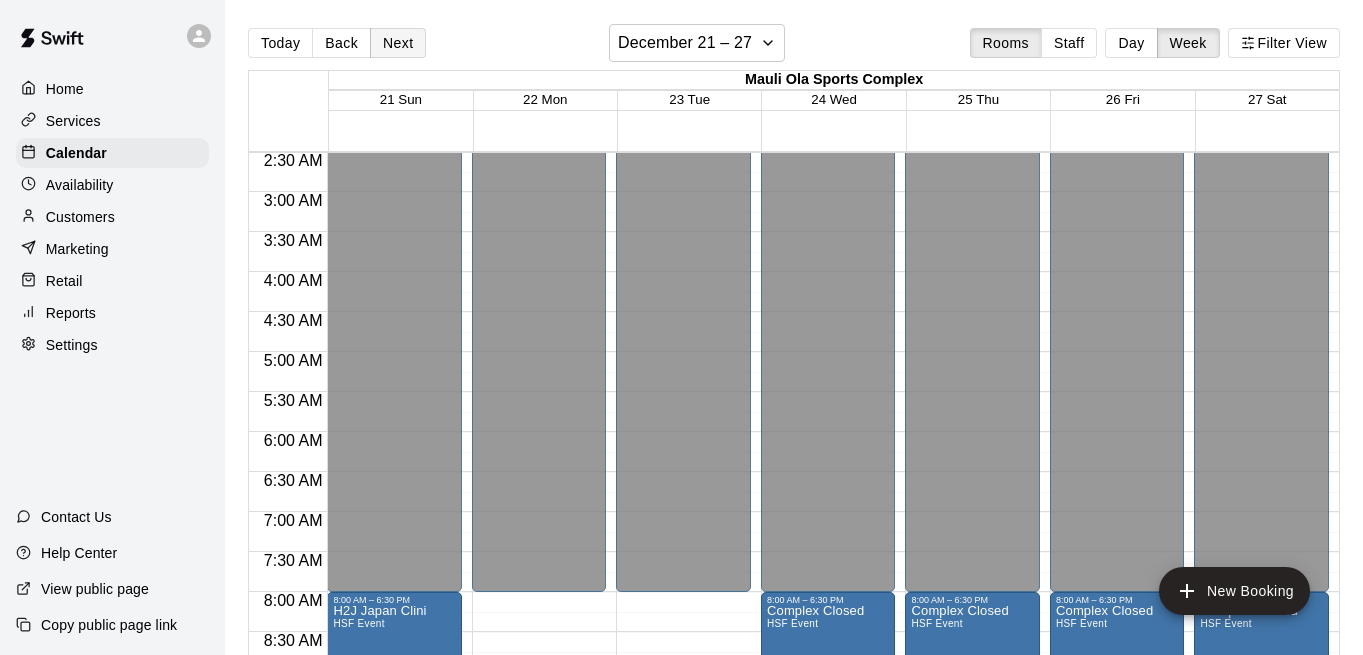 click on "Next" at bounding box center [398, 43] 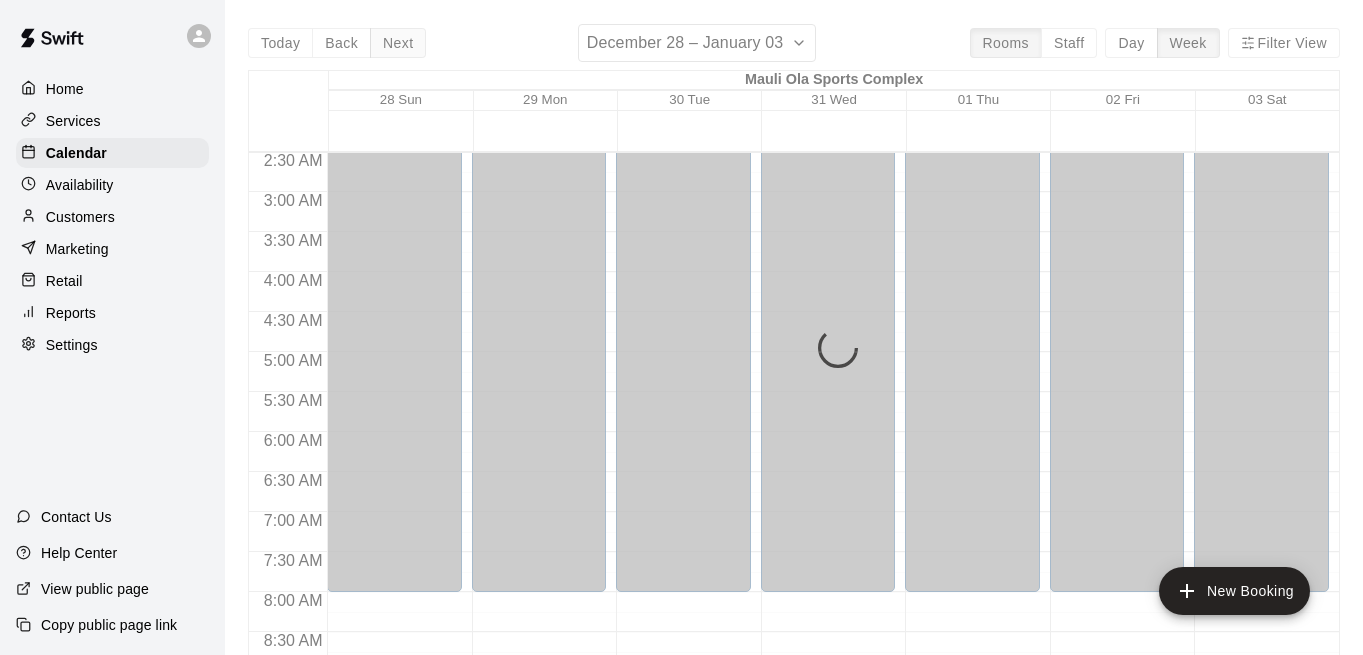 click on "Next" at bounding box center (398, 43) 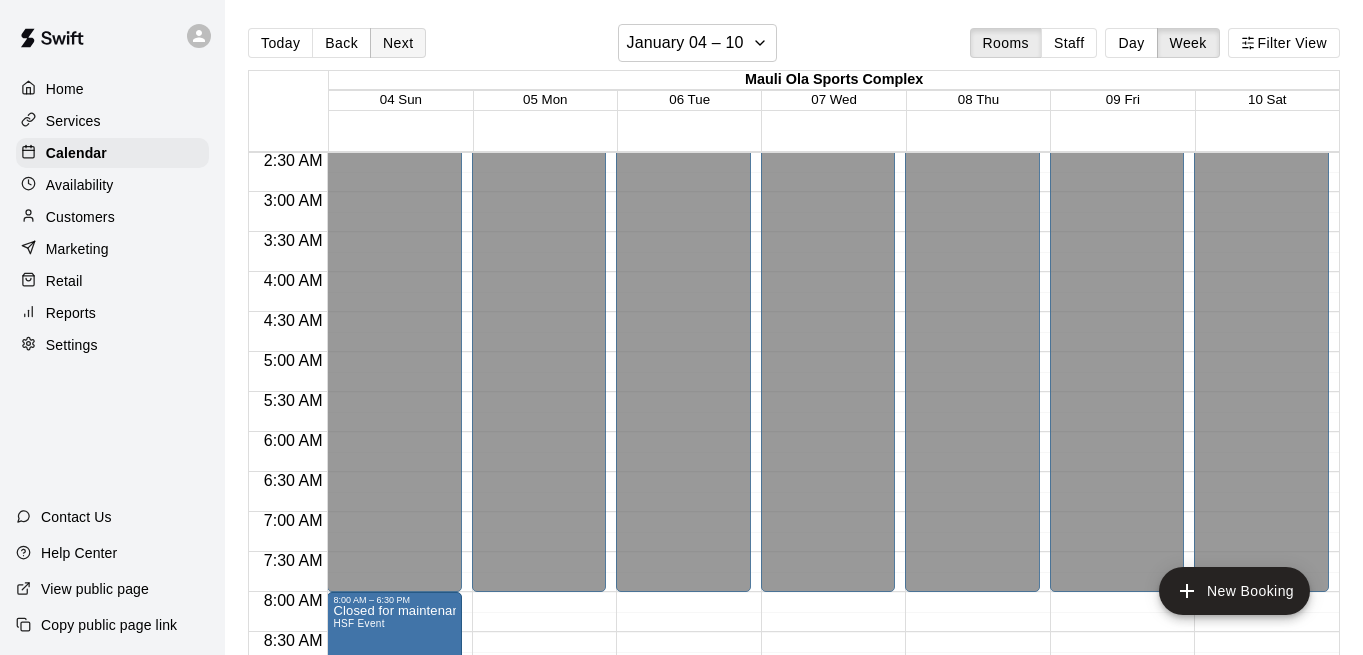 click on "Next" at bounding box center [398, 43] 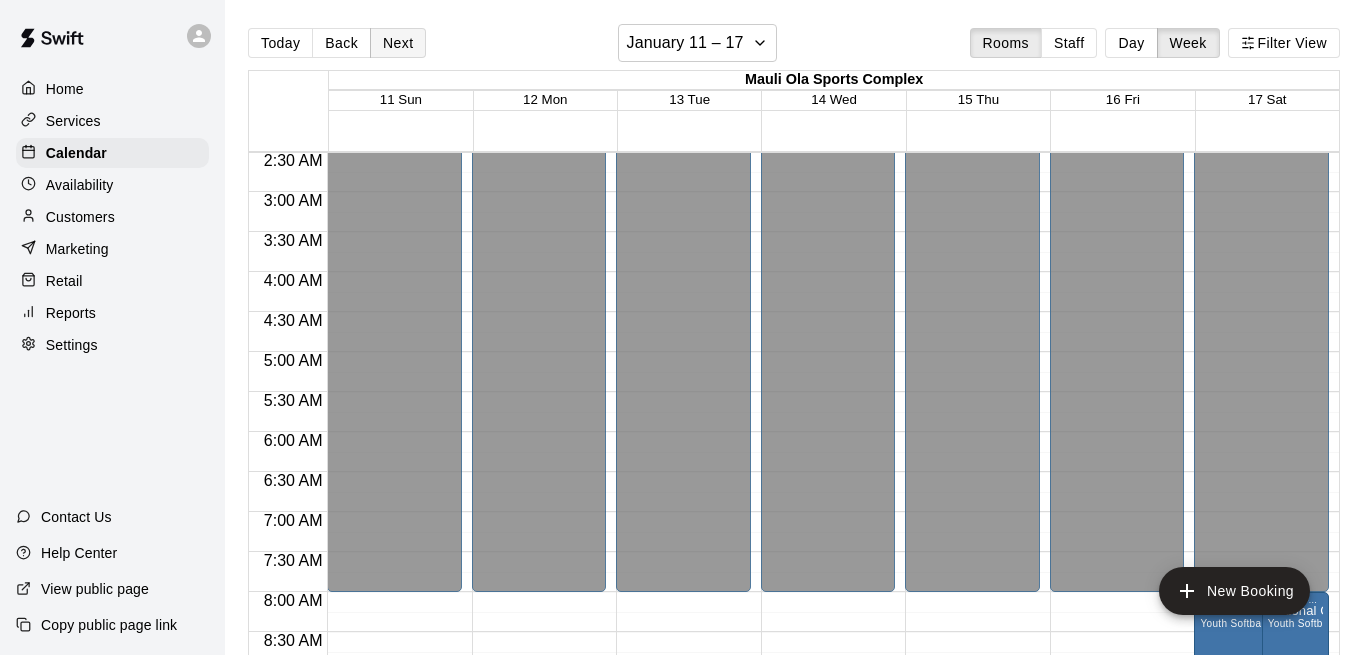 click on "Next" at bounding box center [398, 43] 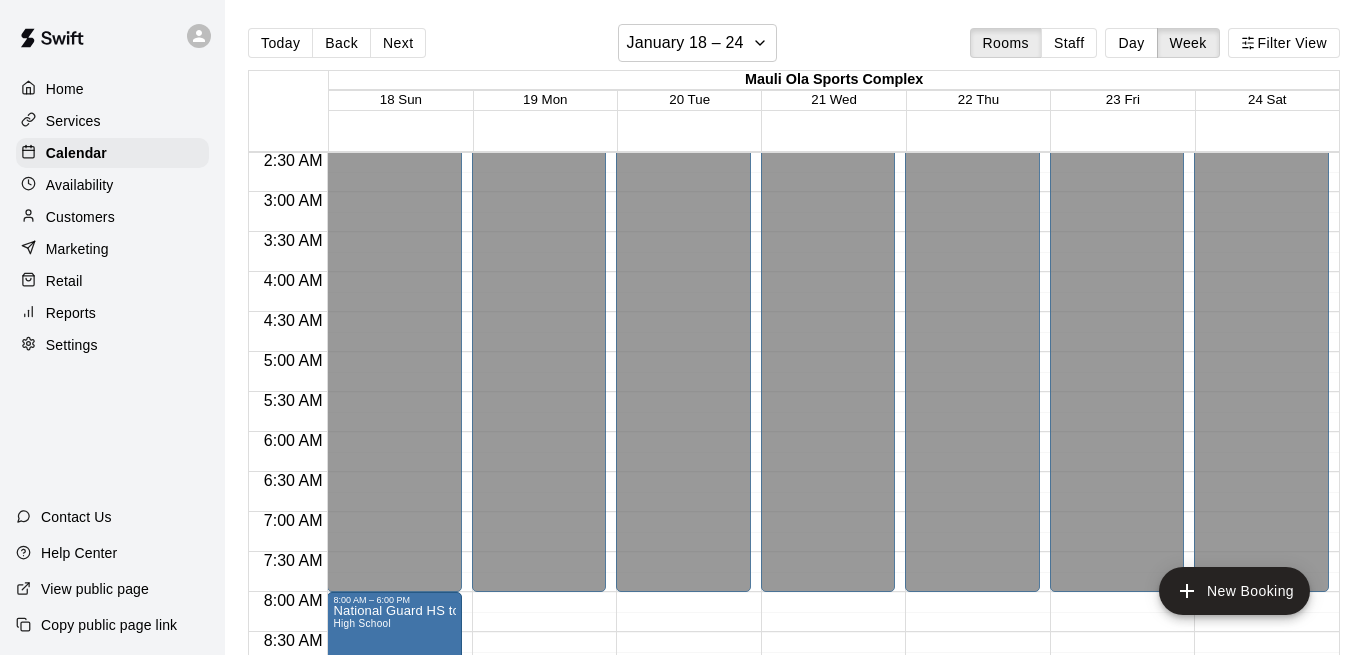 click on "Next" at bounding box center [398, 43] 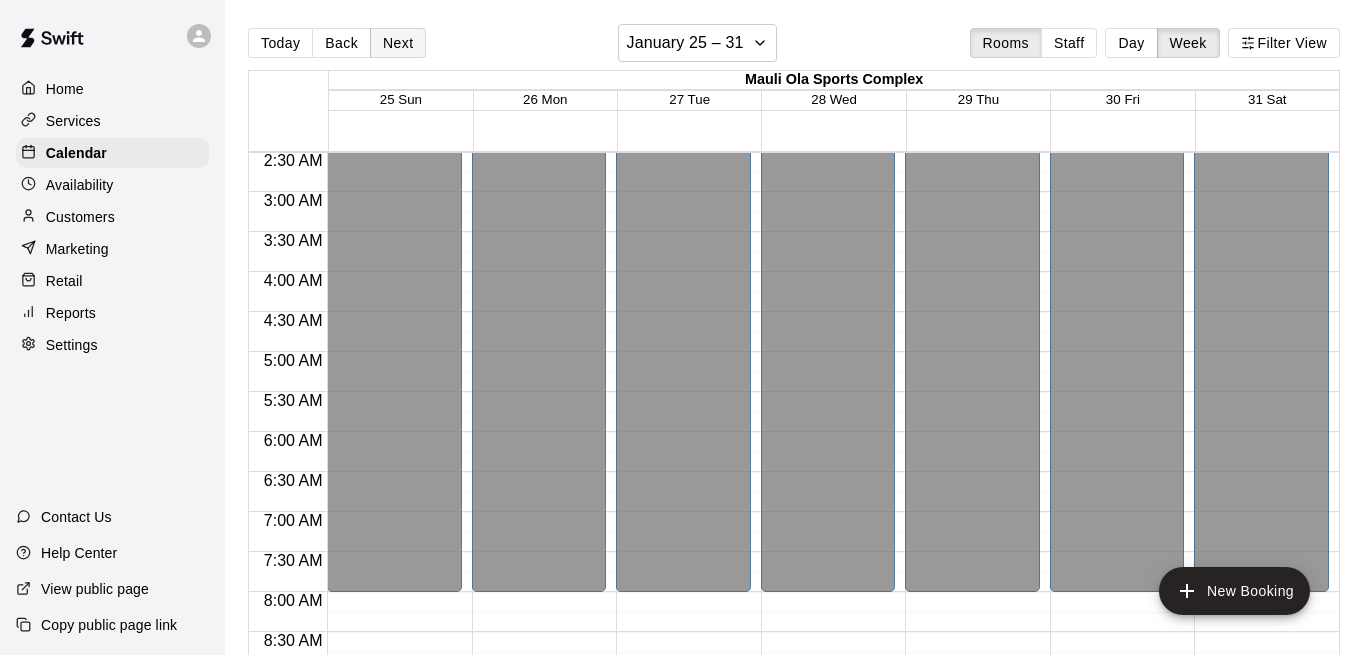 click on "Next" at bounding box center [398, 43] 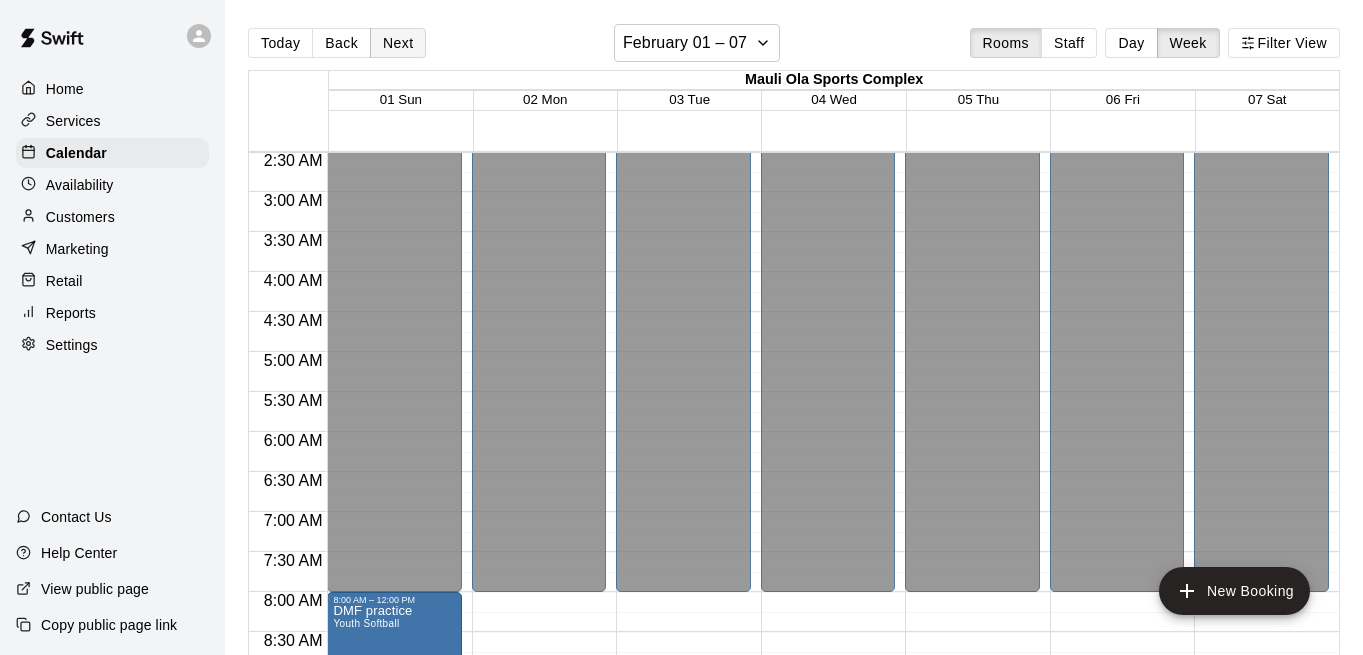 click on "Next" at bounding box center (398, 43) 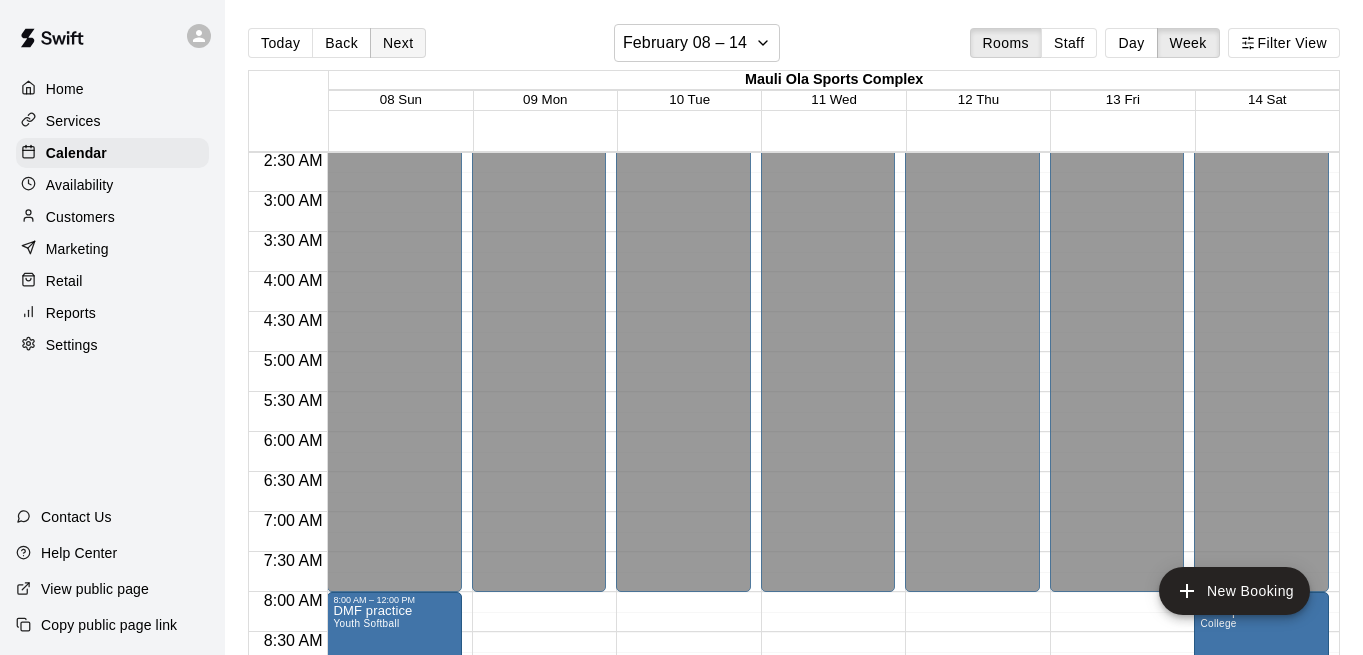click on "Next" at bounding box center [398, 43] 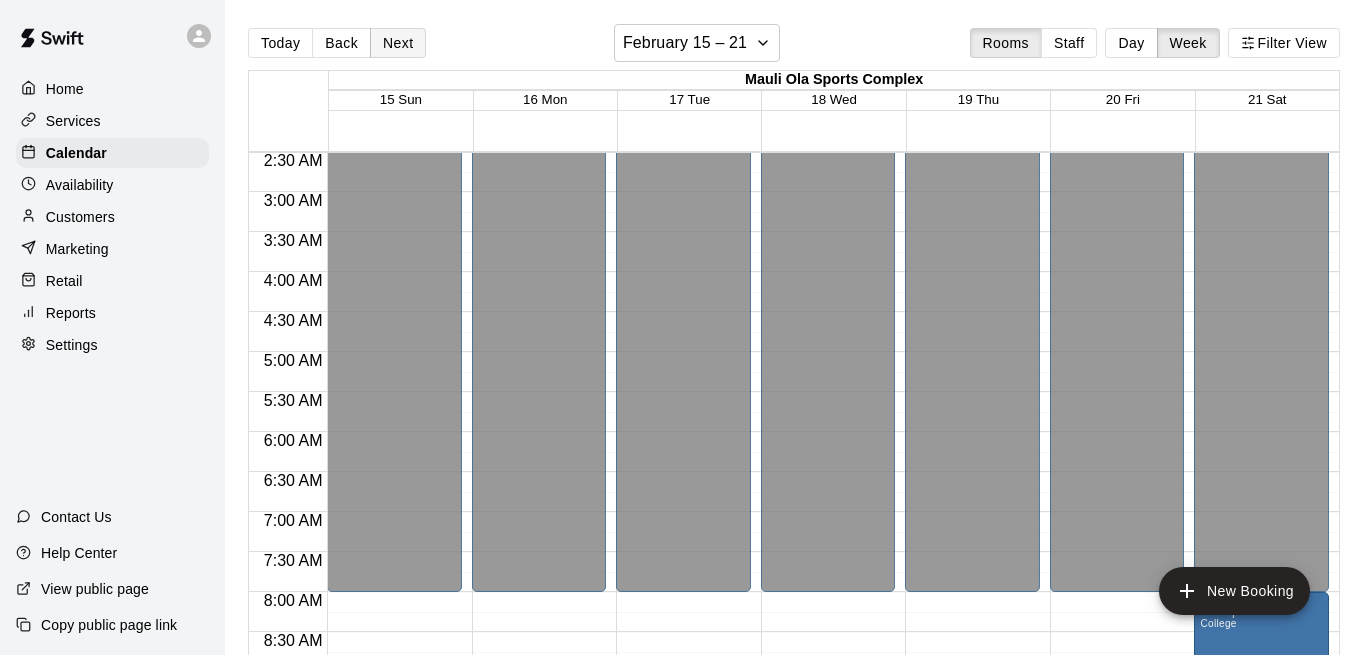 click on "Next" at bounding box center [398, 43] 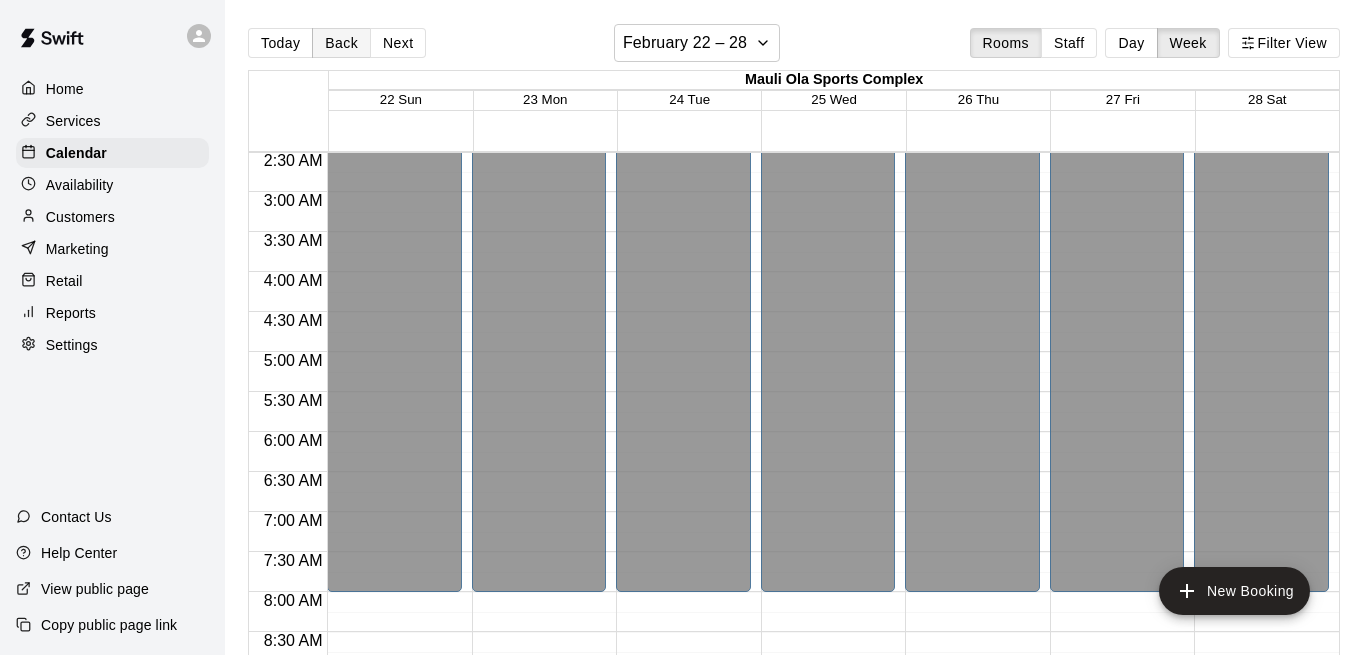 click on "Back" at bounding box center [341, 43] 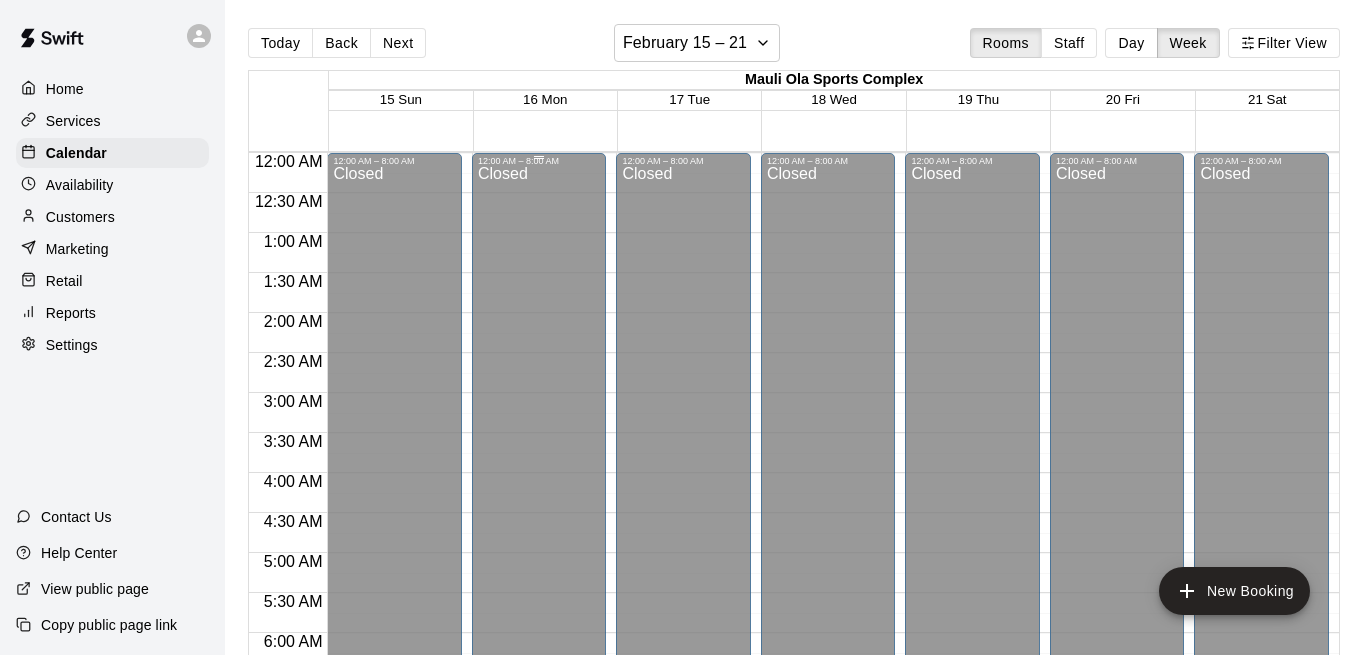 scroll, scrollTop: 0, scrollLeft: 0, axis: both 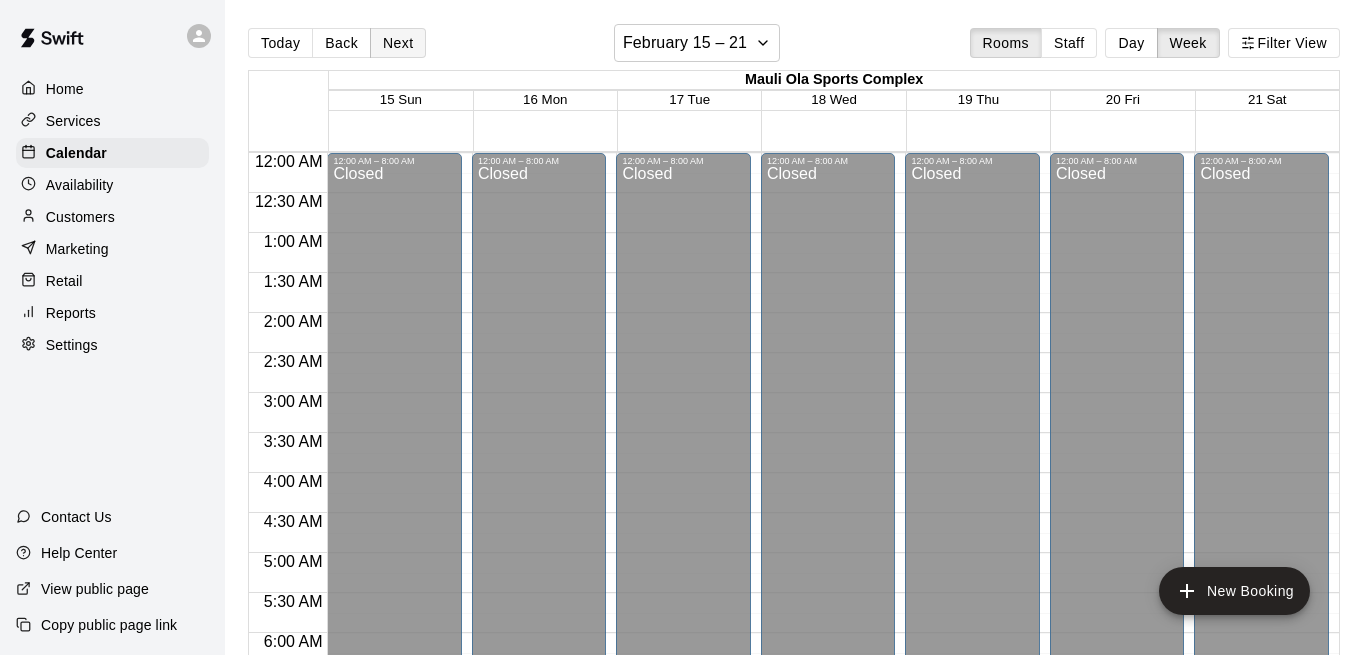 click on "Next" at bounding box center [398, 43] 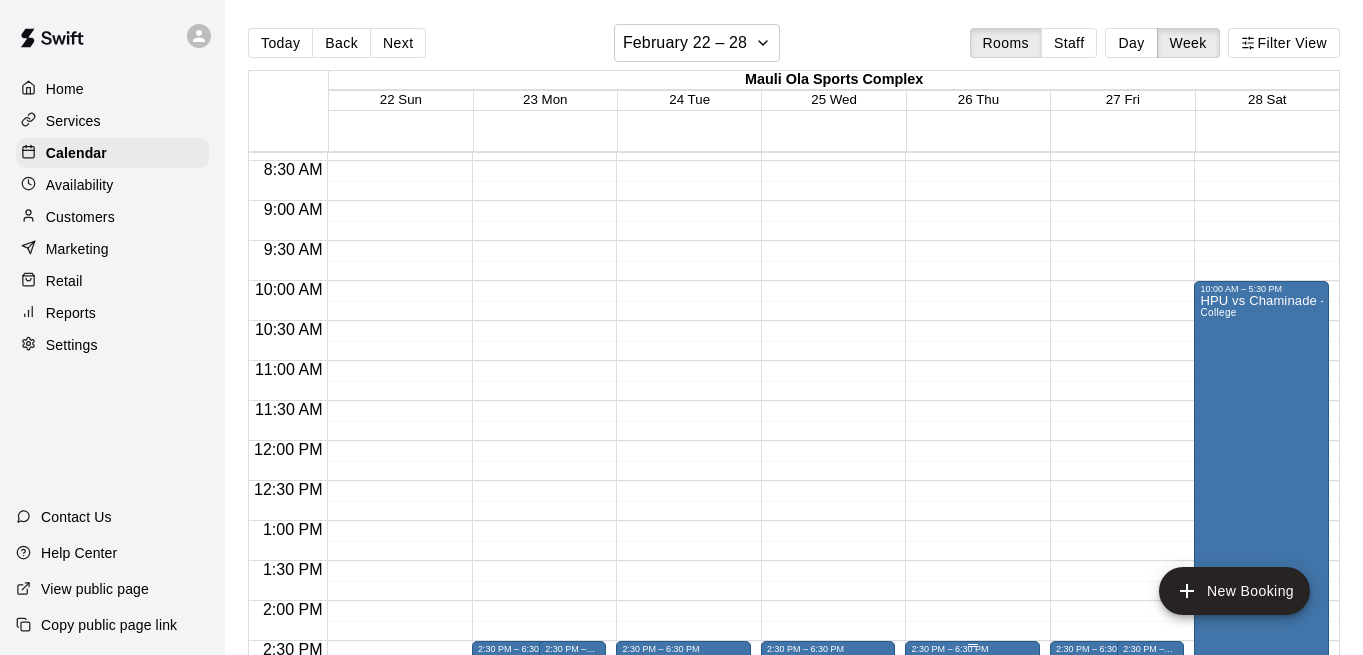 scroll, scrollTop: 681, scrollLeft: 0, axis: vertical 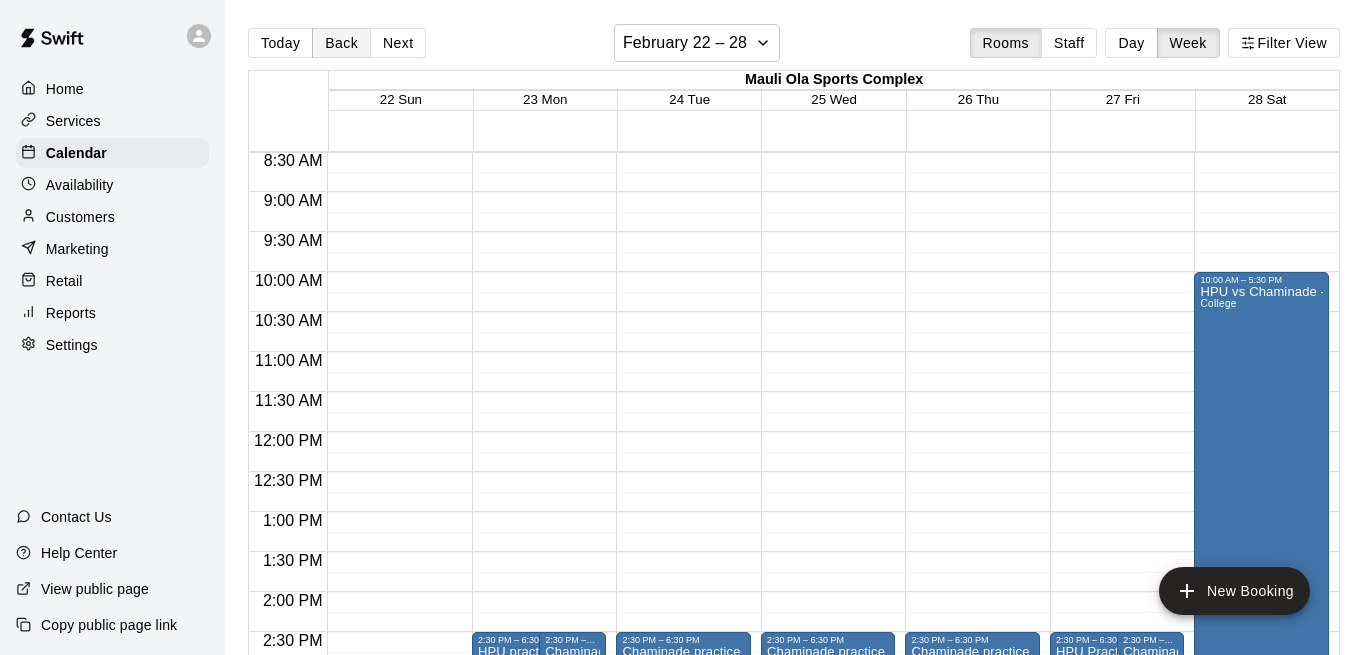 click on "Back" at bounding box center [341, 43] 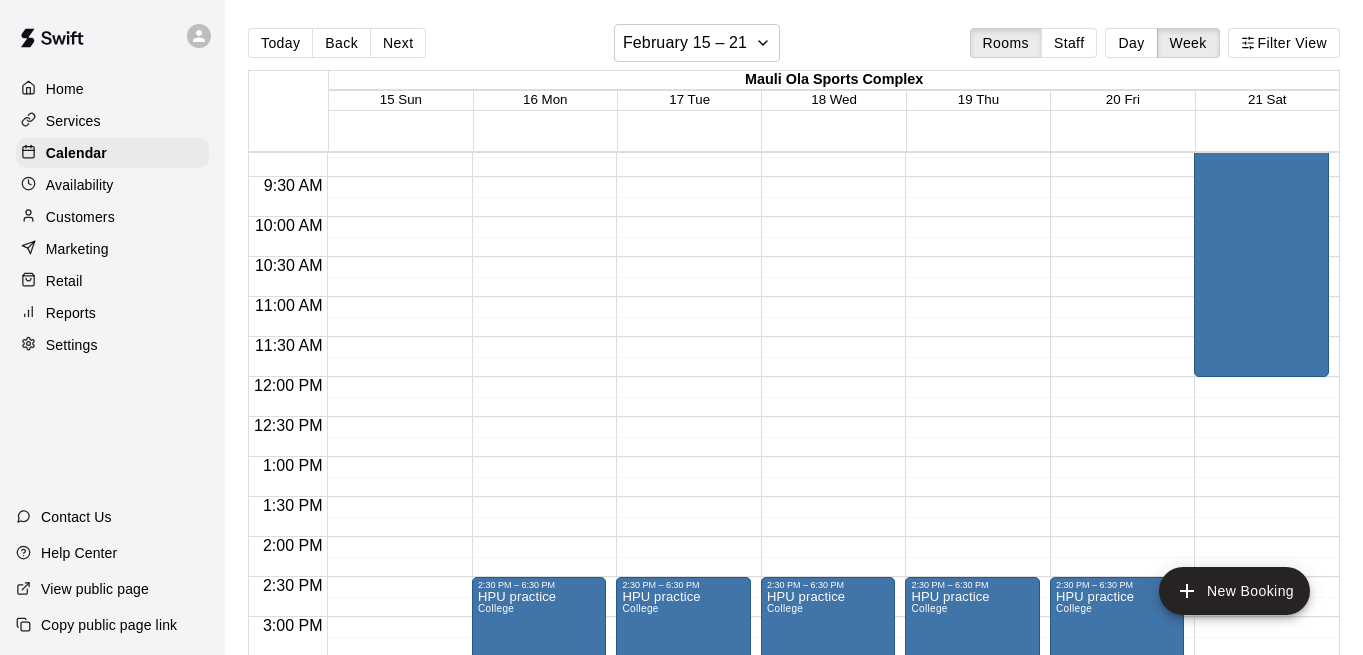 scroll, scrollTop: 738, scrollLeft: 0, axis: vertical 